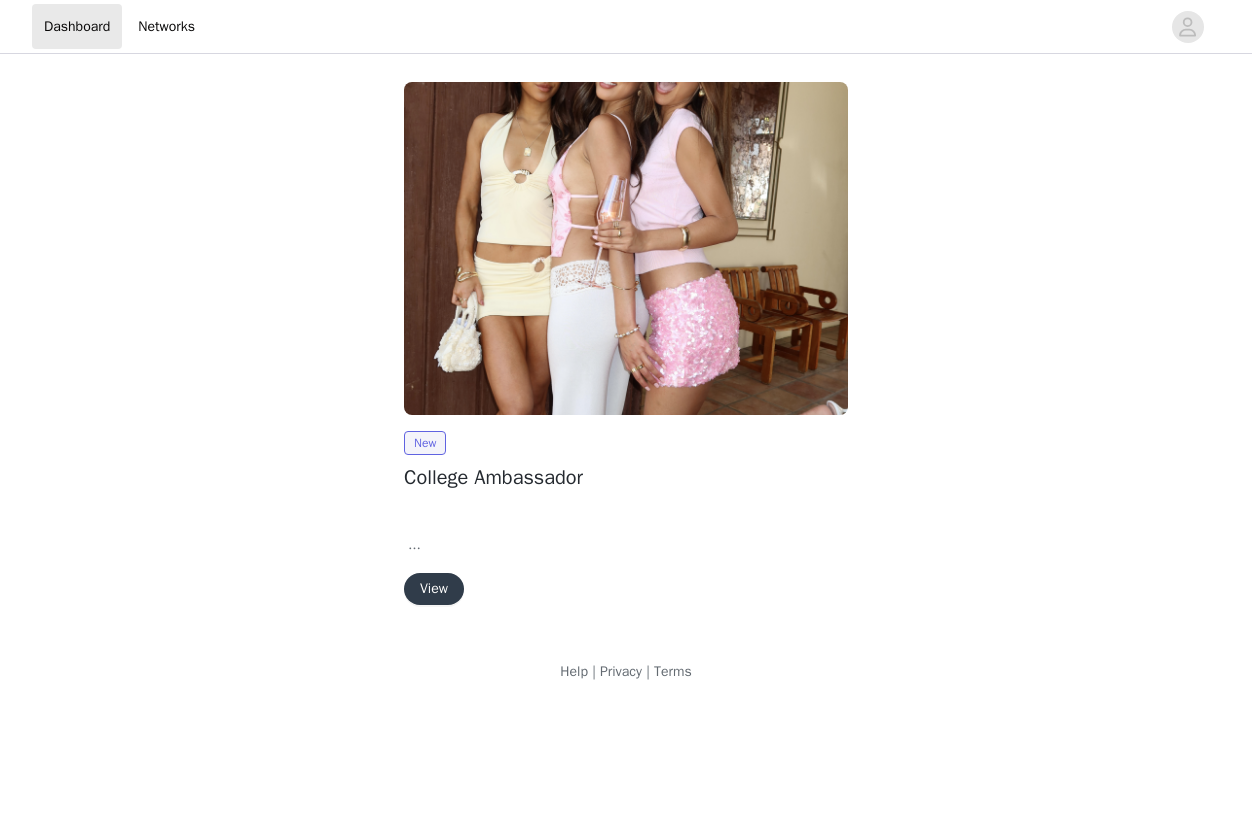 scroll, scrollTop: 0, scrollLeft: 0, axis: both 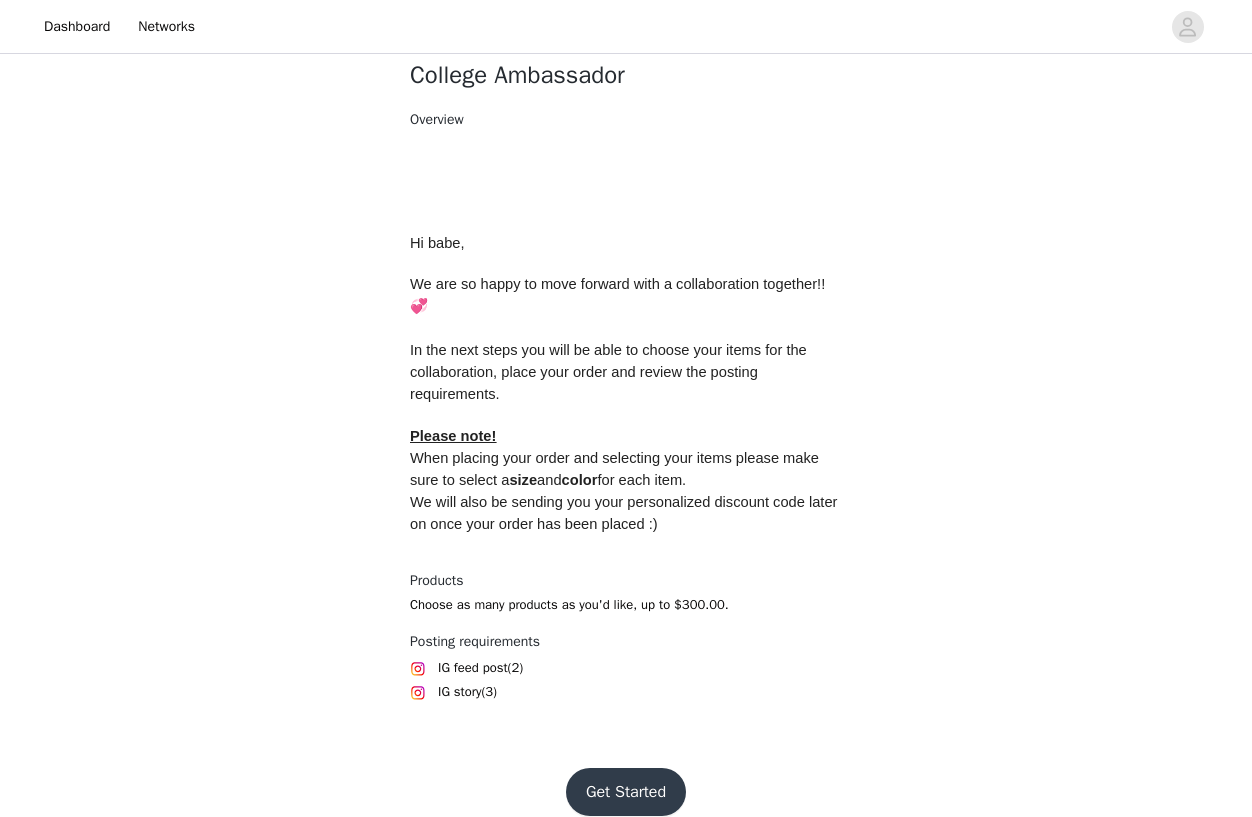 click on "Get Started" at bounding box center [626, 792] 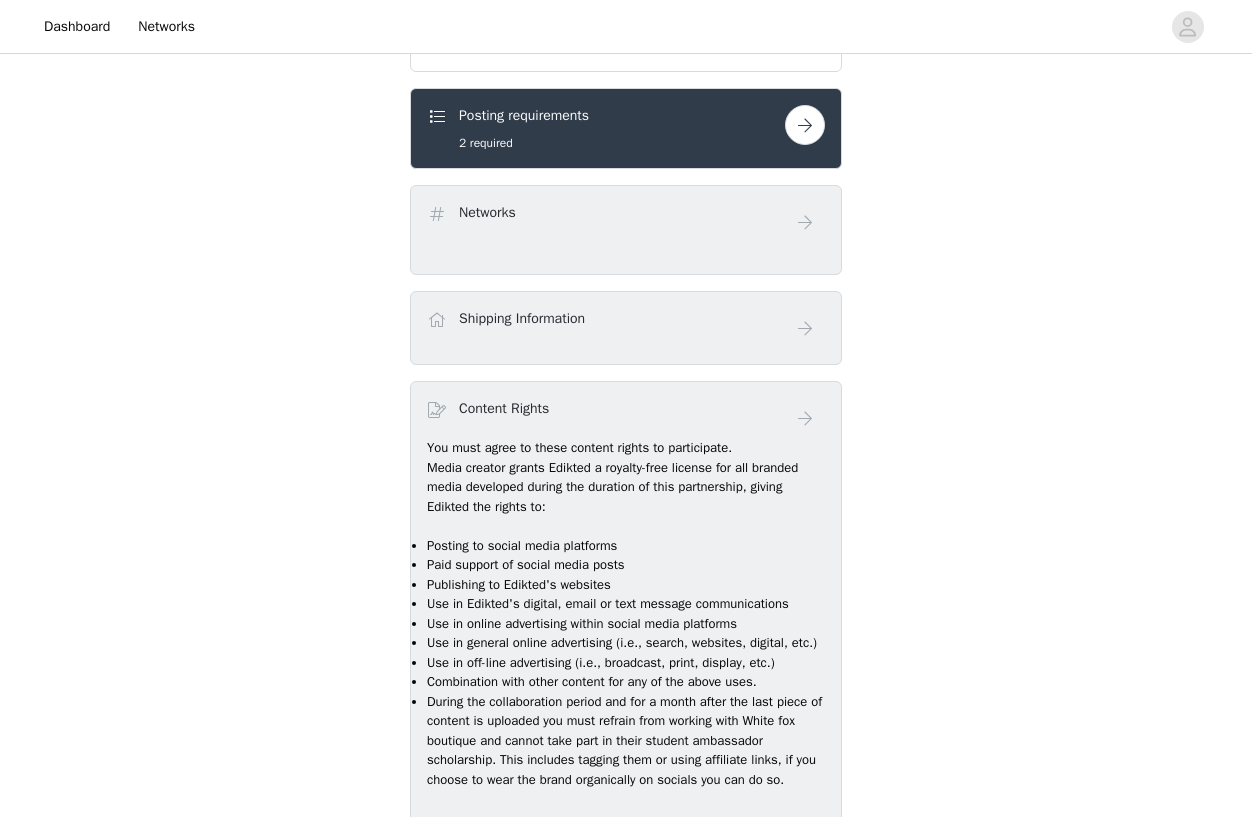 scroll, scrollTop: 853, scrollLeft: 0, axis: vertical 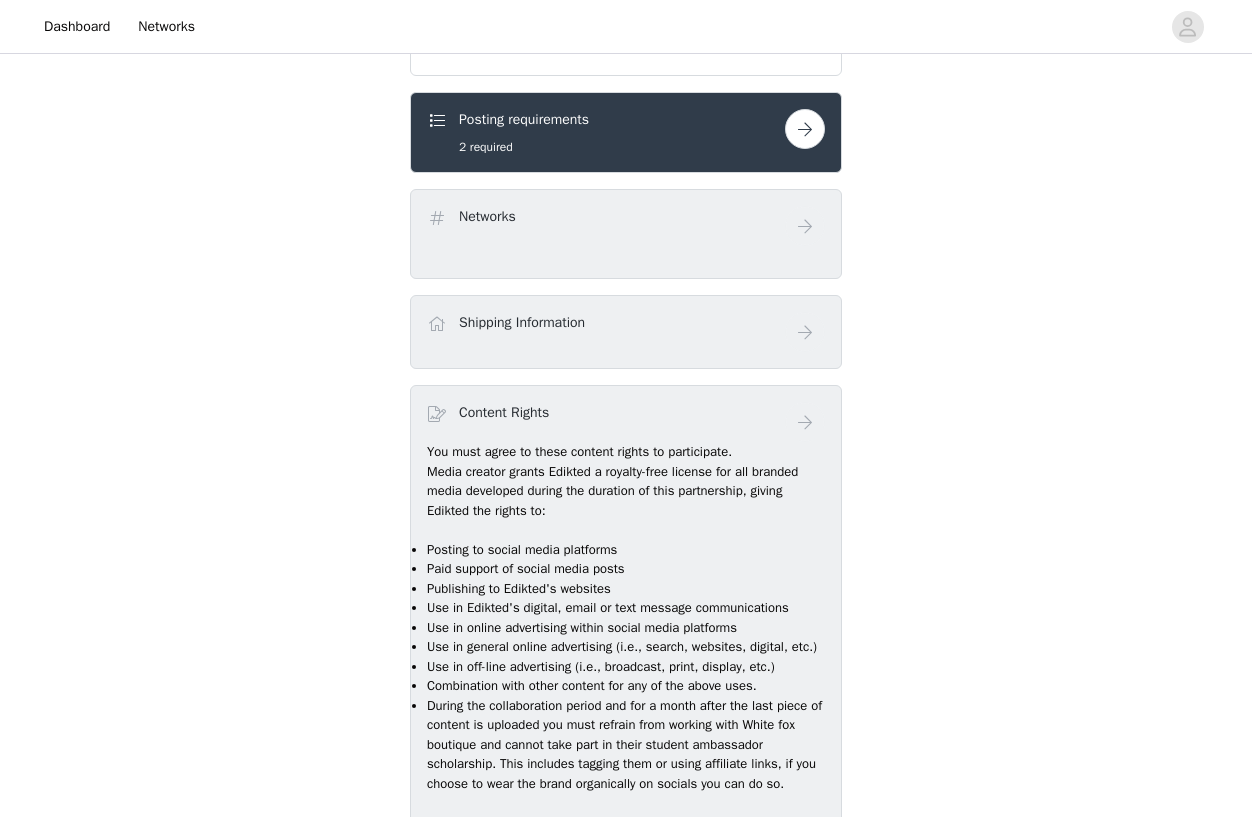 click on "Posting requirements   2 required" at bounding box center [606, 132] 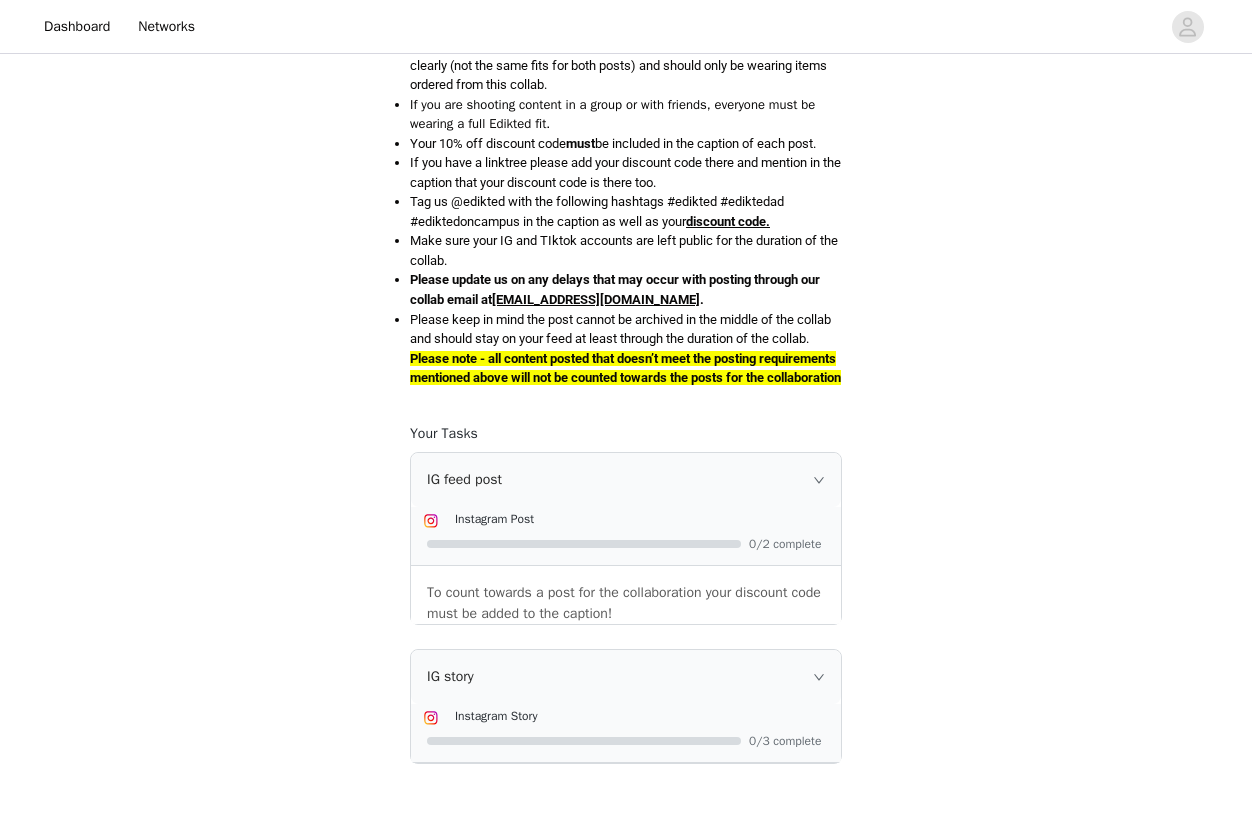 scroll, scrollTop: 970, scrollLeft: 0, axis: vertical 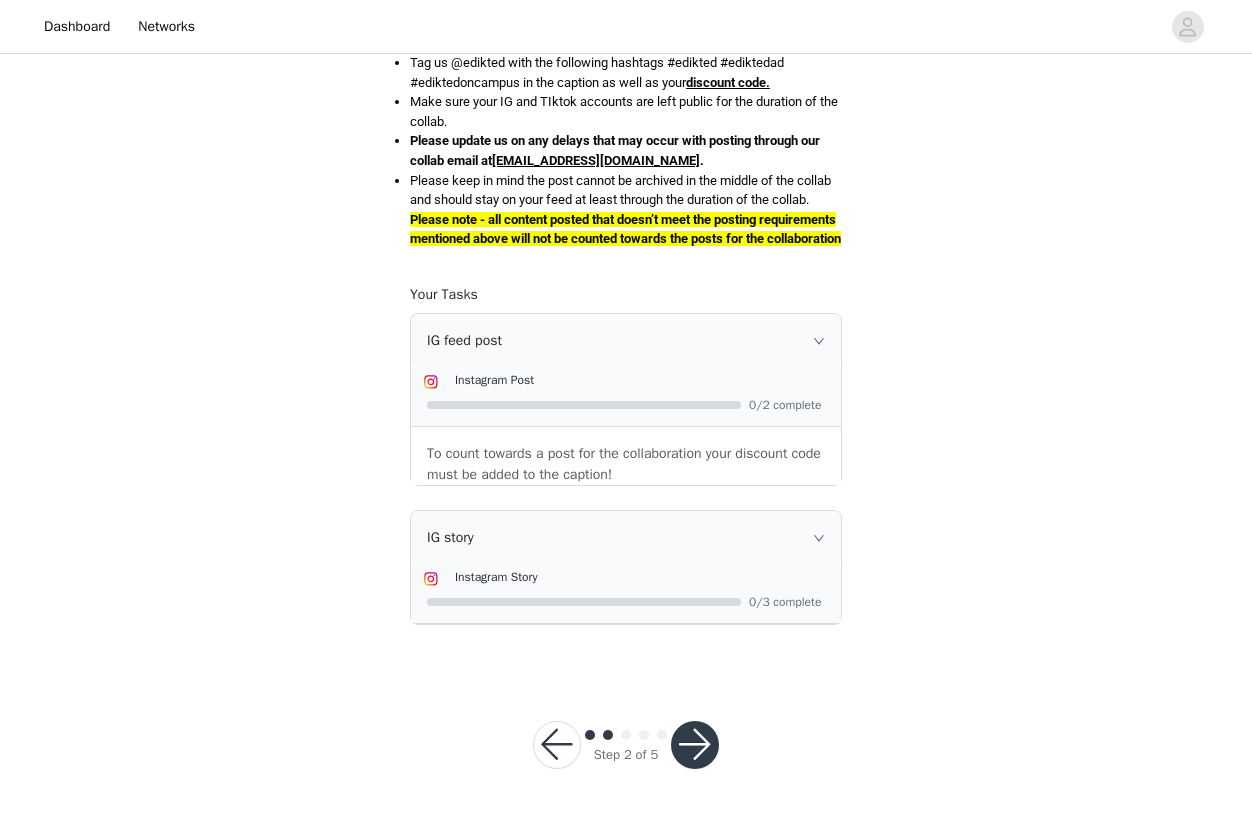 click at bounding box center (557, 745) 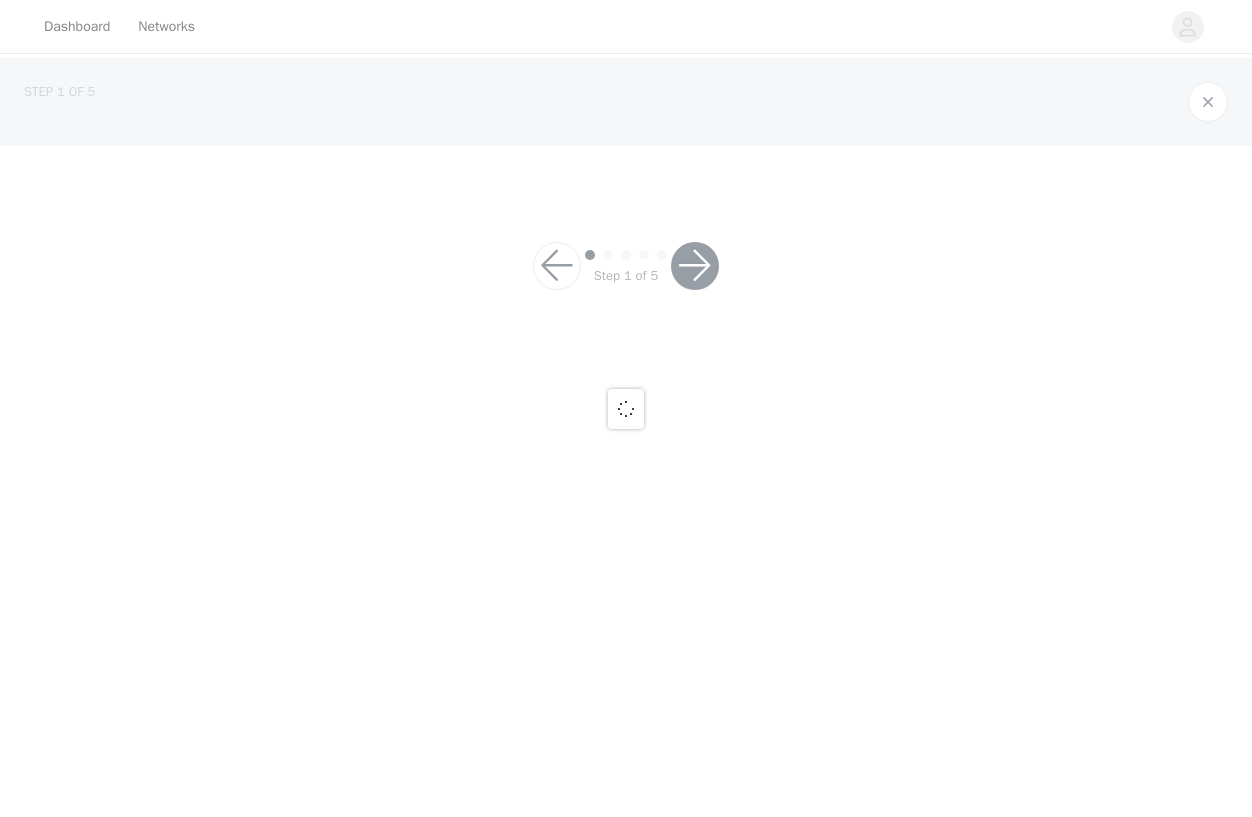 scroll, scrollTop: 0, scrollLeft: 0, axis: both 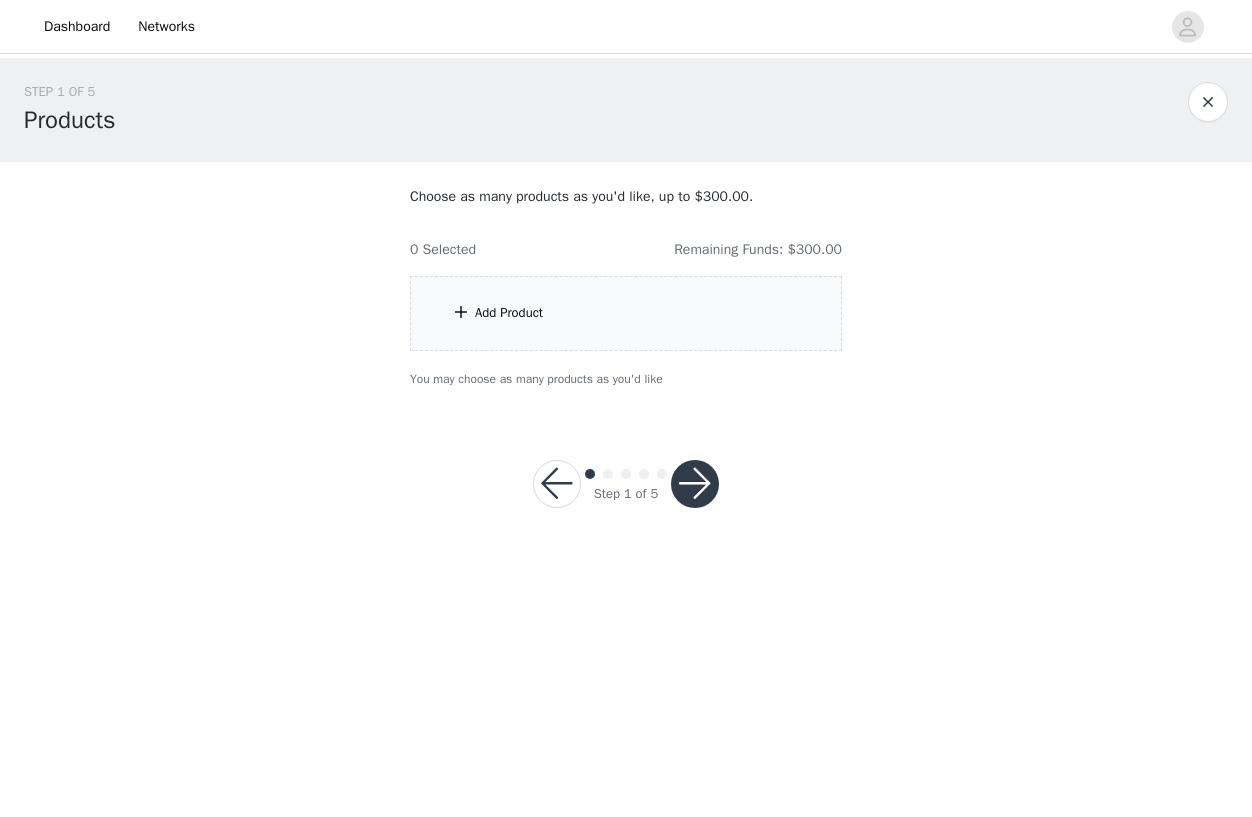 click on "Add Product" at bounding box center (509, 313) 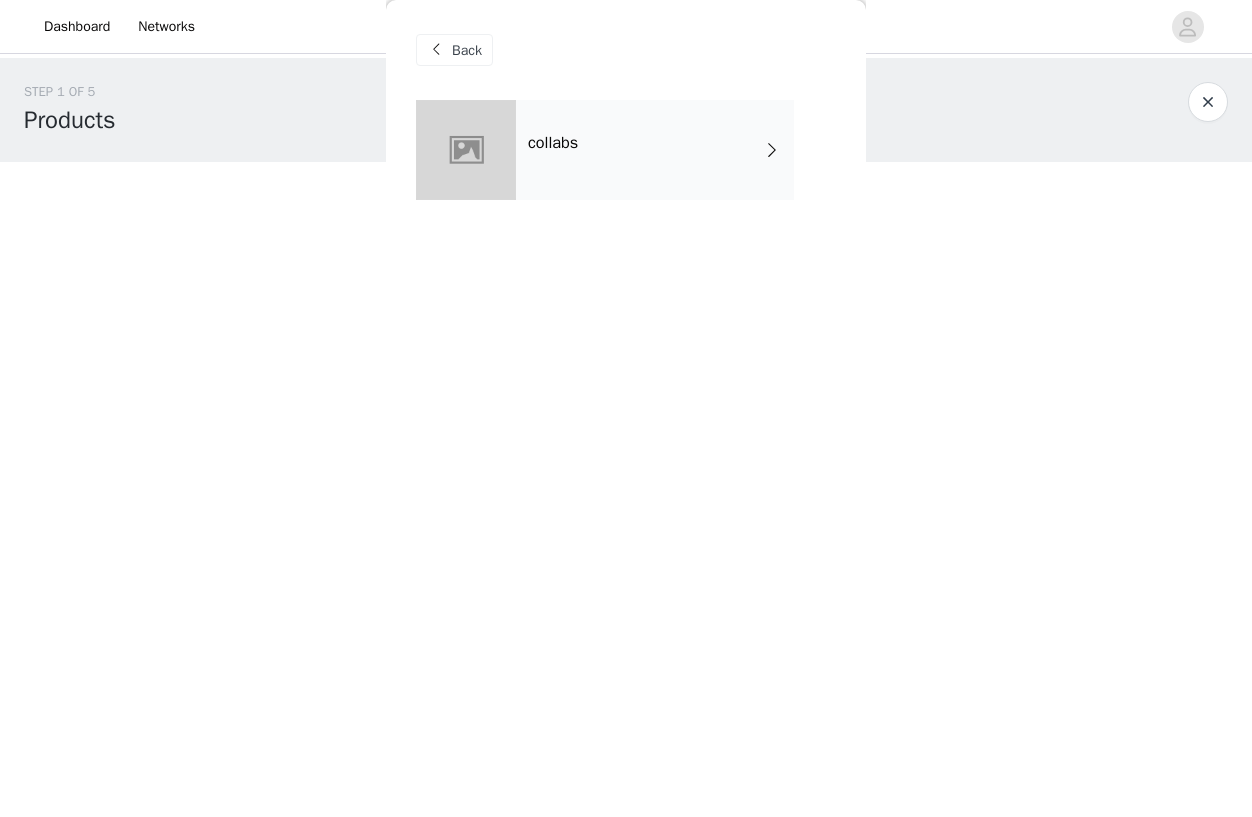 click on "collabs" at bounding box center (655, 150) 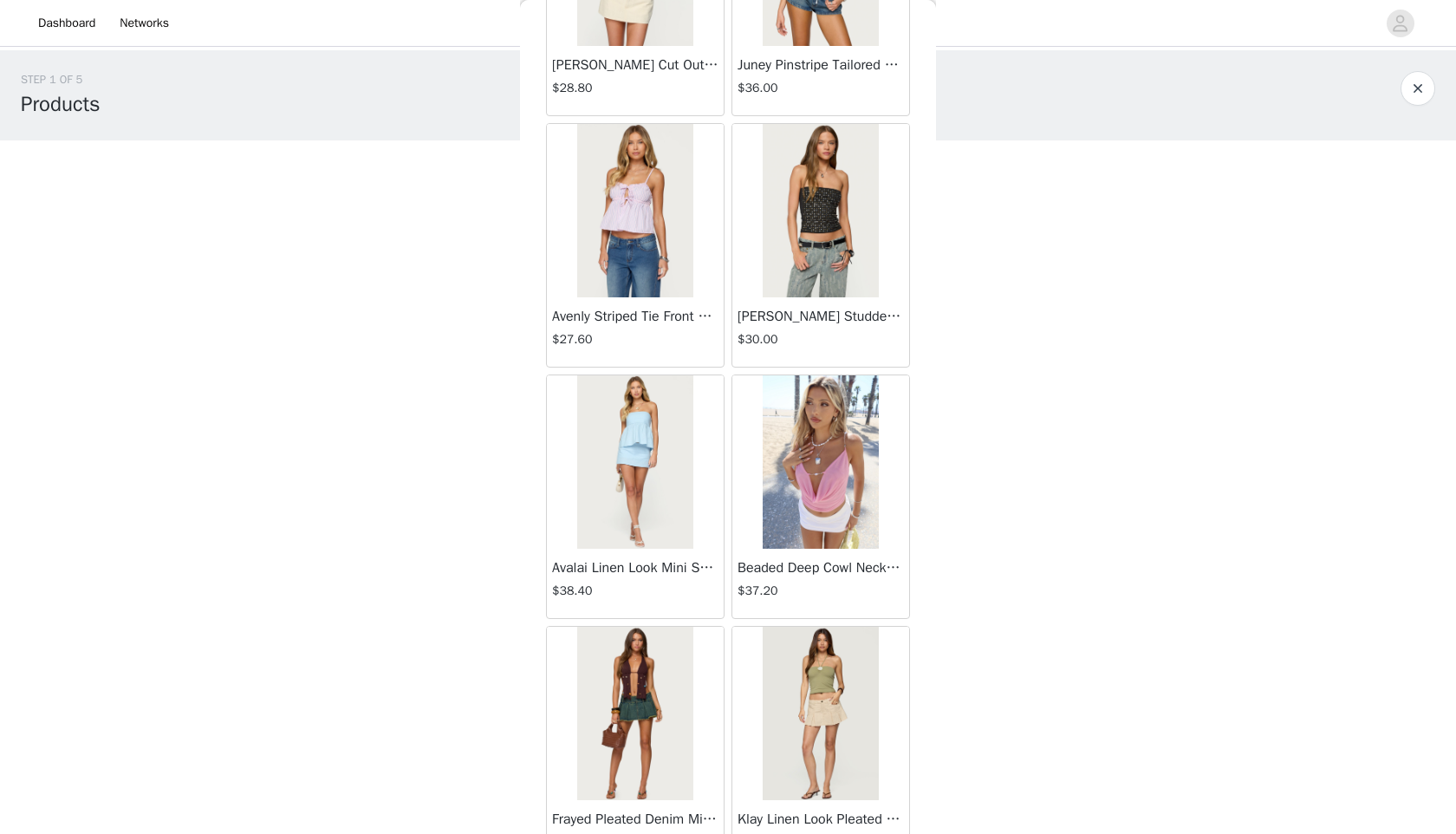 scroll, scrollTop: 1819, scrollLeft: 0, axis: vertical 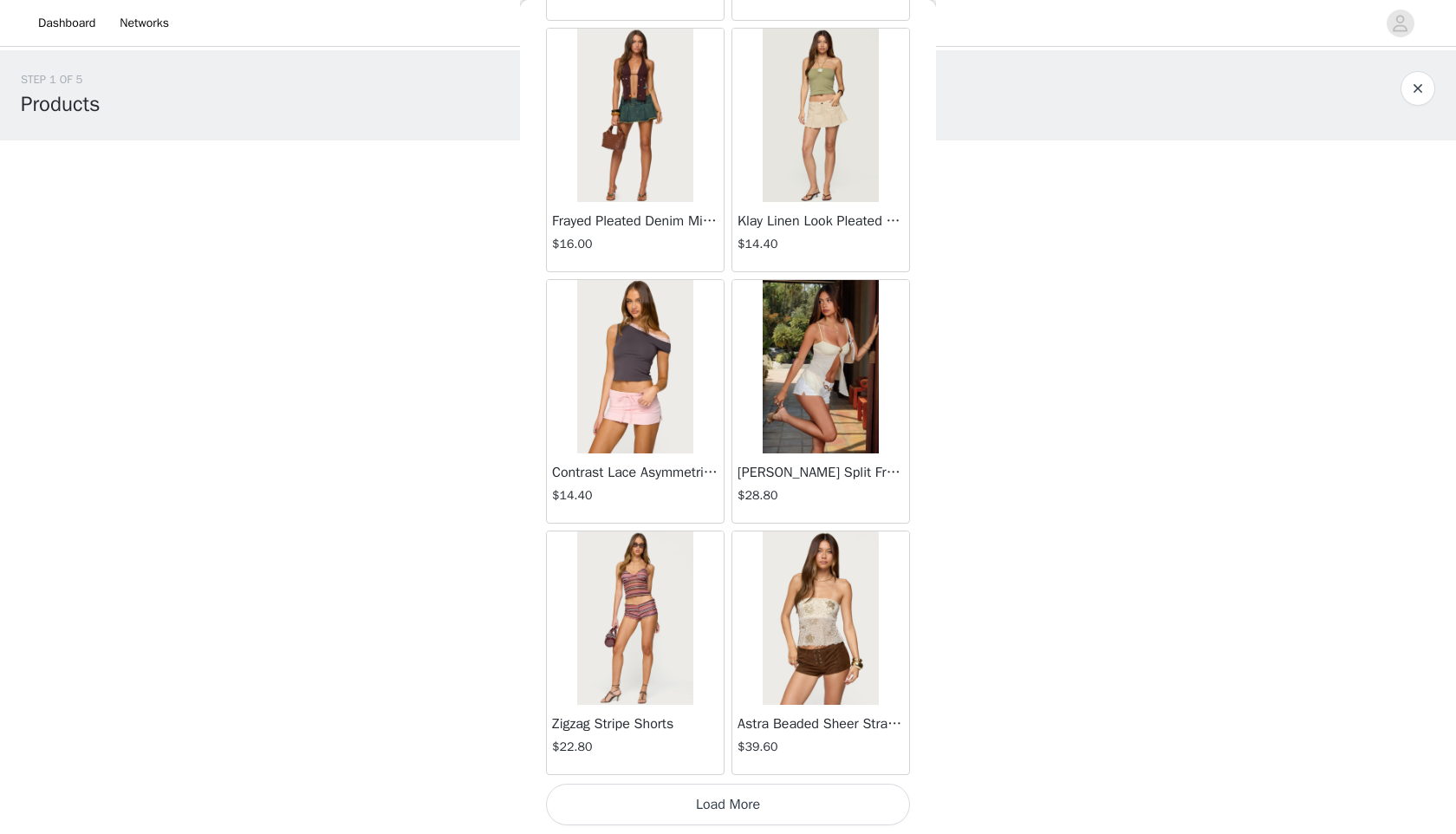 click on "Load More" at bounding box center (728, 805) 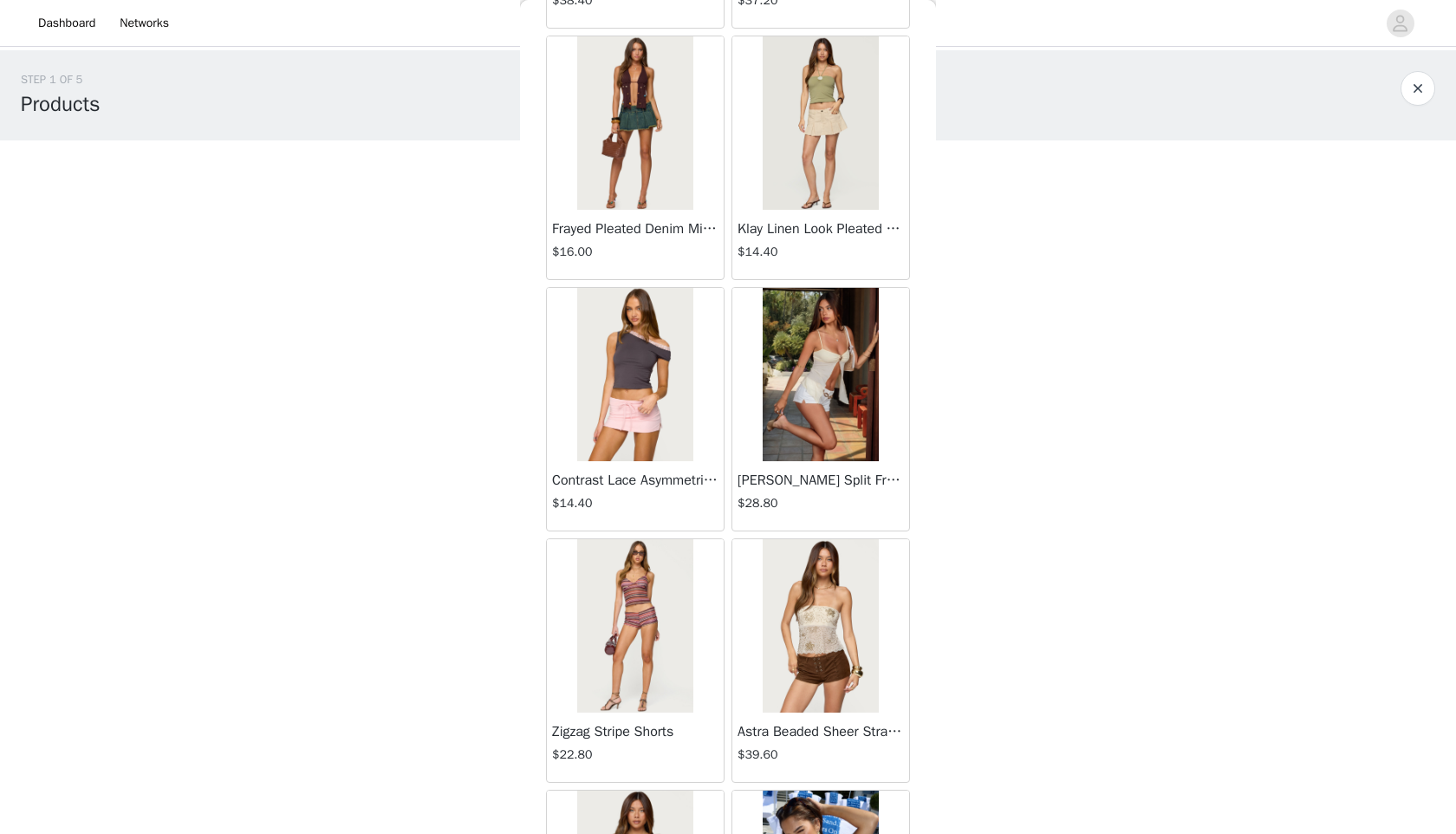 scroll, scrollTop: 1819, scrollLeft: 0, axis: vertical 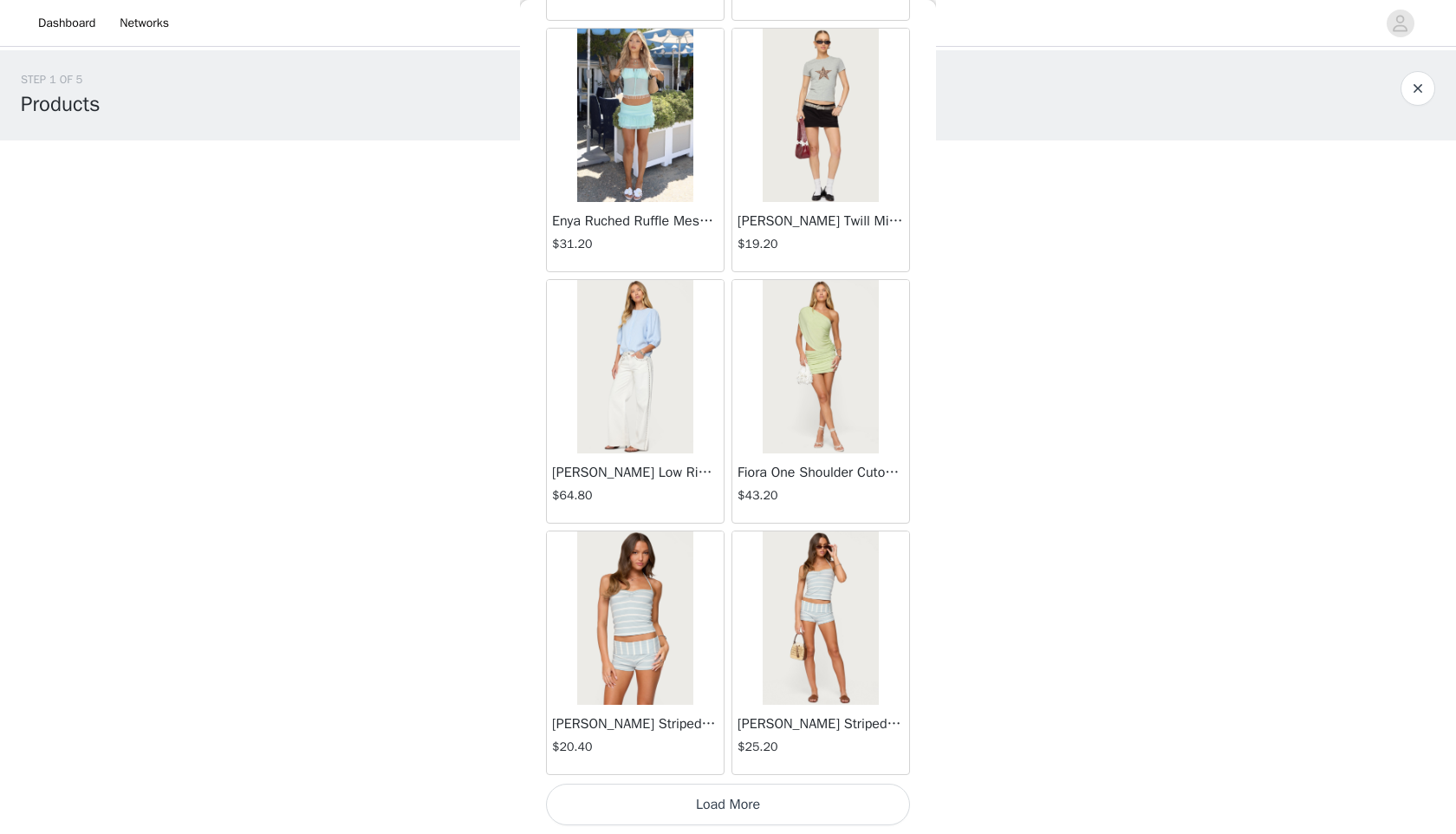 click on "Load More" at bounding box center (728, 805) 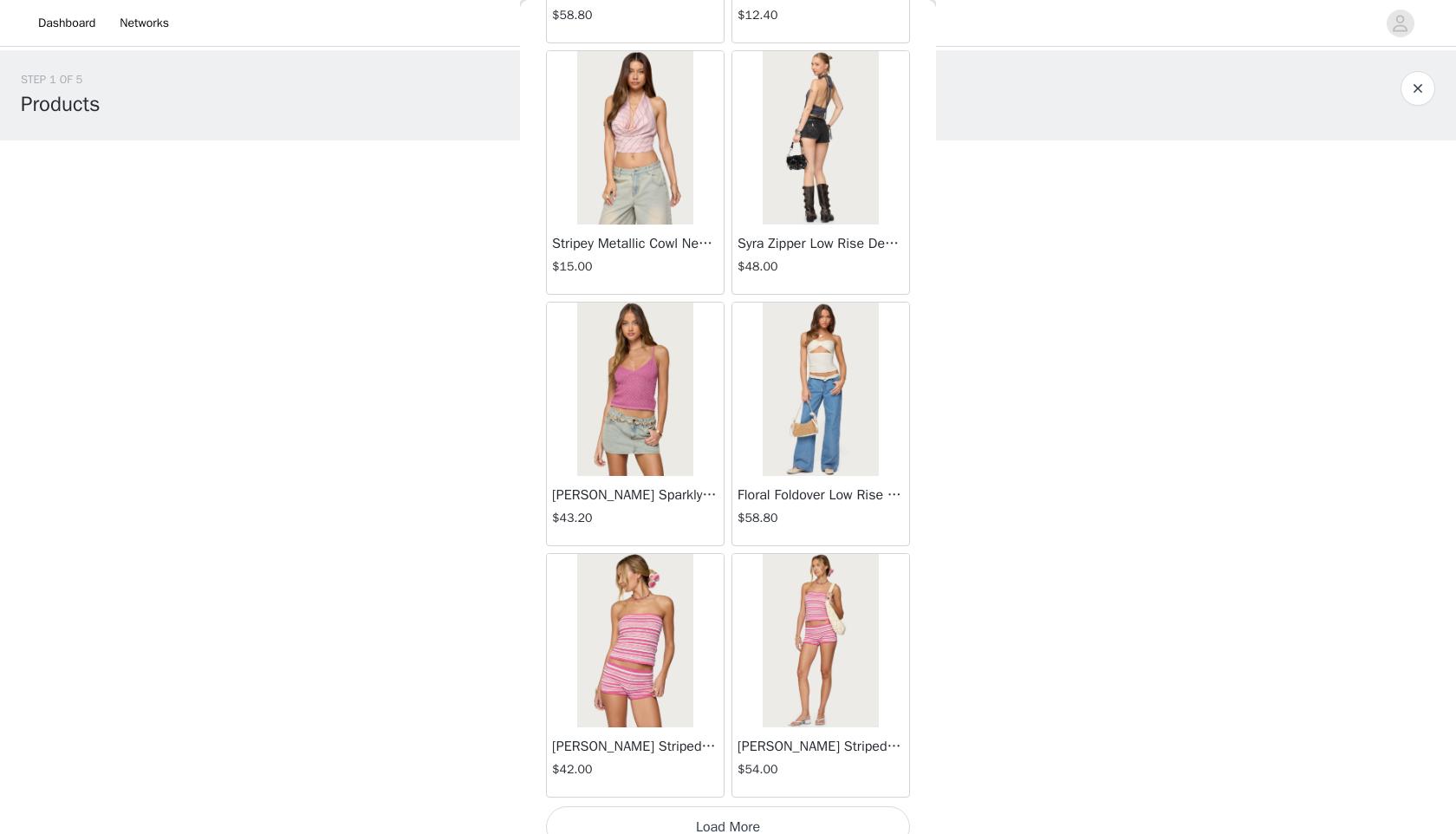 scroll, scrollTop: 6847, scrollLeft: 0, axis: vertical 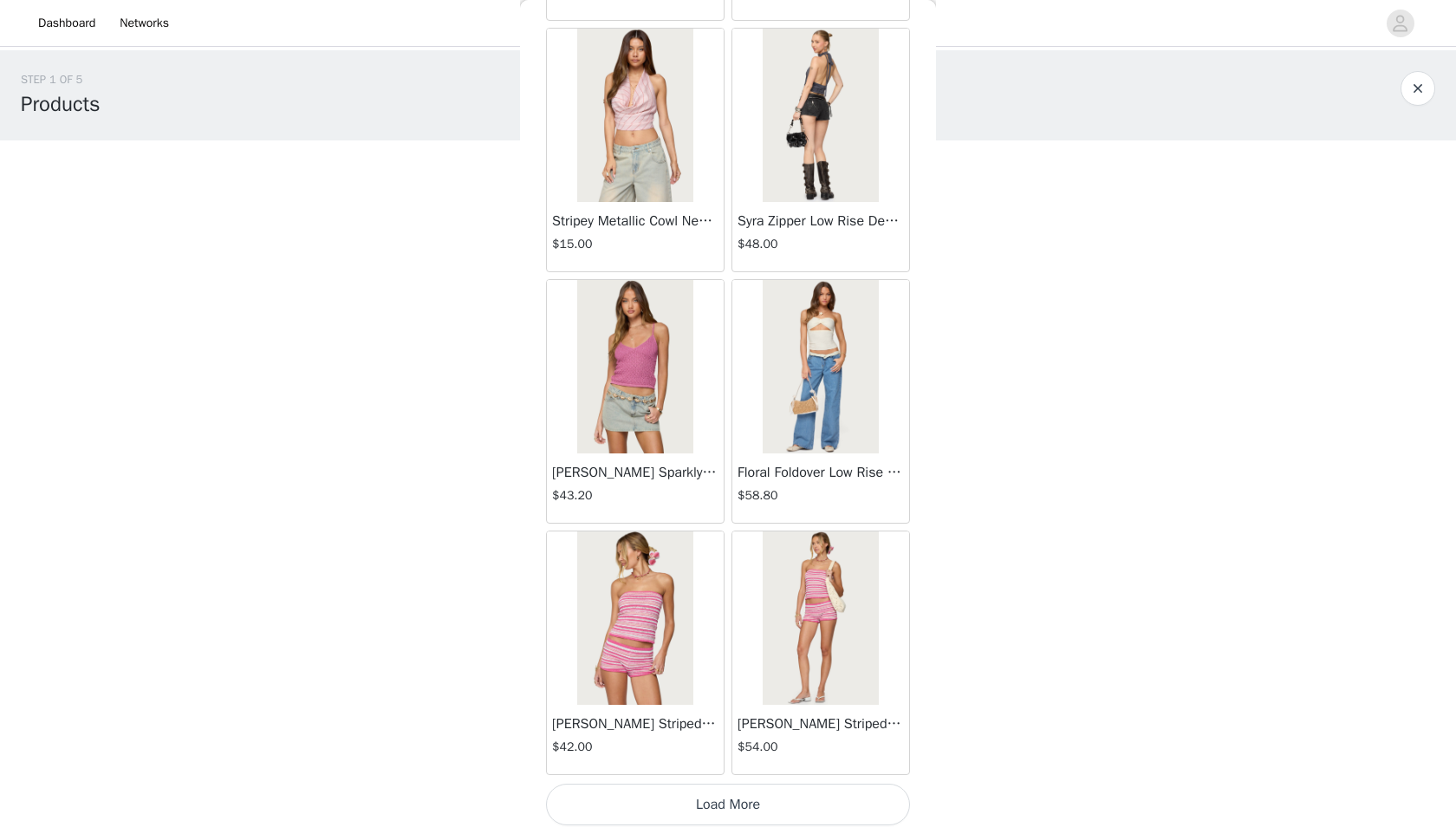click at bounding box center [634, 618] 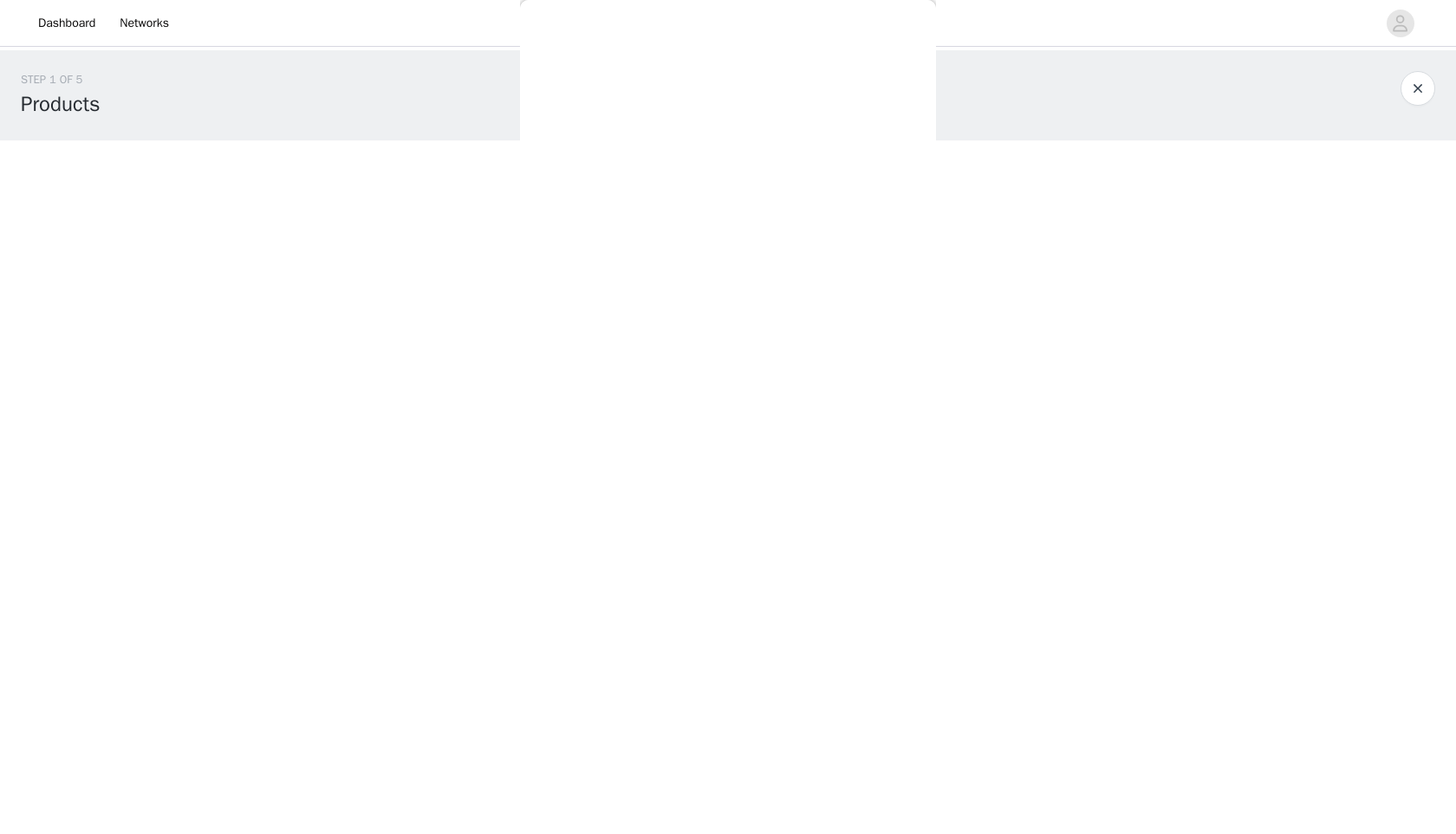 scroll, scrollTop: 0, scrollLeft: 0, axis: both 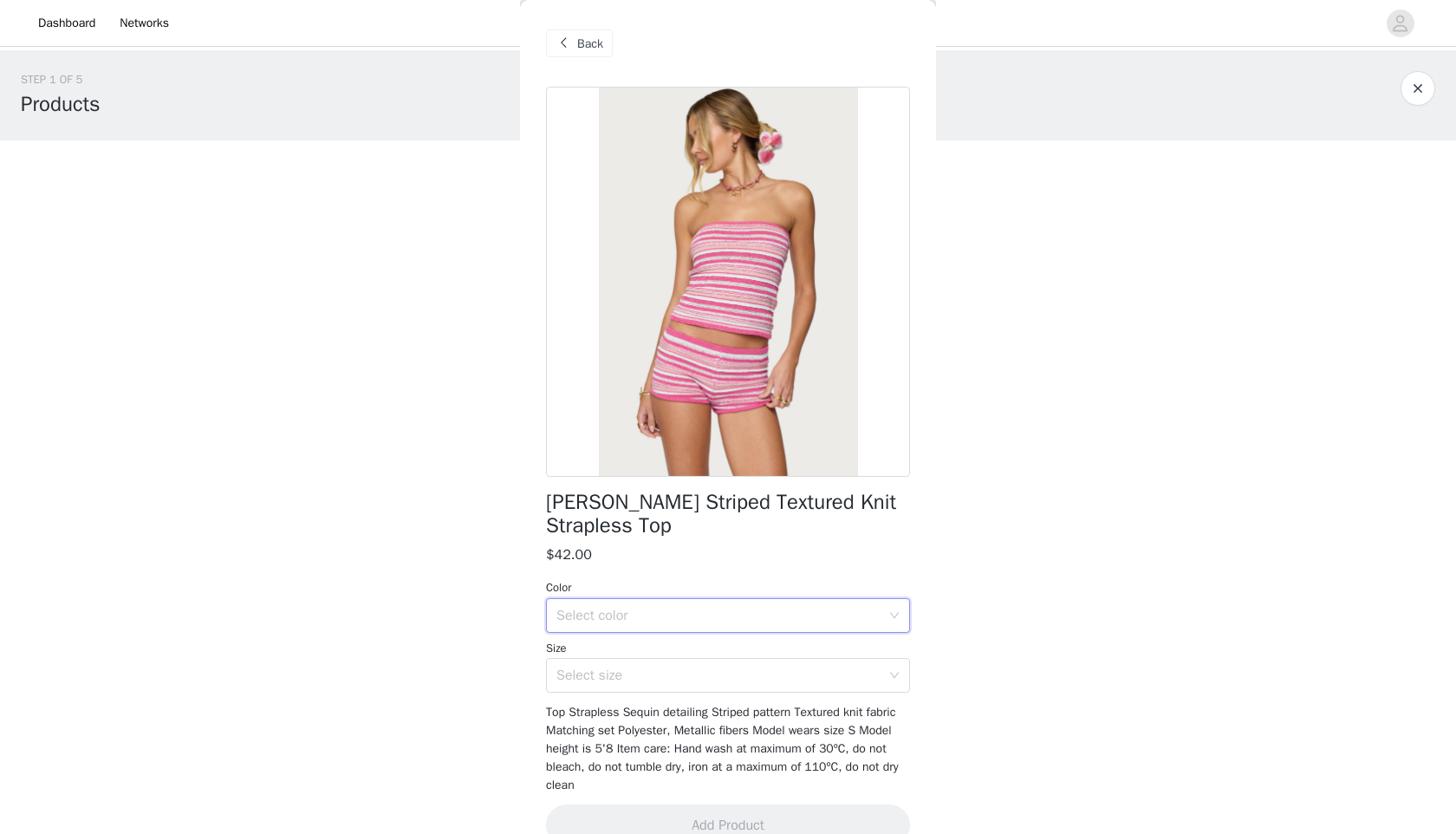 click on "Select color" at bounding box center (722, 616) 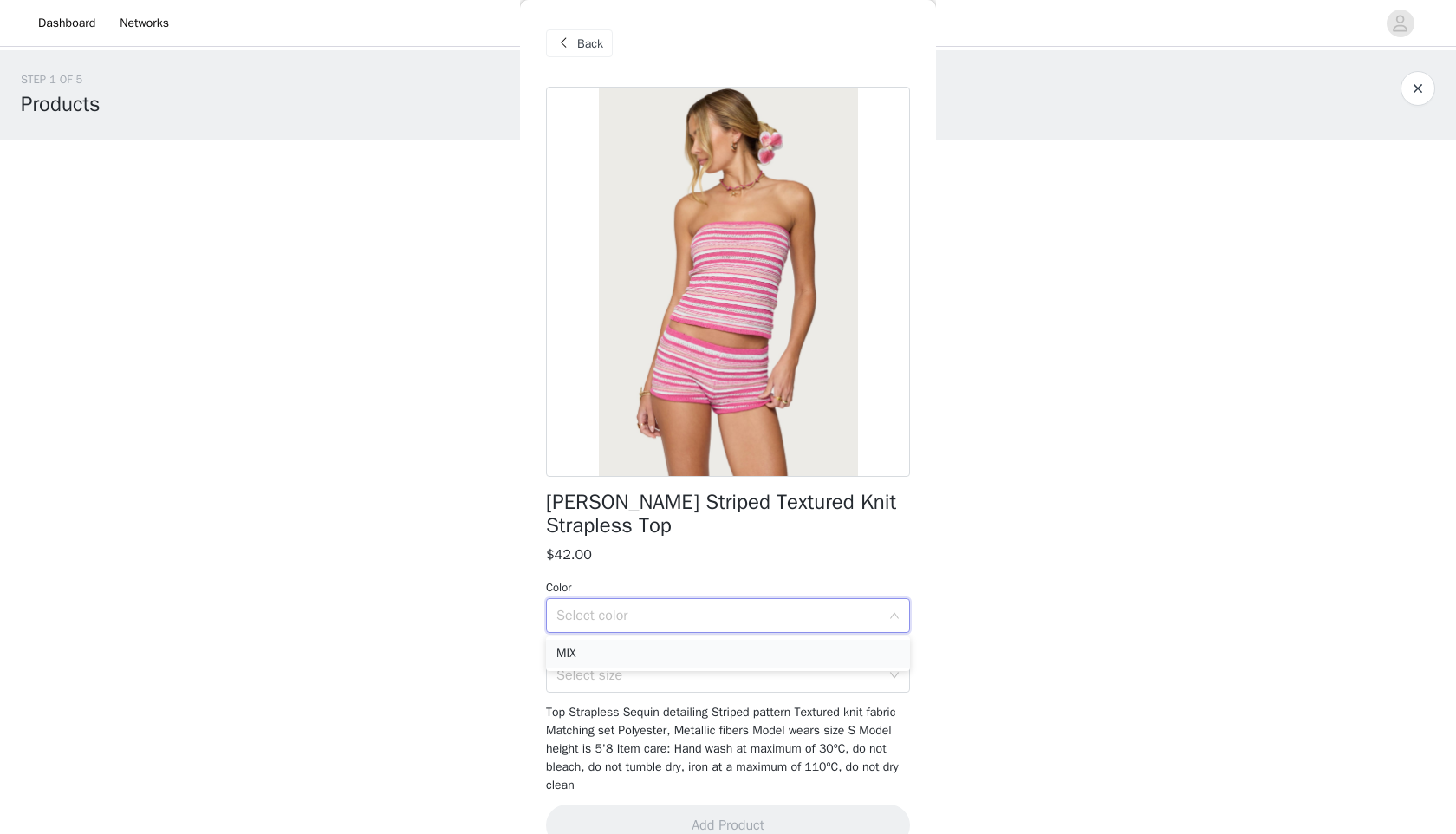 click on "MIX" at bounding box center [728, 654] 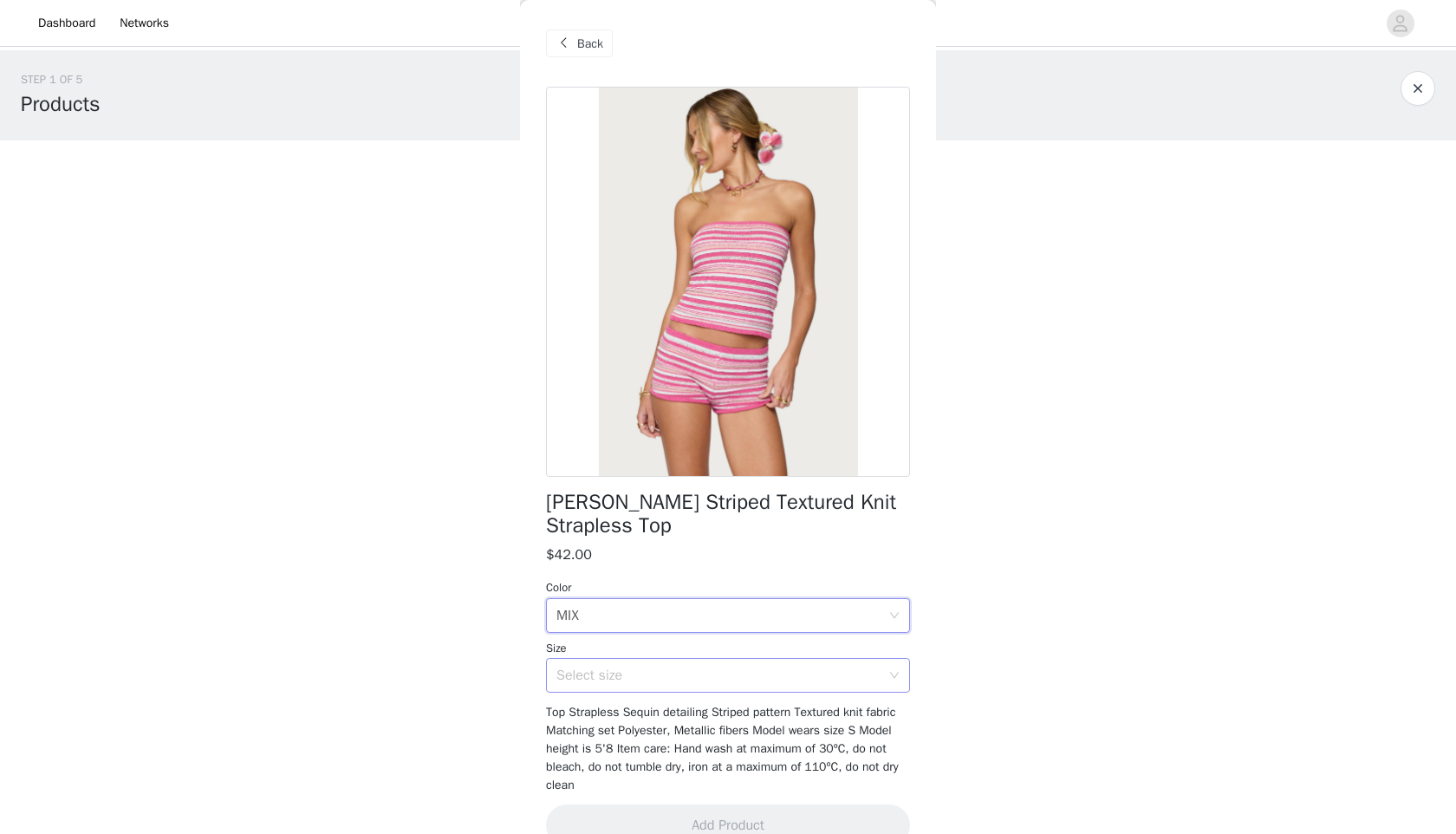click on "Select size" at bounding box center (718, 675) 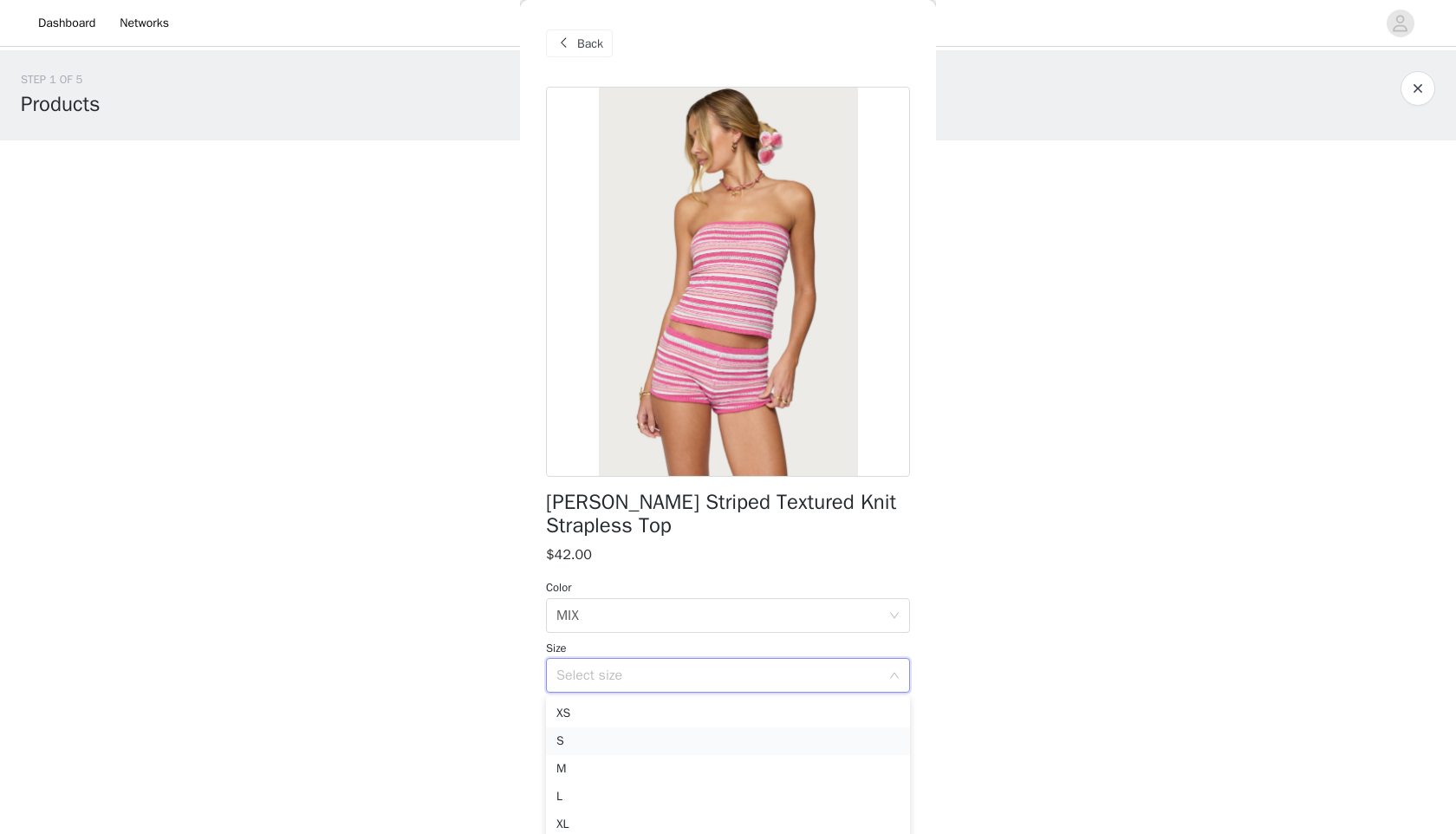 click on "S" at bounding box center (728, 741) 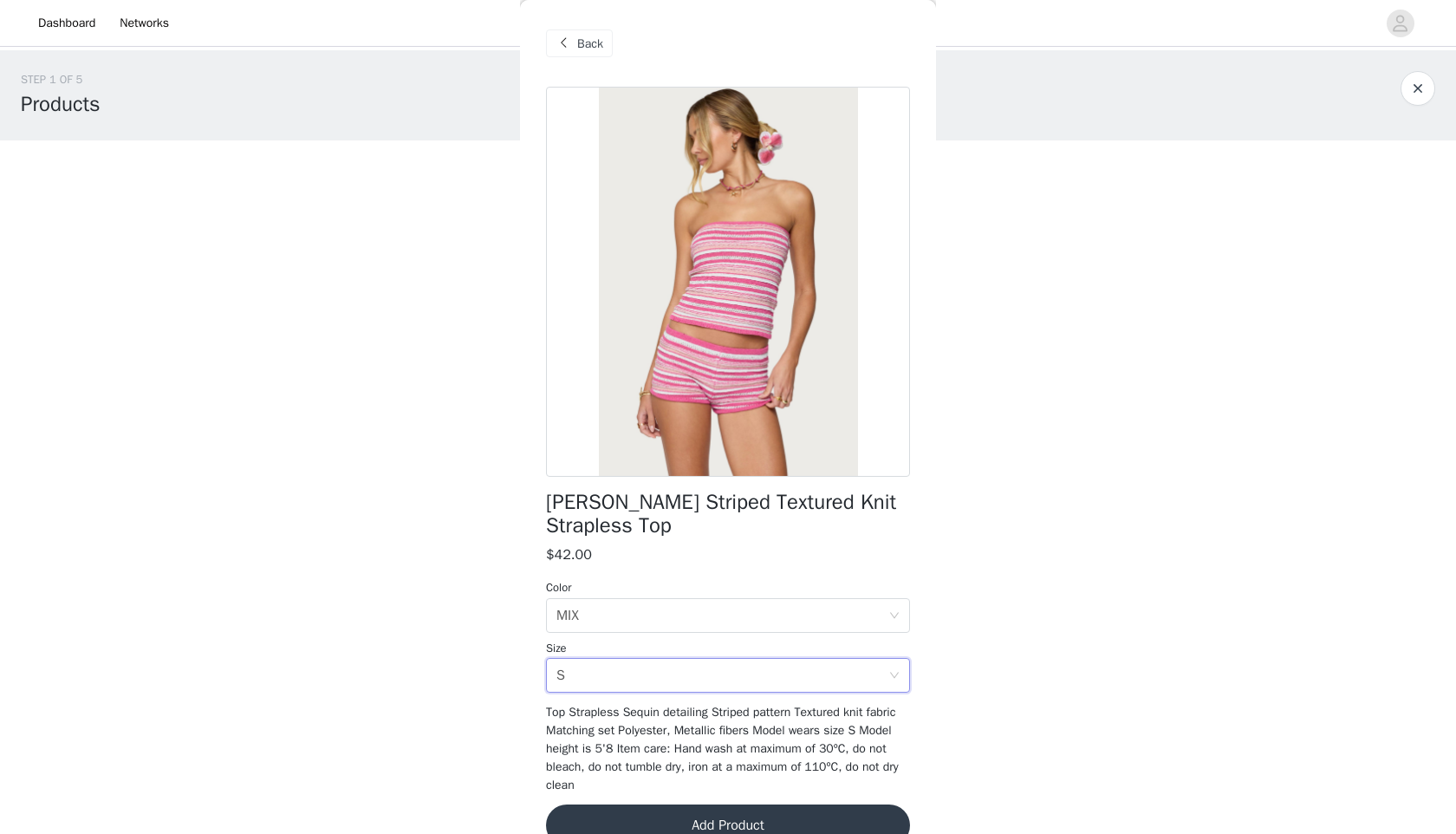 click on "Add Product" at bounding box center (728, 825) 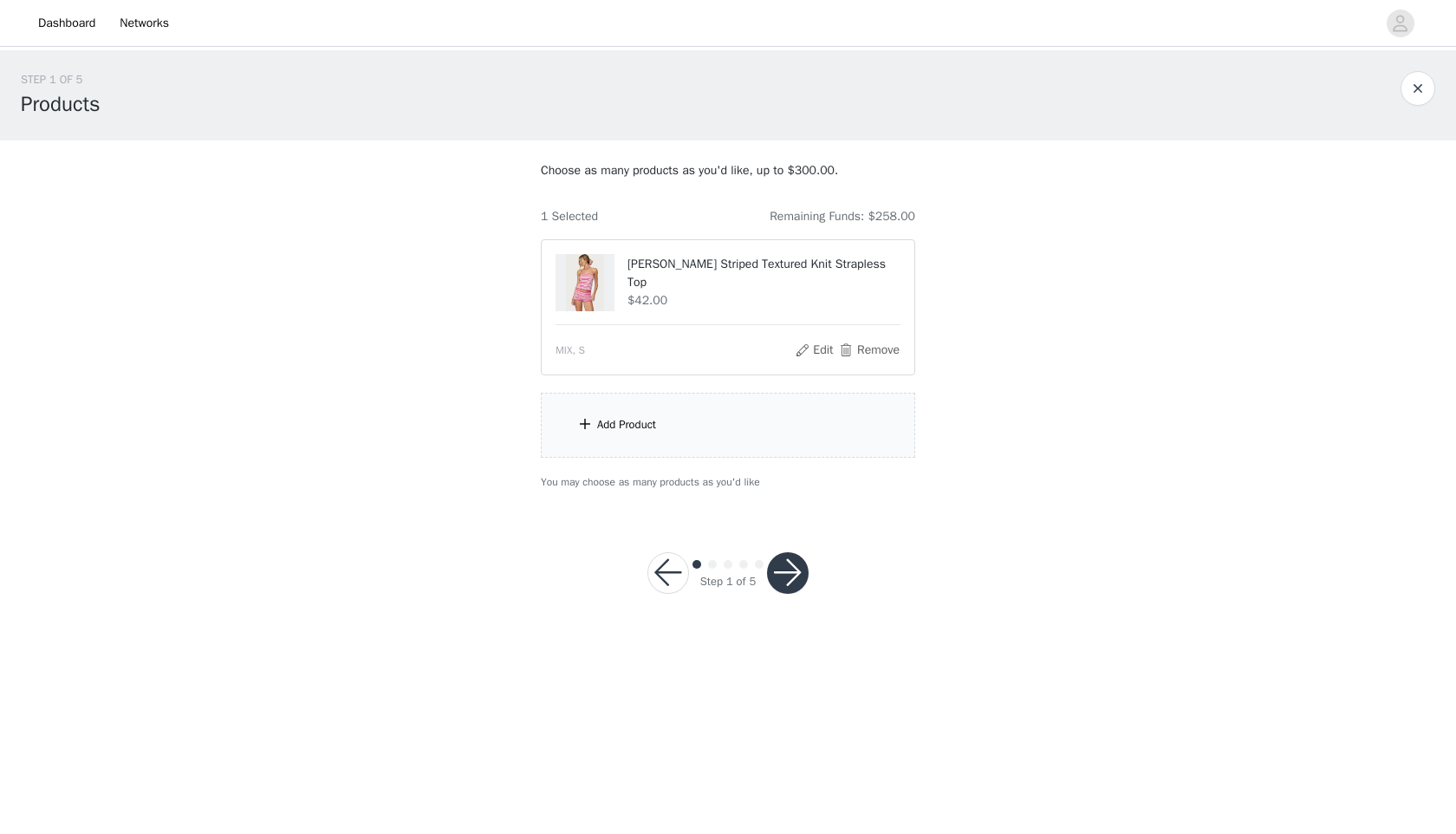 click on "Add Product" at bounding box center (728, 425) 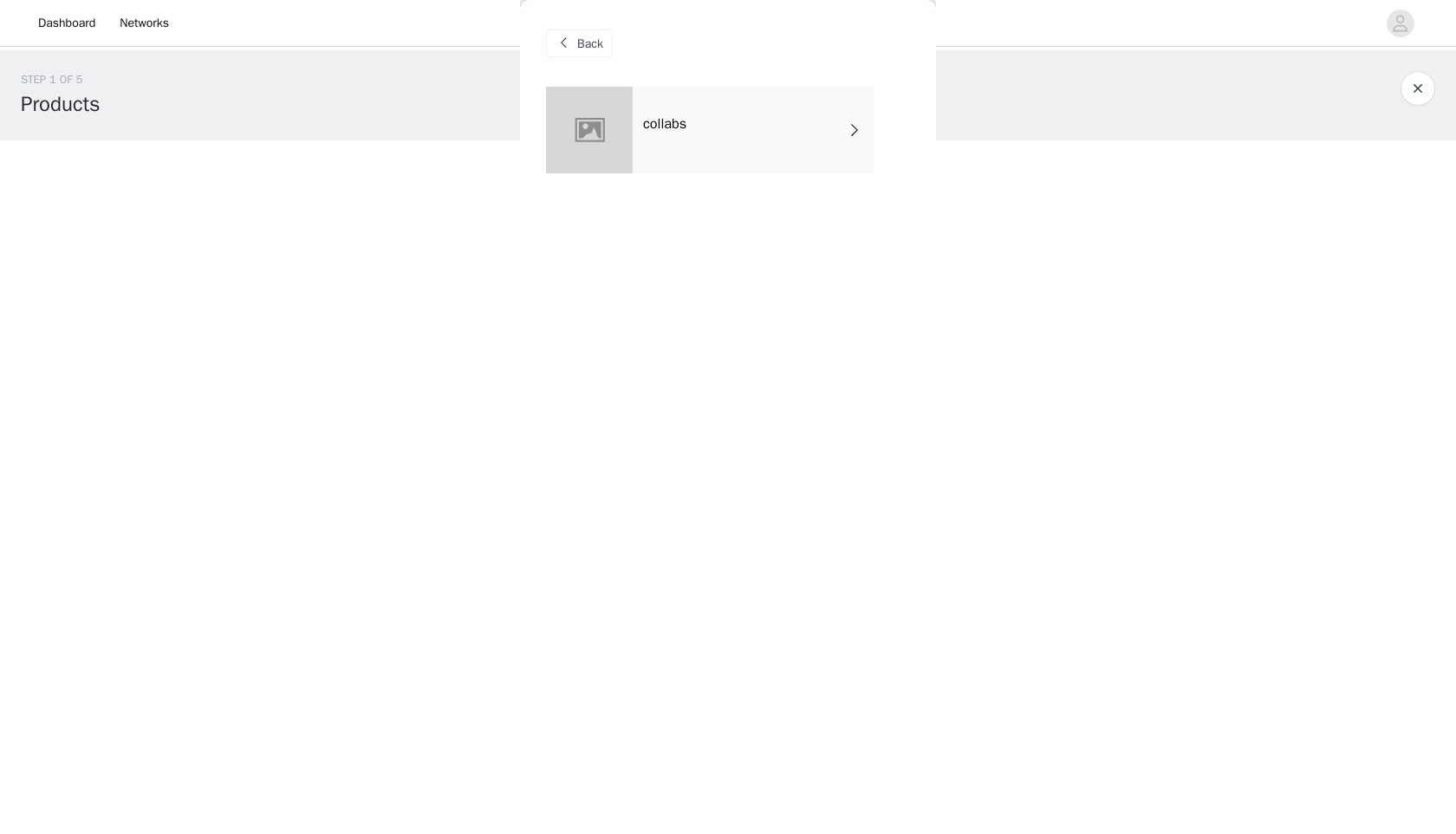 click on "collabs" at bounding box center [753, 130] 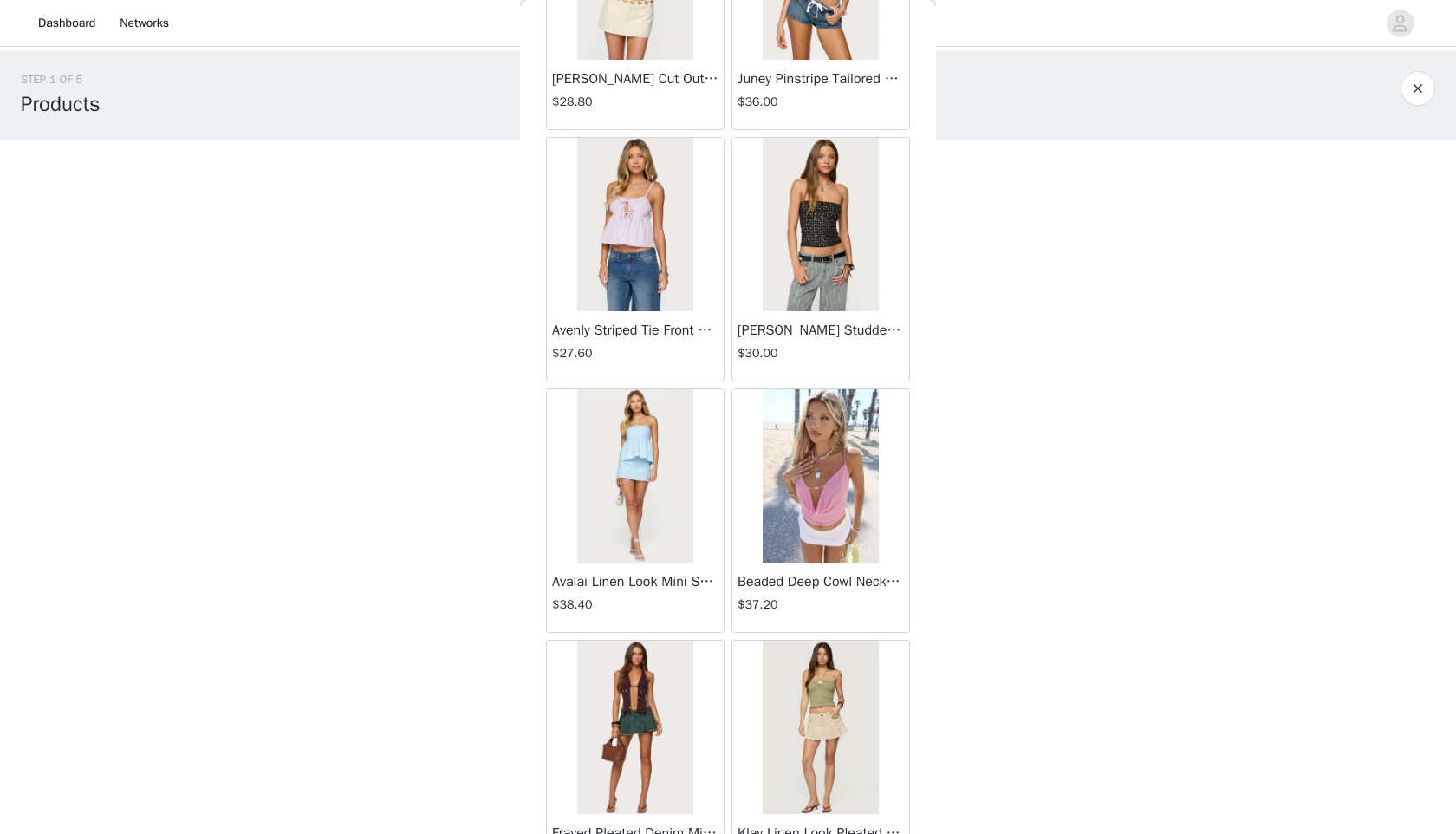 scroll, scrollTop: 1819, scrollLeft: 0, axis: vertical 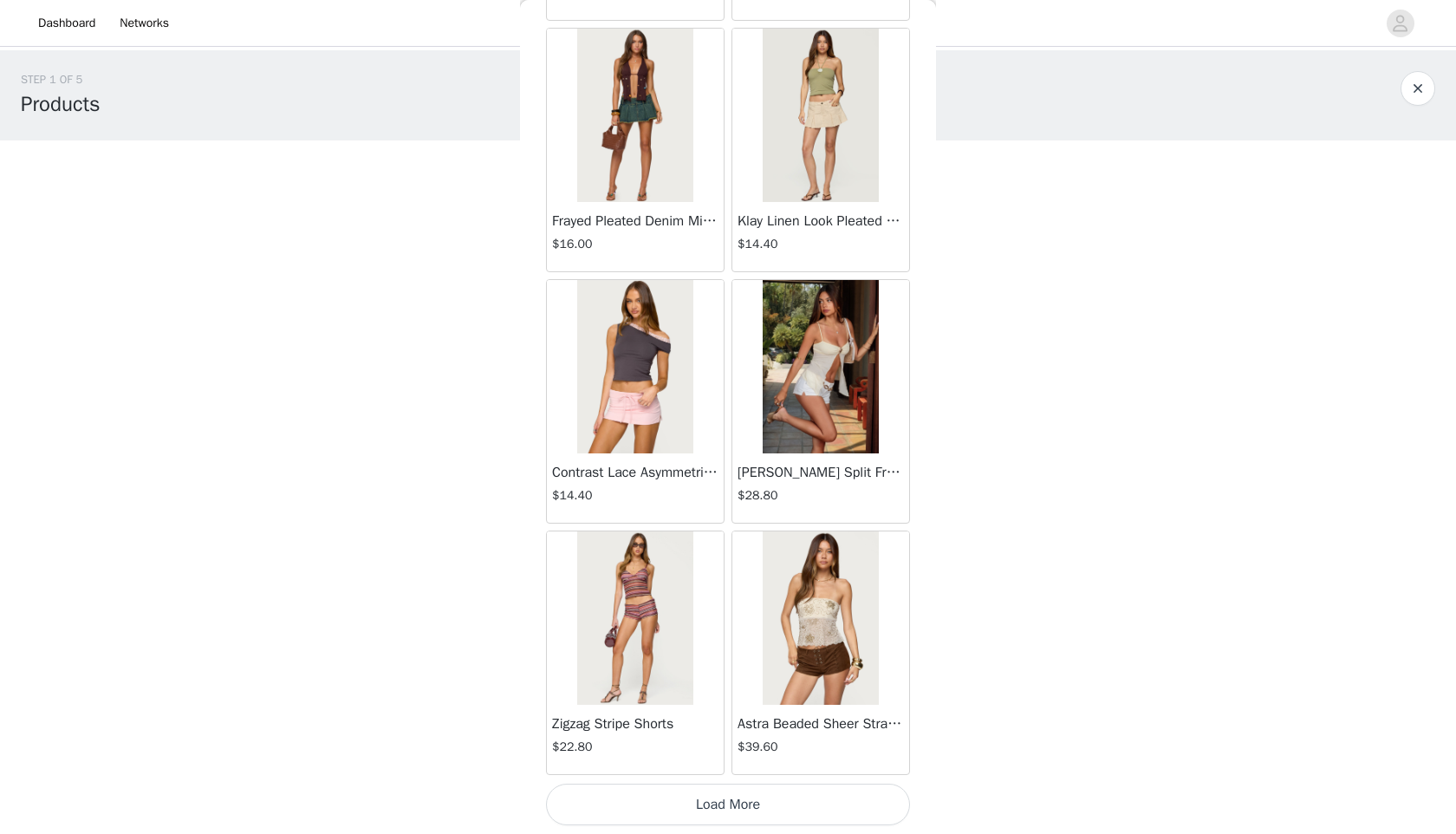 click on "Load More" at bounding box center (728, 805) 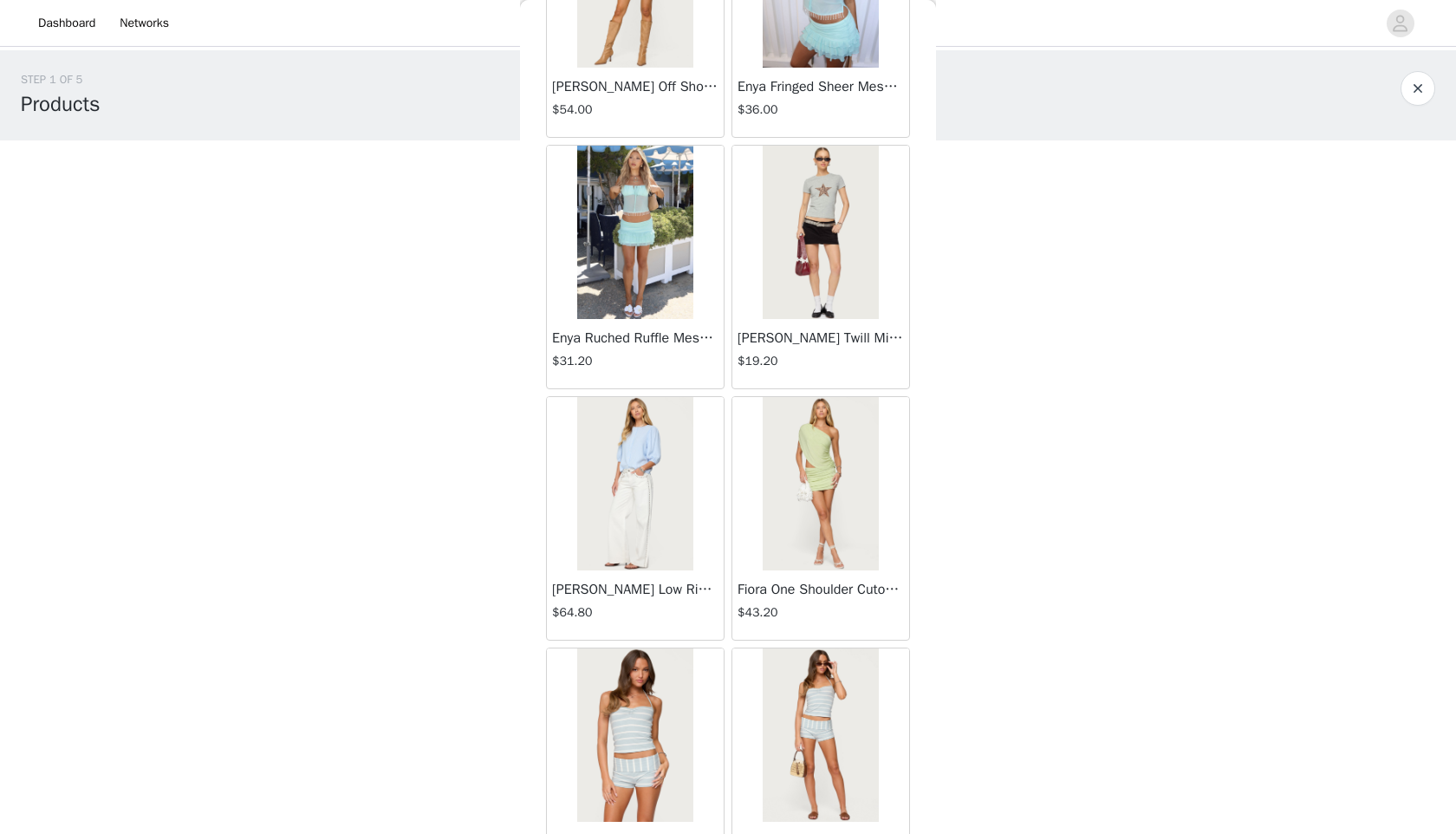 scroll, scrollTop: 4333, scrollLeft: 0, axis: vertical 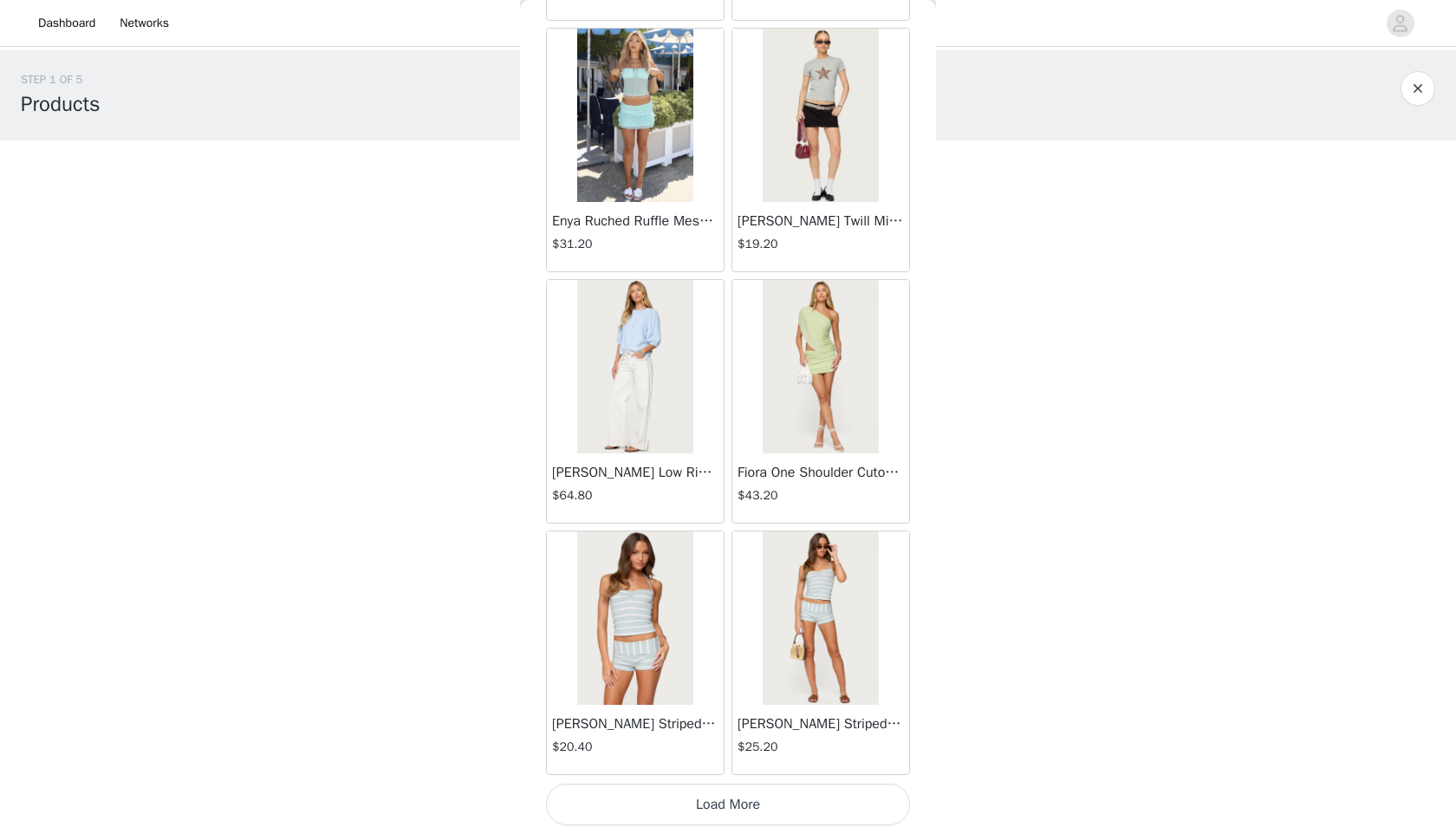click on "Load More" at bounding box center [728, 805] 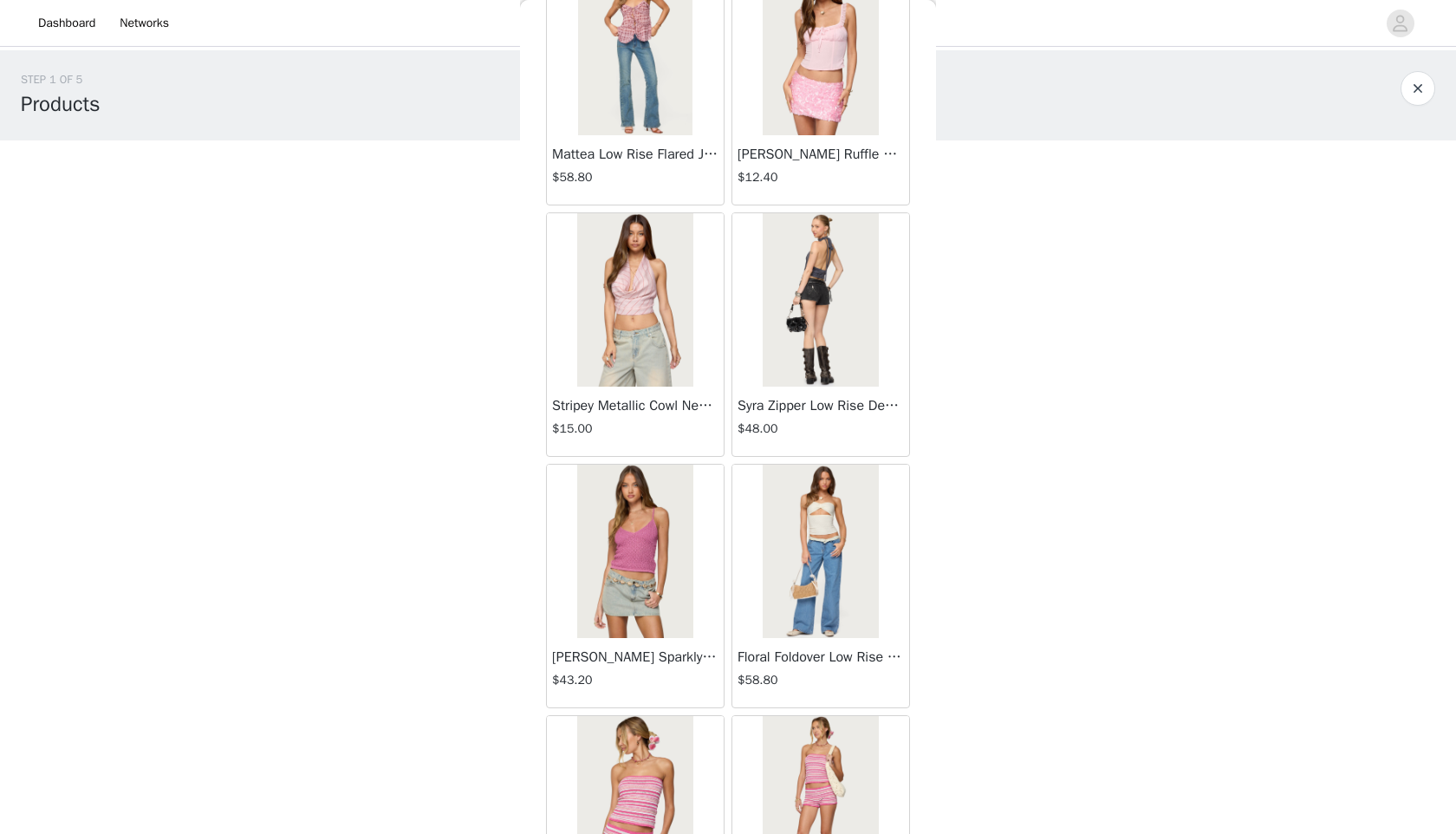 scroll, scrollTop: 6847, scrollLeft: 0, axis: vertical 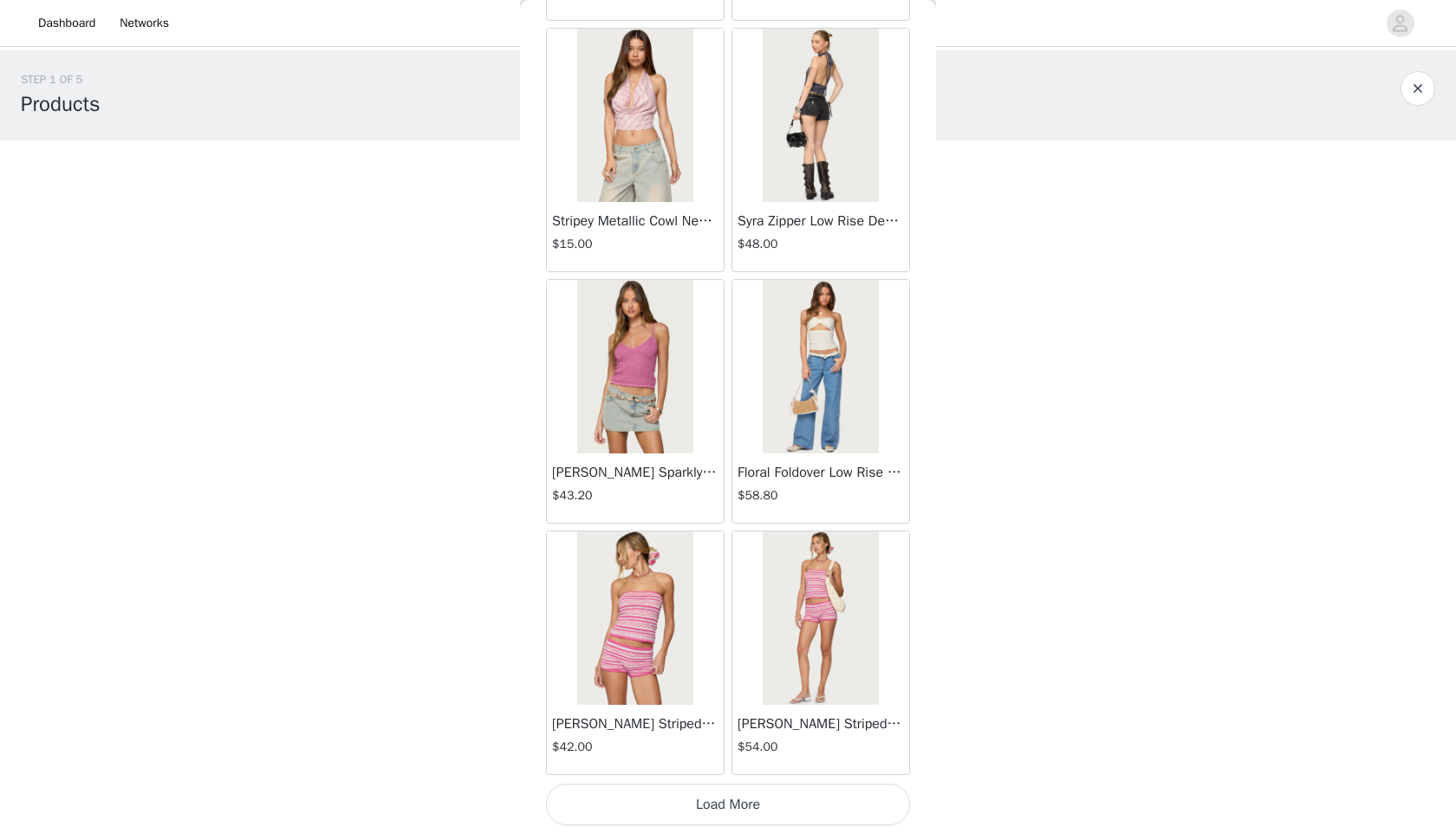 click at bounding box center (820, 618) 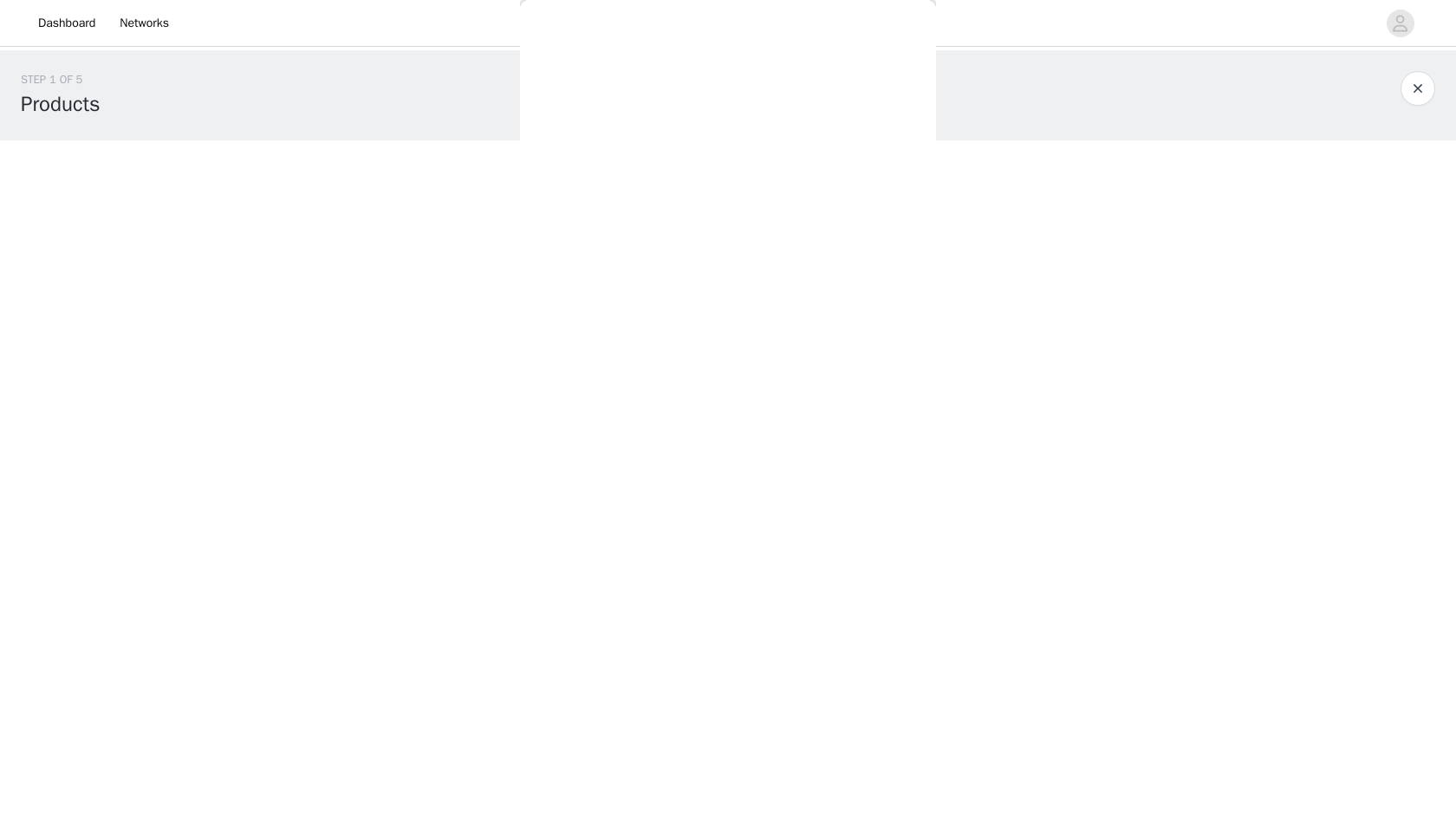 scroll, scrollTop: 0, scrollLeft: 0, axis: both 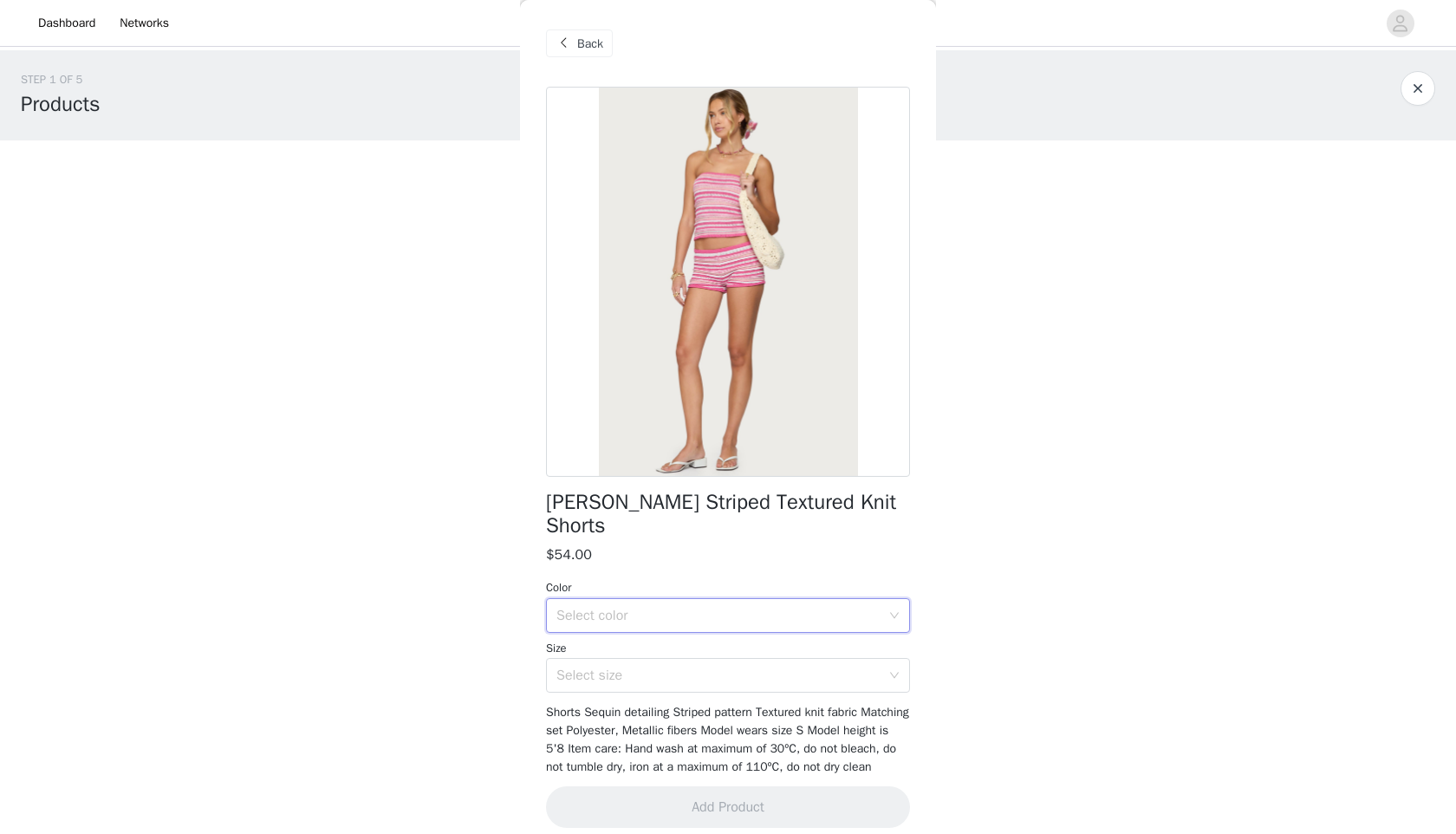 click on "Select color" at bounding box center [722, 616] 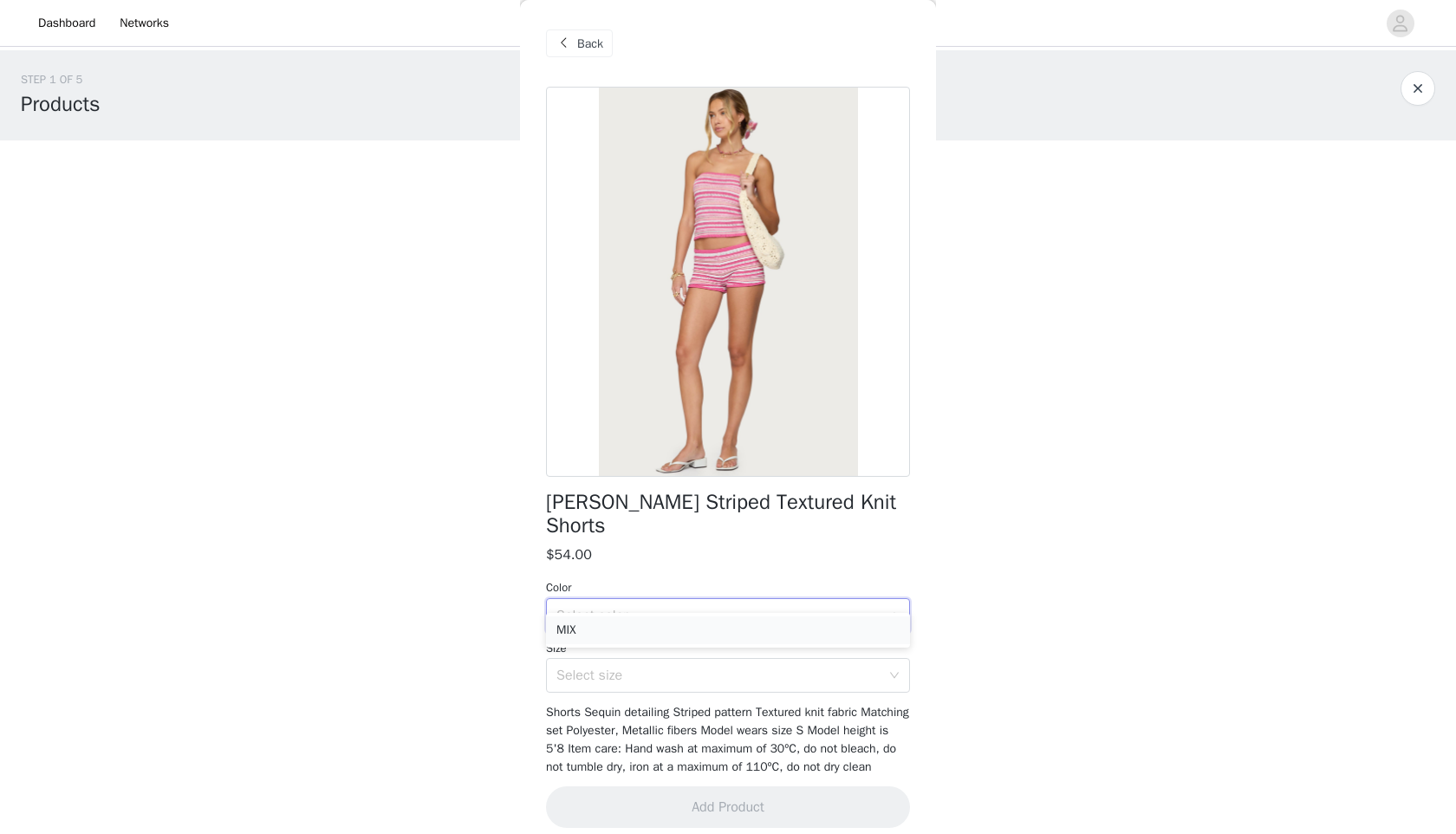 click on "MIX" at bounding box center (728, 630) 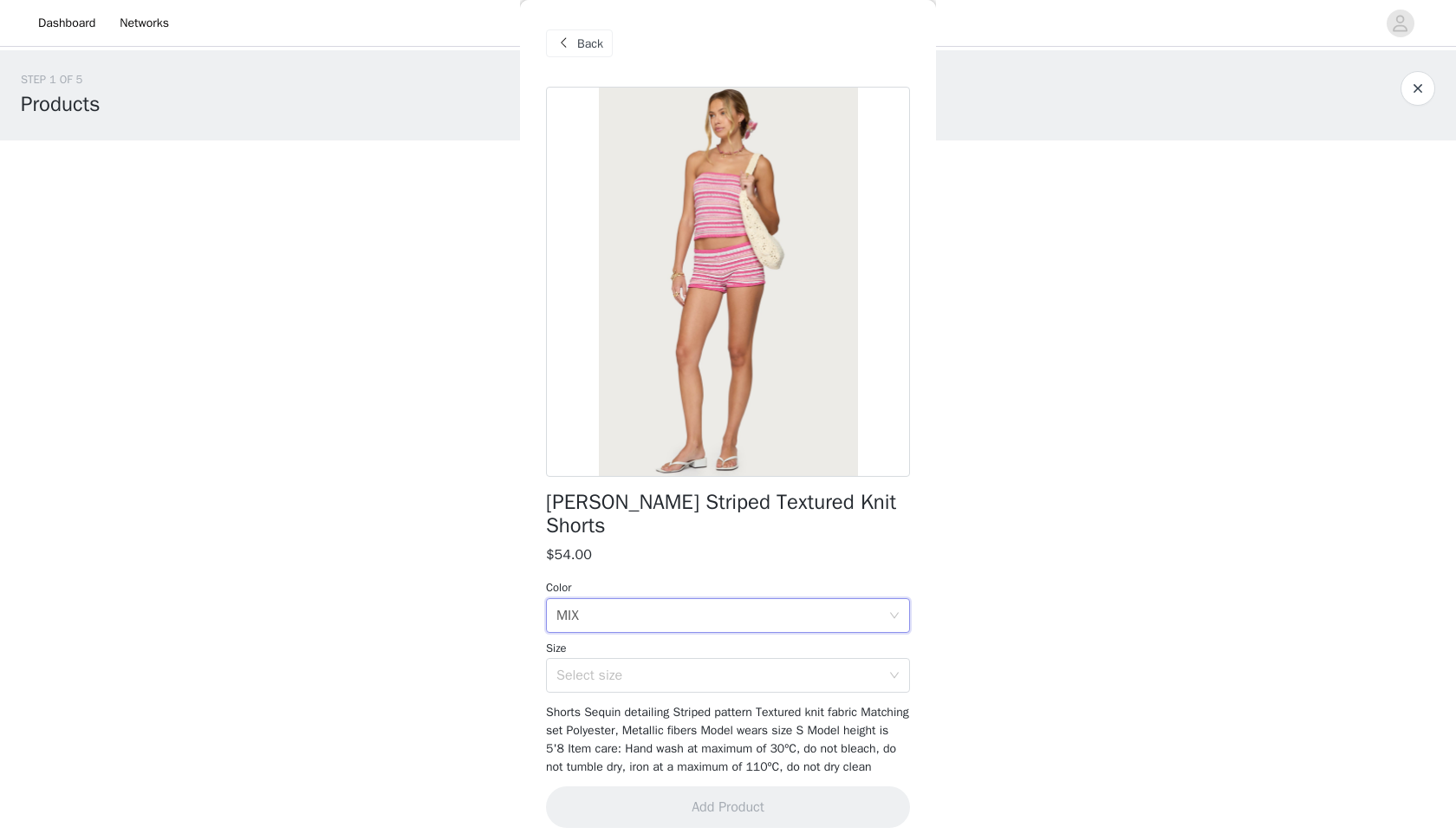 click on "Nola Striped Textured Knit Shorts       $54.00         Color   Select color MIX Size   Select size   Shorts Sequin detailing Striped pattern Textured knit fabric Matching set Polyester, Metallic fibers Model wears size S Model height is 5'8 Item care: Hand wash at maximum of 30ºC, do not bleach, do not tumble dry, iron at a maximum of 110ºC, do not dry clean   Add Product" at bounding box center [728, 467] 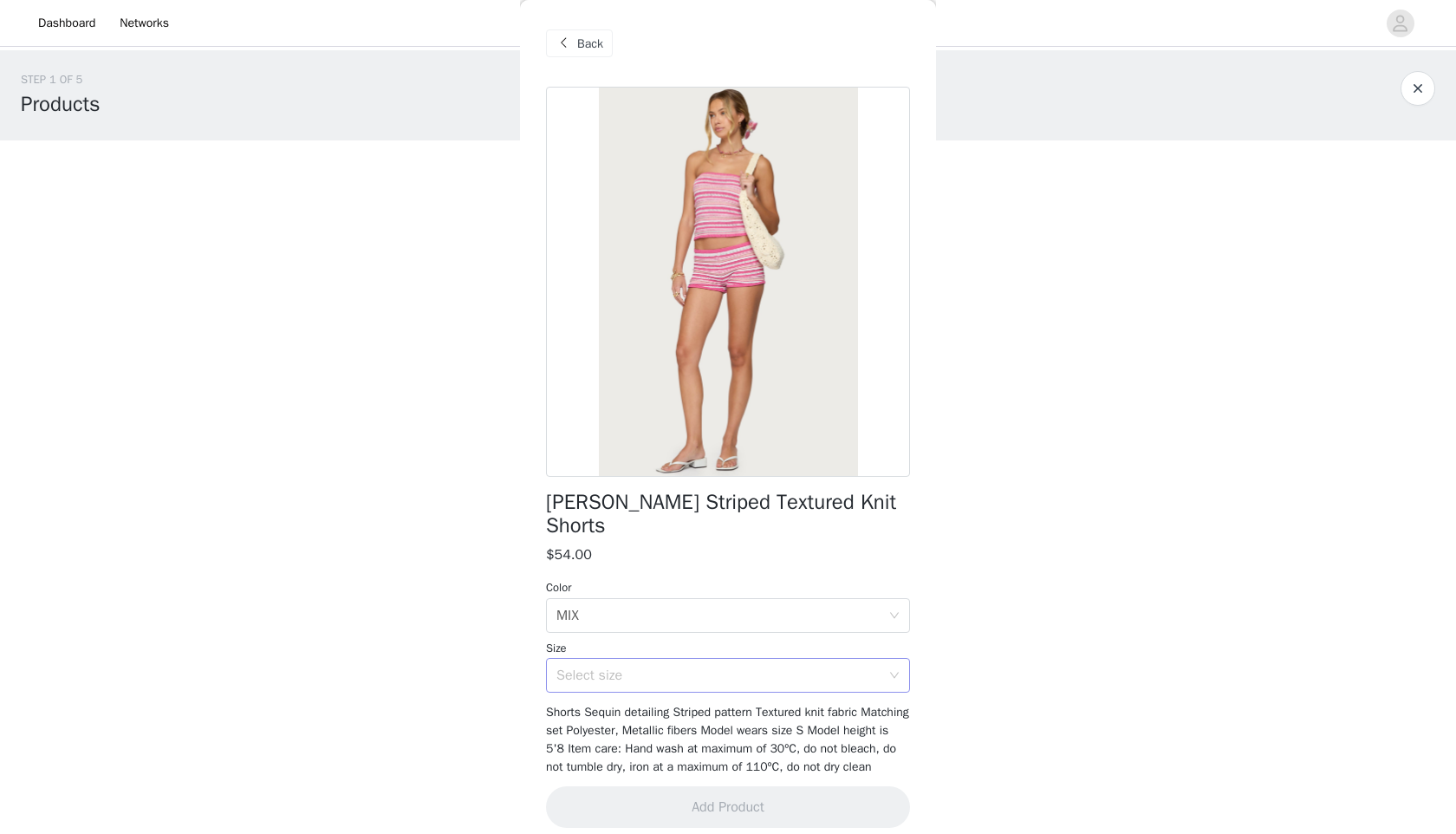 click on "Select size" at bounding box center [718, 675] 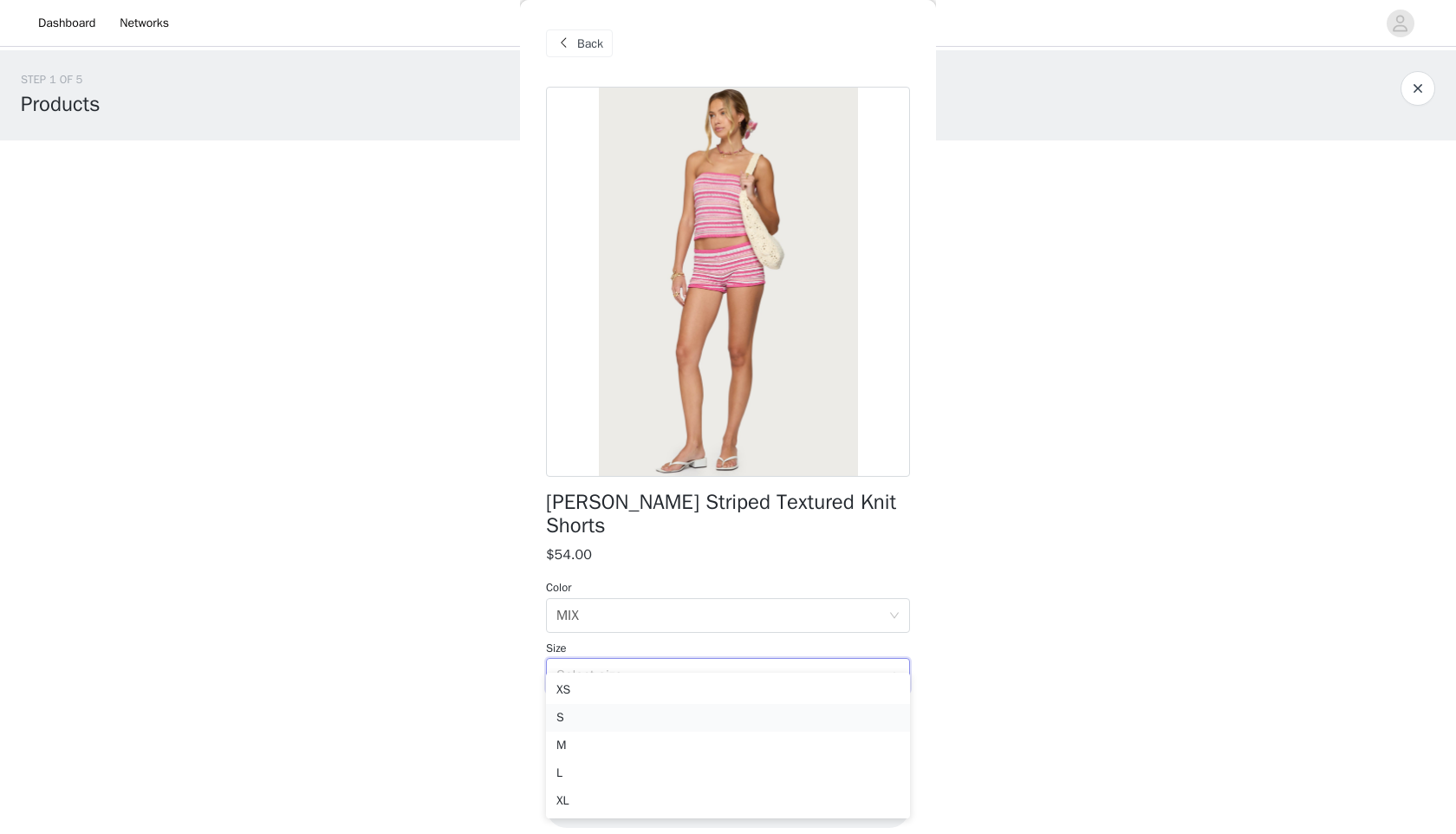 click on "S" at bounding box center [728, 718] 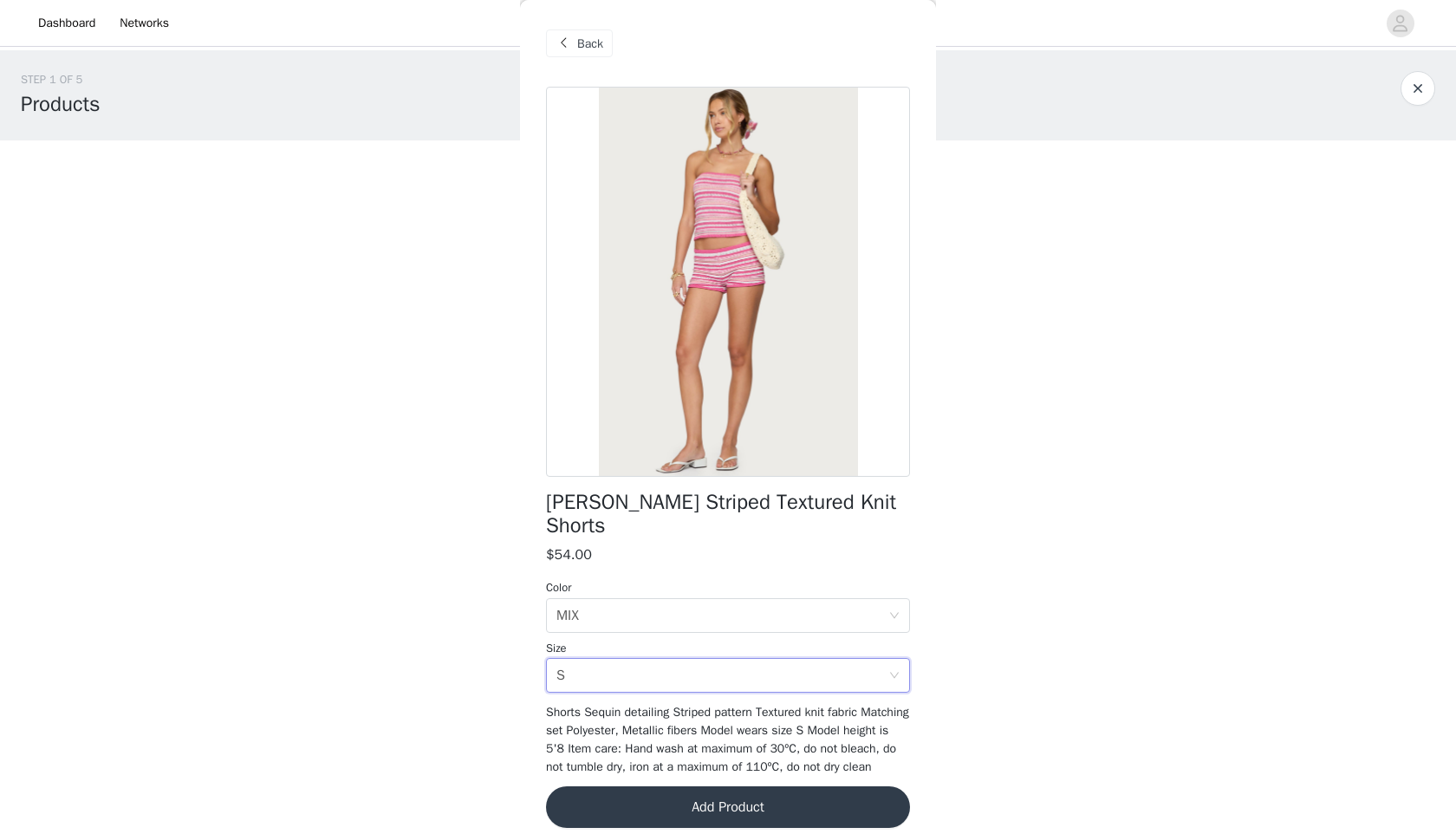 click on "Add Product" at bounding box center (728, 807) 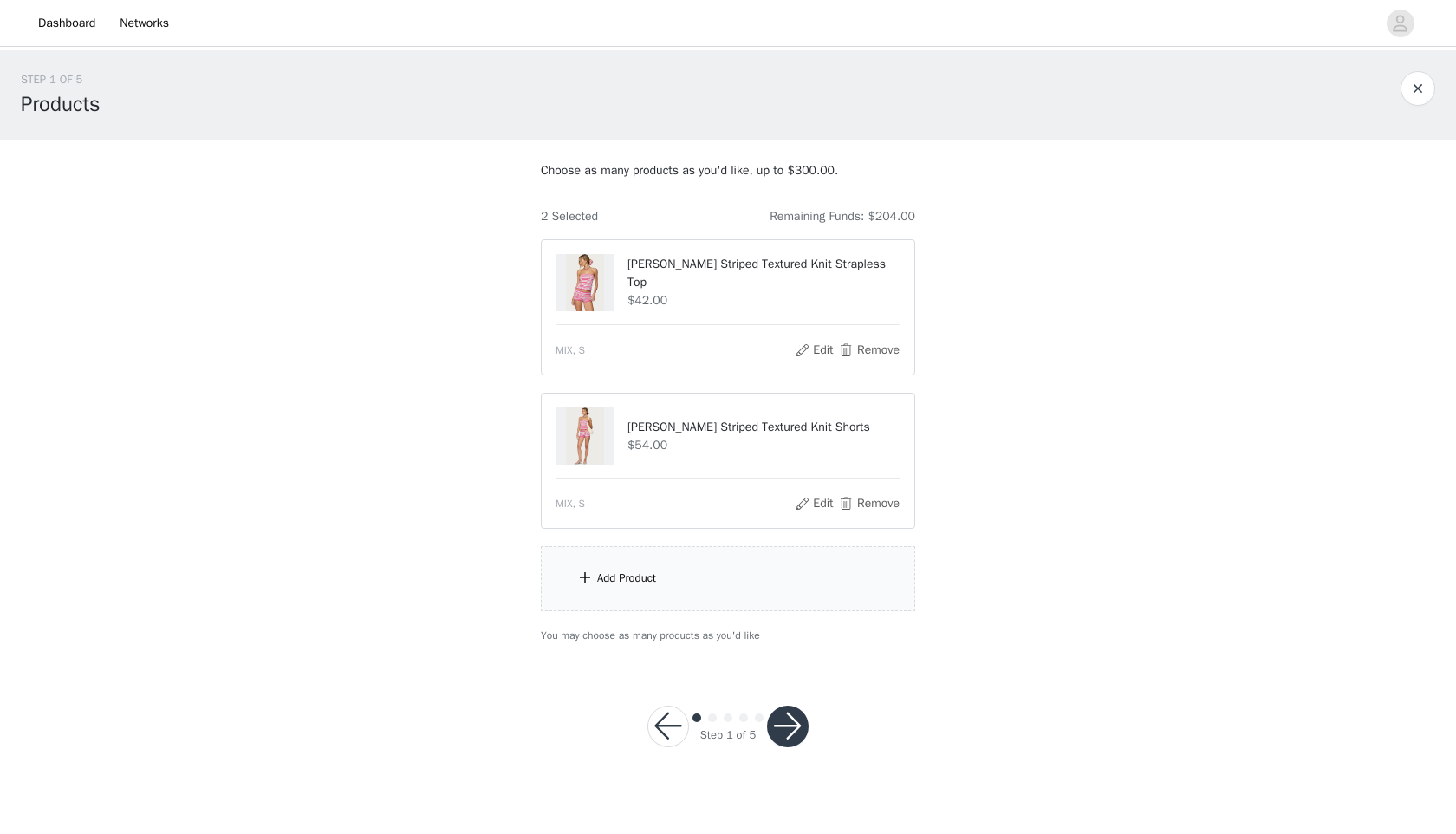click on "Add Product" at bounding box center [728, 578] 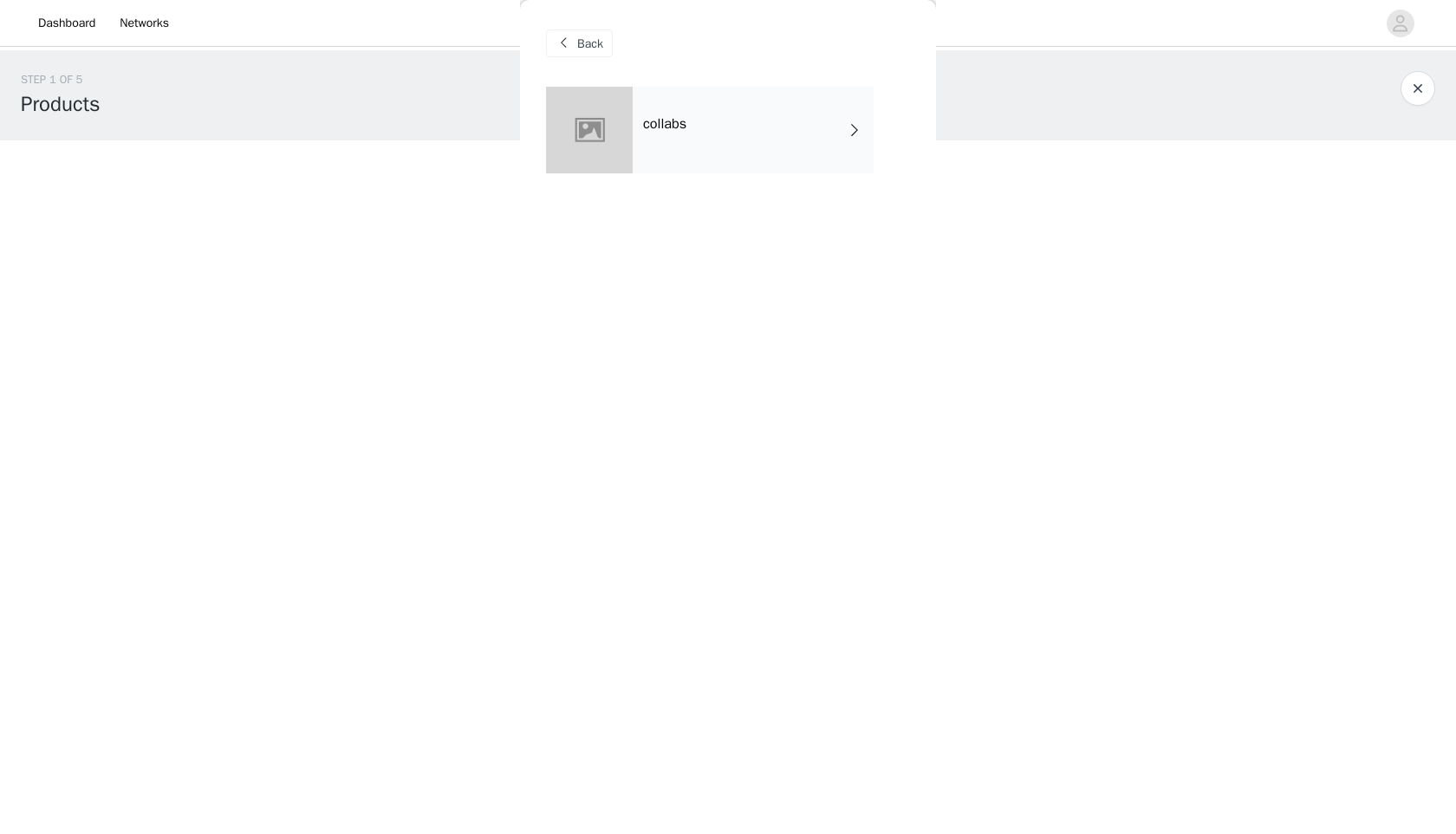 click on "collabs" at bounding box center (753, 130) 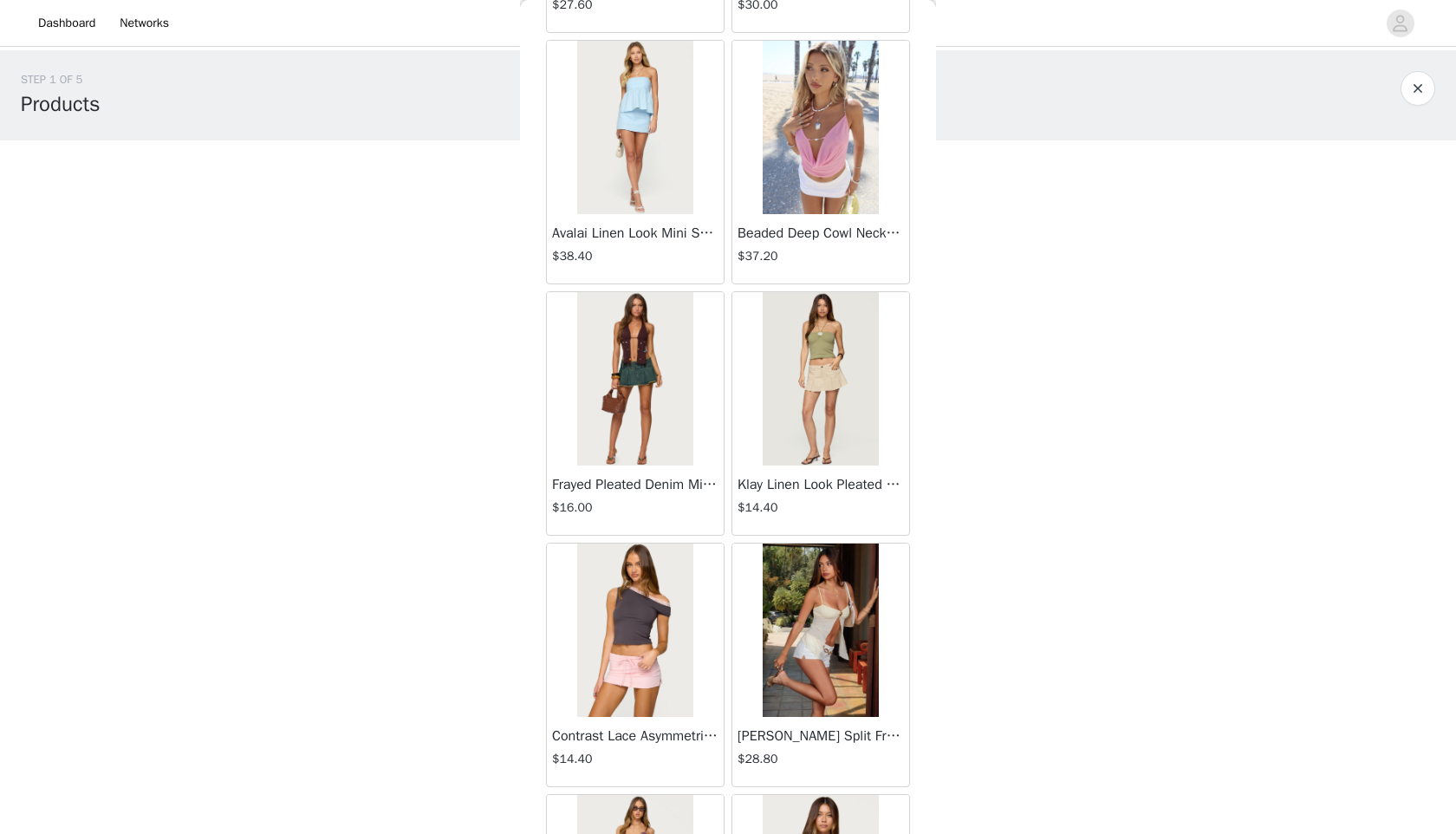 scroll, scrollTop: 1819, scrollLeft: 0, axis: vertical 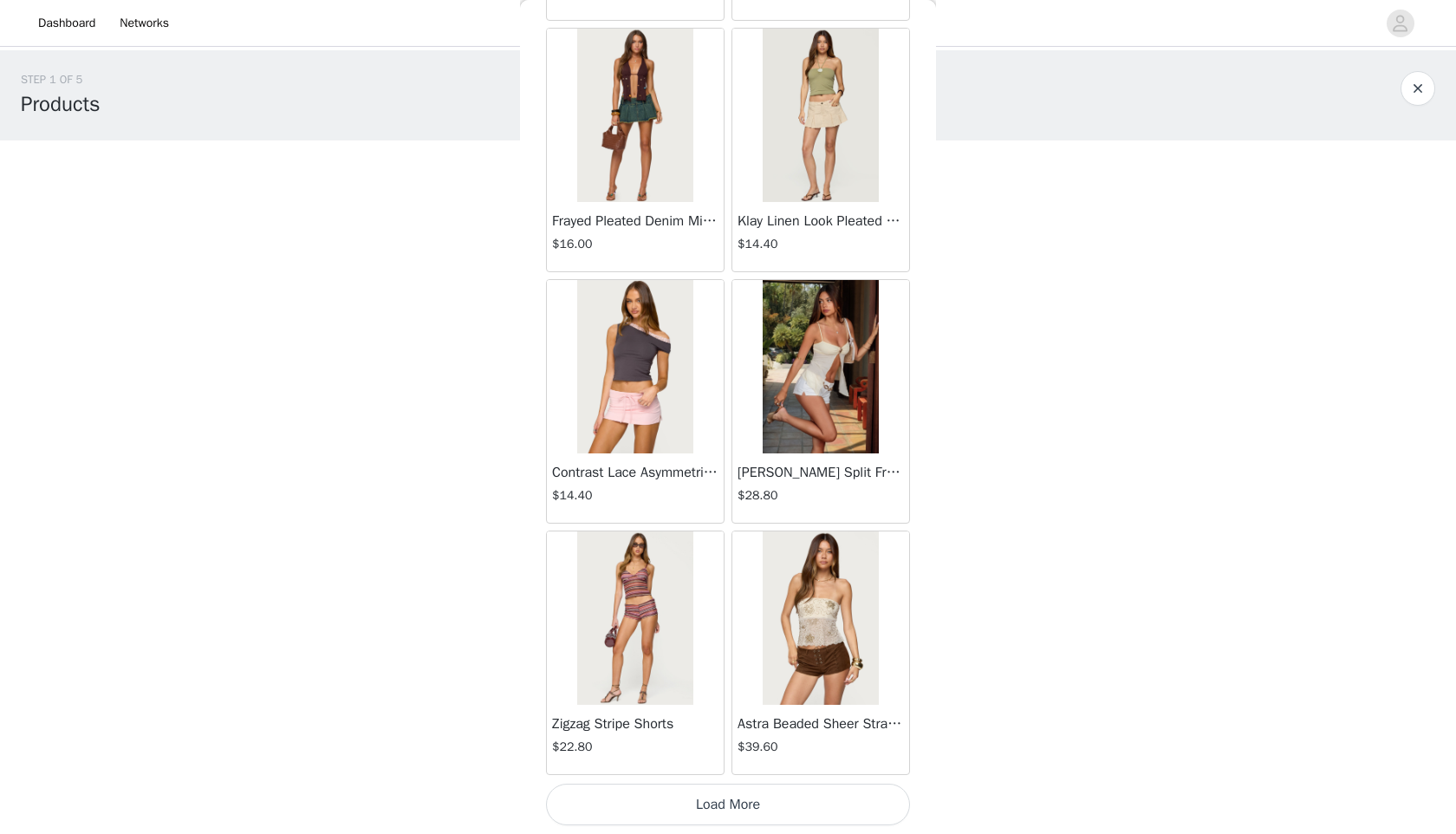 click on "Load More" at bounding box center (728, 805) 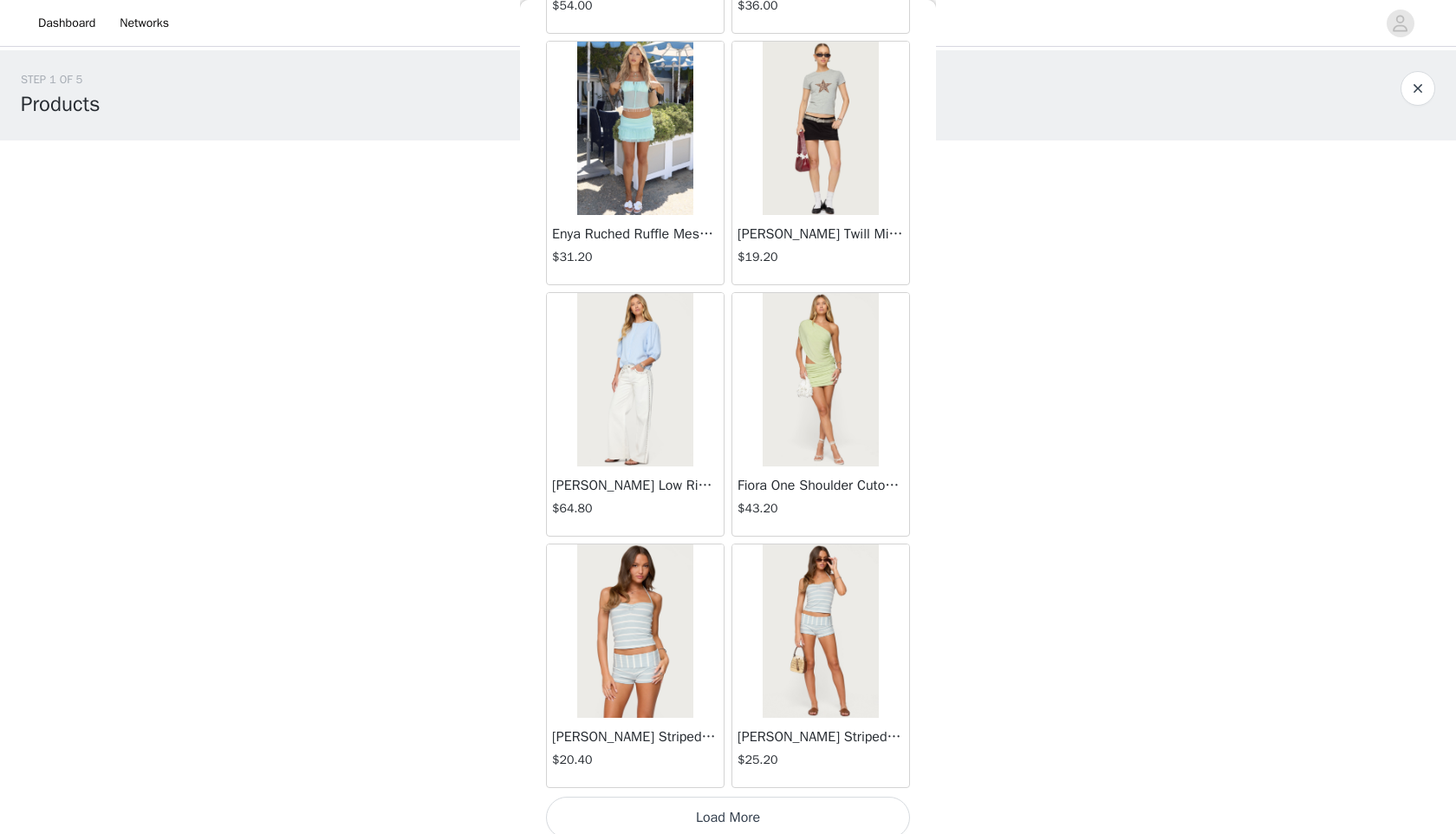 scroll, scrollTop: 4333, scrollLeft: 0, axis: vertical 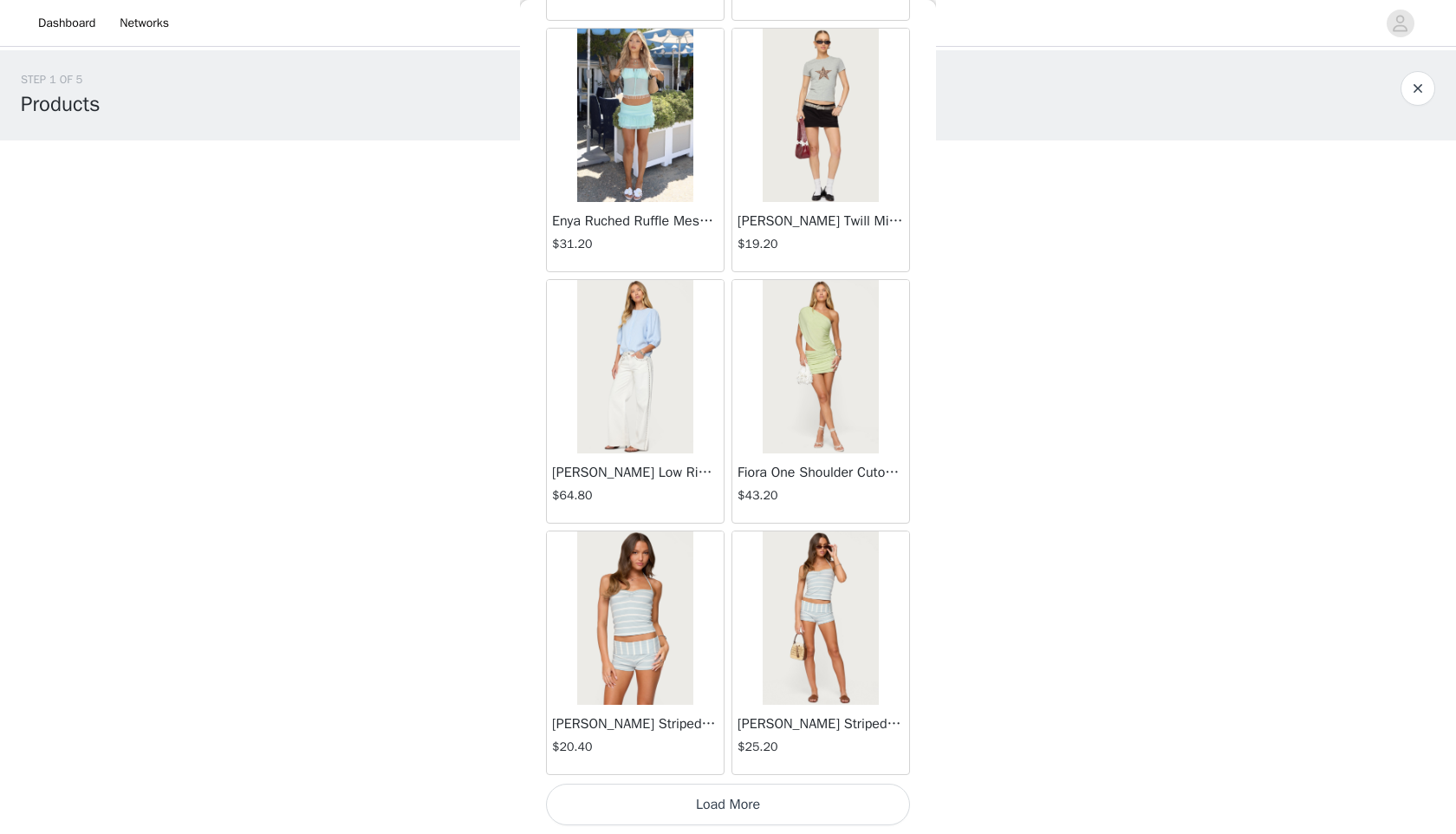 click on "Load More" at bounding box center (728, 805) 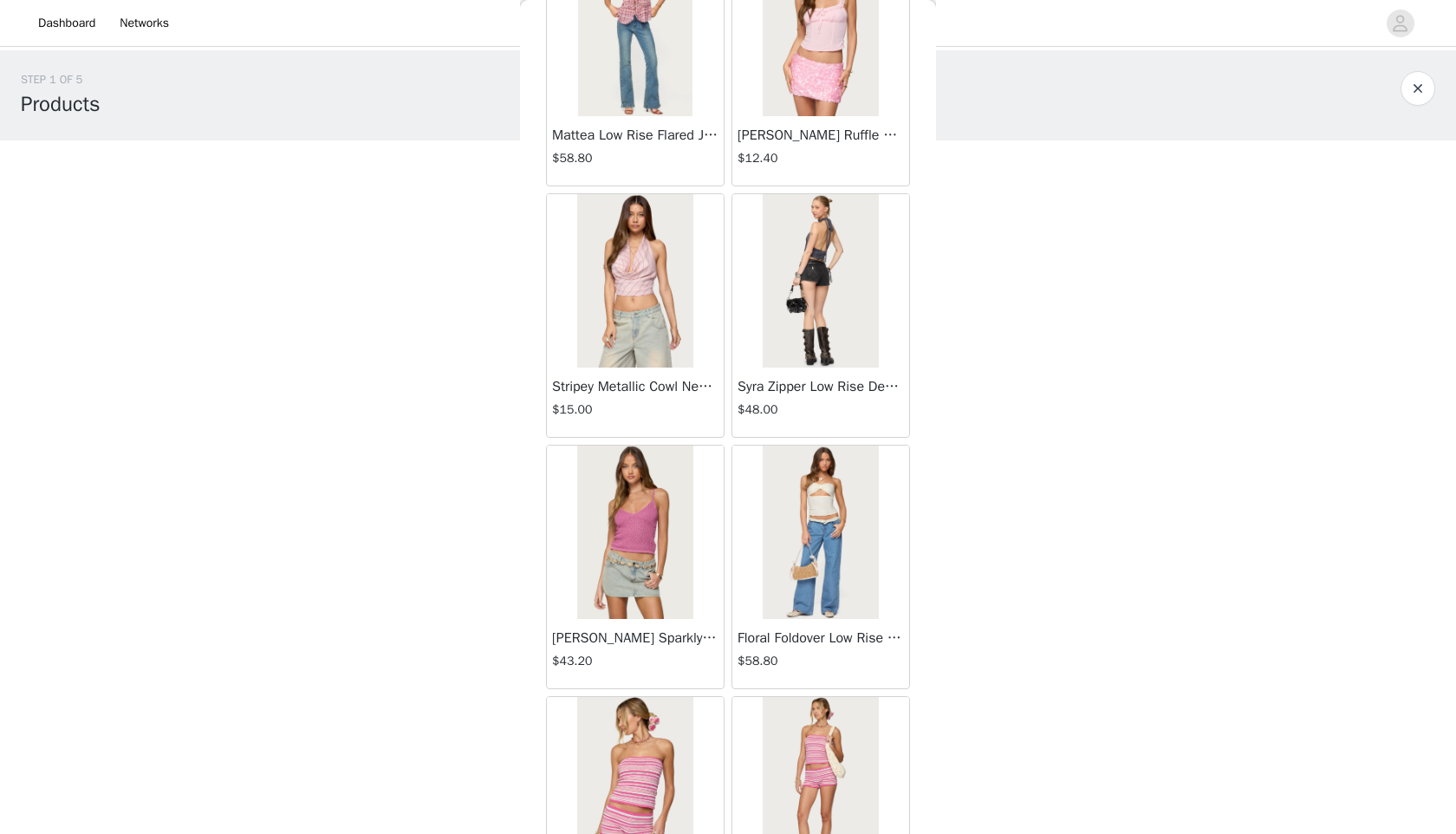 scroll, scrollTop: 6847, scrollLeft: 0, axis: vertical 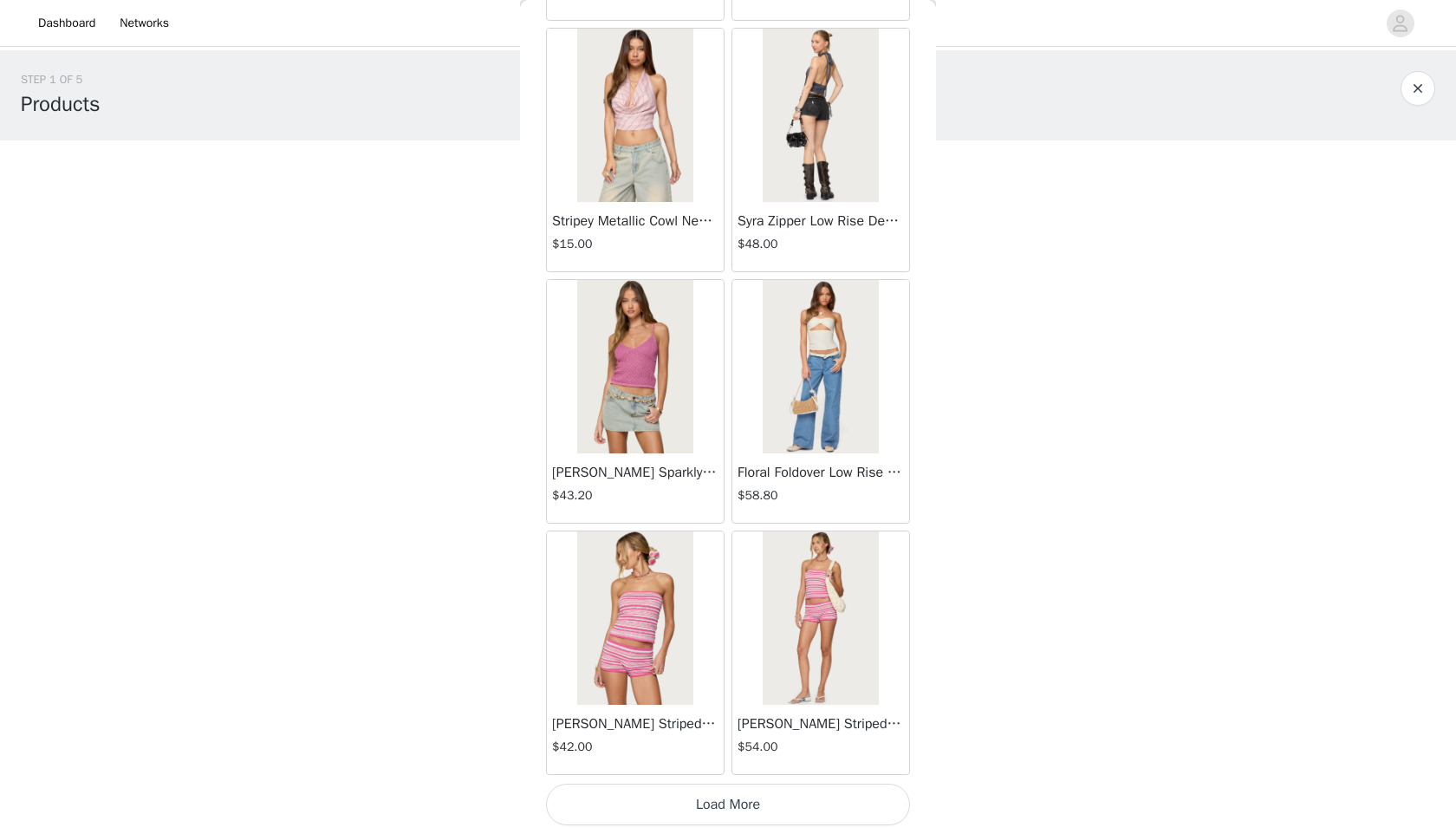 click on "Load More" at bounding box center (728, 805) 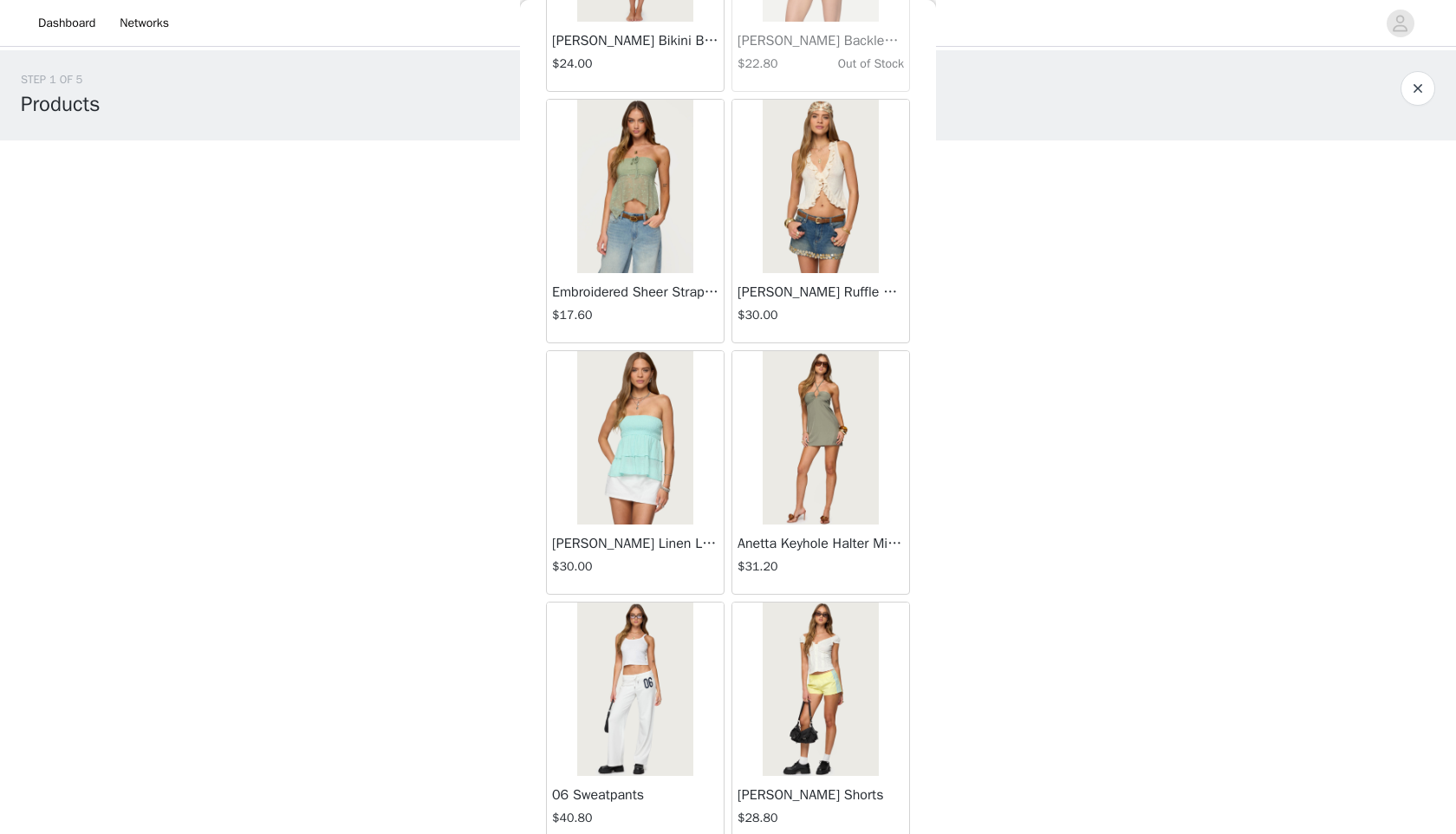 scroll, scrollTop: 9361, scrollLeft: 0, axis: vertical 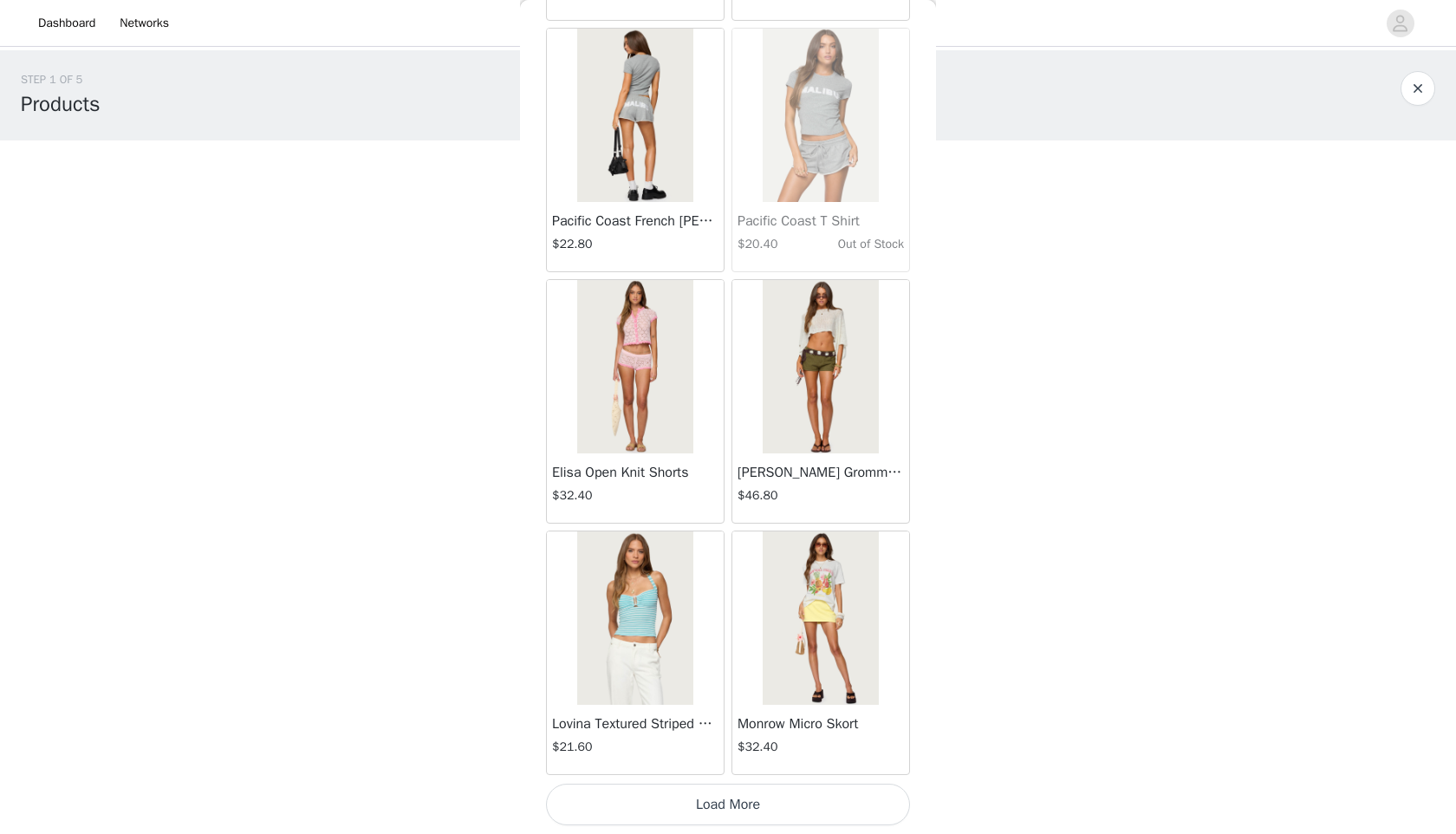 click on "Load More" at bounding box center [728, 805] 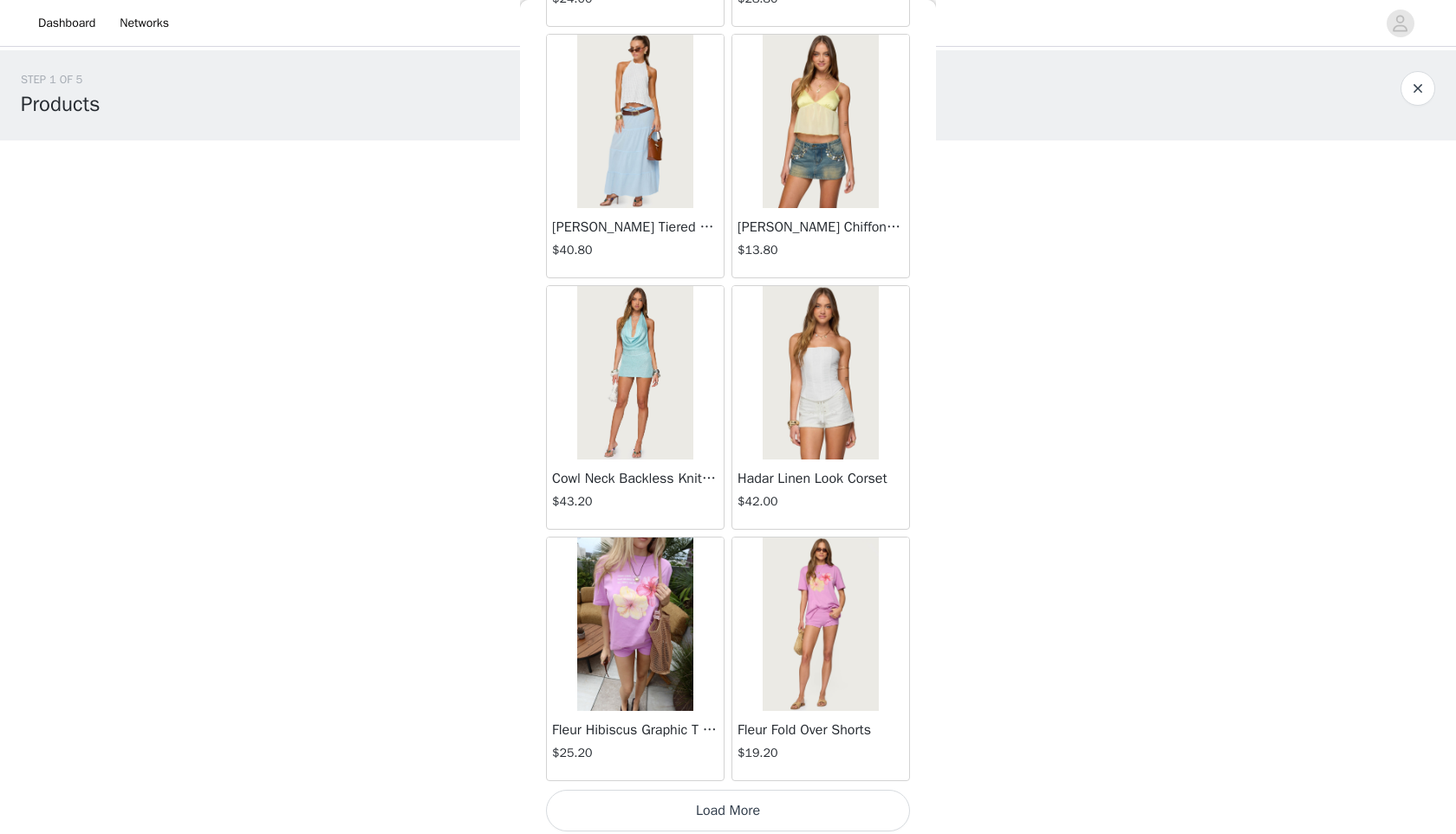 scroll, scrollTop: 11875, scrollLeft: 0, axis: vertical 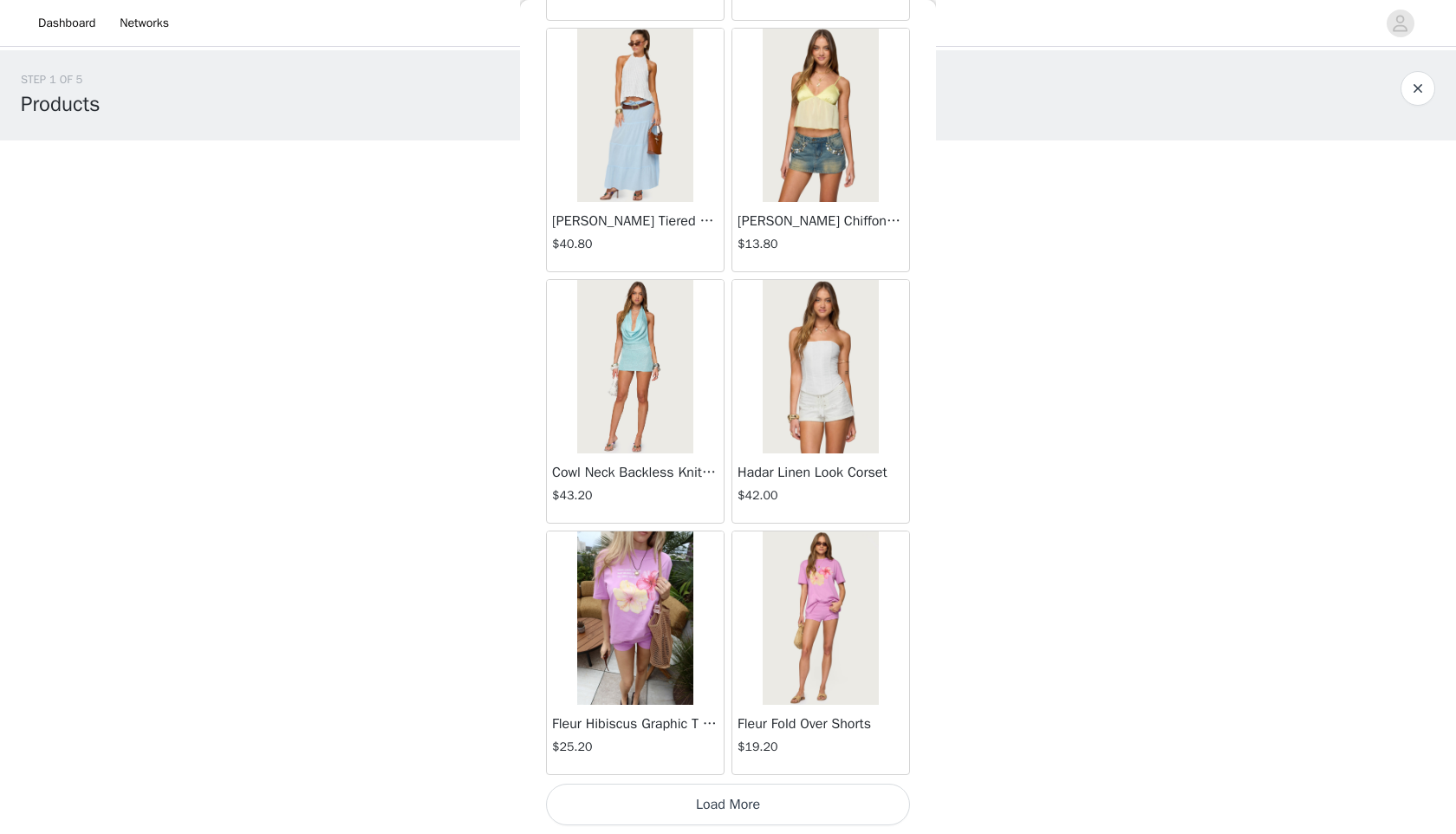 click on "Load More" at bounding box center (728, 805) 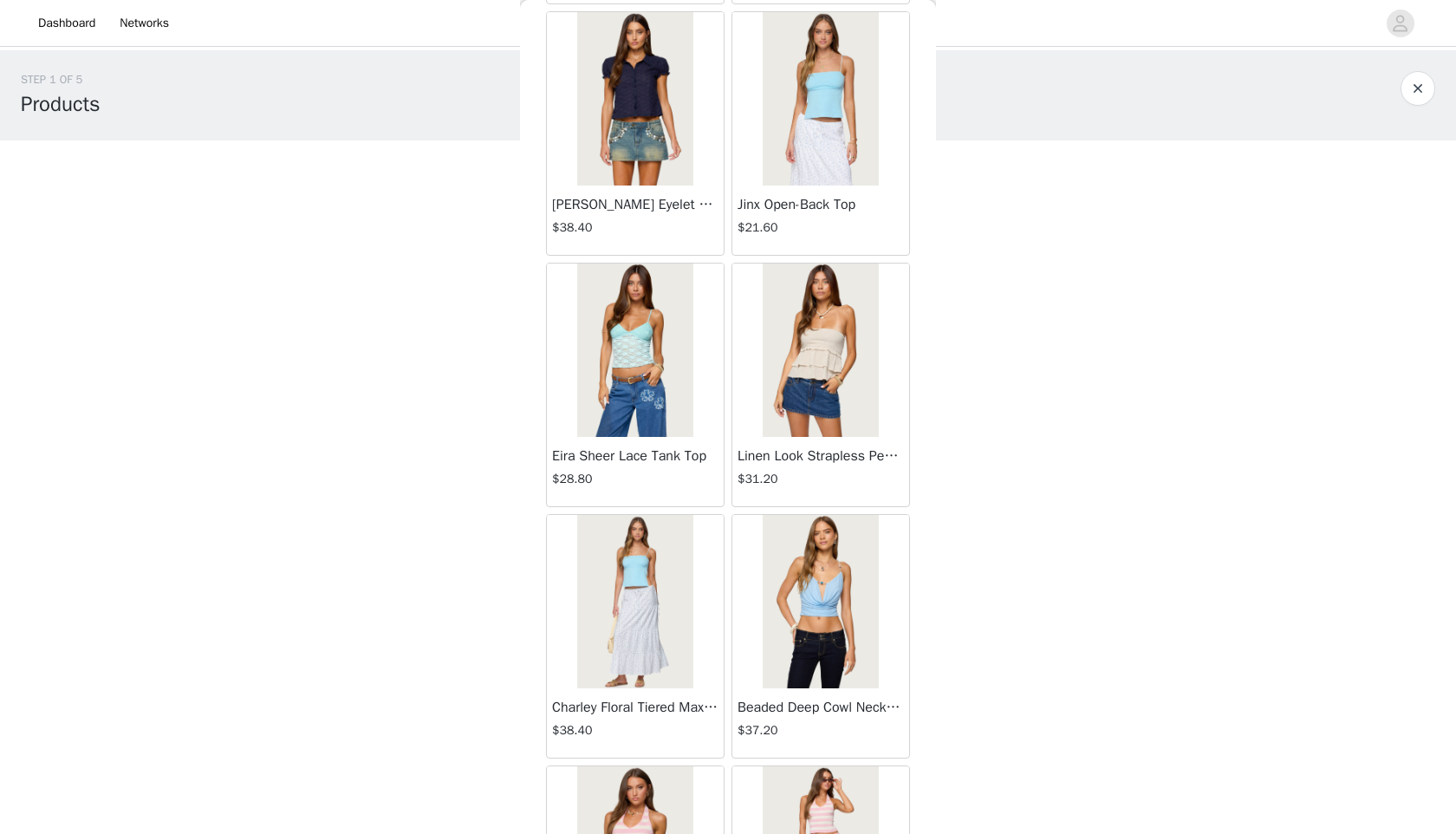 scroll, scrollTop: 14390, scrollLeft: 0, axis: vertical 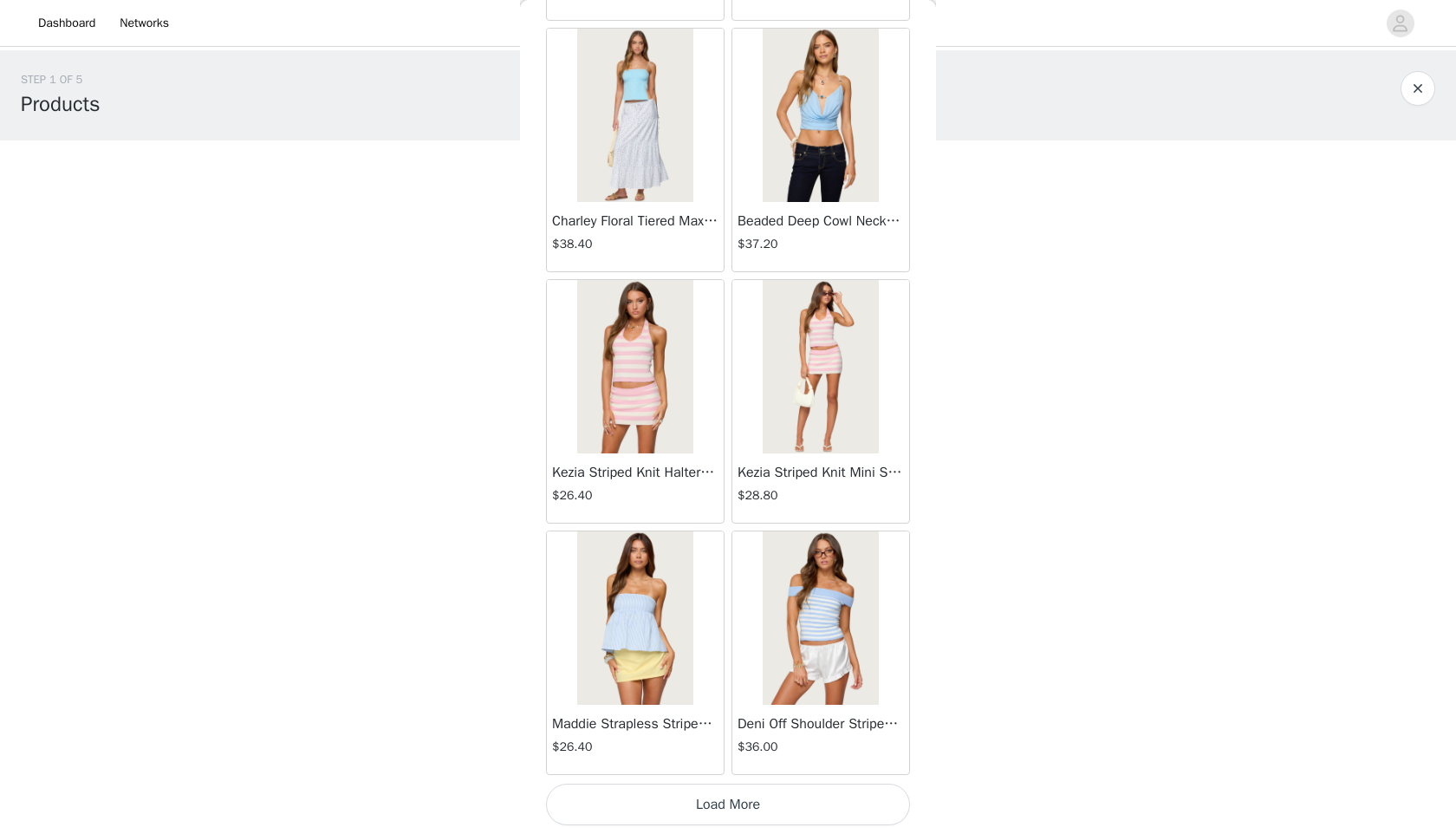 click on "Load More" at bounding box center [728, 805] 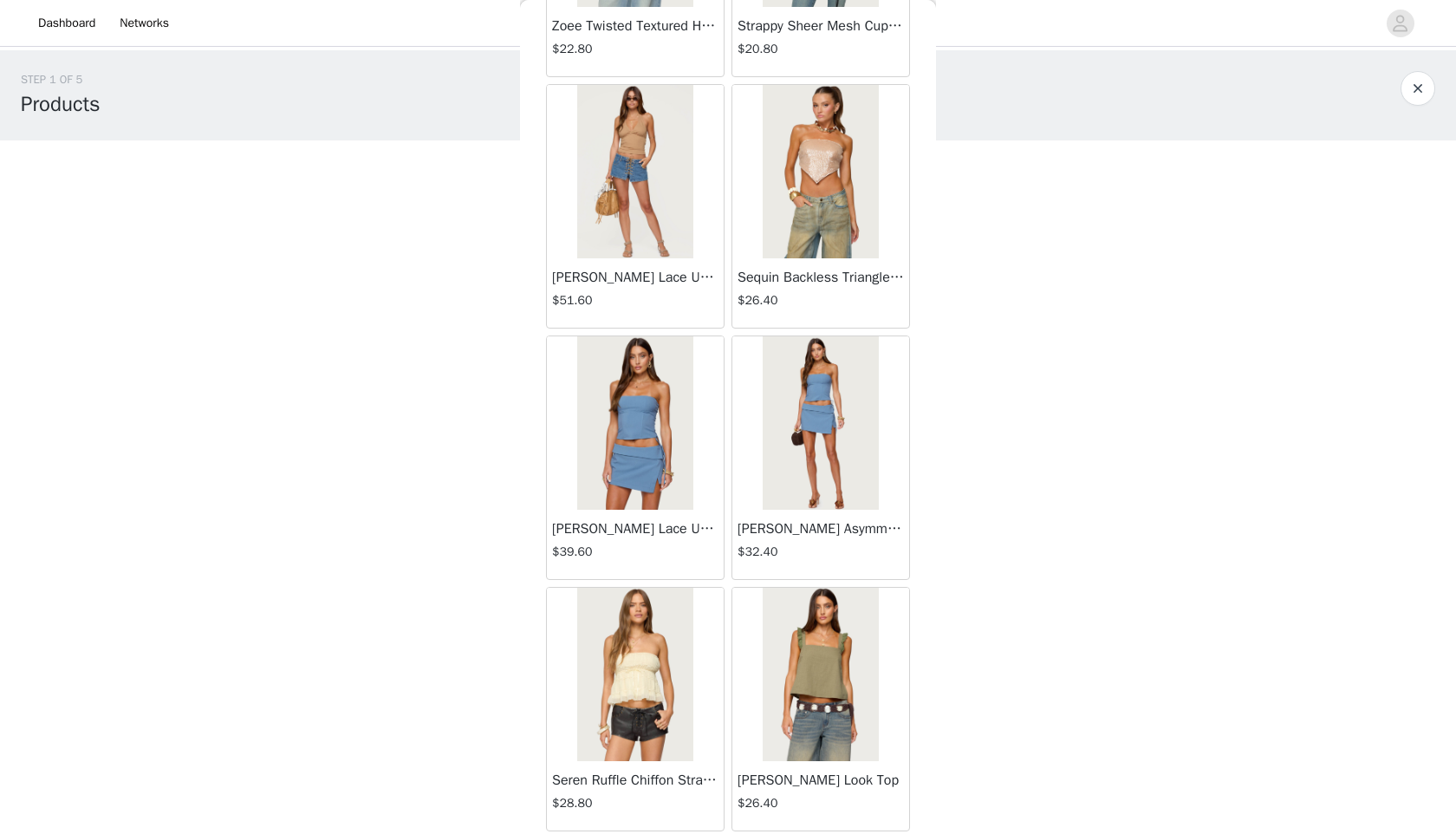 scroll, scrollTop: 16904, scrollLeft: 0, axis: vertical 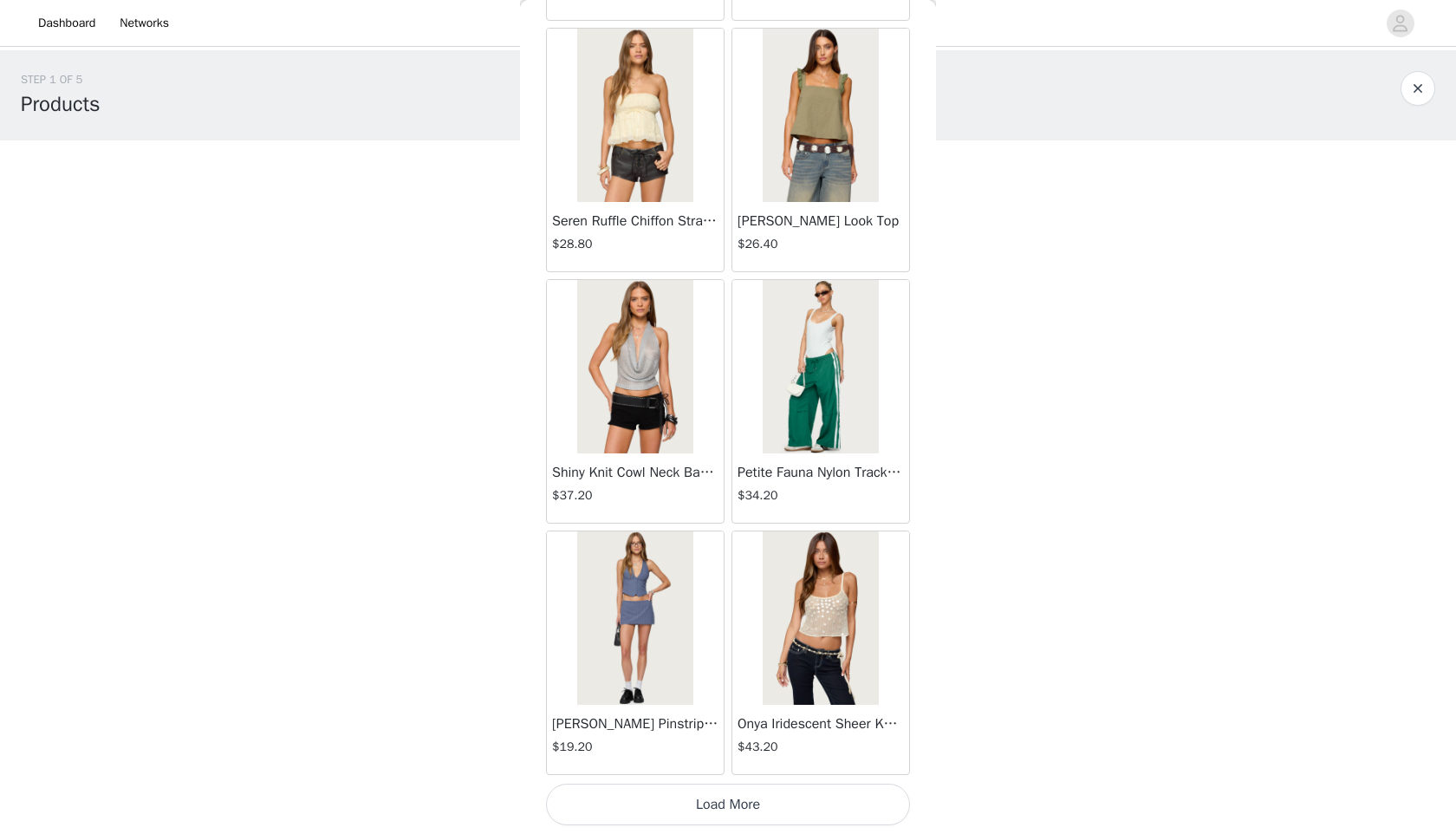 click on "Load More" at bounding box center [728, 805] 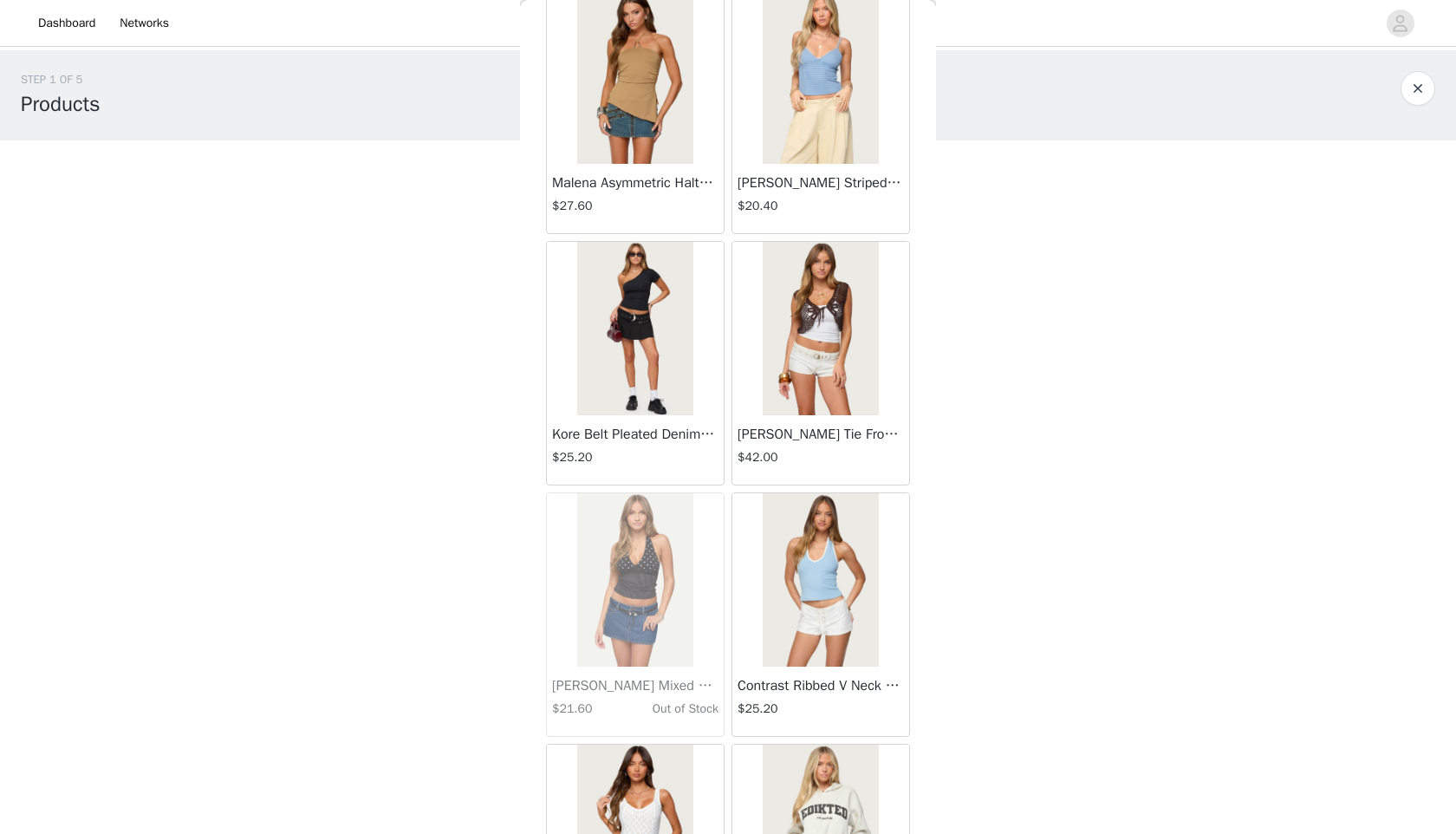 scroll, scrollTop: 19418, scrollLeft: 0, axis: vertical 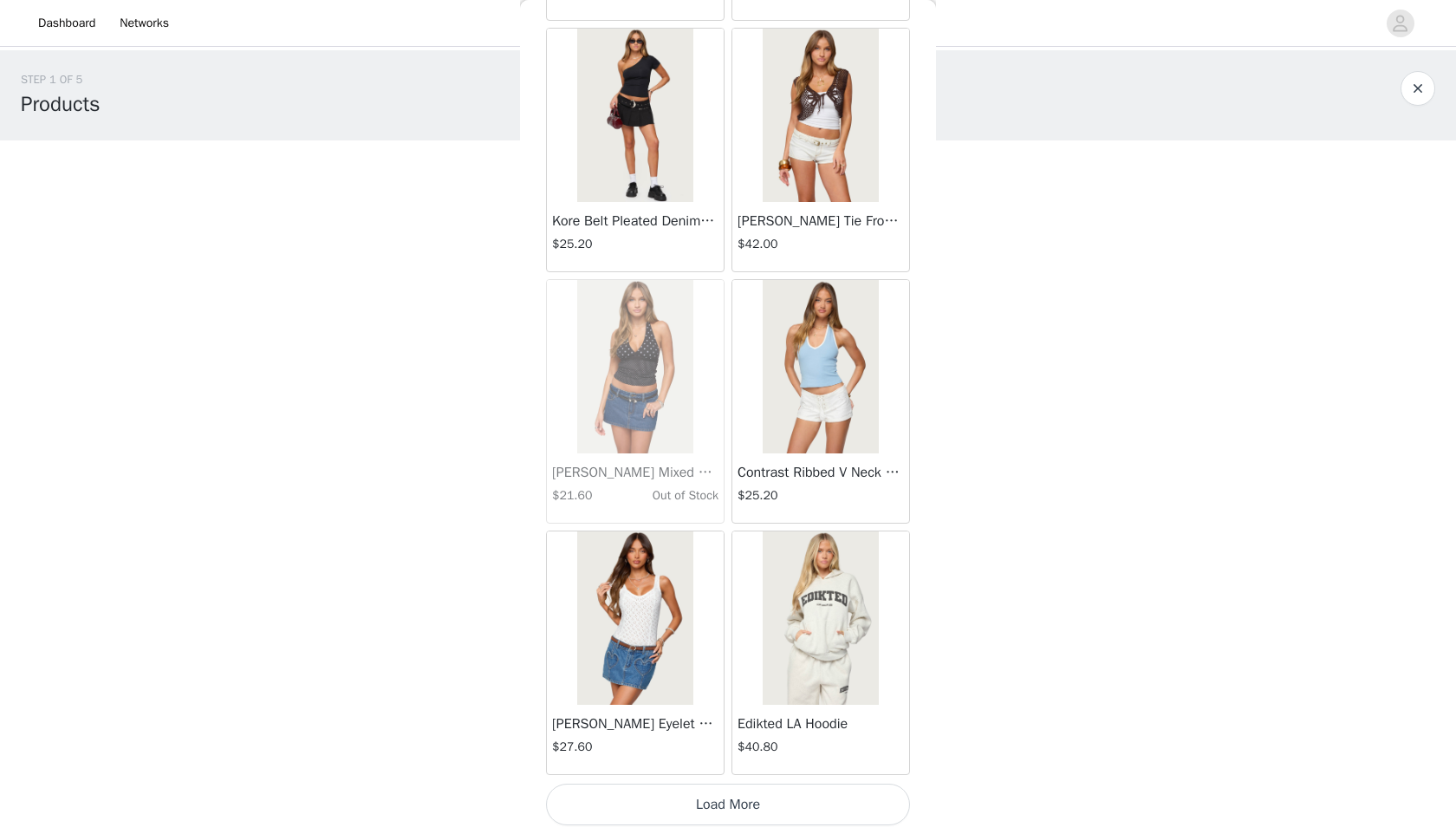 click on "Load More" at bounding box center (728, 805) 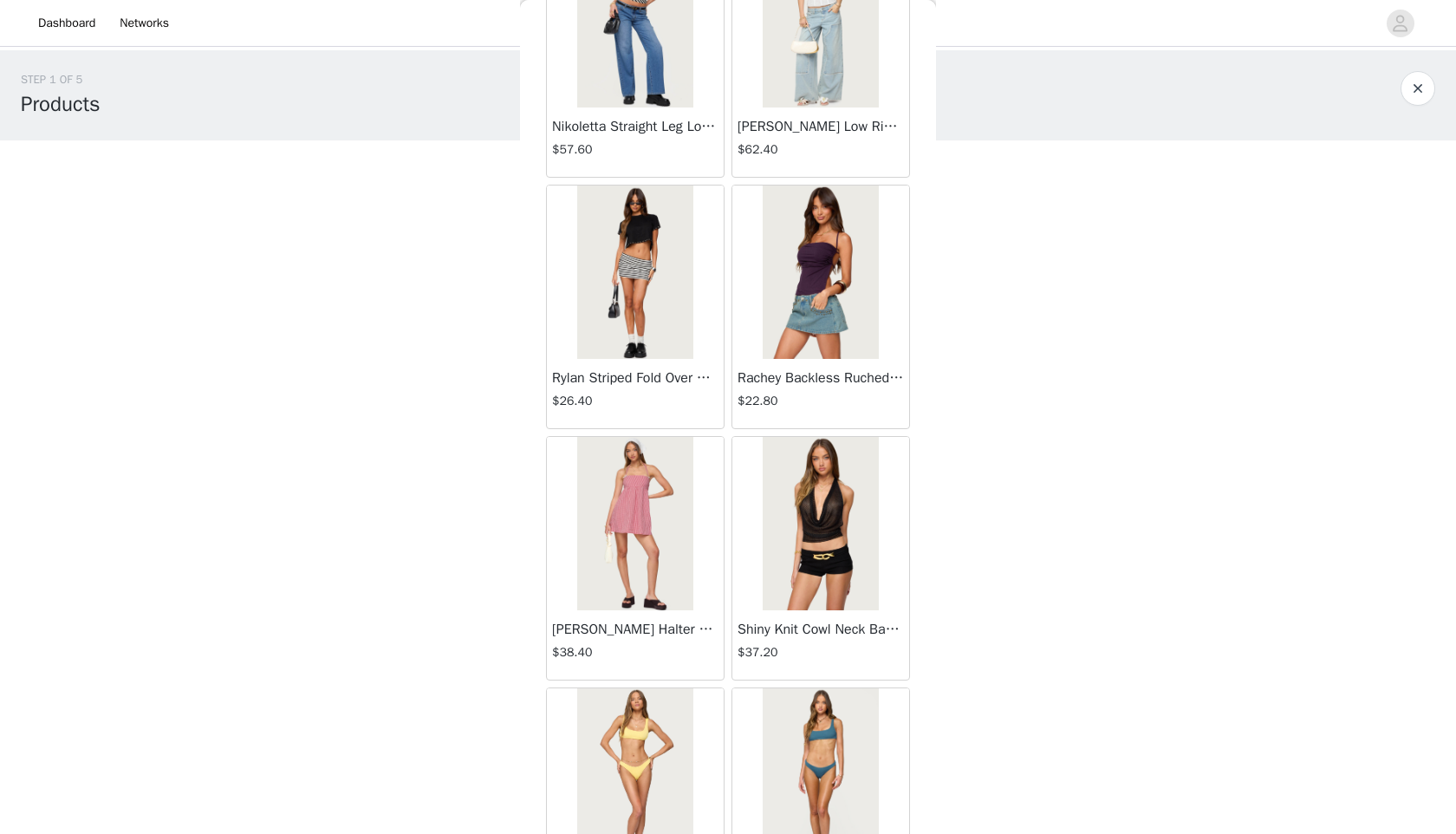 scroll, scrollTop: 21932, scrollLeft: 0, axis: vertical 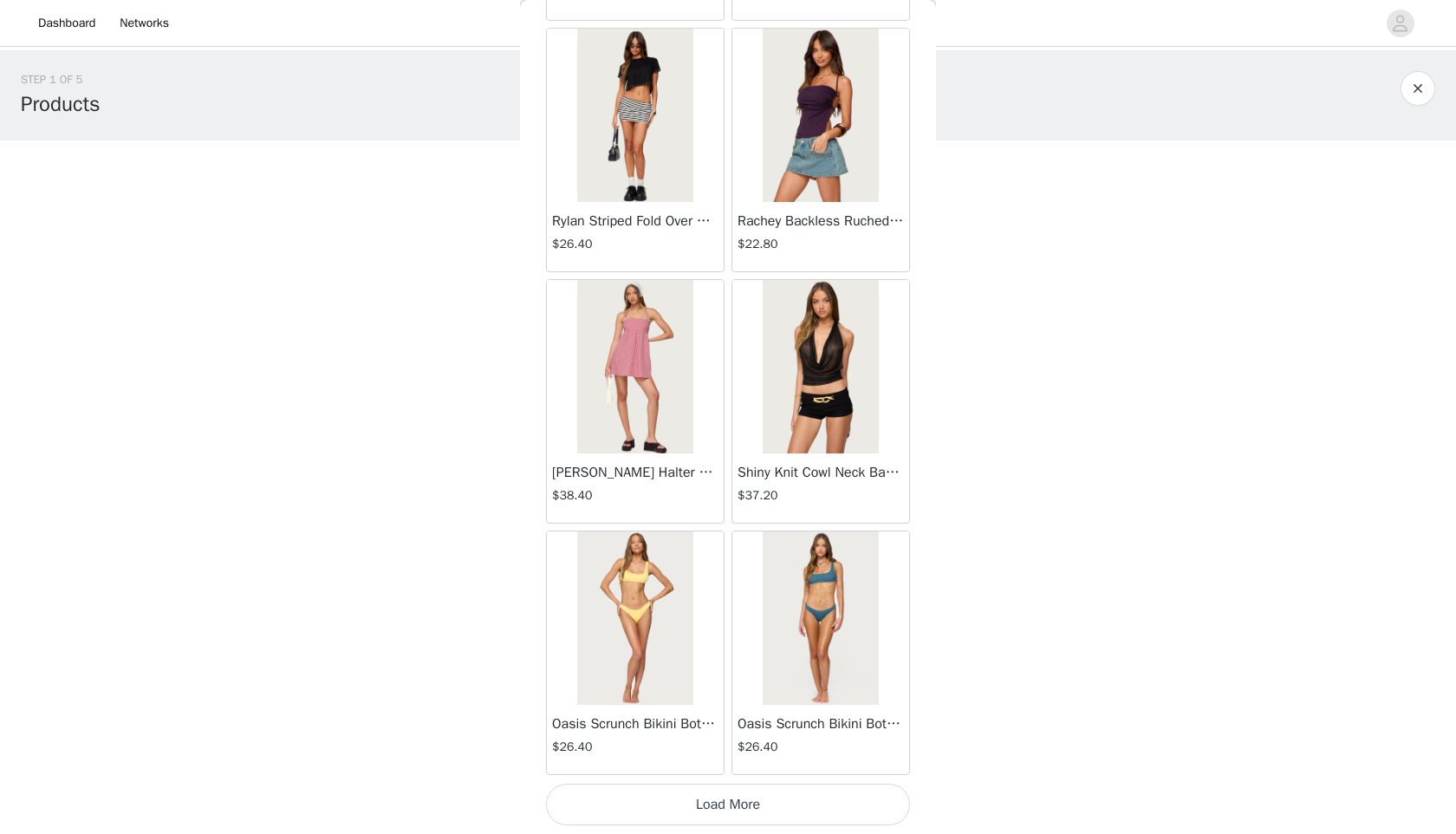click on "Load More" at bounding box center (728, 805) 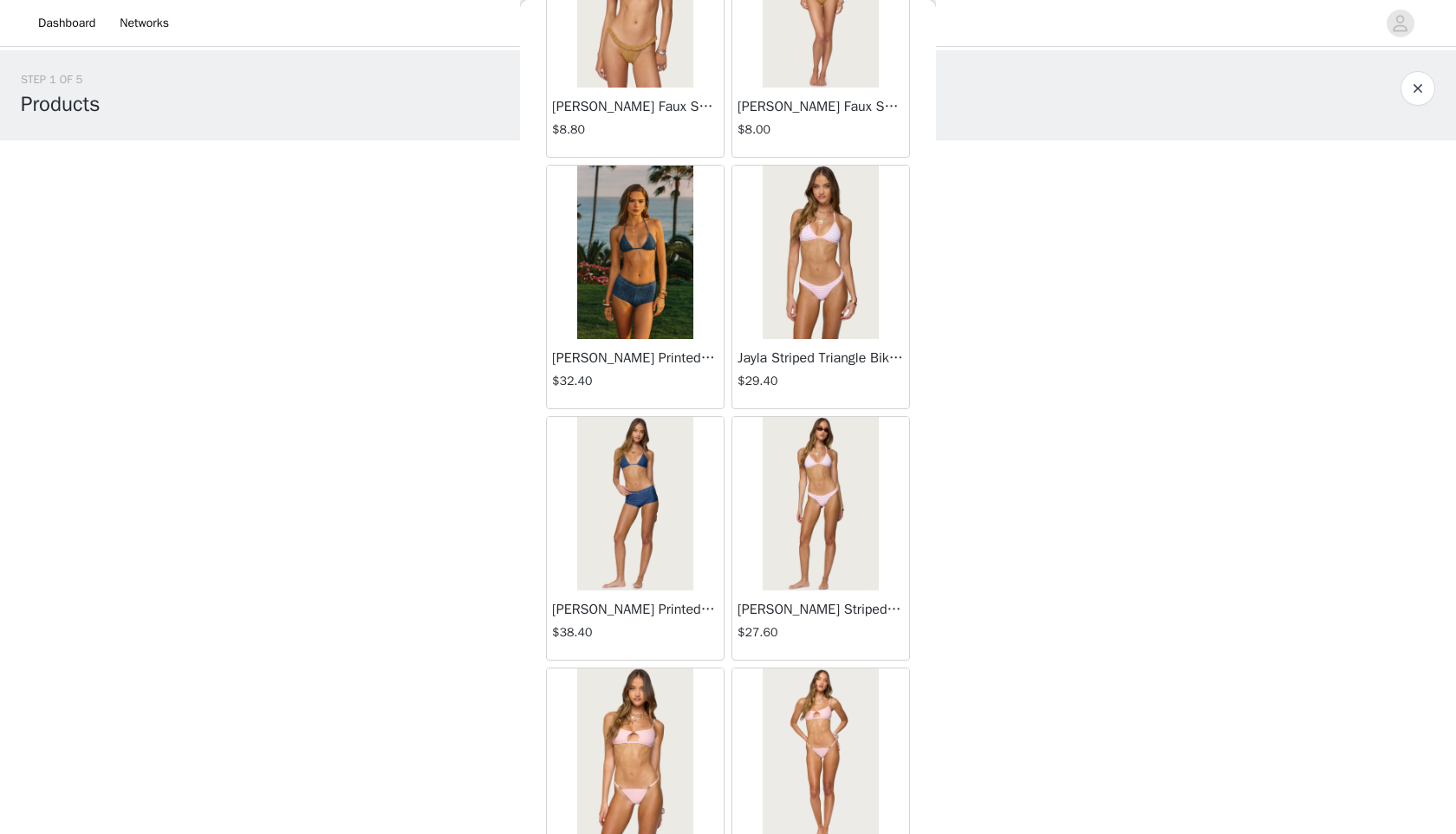 scroll, scrollTop: 24446, scrollLeft: 0, axis: vertical 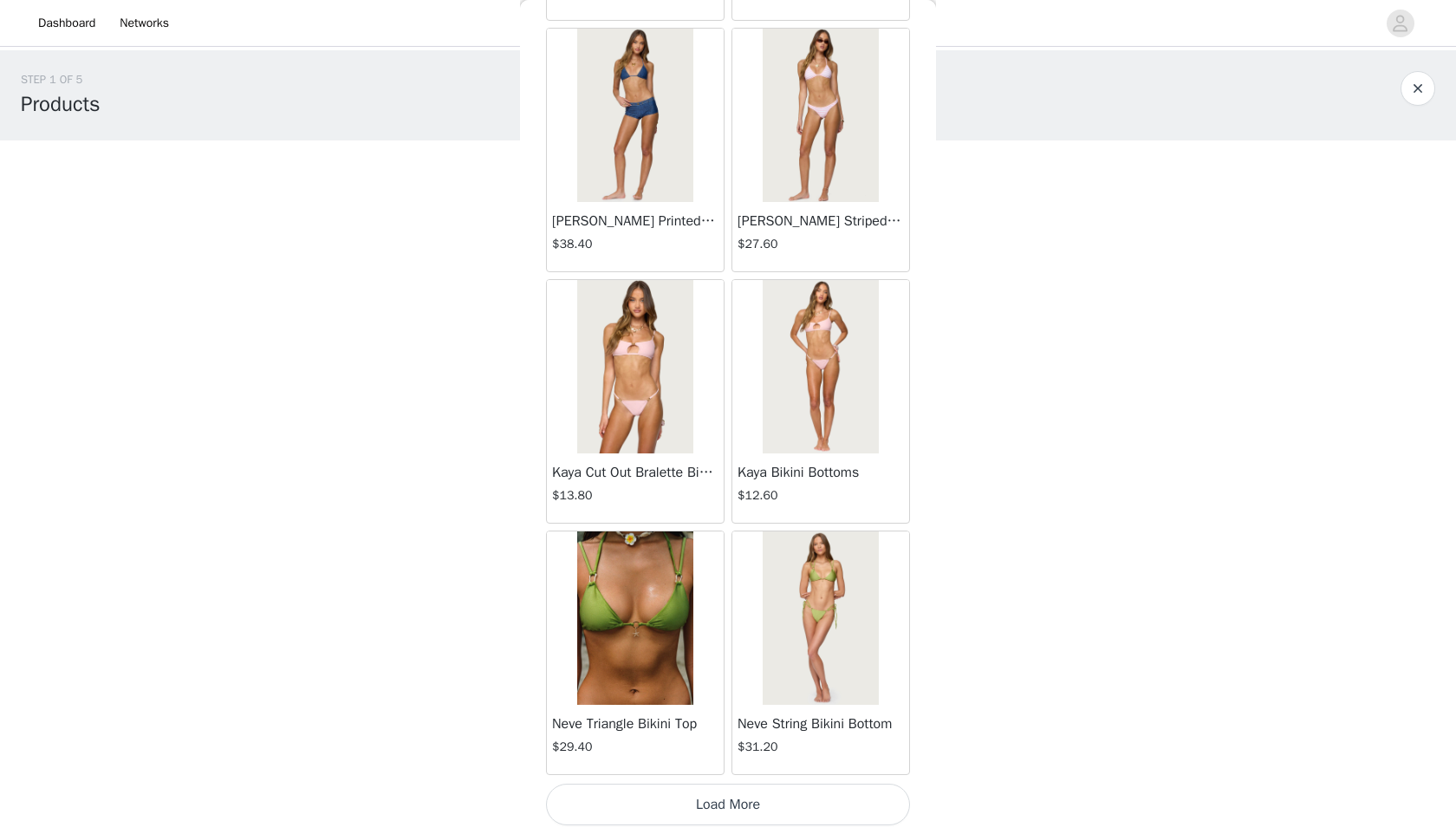 click on "Load More" at bounding box center (728, 805) 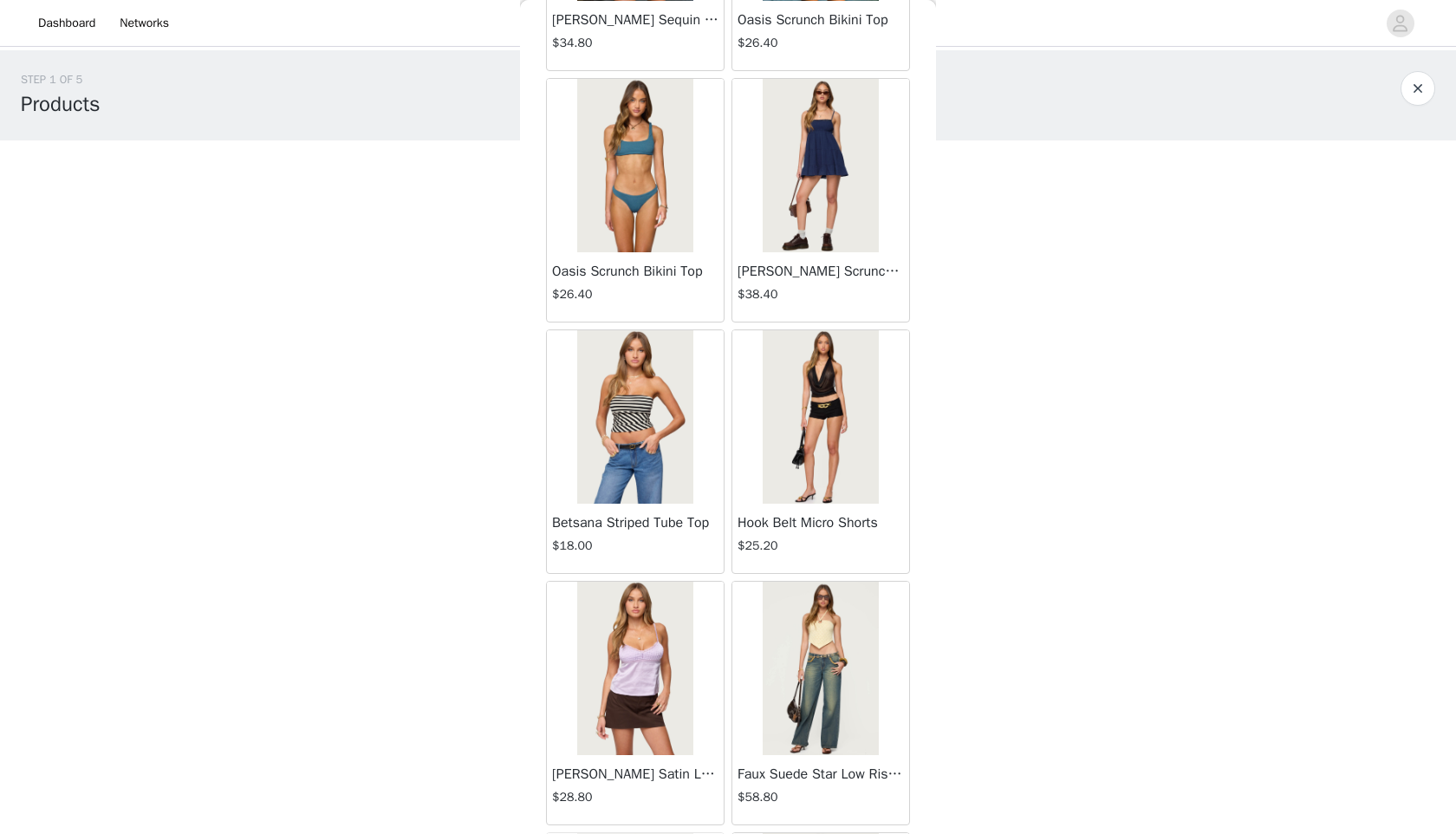 scroll, scrollTop: 26960, scrollLeft: 0, axis: vertical 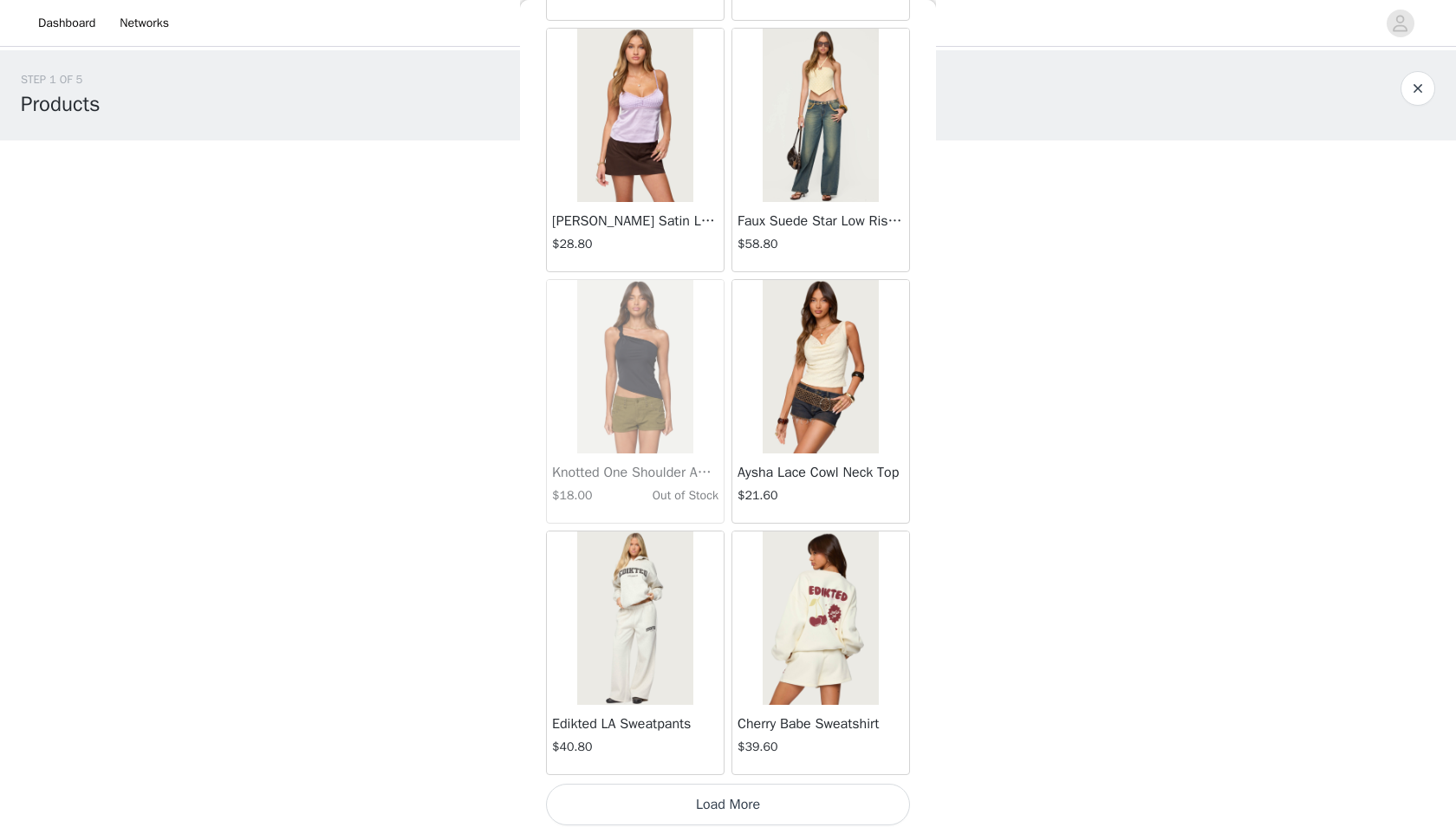 click on "Load More" at bounding box center (728, 805) 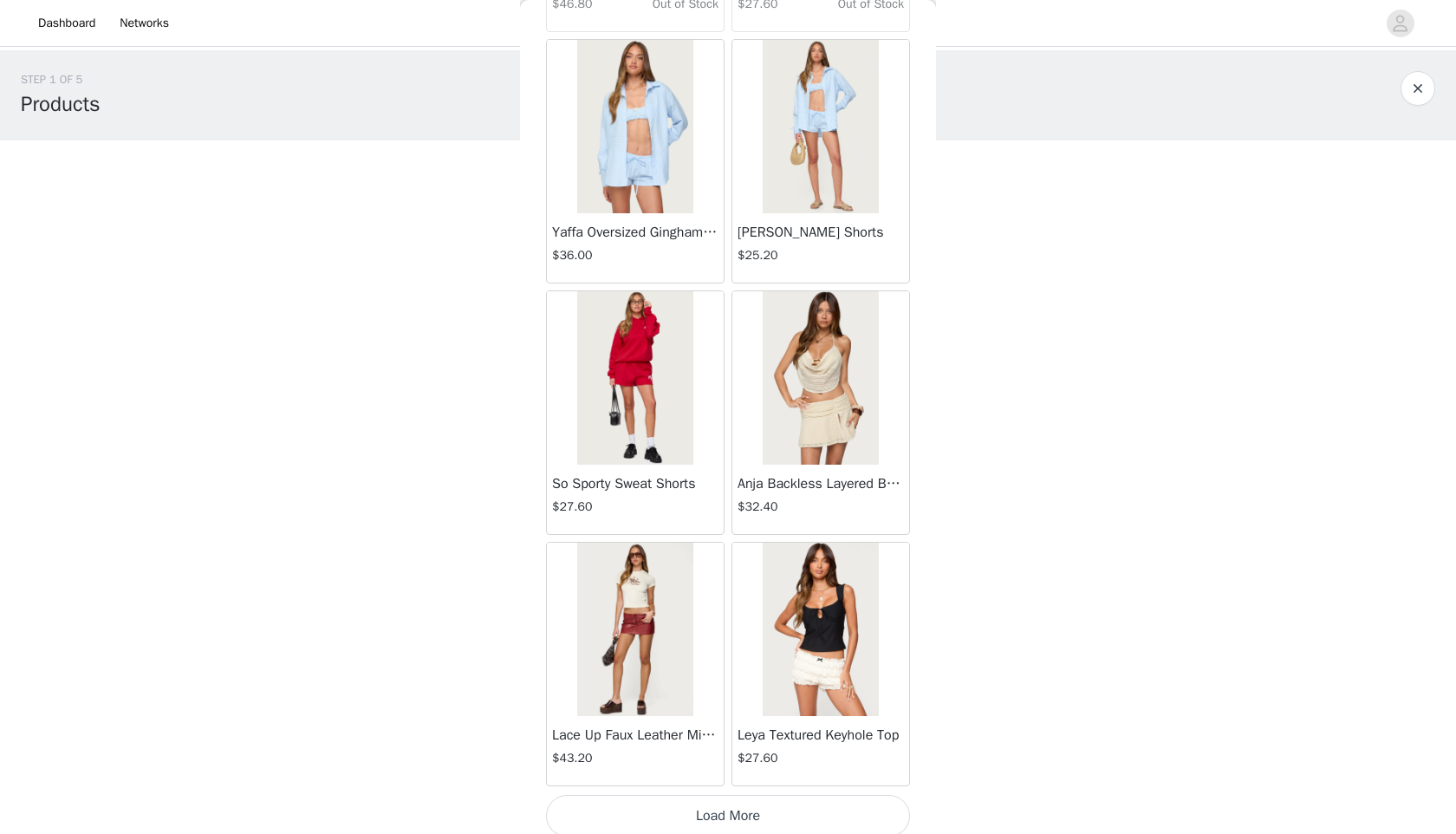 scroll, scrollTop: 29474, scrollLeft: 0, axis: vertical 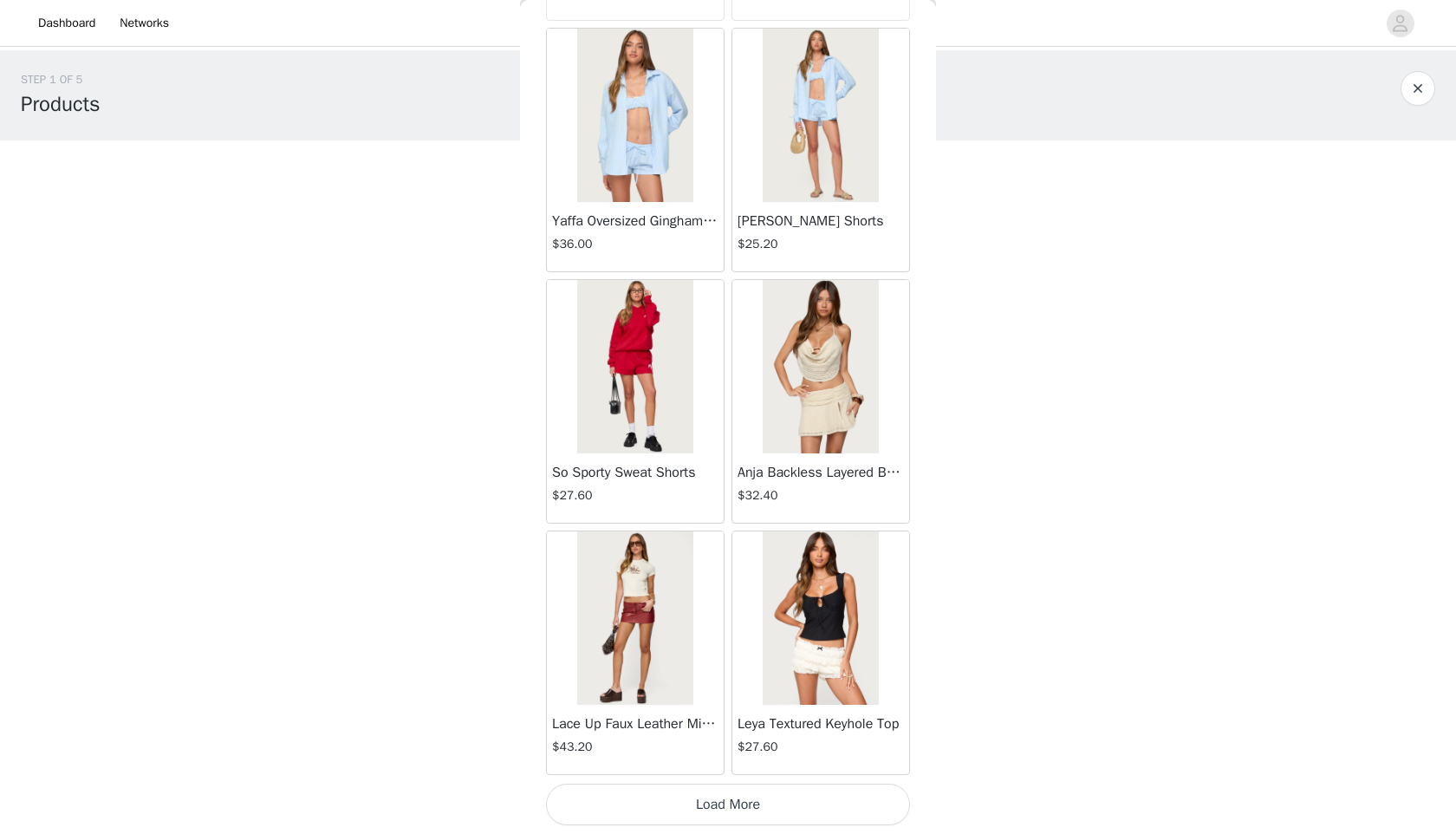 click on "Load More" at bounding box center (728, 805) 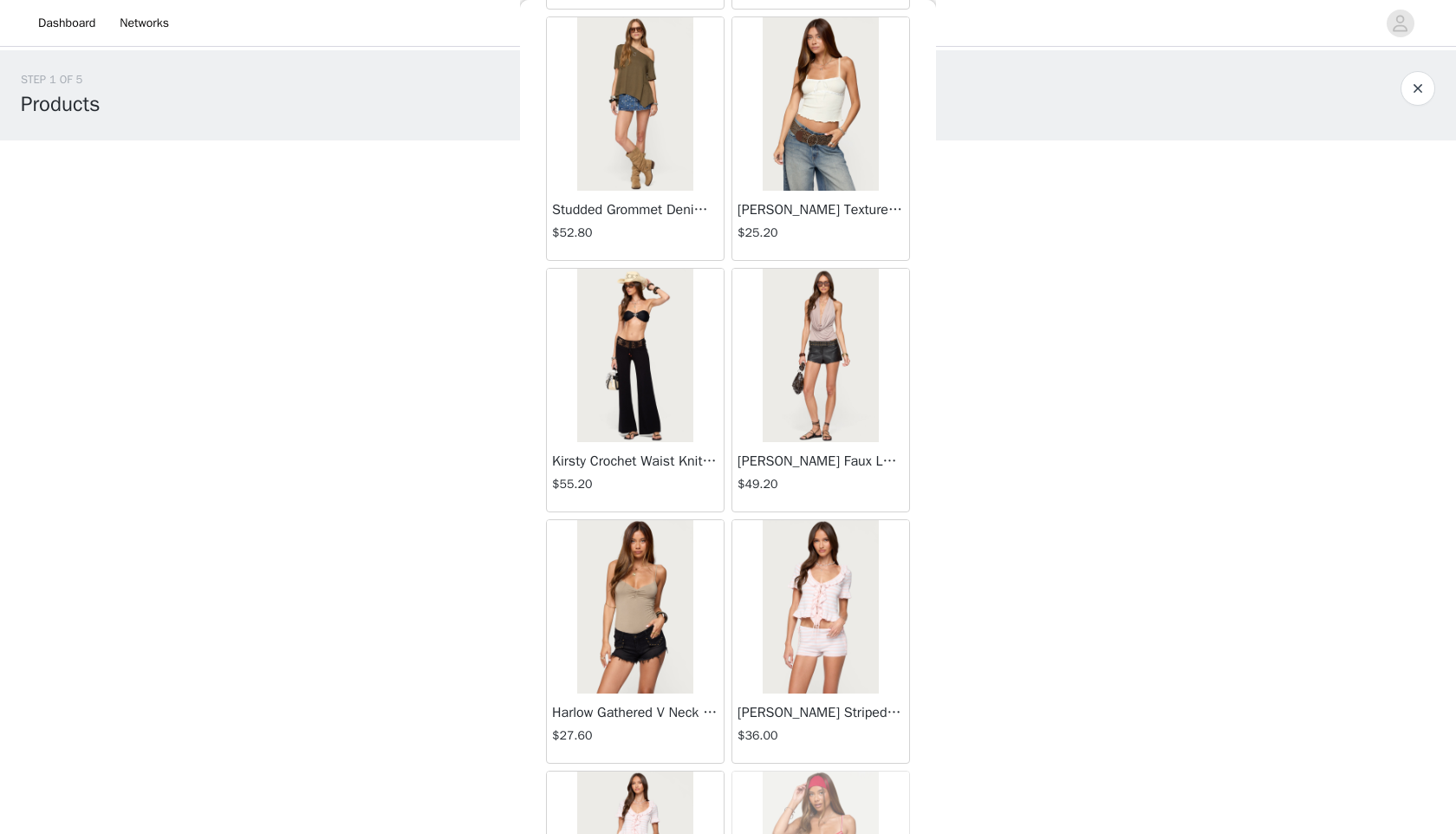 scroll, scrollTop: 31988, scrollLeft: 0, axis: vertical 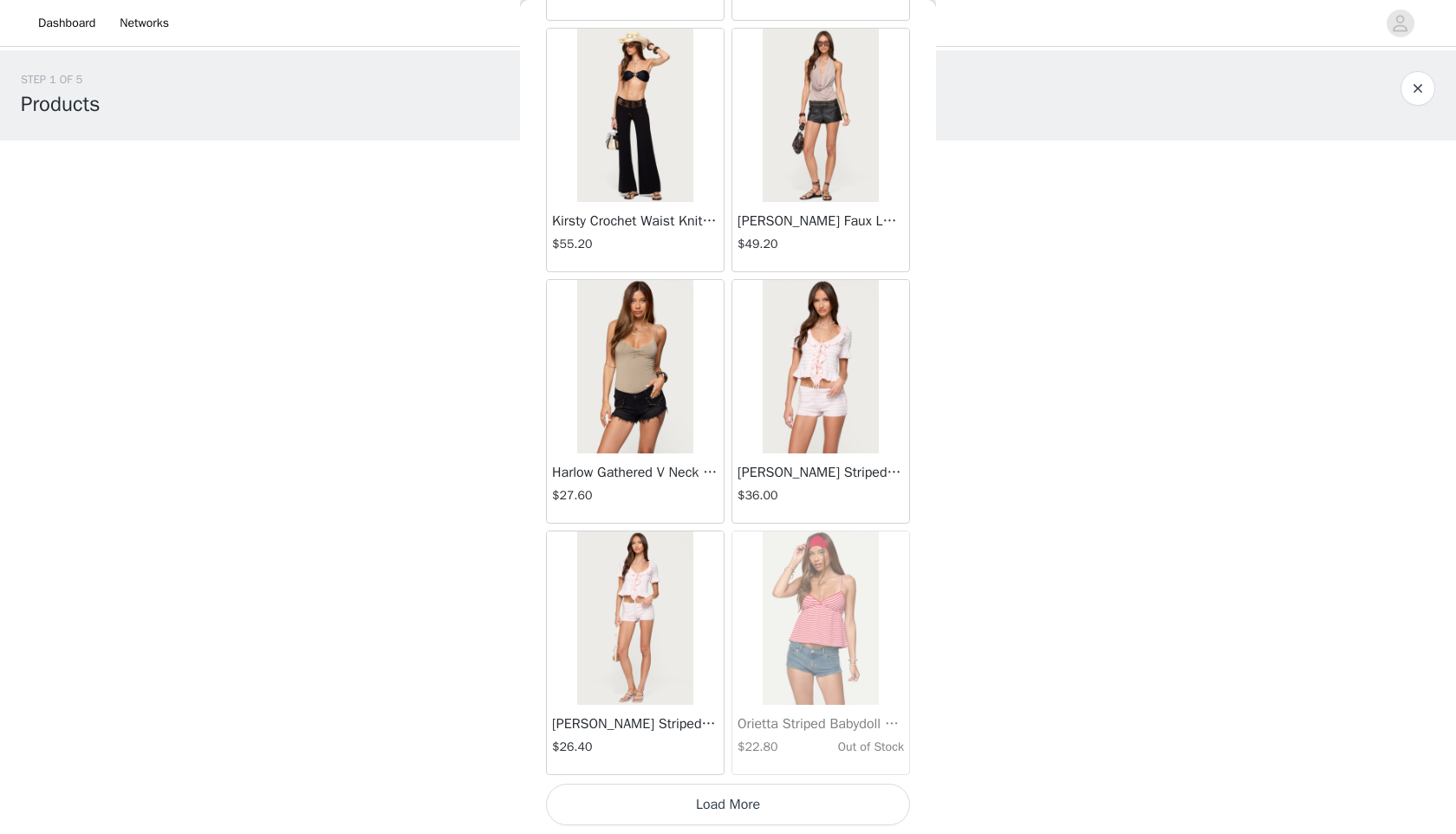 click on "Load More" at bounding box center (728, 805) 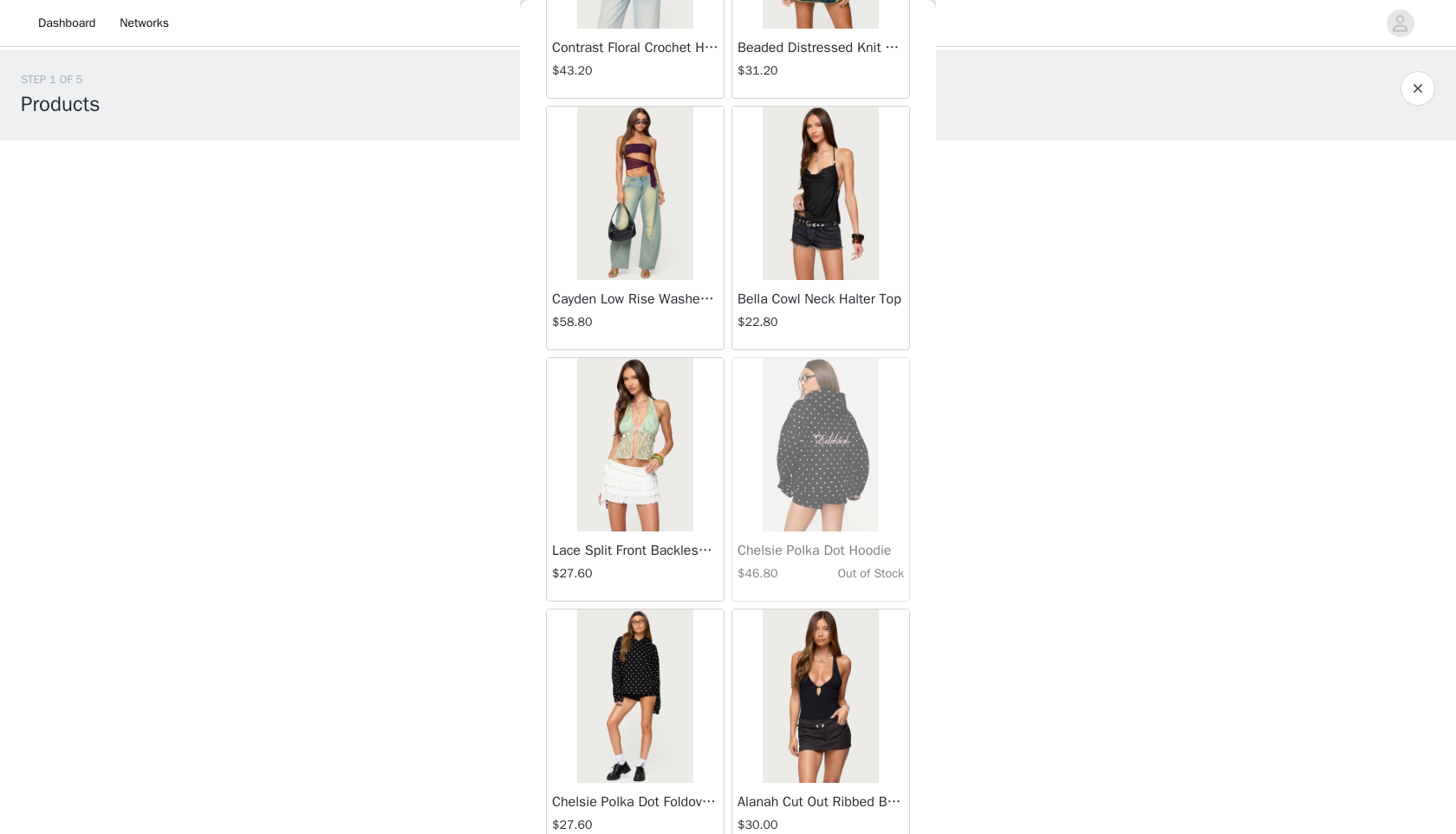 scroll, scrollTop: 34503, scrollLeft: 0, axis: vertical 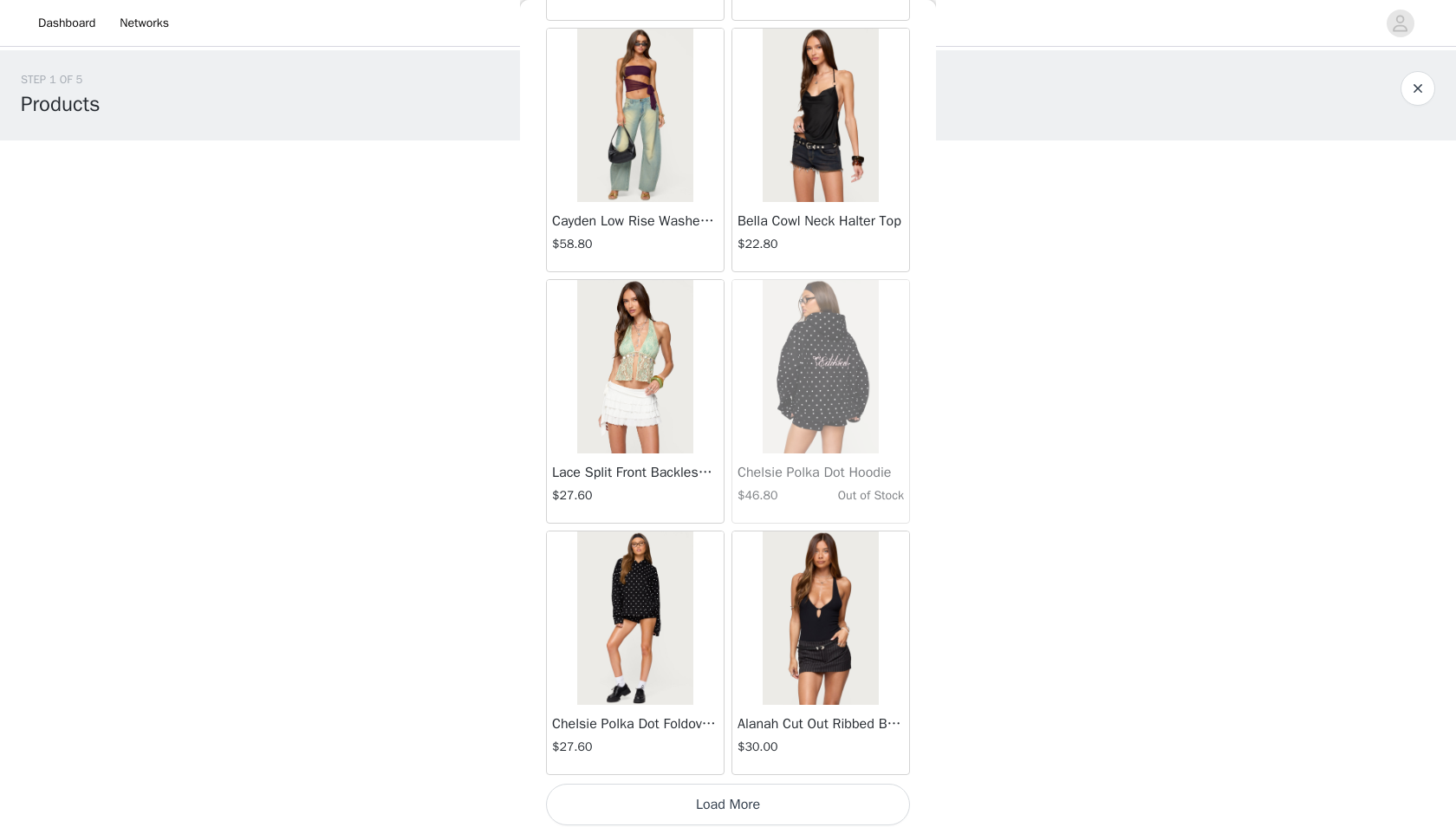 click on "Load More" at bounding box center [728, 805] 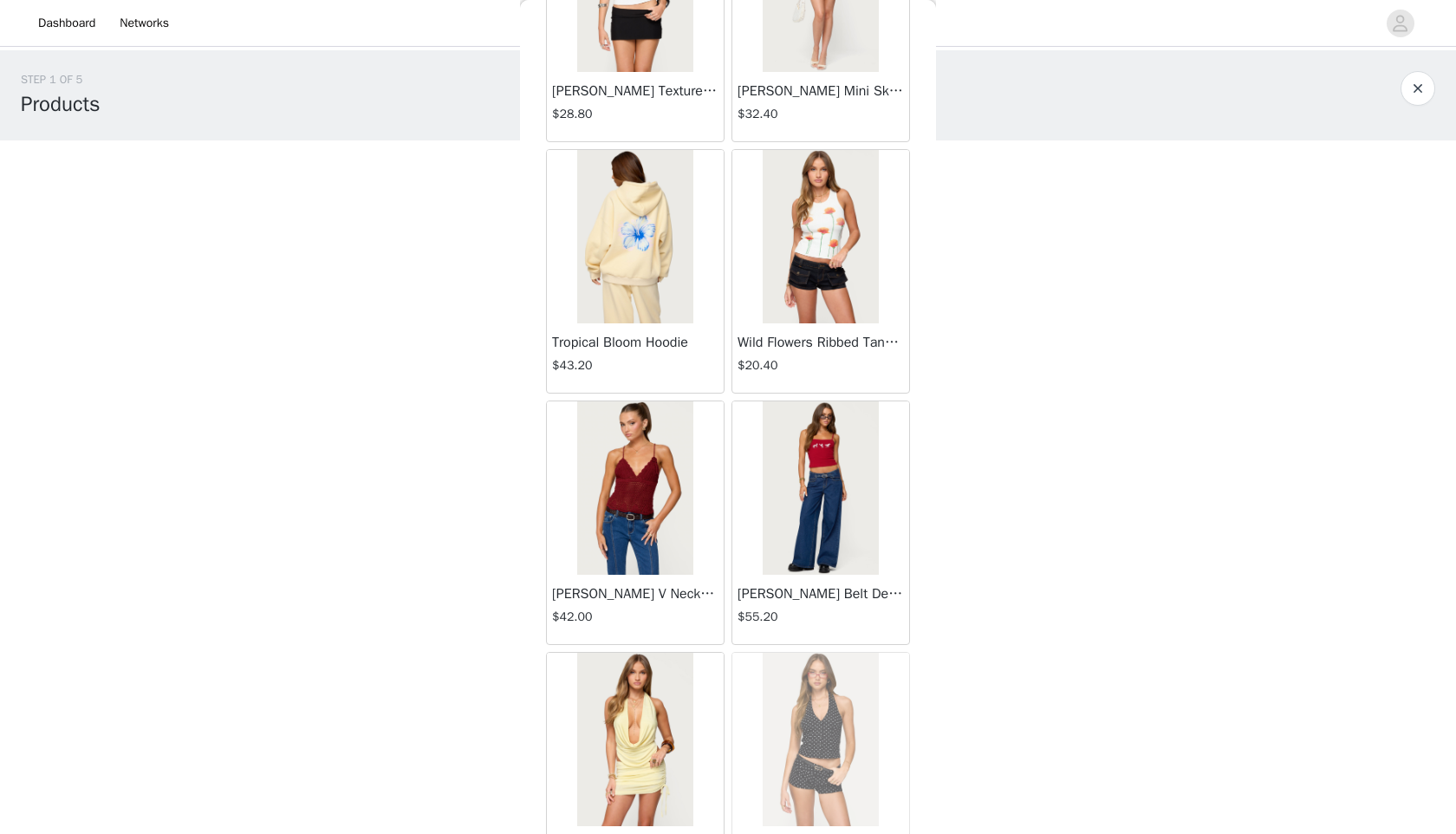 scroll, scrollTop: 37017, scrollLeft: 0, axis: vertical 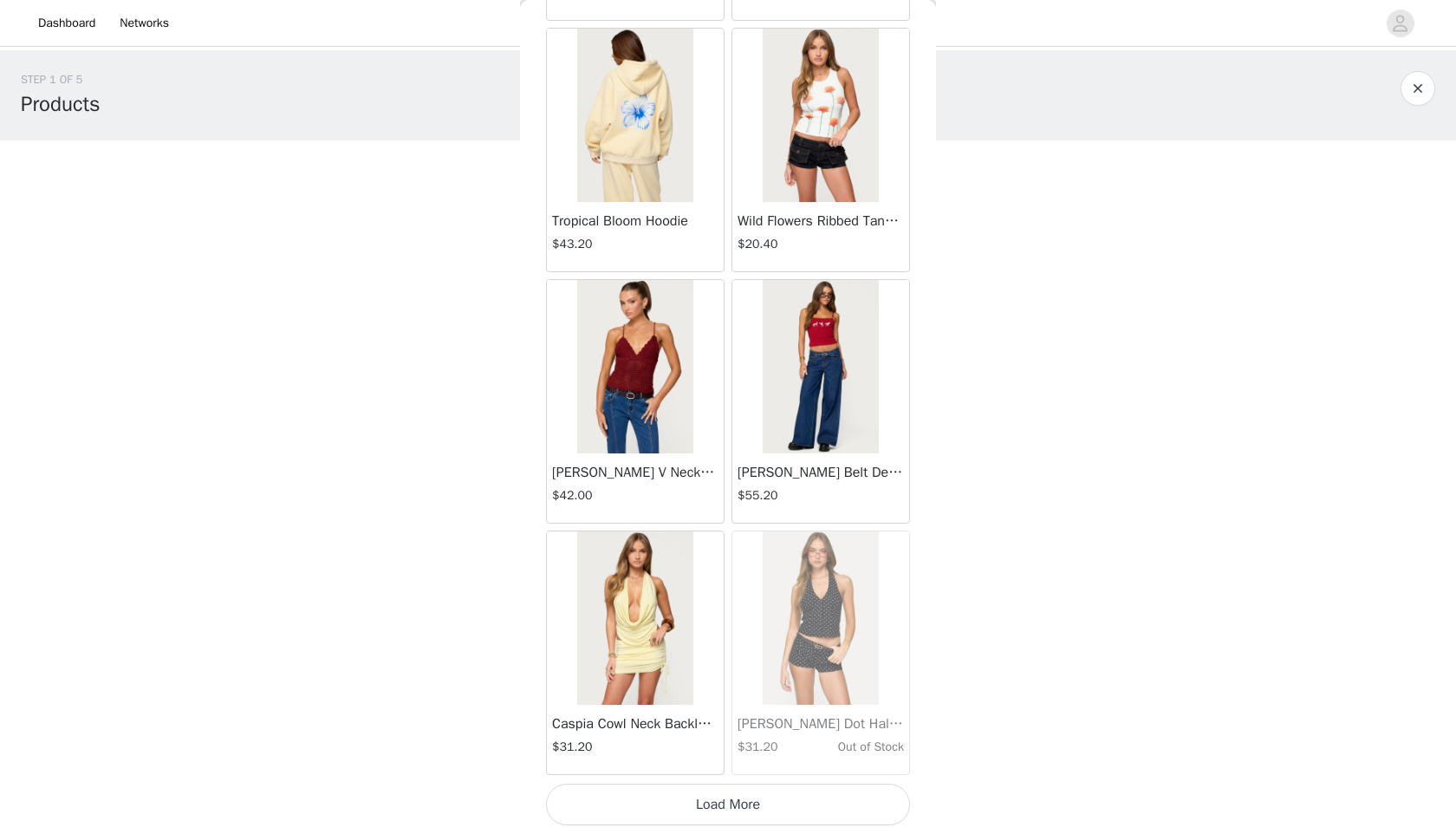 click on "Load More" at bounding box center [728, 805] 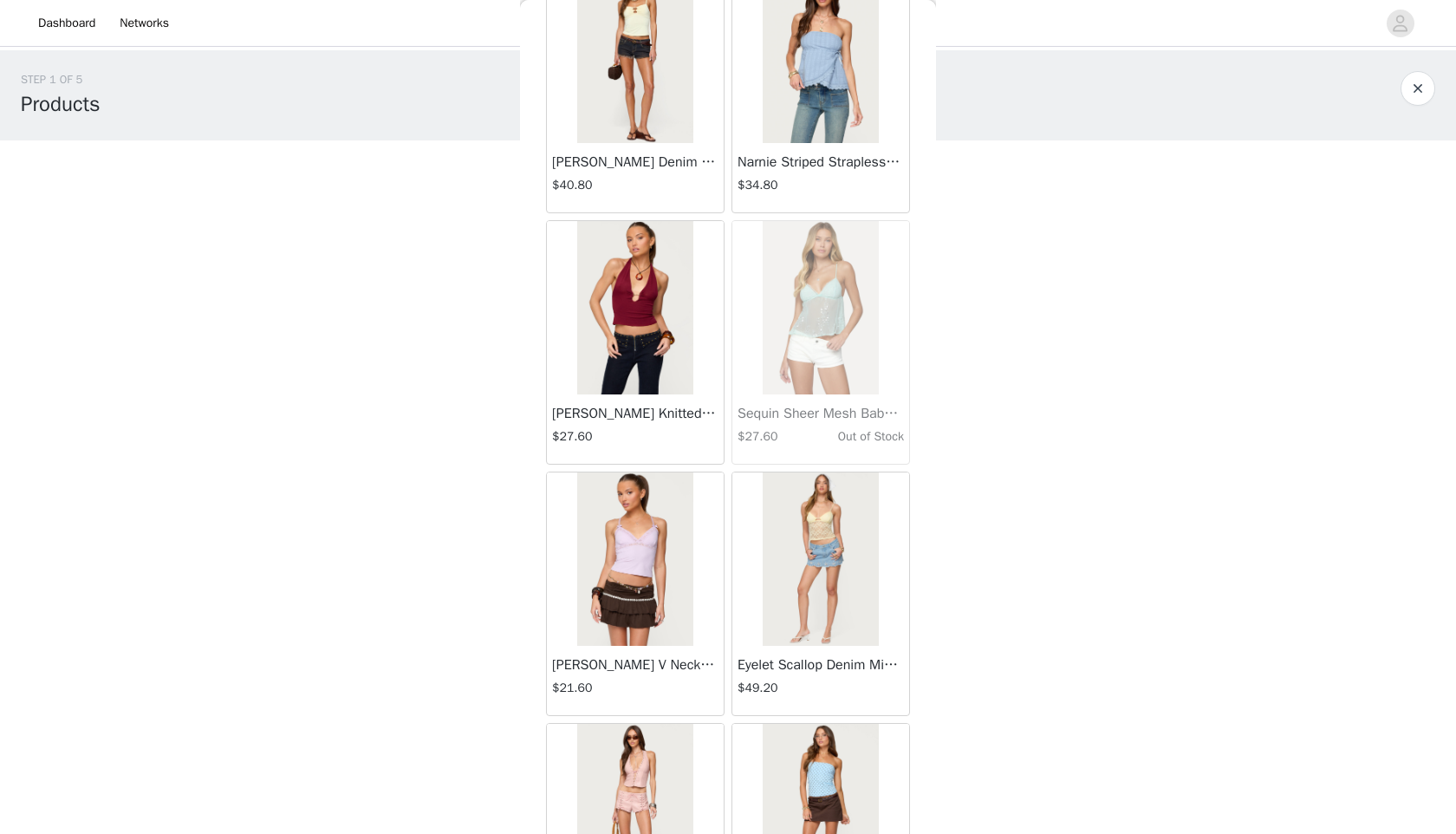 scroll, scrollTop: 39531, scrollLeft: 0, axis: vertical 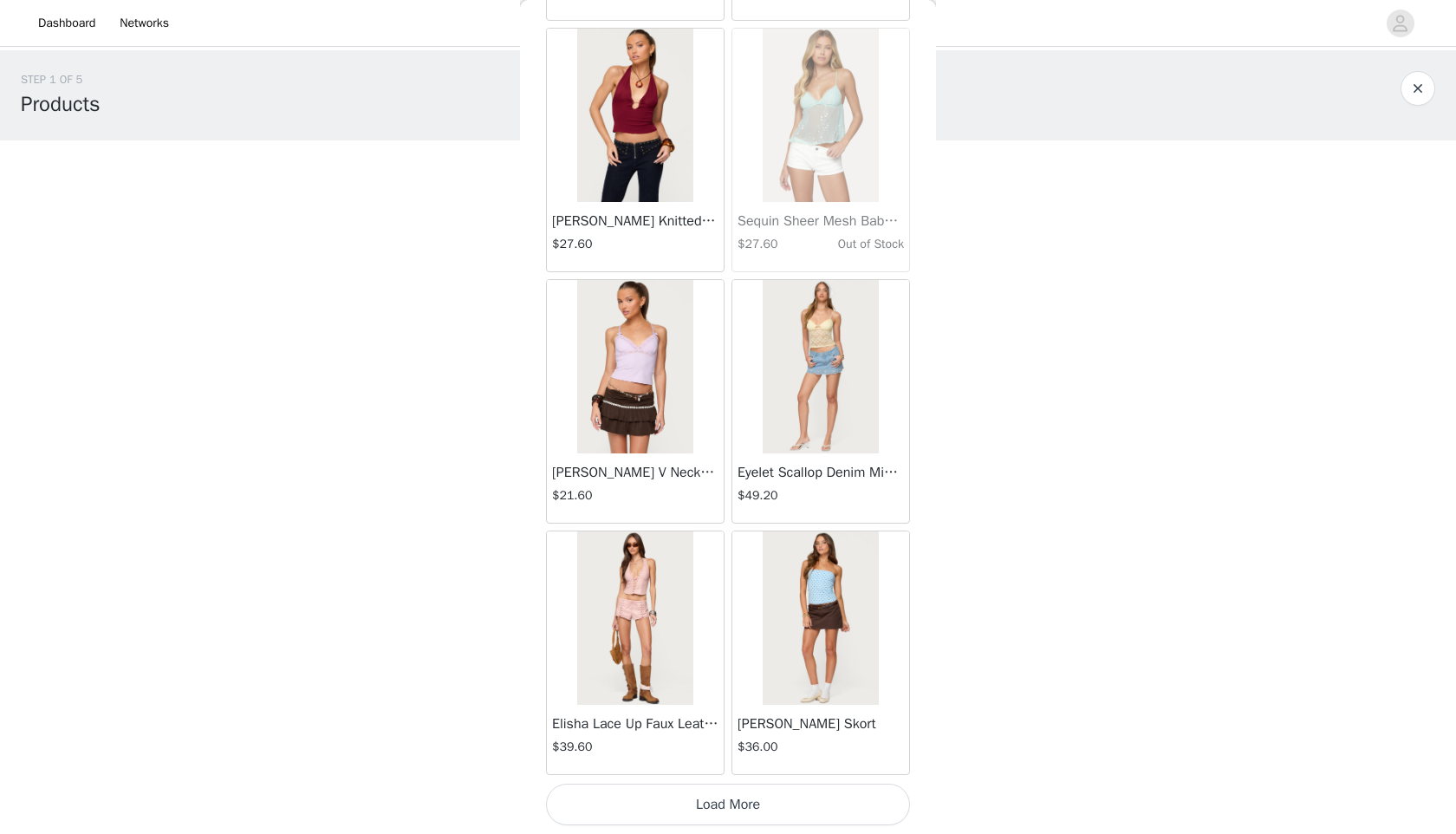 click on "Load More" at bounding box center (728, 805) 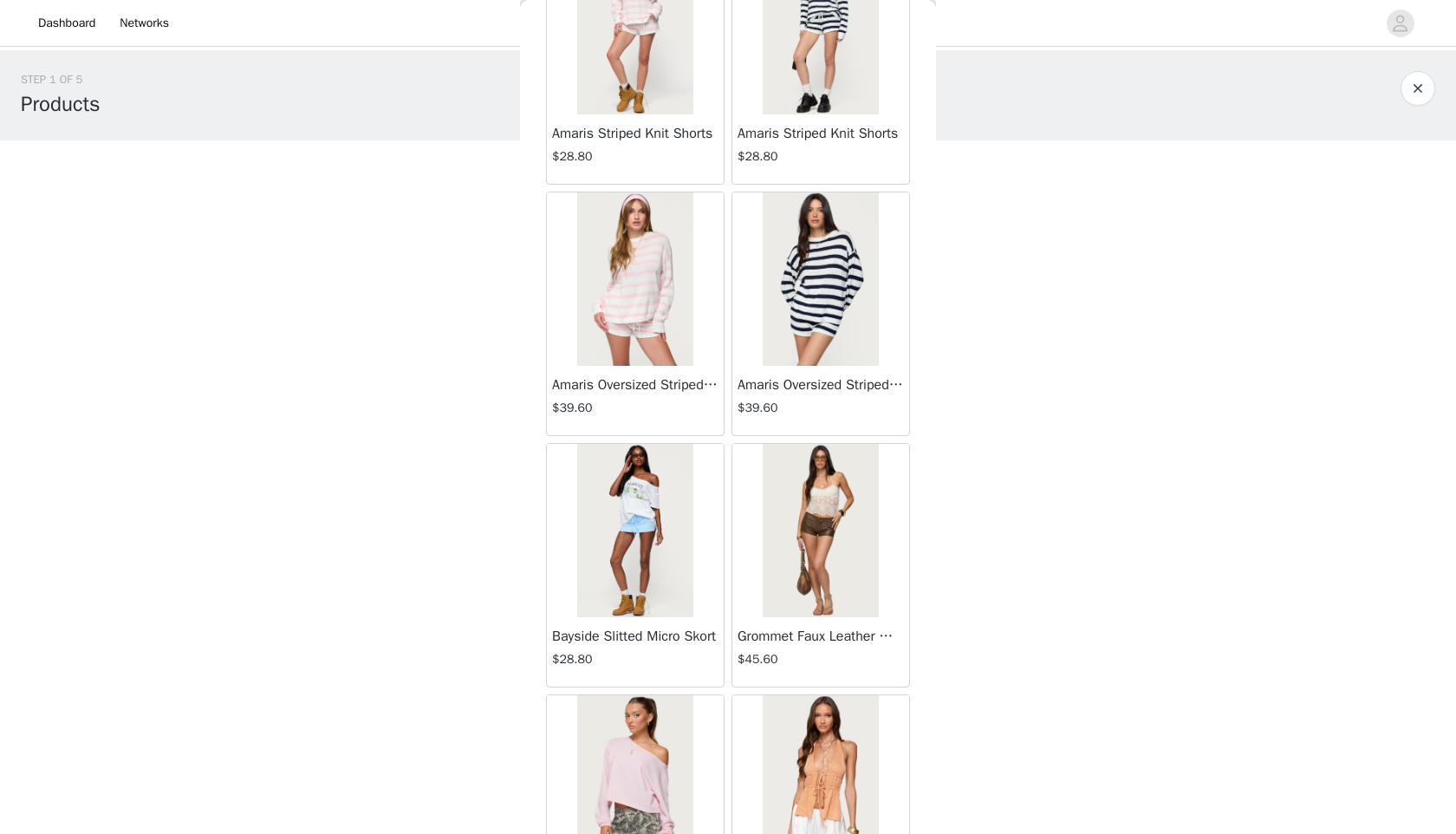scroll, scrollTop: 42045, scrollLeft: 0, axis: vertical 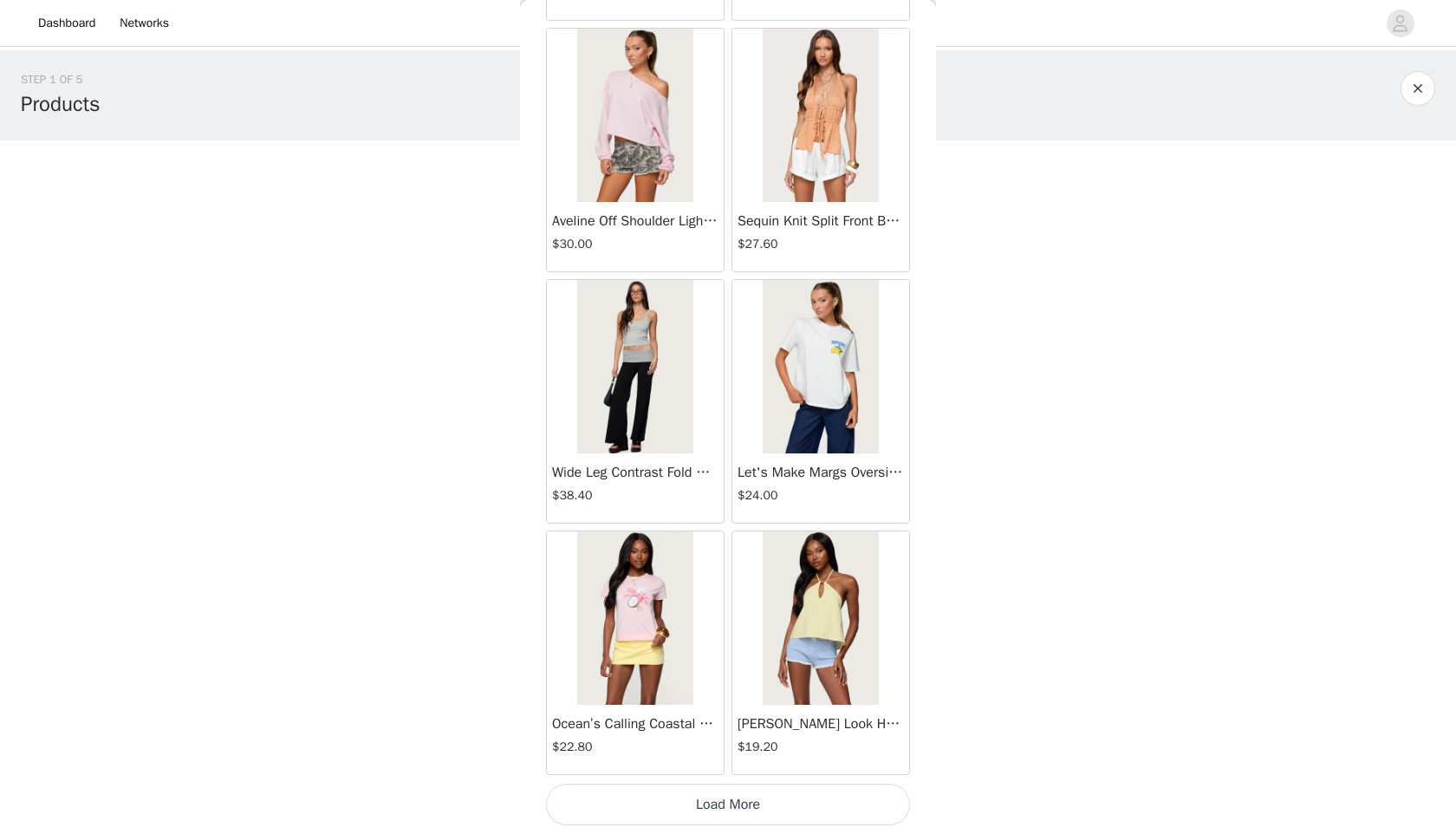 click on "Load More" at bounding box center (728, 805) 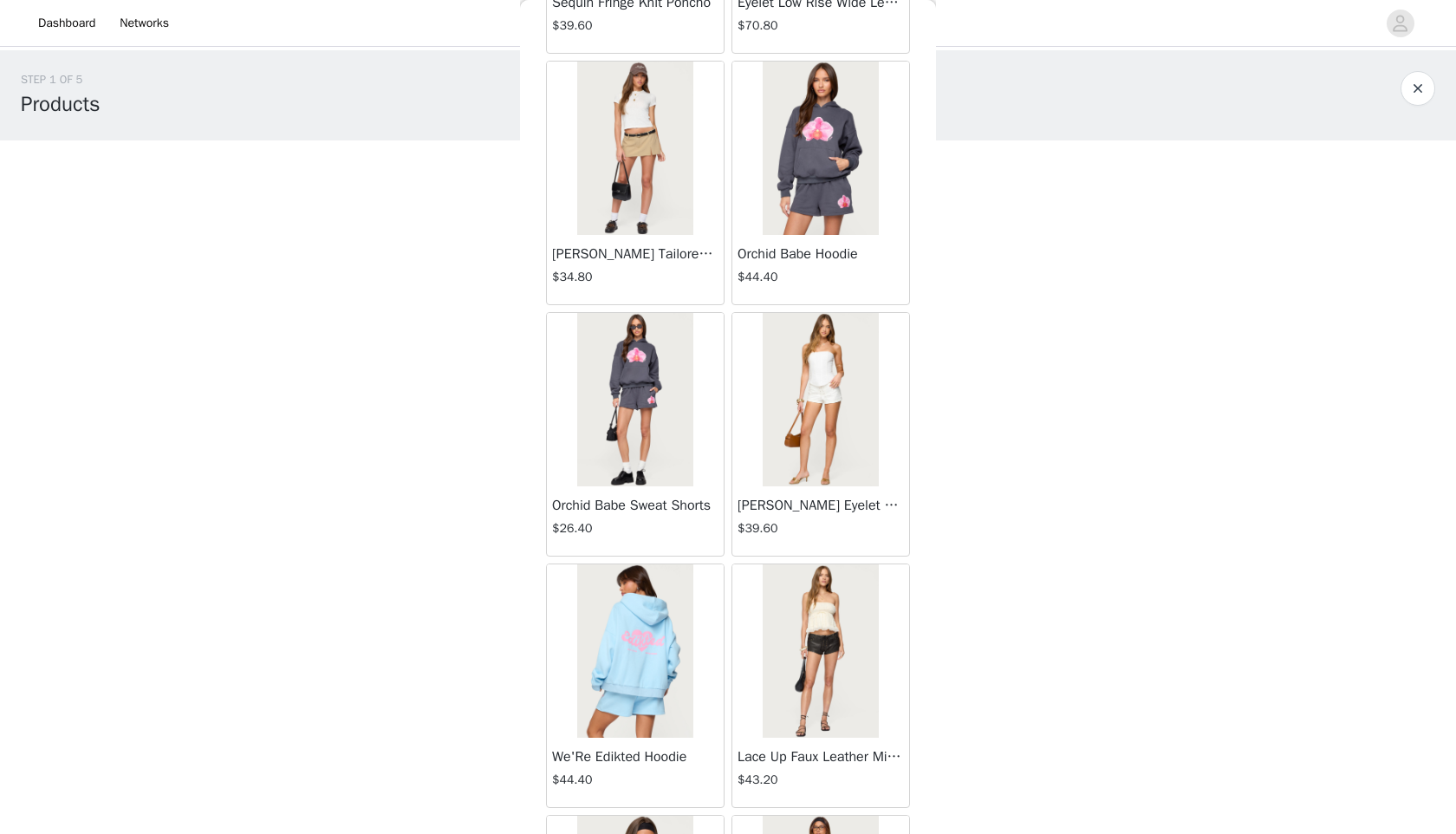 scroll, scrollTop: 44559, scrollLeft: 0, axis: vertical 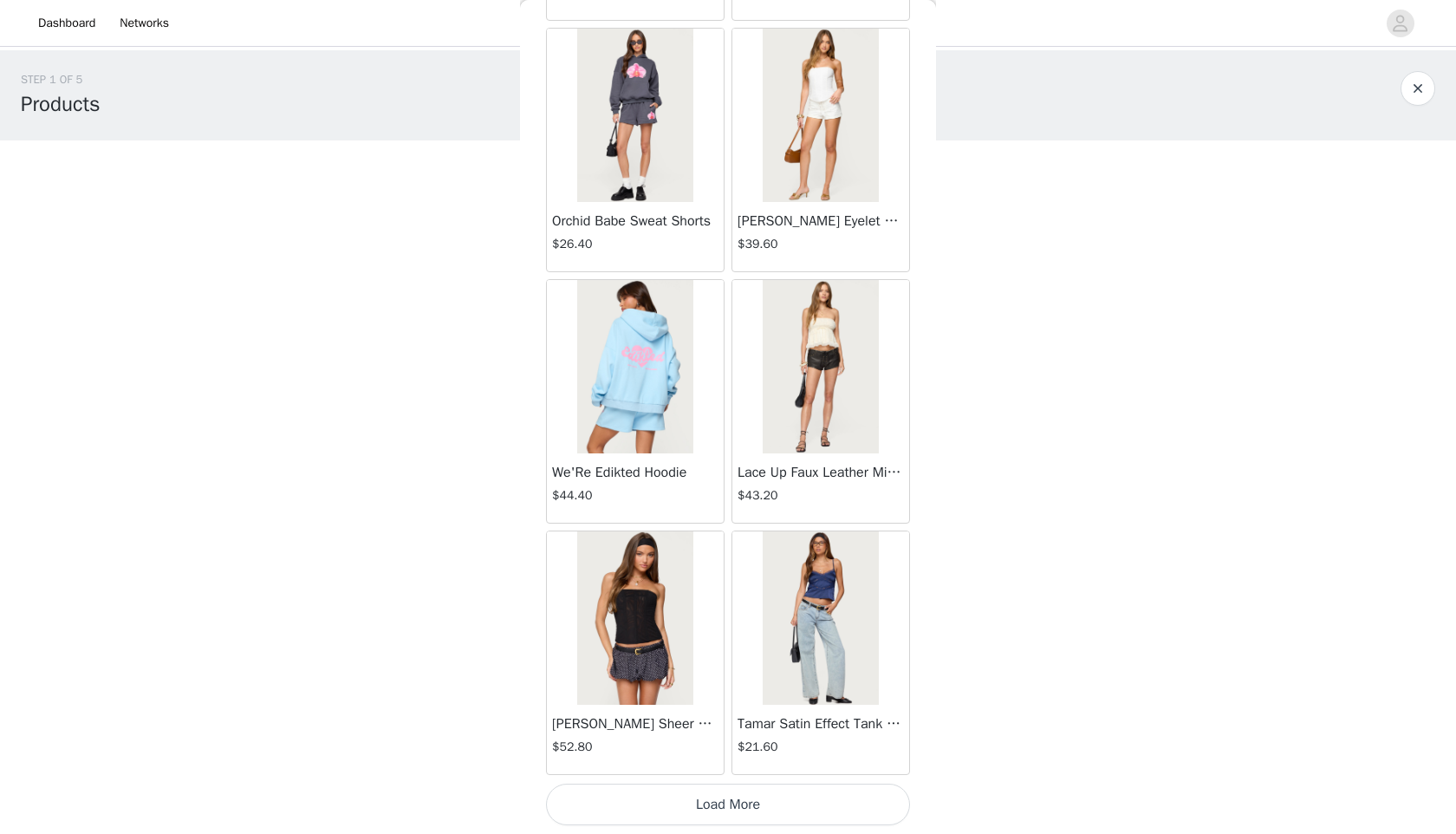 click on "Load More" at bounding box center [728, 805] 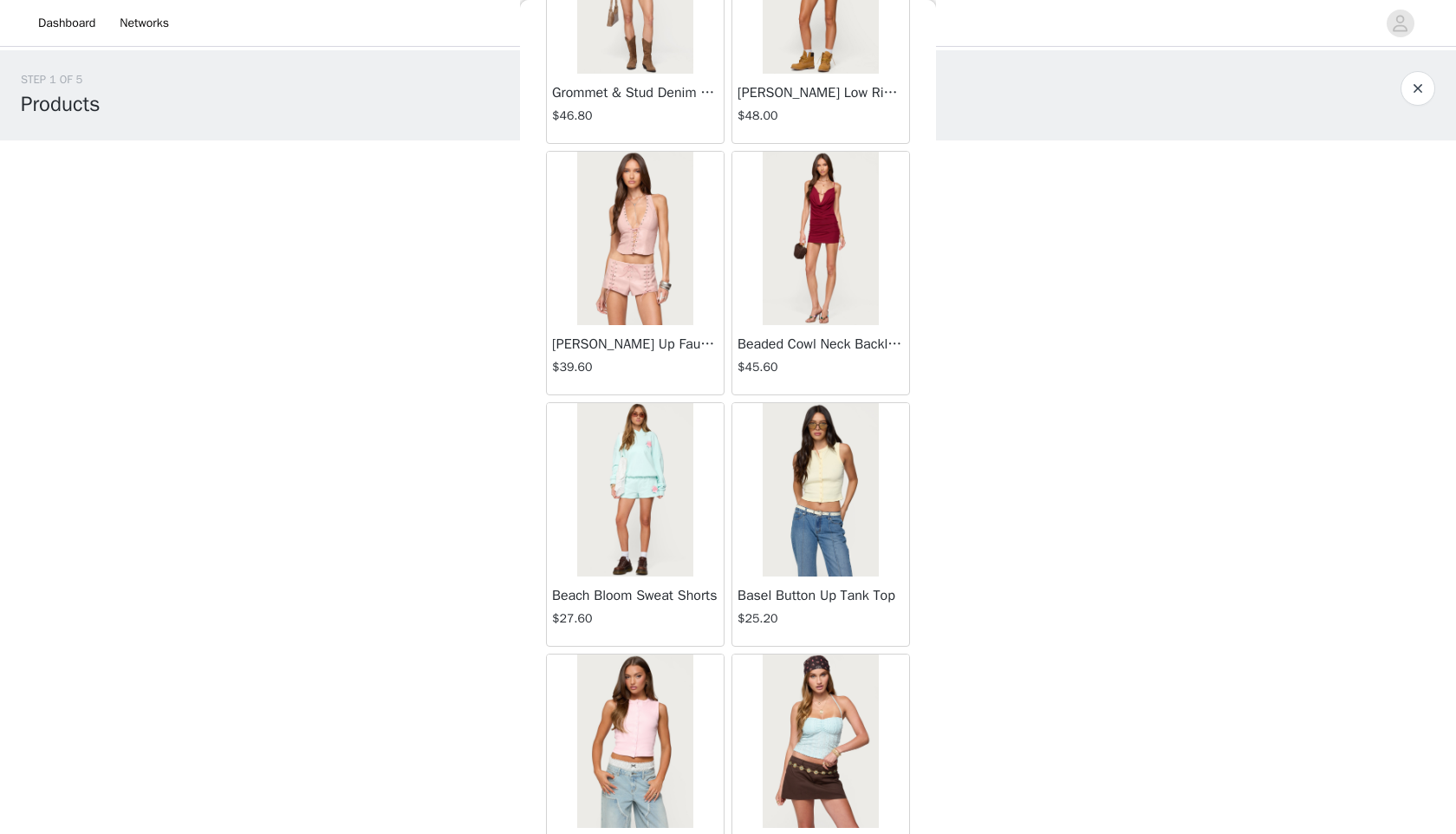 scroll, scrollTop: 47073, scrollLeft: 0, axis: vertical 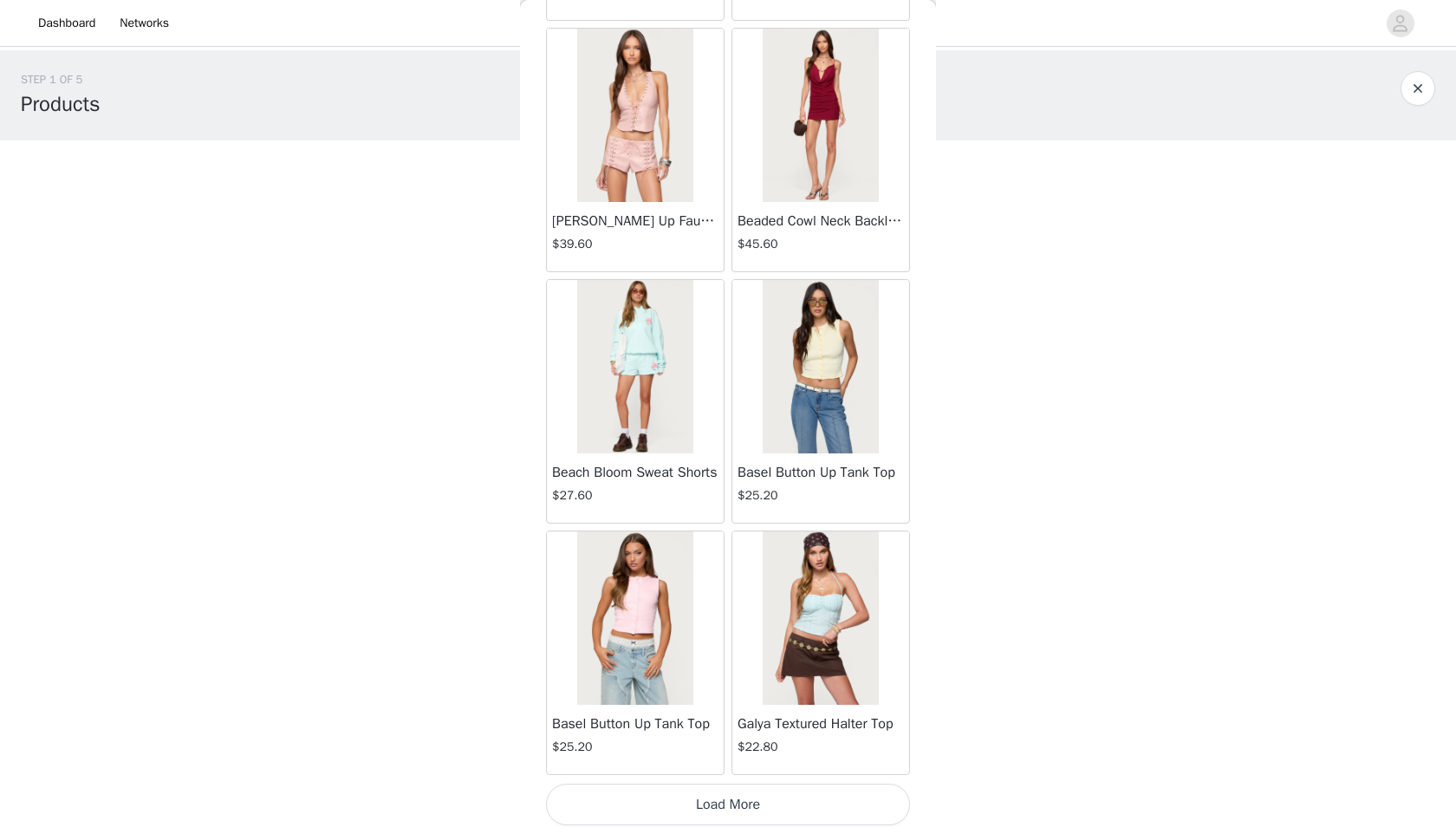 click on "Load More" at bounding box center [728, 805] 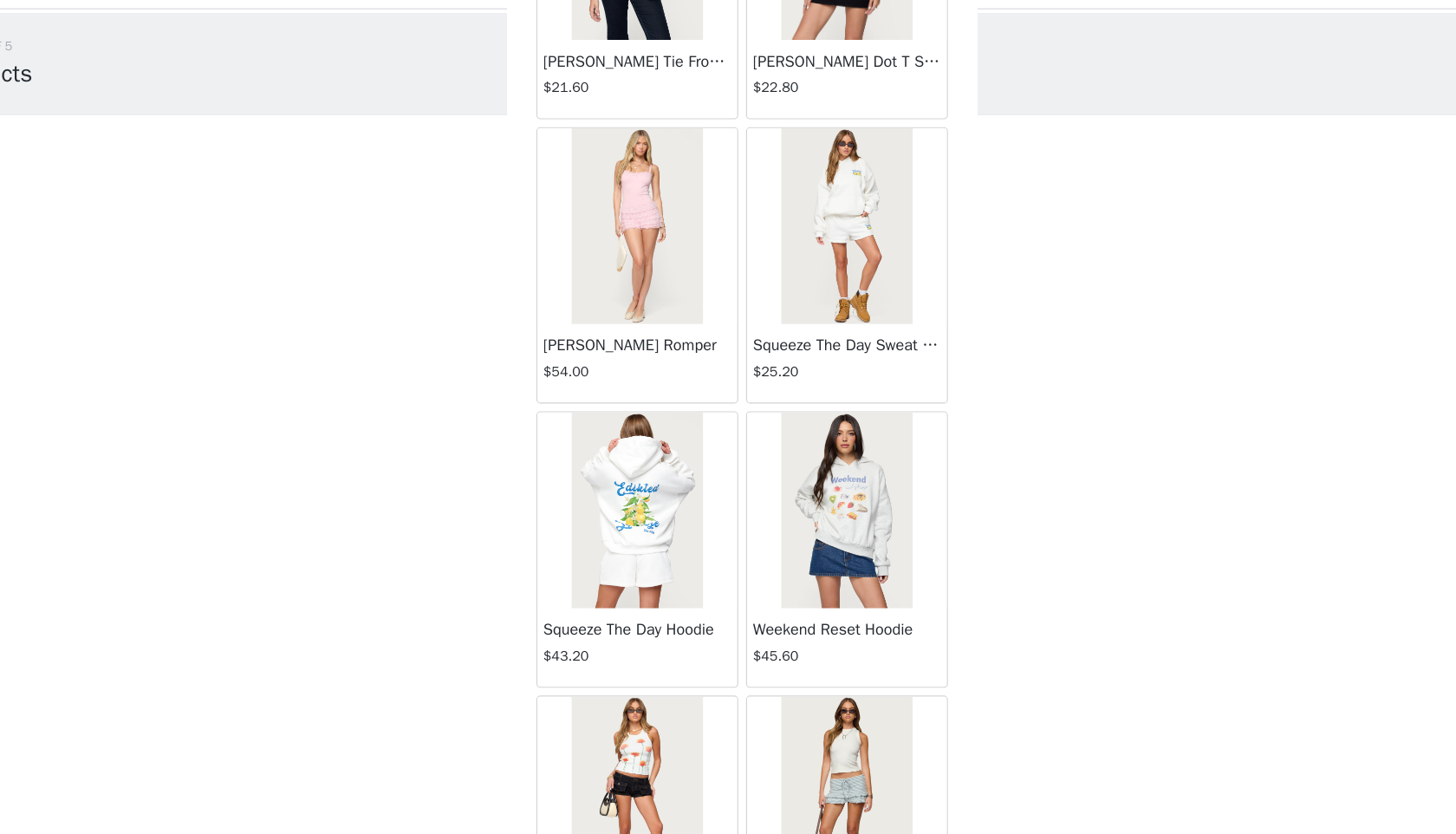 scroll, scrollTop: 49587, scrollLeft: 0, axis: vertical 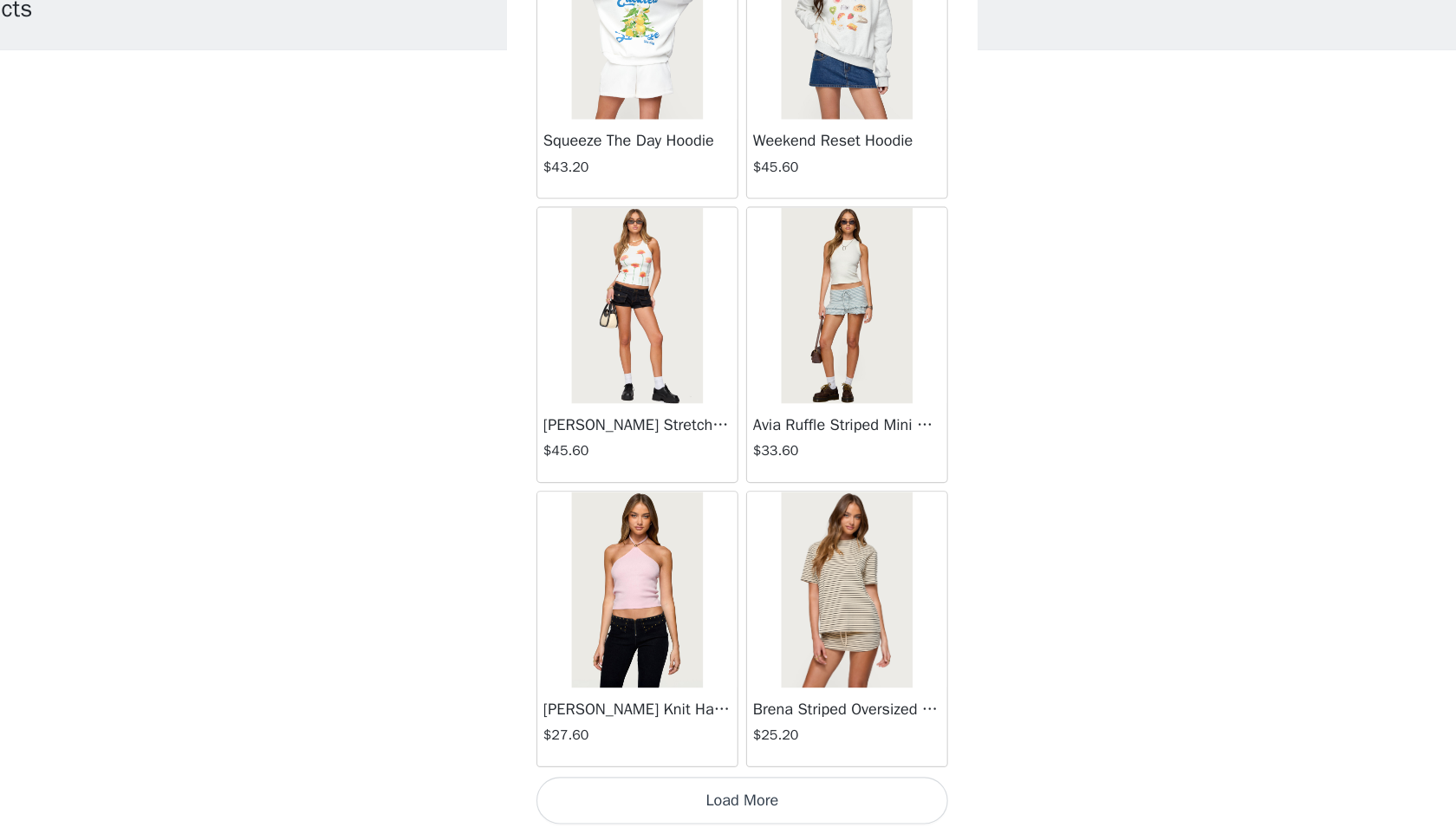 click on "Load More" at bounding box center (728, 805) 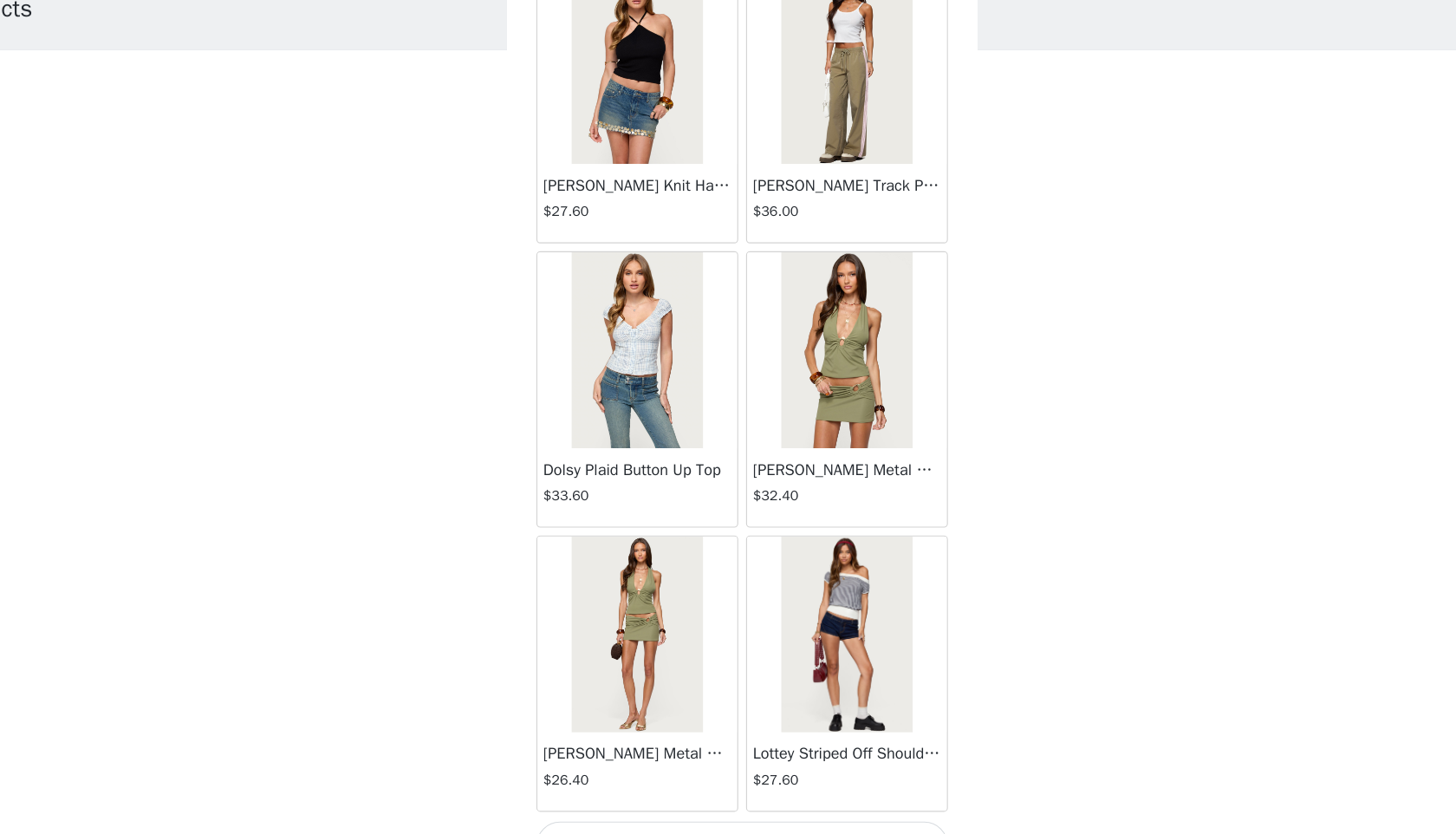 scroll, scrollTop: 52102, scrollLeft: 0, axis: vertical 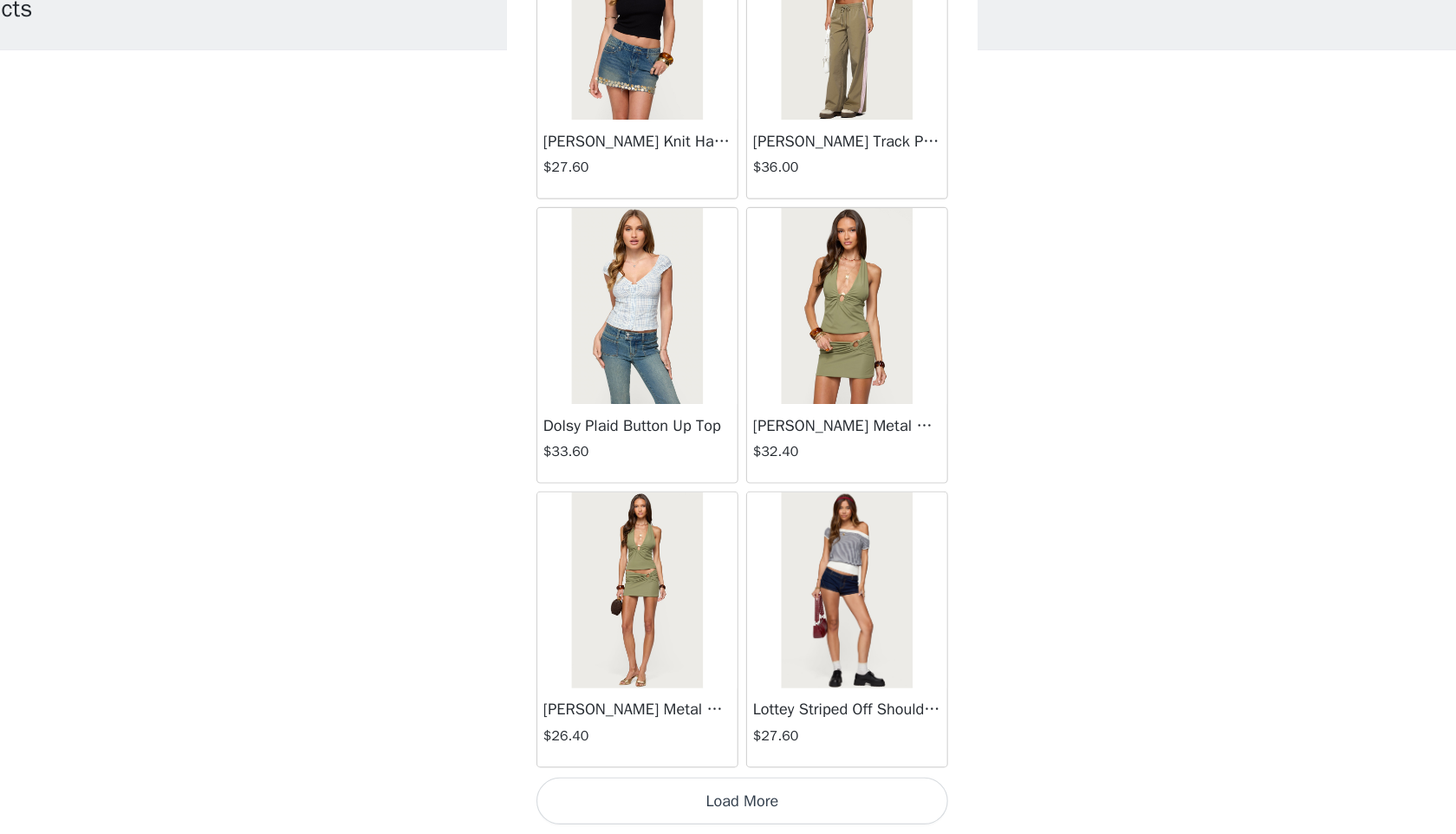 click on "Load More" at bounding box center (728, 805) 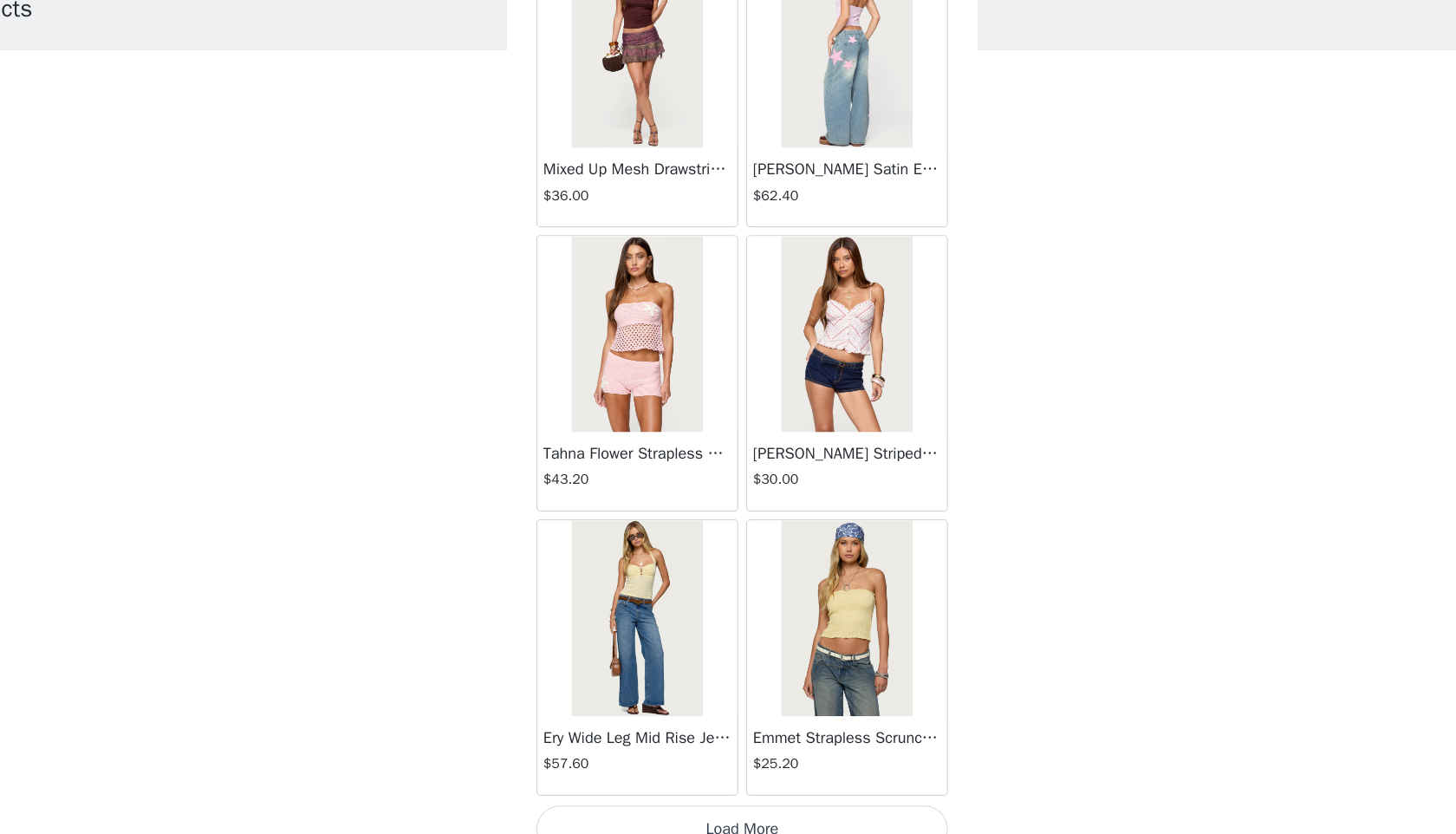 scroll, scrollTop: 54616, scrollLeft: 0, axis: vertical 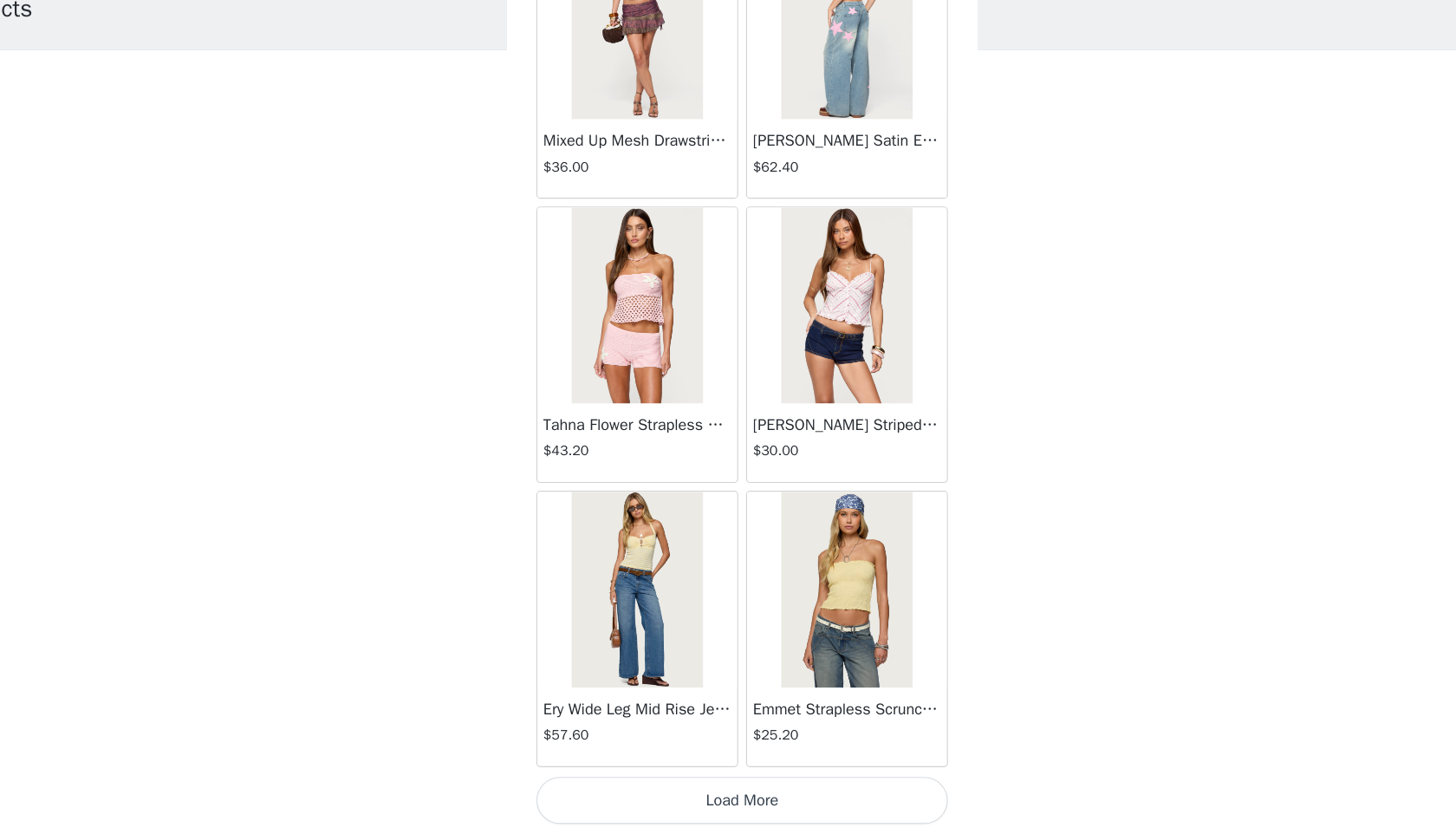 click on "Load More" at bounding box center (728, 805) 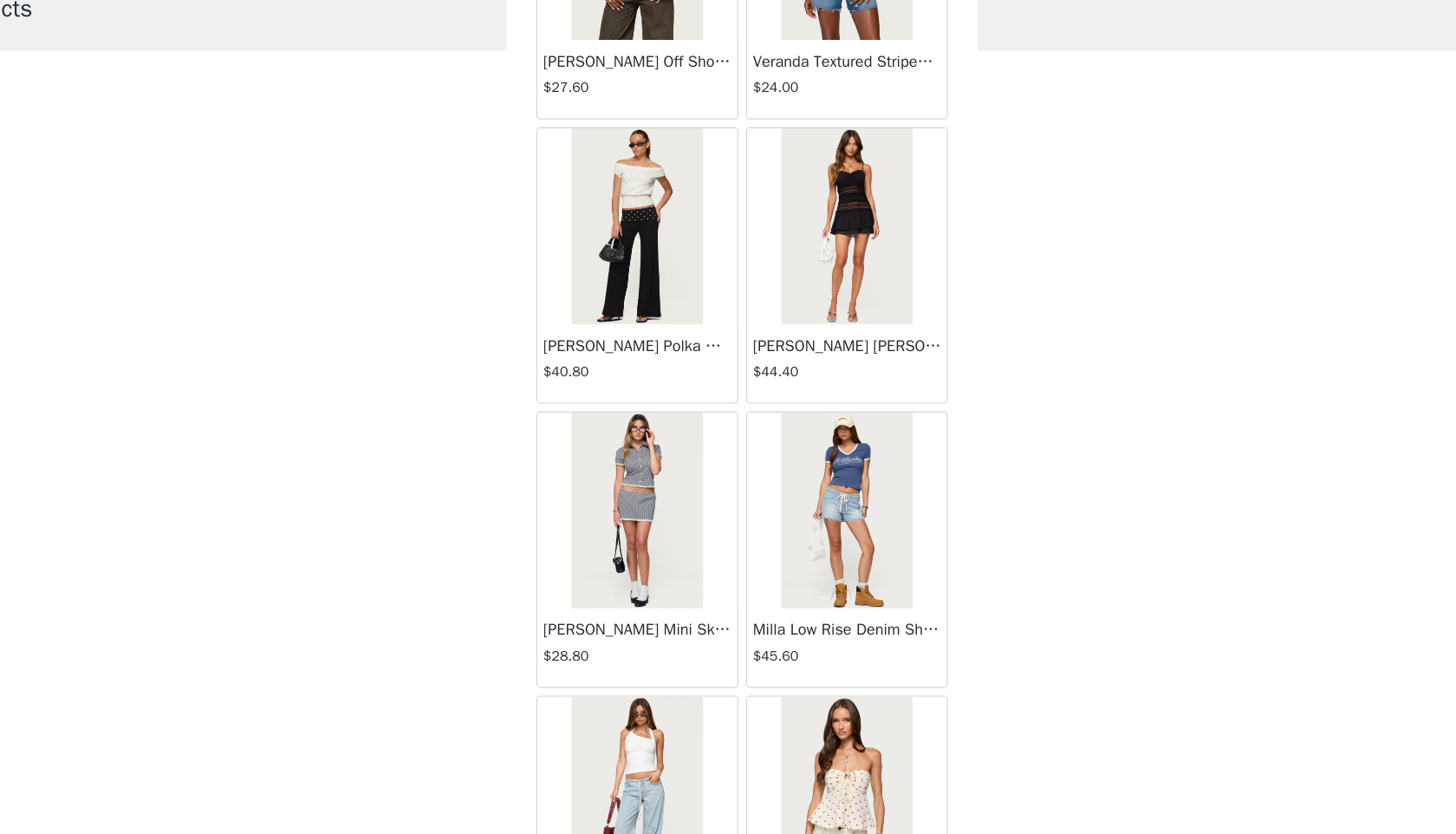 scroll, scrollTop: 55331, scrollLeft: 0, axis: vertical 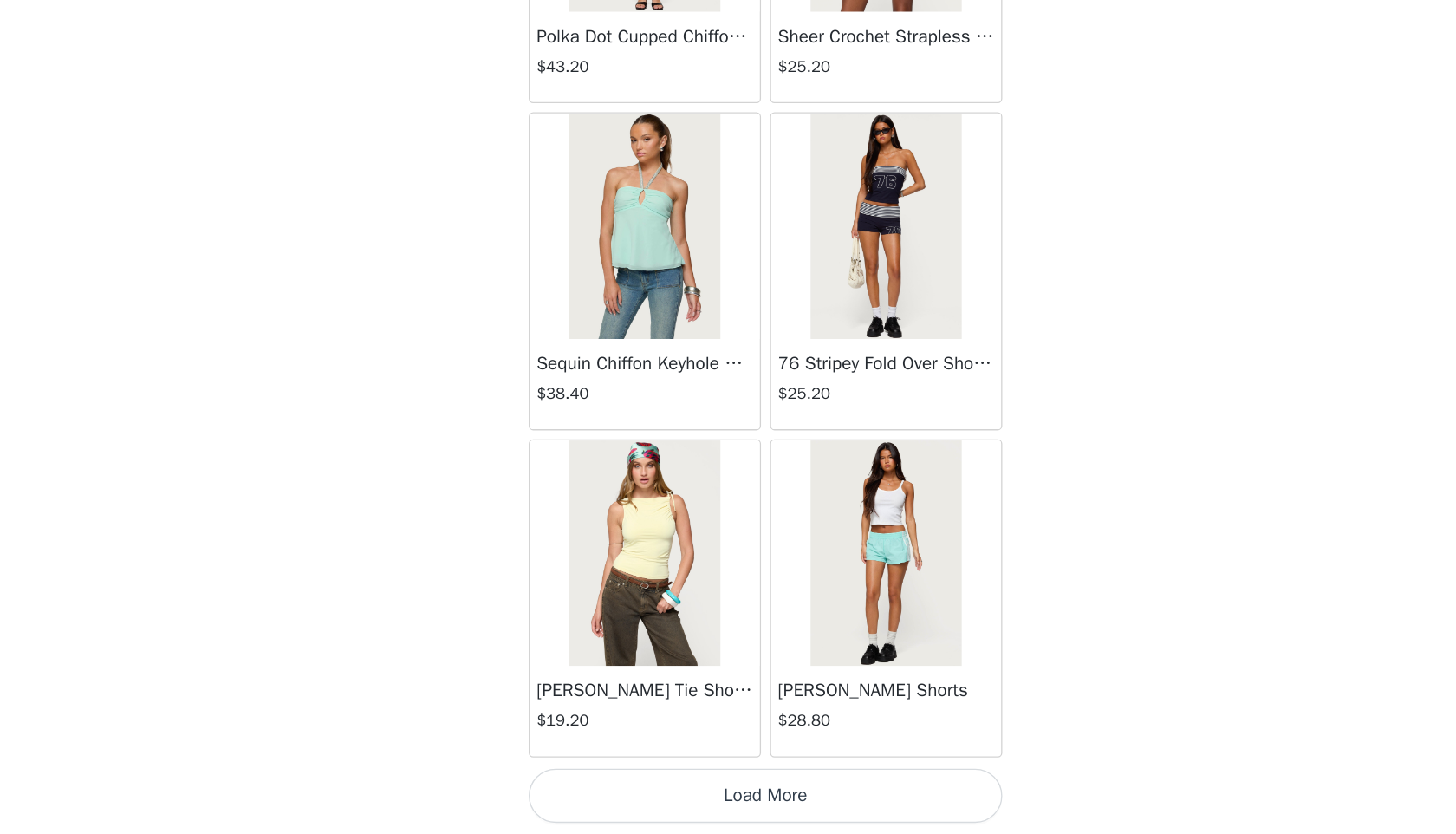 click on "Load More" at bounding box center [728, 805] 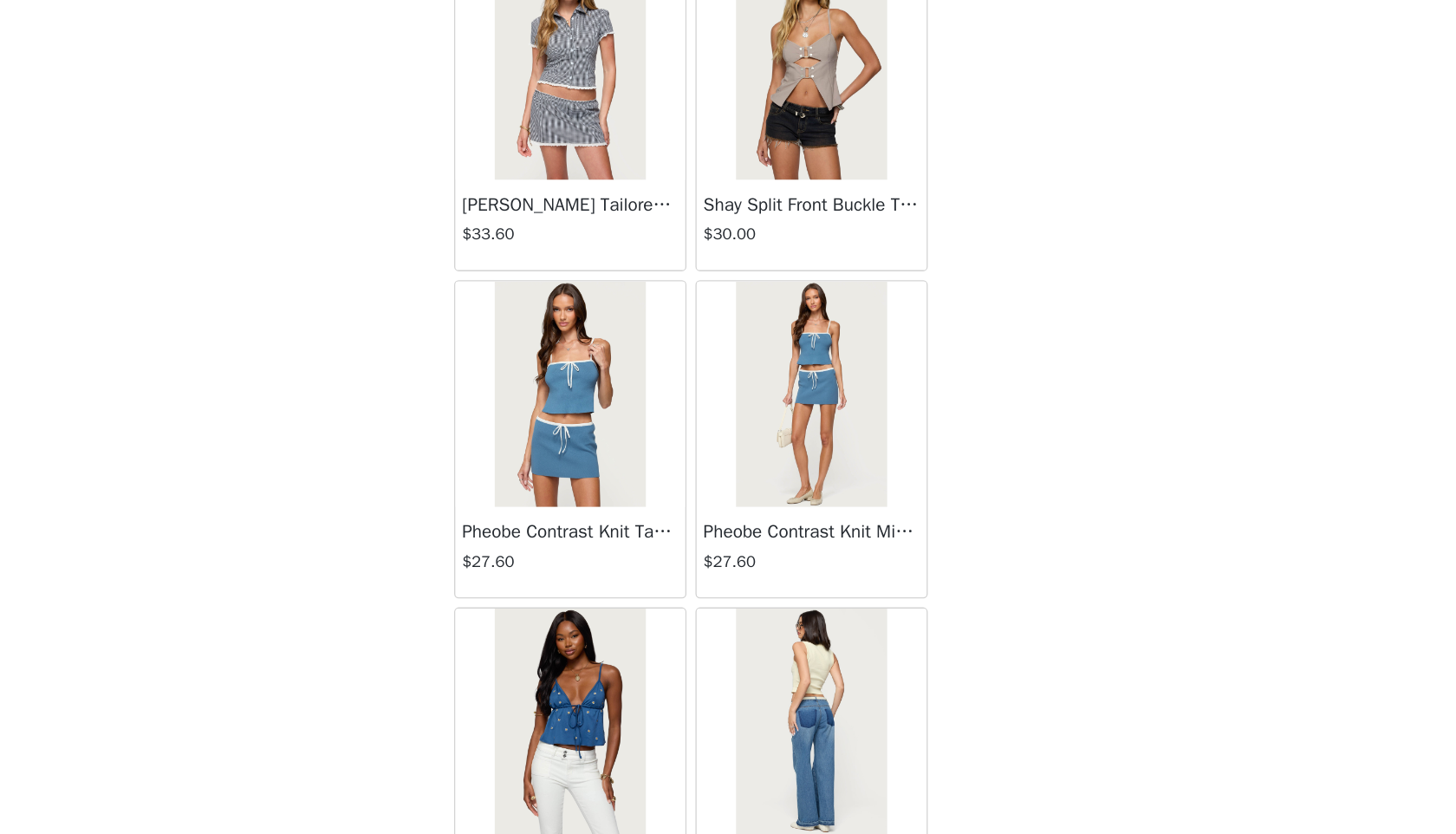 scroll, scrollTop: 59644, scrollLeft: 0, axis: vertical 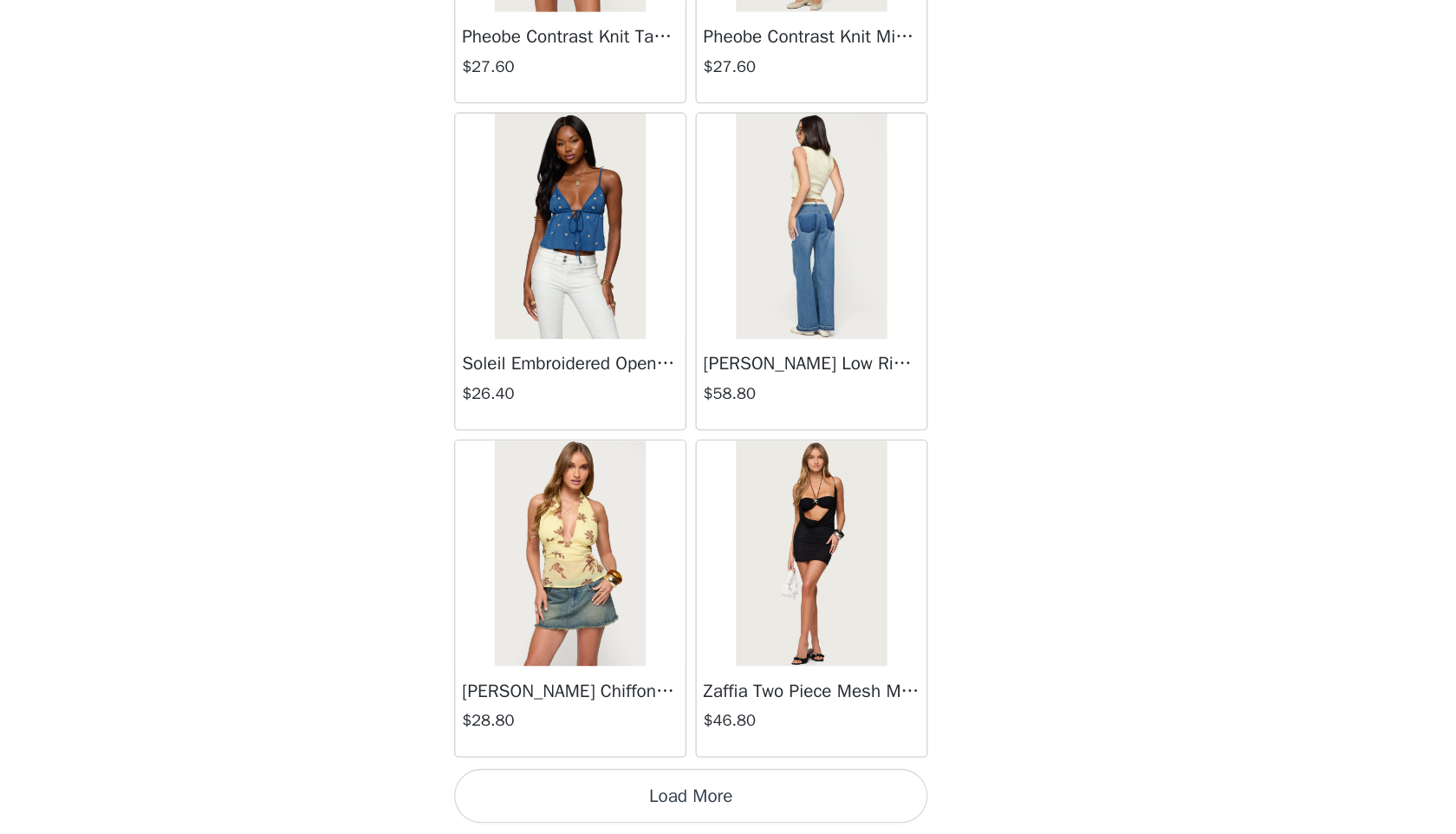 click on "Load More" at bounding box center (728, 805) 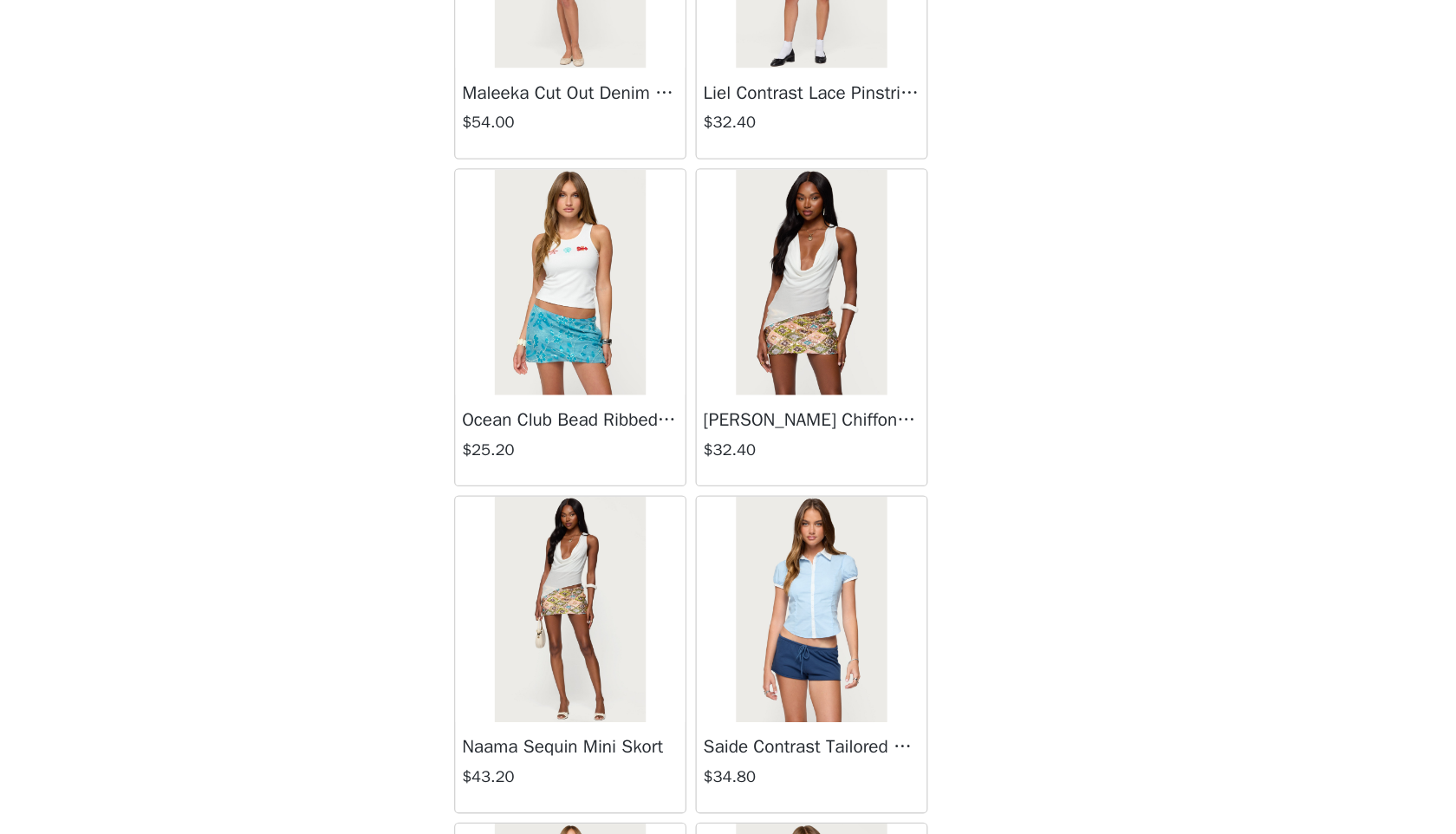 scroll, scrollTop: 60885, scrollLeft: 0, axis: vertical 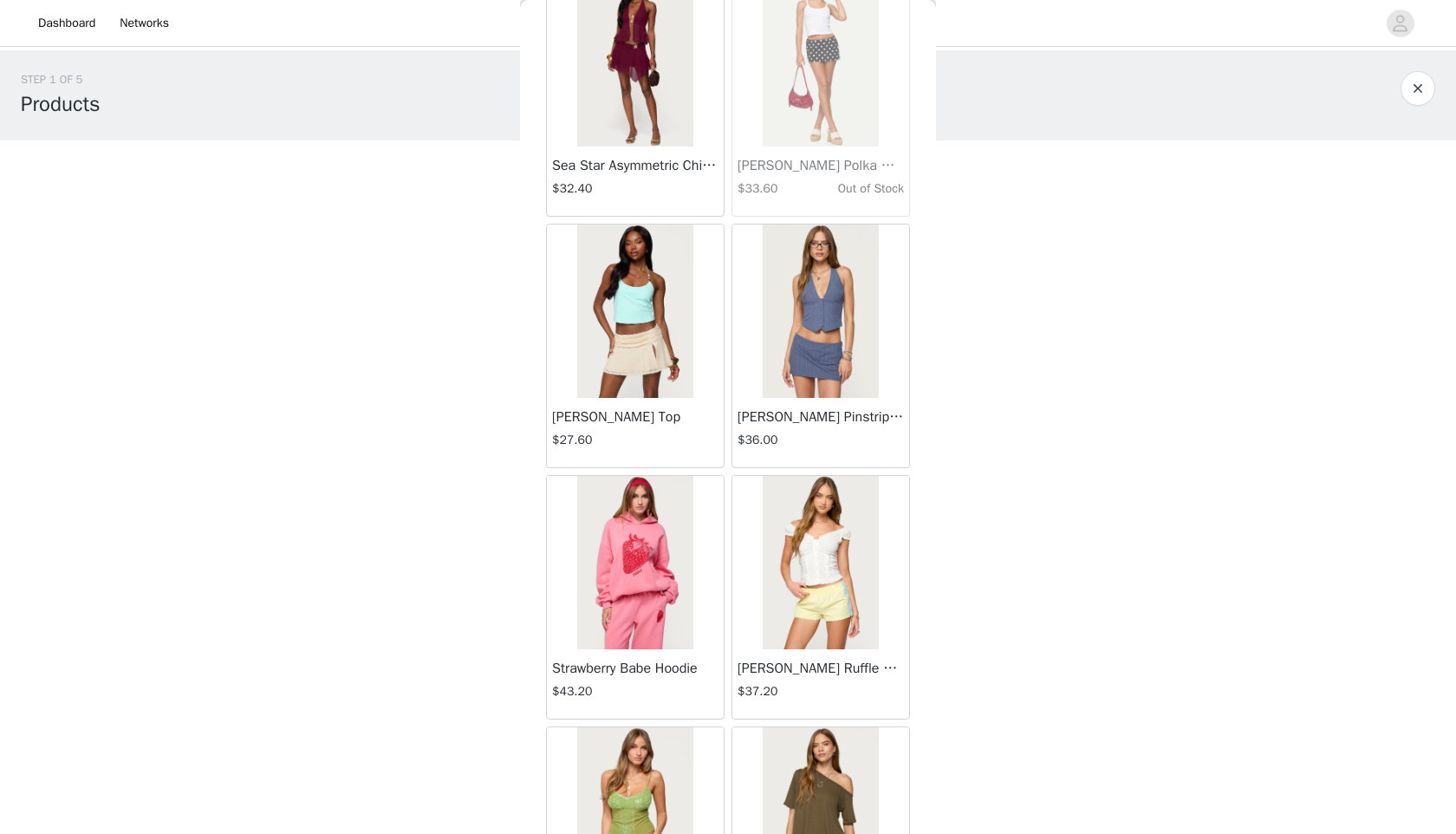 click at bounding box center [820, 311] 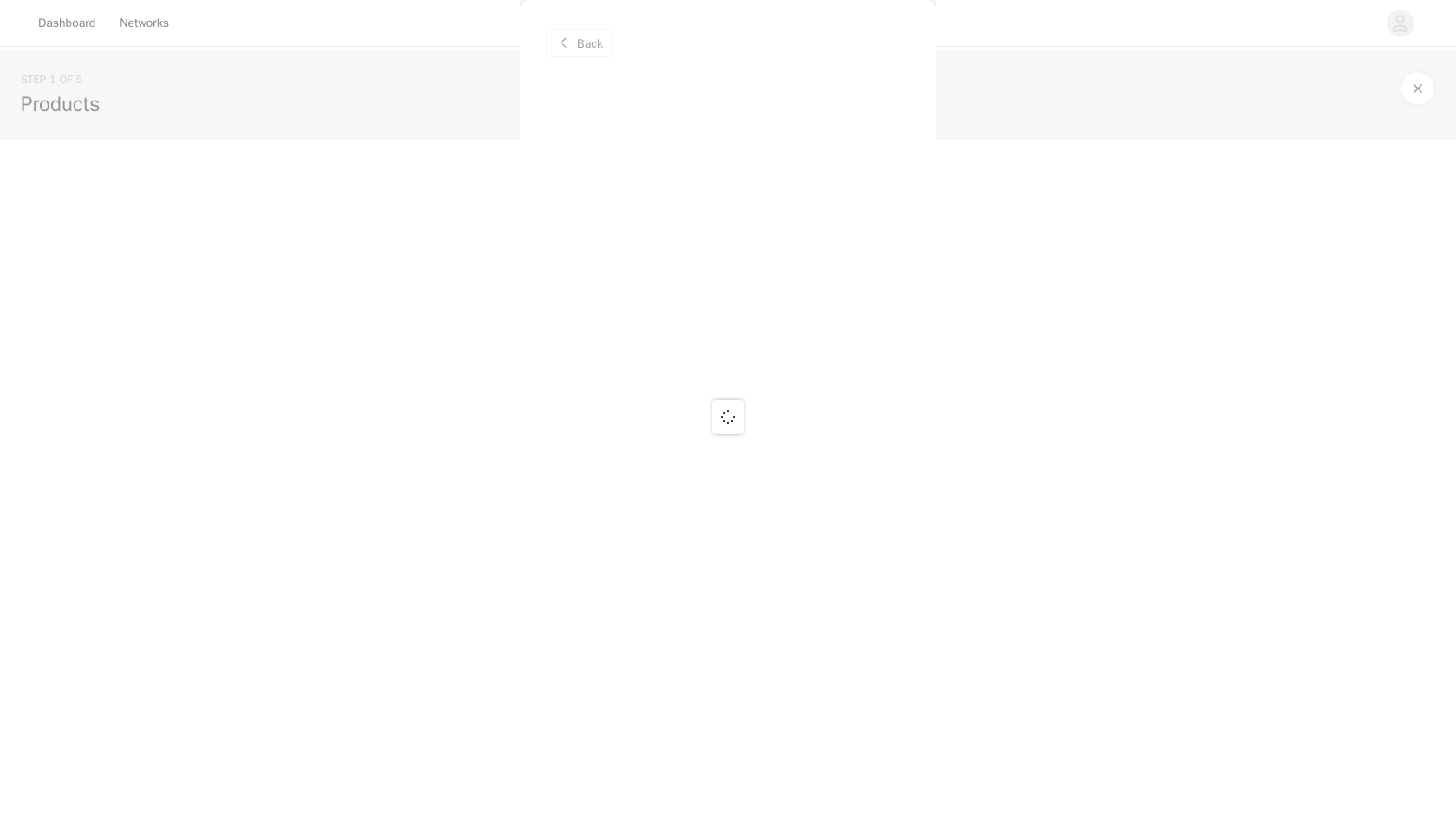 scroll, scrollTop: 0, scrollLeft: 0, axis: both 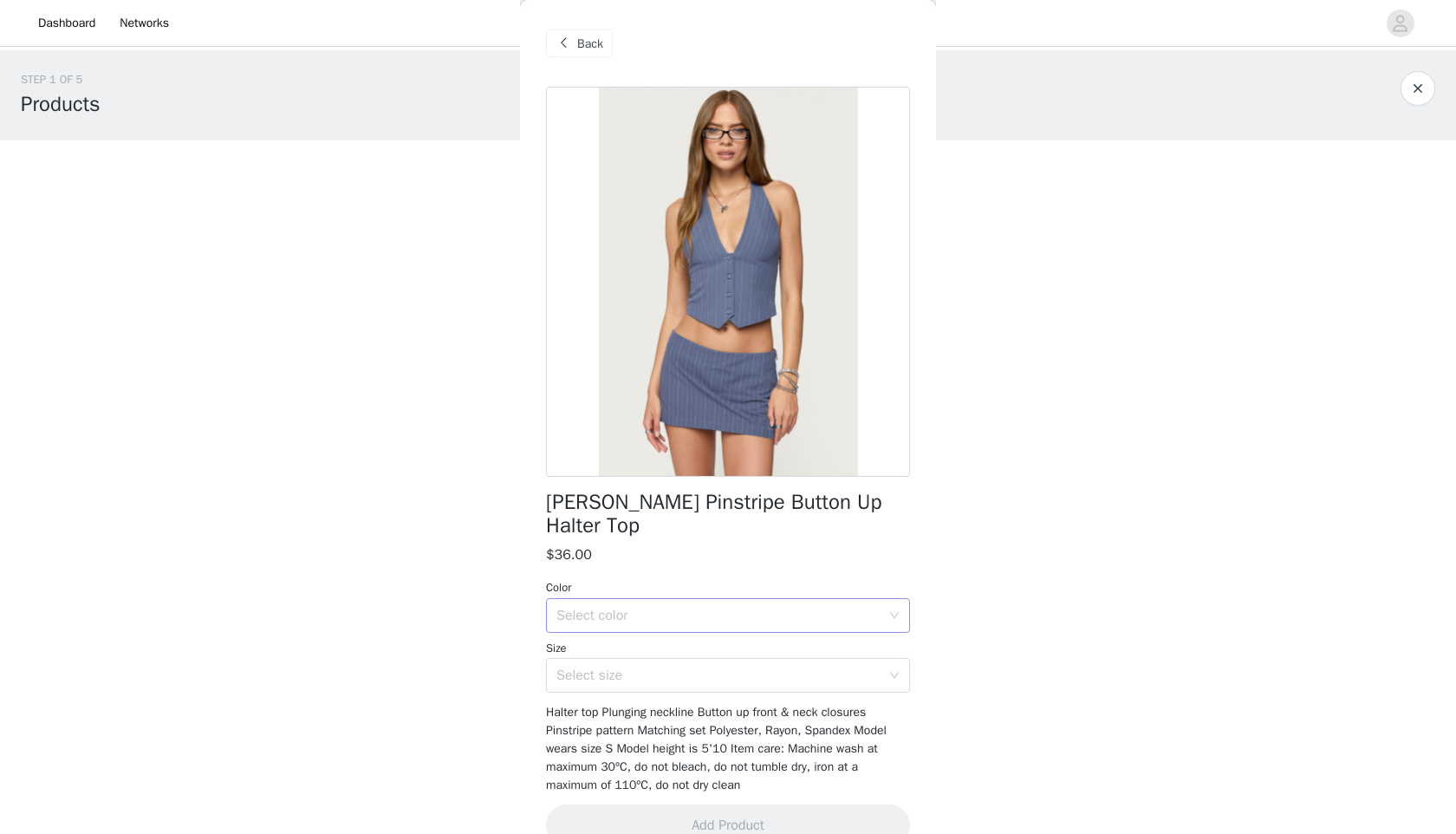 click on "Select color" at bounding box center (718, 616) 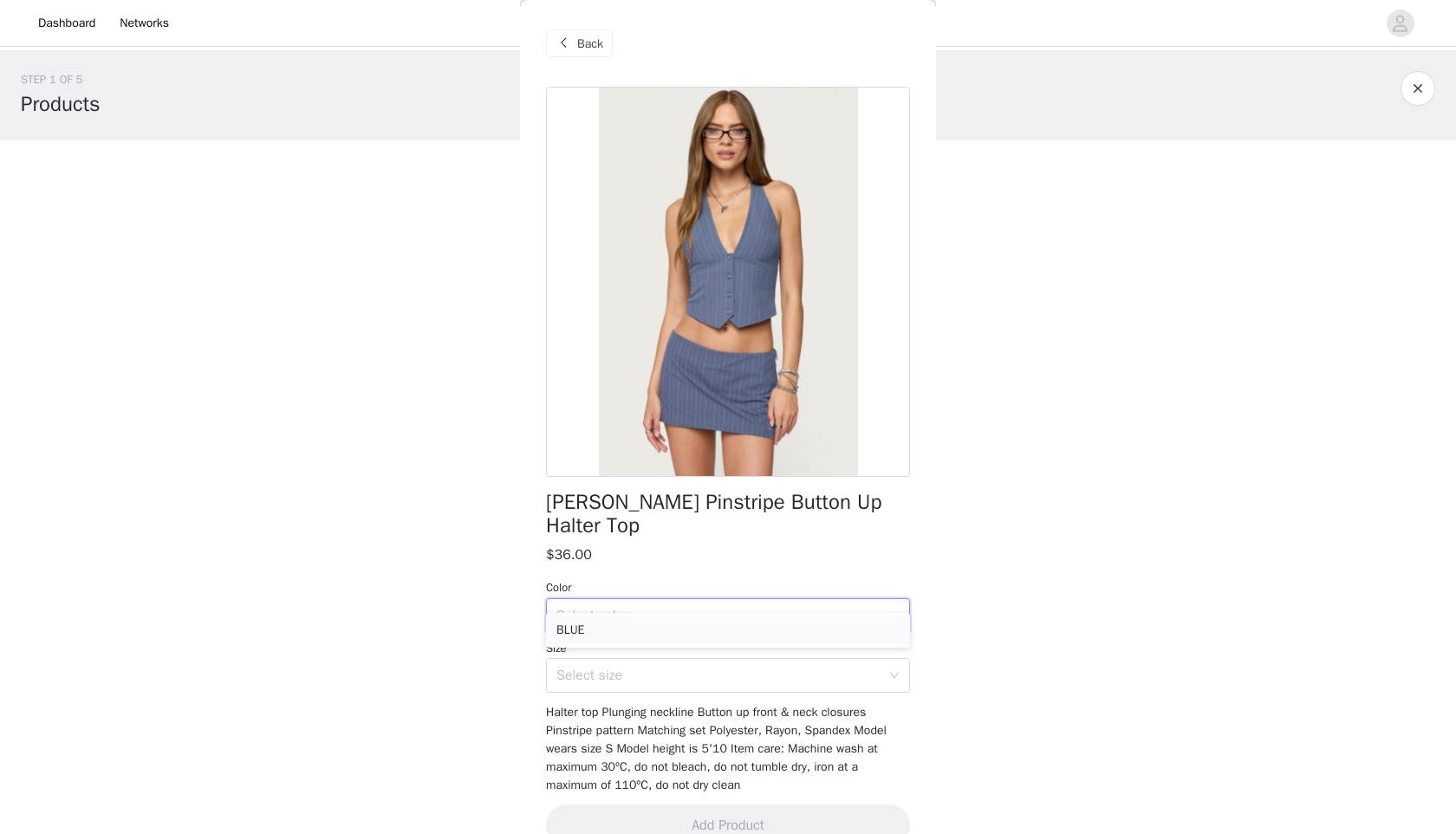 click on "BLUE" at bounding box center [728, 630] 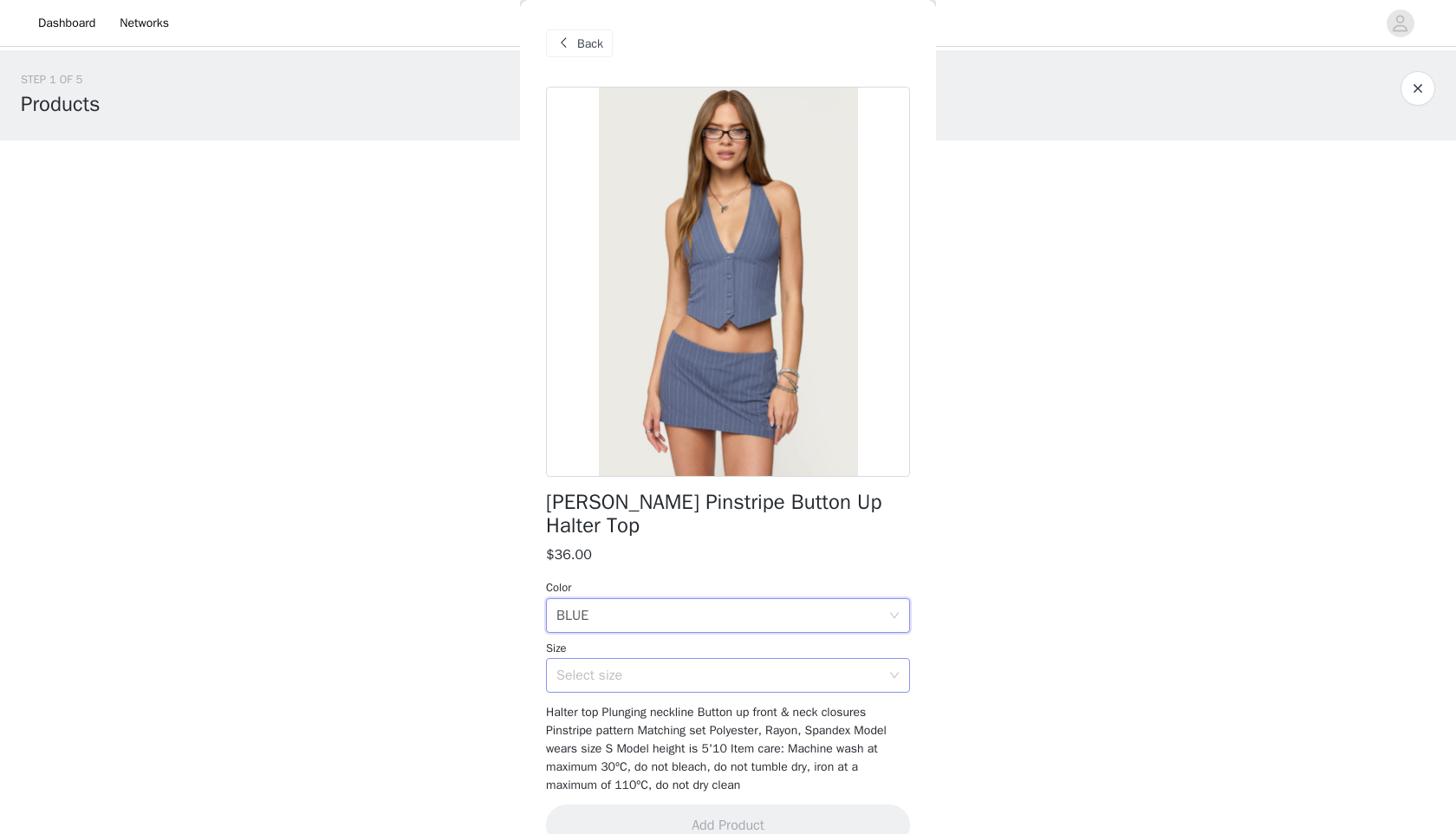click on "Select size" at bounding box center [718, 675] 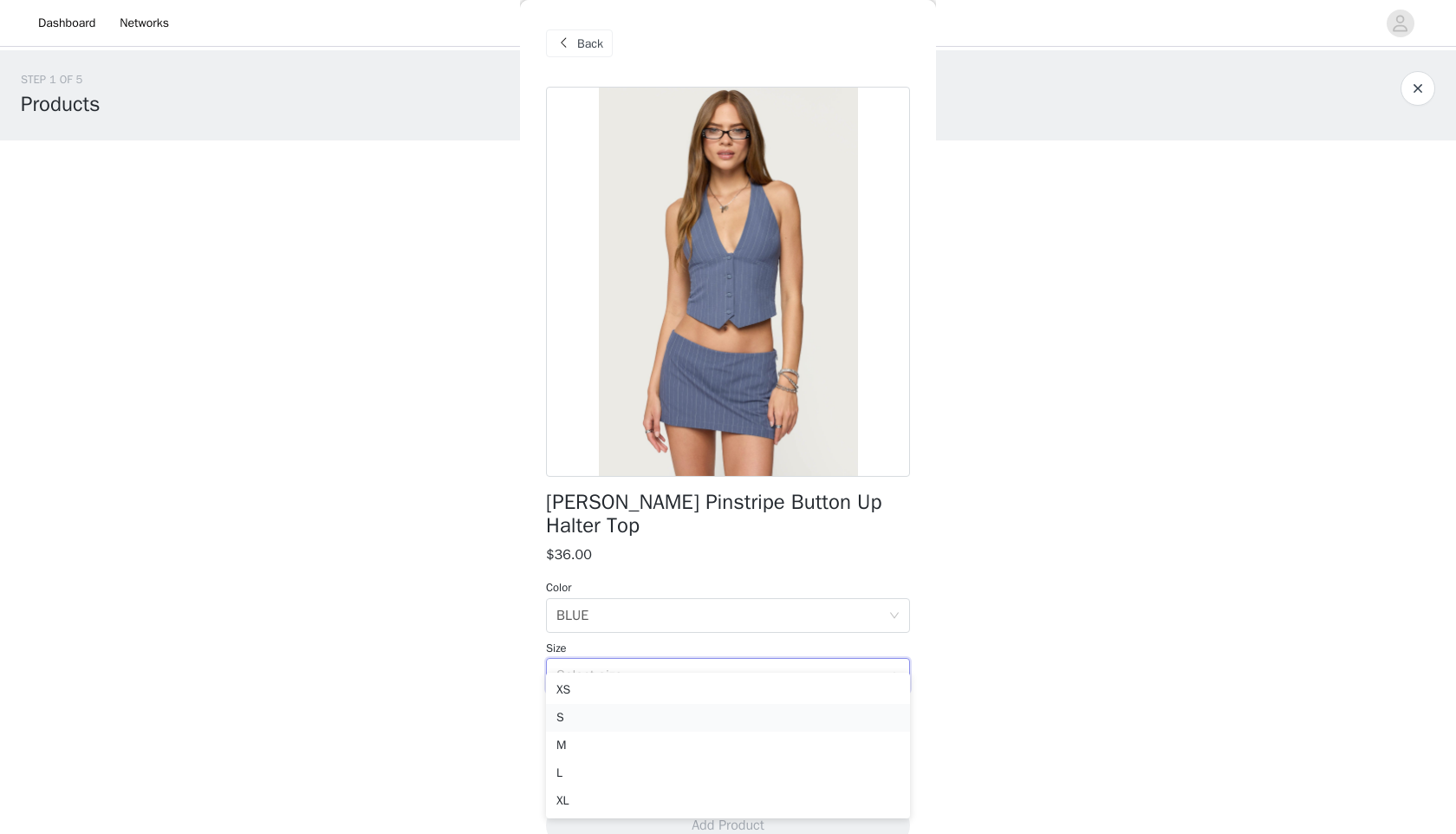 click on "S" at bounding box center [728, 718] 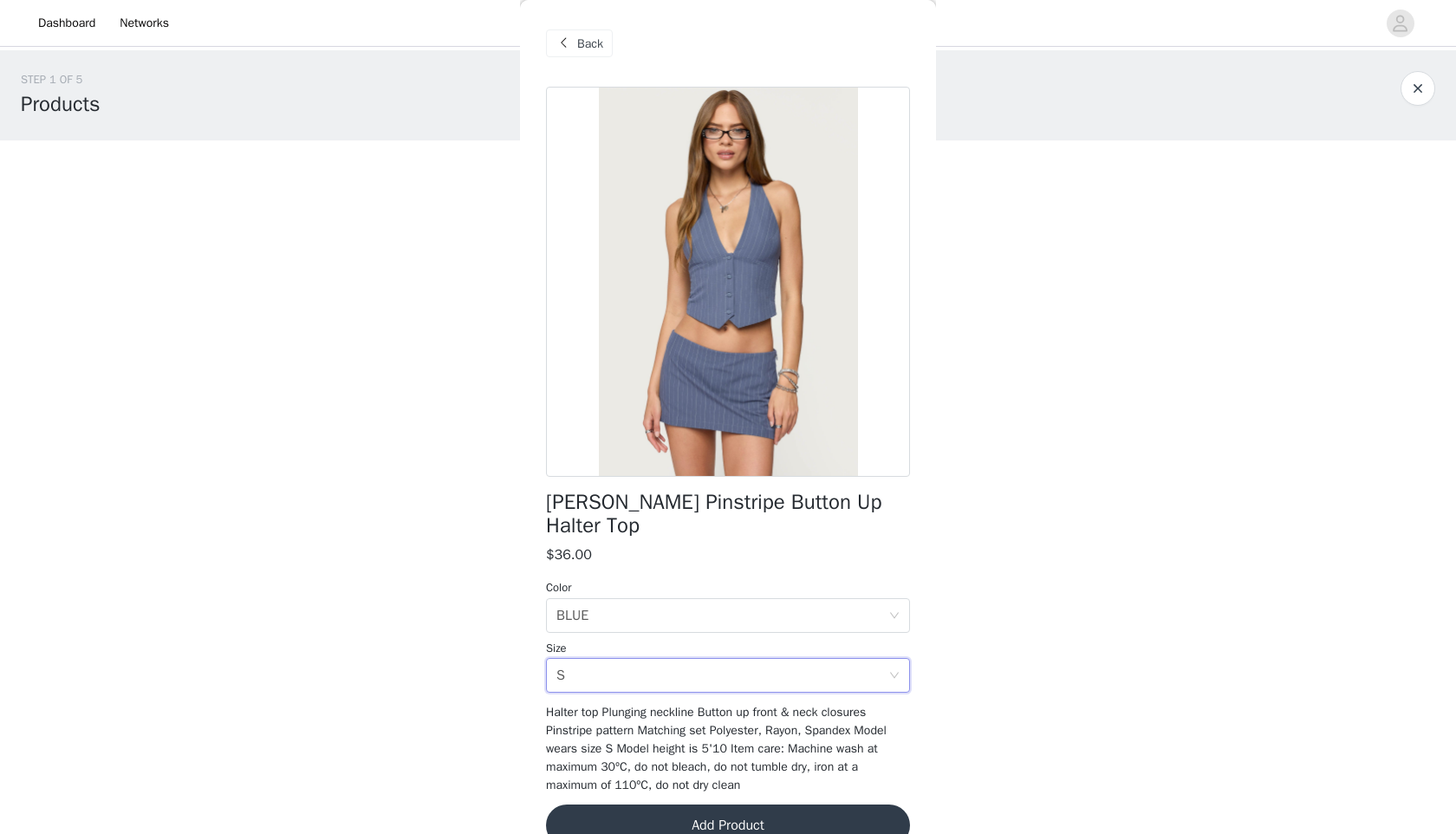 click on "Add Product" at bounding box center (728, 825) 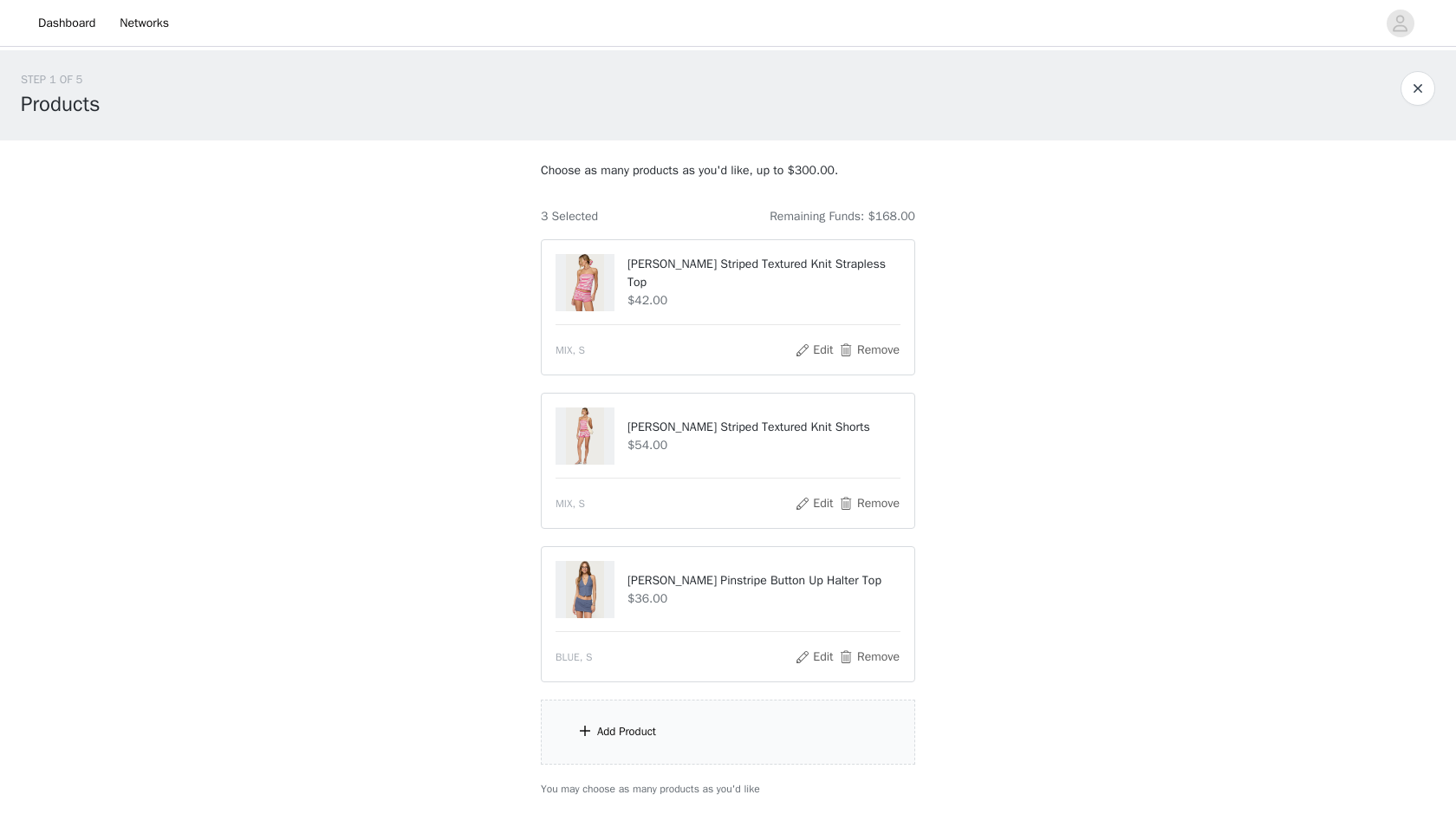 click on "Add Product" at bounding box center (728, 732) 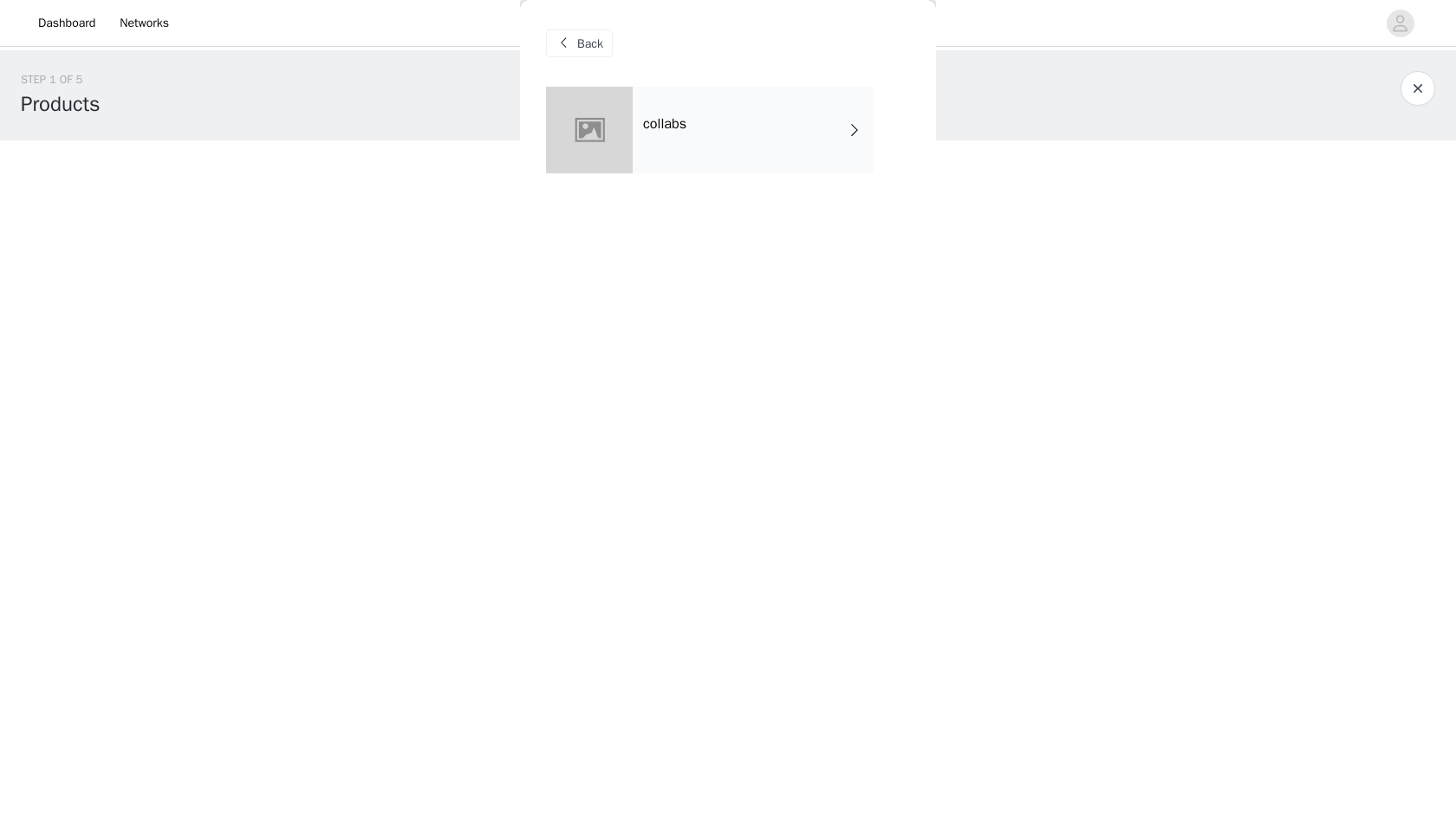click on "collabs" at bounding box center (753, 130) 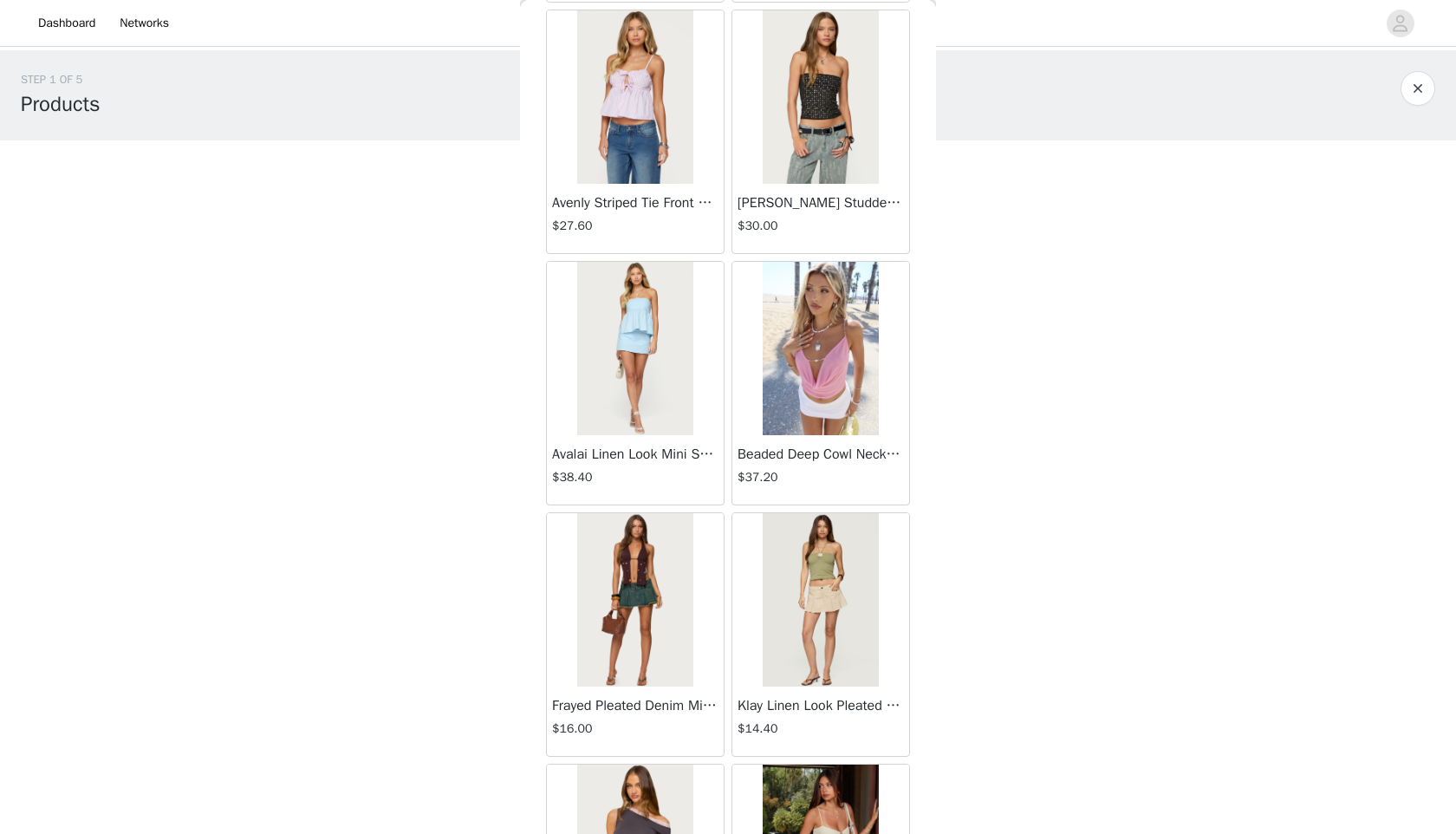 scroll, scrollTop: 1819, scrollLeft: 0, axis: vertical 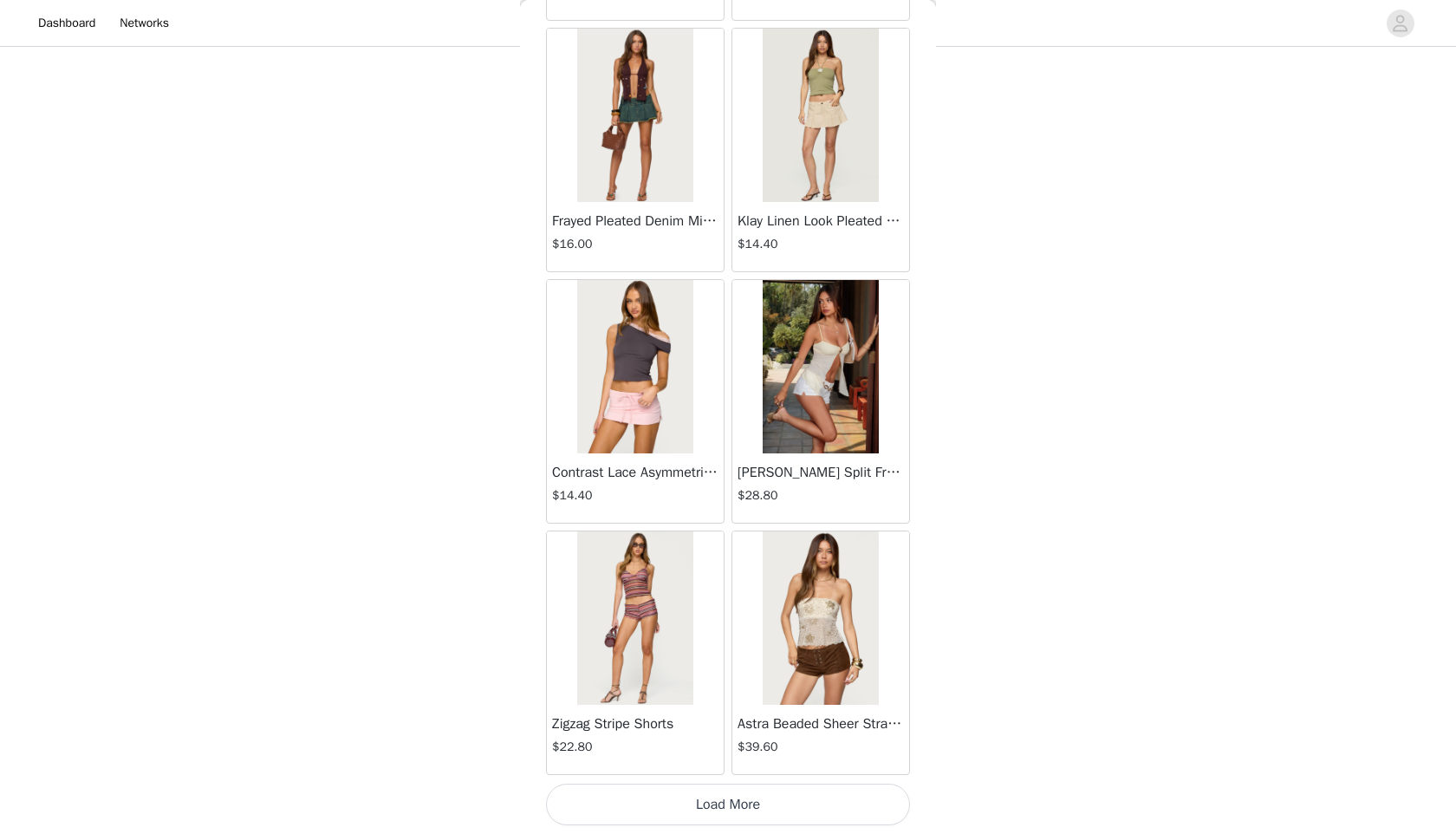 click on "Load More" at bounding box center (728, 805) 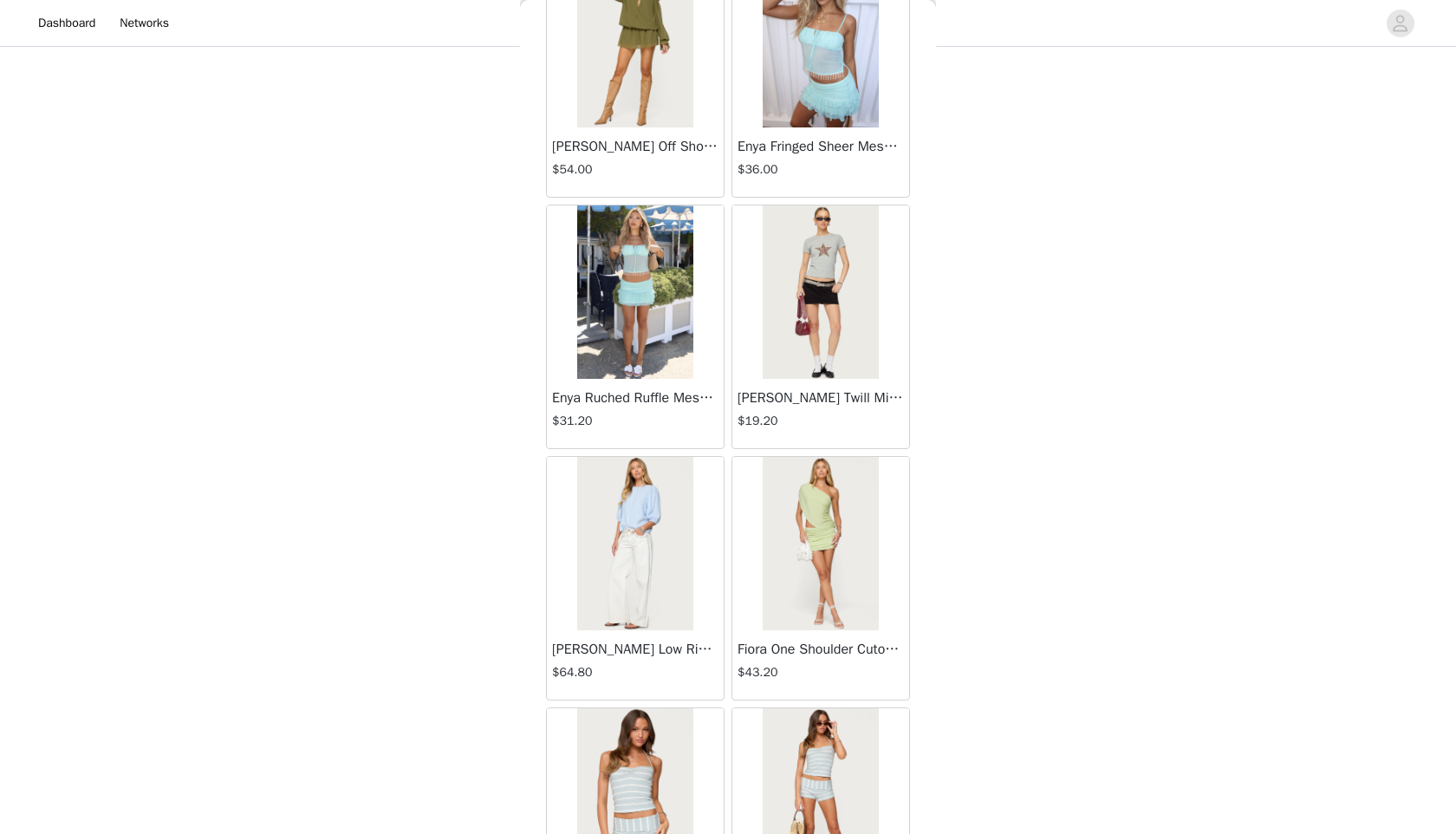 scroll, scrollTop: 4333, scrollLeft: 0, axis: vertical 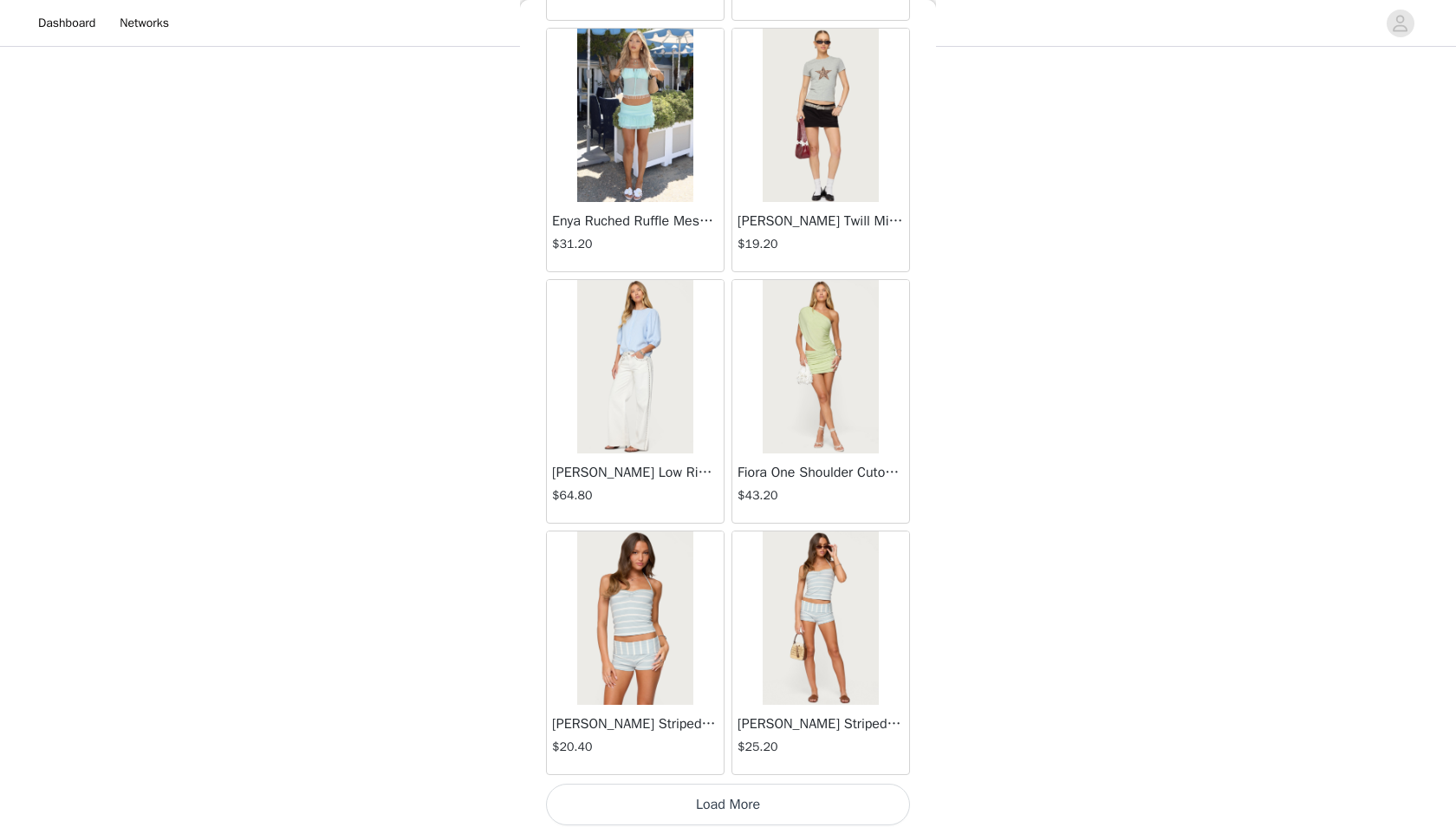 click on "Load More" at bounding box center [728, 805] 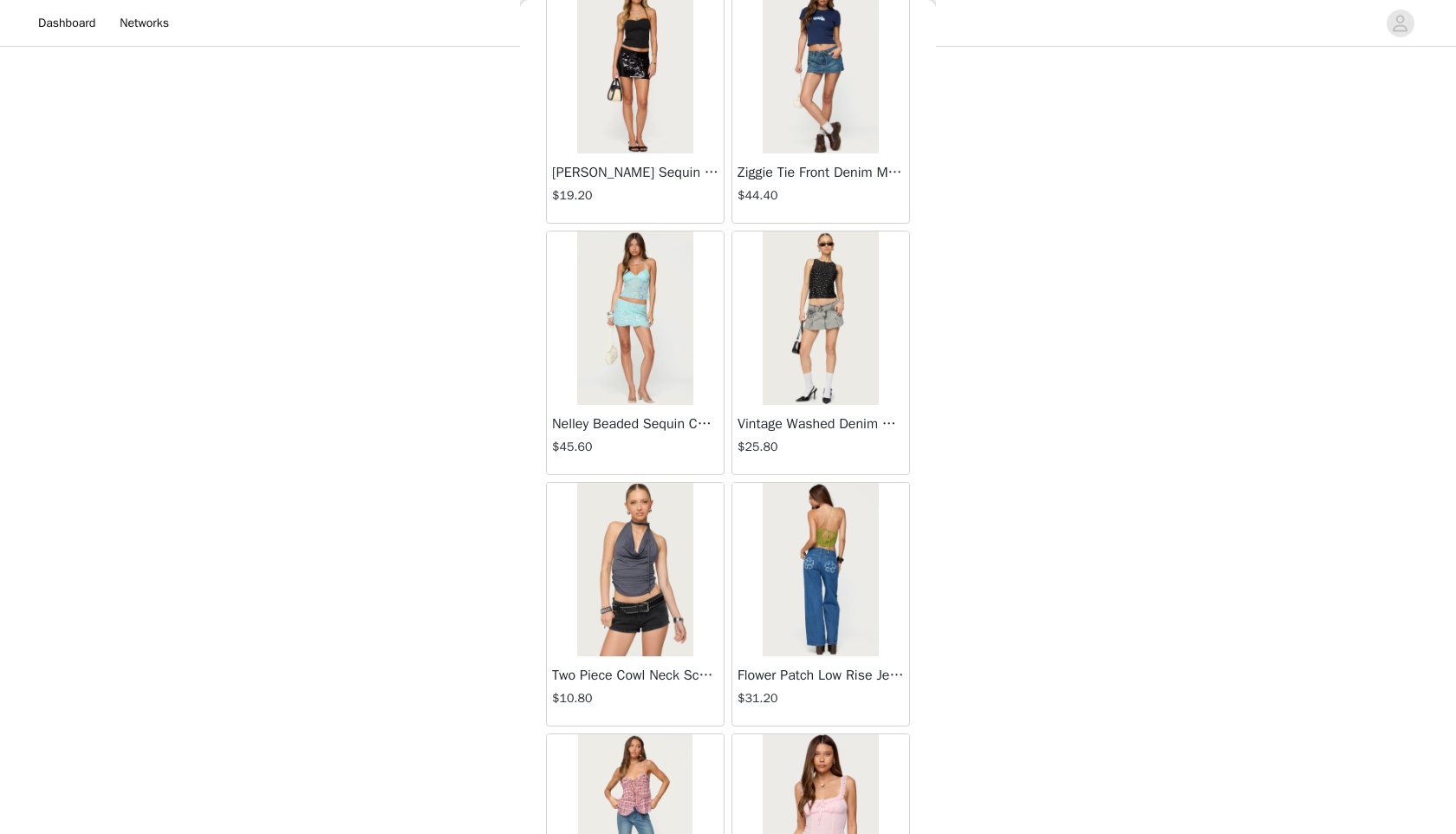 scroll, scrollTop: 6847, scrollLeft: 0, axis: vertical 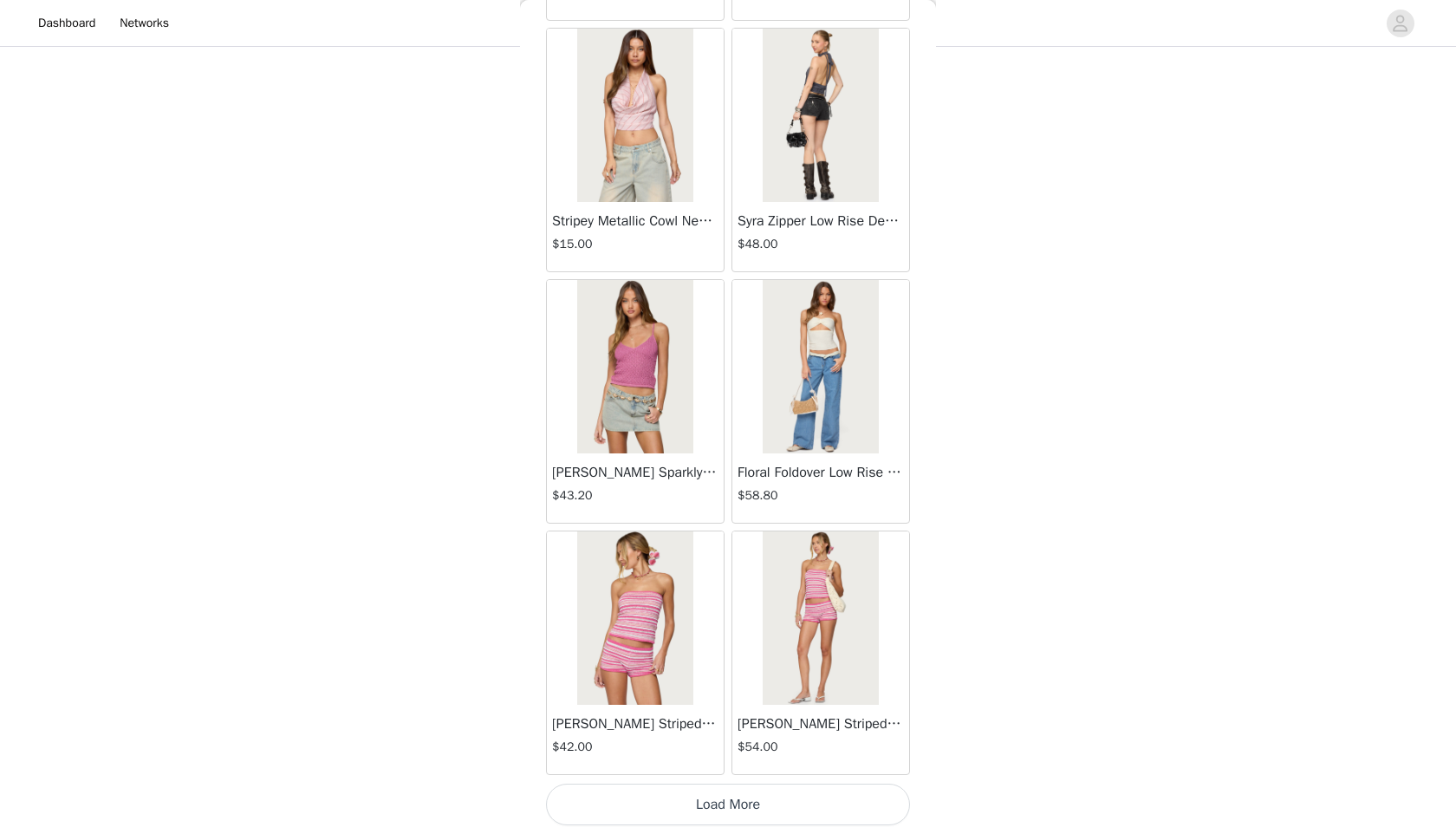 click on "Load More" at bounding box center (728, 805) 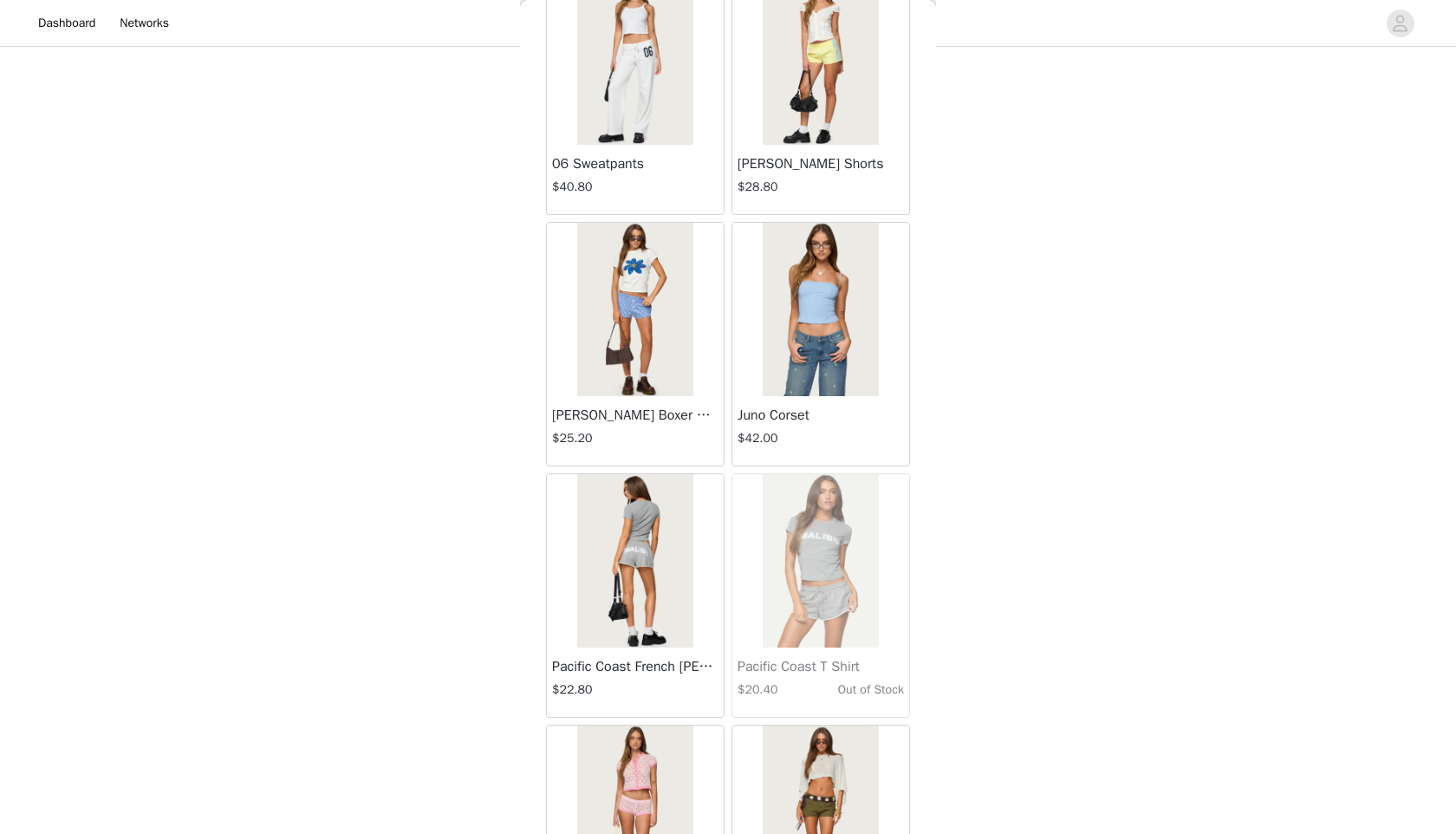 scroll, scrollTop: 9361, scrollLeft: 0, axis: vertical 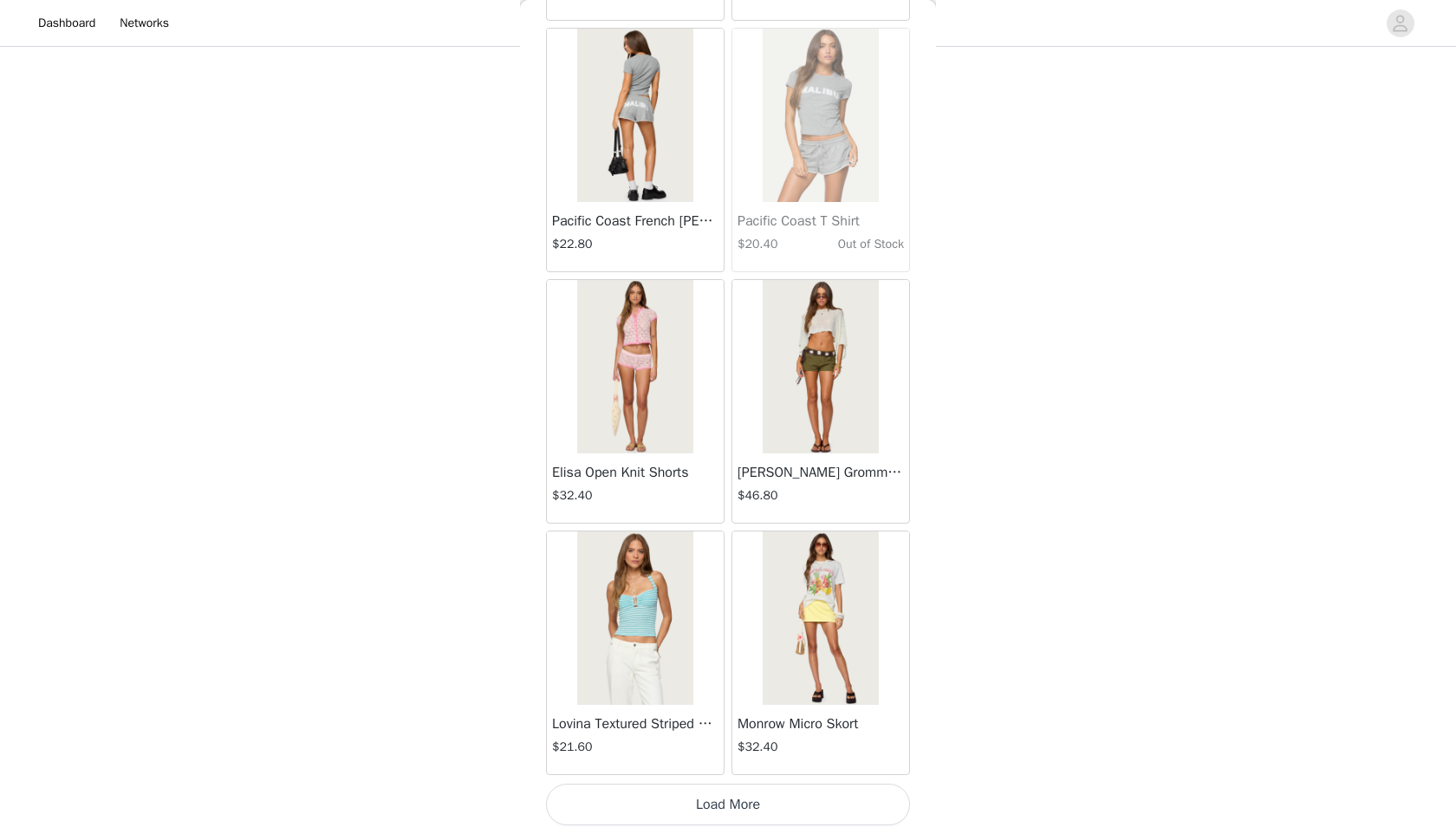 click on "Load More" at bounding box center (728, 805) 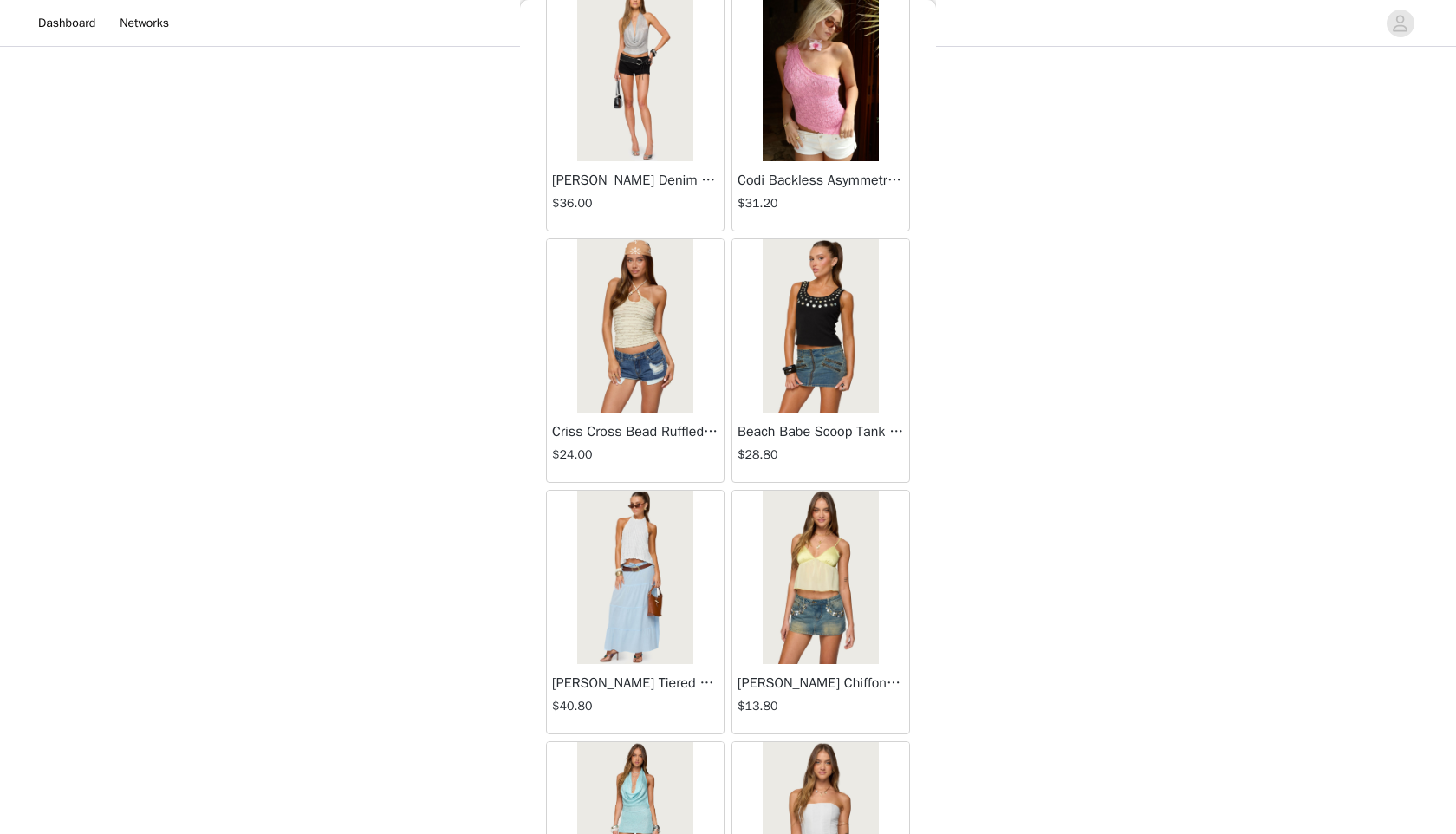 scroll, scrollTop: 11875, scrollLeft: 0, axis: vertical 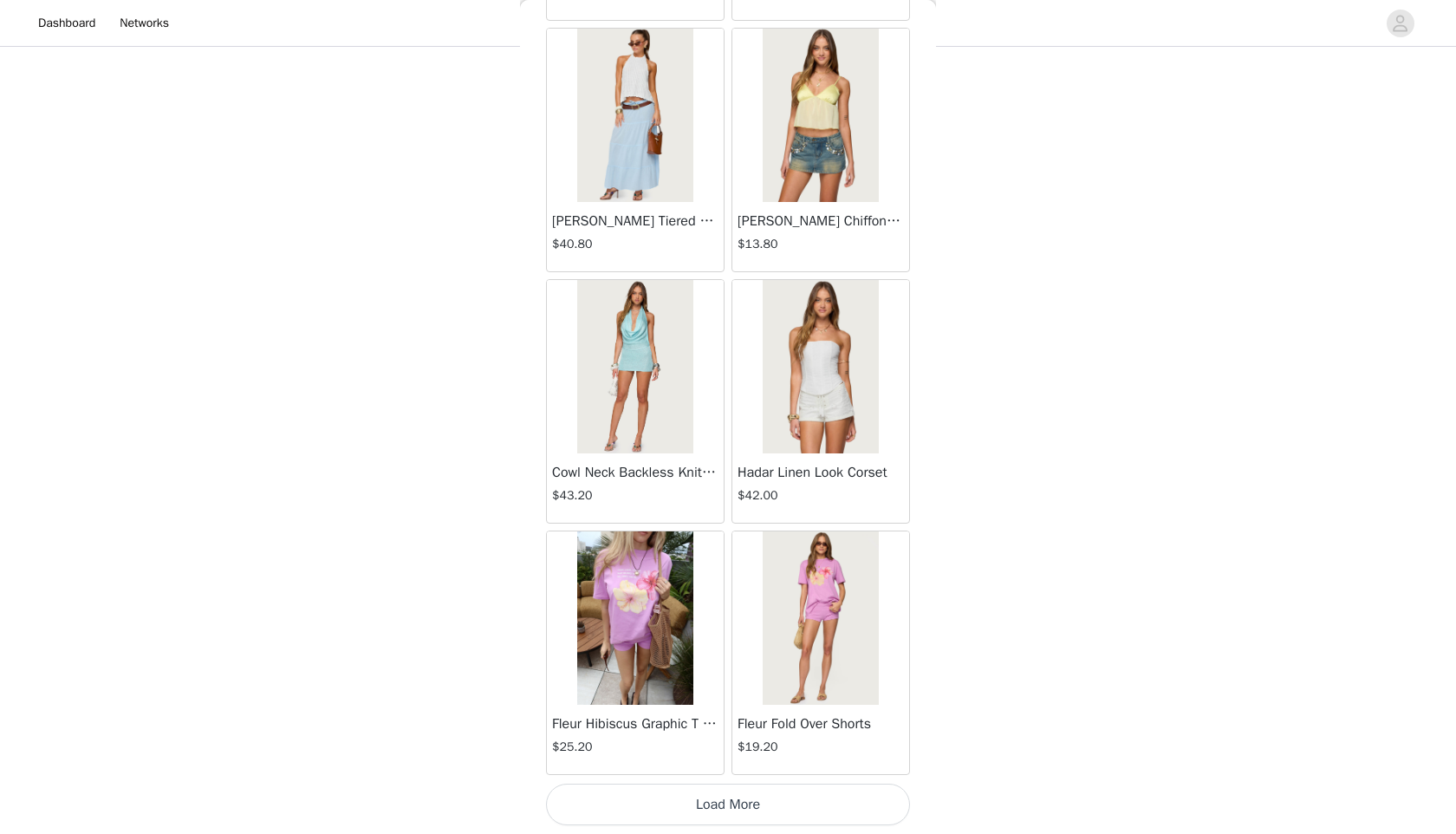 click on "Load More" at bounding box center [728, 805] 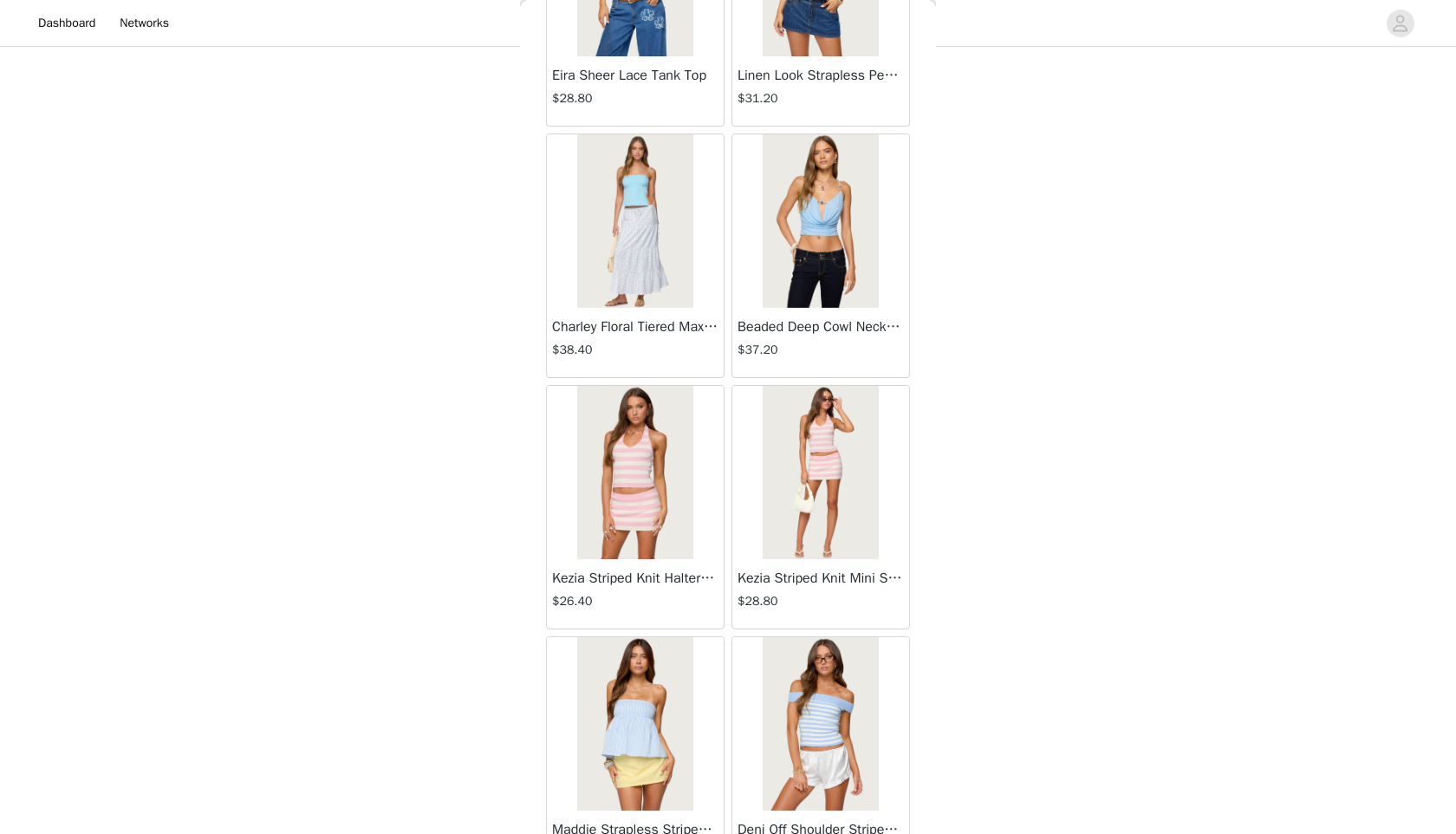 scroll, scrollTop: 14390, scrollLeft: 0, axis: vertical 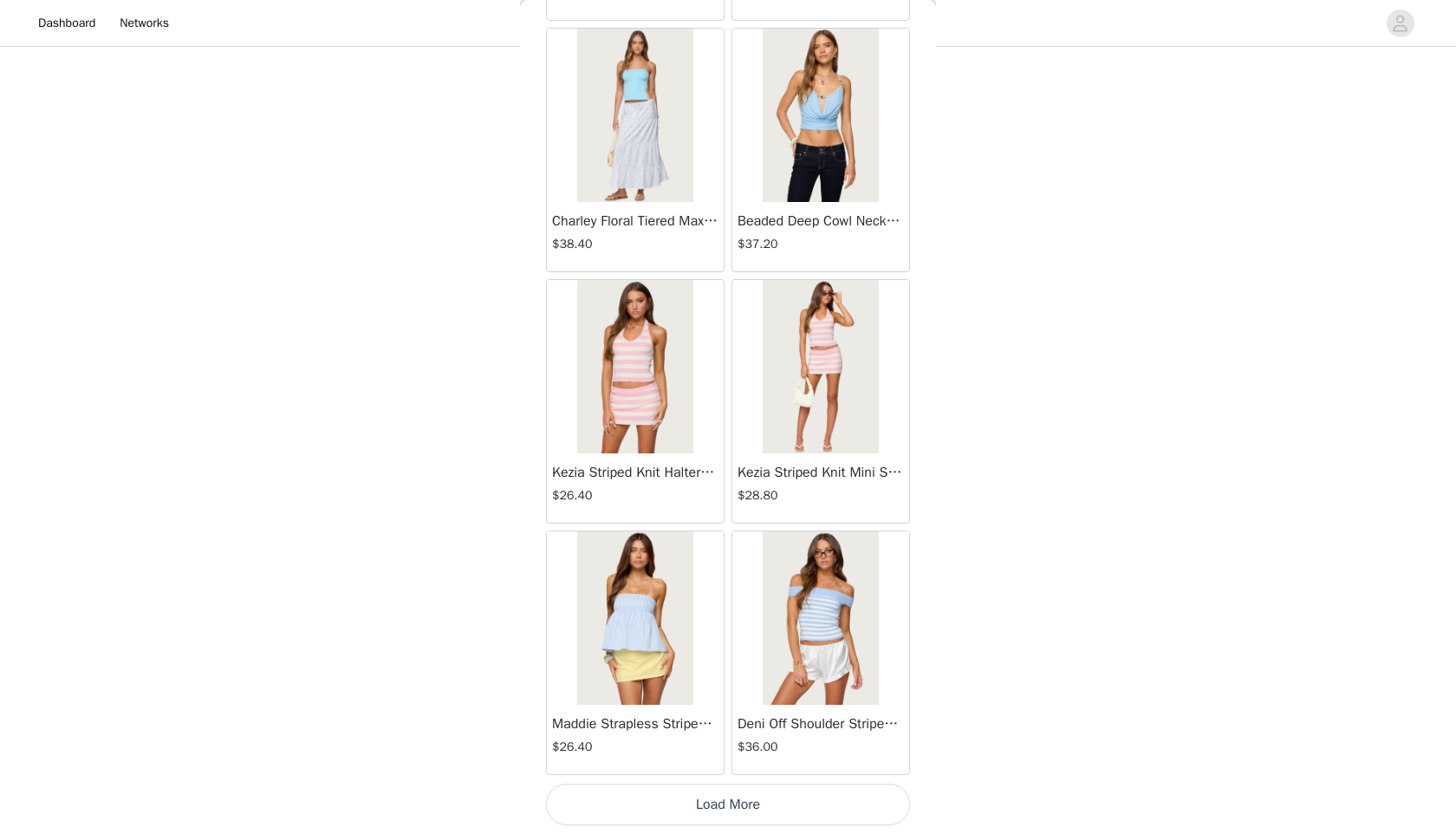 click on "Load More" at bounding box center [728, 805] 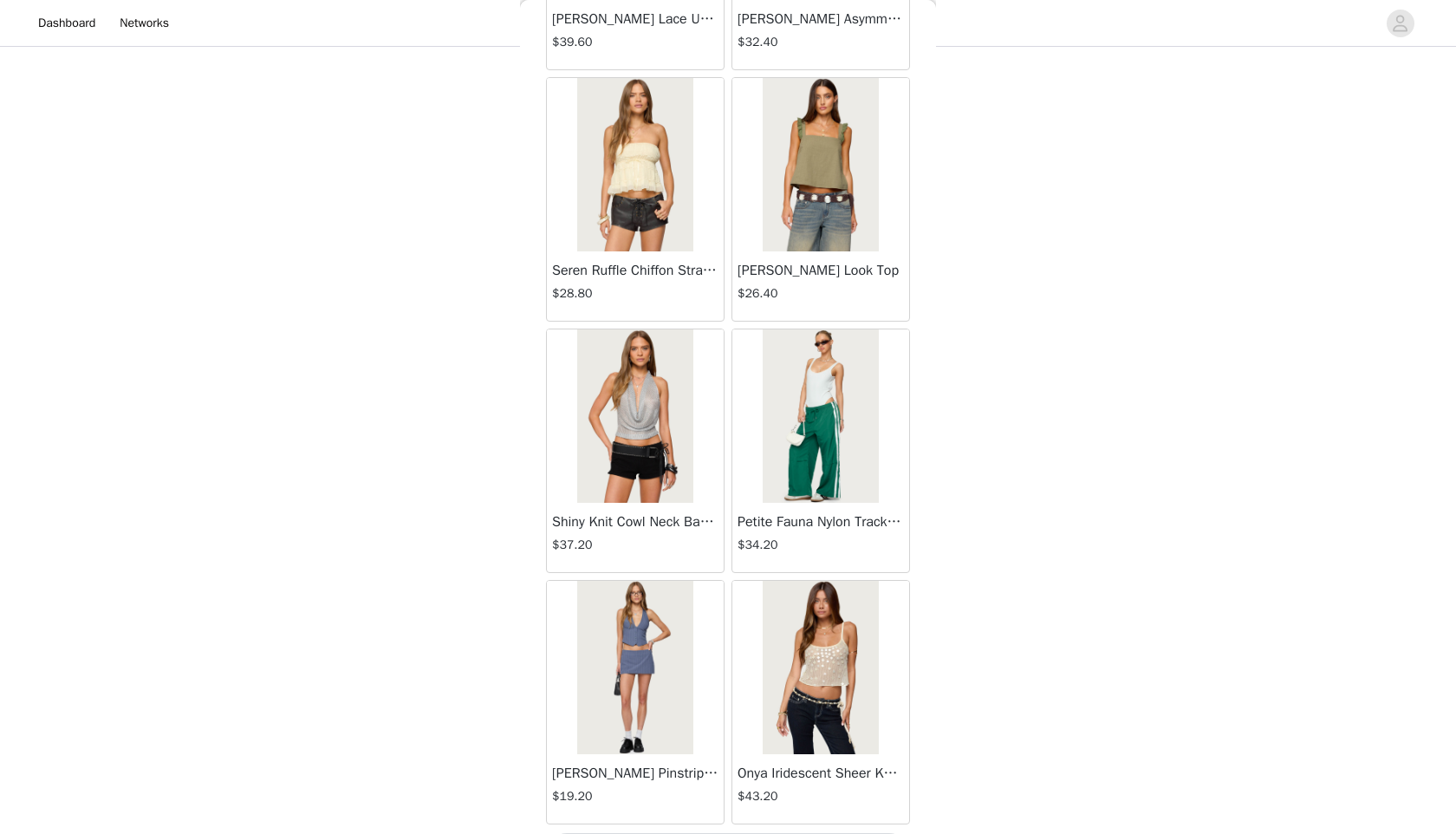 scroll, scrollTop: 16904, scrollLeft: 0, axis: vertical 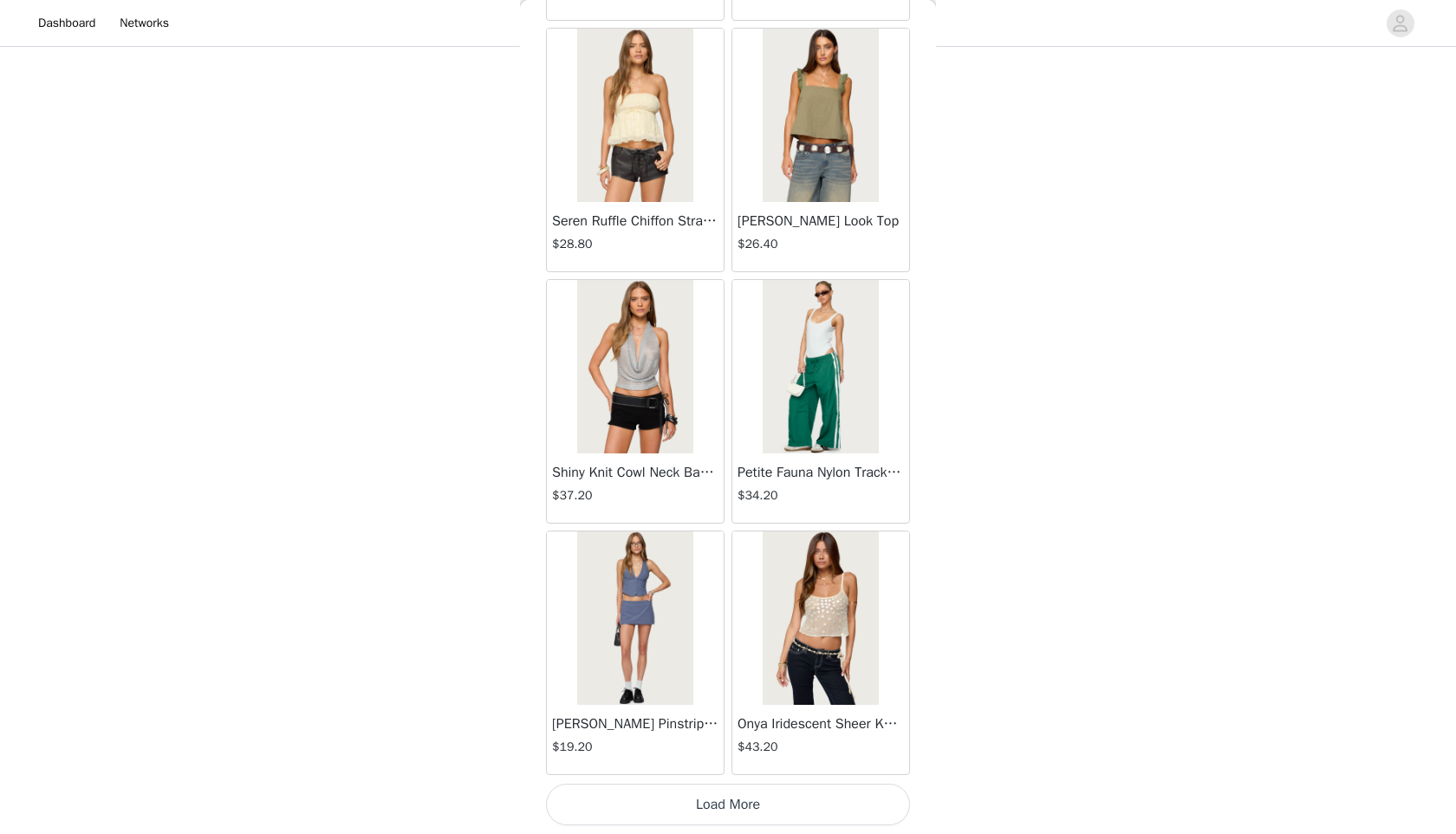 click on "Load More" at bounding box center (728, 805) 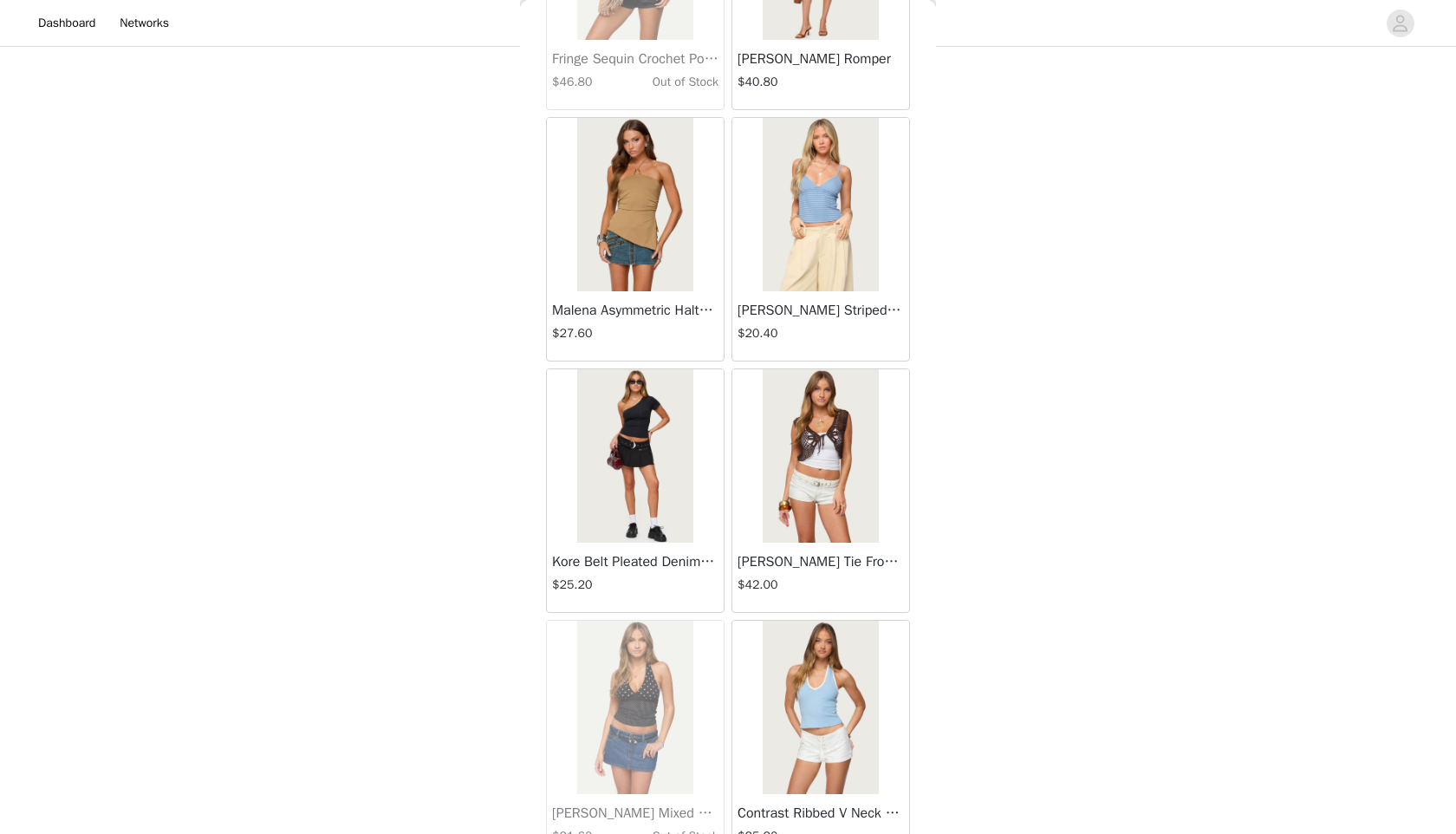 scroll, scrollTop: 19033, scrollLeft: 0, axis: vertical 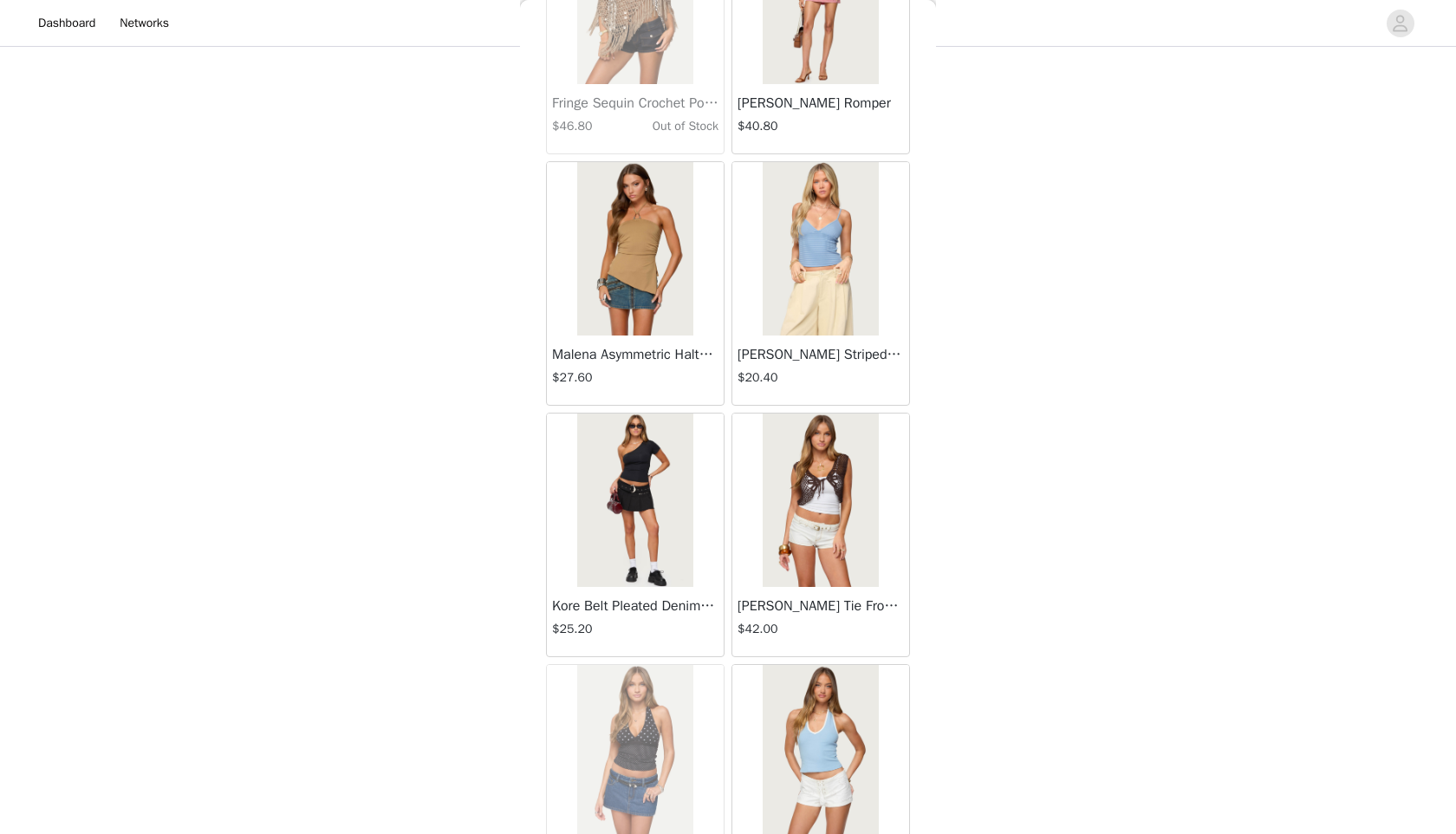 click at bounding box center (634, 500) 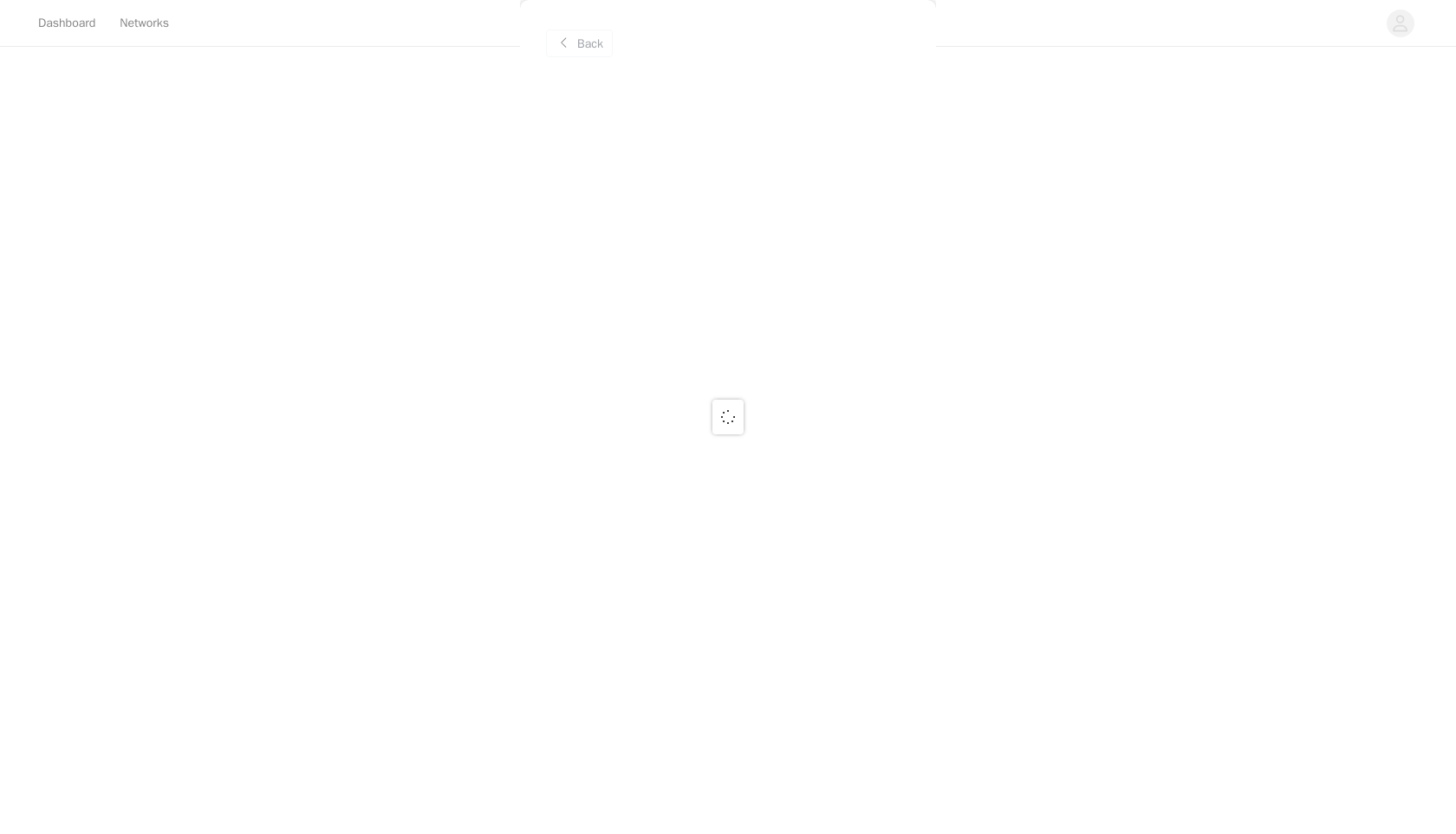 scroll, scrollTop: 0, scrollLeft: 0, axis: both 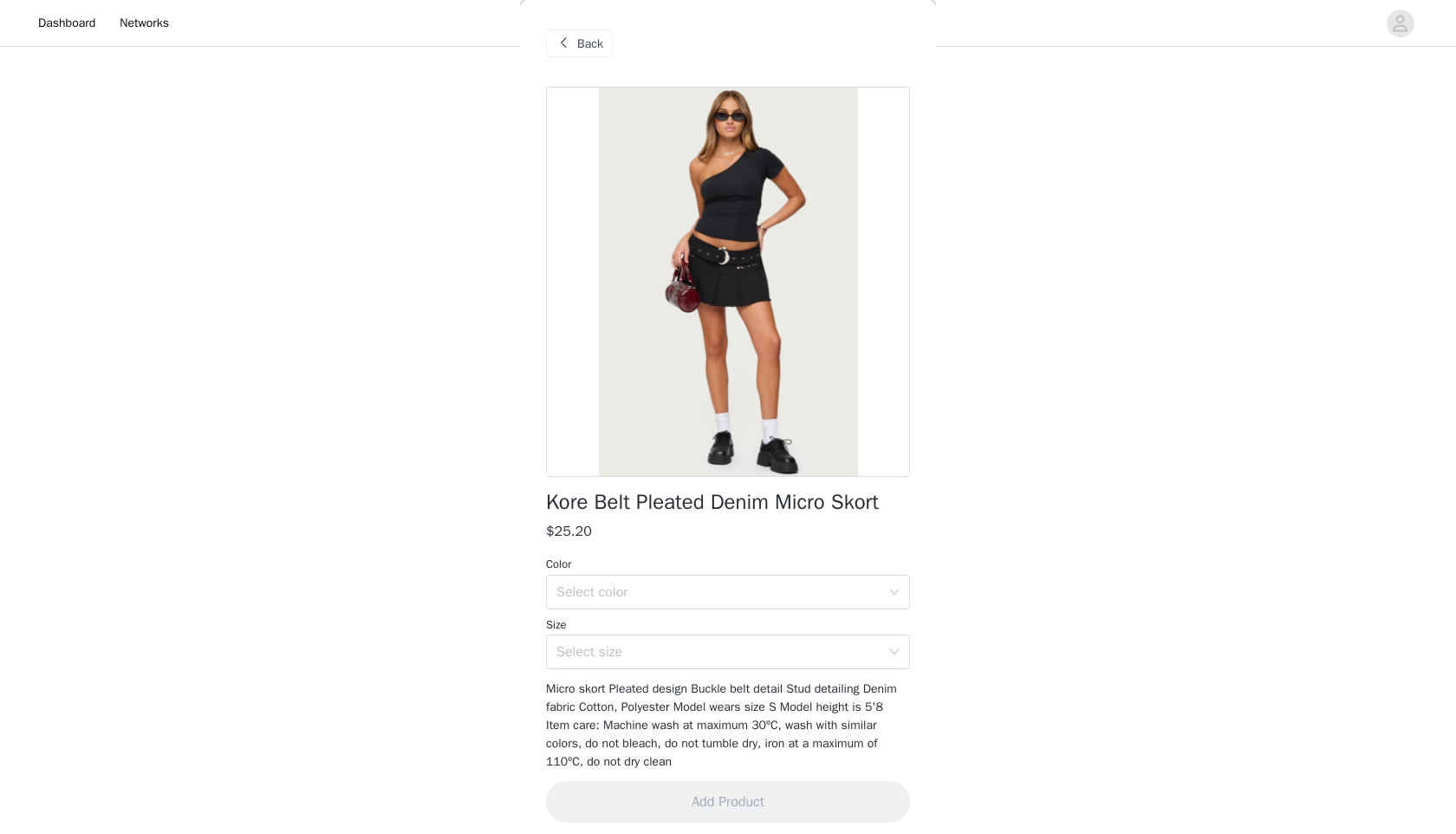click on "Color   Select color Size   Select size" at bounding box center [728, 612] 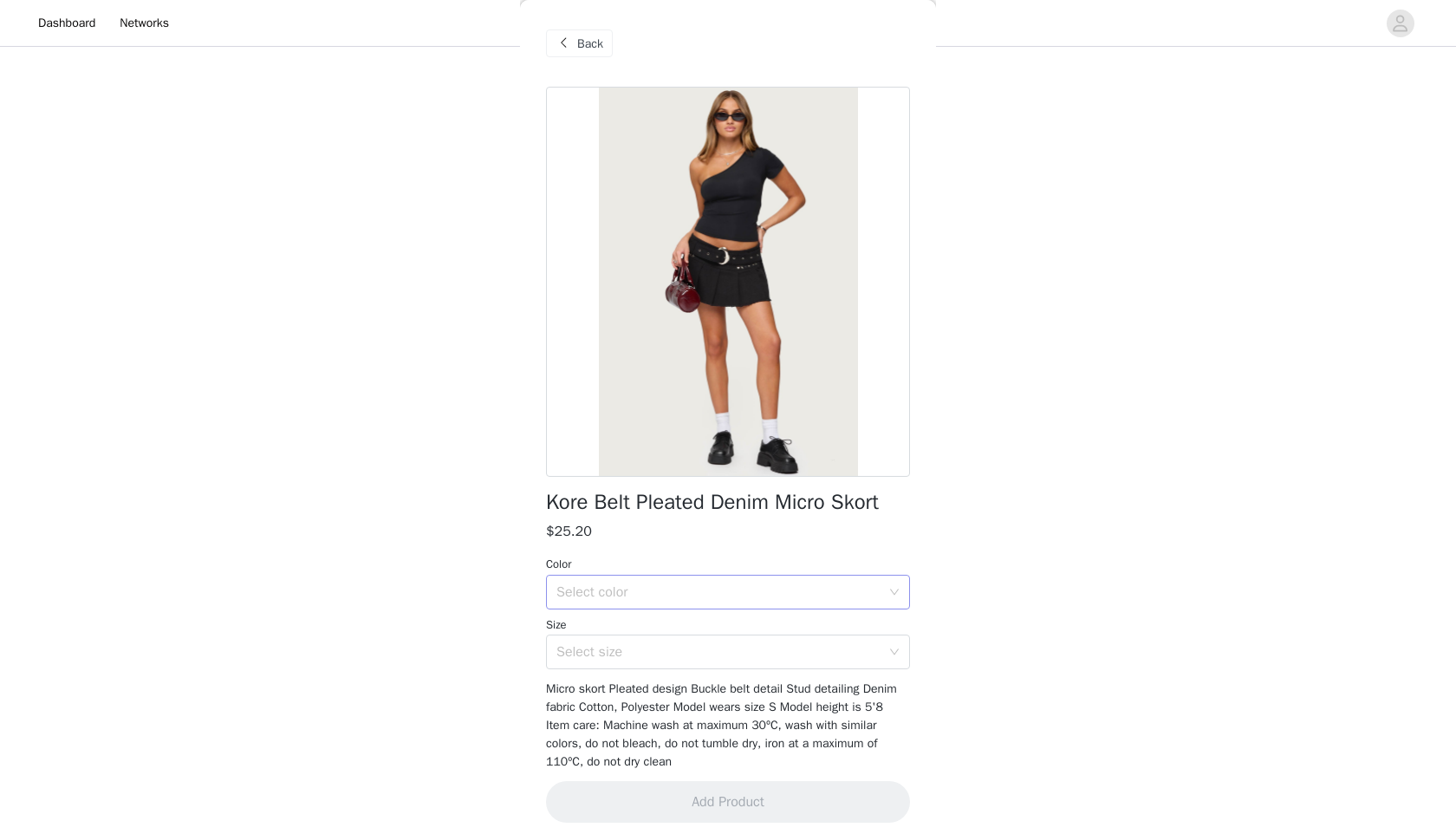 click on "Select color" at bounding box center (718, 592) 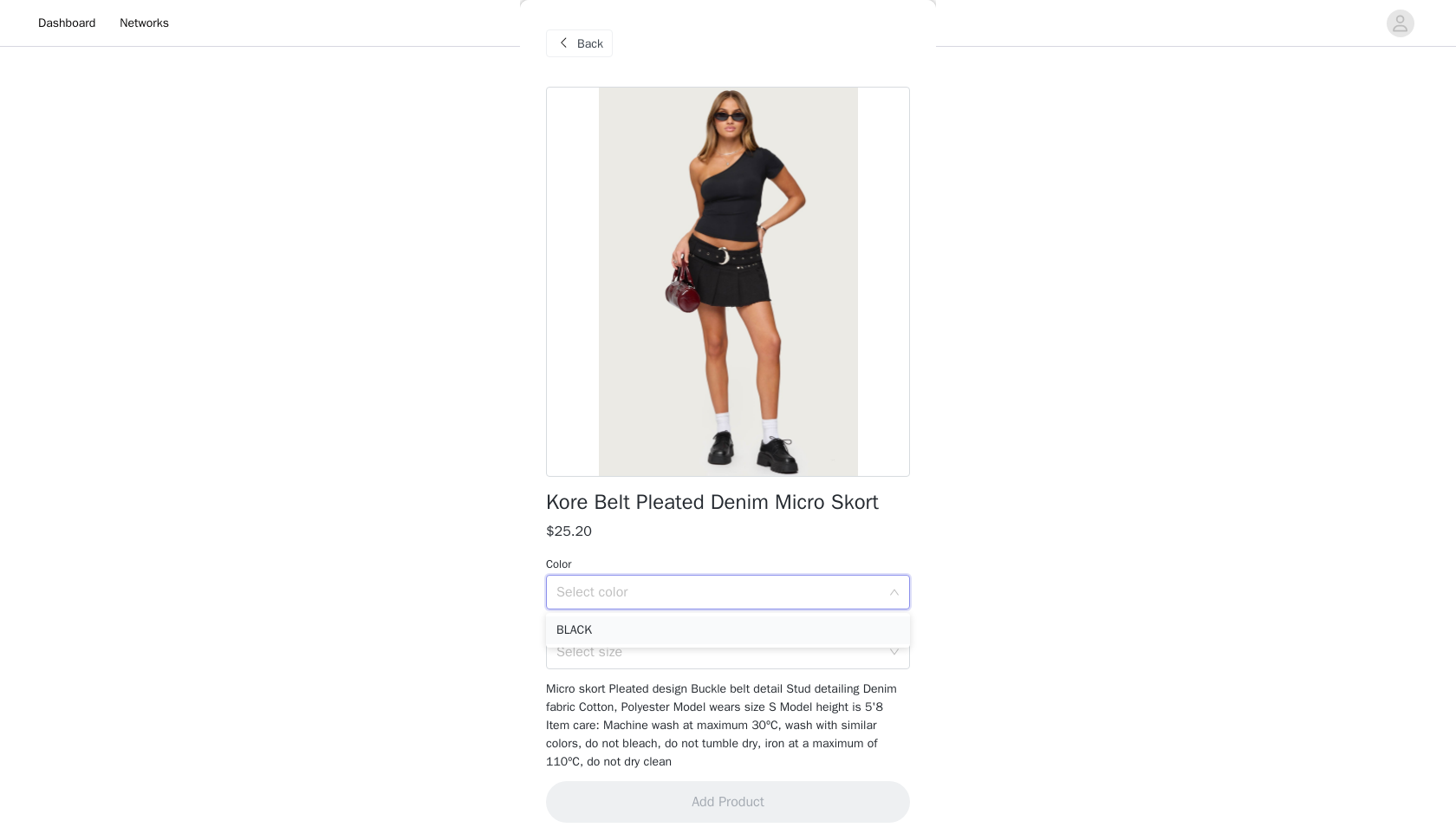 click on "BLACK" at bounding box center (728, 630) 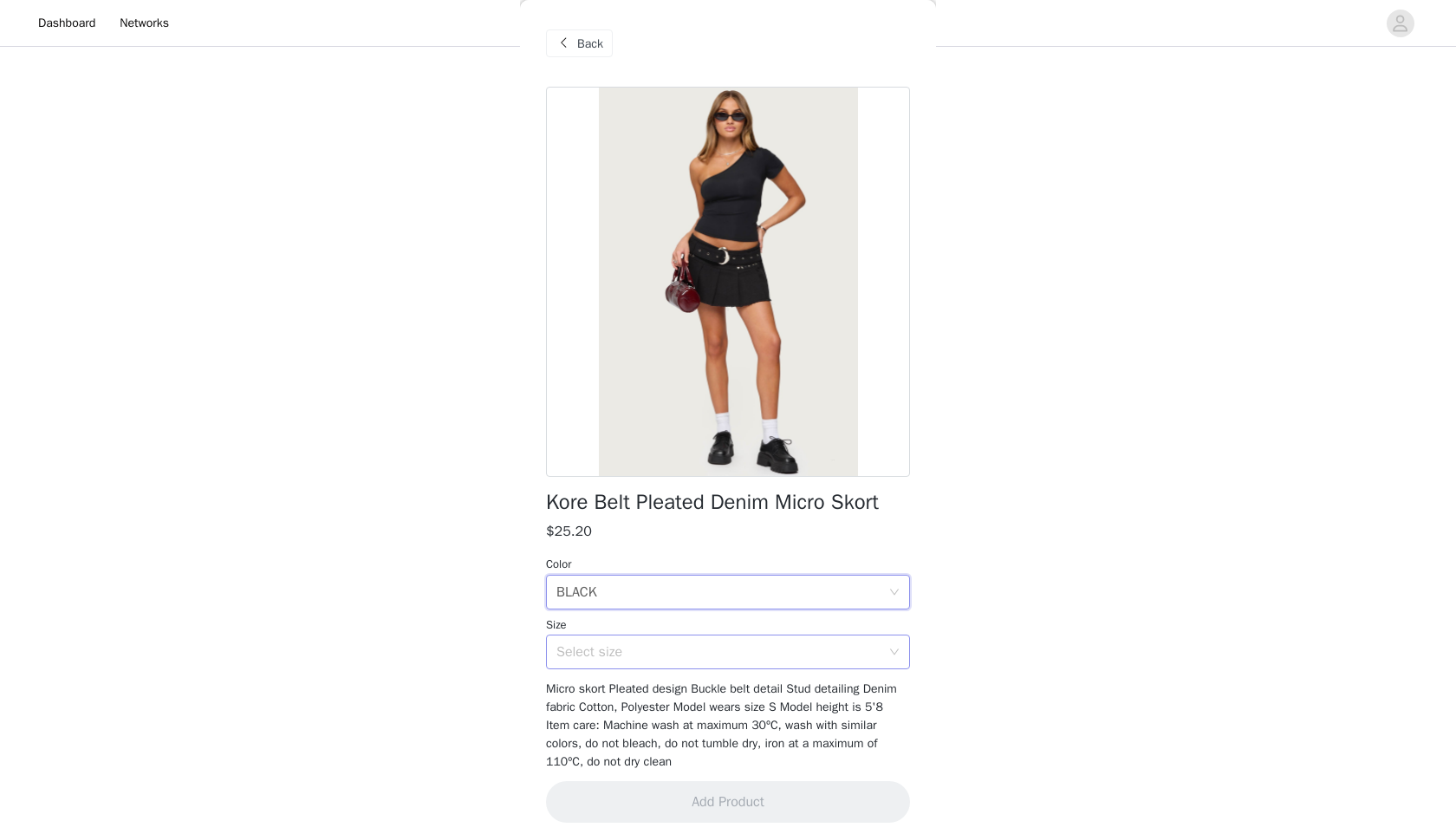 click on "Select size" at bounding box center (722, 652) 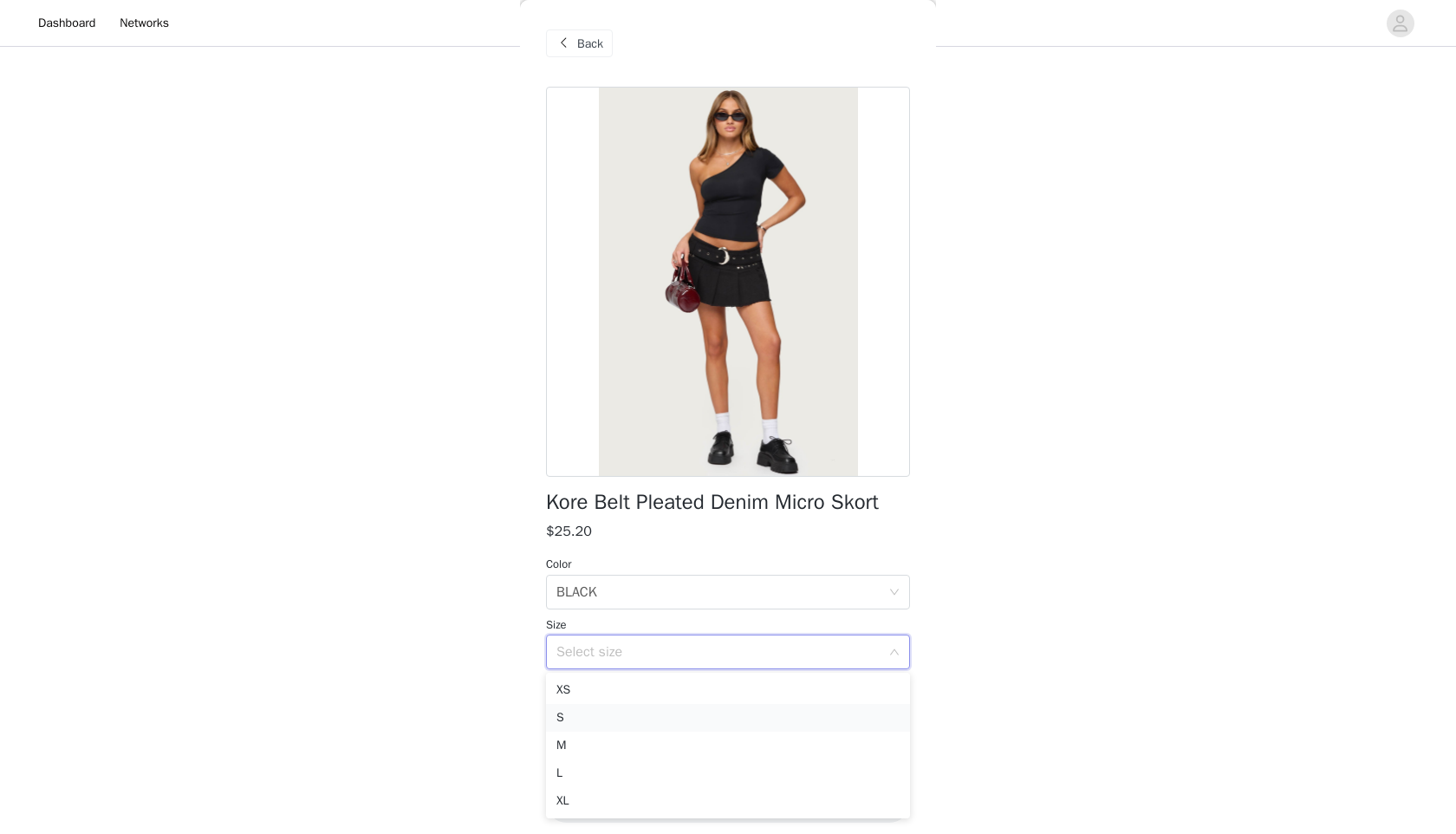 click on "S" at bounding box center [728, 718] 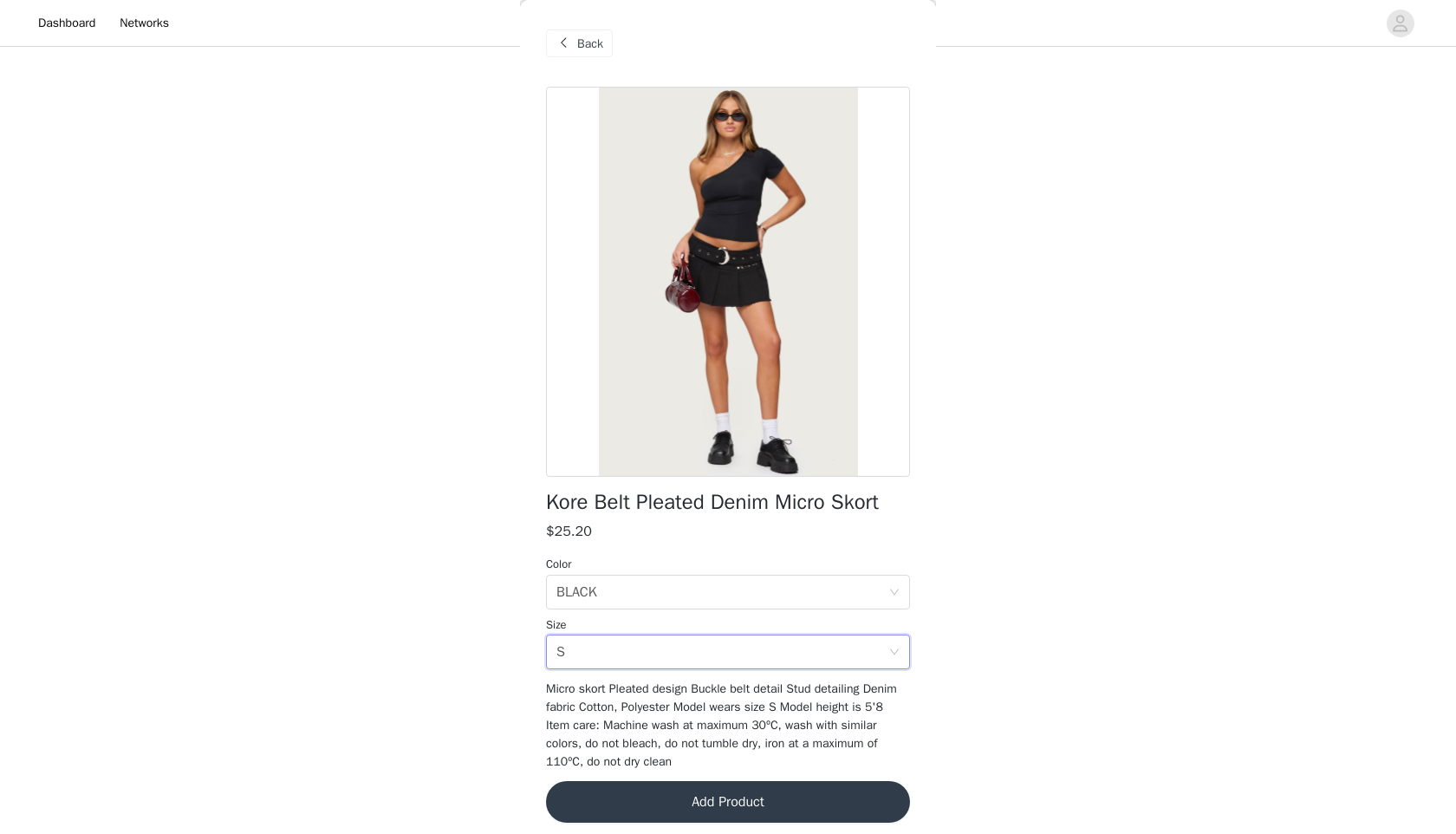click on "Add Product" at bounding box center (728, 802) 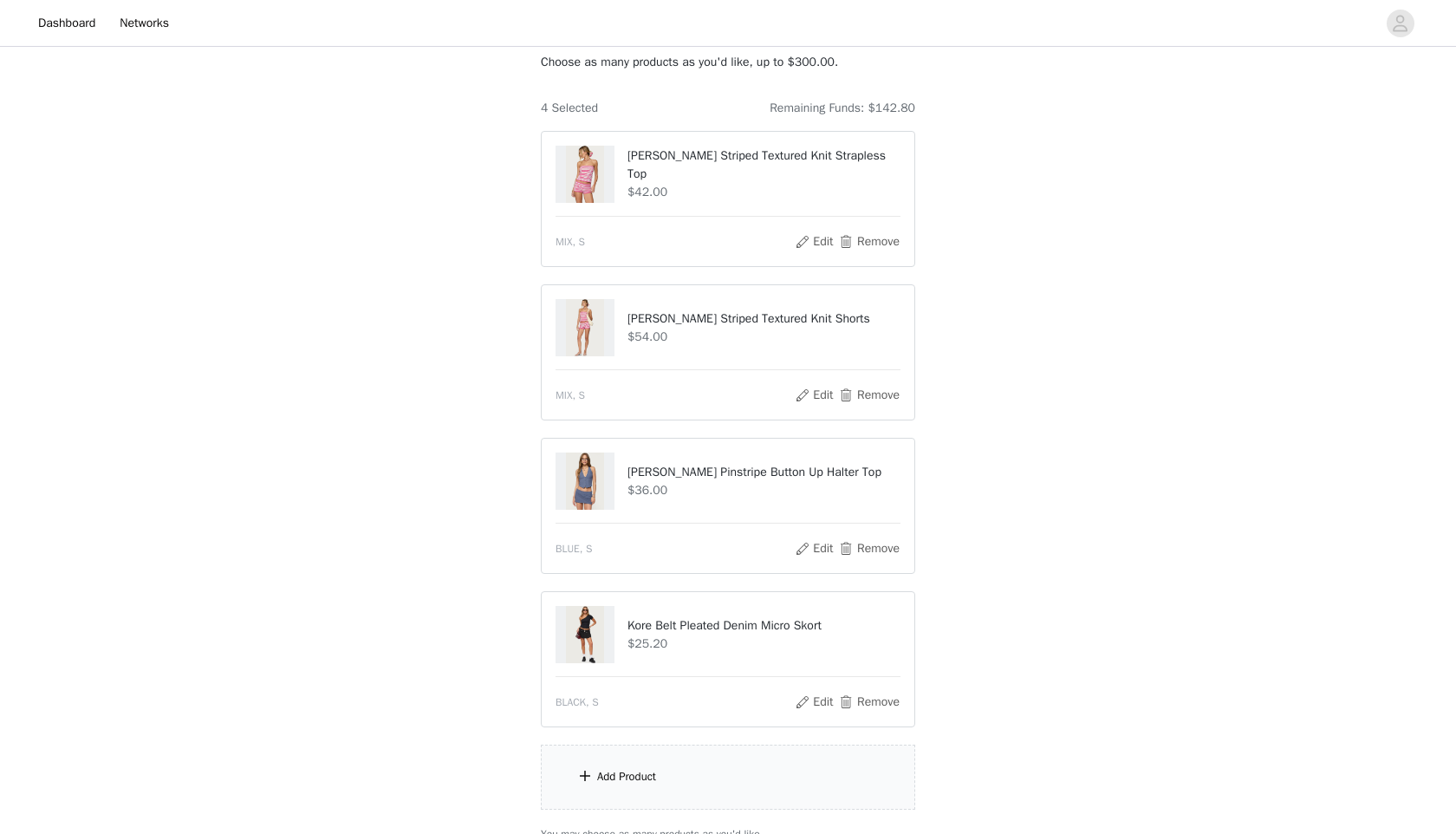 click on "Add Product" at bounding box center [728, 777] 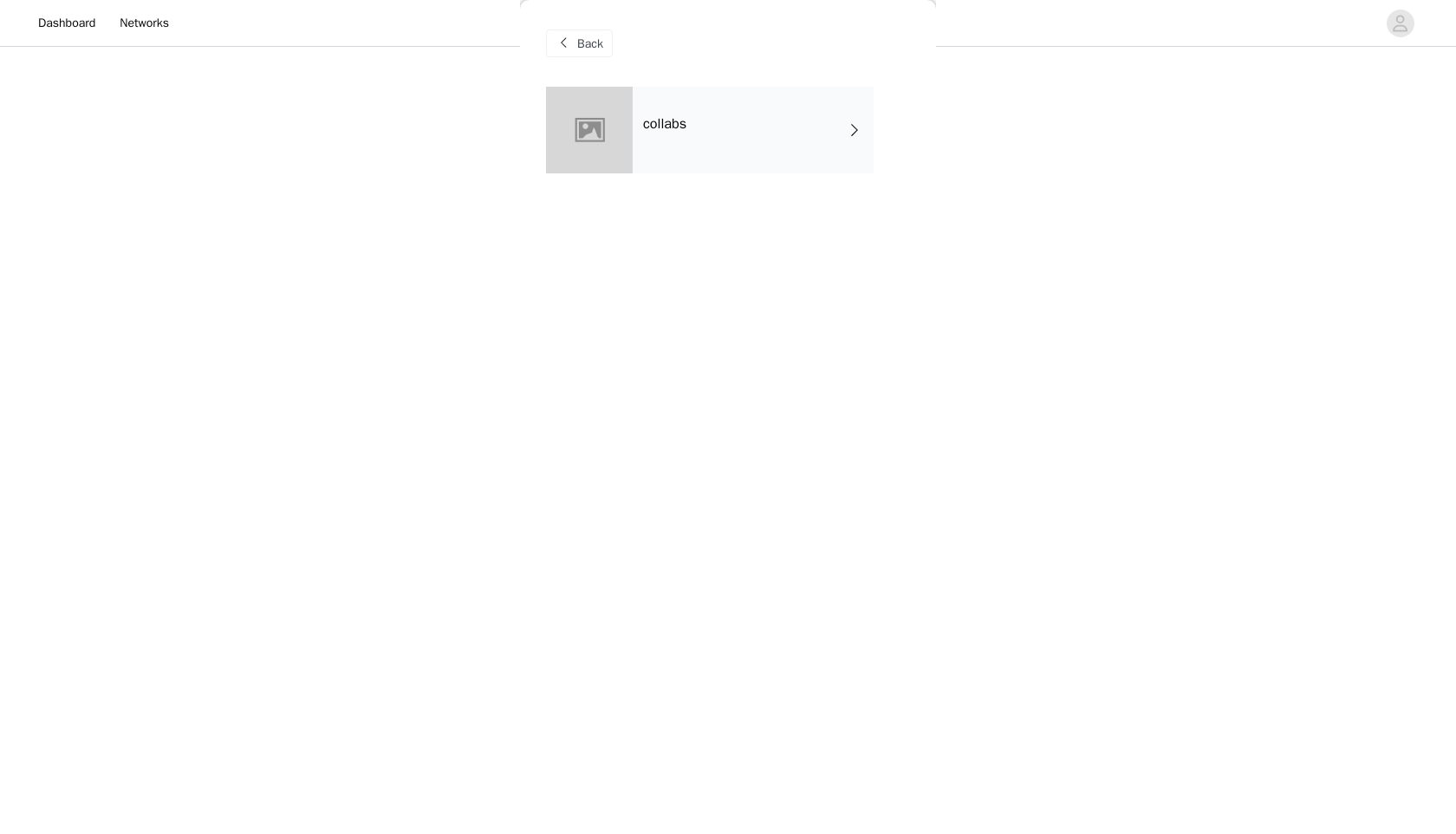 click on "collabs" at bounding box center [753, 130] 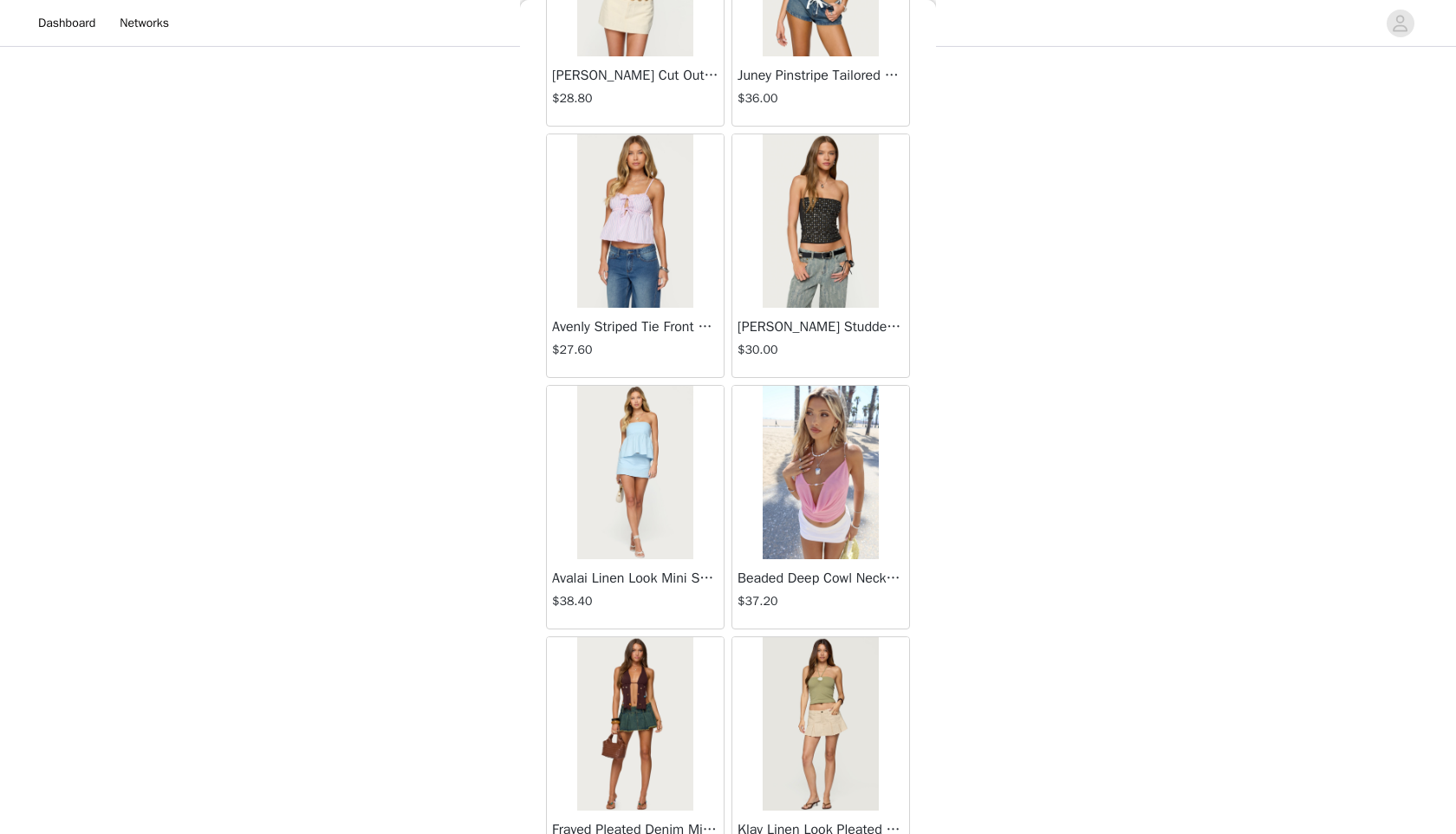 scroll, scrollTop: 1819, scrollLeft: 0, axis: vertical 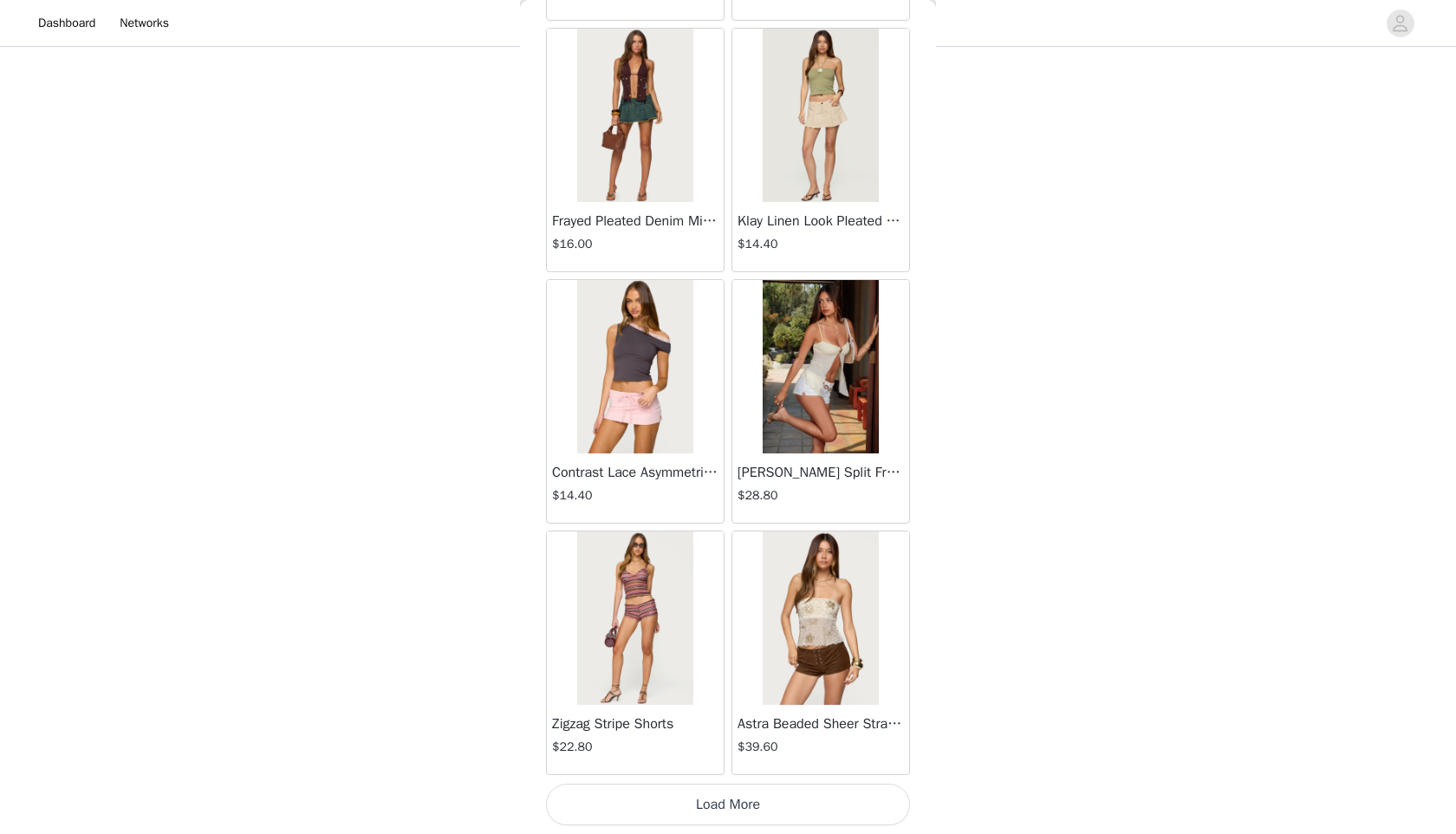 click on "Load More" at bounding box center [728, 805] 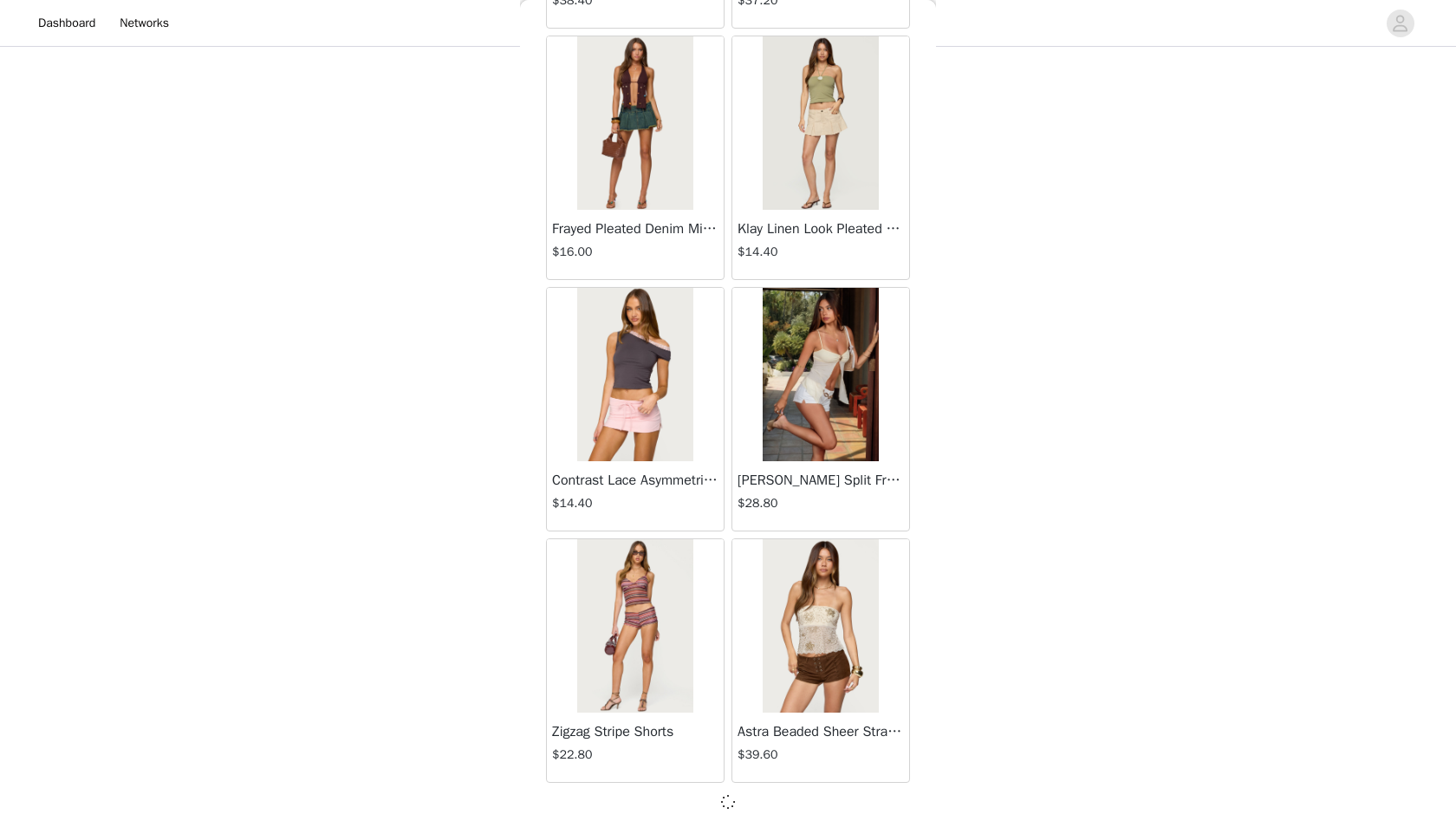 scroll, scrollTop: 1811, scrollLeft: 0, axis: vertical 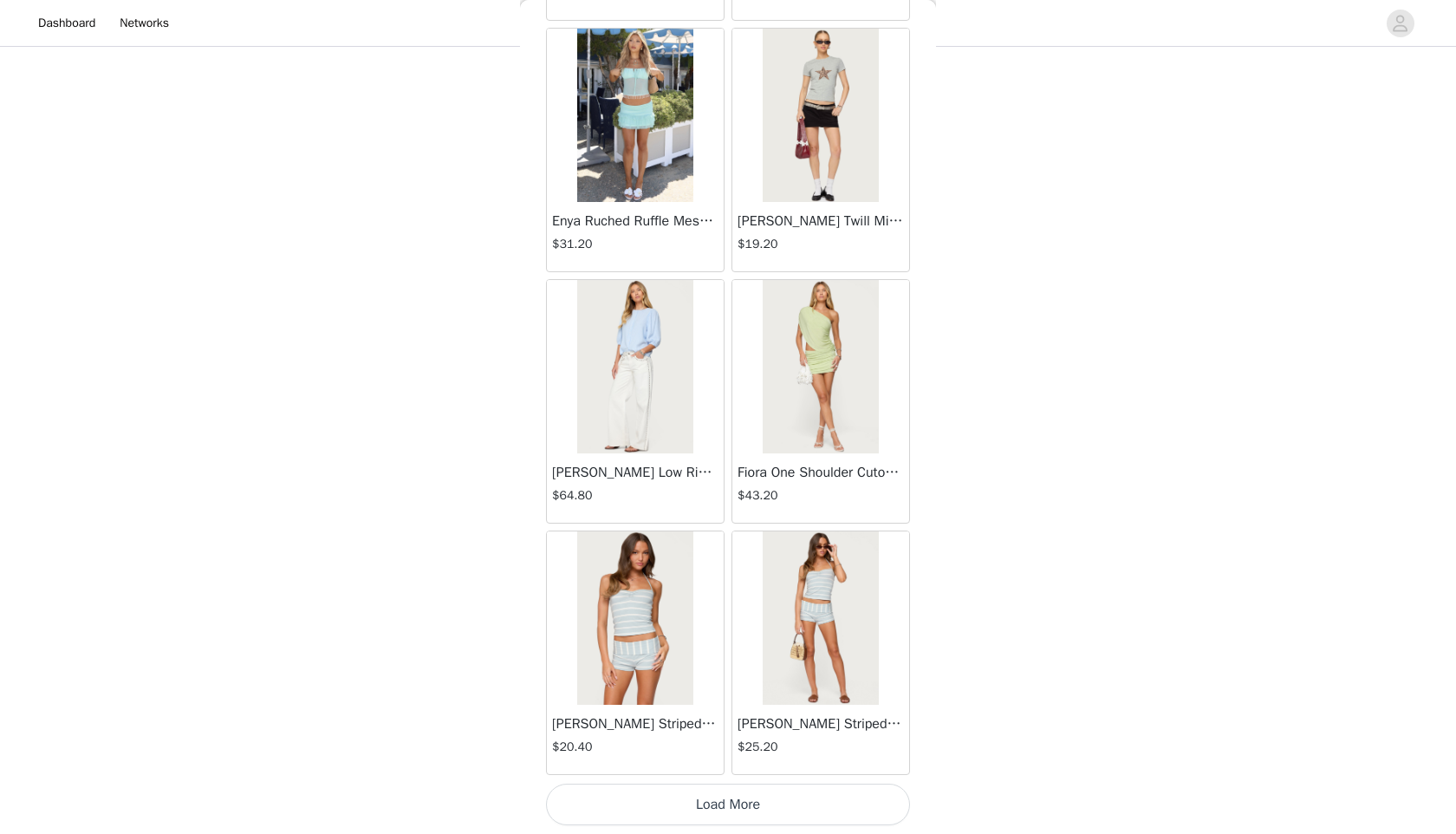 click on "Load More" at bounding box center (728, 805) 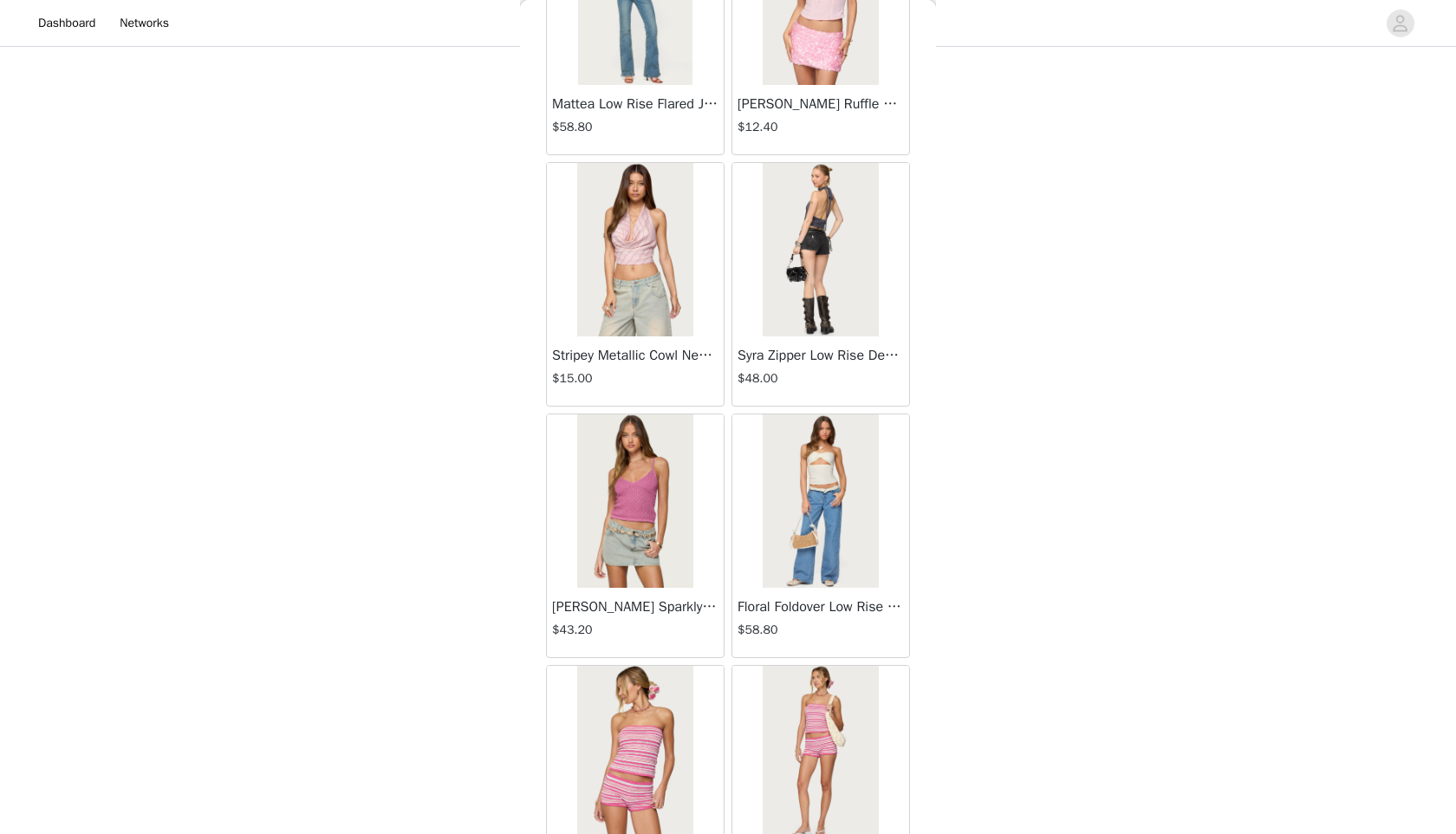 scroll, scrollTop: 6847, scrollLeft: 0, axis: vertical 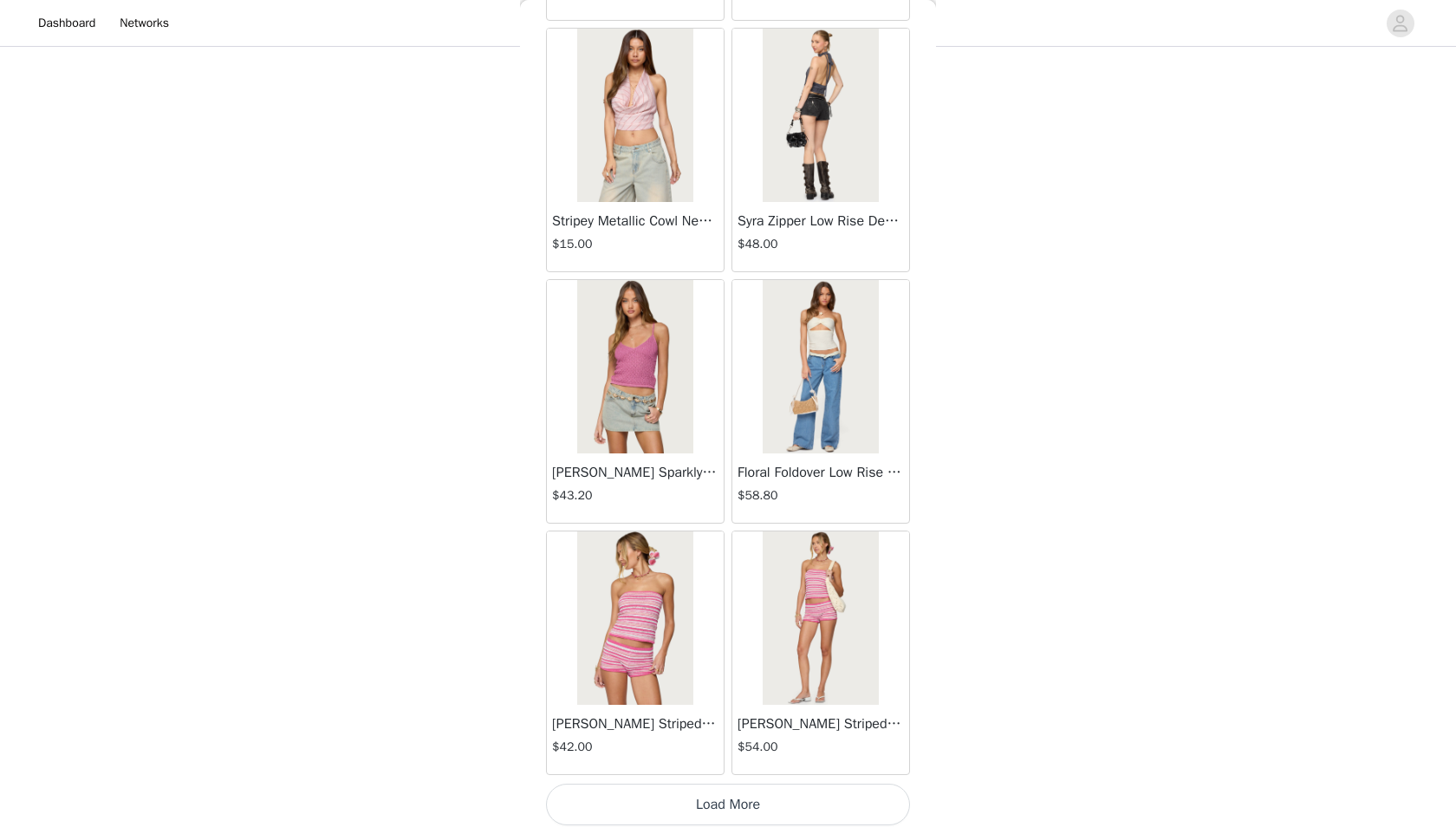 click on "Load More" at bounding box center [728, 805] 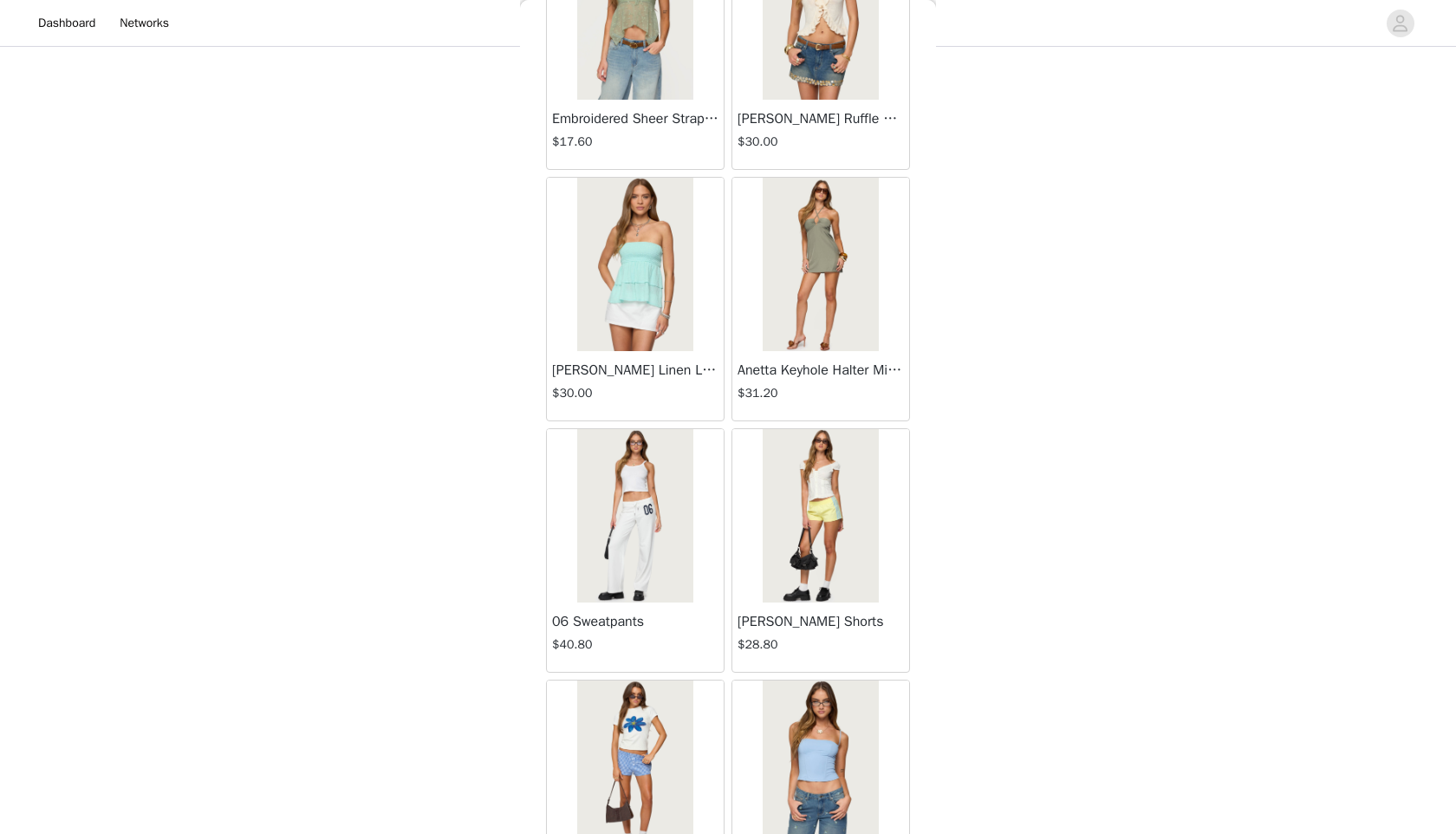 scroll, scrollTop: 9361, scrollLeft: 0, axis: vertical 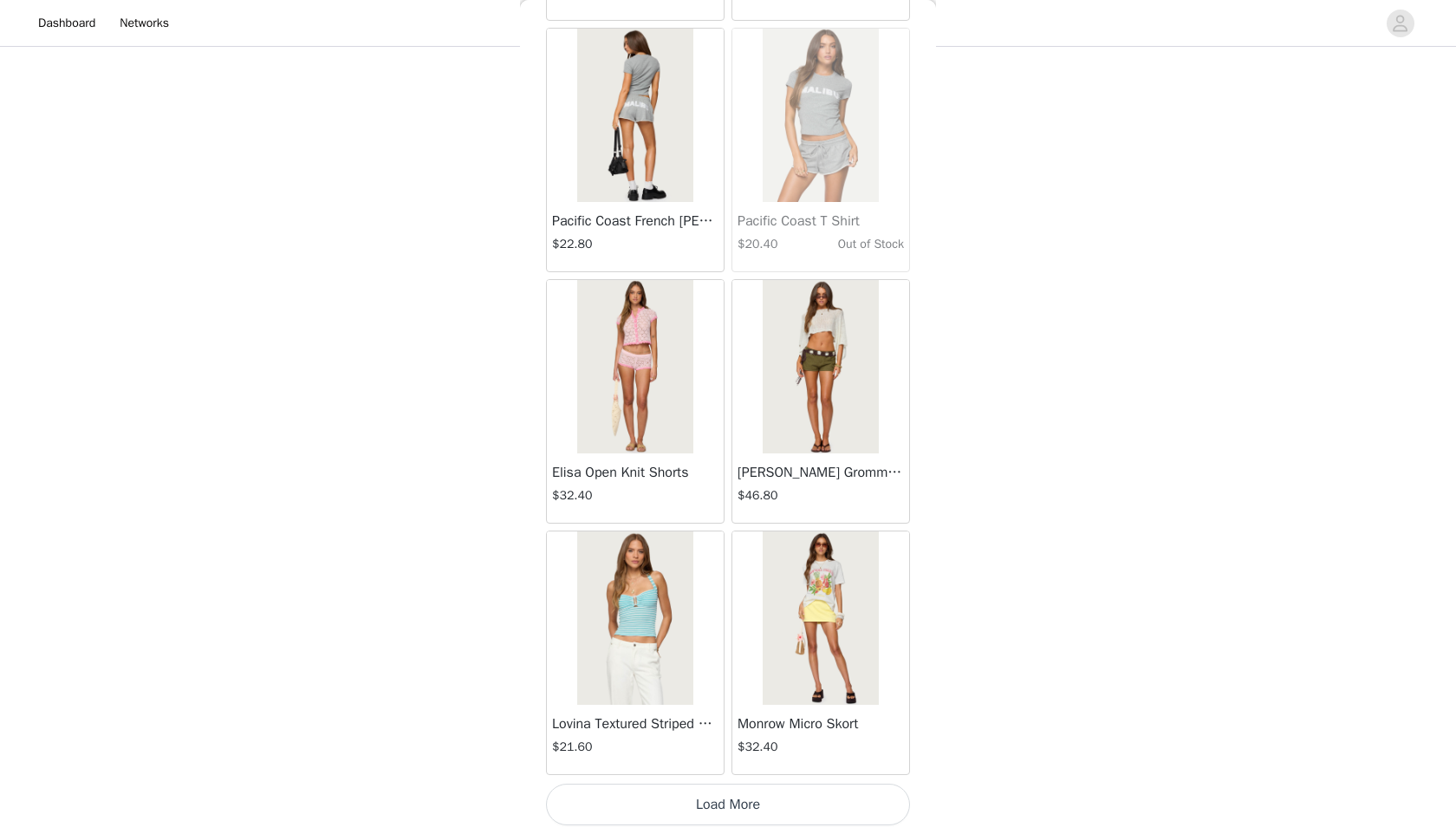 click on "Load More" at bounding box center (728, 805) 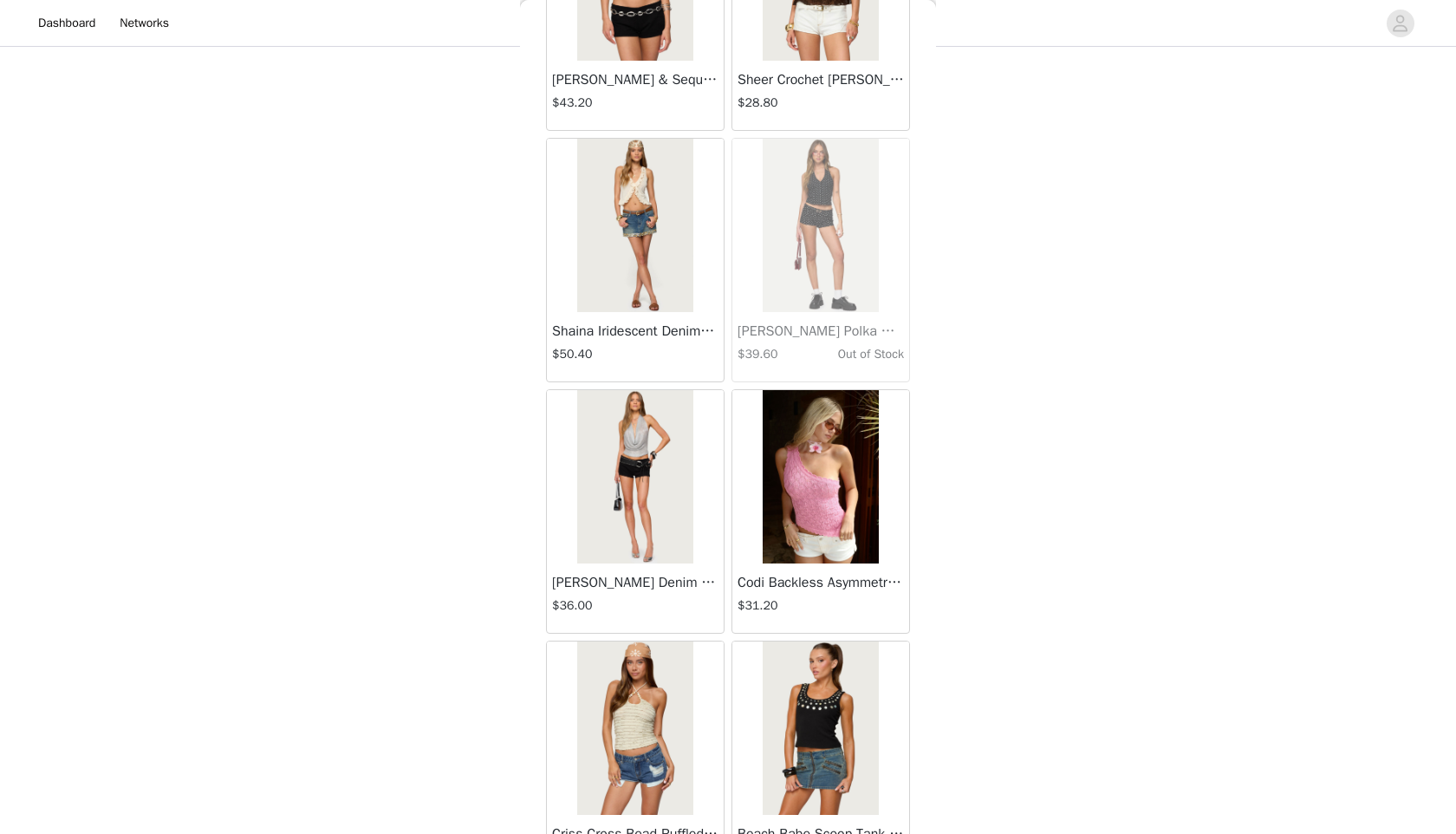 scroll, scrollTop: 11875, scrollLeft: 0, axis: vertical 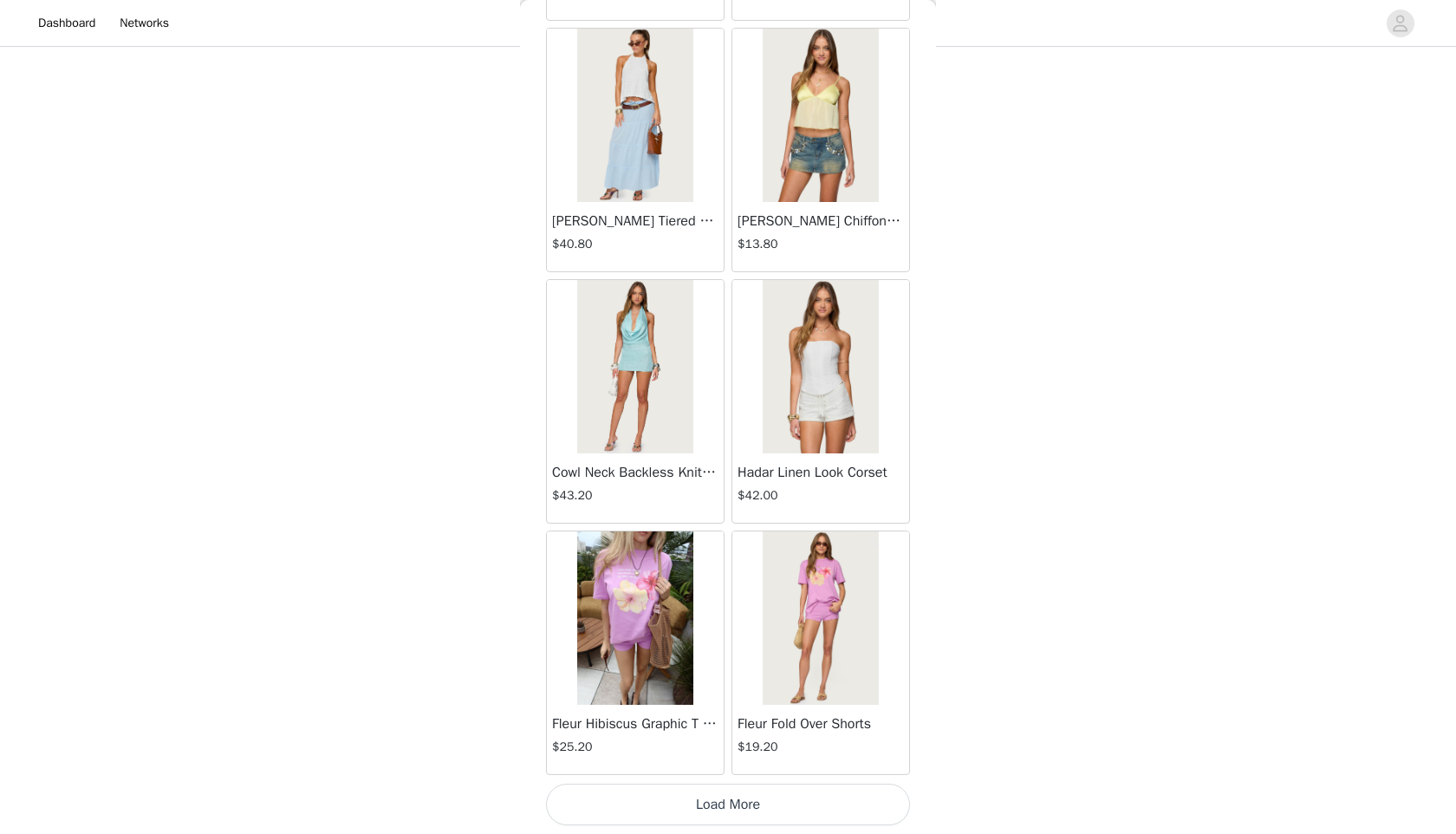 click on "Fleur Fold Over Shorts   $19.20" at bounding box center [821, 653] 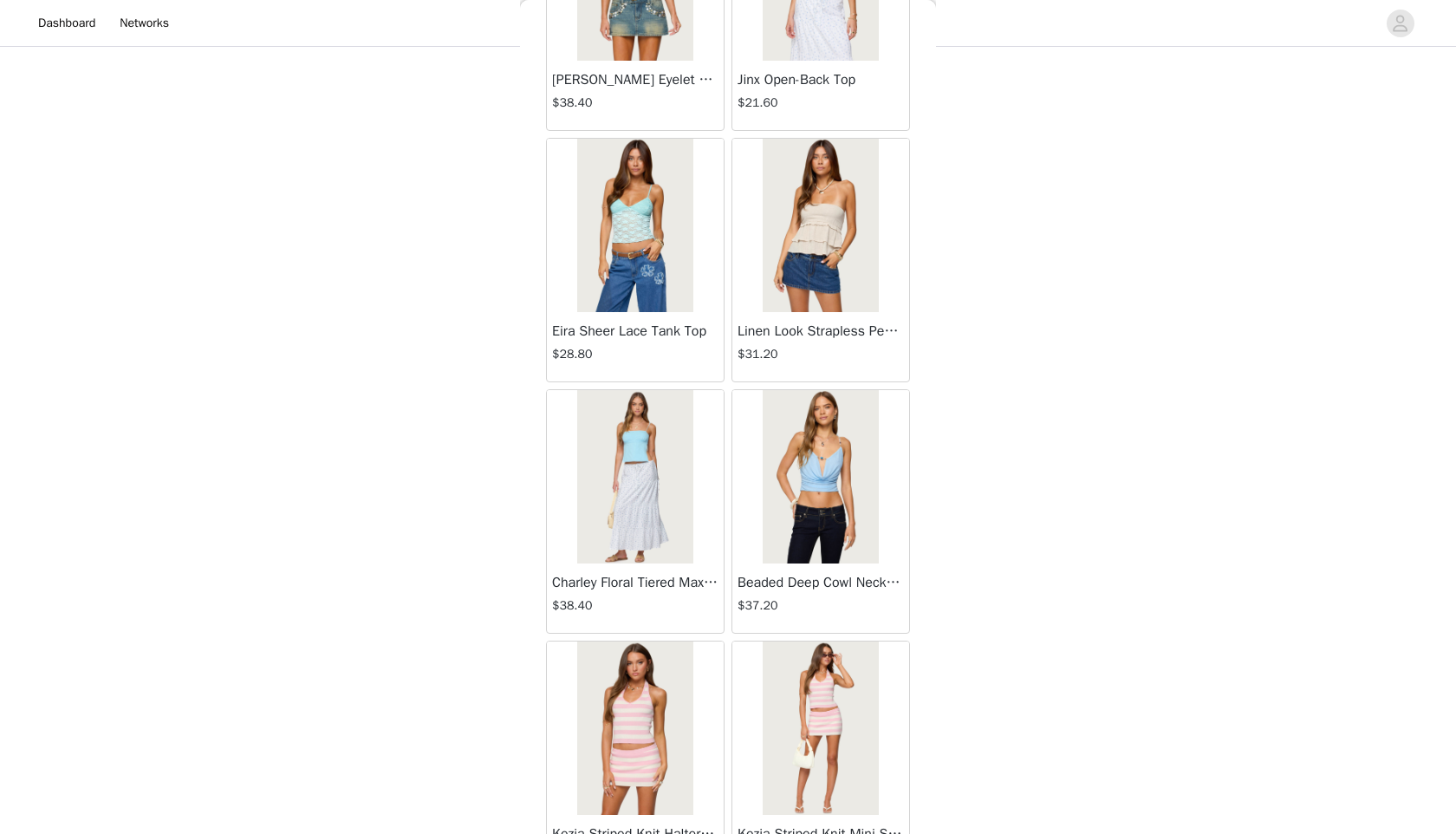 scroll, scrollTop: 14390, scrollLeft: 0, axis: vertical 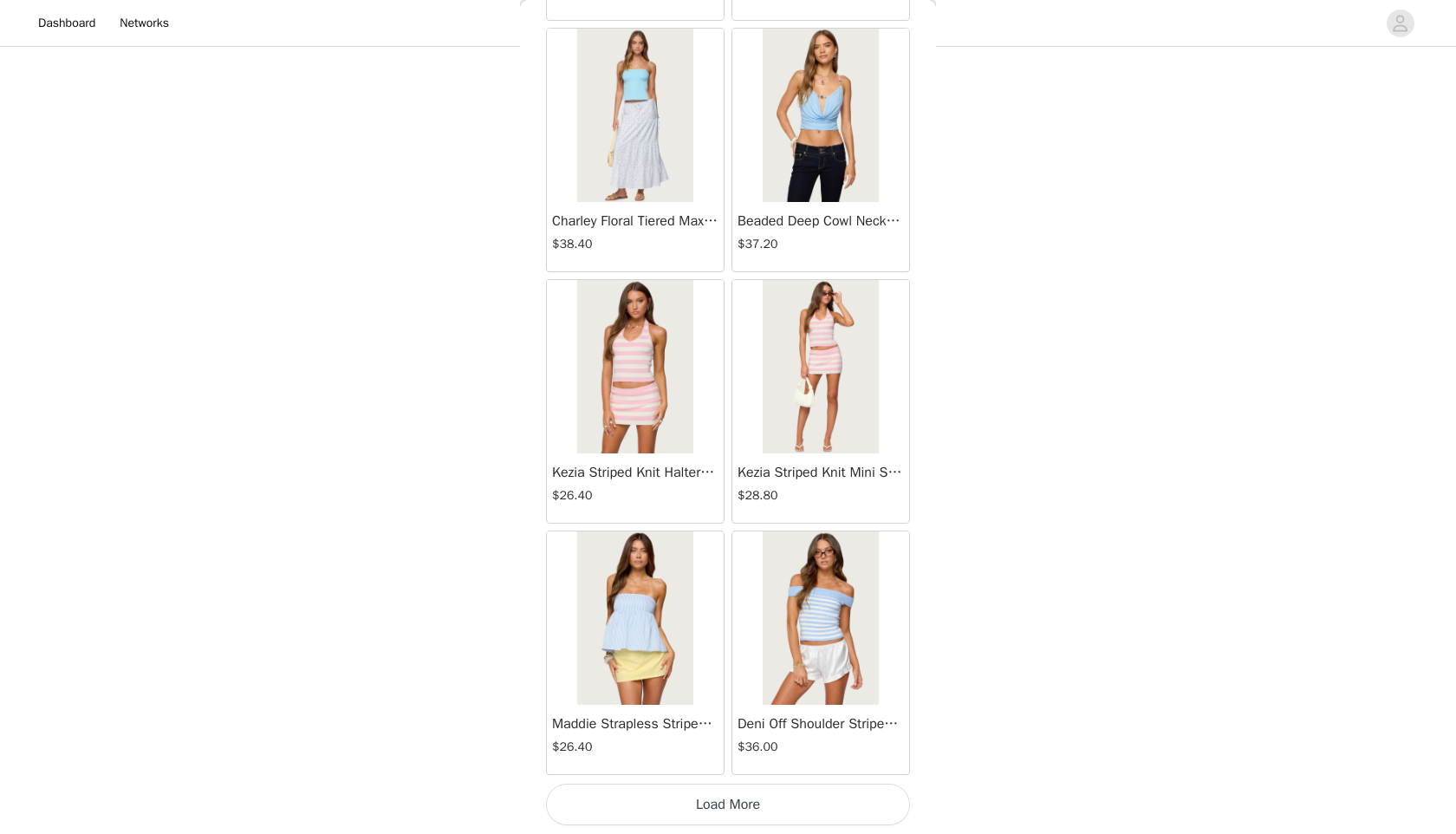click on "Load More" at bounding box center (728, 805) 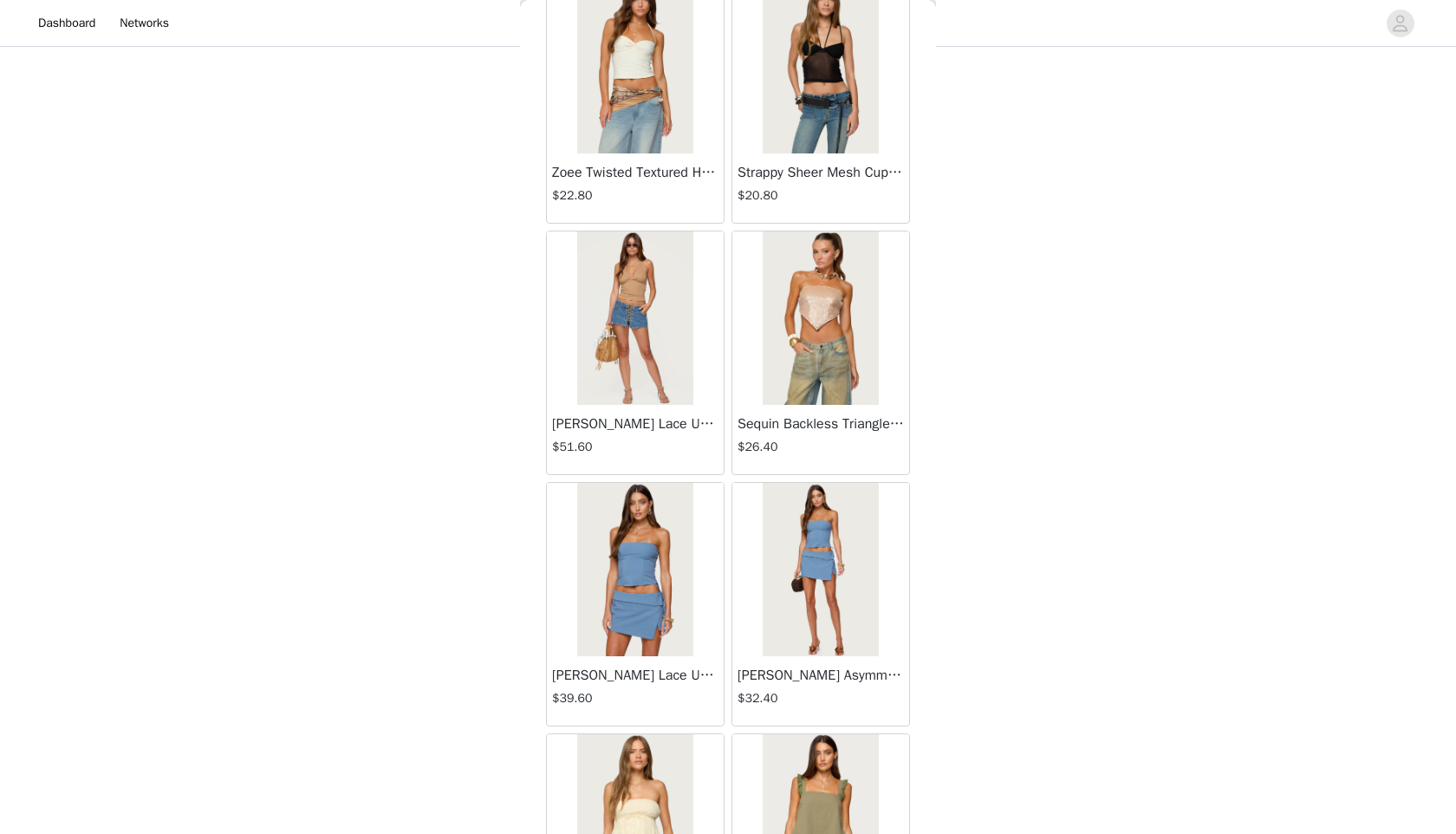 scroll, scrollTop: 16904, scrollLeft: 0, axis: vertical 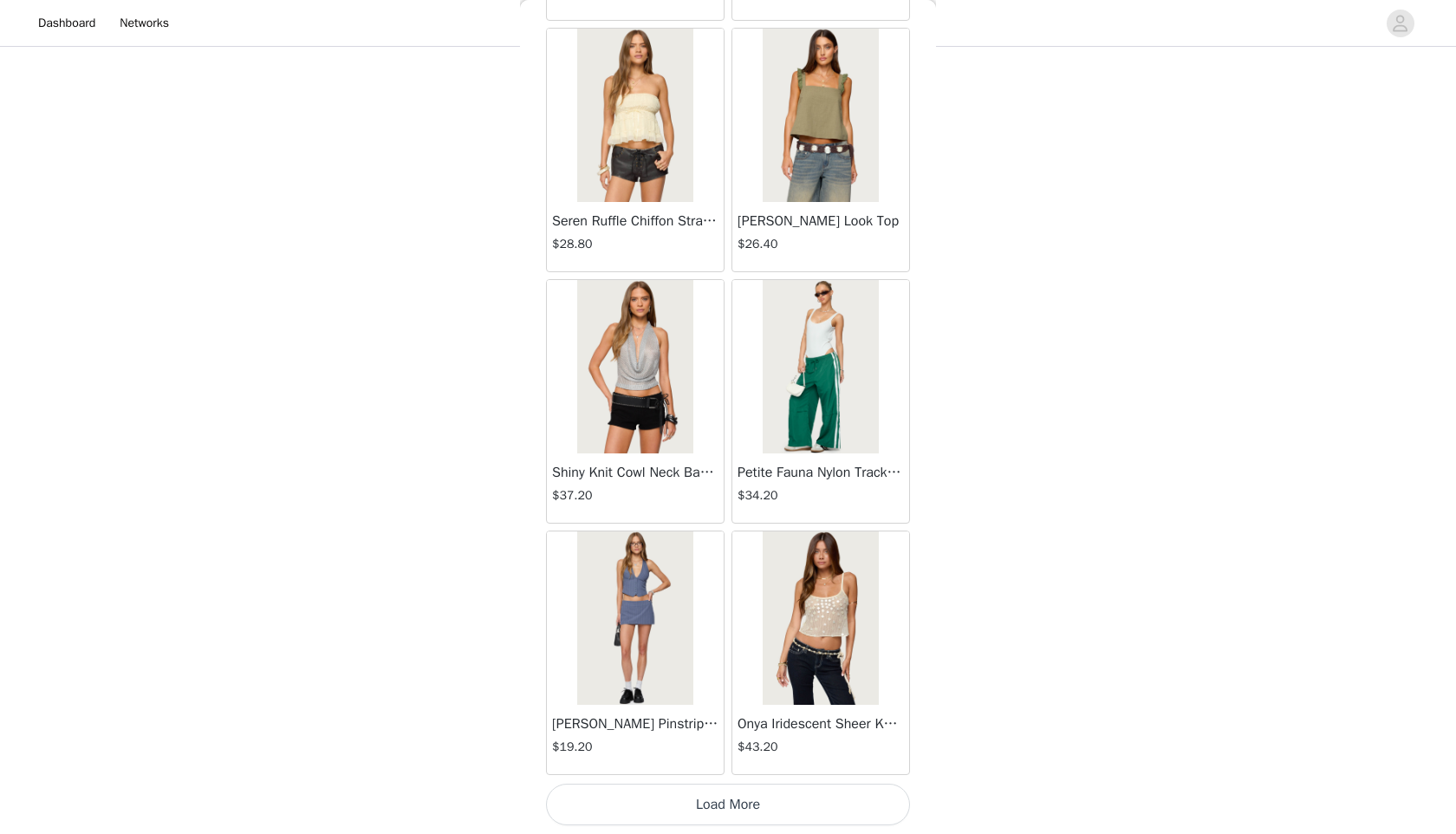click on "Load More" at bounding box center (728, 805) 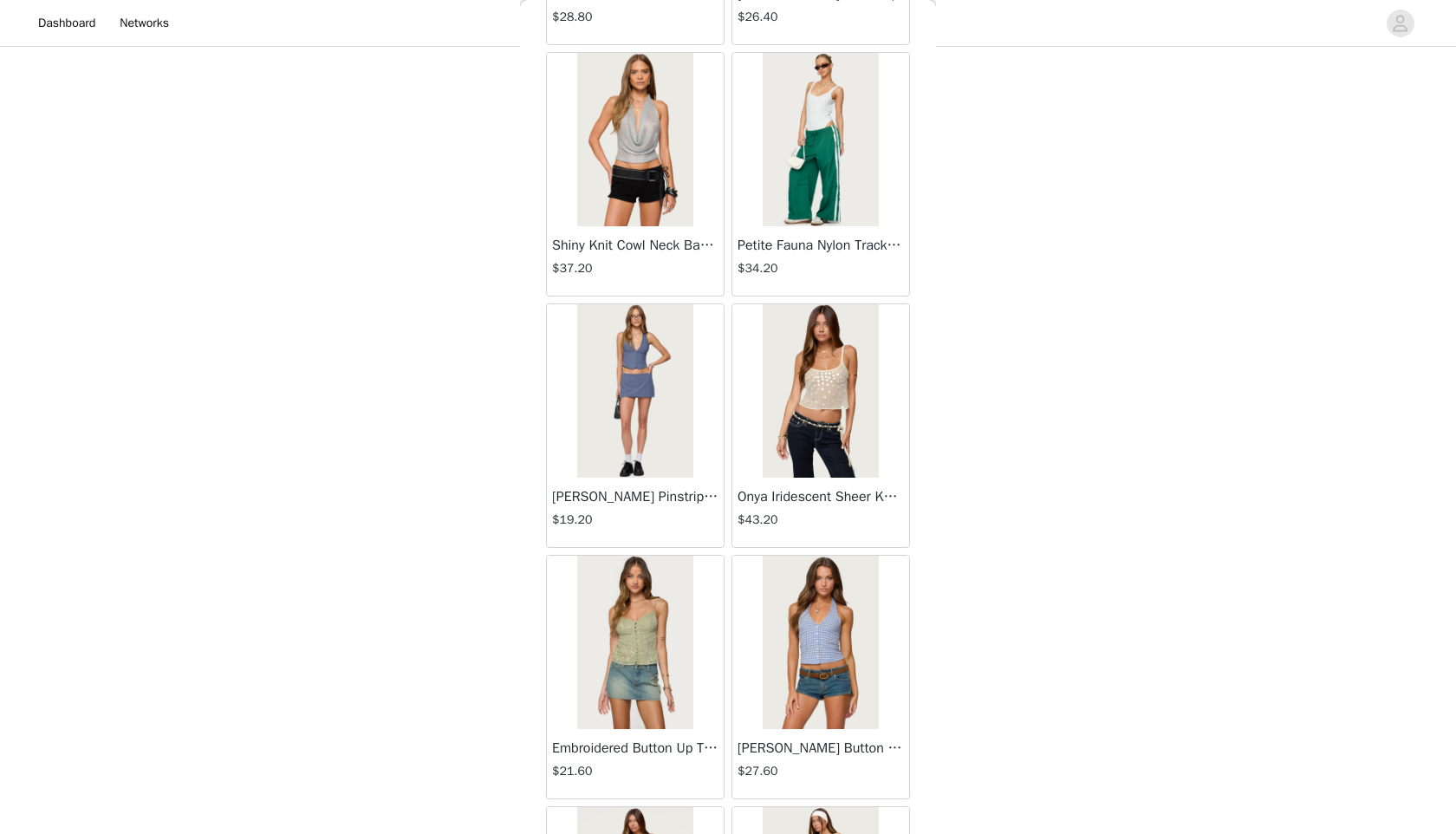 scroll, scrollTop: 17150, scrollLeft: 0, axis: vertical 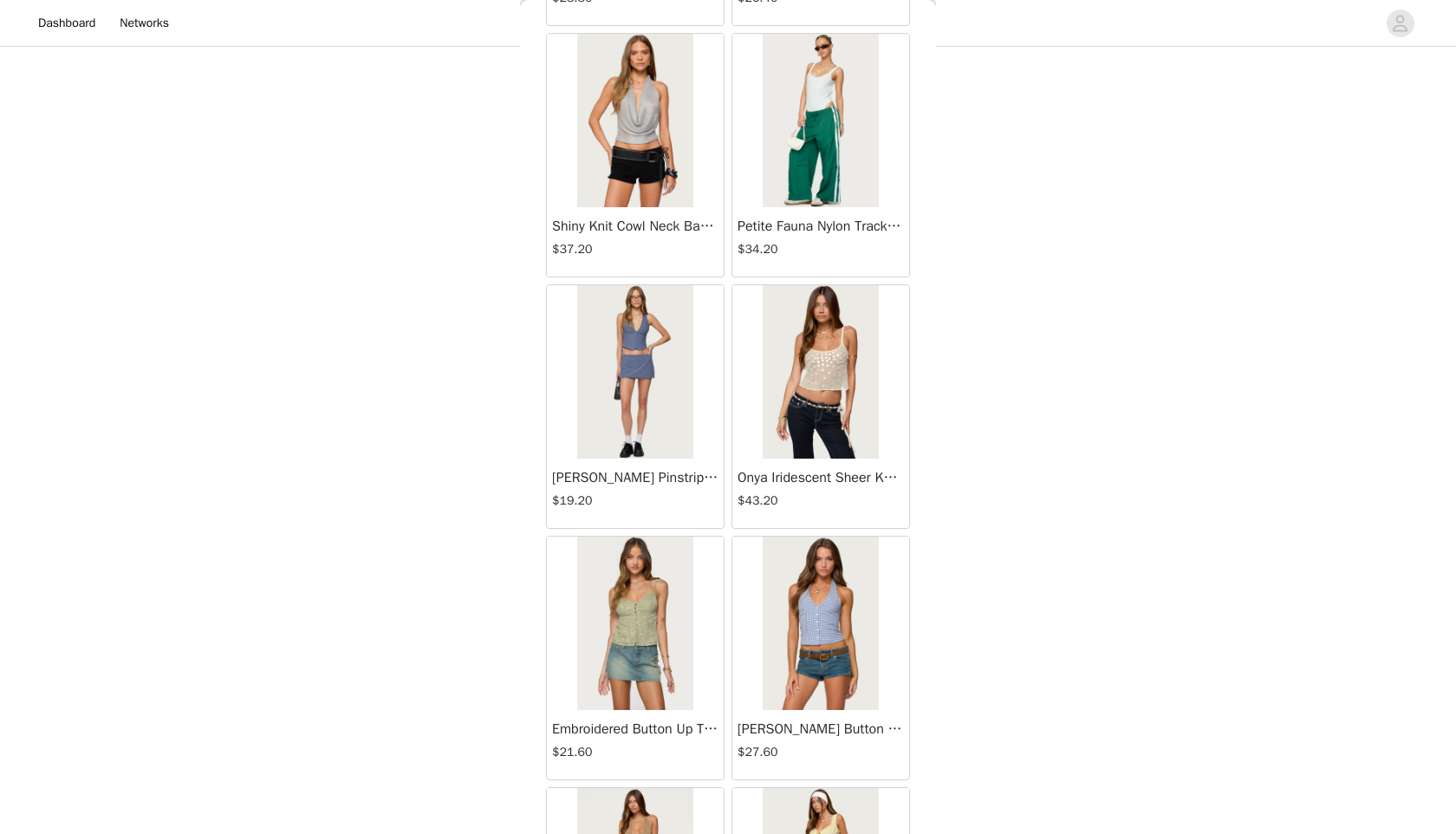 click on "Frankey Pinstripe Mini Skort" at bounding box center (635, 478) 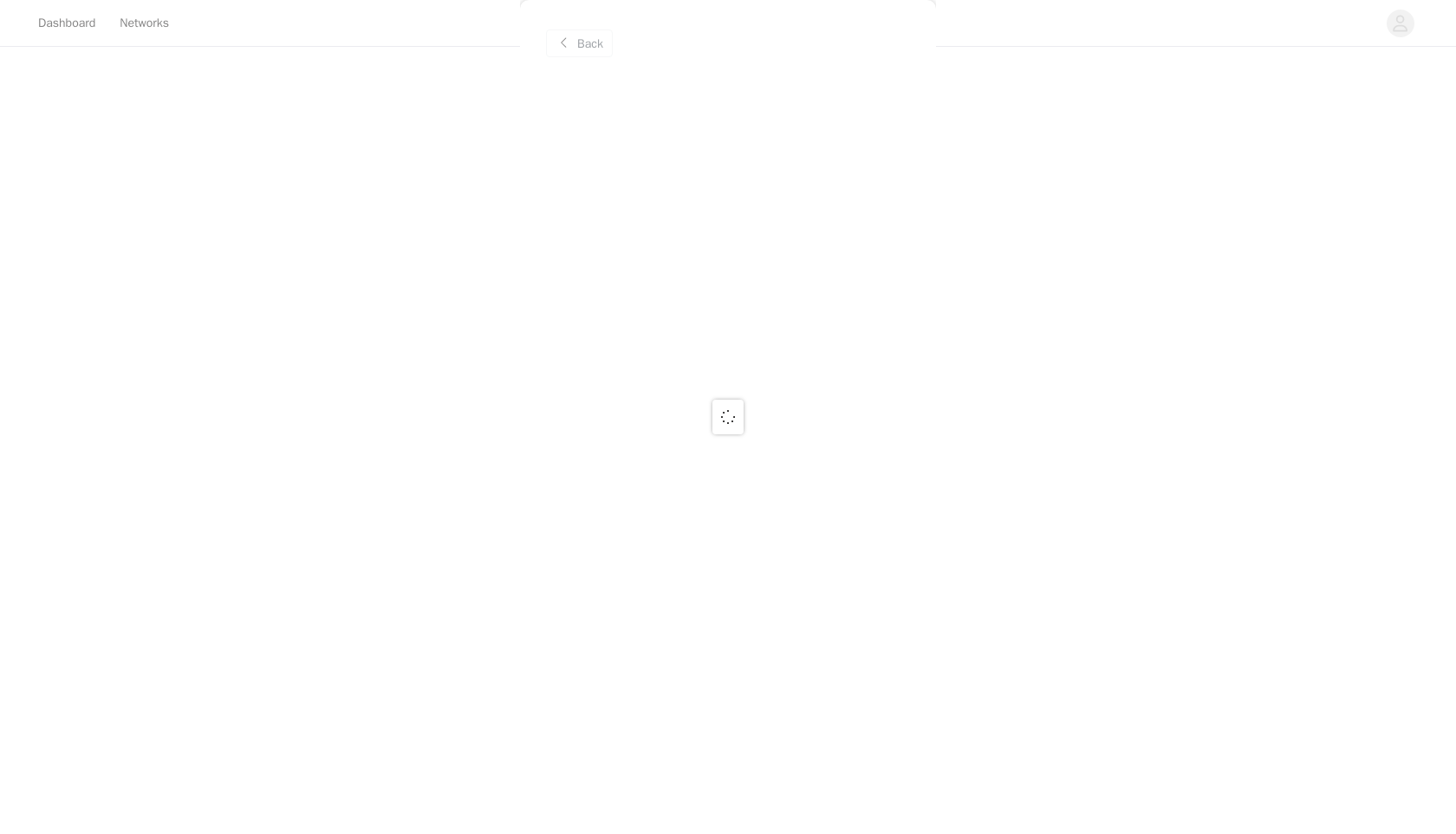 scroll, scrollTop: 0, scrollLeft: 0, axis: both 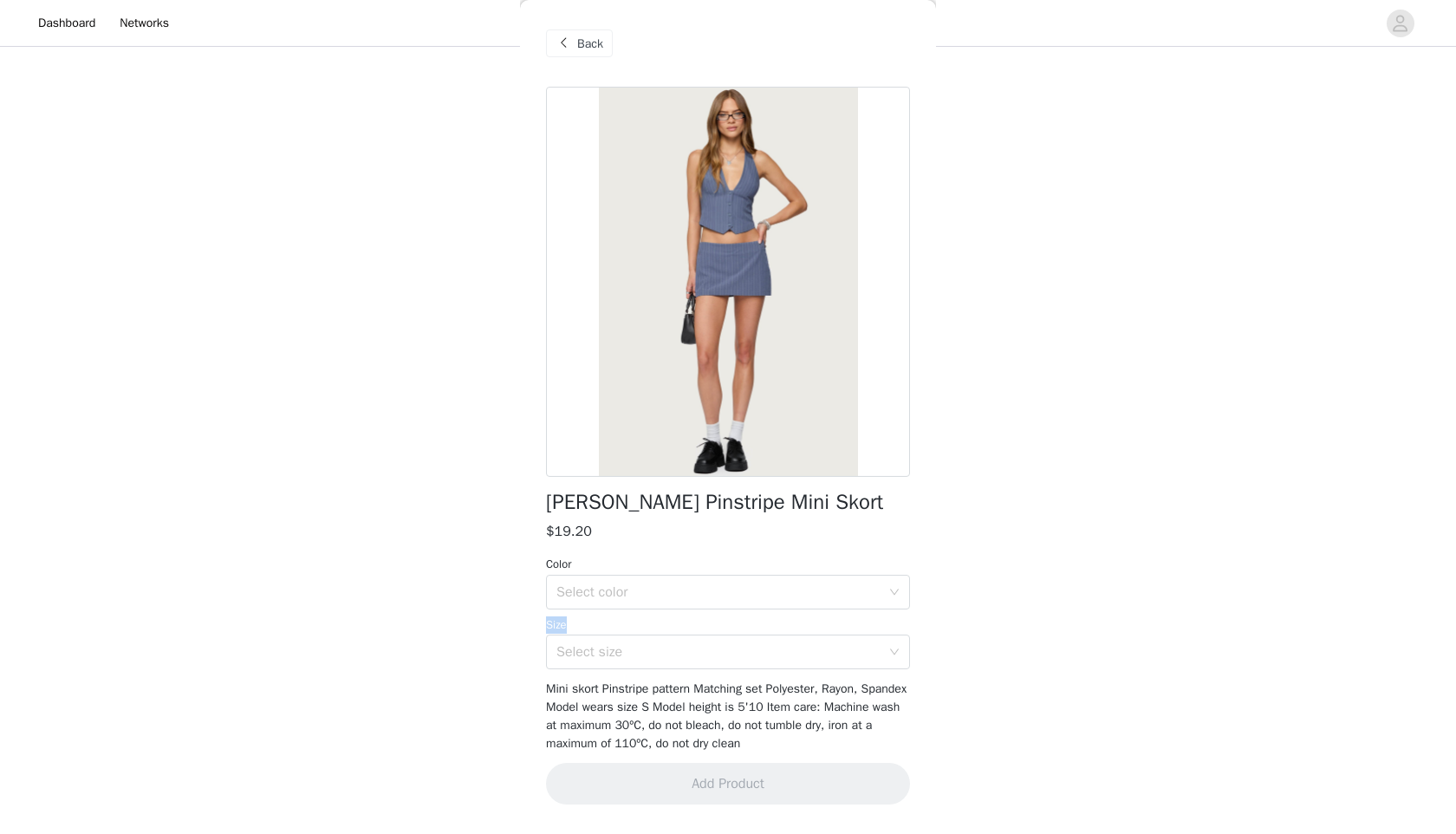 click on "Size" at bounding box center (728, 625) 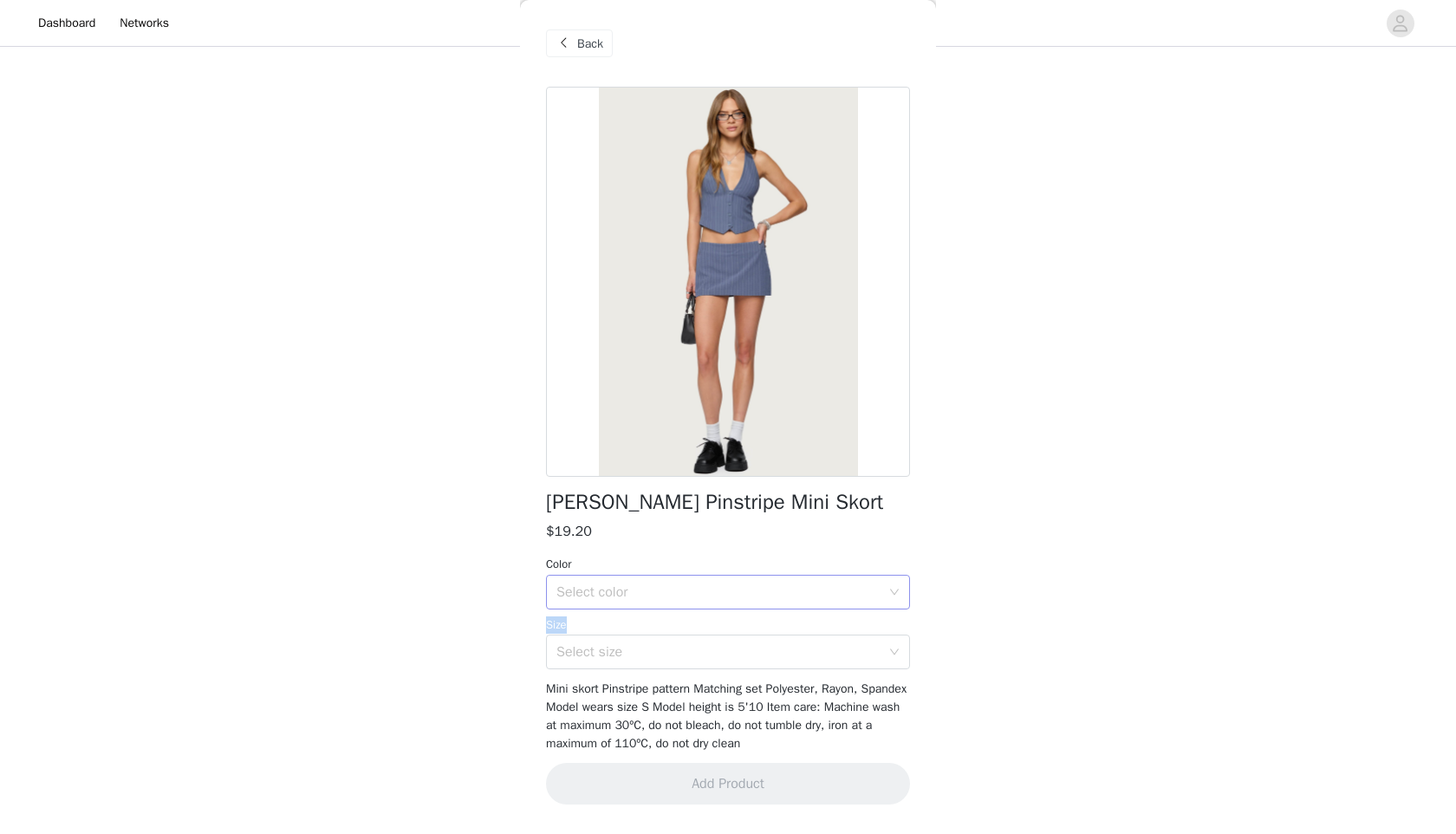 click on "Select color" at bounding box center (722, 592) 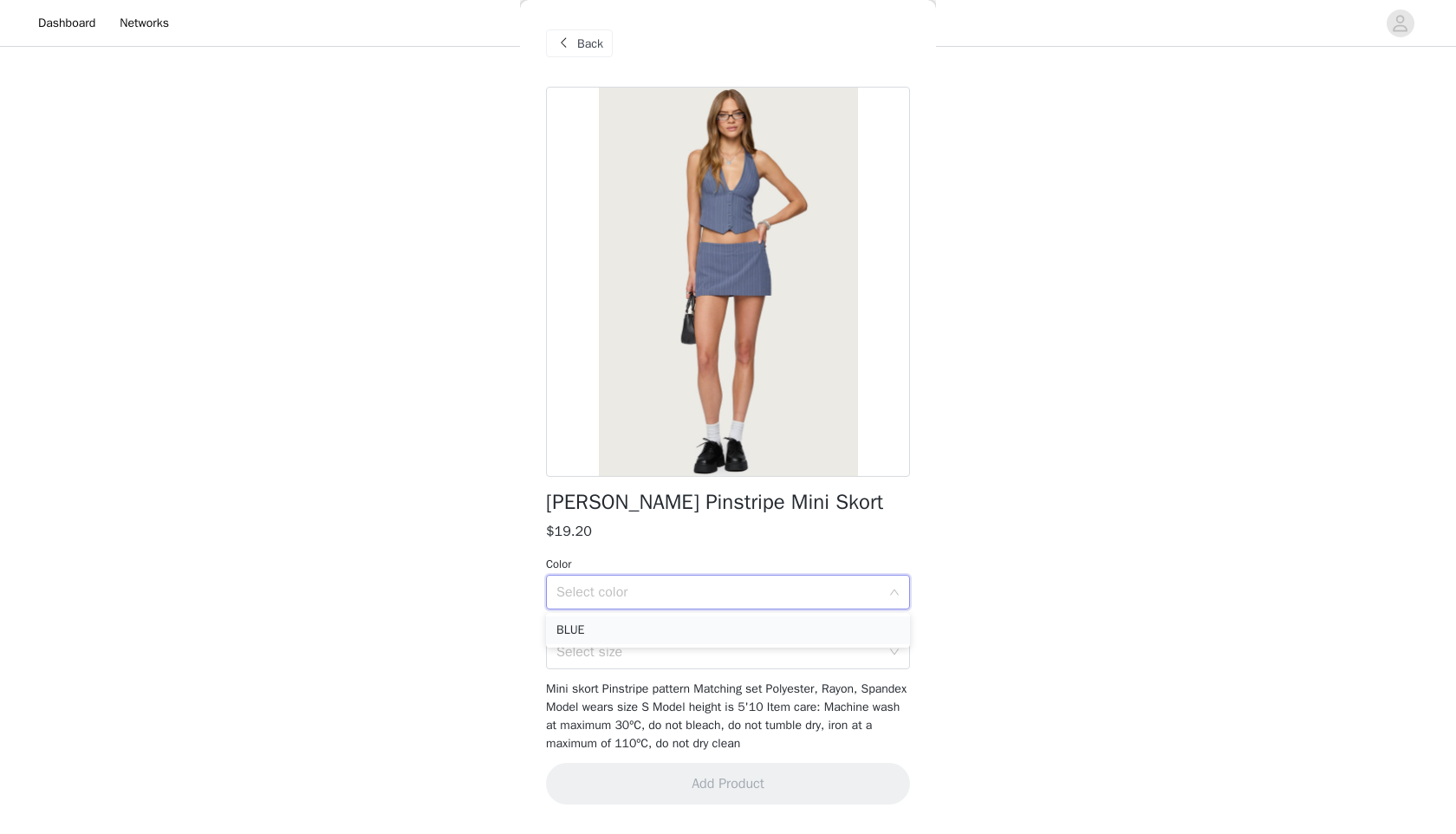 click on "BLUE" at bounding box center [728, 630] 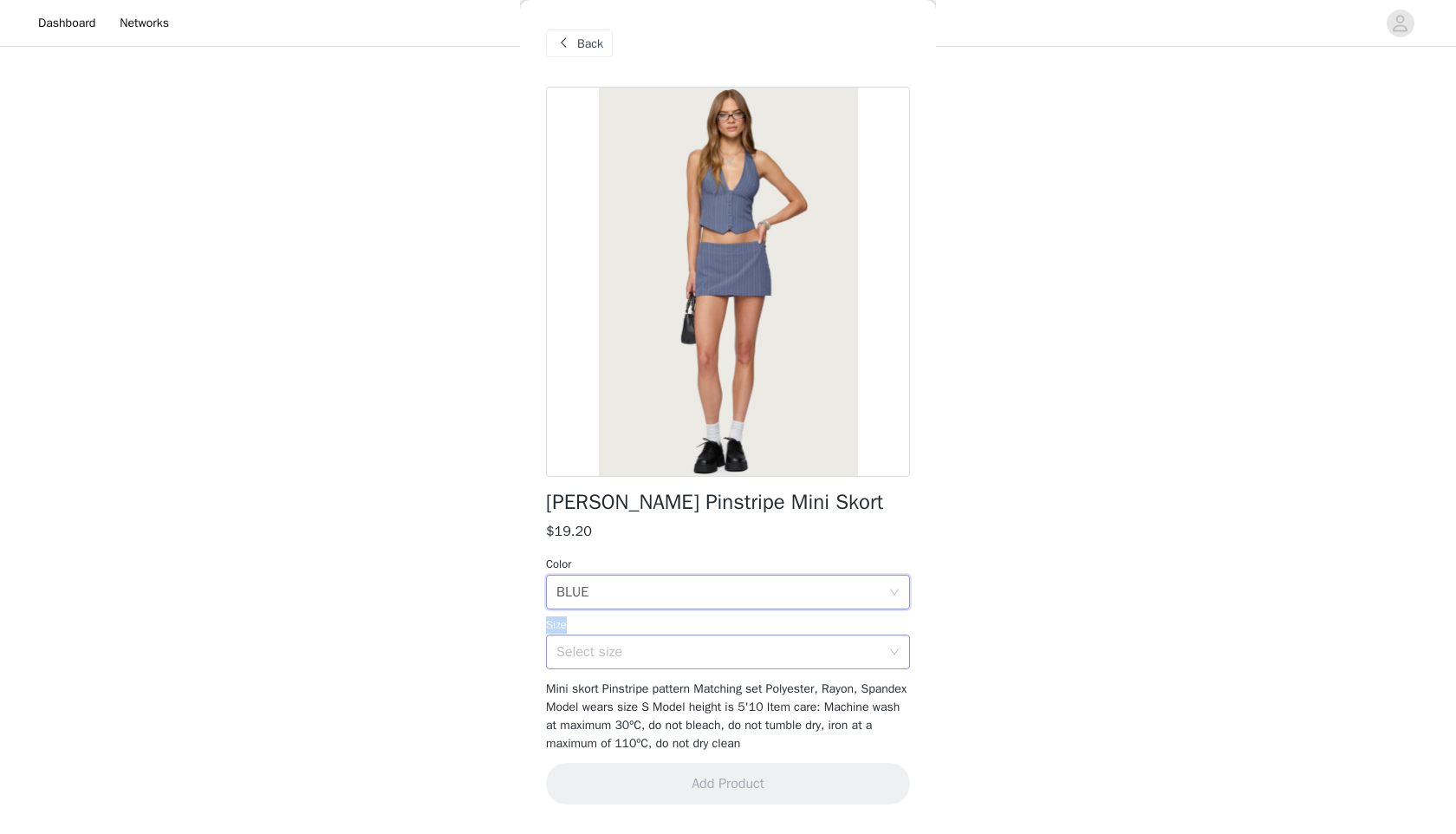 click on "Select size" at bounding box center (718, 652) 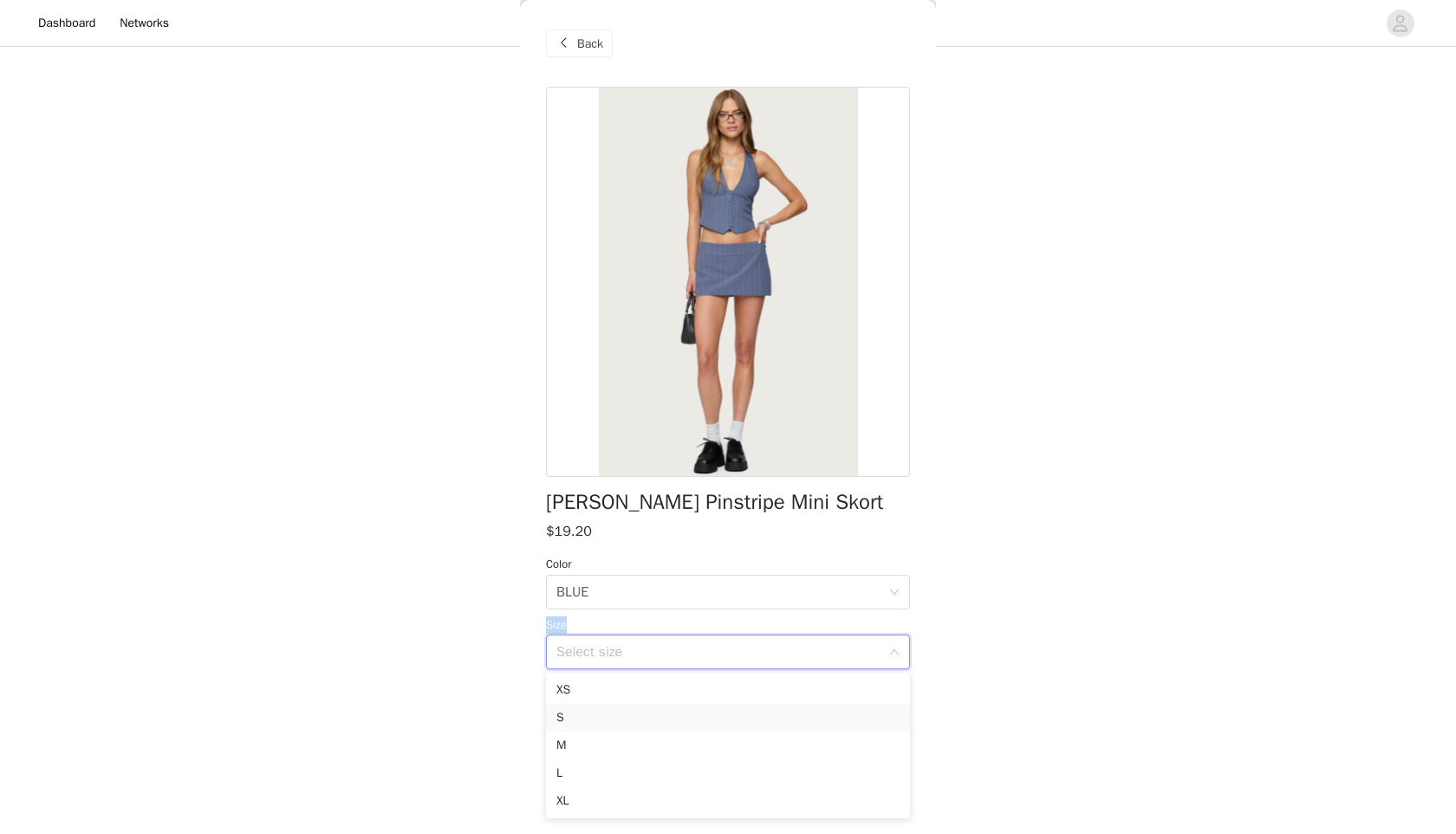 click on "S" at bounding box center (728, 718) 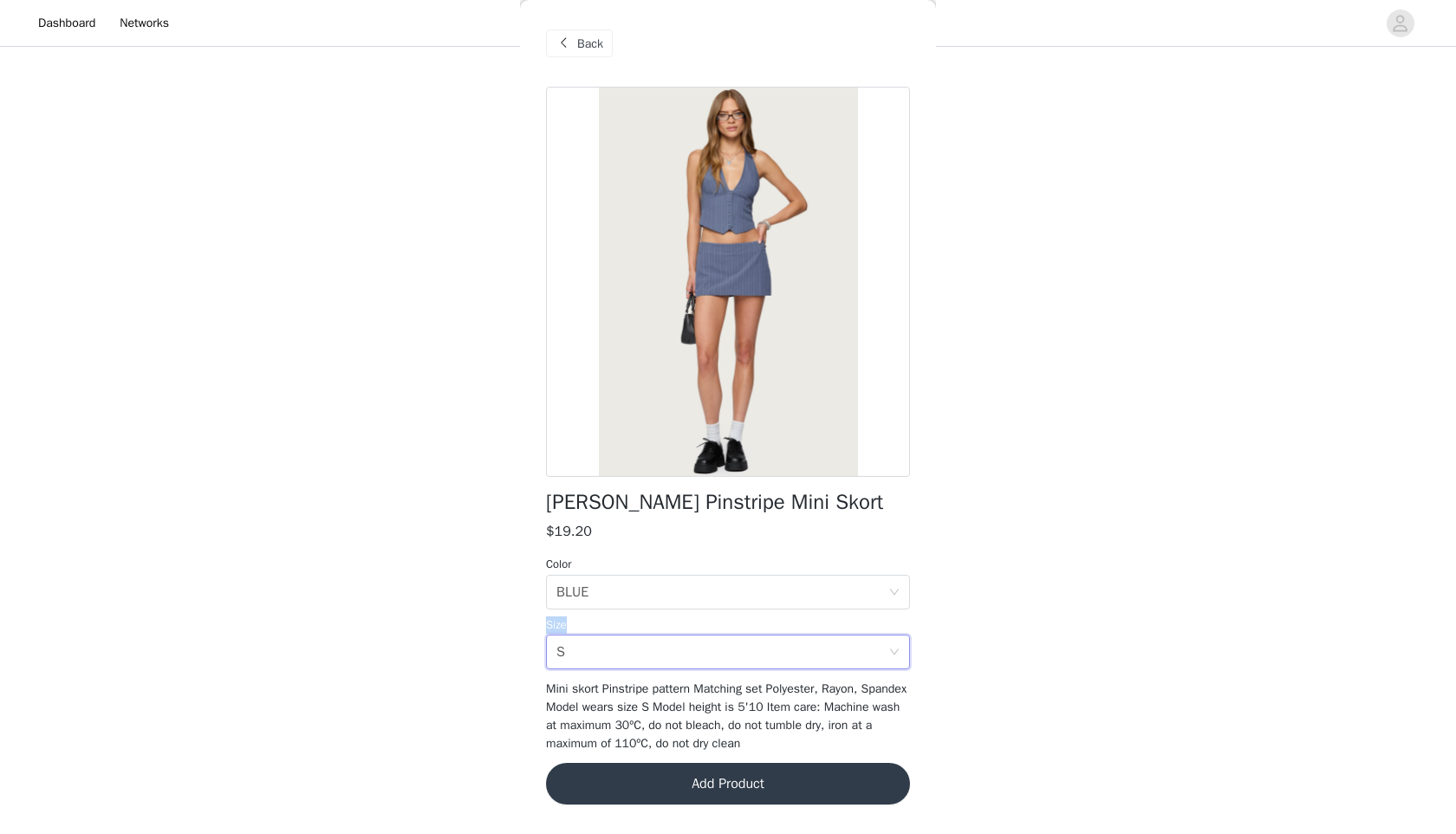 click on "Add Product" at bounding box center (728, 784) 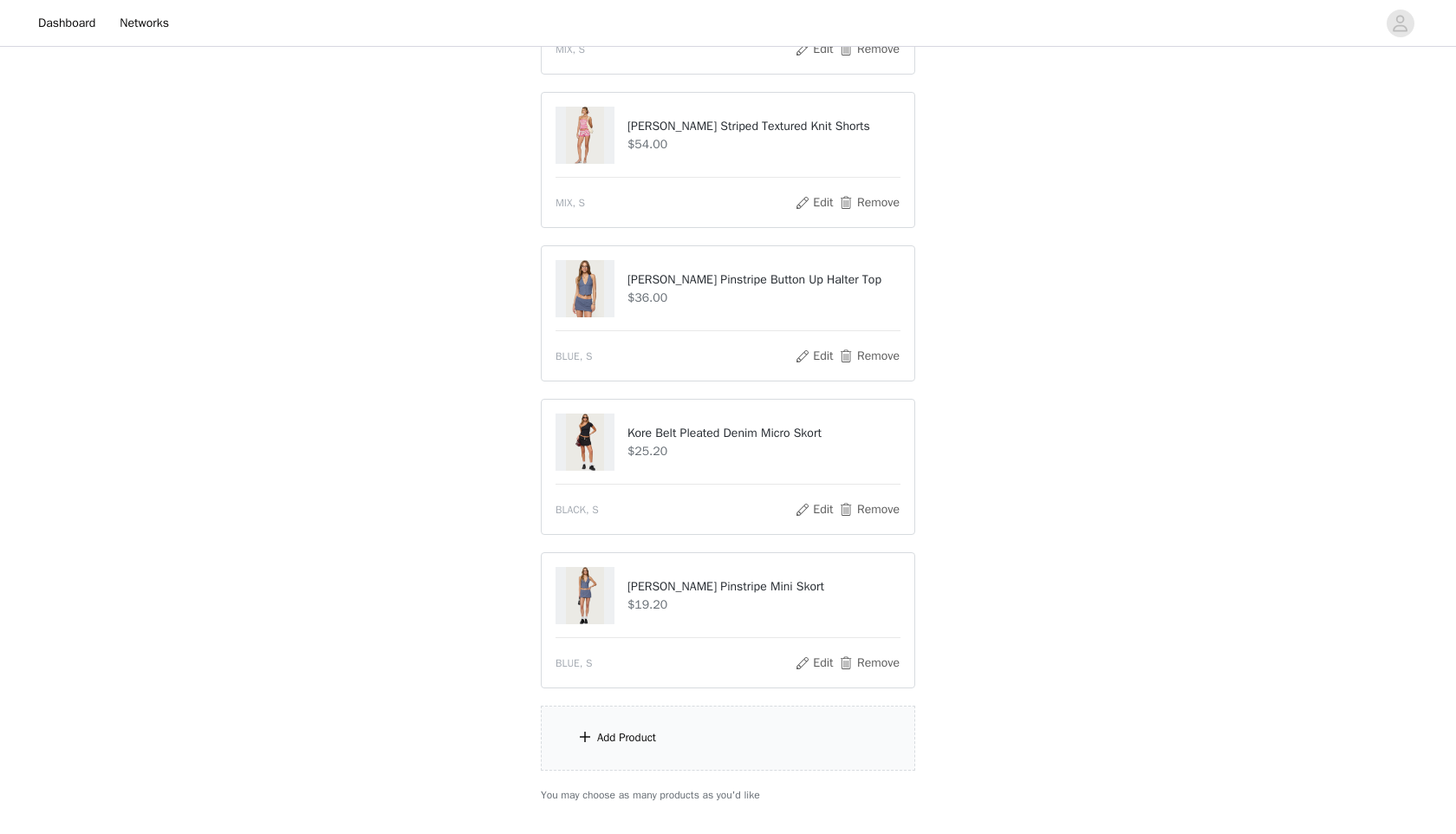 scroll, scrollTop: 415, scrollLeft: 0, axis: vertical 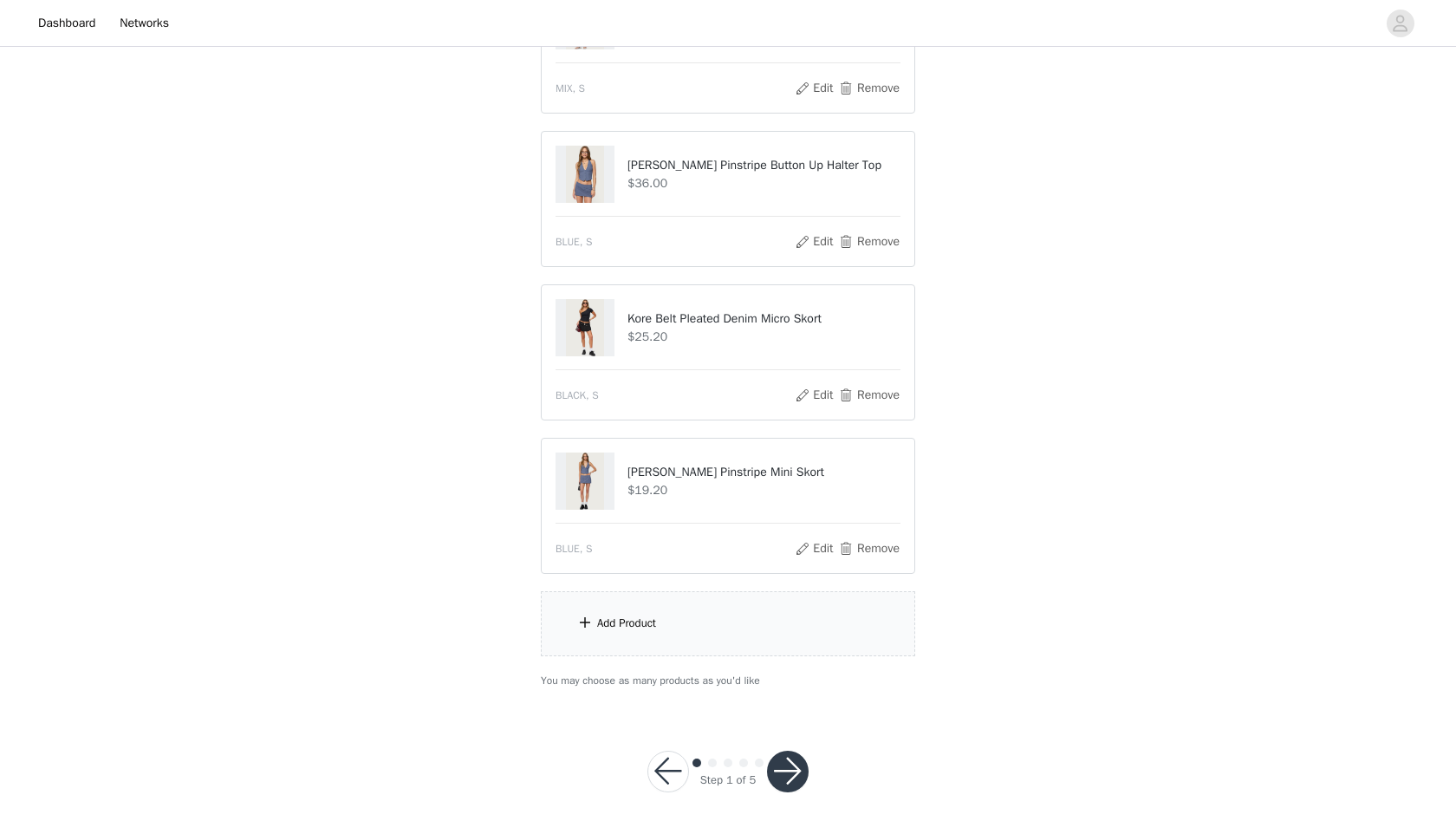 click on "Add Product" at bounding box center [728, 623] 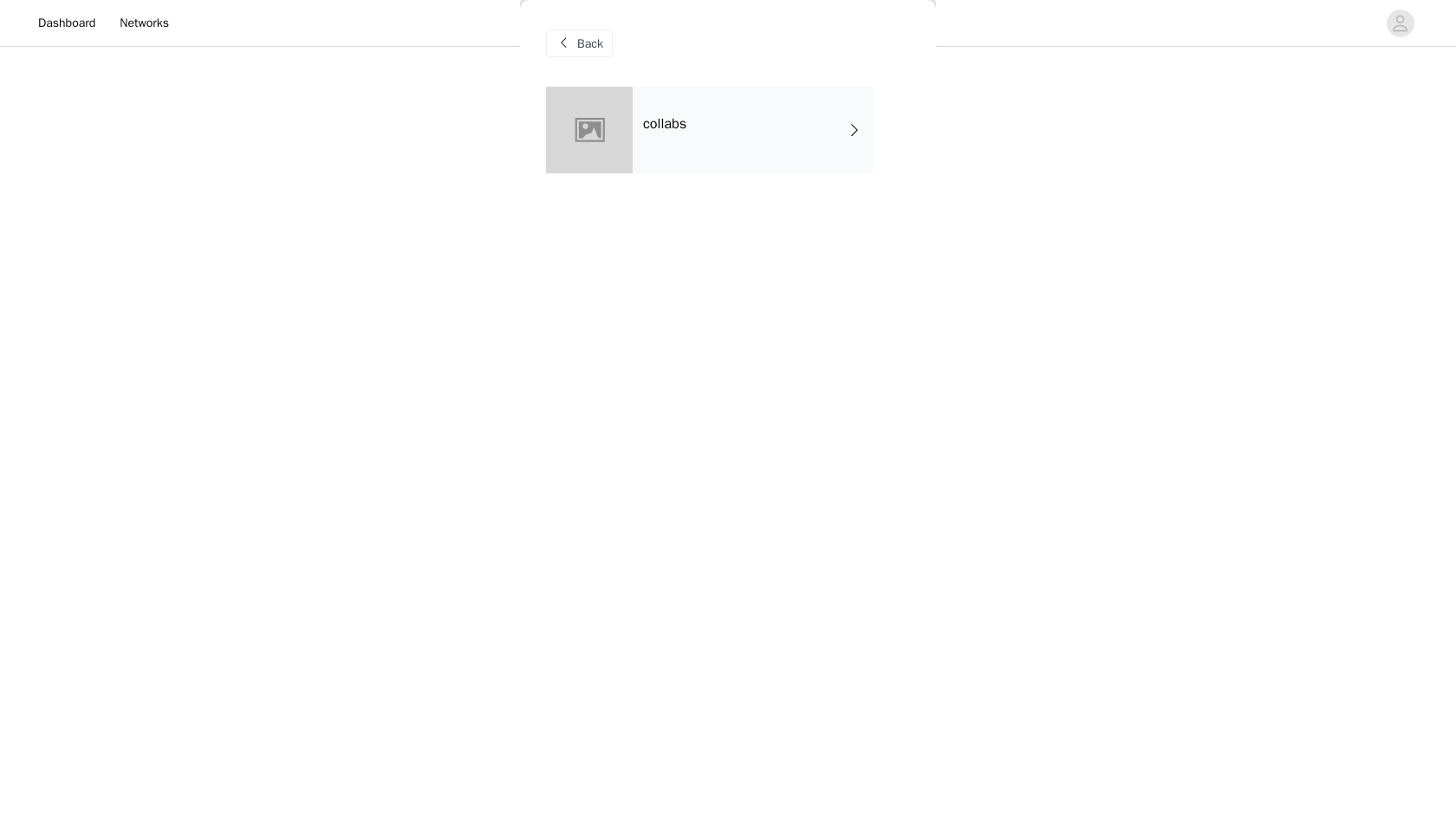 click on "collabs" at bounding box center (753, 130) 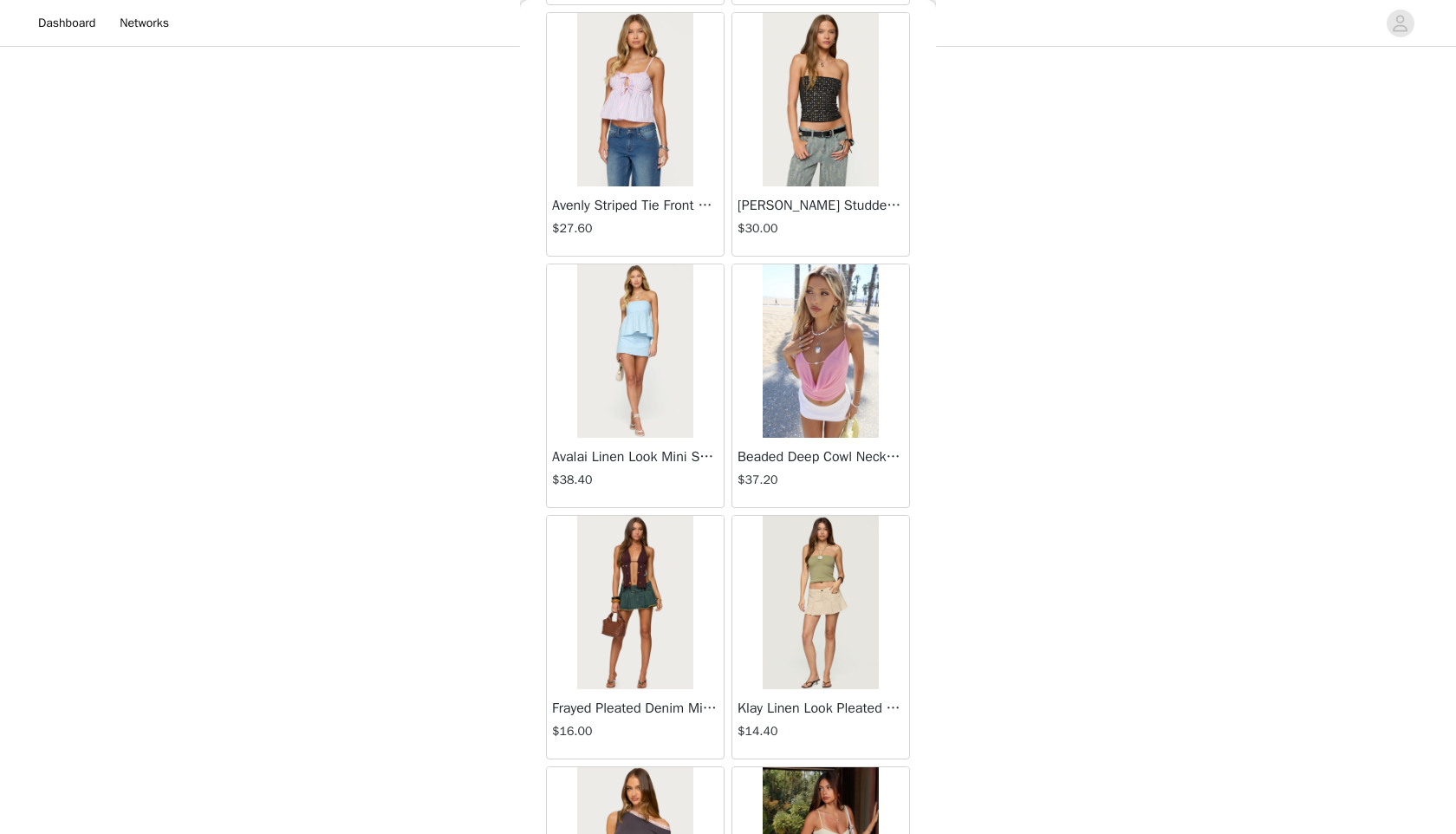 scroll, scrollTop: 1819, scrollLeft: 0, axis: vertical 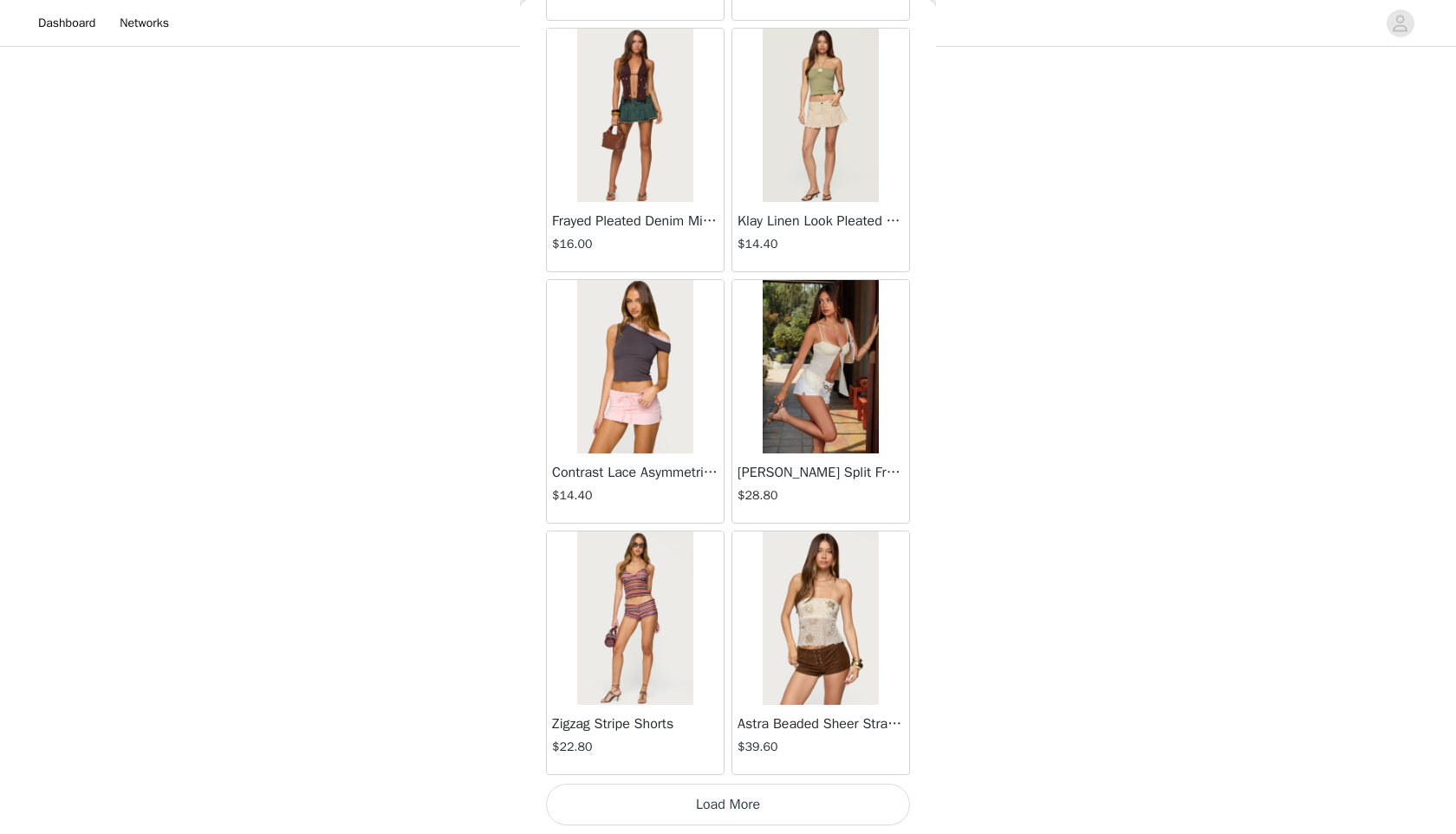 click on "Load More" at bounding box center (728, 805) 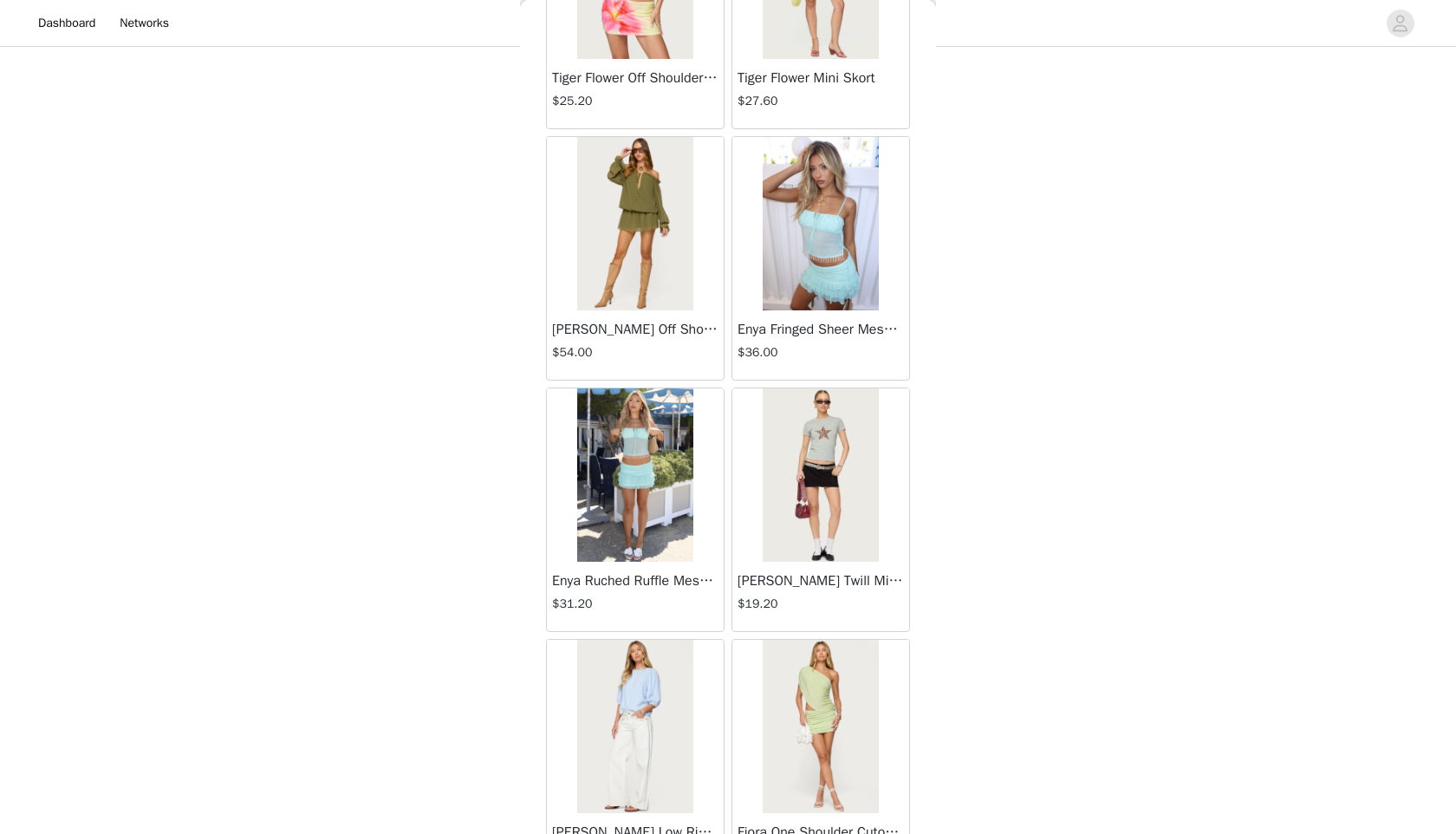 scroll, scrollTop: 4333, scrollLeft: 0, axis: vertical 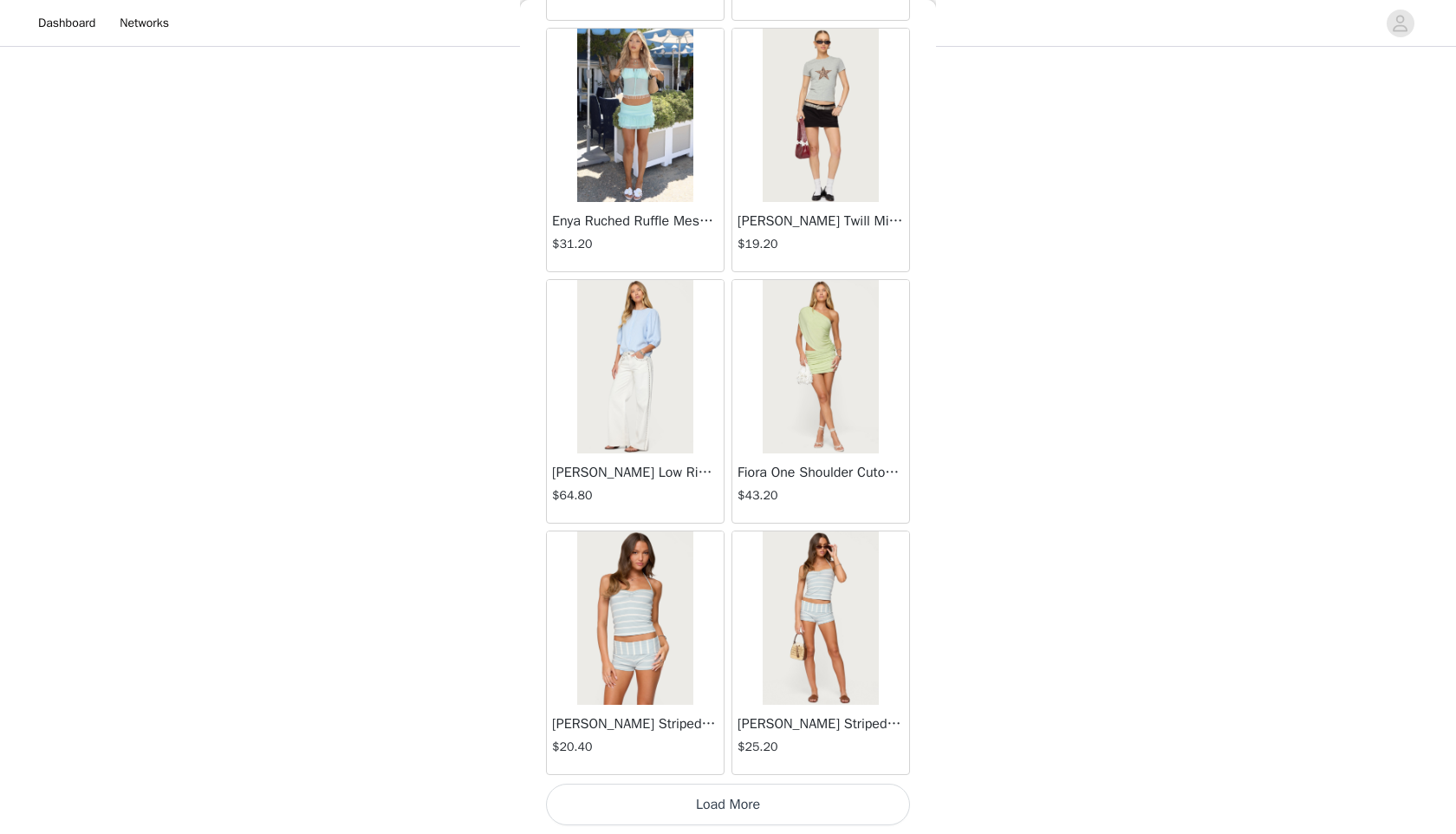 click on "Load More" at bounding box center [728, 805] 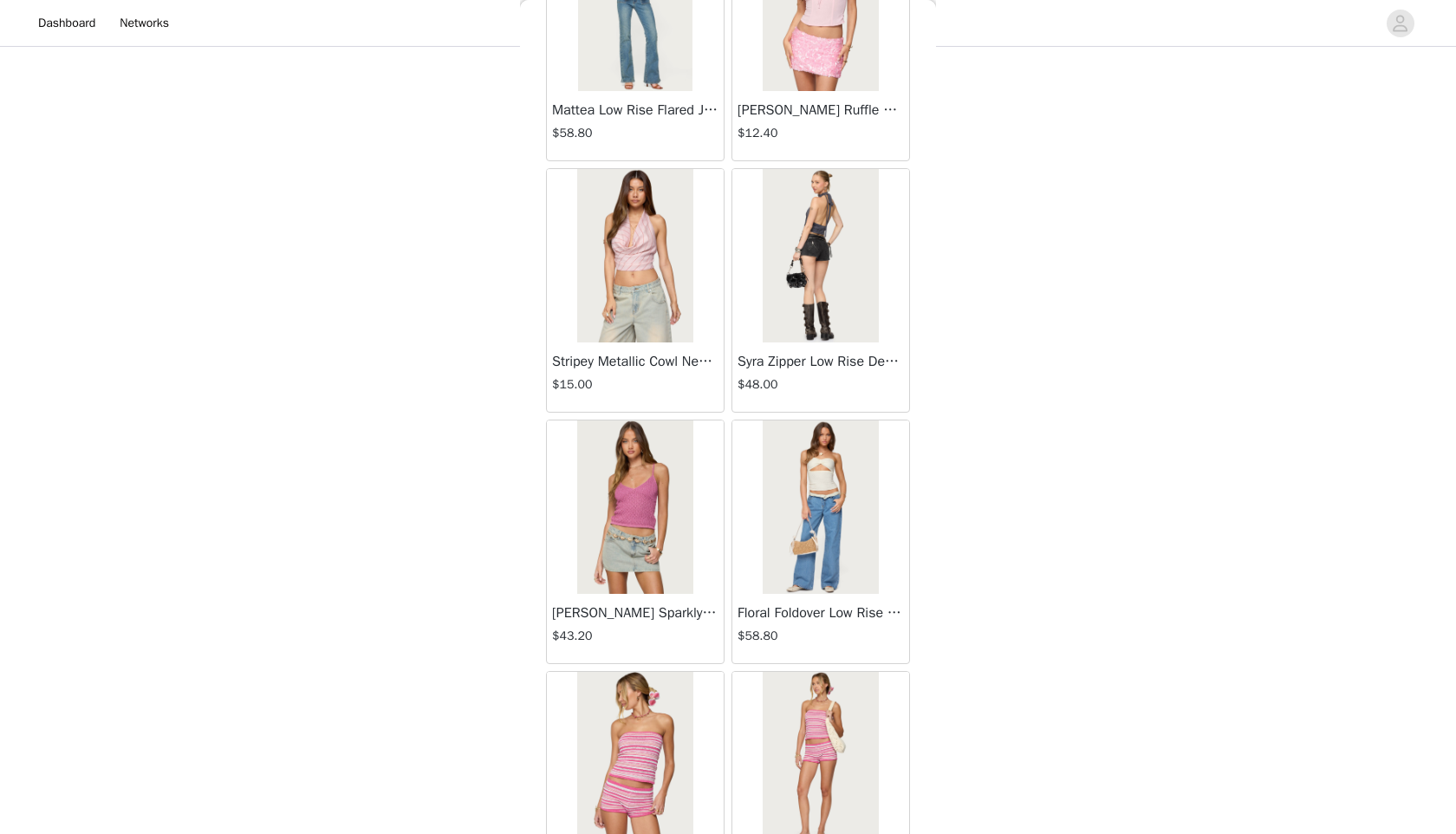 scroll, scrollTop: 6847, scrollLeft: 0, axis: vertical 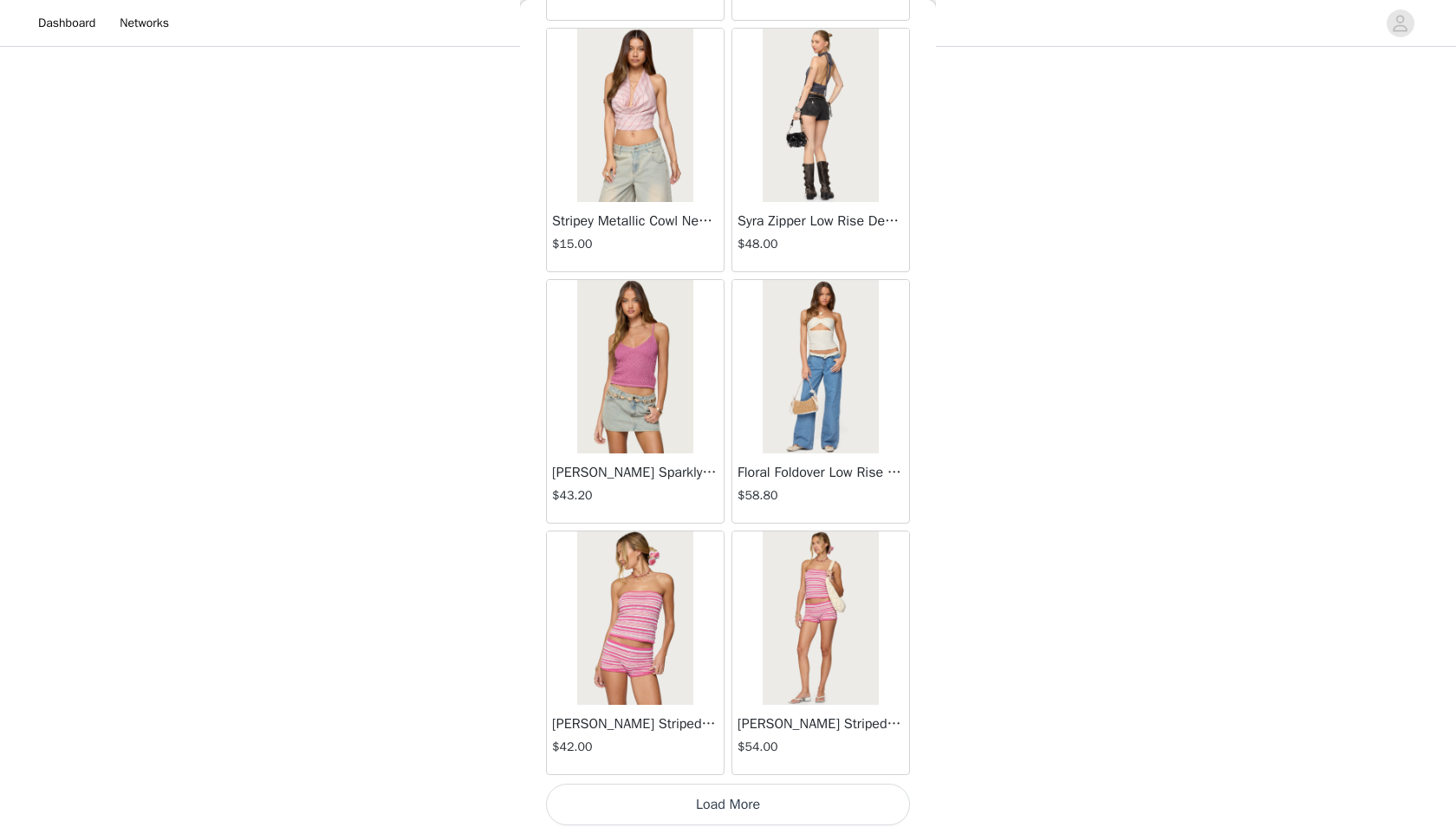 click on "Load More" at bounding box center (728, 805) 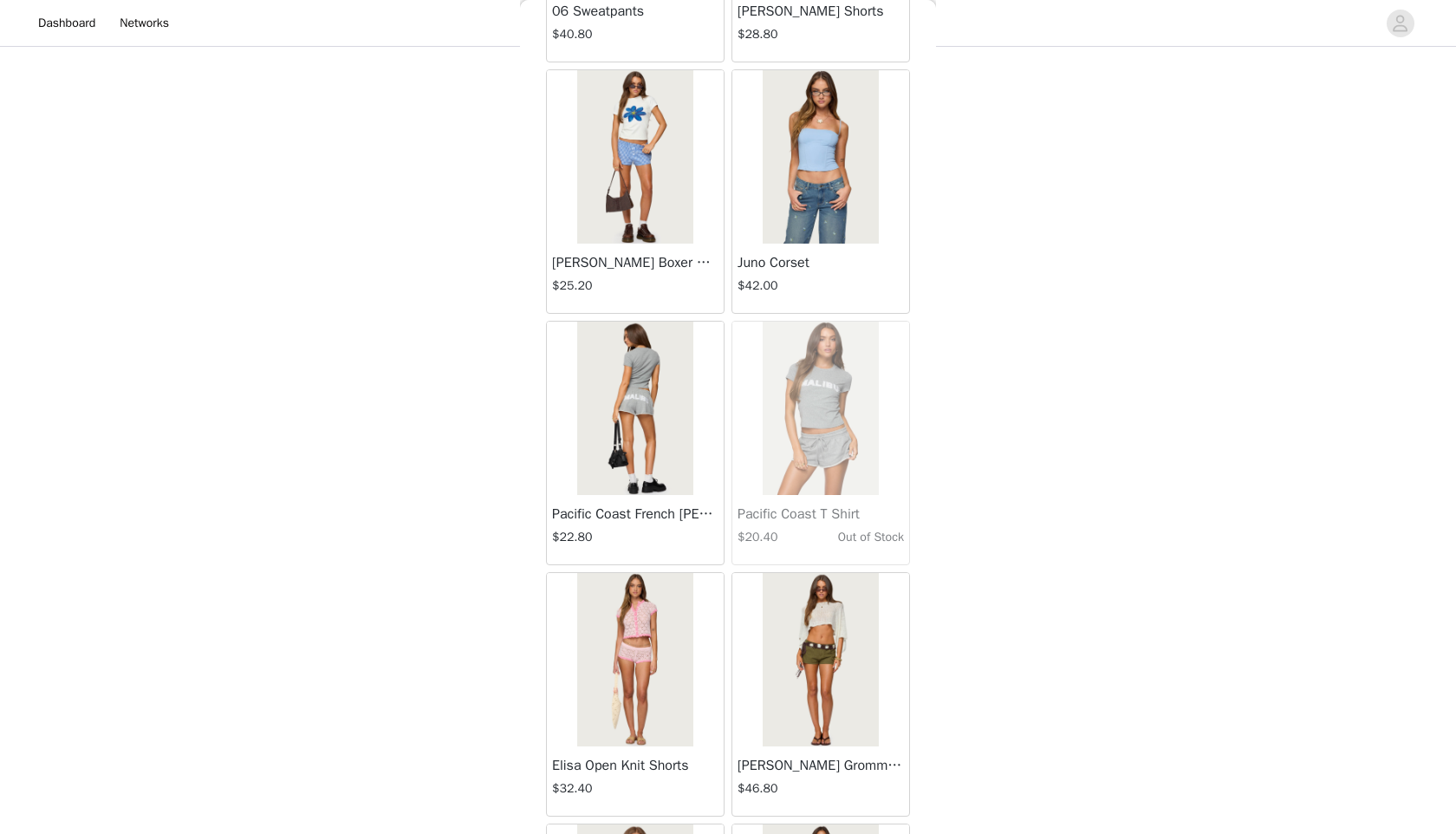 scroll, scrollTop: 9361, scrollLeft: 0, axis: vertical 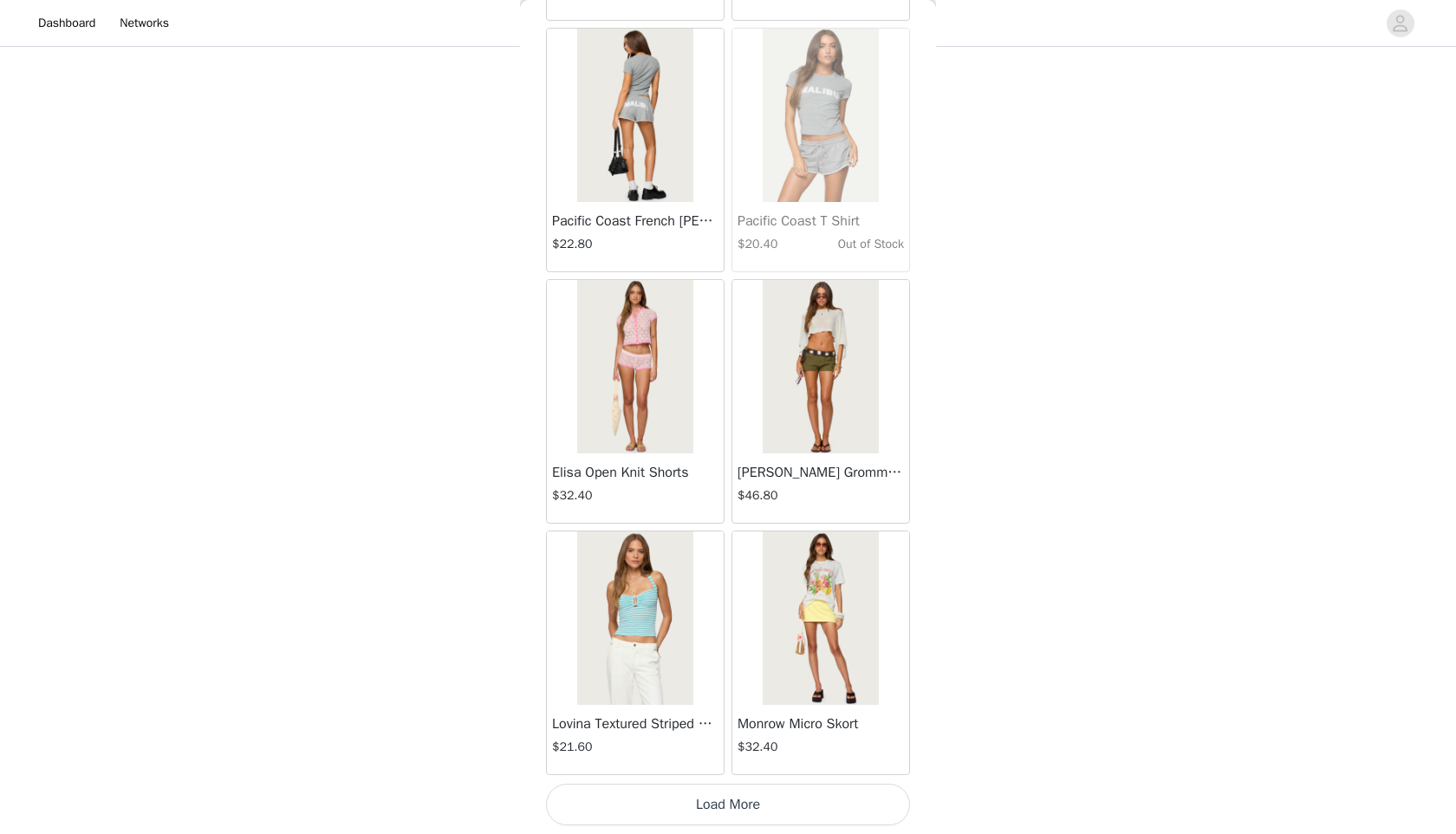 click on "Load More" at bounding box center [728, 805] 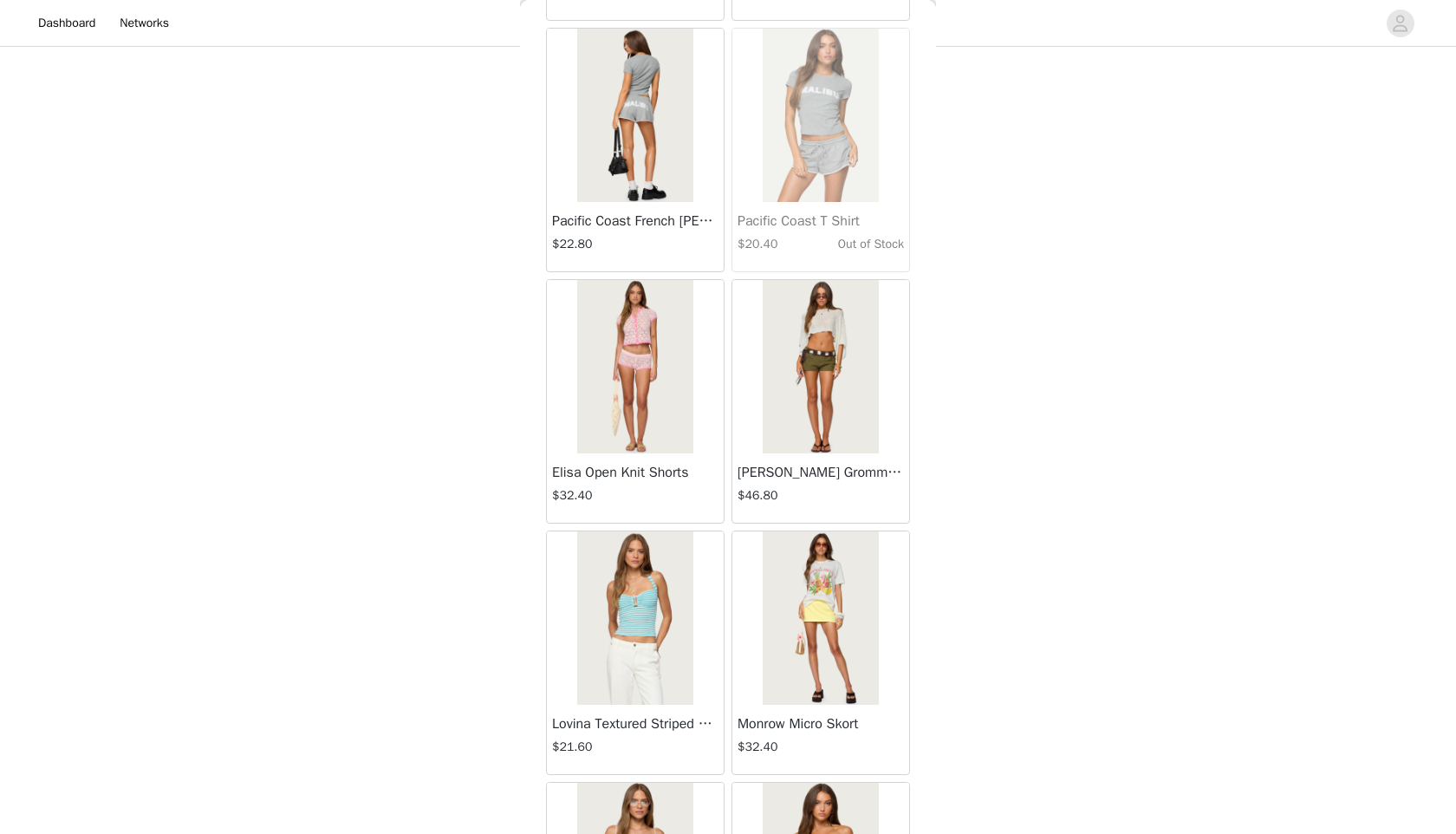 scroll, scrollTop: 9414, scrollLeft: 0, axis: vertical 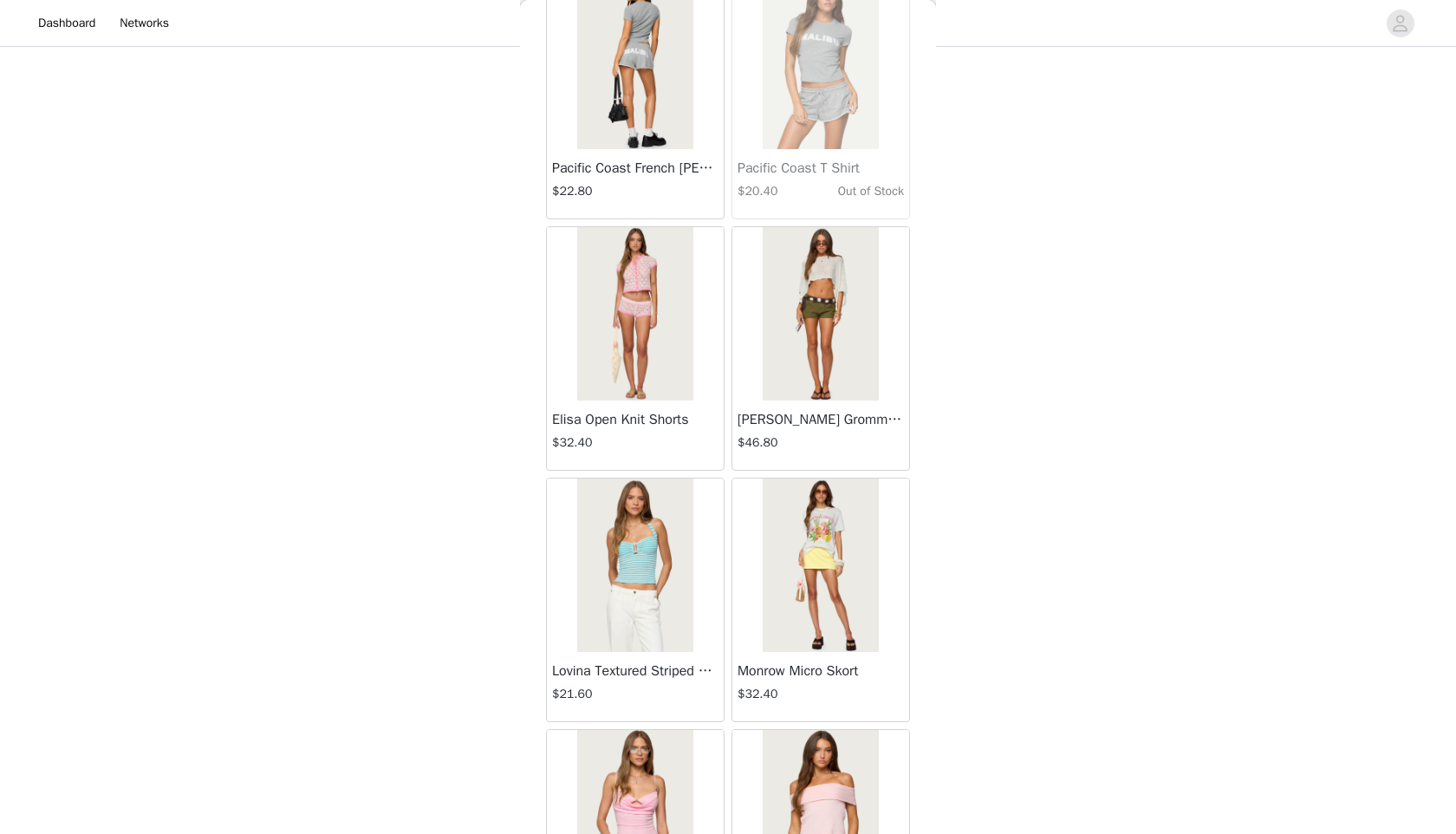 click at bounding box center [634, 314] 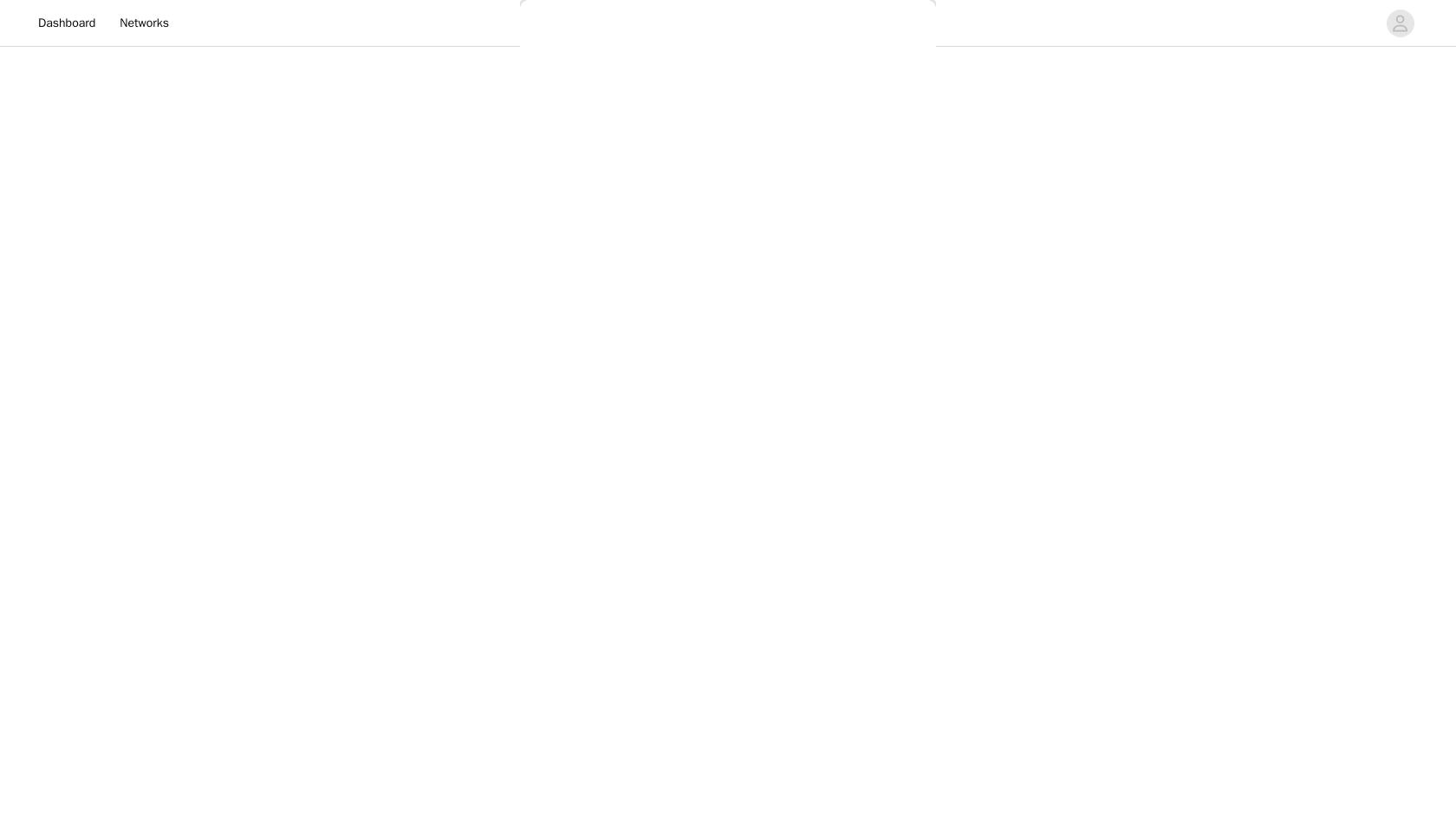 scroll, scrollTop: 0, scrollLeft: 0, axis: both 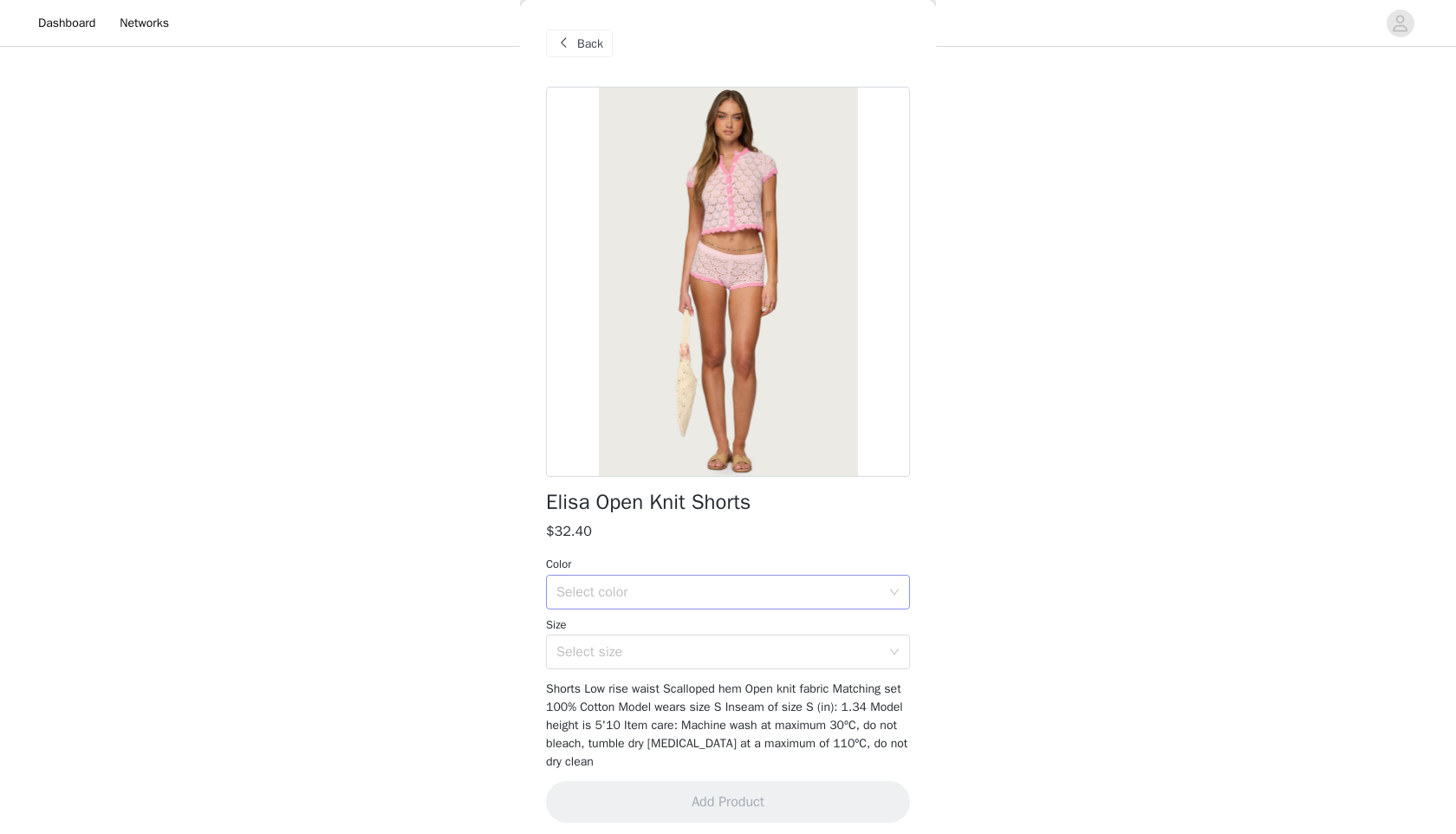 click on "Select color" at bounding box center (718, 592) 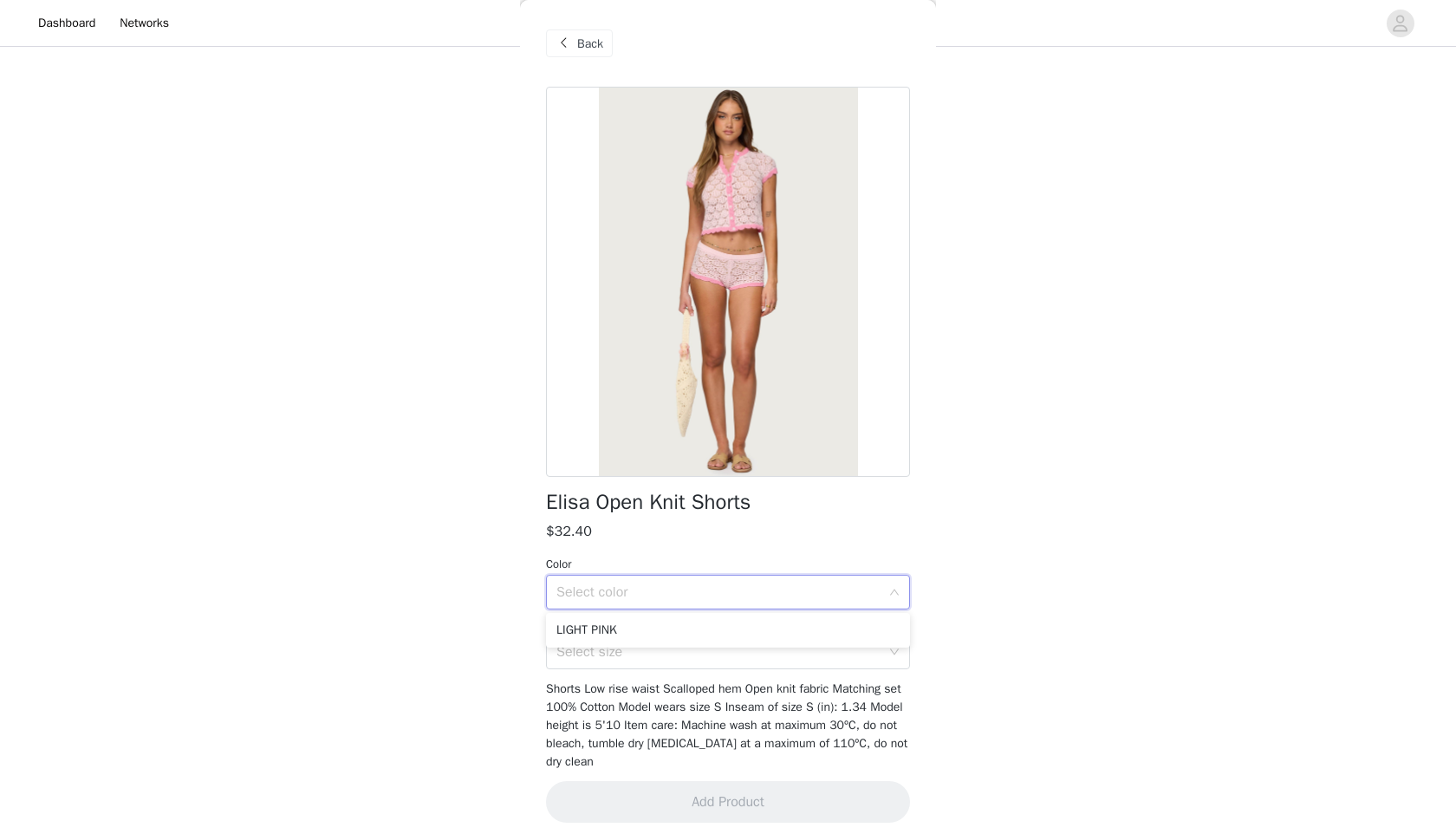 click on "LIGHT PINK" at bounding box center [728, 630] 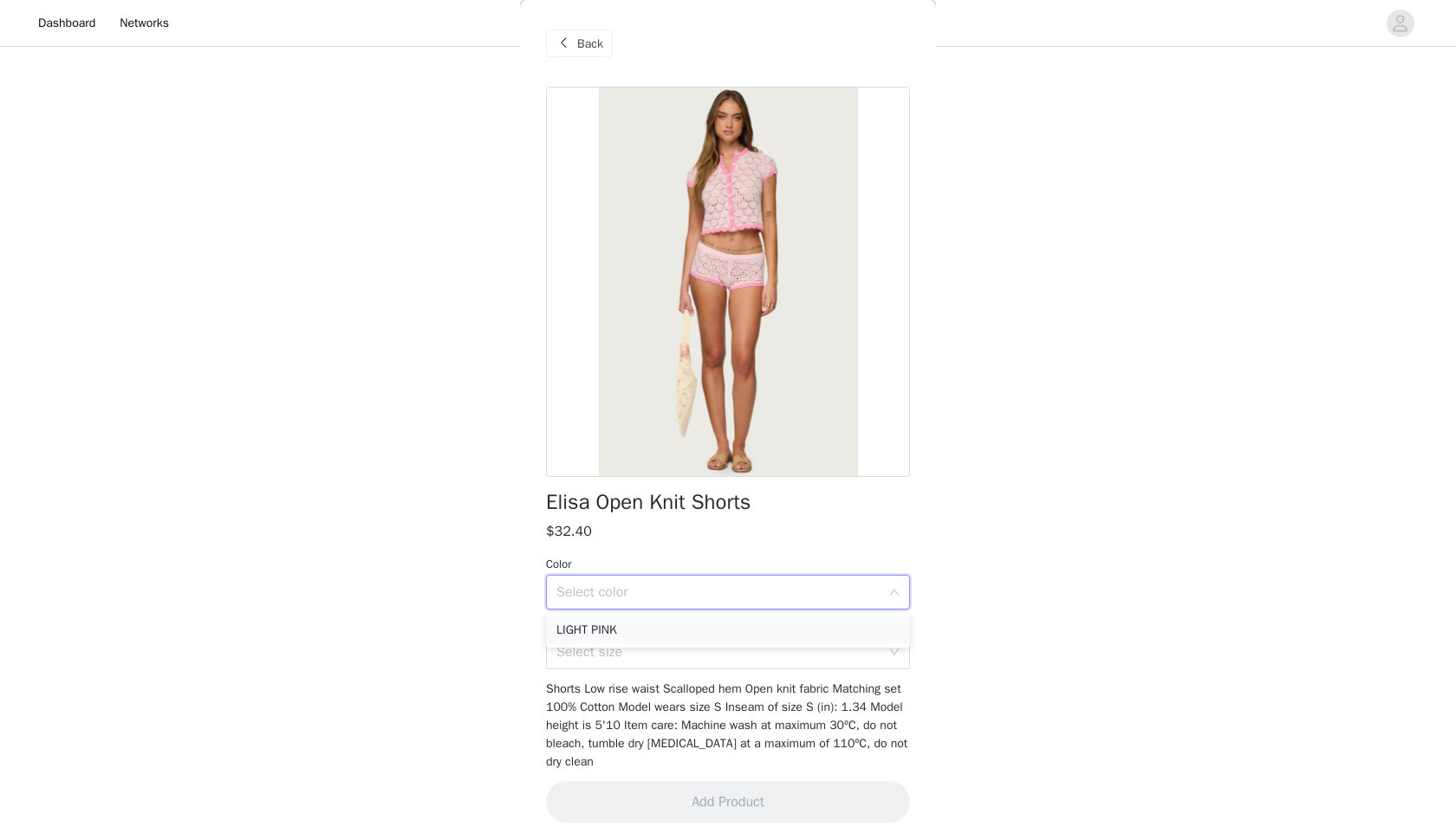 click on "LIGHT PINK" at bounding box center [728, 630] 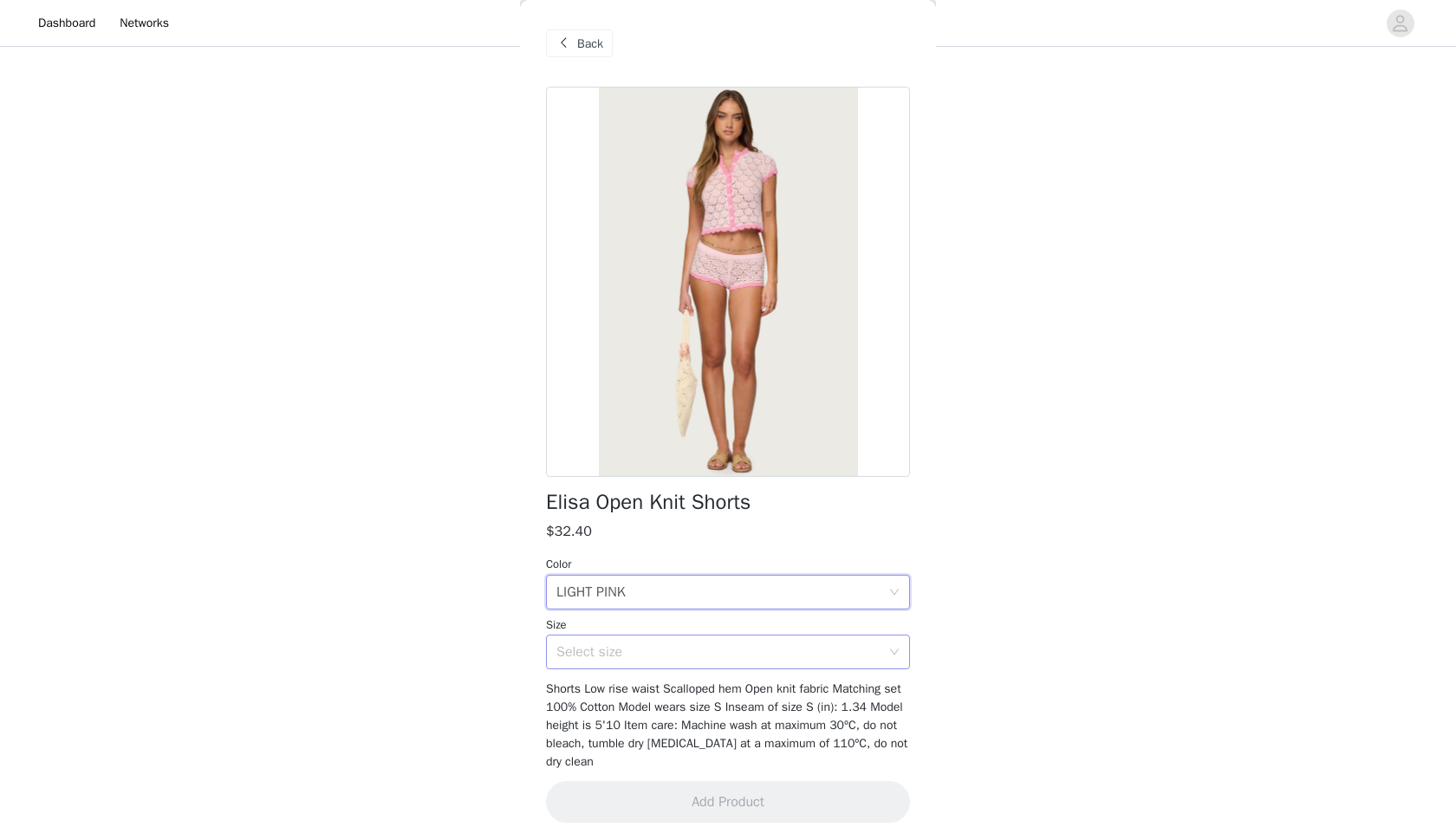 click on "Select size" at bounding box center (722, 652) 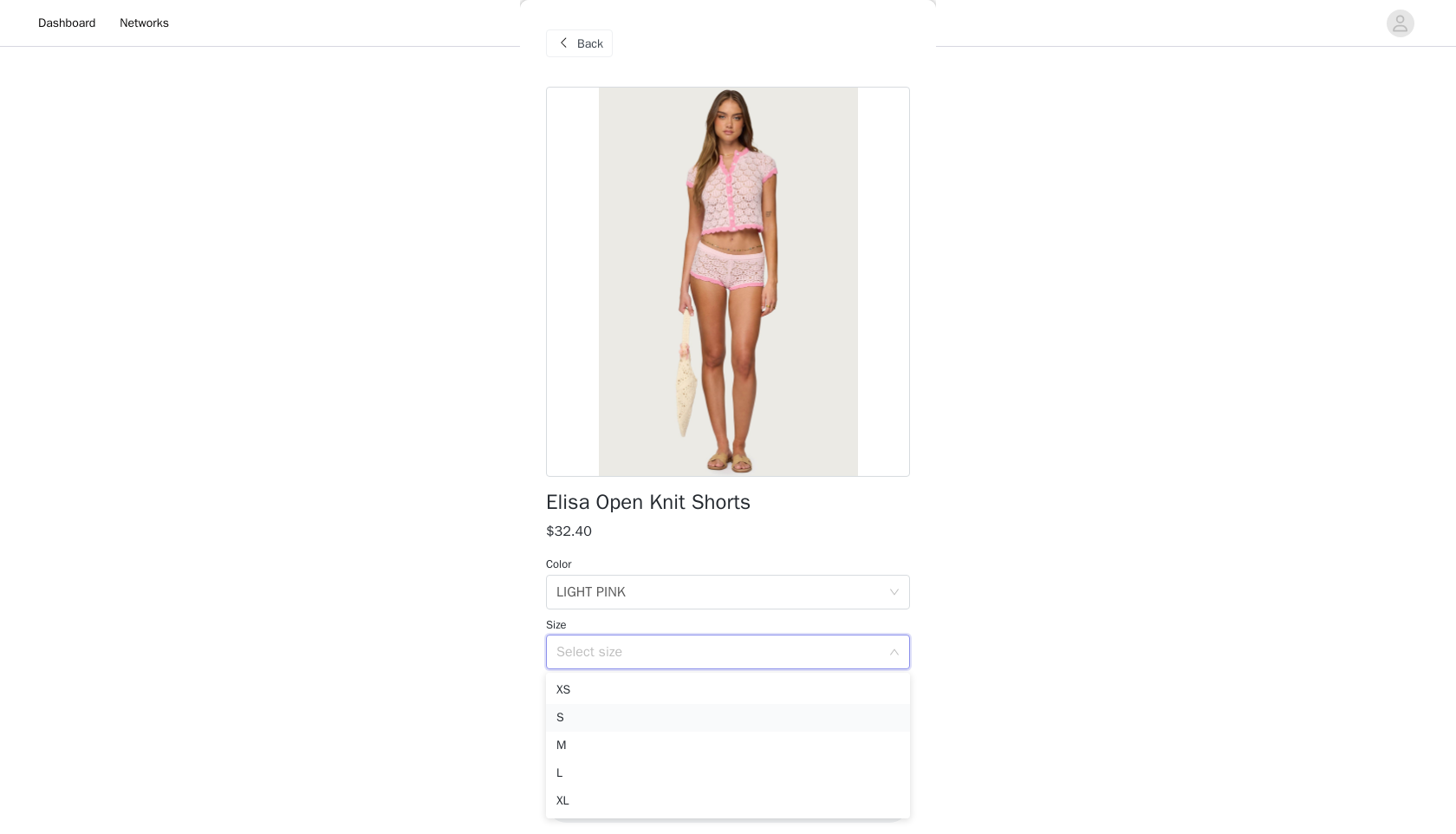 click on "S" at bounding box center [728, 718] 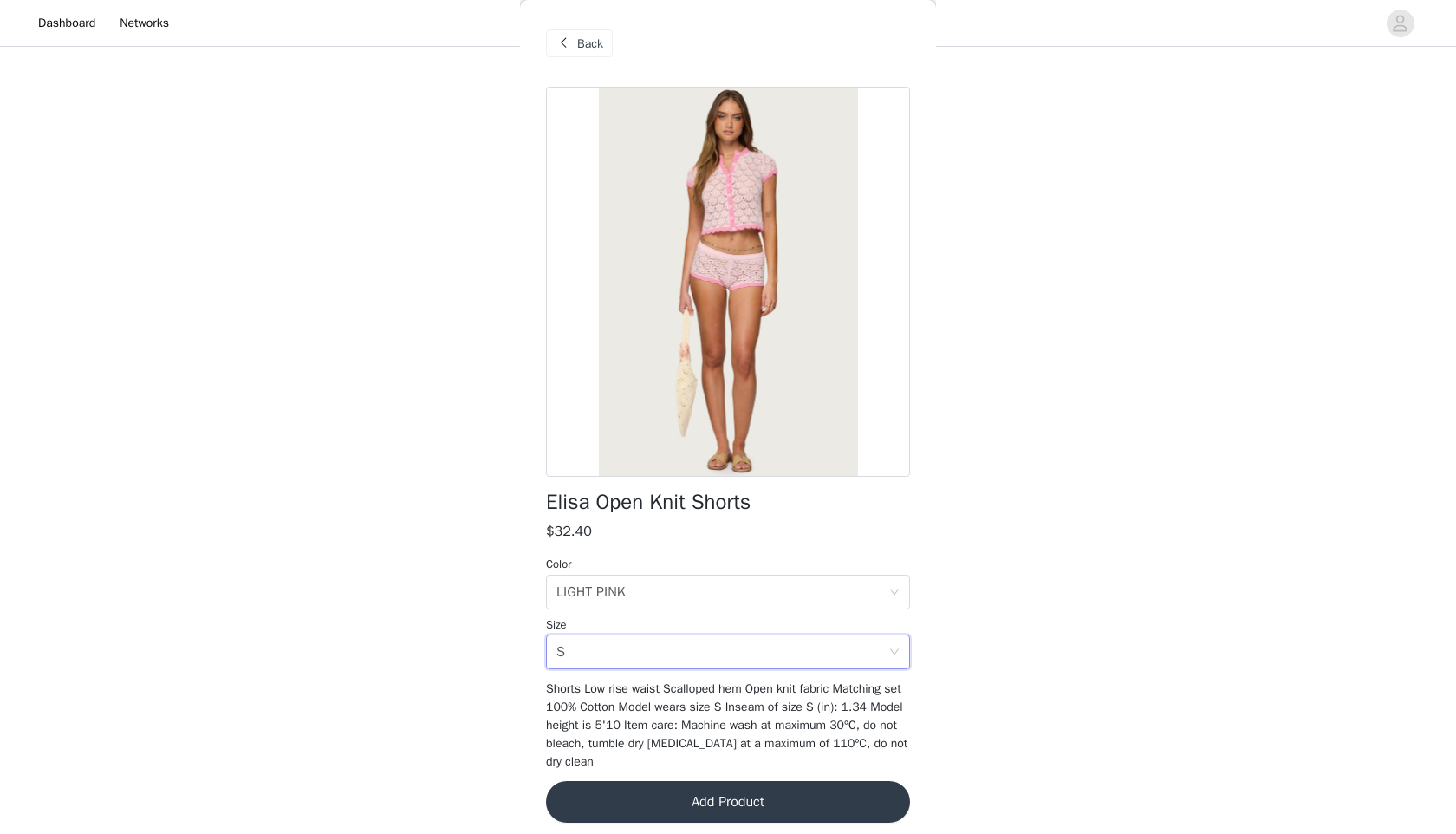 click at bounding box center (728, 282) 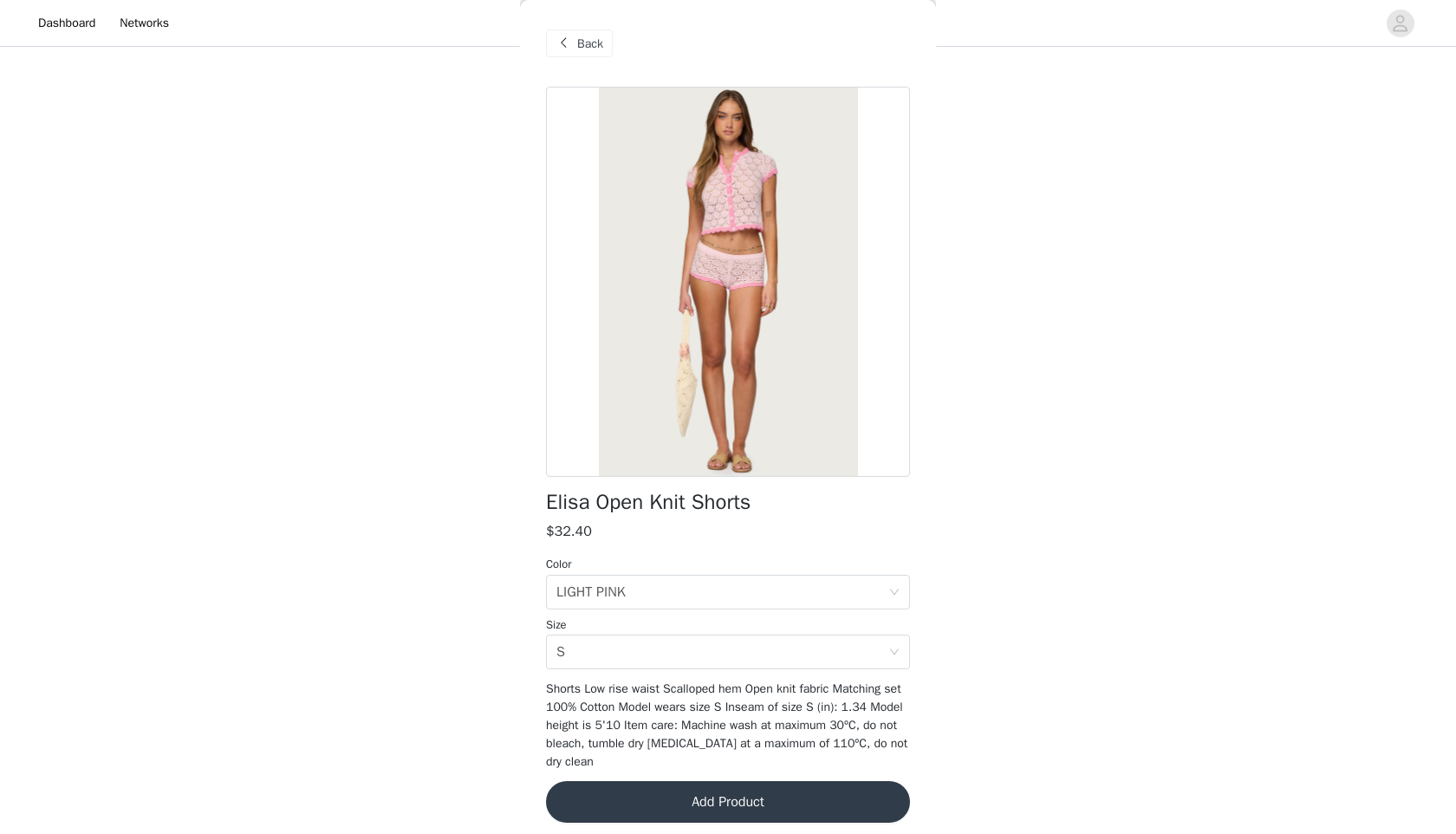 click on "Add Product" at bounding box center [728, 802] 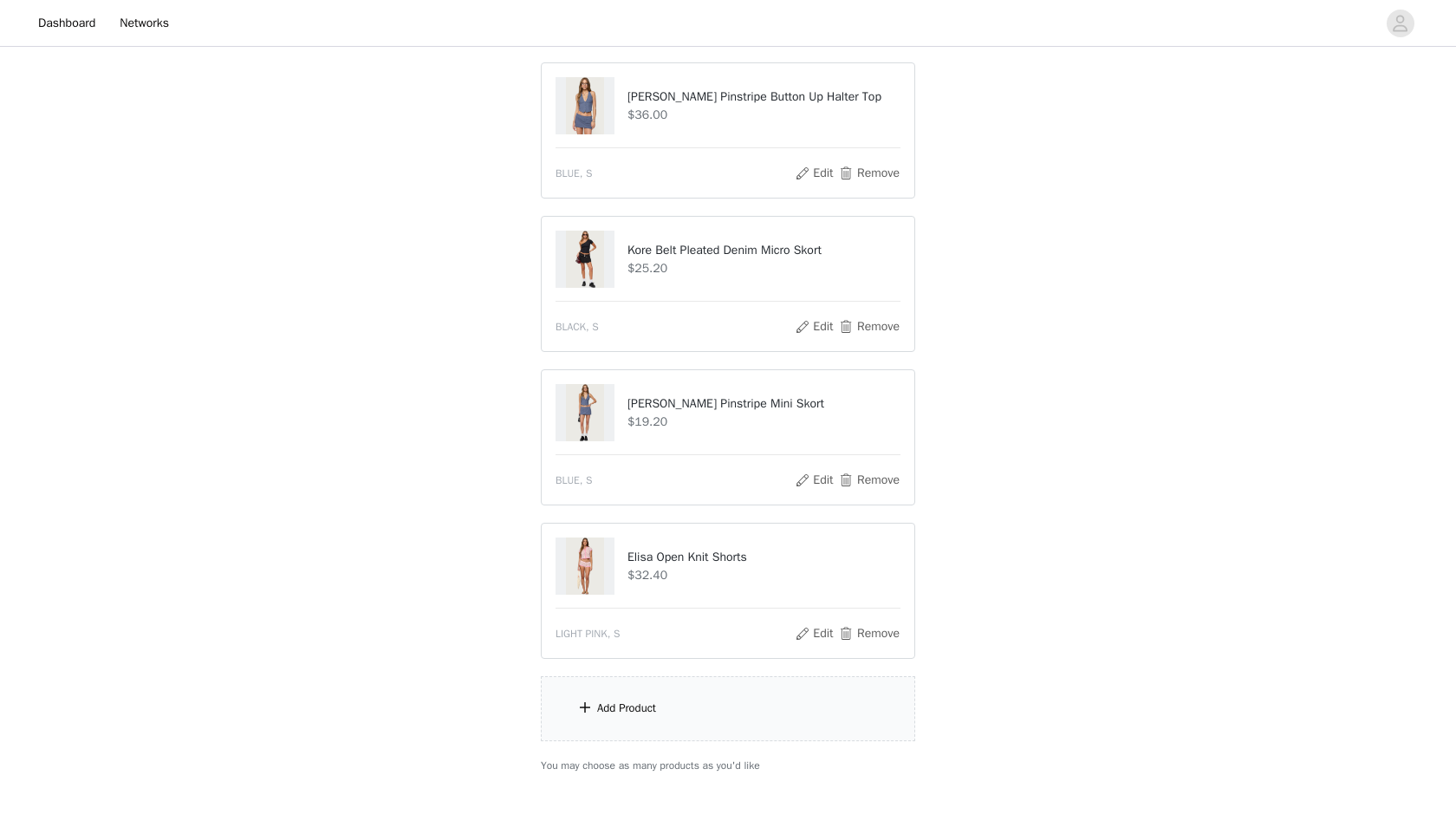 scroll, scrollTop: 569, scrollLeft: 0, axis: vertical 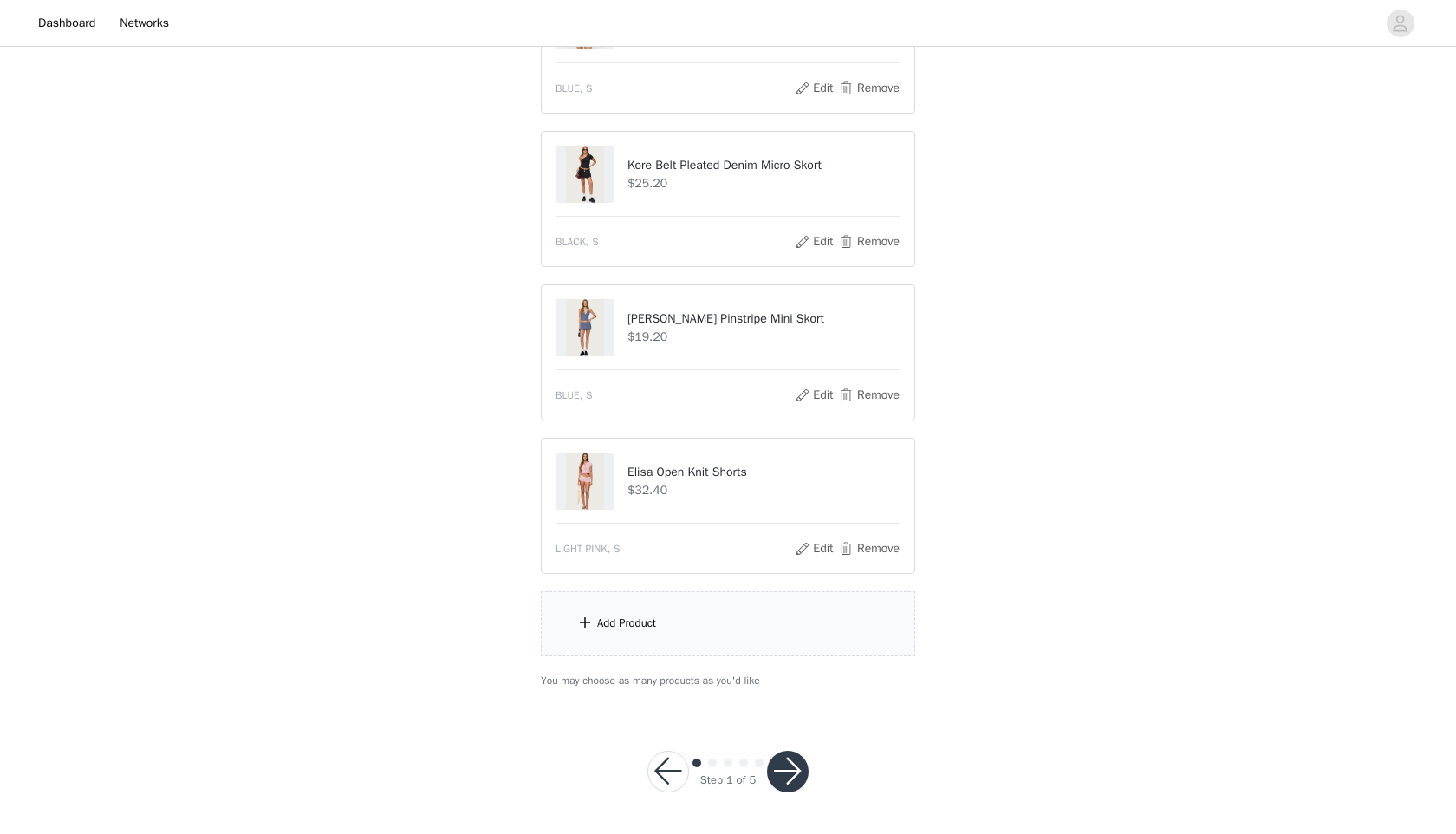 click on "Add Product" at bounding box center (728, 623) 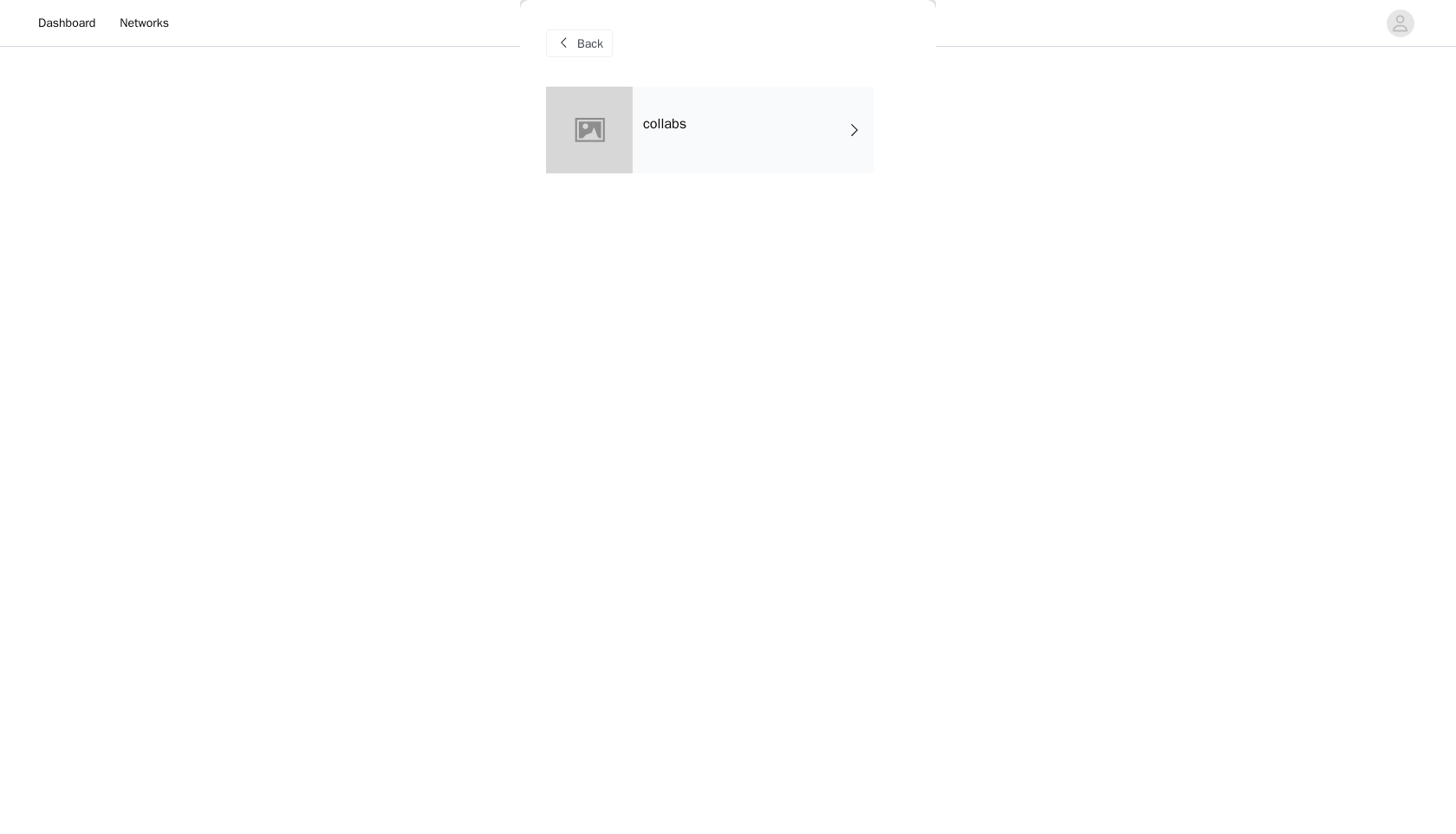 click on "collabs" at bounding box center (753, 130) 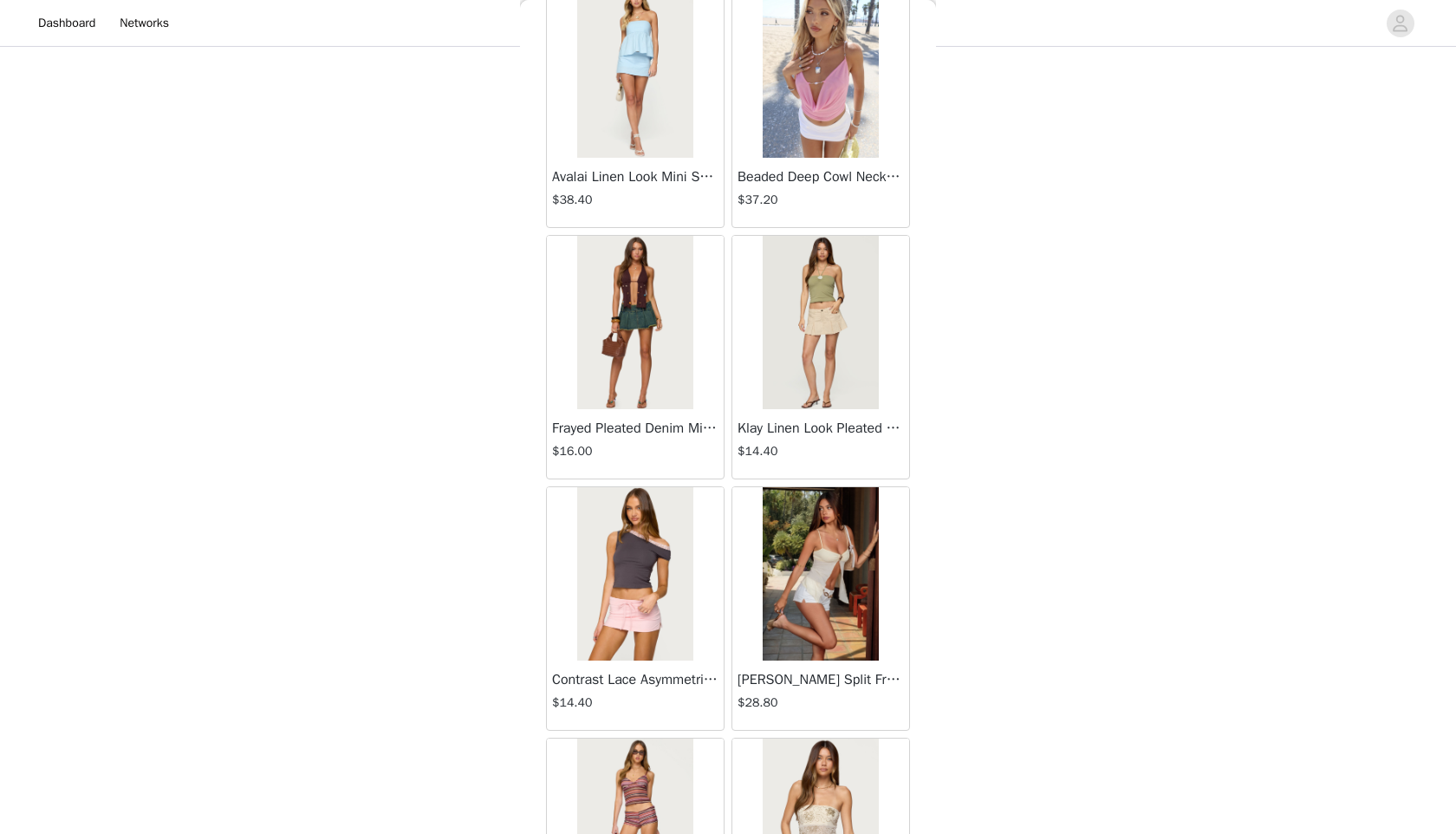 scroll, scrollTop: 1819, scrollLeft: 0, axis: vertical 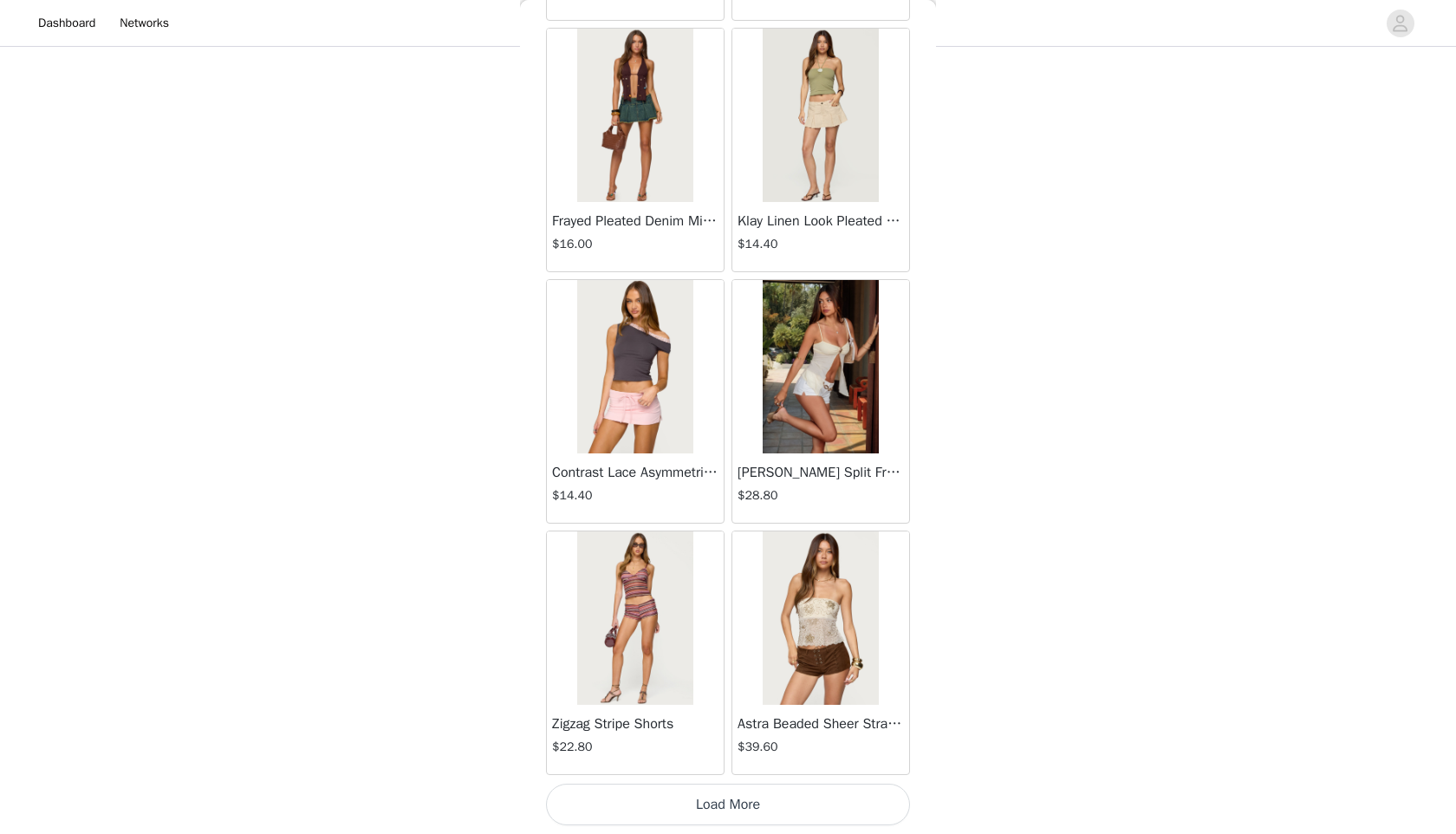 click on "Load More" at bounding box center (728, 805) 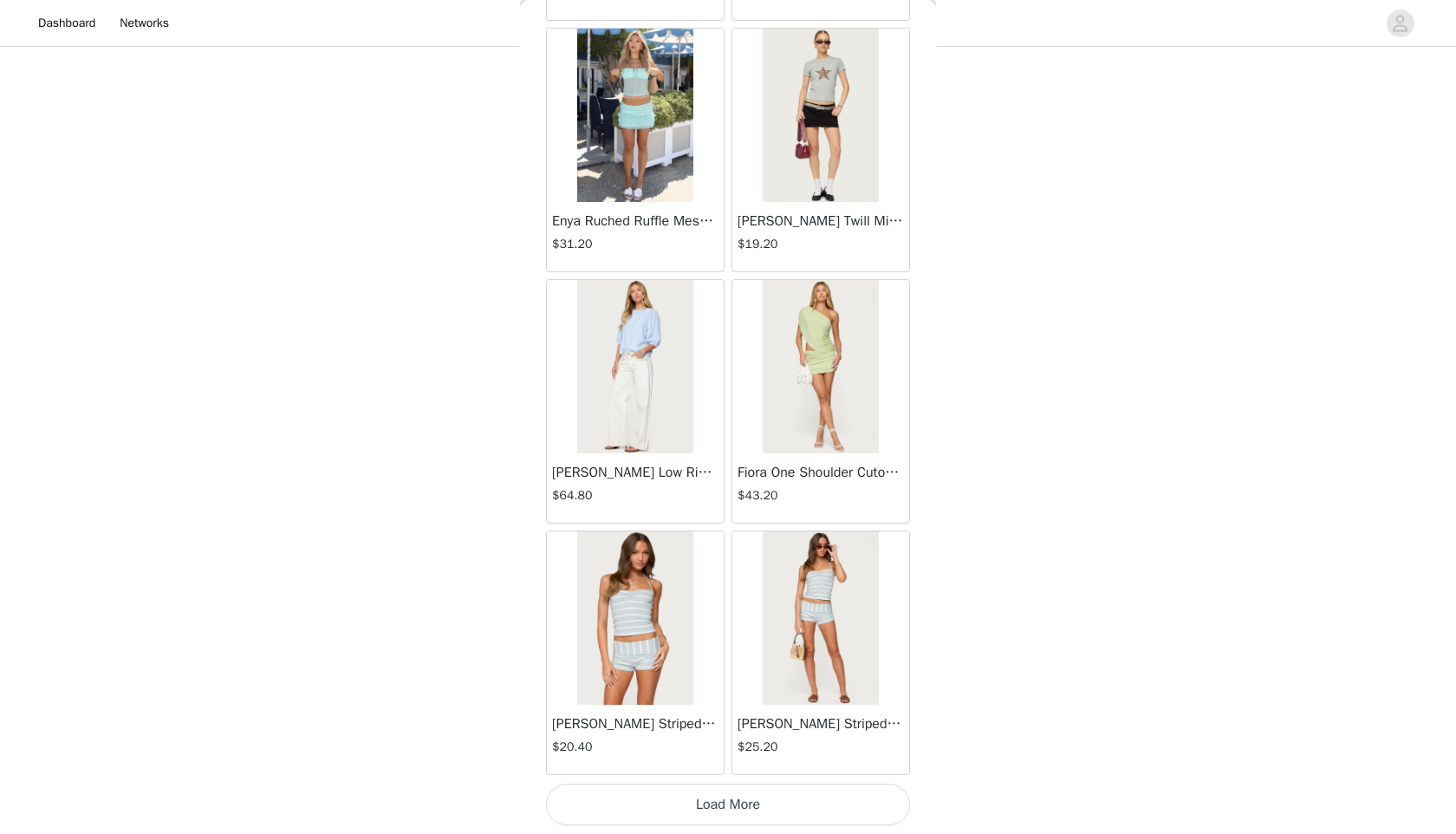 click on "Load More" at bounding box center (728, 805) 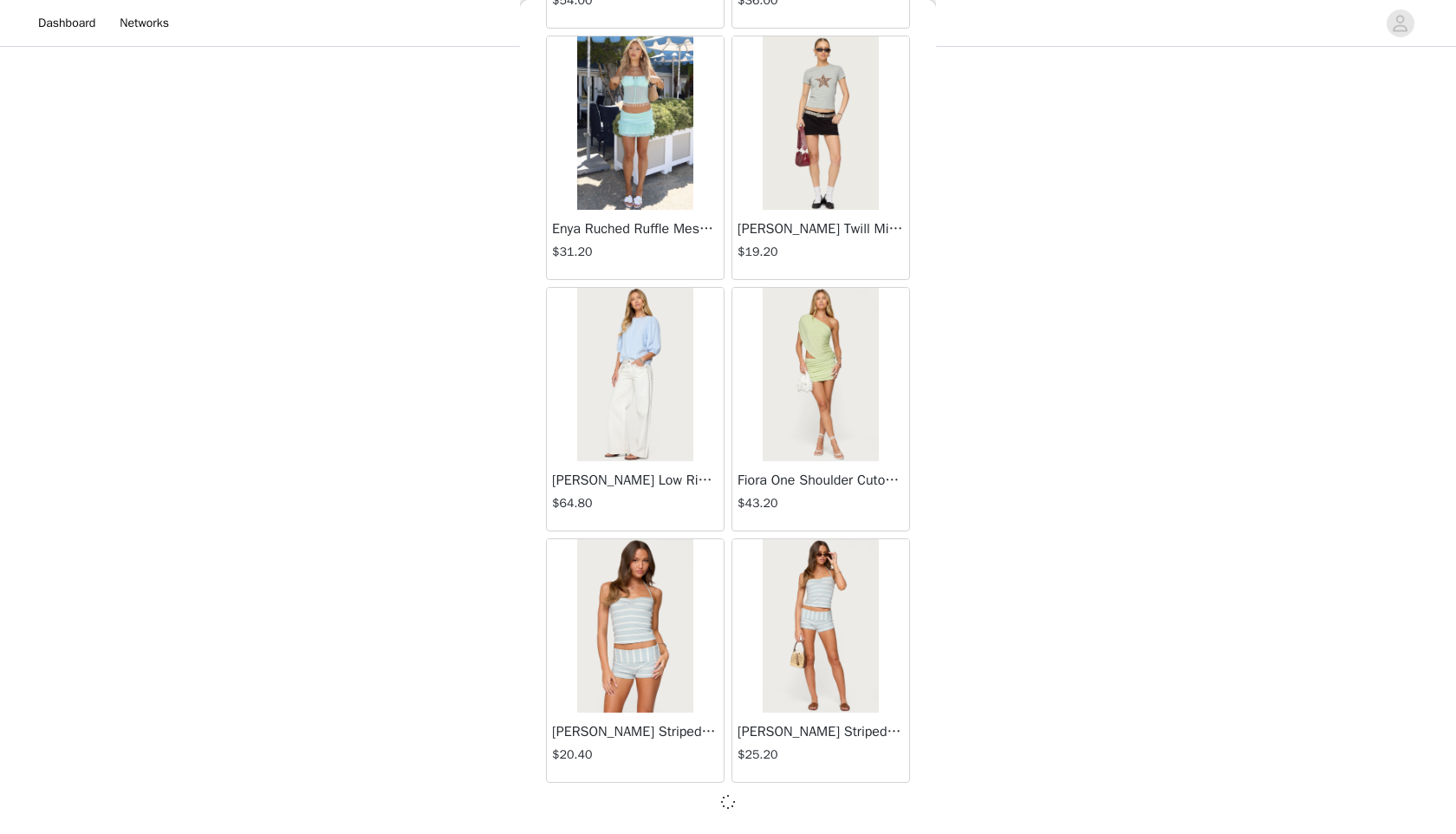 scroll, scrollTop: 4325, scrollLeft: 0, axis: vertical 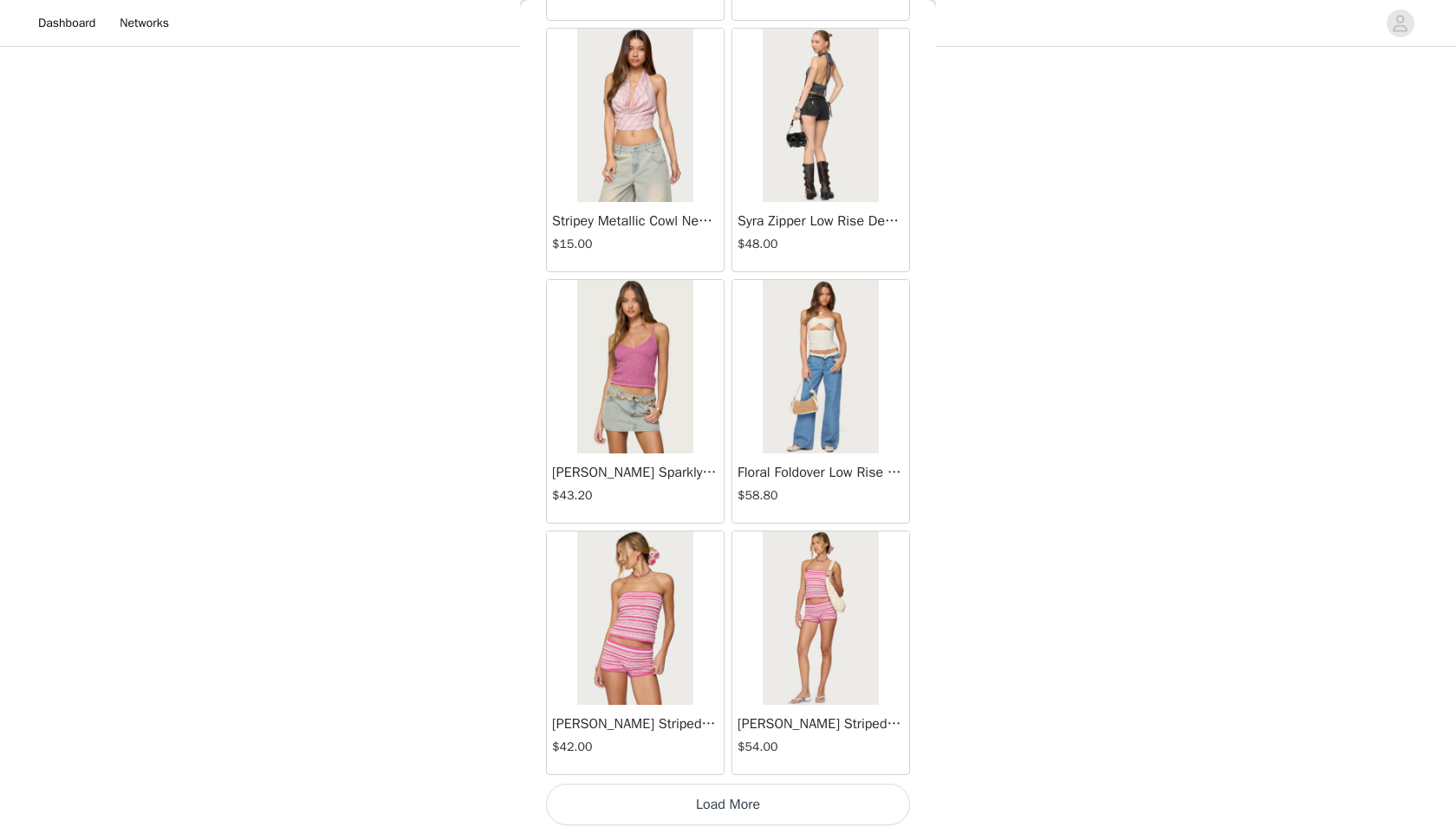 click on "Load More" at bounding box center (728, 805) 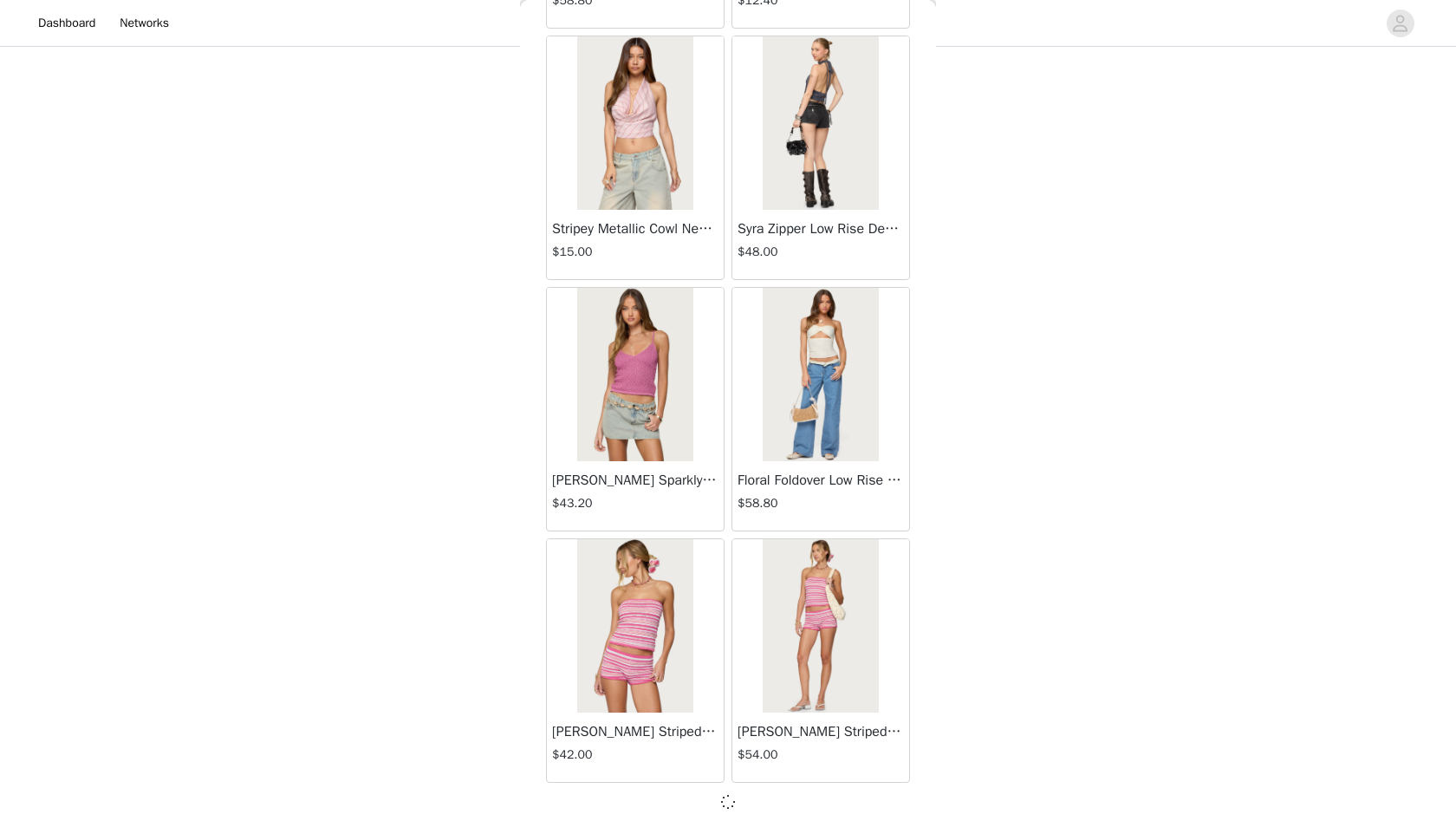 scroll, scrollTop: 6839, scrollLeft: 0, axis: vertical 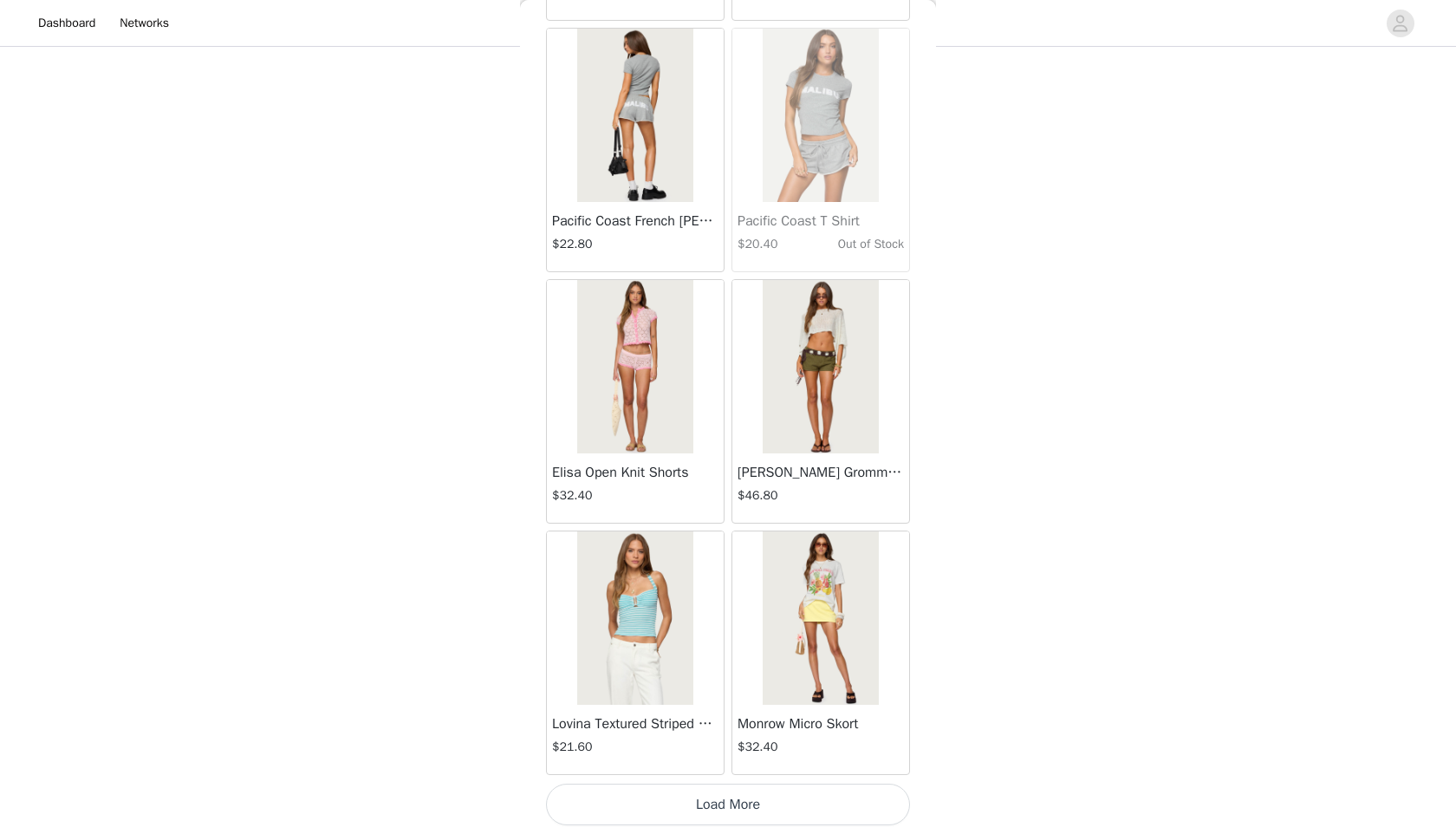 click on "Load More" at bounding box center [728, 805] 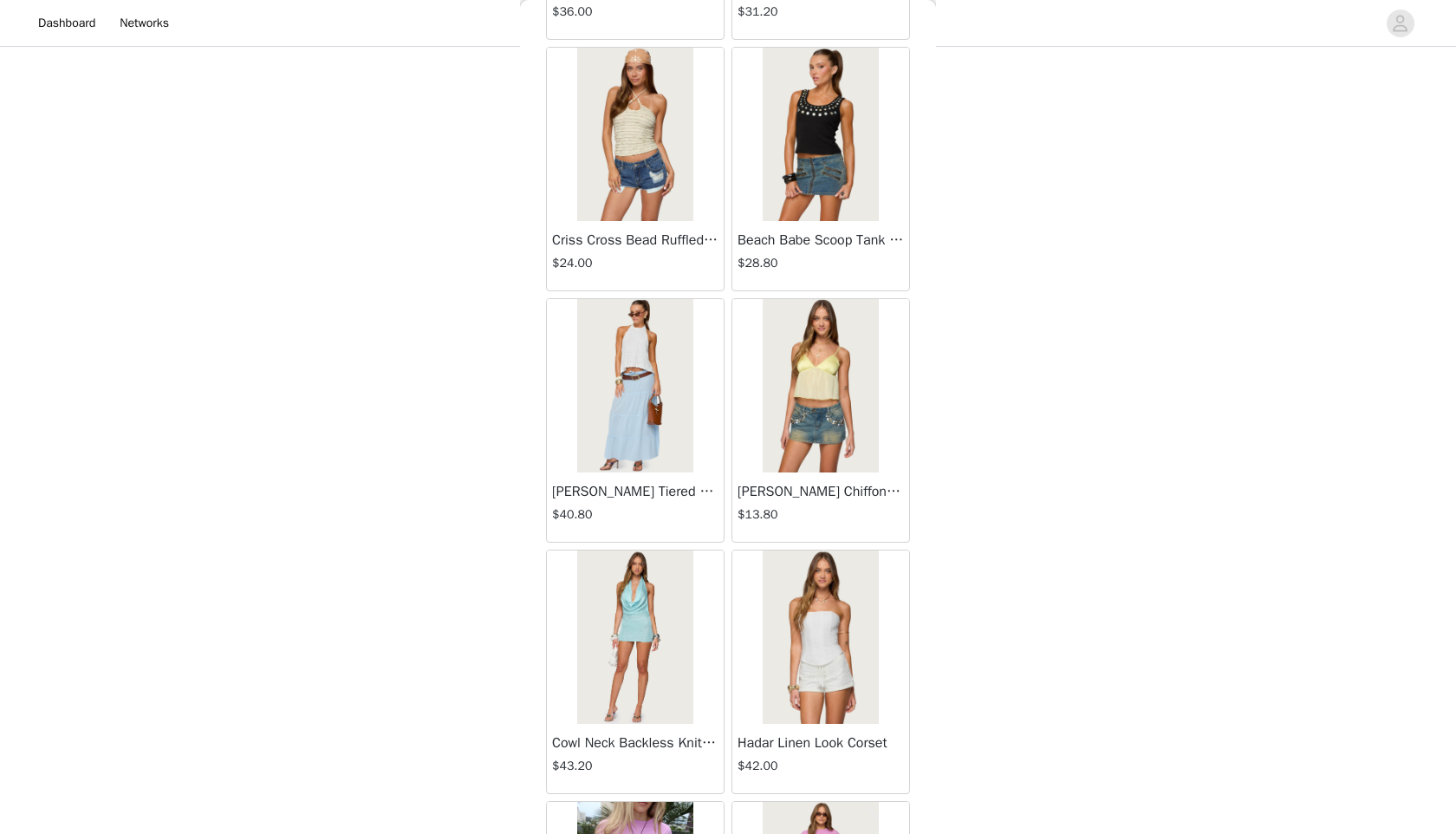 scroll, scrollTop: 11875, scrollLeft: 0, axis: vertical 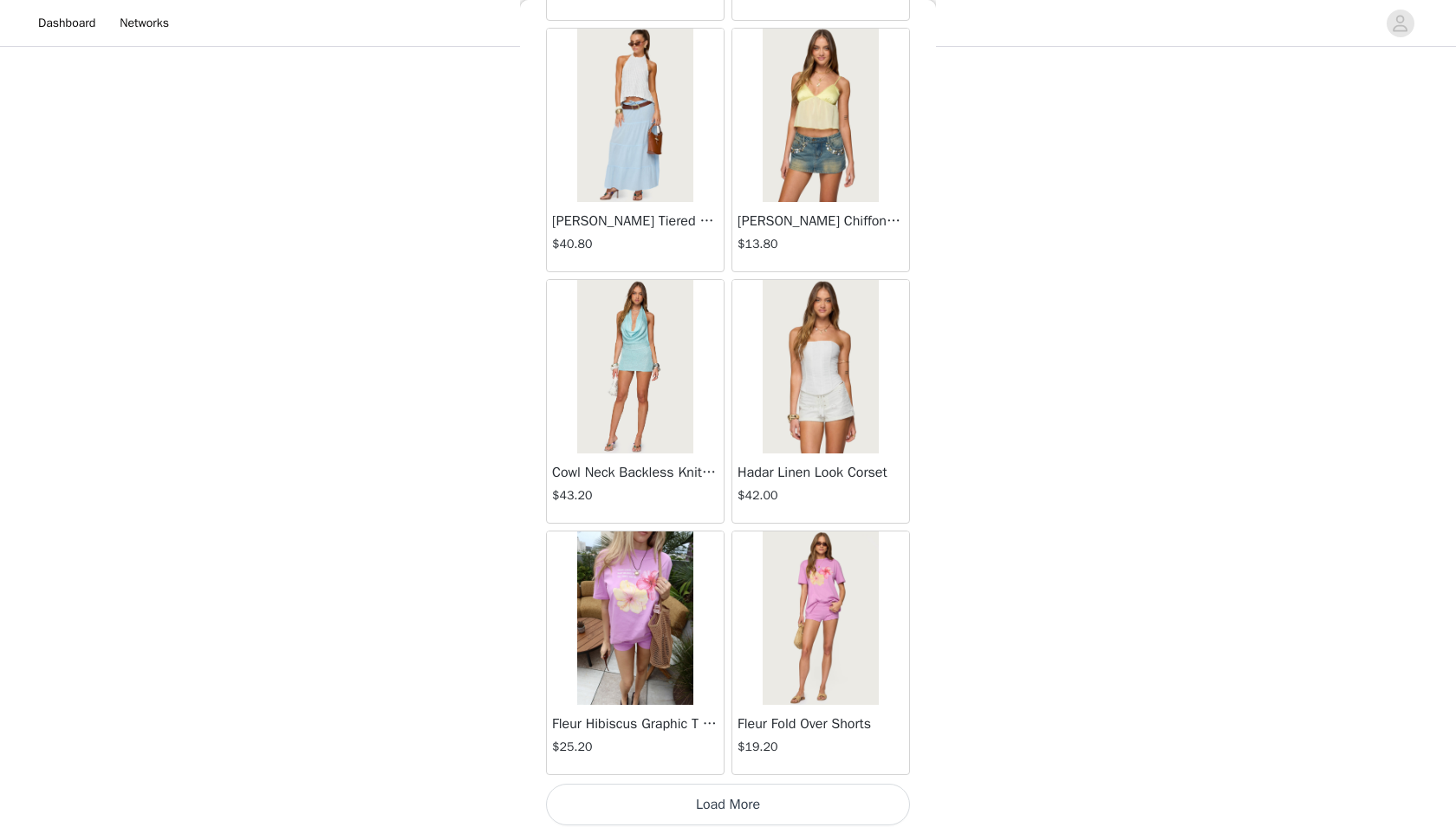 click on "Load More" at bounding box center [728, 805] 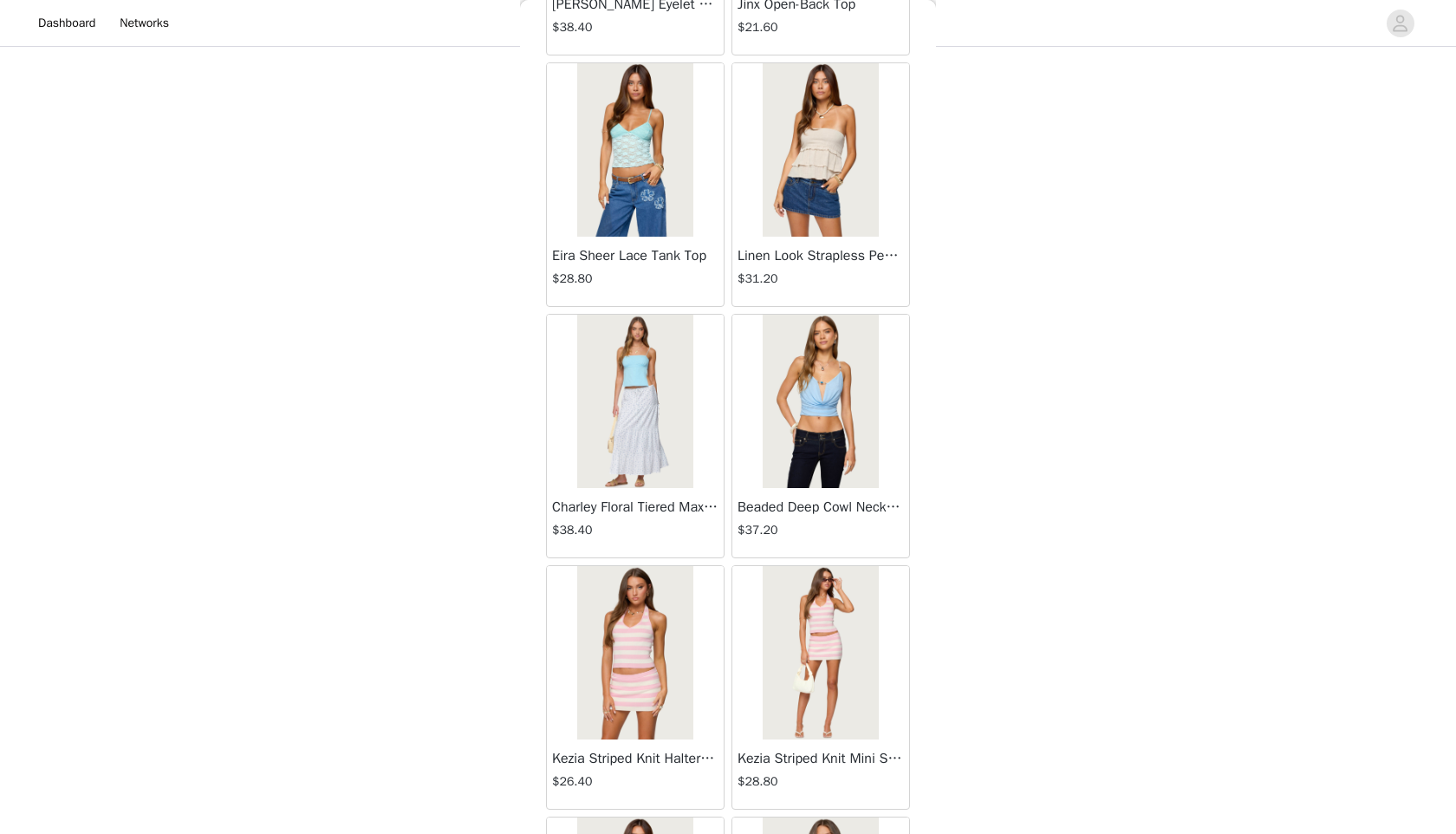scroll, scrollTop: 14390, scrollLeft: 0, axis: vertical 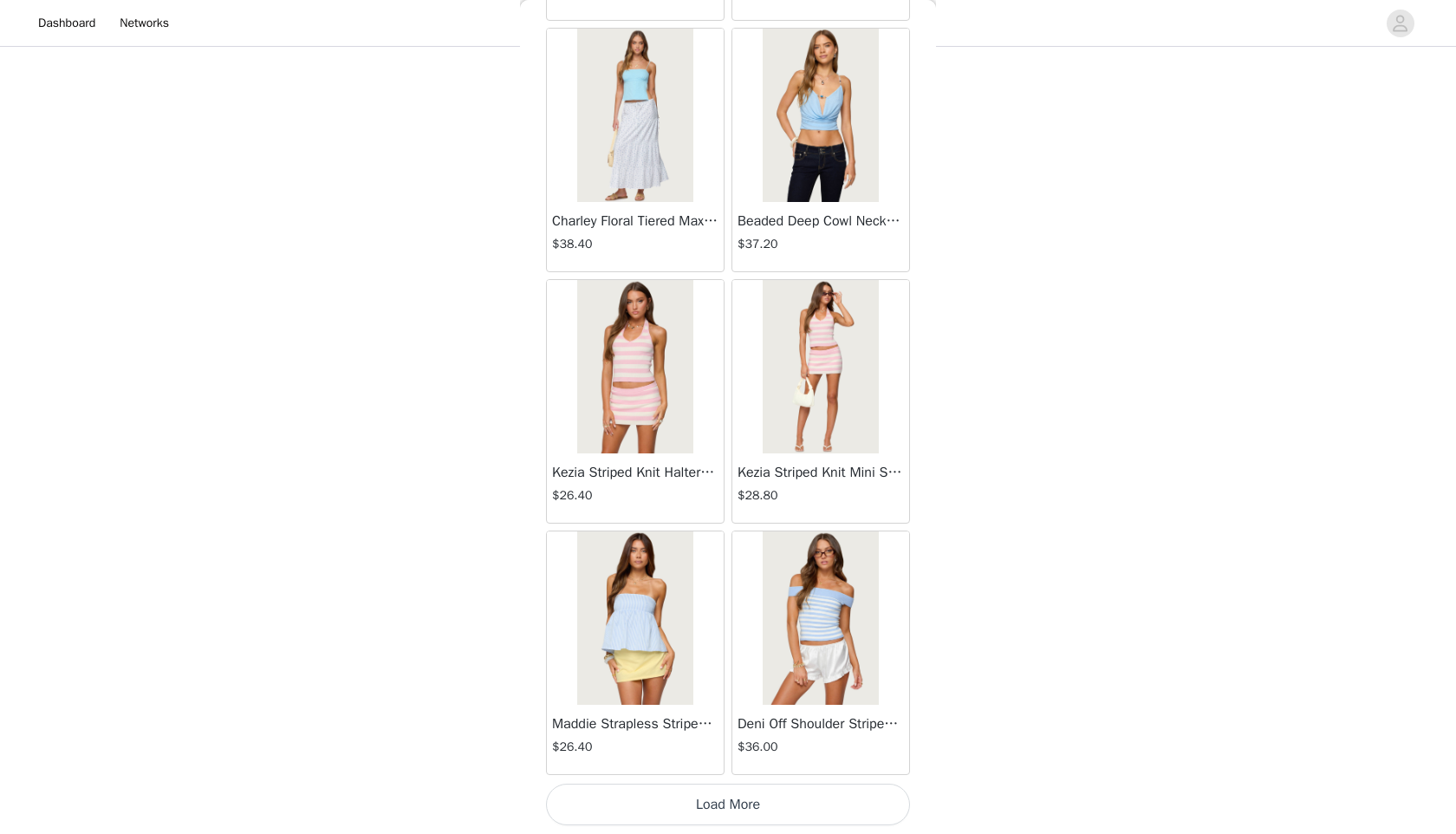 click on "Load More" at bounding box center [728, 805] 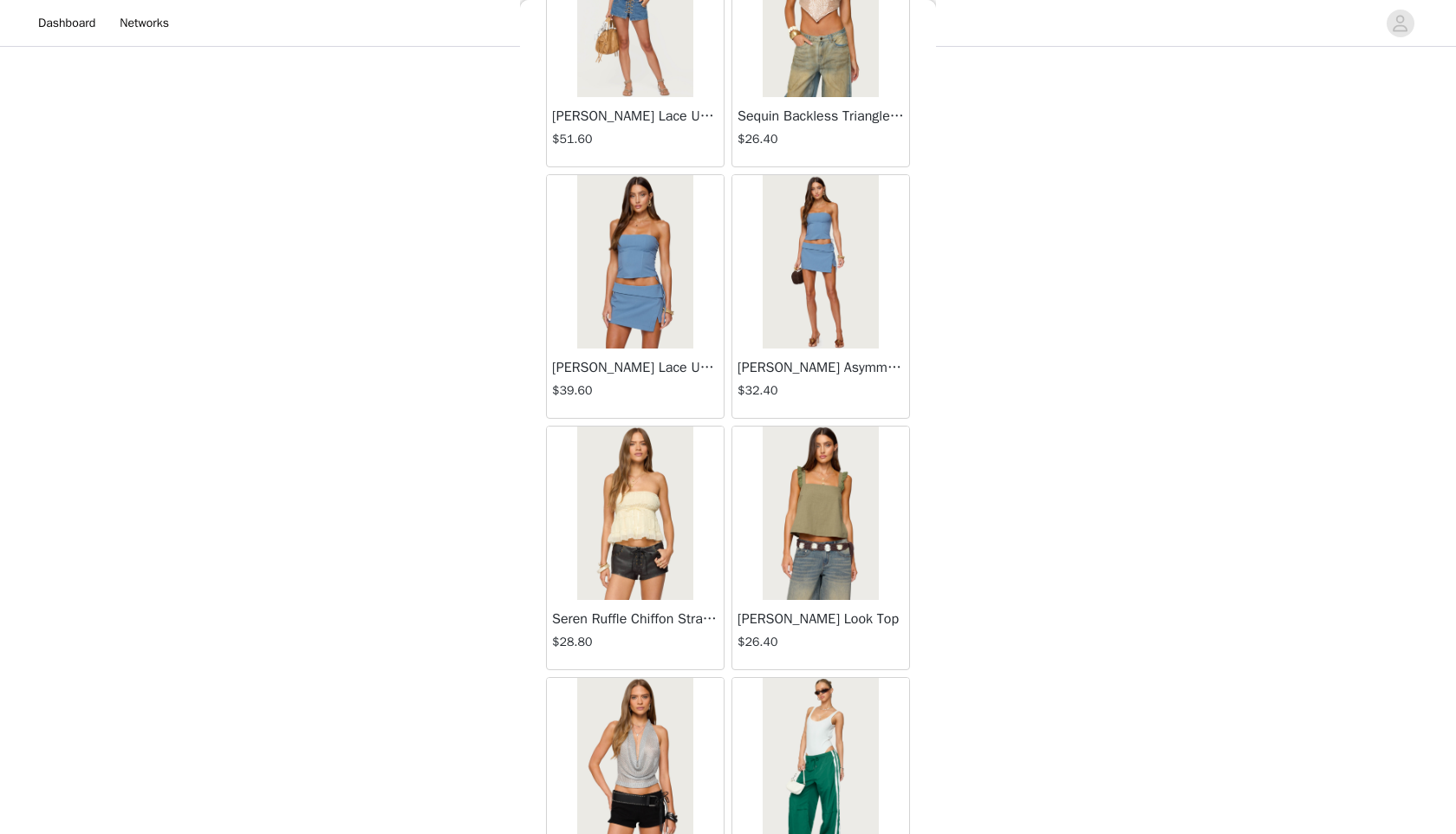 scroll, scrollTop: 16904, scrollLeft: 0, axis: vertical 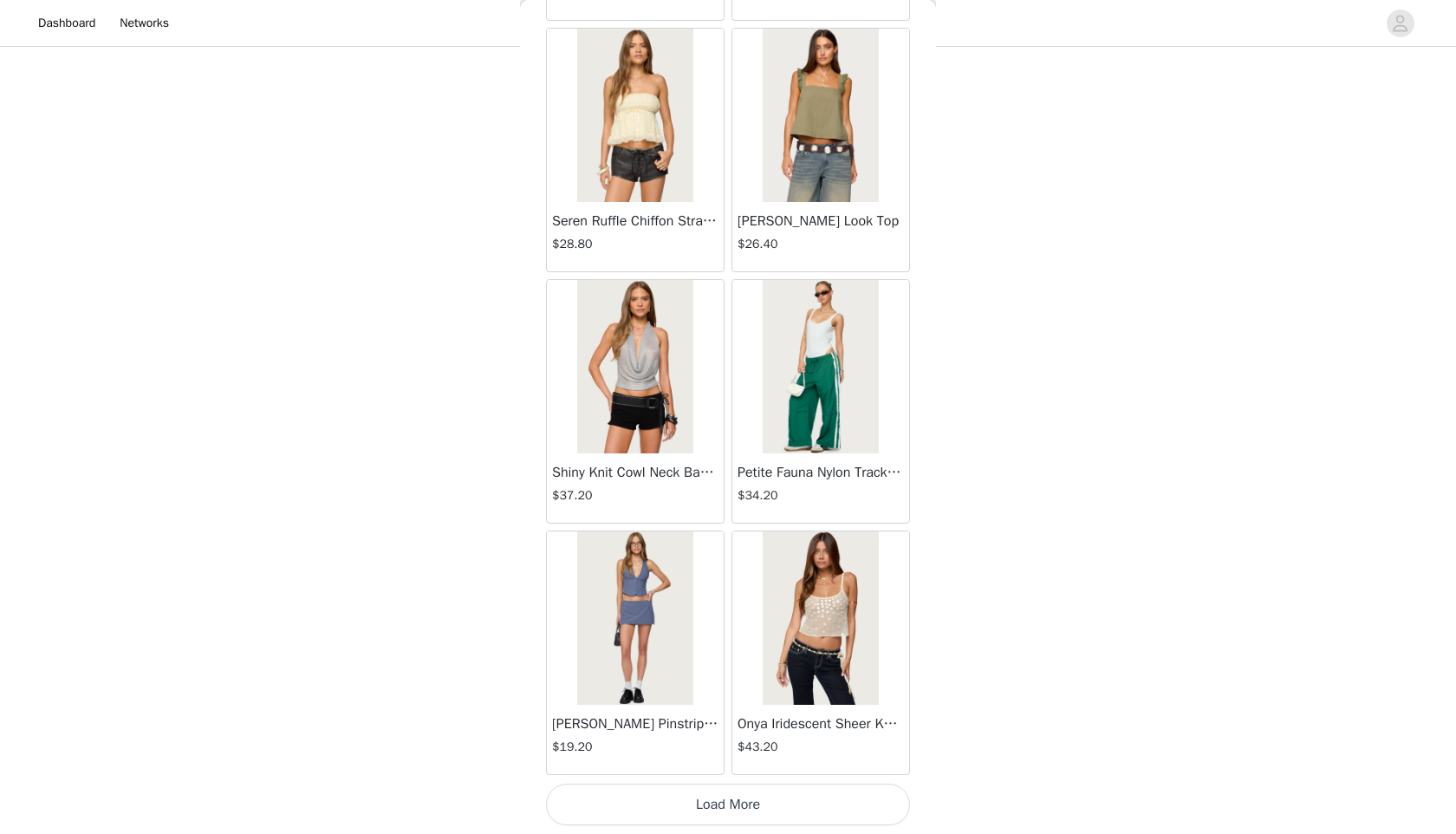 click on "Load More" at bounding box center [728, 805] 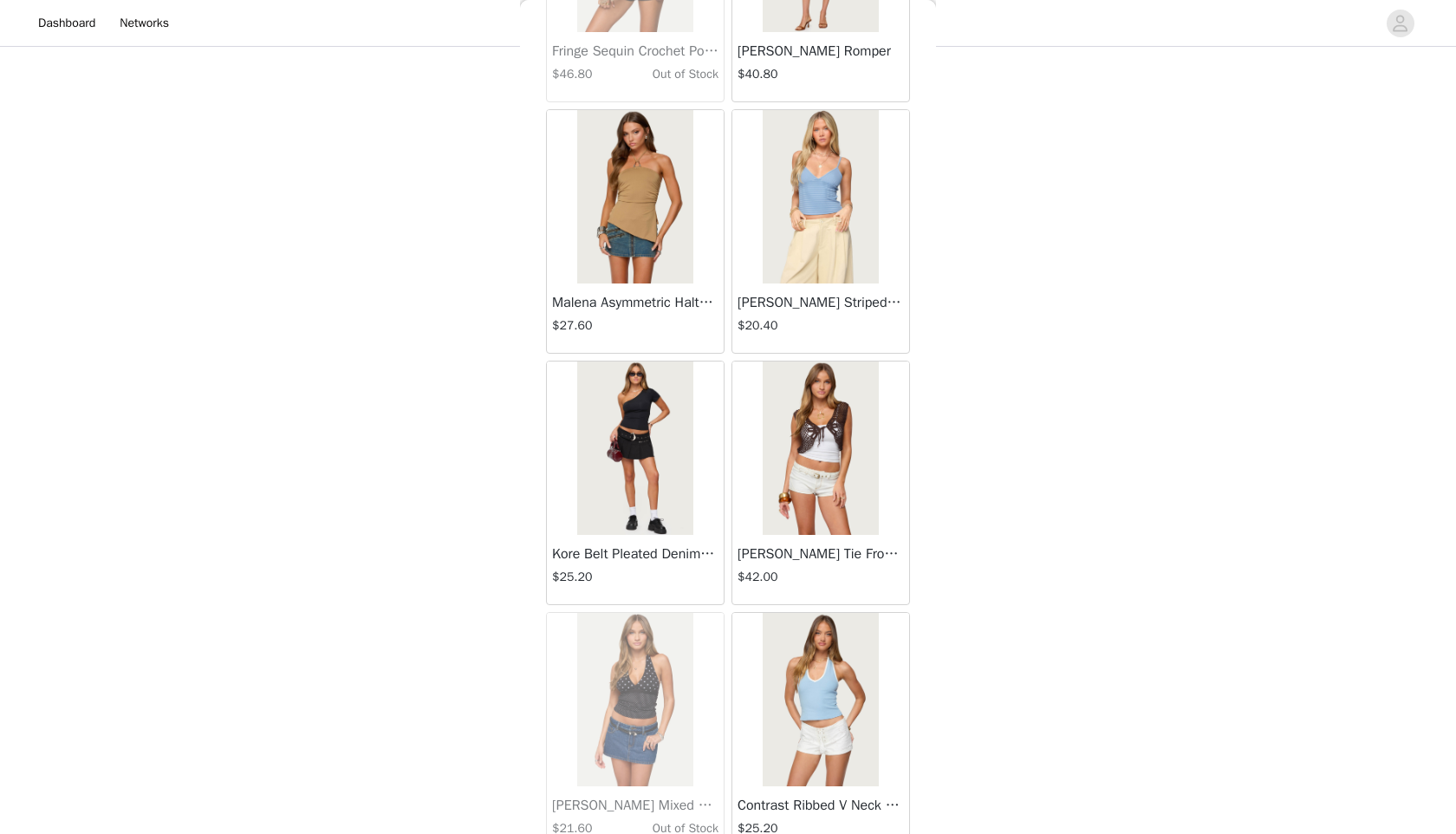 scroll, scrollTop: 19418, scrollLeft: 0, axis: vertical 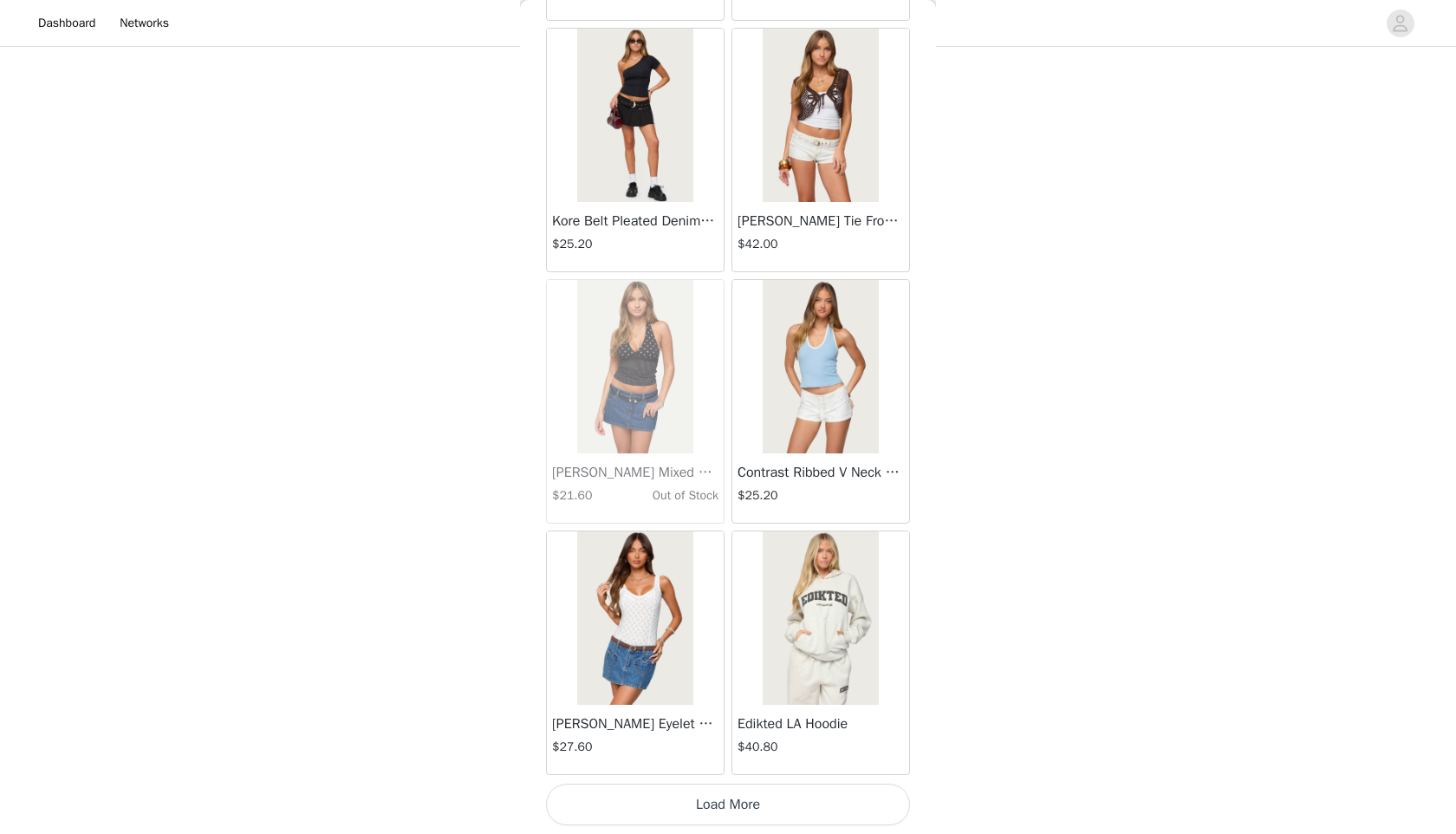 click on "Load More" at bounding box center (728, 805) 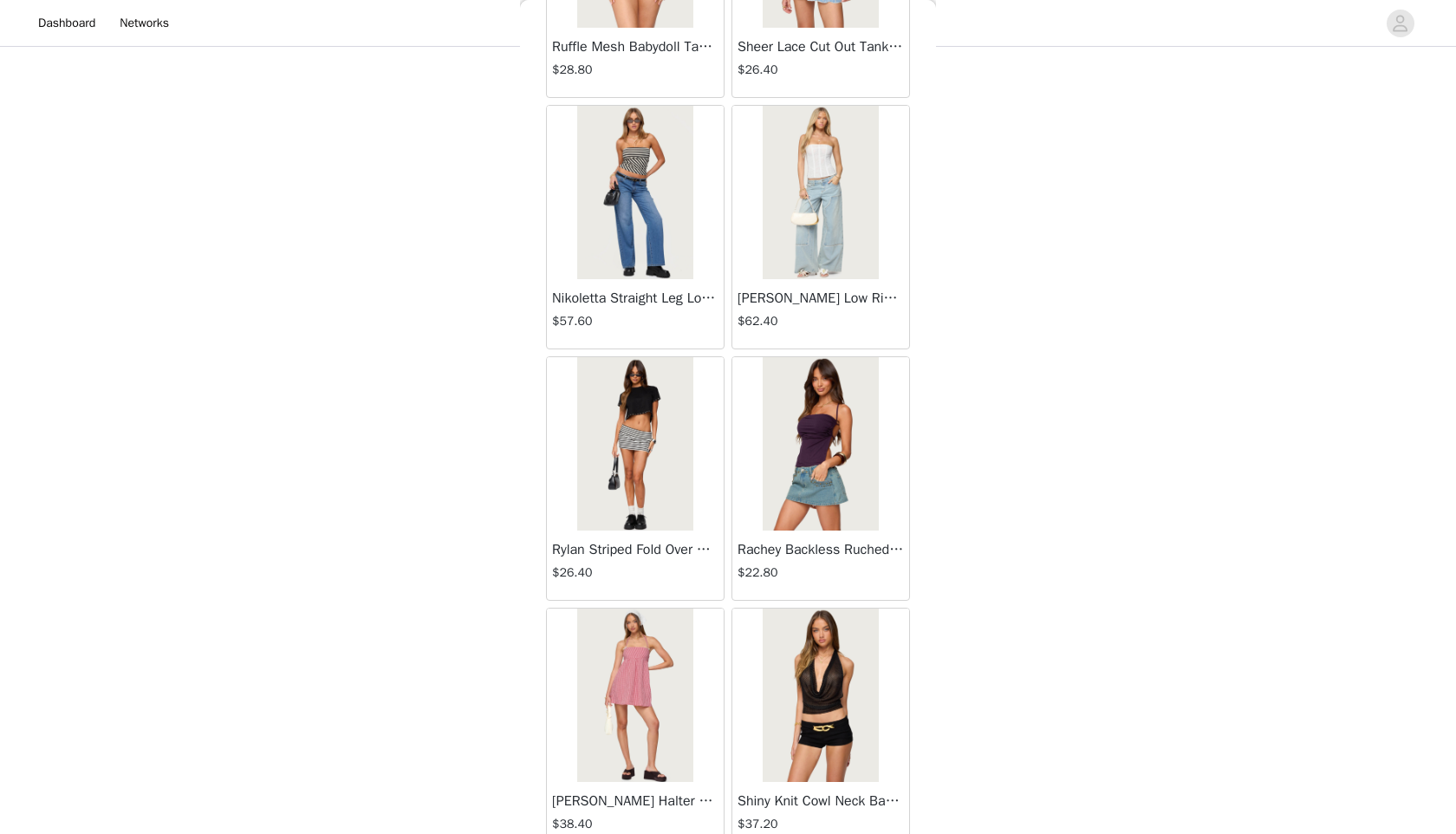 scroll, scrollTop: 21932, scrollLeft: 0, axis: vertical 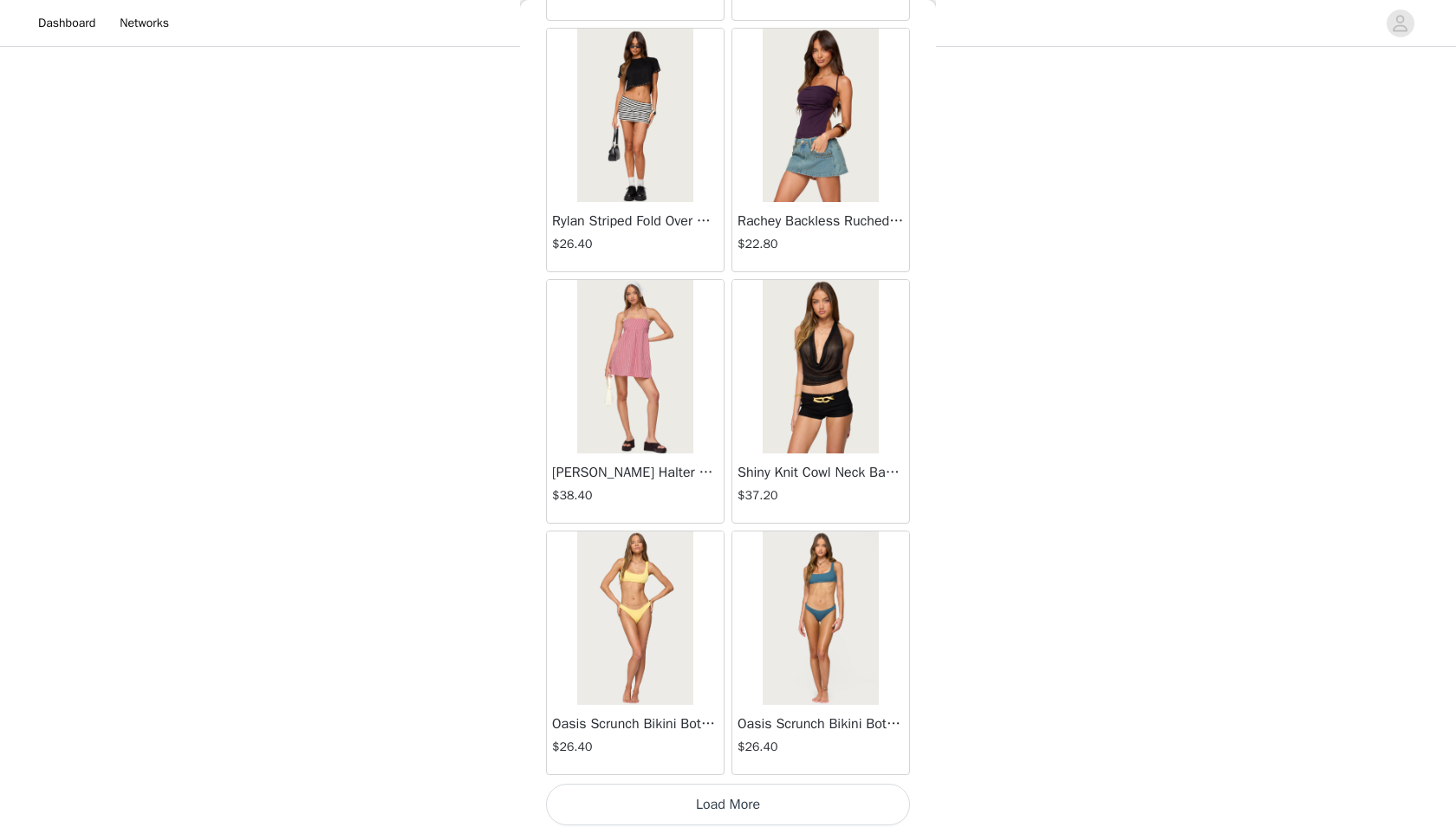 click on "Load More" at bounding box center (728, 805) 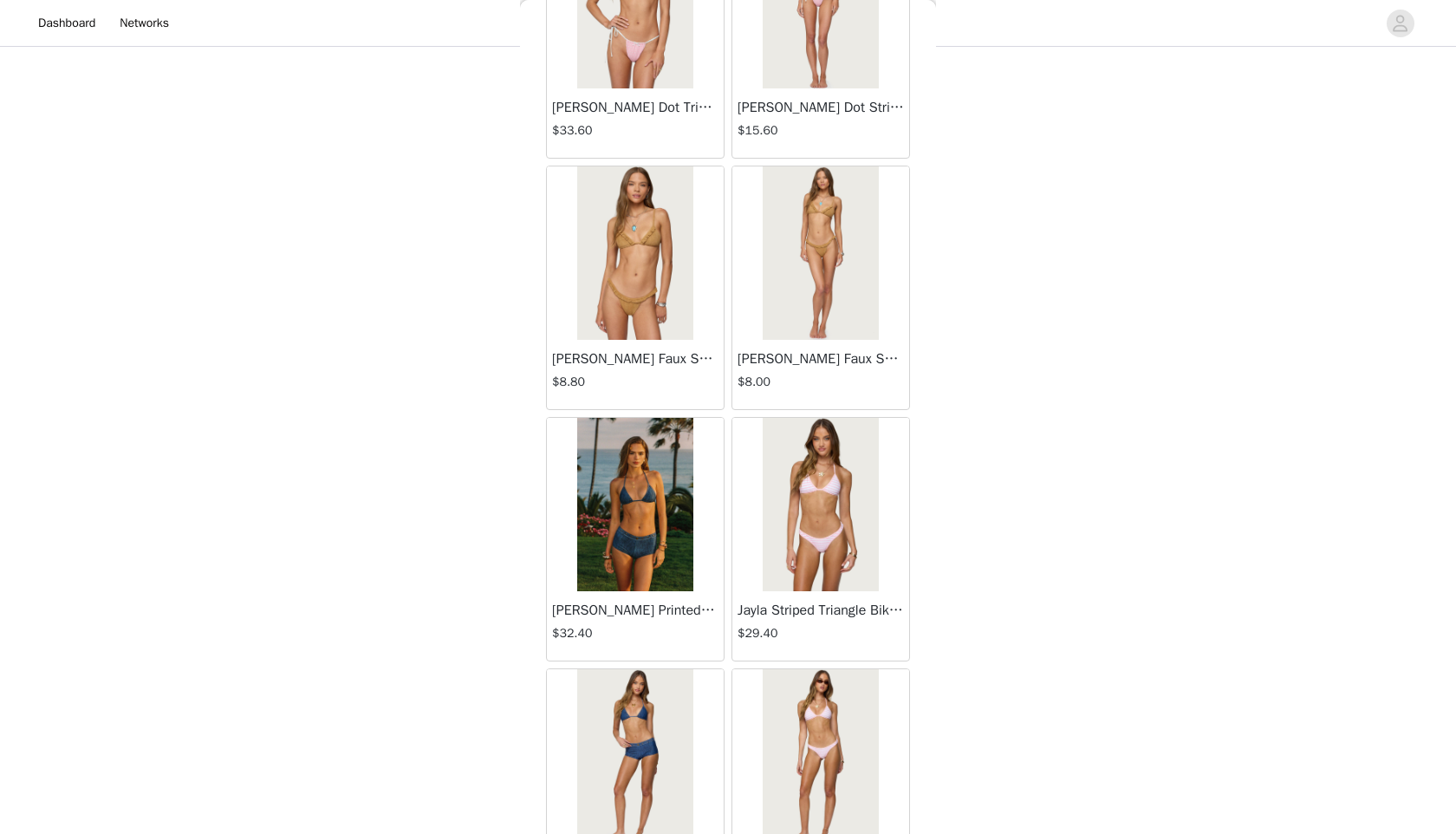 scroll, scrollTop: 24446, scrollLeft: 0, axis: vertical 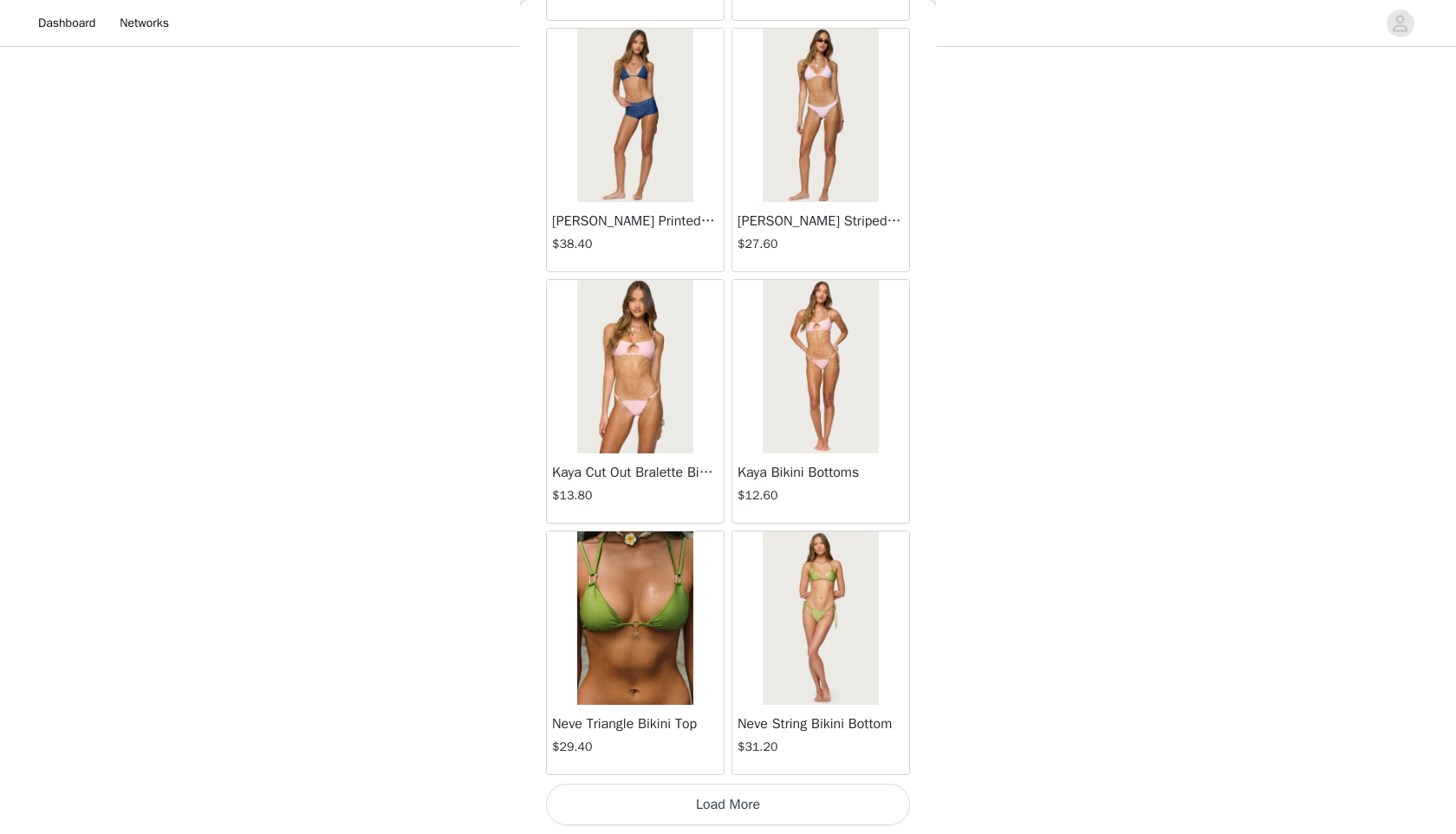 click on "Load More" at bounding box center (728, 805) 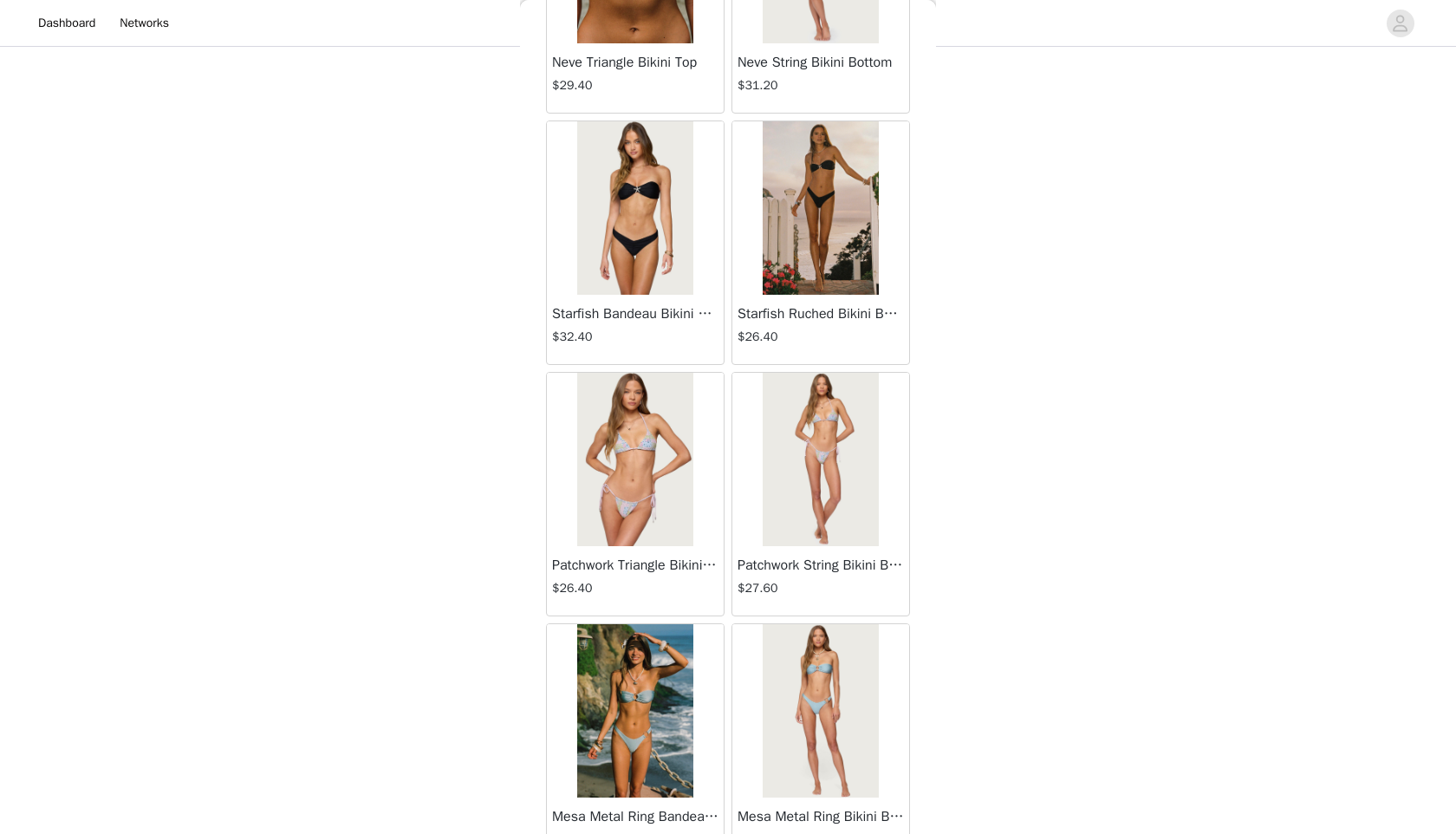 scroll, scrollTop: 25086, scrollLeft: 0, axis: vertical 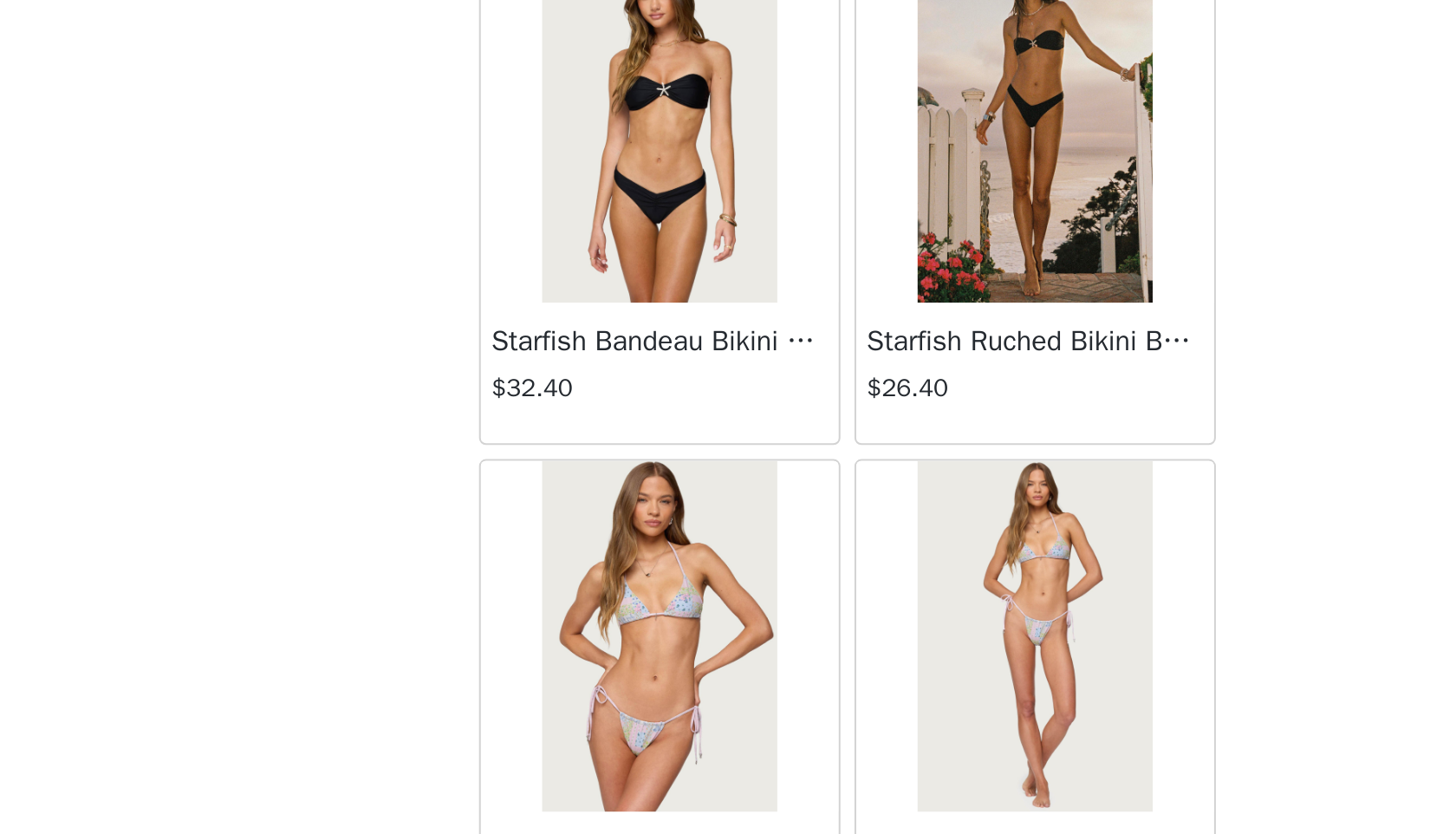 click at bounding box center (634, 230) 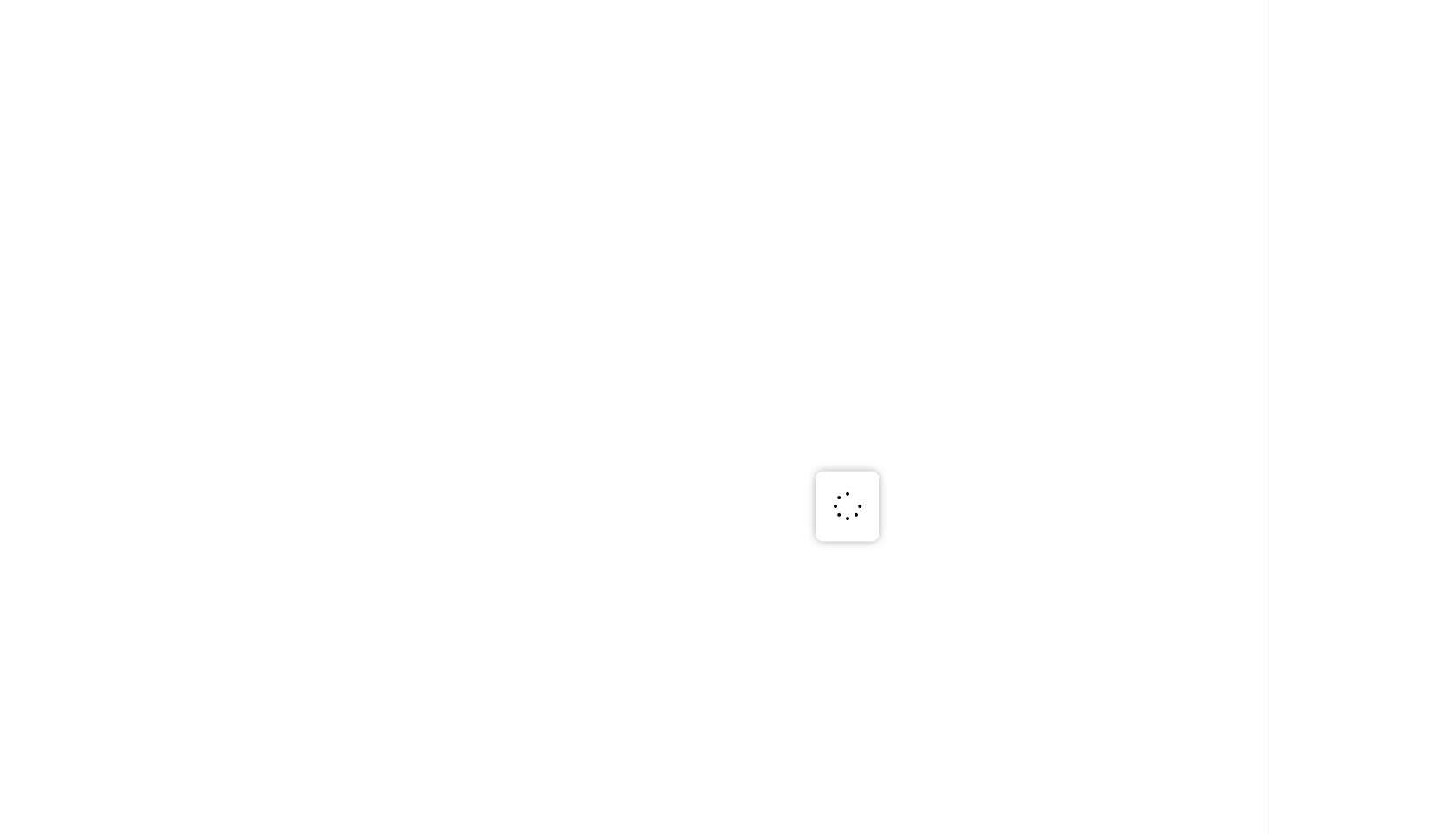 scroll, scrollTop: 0, scrollLeft: 0, axis: both 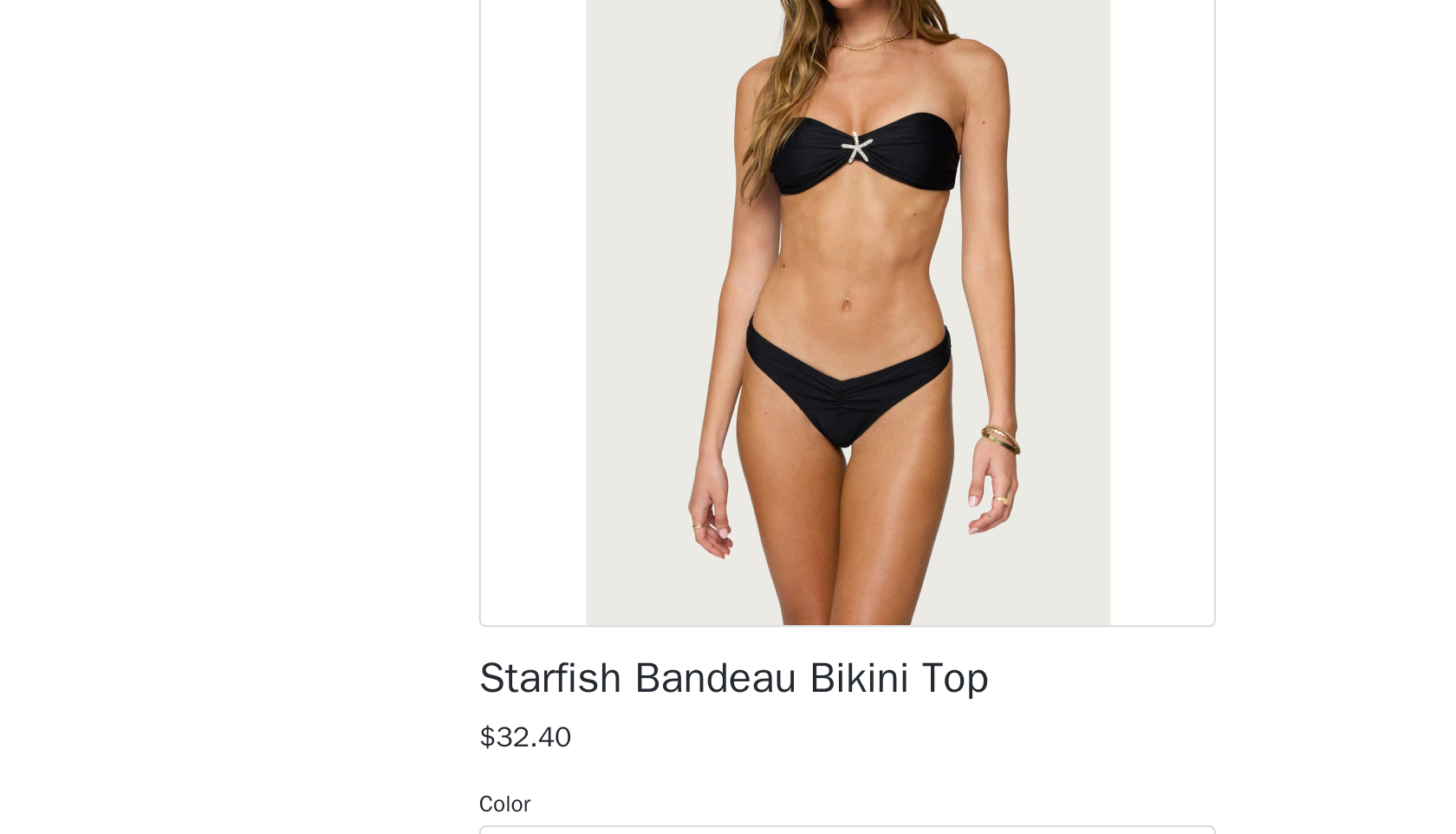 click on "Starfish Bandeau Bikini Top       $32.40         Color   Select color Size   Select size   Bandeau bikini top Center gathering Starfish rhinestone detail Double lined stretch fabric Polyamide, Spandex Model wears size S Model height is 5'10 Item care: Do not dry clean, hand wash in cold water, dry flat in shade, do not bleach, iron, or tumble dry, avoid rough surfaces   Add Product" at bounding box center (728, 465) 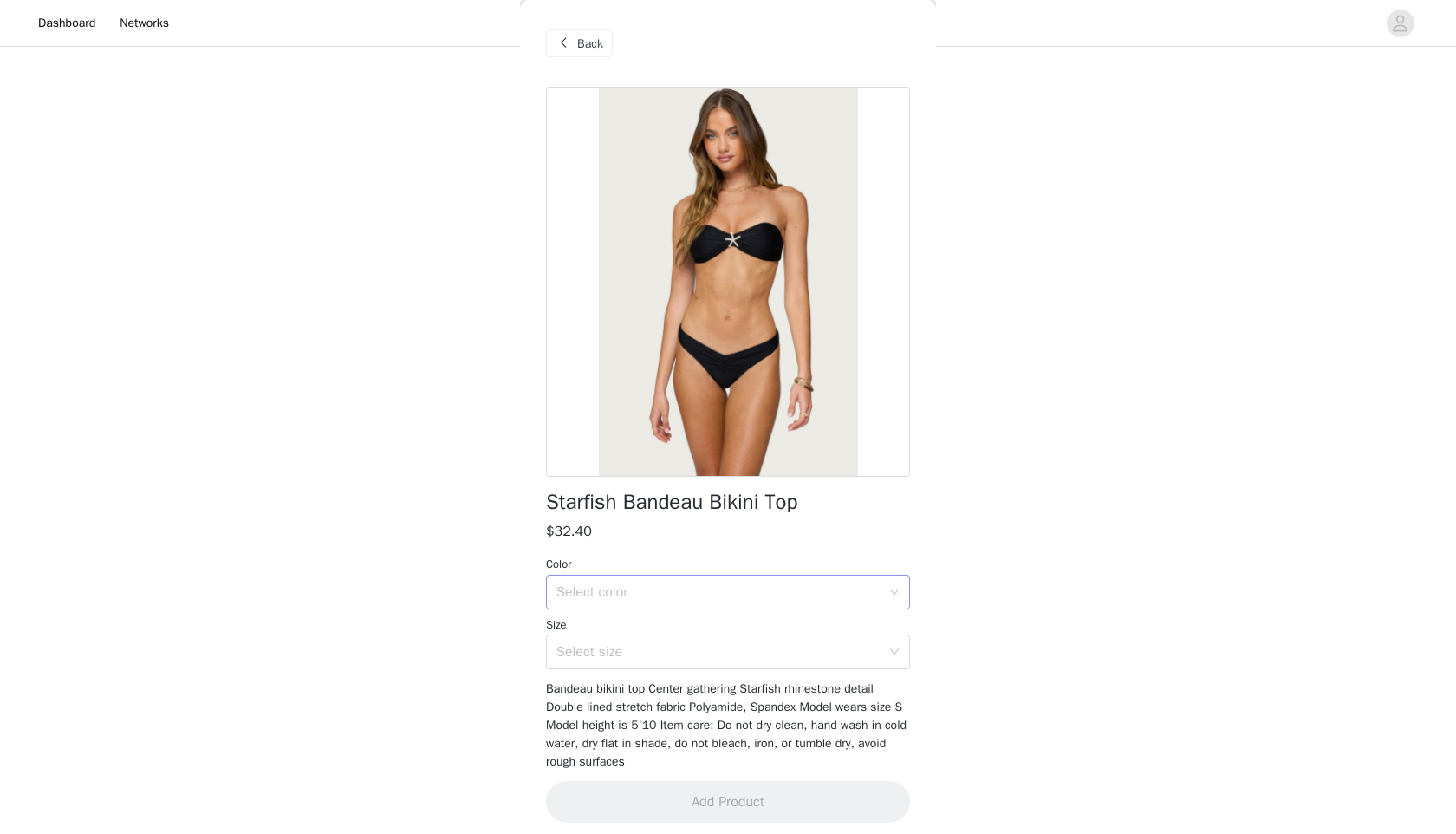 click on "Select color" at bounding box center [722, 592] 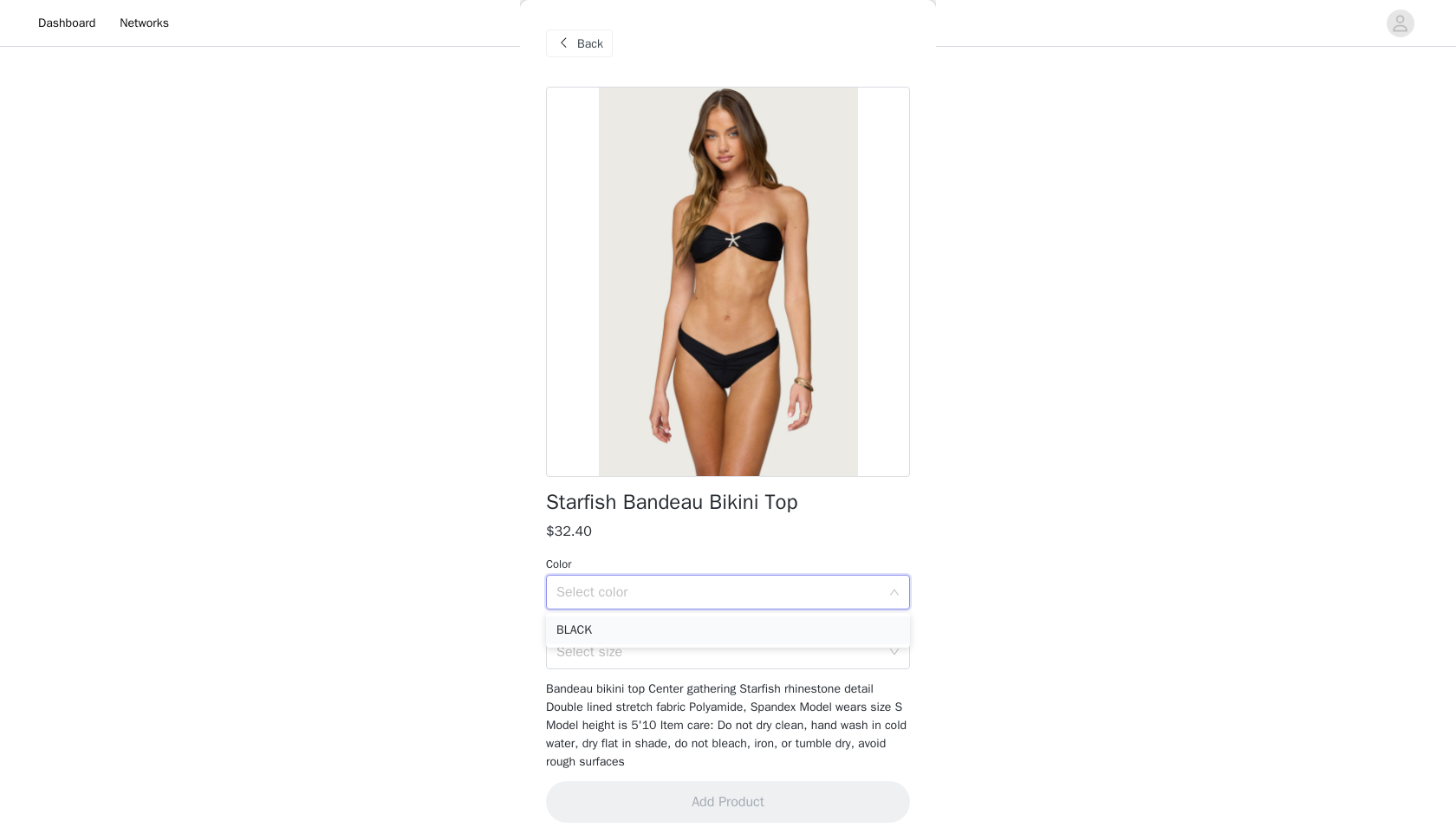 click on "BLACK" at bounding box center (728, 630) 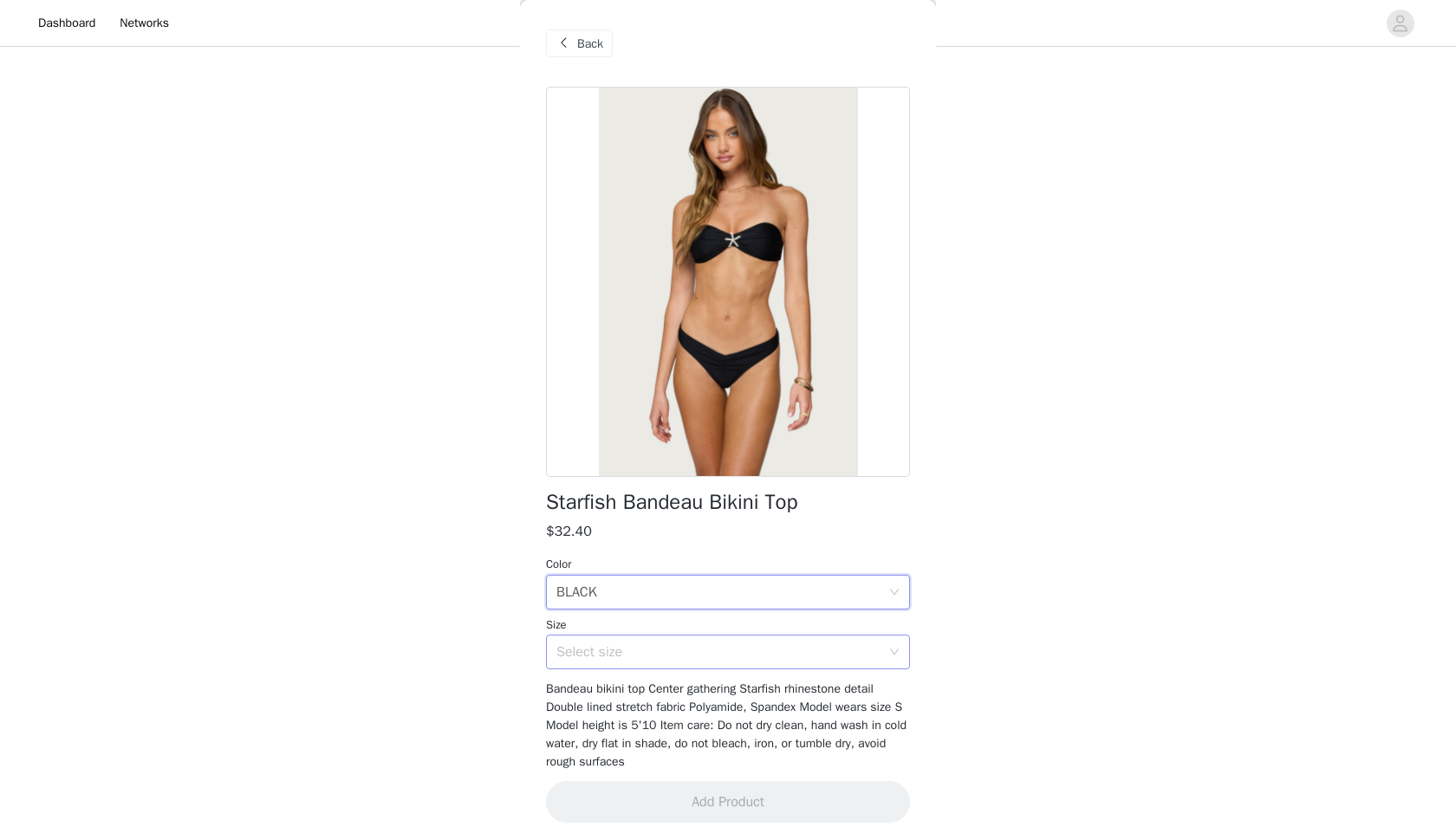 click on "Select size" at bounding box center [718, 652] 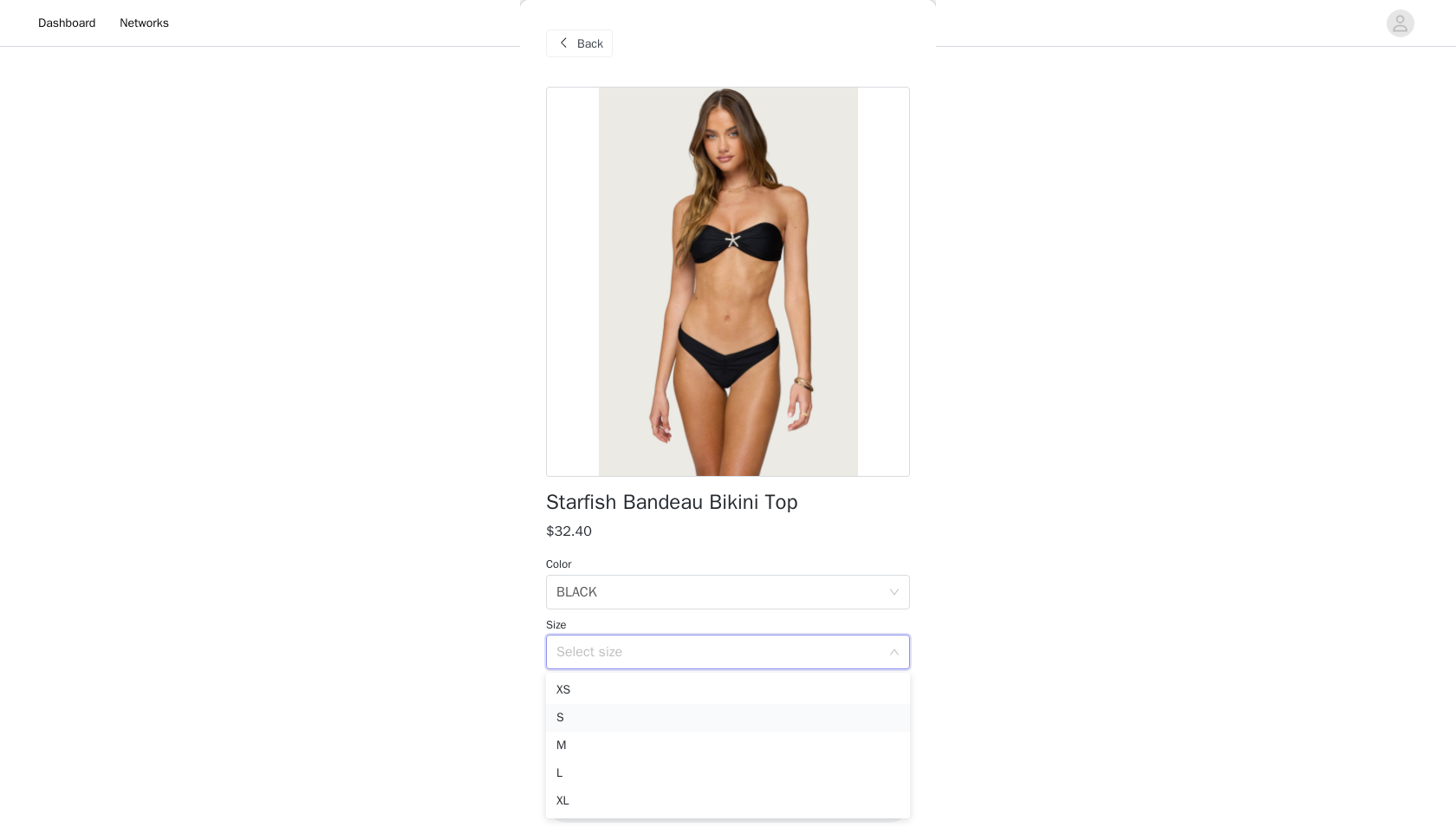 click on "S" at bounding box center (728, 718) 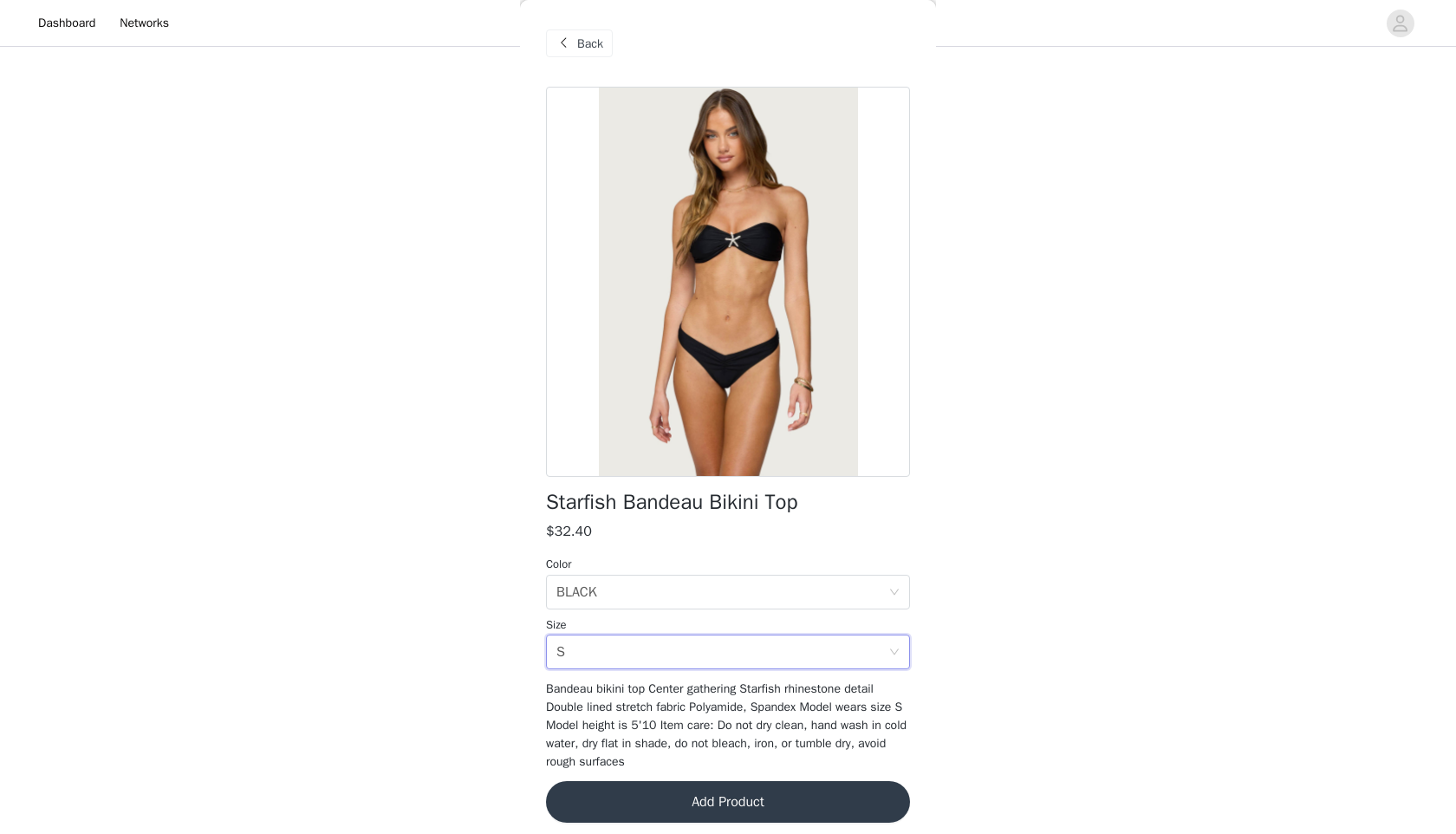 click on "Add Product" at bounding box center [728, 802] 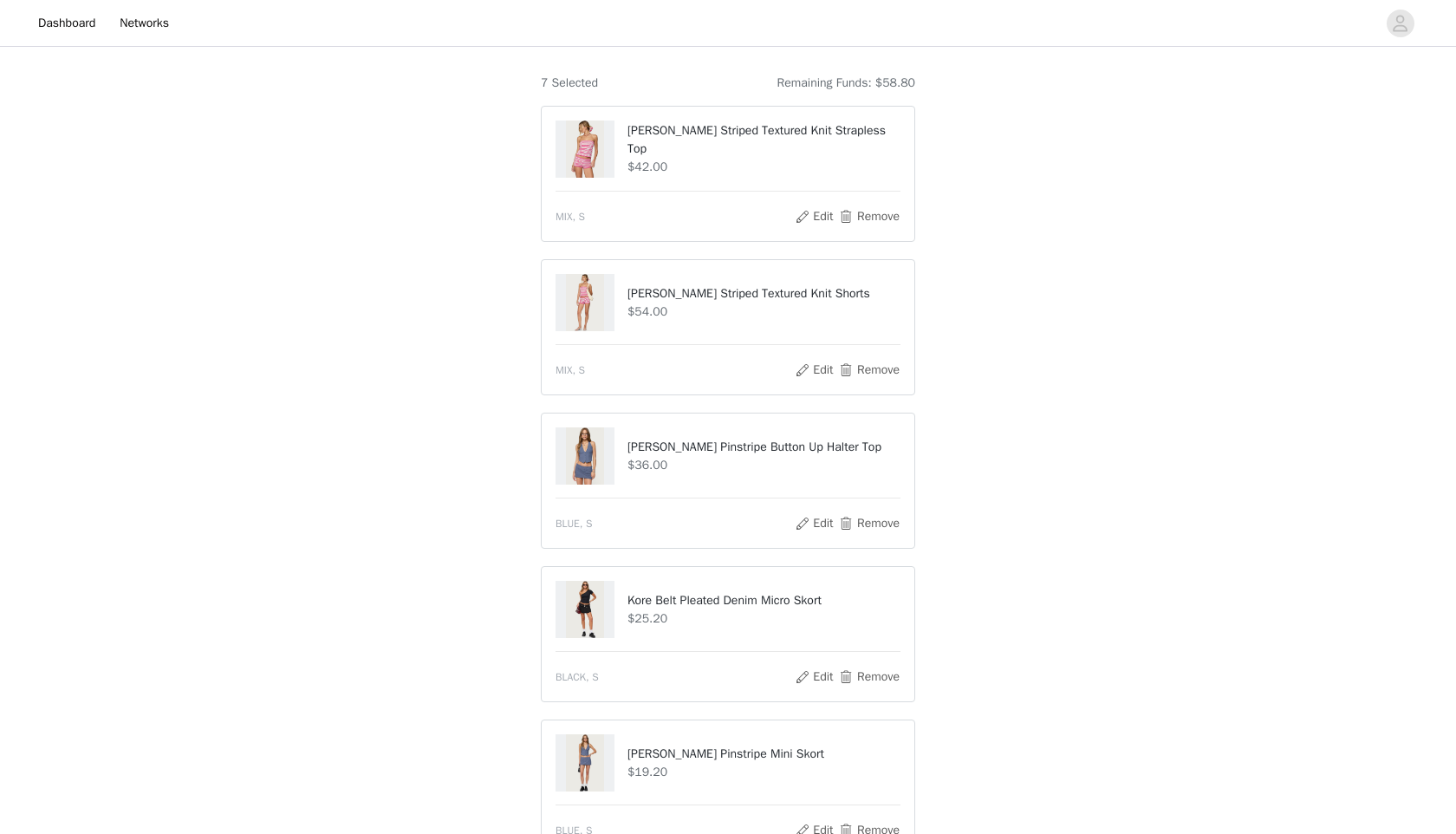 scroll, scrollTop: 127, scrollLeft: 0, axis: vertical 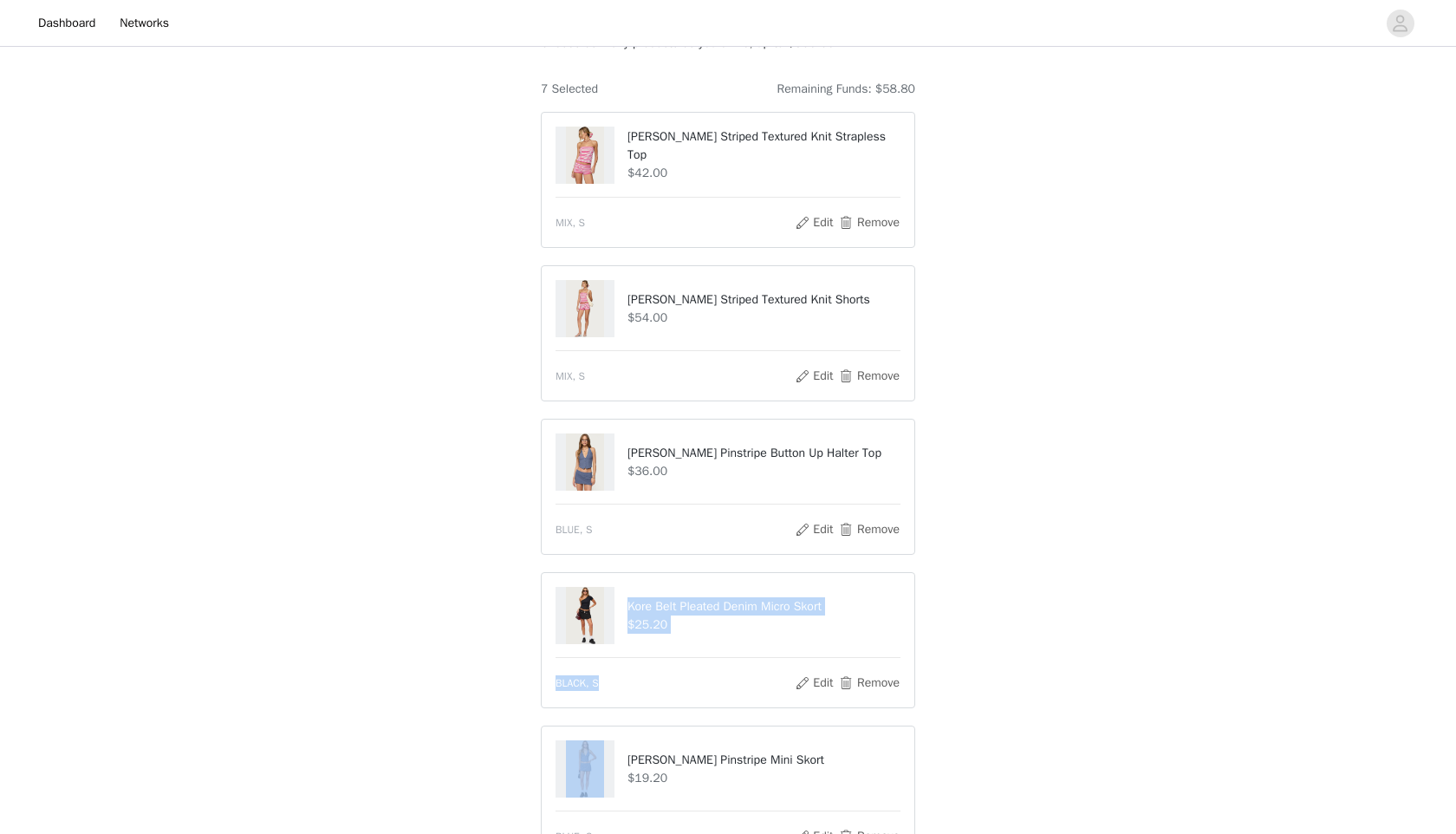 drag, startPoint x: 717, startPoint y: 745, endPoint x: 725, endPoint y: 590, distance: 155.20631 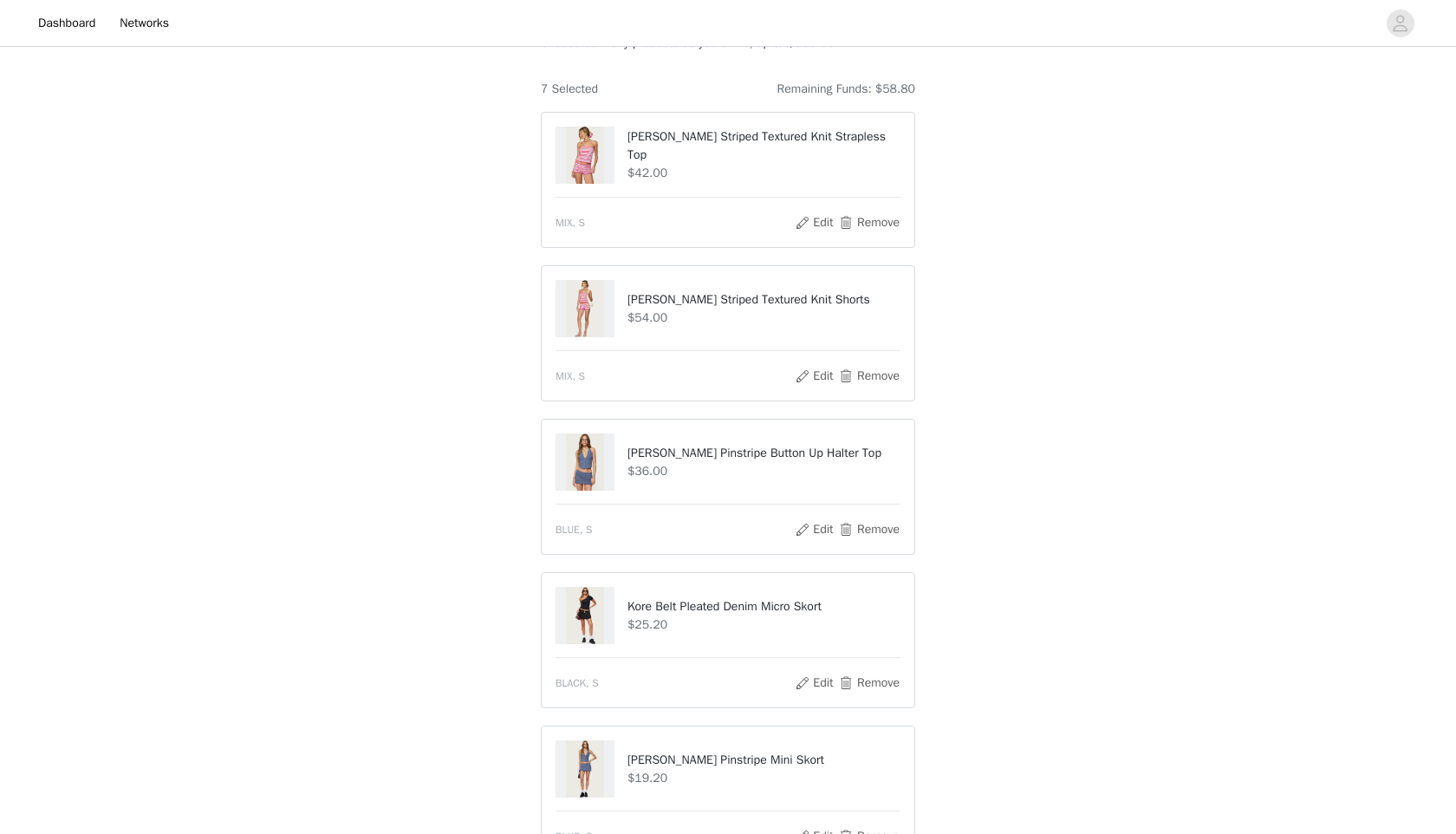 click on "STEP 1 OF 5
Products
Choose as many products as you'd like, up to $300.00.       7 Selected   Remaining Funds: $58.80         Nola Striped Textured Knit Strapless Top     $42.00       MIX, S       Edit   Remove     Nola Striped Textured Knit Shorts     $54.00       MIX, S       Edit   Remove     Frankey Pinstripe Button Up Halter Top     $36.00       BLUE, S       Edit   Remove     Kore Belt Pleated Denim Micro Skort     $25.20       BLACK, S       Edit   Remove     Frankey Pinstripe Mini Skort     $19.20       BLUE, S       Edit   Remove     Elisa Open Knit Shorts     $32.40       LIGHT PINK, S       Edit   Remove     Starfish Bandeau Bikini Top     $32.40       BLACK, S       Edit   Remove     Add Product     You may choose as many products as you'd like" at bounding box center [728, 613] 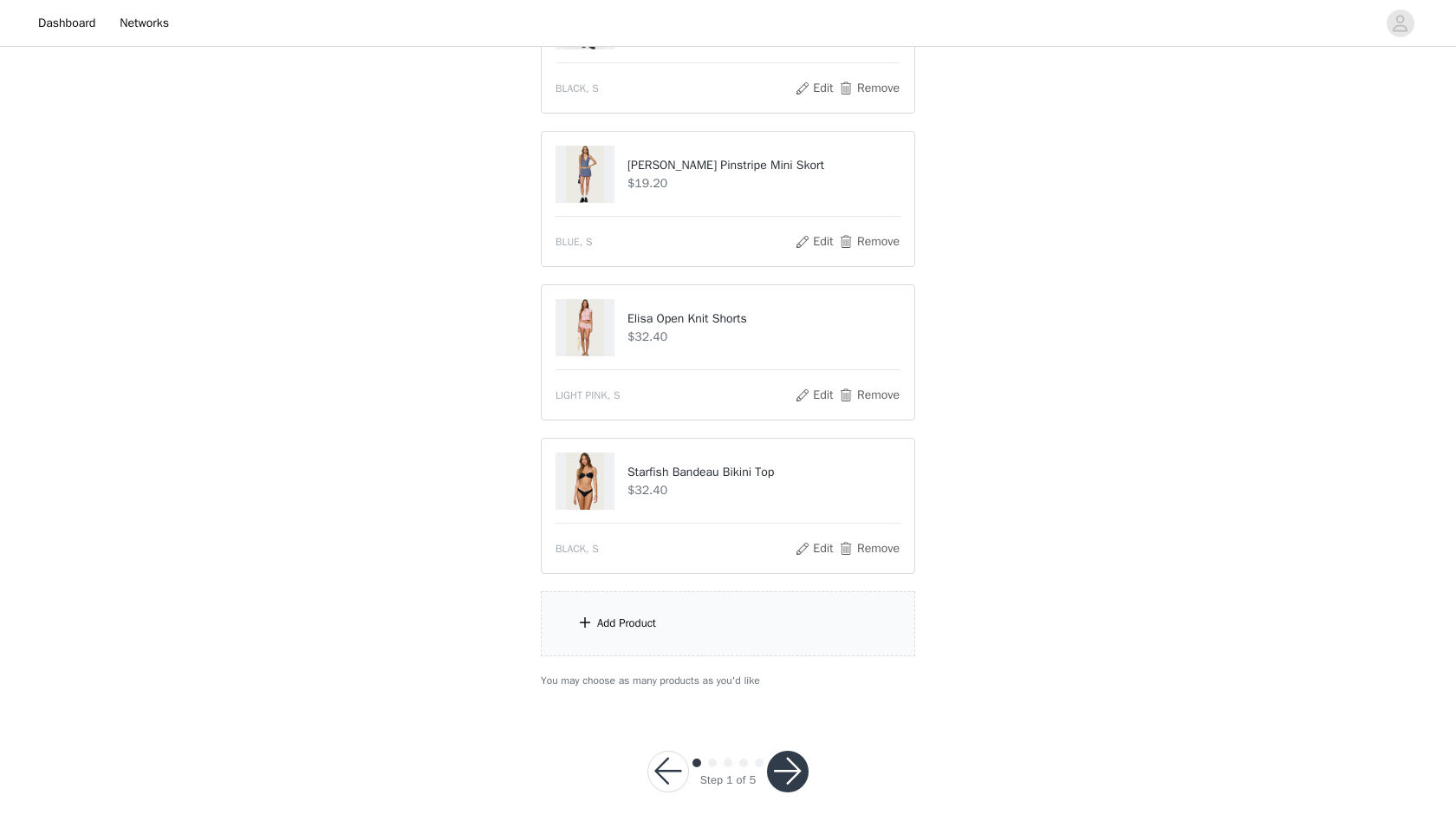 click on "Add Product" at bounding box center [728, 623] 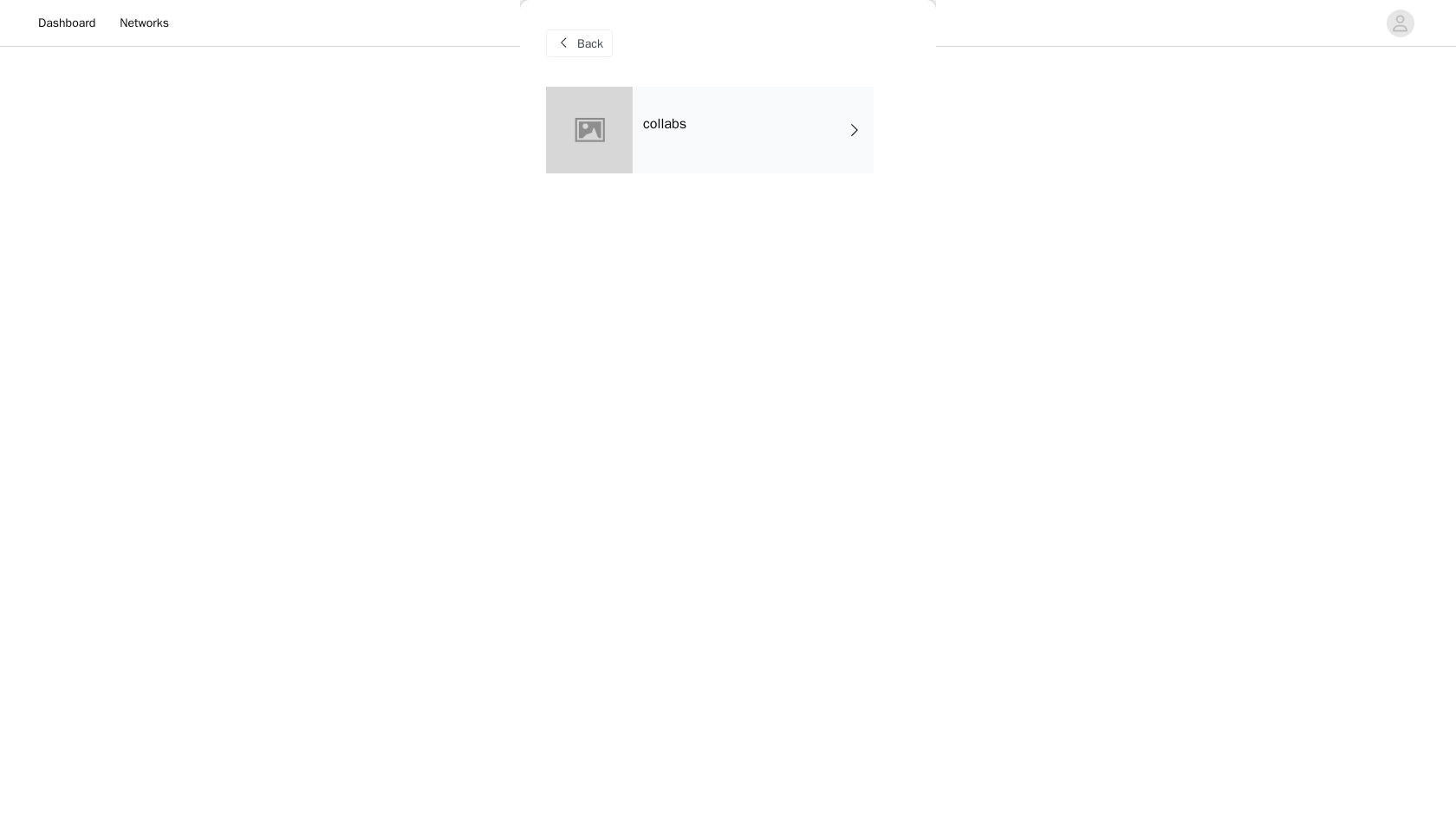 click on "collabs" at bounding box center [753, 130] 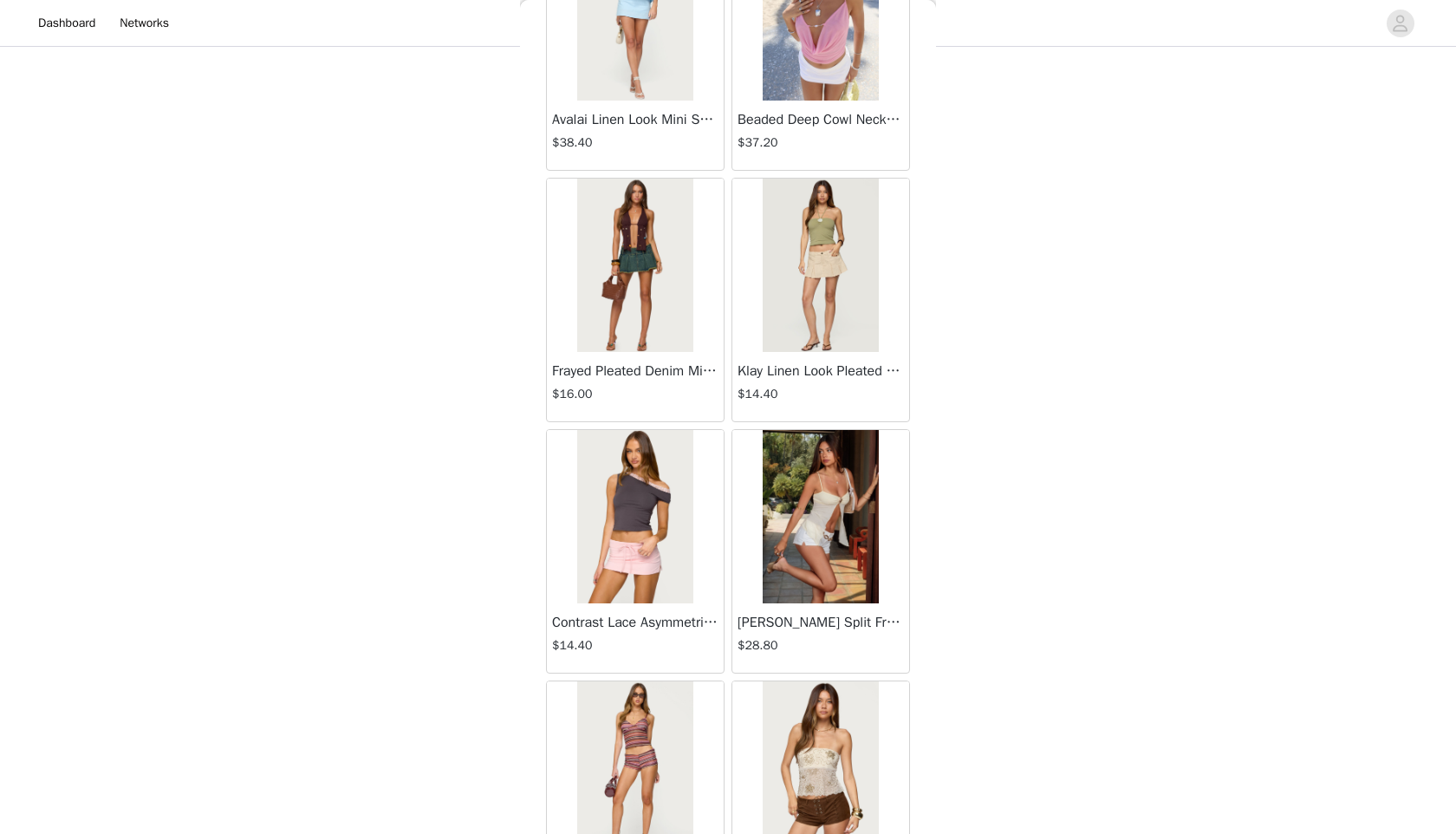 scroll, scrollTop: 1819, scrollLeft: 0, axis: vertical 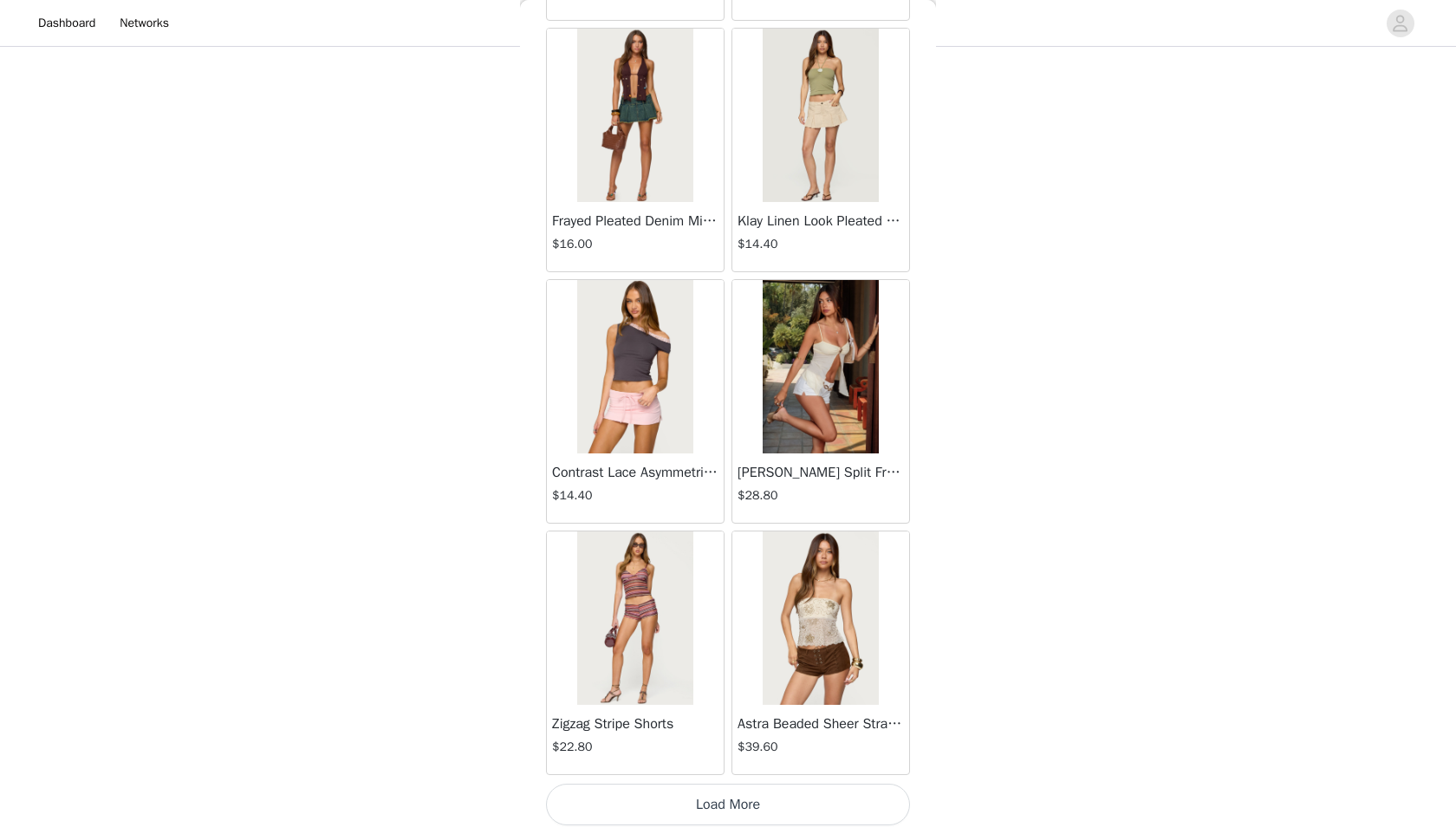 click on "Load More" at bounding box center (728, 805) 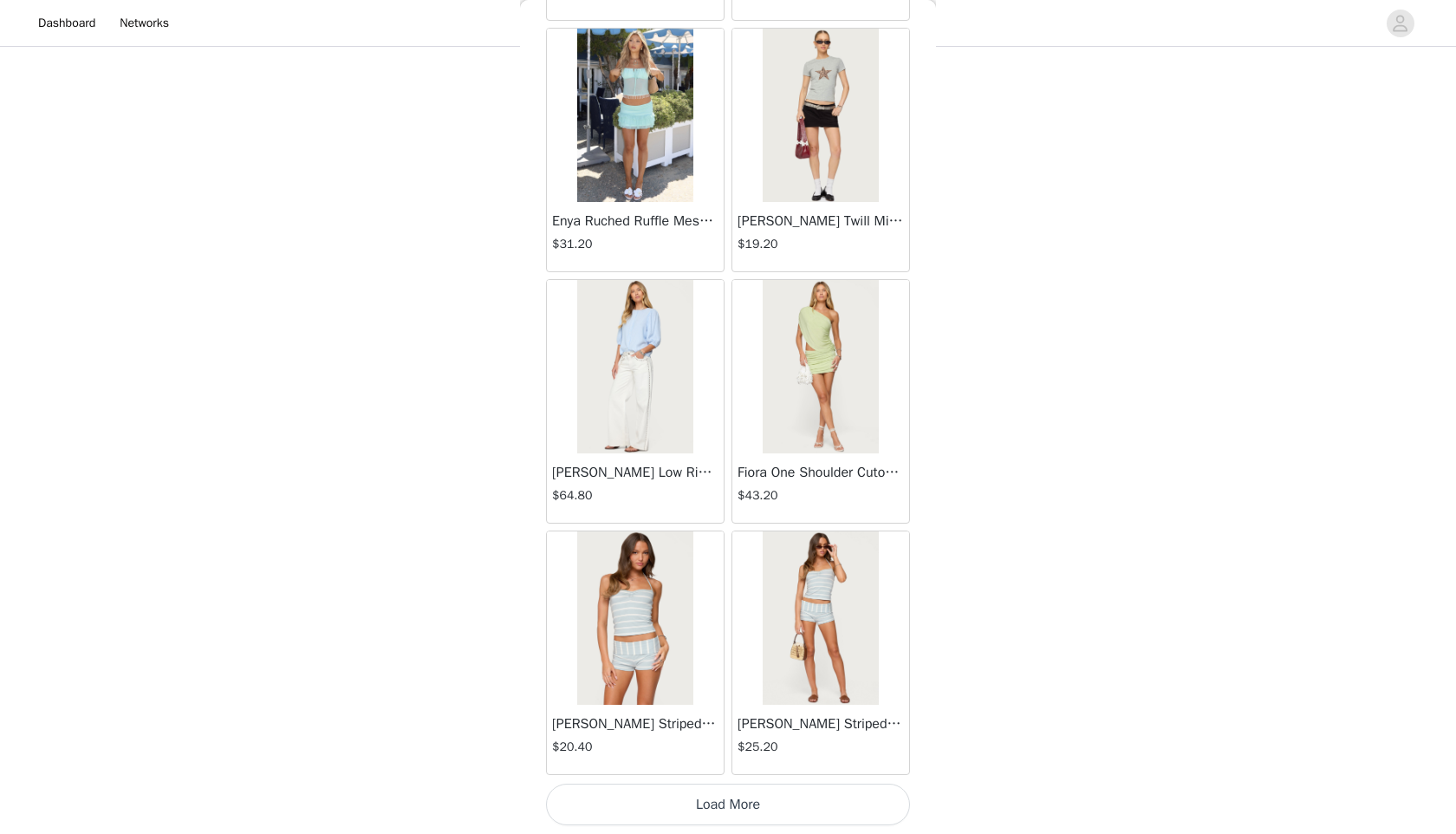 click on "Load More" at bounding box center [728, 805] 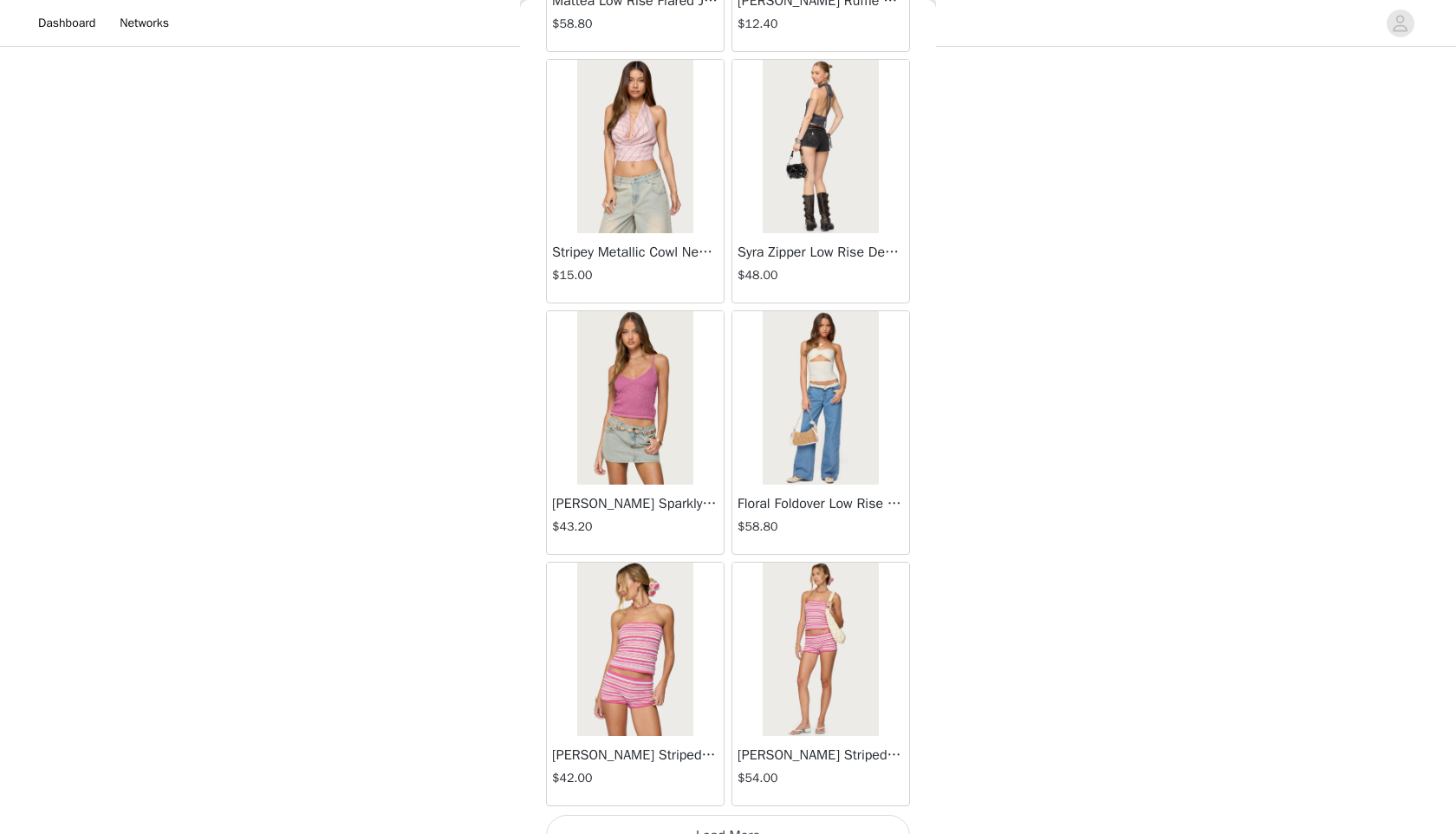 scroll, scrollTop: 6847, scrollLeft: 0, axis: vertical 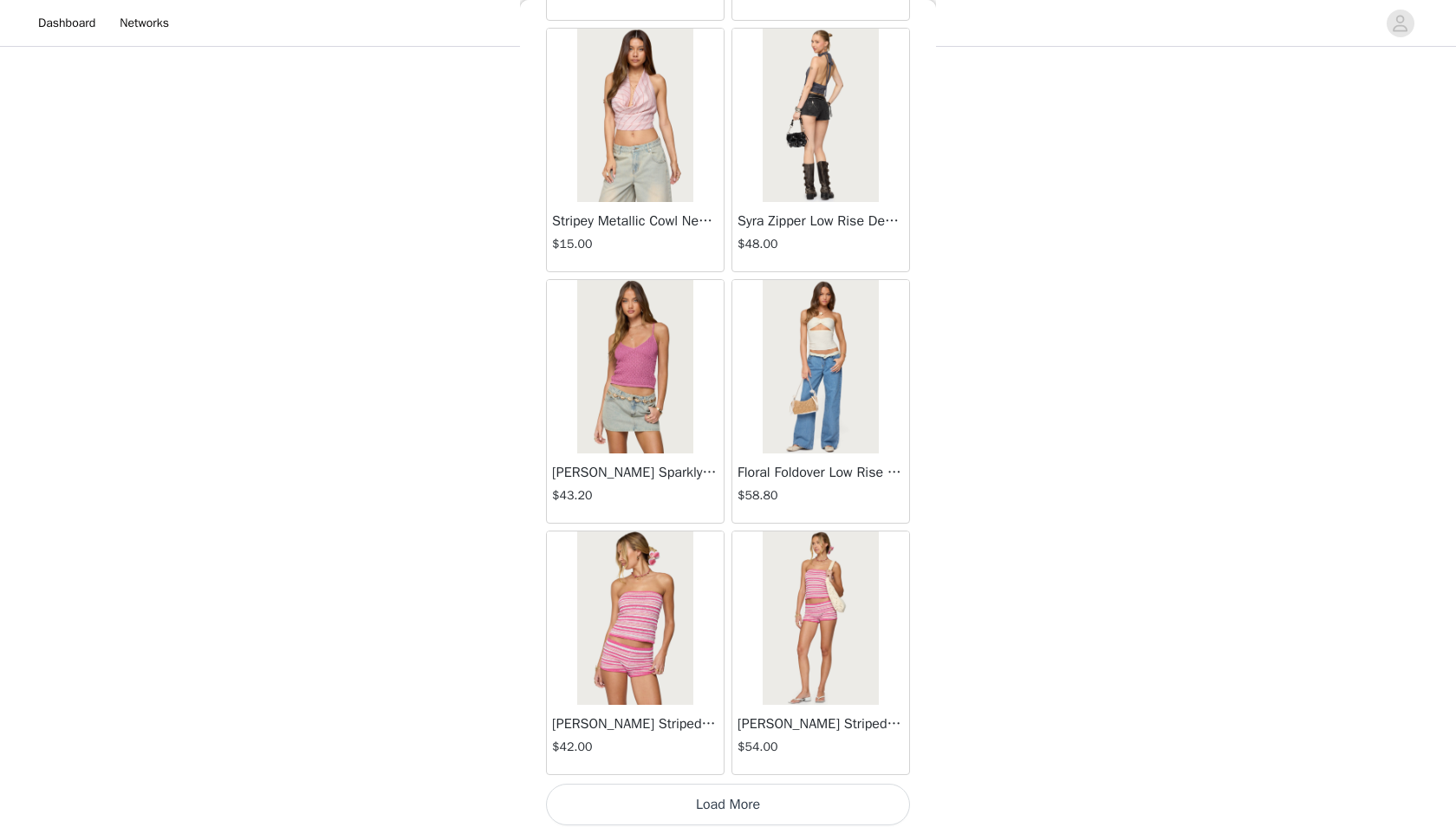 click on "Load More" at bounding box center [728, 805] 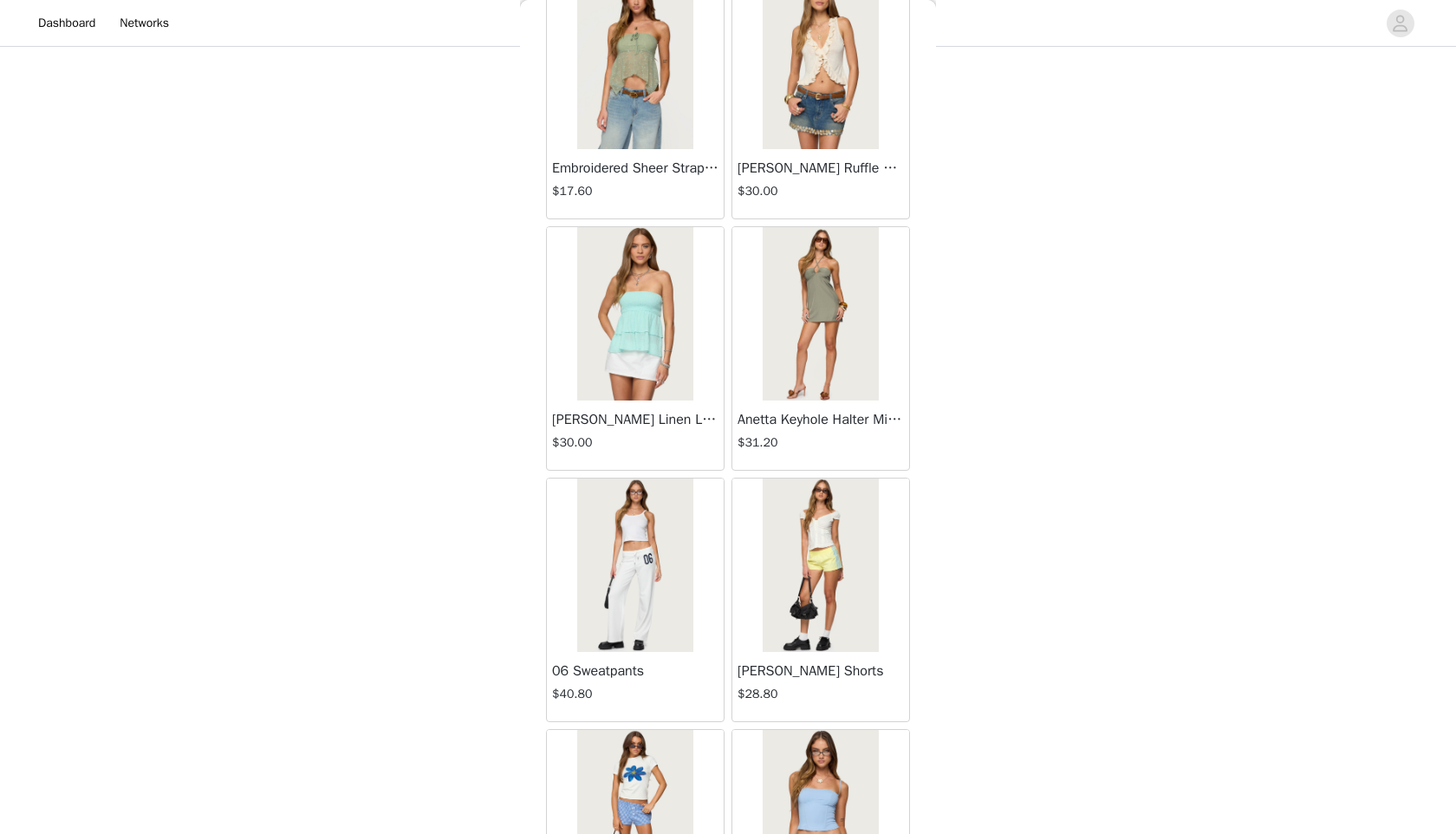 scroll, scrollTop: 9361, scrollLeft: 0, axis: vertical 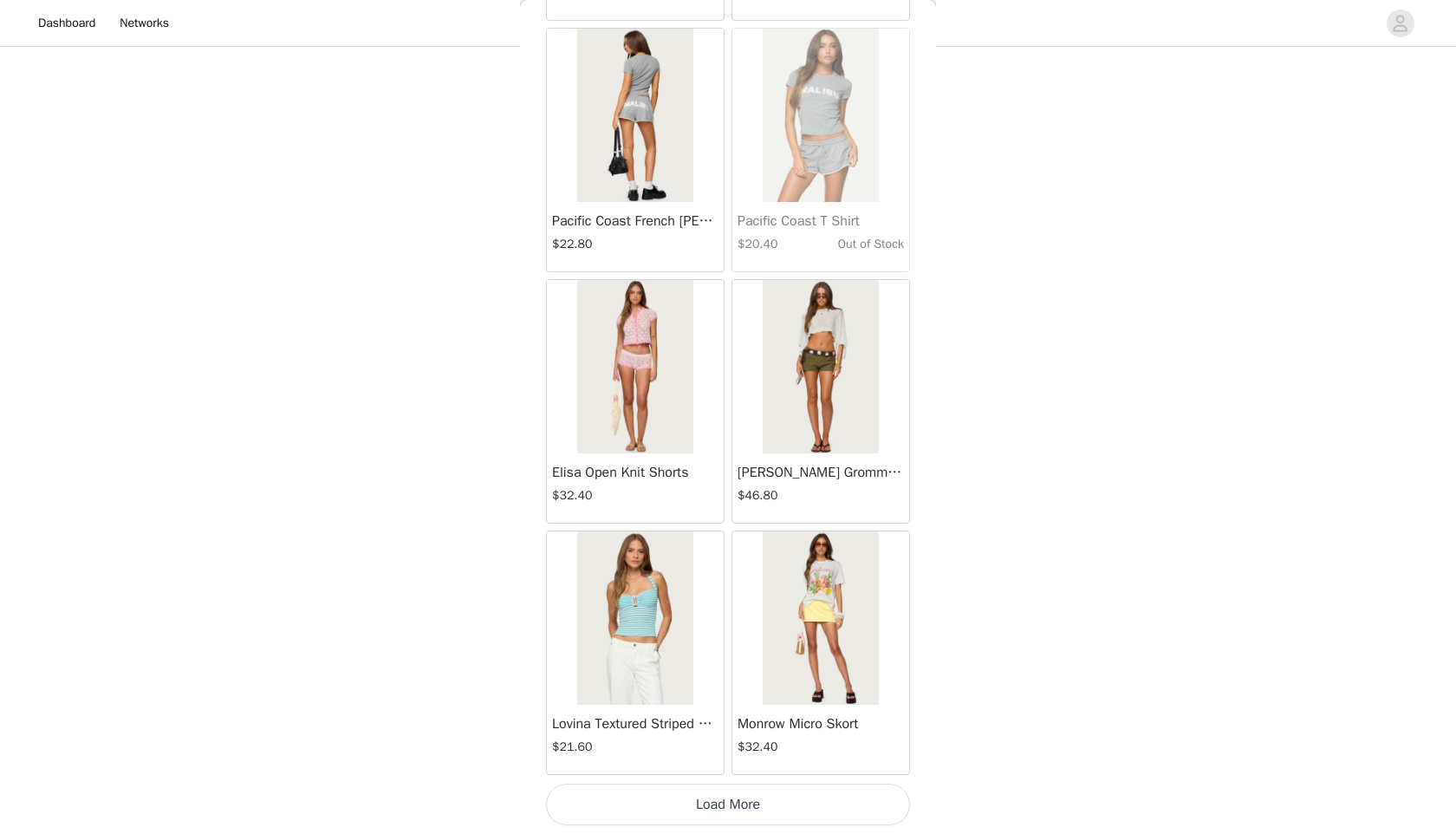 click on "Load More" at bounding box center (728, 805) 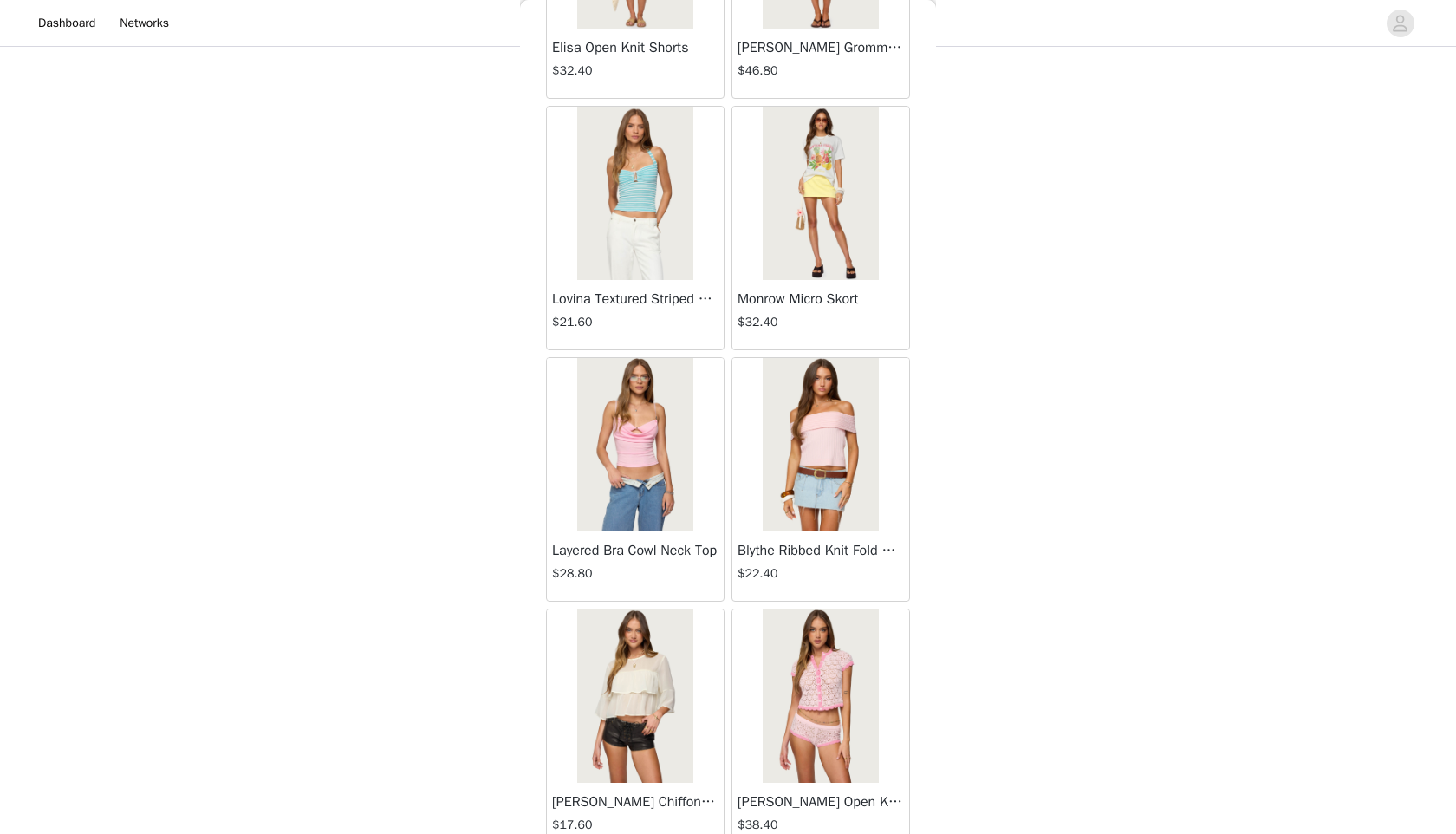 scroll, scrollTop: 9807, scrollLeft: 0, axis: vertical 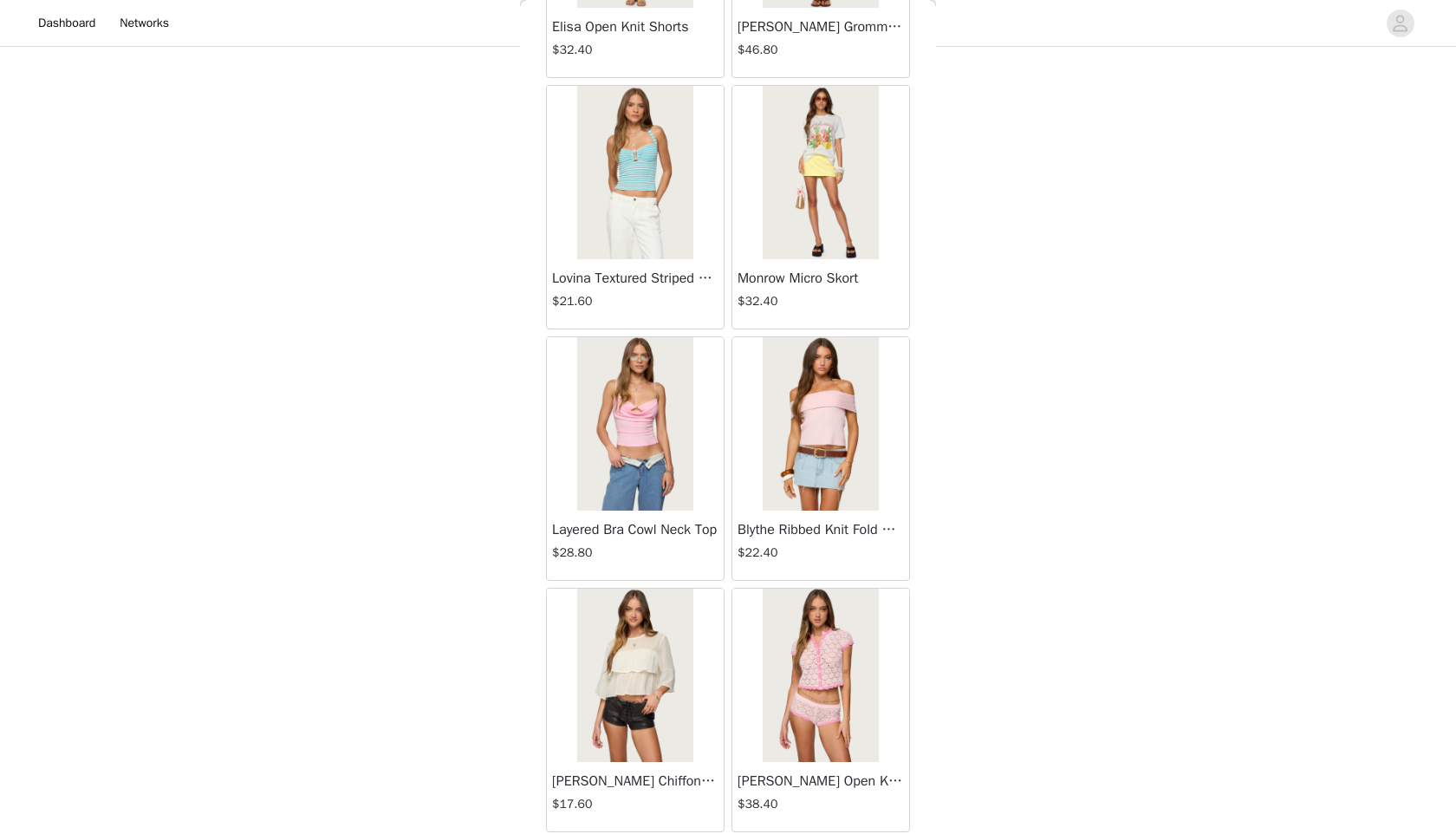 click at bounding box center (820, 675) 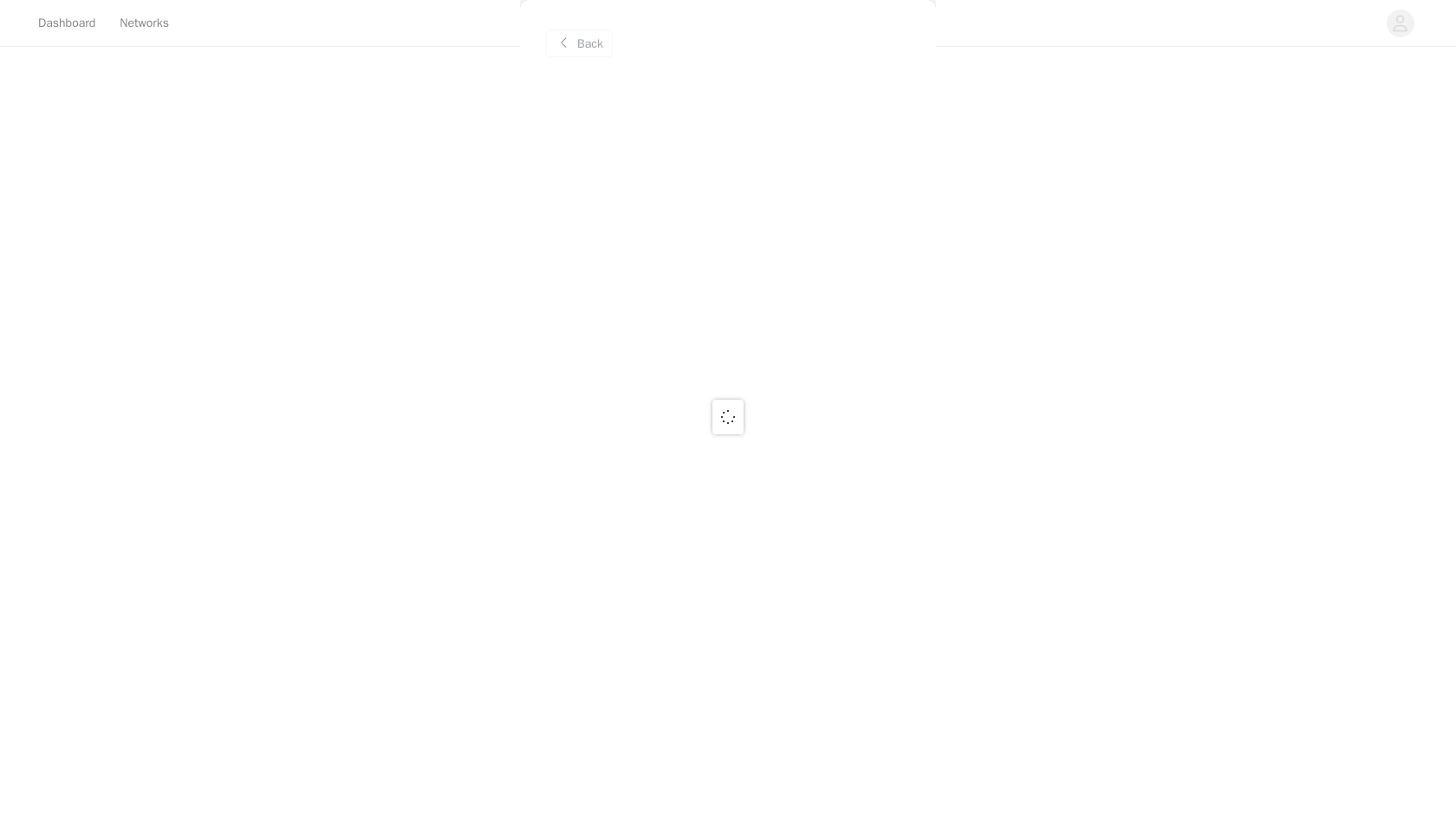 scroll, scrollTop: 0, scrollLeft: 0, axis: both 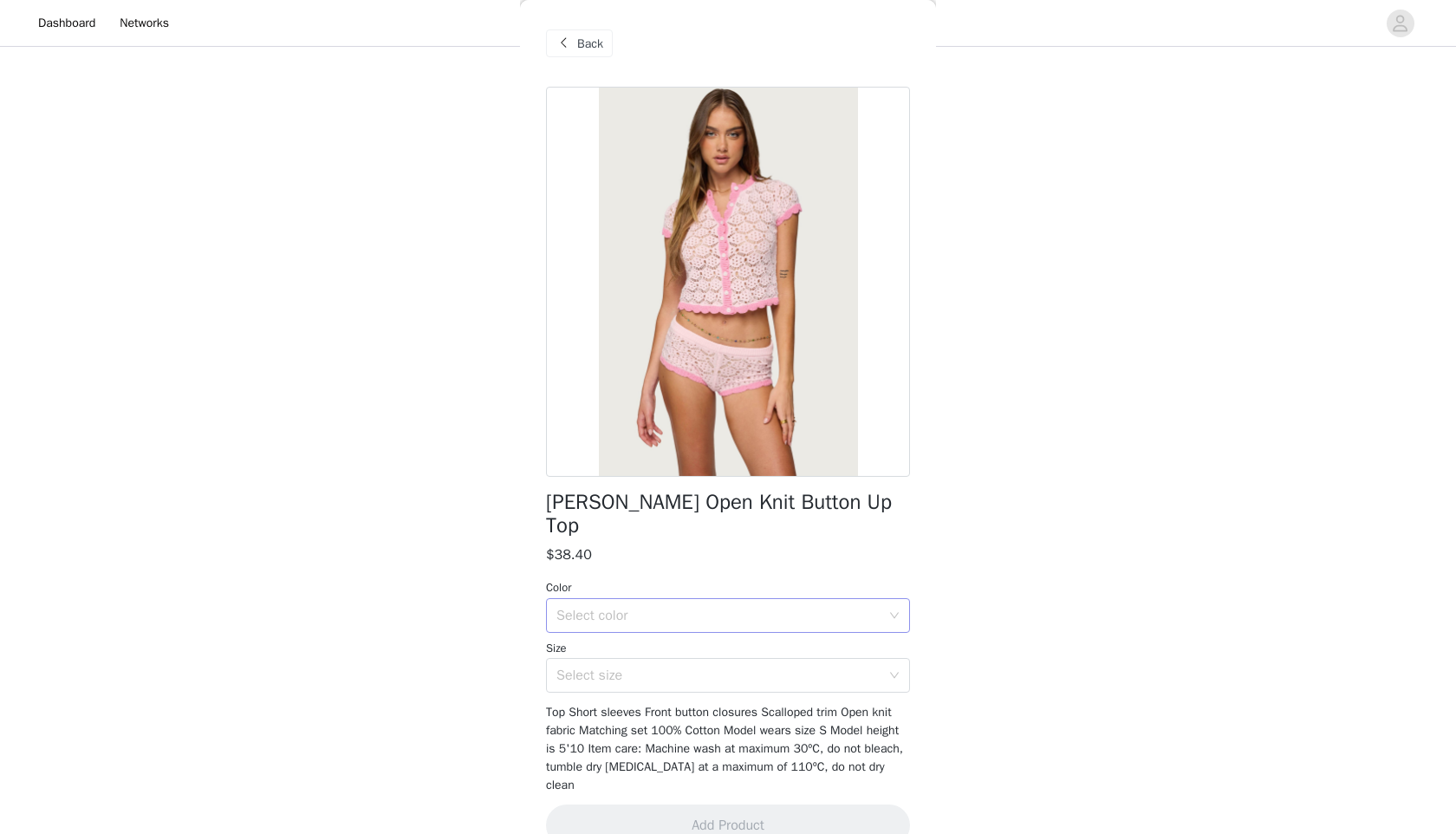 click on "Select color" at bounding box center (718, 616) 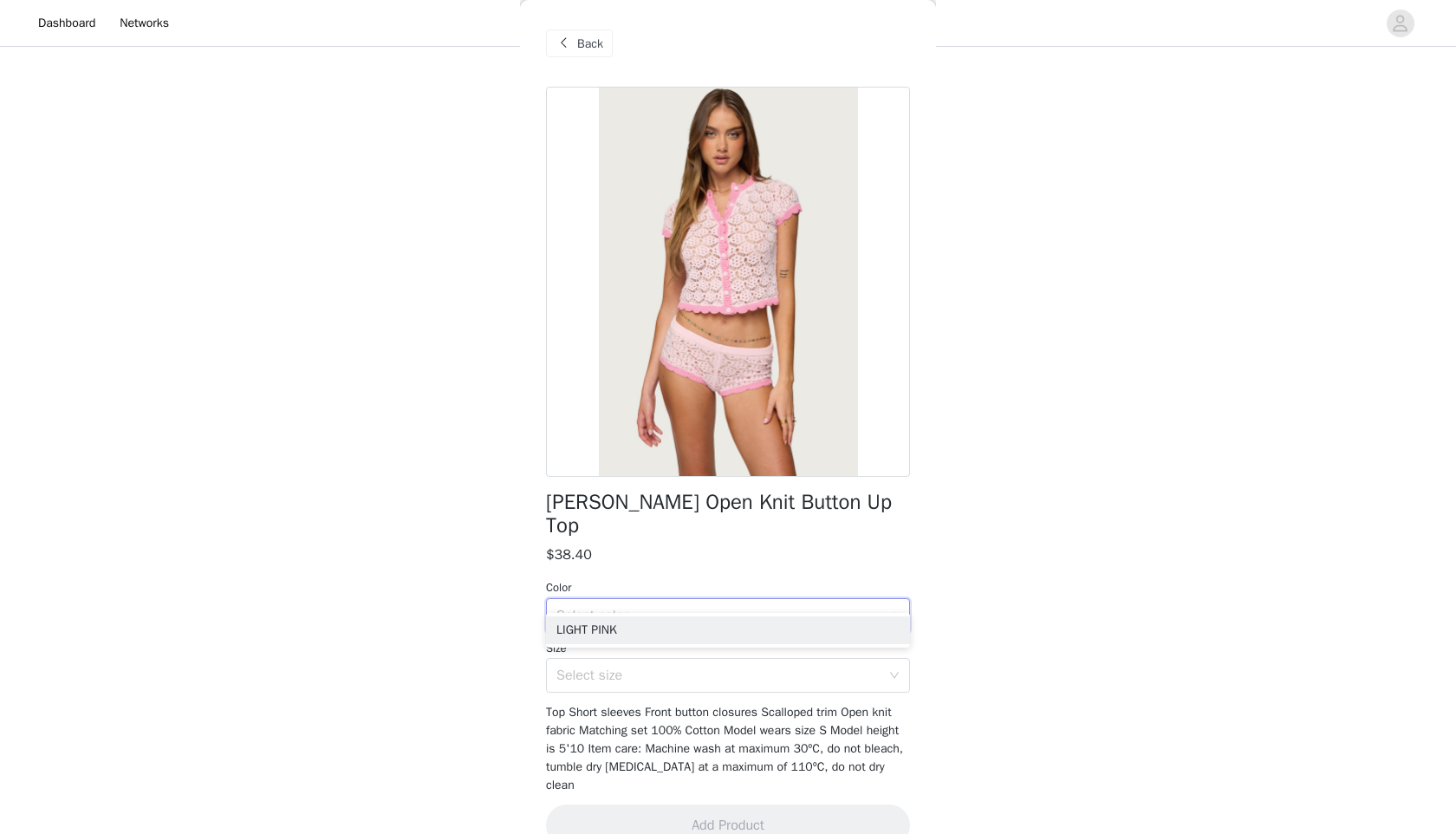 click on "LIGHT PINK" at bounding box center (728, 630) 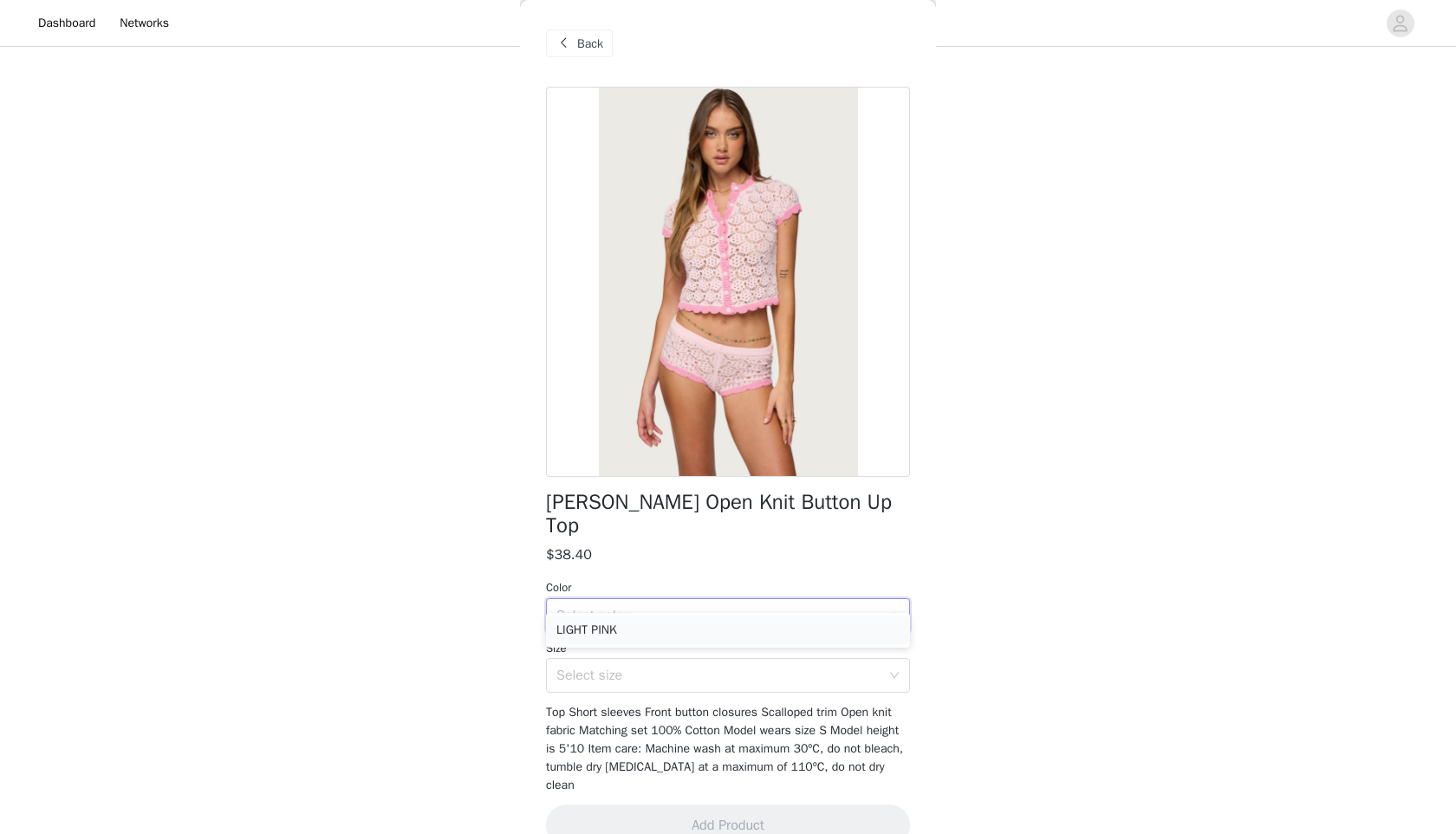click on "LIGHT PINK" at bounding box center (728, 630) 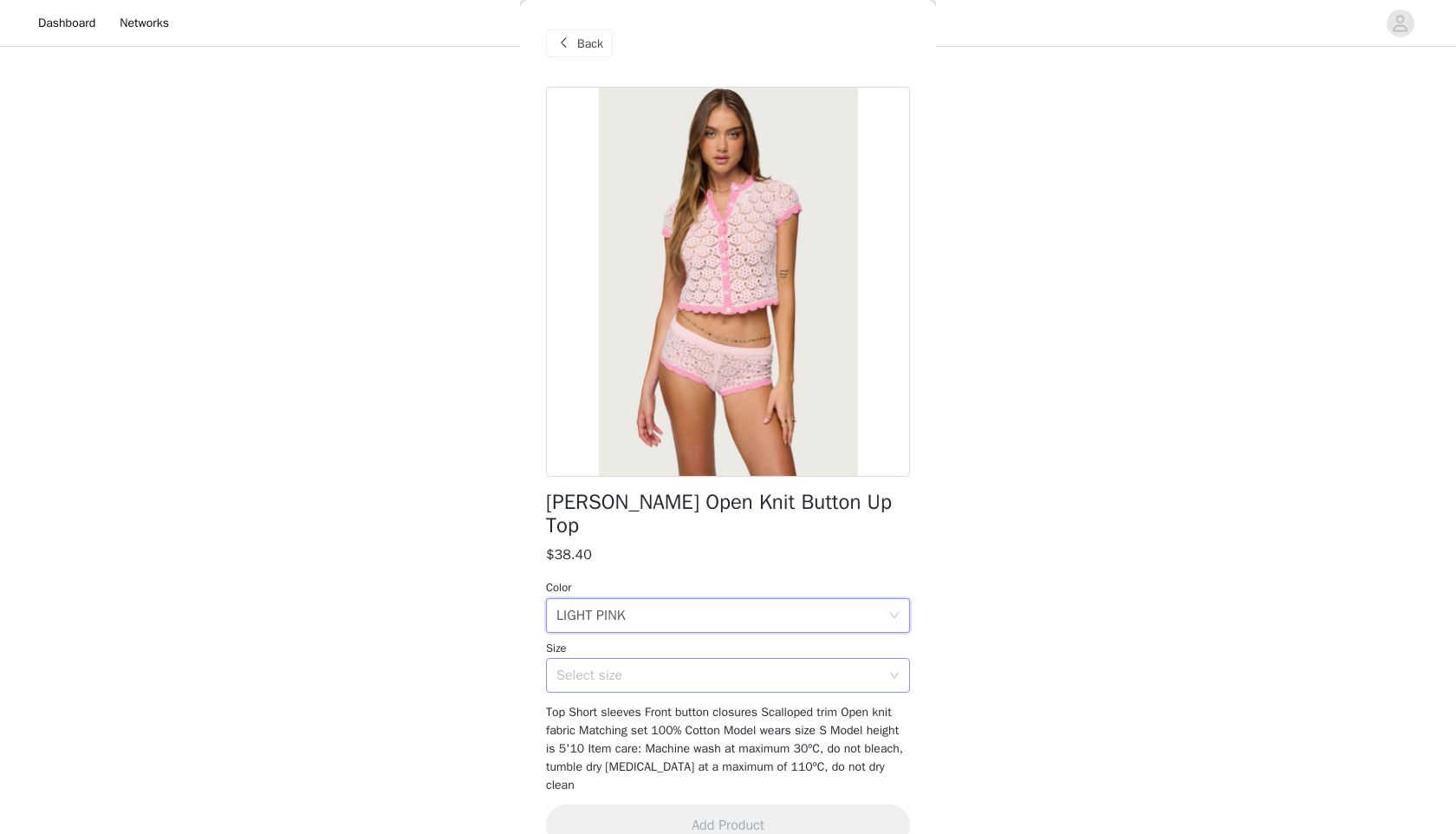click on "Select size" at bounding box center [718, 675] 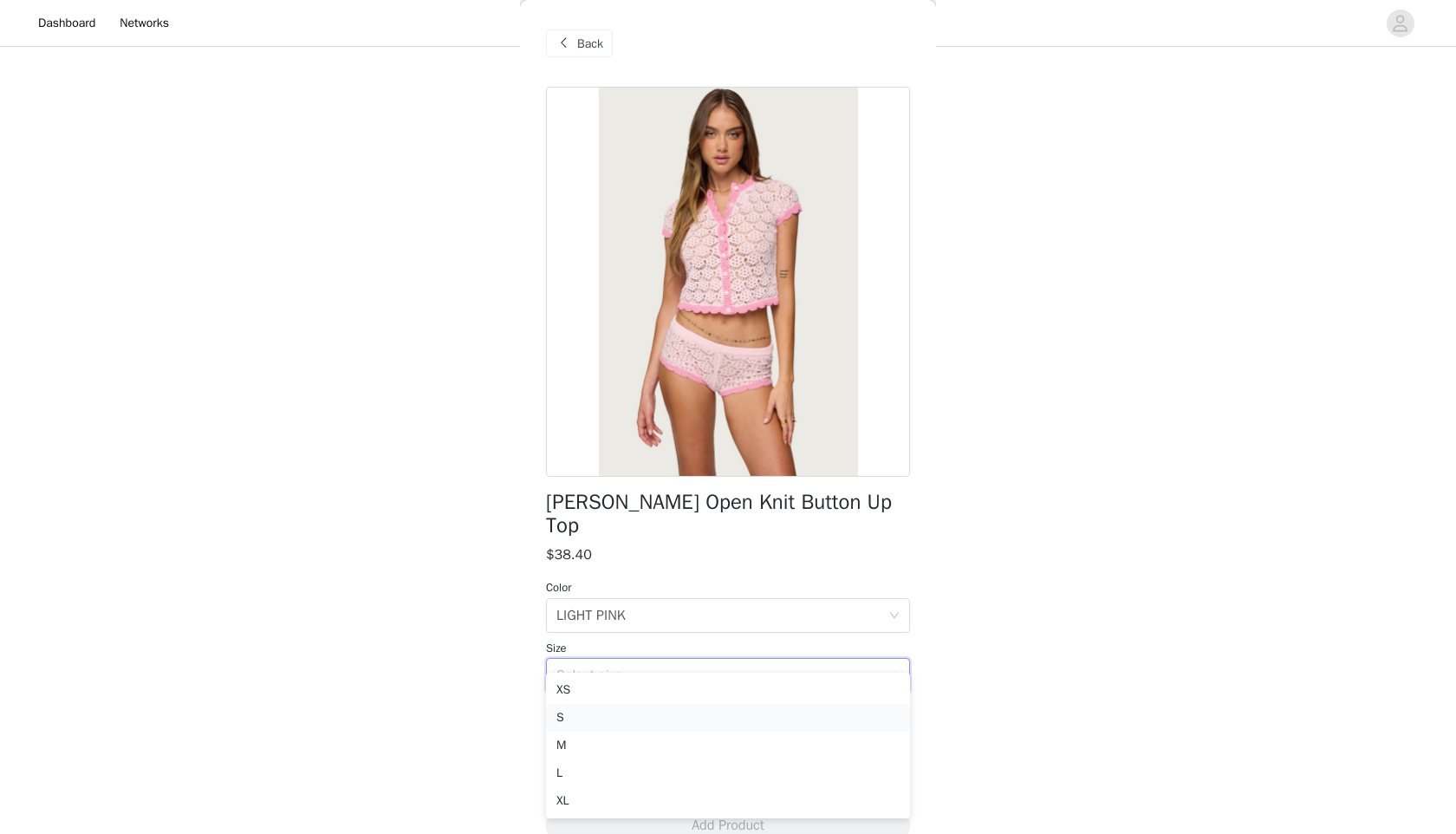 click on "S" at bounding box center (728, 718) 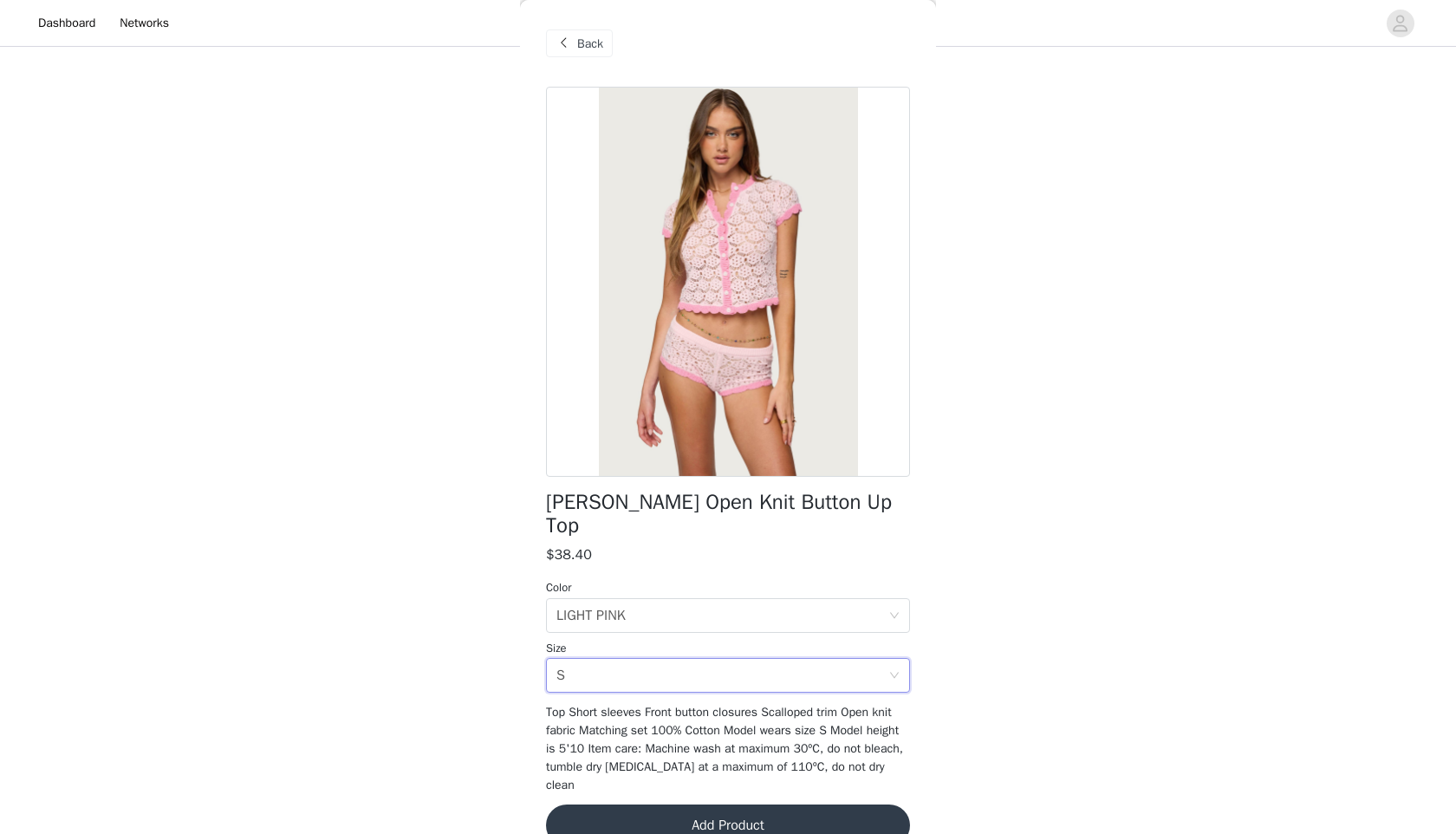 click on "Add Product" at bounding box center (728, 825) 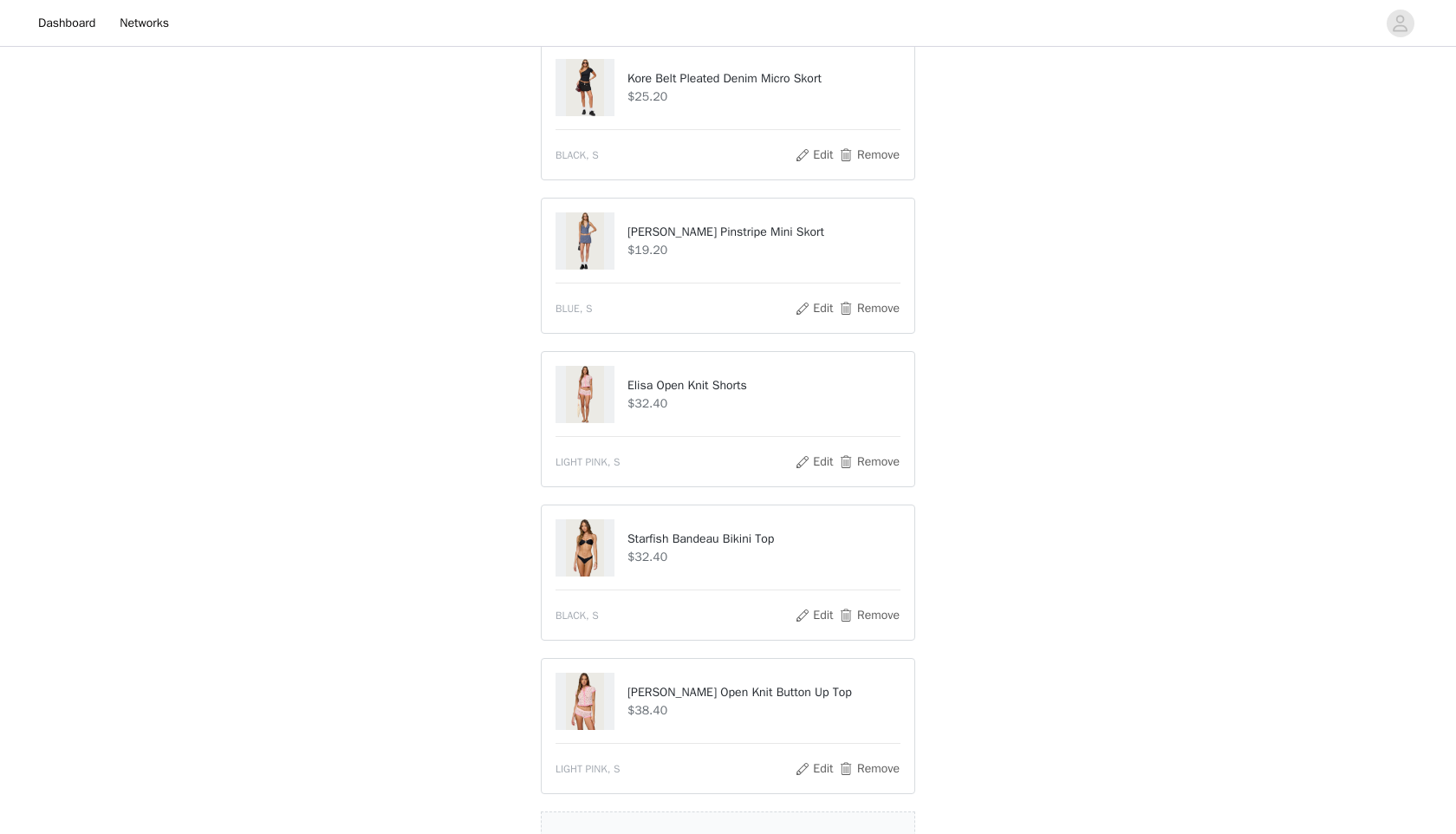 scroll, scrollTop: 876, scrollLeft: 0, axis: vertical 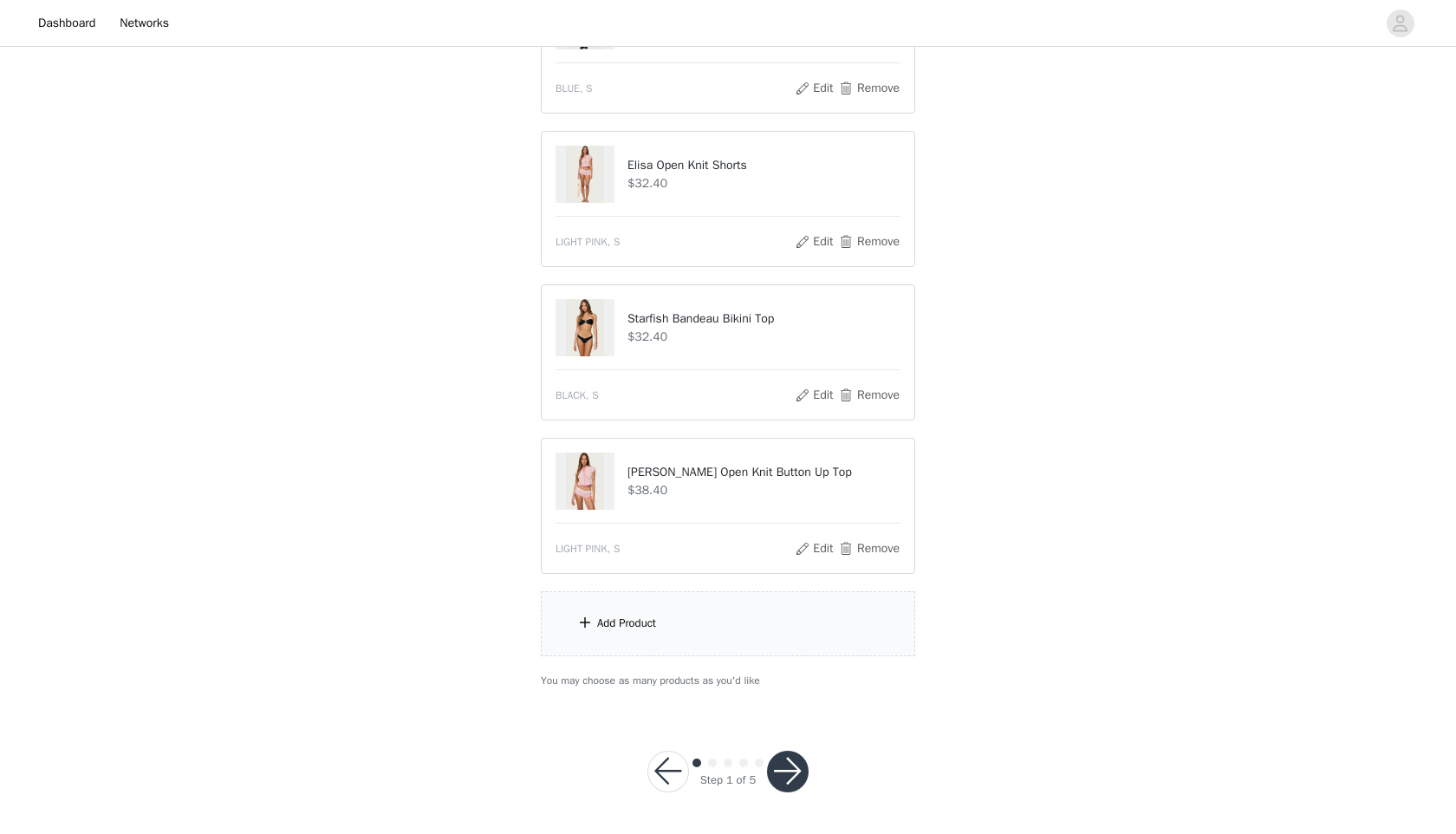 click on "Add Product" at bounding box center (728, 623) 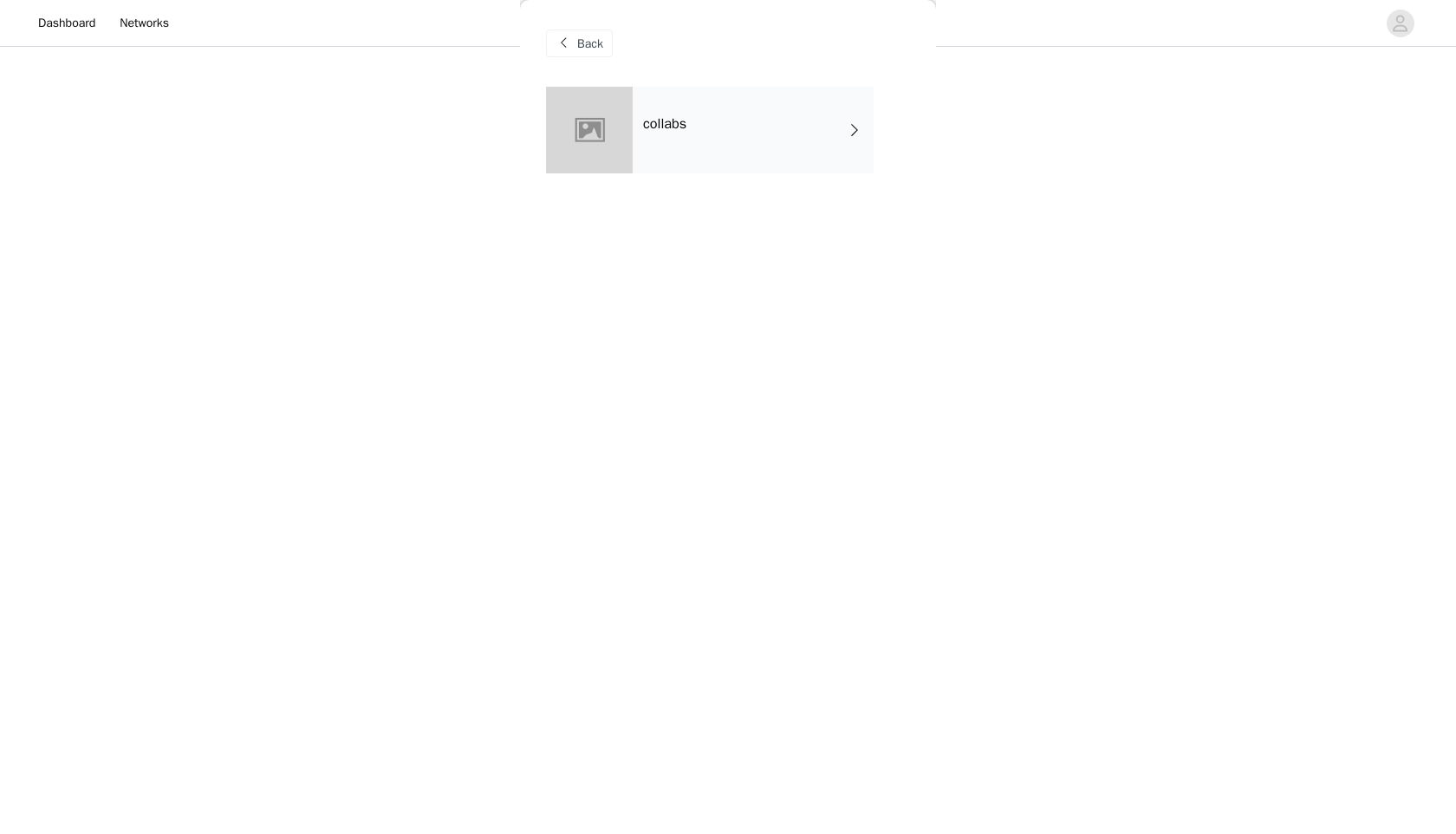 click on "collabs" at bounding box center [753, 130] 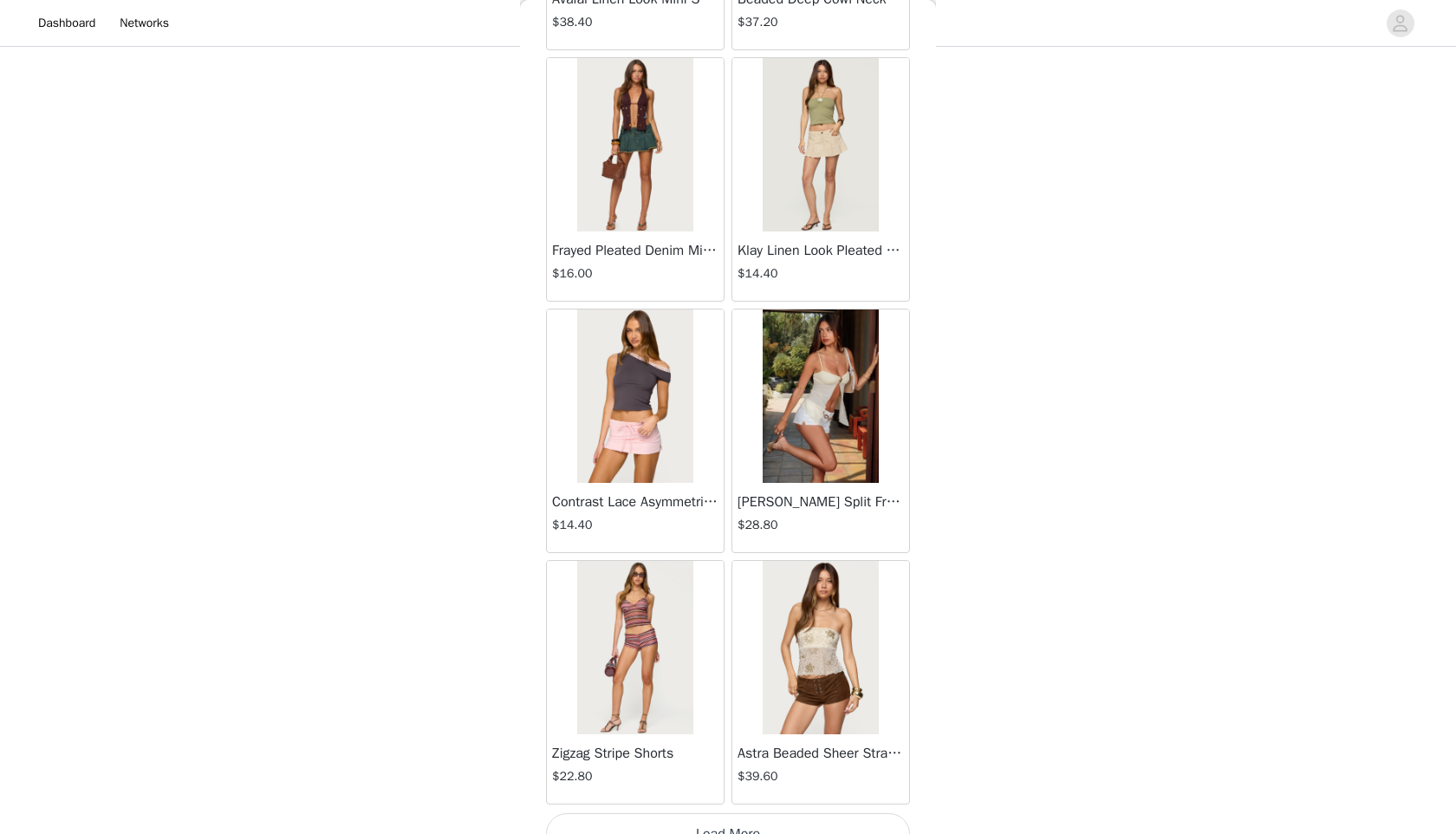 scroll, scrollTop: 1819, scrollLeft: 0, axis: vertical 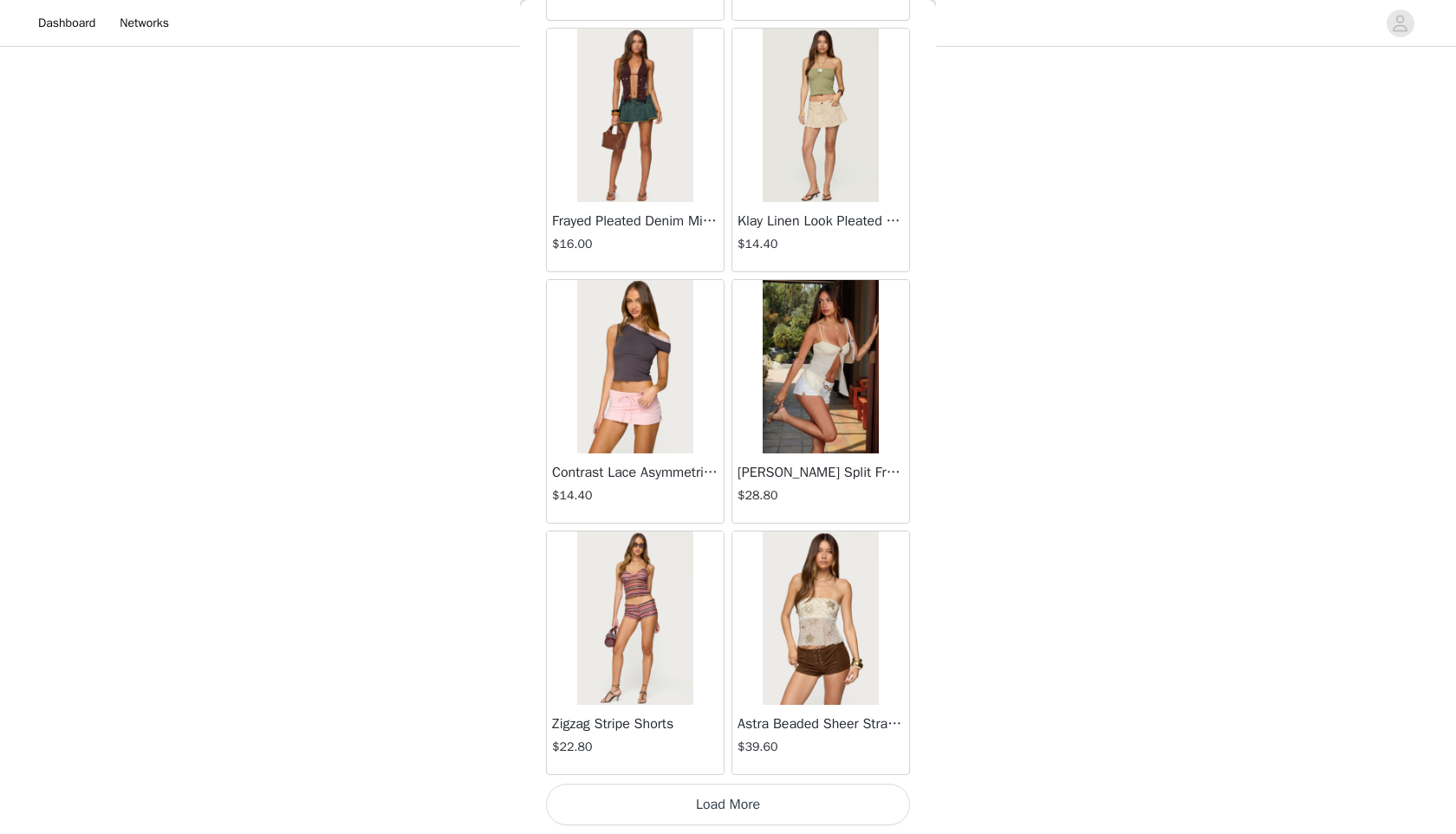 click on "Load More" at bounding box center (728, 805) 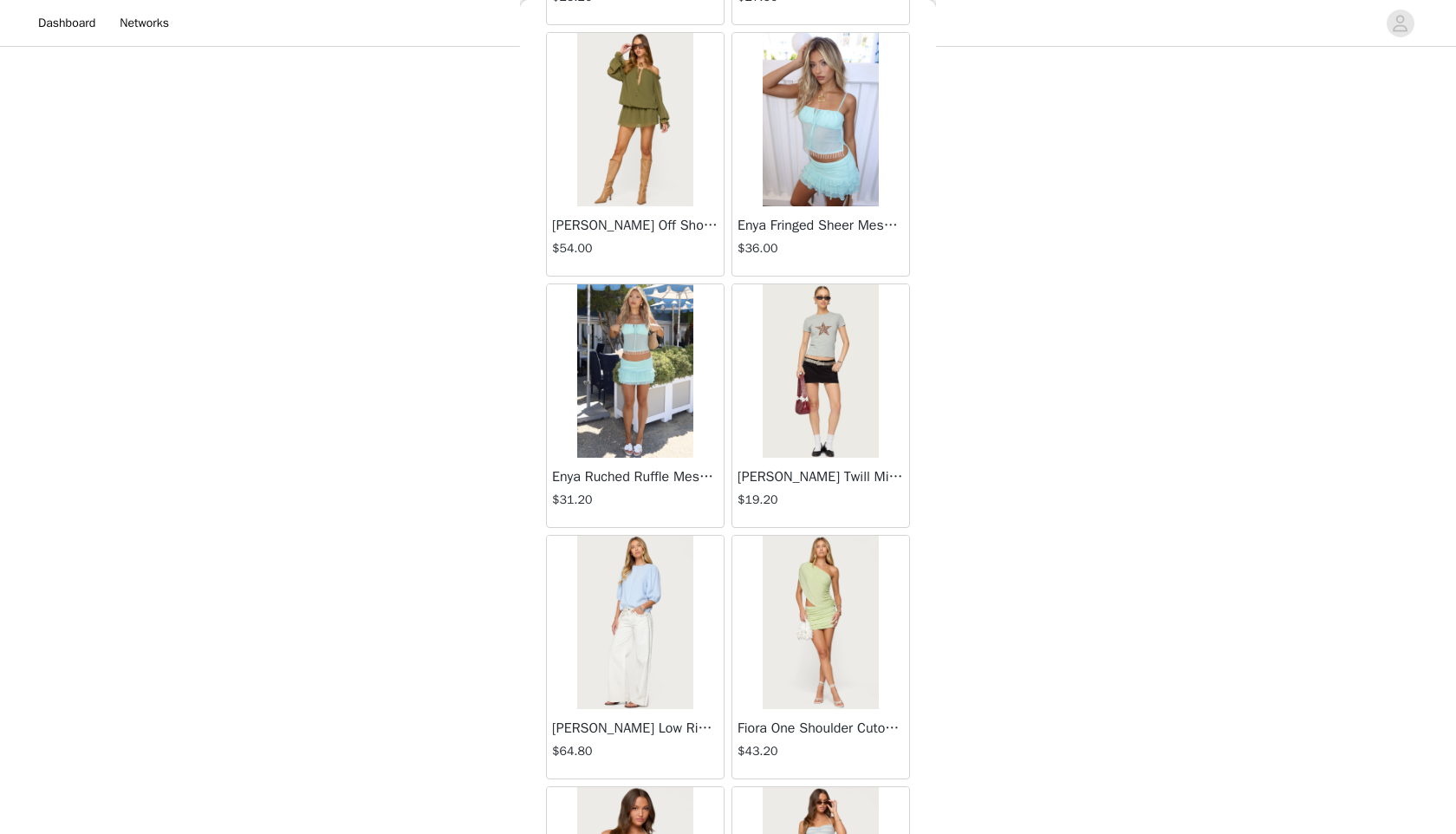 scroll, scrollTop: 4333, scrollLeft: 0, axis: vertical 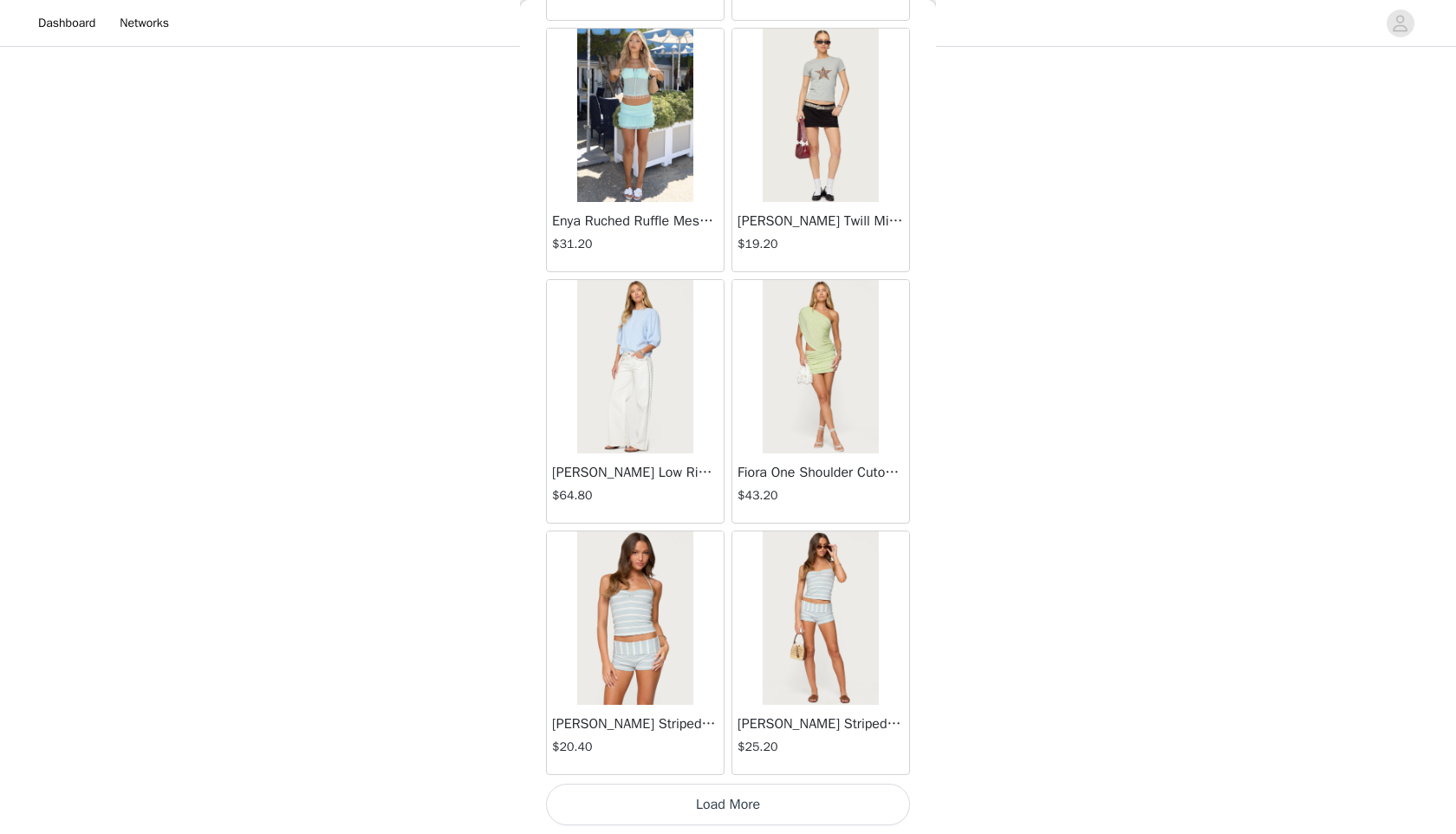 click on "Load More" at bounding box center (728, 805) 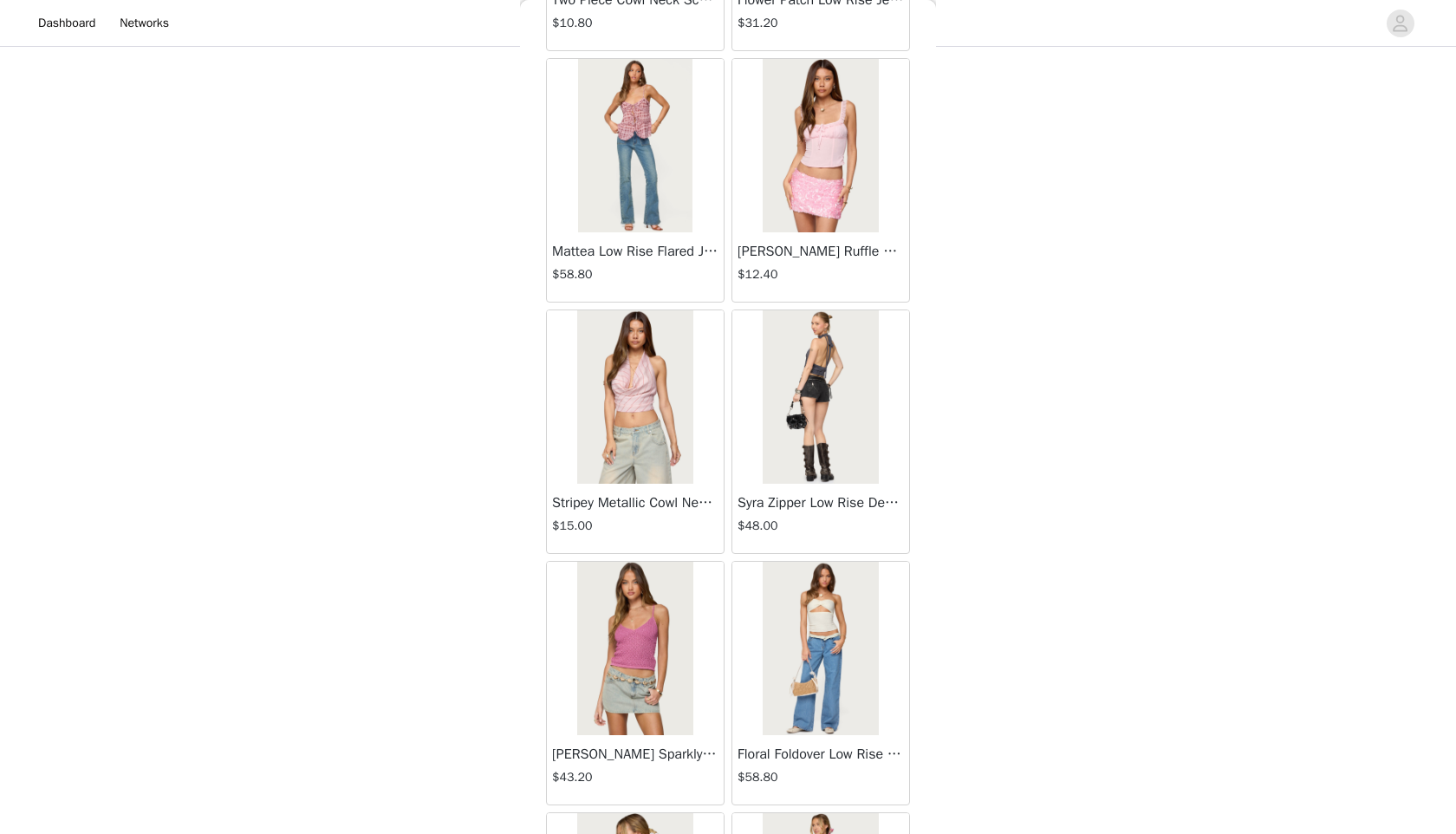 scroll, scrollTop: 6847, scrollLeft: 0, axis: vertical 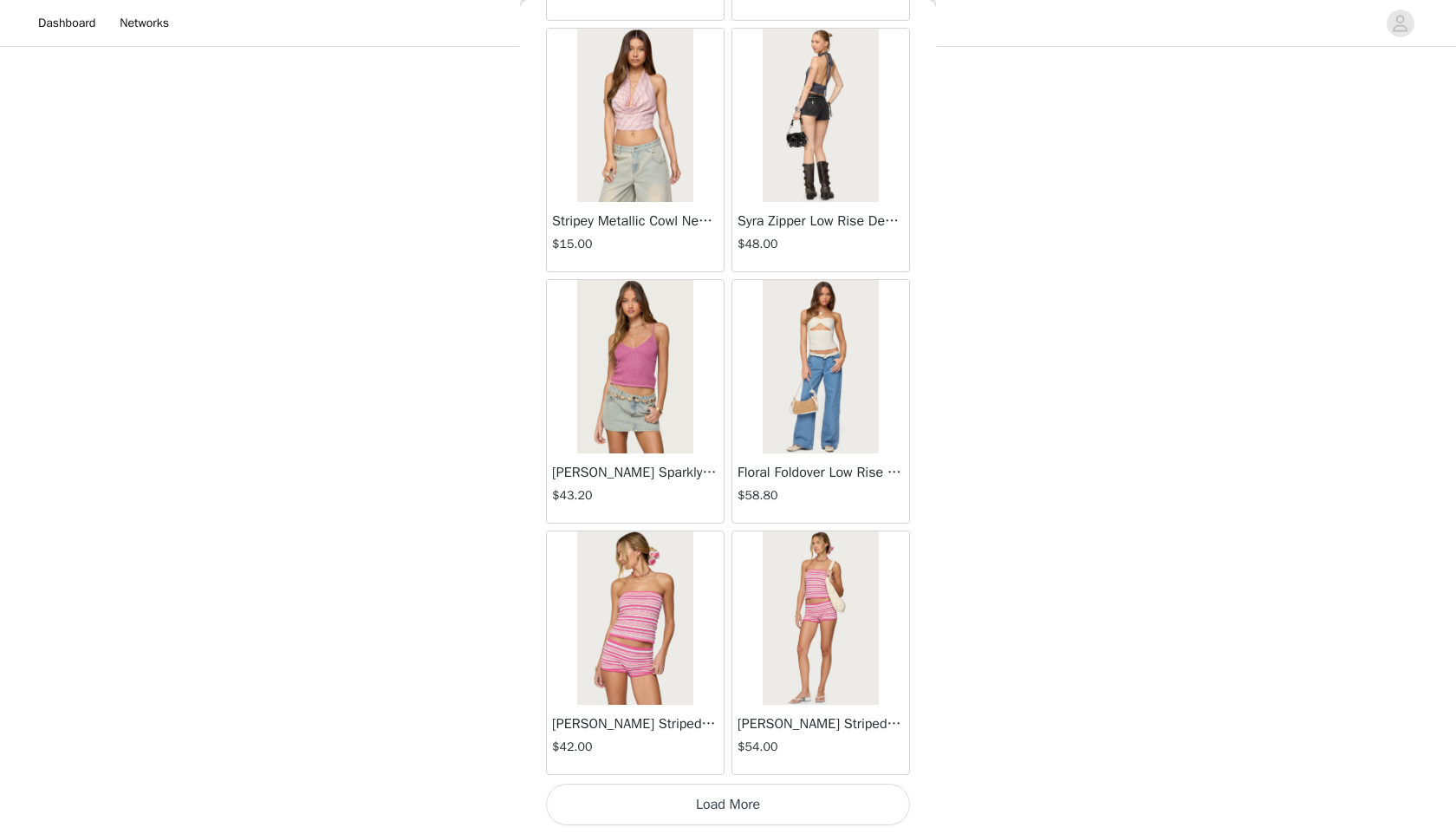 click on "Load More" at bounding box center [728, 805] 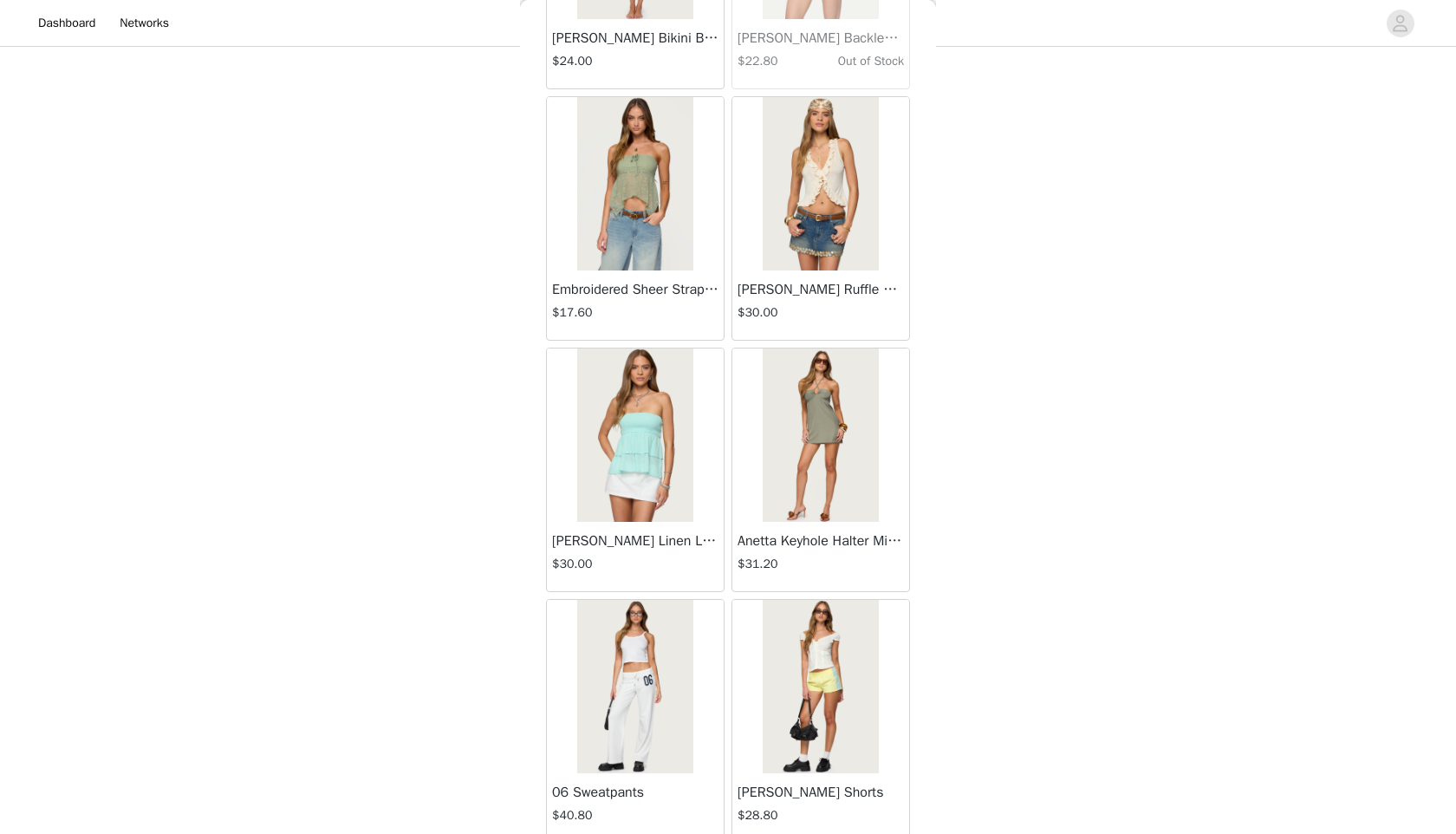 scroll, scrollTop: 9361, scrollLeft: 0, axis: vertical 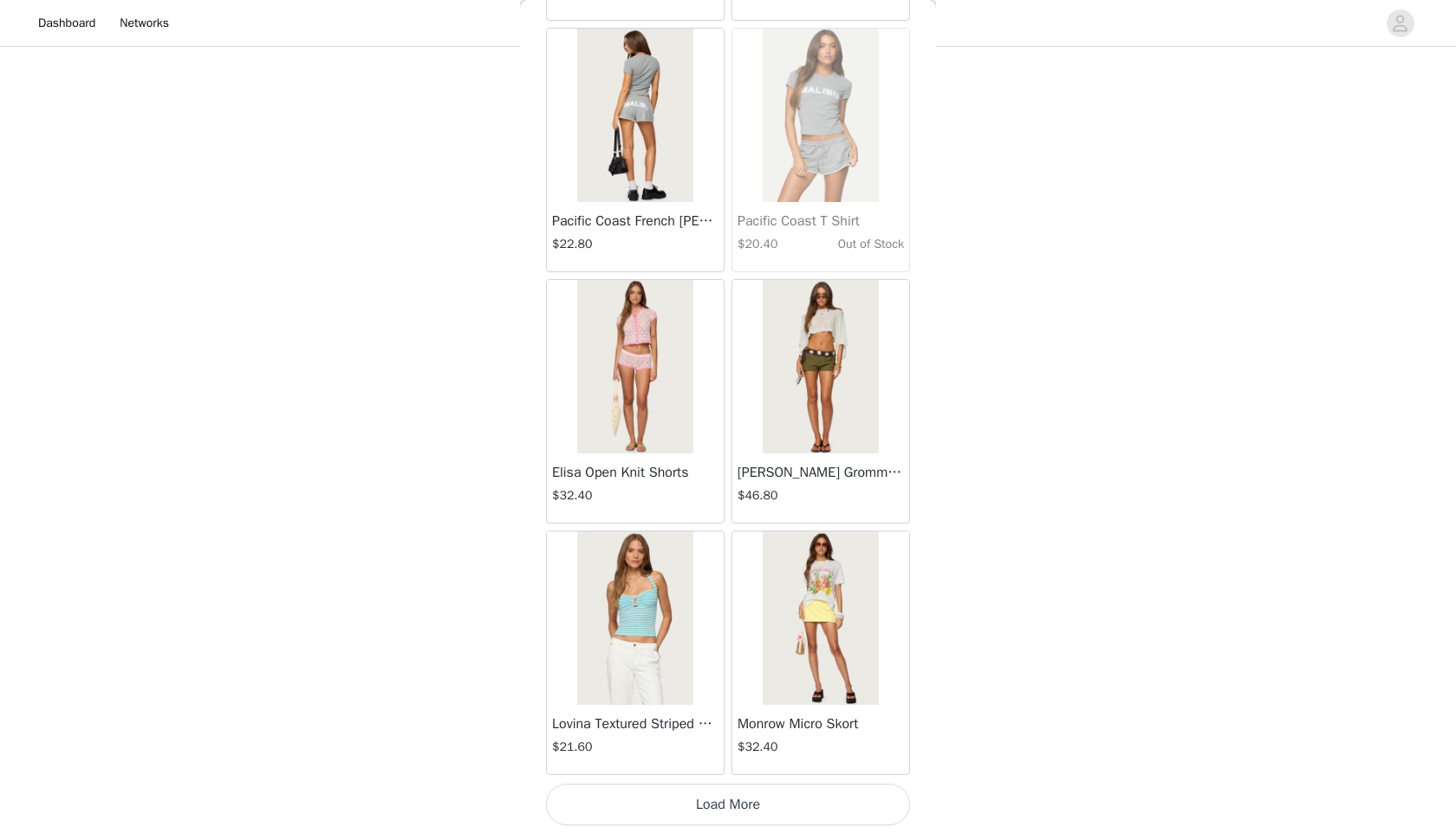 click on "Load More" at bounding box center (728, 805) 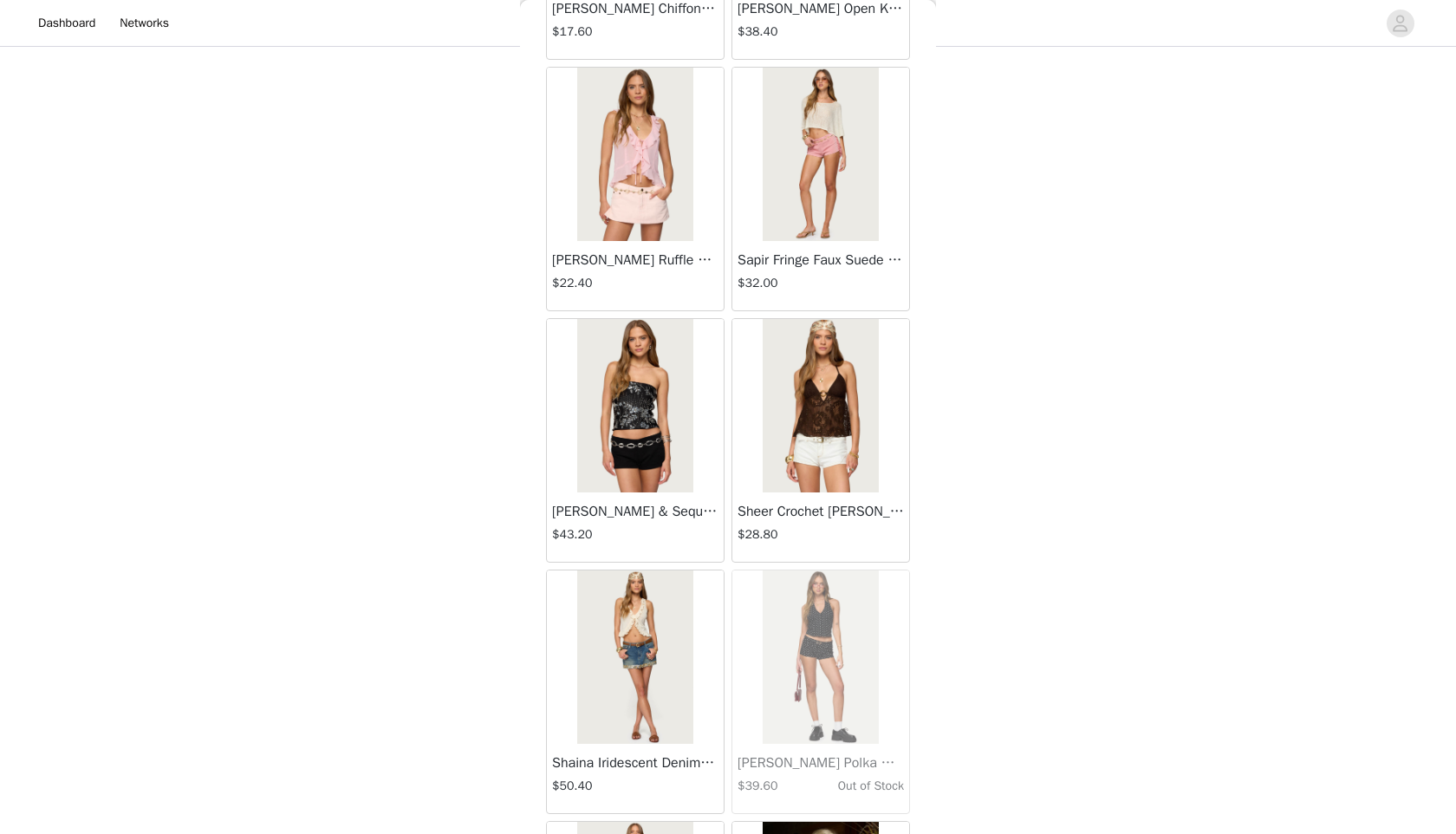 scroll, scrollTop: 10627, scrollLeft: 0, axis: vertical 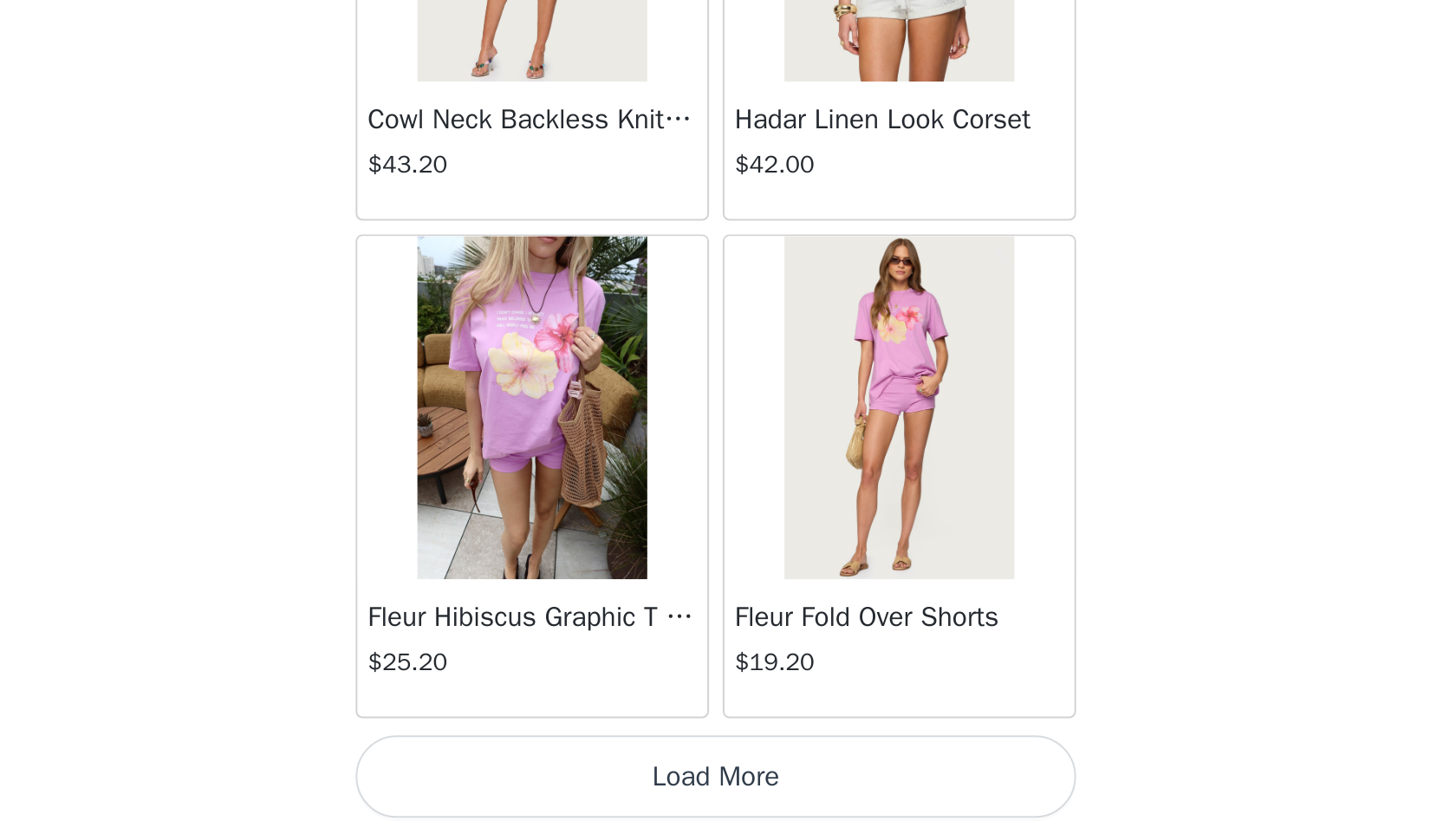 click on "Load More" at bounding box center [728, 805] 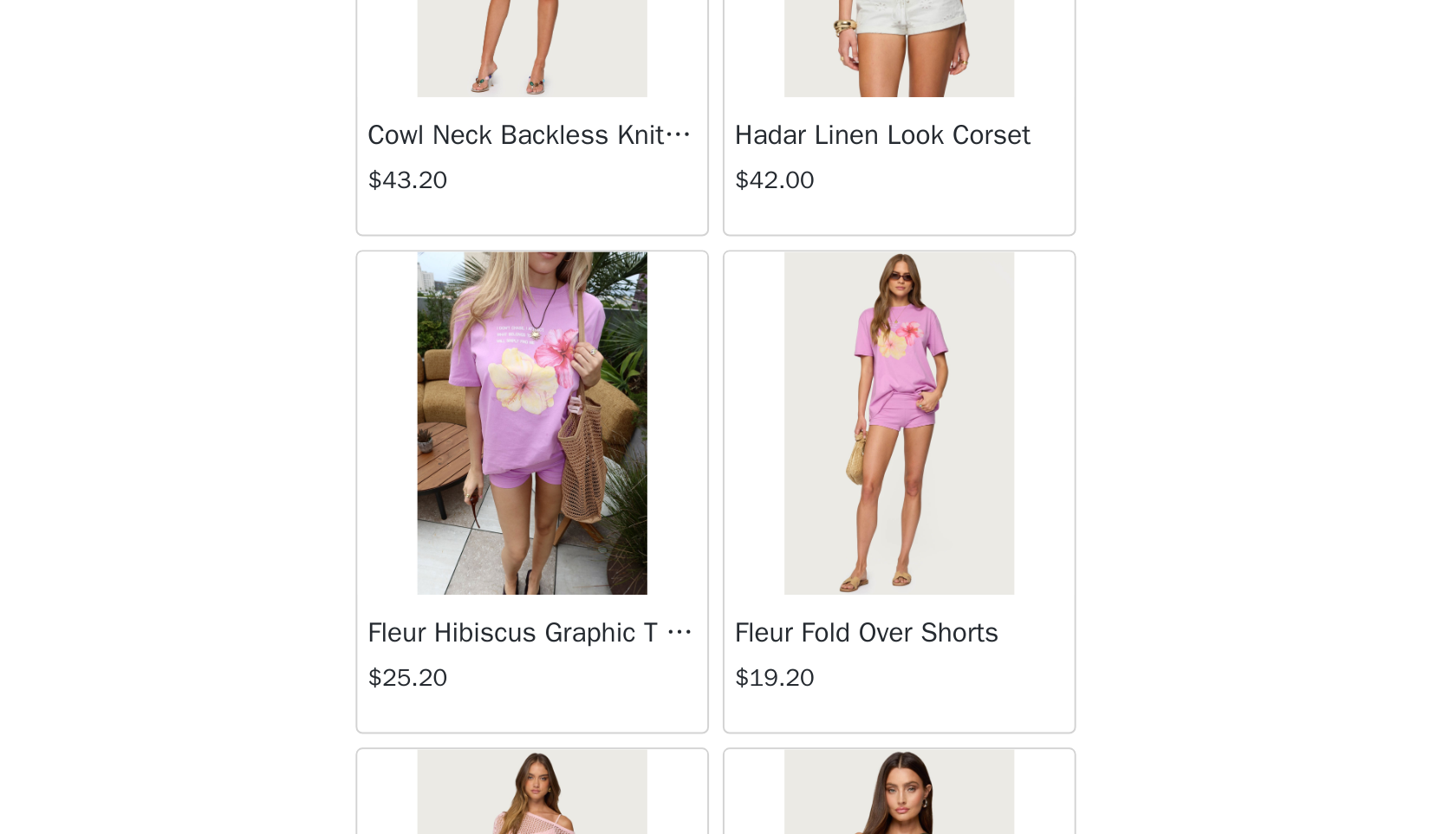 scroll, scrollTop: 11875, scrollLeft: 0, axis: vertical 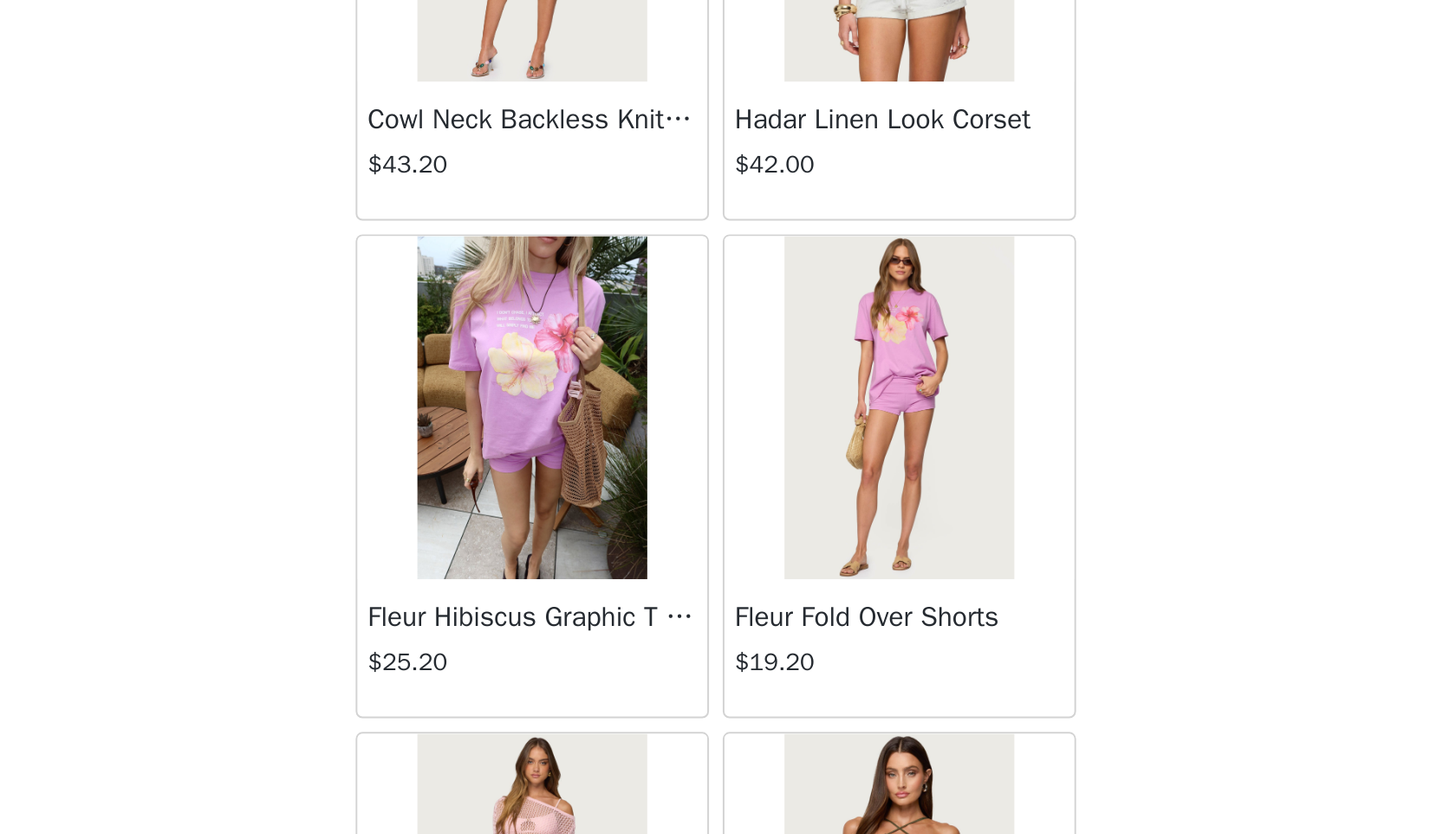 click on "STEP 1 OF 5
Products
Choose as many products as you'd like, up to $300.00.       8 Selected   Remaining Funds: $20.40         Nola Striped Textured Knit Strapless Top     $42.00       MIX, S       Edit   Remove     Nola Striped Textured Knit Shorts     $54.00       MIX, S       Edit   Remove     Frankey Pinstripe Button Up Halter Top     $36.00       BLUE, S       Edit   Remove     Kore Belt Pleated Denim Micro Skort     $25.20       BLACK, S       Edit   Remove     Frankey Pinstripe Mini Skort     $19.20       BLUE, S       Edit   Remove     Elisa Open Knit Shorts     $32.40       LIGHT PINK, S       Edit   Remove     Starfish Bandeau Bikini Top     $32.40       BLACK, S       Edit   Remove     Elisa Open Knit Button Up Top     $38.40       LIGHT PINK, S       Edit   Remove     Add Product     You may choose as many products as you'd like     Back       Lovina Grommet Pleated Mini Skort   $16.80         $27.60" at bounding box center (728, -58) 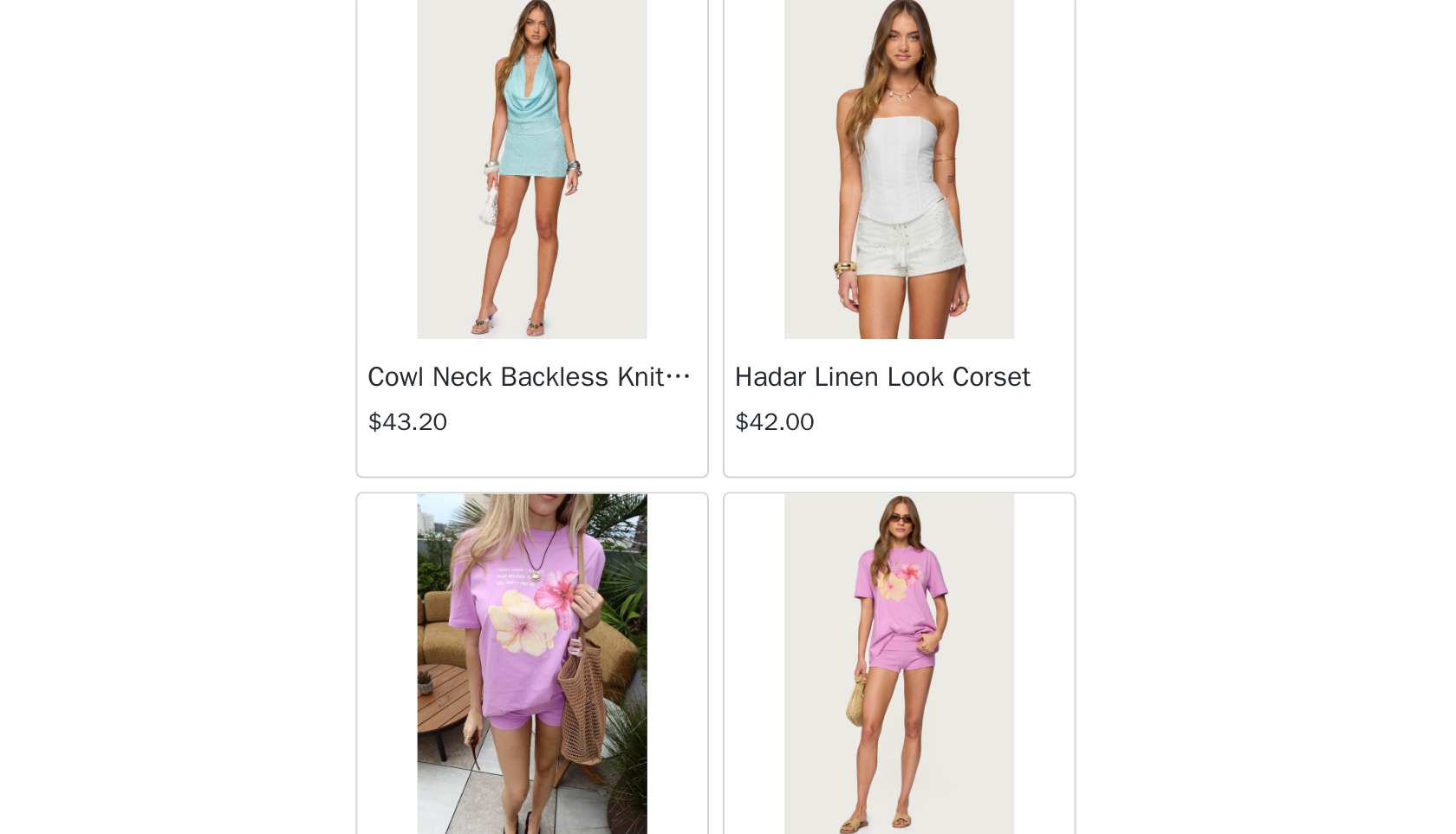 scroll, scrollTop: 876, scrollLeft: 0, axis: vertical 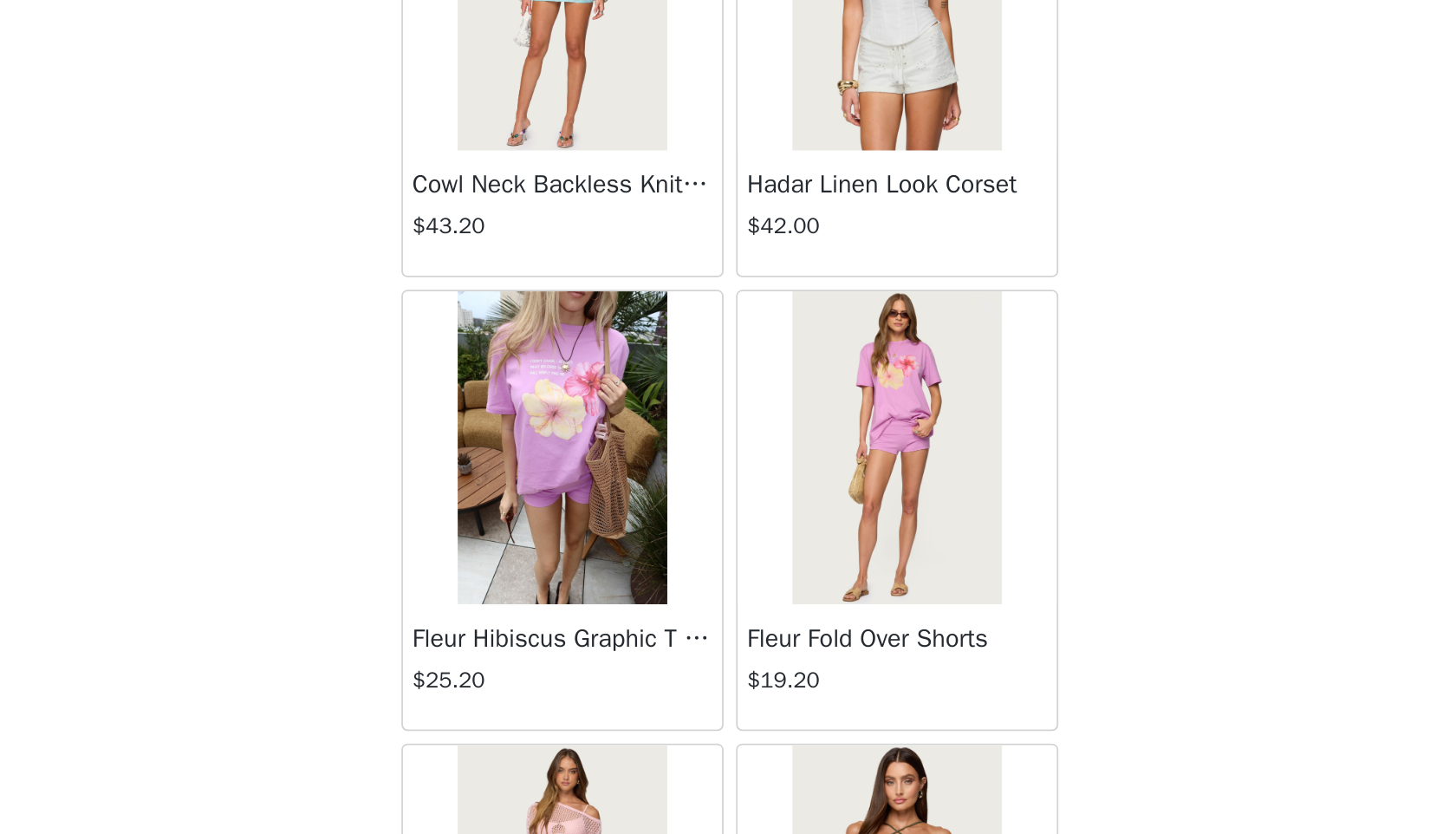 click on "STEP 1 OF 5
Products
Choose as many products as you'd like, up to $300.00.       8 Selected   Remaining Funds: $20.40         Nola Striped Textured Knit Strapless Top     $42.00       MIX, S       Edit   Remove     Nola Striped Textured Knit Shorts     $54.00       MIX, S       Edit   Remove     Frankey Pinstripe Button Up Halter Top     $36.00       BLUE, S       Edit   Remove     Kore Belt Pleated Denim Micro Skort     $25.20       BLACK, S       Edit   Remove     Frankey Pinstripe Mini Skort     $19.20       BLUE, S       Edit   Remove     Elisa Open Knit Shorts     $32.40       LIGHT PINK, S       Edit   Remove     Starfish Bandeau Bikini Top     $32.40       BLACK, S       Edit   Remove     Elisa Open Knit Button Up Top     $38.40       LIGHT PINK, S       Edit   Remove     Add Product     You may choose as many products as you'd like     Back       Lovina Grommet Pleated Mini Skort   $16.80         $27.60" at bounding box center (728, -58) 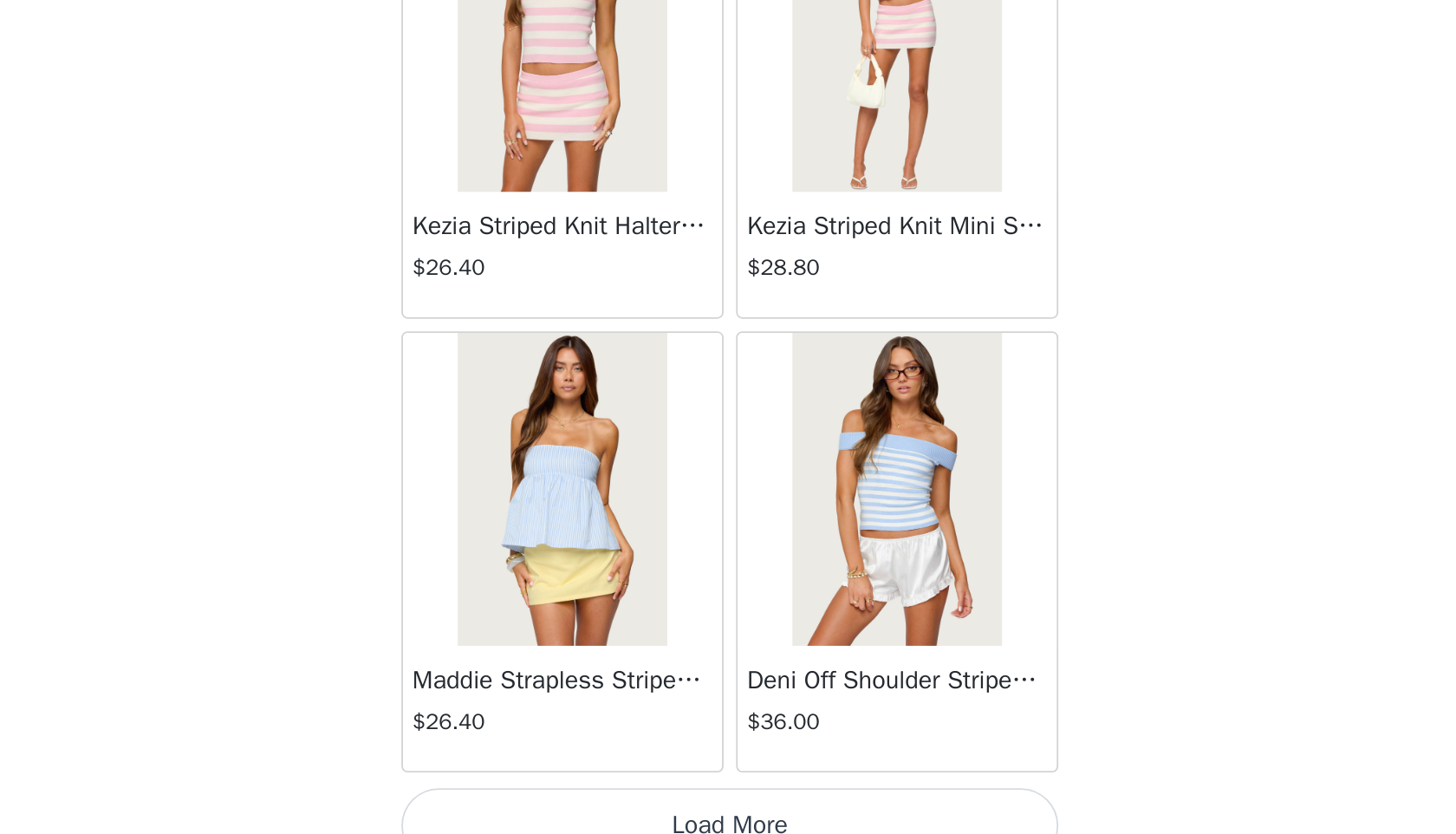 scroll, scrollTop: 14390, scrollLeft: 0, axis: vertical 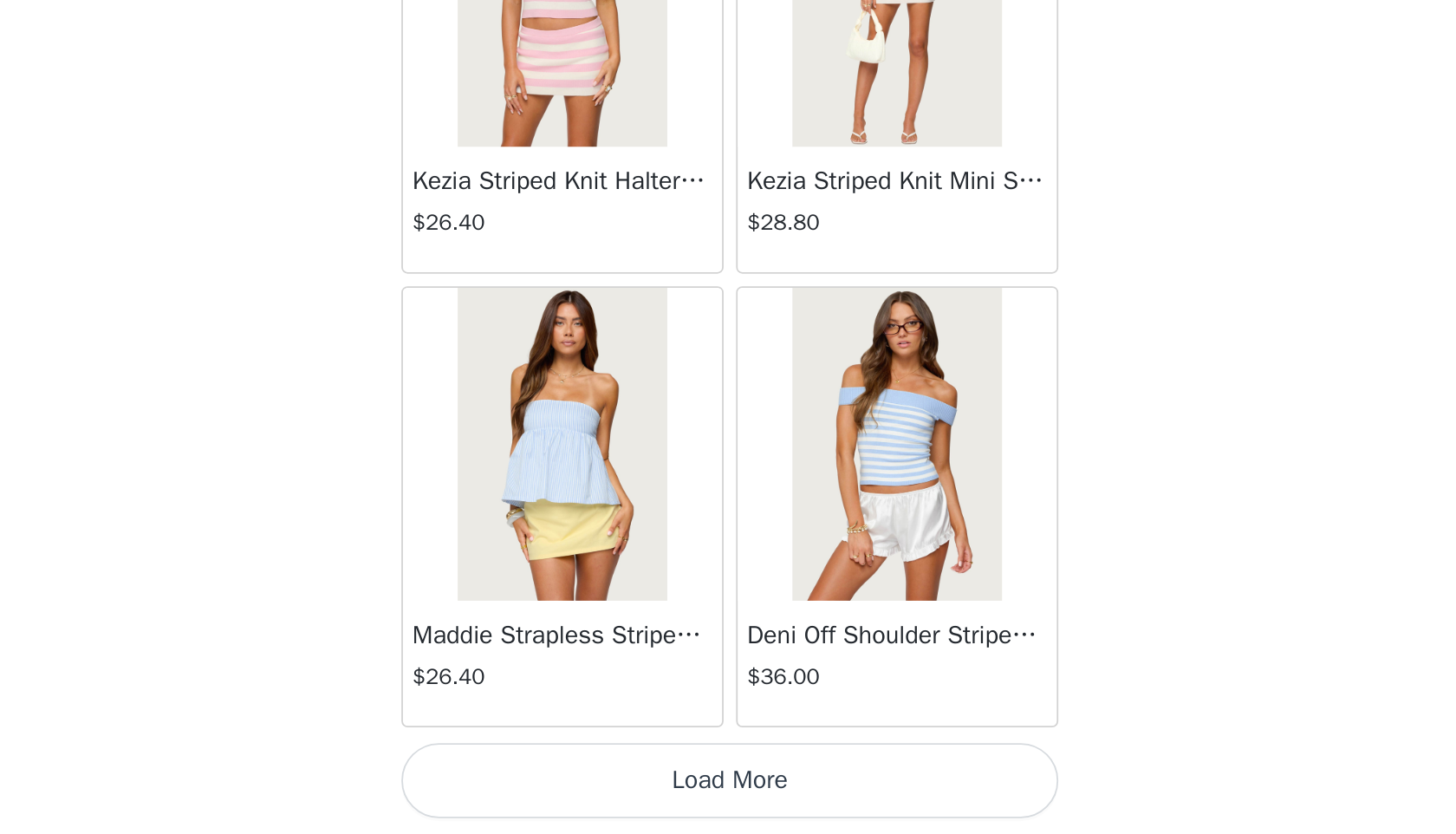 click on "Load More" at bounding box center [728, 805] 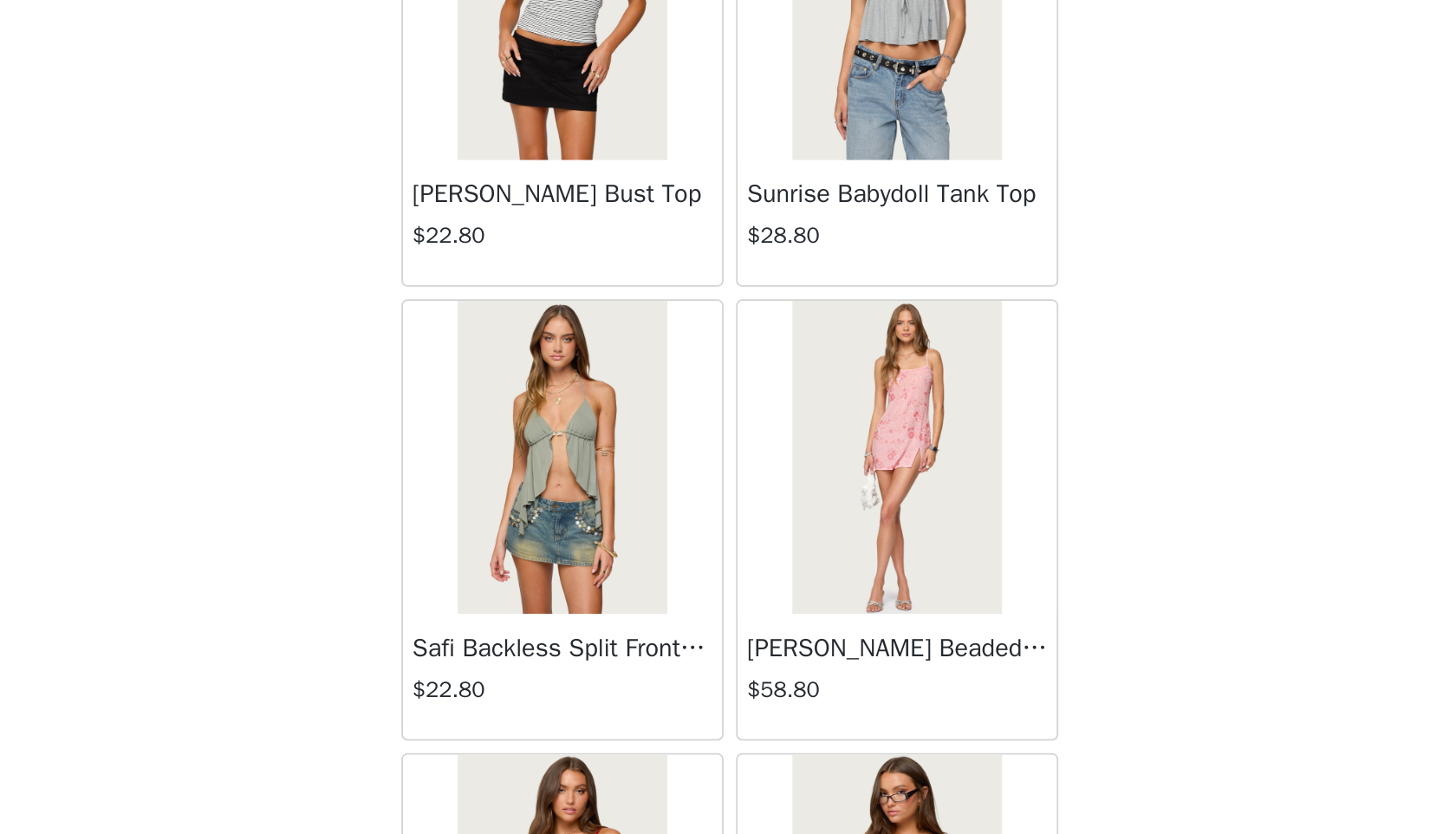 scroll, scrollTop: 15147, scrollLeft: 0, axis: vertical 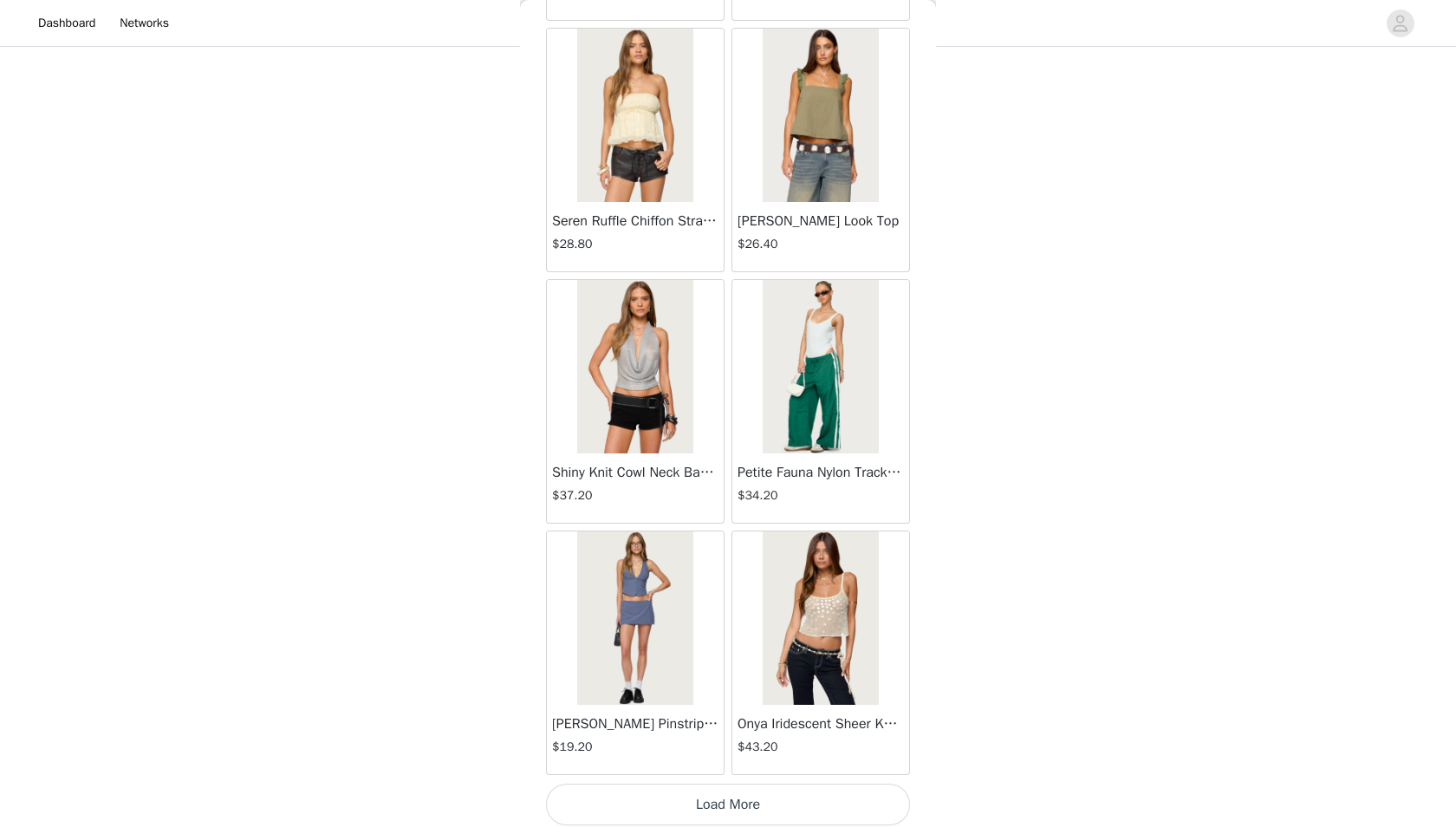 click on "Load More" at bounding box center (728, 805) 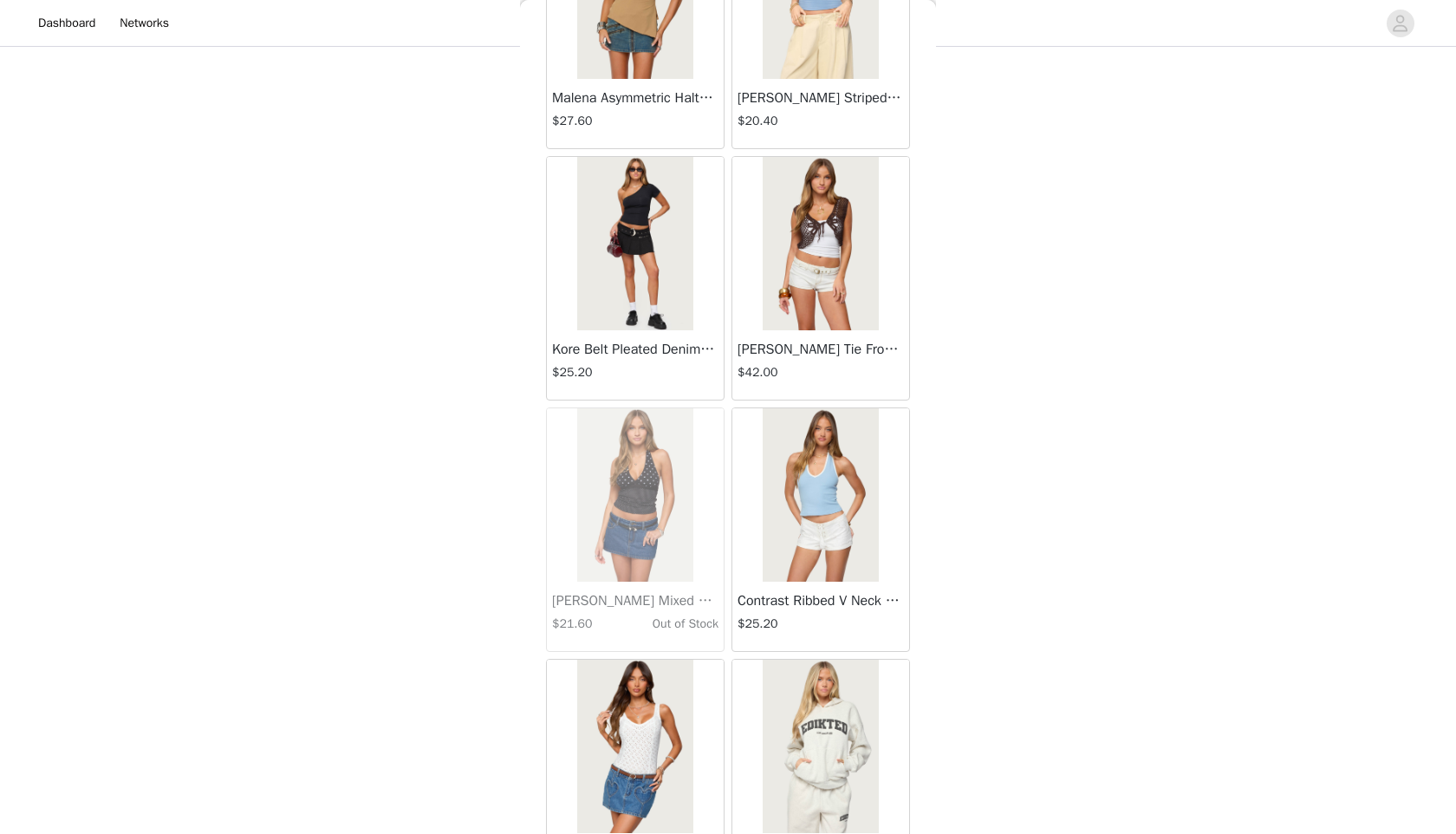 scroll, scrollTop: 19418, scrollLeft: 0, axis: vertical 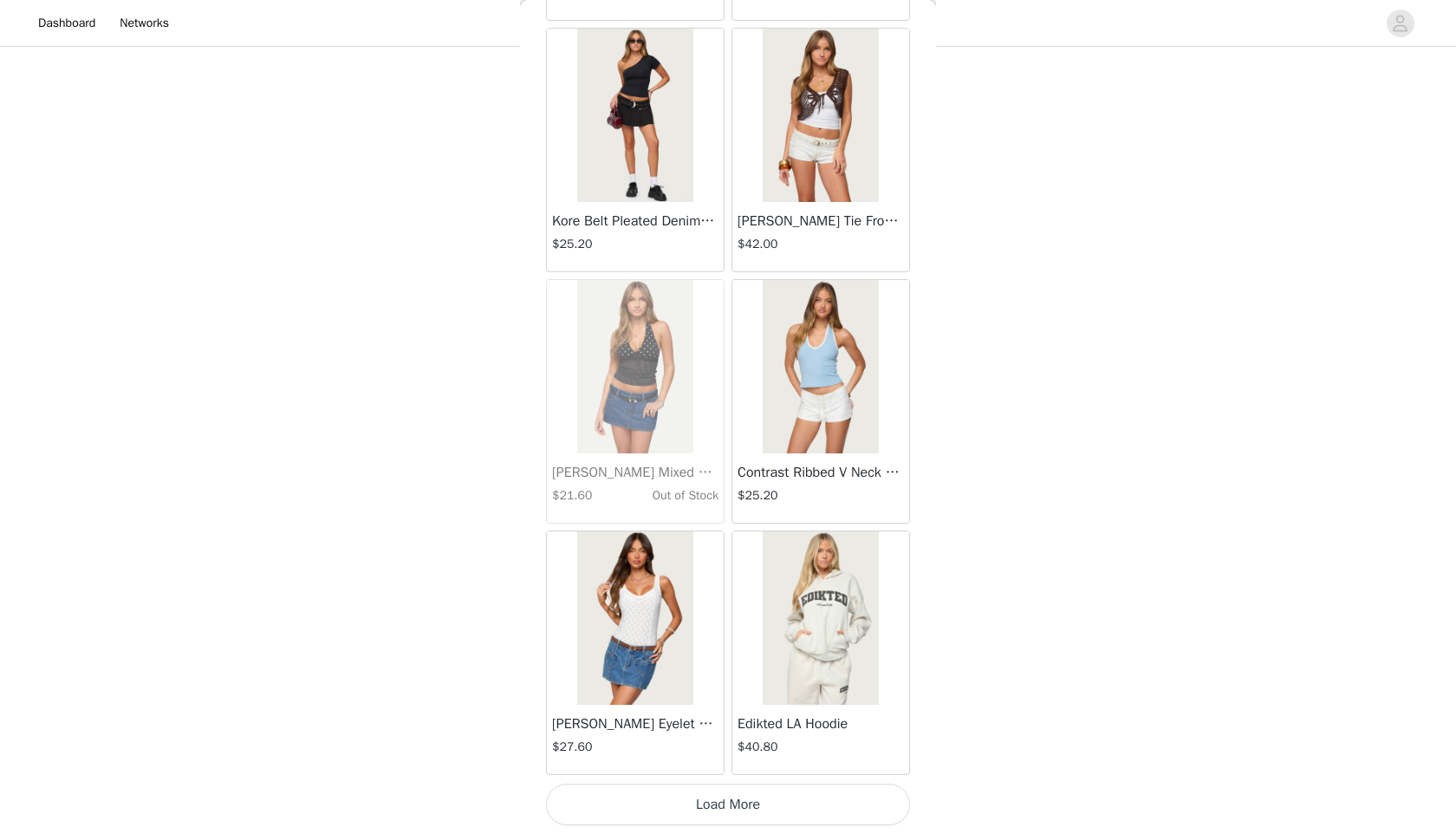 click on "Load More" at bounding box center [728, 805] 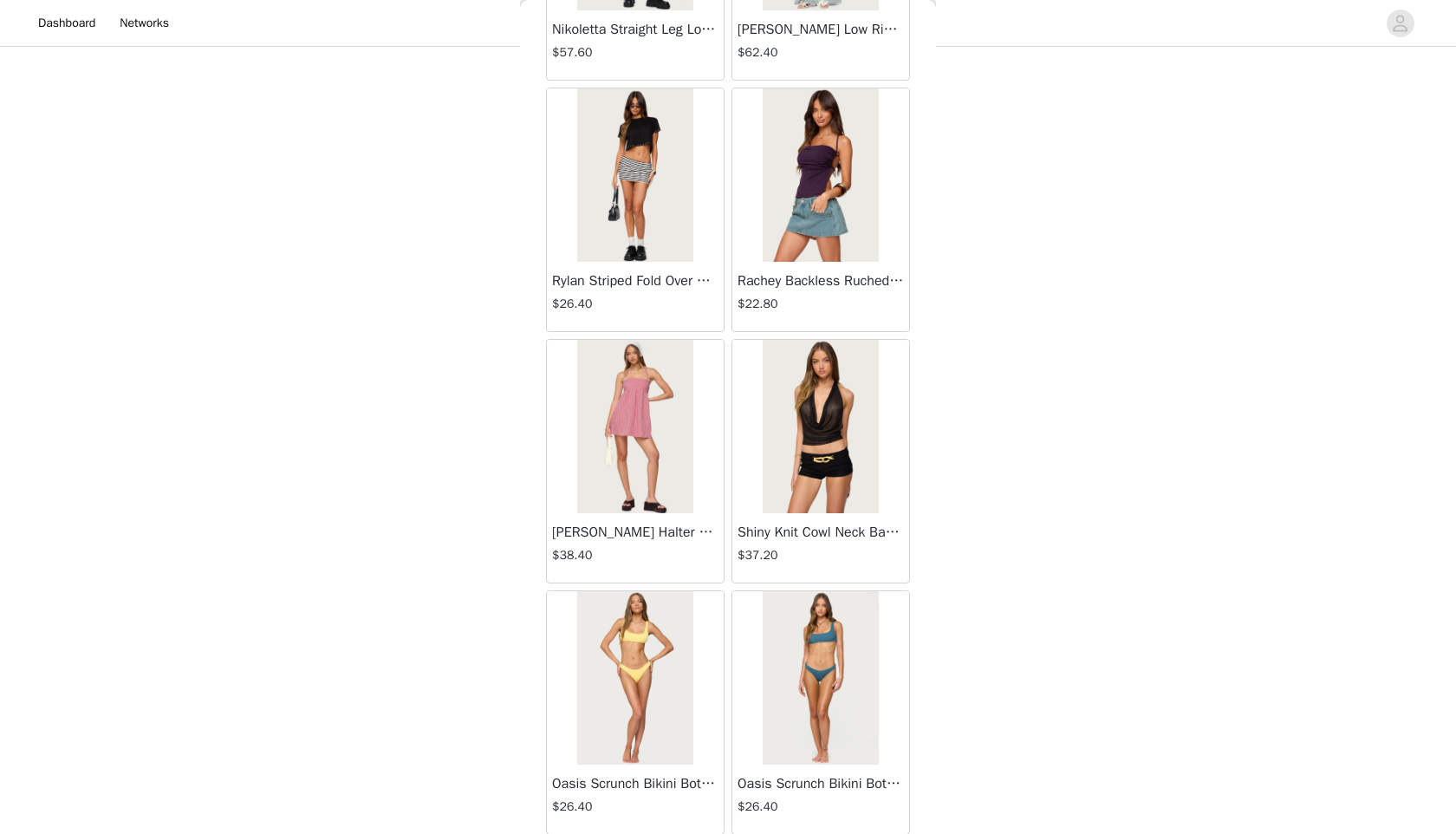scroll, scrollTop: 21932, scrollLeft: 0, axis: vertical 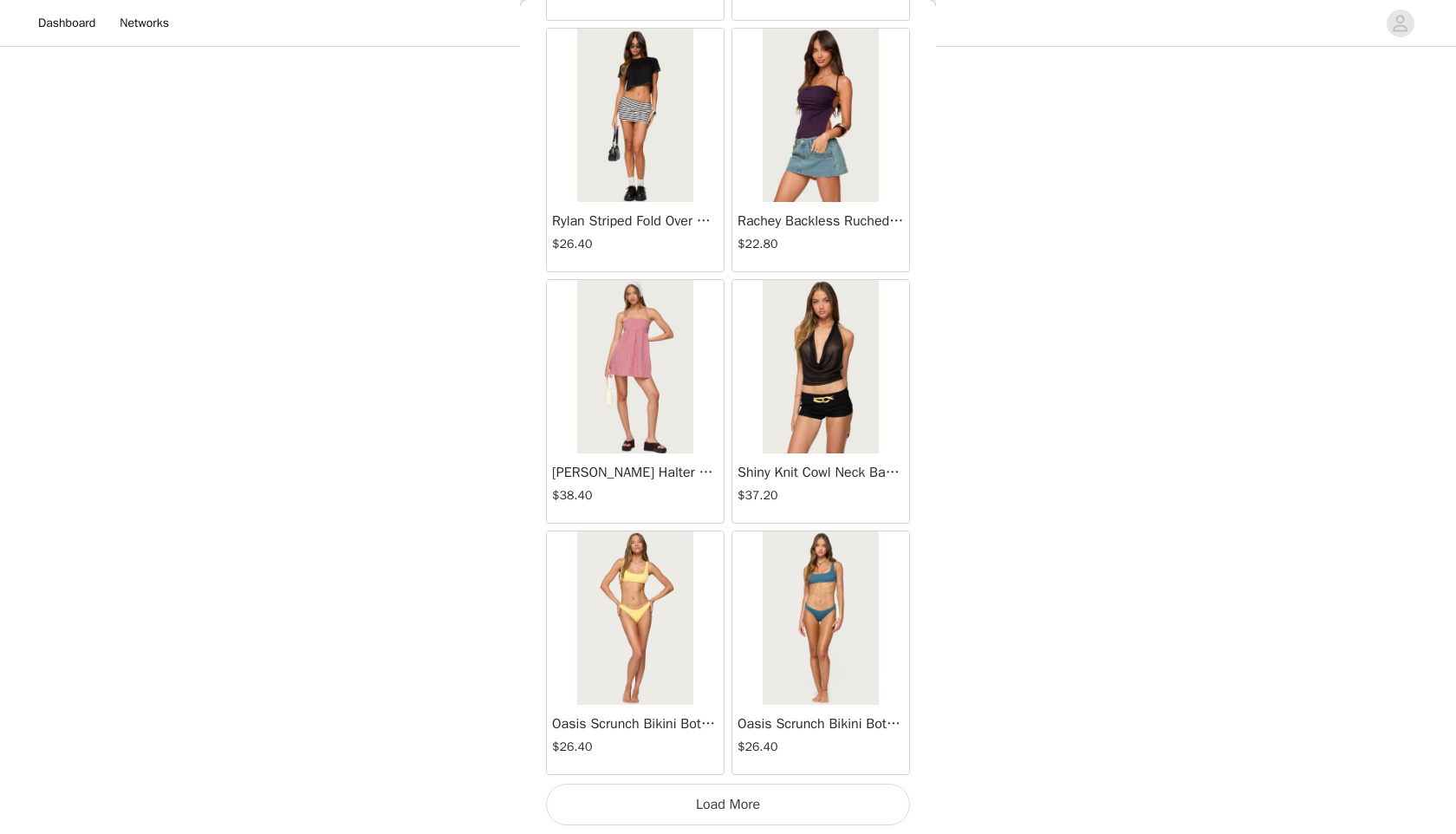 click on "Load More" at bounding box center (728, 805) 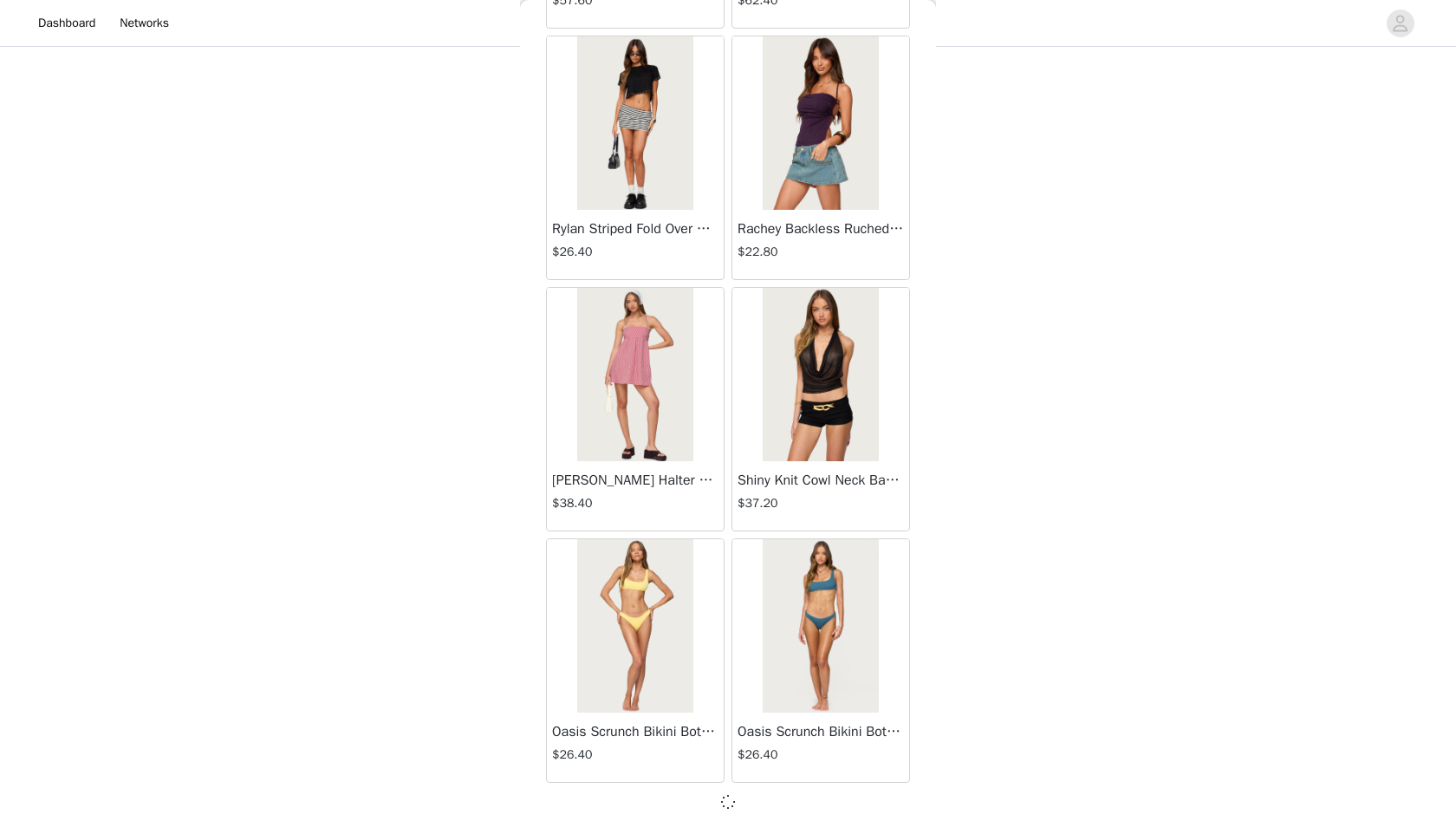 scroll, scrollTop: 21924, scrollLeft: 0, axis: vertical 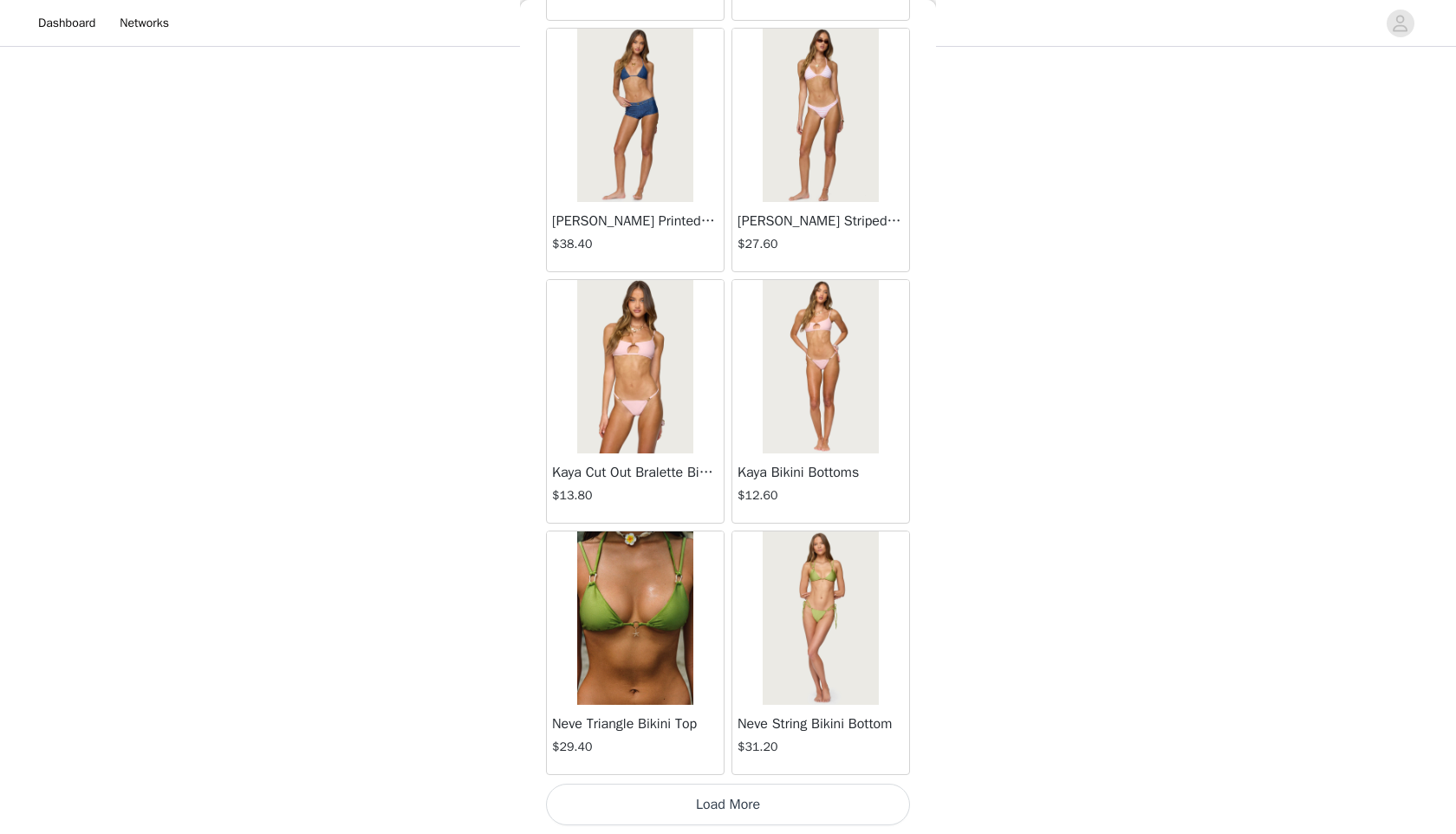 click on "Load More" at bounding box center [728, 805] 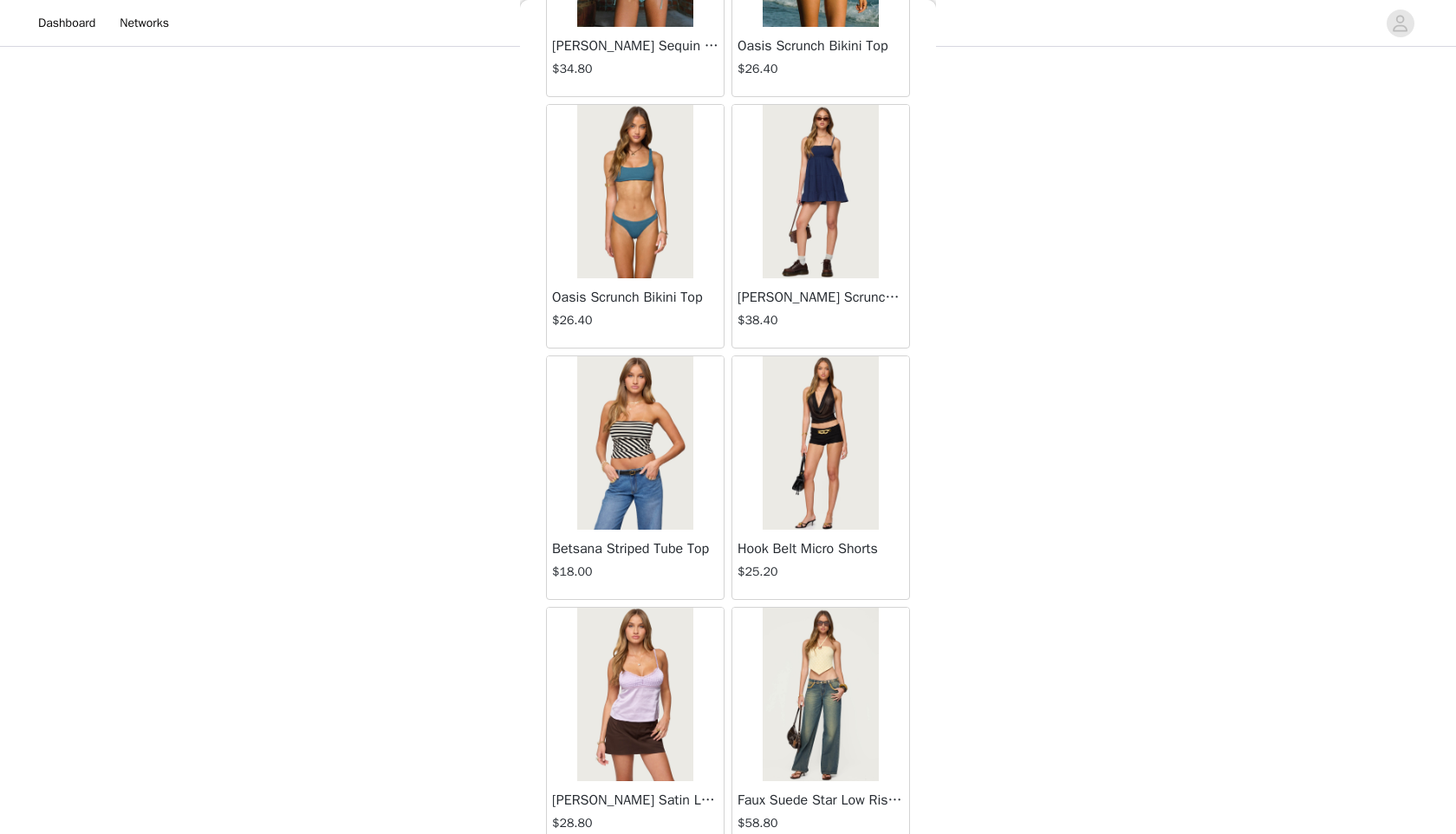scroll, scrollTop: 26960, scrollLeft: 0, axis: vertical 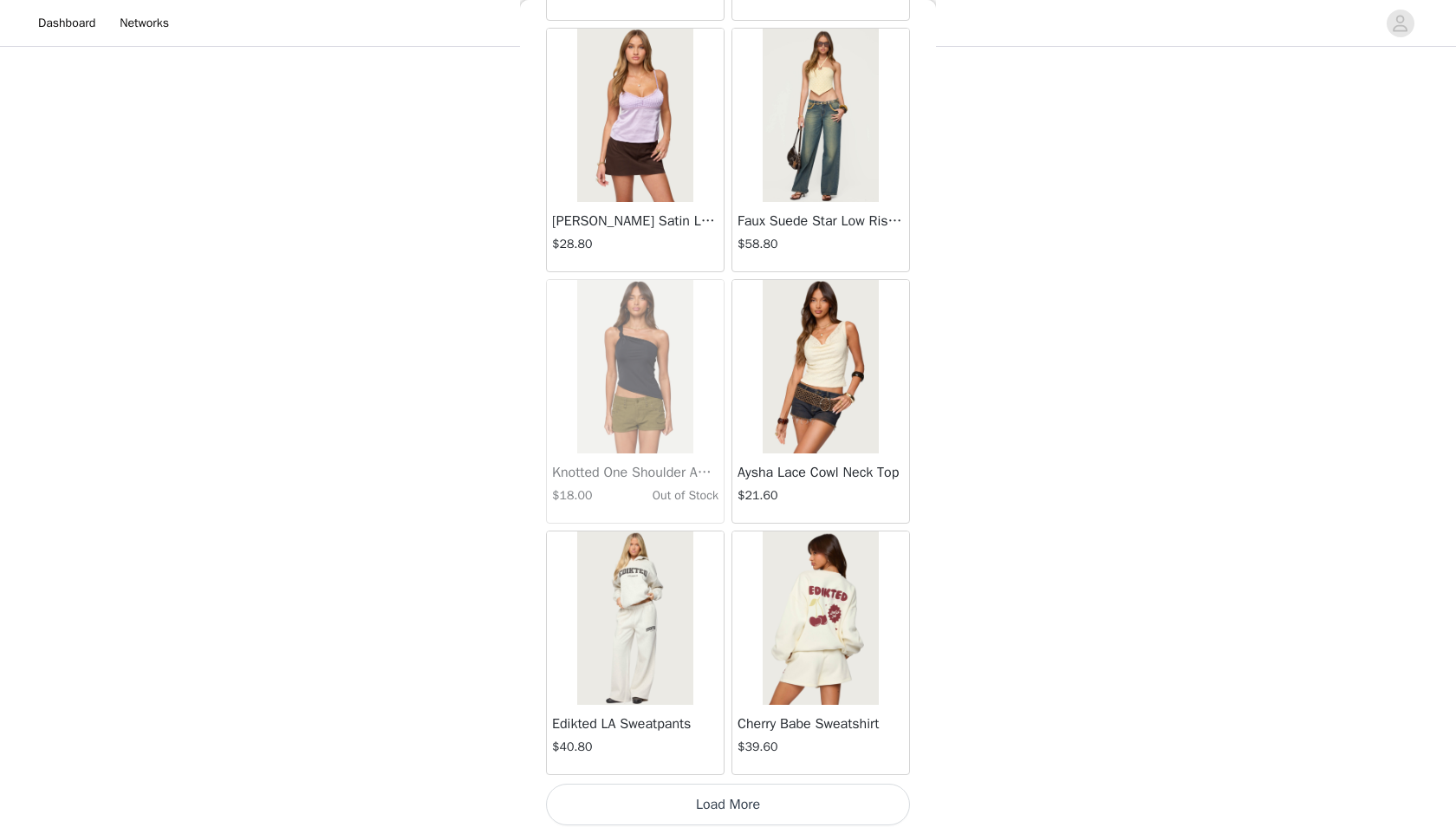 click on "Load More" at bounding box center (728, 805) 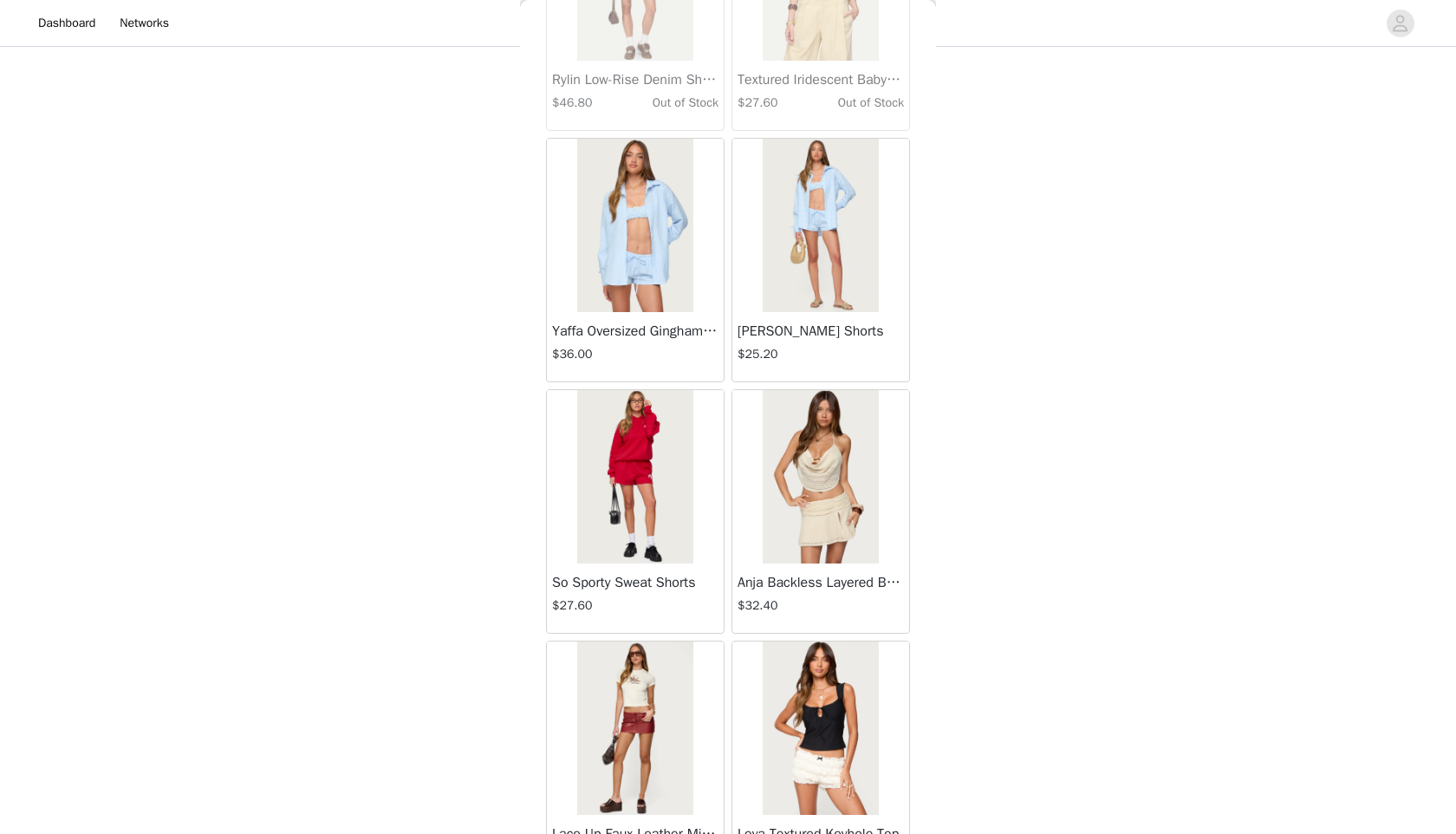 scroll, scrollTop: 29474, scrollLeft: 0, axis: vertical 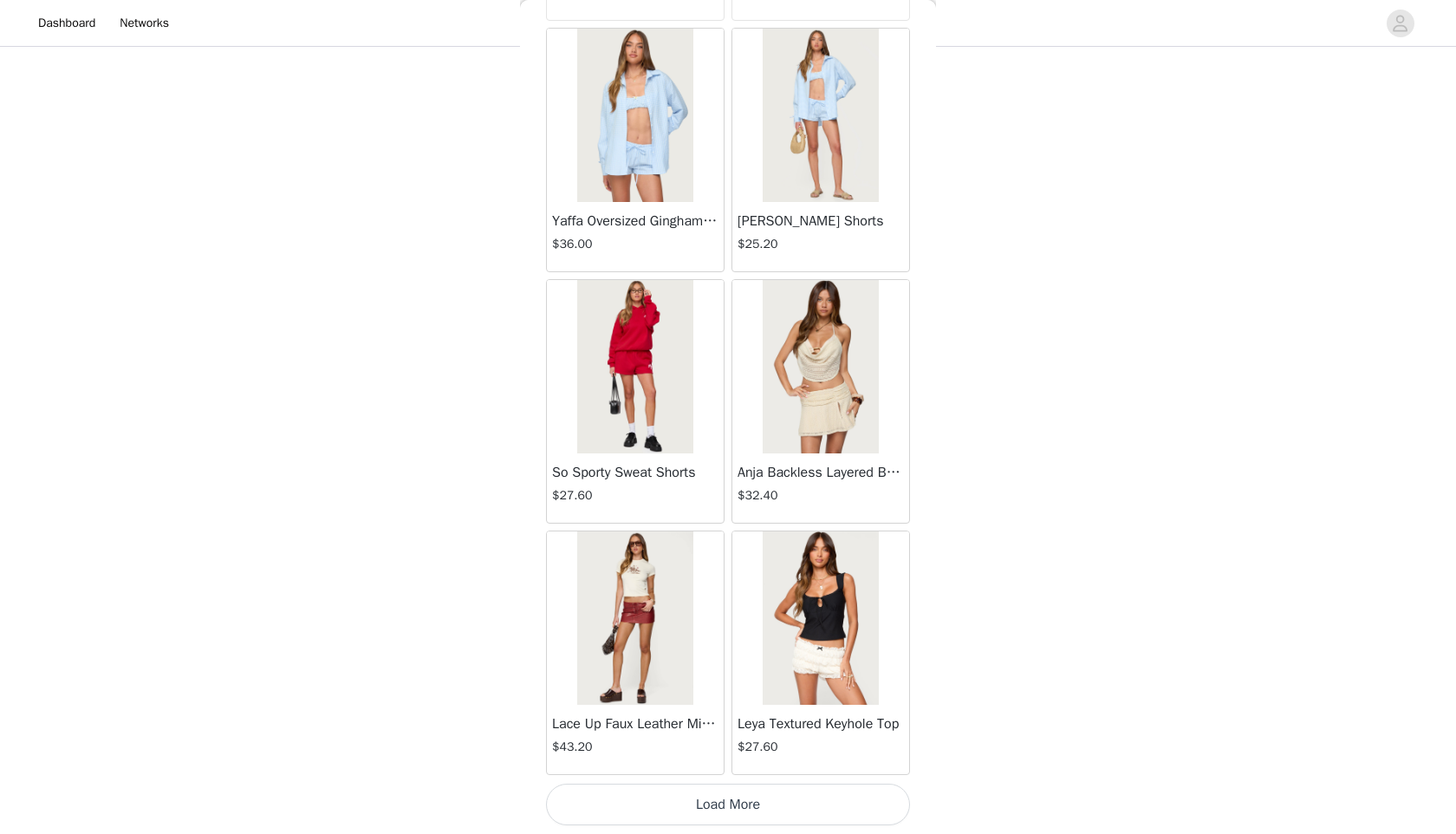 click on "Load More" at bounding box center (728, 805) 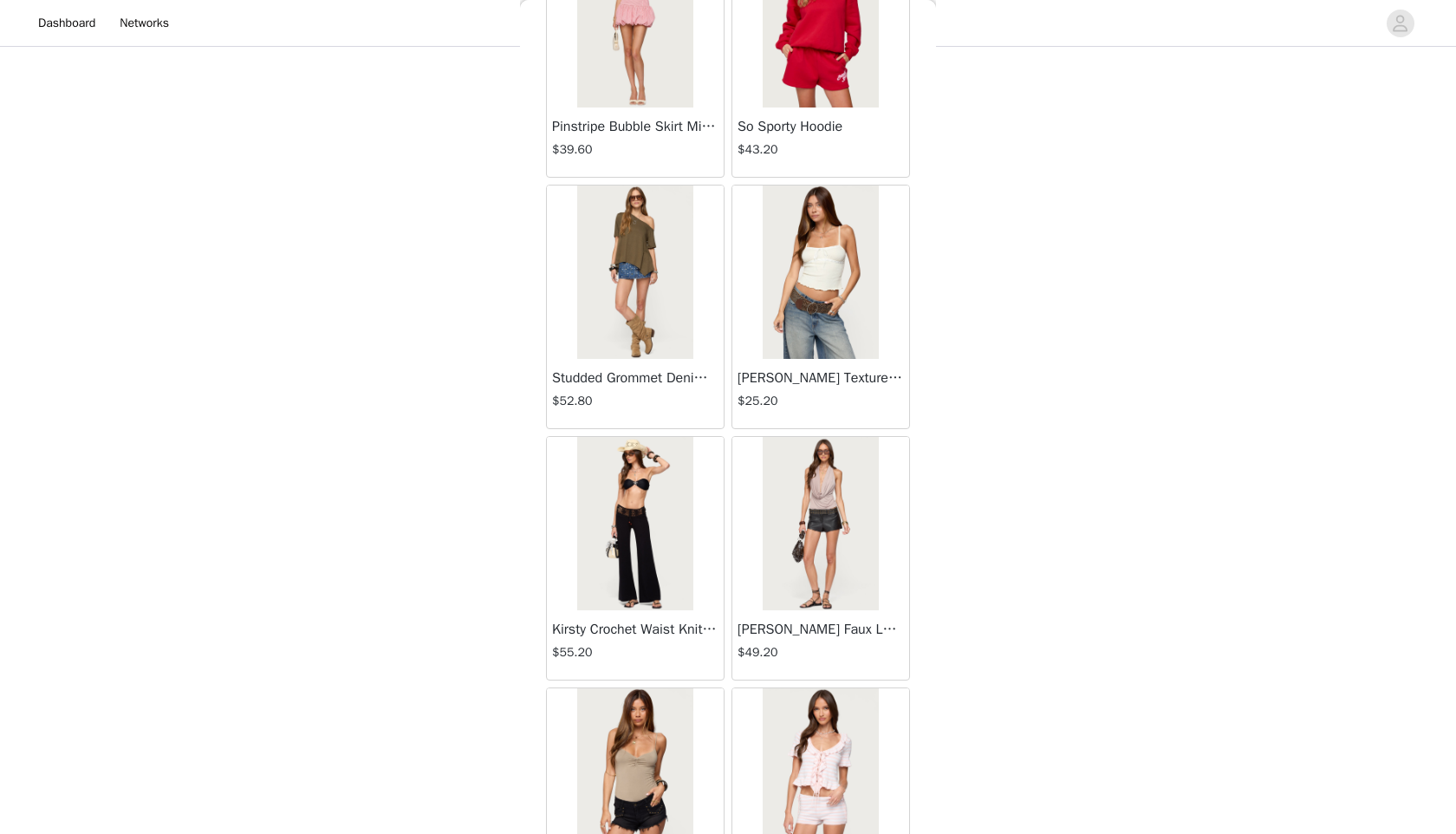 scroll, scrollTop: 31583, scrollLeft: 0, axis: vertical 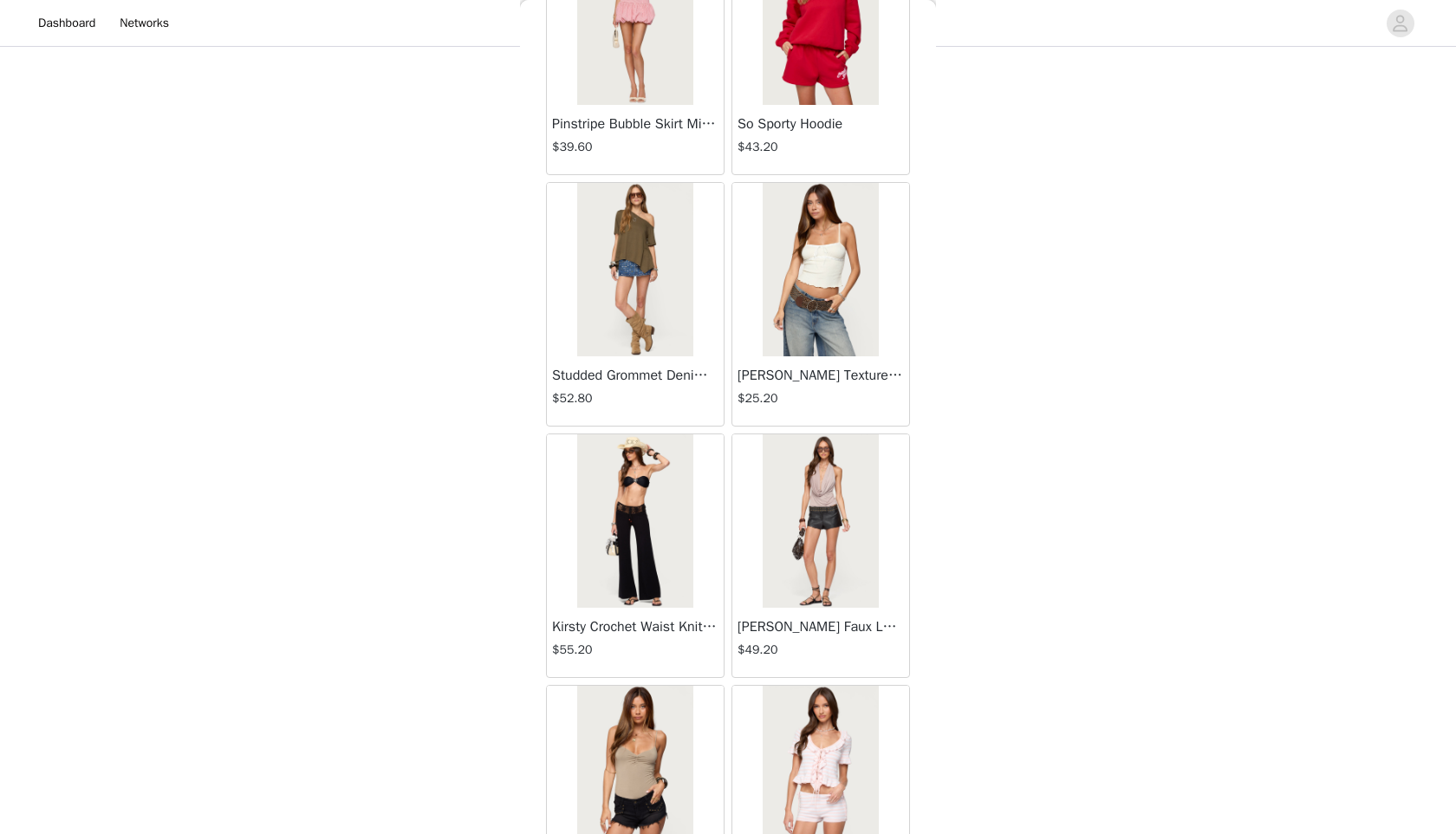 click at bounding box center (634, 521) 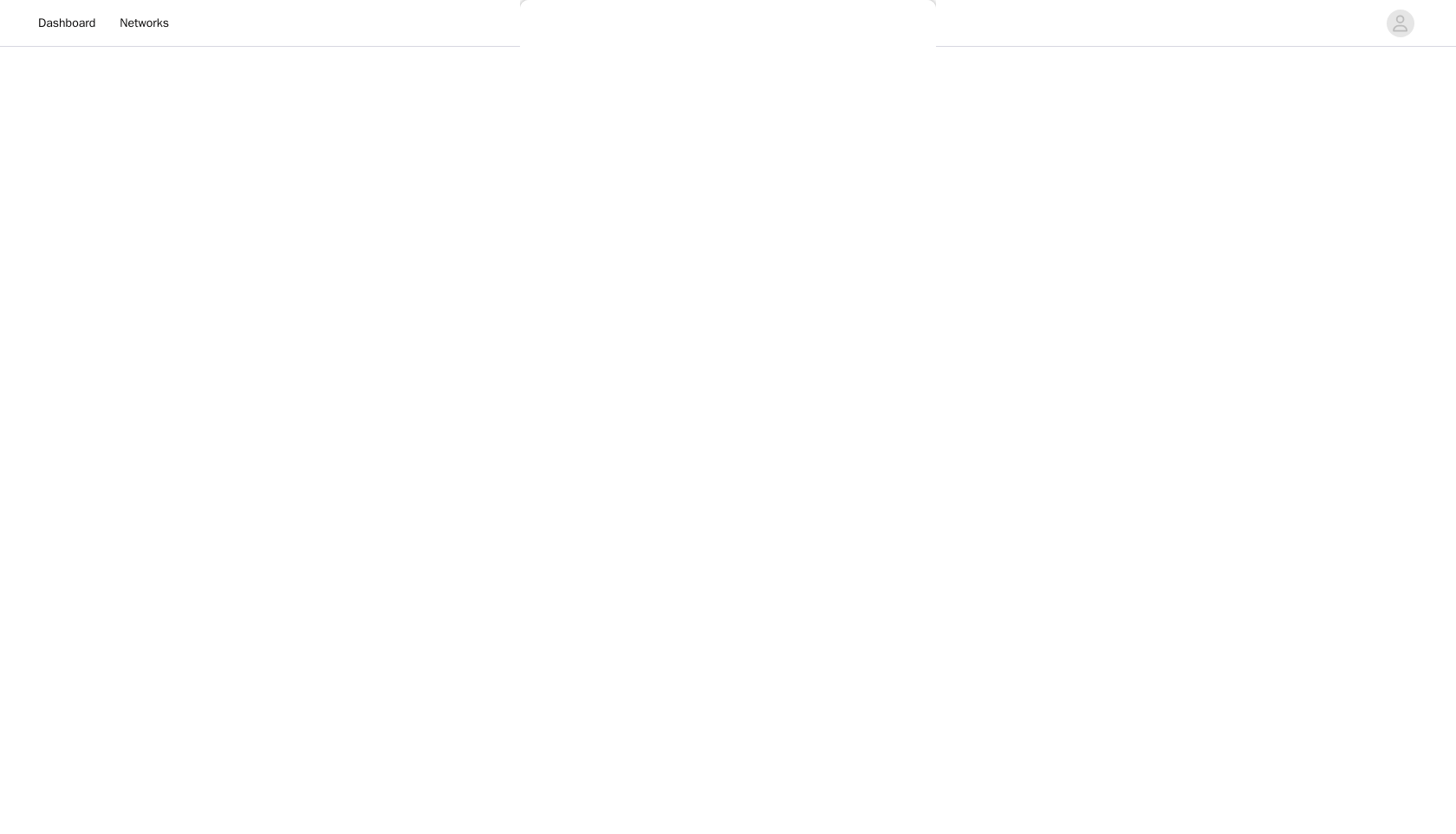 scroll, scrollTop: 0, scrollLeft: 0, axis: both 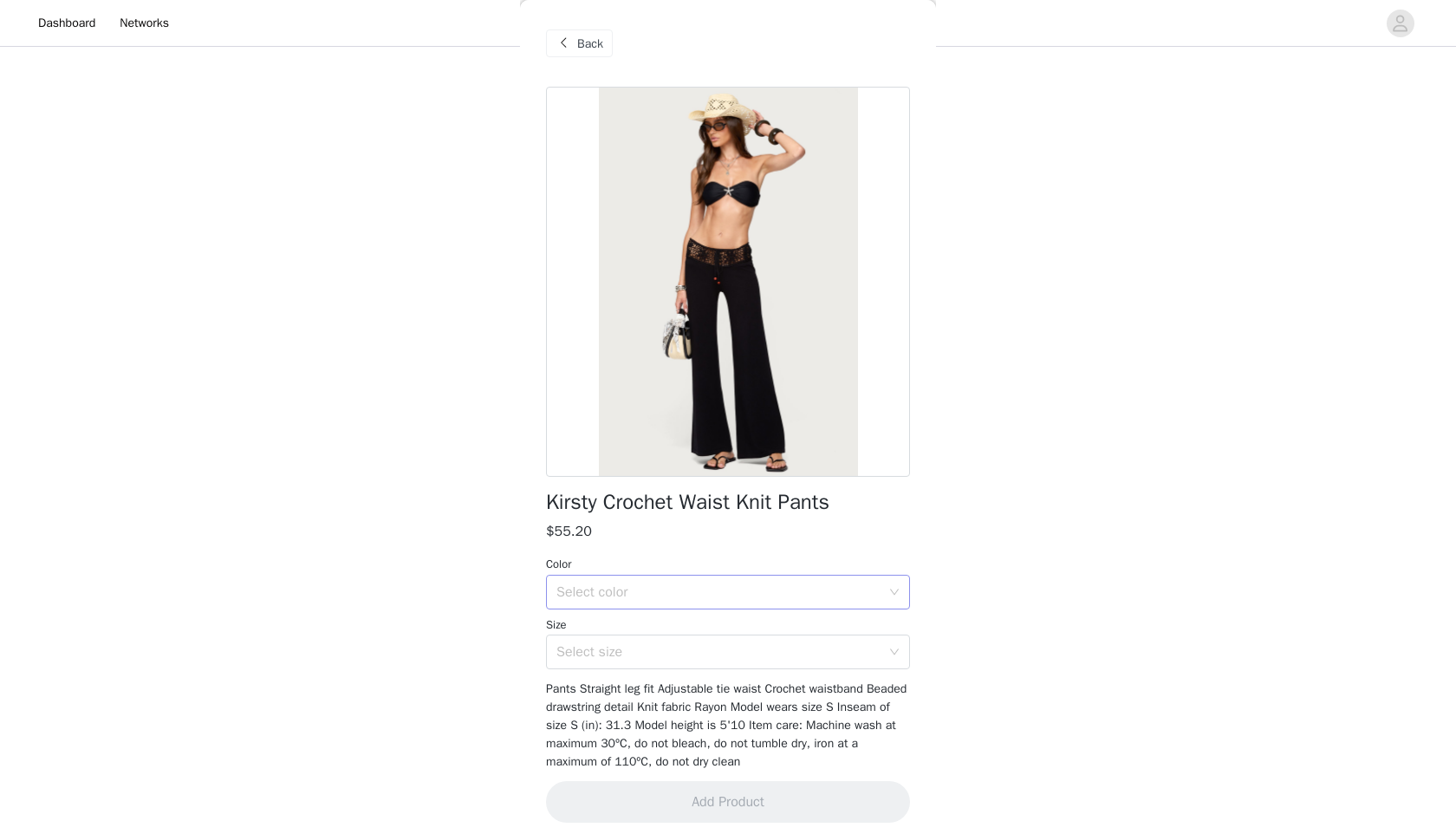 click on "Select color" at bounding box center (718, 592) 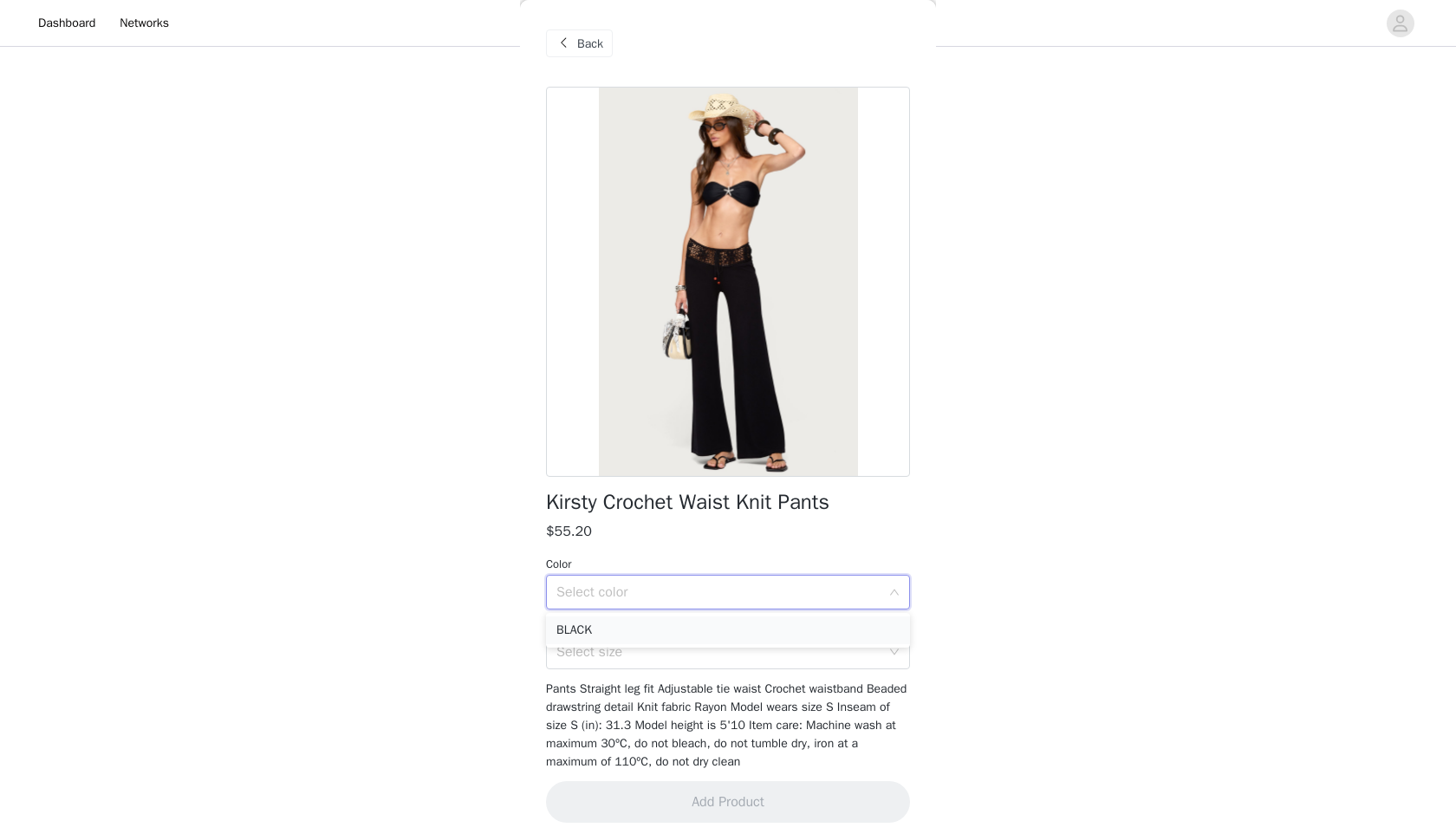 click on "BLACK" at bounding box center [728, 630] 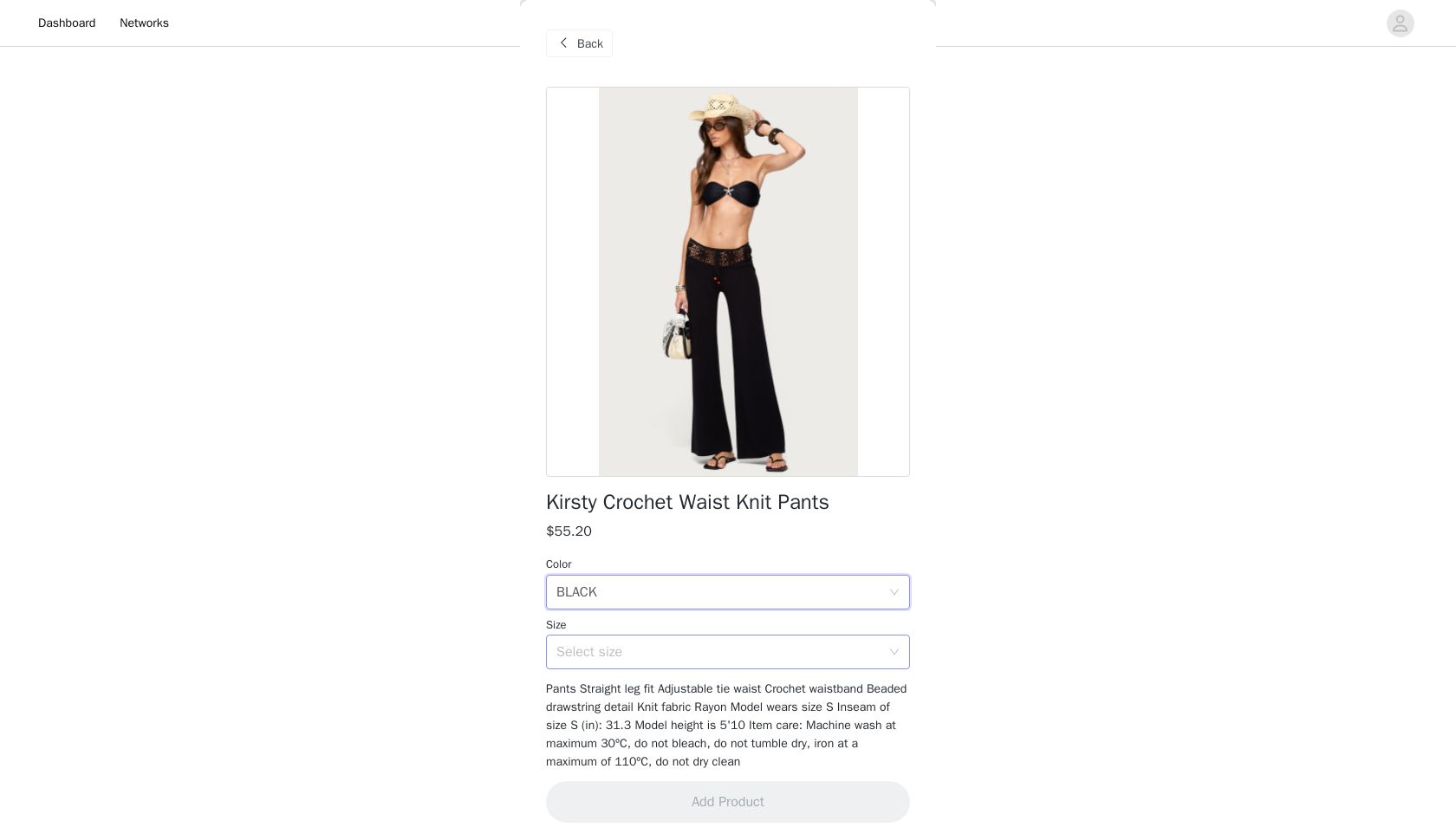 click on "Select size" at bounding box center [718, 652] 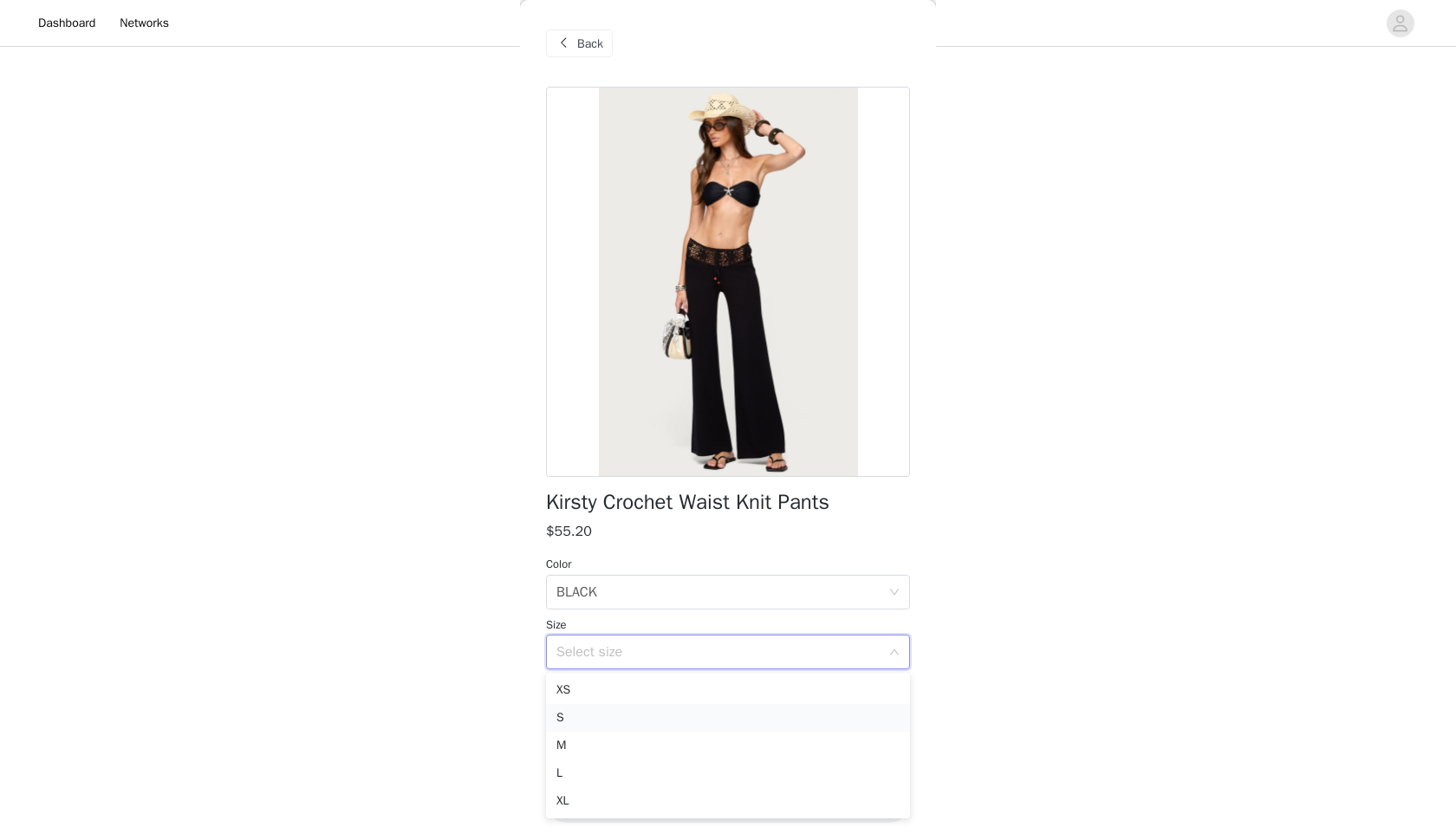 click on "S" at bounding box center (728, 718) 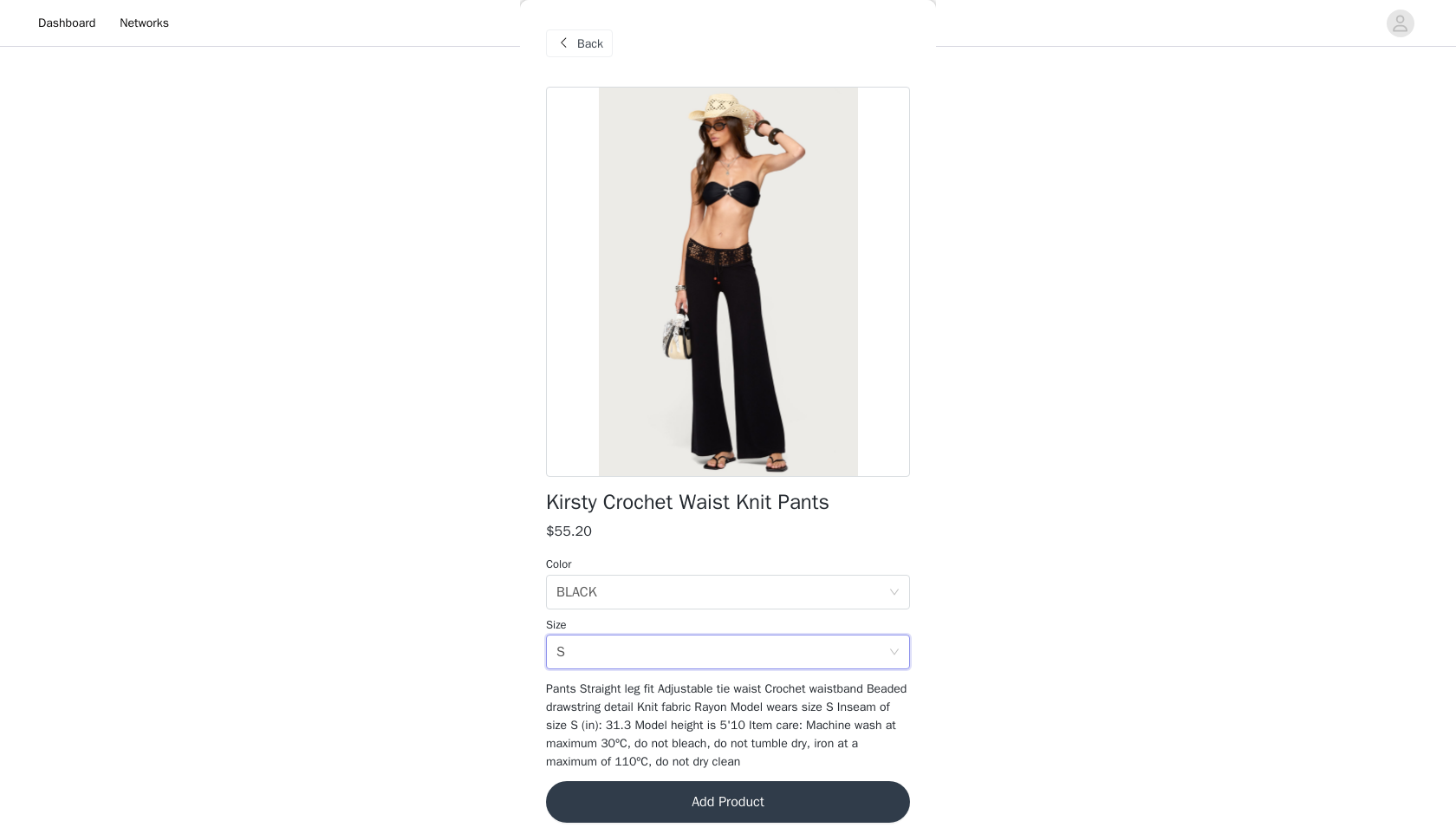 click on "Back" at bounding box center (590, 43) 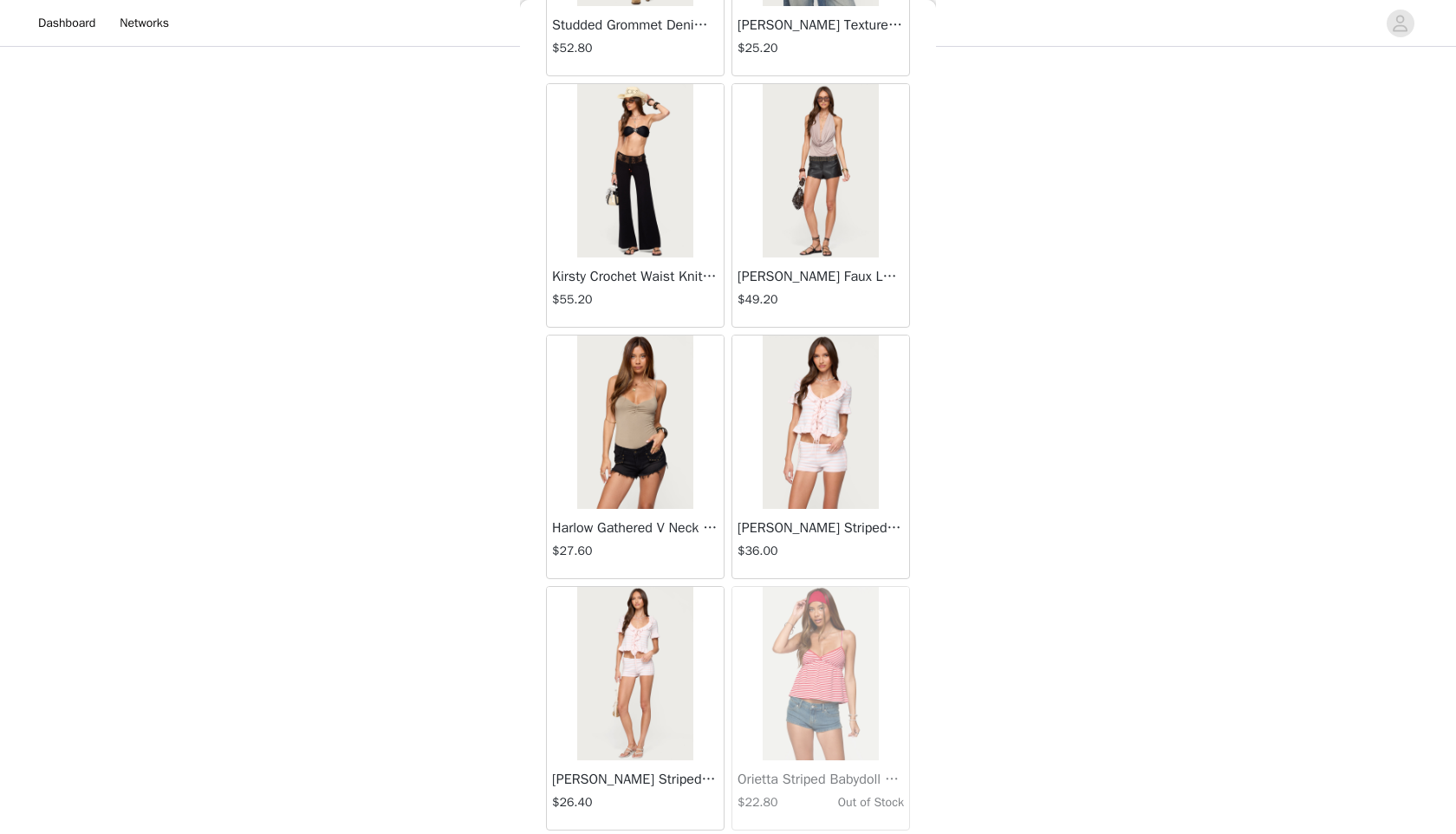 scroll, scrollTop: 31988, scrollLeft: 0, axis: vertical 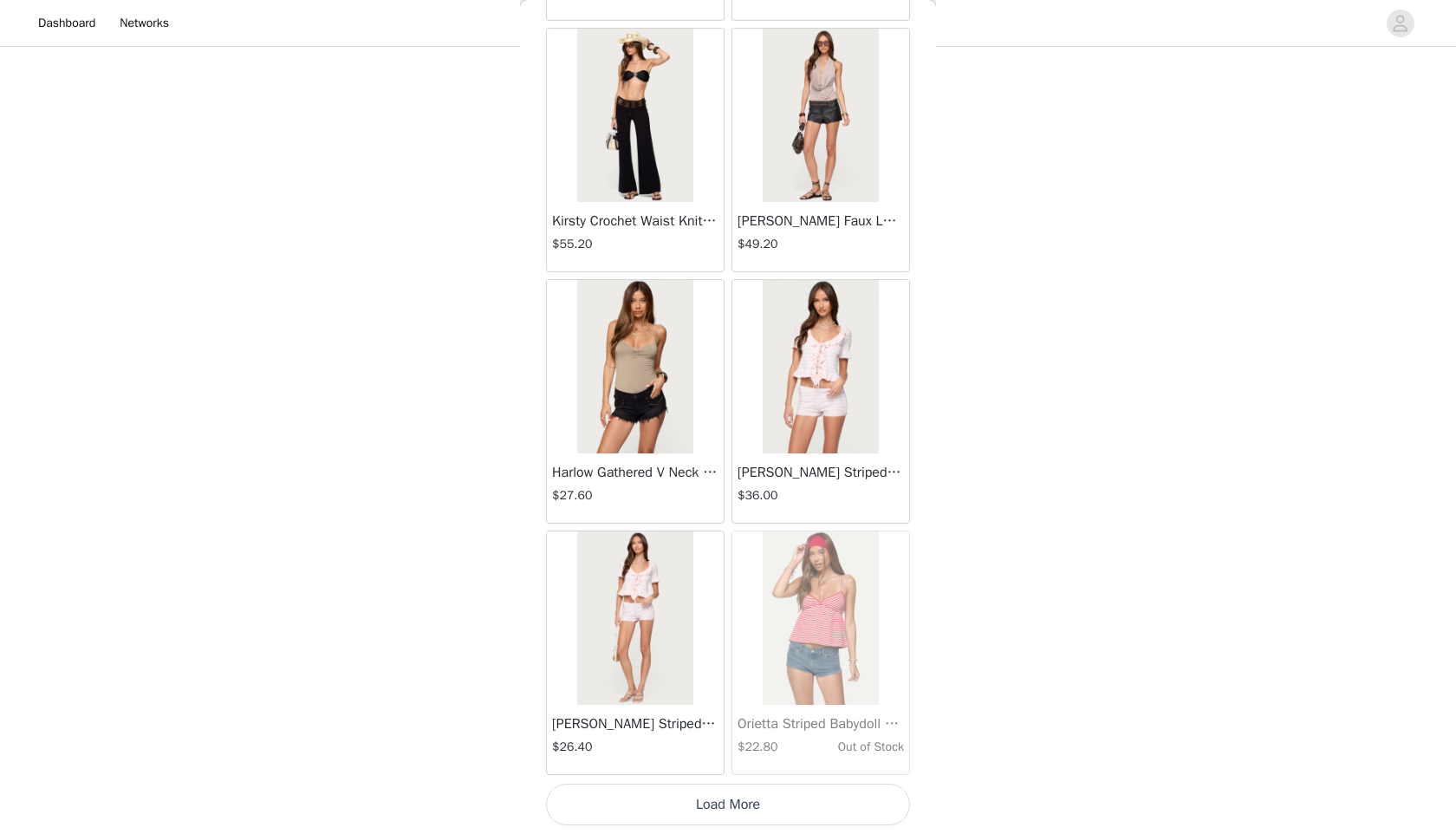 click on "Load More" at bounding box center (728, 805) 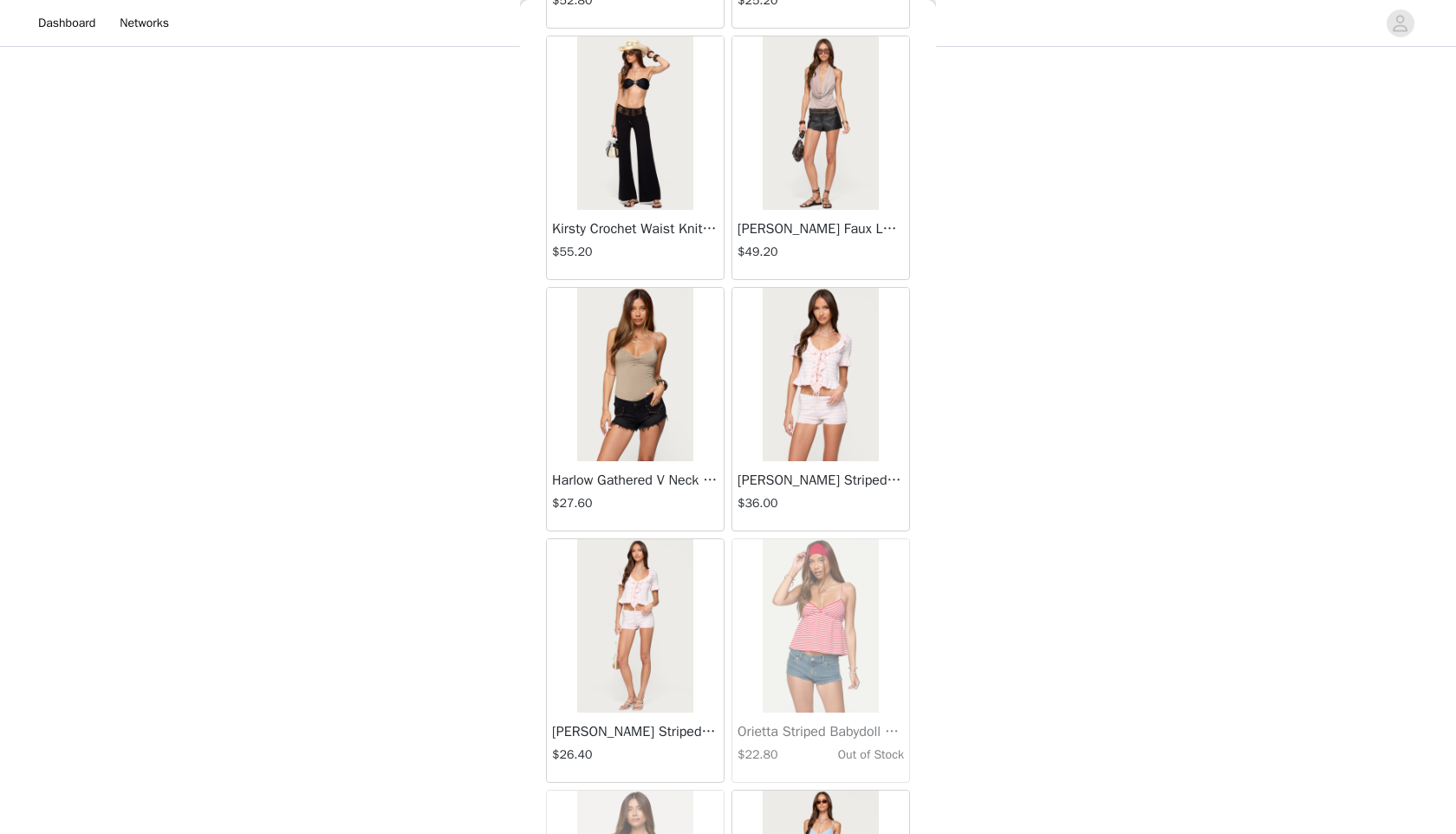 scroll, scrollTop: 31988, scrollLeft: 0, axis: vertical 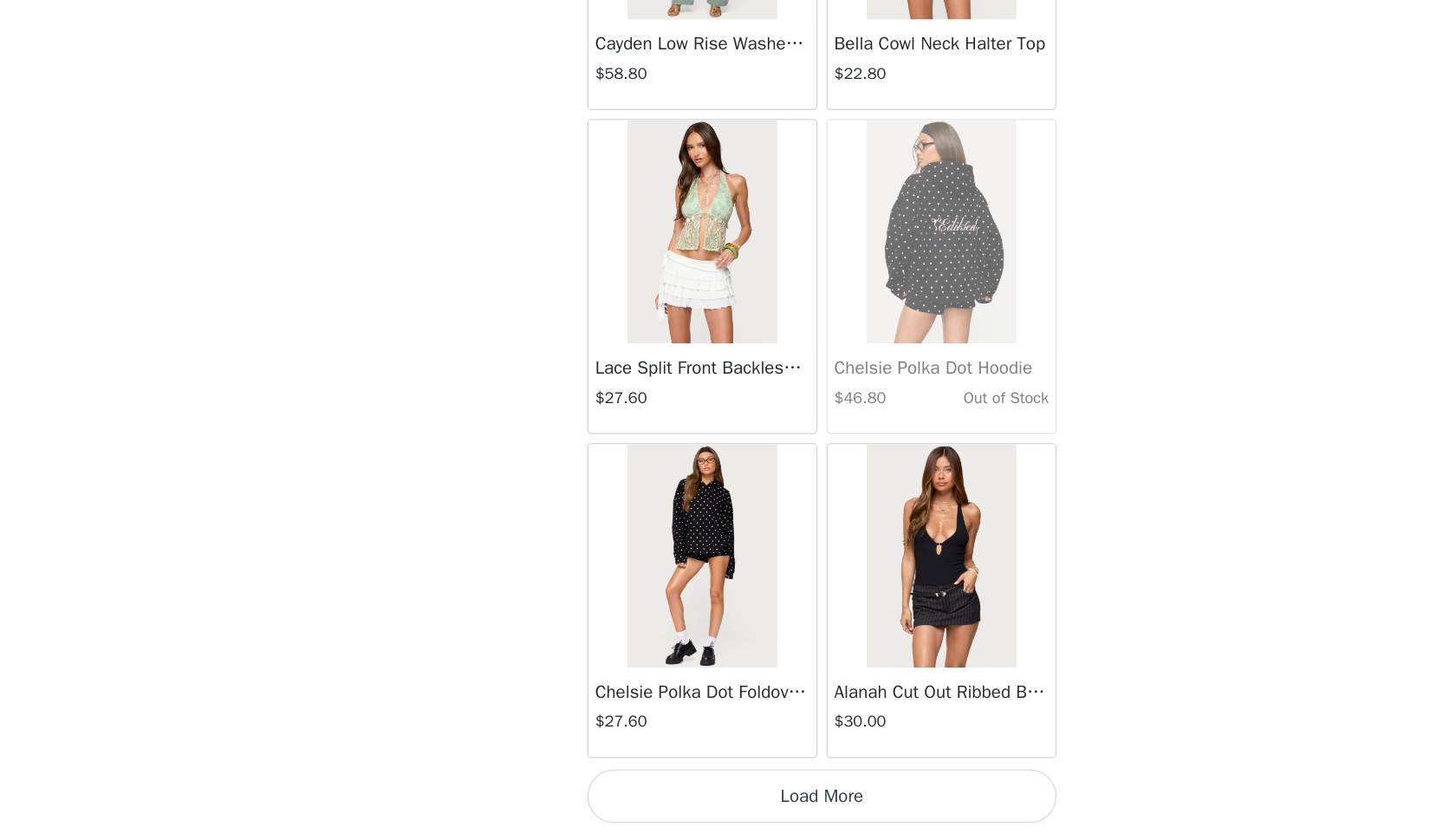 click on "Load More" at bounding box center [728, 805] 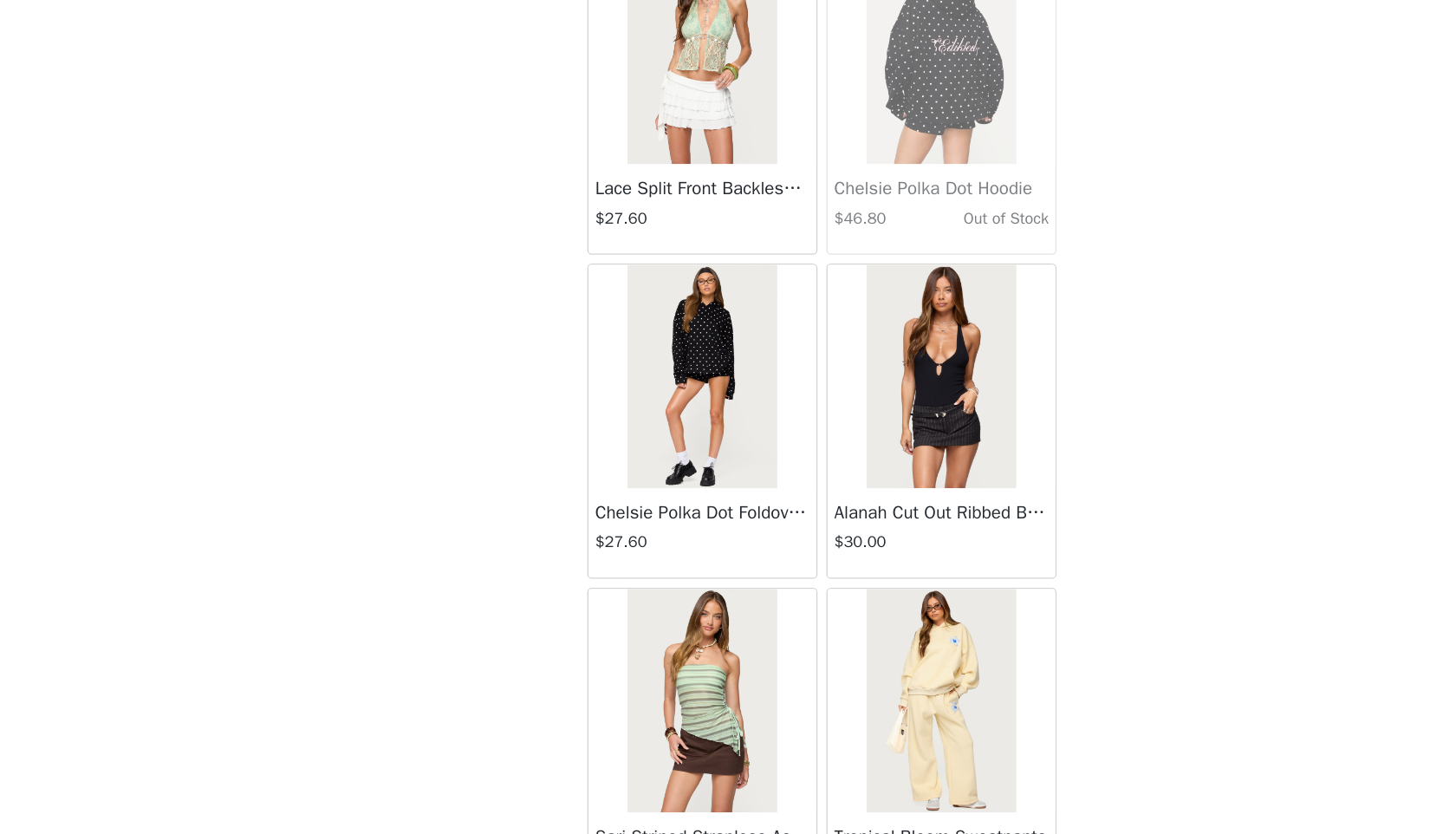 scroll, scrollTop: 34641, scrollLeft: 0, axis: vertical 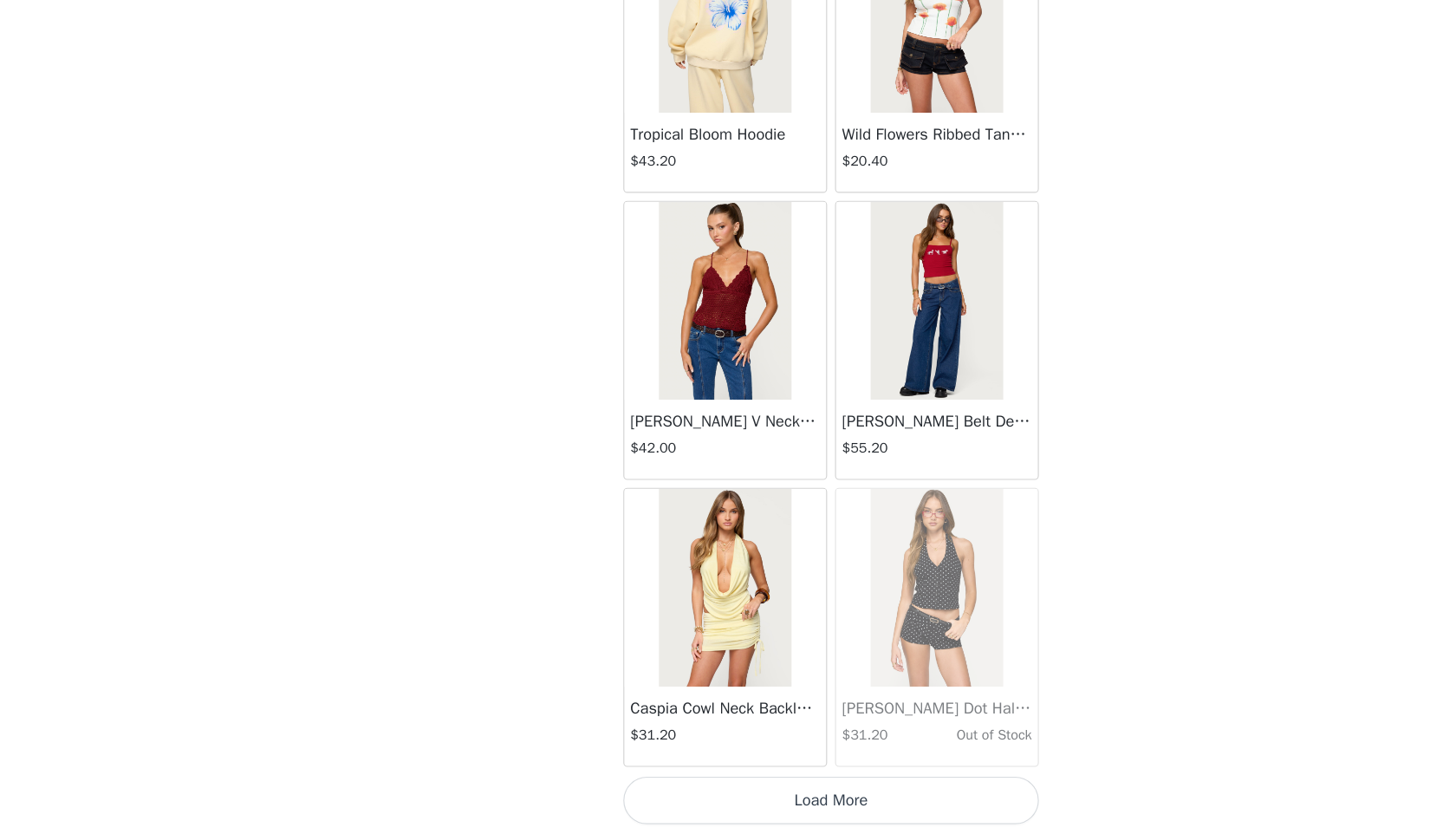 click on "Load More" at bounding box center [728, 805] 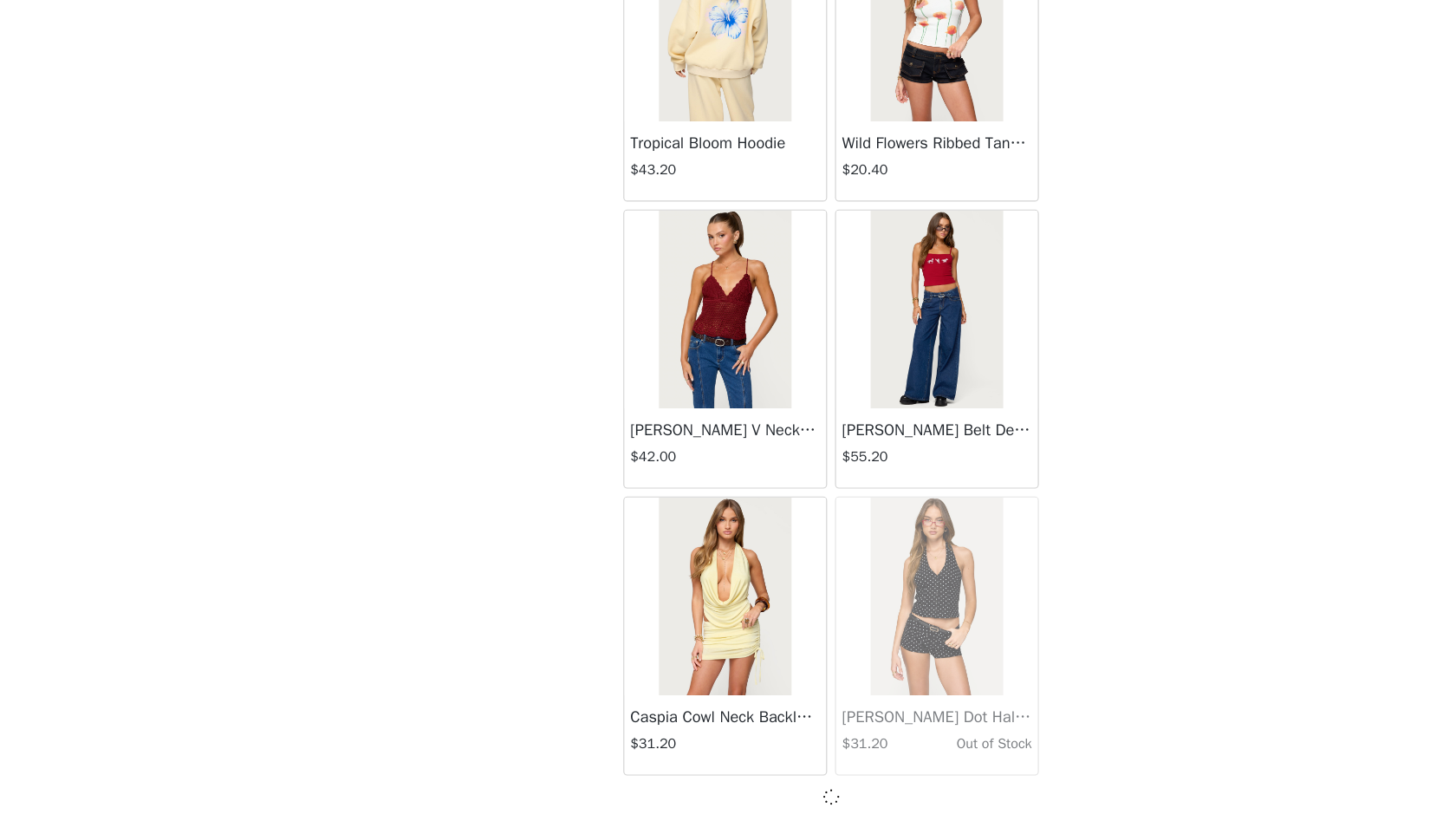 scroll, scrollTop: 37009, scrollLeft: 0, axis: vertical 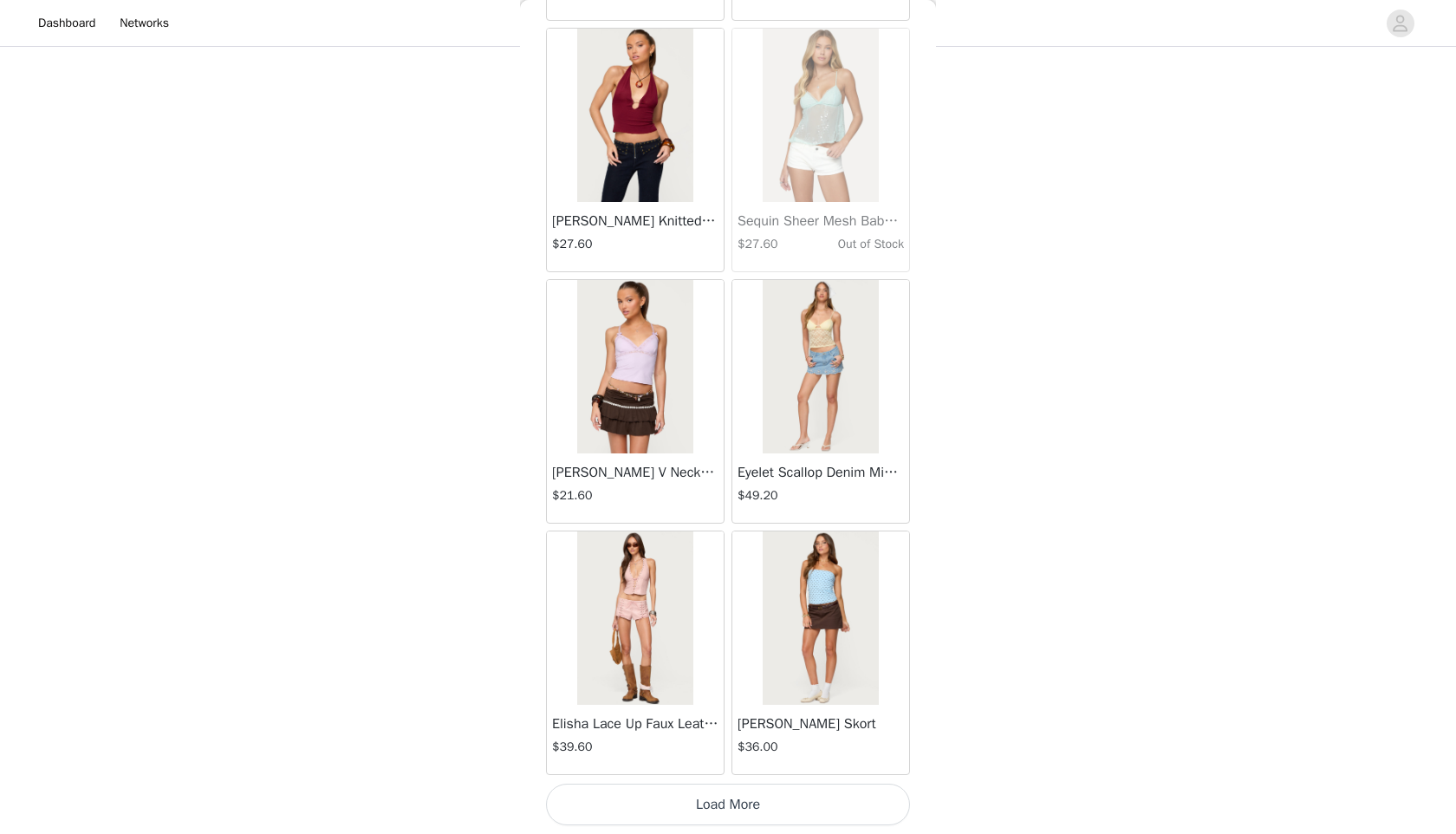 click on "Load More" at bounding box center (728, 805) 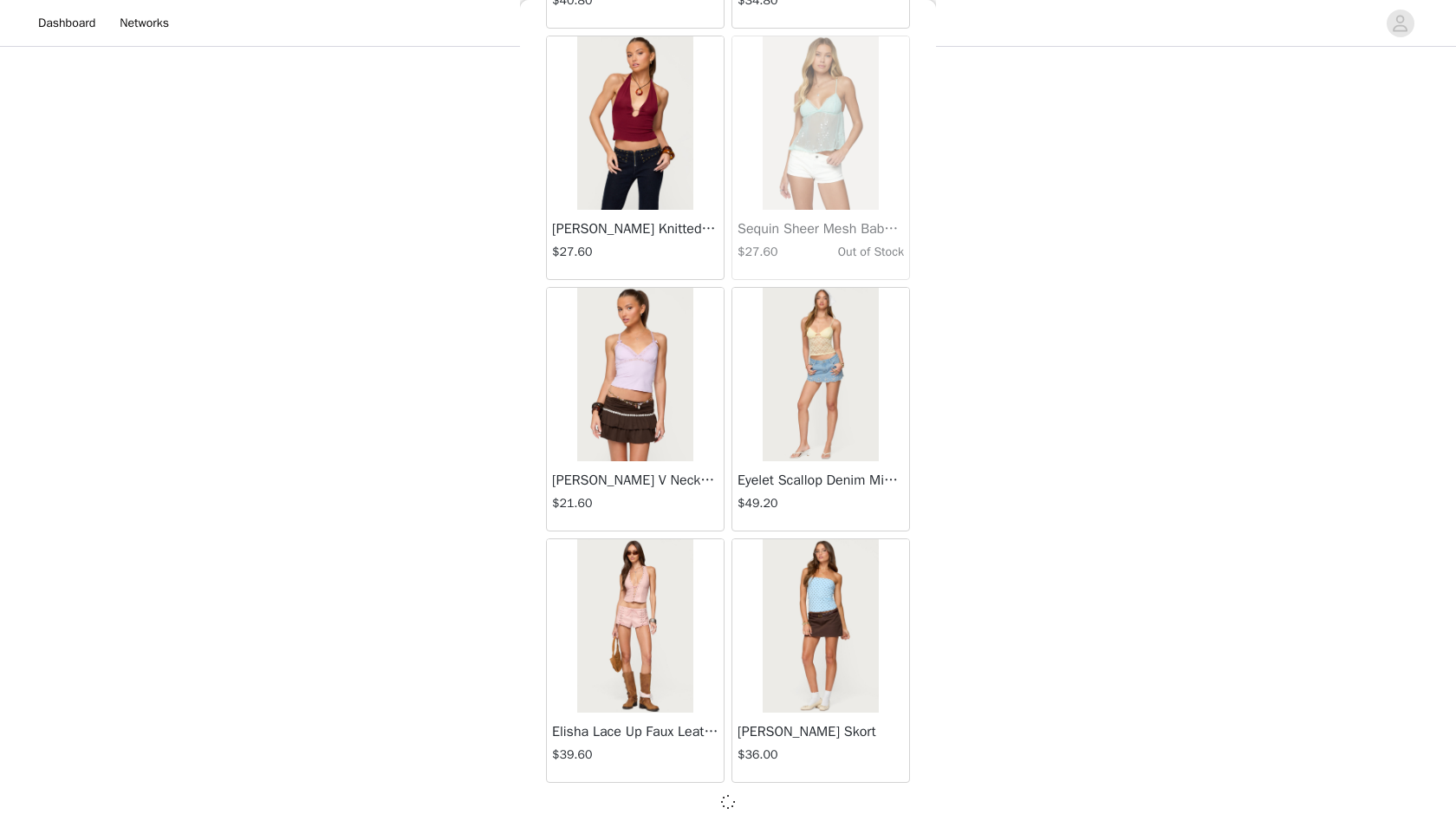 scroll, scrollTop: 39523, scrollLeft: 0, axis: vertical 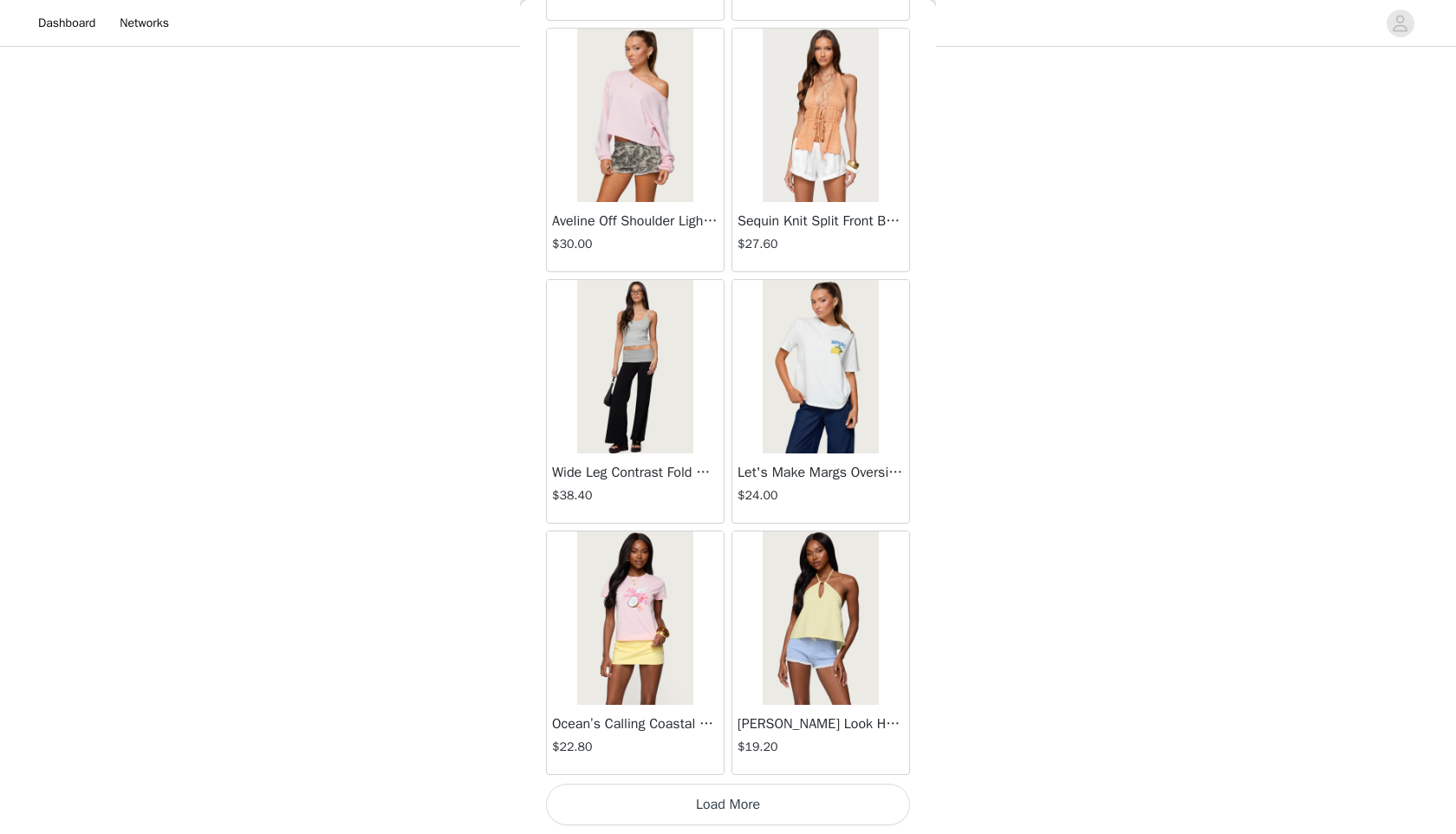click on "Load More" at bounding box center (728, 805) 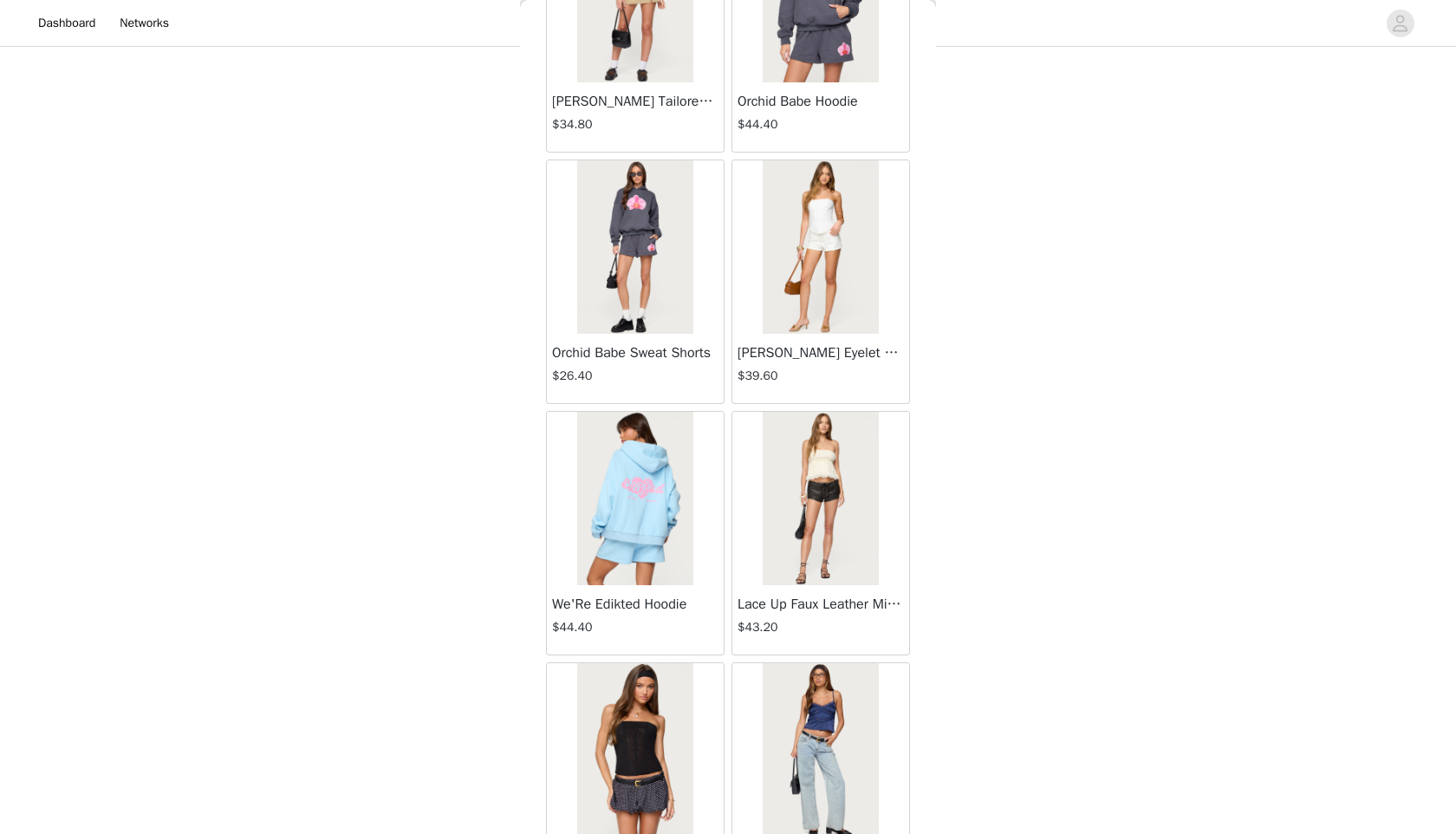 scroll, scrollTop: 44559, scrollLeft: 0, axis: vertical 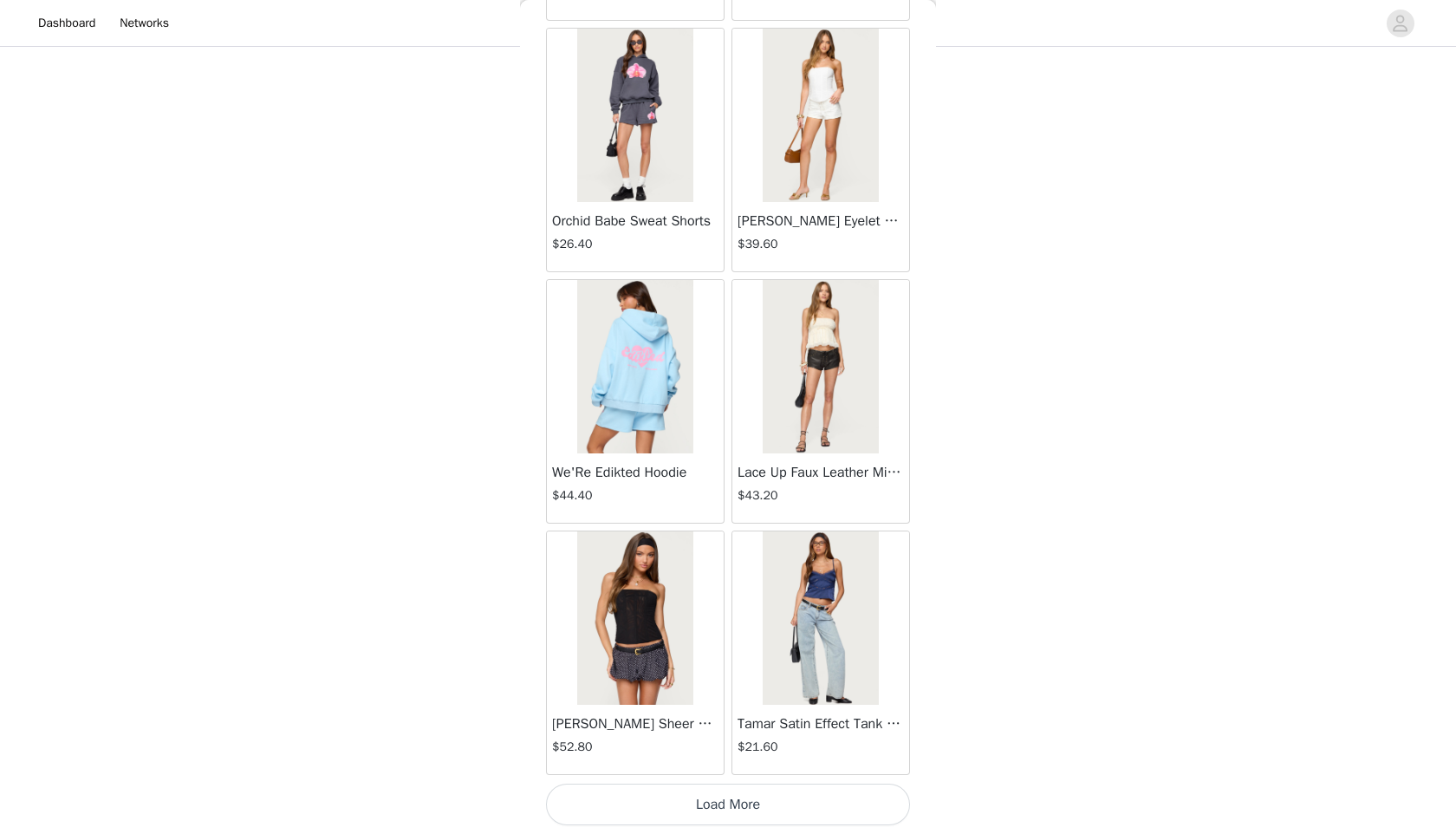 click at bounding box center (634, 618) 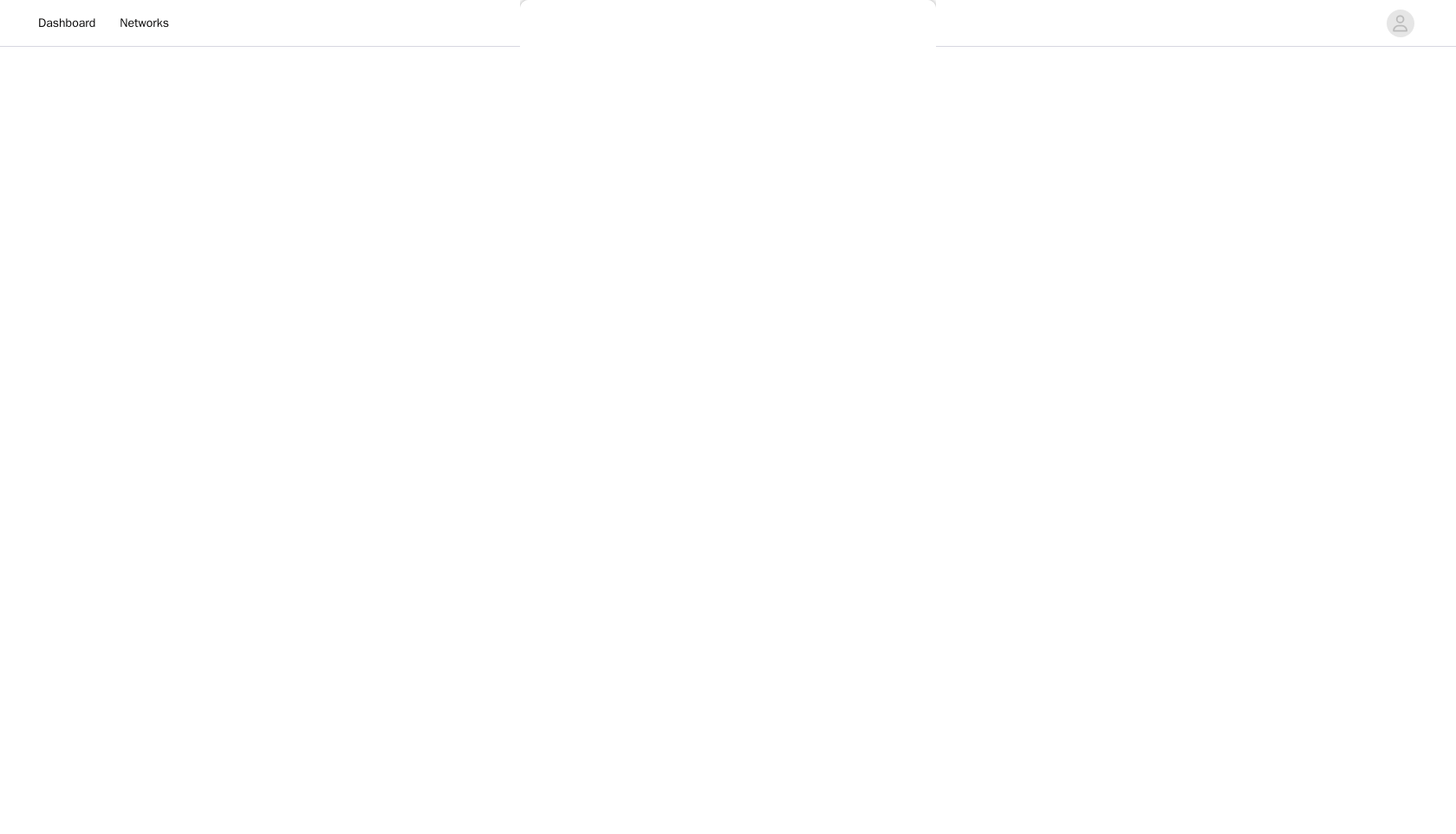 scroll, scrollTop: 0, scrollLeft: 0, axis: both 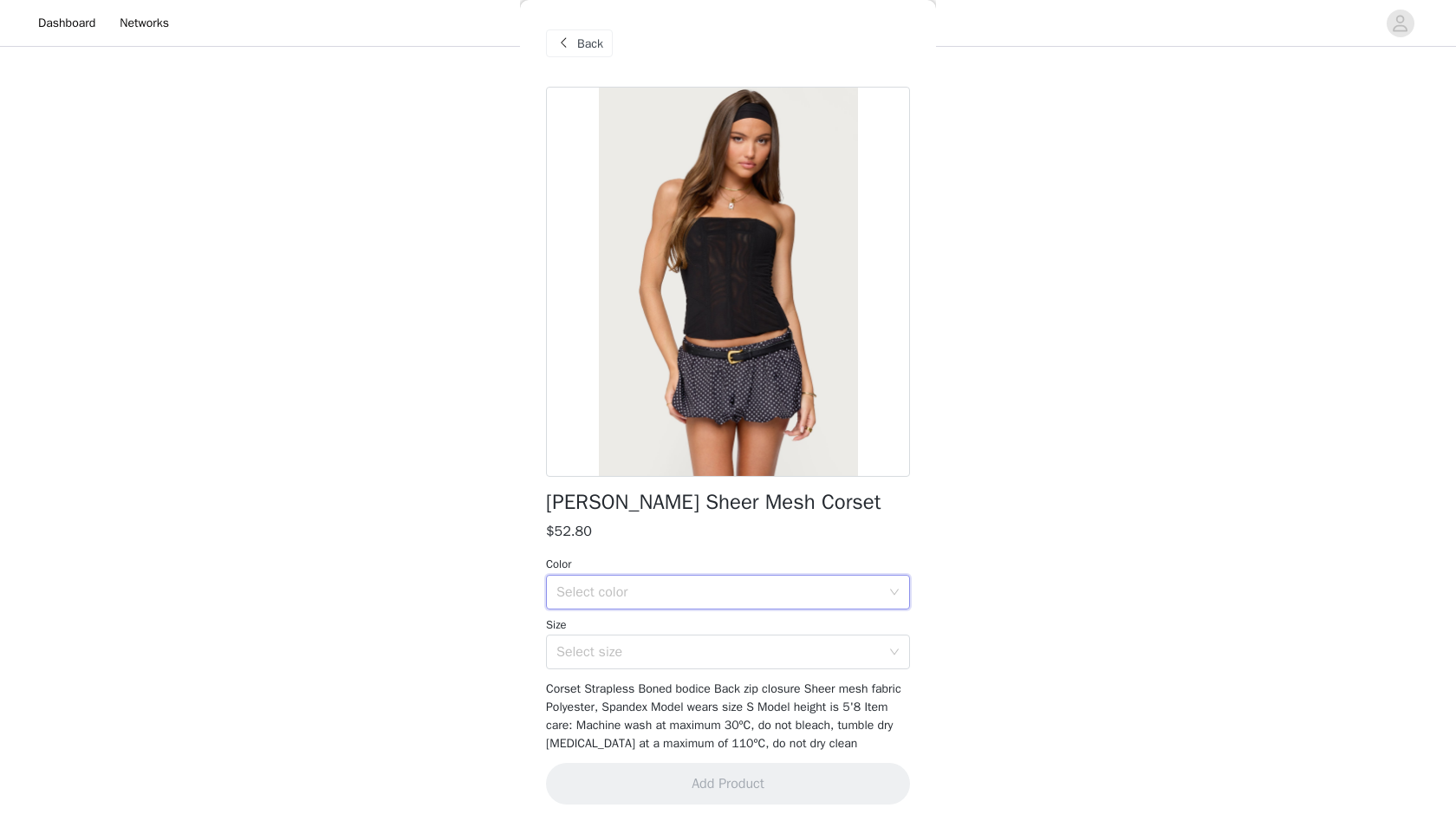 click on "Select color" at bounding box center (722, 592) 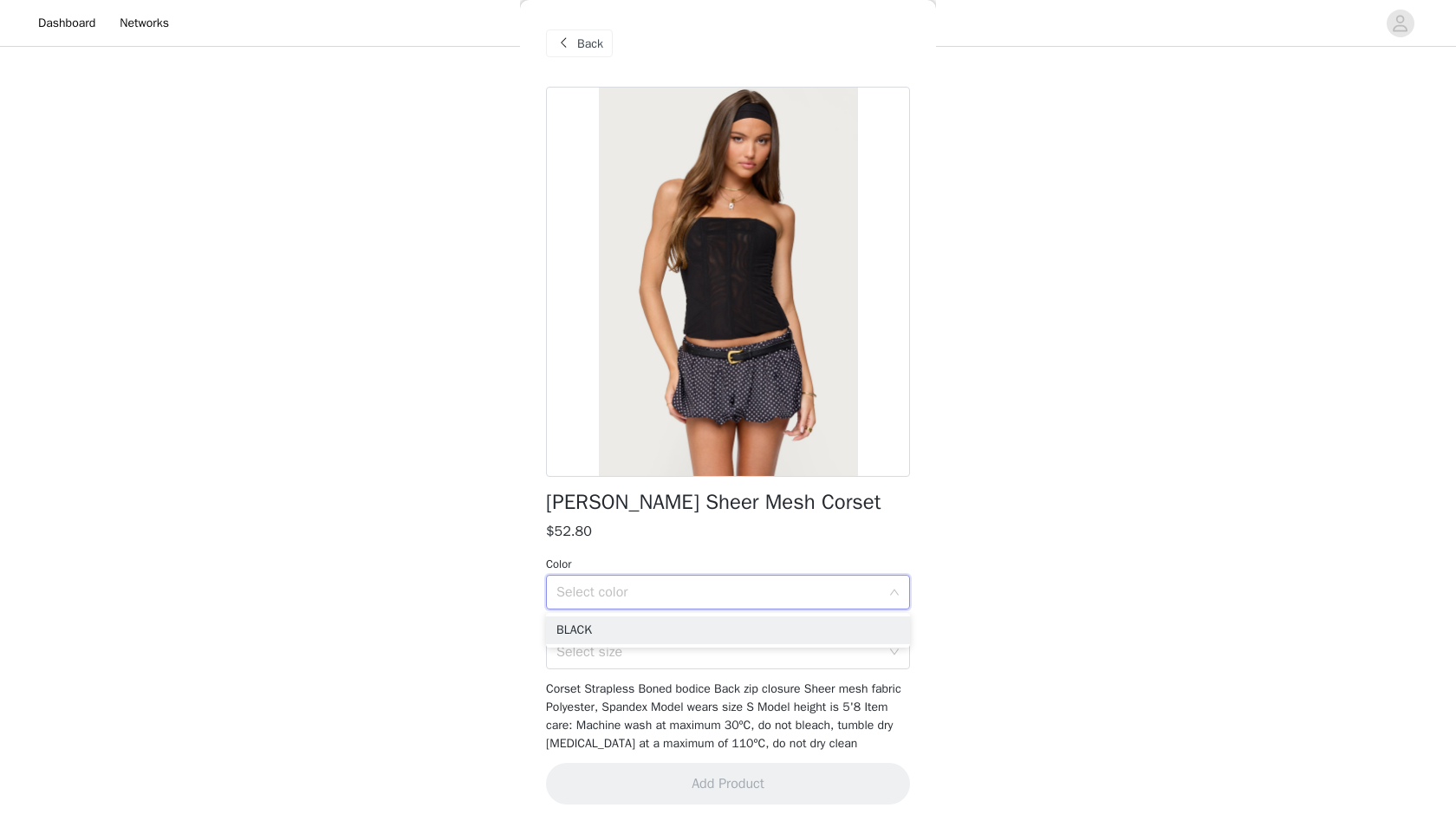 click on "Select color" at bounding box center (722, 592) 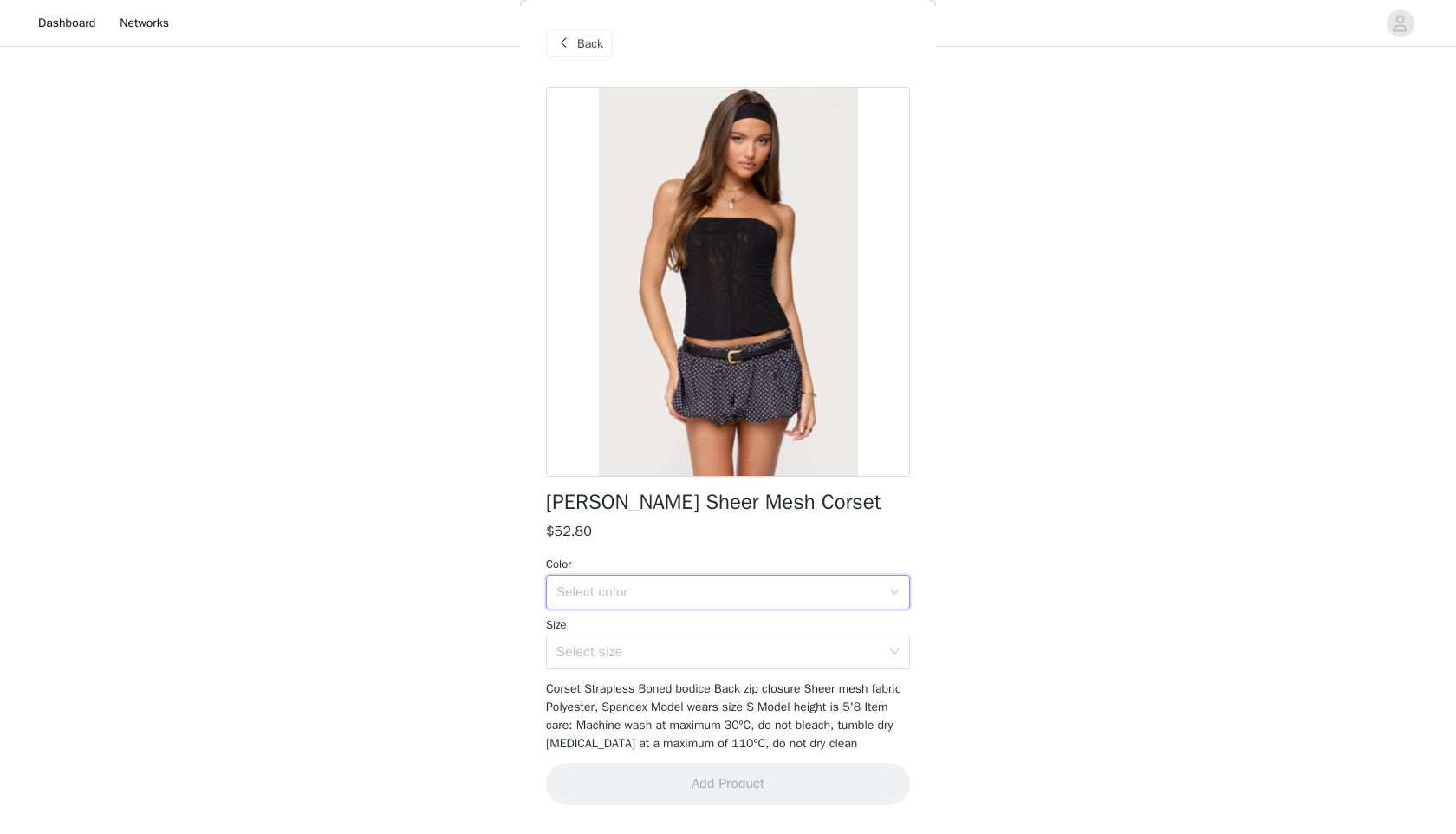 click on "Size" at bounding box center (728, 625) 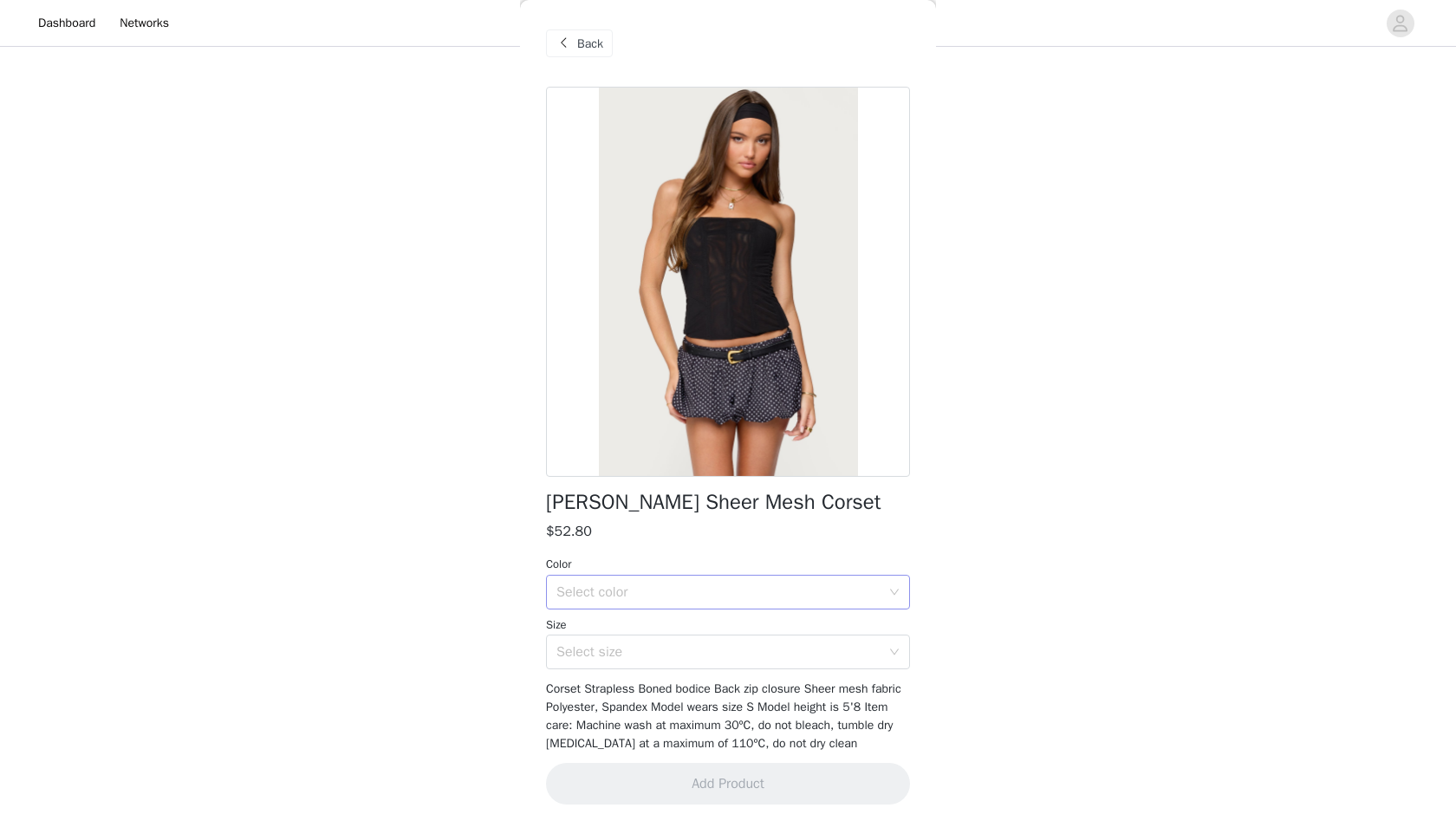 click on "Select color" at bounding box center (718, 592) 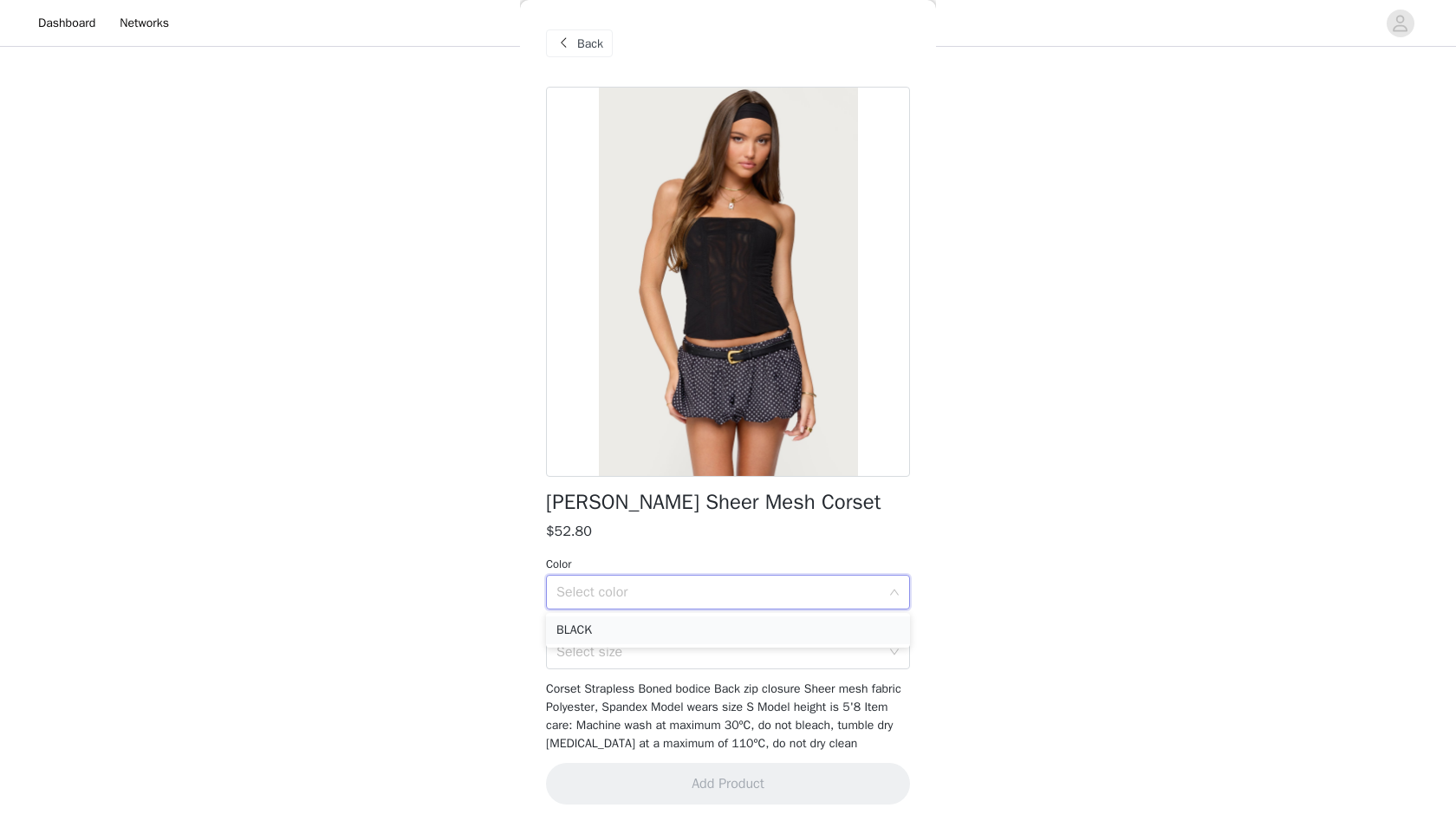 click on "BLACK" at bounding box center (728, 630) 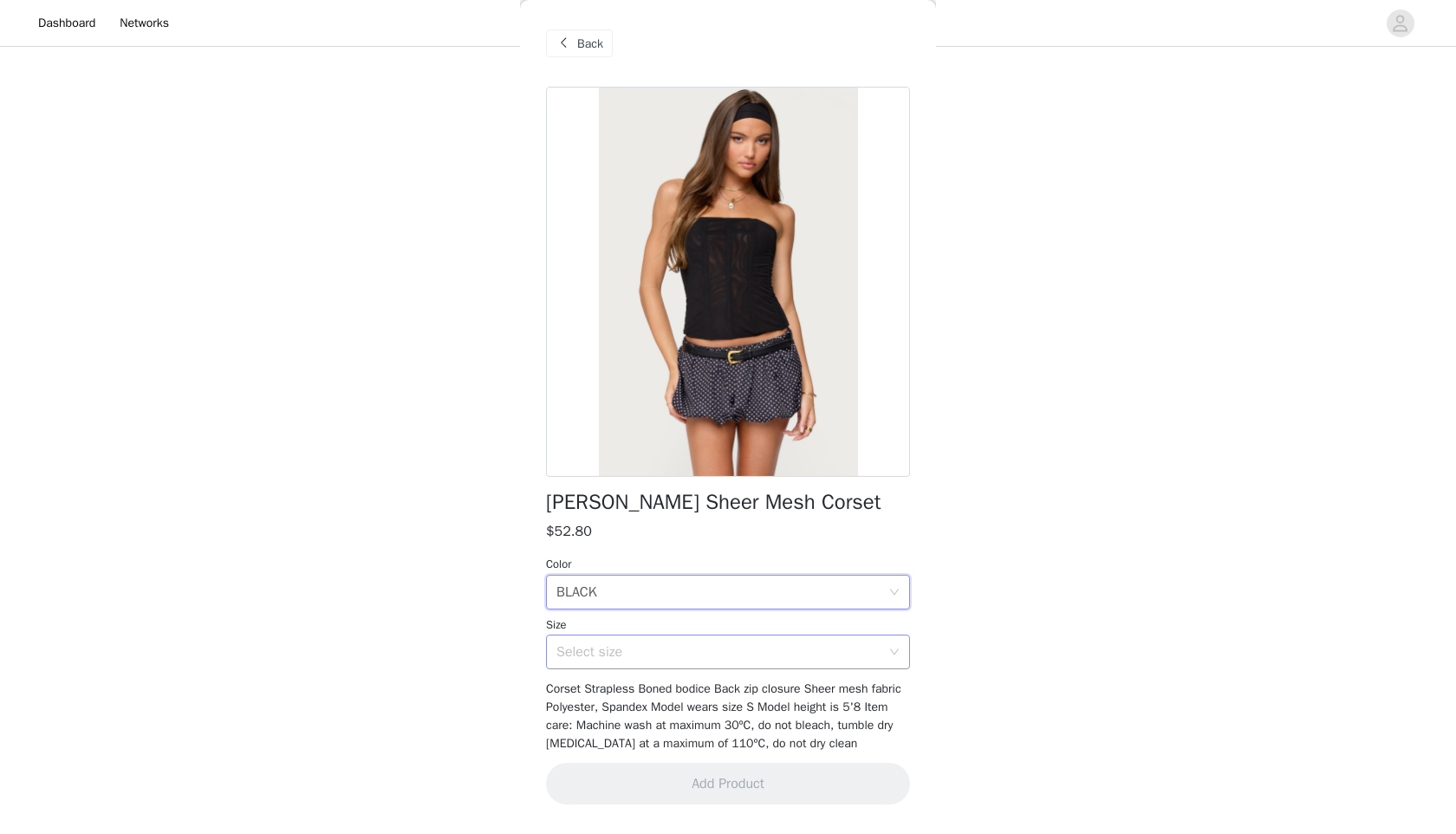 click on "Select size" at bounding box center [718, 652] 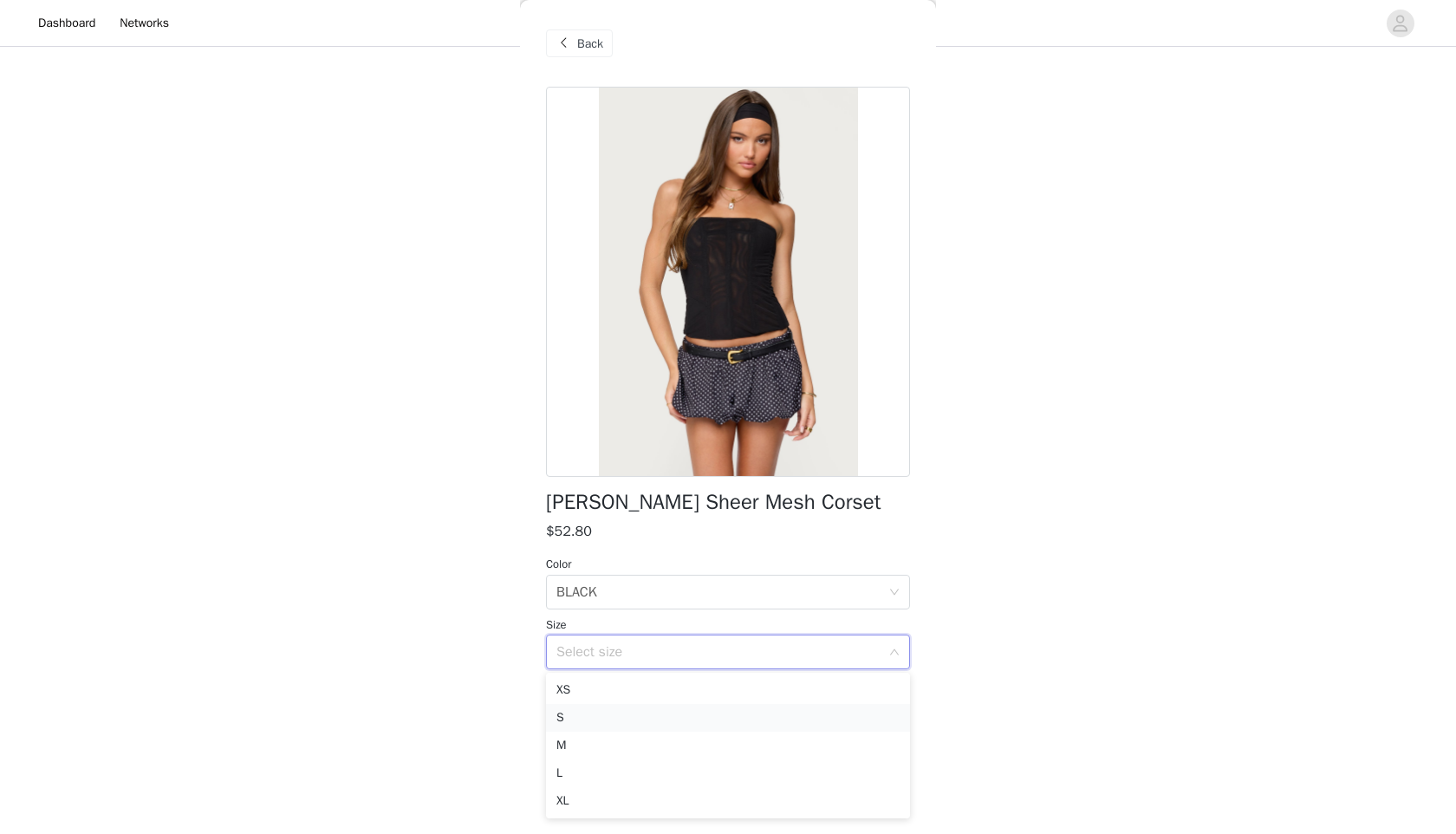 click on "S" at bounding box center [728, 718] 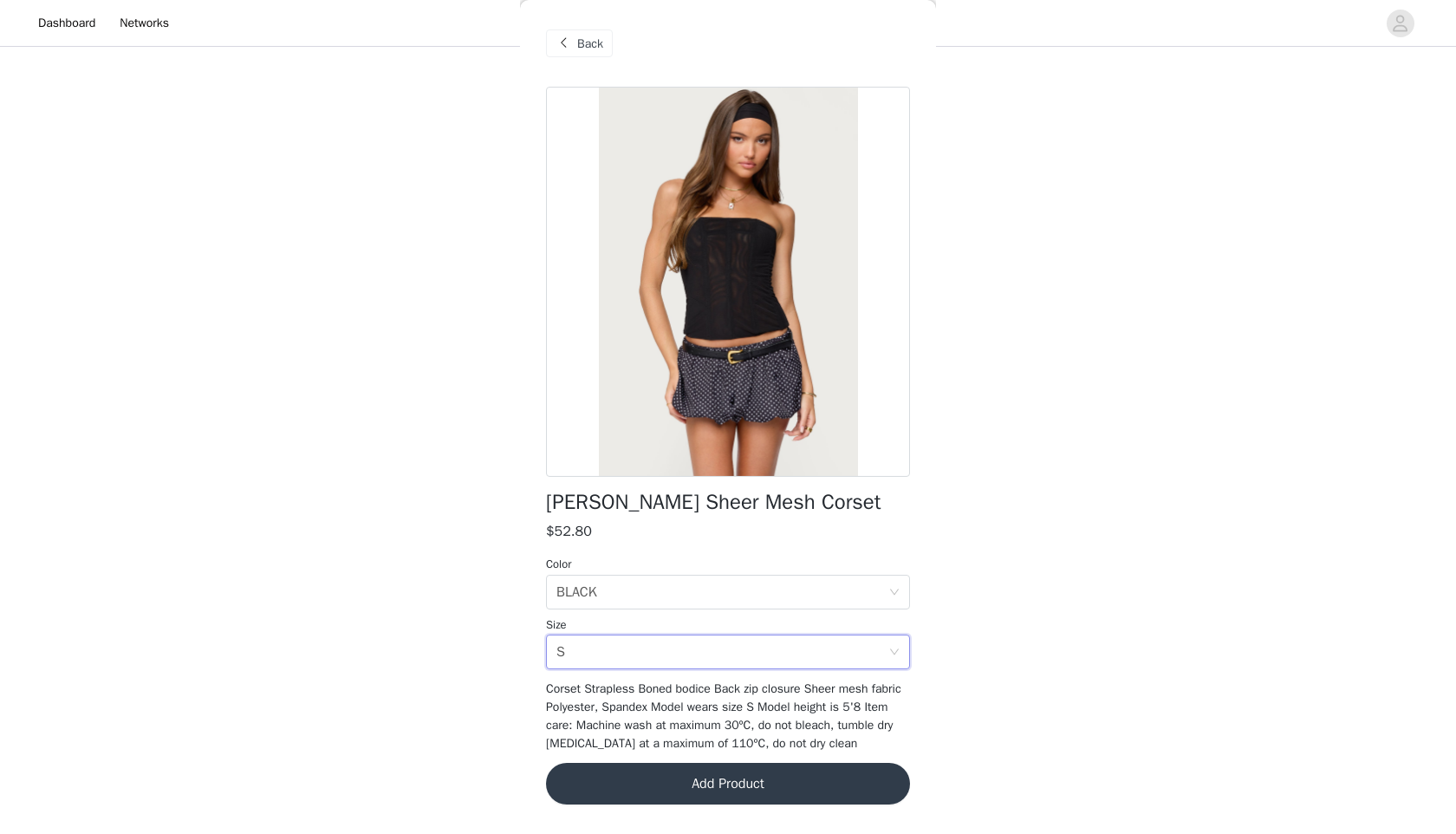 click on "Add Product" at bounding box center (728, 784) 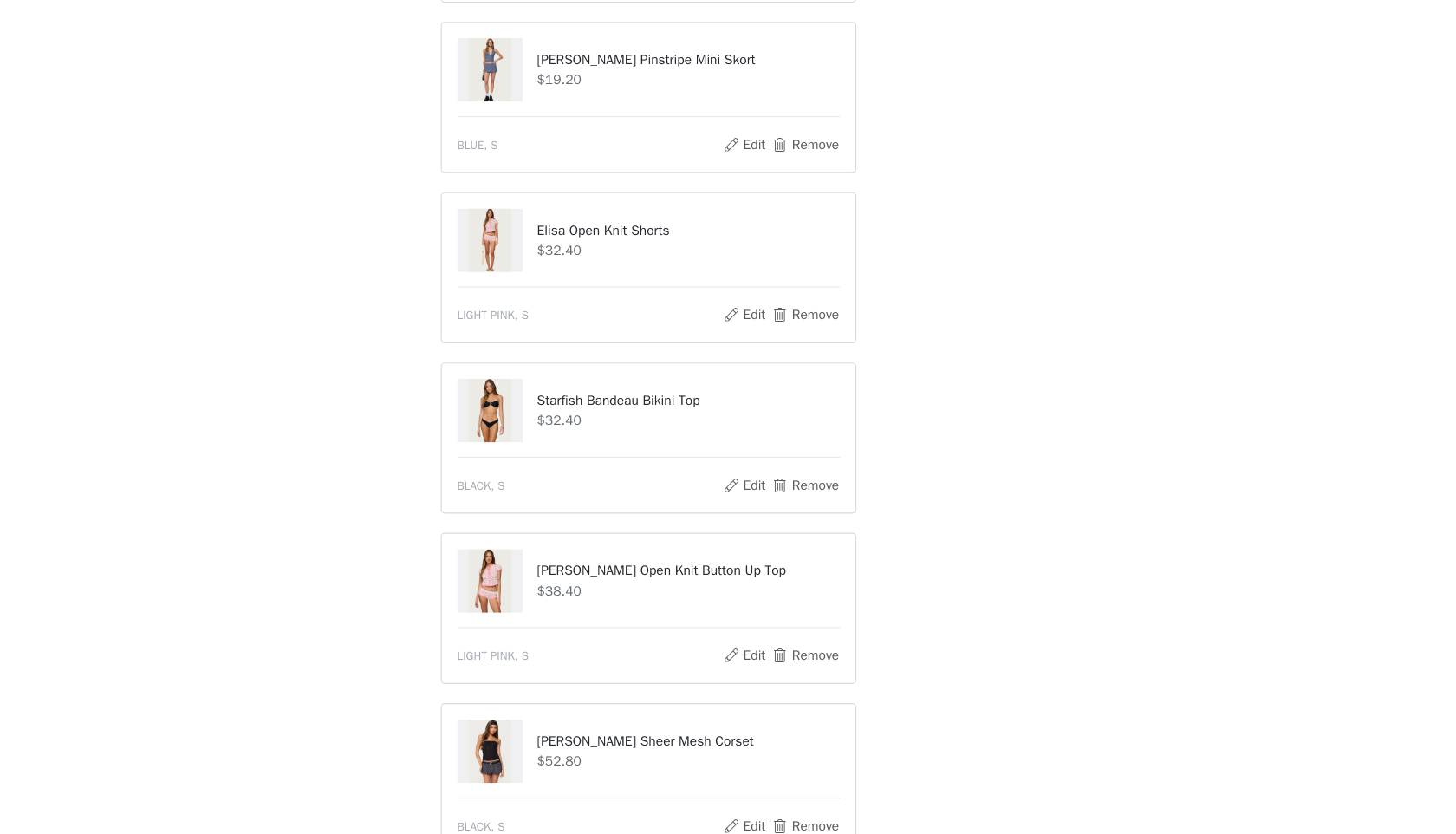 scroll, scrollTop: 1029, scrollLeft: 0, axis: vertical 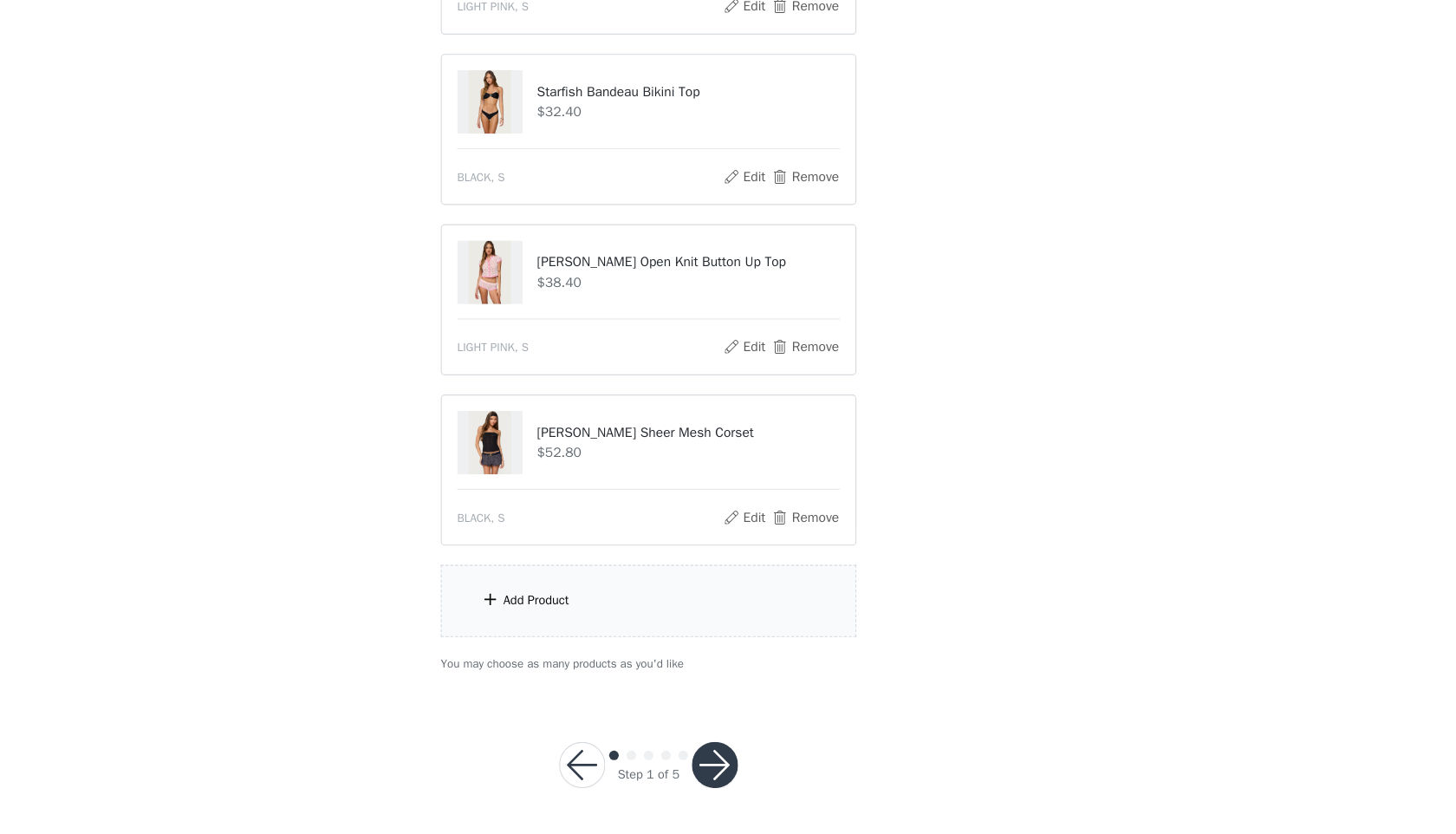 click on "Add Product" at bounding box center [728, 623] 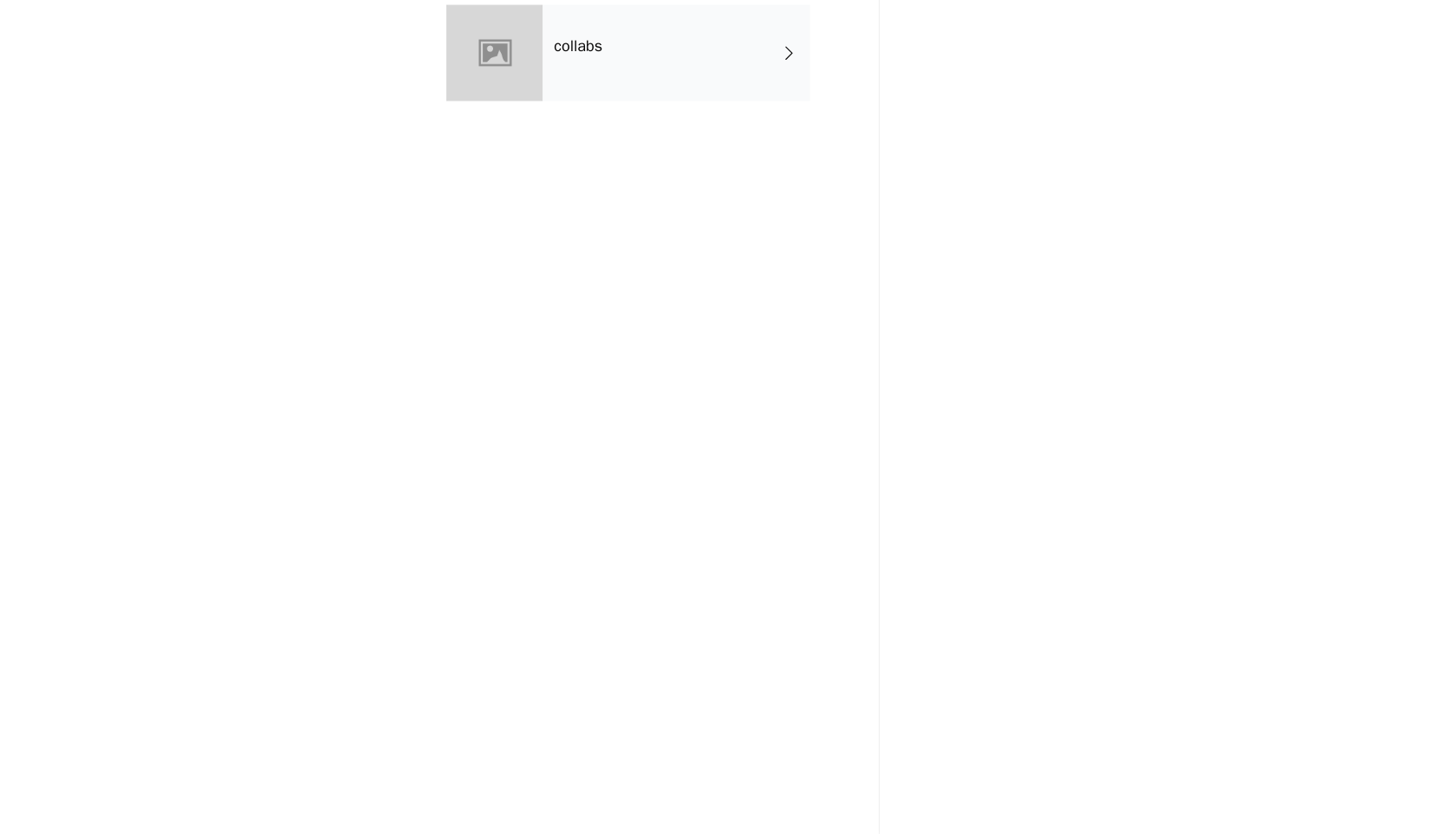 click on "collabs" at bounding box center (753, 130) 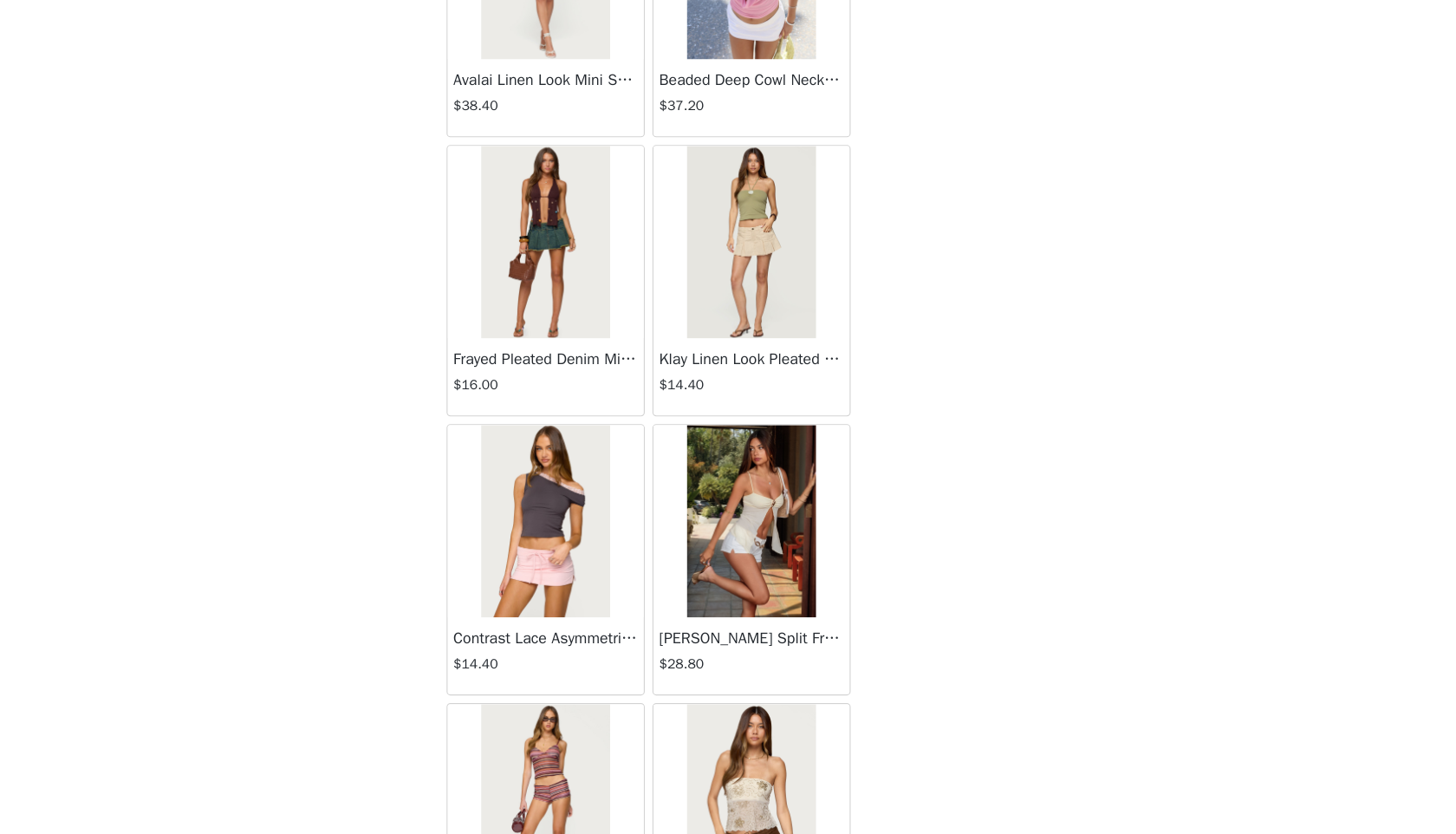 scroll, scrollTop: 1819, scrollLeft: 0, axis: vertical 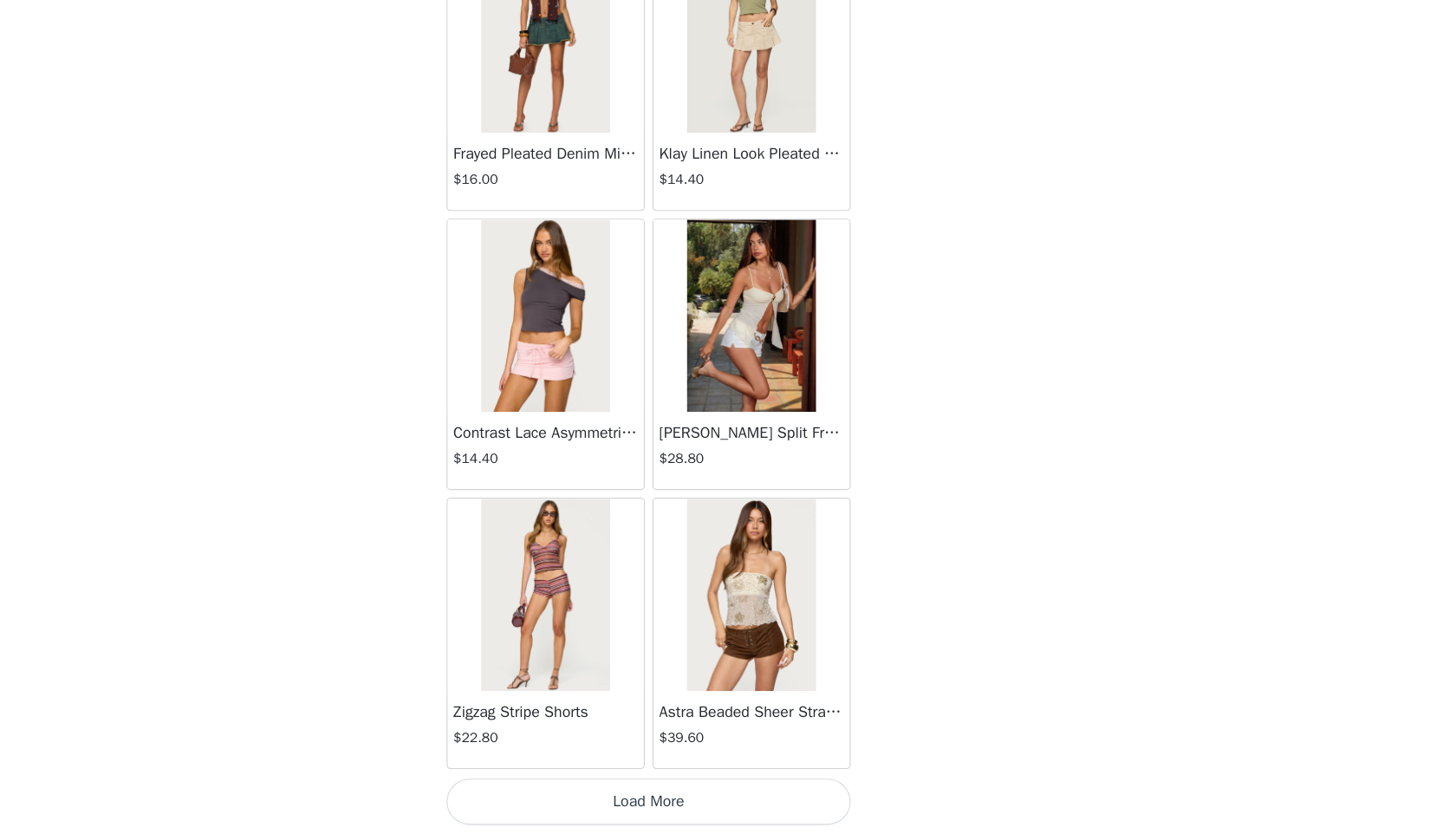 click on "Load More" at bounding box center [728, 805] 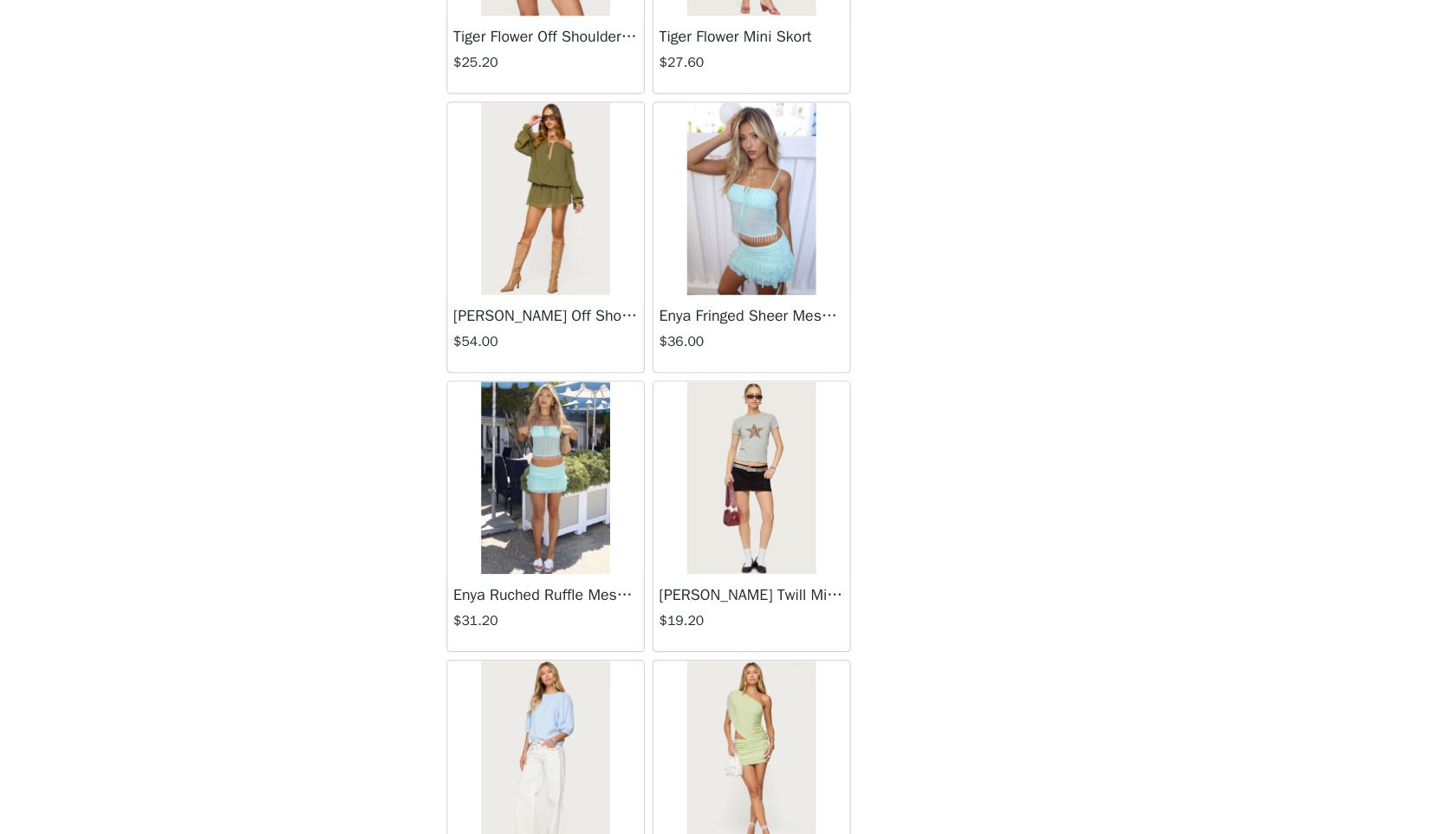 scroll, scrollTop: 4333, scrollLeft: 0, axis: vertical 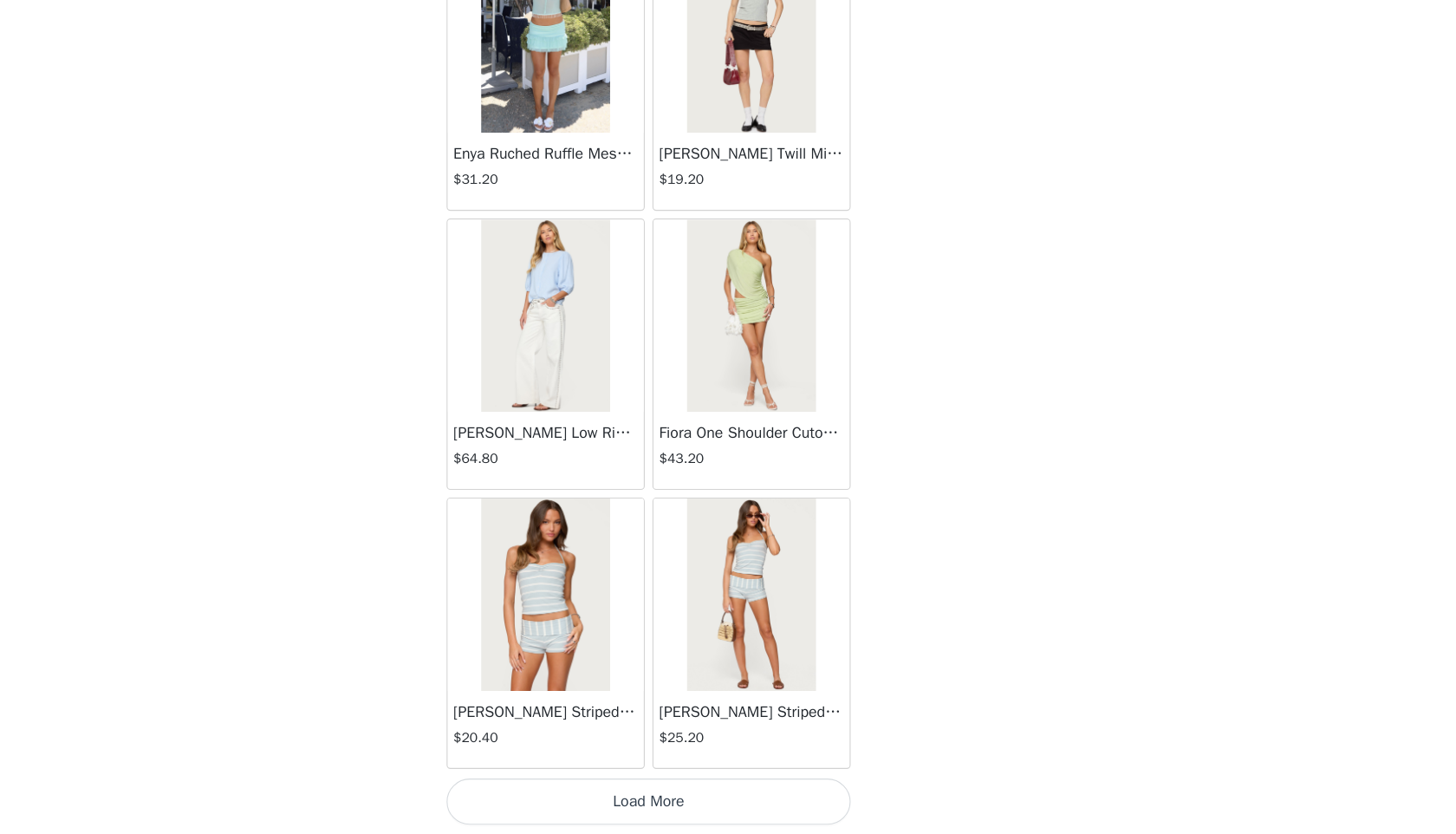 click on "Lovina Grommet Pleated Mini Skort   $16.80       Metallic & Sequin Textured Tank Top   $27.60       Nelley Backless Beaded Sequin Chiffon Top   $36.00       Daley Asymmetric One Shoulder Crochet Top   $21.60       Monty Plaid Micro Shorts   $30.00       Arlie Floral Texured Sheer Halter Top   $27.60       Maree Bead V Neck Top   $22.80       Maree Bead Cut Out Mini Skirt   $20.40       Delcy Cut Out Halter Top   $28.80       Juney Pinstripe Tailored Button Up Shirt   $36.00       Avenly Striped Tie Front Babydoll Top   $27.60       Blanco Studded Grommet Tube Top   $30.00       Avalai Linen Look Mini Skort   $38.40       Beaded Deep Cowl Neck Backless Top   $37.20       Frayed Pleated Denim Mini Skort   $16.00       Klay Linen Look Pleated Mini Skort   $14.40       Contrast Lace Asymmetric Off Shoulder Top   $14.40       Reeve Split Front Sheer Mesh Top   $28.80       Zigzag Stripe Shorts   $22.80       Astra Beaded Sheer Strapless Top   $39.60       Beaded Floral Embroidered Tank Top   $38.40" at bounding box center (728, -1708) 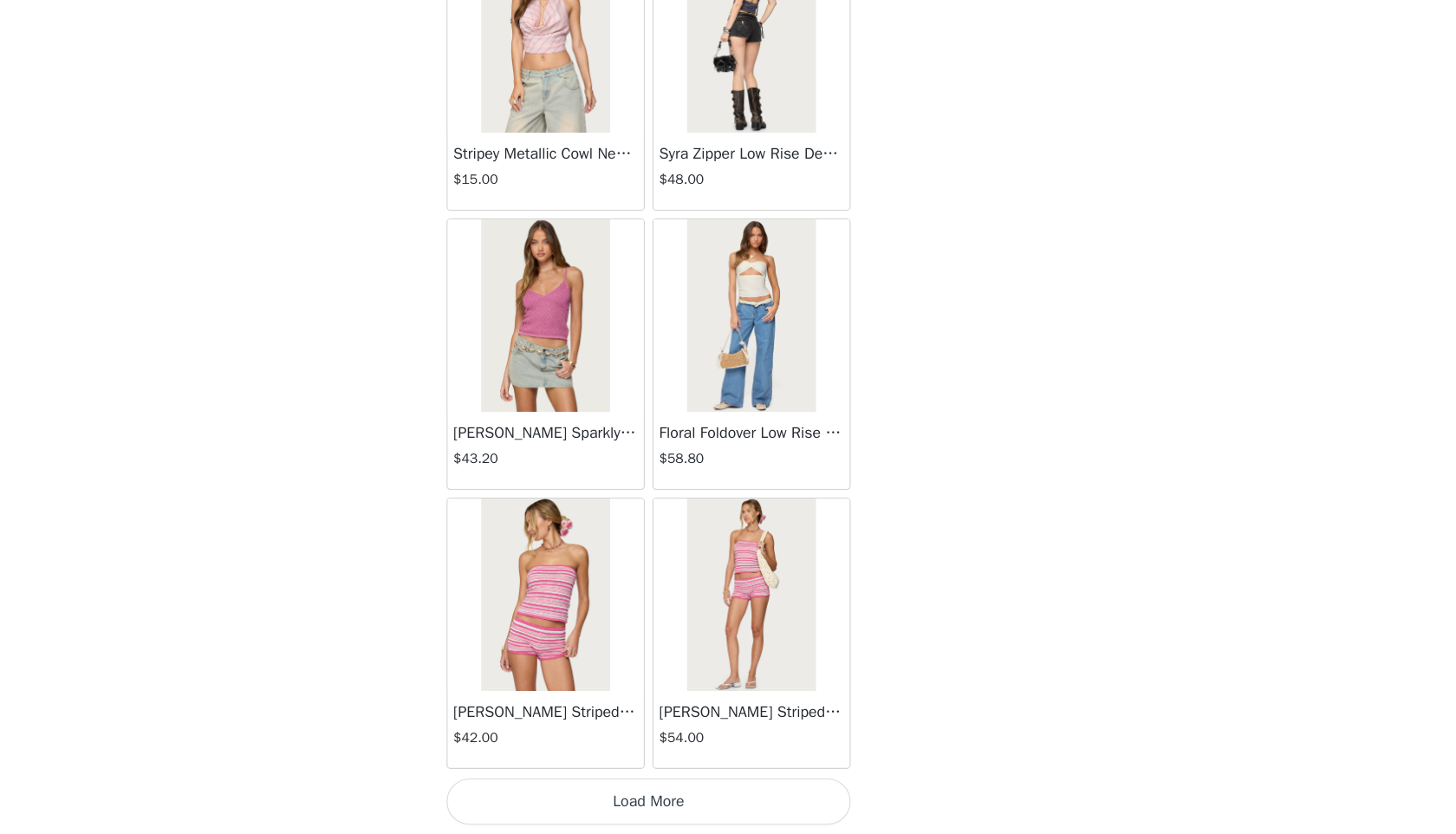 click on "Load More" at bounding box center [728, 805] 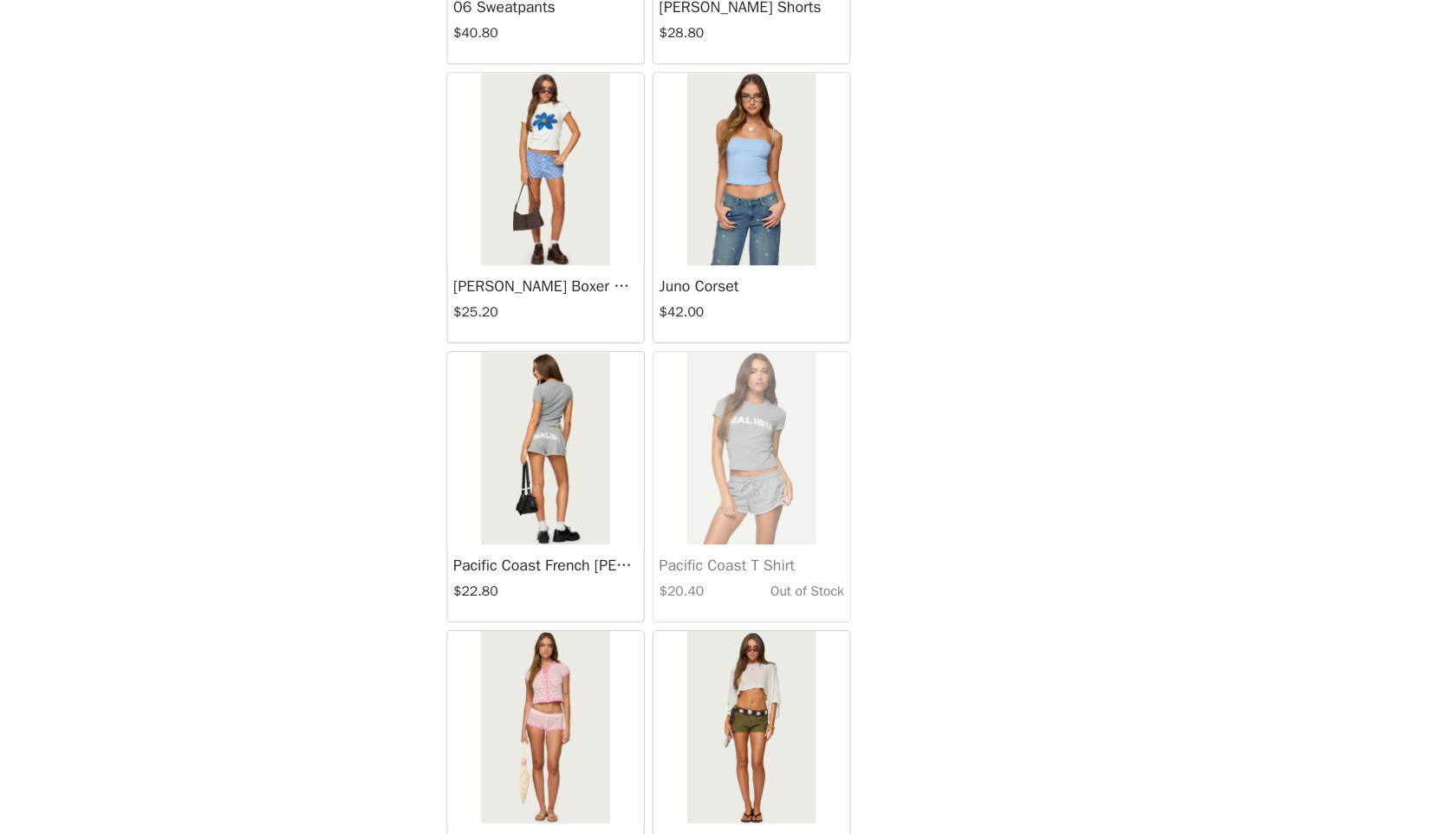scroll, scrollTop: 9361, scrollLeft: 0, axis: vertical 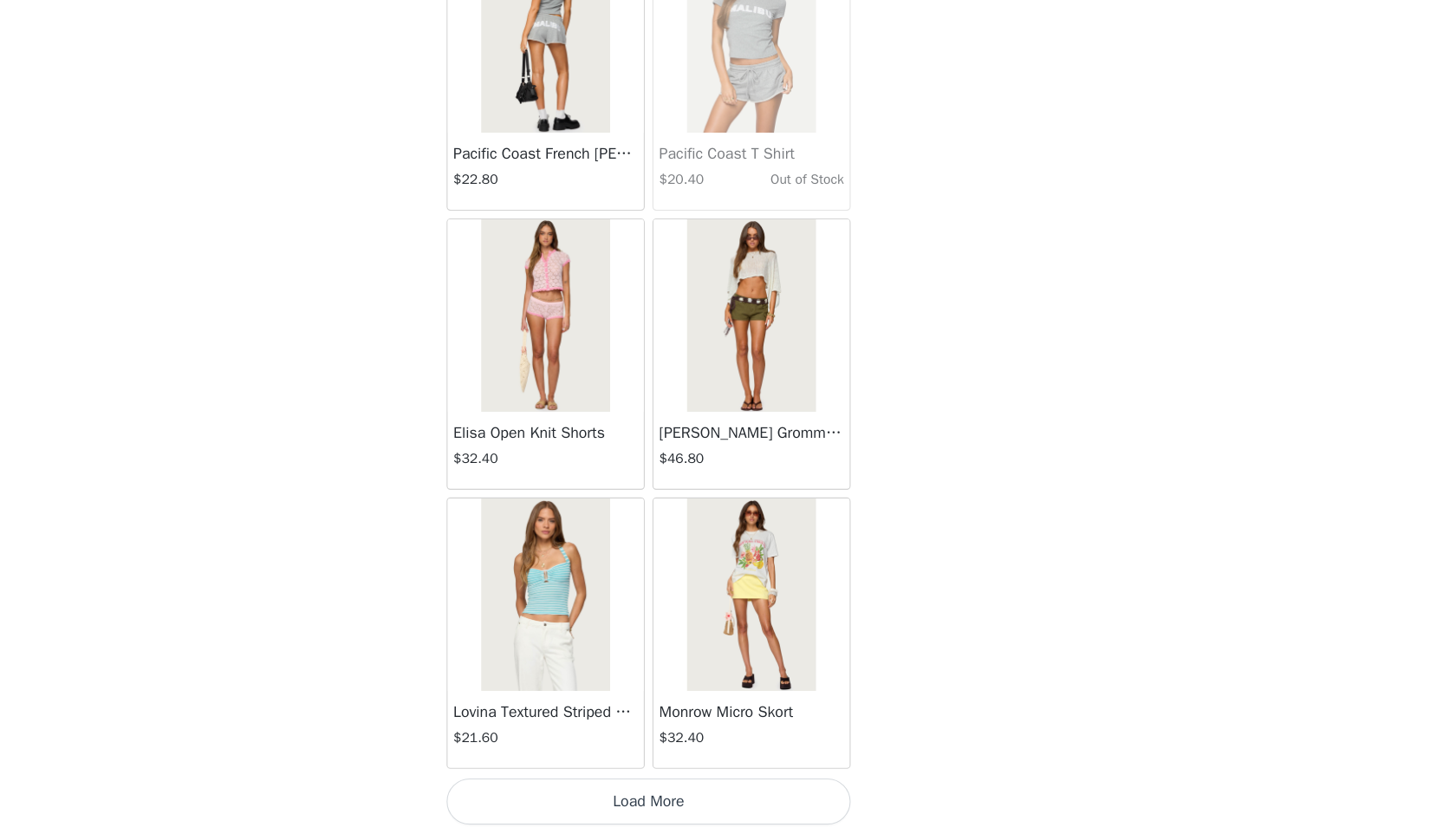 click on "Load More" at bounding box center (728, 805) 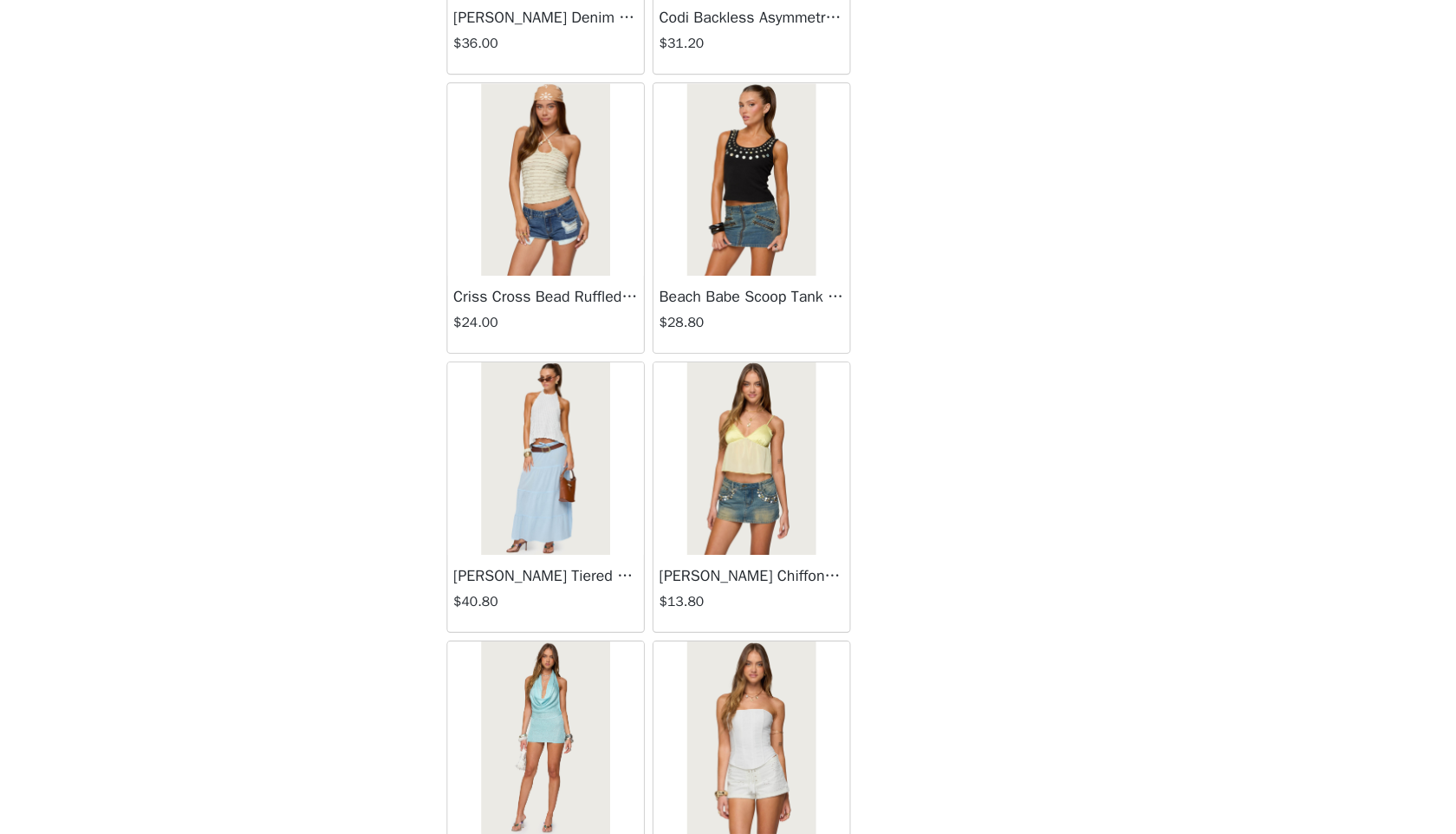 scroll, scrollTop: 11875, scrollLeft: 0, axis: vertical 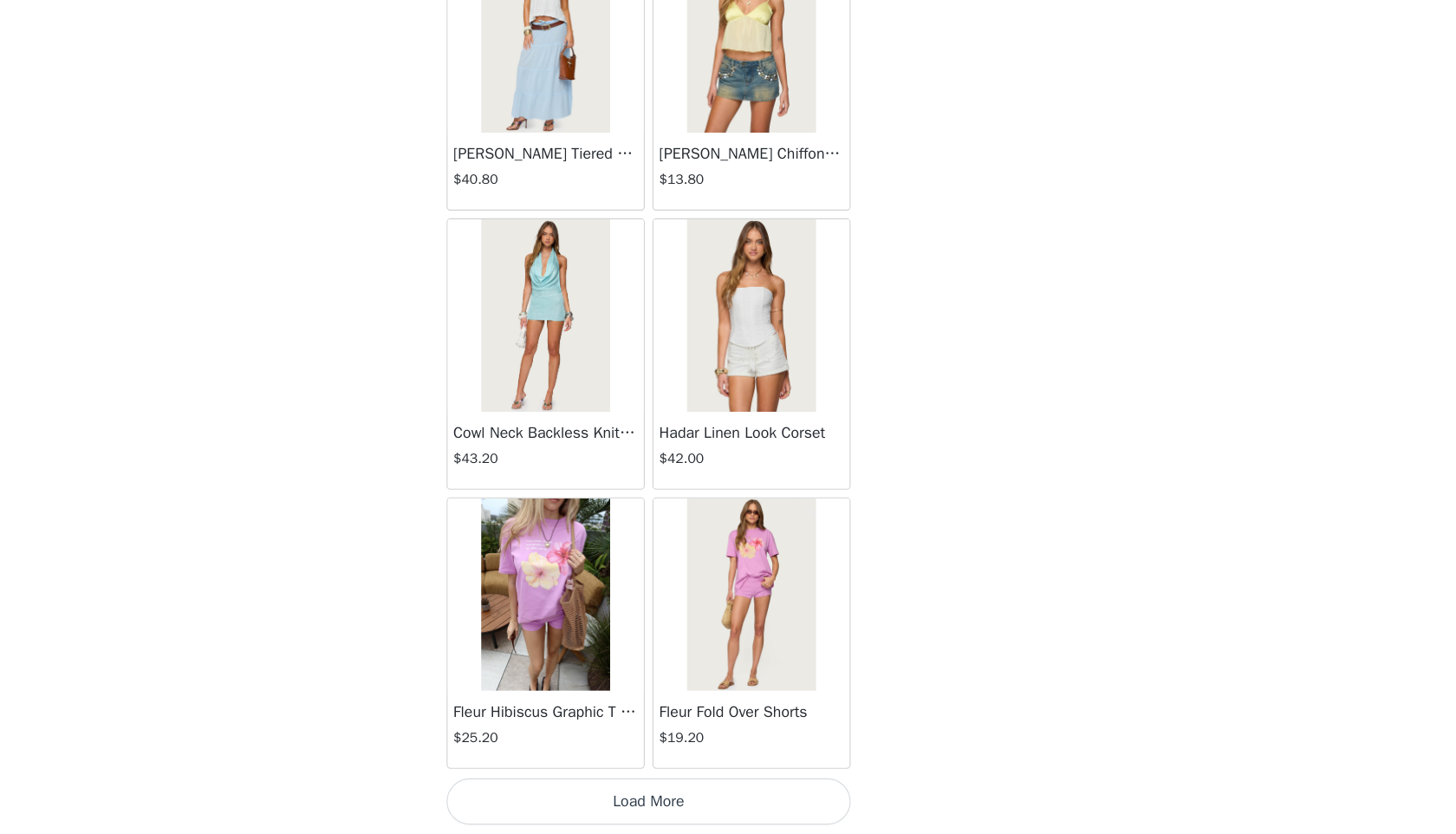 click on "Load More" at bounding box center [728, 805] 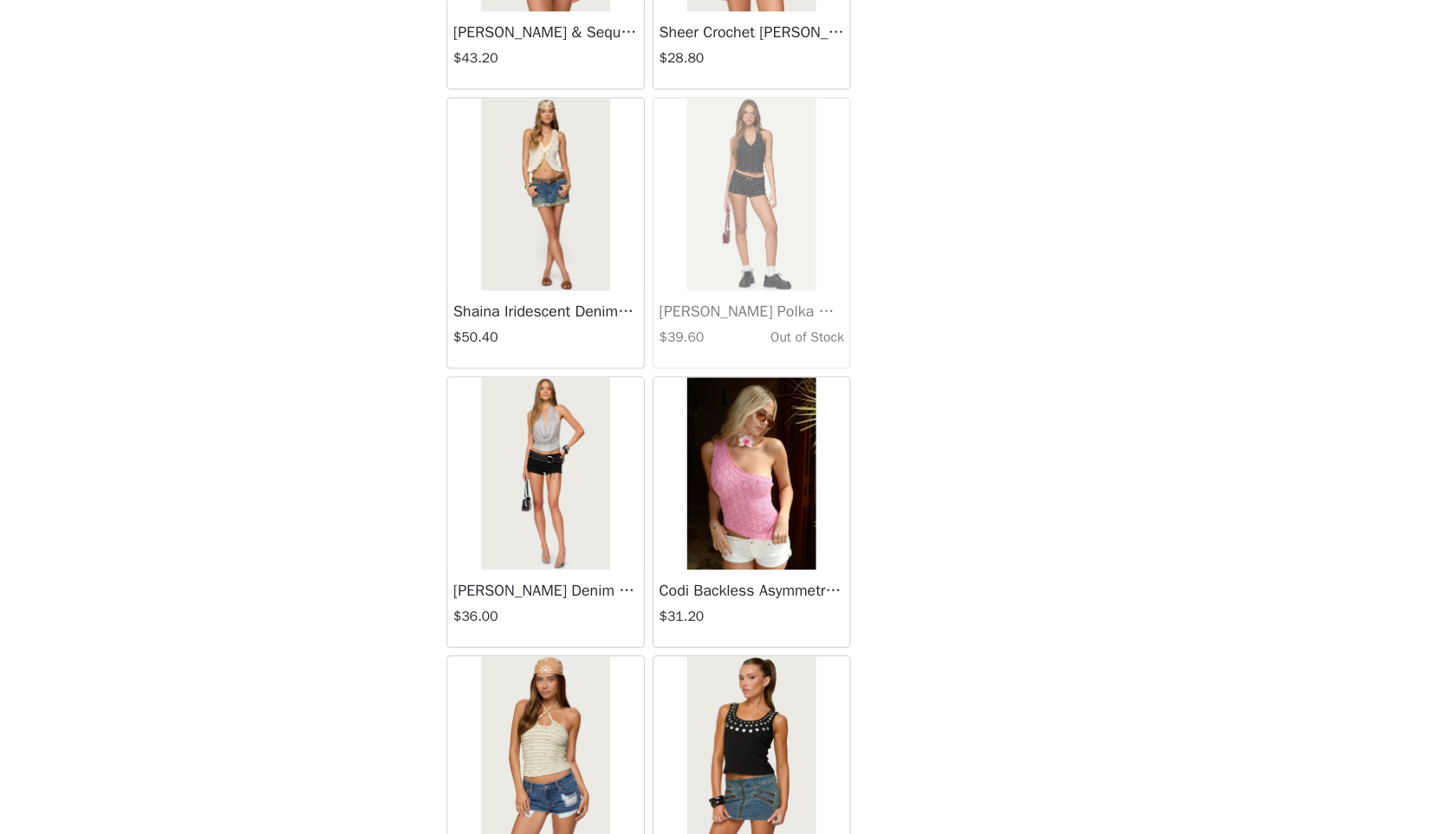 scroll, scrollTop: 10939, scrollLeft: 0, axis: vertical 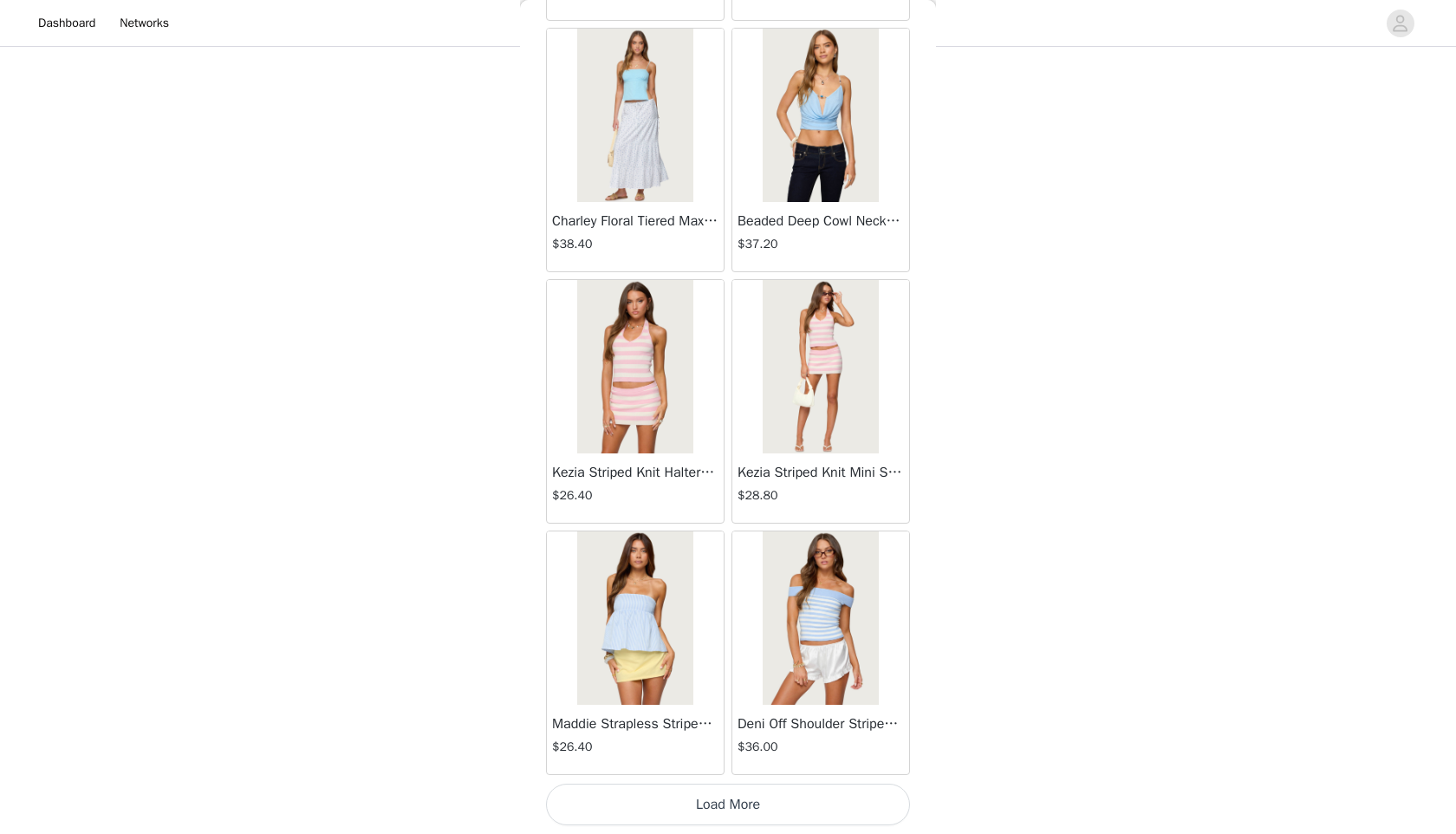 click on "Lovina Grommet Pleated Mini Skort   $16.80       Metallic & Sequin Textured Tank Top   $27.60       Nelley Backless Beaded Sequin Chiffon Top   $36.00       Daley Asymmetric One Shoulder Crochet Top   $21.60       Monty Plaid Micro Shorts   $30.00       Arlie Floral Texured Sheer Halter Top   $27.60       Maree Bead V Neck Top   $22.80       Maree Bead Cut Out Mini Skirt   $20.40       Delcy Cut Out Halter Top   $28.80       Juney Pinstripe Tailored Button Up Shirt   $36.00       Avenly Striped Tie Front Babydoll Top   $27.60       Blanco Studded Grommet Tube Top   $30.00       Avalai Linen Look Mini Skort   $38.40       Beaded Deep Cowl Neck Backless Top   $37.20       Frayed Pleated Denim Mini Skort   $16.00       Klay Linen Look Pleated Mini Skort   $14.40       Contrast Lace Asymmetric Off Shoulder Top   $14.40       Reeve Split Front Sheer Mesh Top   $28.80       Zigzag Stripe Shorts   $22.80       Astra Beaded Sheer Strapless Top   $39.60       Beaded Floral Embroidered Tank Top   $38.40" at bounding box center (728, -6736) 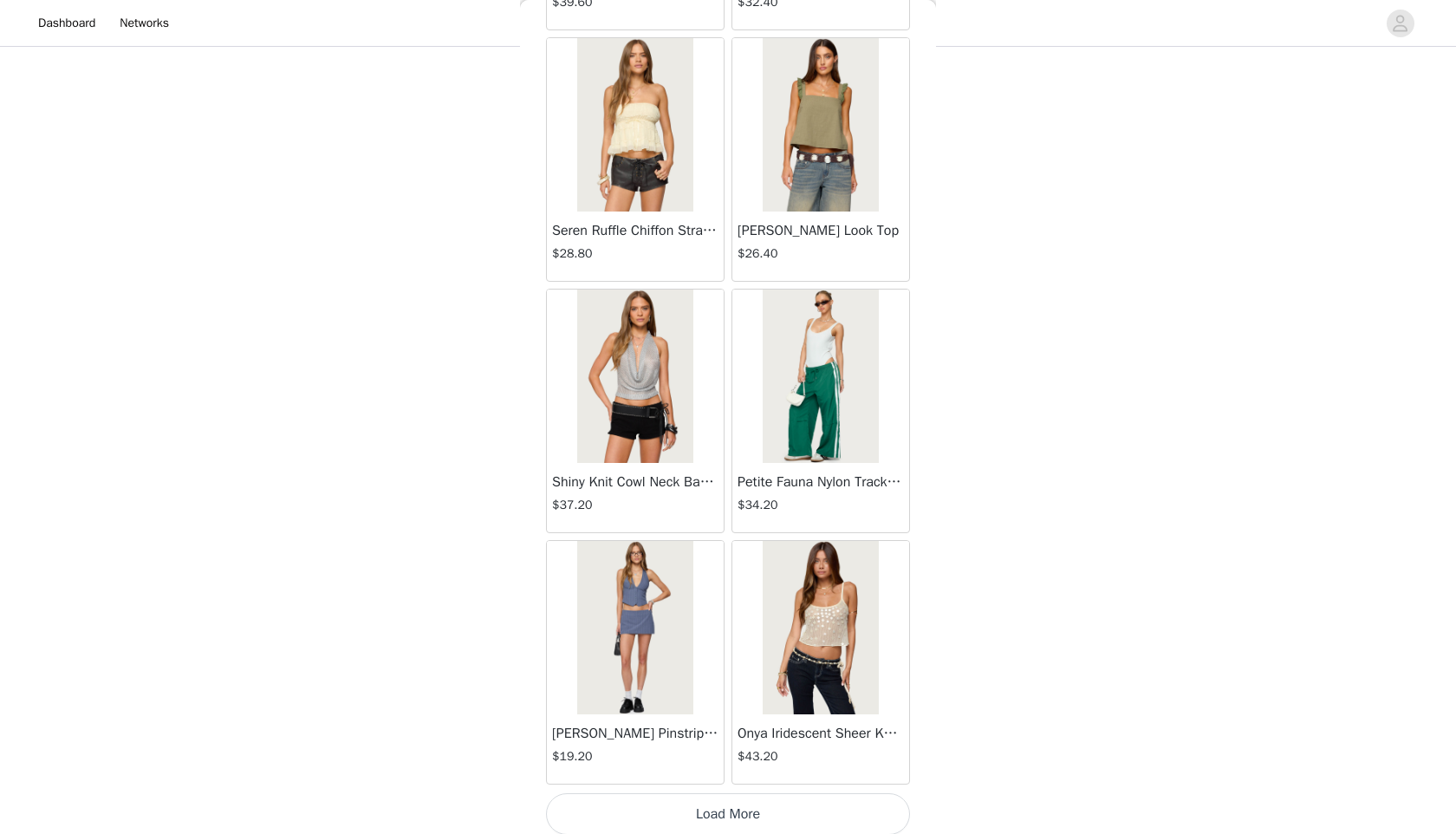 scroll, scrollTop: 16904, scrollLeft: 0, axis: vertical 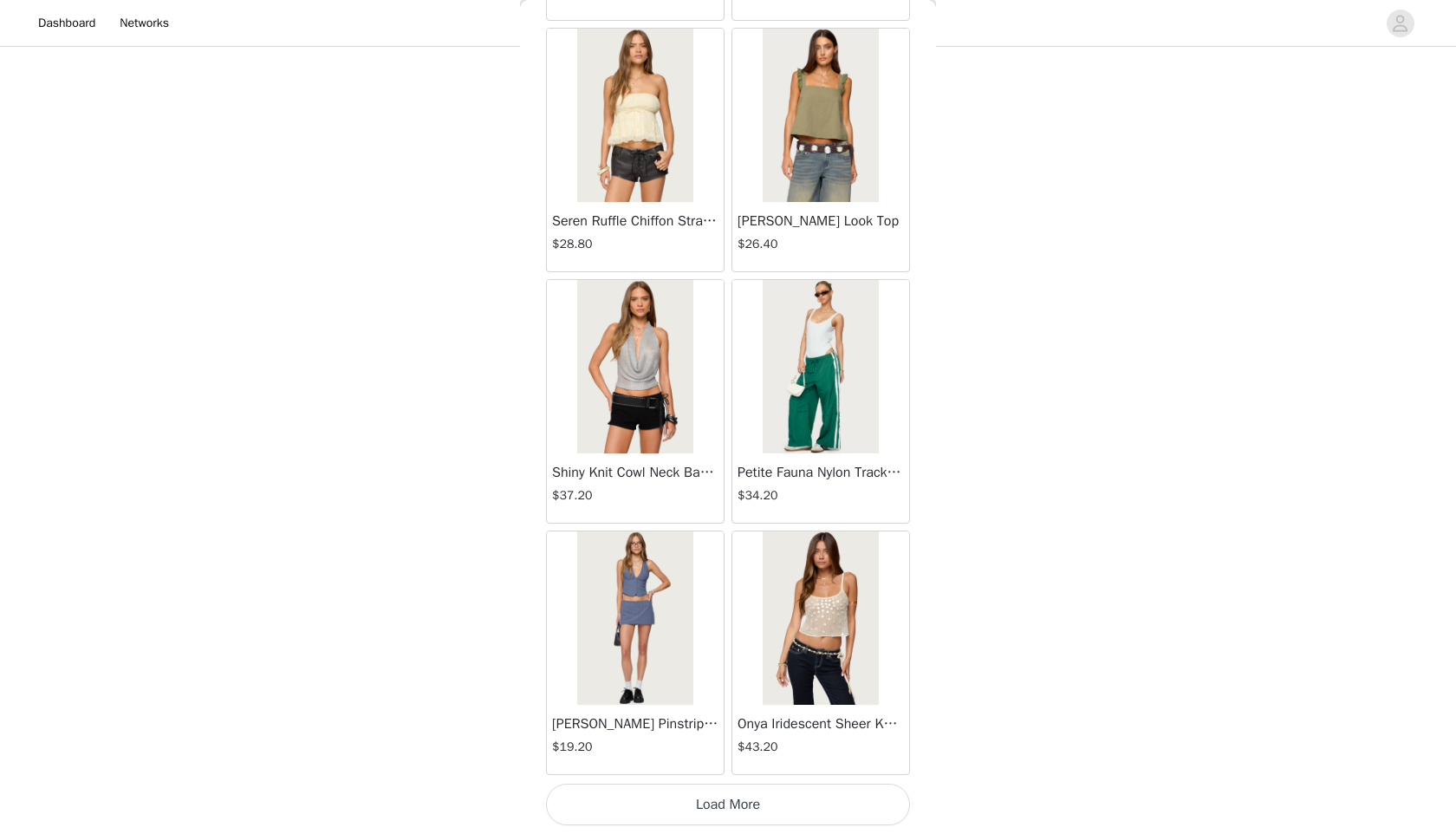 click on "Load More" at bounding box center [728, 805] 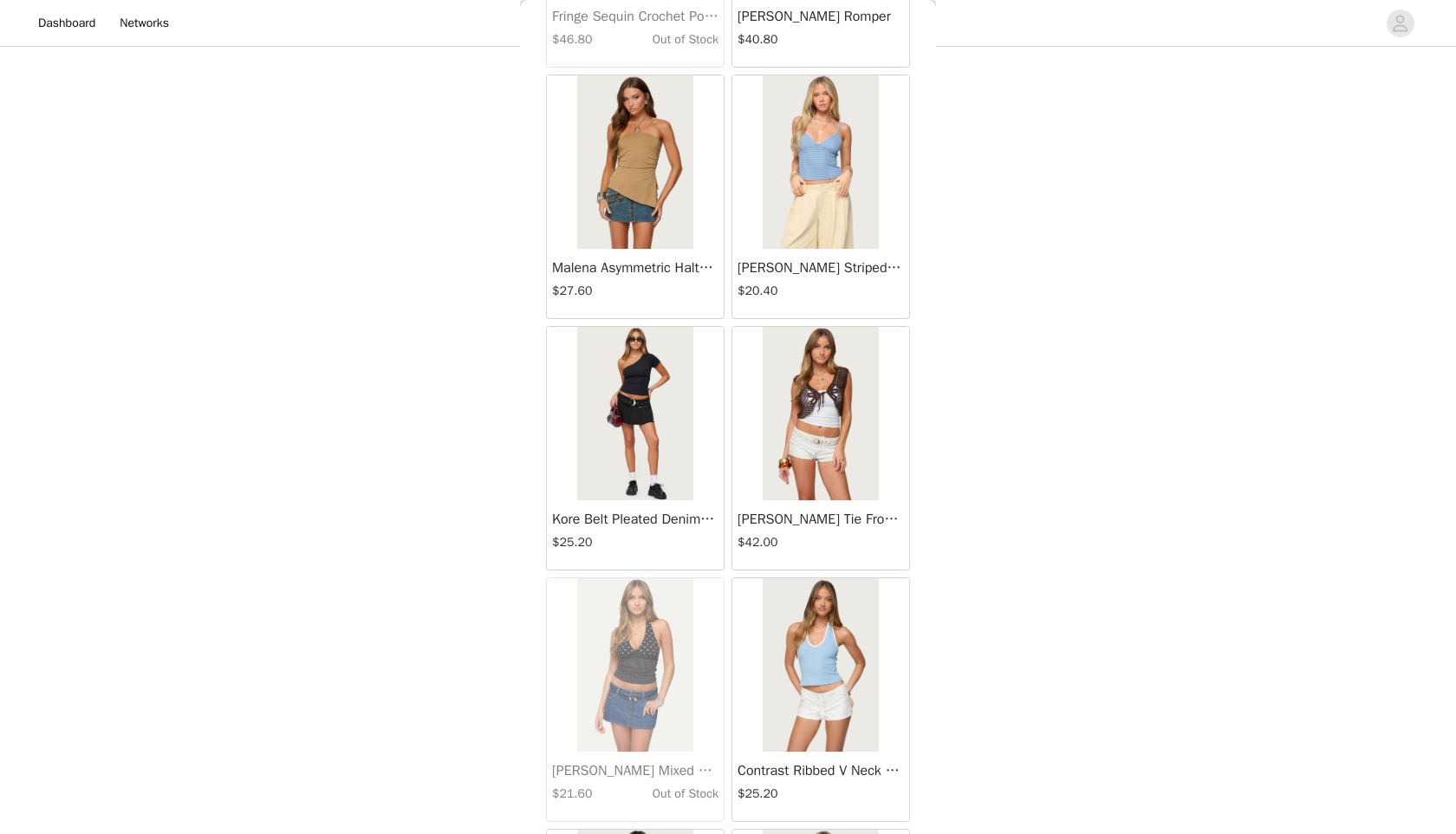 scroll, scrollTop: 19418, scrollLeft: 0, axis: vertical 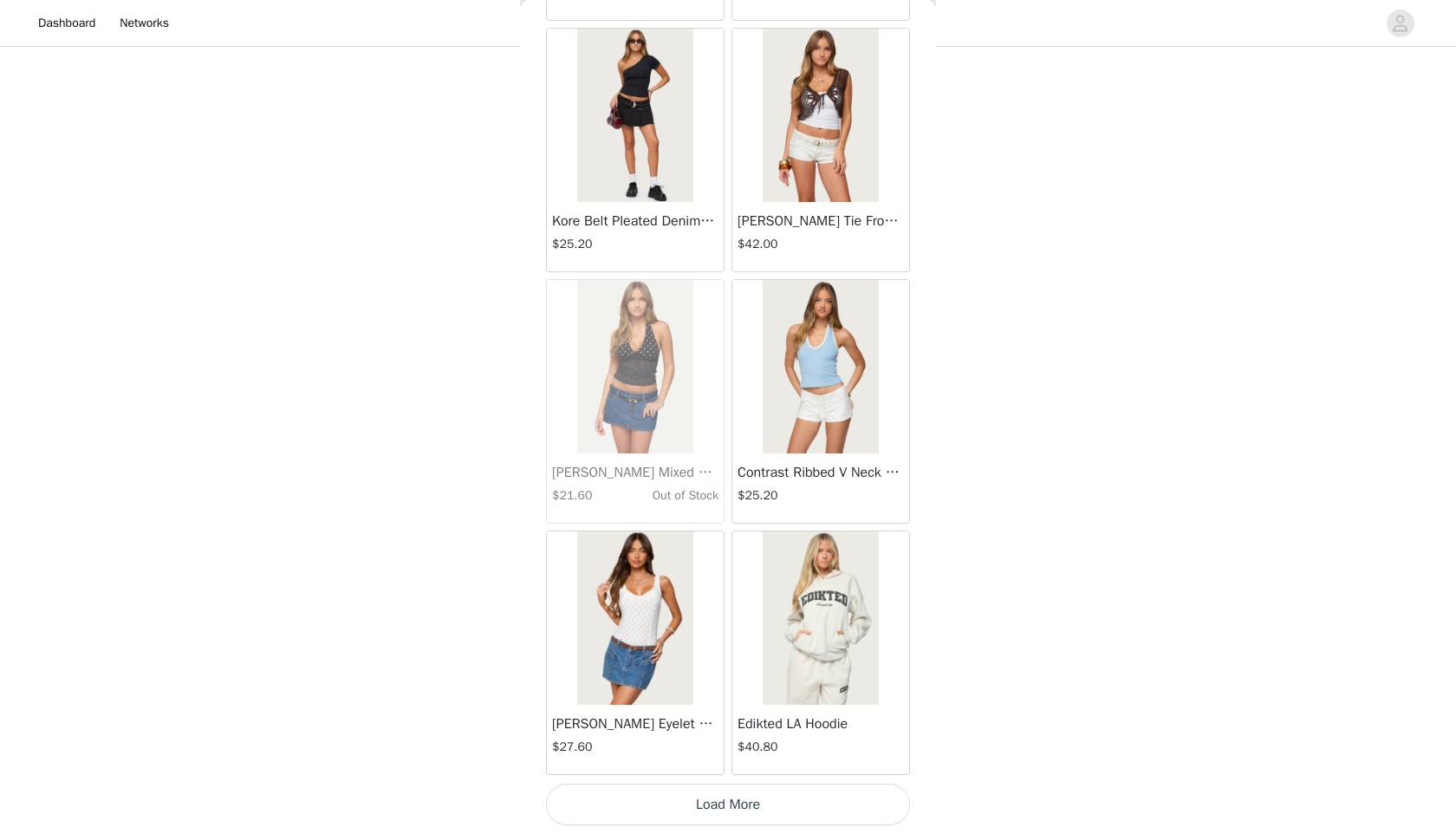 click on "Load More" at bounding box center (728, 805) 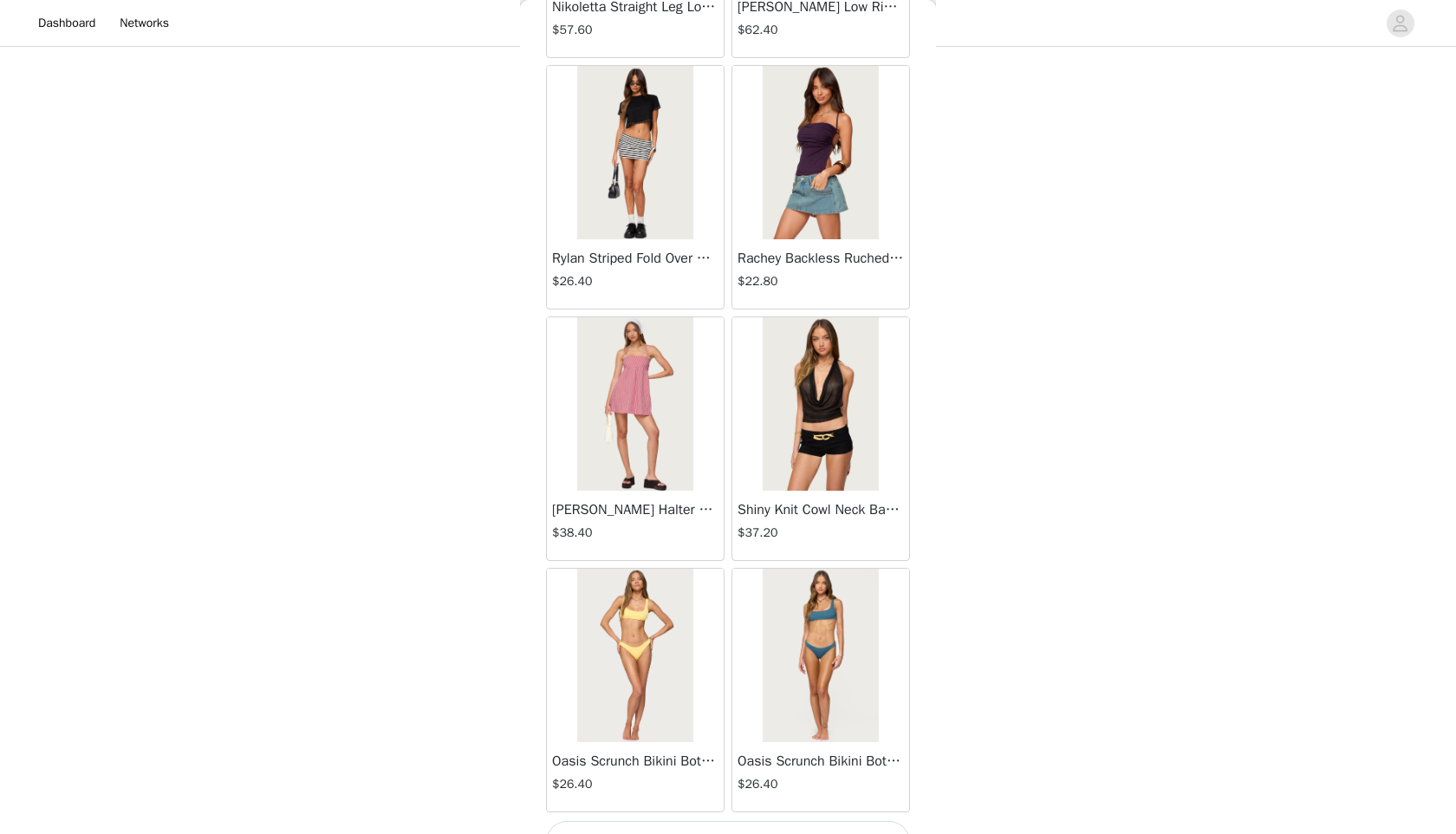 scroll, scrollTop: 21932, scrollLeft: 0, axis: vertical 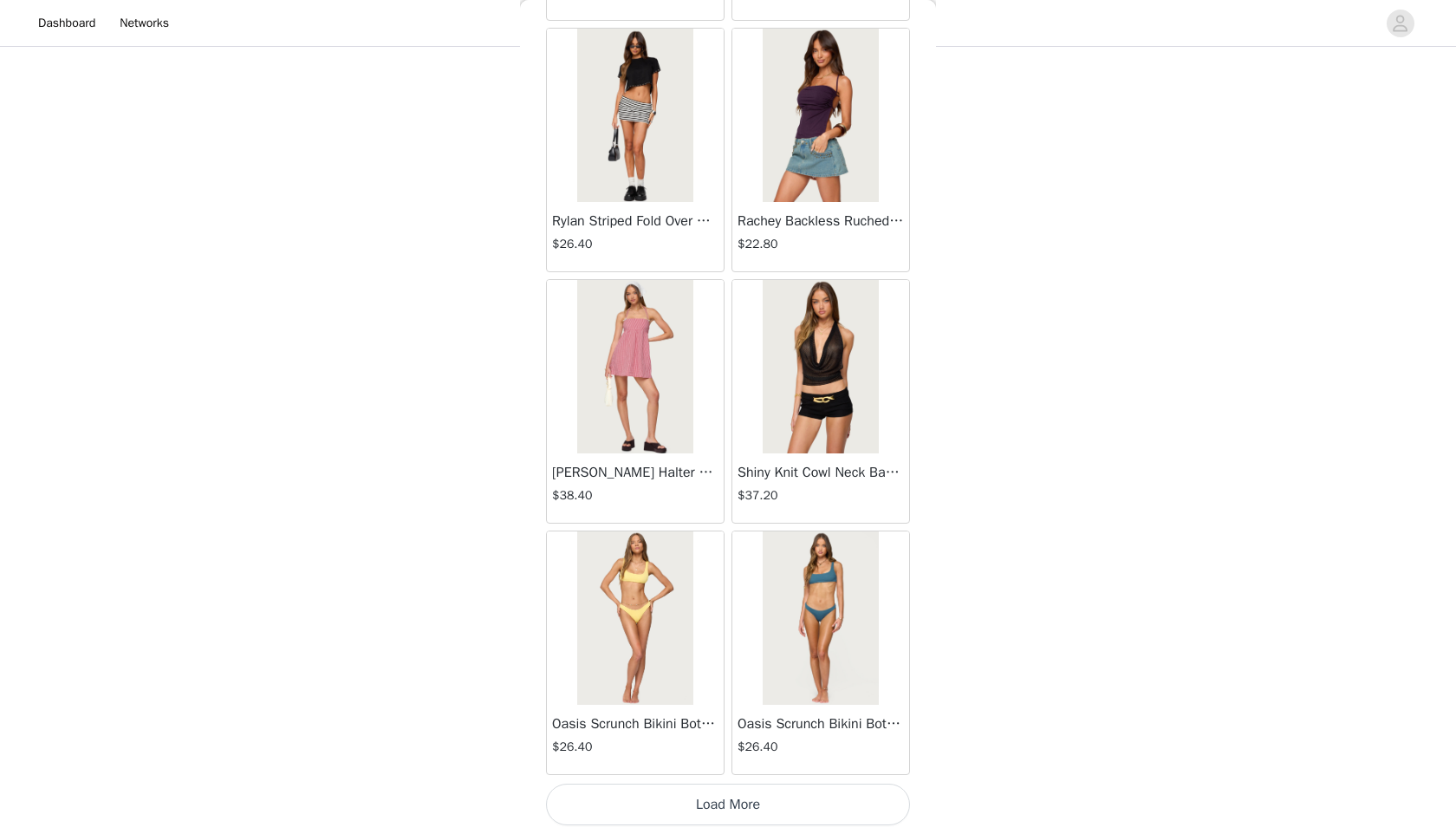 click on "Load More" at bounding box center [728, 805] 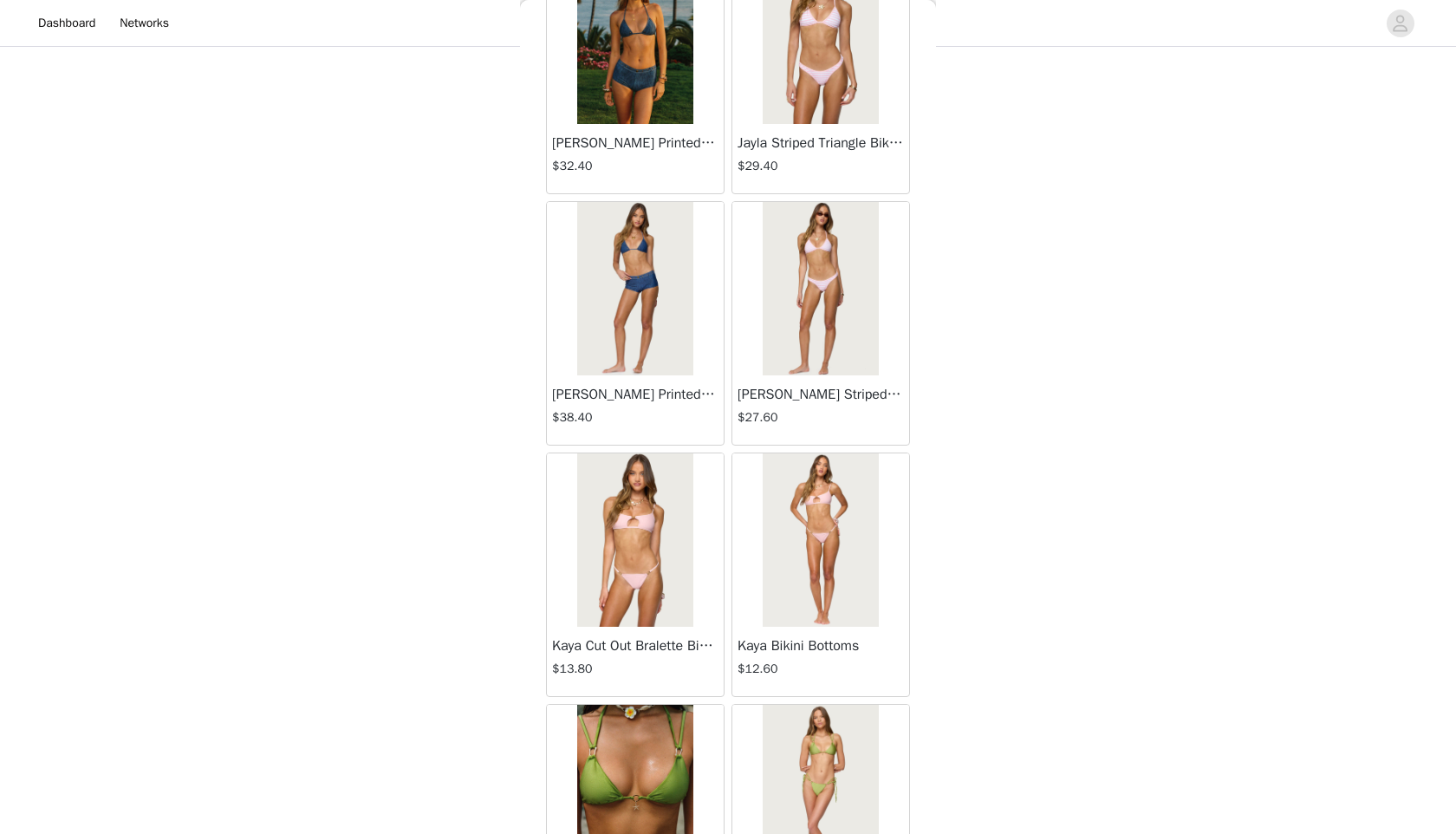 scroll, scrollTop: 24446, scrollLeft: 0, axis: vertical 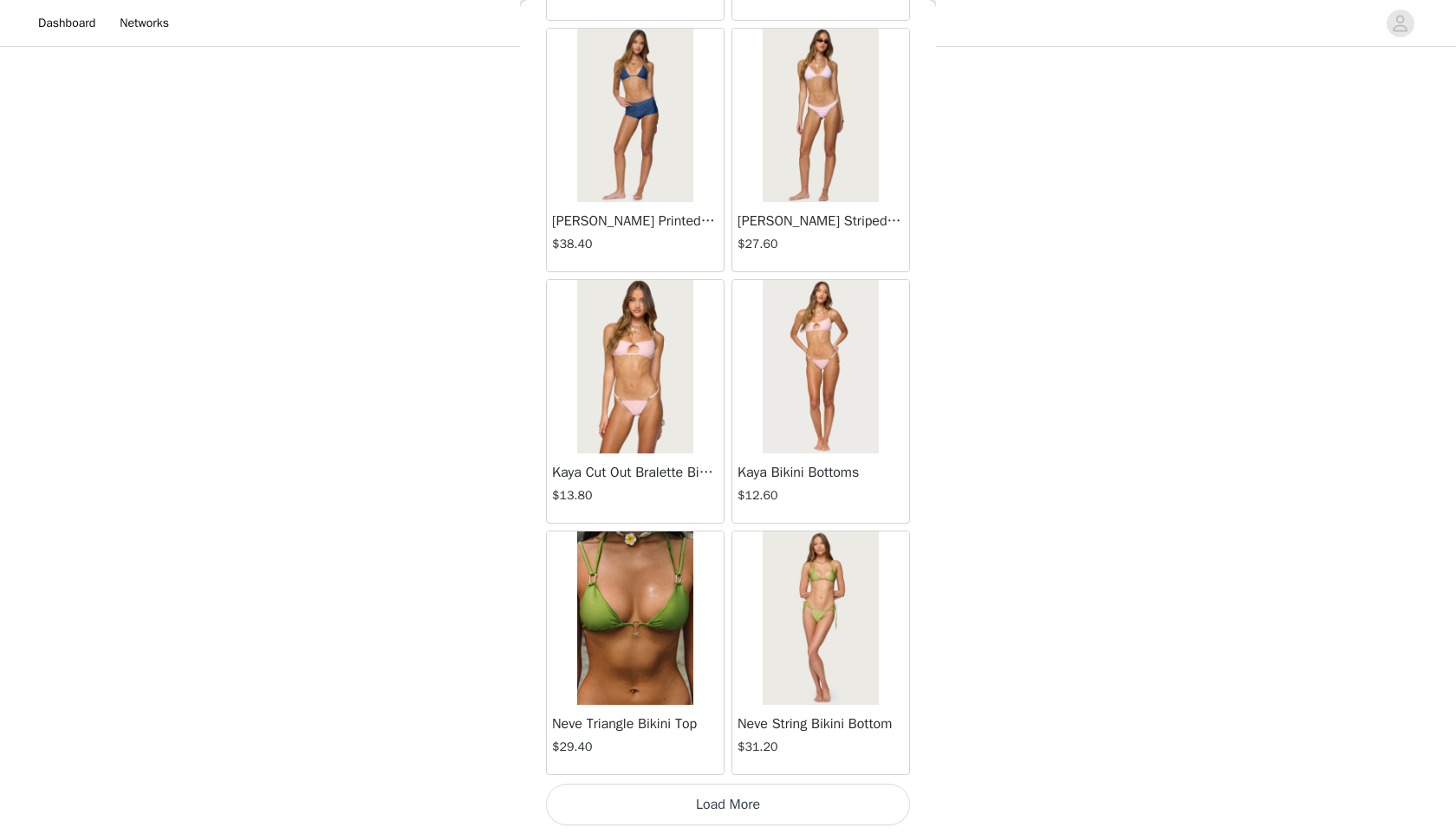 click on "STEP 1 OF 5
Products
Choose as many products as you'd like, up to $300.00.       9 Selected   Remaining Funds: $-32.40         Nola Striped Textured Knit Strapless Top     $42.00       MIX, S       Edit   Remove     Nola Striped Textured Knit Shorts     $54.00       MIX, S       Edit   Remove     Frankey Pinstripe Button Up Halter Top     $36.00       BLUE, S       Edit   Remove     Kore Belt Pleated Denim Micro Skort     $25.20       BLACK, S       Edit   Remove     Frankey Pinstripe Mini Skort     $19.20       BLUE, S       Edit   Remove     Elisa Open Knit Shorts     $32.40       LIGHT PINK, S       Edit   Remove     Starfish Bandeau Bikini Top     $32.40       BLACK, S       Edit   Remove     Elisa Open Knit Button Up Top     $38.40       LIGHT PINK, S       Edit   Remove     Reed Sheer Mesh Corset     $52.80       BLACK, S       Edit   Remove     Add Product     You may choose as many products as you'd like" at bounding box center (728, -135) 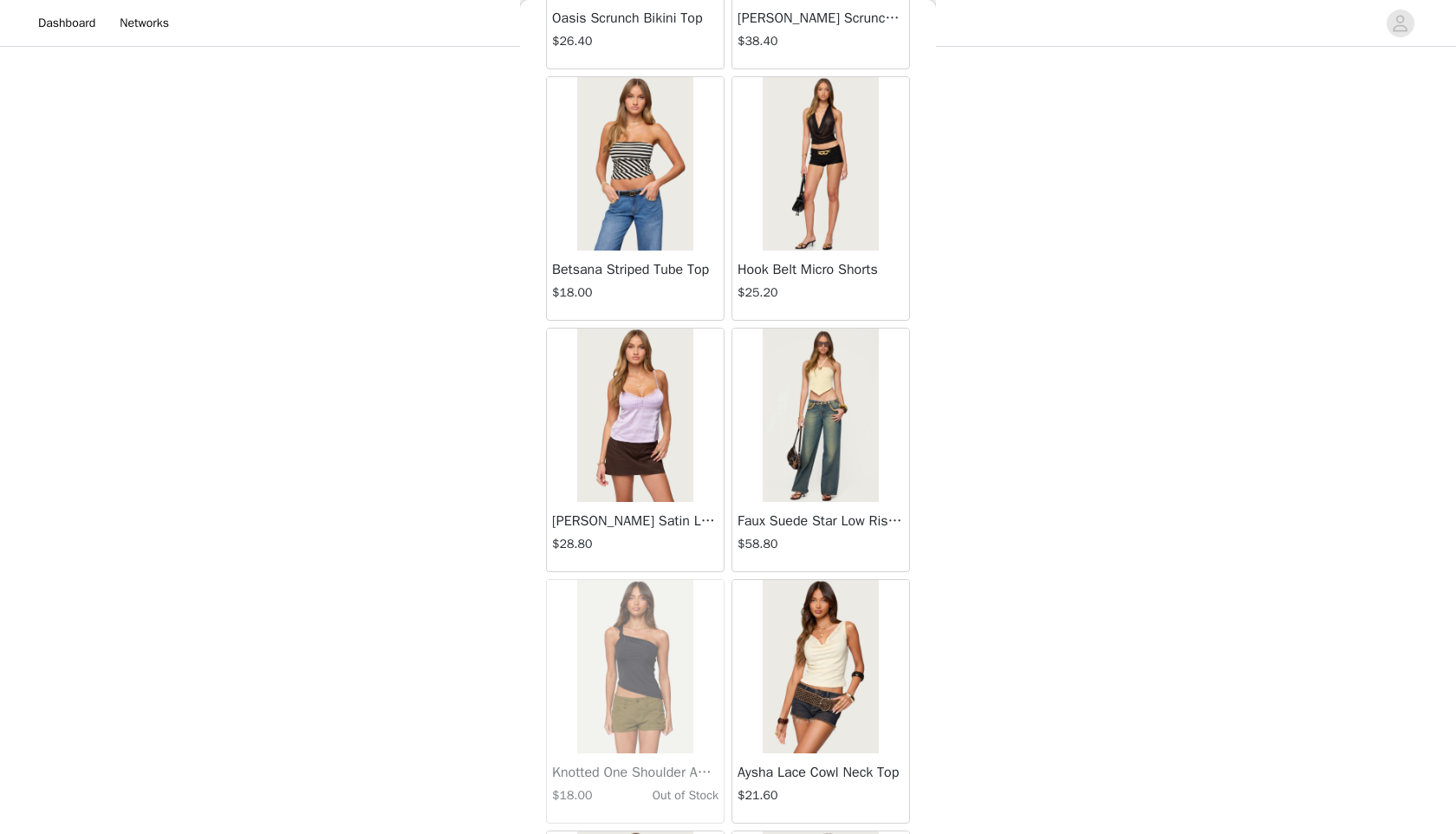scroll, scrollTop: 26960, scrollLeft: 0, axis: vertical 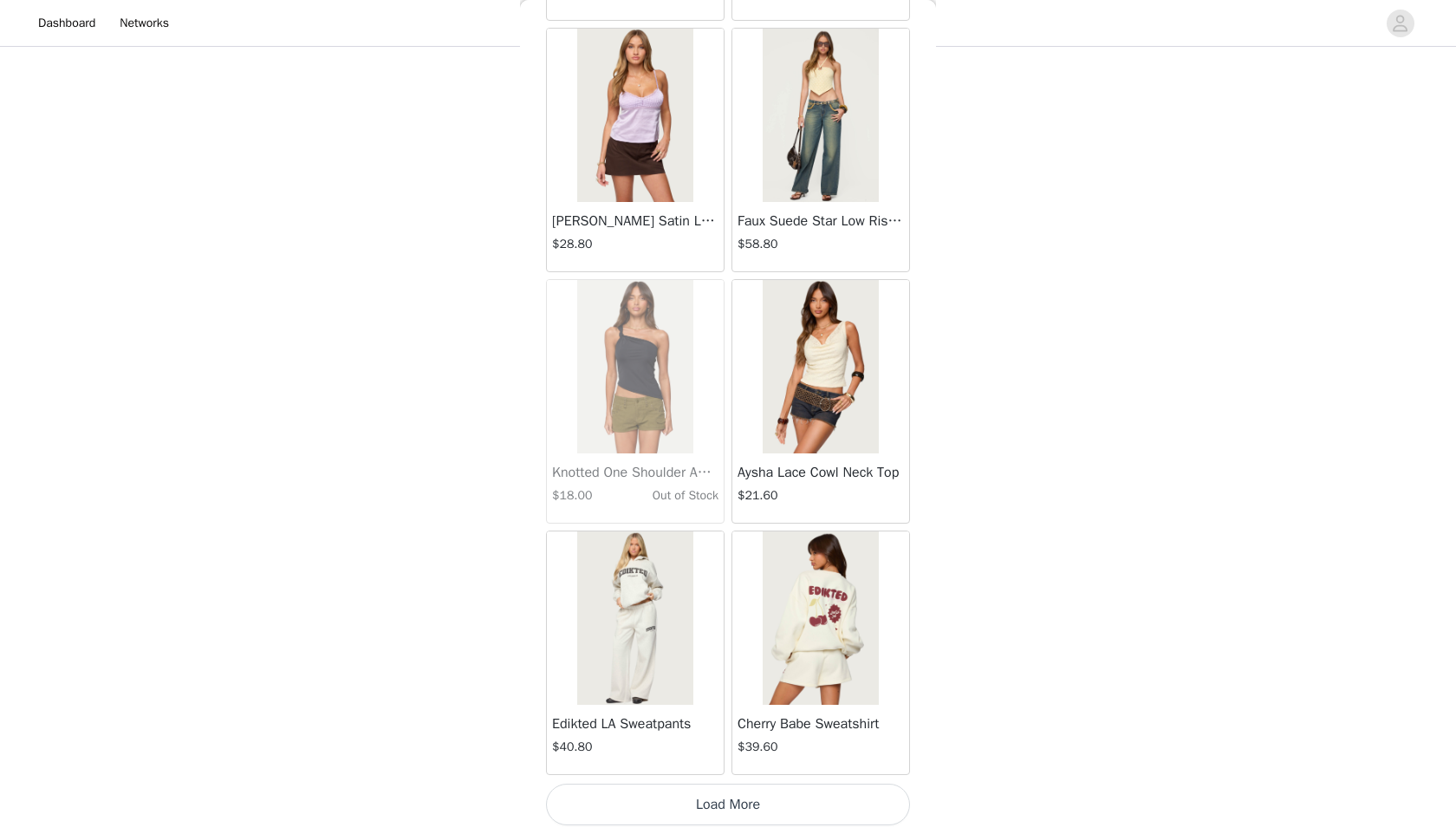 click on "Load More" at bounding box center (728, 805) 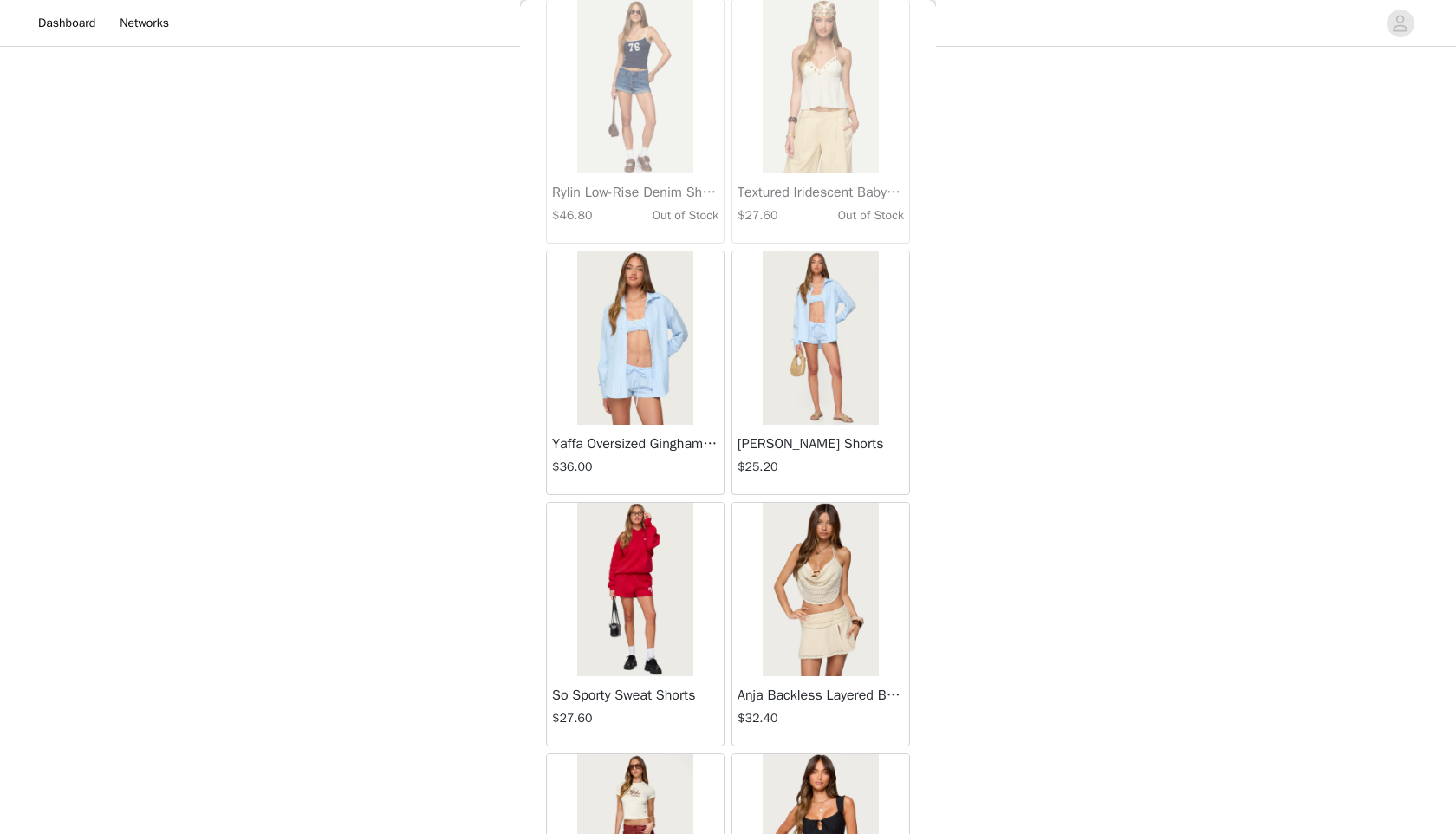 scroll, scrollTop: 29474, scrollLeft: 0, axis: vertical 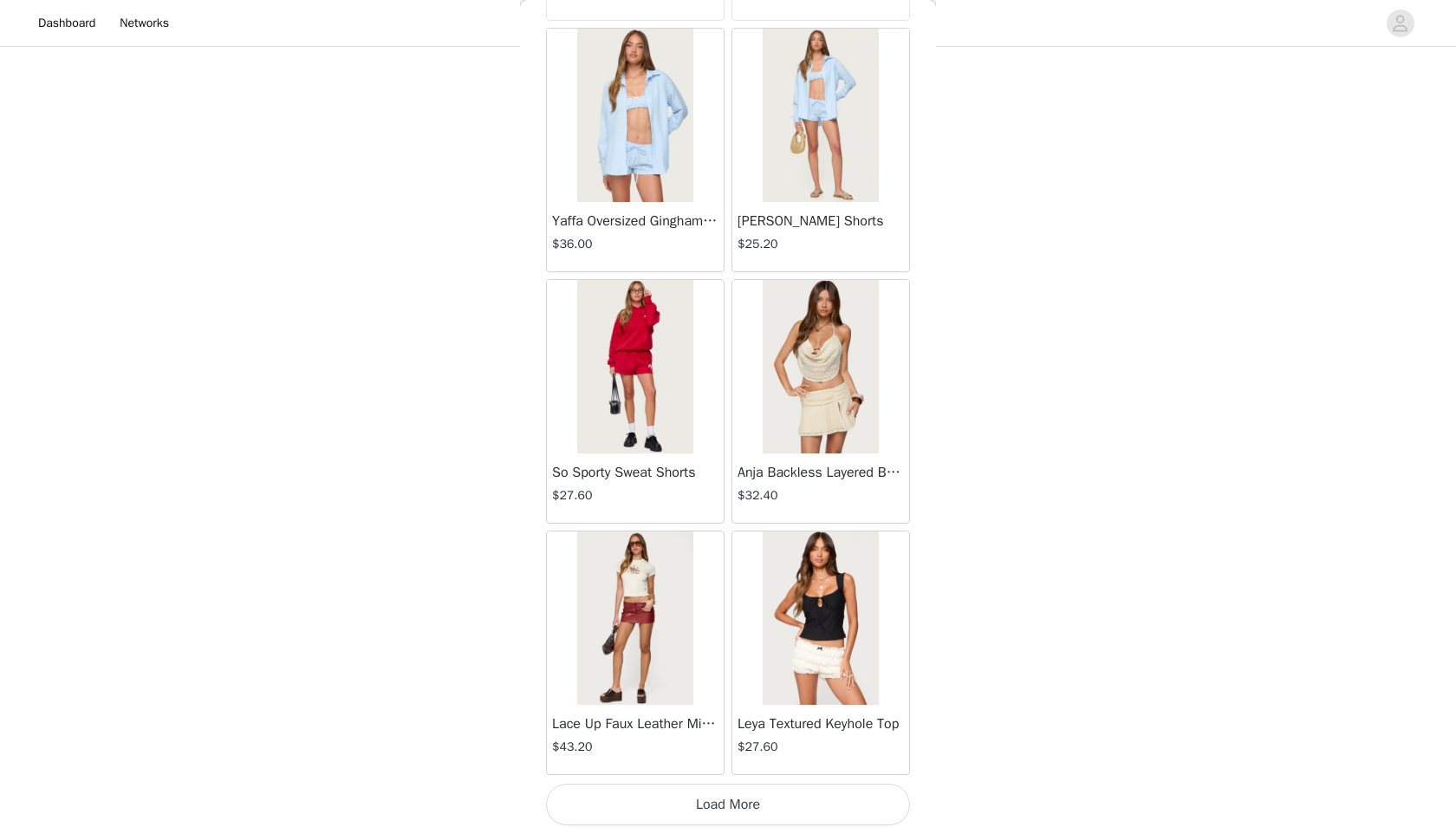 click on "Load More" at bounding box center [728, 805] 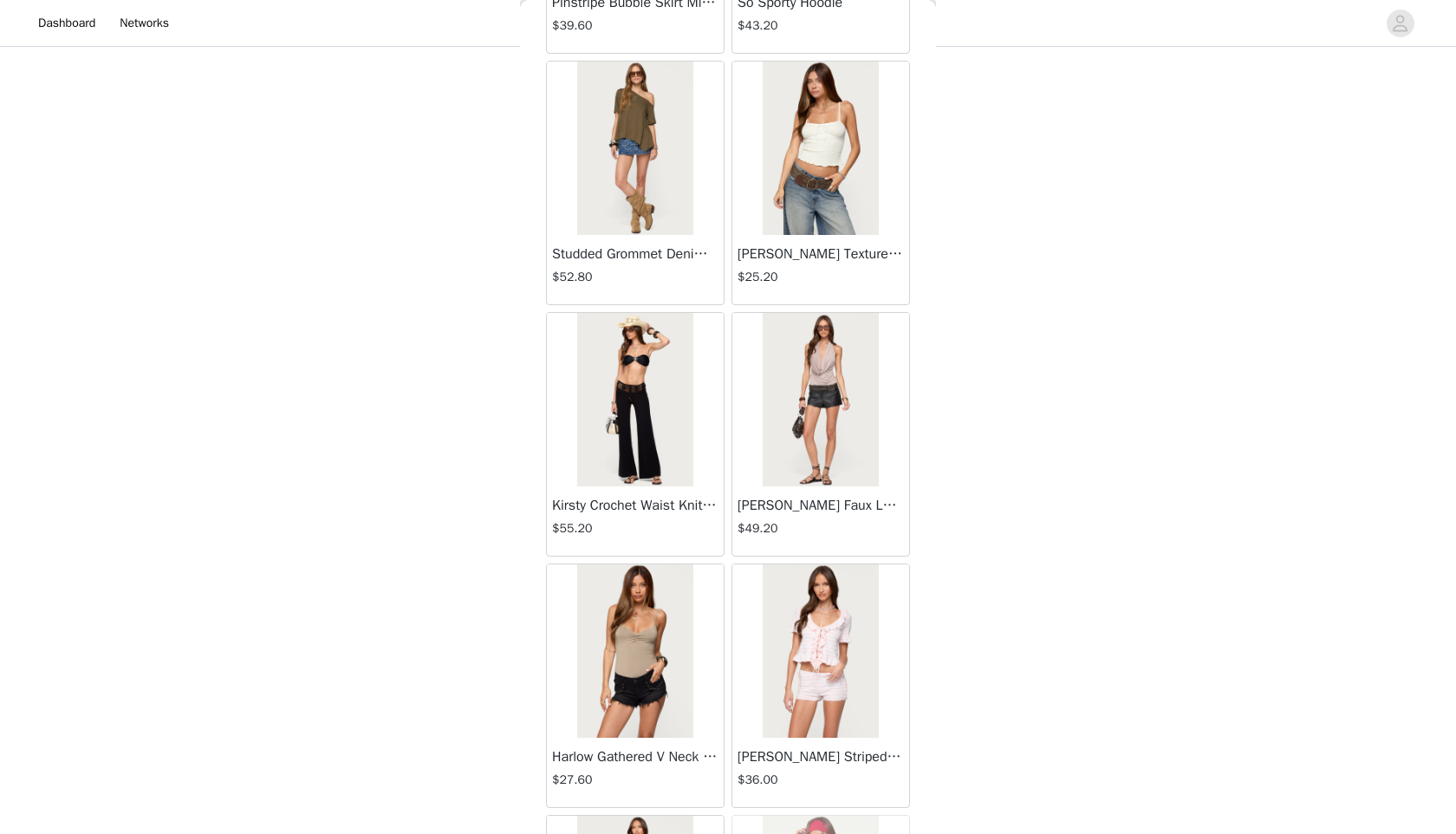 scroll, scrollTop: 31988, scrollLeft: 0, axis: vertical 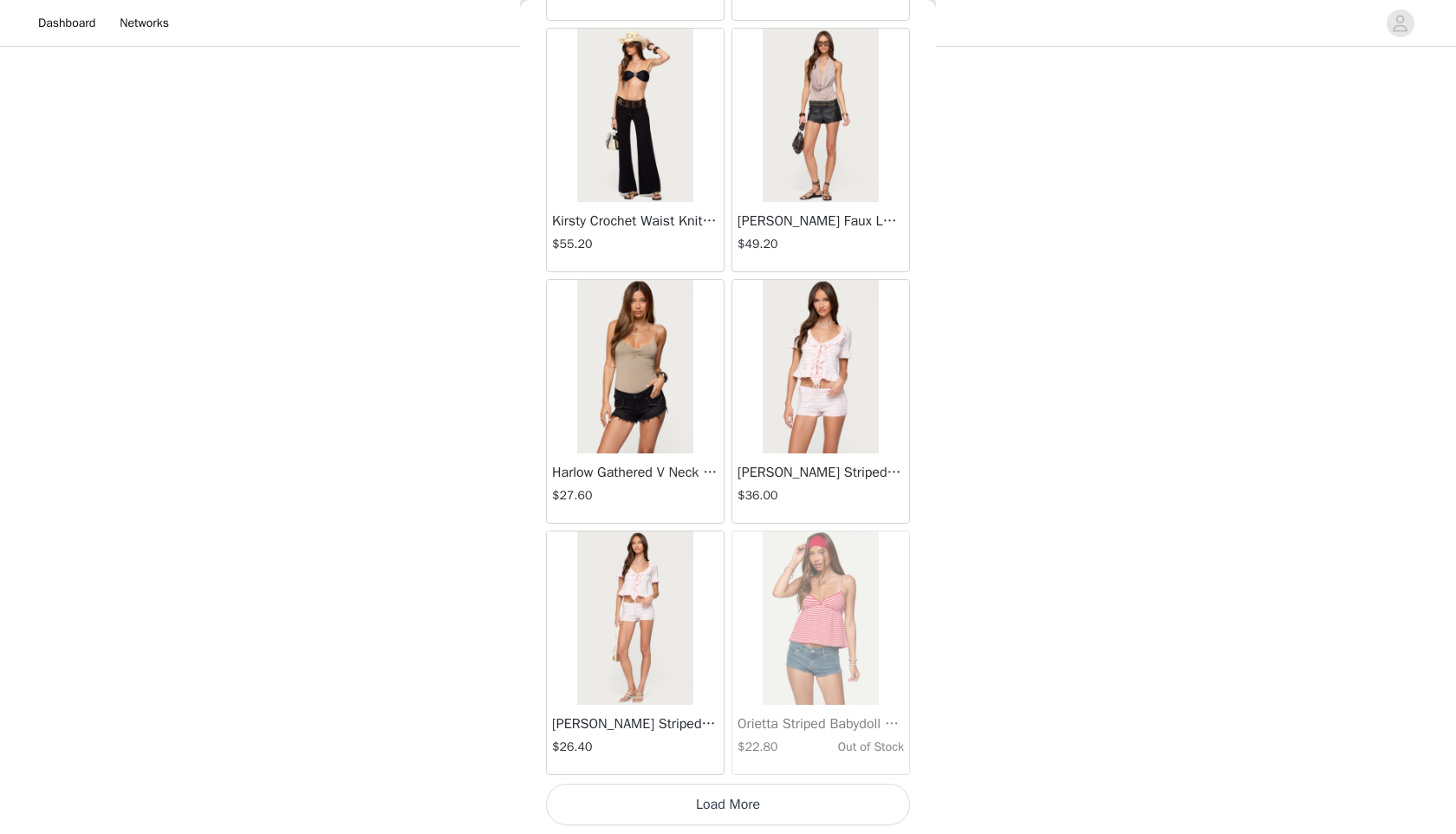 click on "Load More" at bounding box center [728, 805] 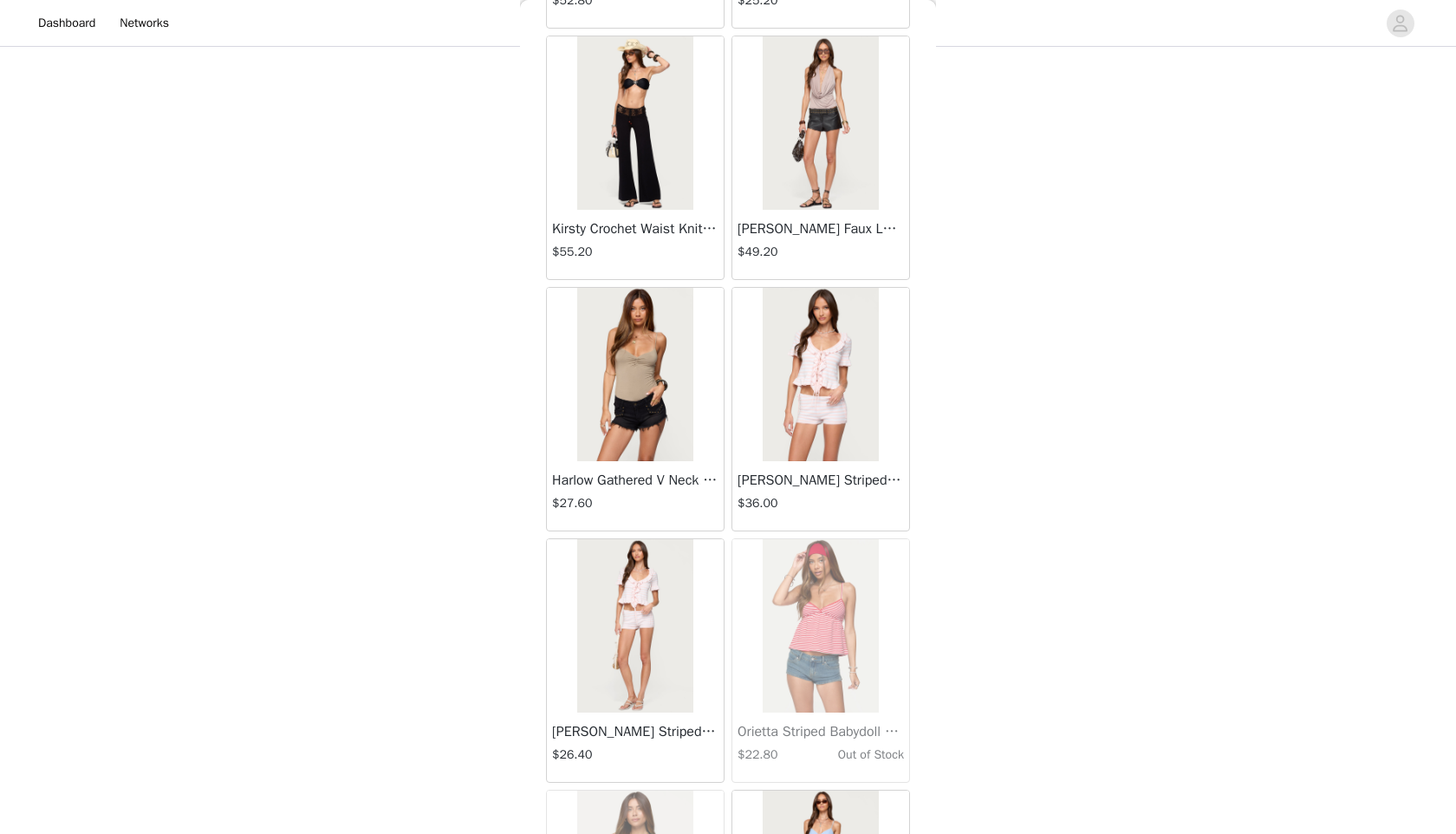 scroll, scrollTop: 31988, scrollLeft: 0, axis: vertical 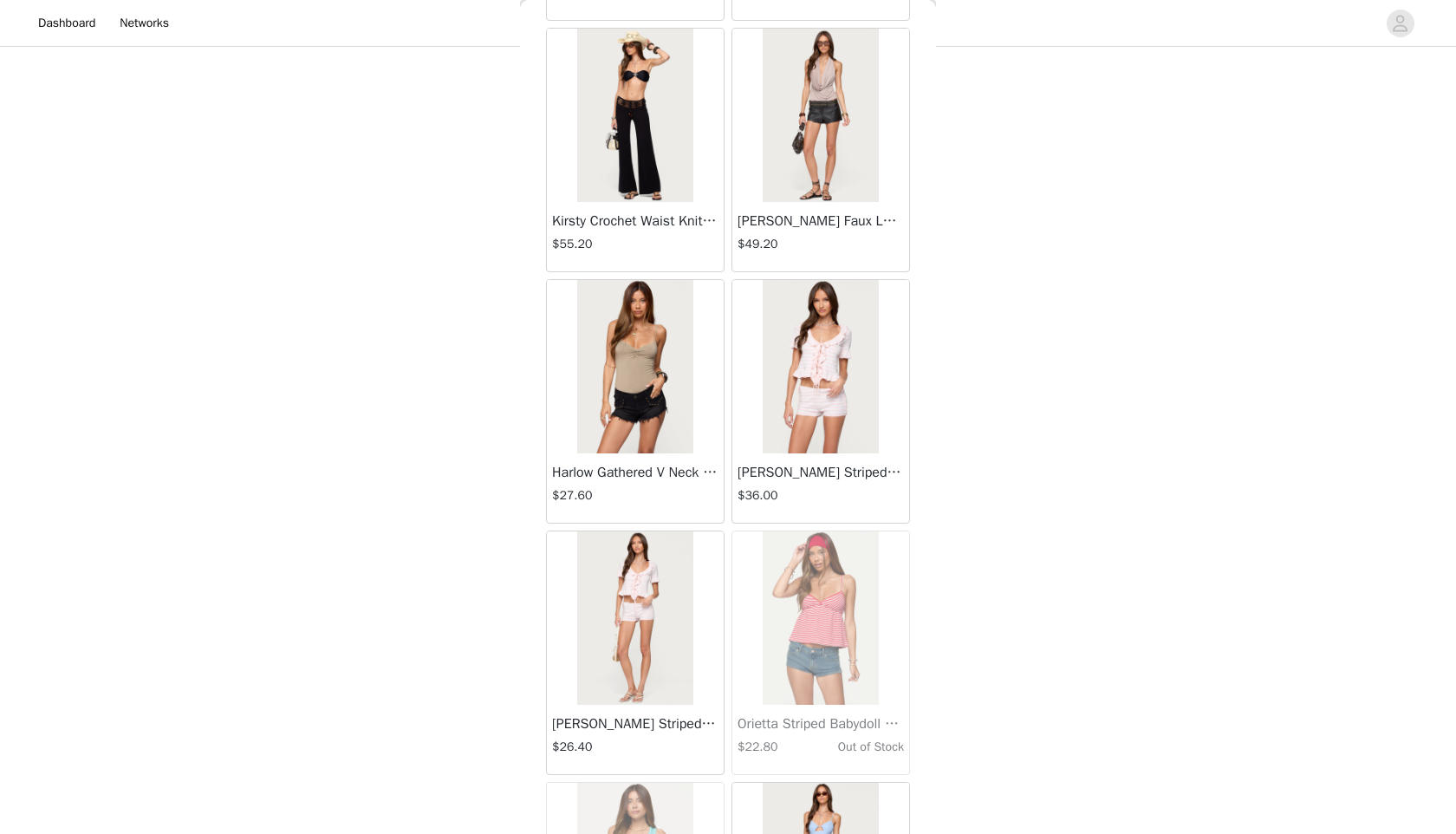 click at bounding box center [820, 367] 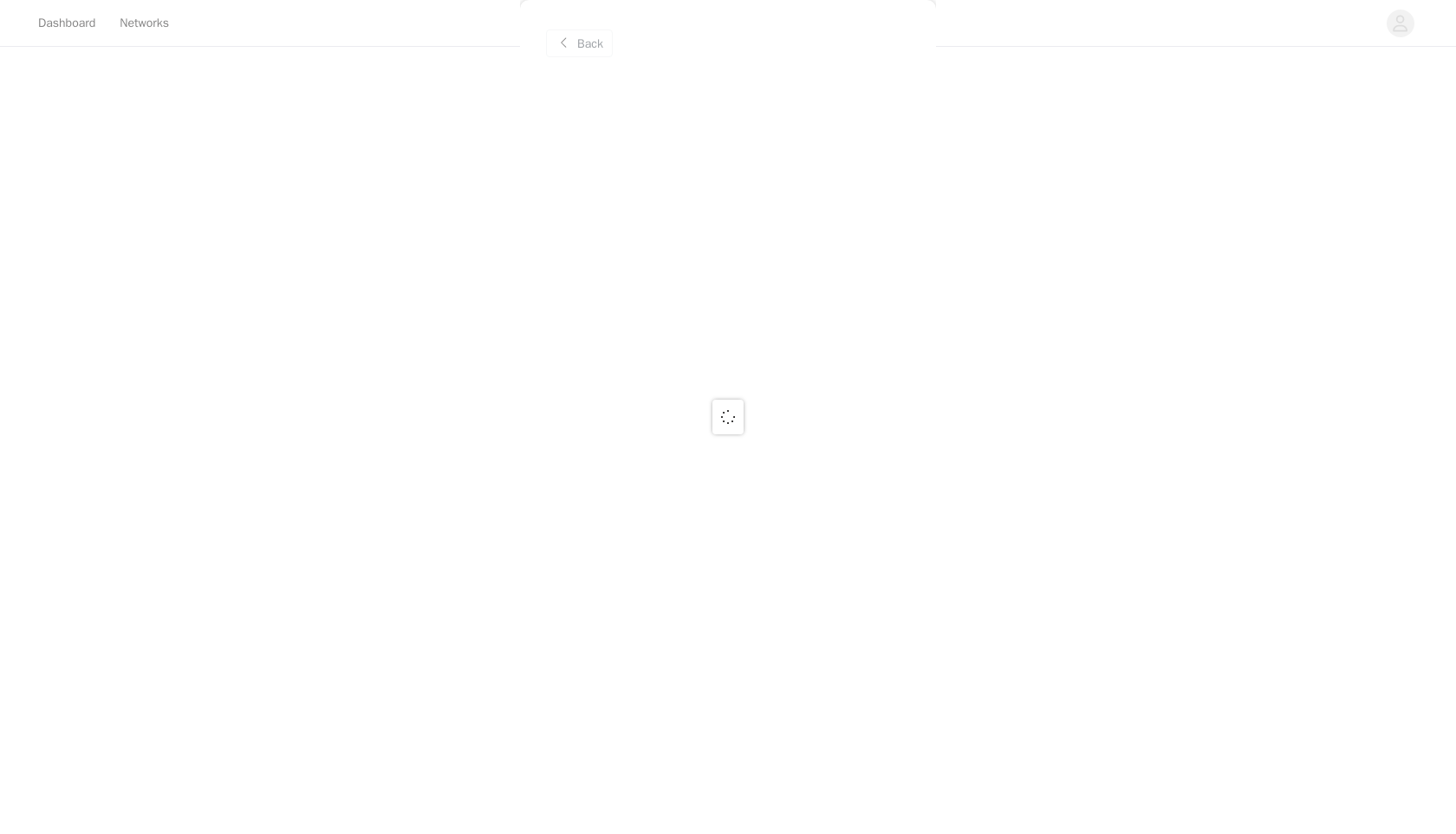 scroll, scrollTop: 0, scrollLeft: 0, axis: both 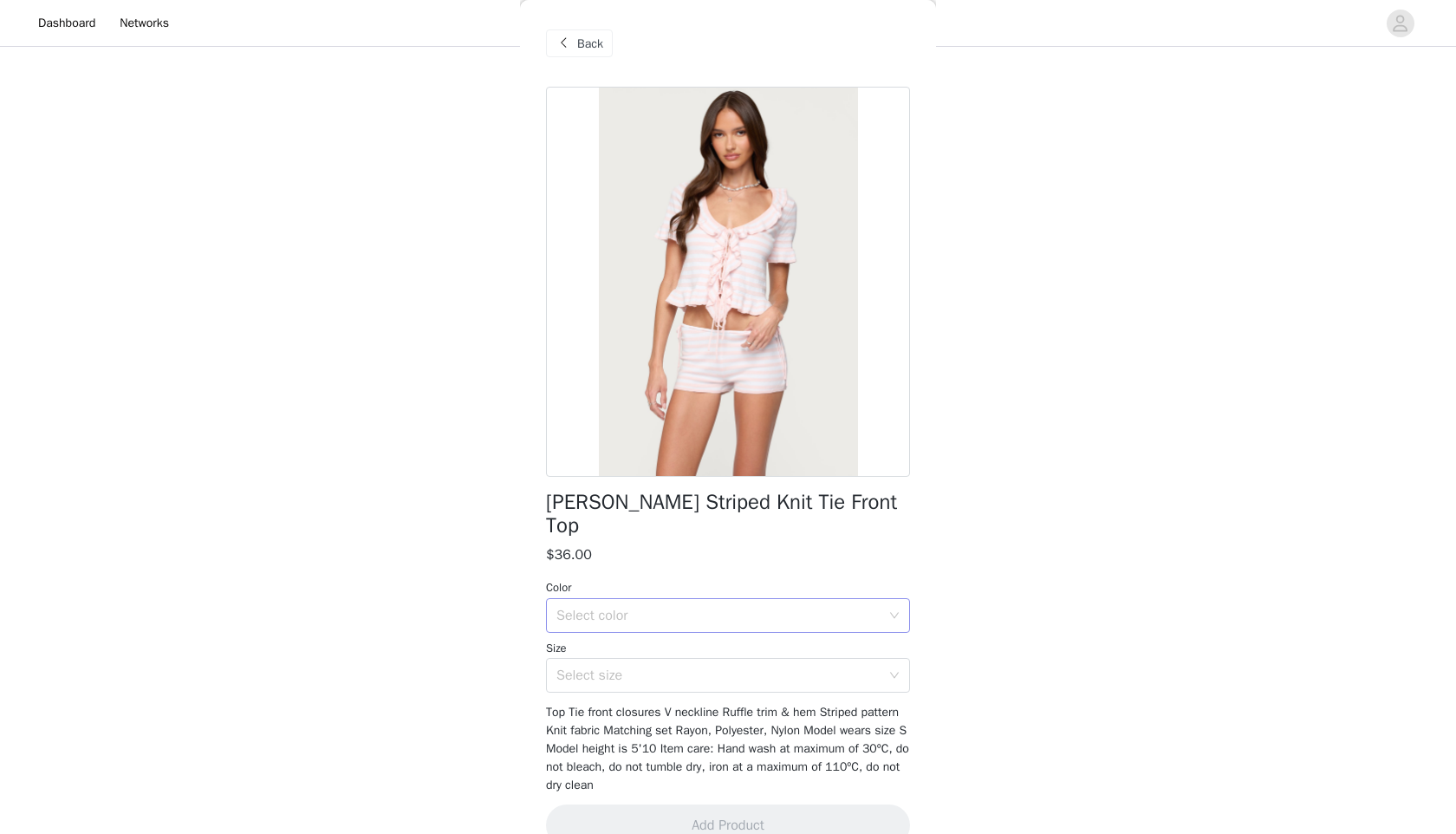 click on "Select color" at bounding box center [718, 616] 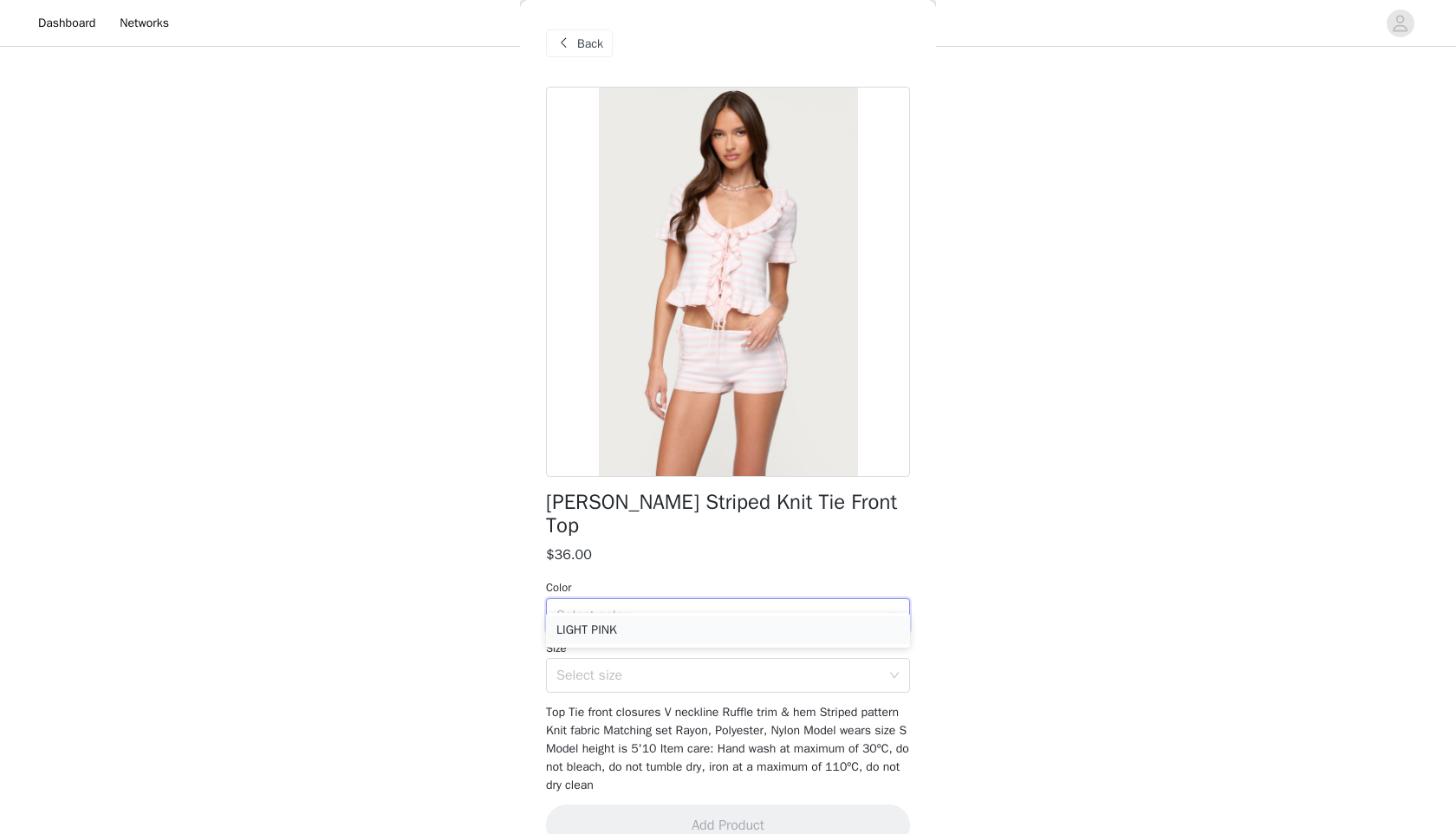 click on "LIGHT PINK" at bounding box center (728, 630) 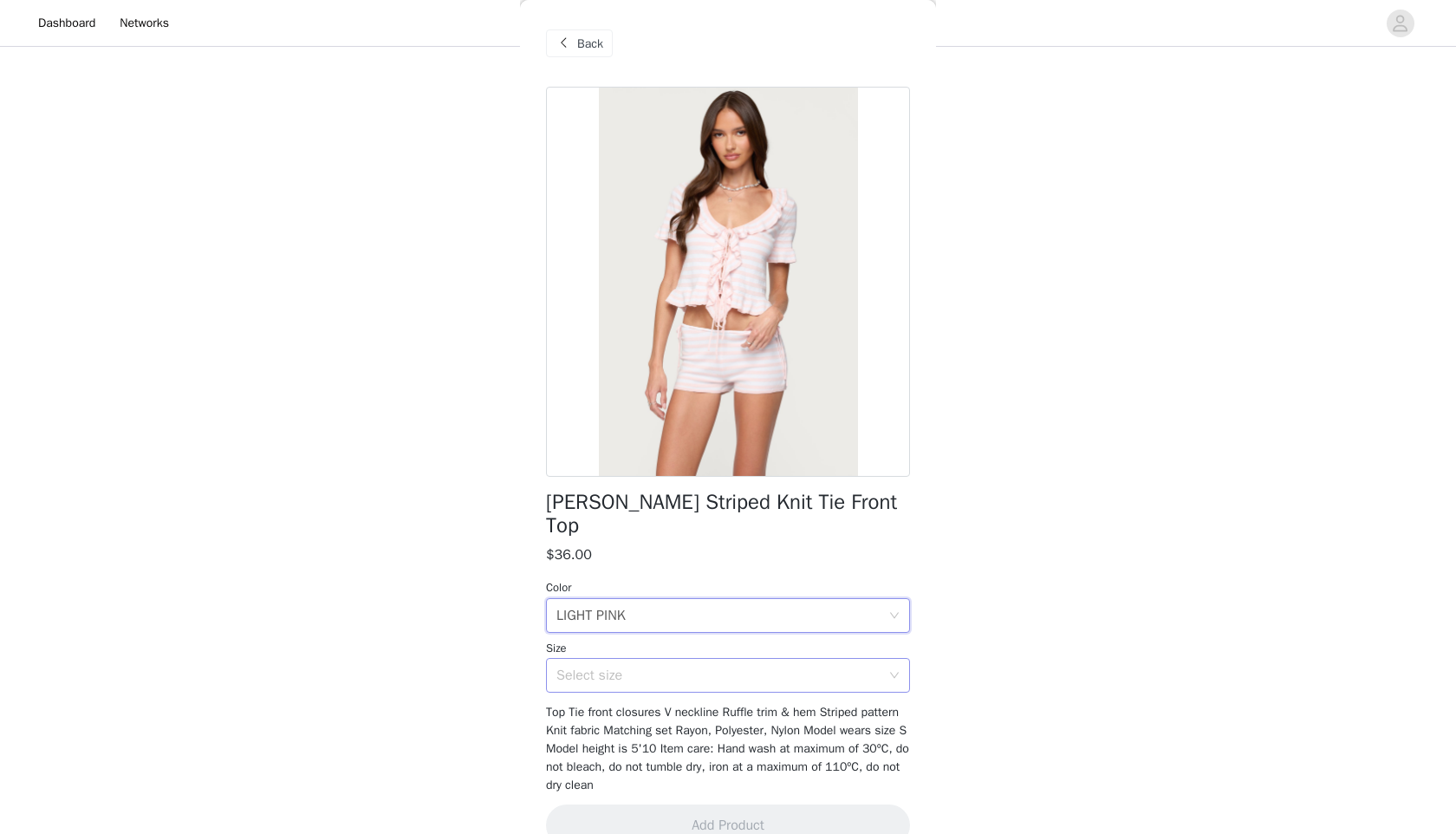 click on "Select size" at bounding box center (718, 675) 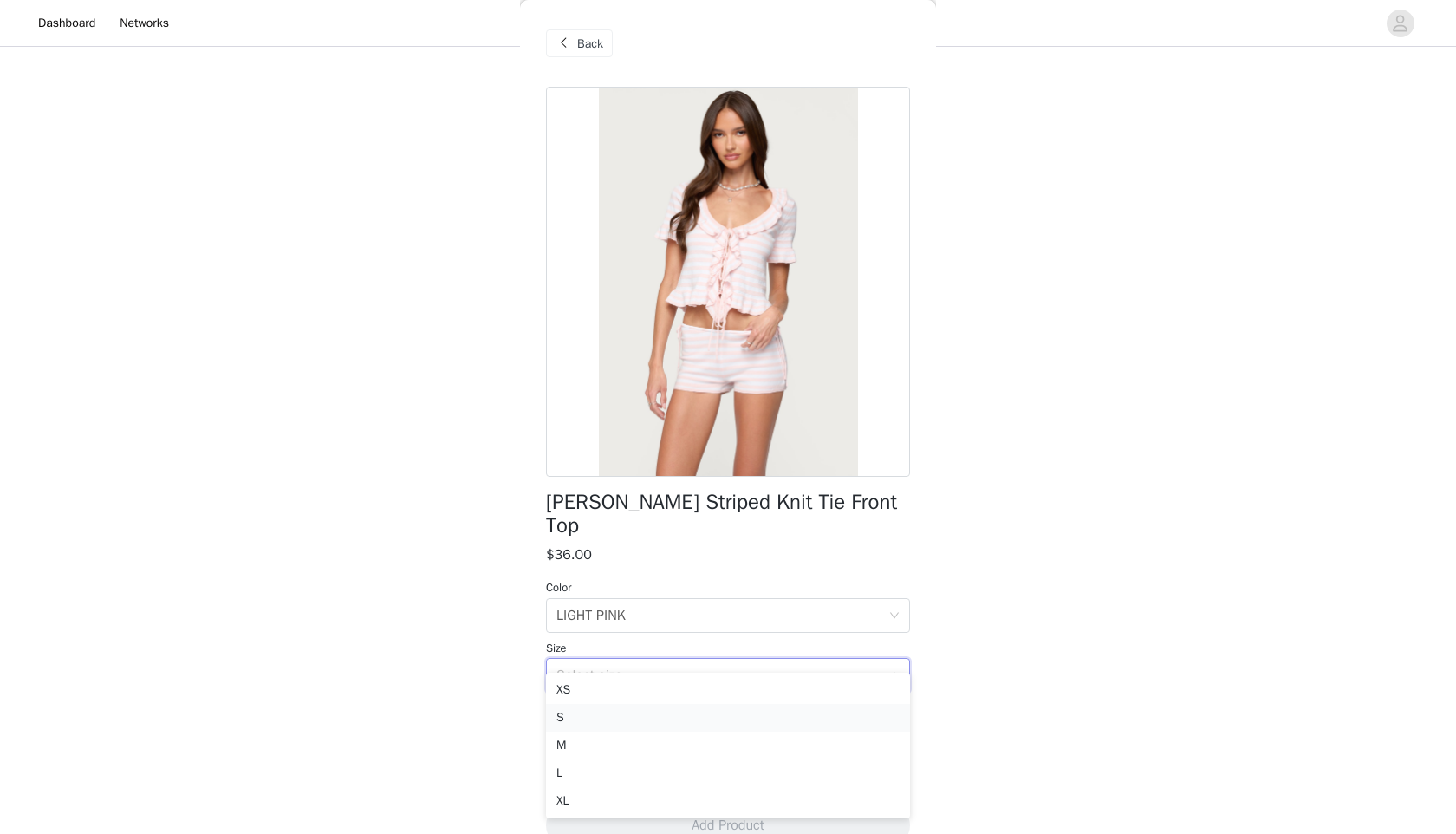 click on "S" at bounding box center [728, 718] 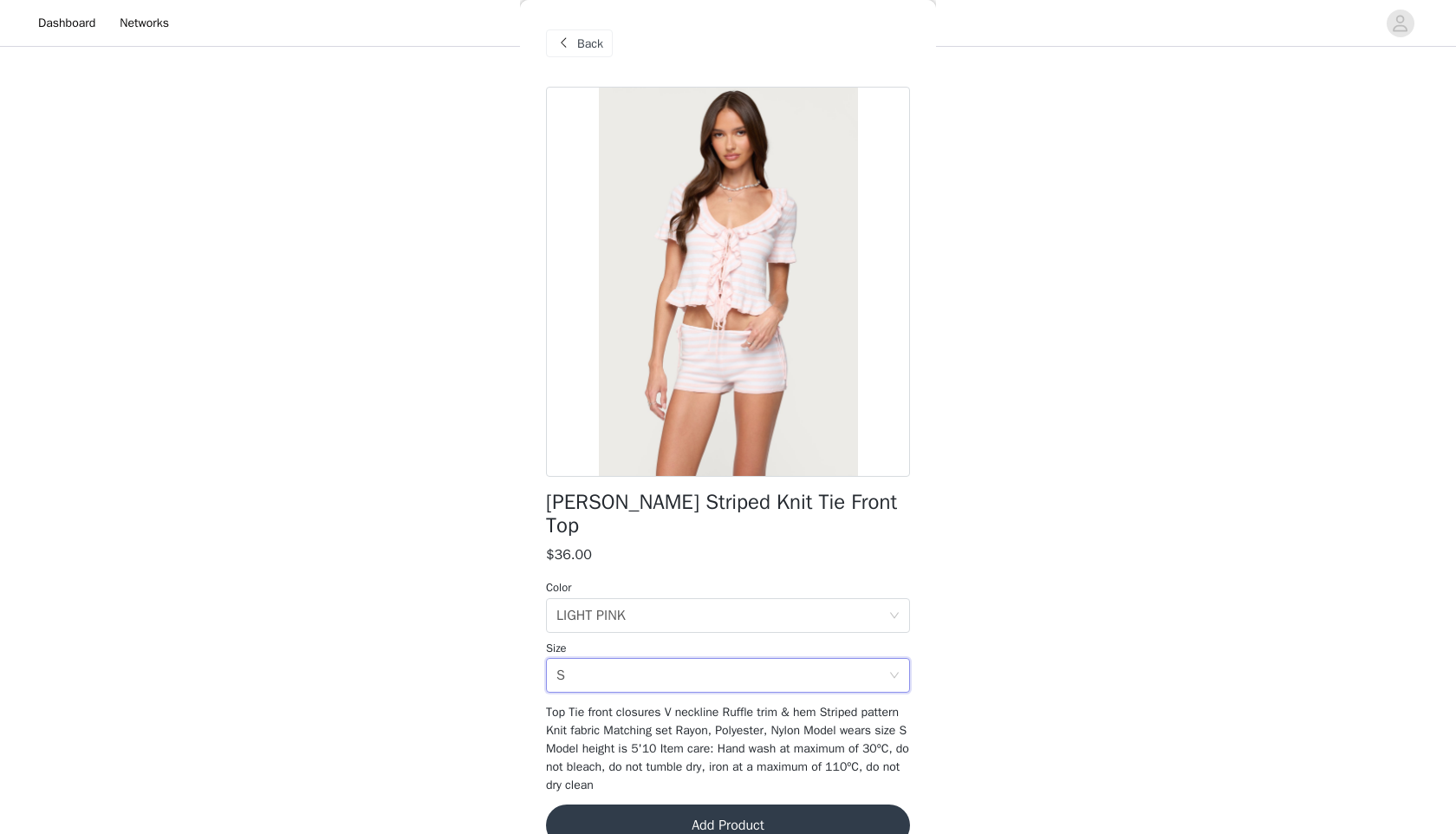 click on "Add Product" at bounding box center (728, 825) 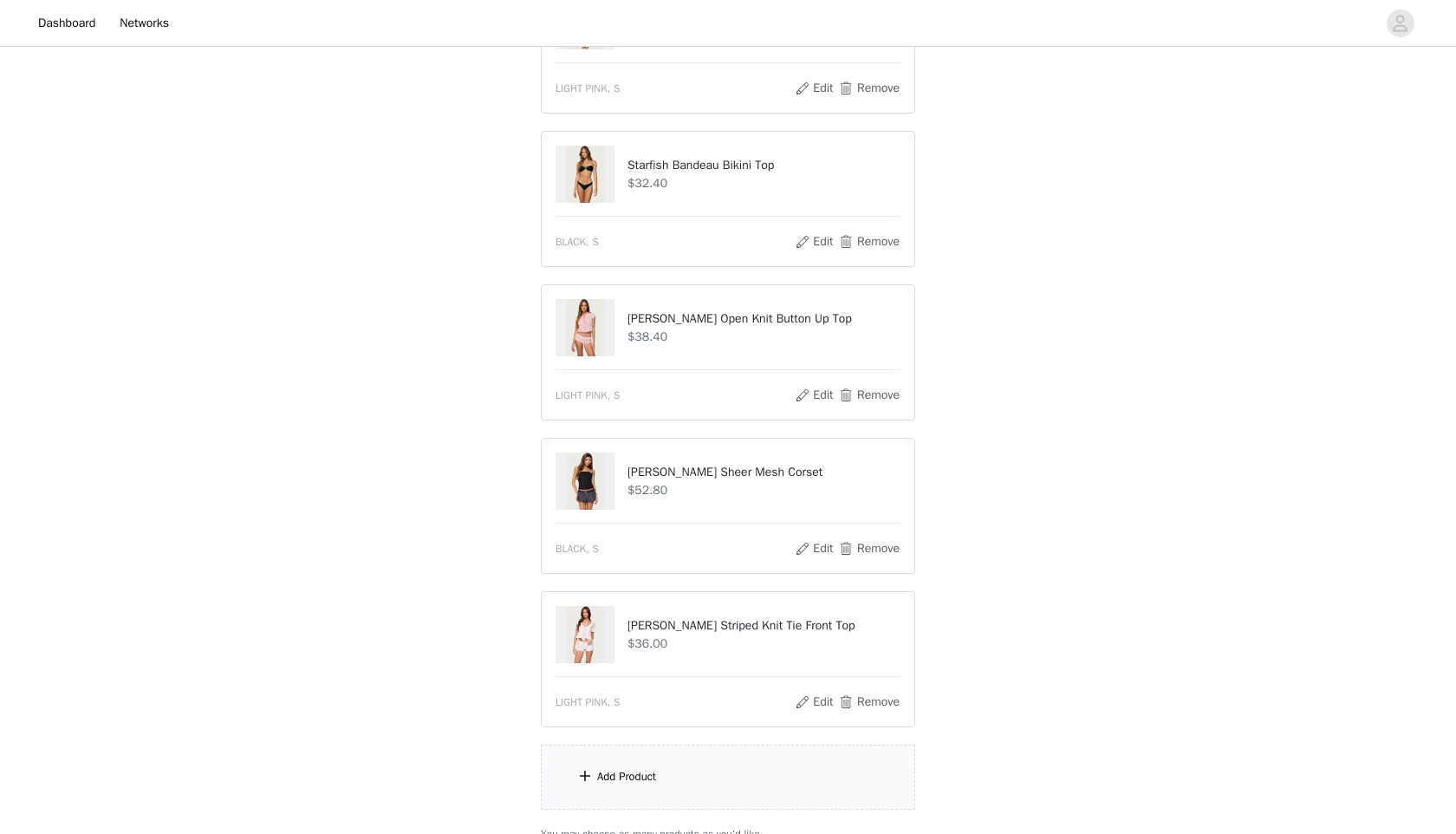 click on "Add Product" at bounding box center [728, 777] 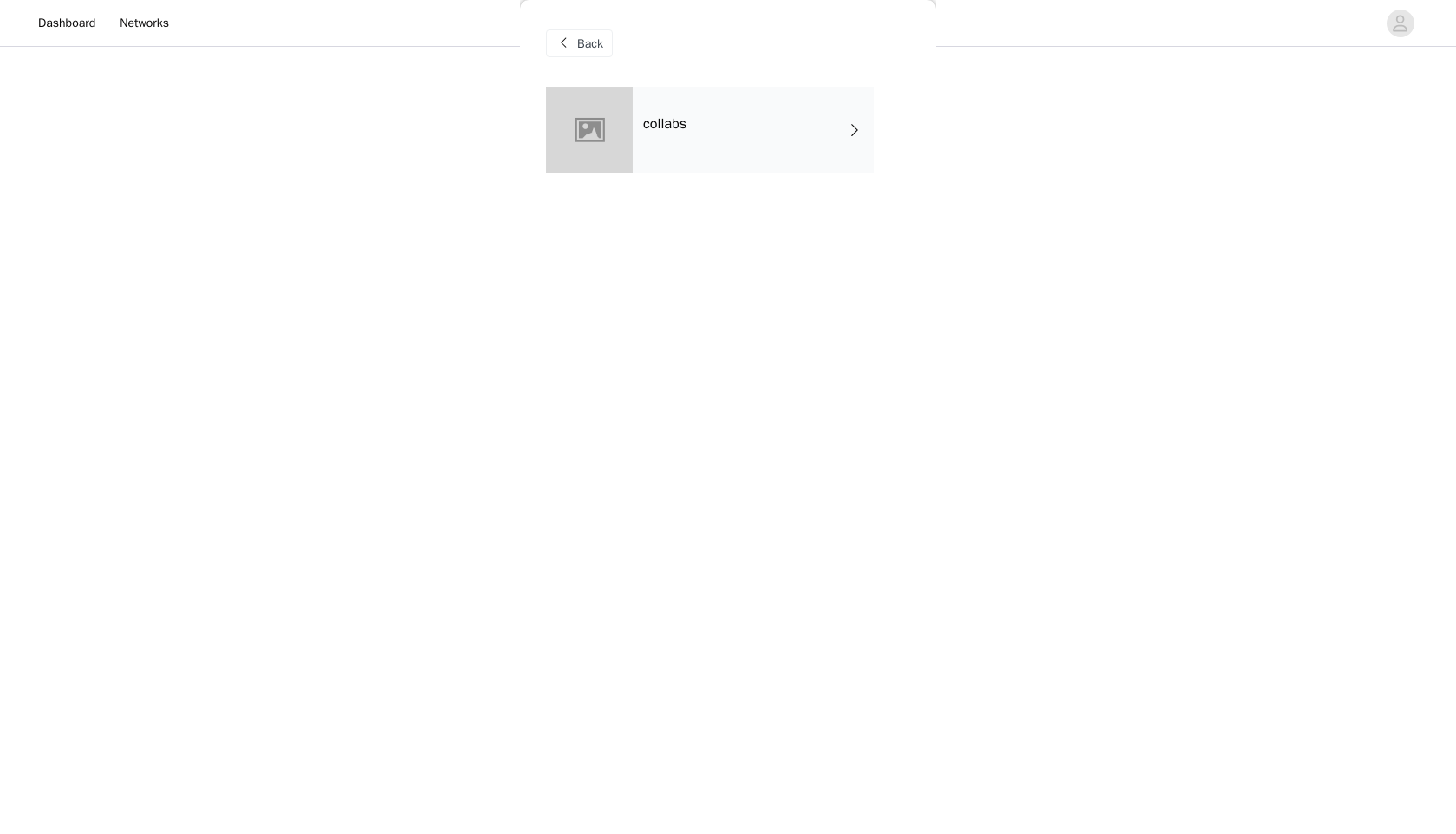 click on "collabs" at bounding box center (728, 143) 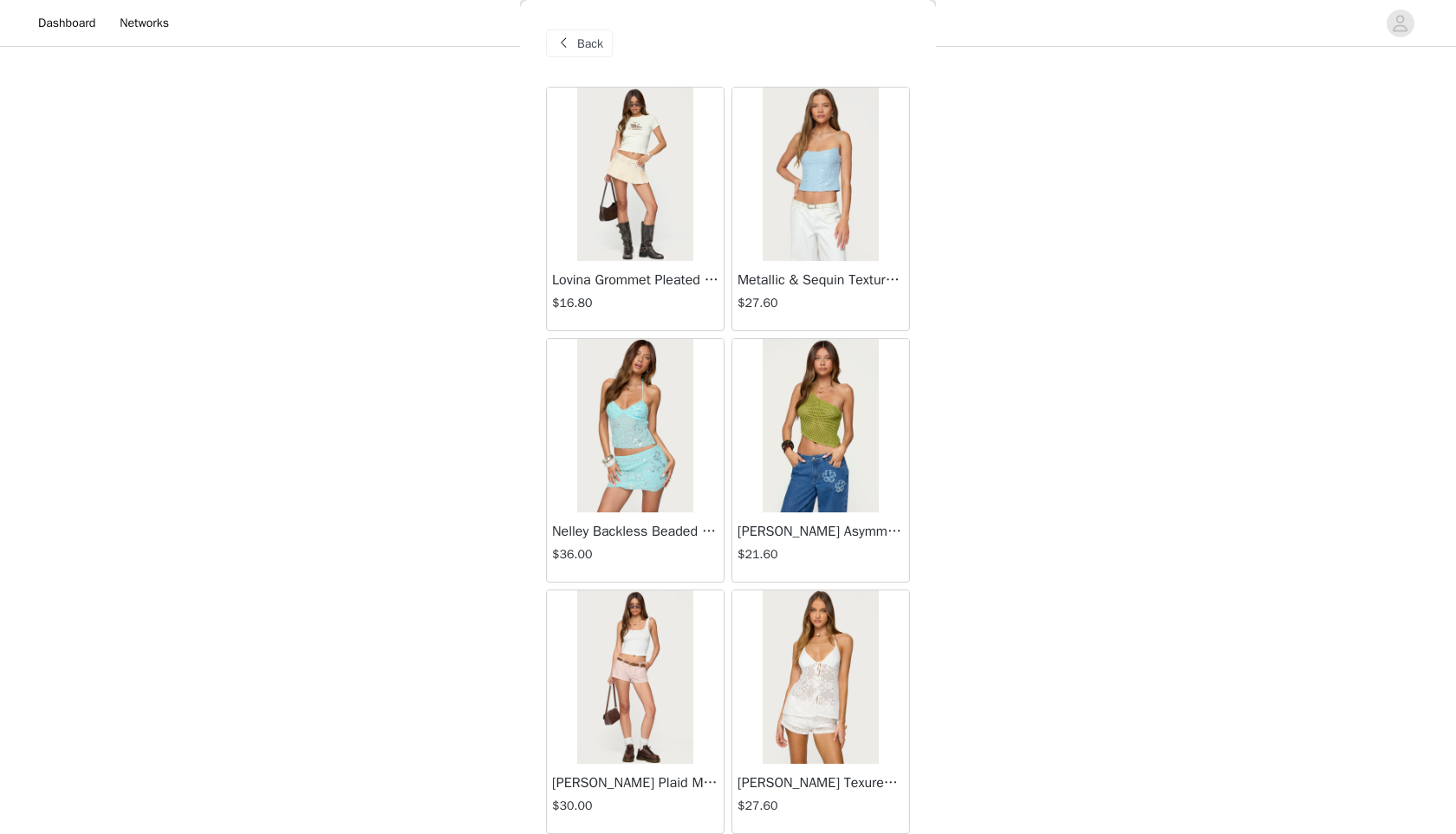 scroll, scrollTop: 1819, scrollLeft: 0, axis: vertical 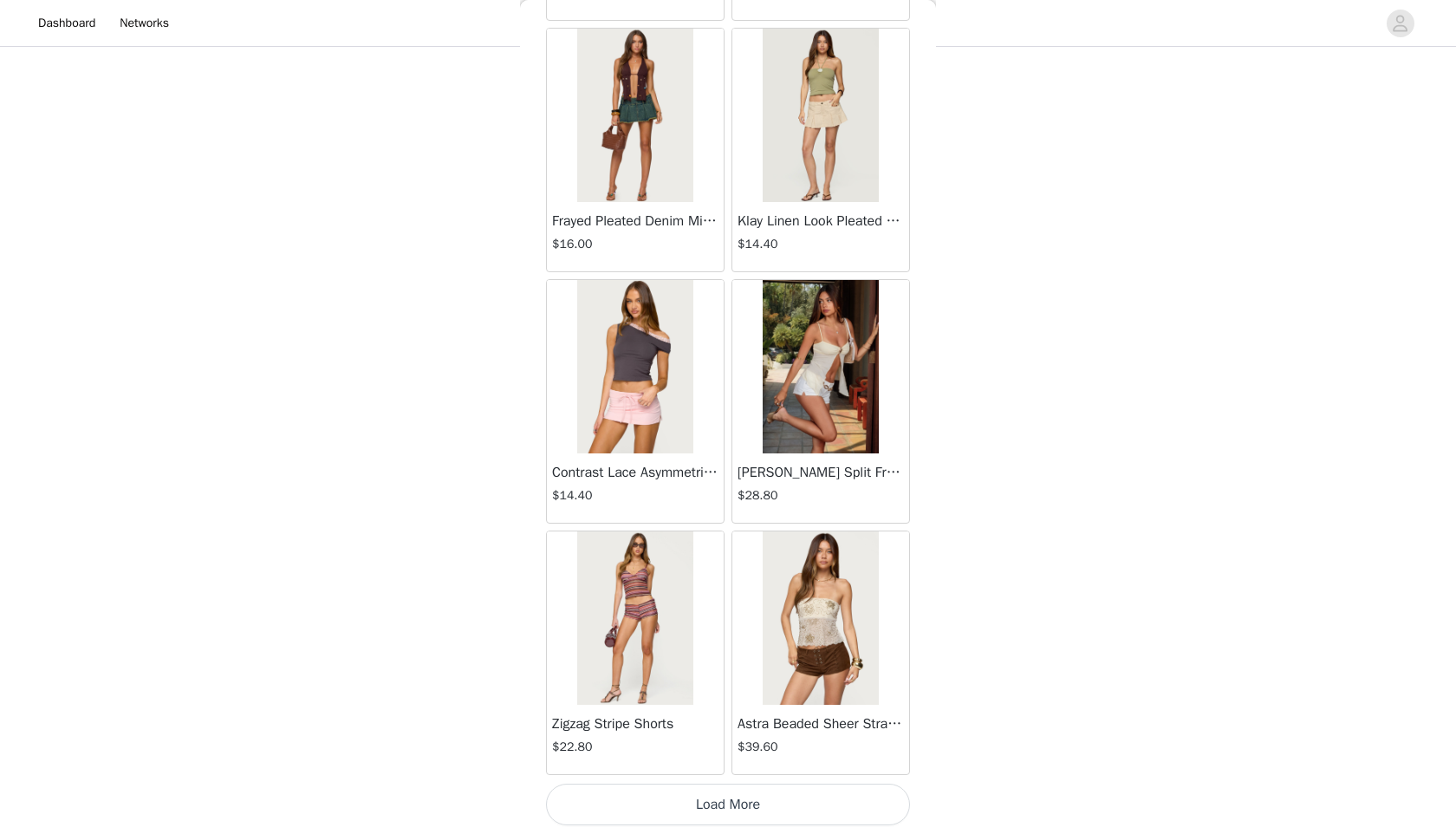 click on "Load More" at bounding box center [728, 805] 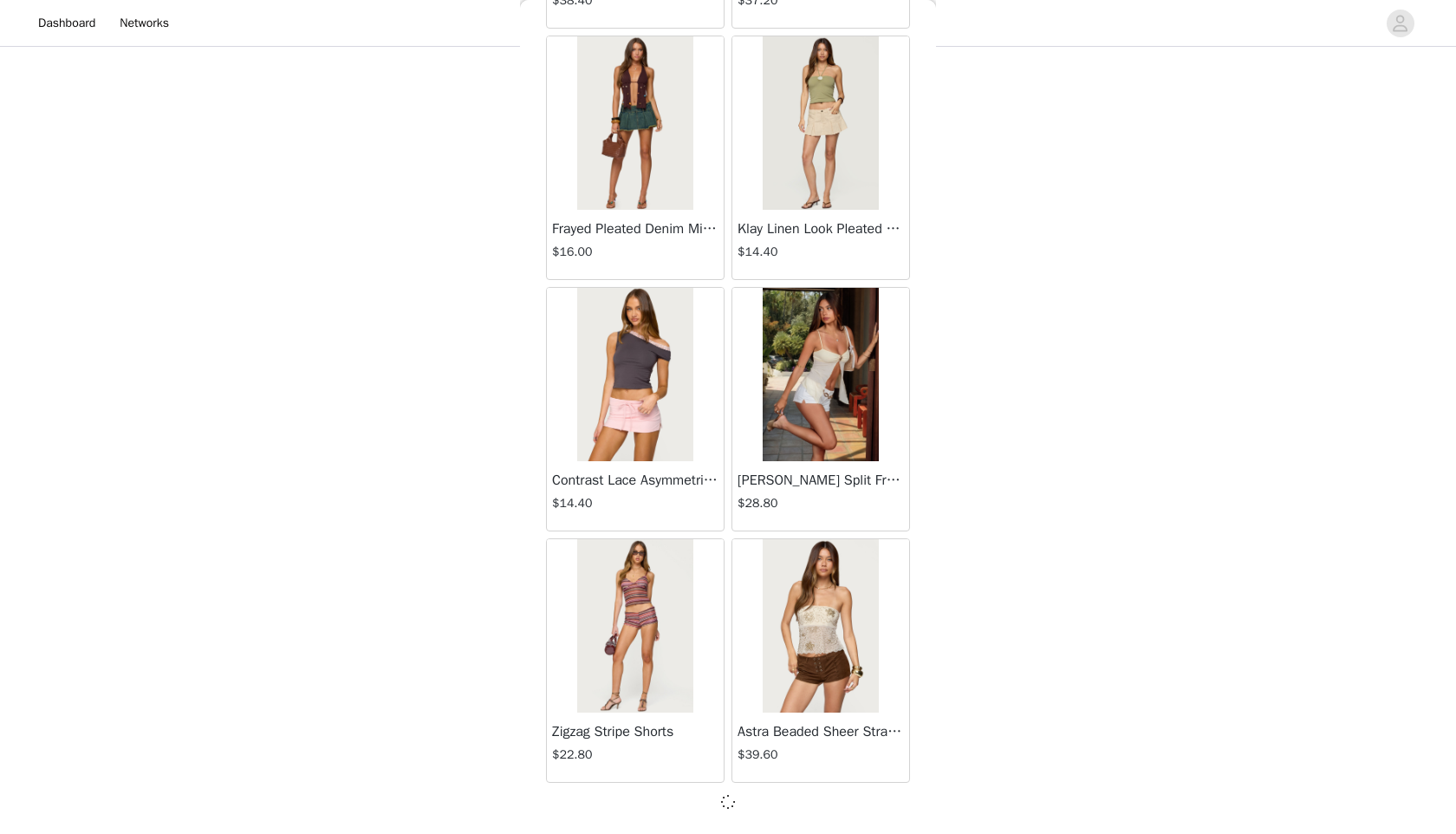 scroll, scrollTop: 1811, scrollLeft: 0, axis: vertical 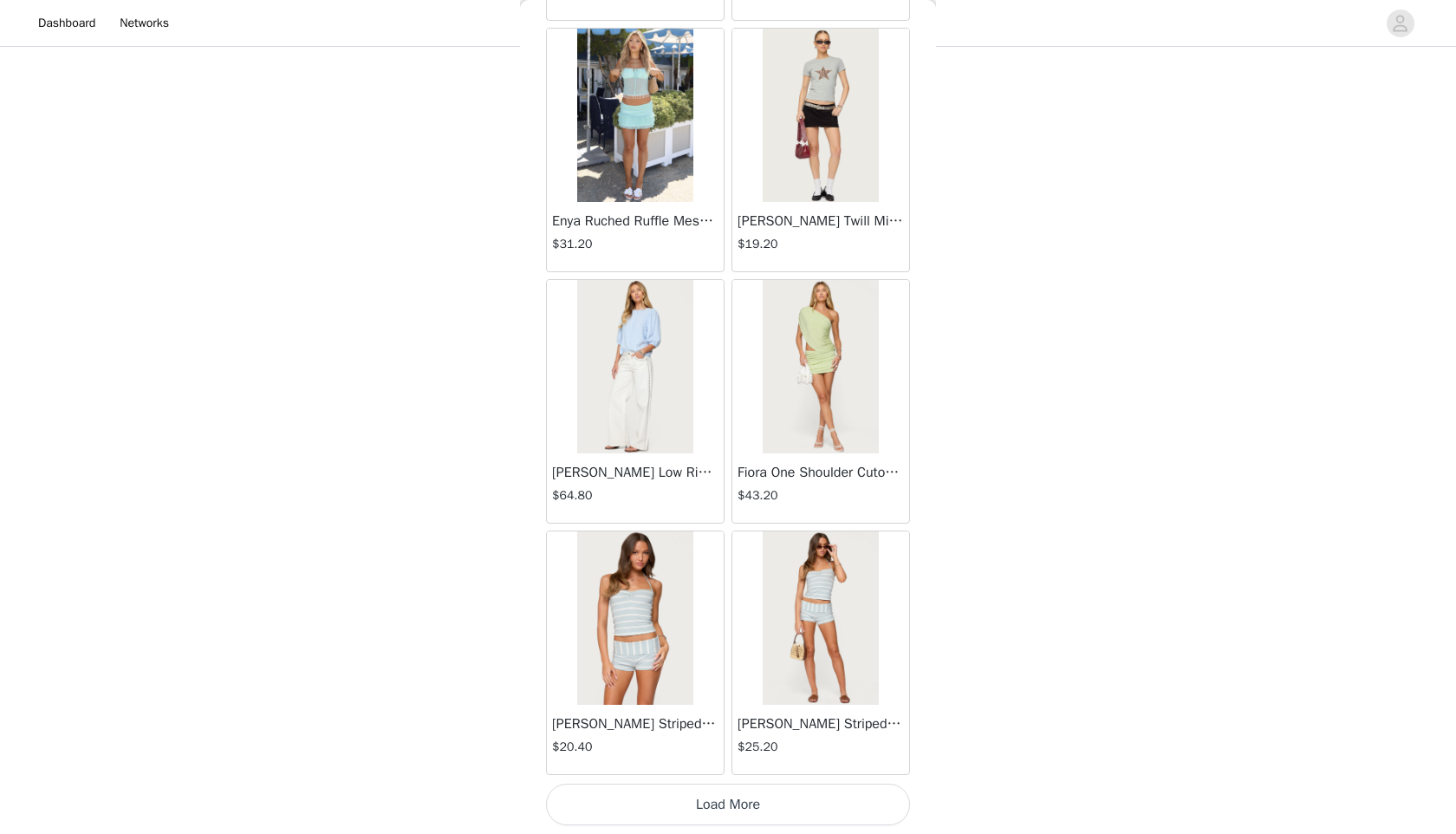 click on "Load More" at bounding box center [728, 805] 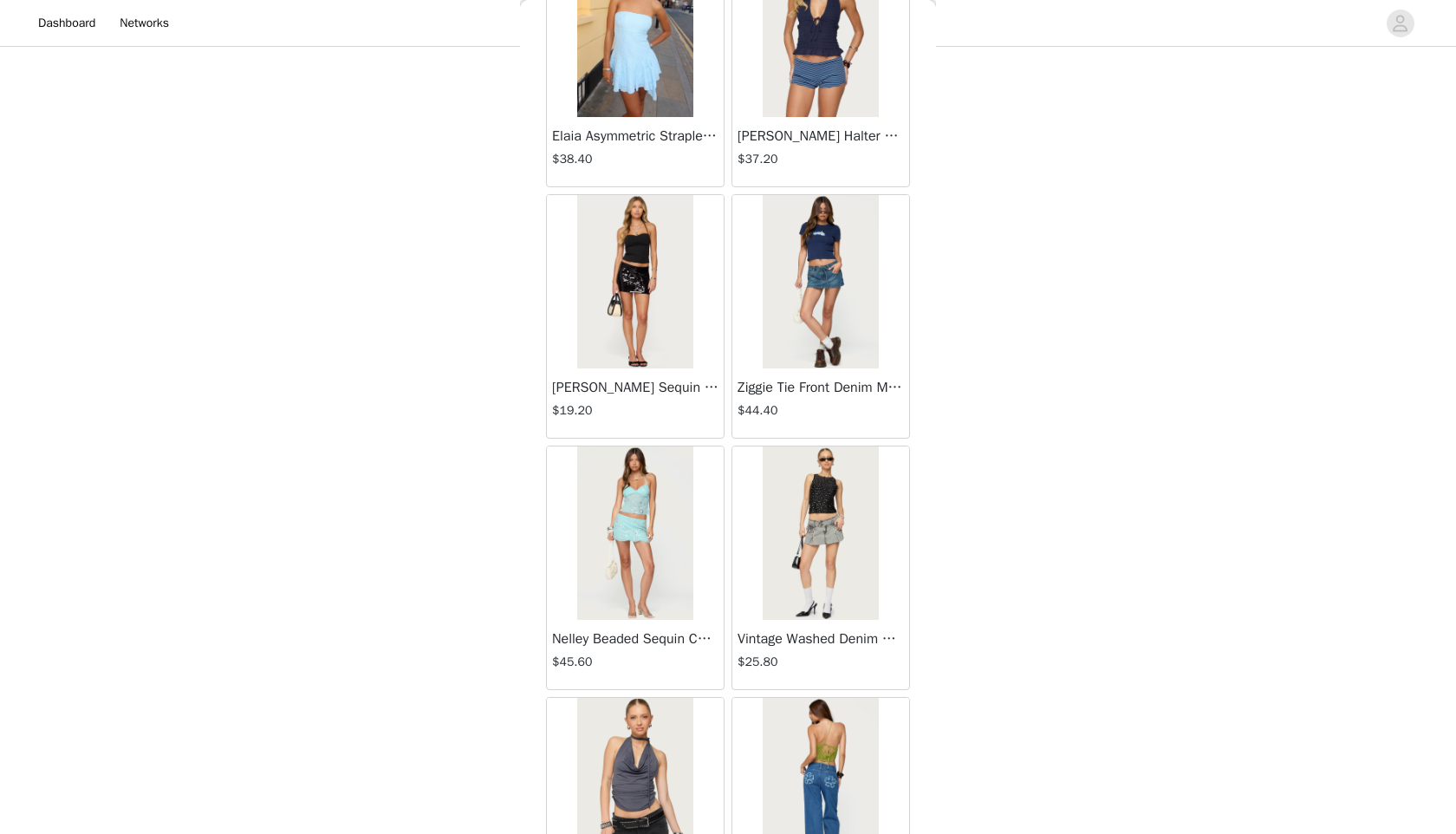 scroll, scrollTop: 6847, scrollLeft: 0, axis: vertical 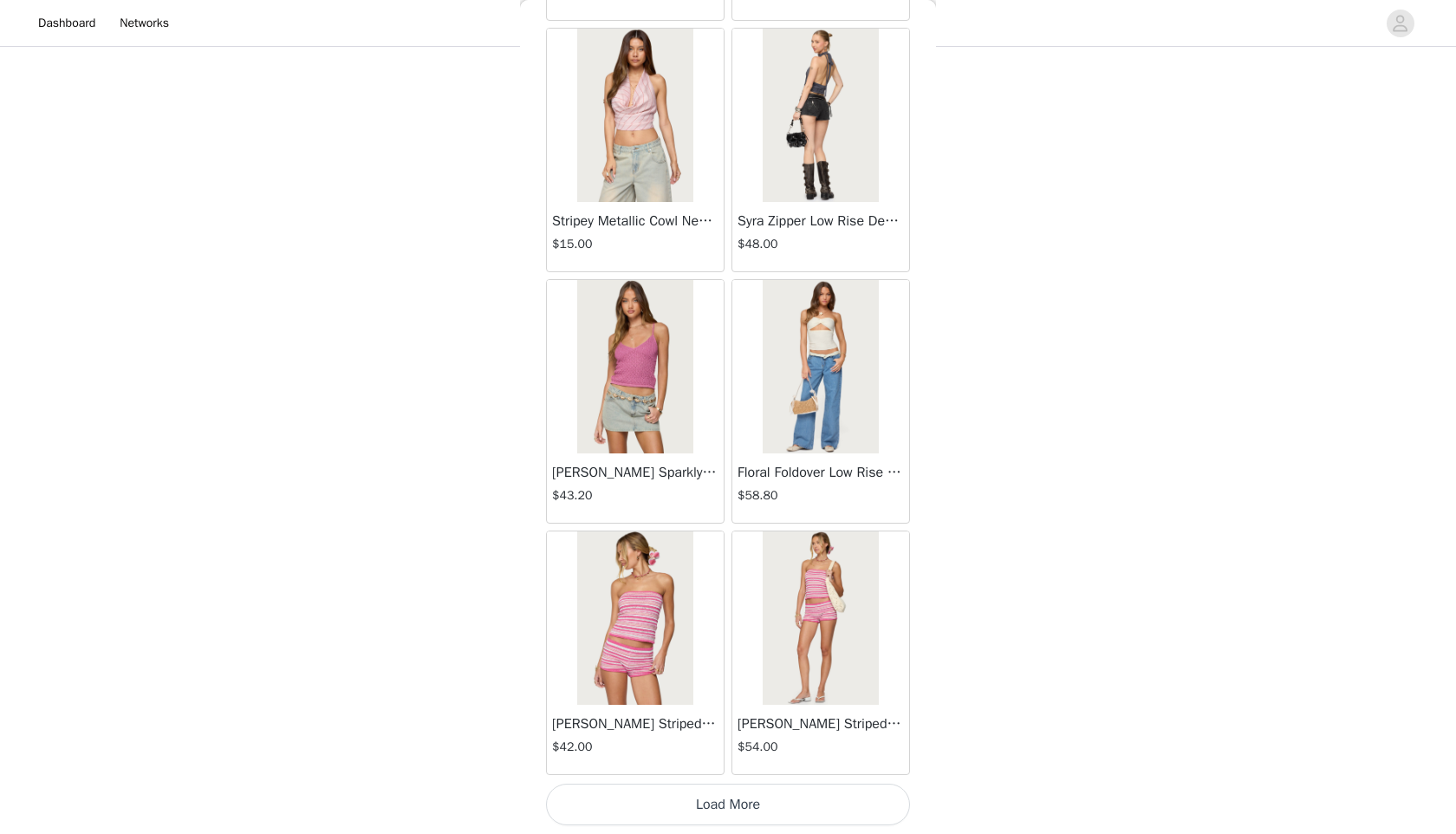 click on "Load More" at bounding box center [728, 805] 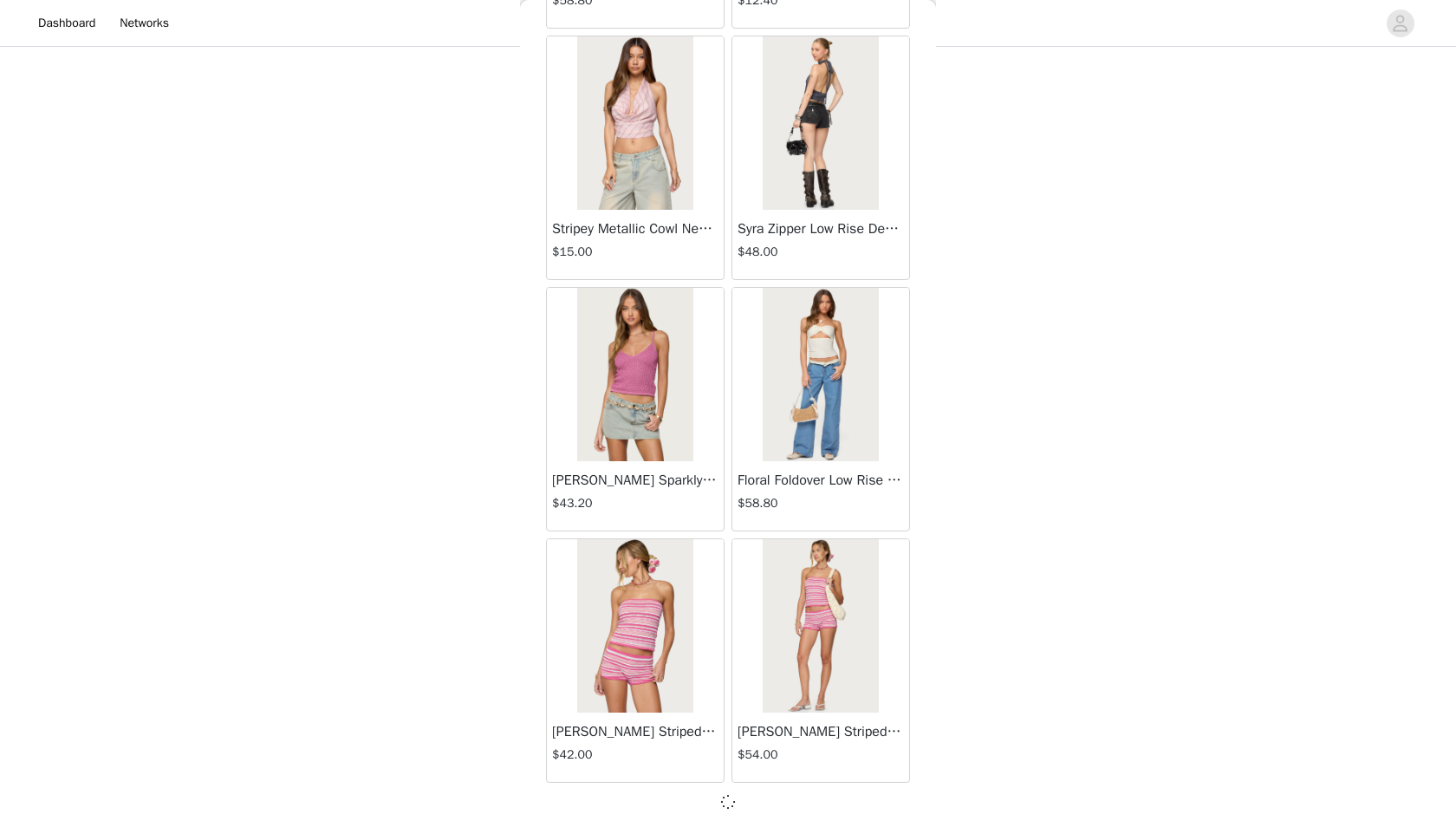 scroll, scrollTop: 6839, scrollLeft: 0, axis: vertical 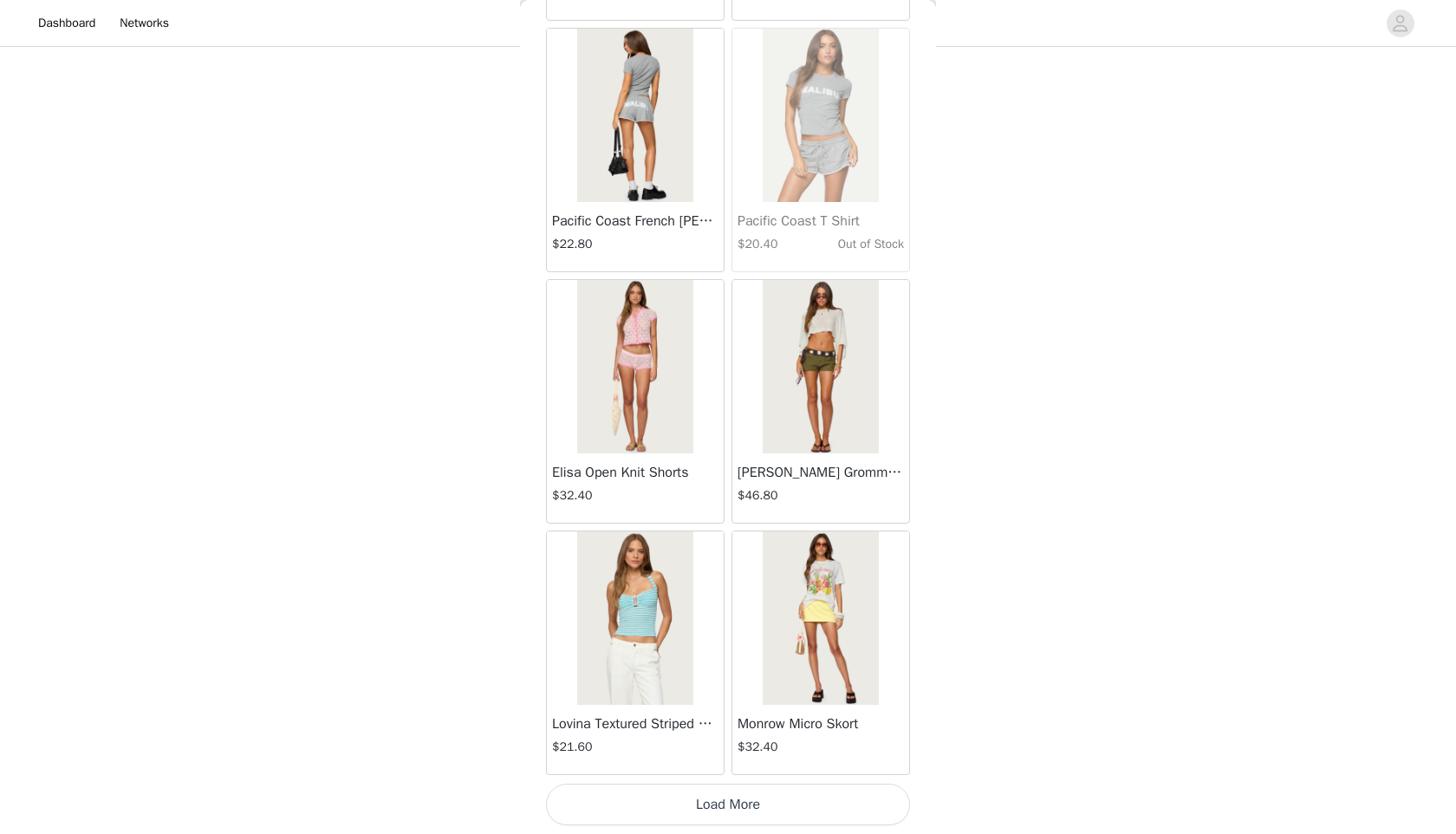 click on "Load More" at bounding box center [728, 805] 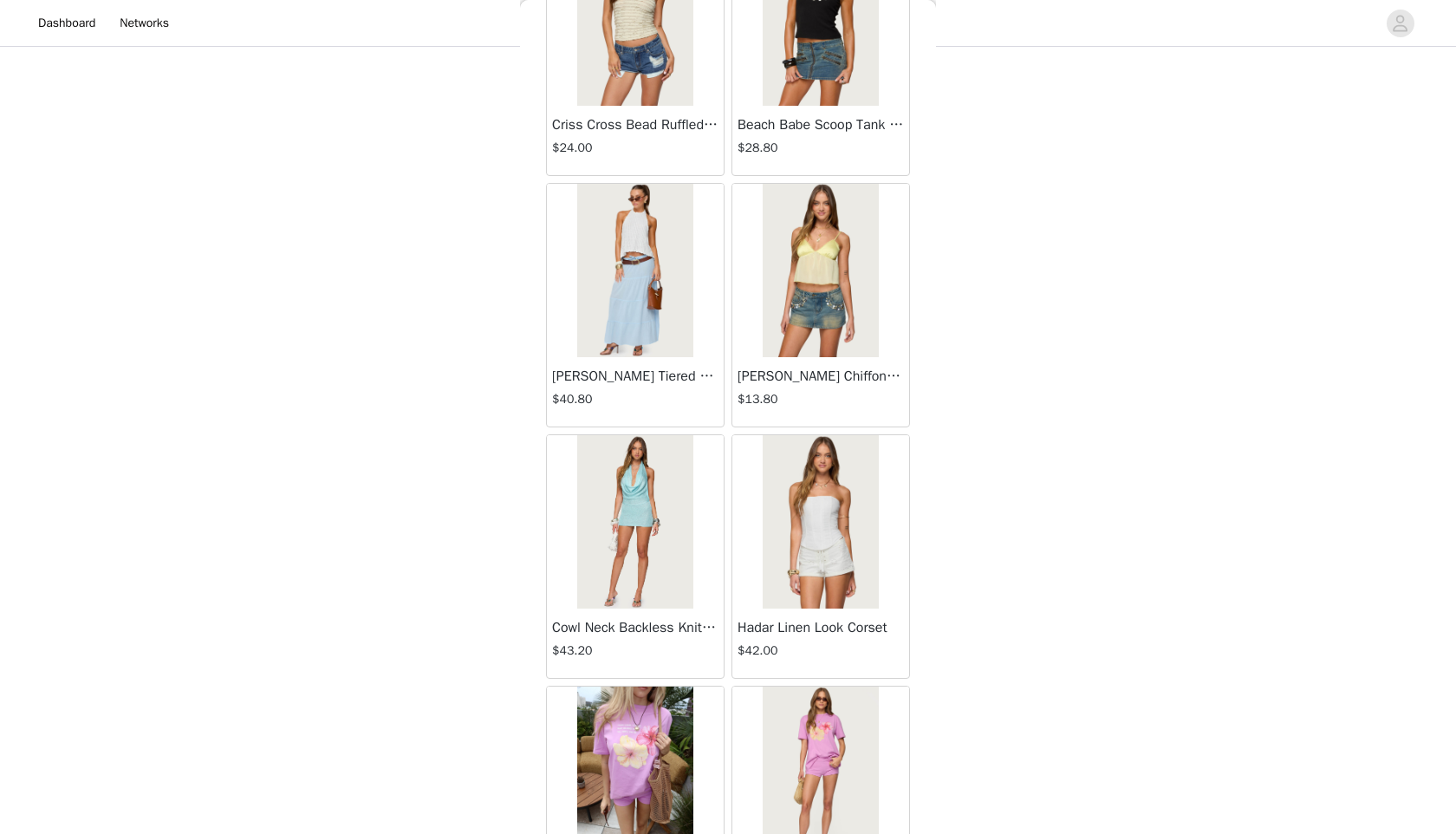 scroll, scrollTop: 11875, scrollLeft: 0, axis: vertical 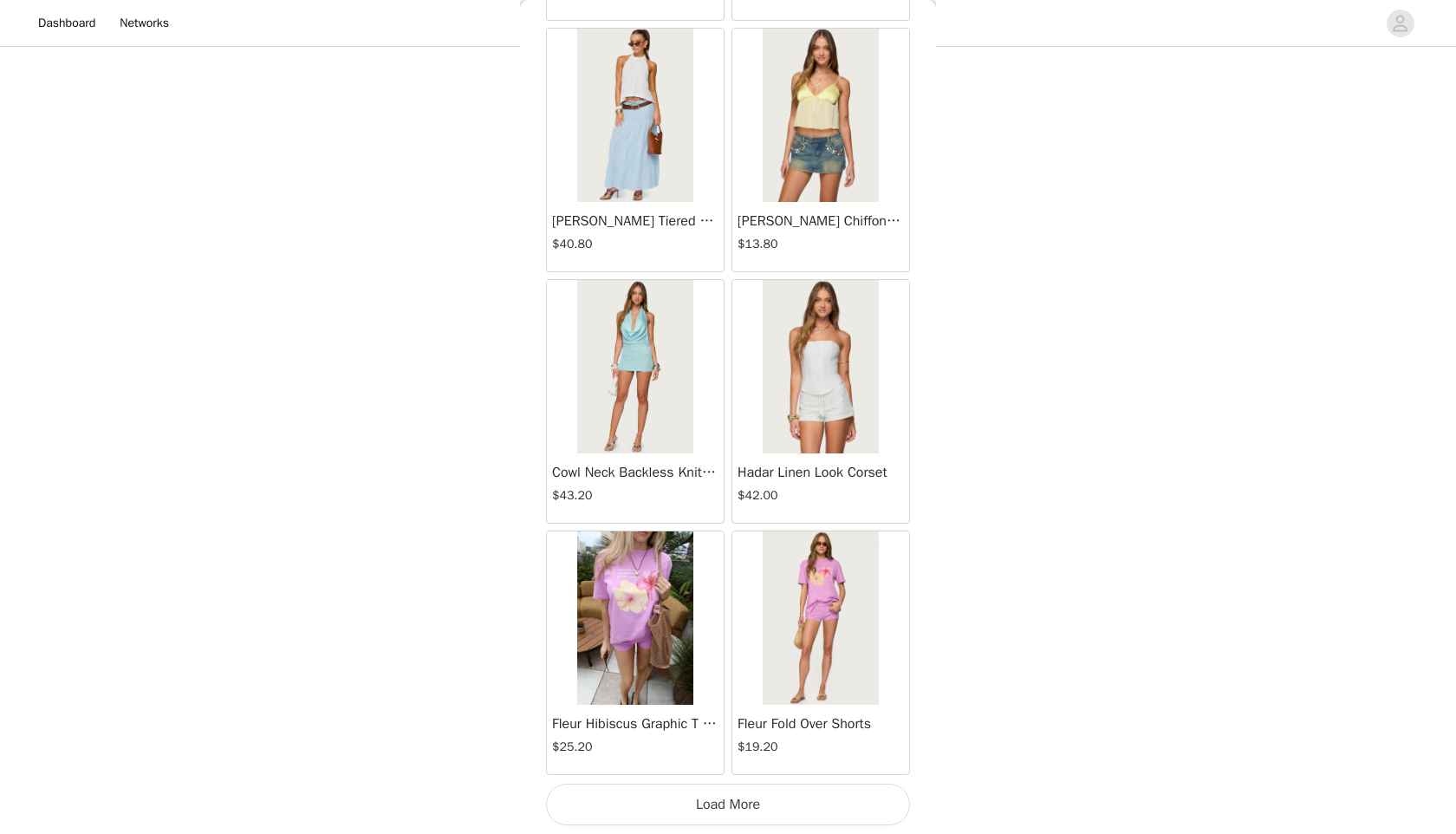 click on "Load More" at bounding box center (728, 805) 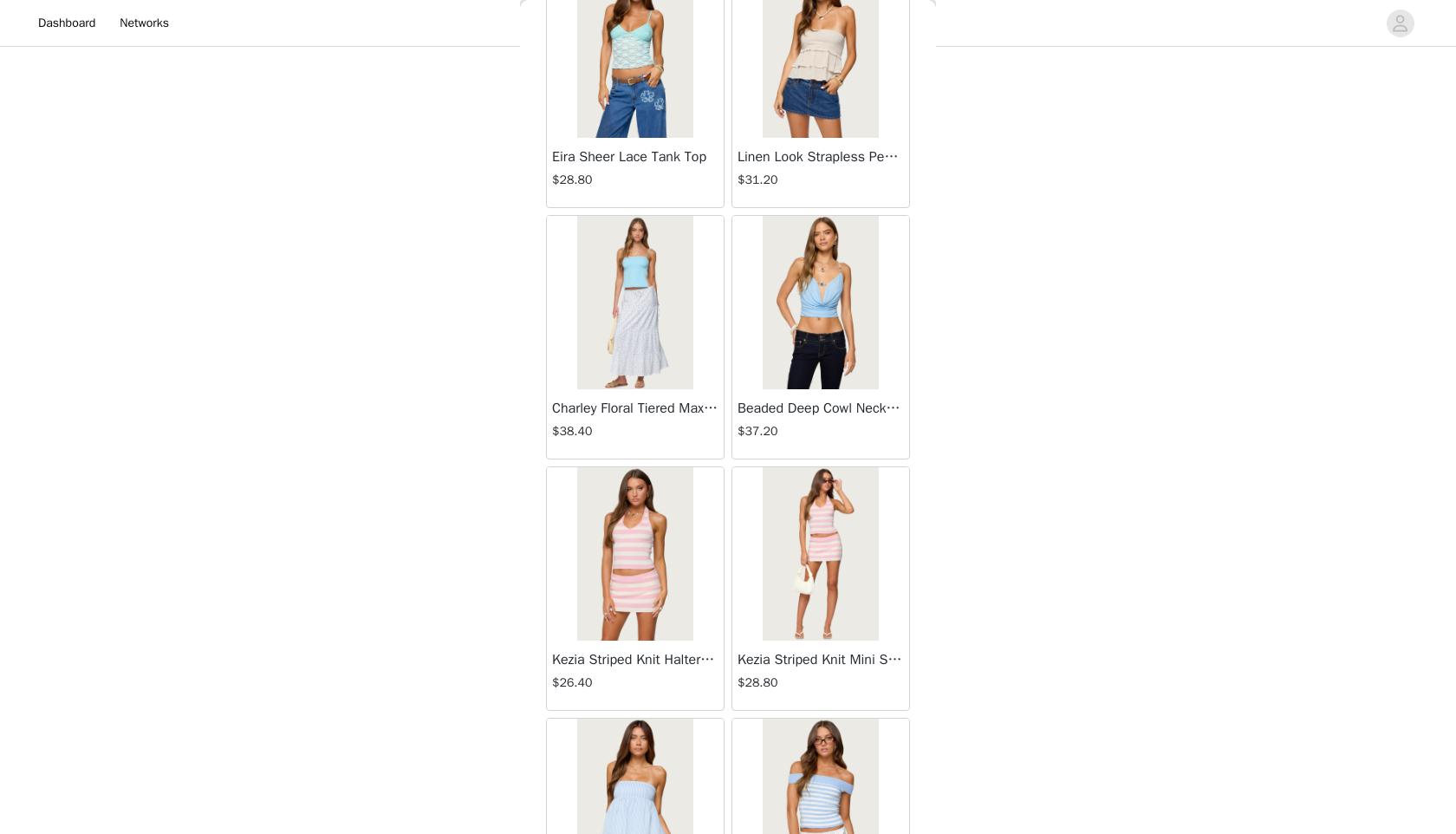 scroll, scrollTop: 14390, scrollLeft: 0, axis: vertical 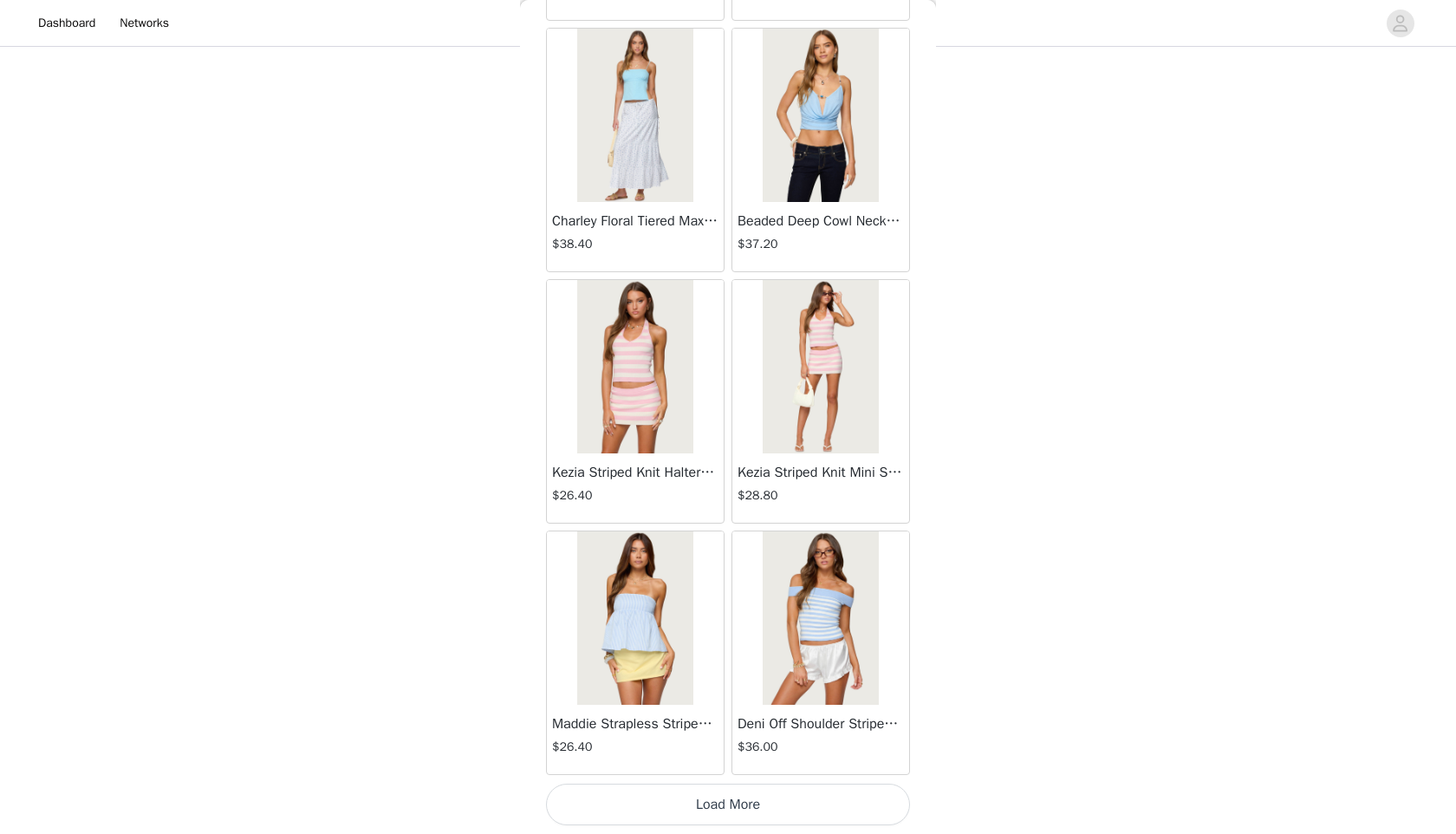 click on "Load More" at bounding box center [728, 805] 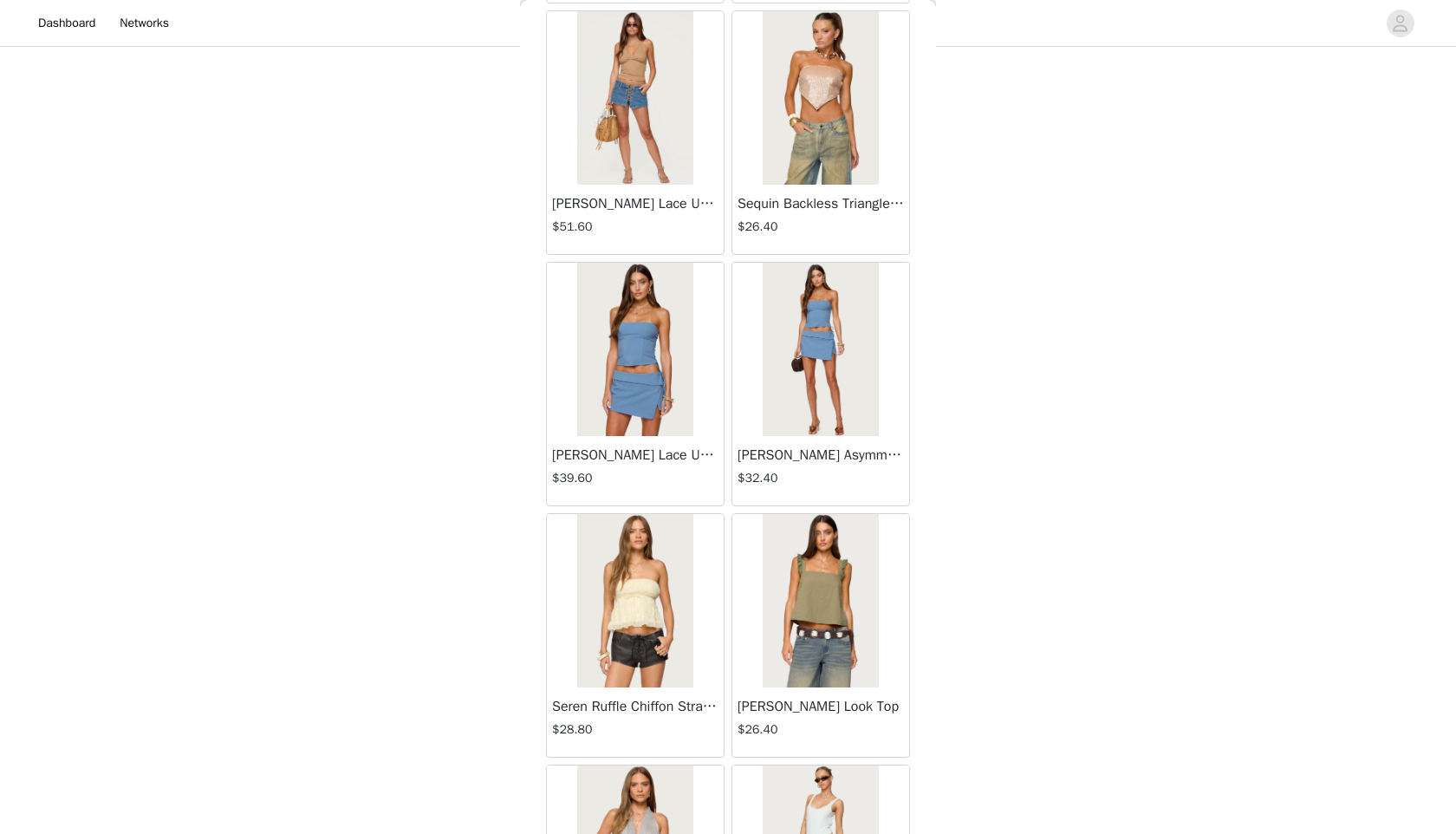 scroll, scrollTop: 16904, scrollLeft: 0, axis: vertical 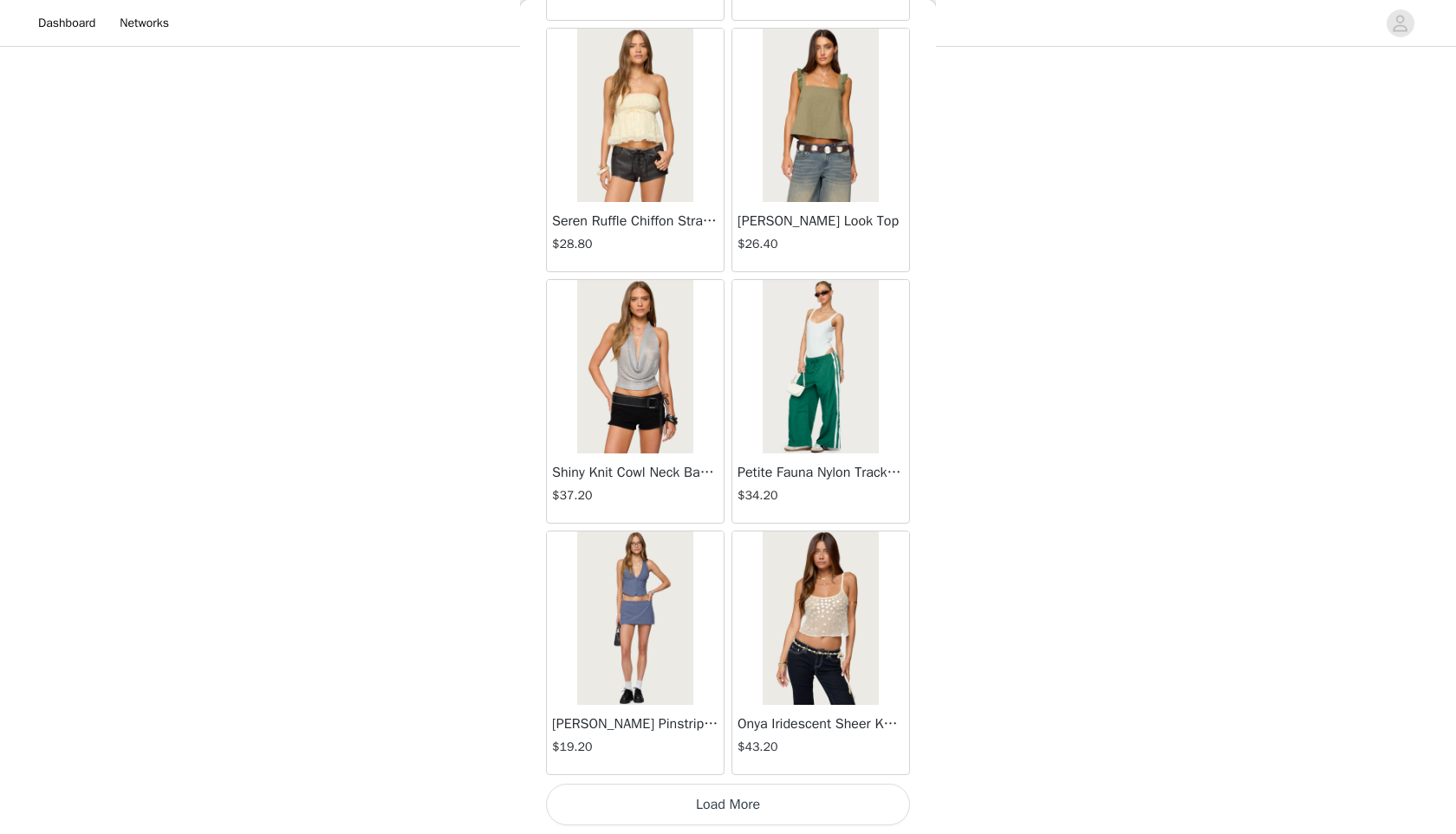 click on "Load More" at bounding box center [728, 805] 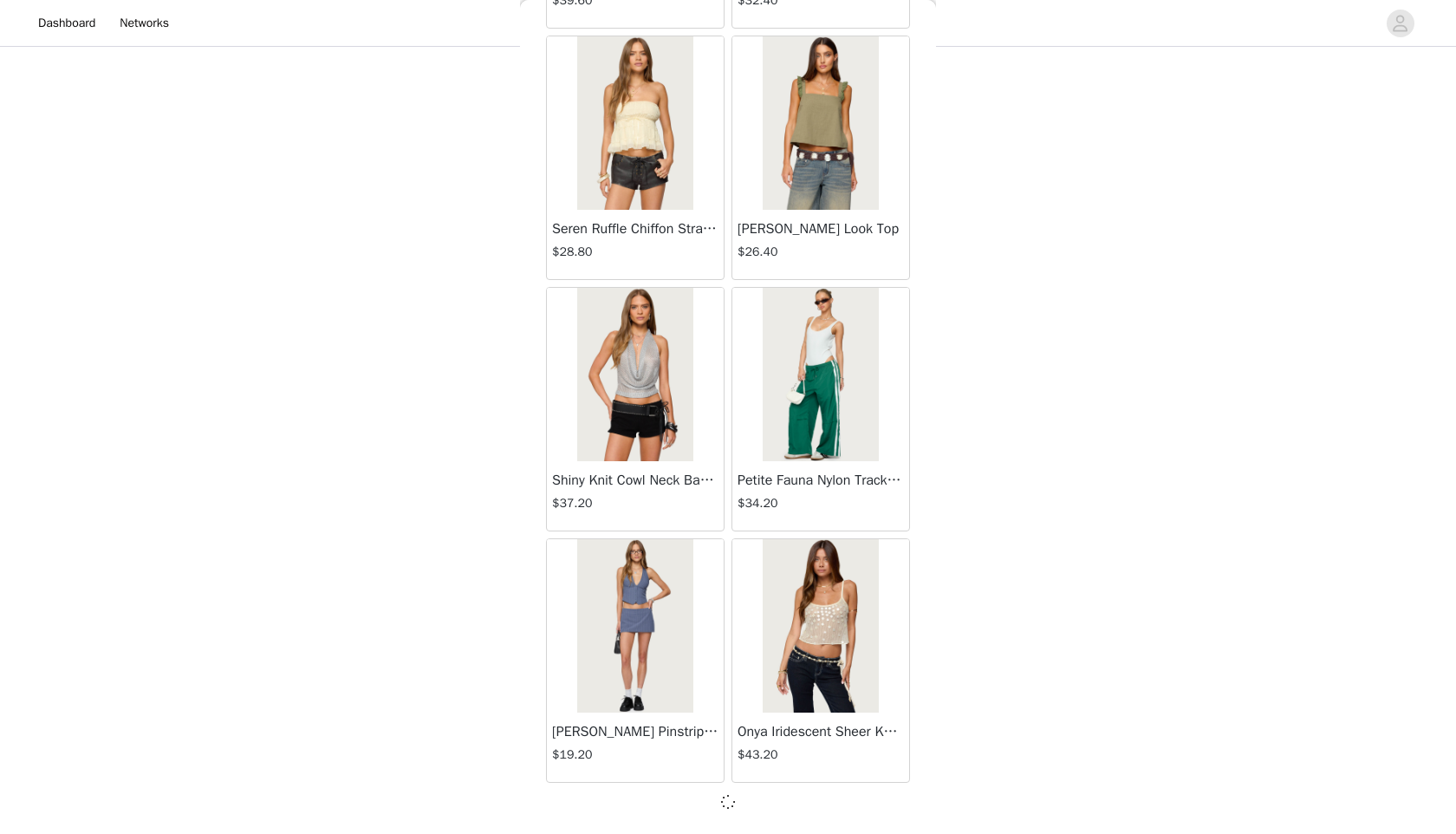 scroll, scrollTop: 16896, scrollLeft: 0, axis: vertical 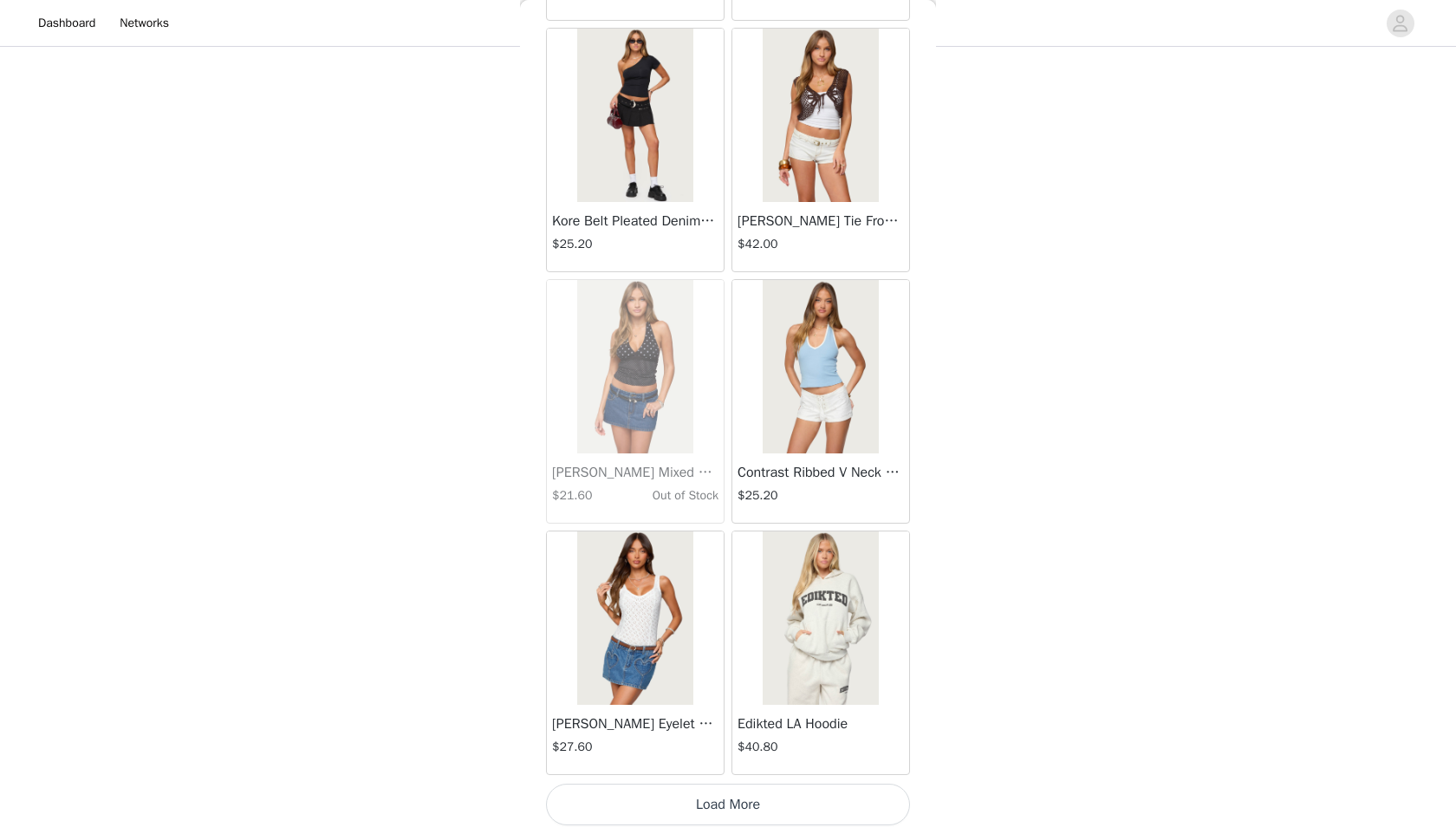 click on "Load More" at bounding box center (728, 805) 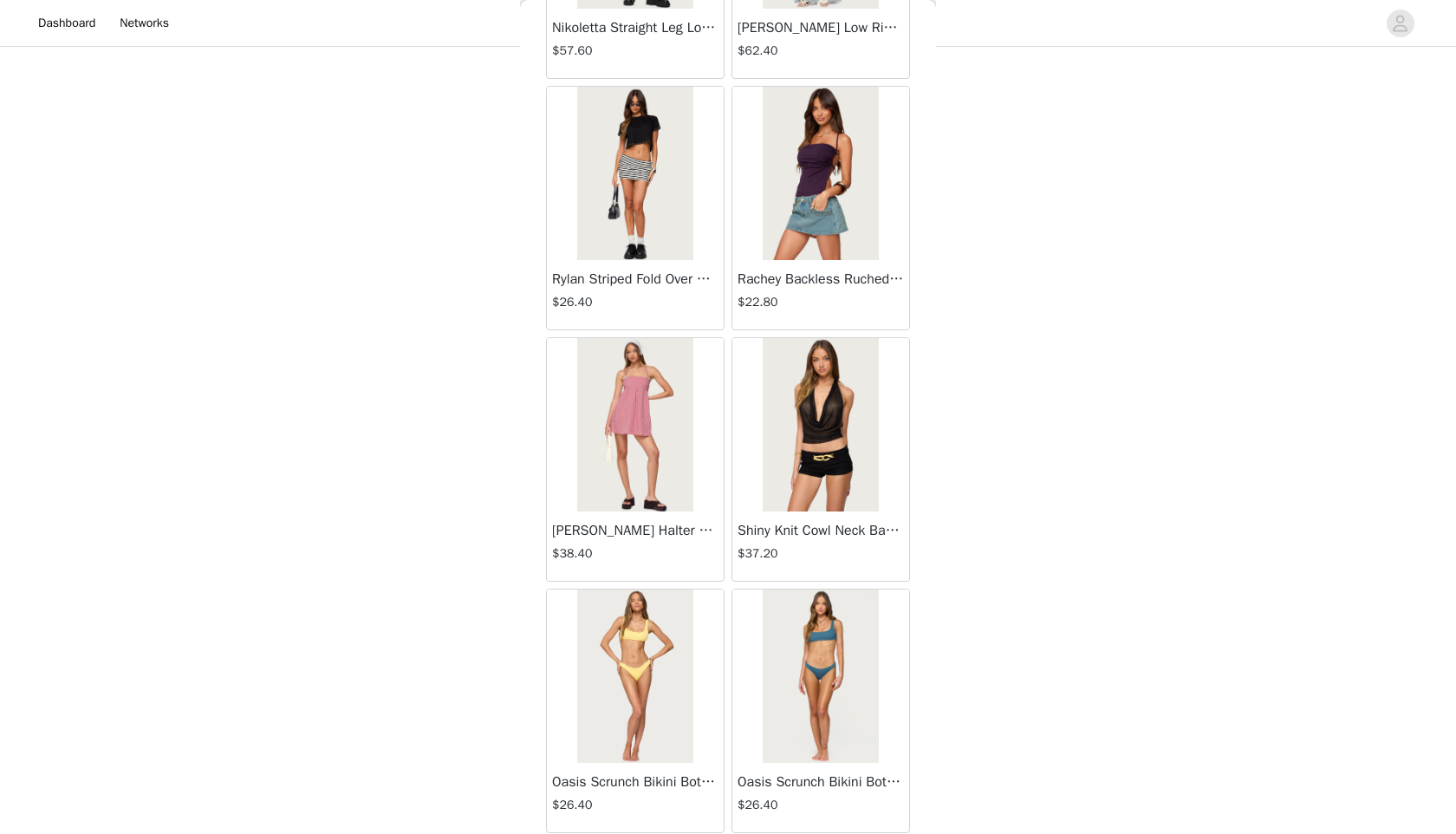 scroll, scrollTop: 21932, scrollLeft: 0, axis: vertical 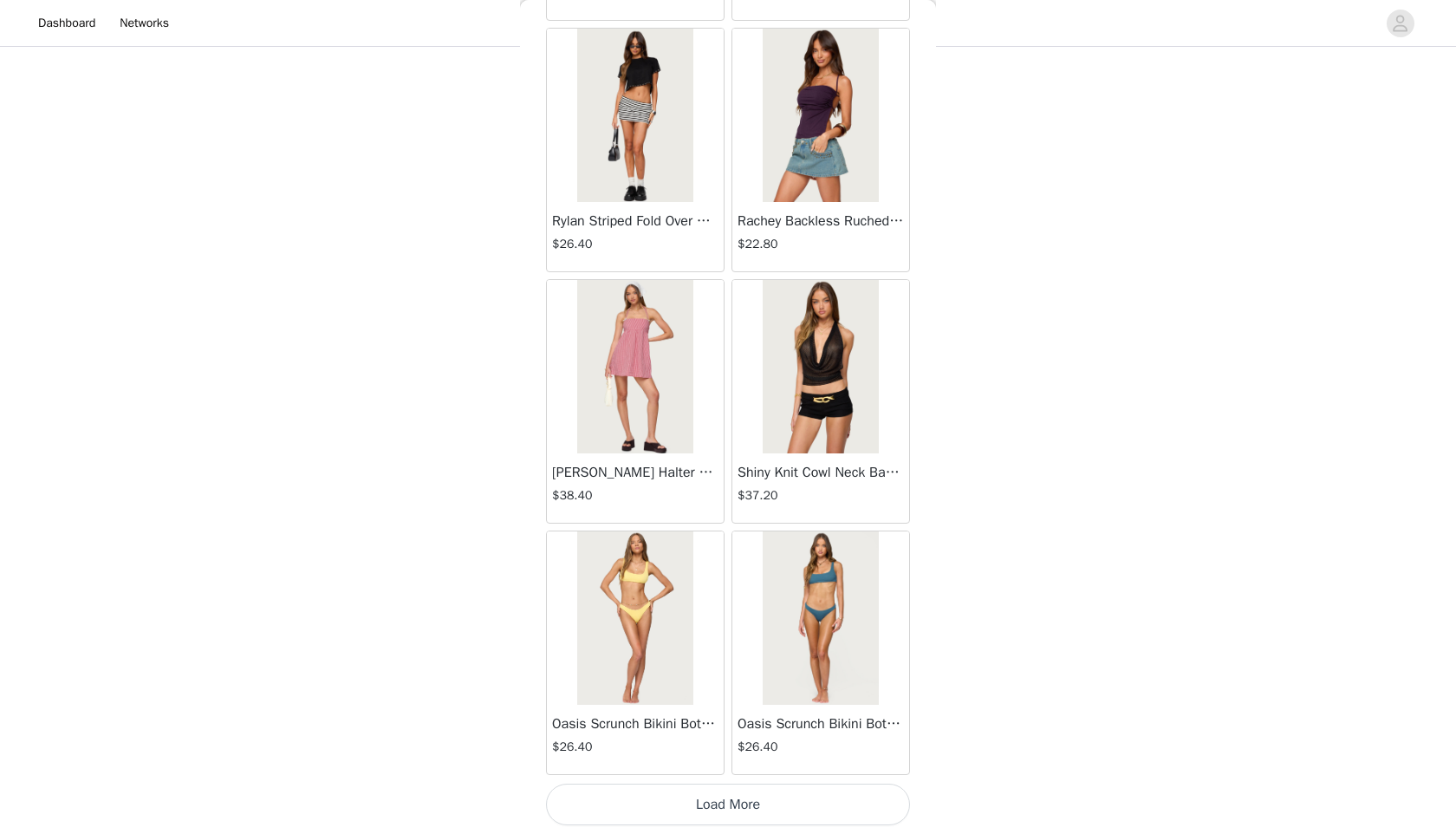 click on "Load More" at bounding box center [728, 805] 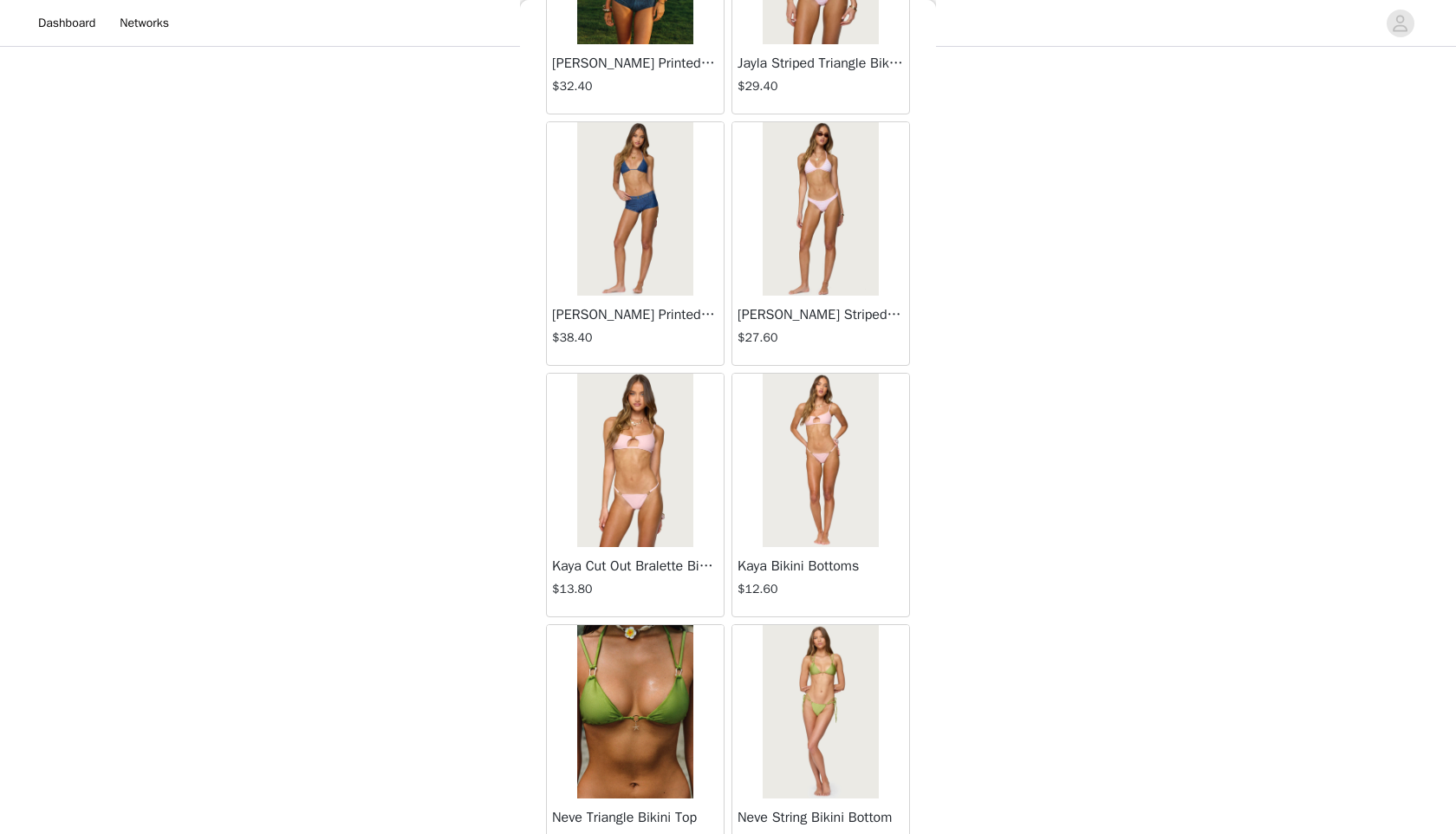 scroll, scrollTop: 24446, scrollLeft: 0, axis: vertical 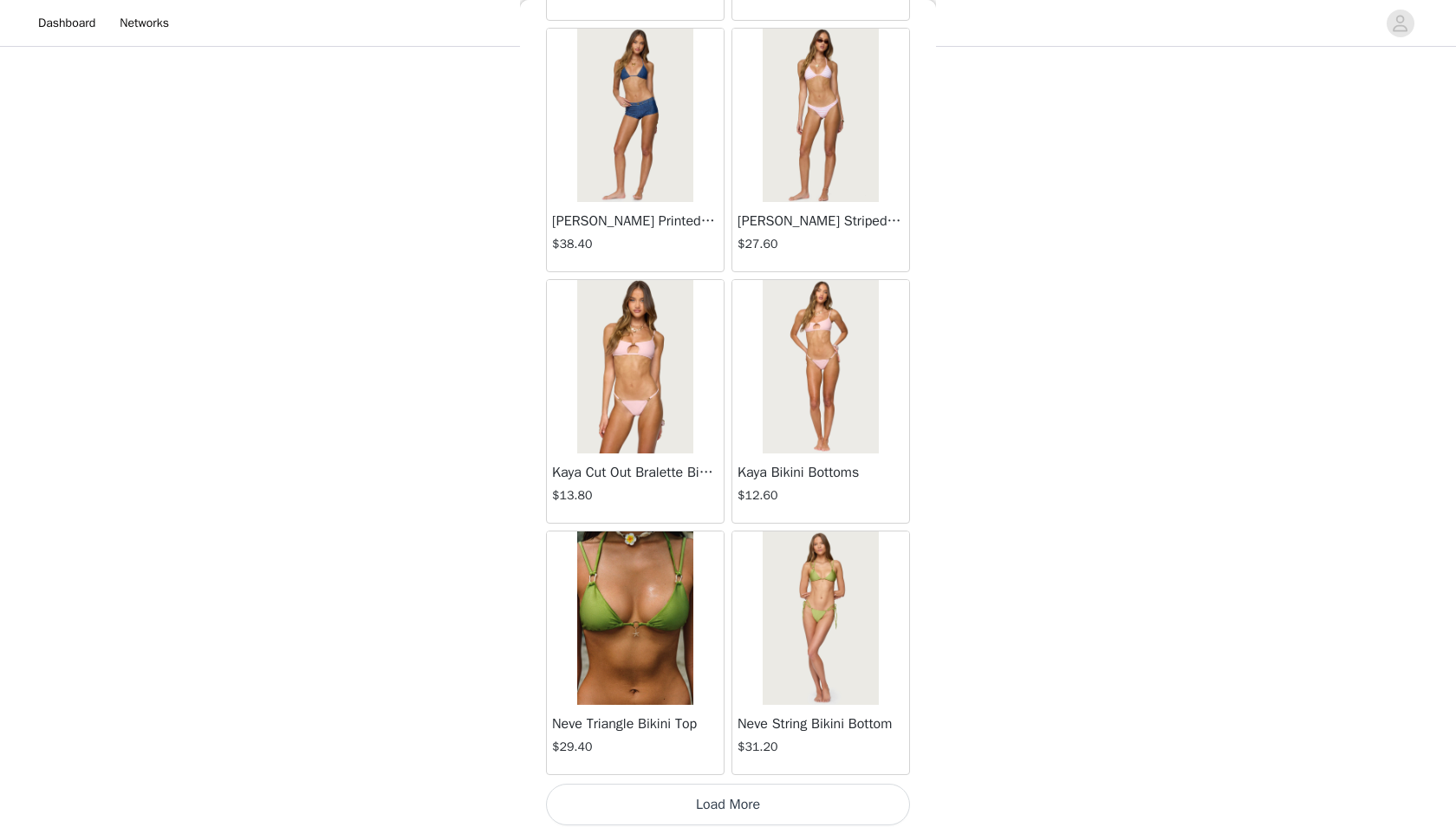 click on "Load More" at bounding box center (728, 805) 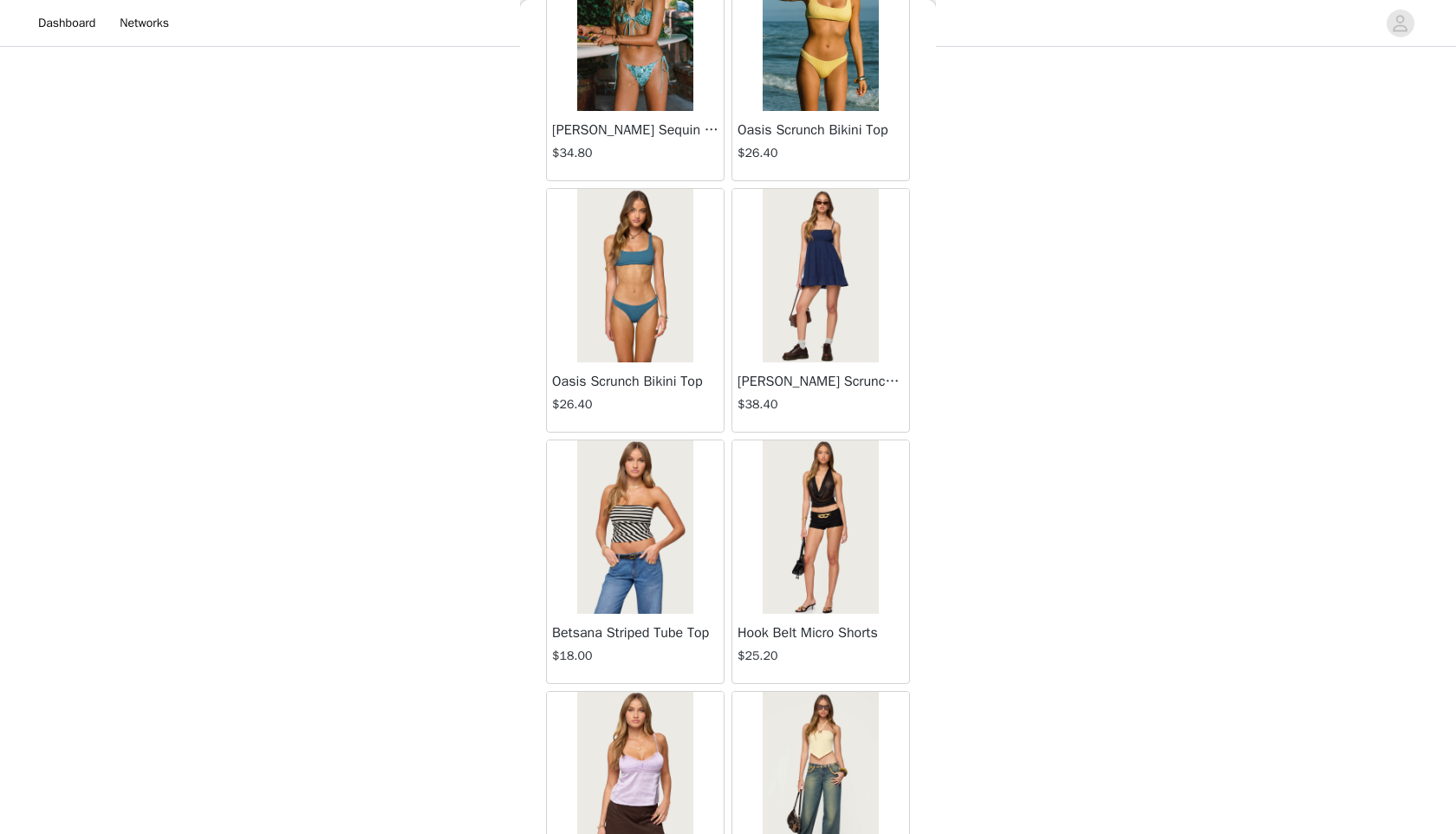 scroll, scrollTop: 26960, scrollLeft: 0, axis: vertical 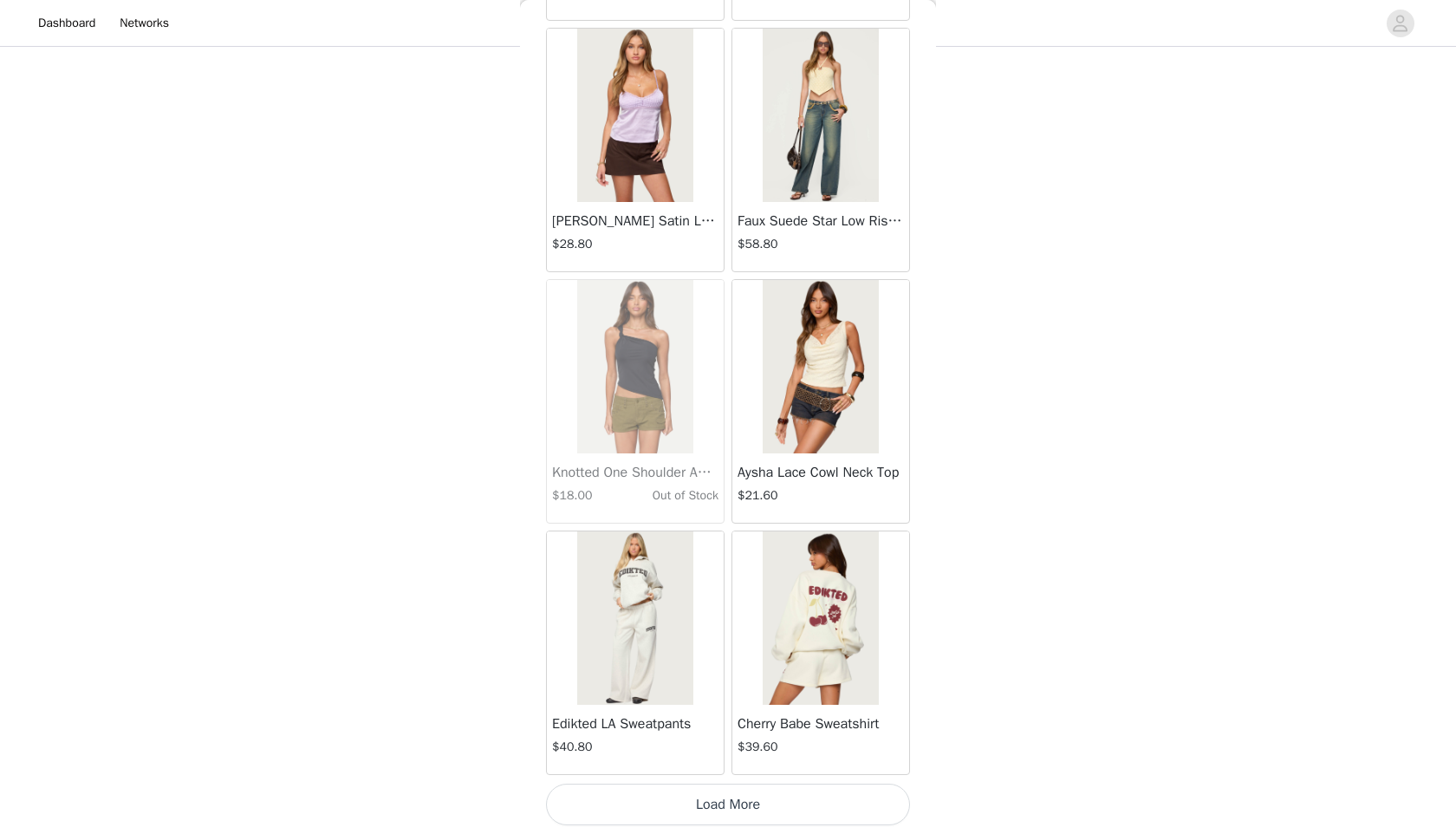 click on "Load More" at bounding box center [728, 805] 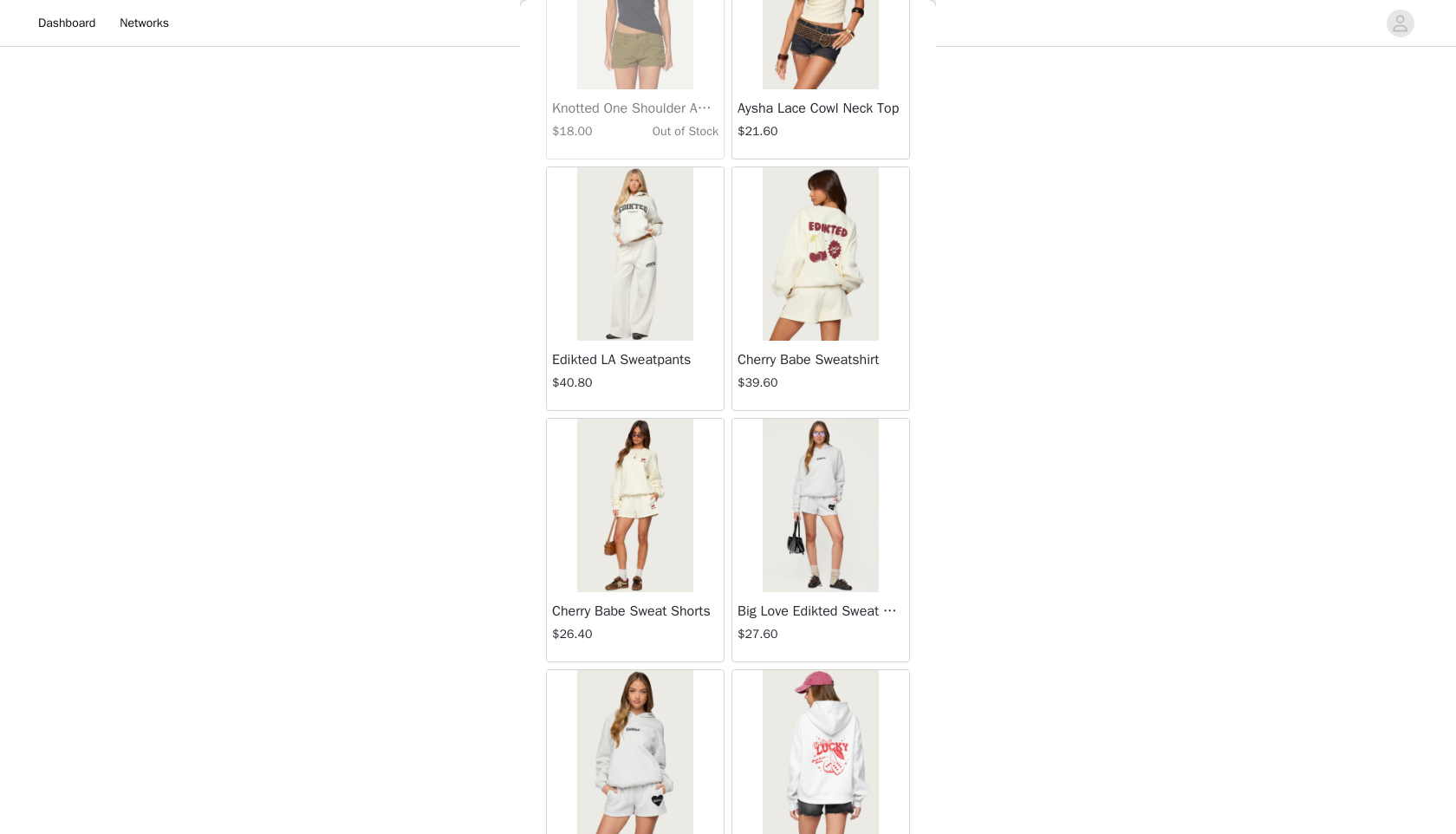scroll, scrollTop: 27317, scrollLeft: 0, axis: vertical 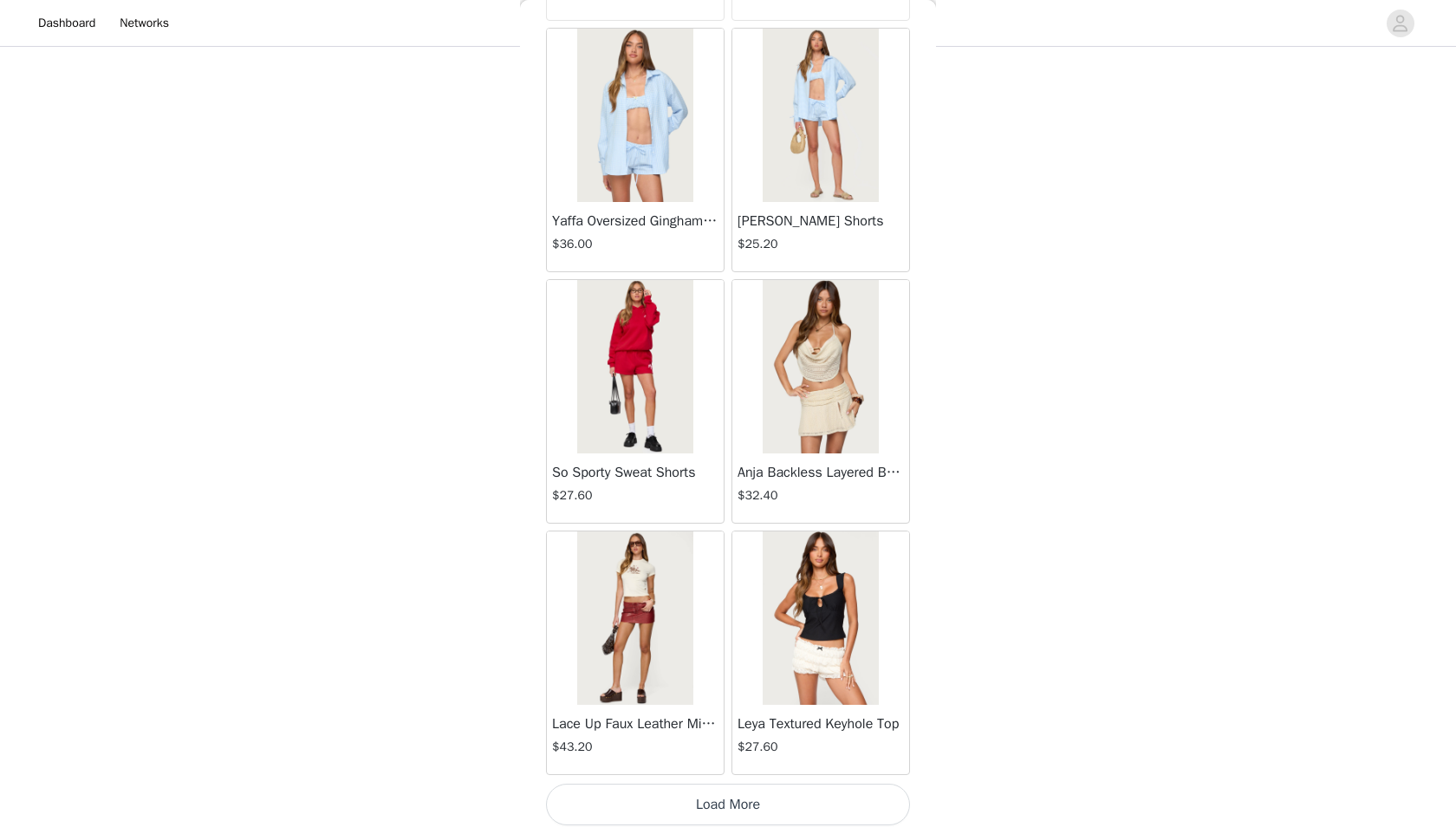 click on "Load More" at bounding box center [728, 805] 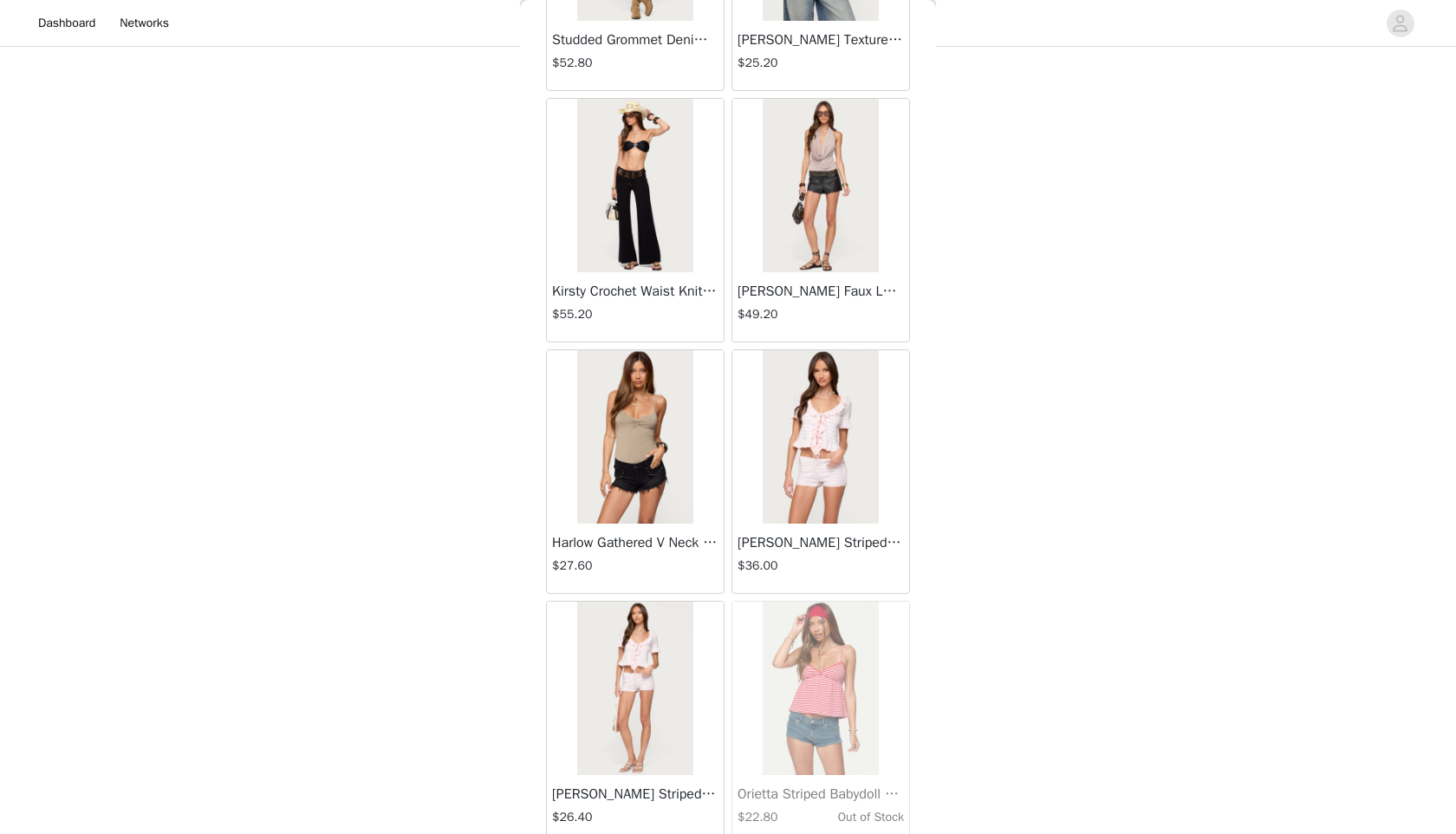 scroll, scrollTop: 31988, scrollLeft: 0, axis: vertical 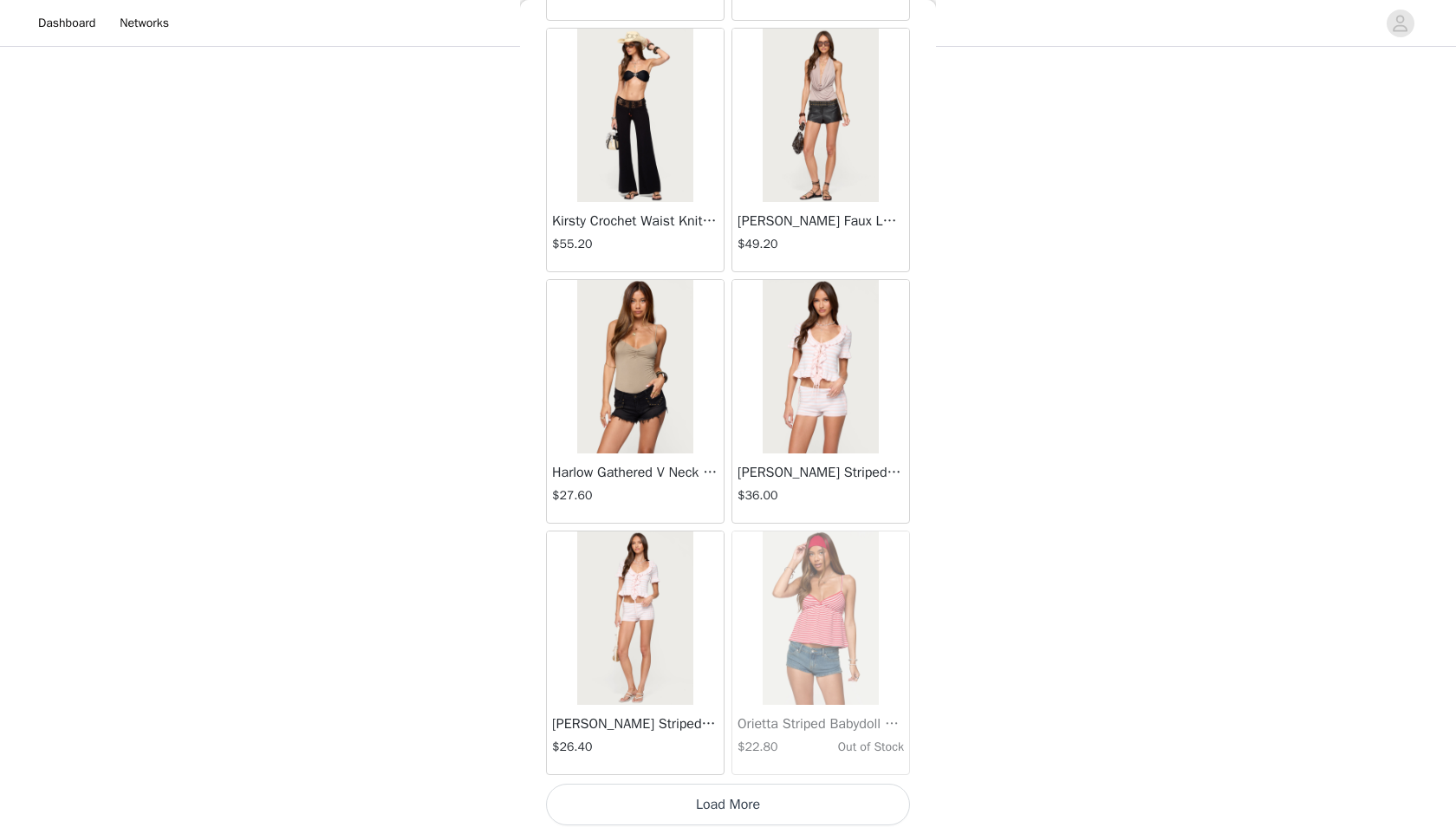 click at bounding box center (634, 618) 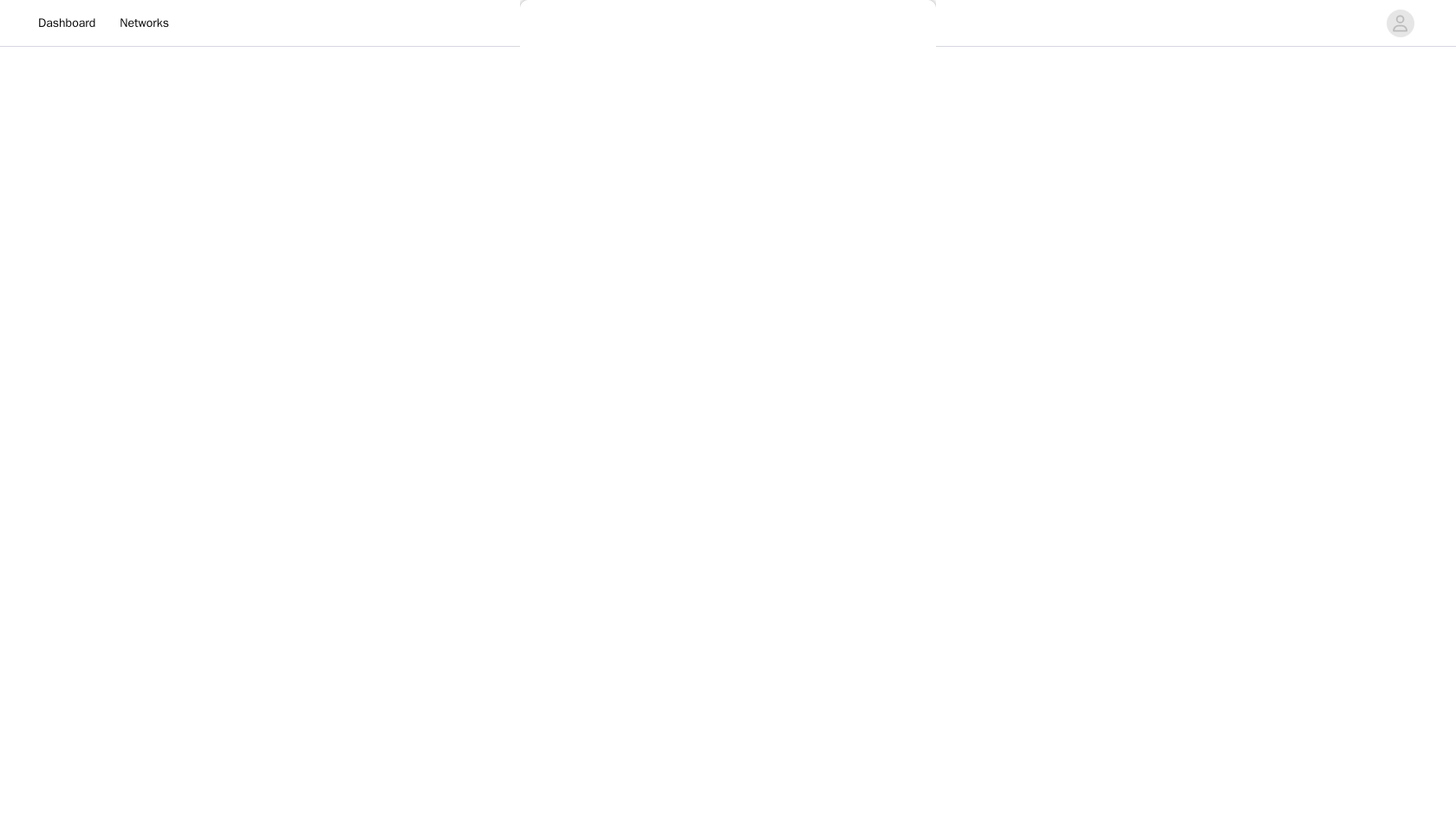 scroll, scrollTop: 0, scrollLeft: 0, axis: both 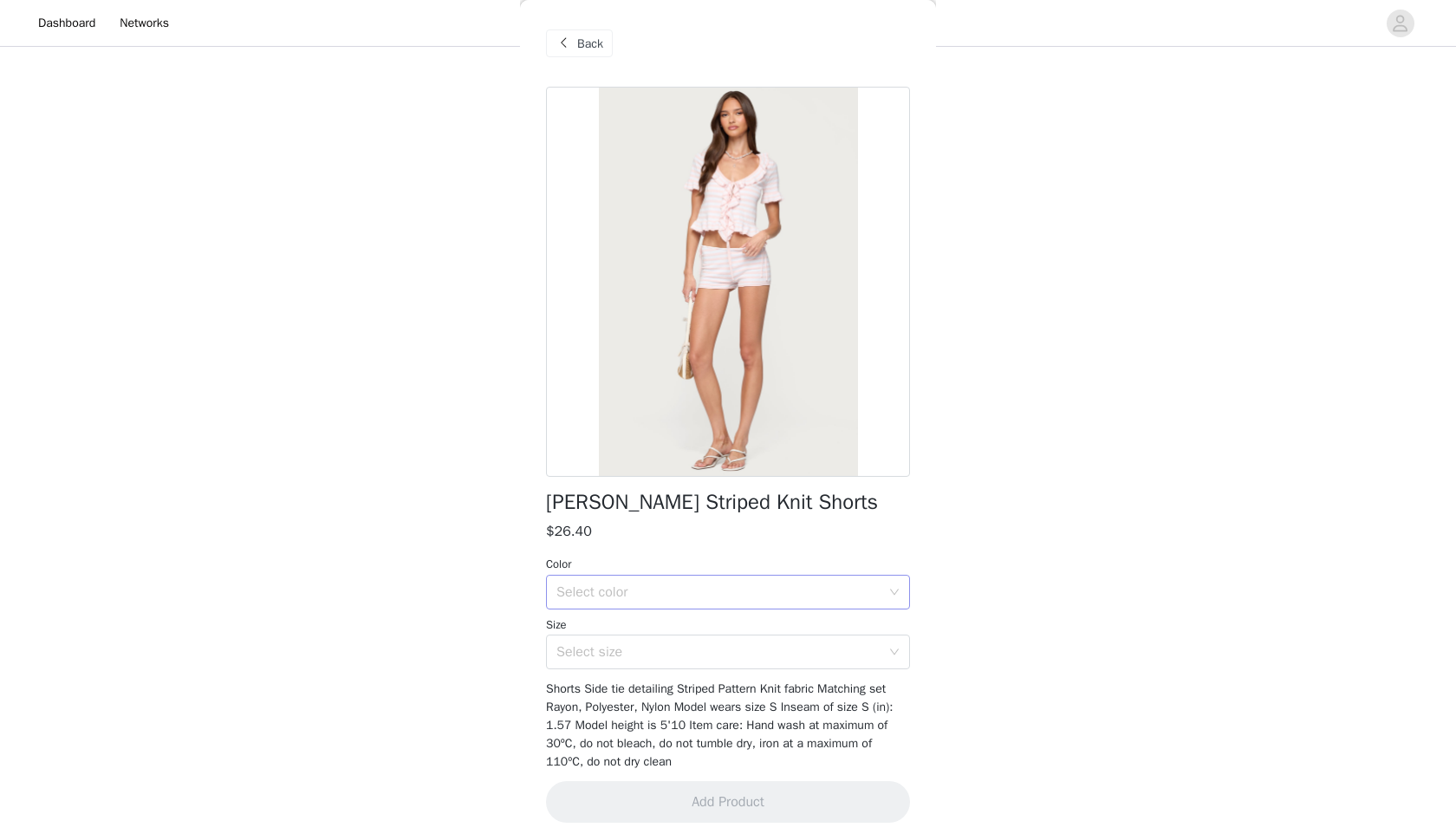 click on "Select color" at bounding box center [718, 592] 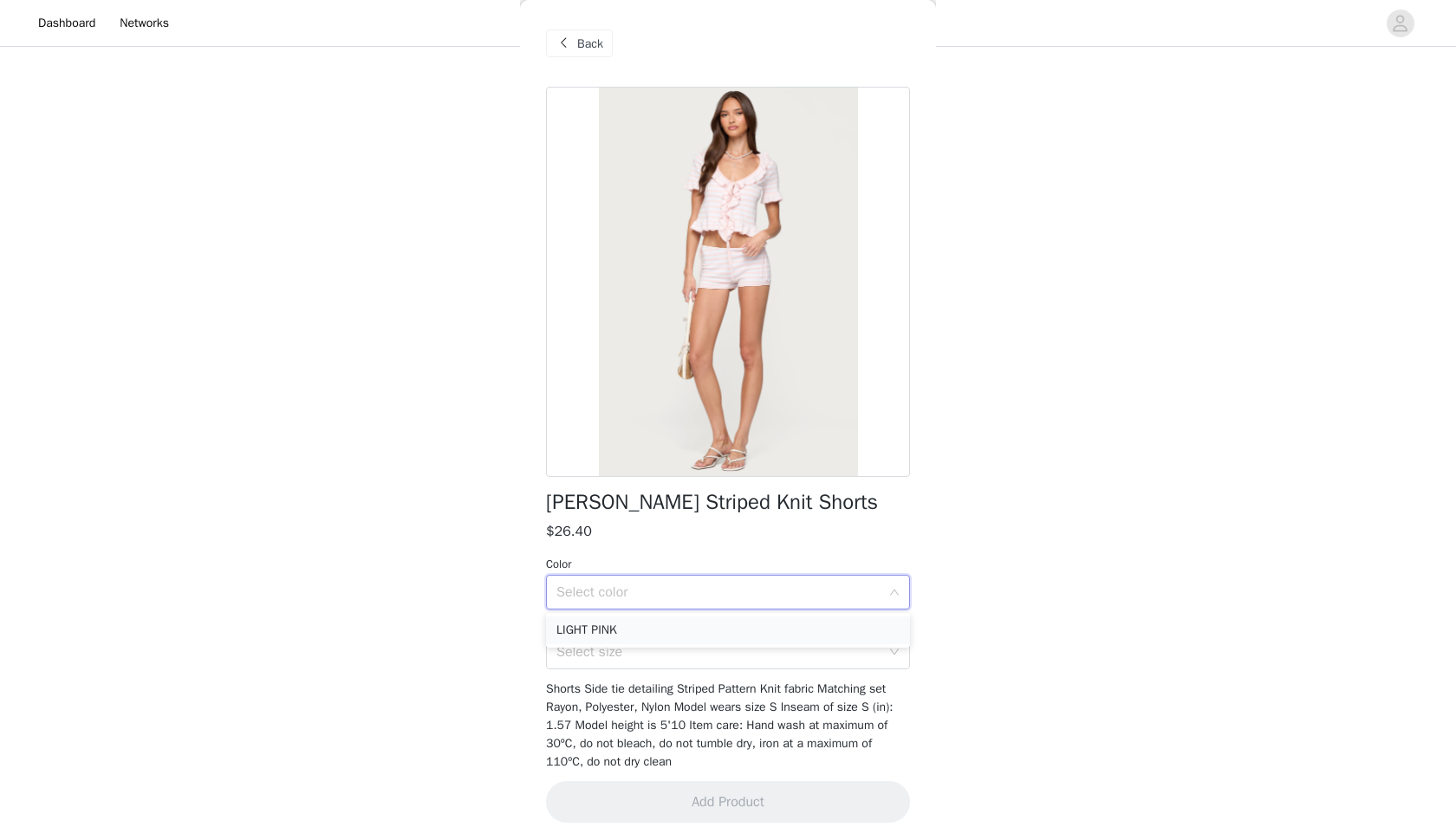 click on "LIGHT PINK" at bounding box center [728, 630] 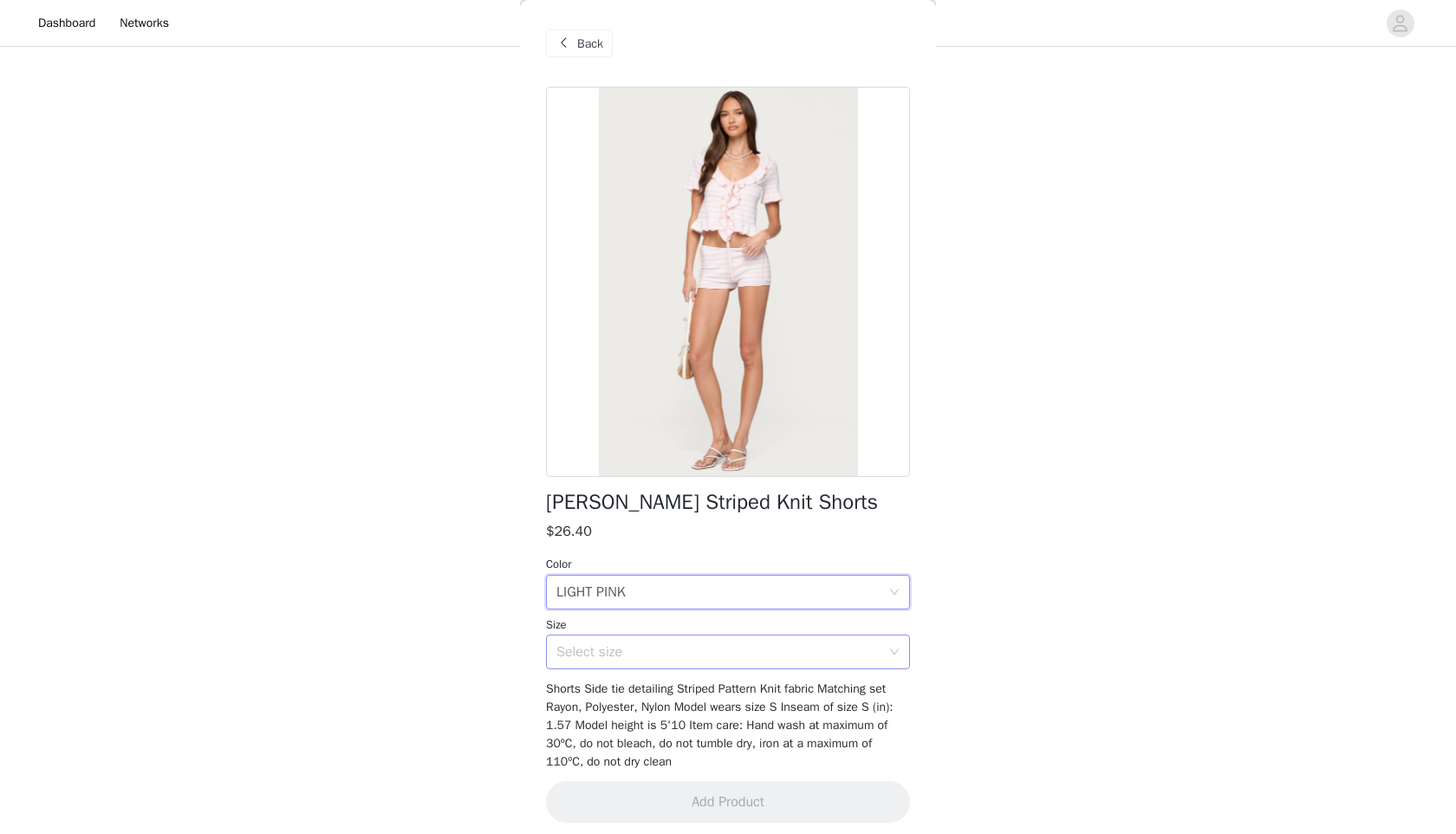 click on "Select size" at bounding box center (722, 652) 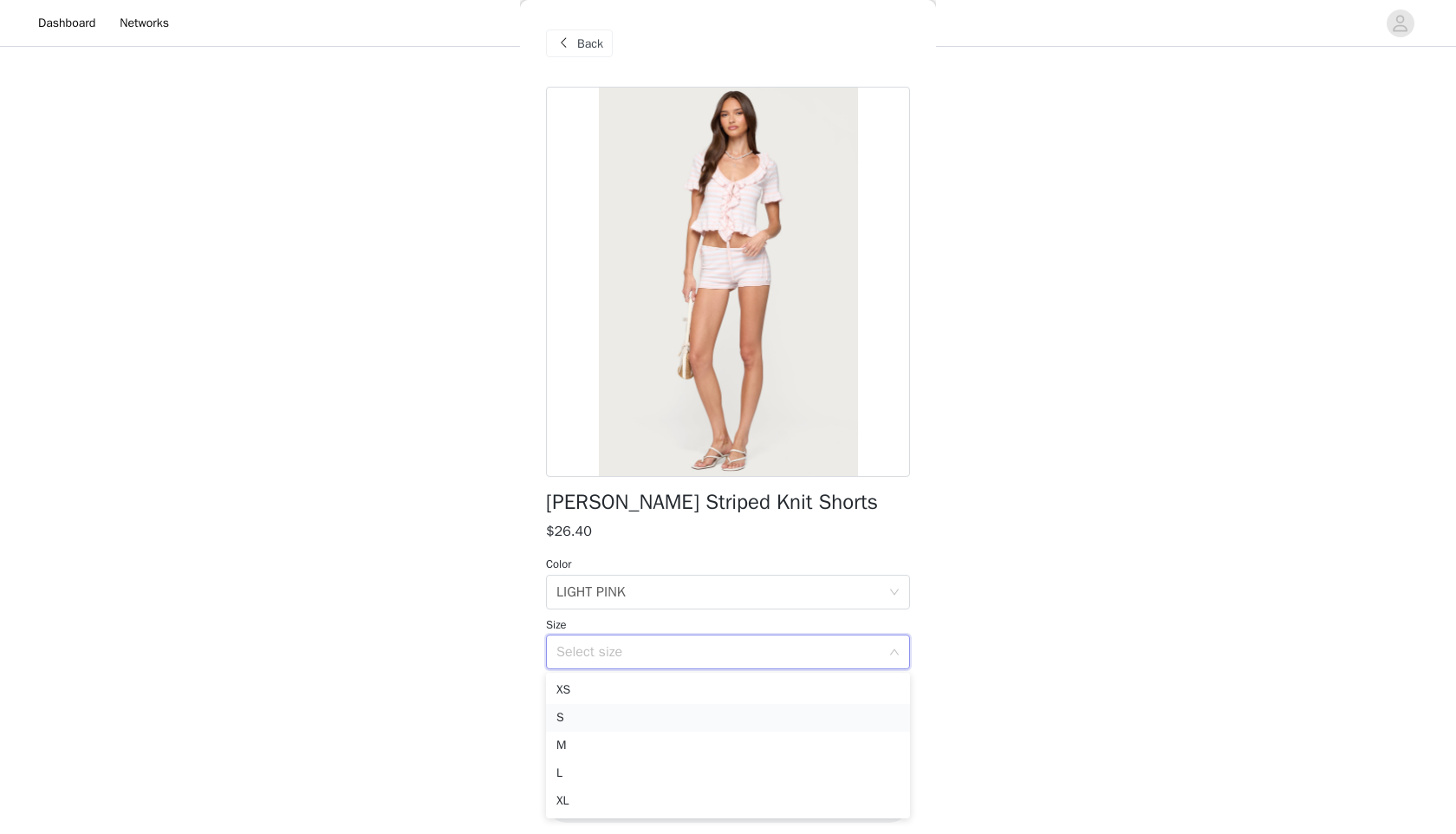 click on "S" at bounding box center (728, 718) 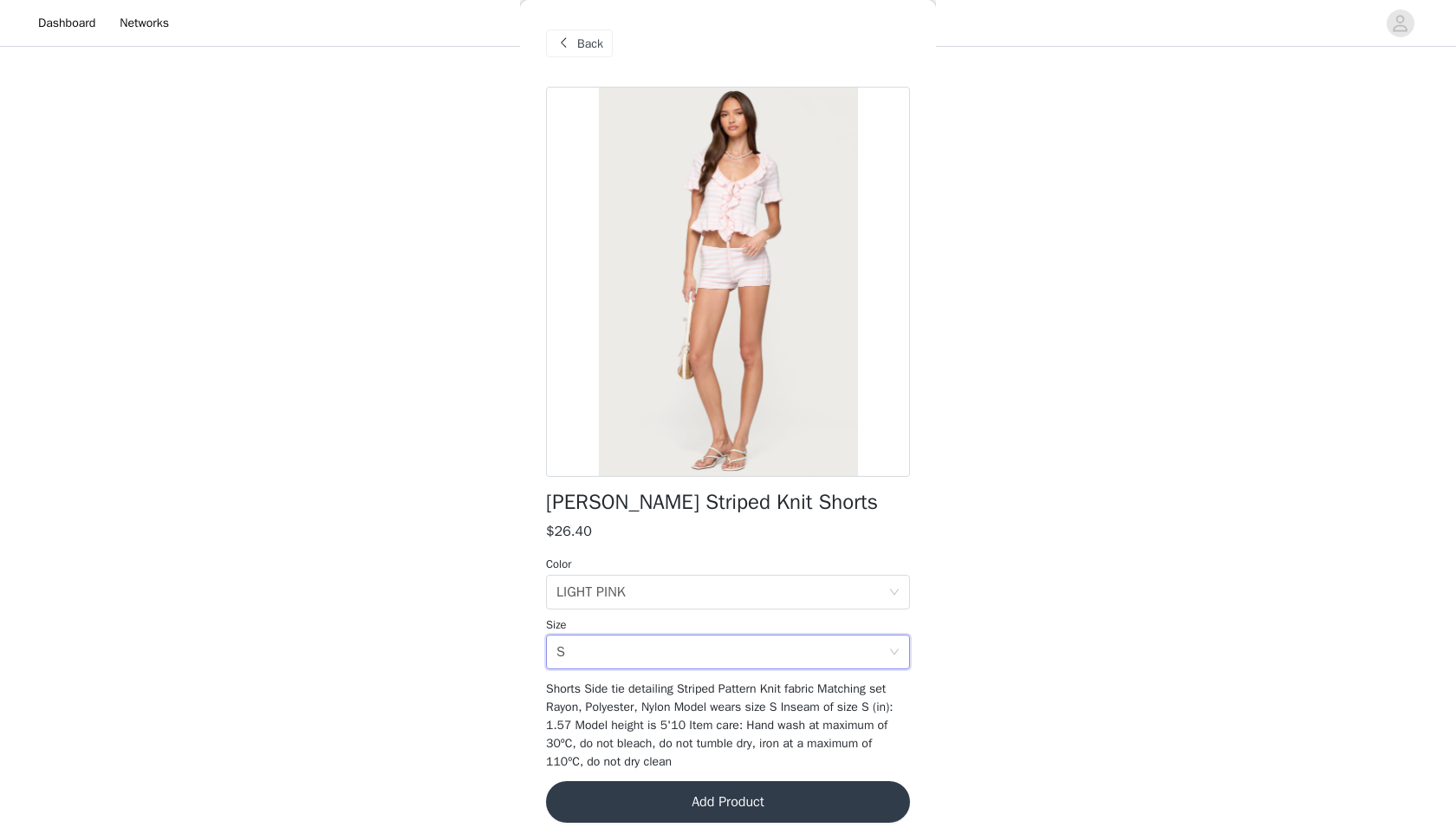 click on "Add Product" at bounding box center (728, 802) 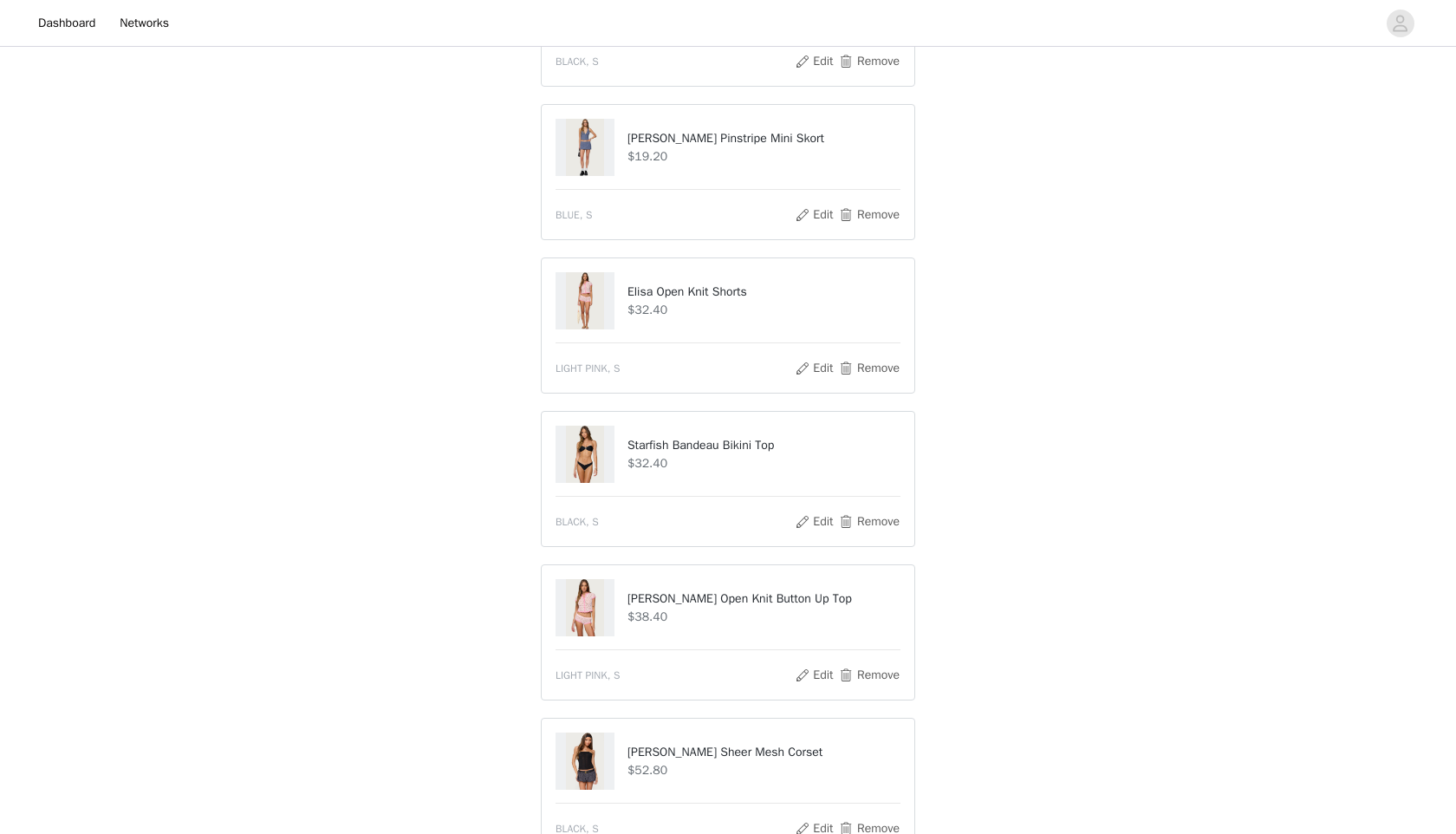 scroll, scrollTop: 1336, scrollLeft: 0, axis: vertical 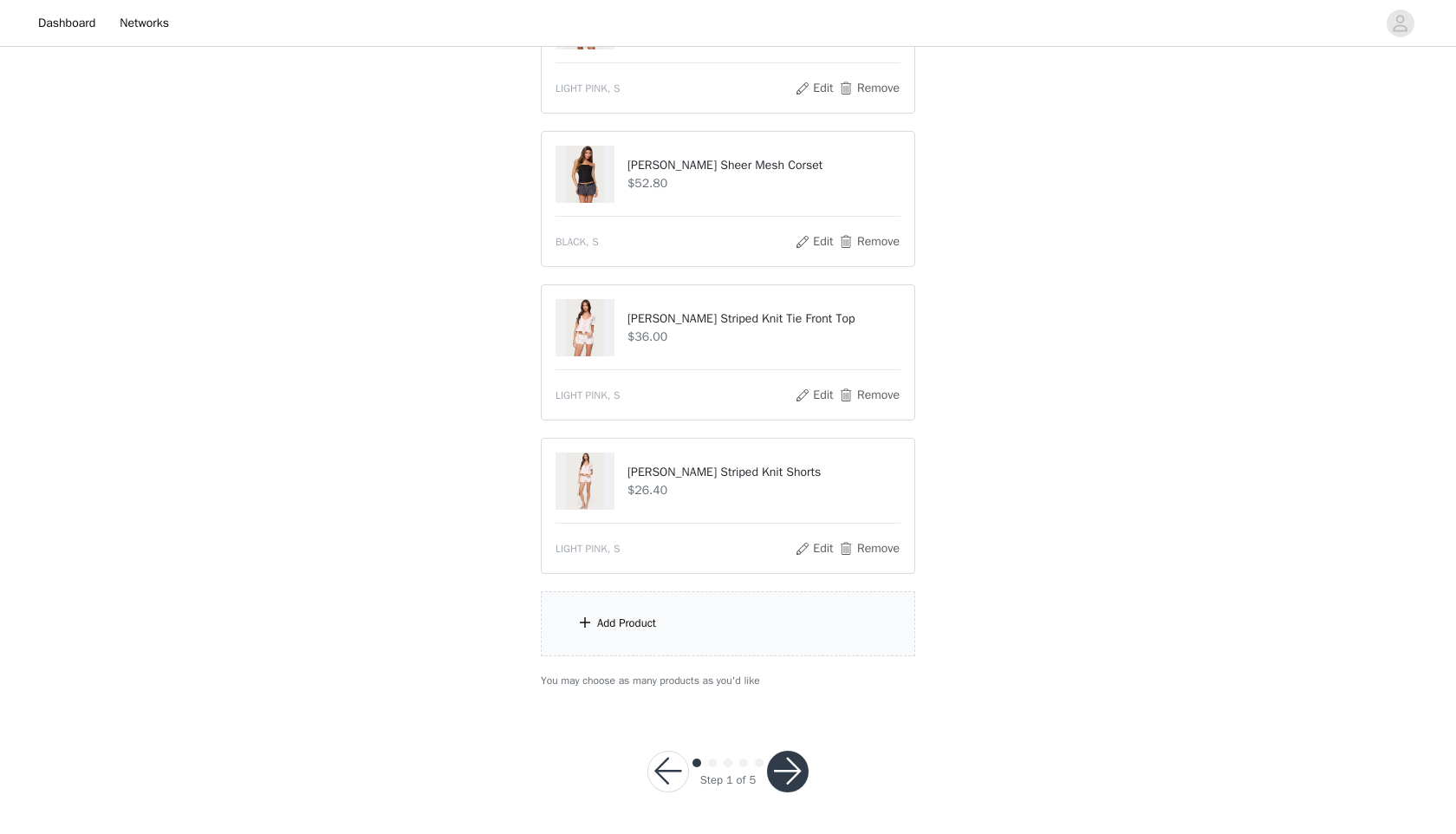 click on "Add Product" at bounding box center [728, 623] 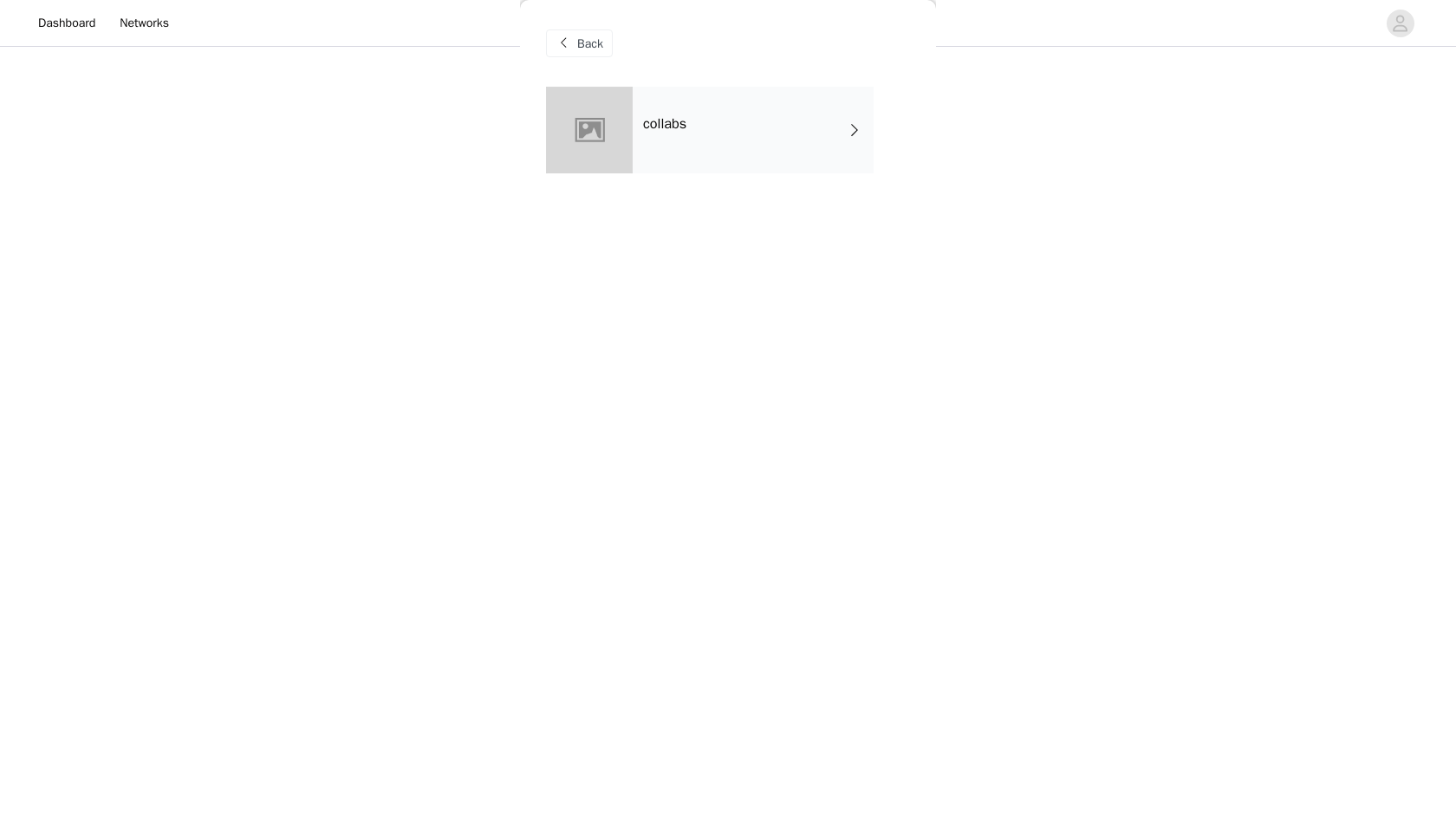 click on "collabs" at bounding box center [753, 130] 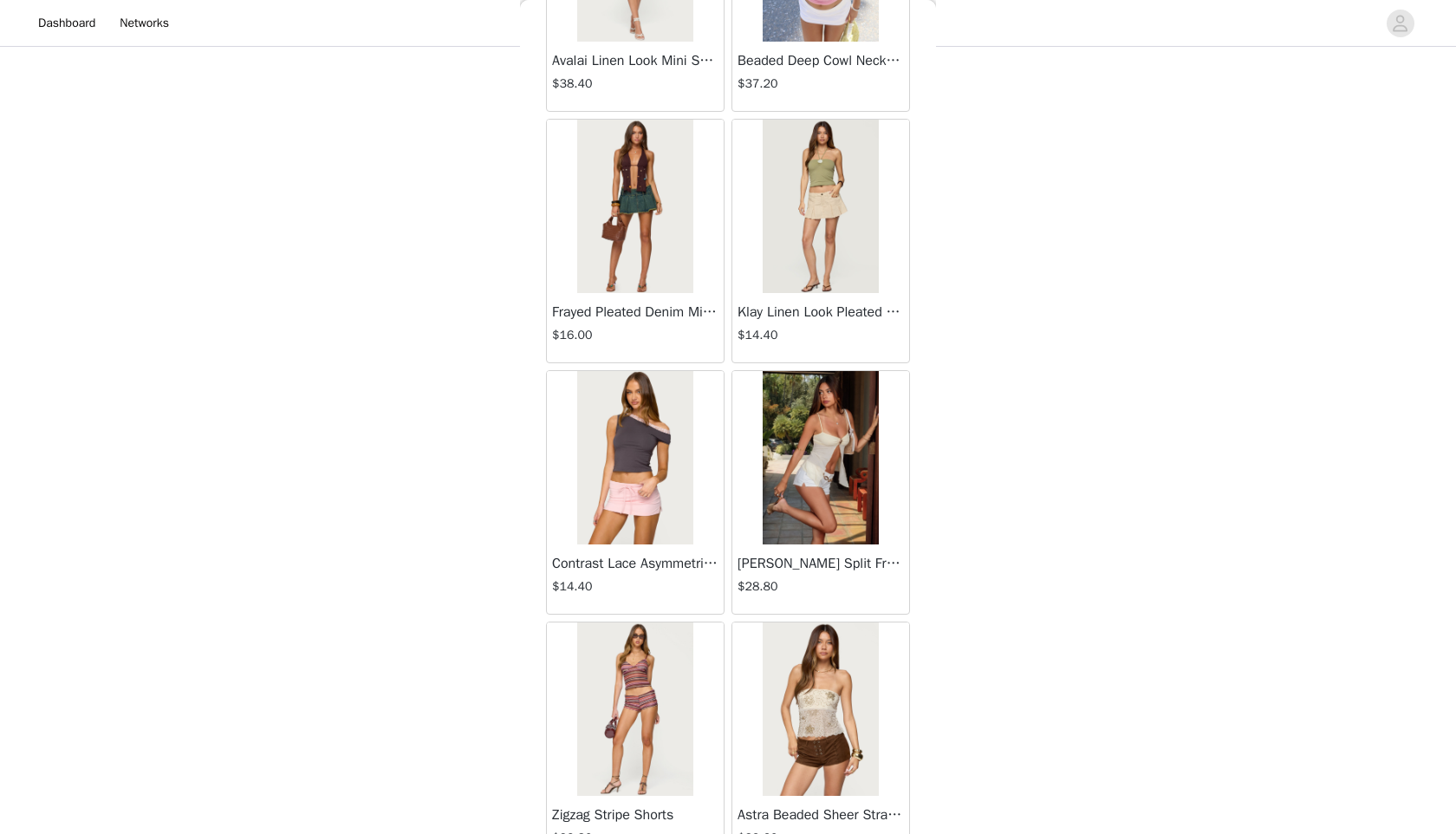 scroll, scrollTop: 1819, scrollLeft: 0, axis: vertical 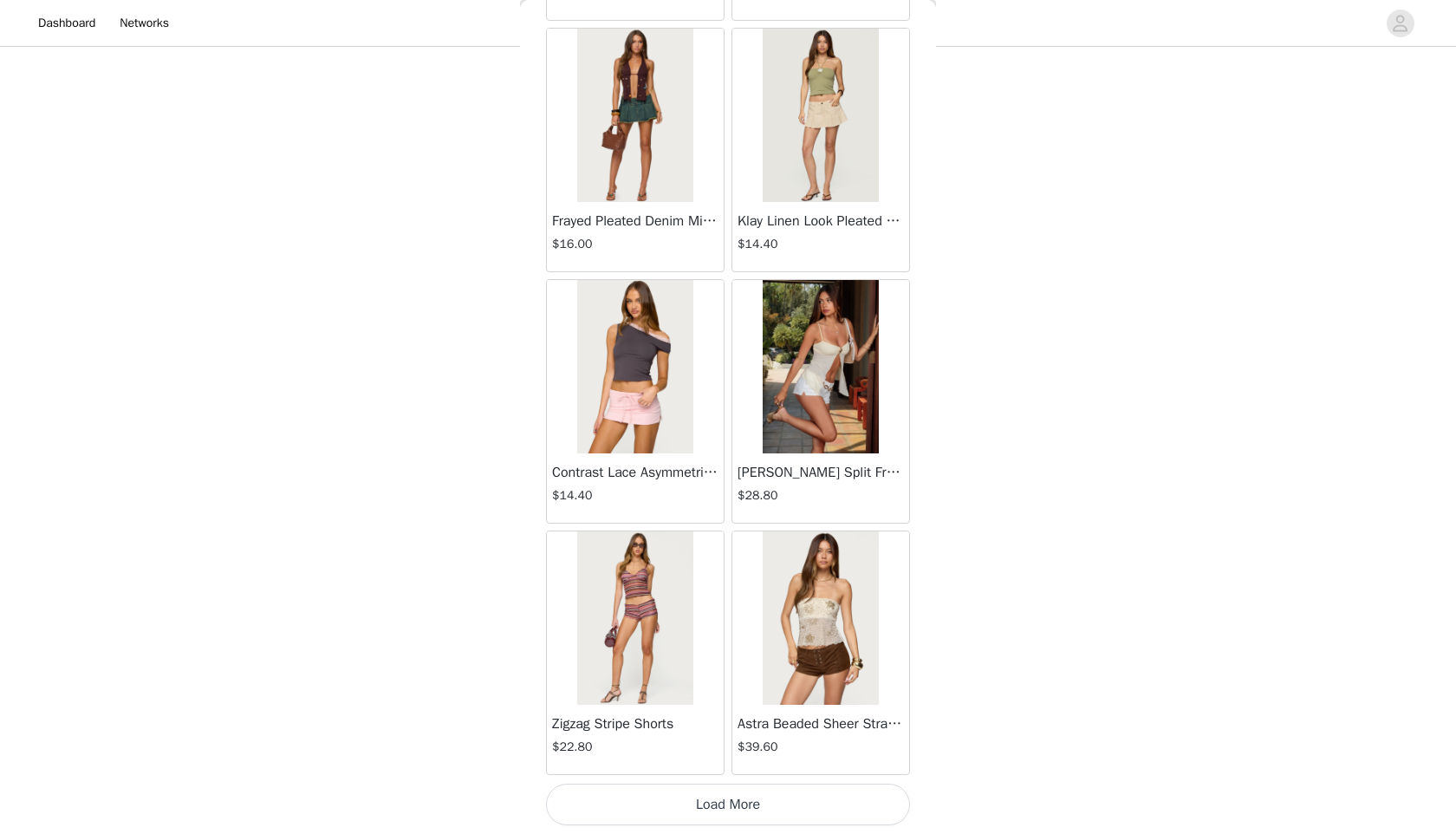 click on "Lovina Grommet Pleated Mini Skort   $16.80       Metallic & Sequin Textured Tank Top   $27.60       Nelley Backless Beaded Sequin Chiffon Top   $36.00       Daley Asymmetric One Shoulder Crochet Top   $21.60       Monty Plaid Micro Shorts   $30.00       Arlie Floral Texured Sheer Halter Top   $27.60       Maree Bead V Neck Top   $22.80       Maree Bead Cut Out Mini Skirt   $20.40       Delcy Cut Out Halter Top   $28.80       Juney Pinstripe Tailored Button Up Shirt   $36.00       Avenly Striped Tie Front Babydoll Top   $27.60       Blanco Studded Grommet Tube Top   $30.00       Avalai Linen Look Mini Skort   $38.40       Beaded Deep Cowl Neck Backless Top   $37.20       Frayed Pleated Denim Mini Skort   $16.00       Klay Linen Look Pleated Mini Skort   $14.40       Contrast Lace Asymmetric Off Shoulder Top   $14.40       Reeve Split Front Sheer Mesh Top   $28.80       Zigzag Stripe Shorts   $22.80       Astra Beaded Sheer Strapless Top   $39.60     Load More" at bounding box center (728, -451) 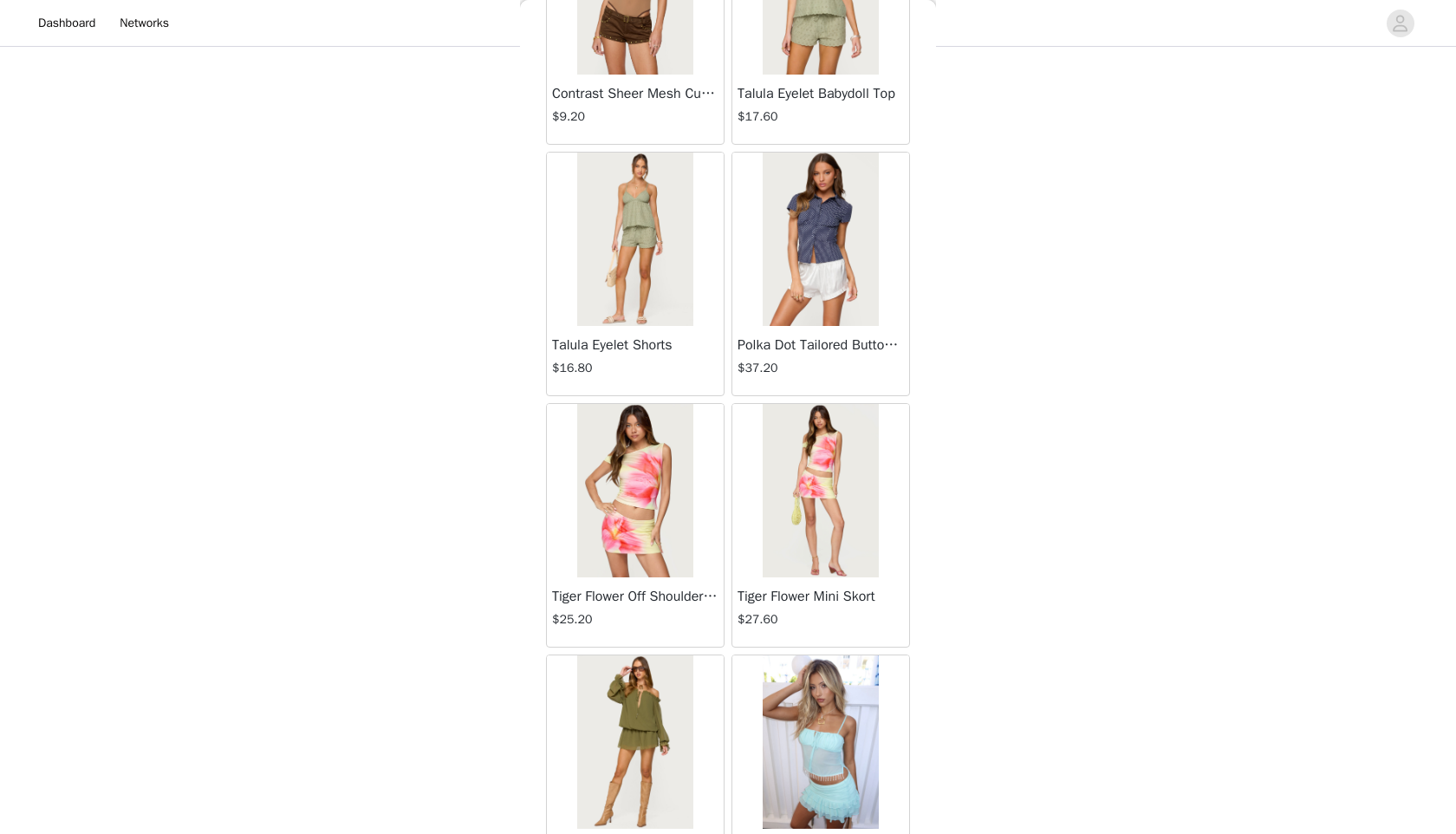 scroll, scrollTop: 4333, scrollLeft: 0, axis: vertical 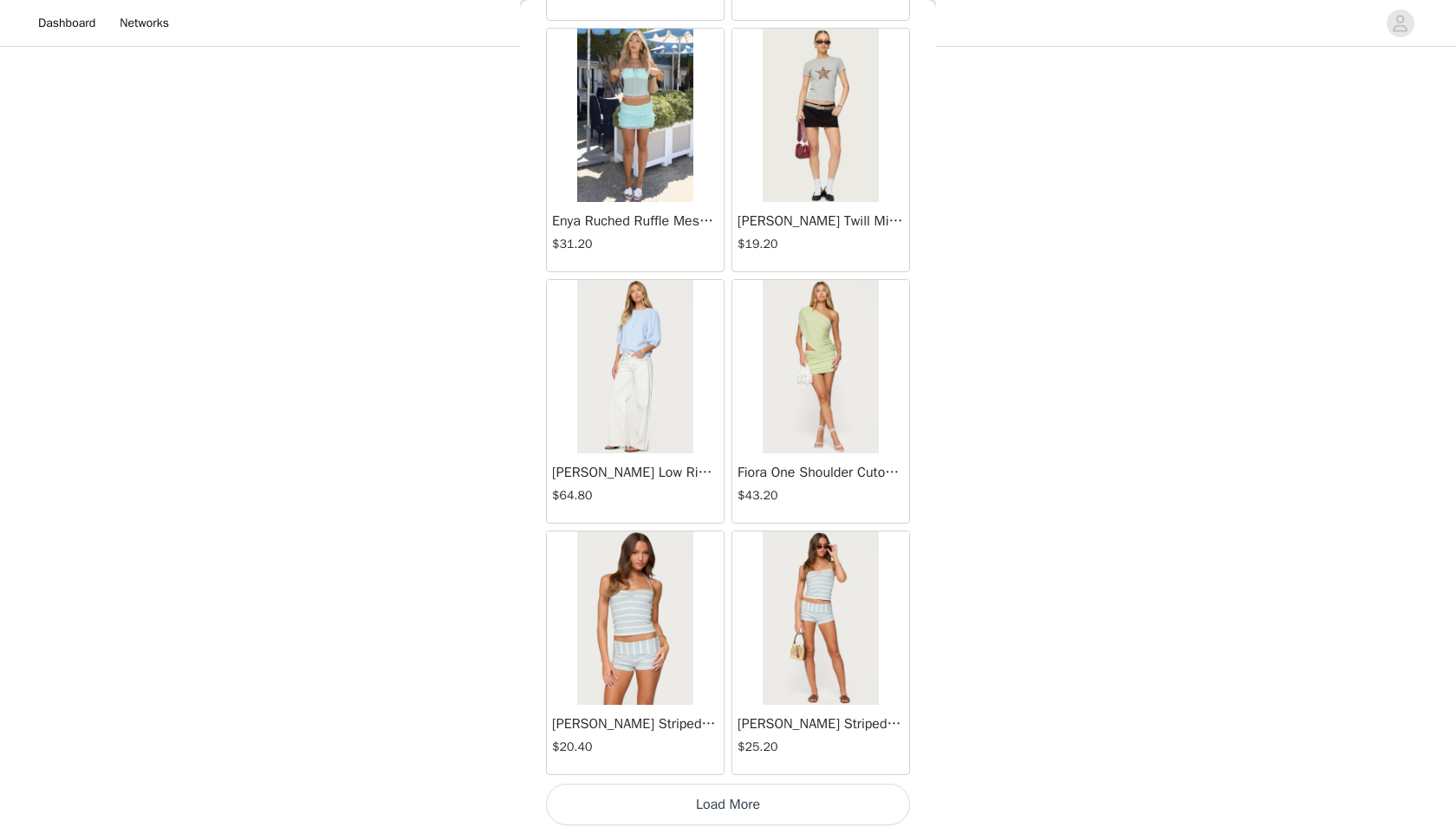 click on "Load More" at bounding box center [728, 805] 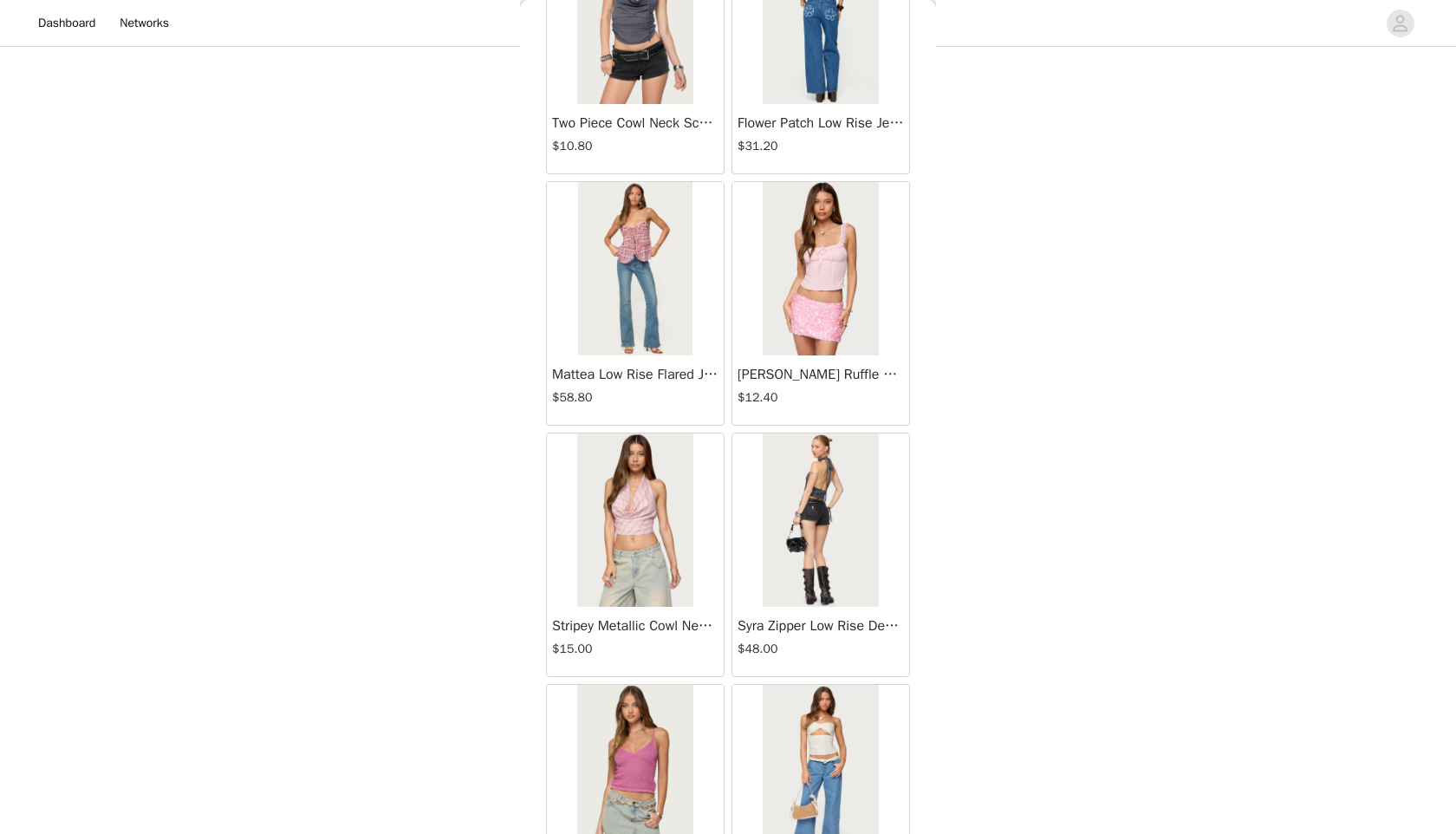 scroll, scrollTop: 6847, scrollLeft: 0, axis: vertical 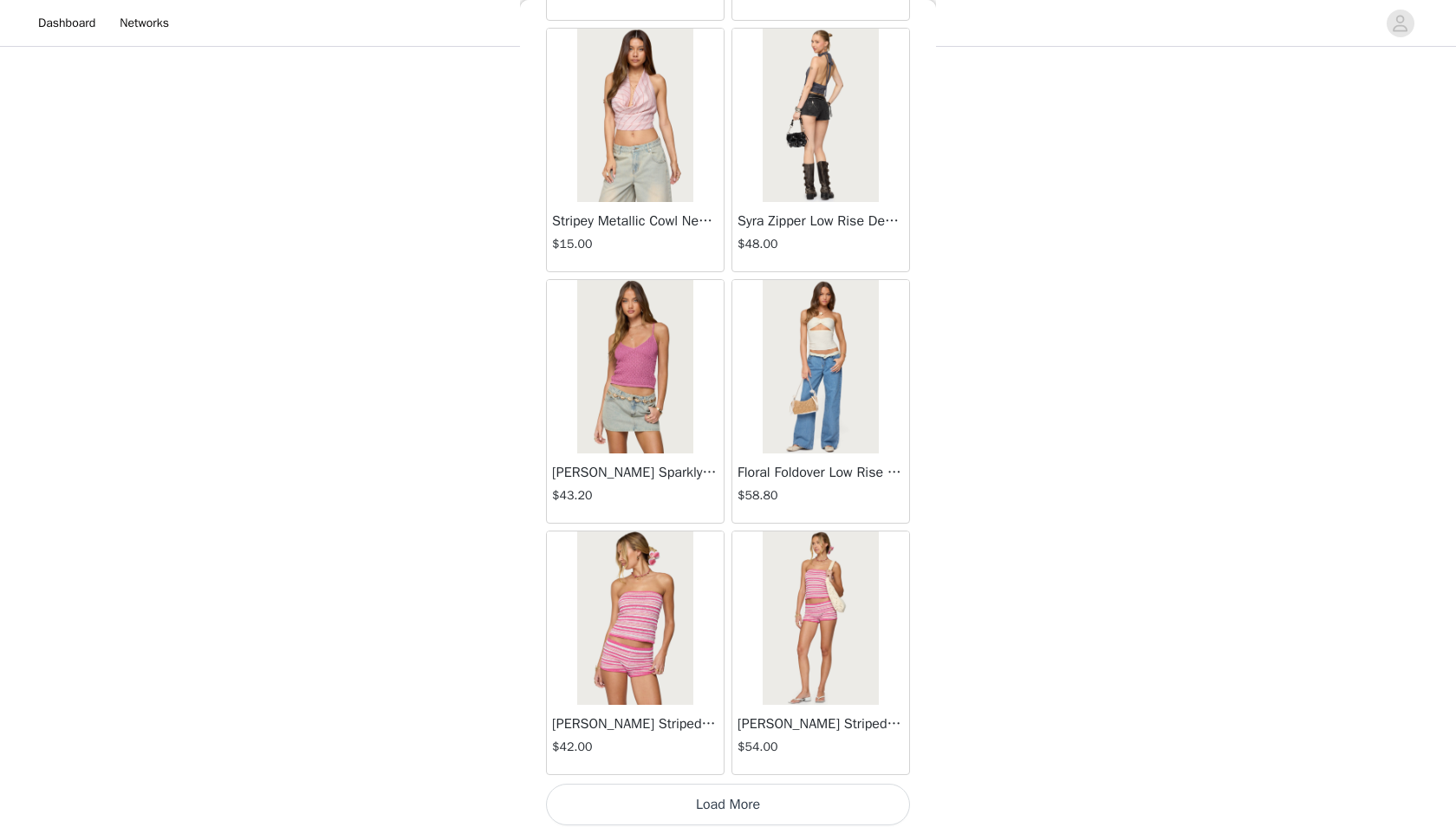 click on "Load More" at bounding box center [728, 805] 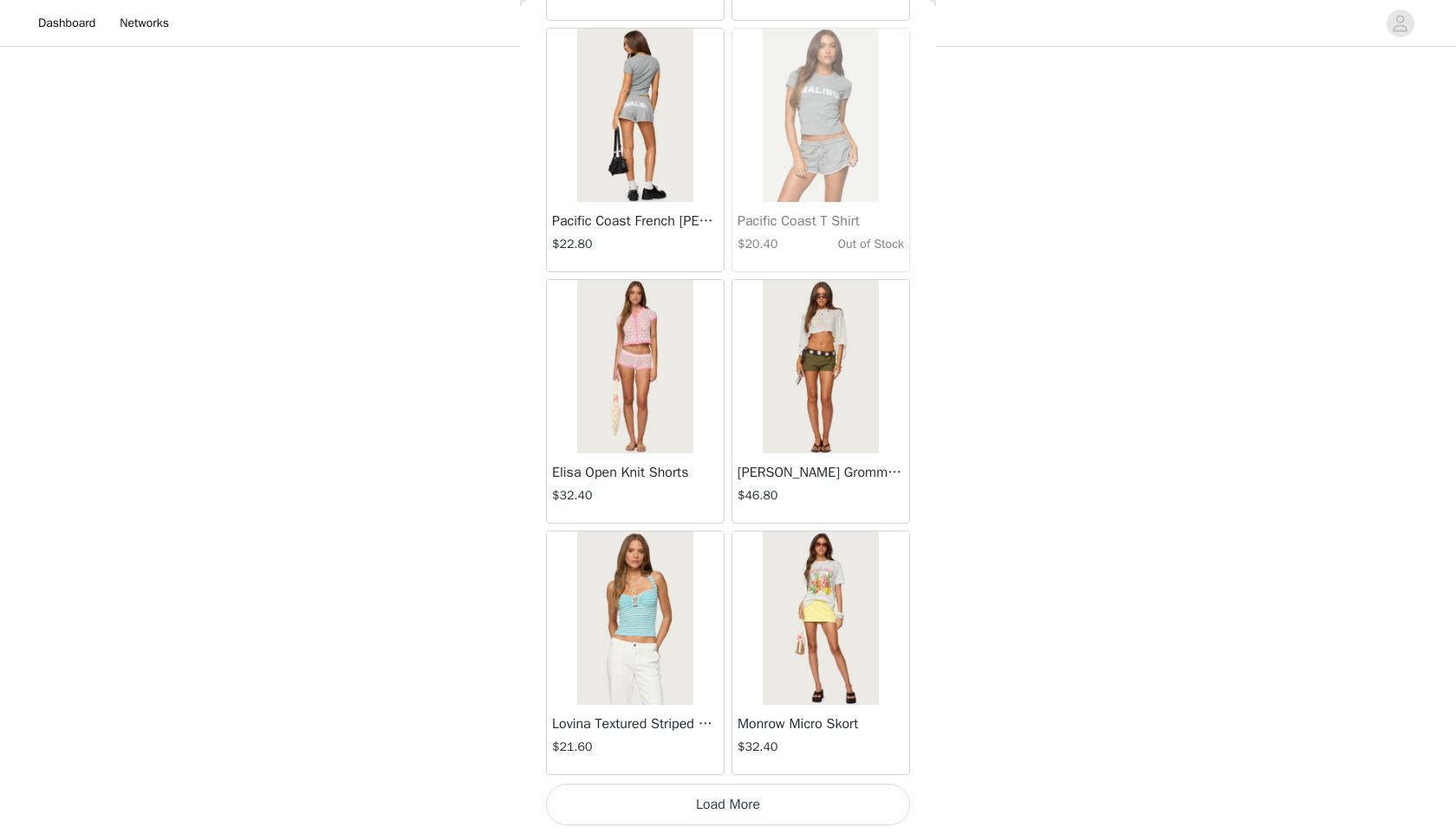 click on "Load More" at bounding box center [728, 805] 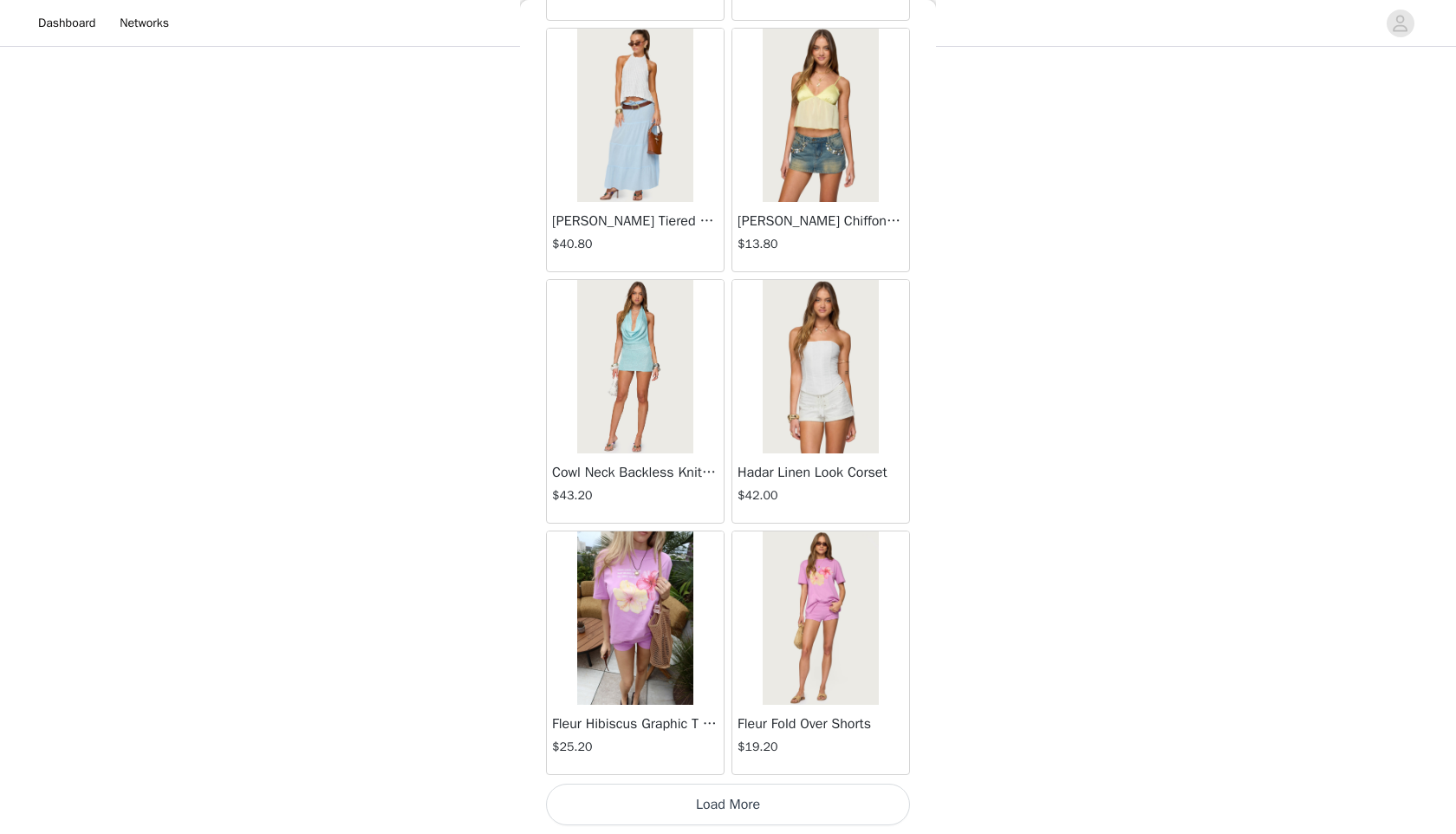 click on "Load More" at bounding box center [728, 805] 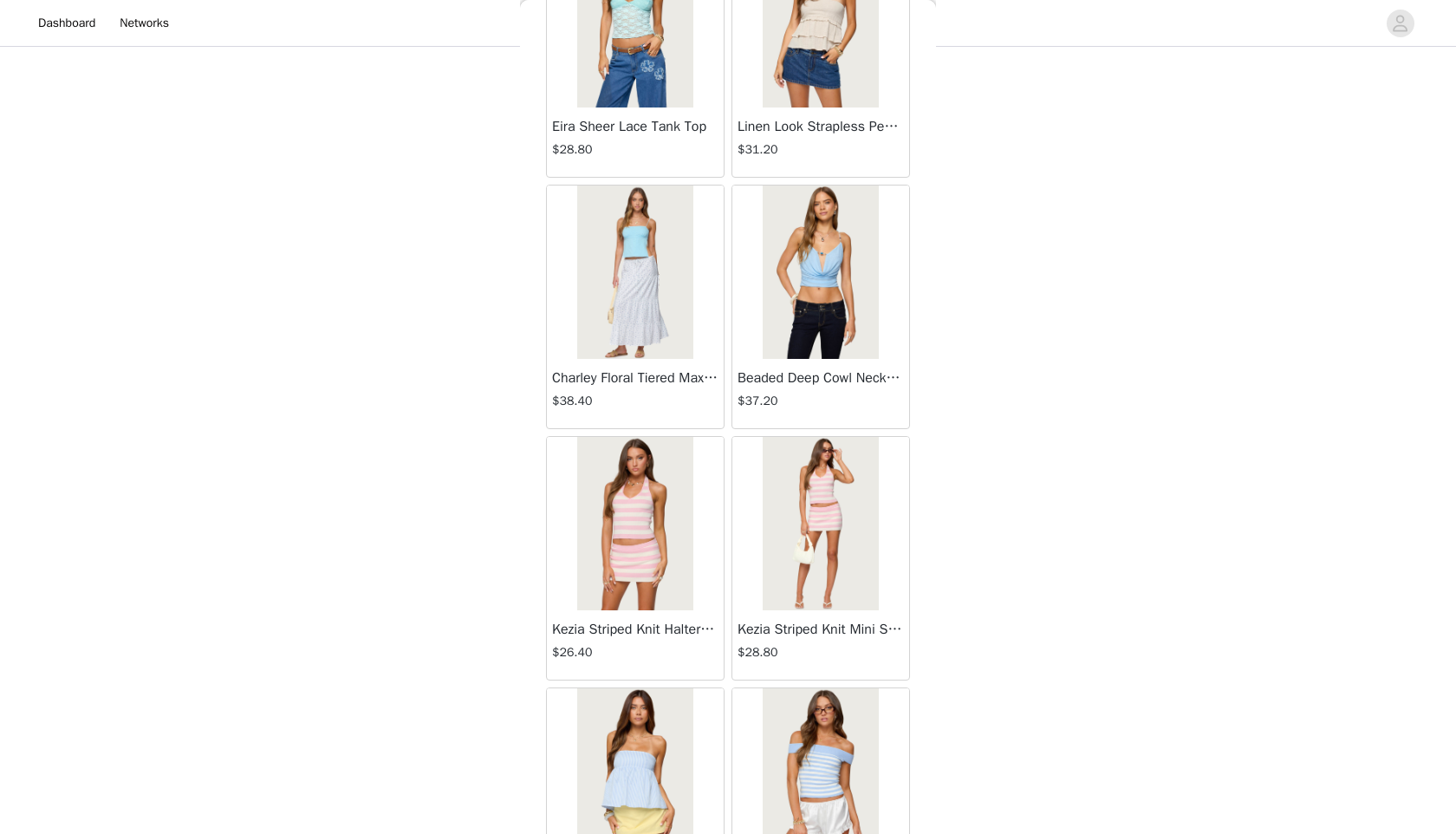 scroll, scrollTop: 14390, scrollLeft: 0, axis: vertical 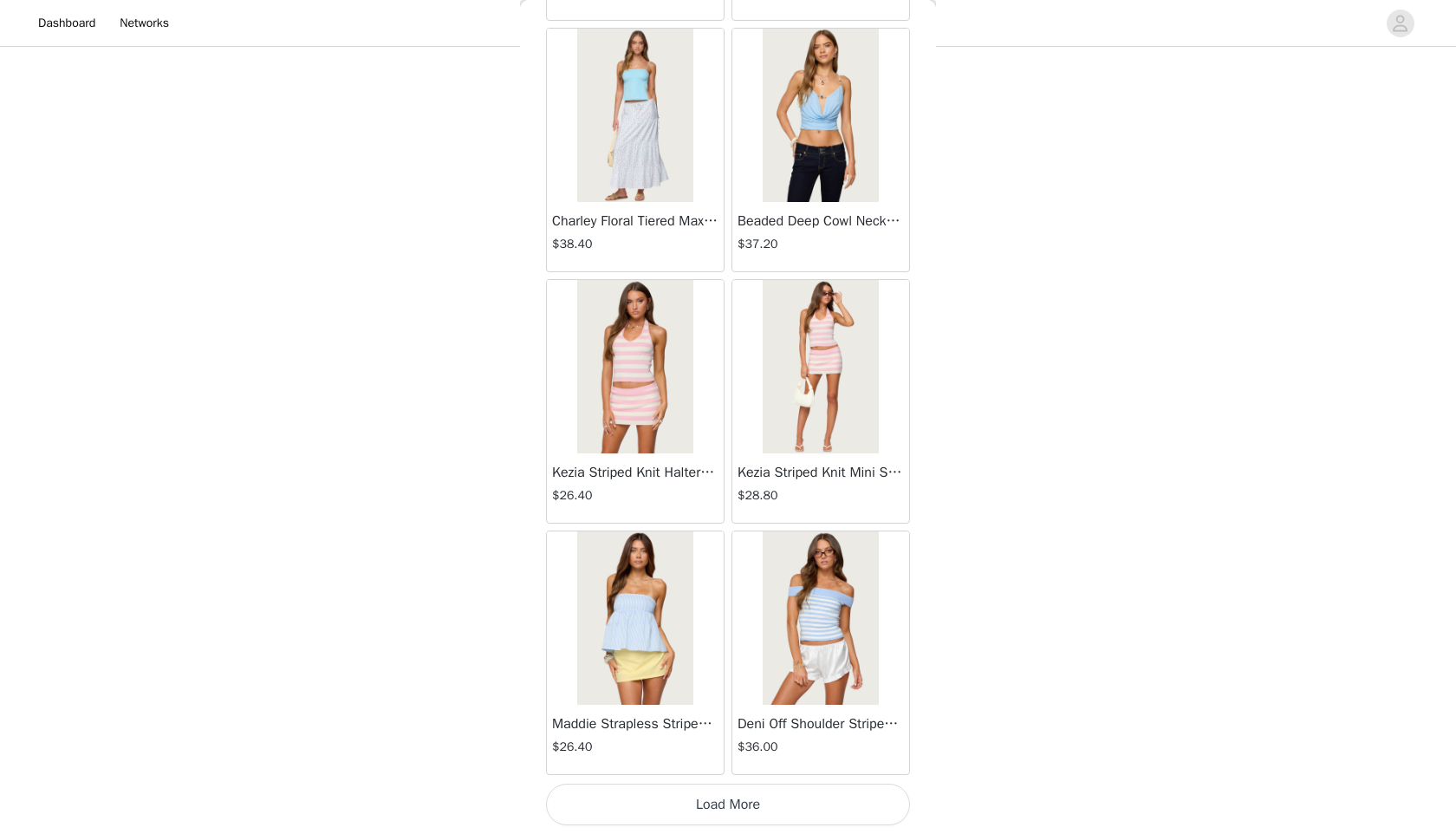 click on "Load More" at bounding box center (728, 805) 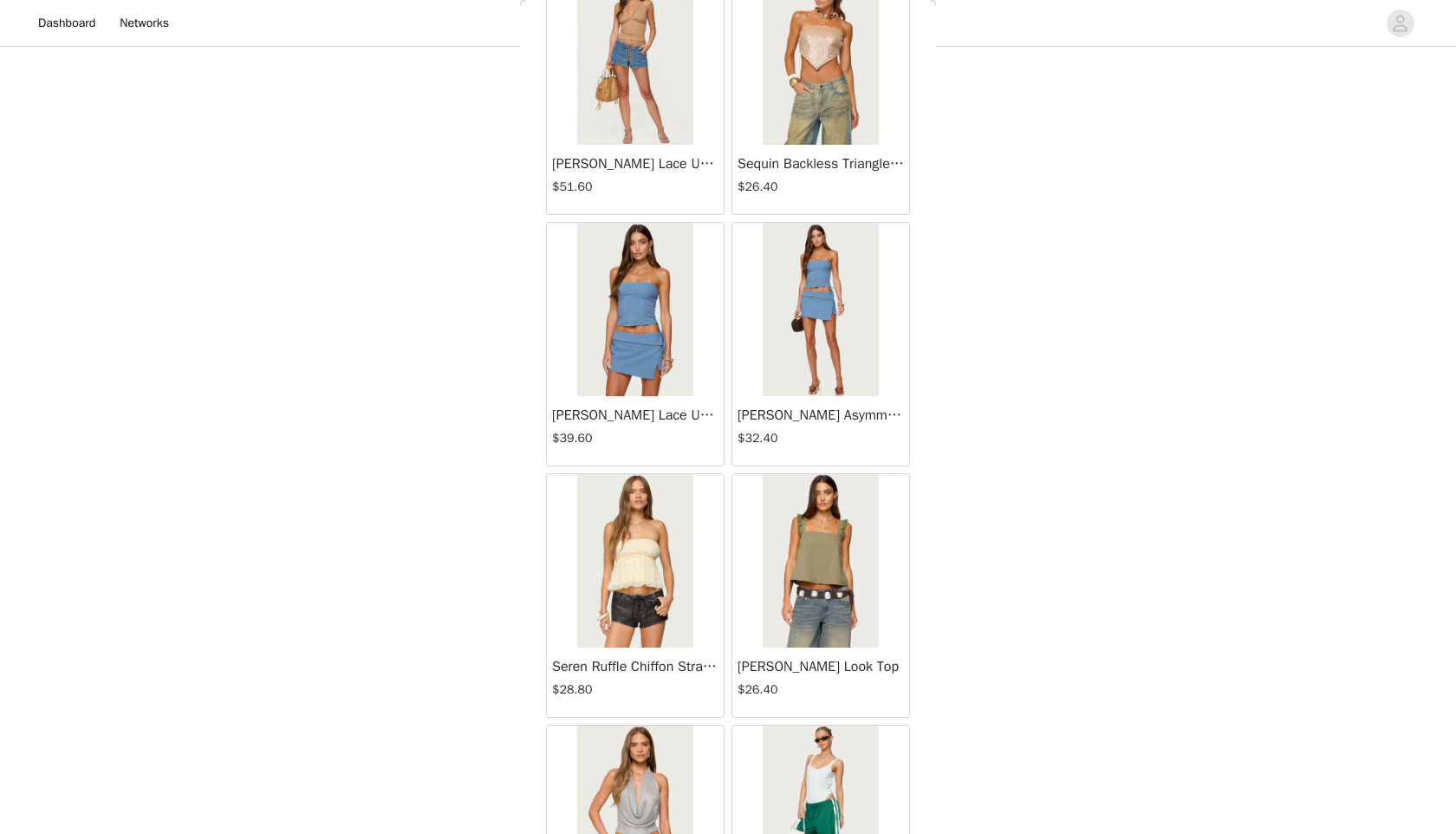 scroll, scrollTop: 16904, scrollLeft: 0, axis: vertical 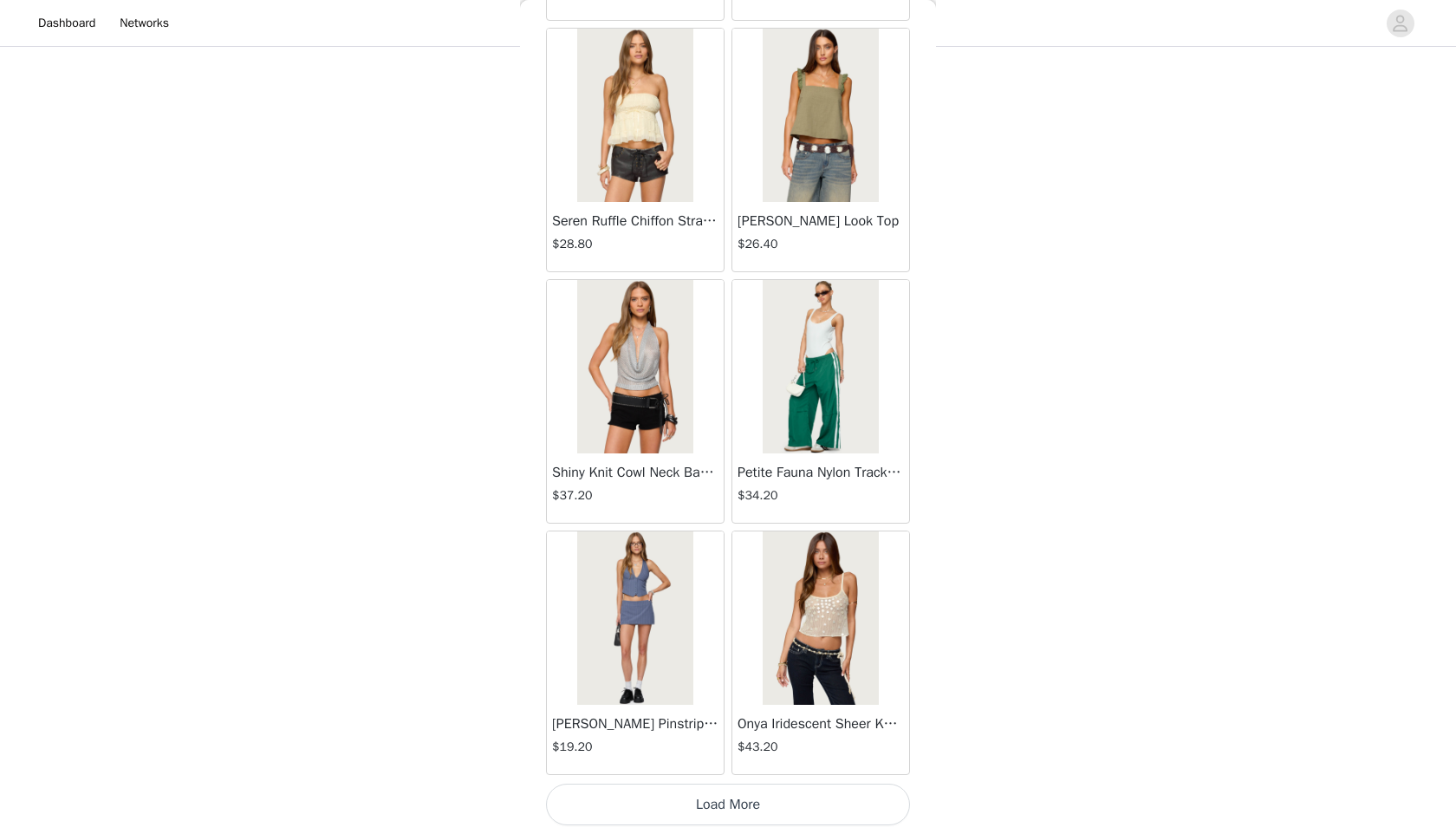 click on "Load More" at bounding box center [728, 805] 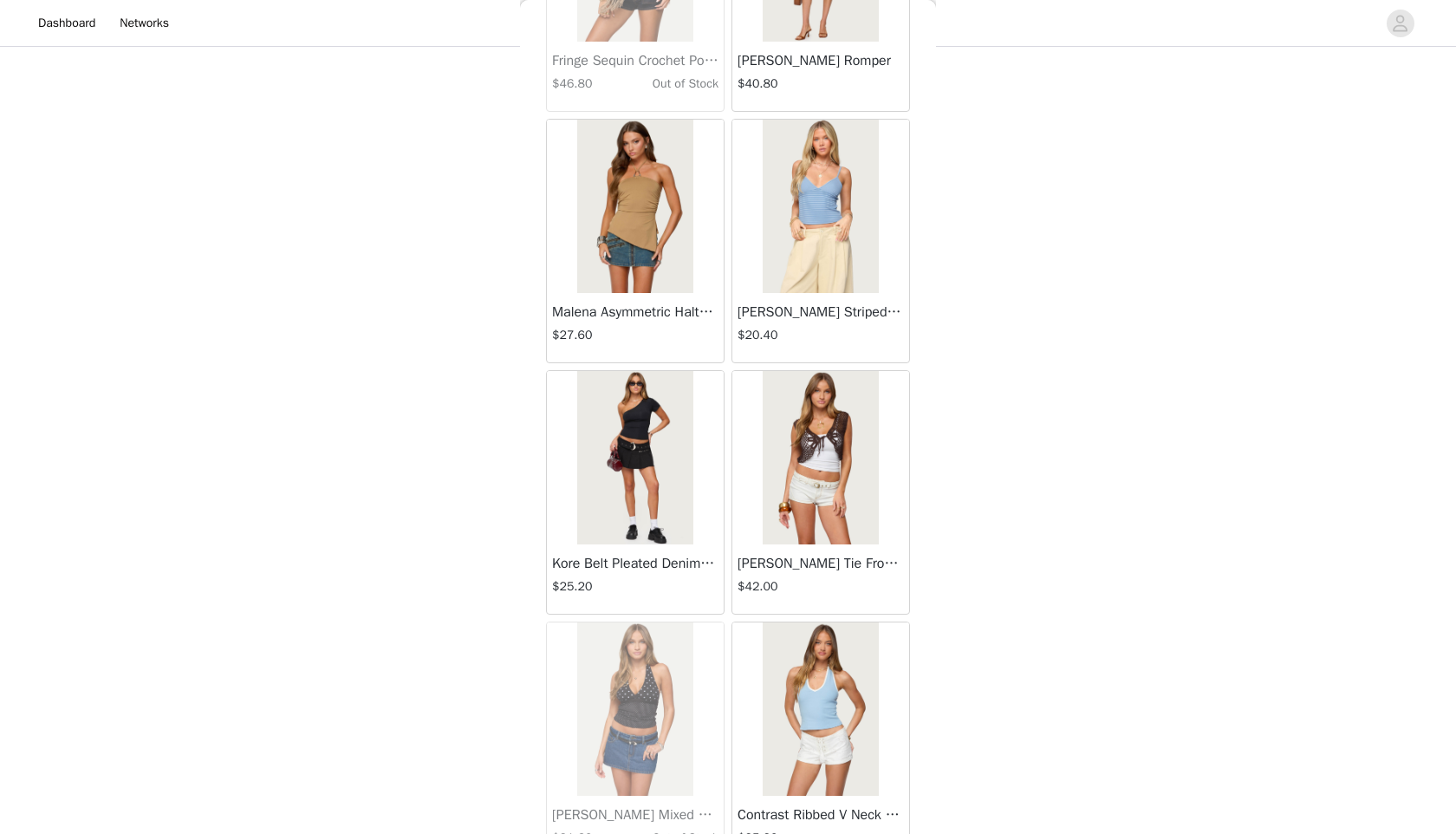 scroll, scrollTop: 19418, scrollLeft: 0, axis: vertical 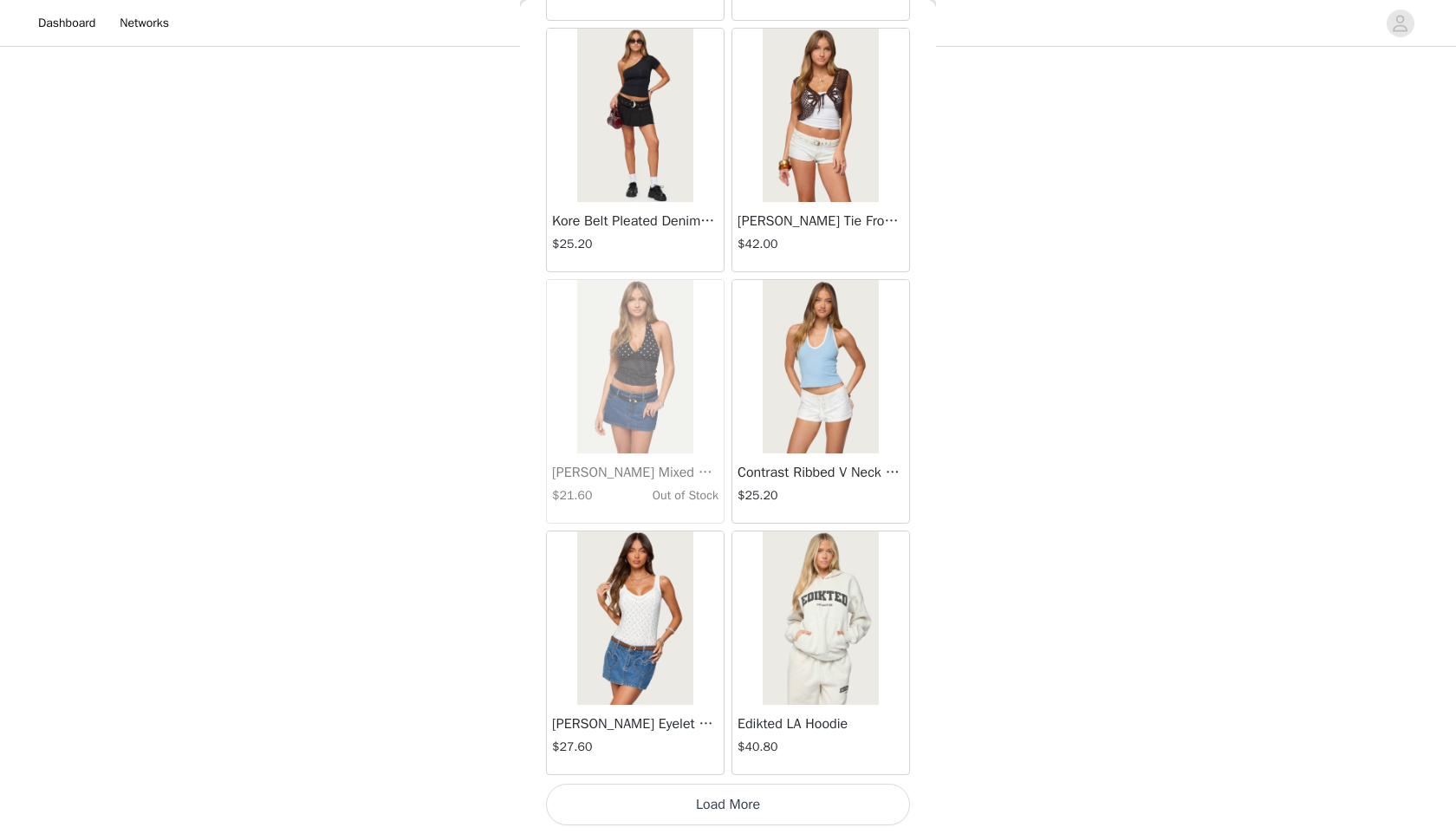 click on "Load More" at bounding box center [728, 805] 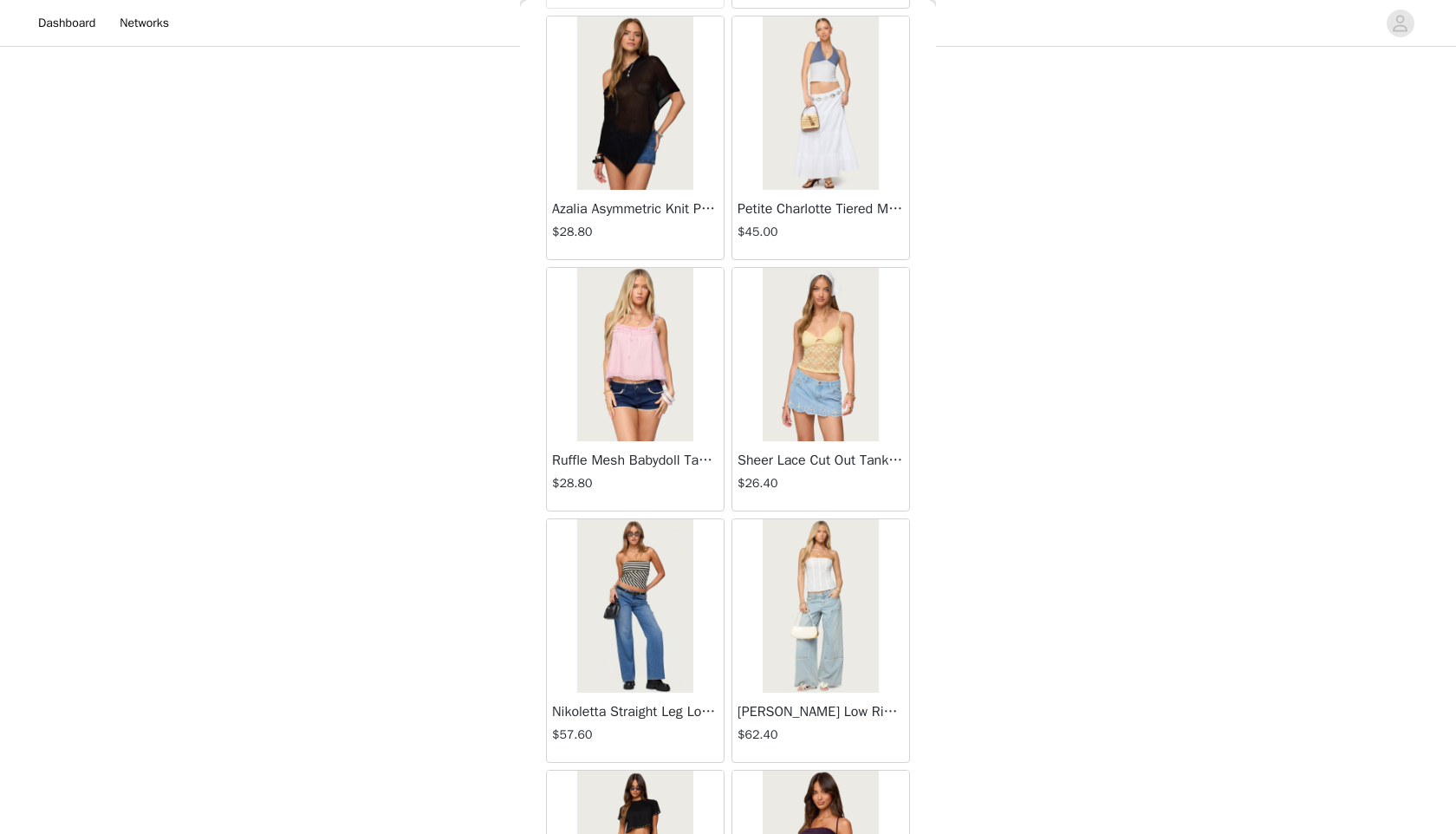 scroll, scrollTop: 21932, scrollLeft: 0, axis: vertical 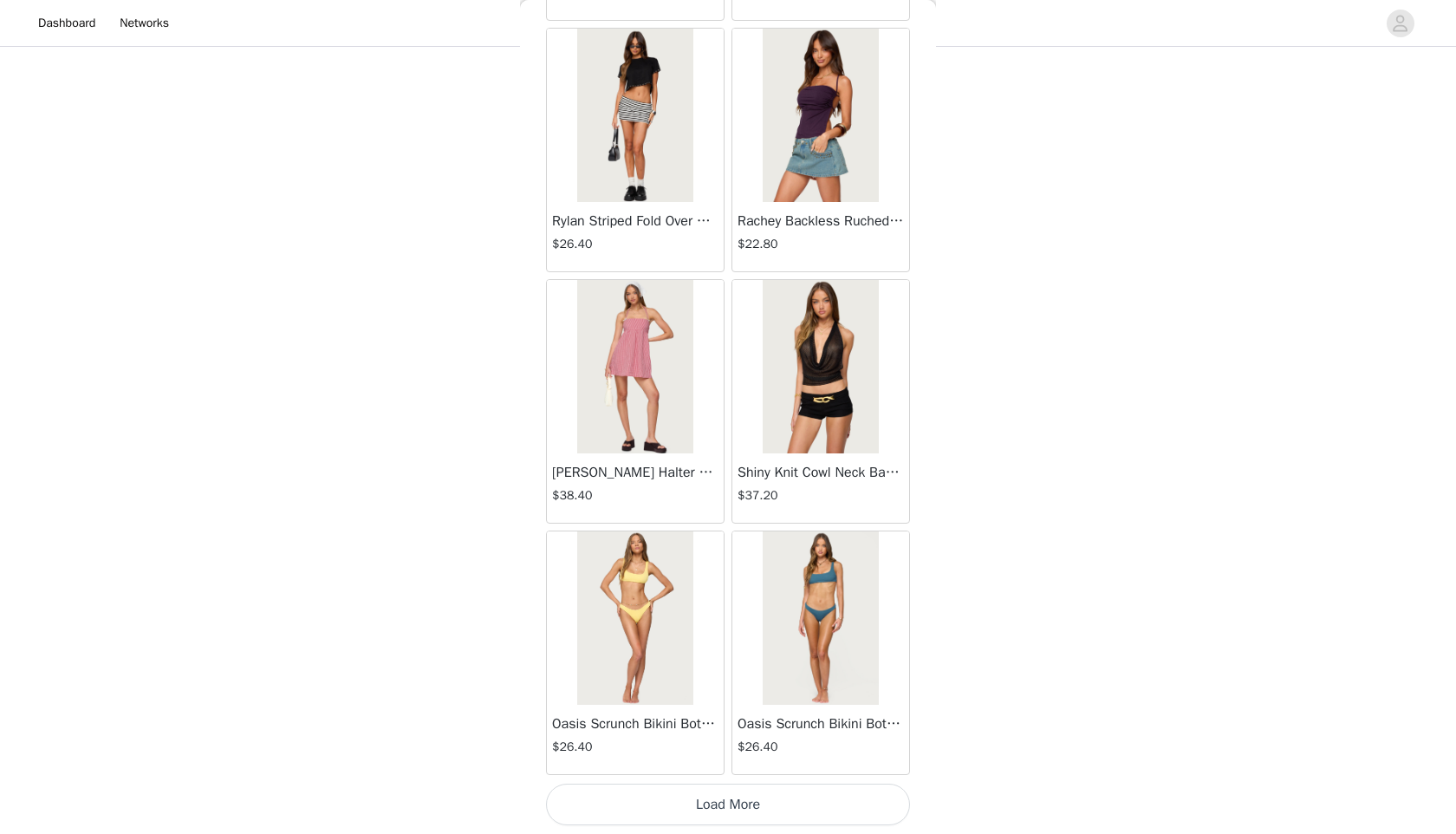 click on "Load More" at bounding box center [728, 805] 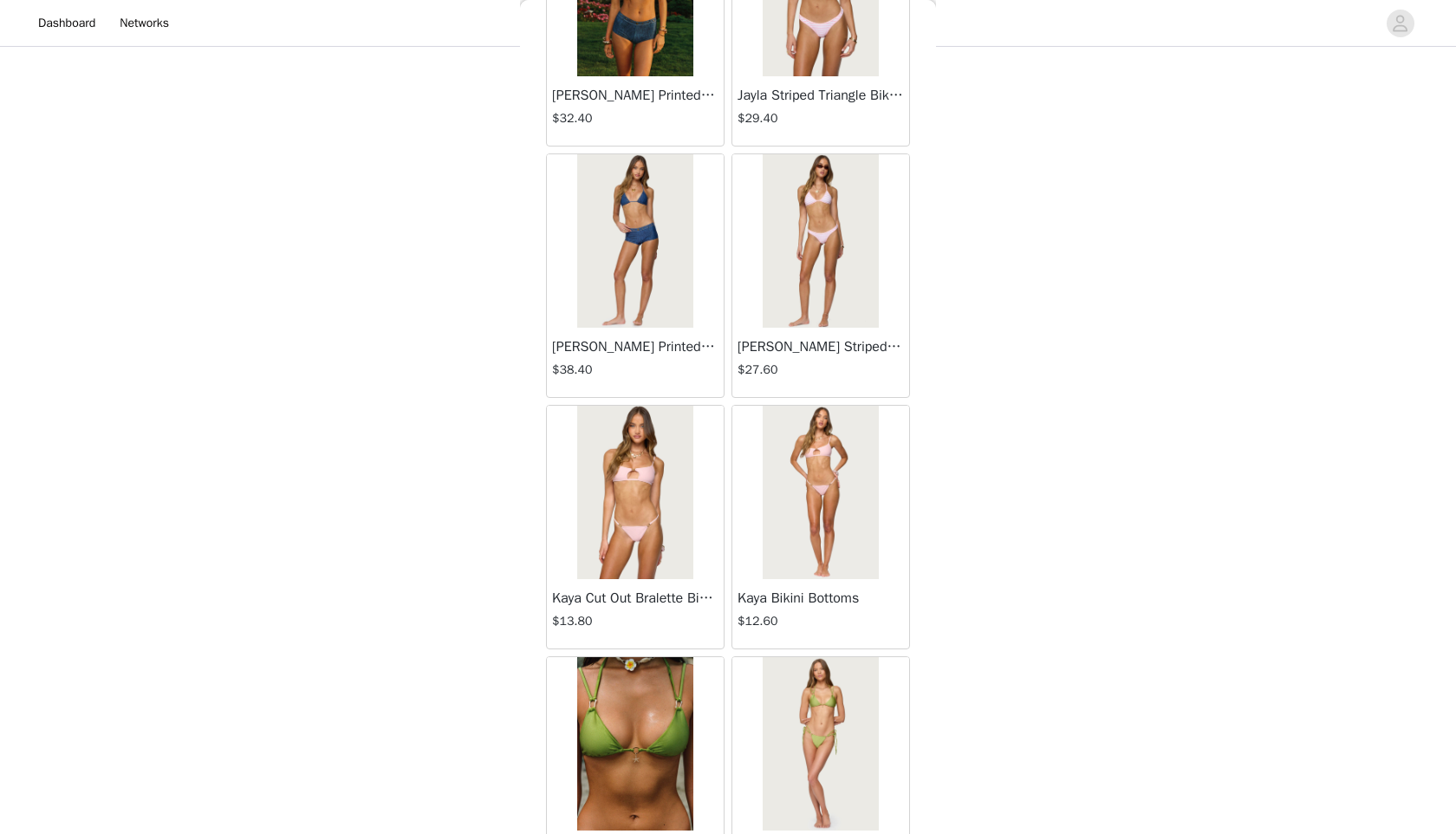 scroll, scrollTop: 24446, scrollLeft: 0, axis: vertical 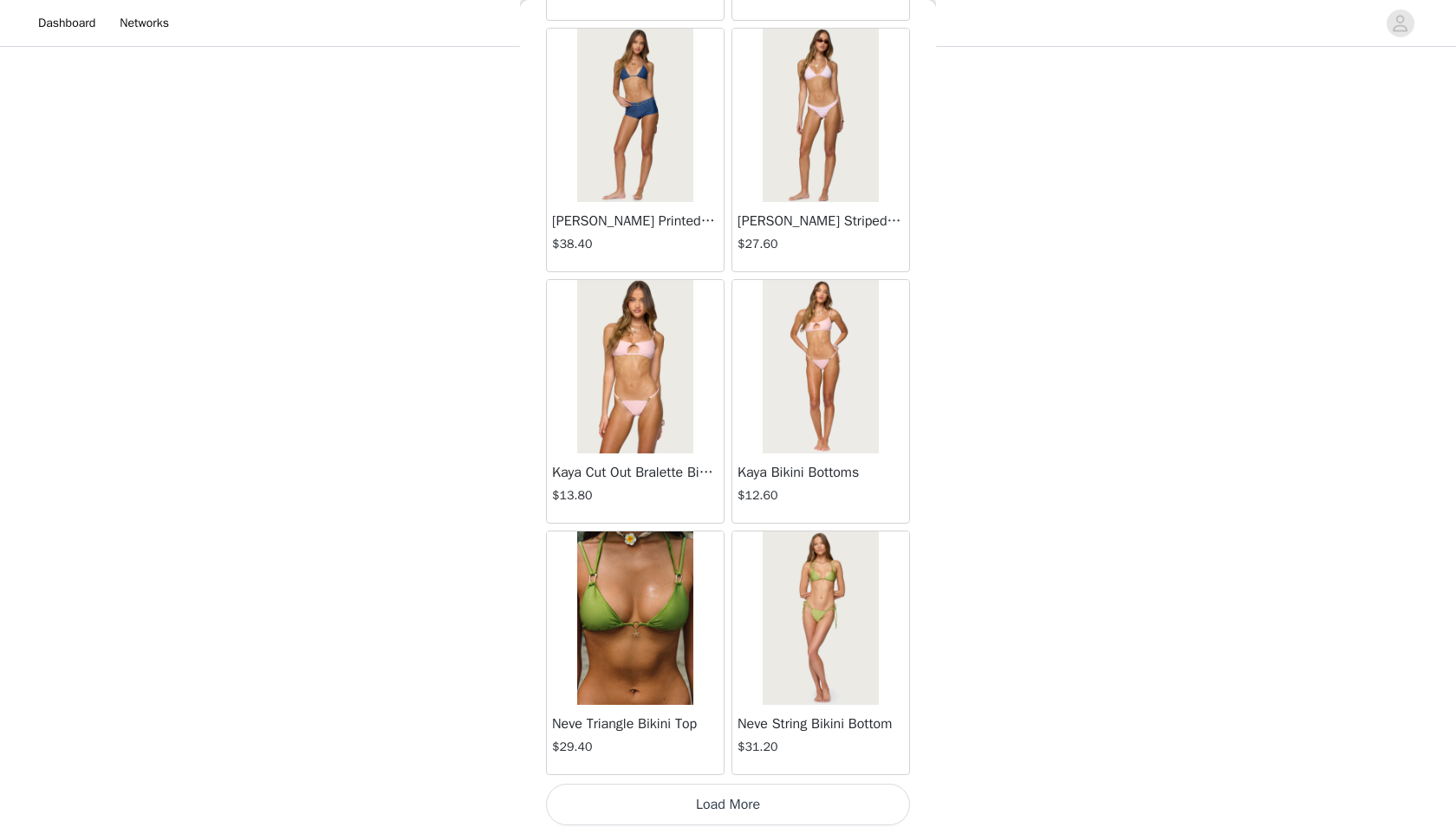 click on "Load More" at bounding box center [728, 805] 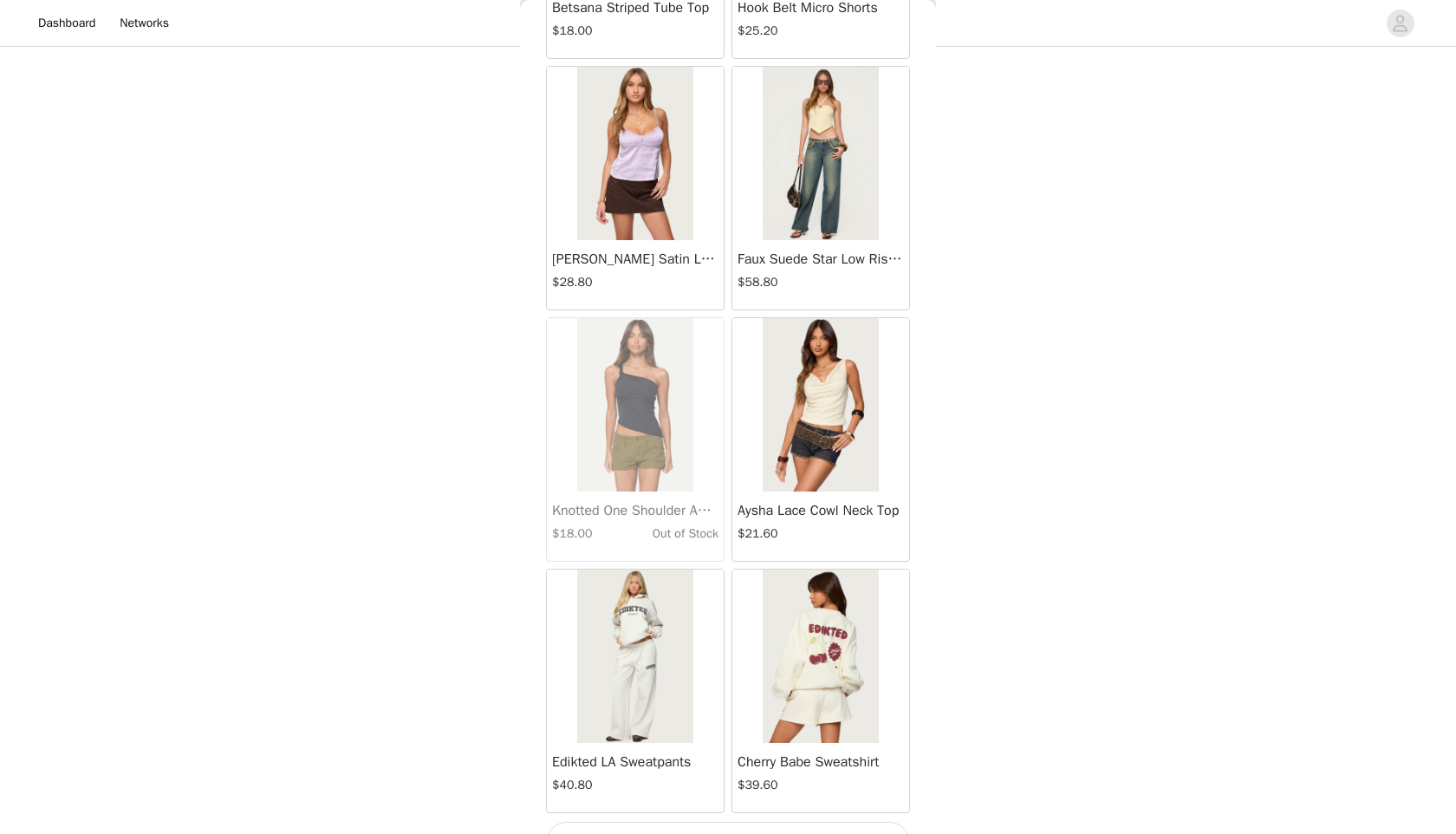 scroll, scrollTop: 26960, scrollLeft: 0, axis: vertical 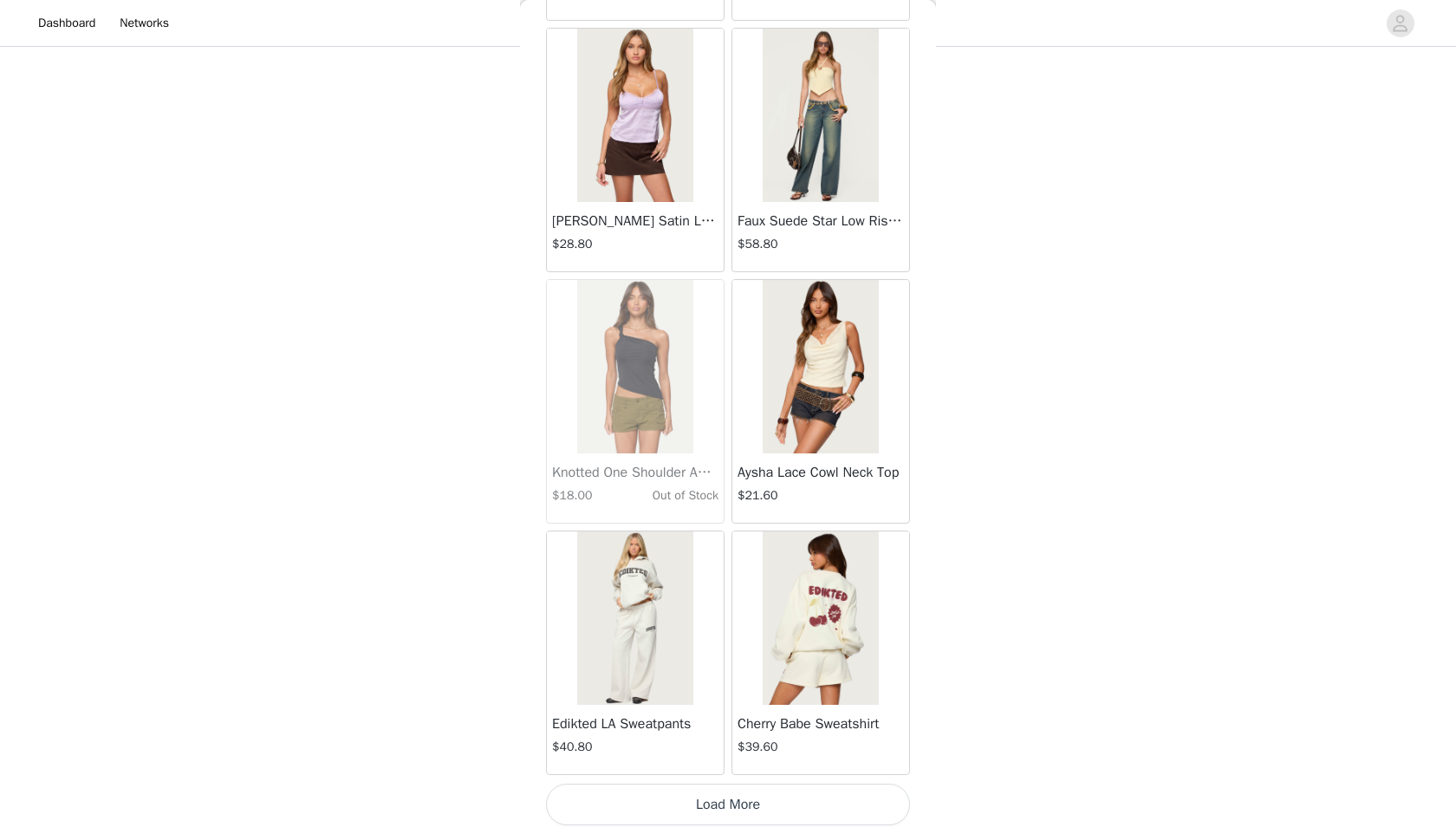 click on "Load More" at bounding box center (728, 805) 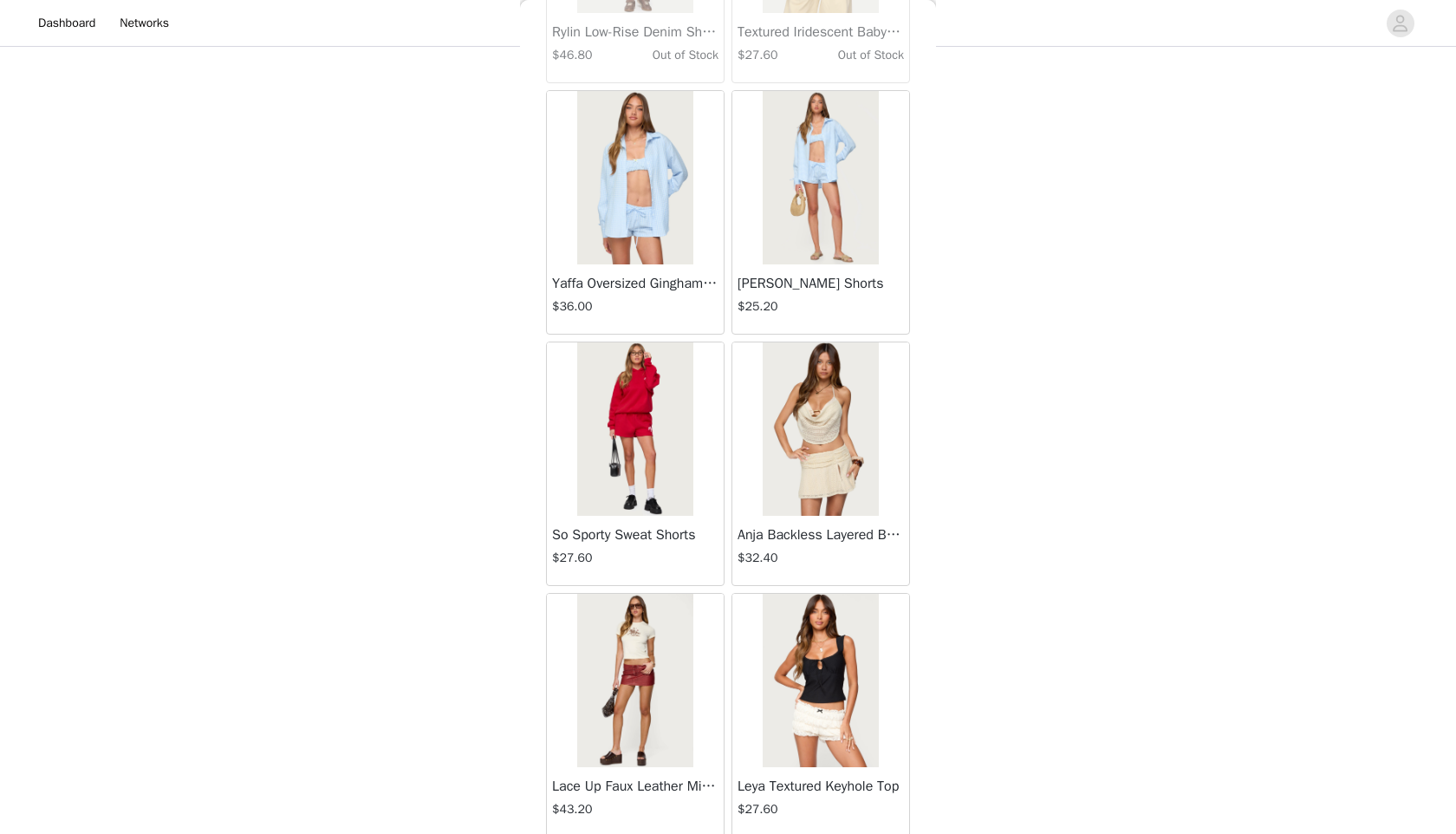 scroll, scrollTop: 29474, scrollLeft: 0, axis: vertical 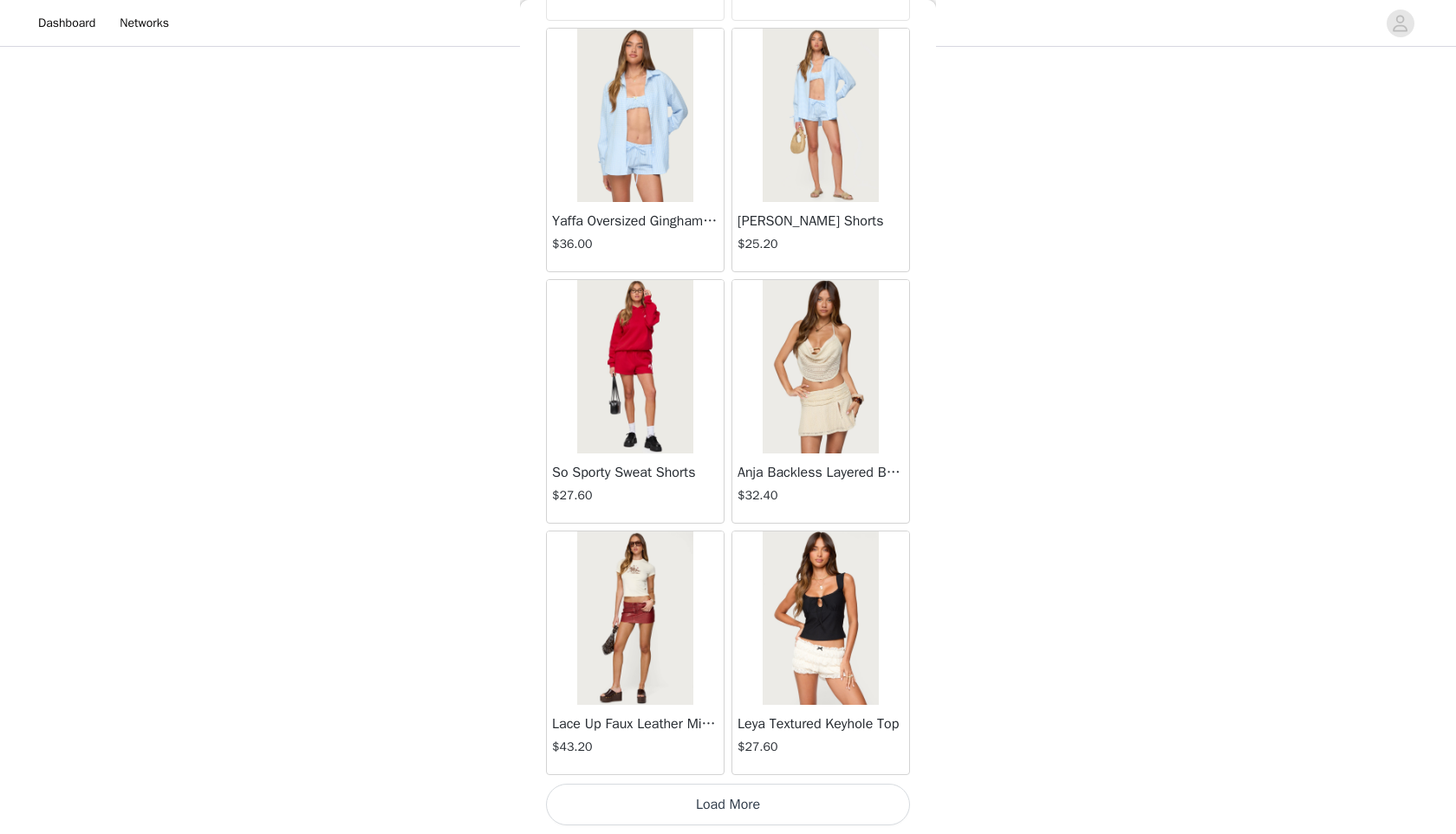 click on "Leya Textured Keyhole Top   $27.60" at bounding box center [821, 653] 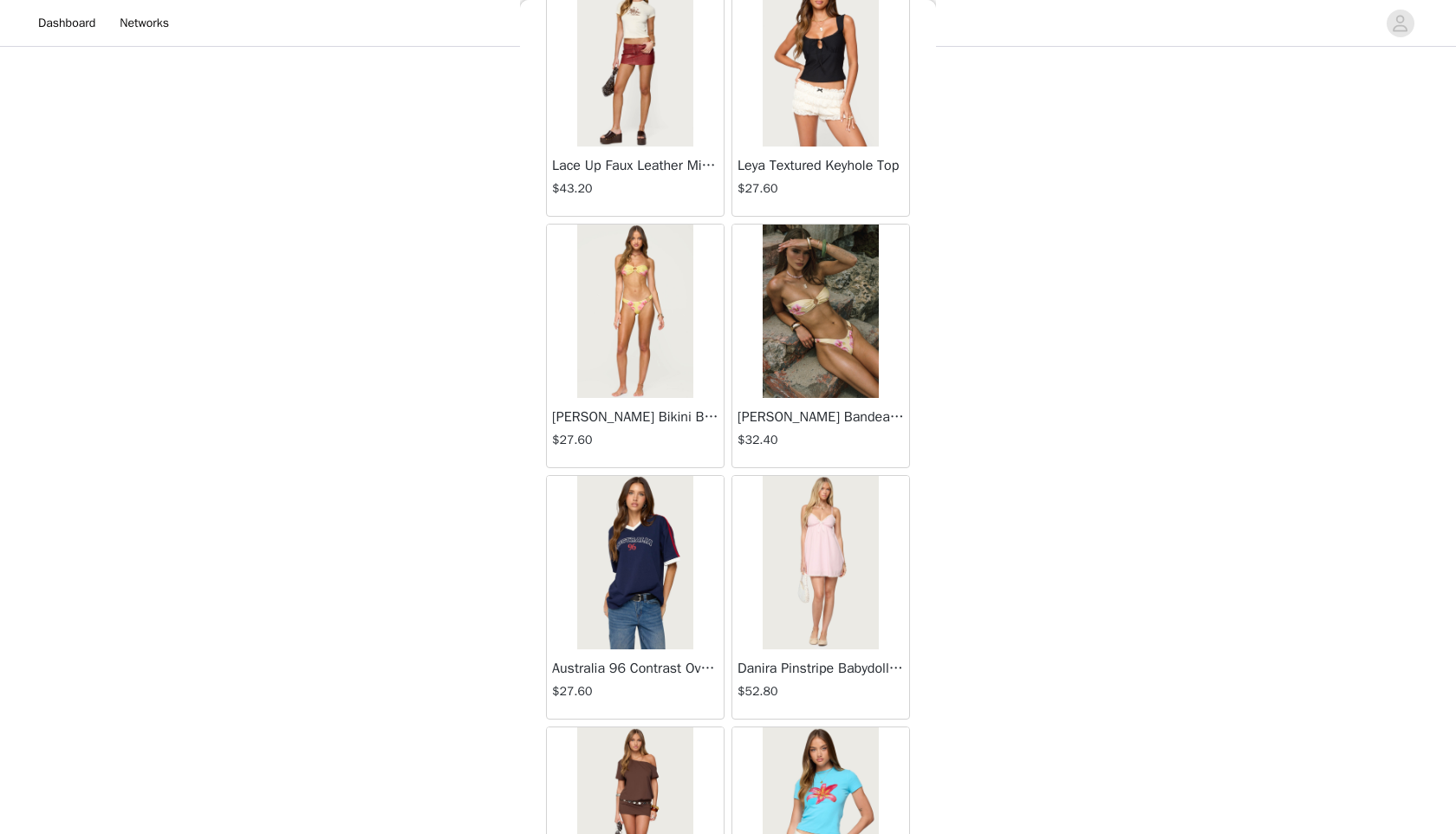 scroll, scrollTop: 29530, scrollLeft: 0, axis: vertical 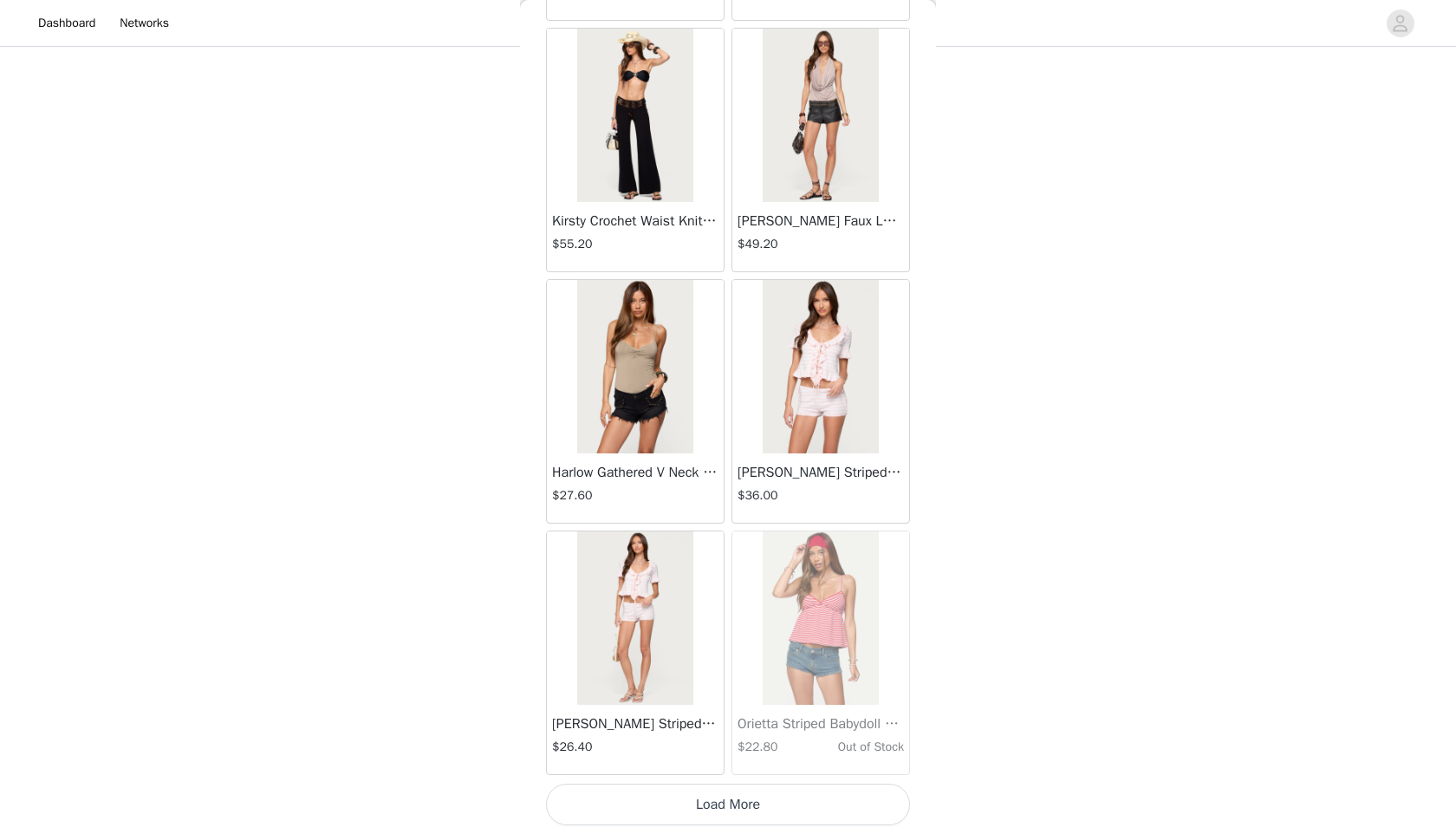 click on "Load More" at bounding box center (728, 805) 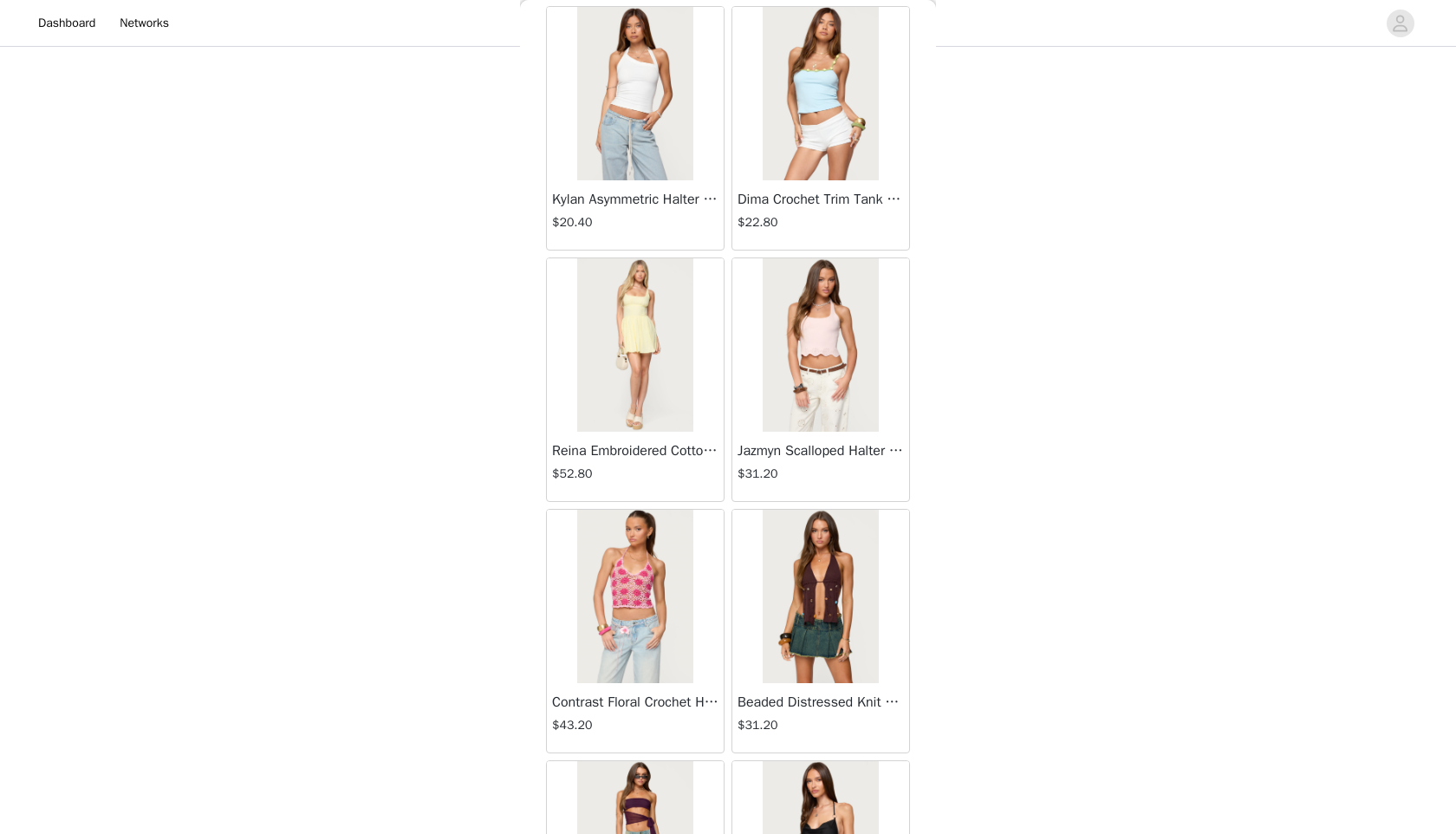 scroll, scrollTop: 34503, scrollLeft: 0, axis: vertical 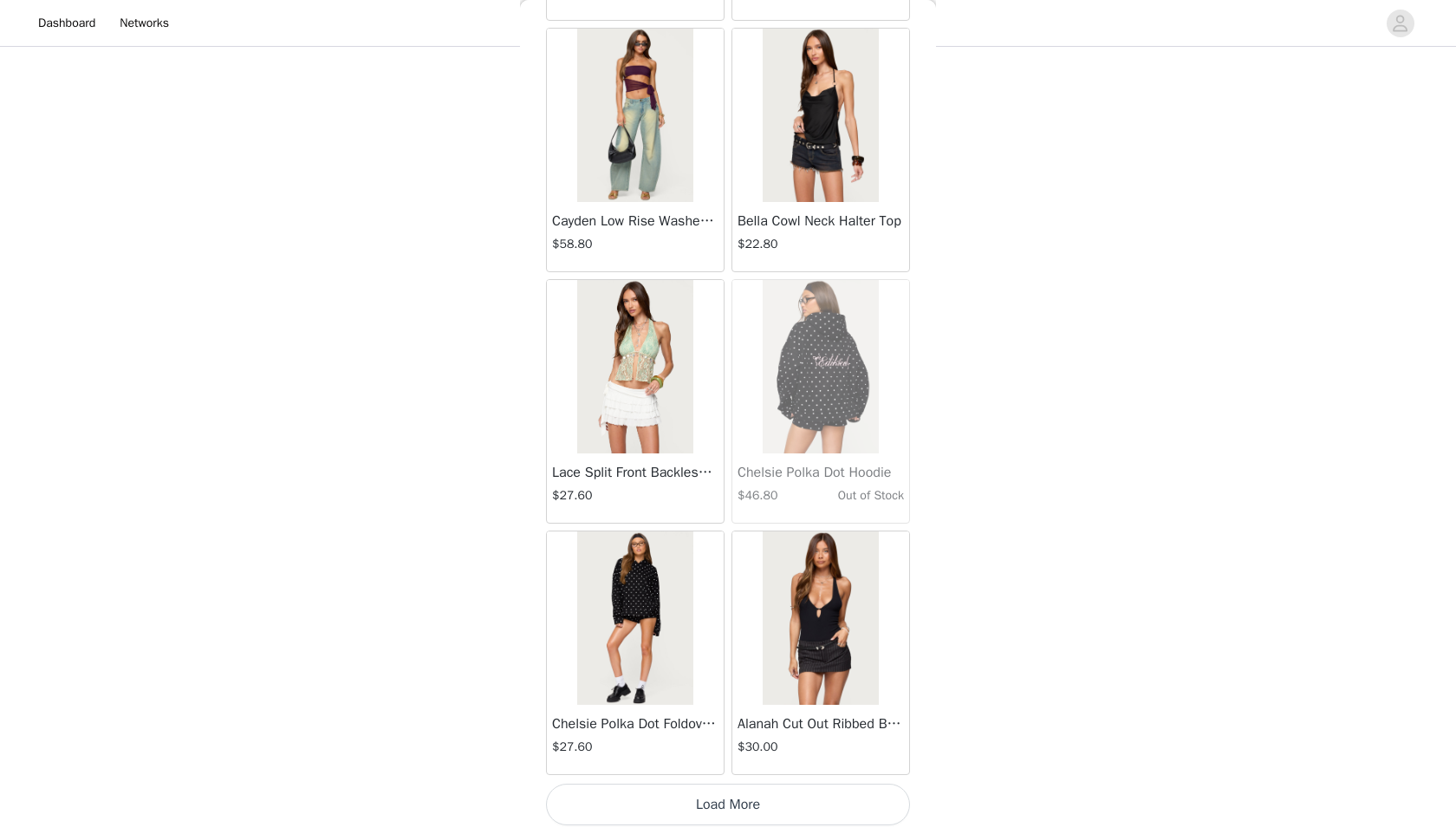 click on "Load More" at bounding box center (728, 805) 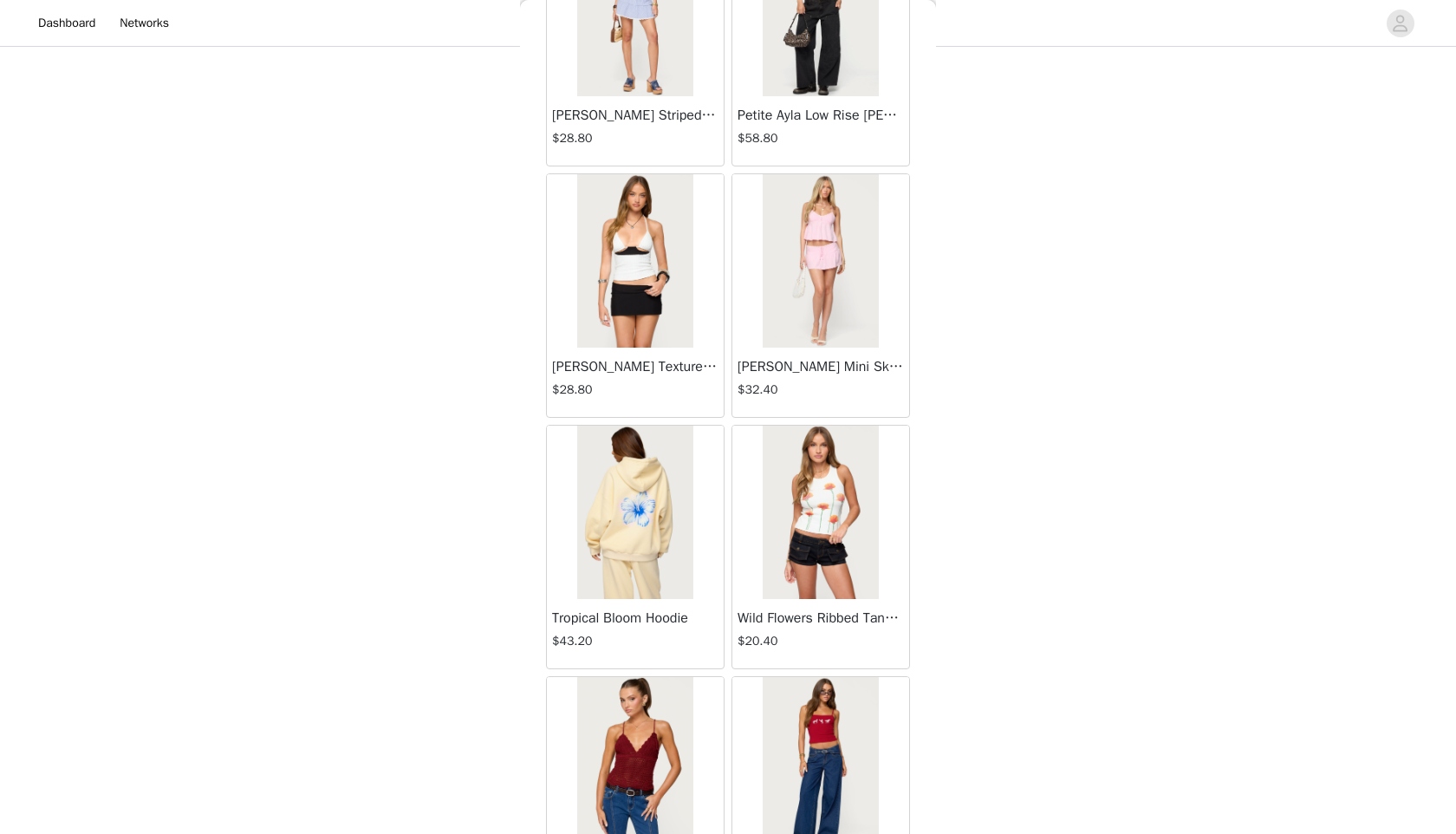 scroll, scrollTop: 37017, scrollLeft: 0, axis: vertical 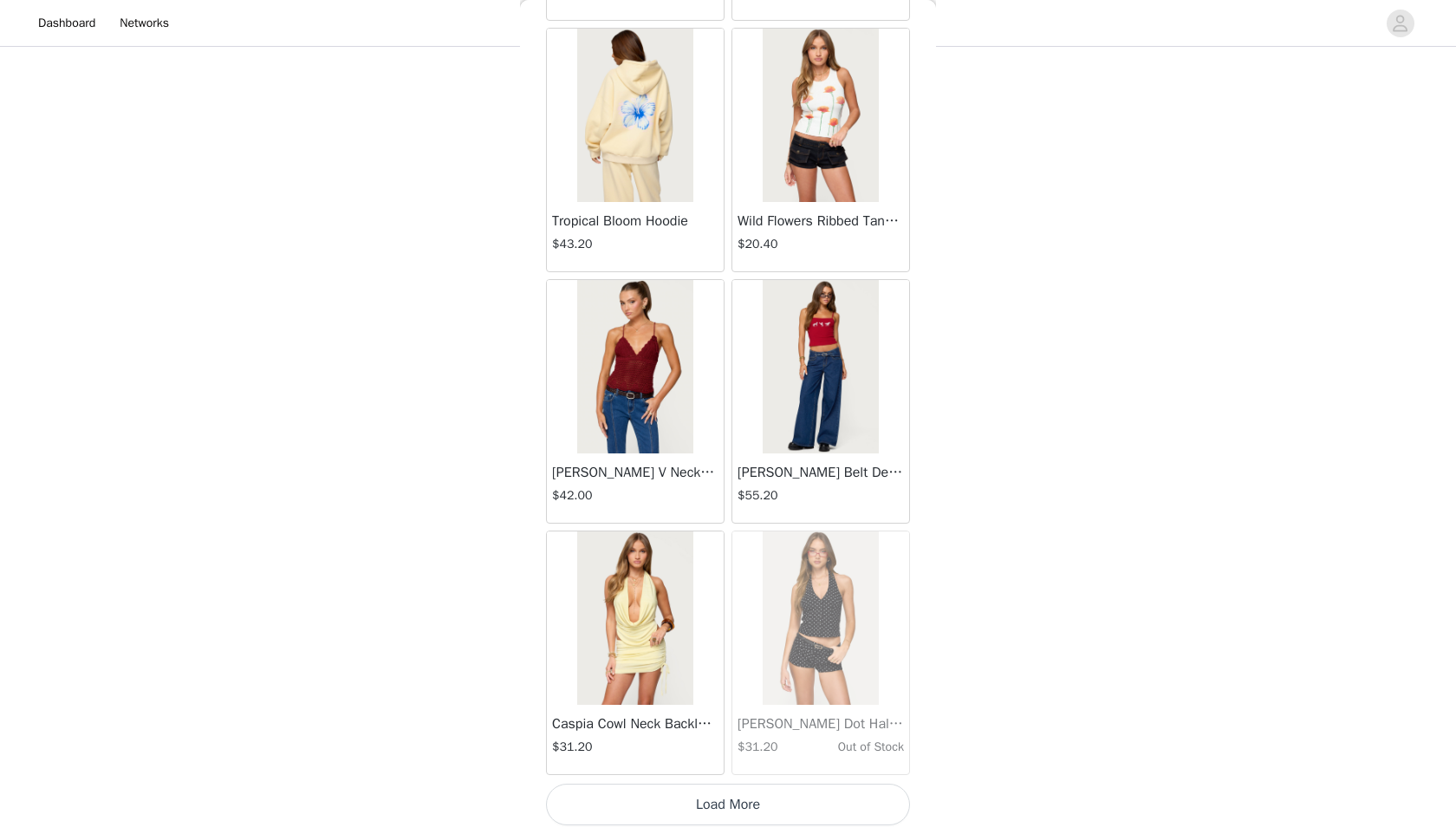click on "Load More" at bounding box center [728, 805] 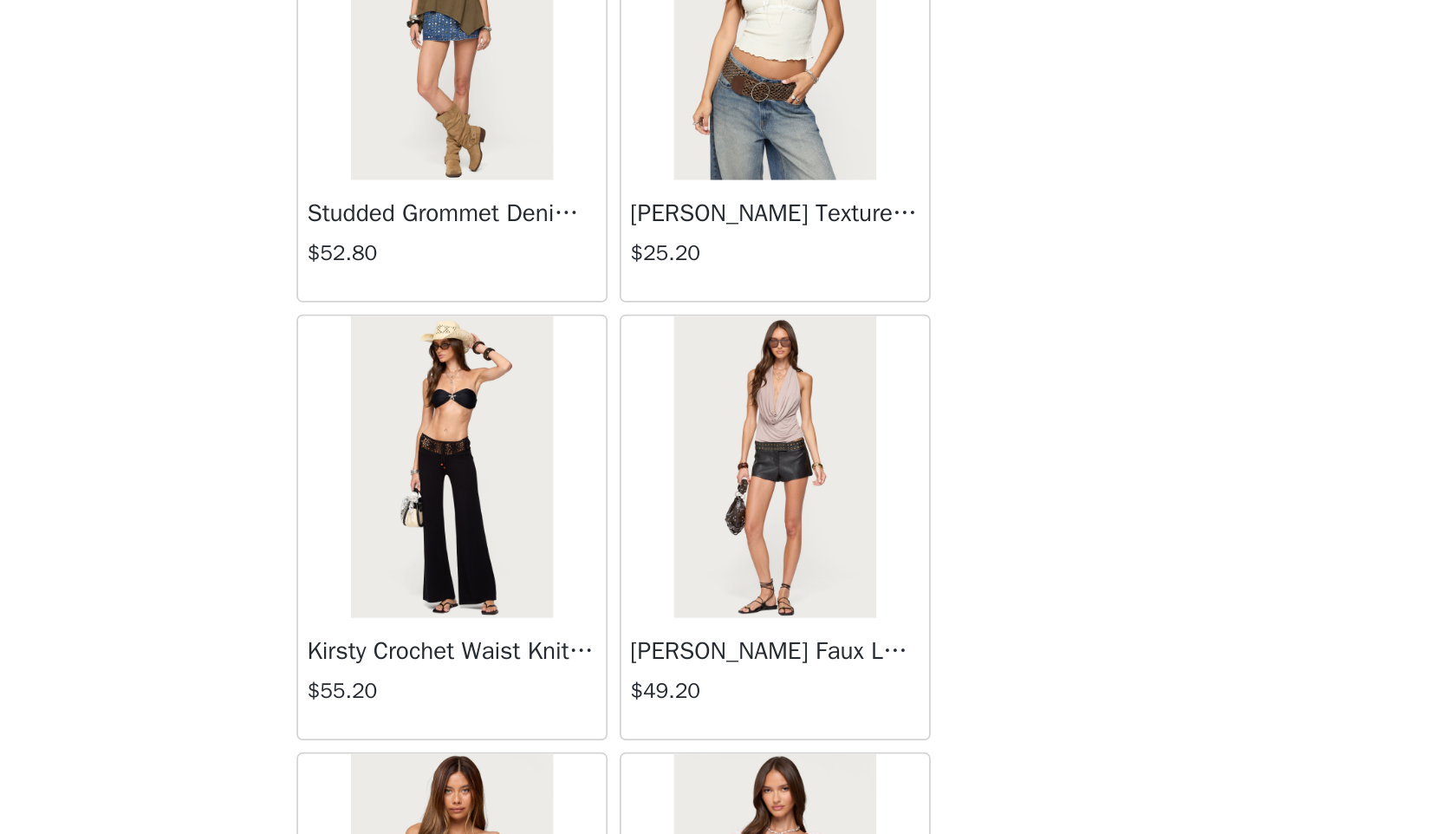 scroll, scrollTop: 15451, scrollLeft: 0, axis: vertical 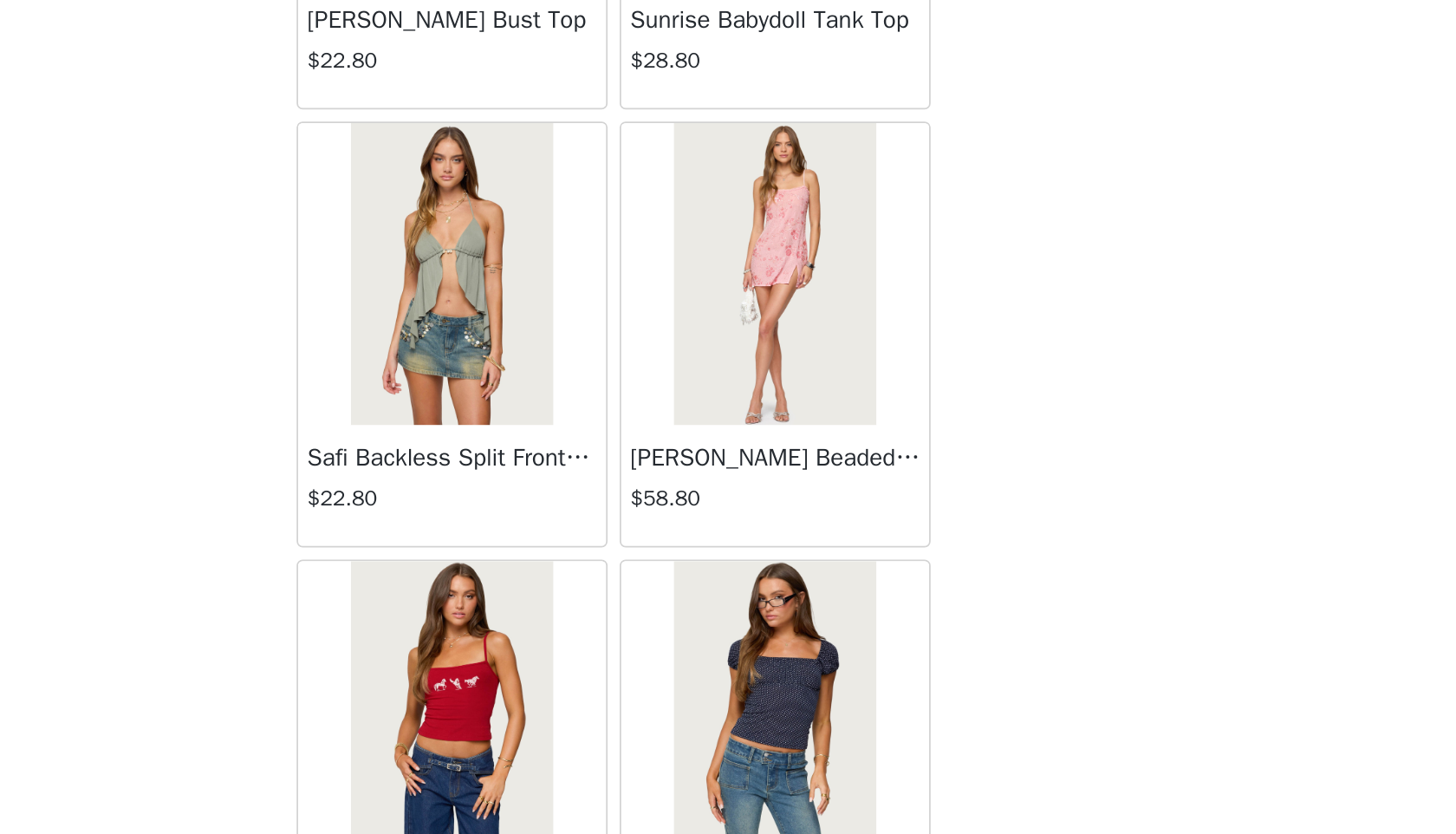 click at bounding box center [820, 311] 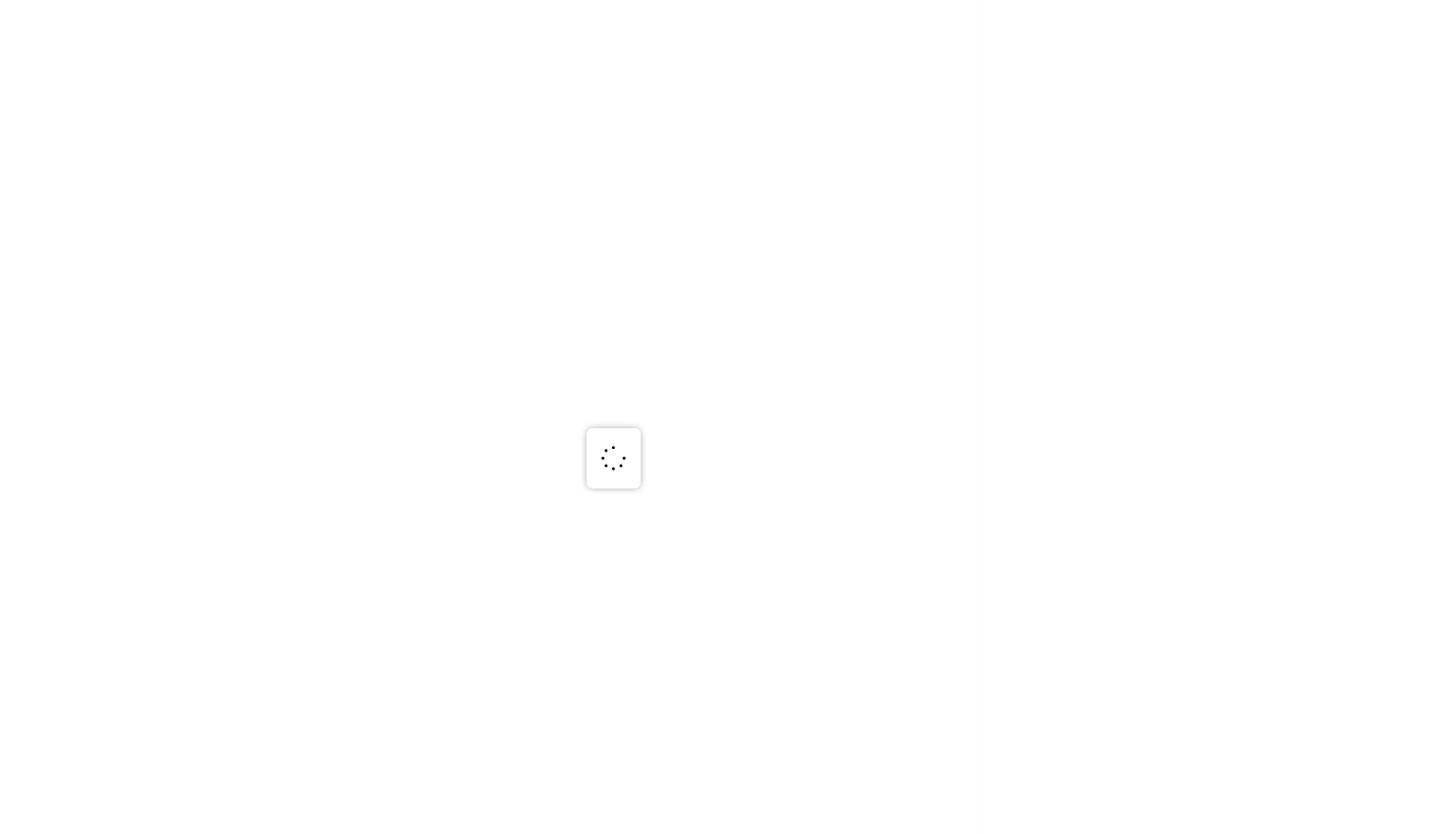 scroll, scrollTop: 0, scrollLeft: 0, axis: both 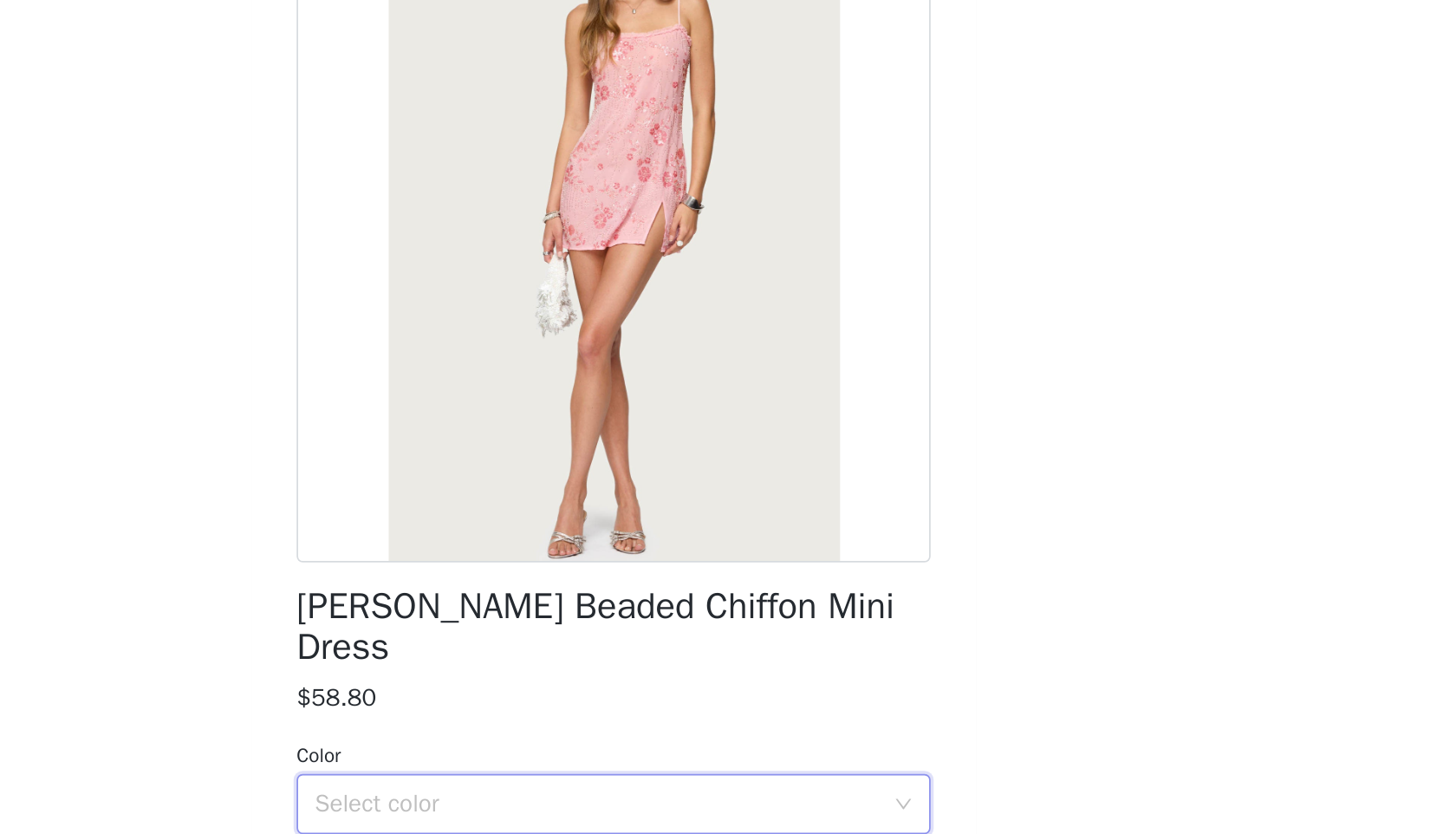 click on "Select color" at bounding box center (722, 616) 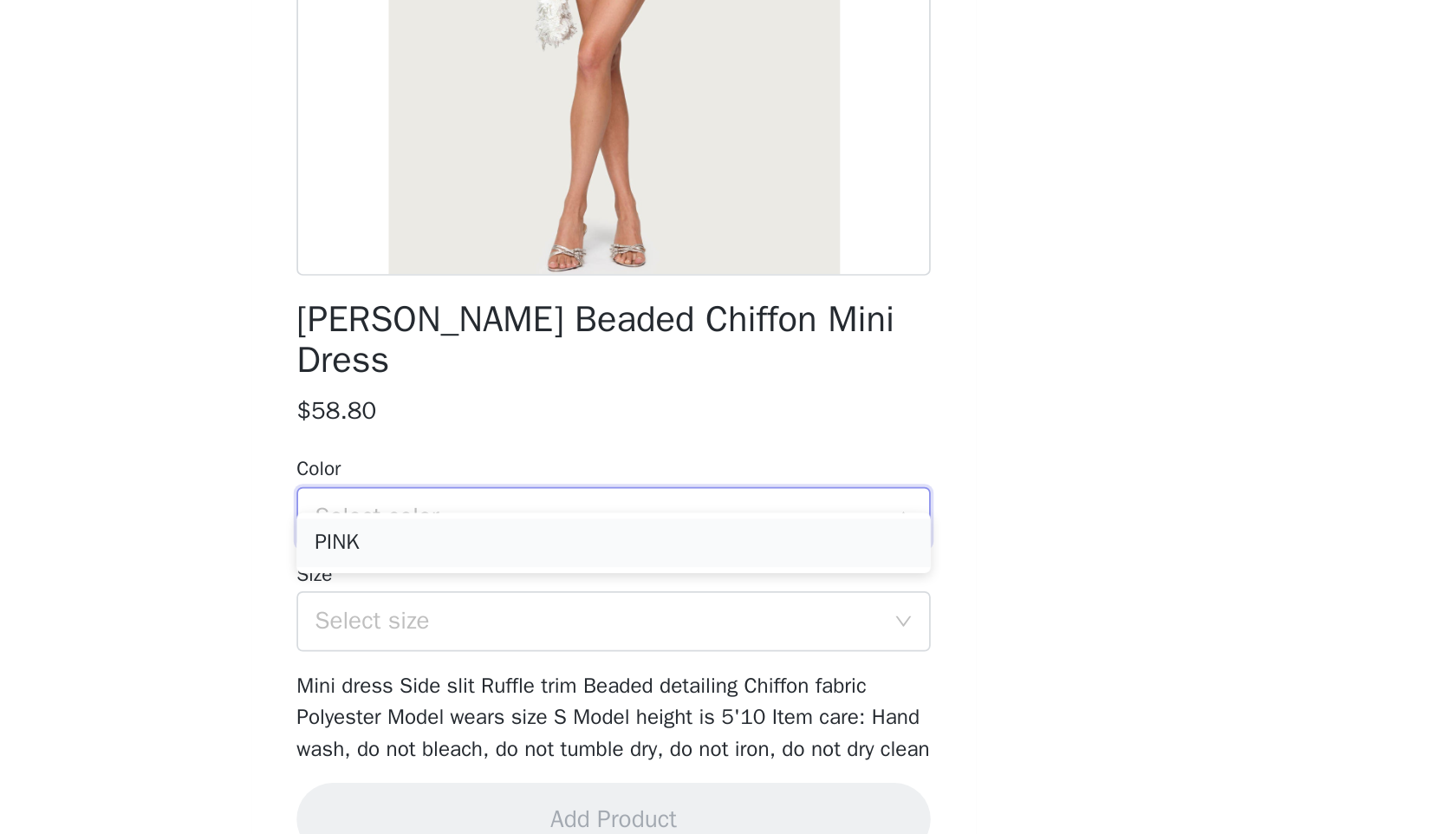 click on "PINK" at bounding box center (728, 630) 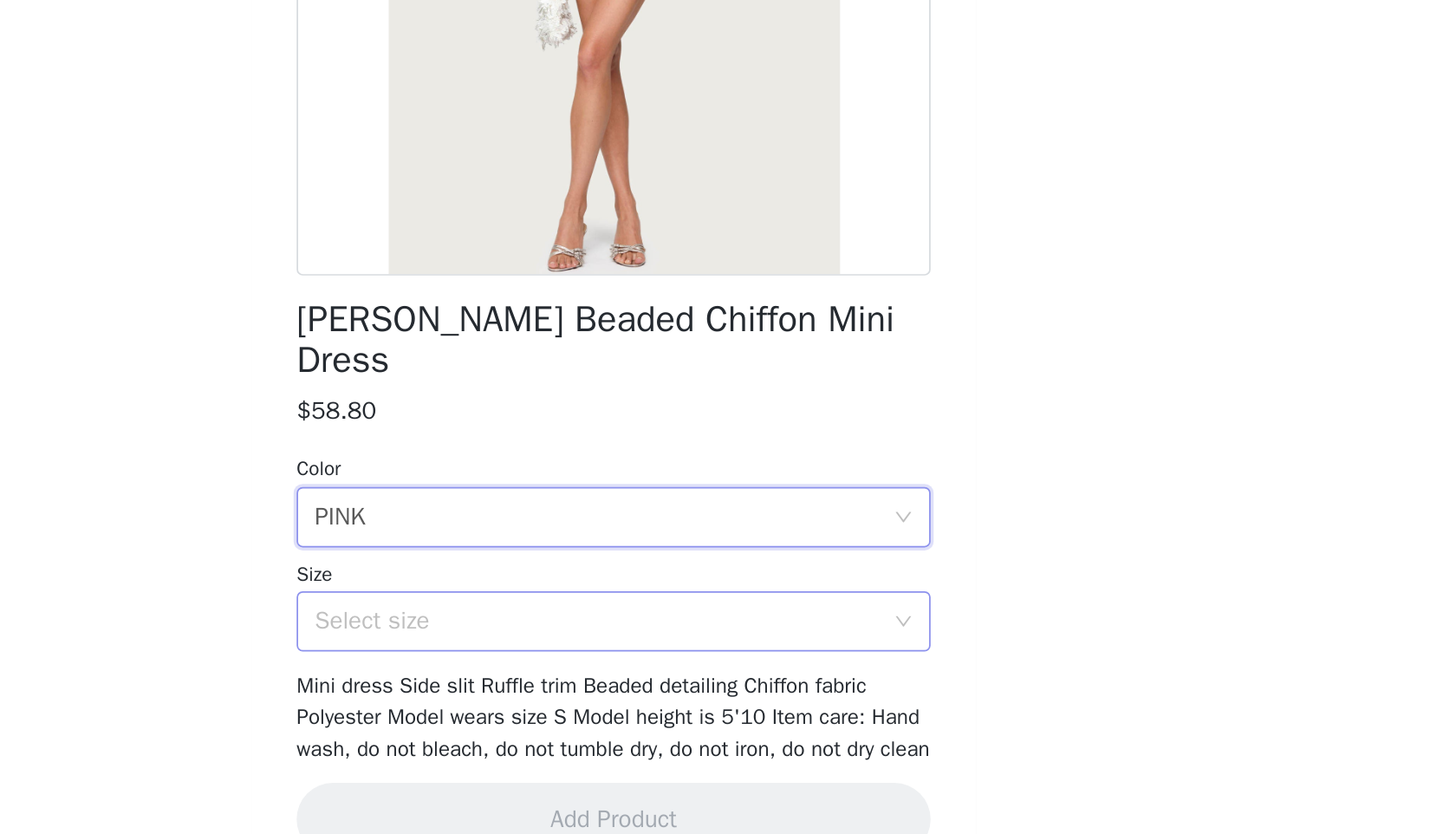 click on "Select size" at bounding box center (718, 675) 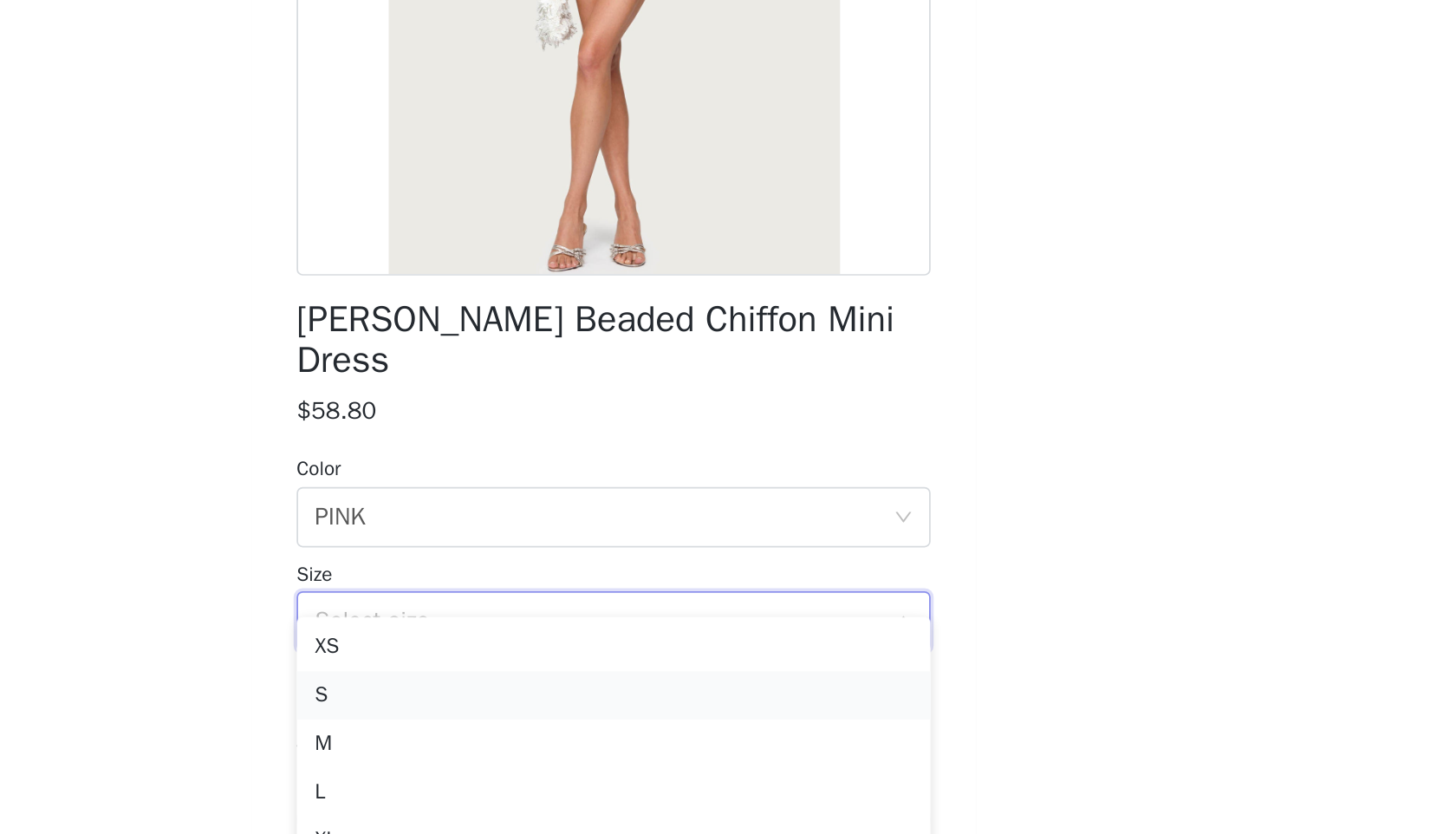 click on "S" at bounding box center [728, 718] 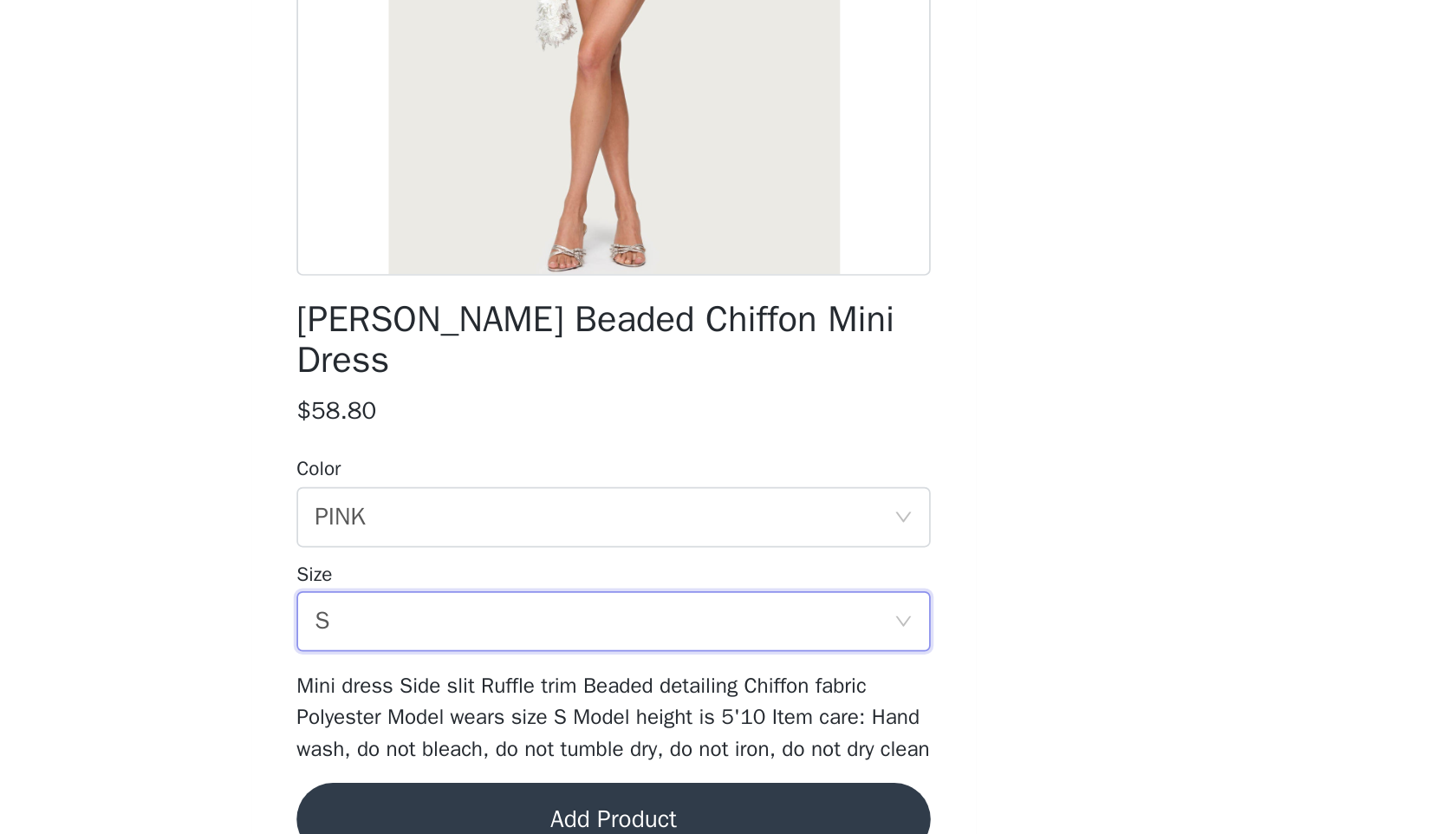 click on "Add Product" at bounding box center (728, 789) 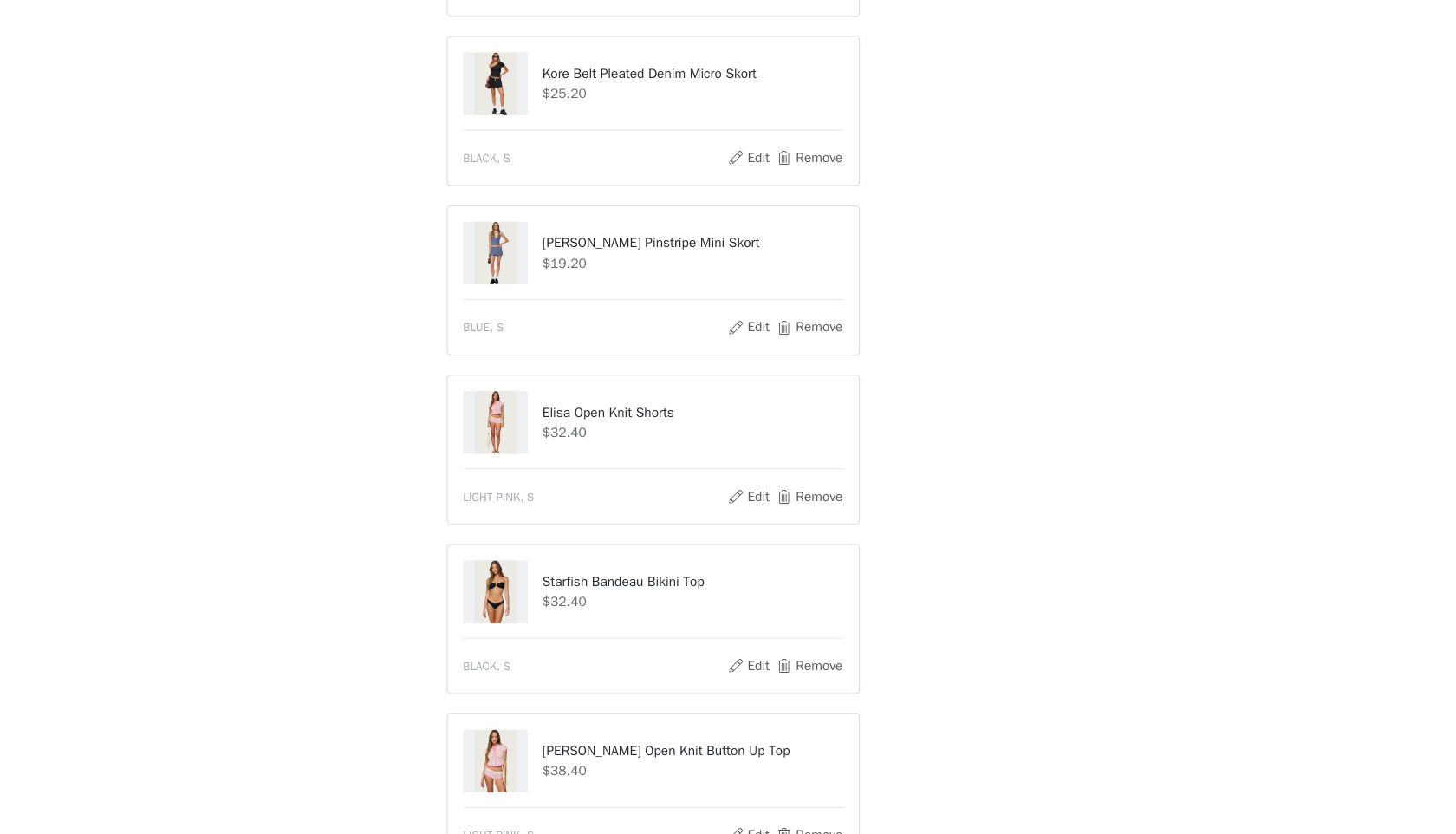 scroll, scrollTop: 650, scrollLeft: 0, axis: vertical 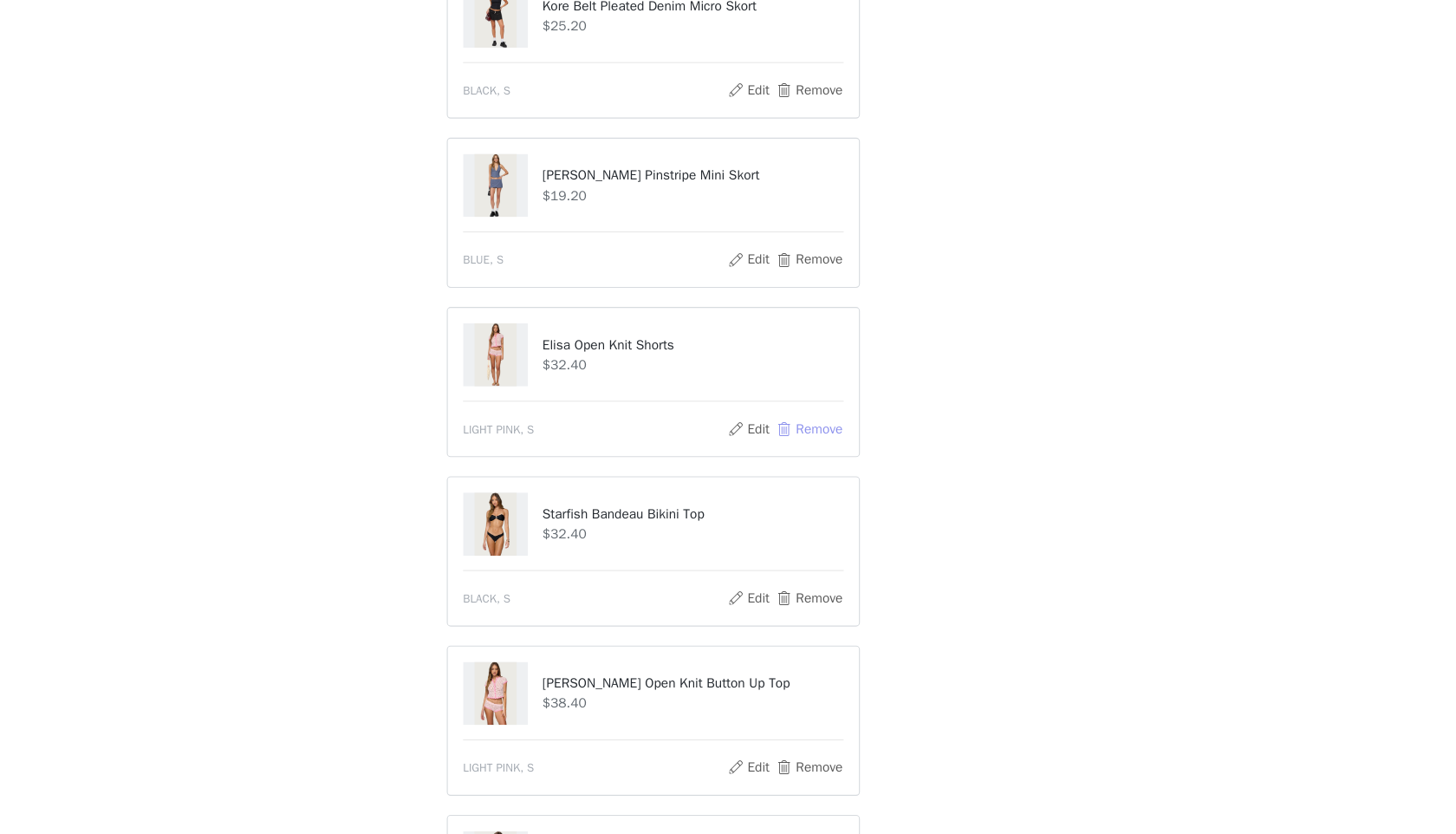 click on "Remove" at bounding box center [869, 467] 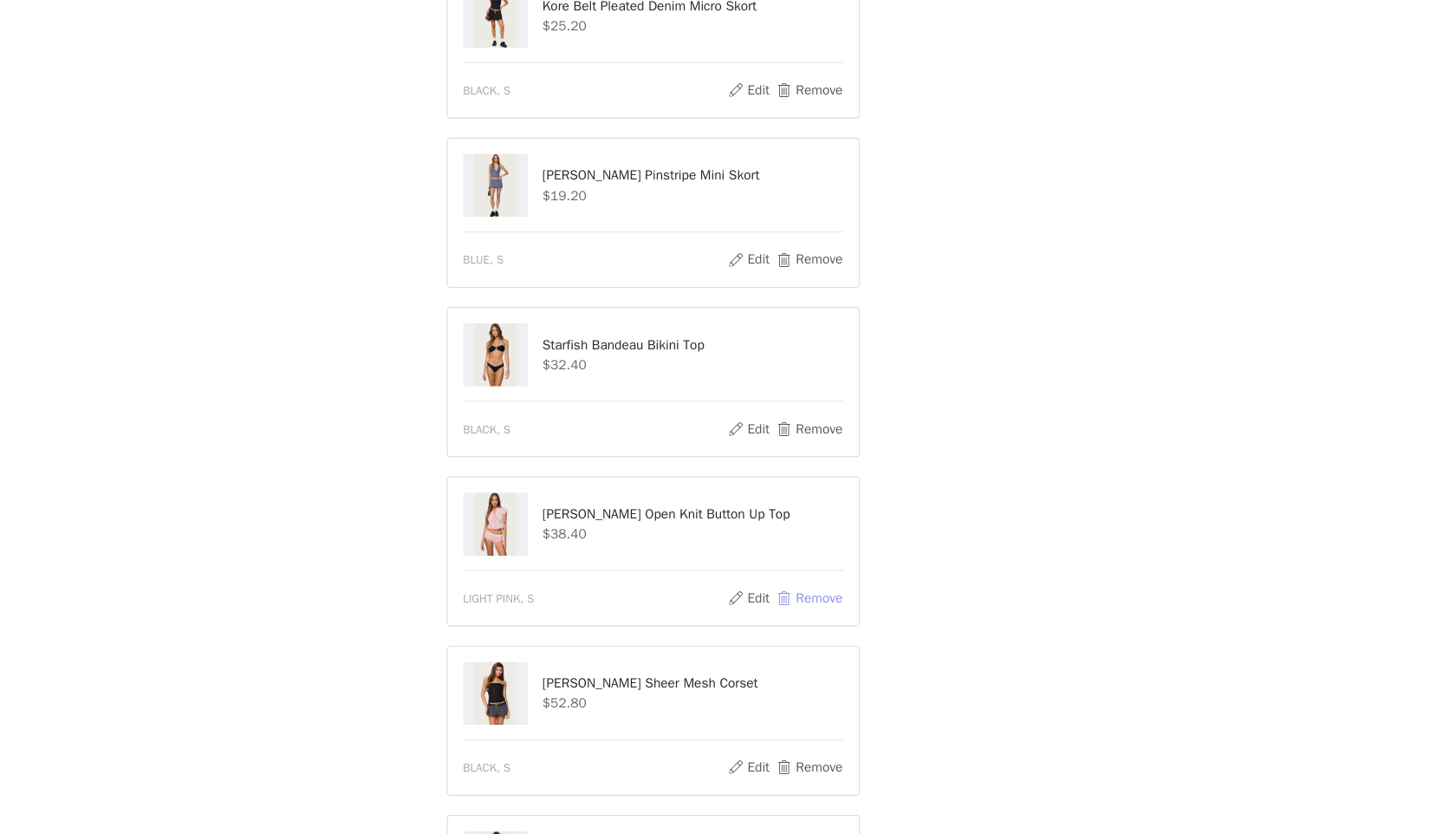 click on "Remove" at bounding box center [869, 621] 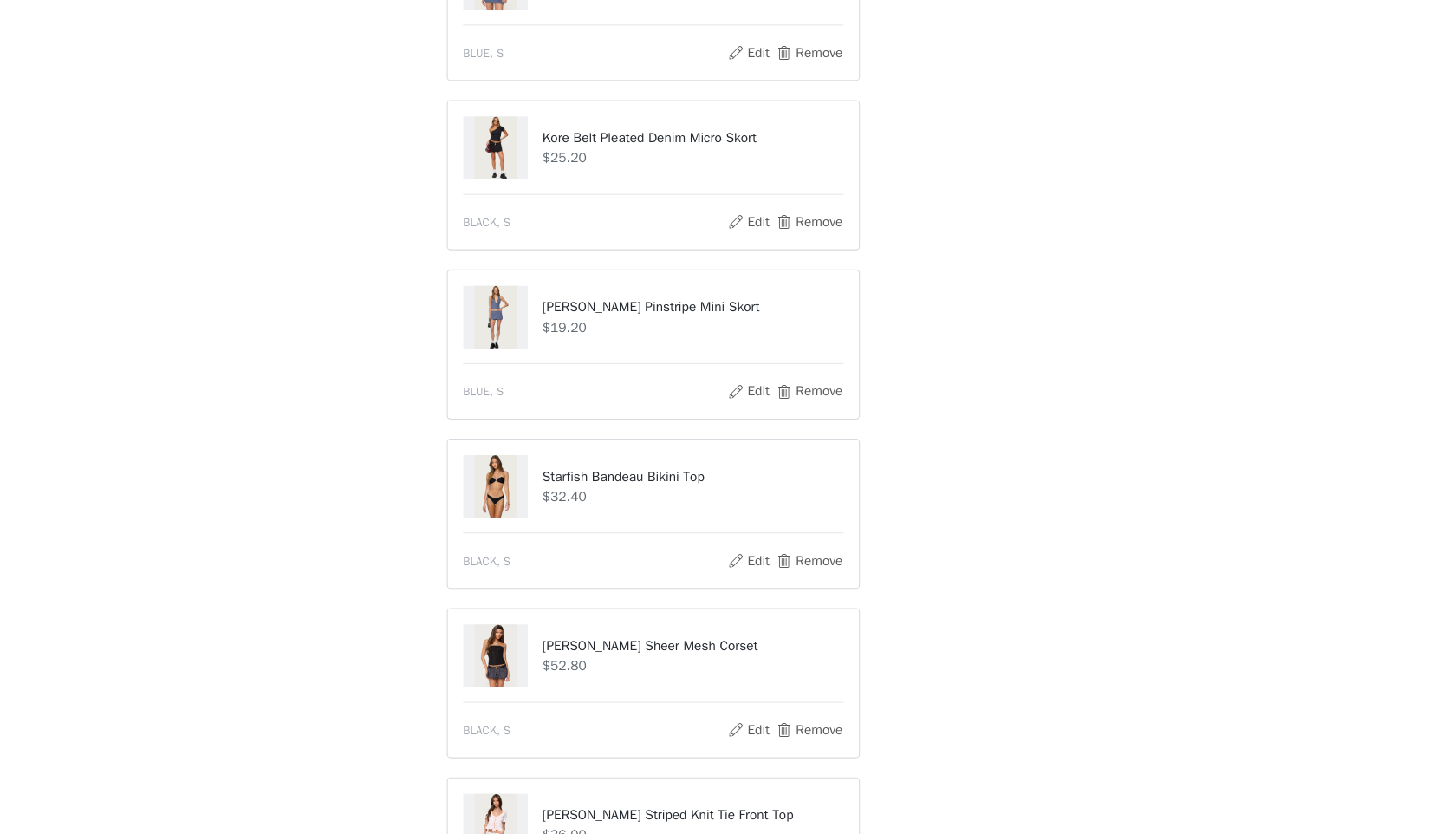 scroll, scrollTop: 533, scrollLeft: 0, axis: vertical 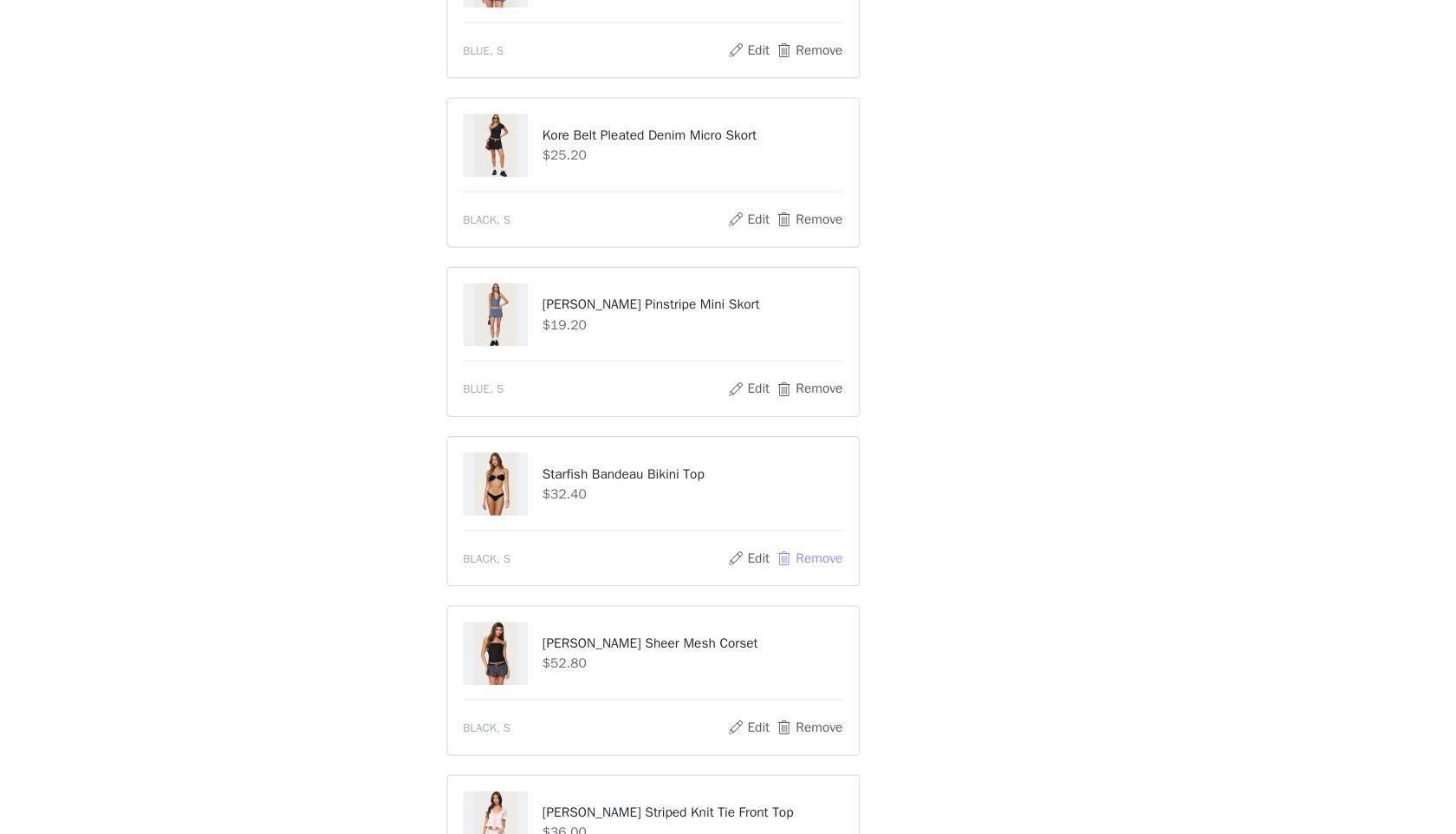 click on "Remove" at bounding box center [869, 584] 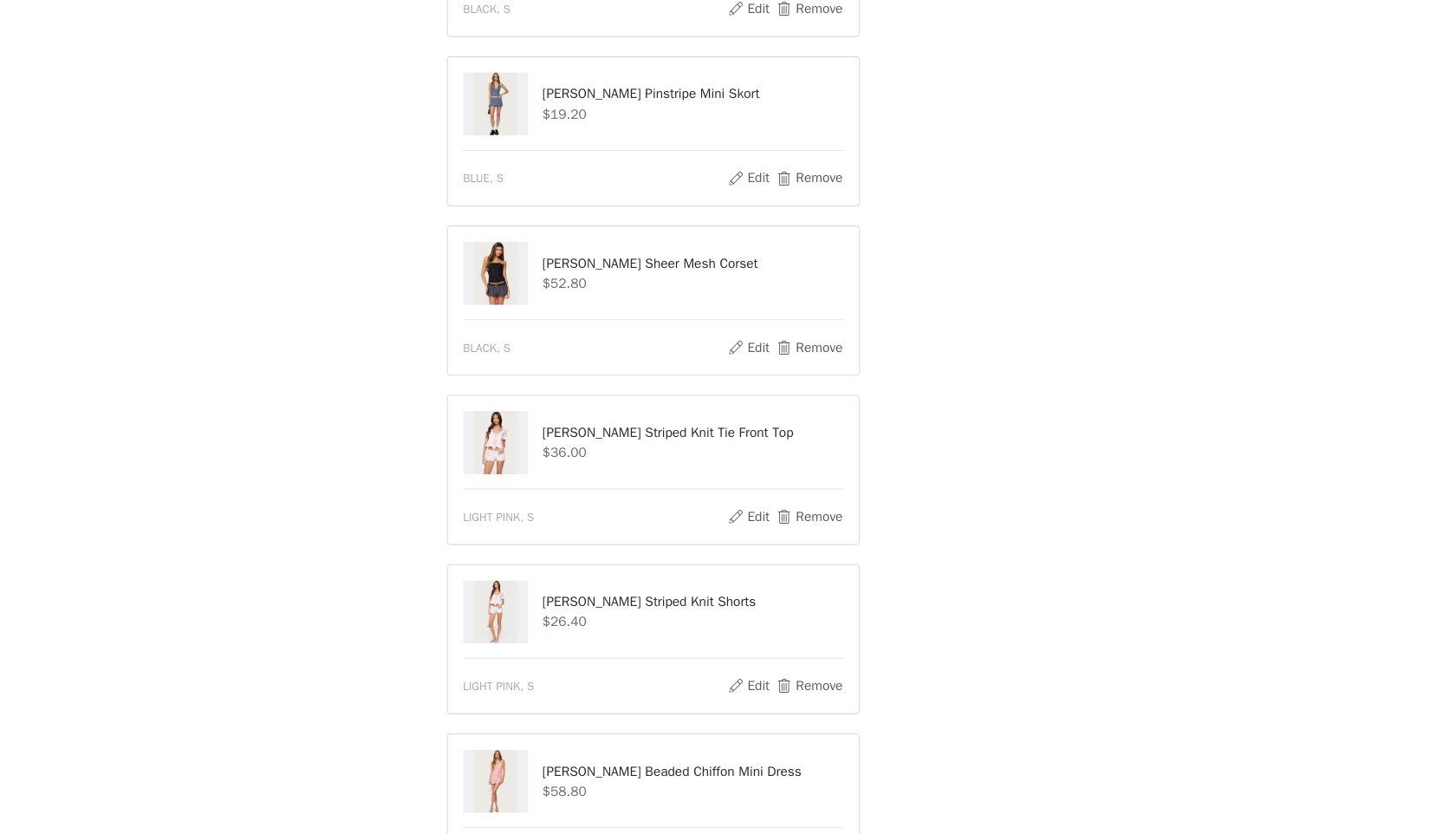 scroll, scrollTop: 1029, scrollLeft: 0, axis: vertical 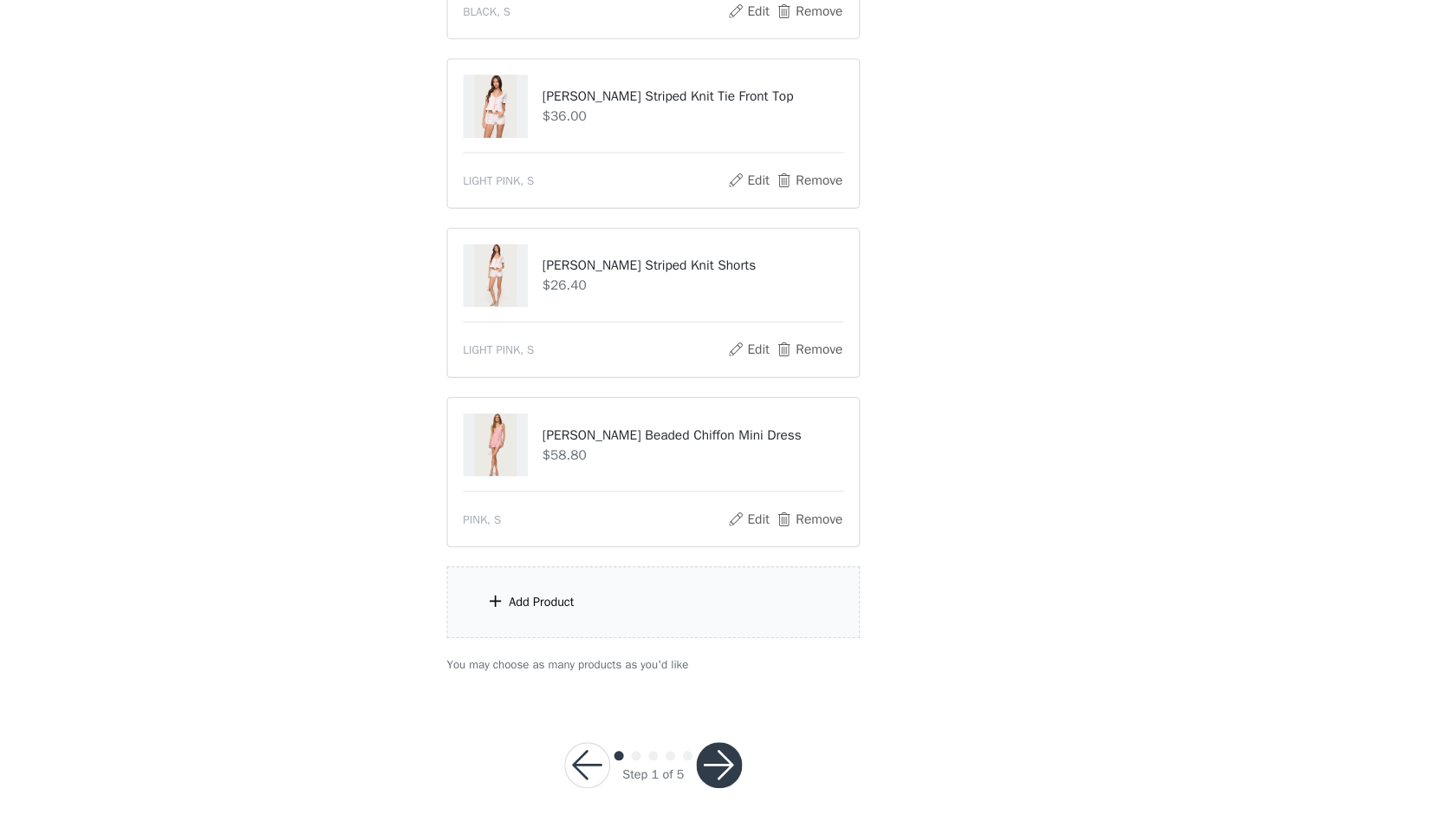 click on "Add Product" at bounding box center (728, 623) 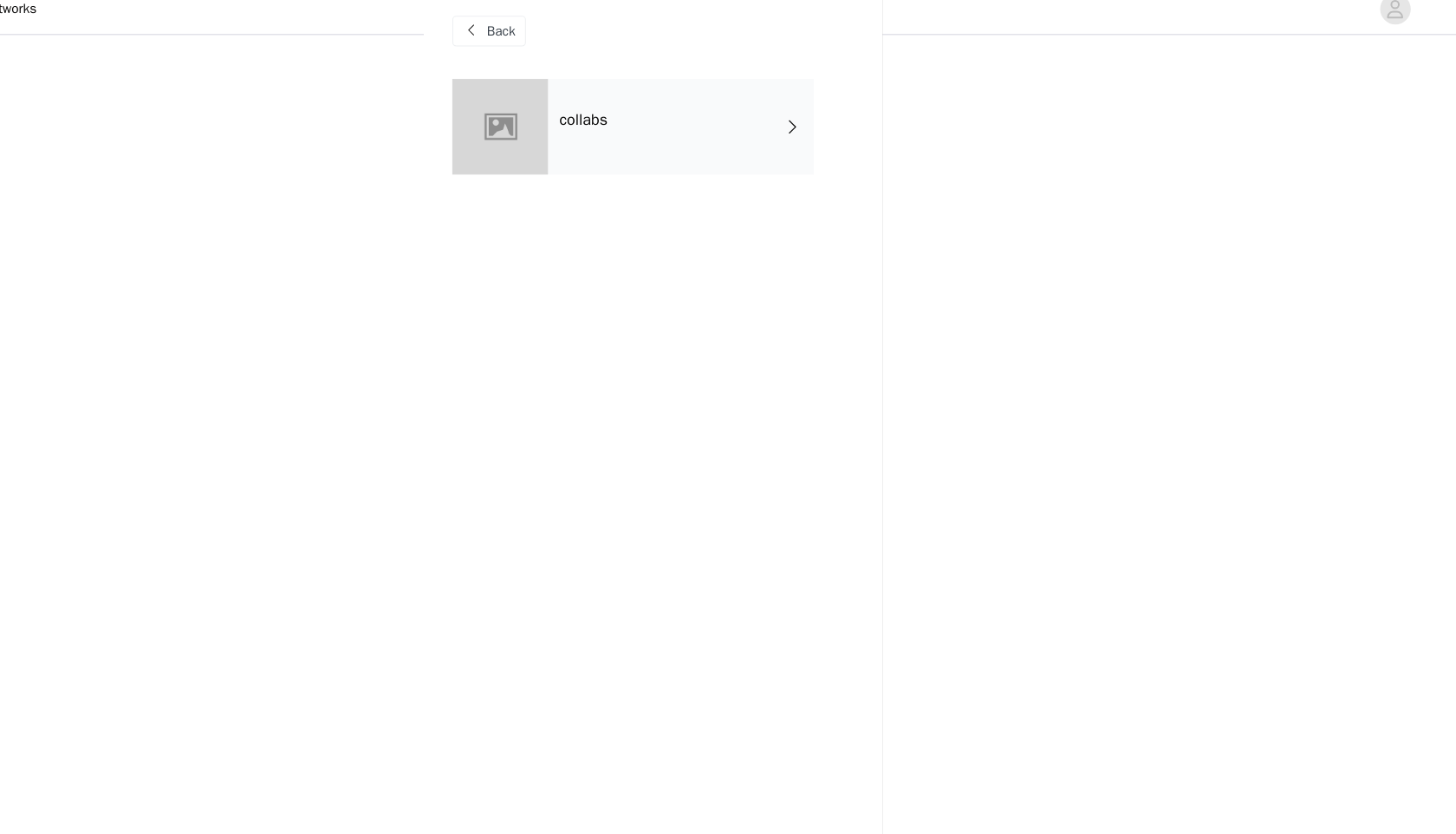 click on "Back" at bounding box center (579, 43) 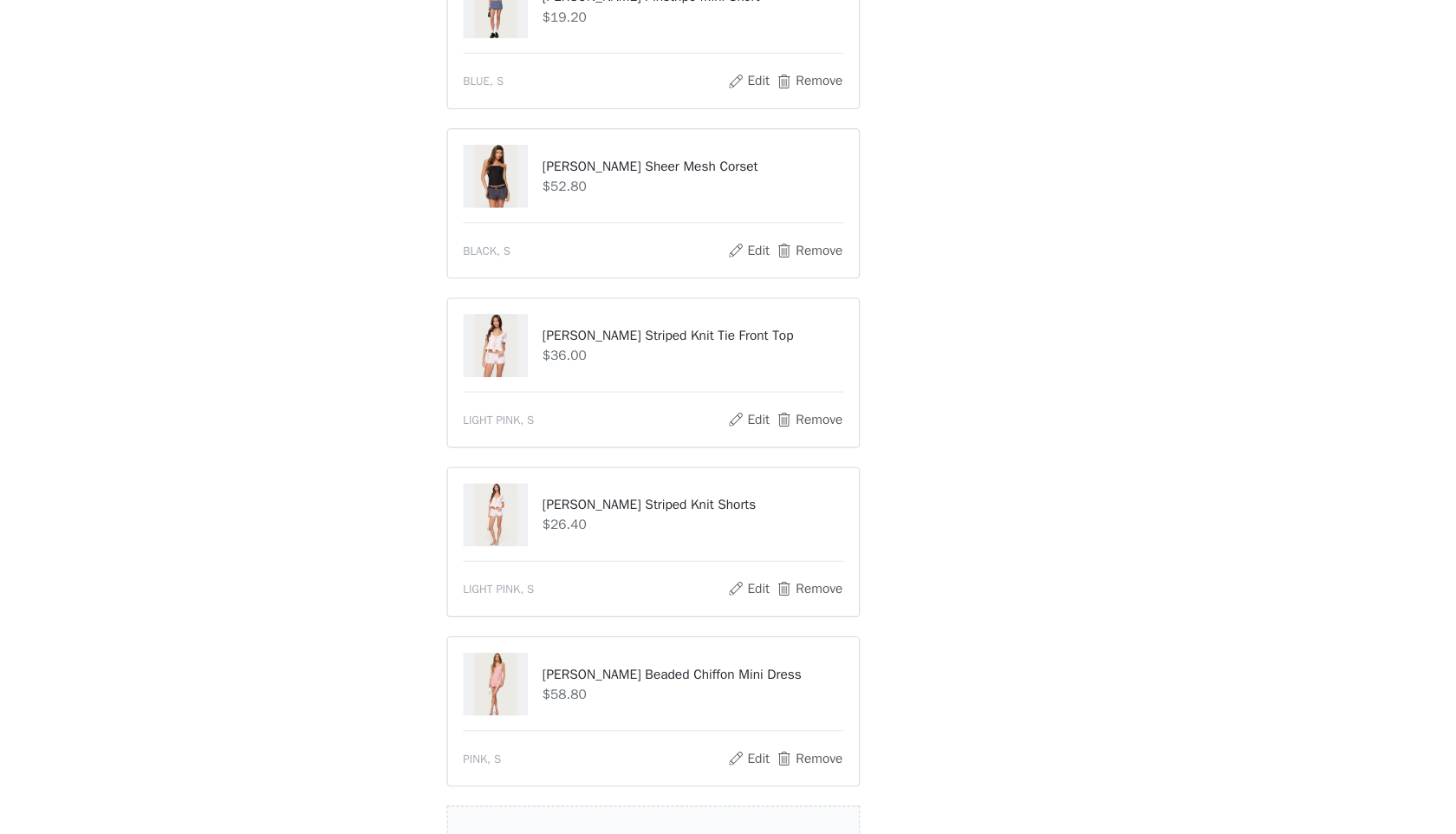 scroll, scrollTop: 917, scrollLeft: 0, axis: vertical 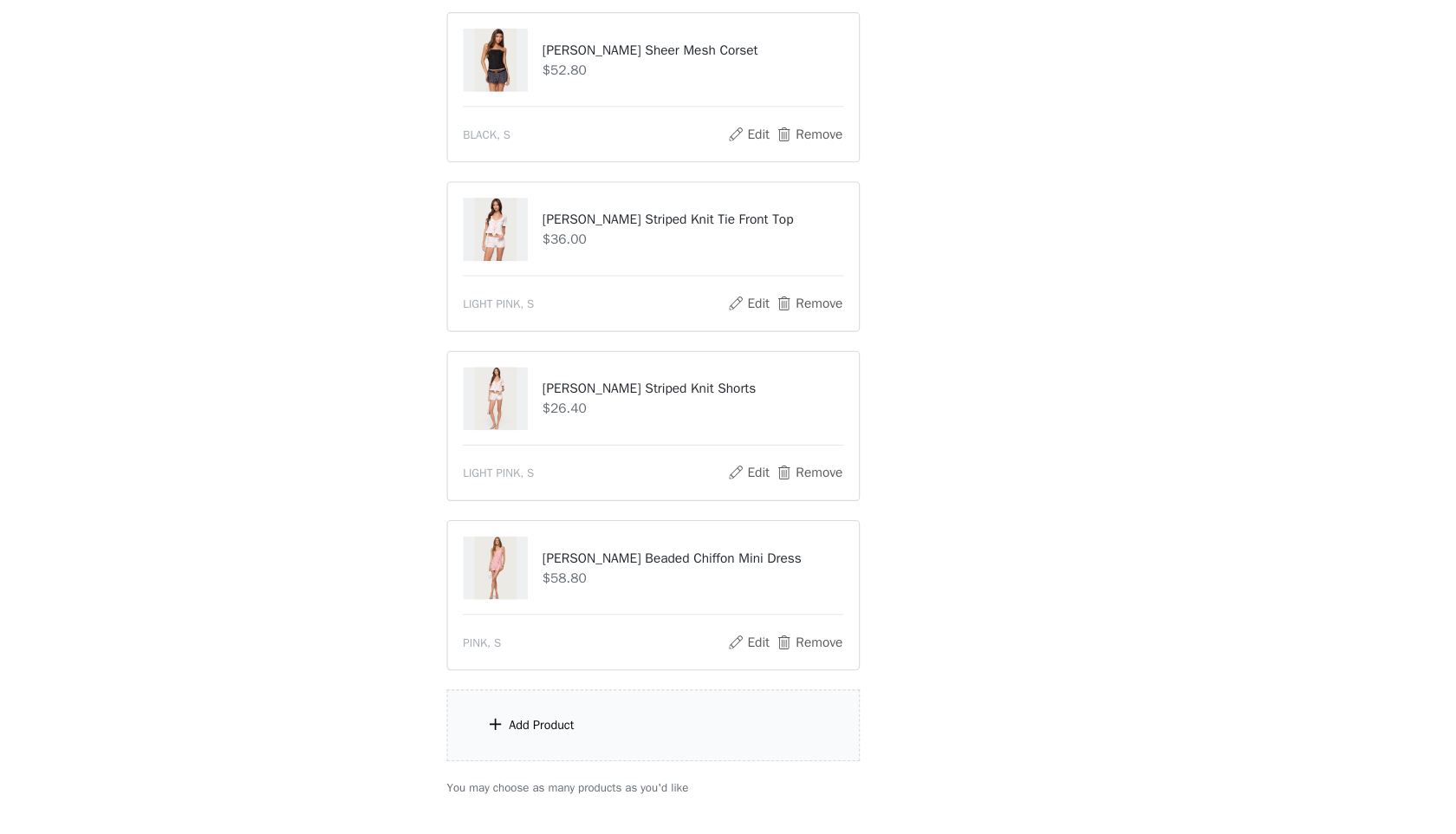 click on "Add Product" at bounding box center (728, 735) 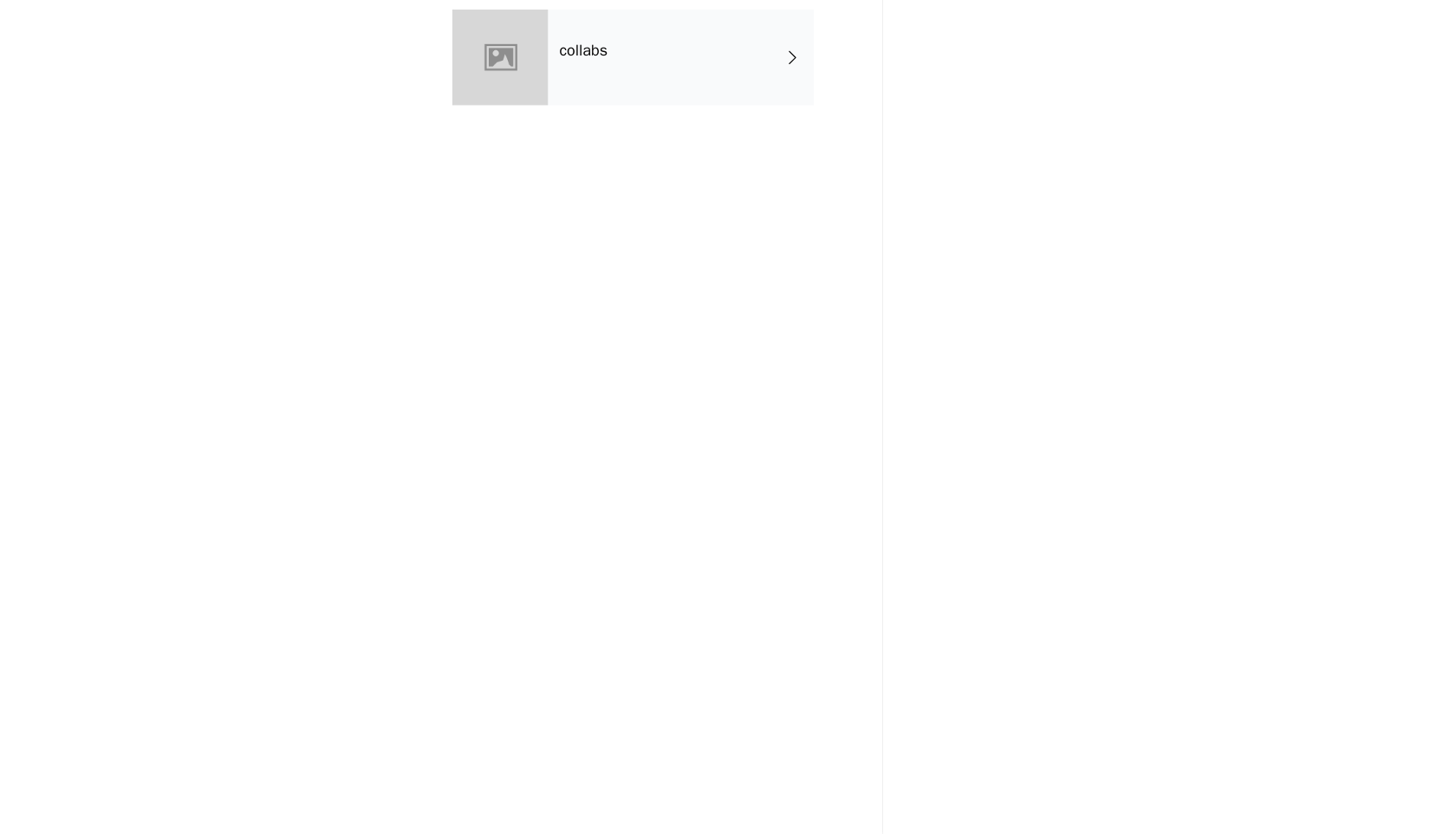 click on "collabs" at bounding box center (753, 130) 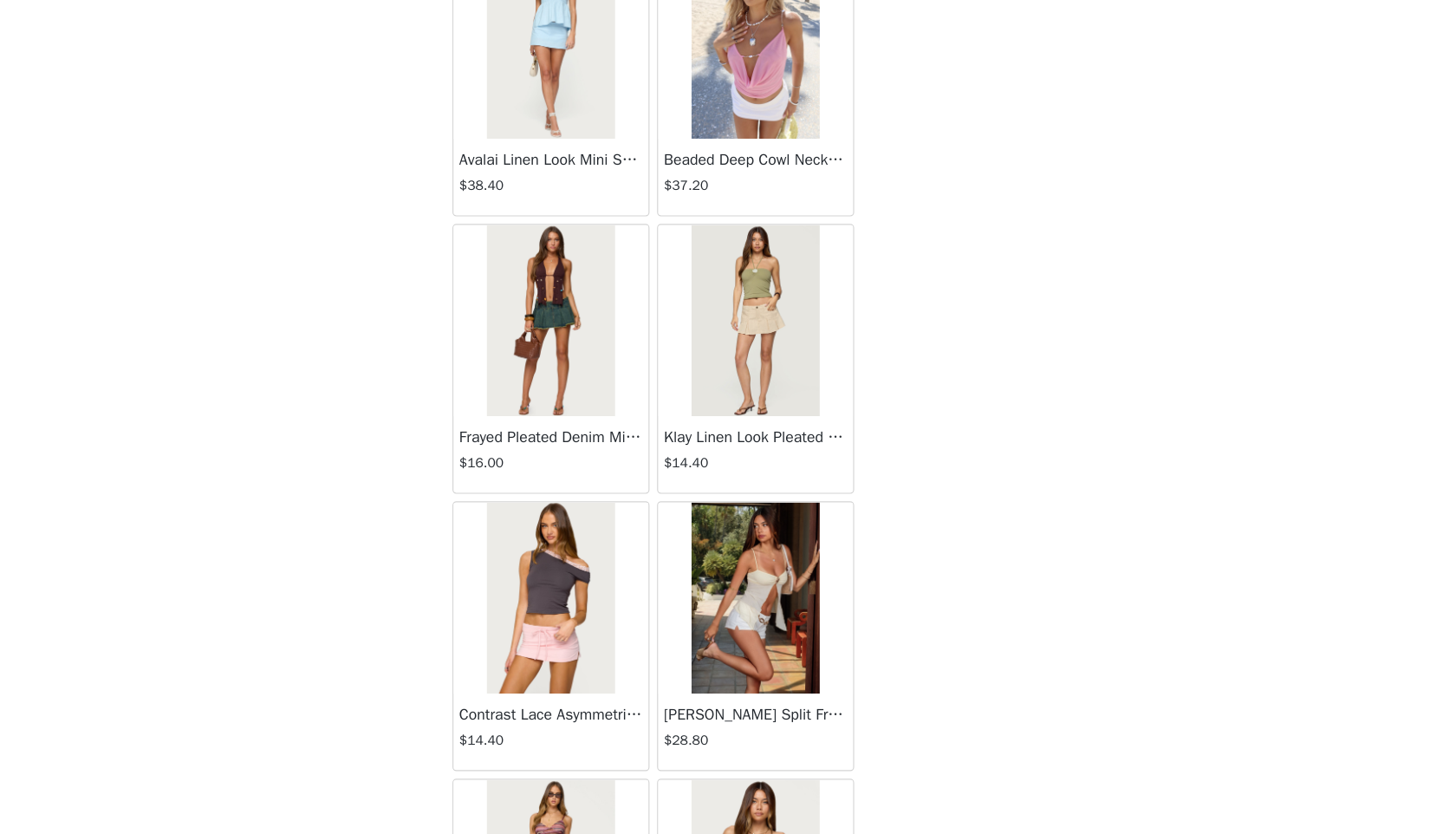 scroll, scrollTop: 1819, scrollLeft: 0, axis: vertical 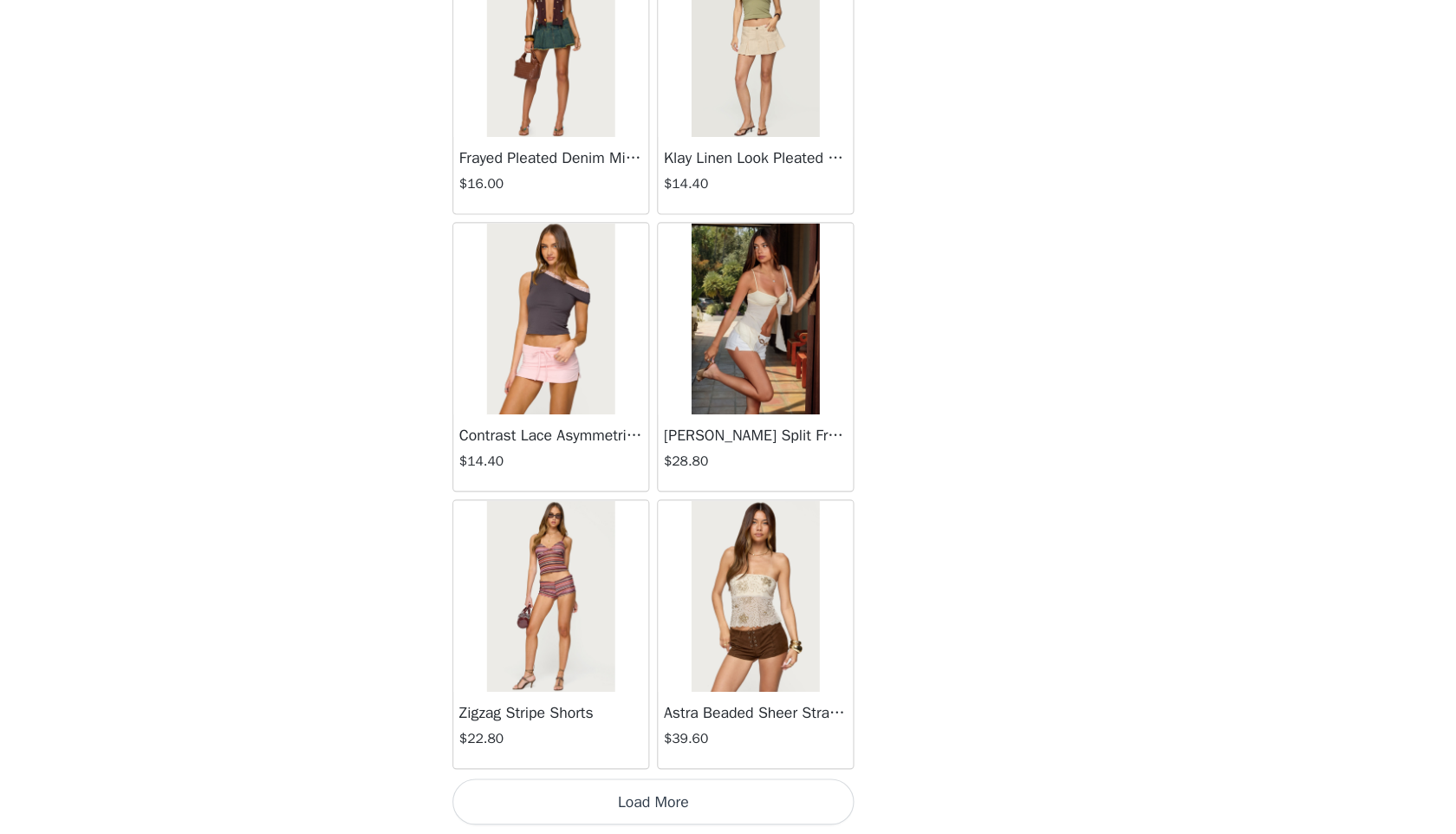 click on "Load More" at bounding box center (728, 805) 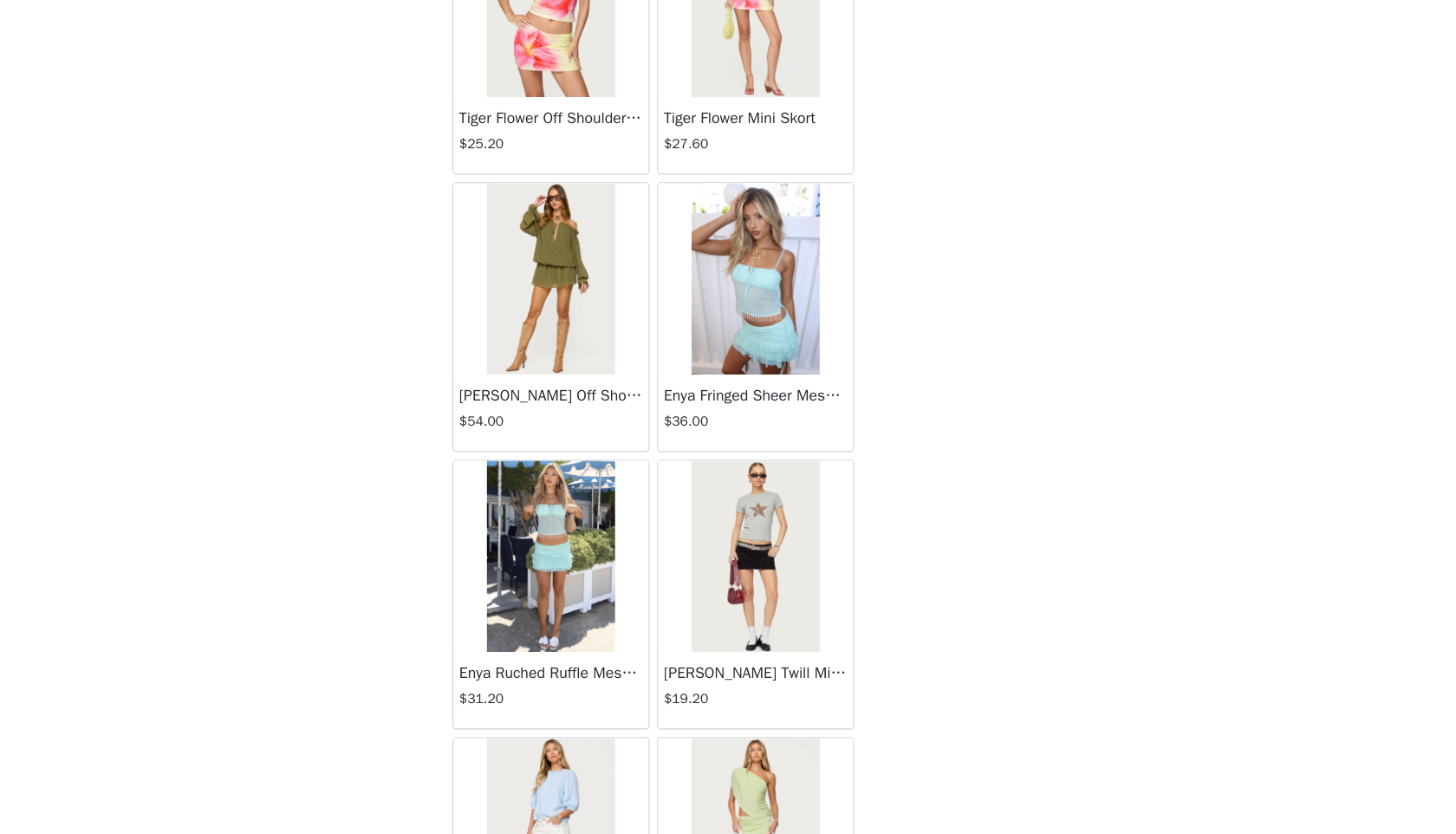 scroll, scrollTop: 4333, scrollLeft: 0, axis: vertical 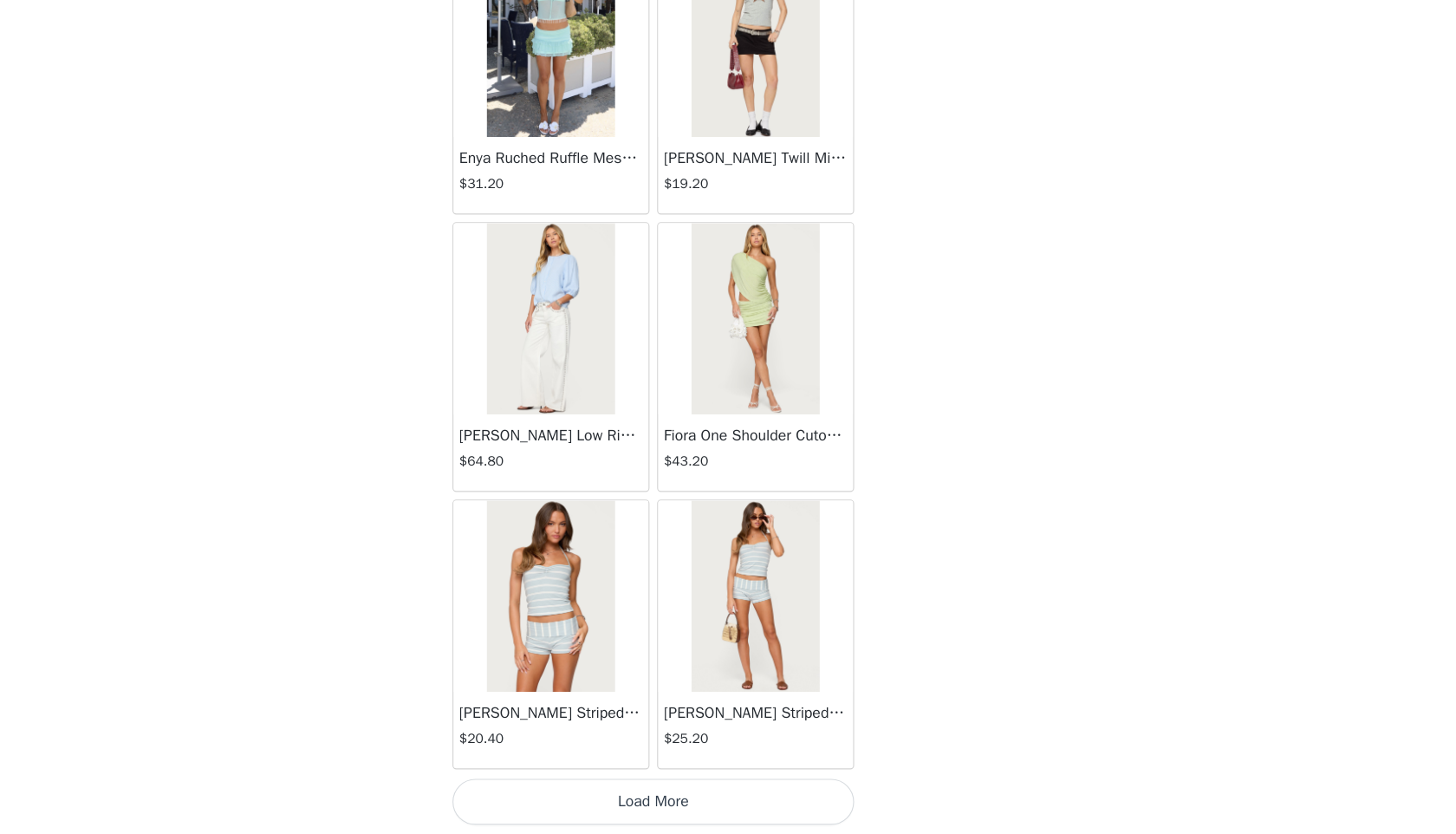 click on "Load More" at bounding box center [728, 805] 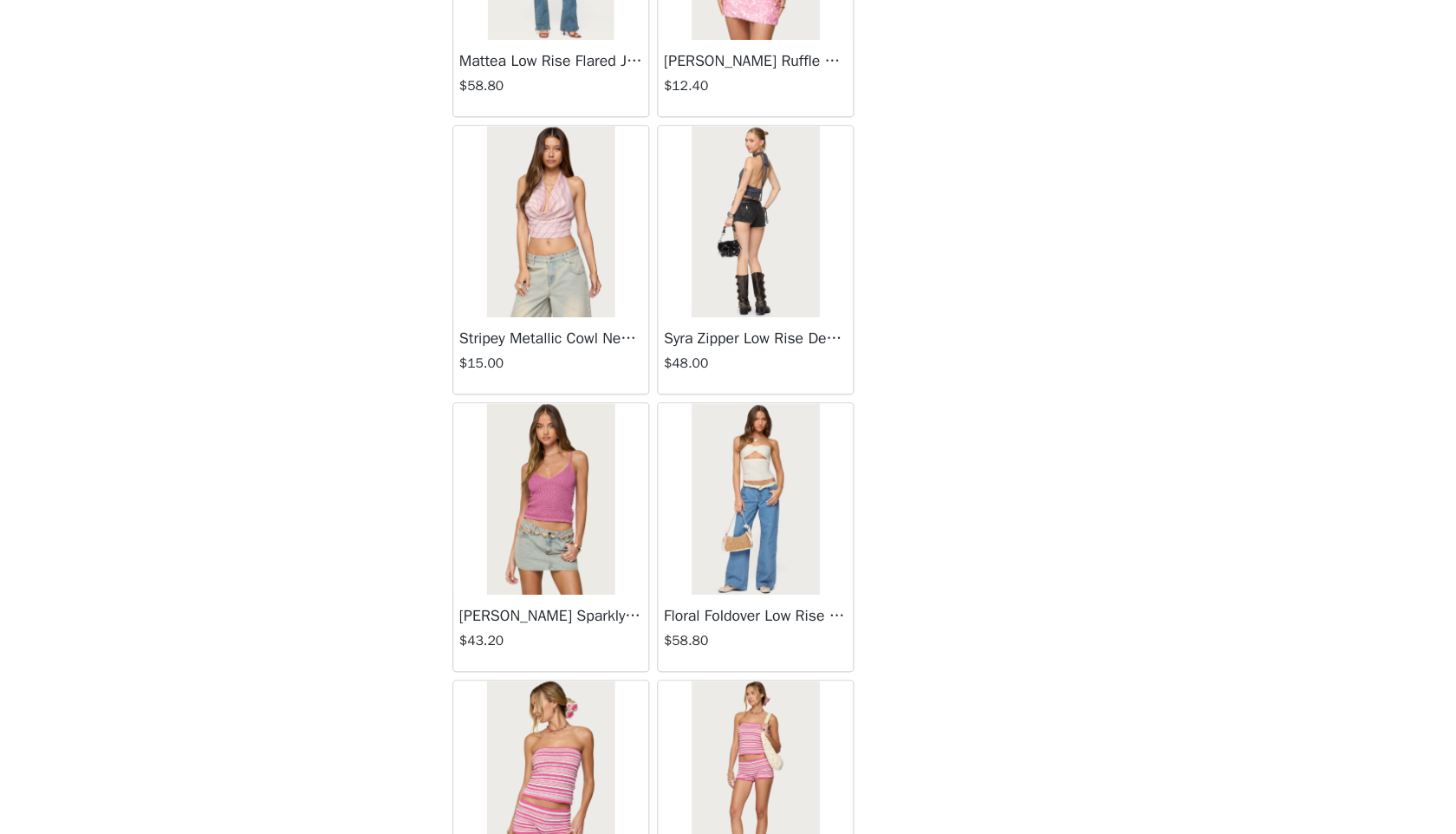 scroll, scrollTop: 6847, scrollLeft: 0, axis: vertical 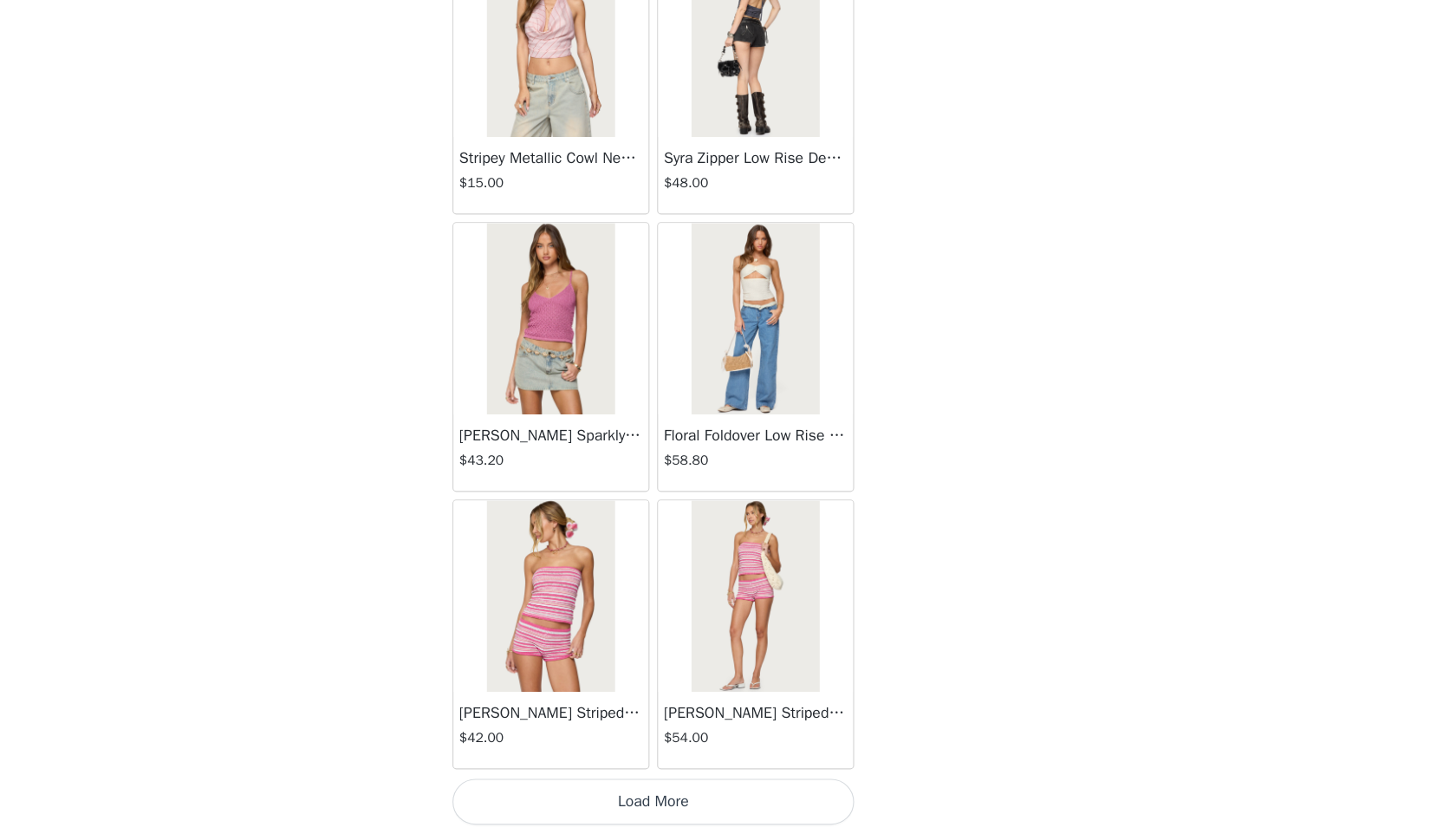 click on "Load More" at bounding box center (728, 805) 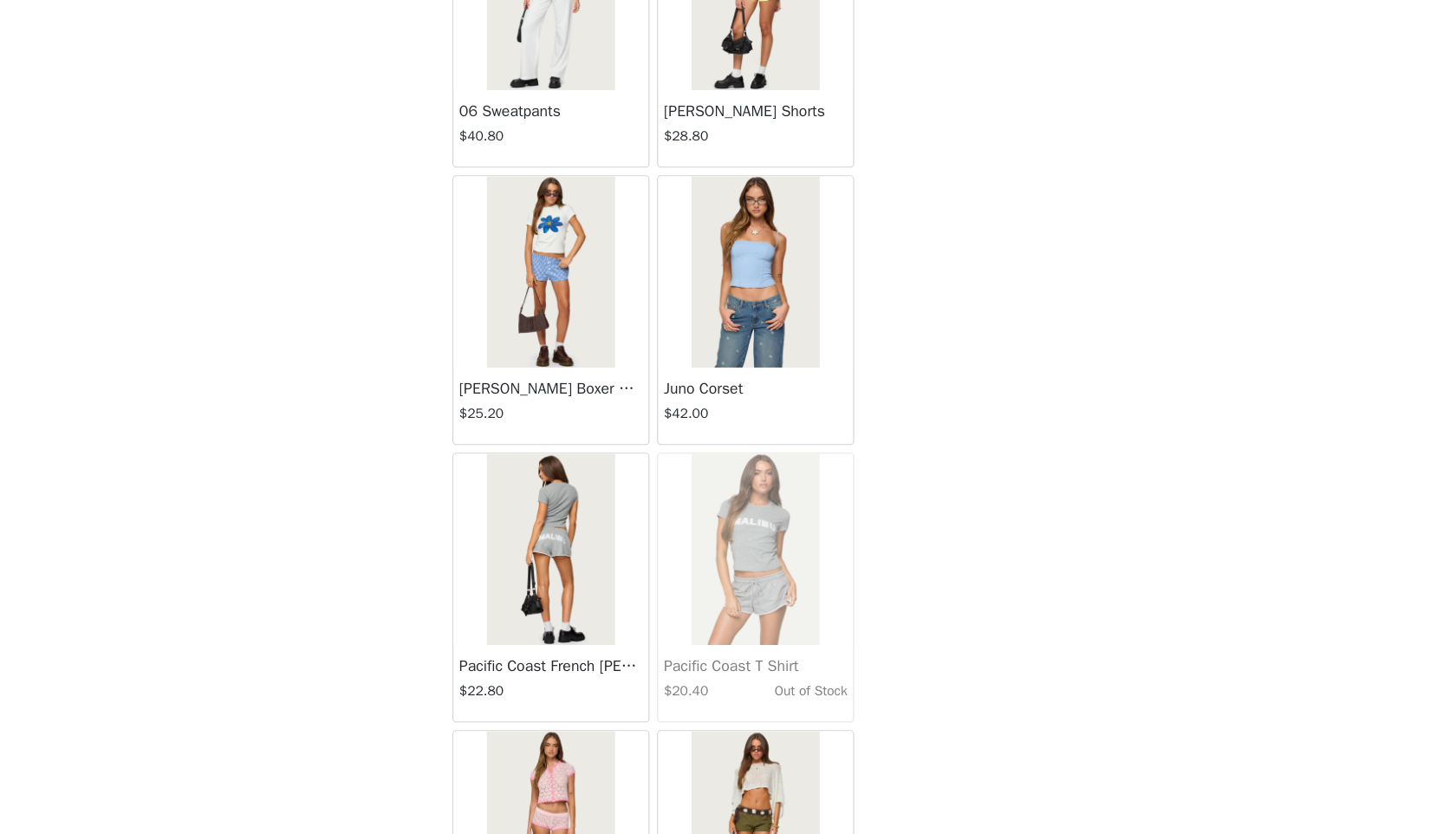 scroll, scrollTop: 9361, scrollLeft: 0, axis: vertical 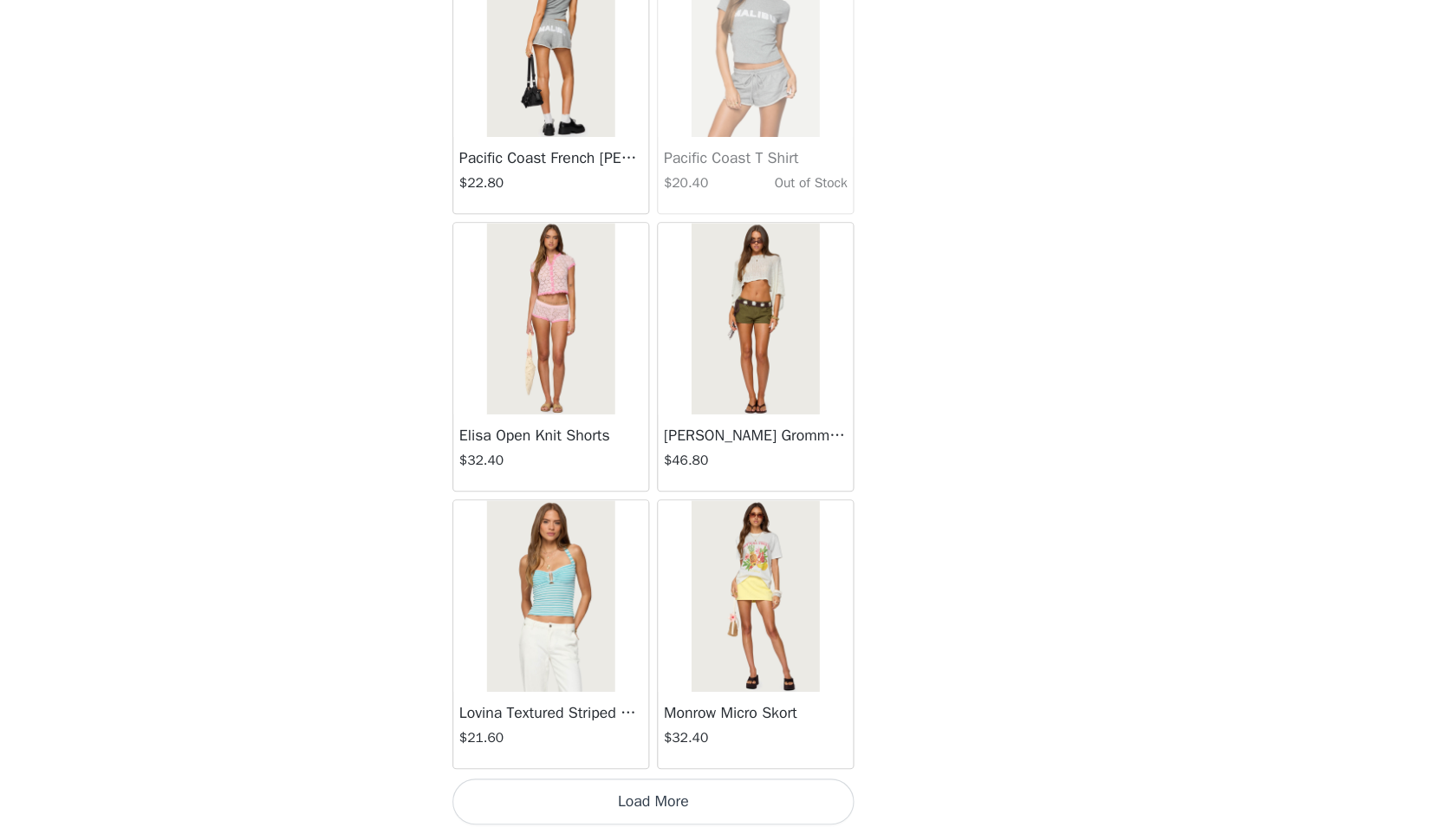 click on "Load More" at bounding box center [728, 805] 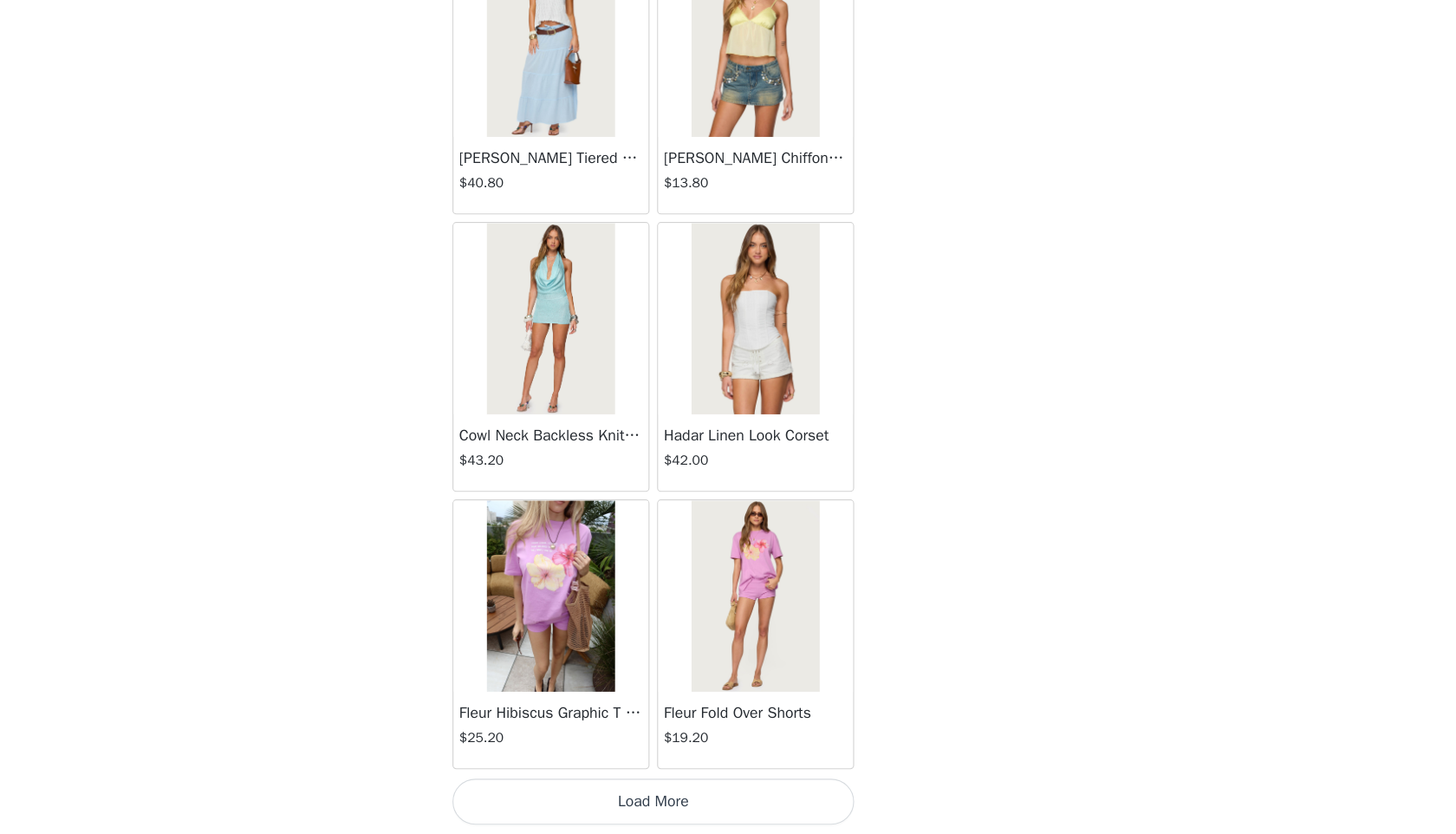 click on "Load More" at bounding box center (728, 805) 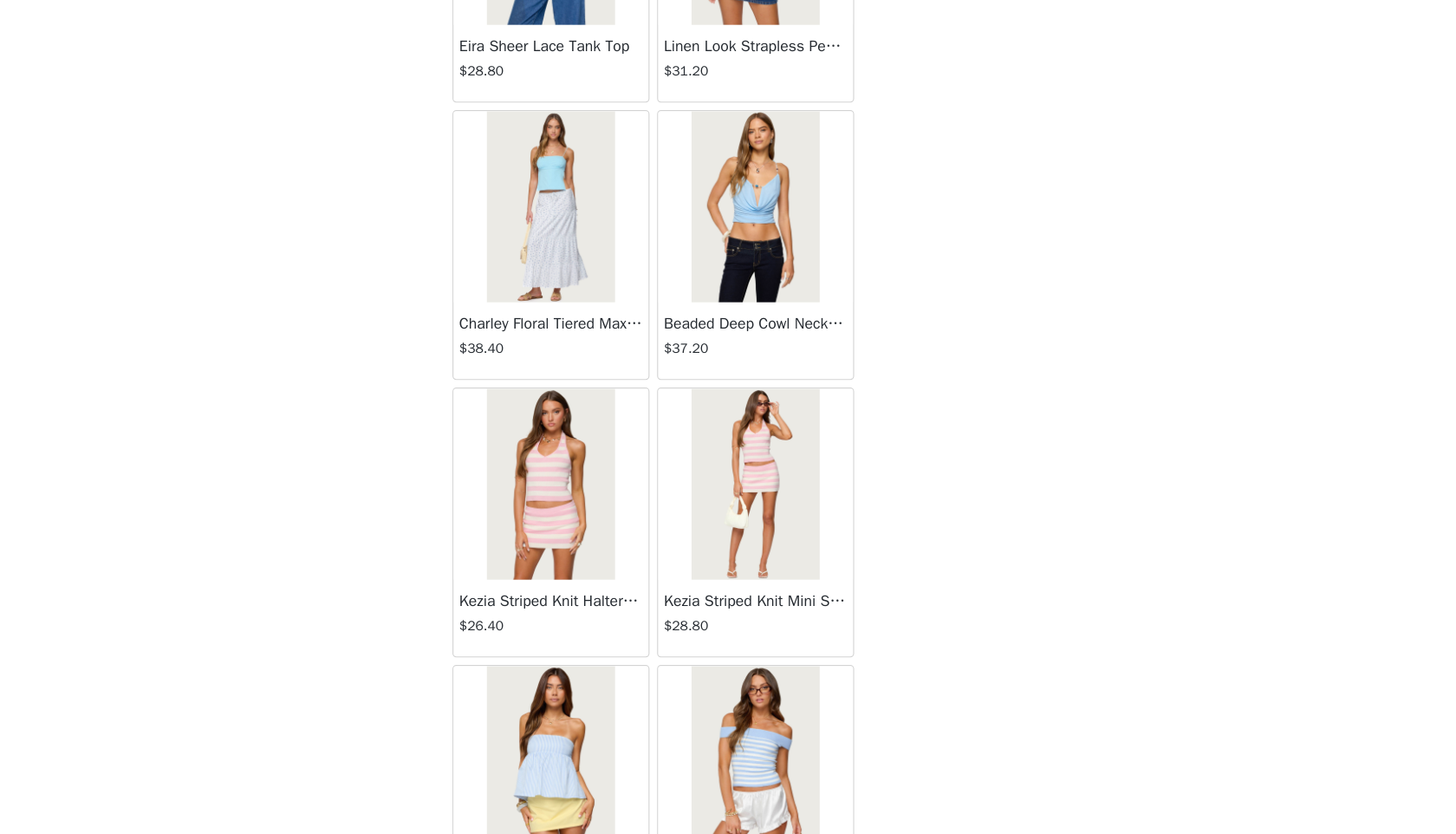 scroll, scrollTop: 14390, scrollLeft: 0, axis: vertical 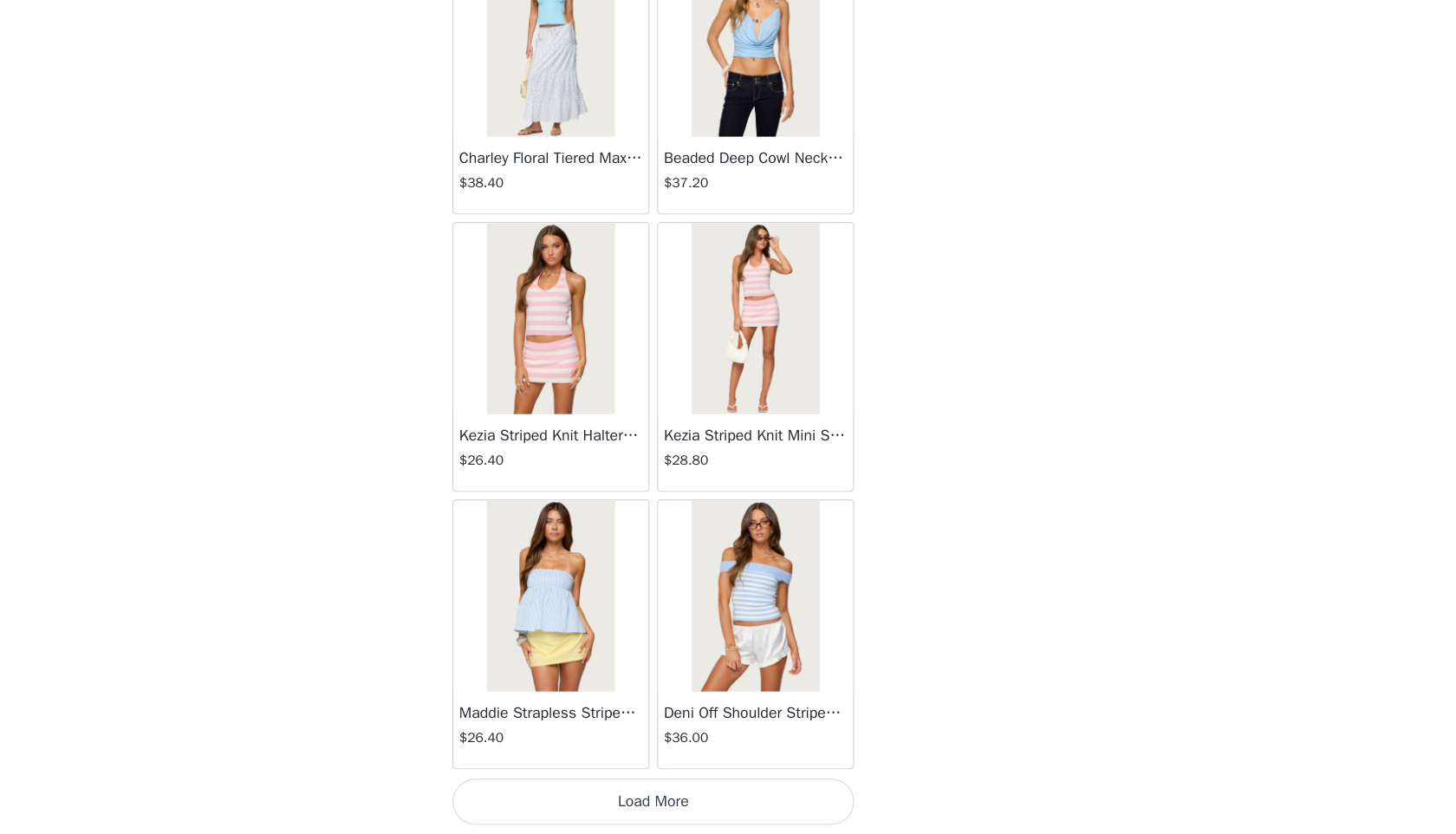 click on "Load More" at bounding box center (728, 805) 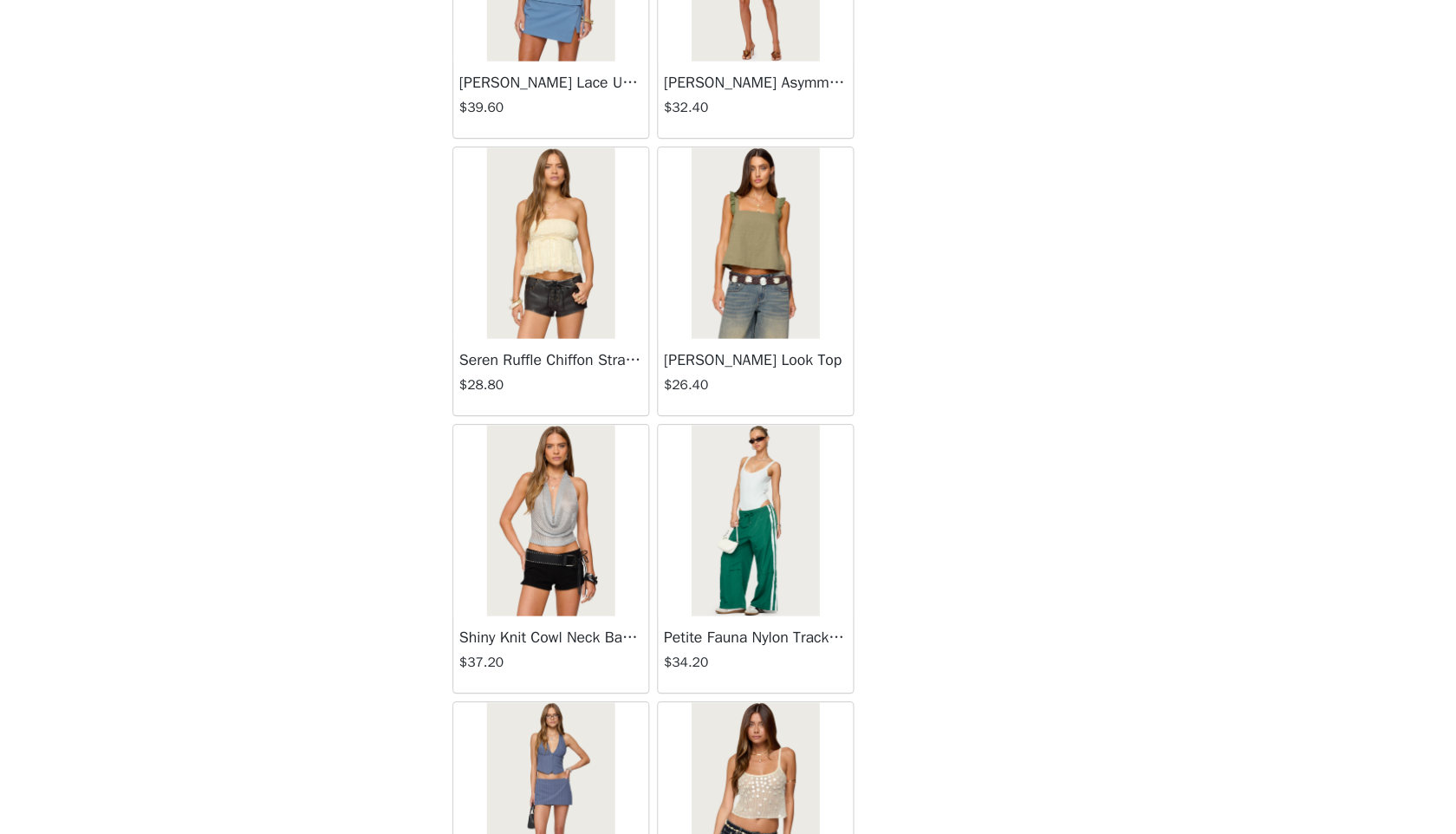 scroll, scrollTop: 16904, scrollLeft: 0, axis: vertical 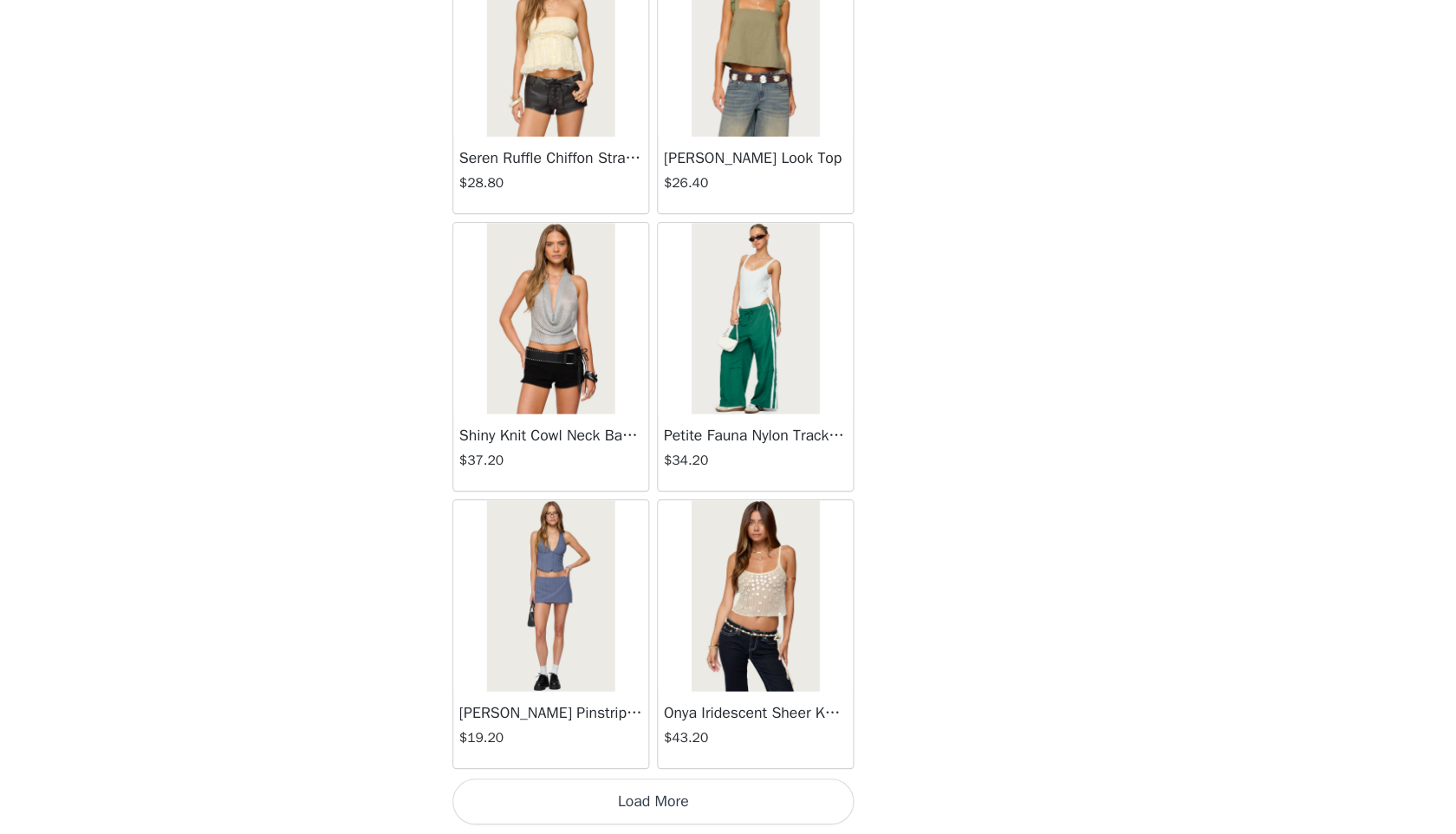 click on "Load More" at bounding box center (728, 805) 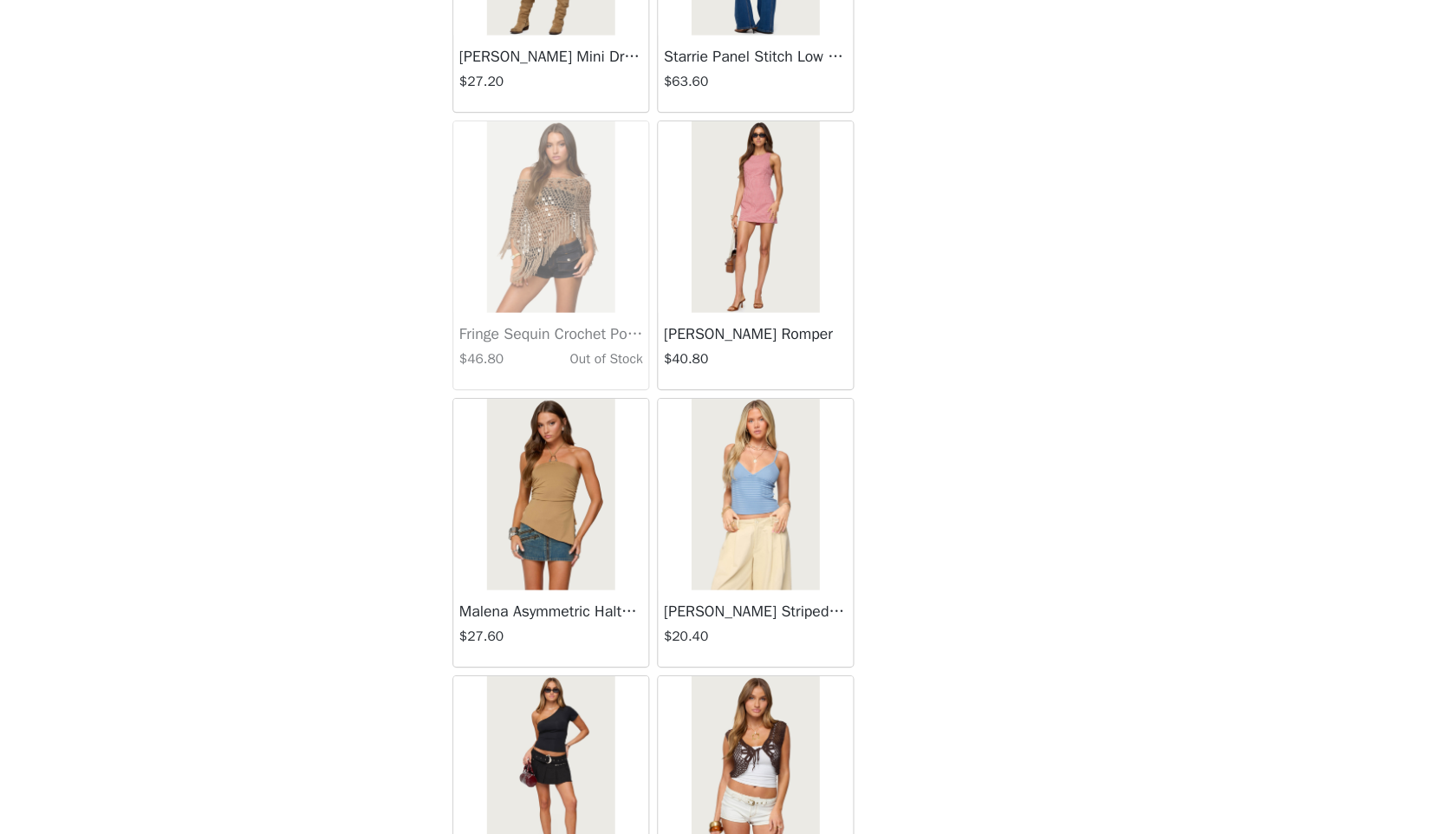 scroll, scrollTop: 19418, scrollLeft: 0, axis: vertical 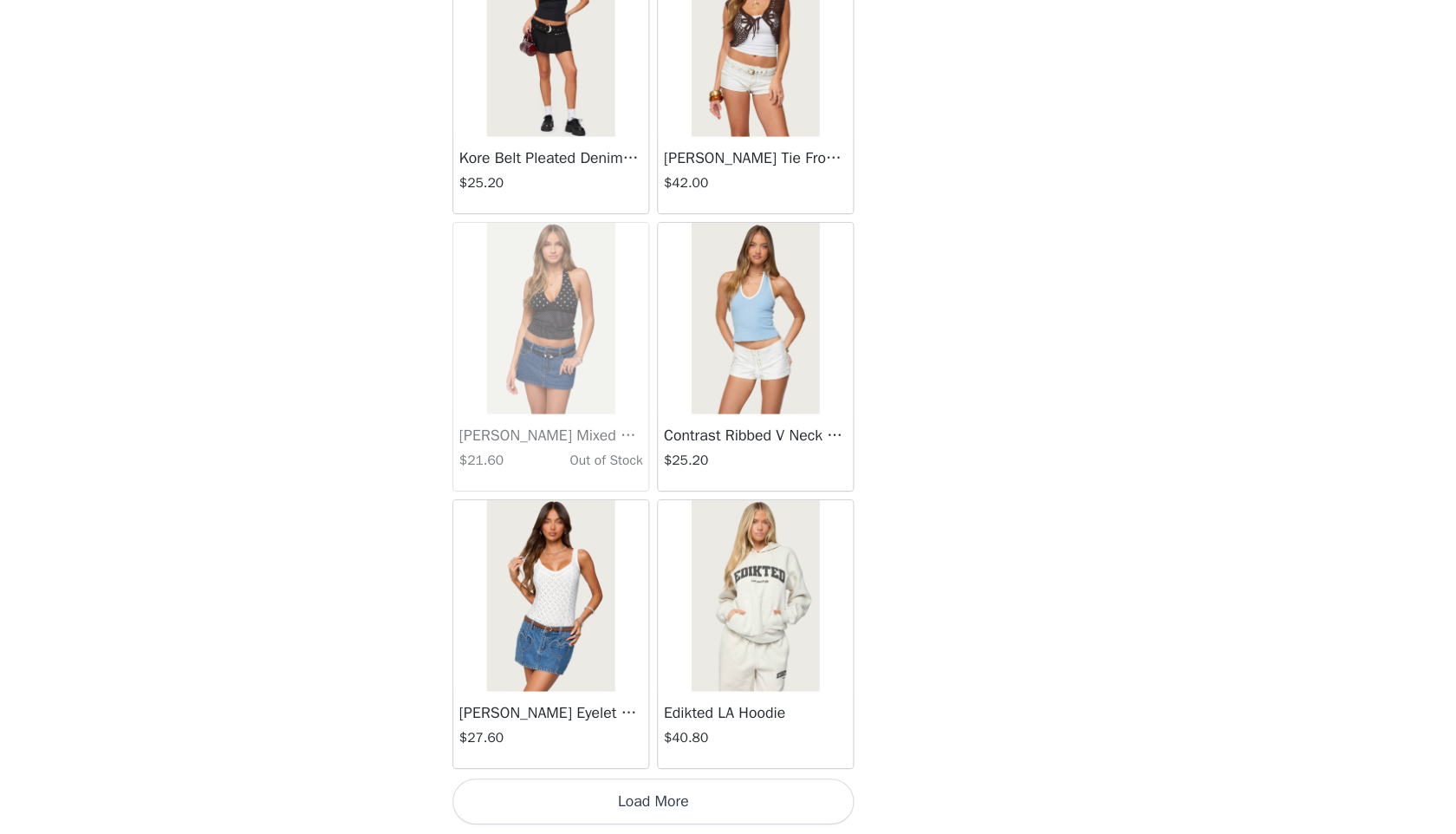click on "Load More" at bounding box center [728, 805] 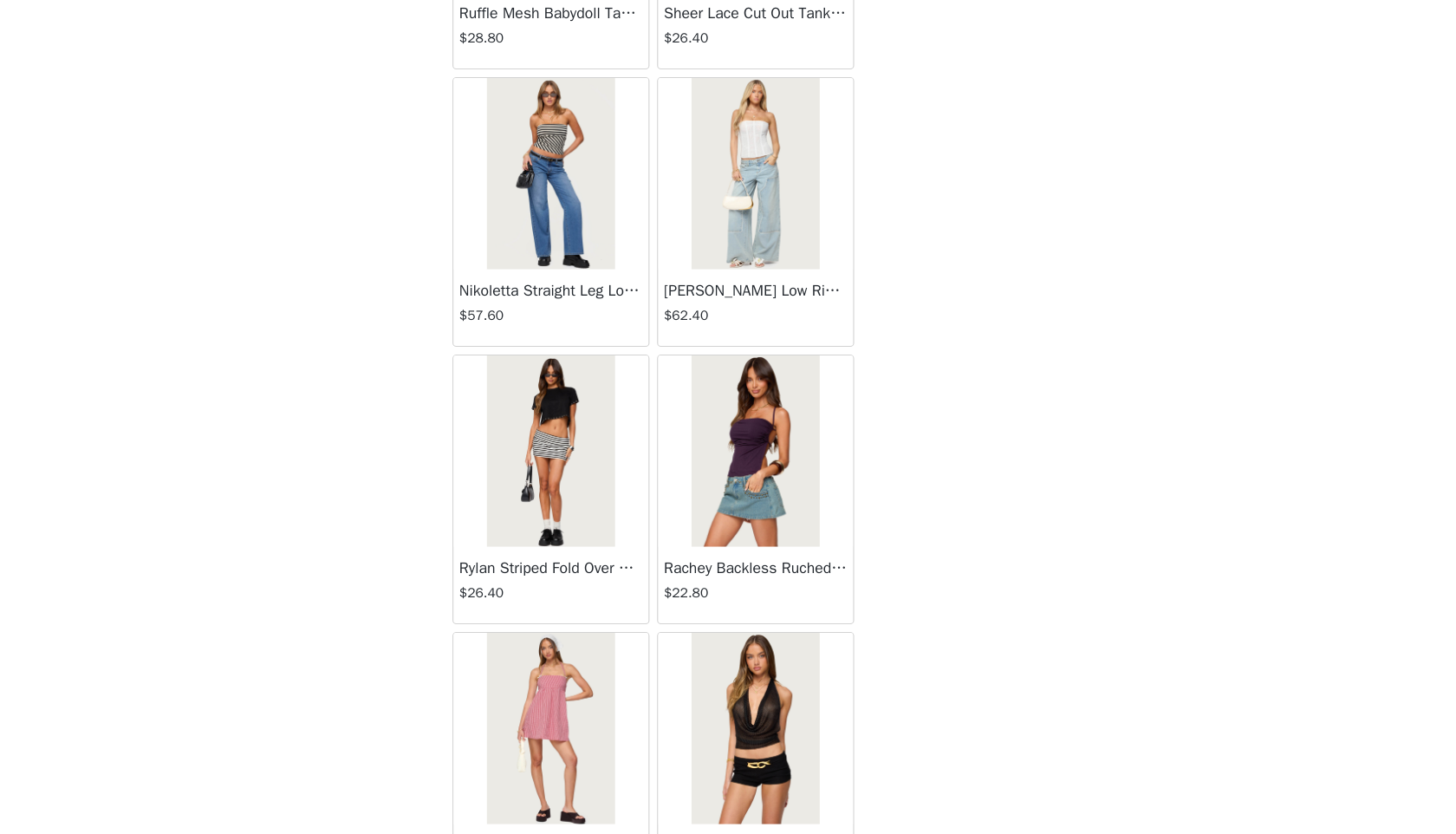 scroll, scrollTop: 21932, scrollLeft: 0, axis: vertical 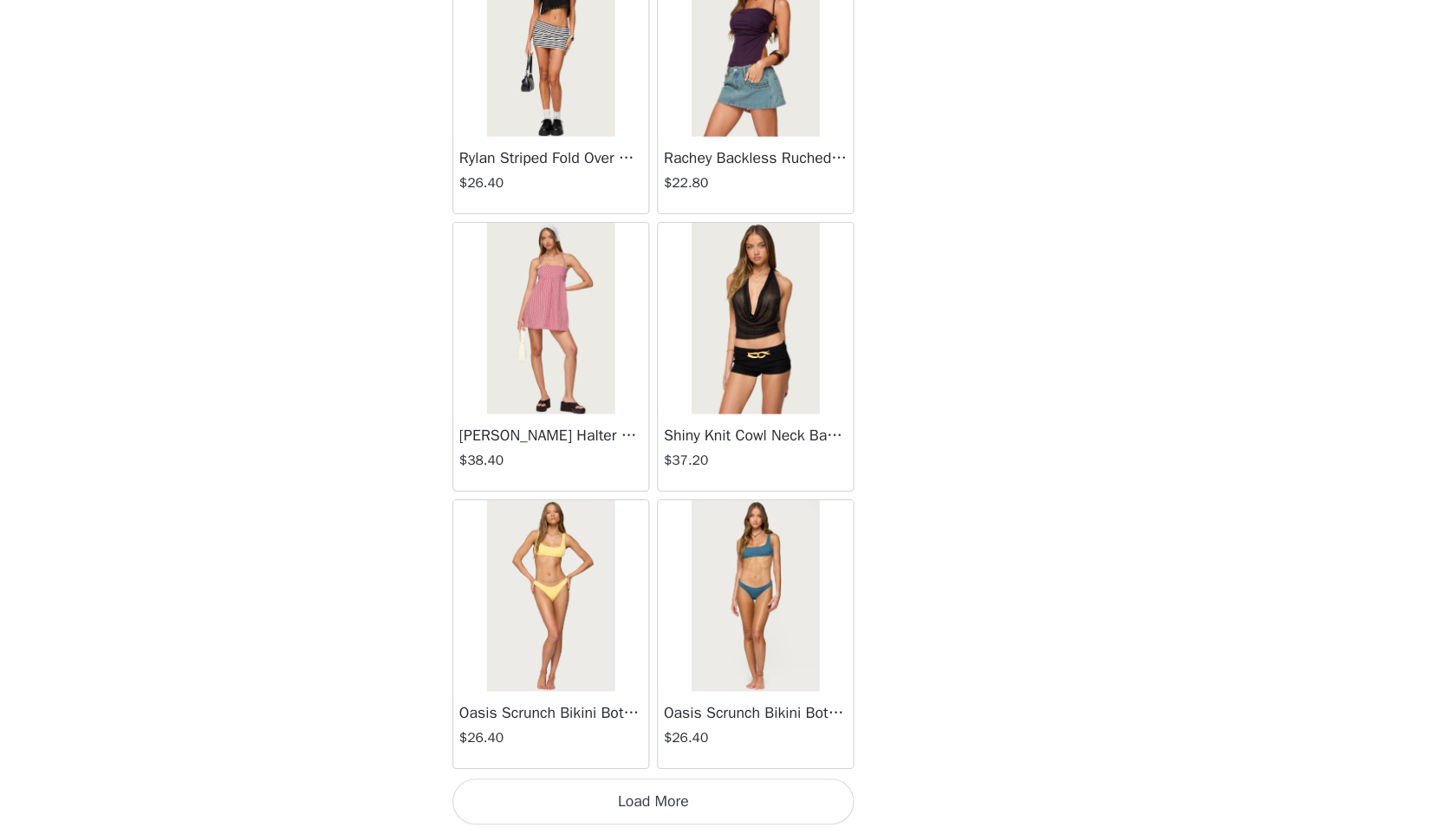click on "Load More" at bounding box center (728, 805) 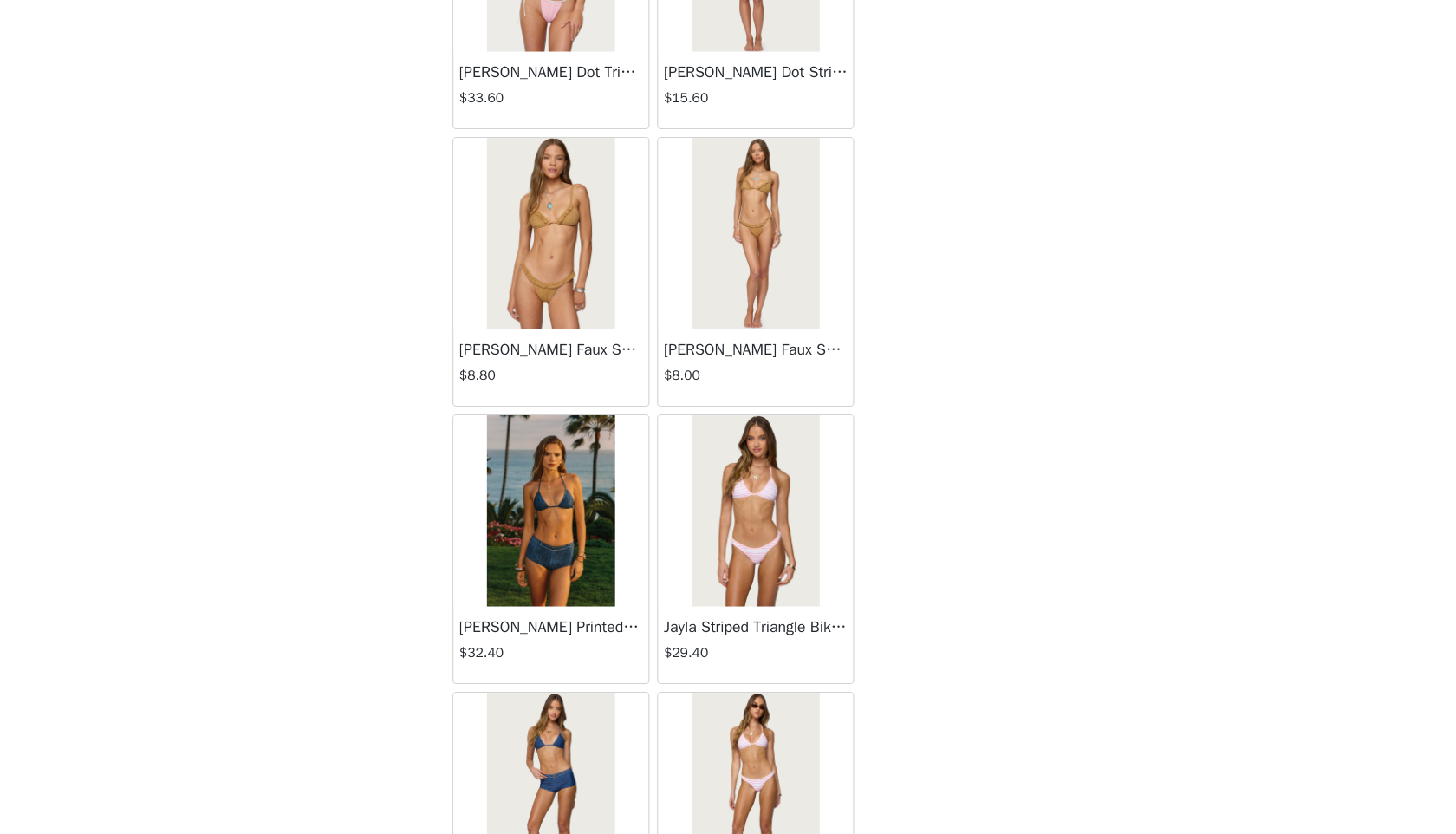 scroll, scrollTop: 24446, scrollLeft: 0, axis: vertical 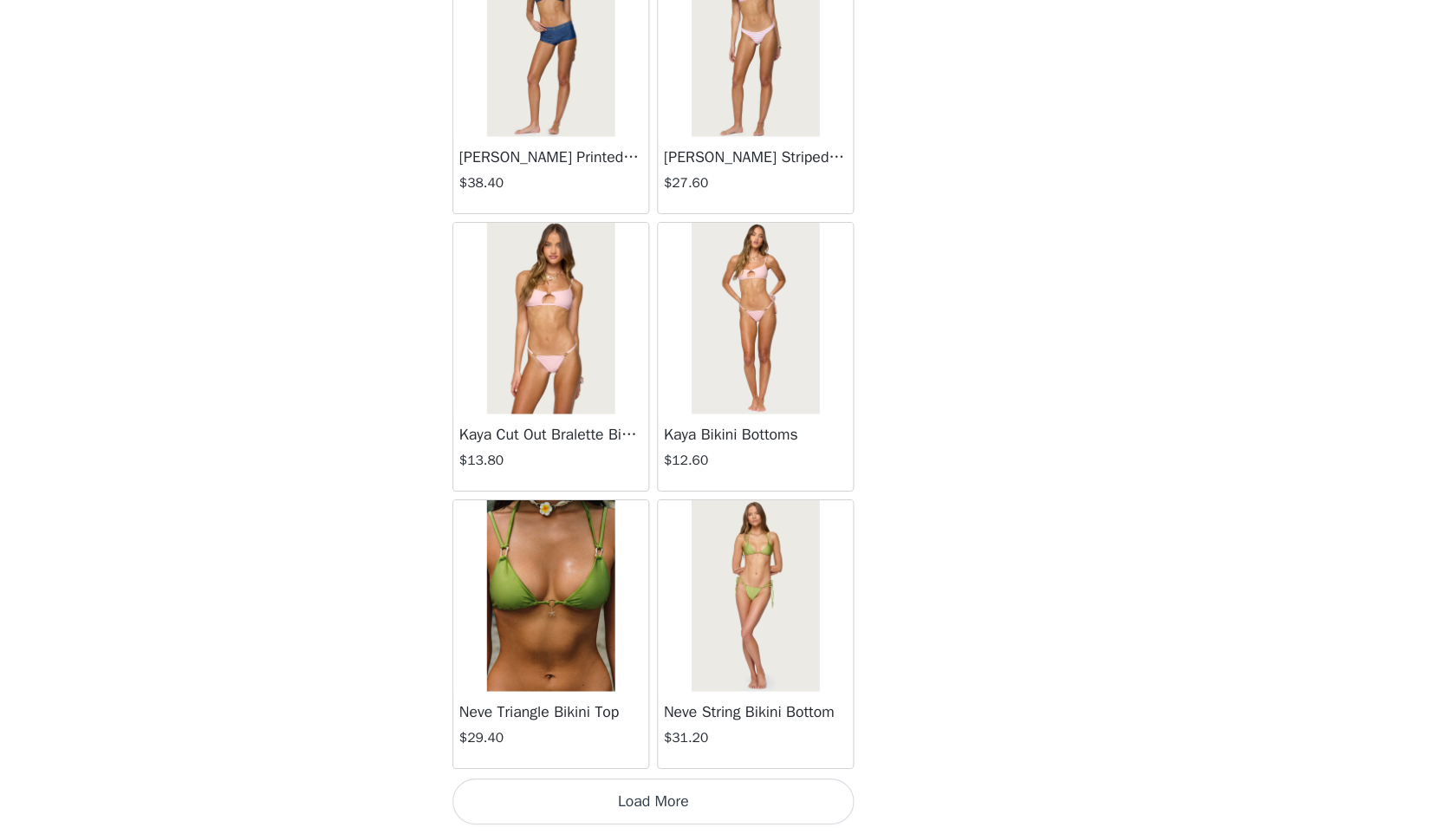 click on "Load More" at bounding box center (728, 805) 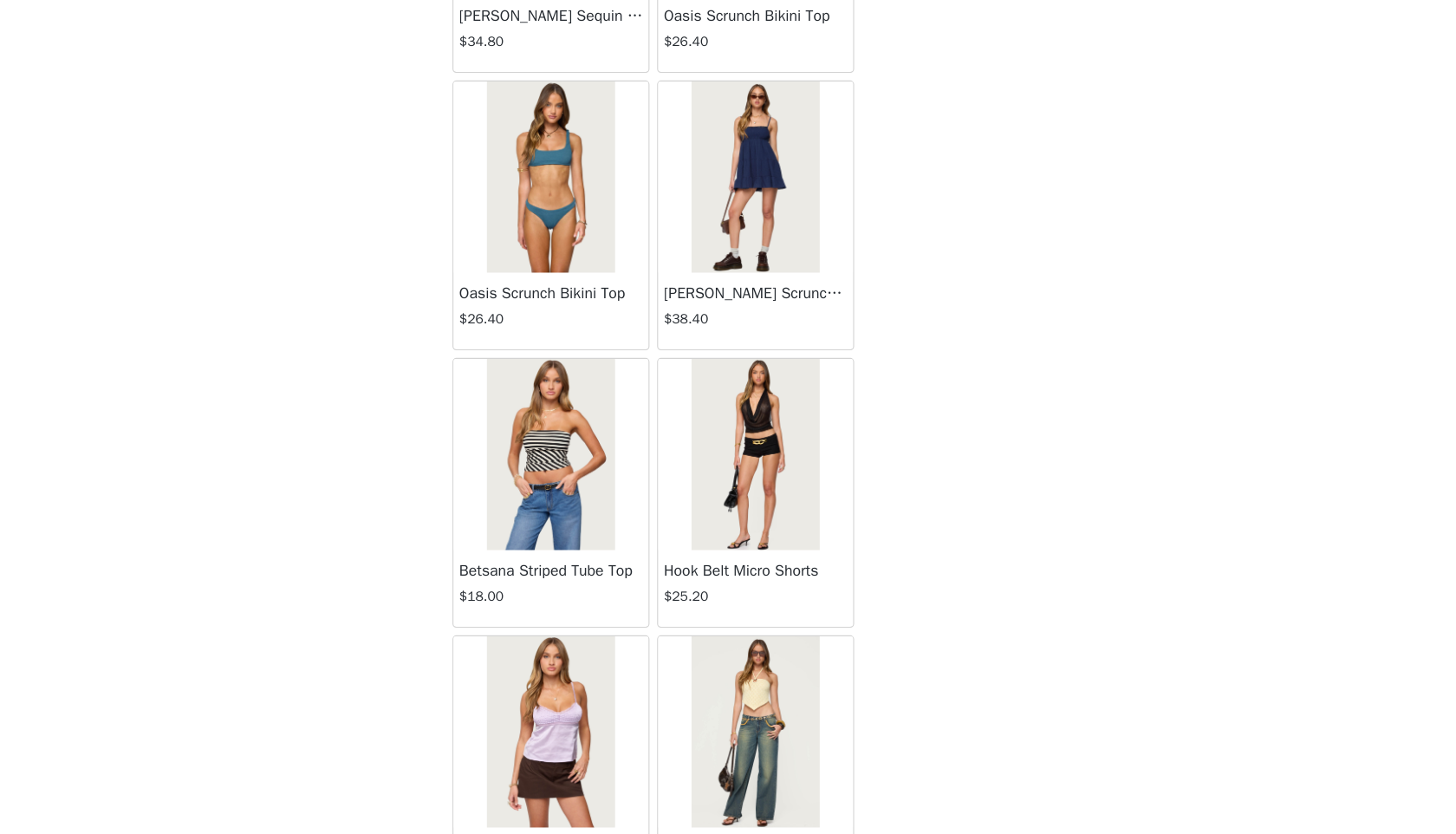 scroll, scrollTop: 26960, scrollLeft: 0, axis: vertical 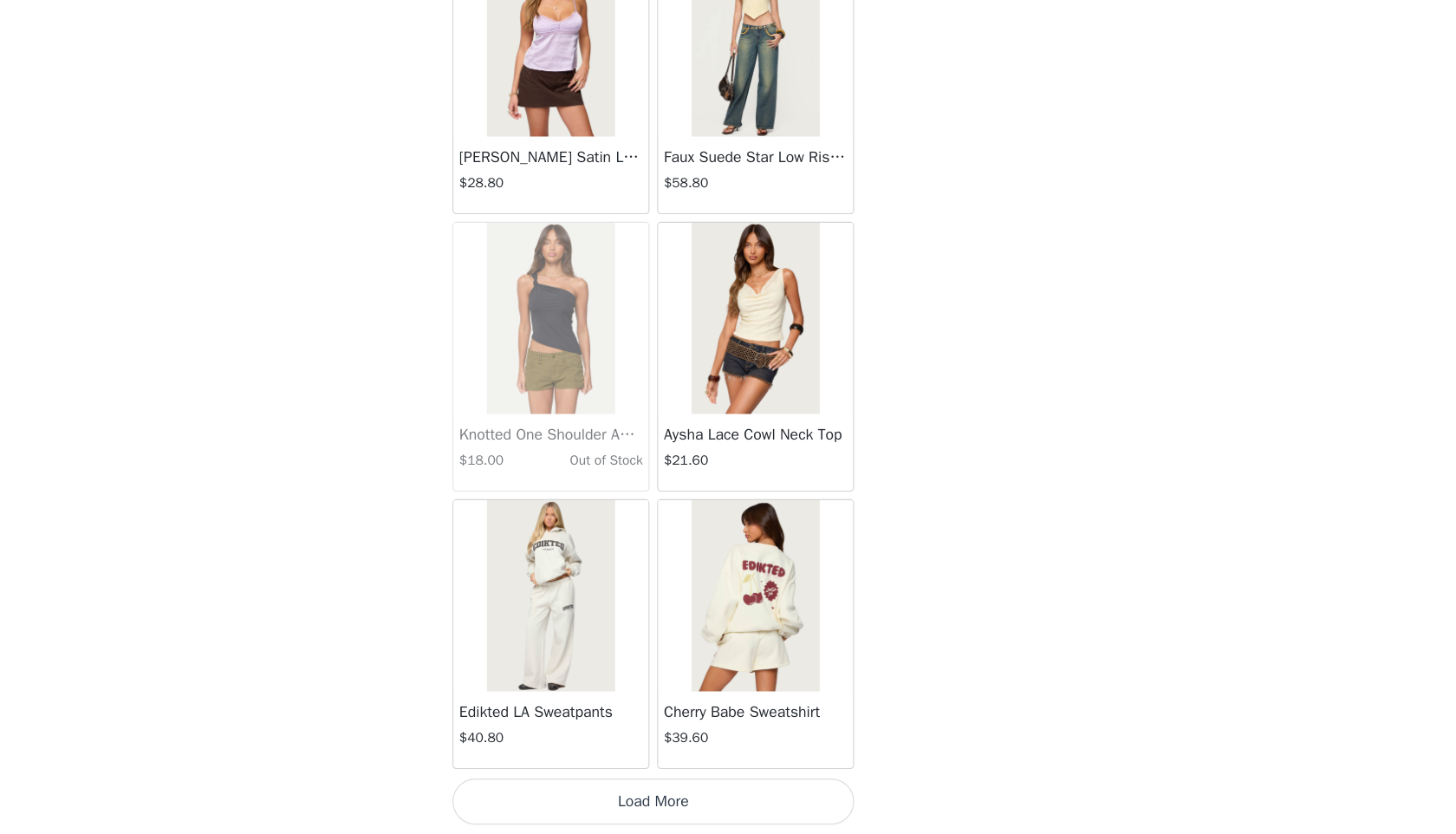 click on "Load More" at bounding box center (728, 805) 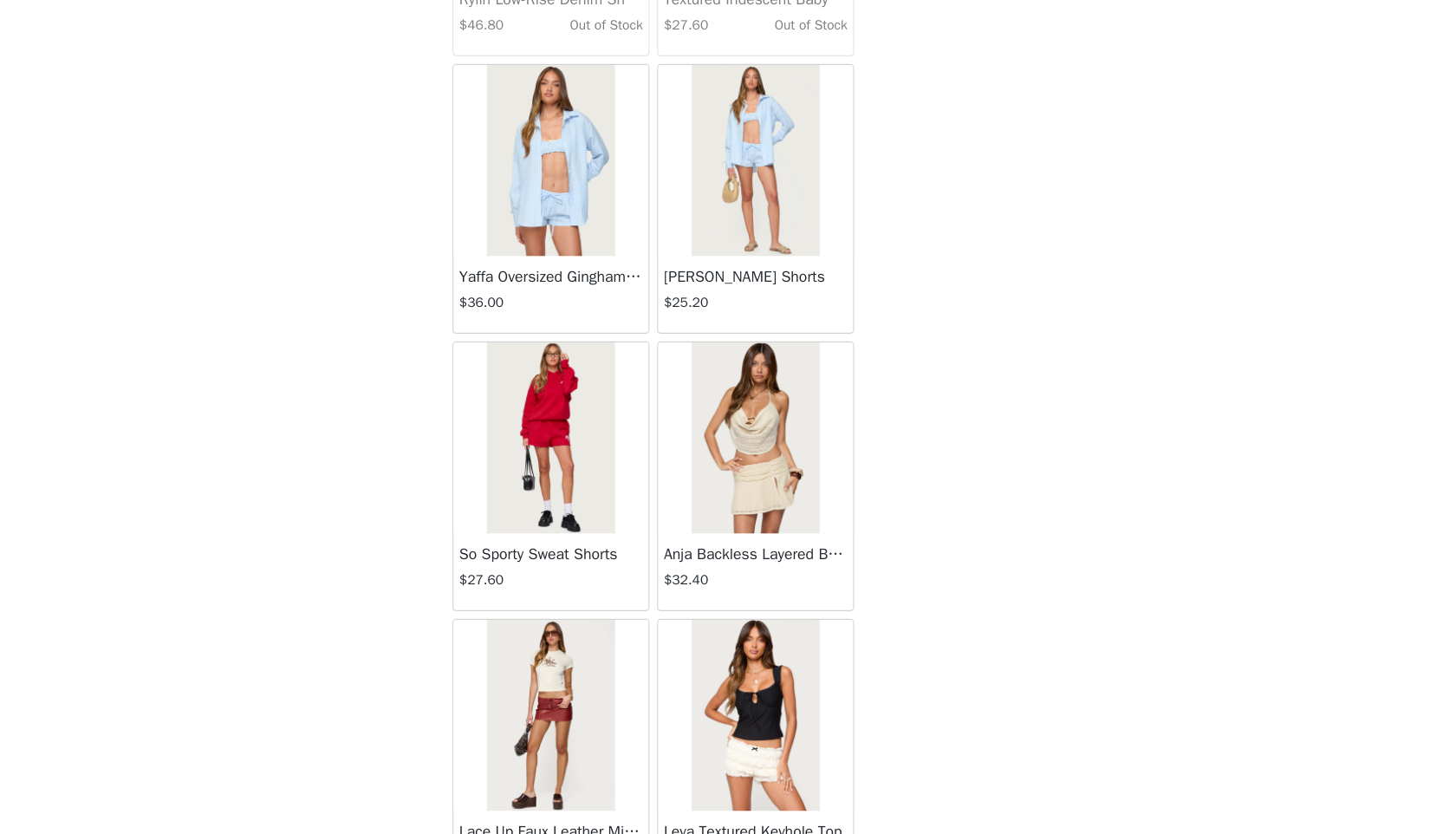 scroll, scrollTop: 29474, scrollLeft: 0, axis: vertical 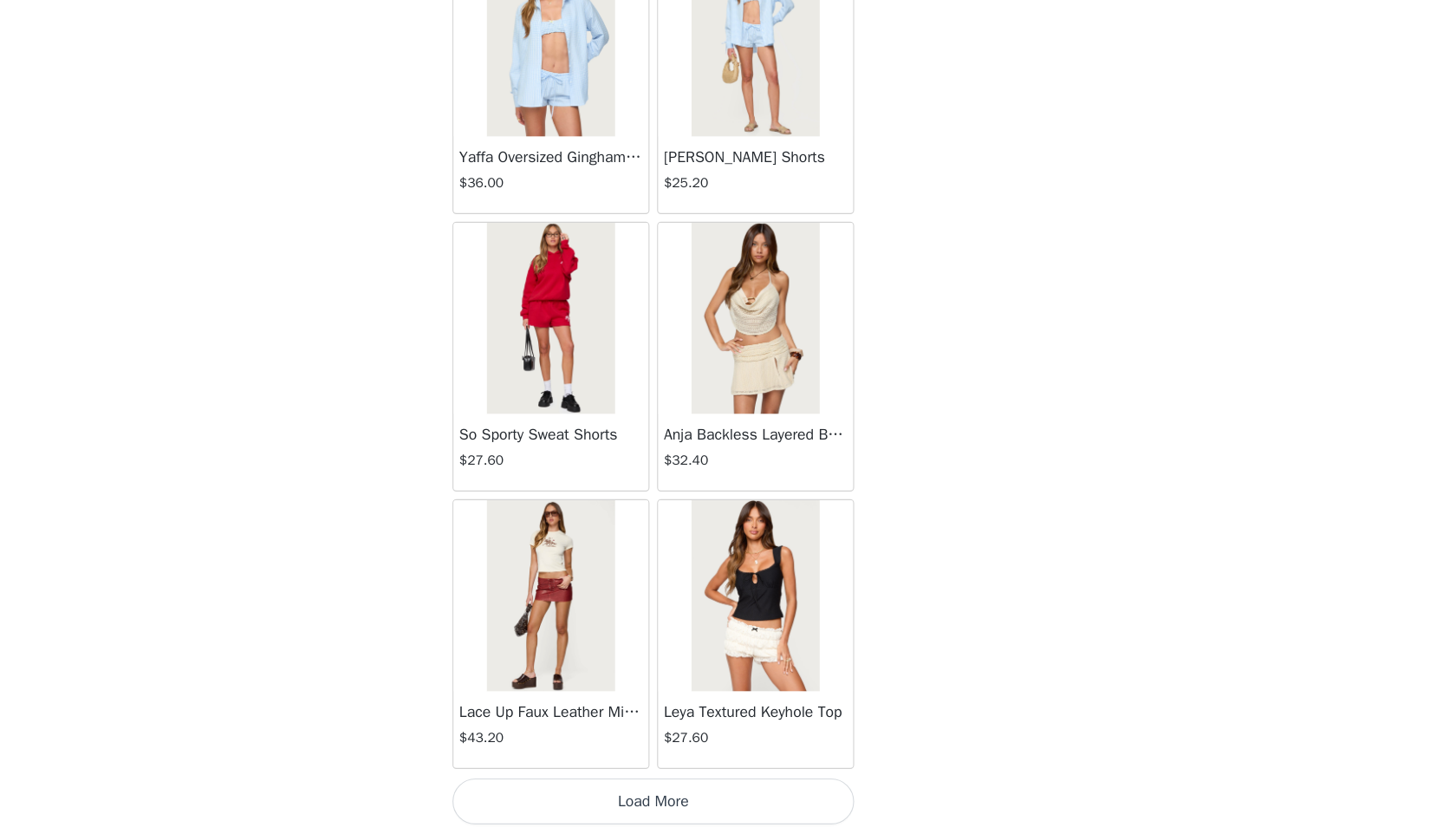 click on "Load More" at bounding box center (728, 805) 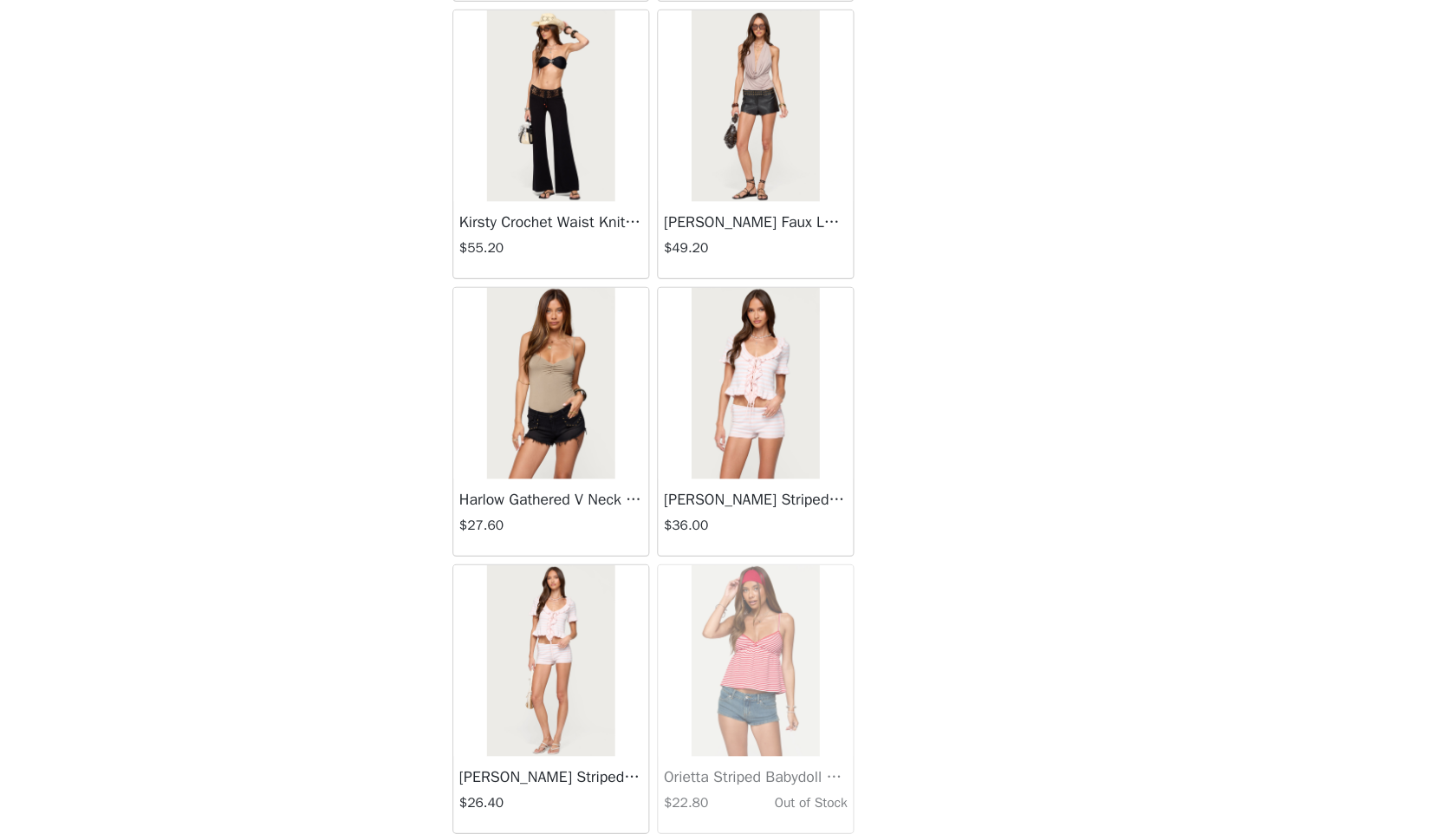 scroll, scrollTop: 31988, scrollLeft: 0, axis: vertical 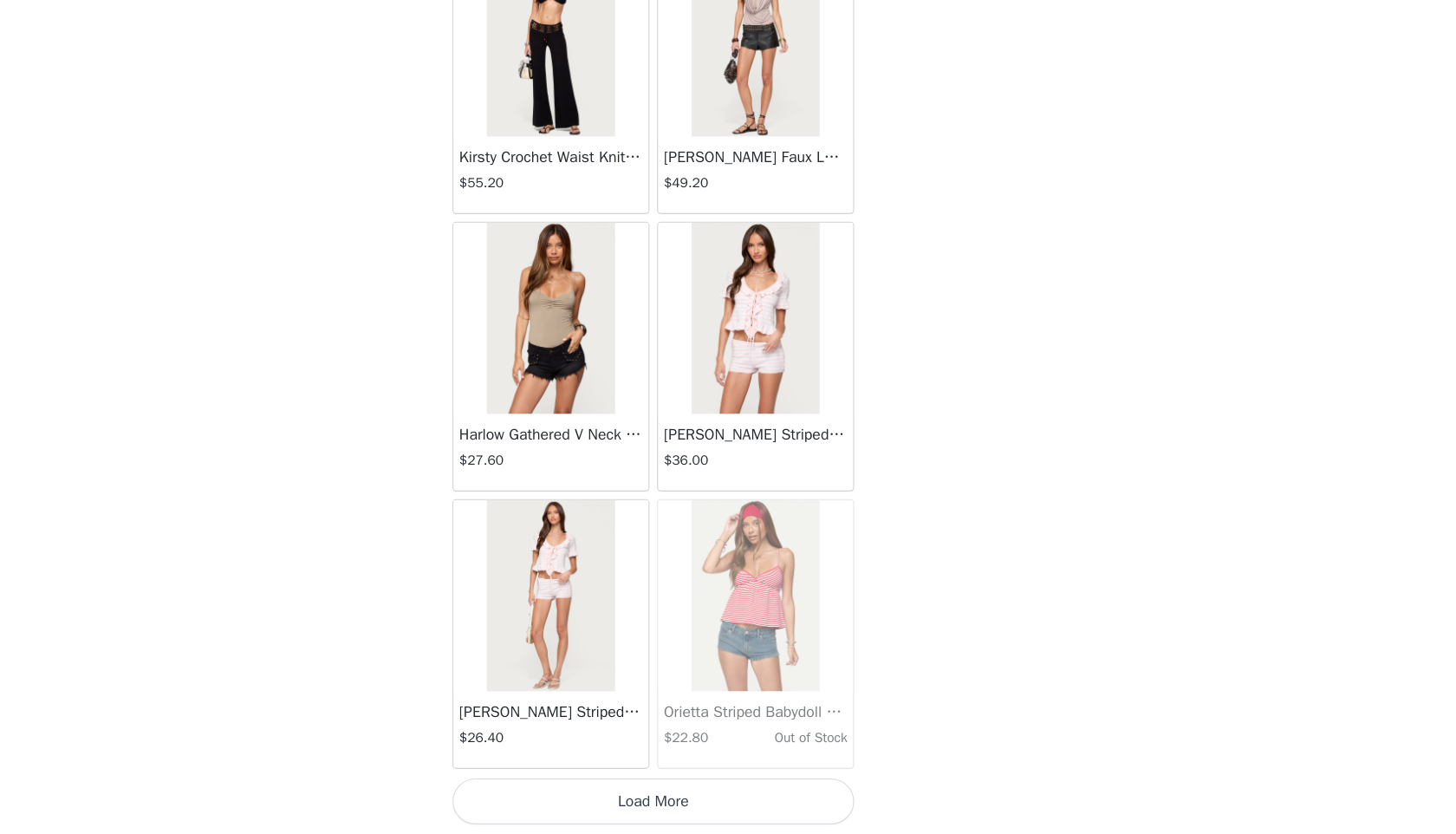 click on "Load More" at bounding box center [728, 805] 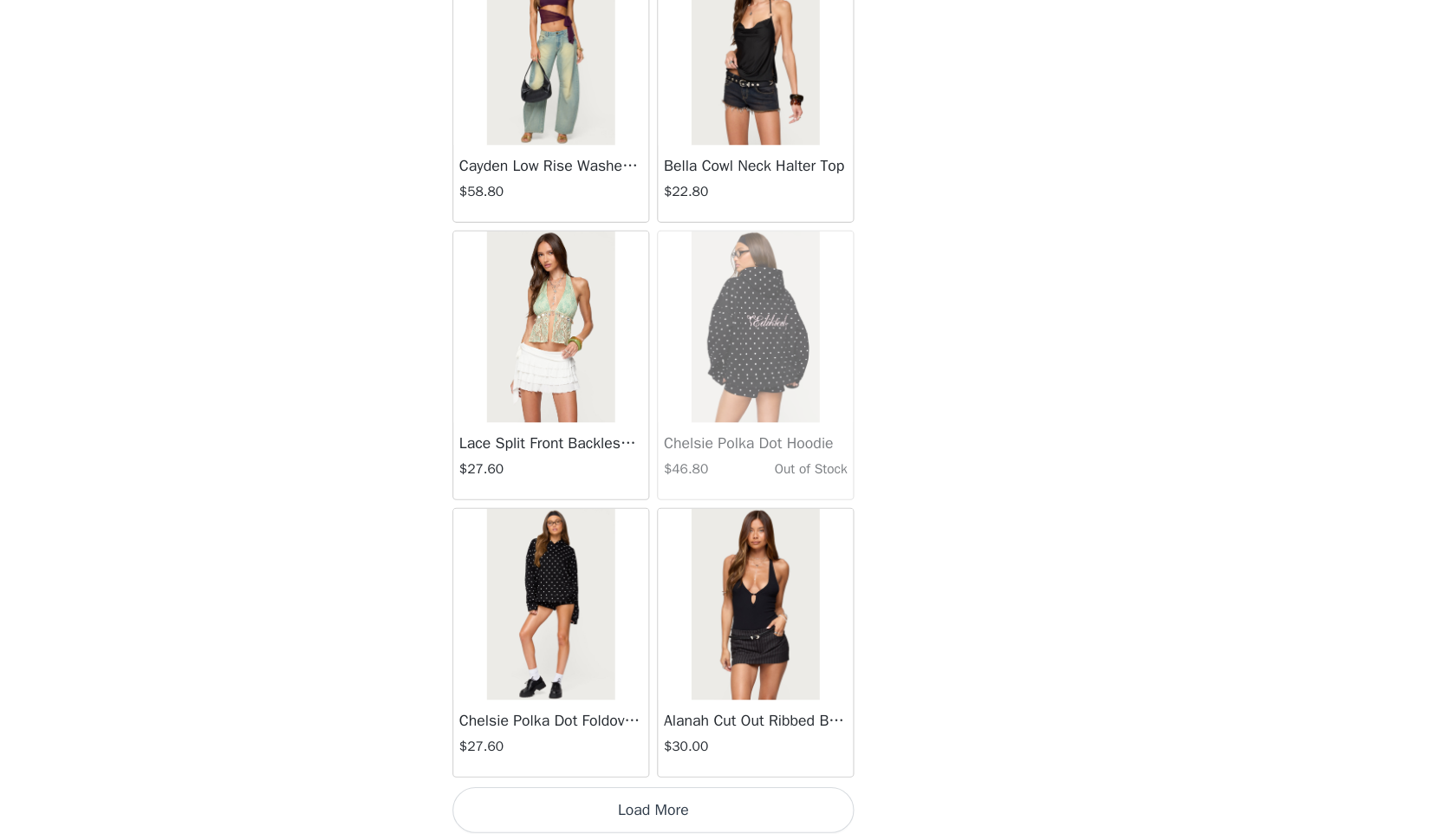 scroll, scrollTop: 34503, scrollLeft: 0, axis: vertical 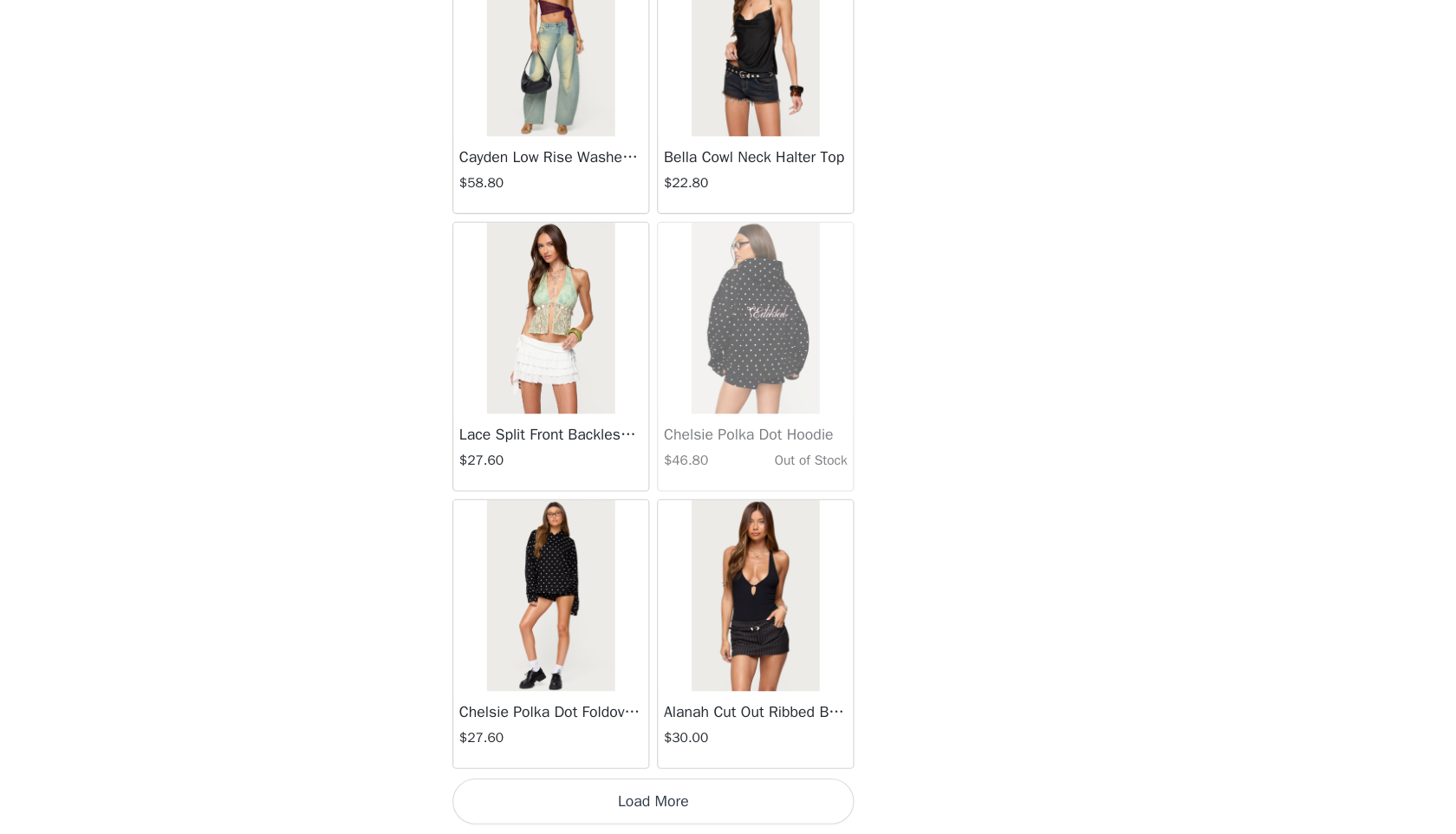 click on "Load More" at bounding box center (728, 805) 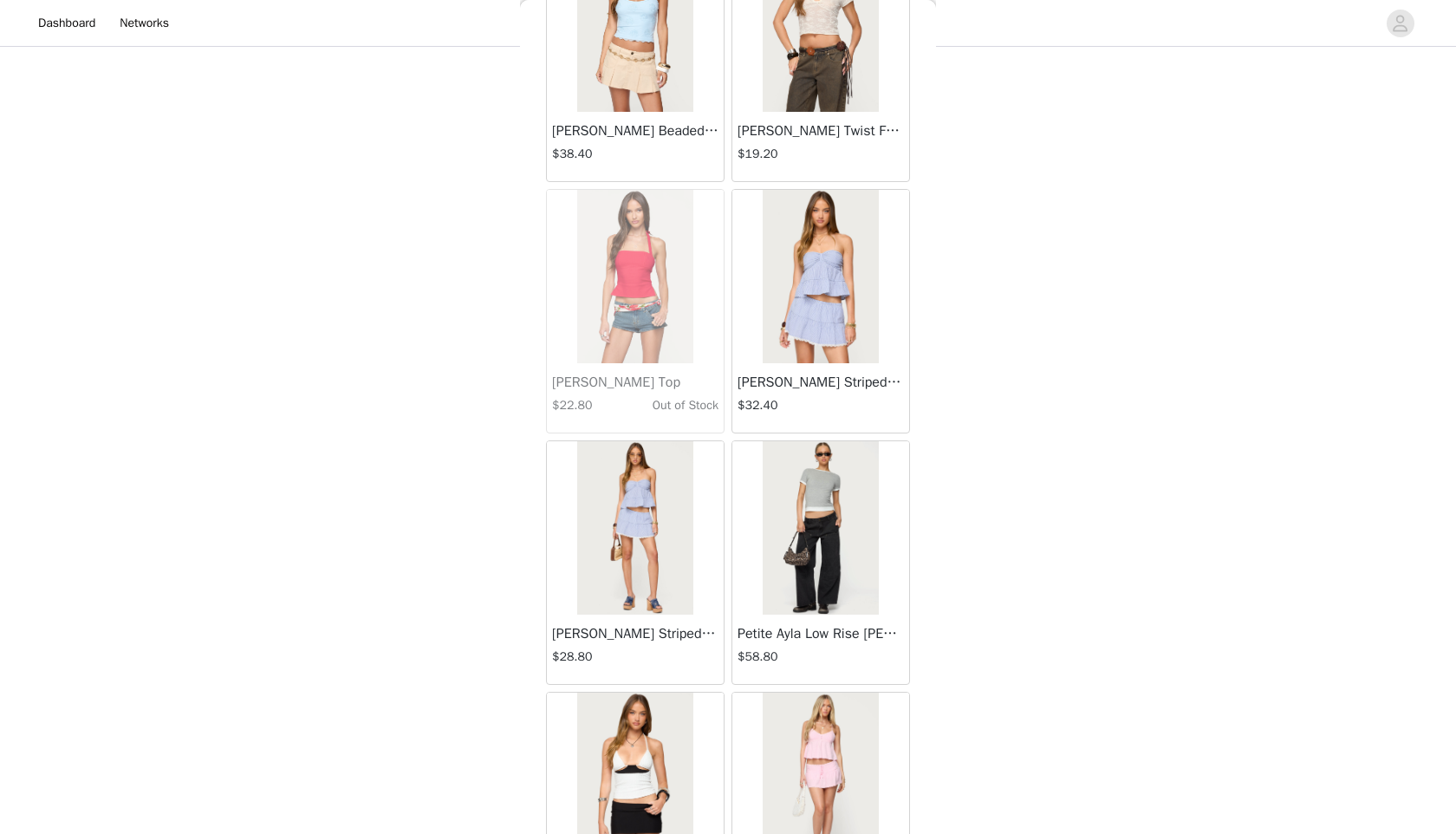 scroll, scrollTop: 36092, scrollLeft: 0, axis: vertical 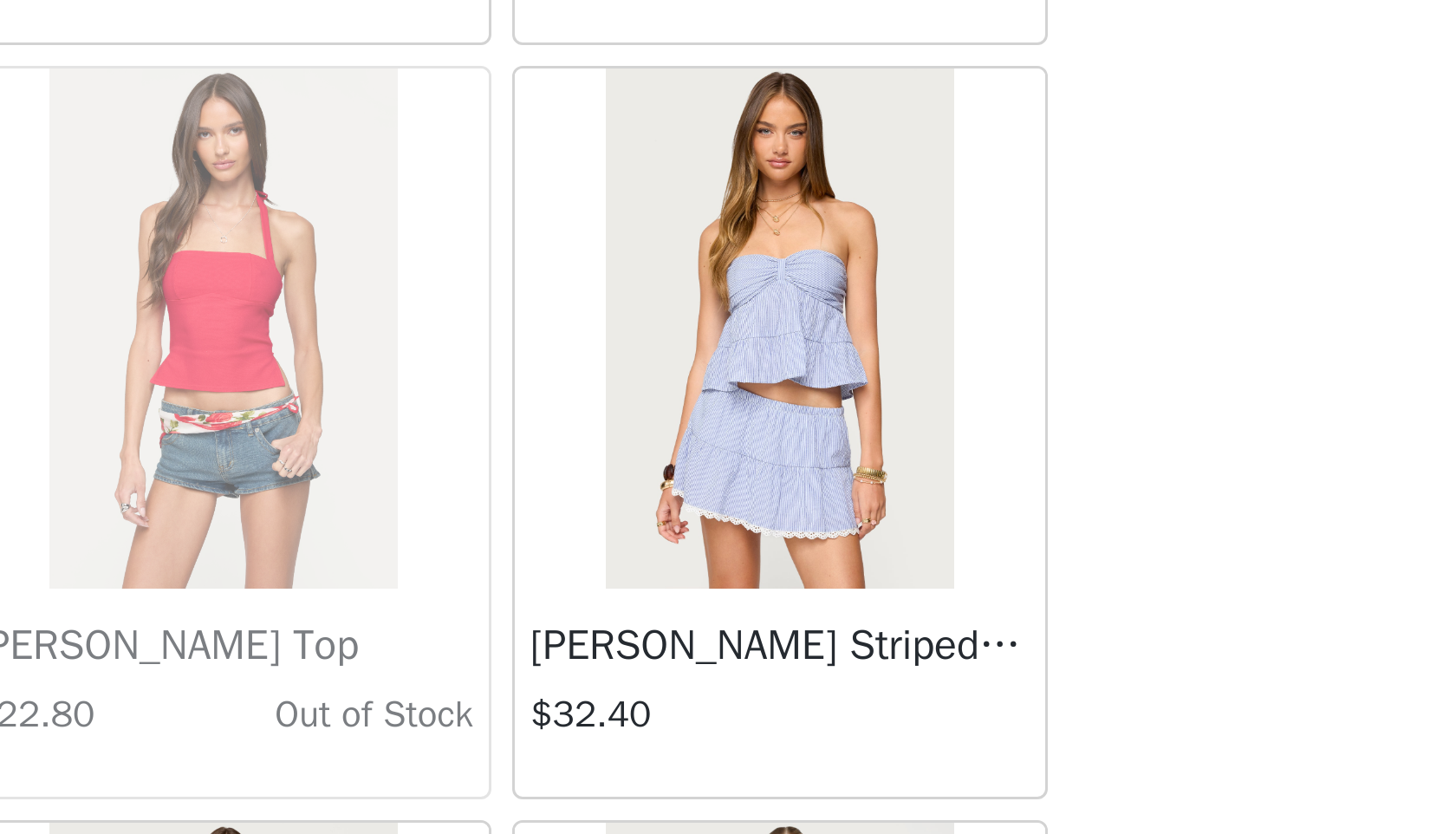 click at bounding box center [820, 286] 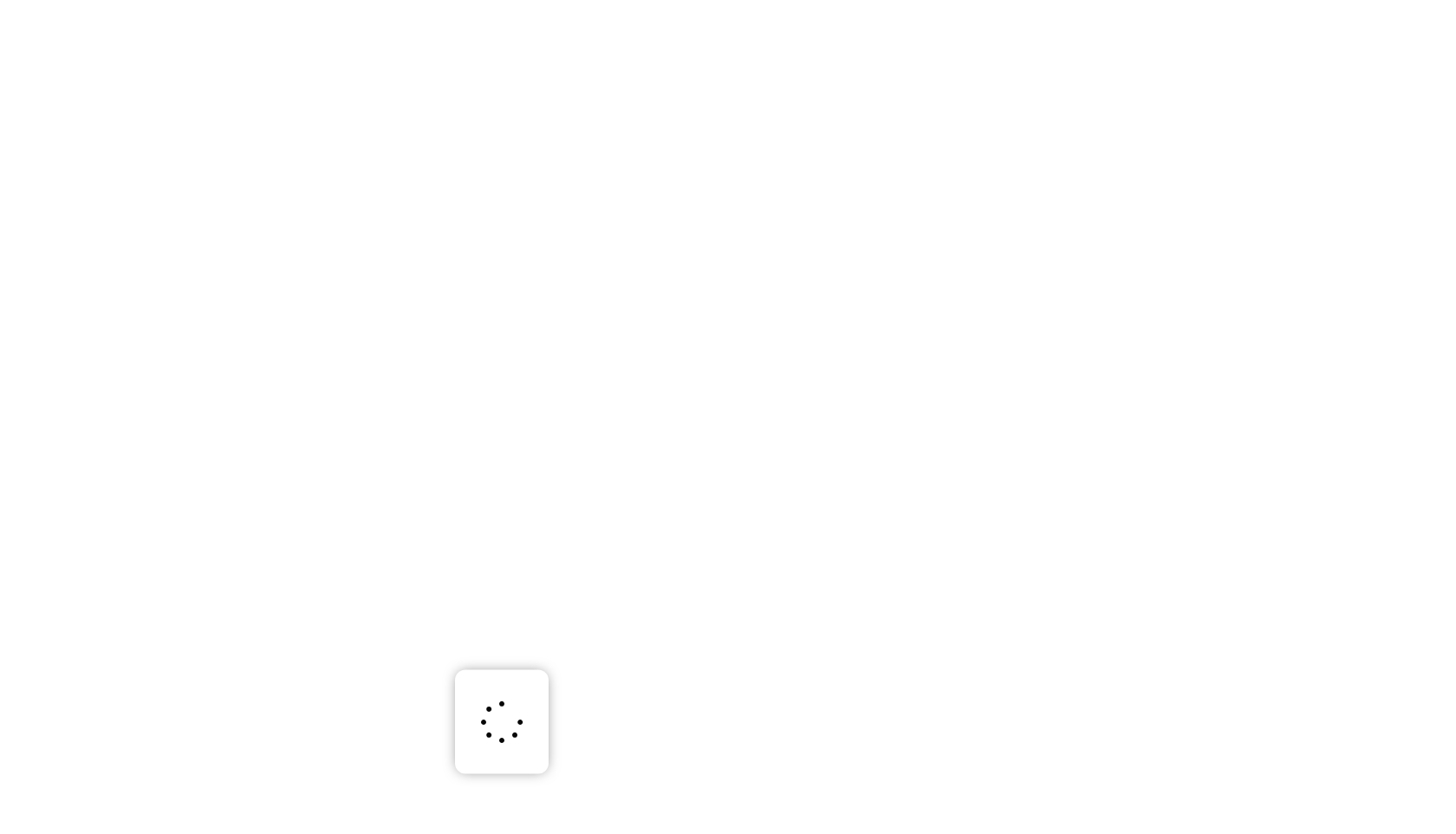 scroll, scrollTop: 0, scrollLeft: 0, axis: both 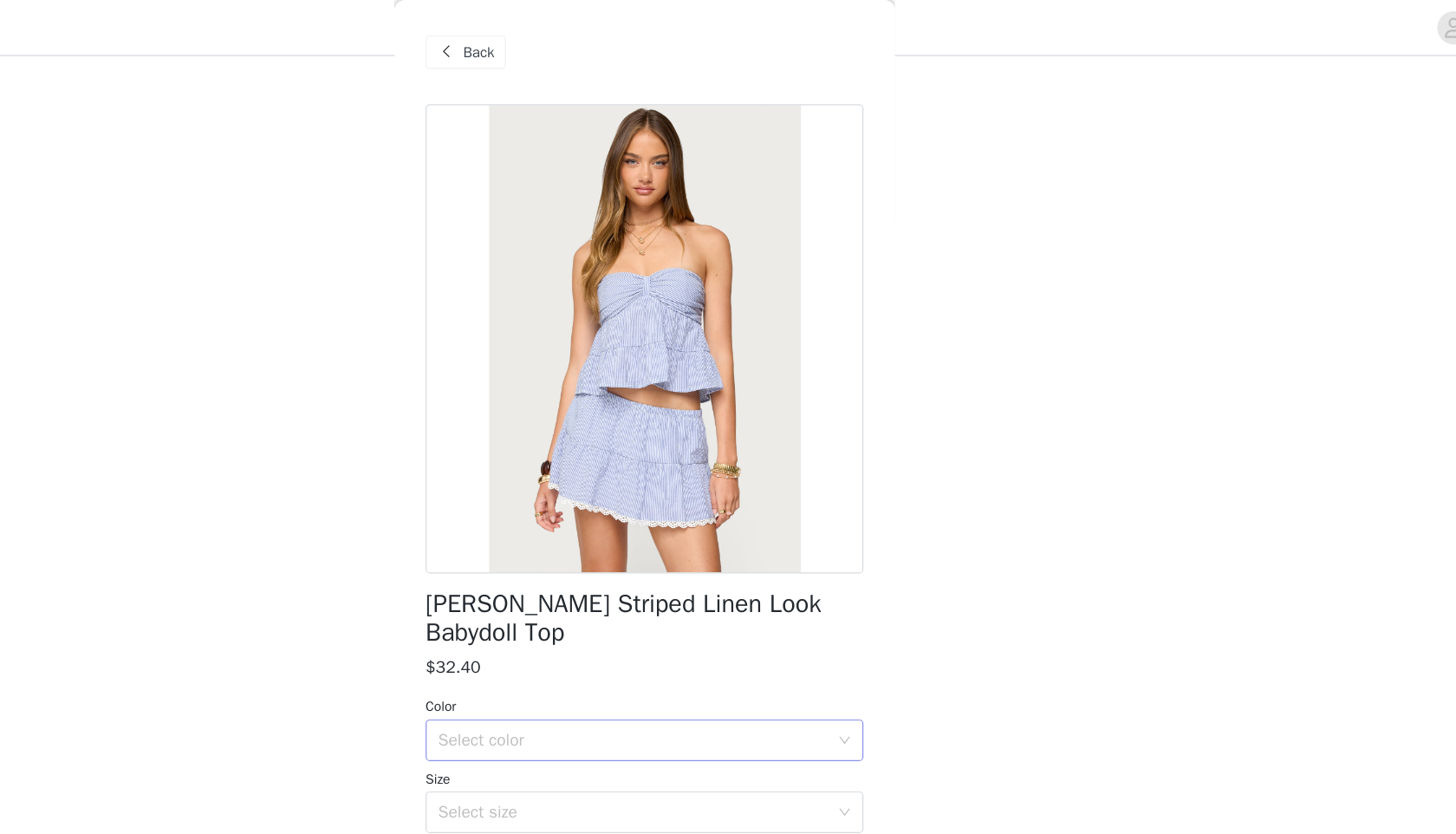 click on "Select color" at bounding box center (722, 616) 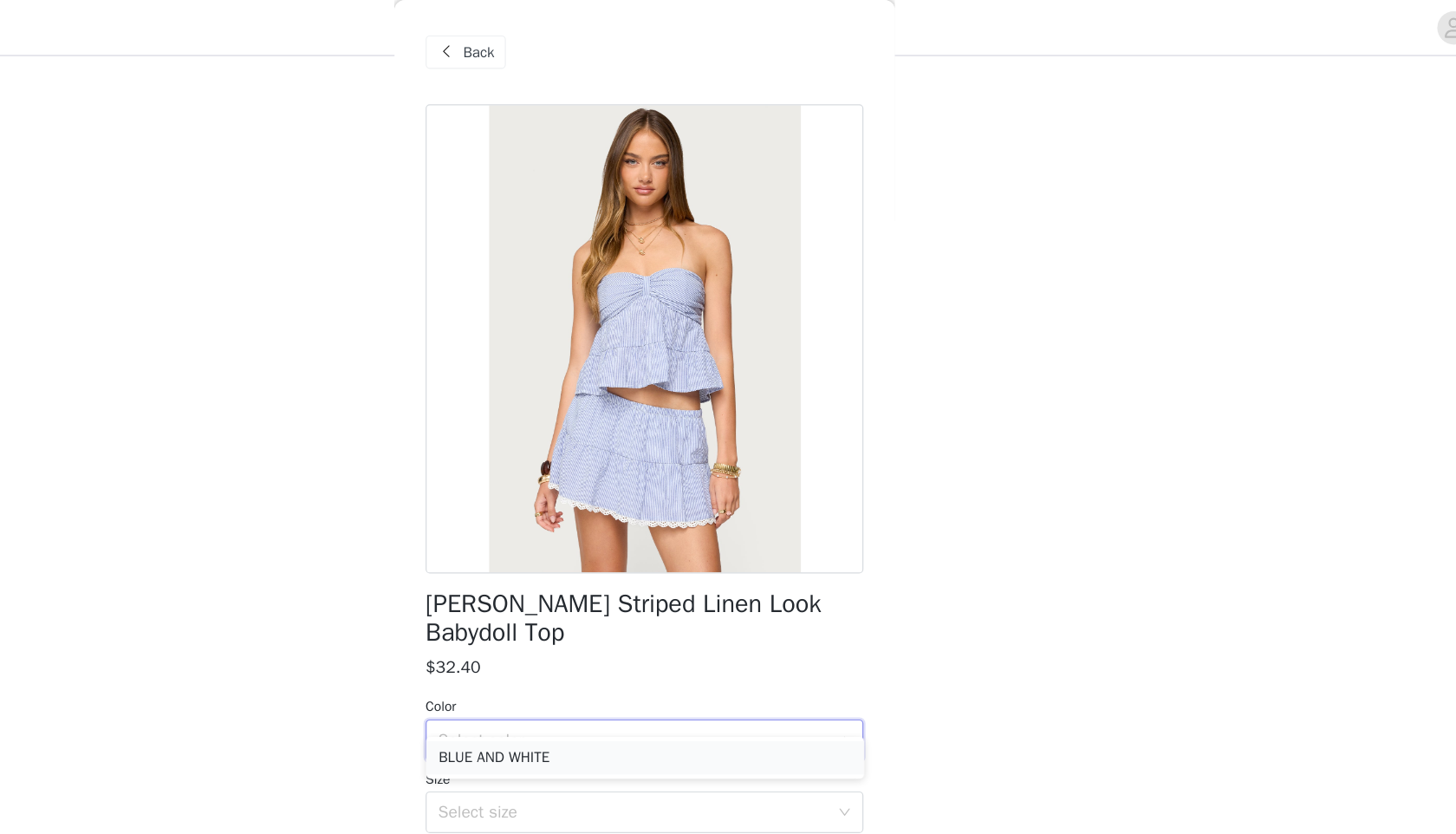 click on "BLUE AND WHITE" at bounding box center [728, 630] 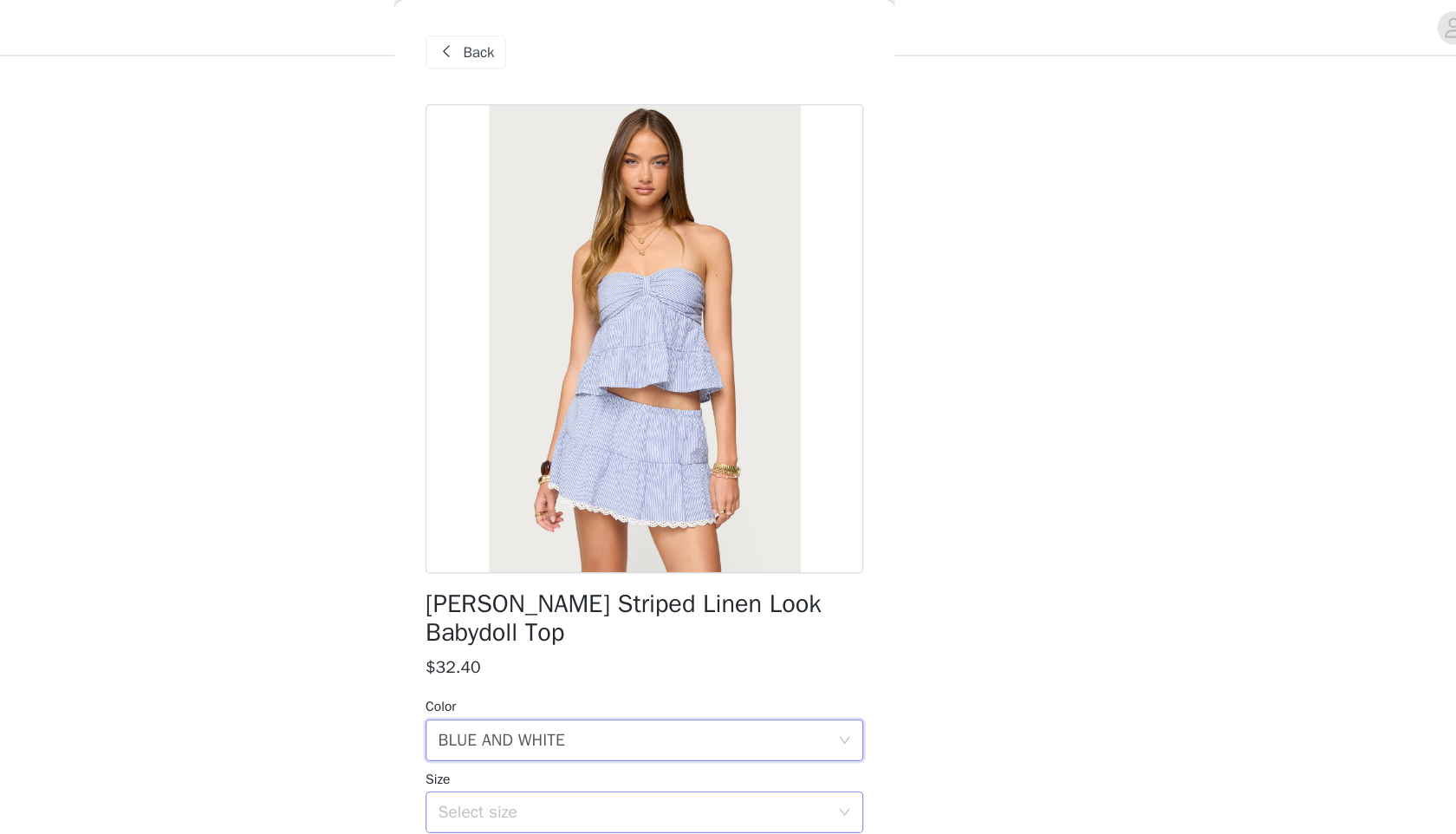 click on "Select size" at bounding box center (718, 675) 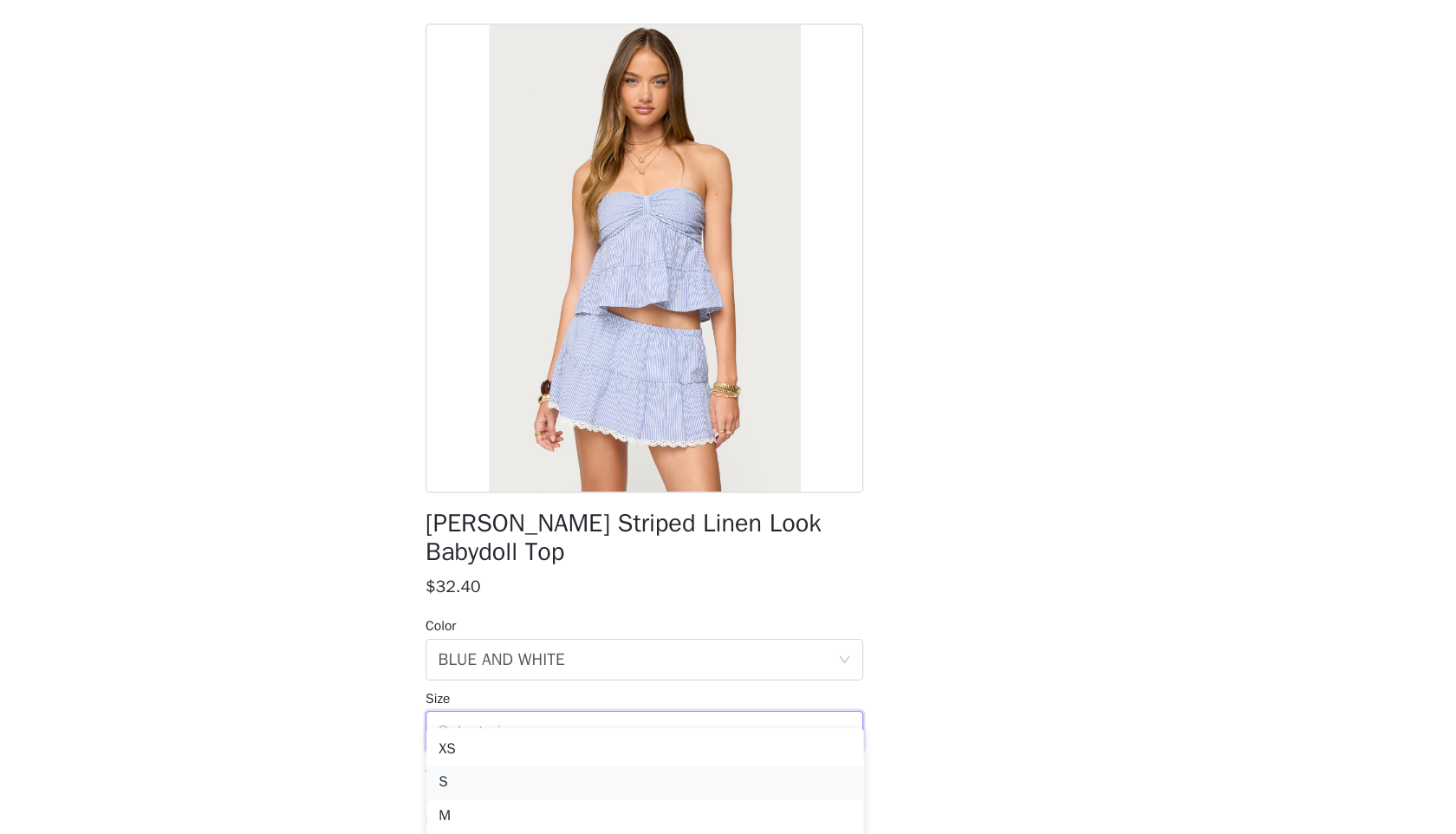 click on "S" at bounding box center (728, 718) 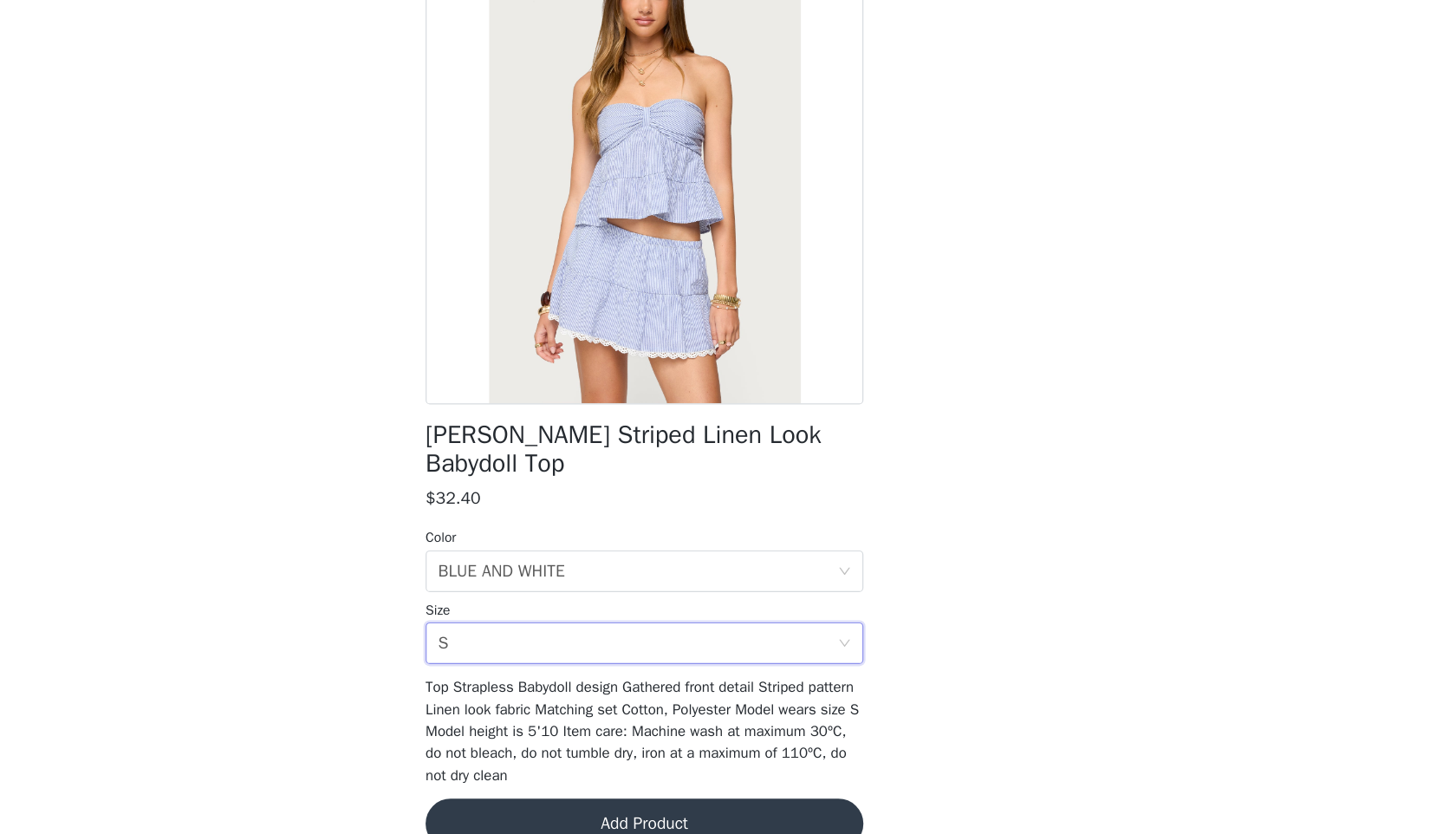 click on "Add Product" at bounding box center (728, 825) 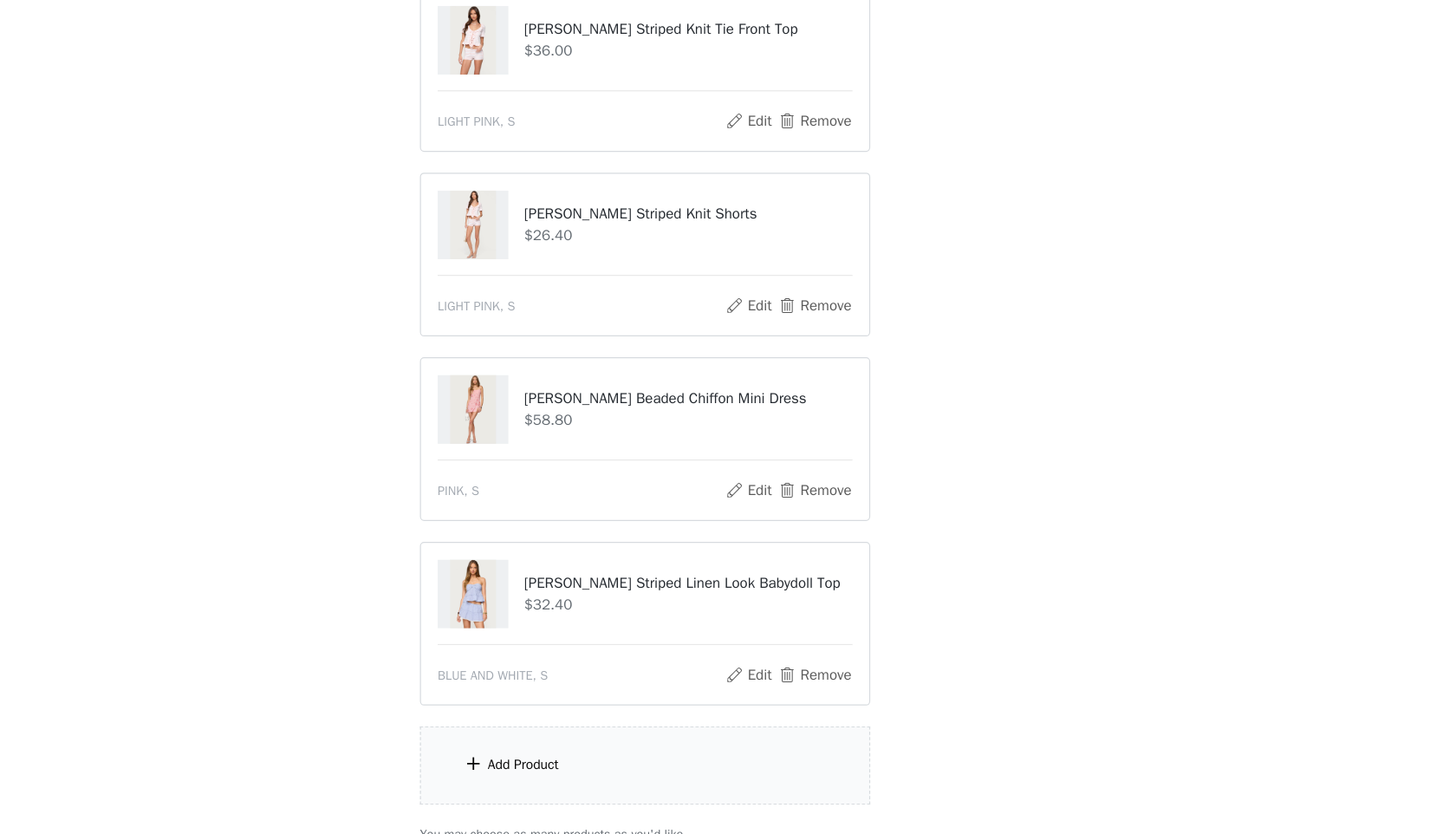 click on "Add Product" at bounding box center [728, 777] 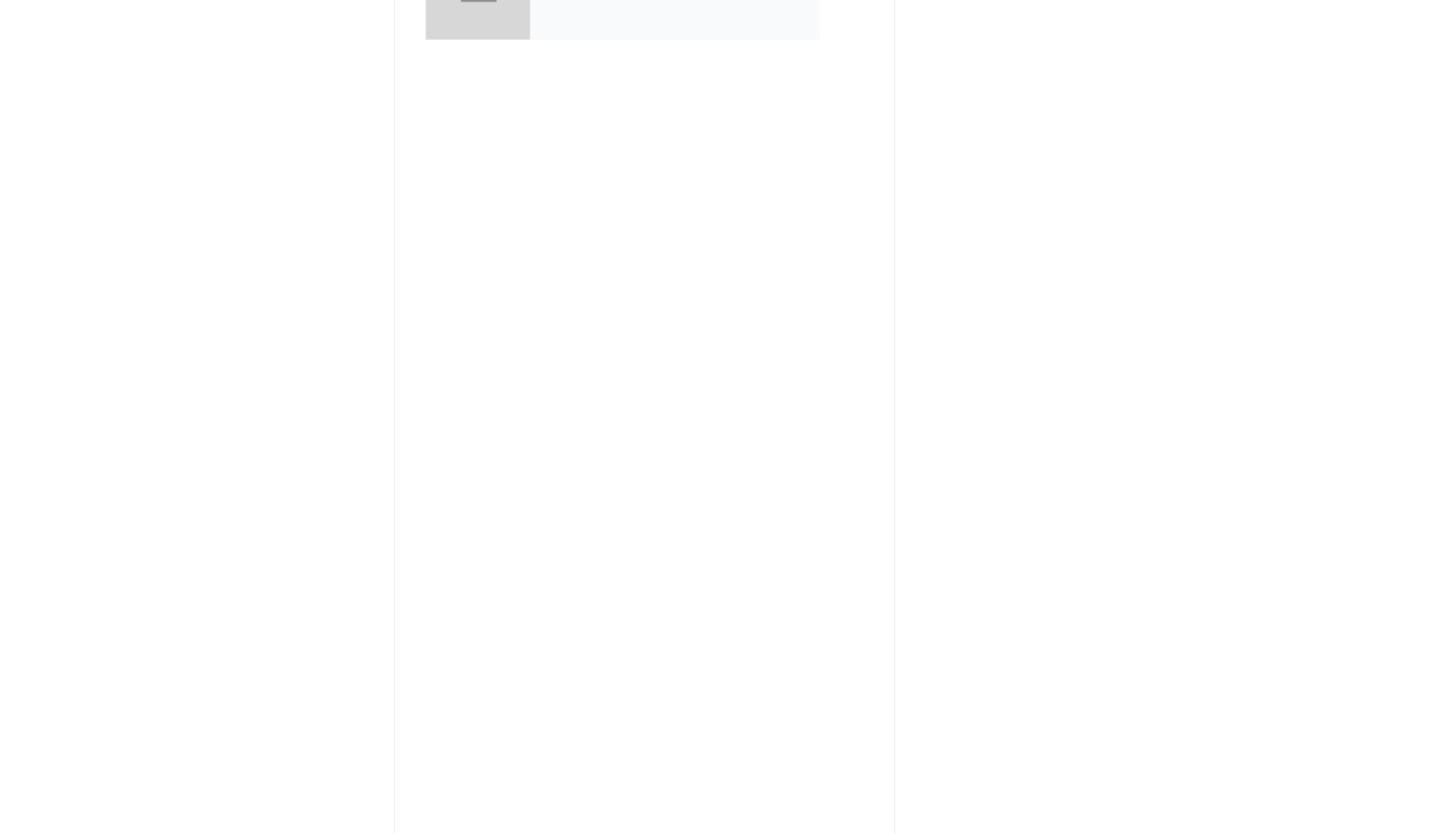 click on "collabs" at bounding box center [753, 130] 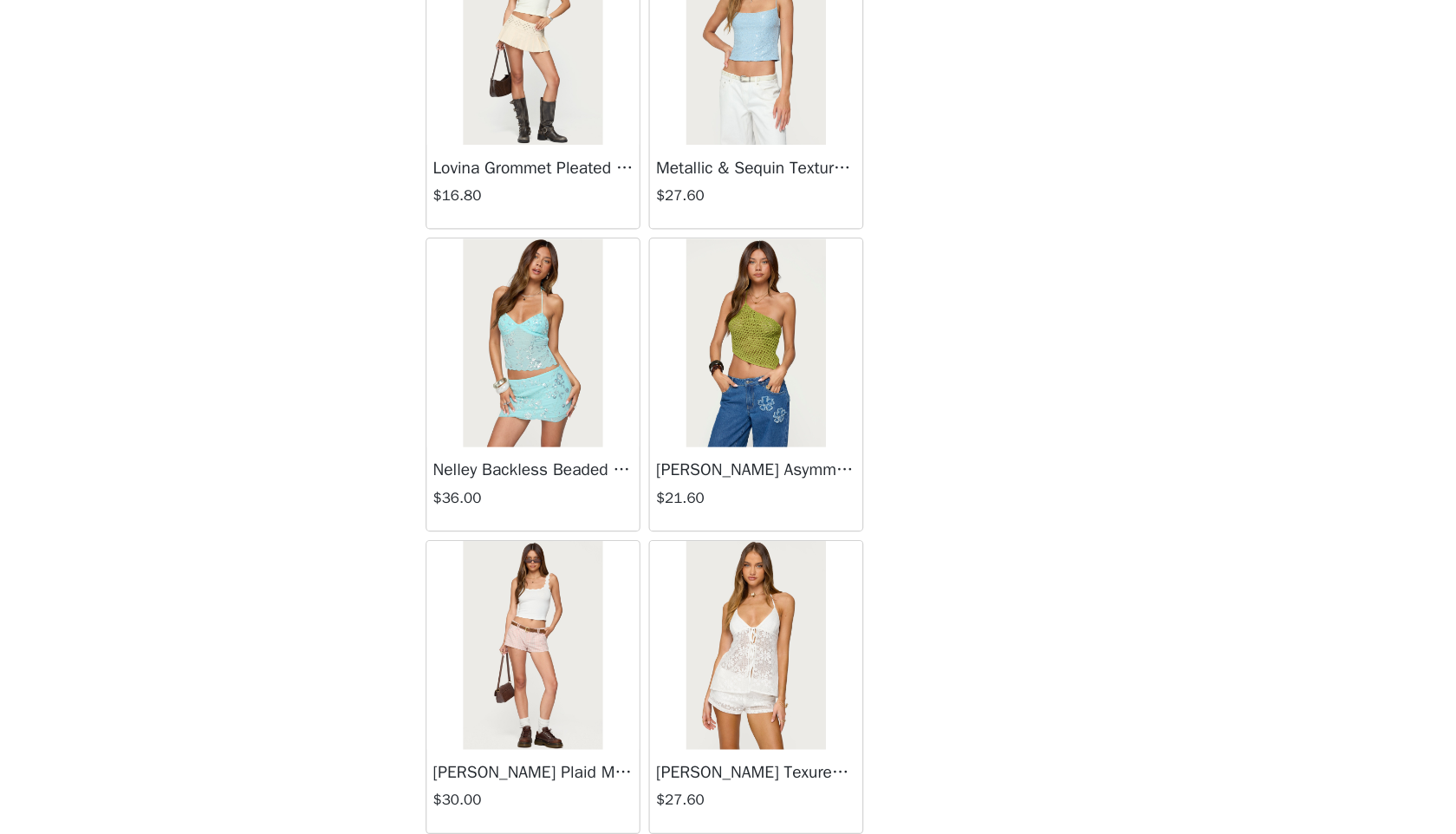 scroll, scrollTop: 1183, scrollLeft: 0, axis: vertical 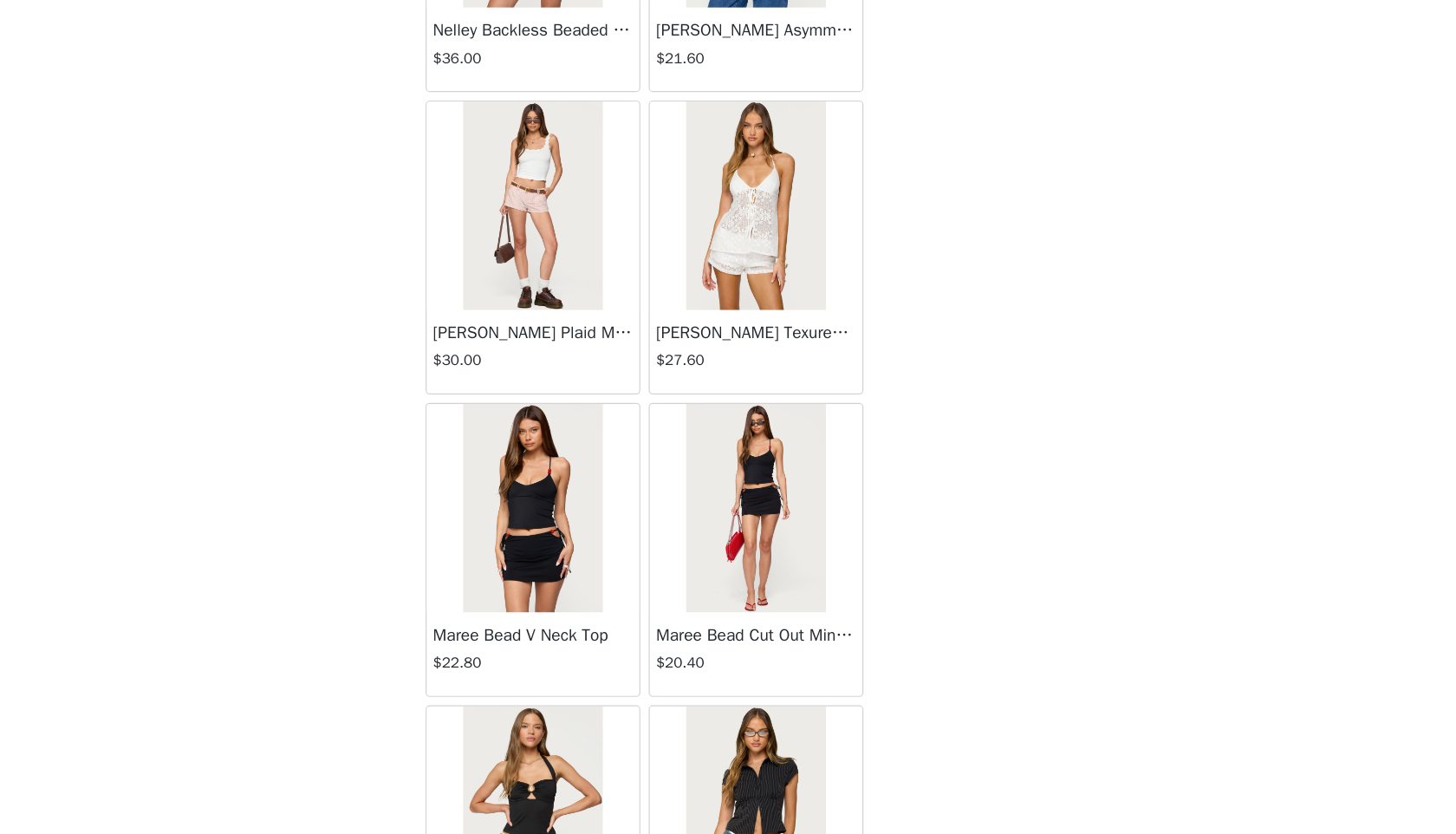 click at bounding box center [820, 311] 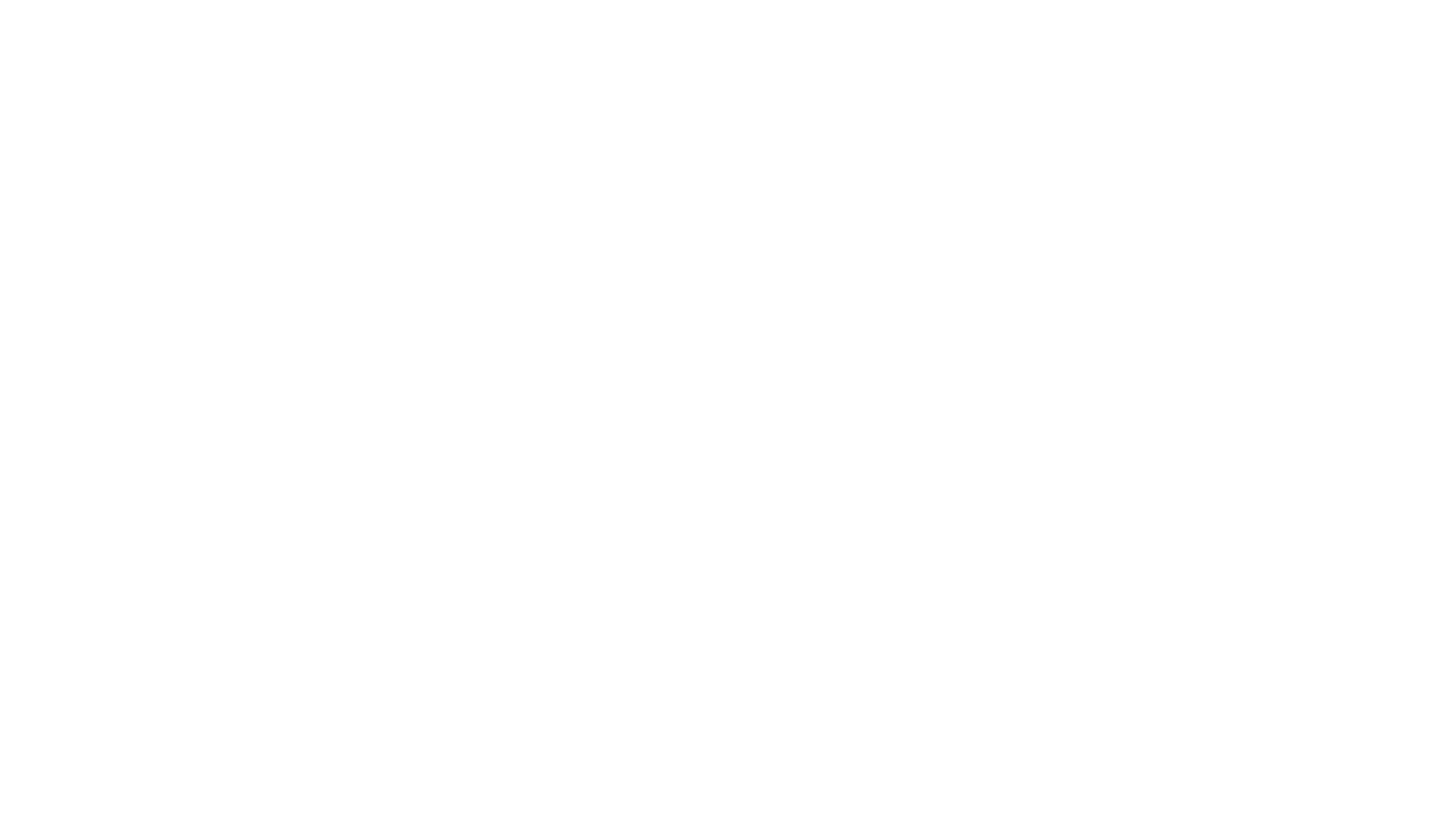 scroll, scrollTop: 0, scrollLeft: 0, axis: both 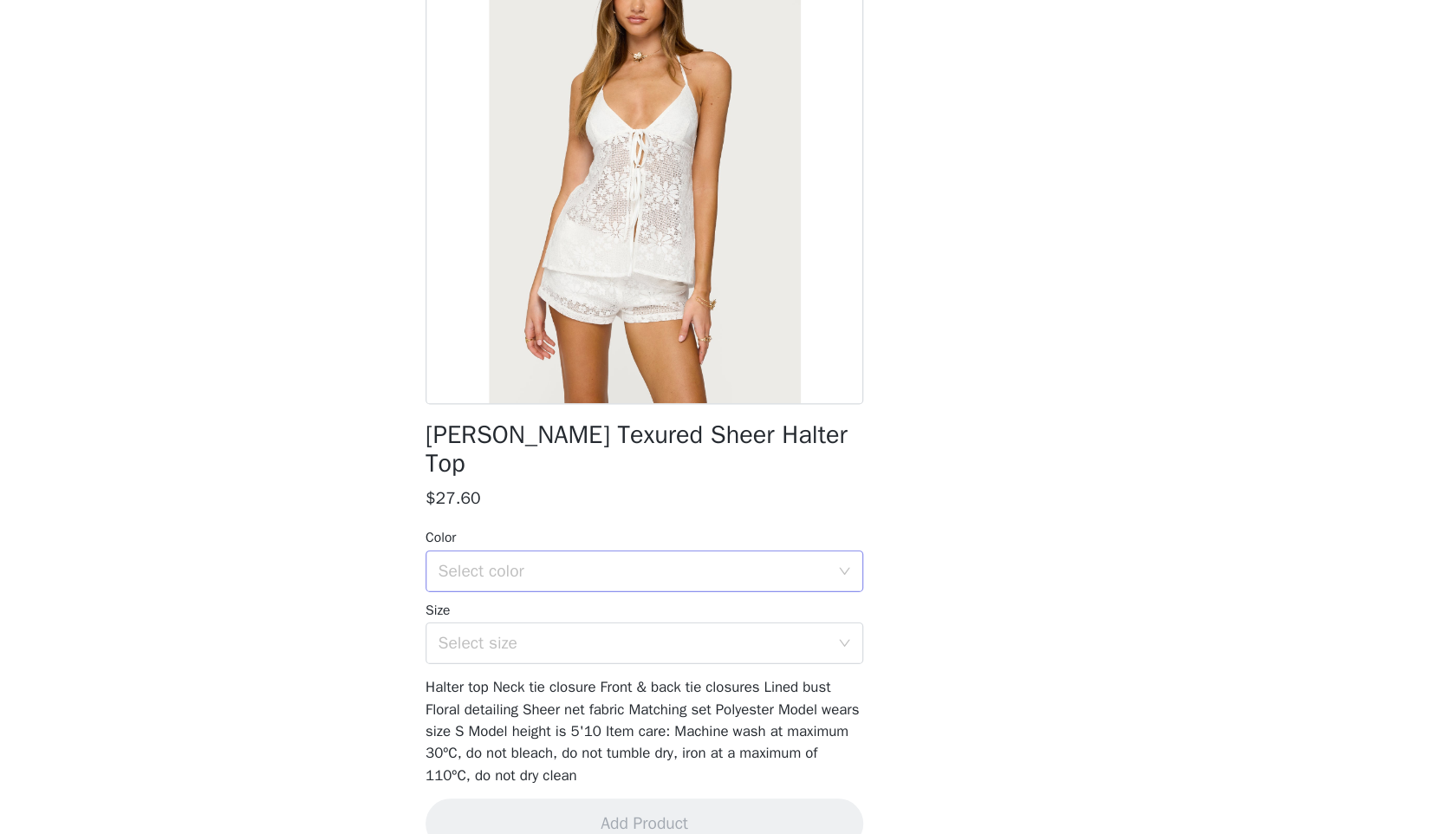 click on "Select color" at bounding box center (722, 616) 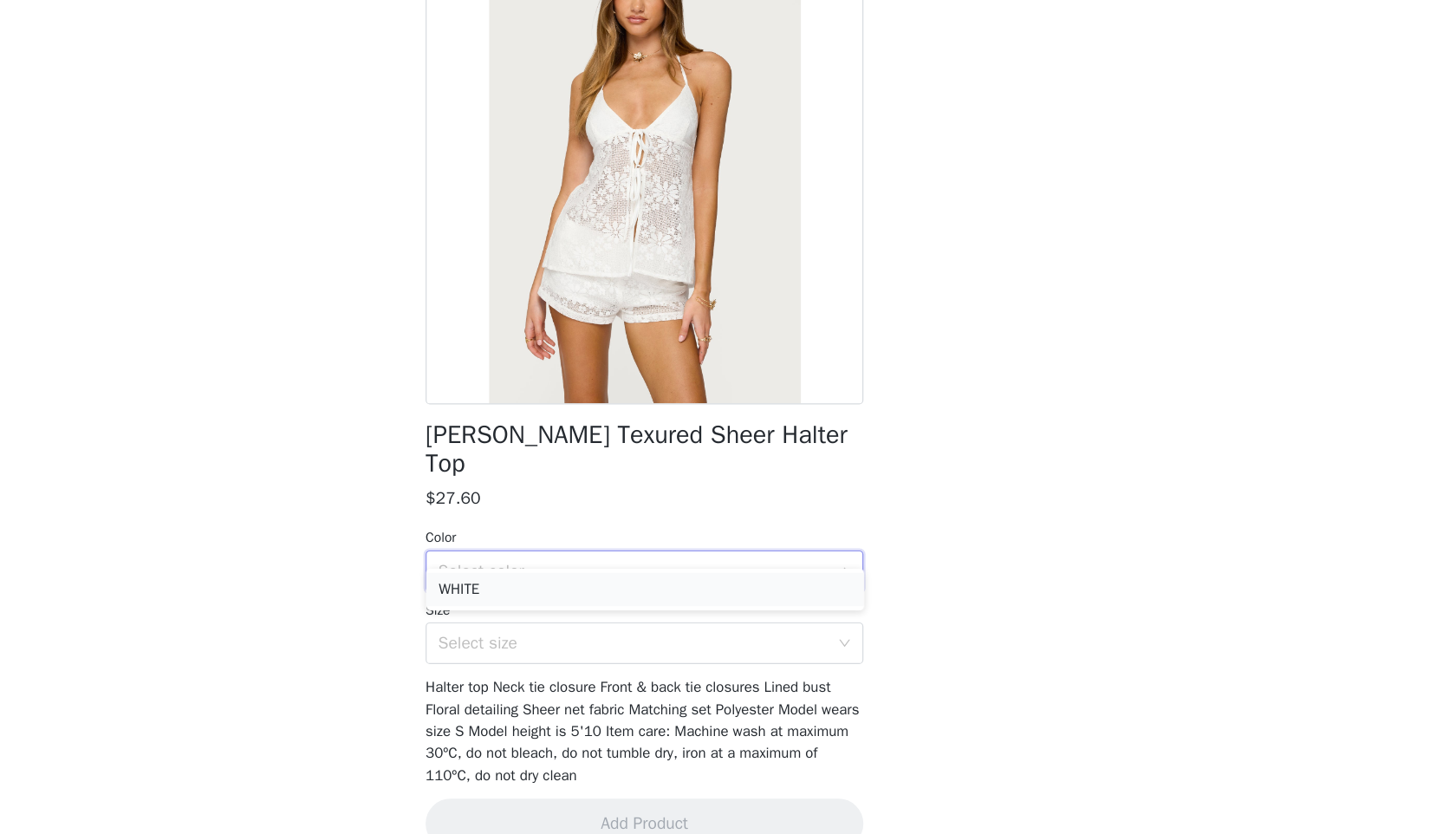 click on "WHITE" at bounding box center [728, 630] 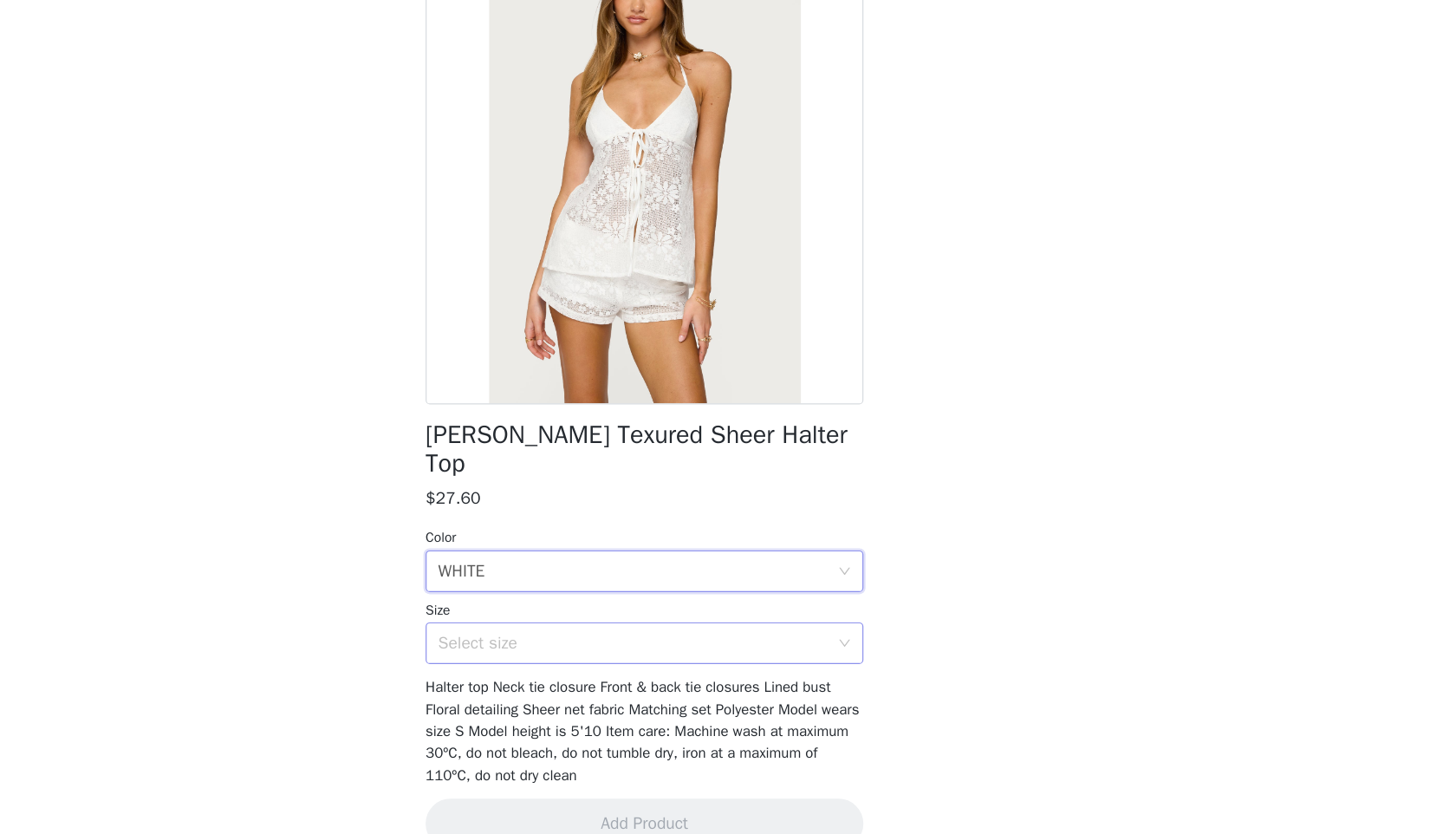 click on "Select size" at bounding box center (718, 675) 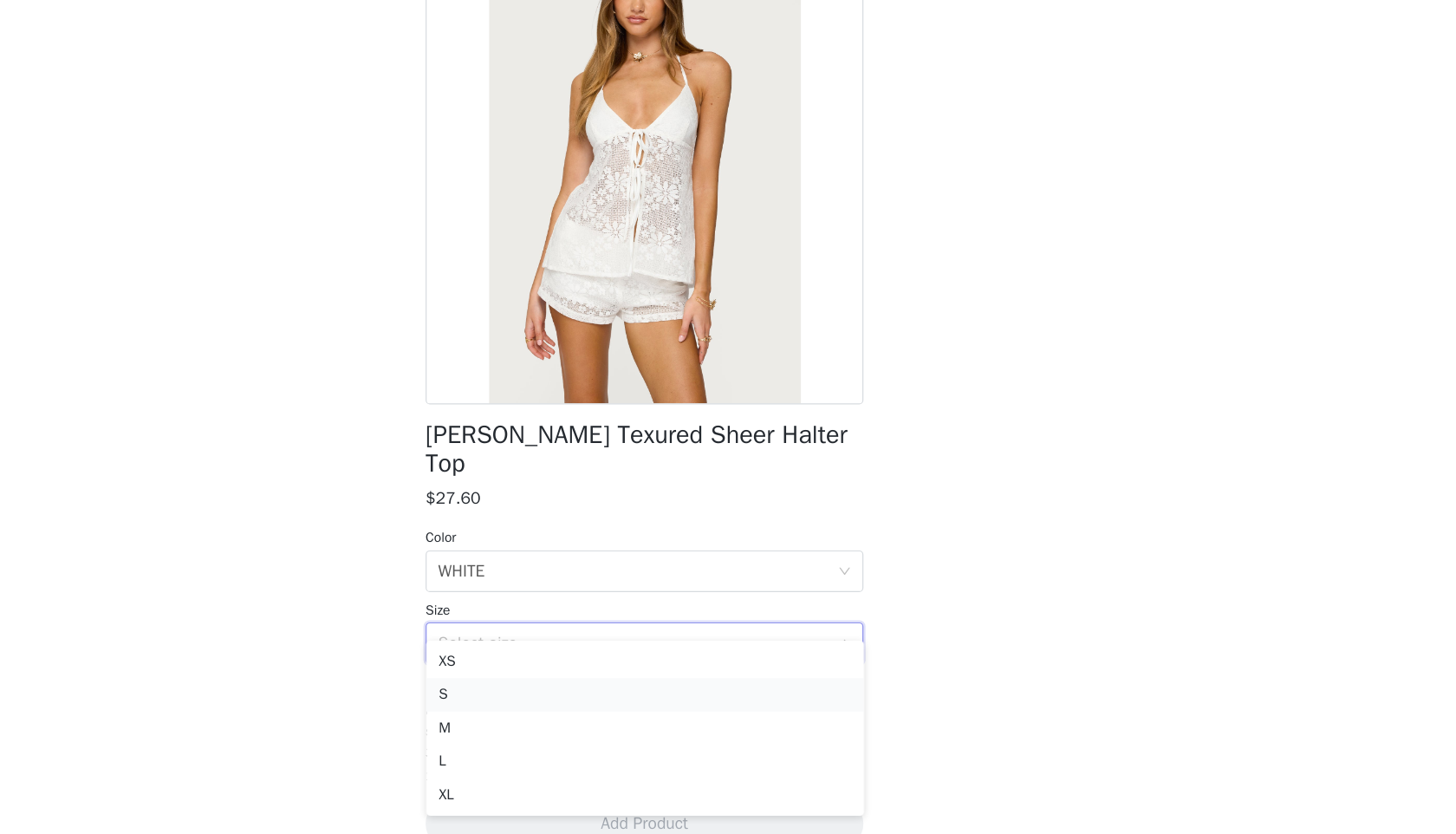 click on "S" at bounding box center [728, 718] 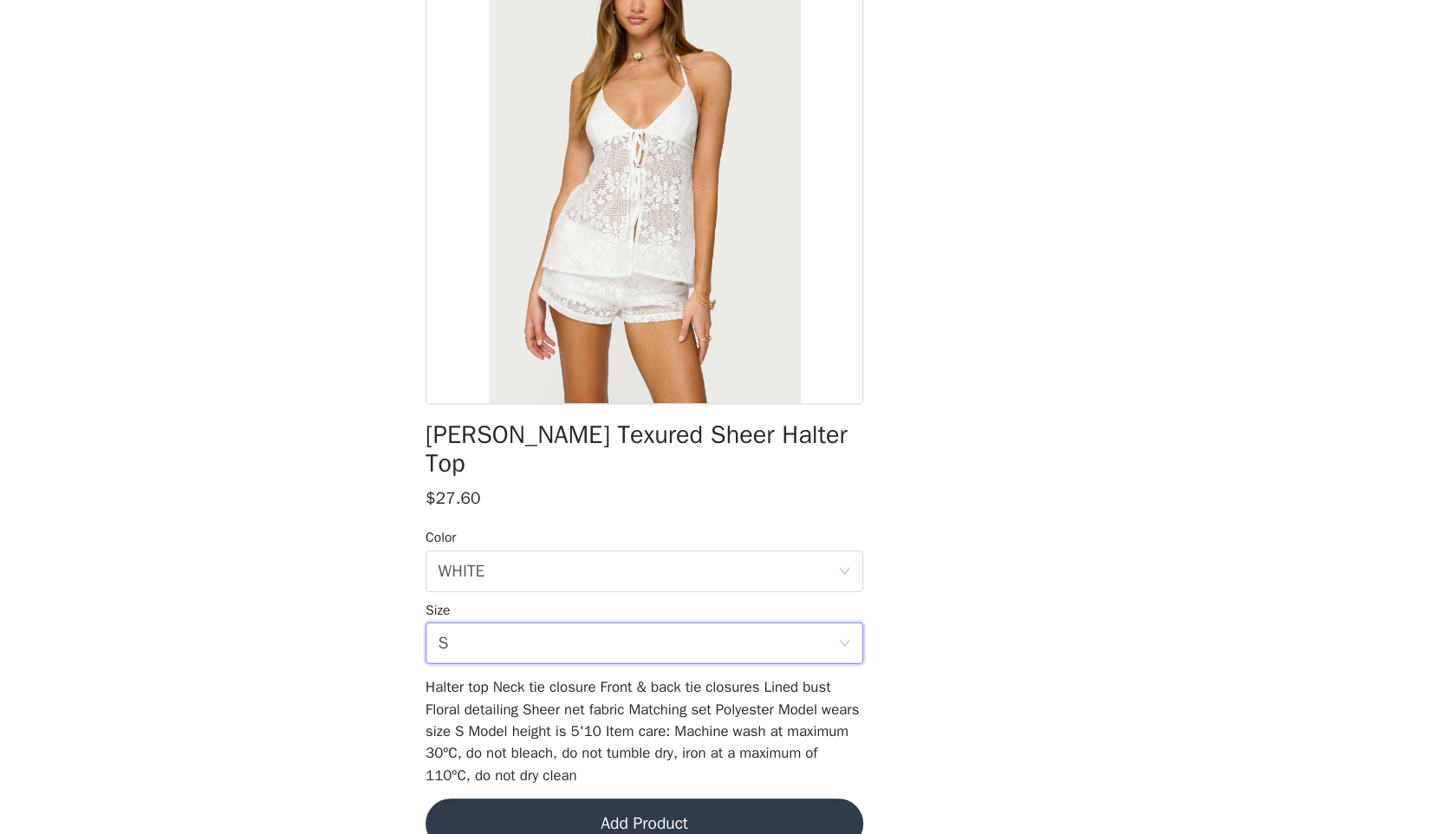 click on "Add Product" at bounding box center (728, 825) 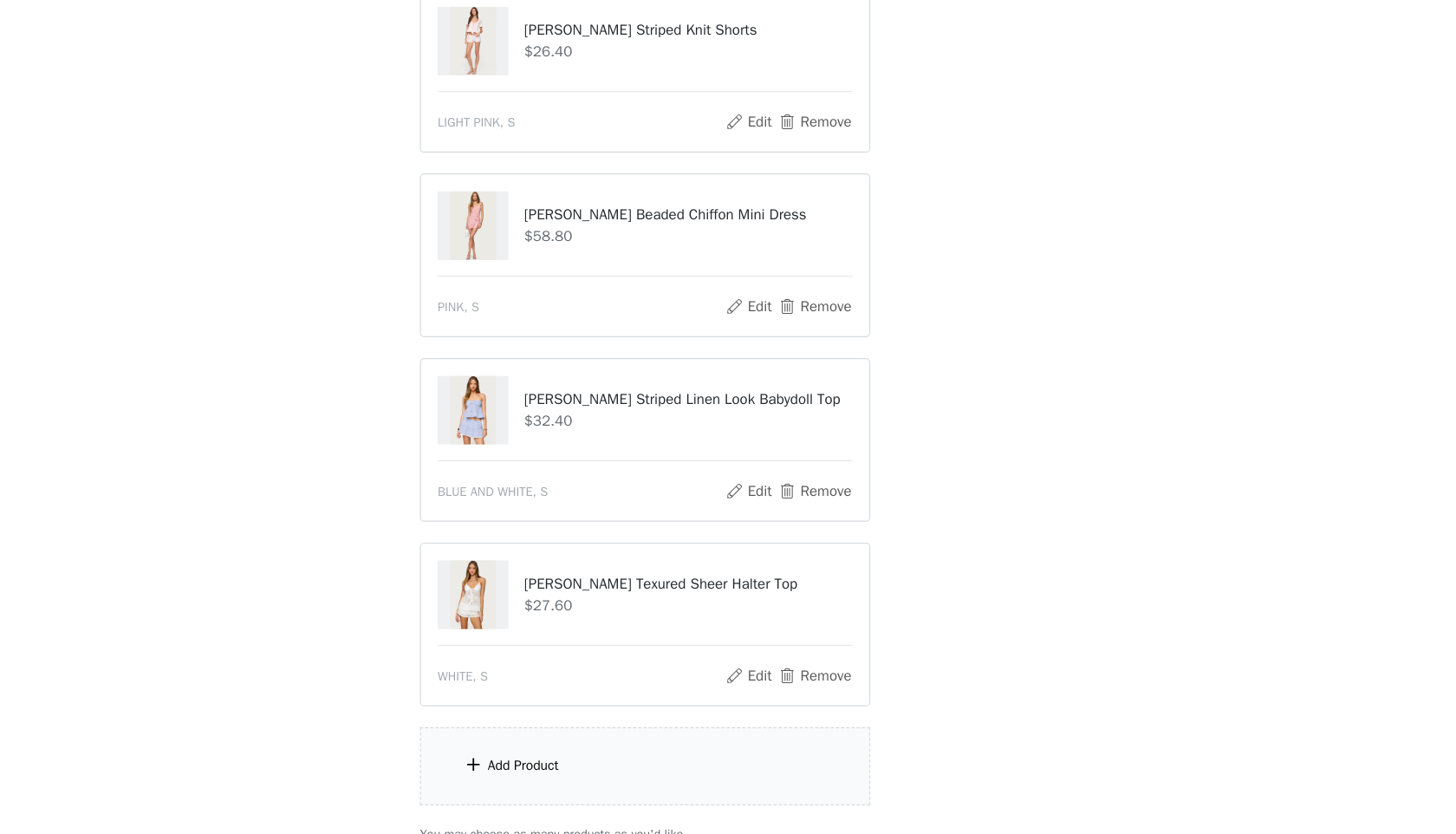 click on "Add Product" at bounding box center [728, 777] 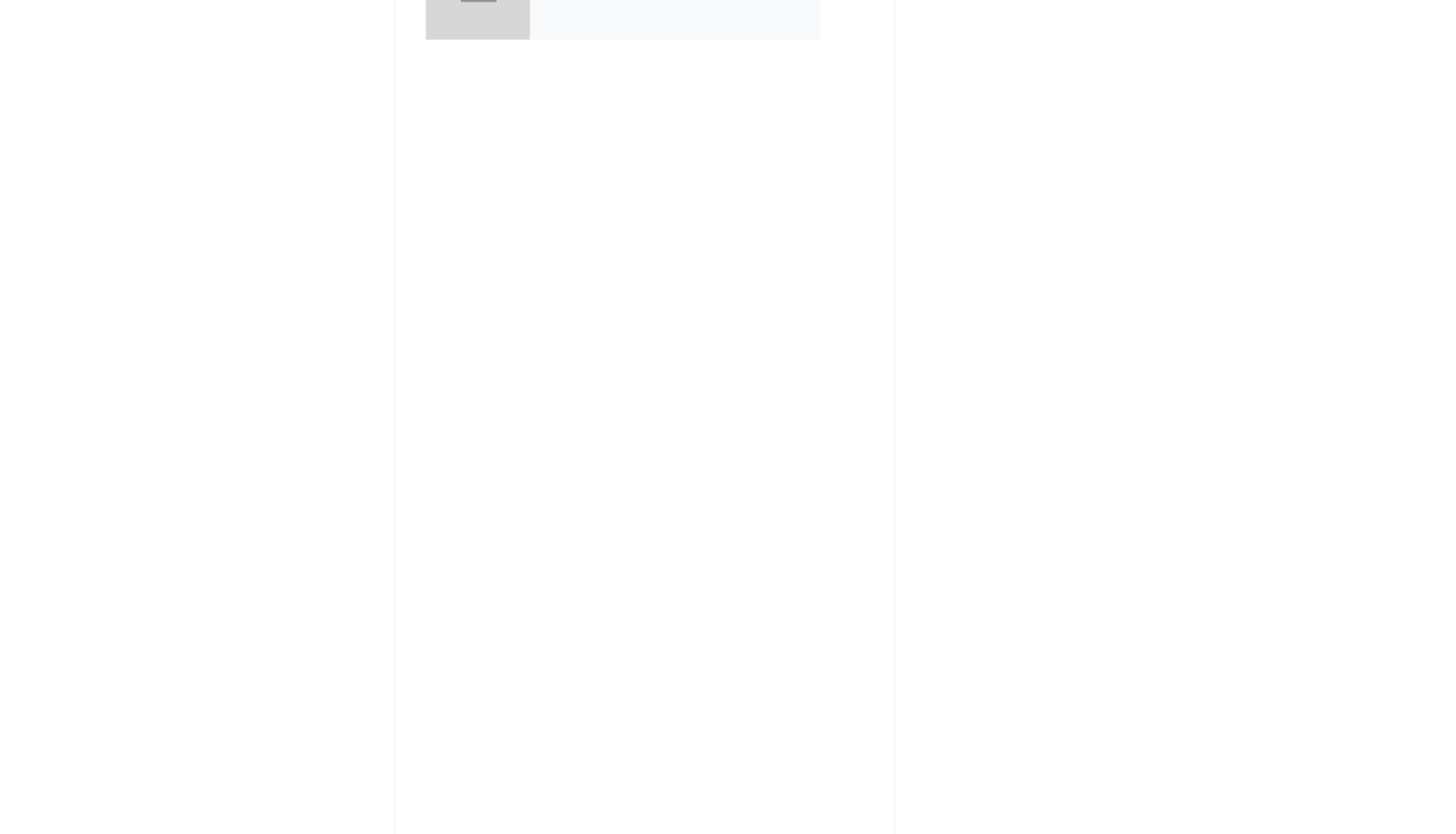 click on "collabs" at bounding box center (728, 143) 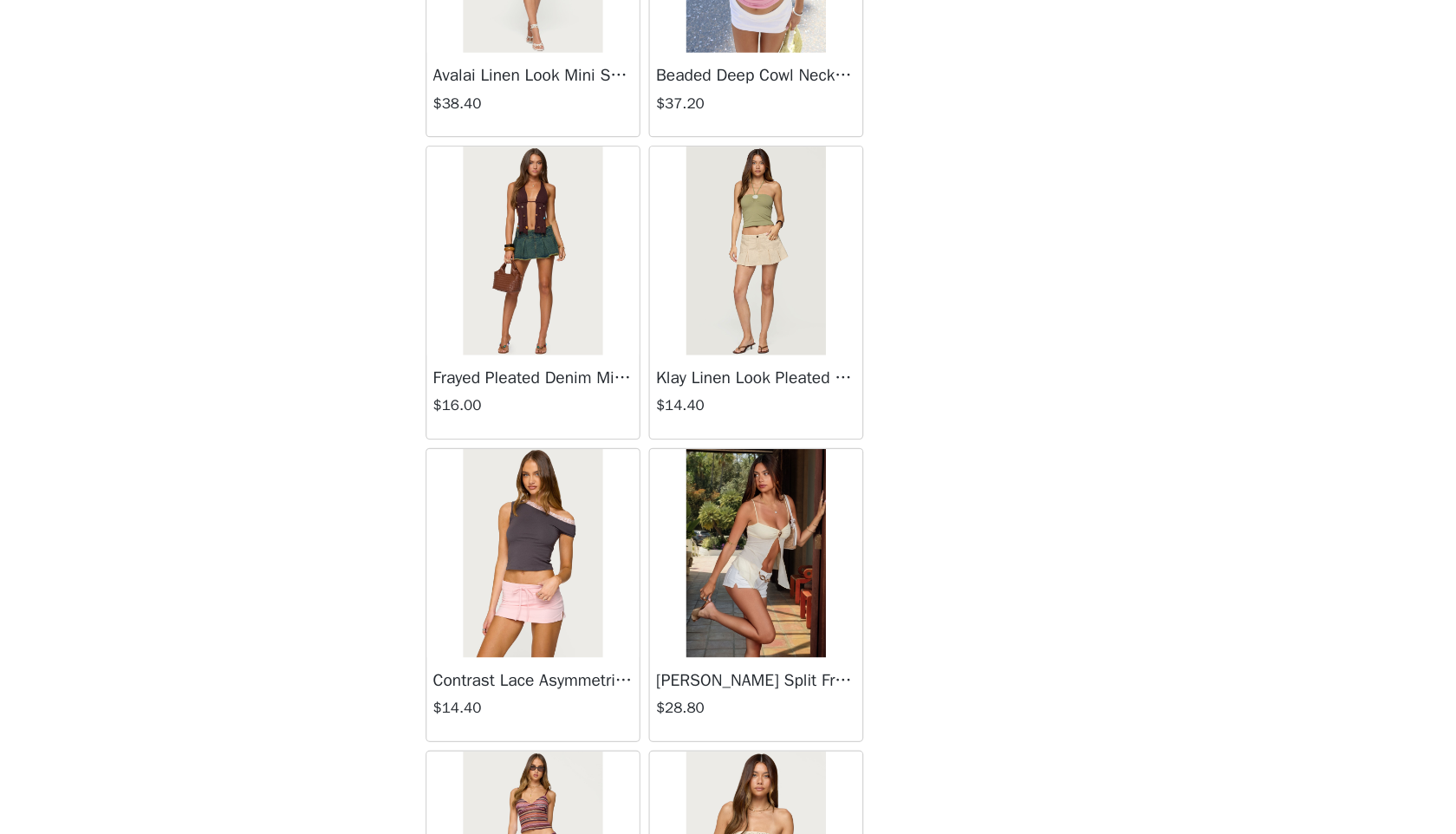 scroll, scrollTop: 1819, scrollLeft: 0, axis: vertical 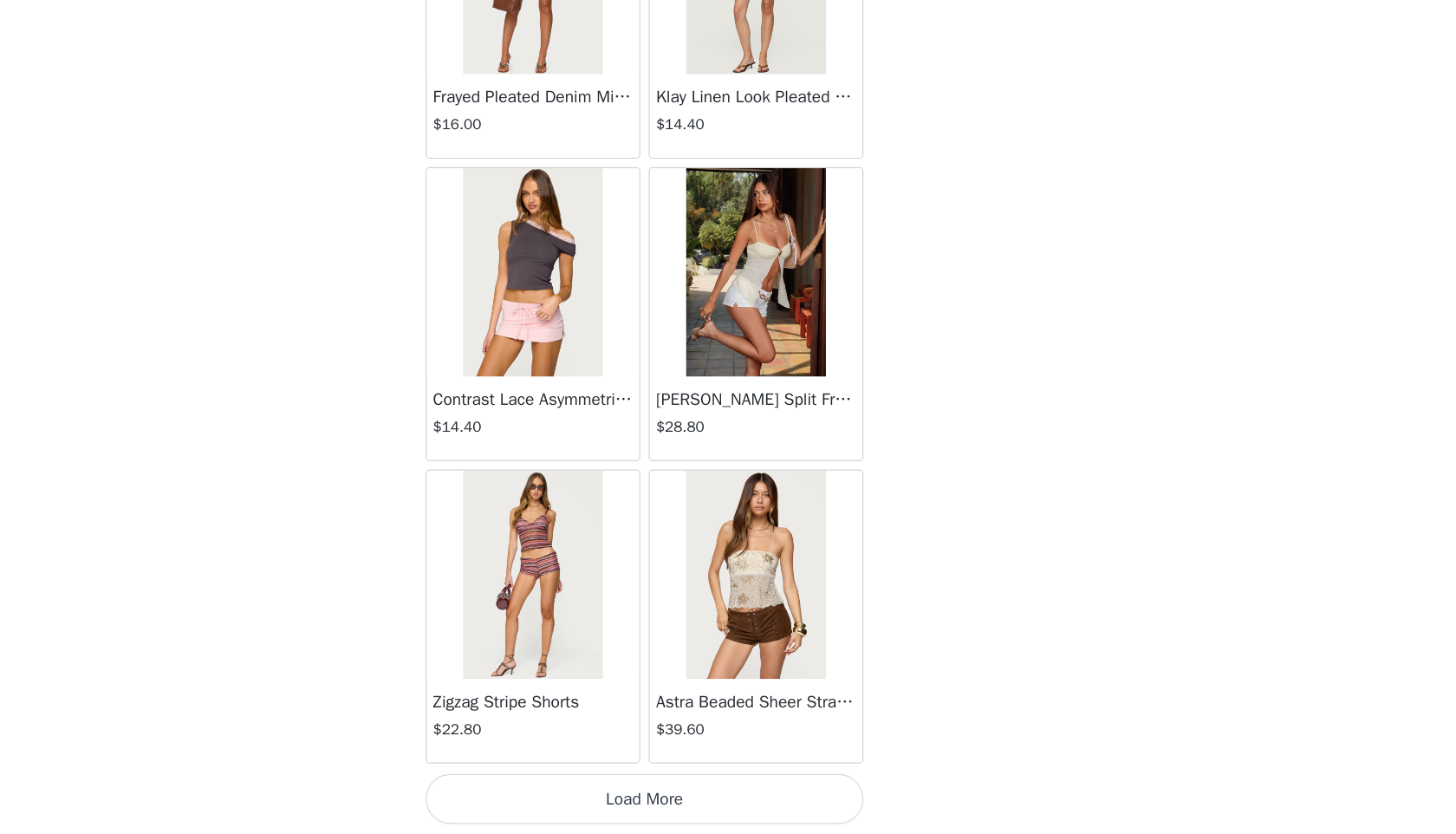 click on "Load More" at bounding box center (728, 805) 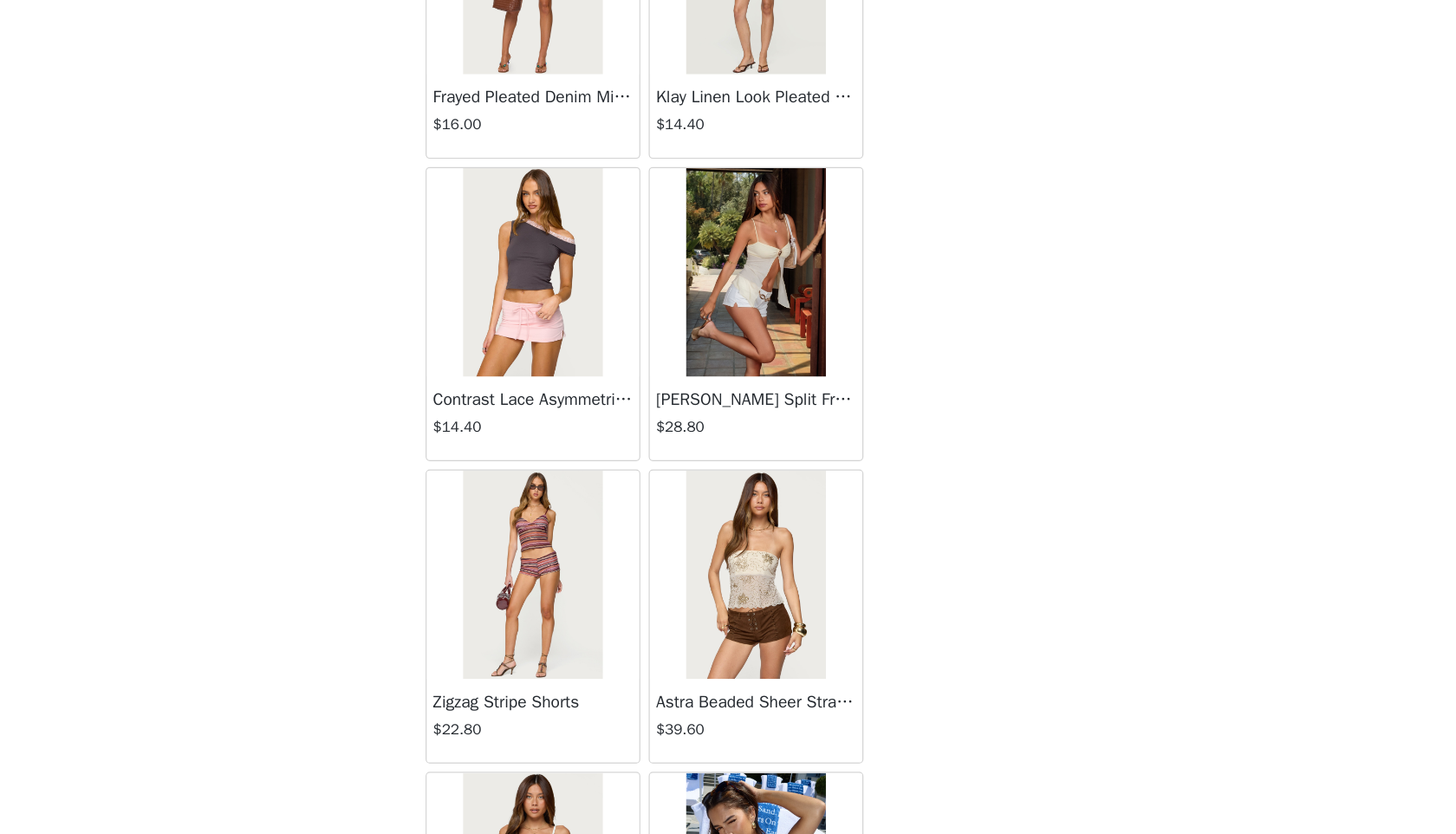scroll, scrollTop: 366, scrollLeft: 0, axis: vertical 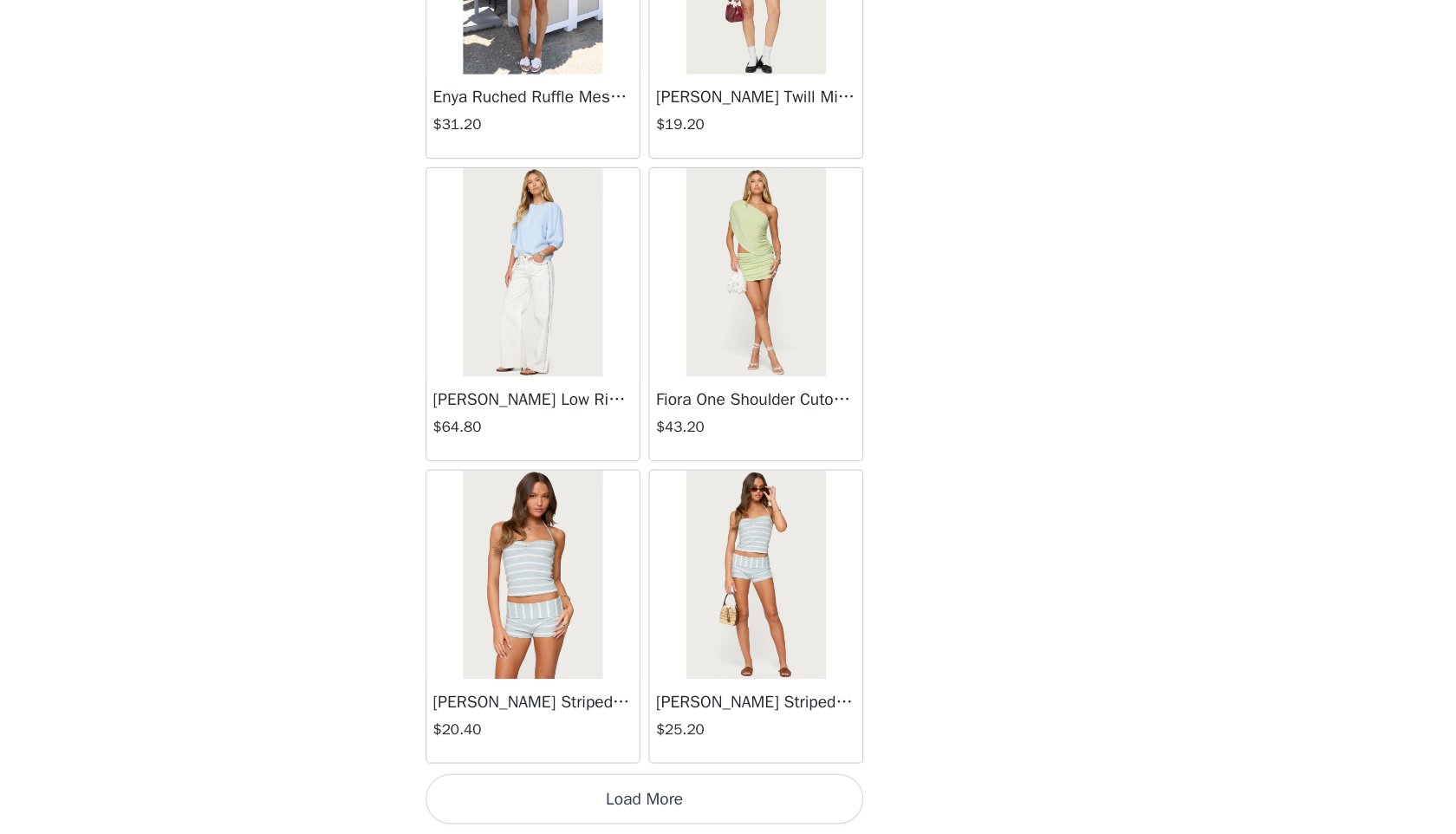 click on "Load More" at bounding box center [728, 805] 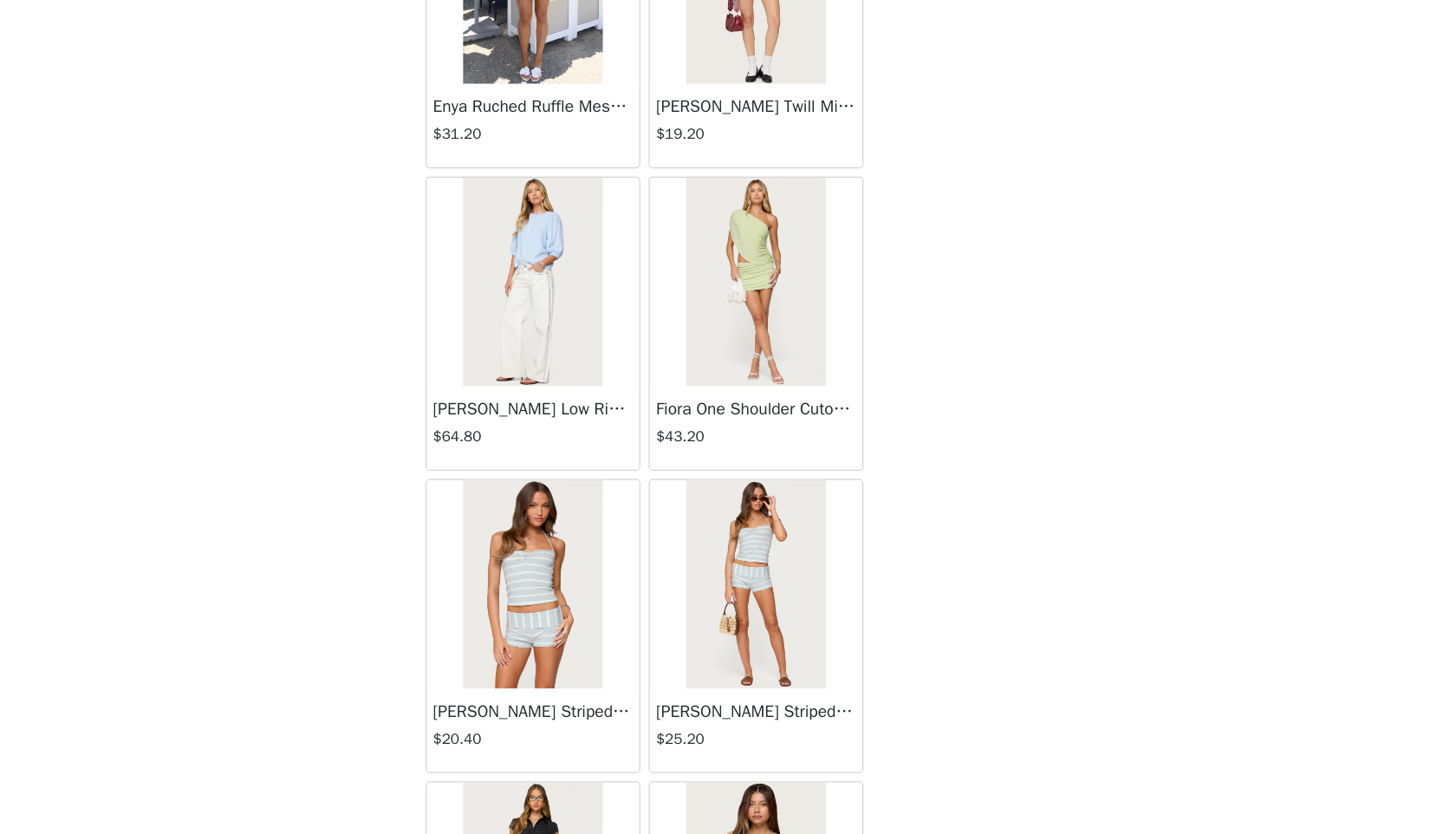 scroll, scrollTop: 4333, scrollLeft: 0, axis: vertical 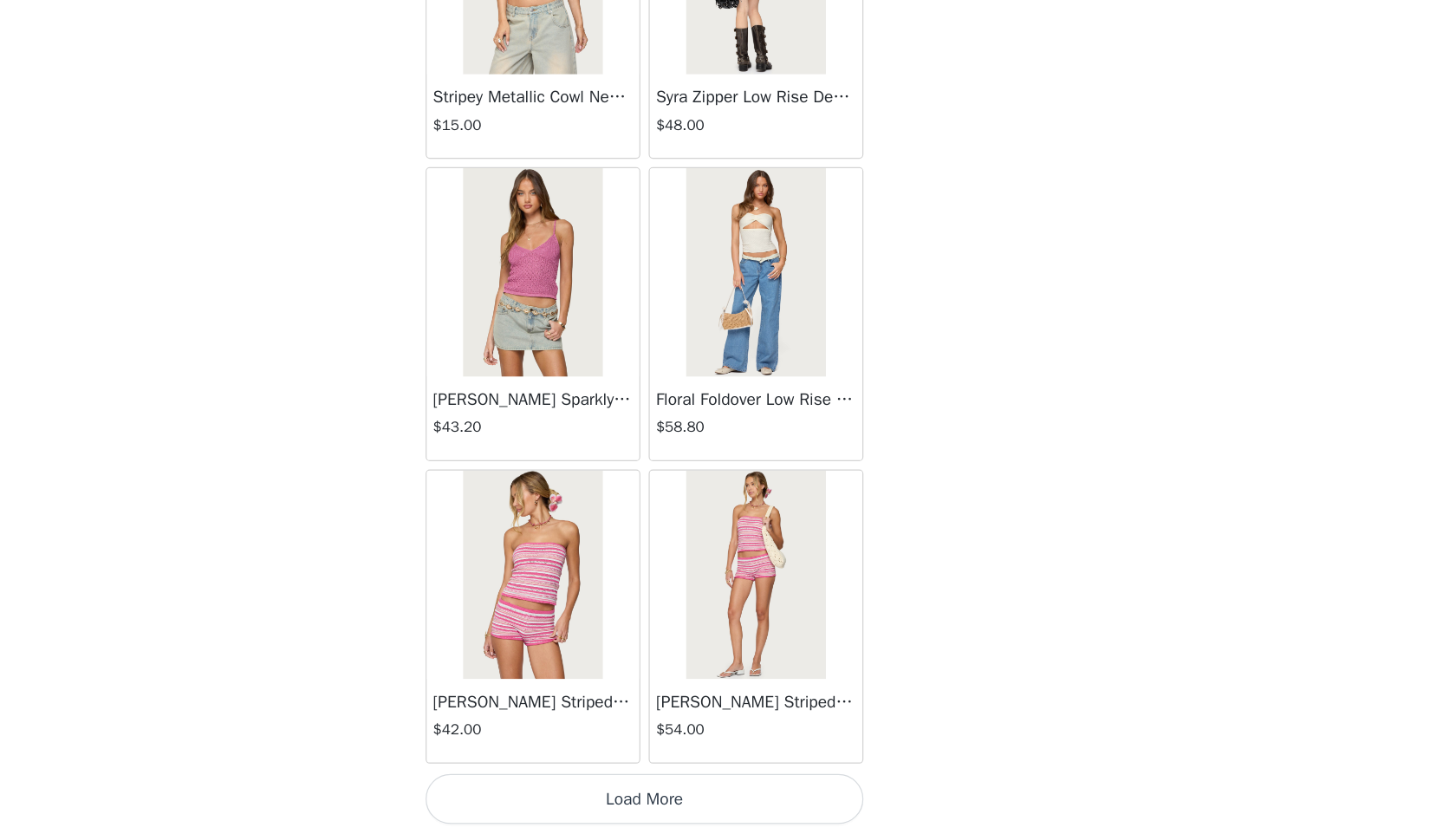click on "Load More" at bounding box center (728, 805) 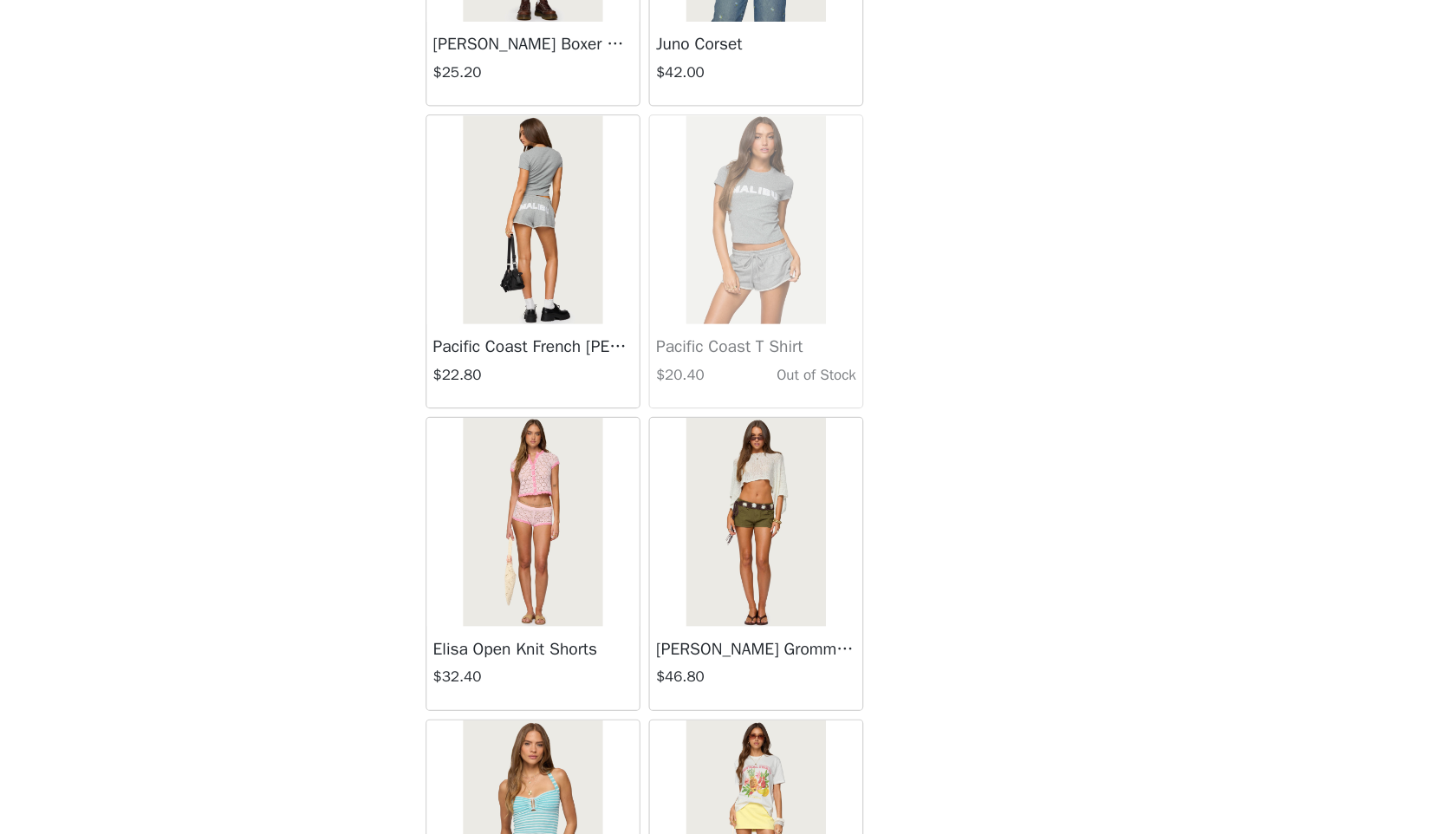 scroll, scrollTop: 9361, scrollLeft: 0, axis: vertical 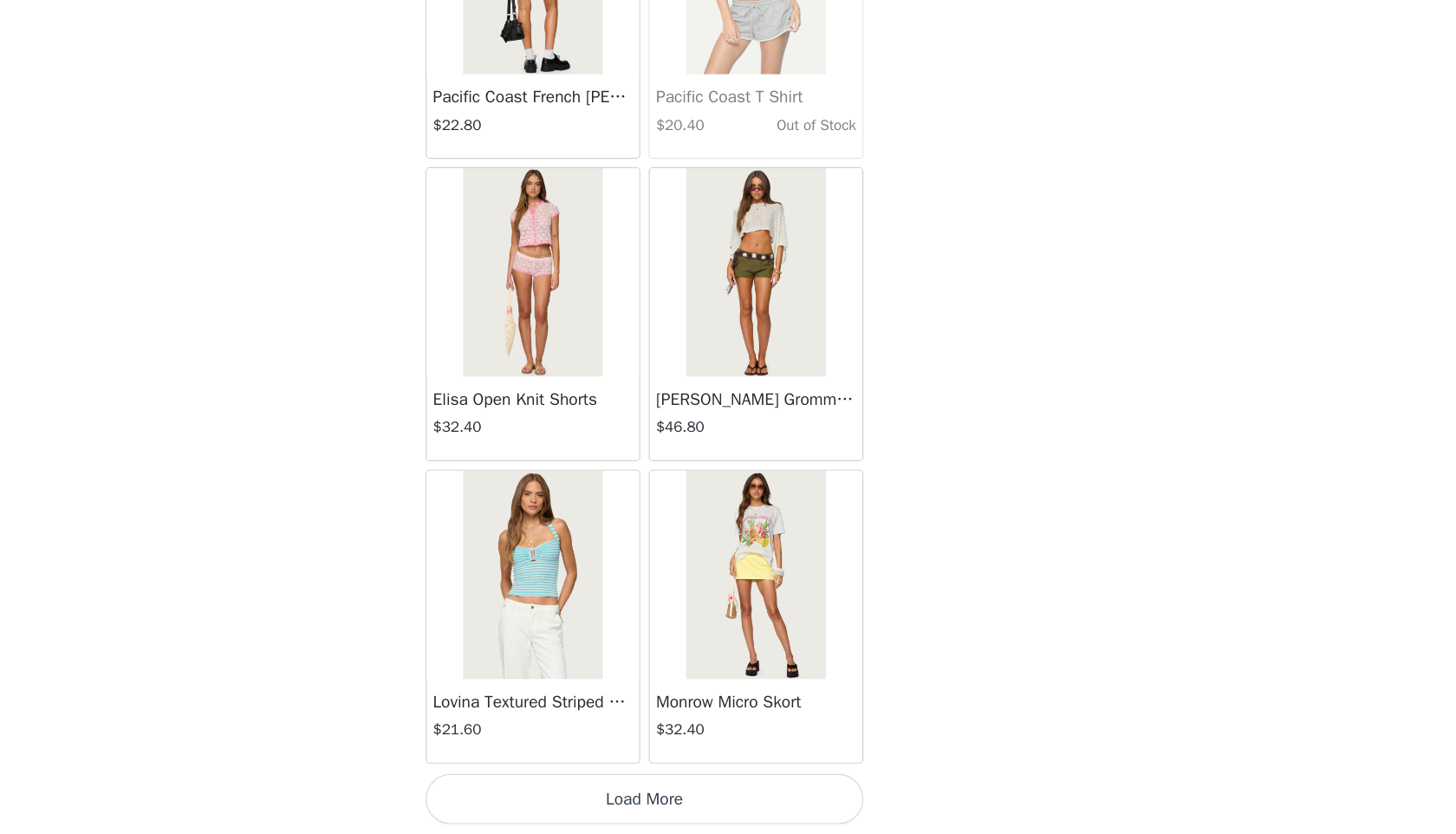 click on "Load More" at bounding box center (728, 805) 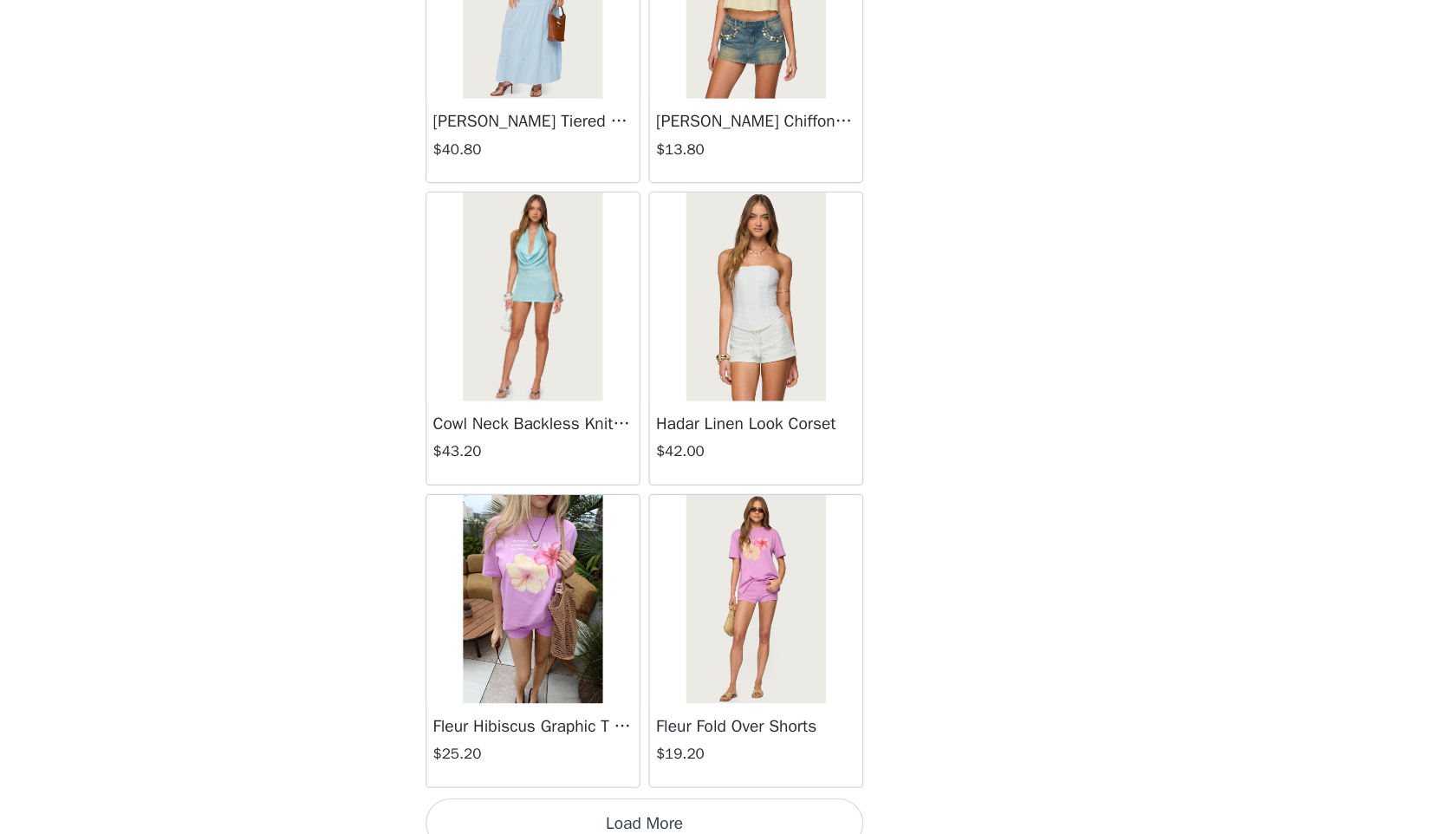 scroll, scrollTop: 11875, scrollLeft: 0, axis: vertical 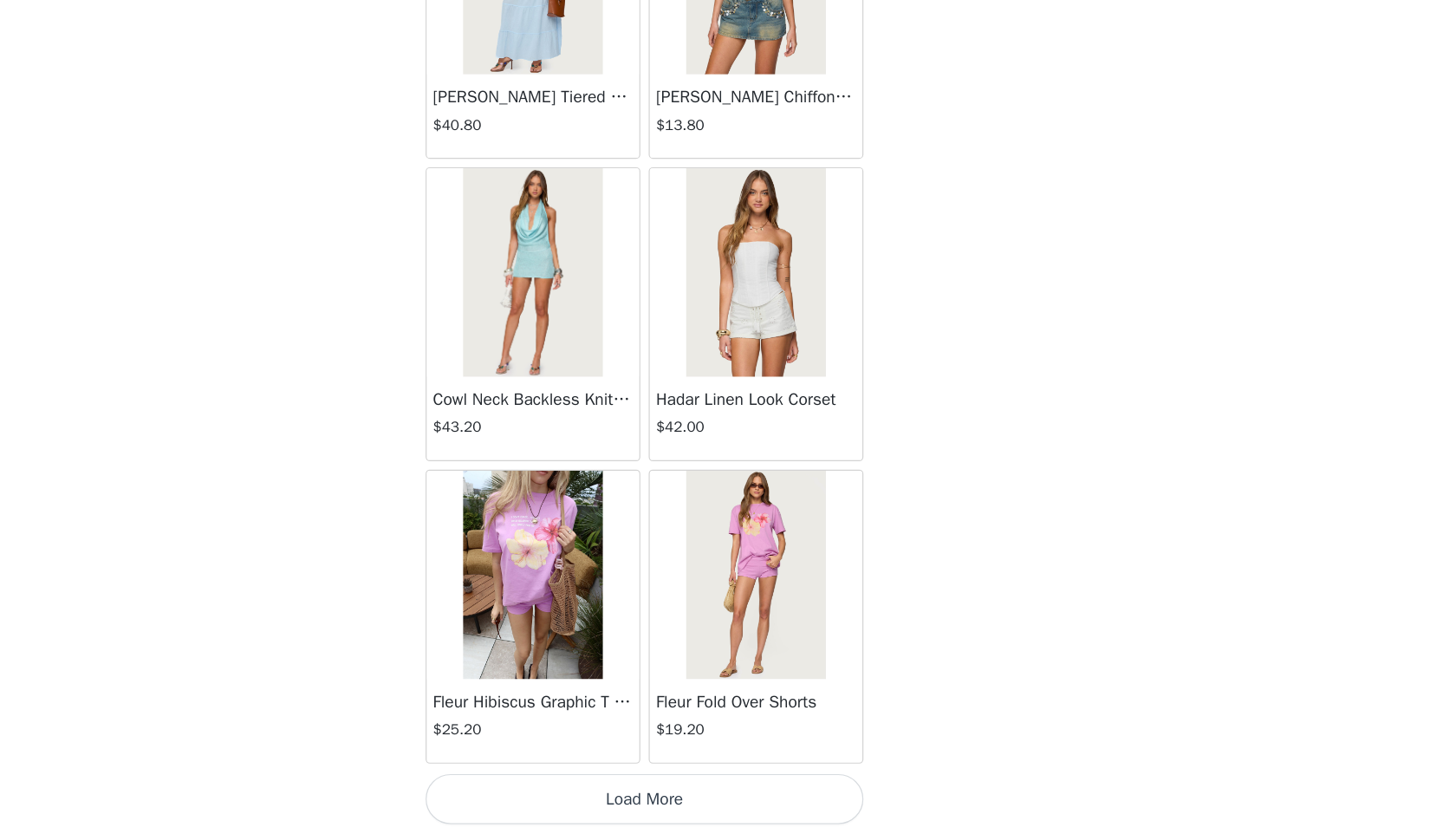 click on "Load More" at bounding box center (728, 805) 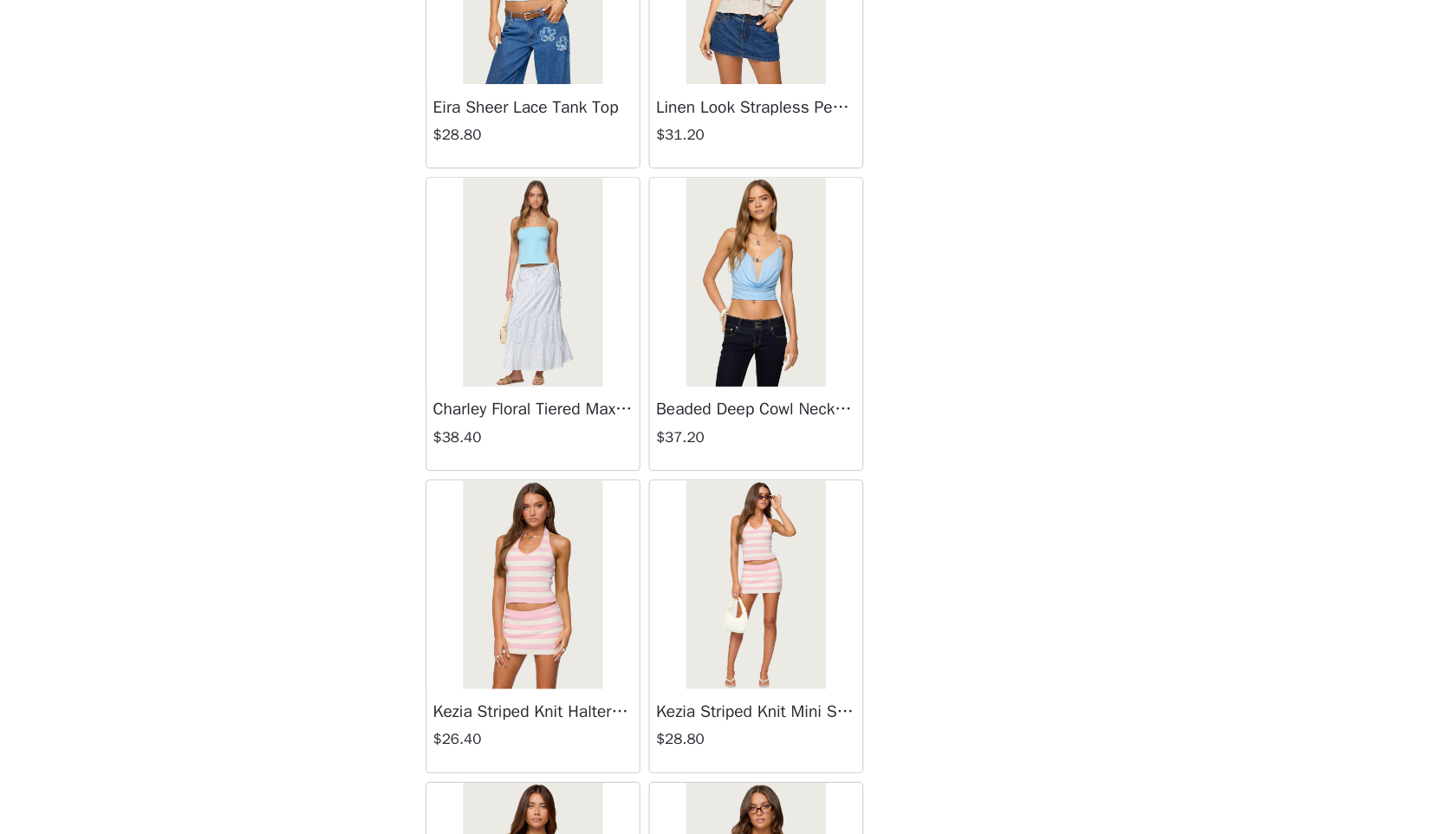 scroll, scrollTop: 14390, scrollLeft: 0, axis: vertical 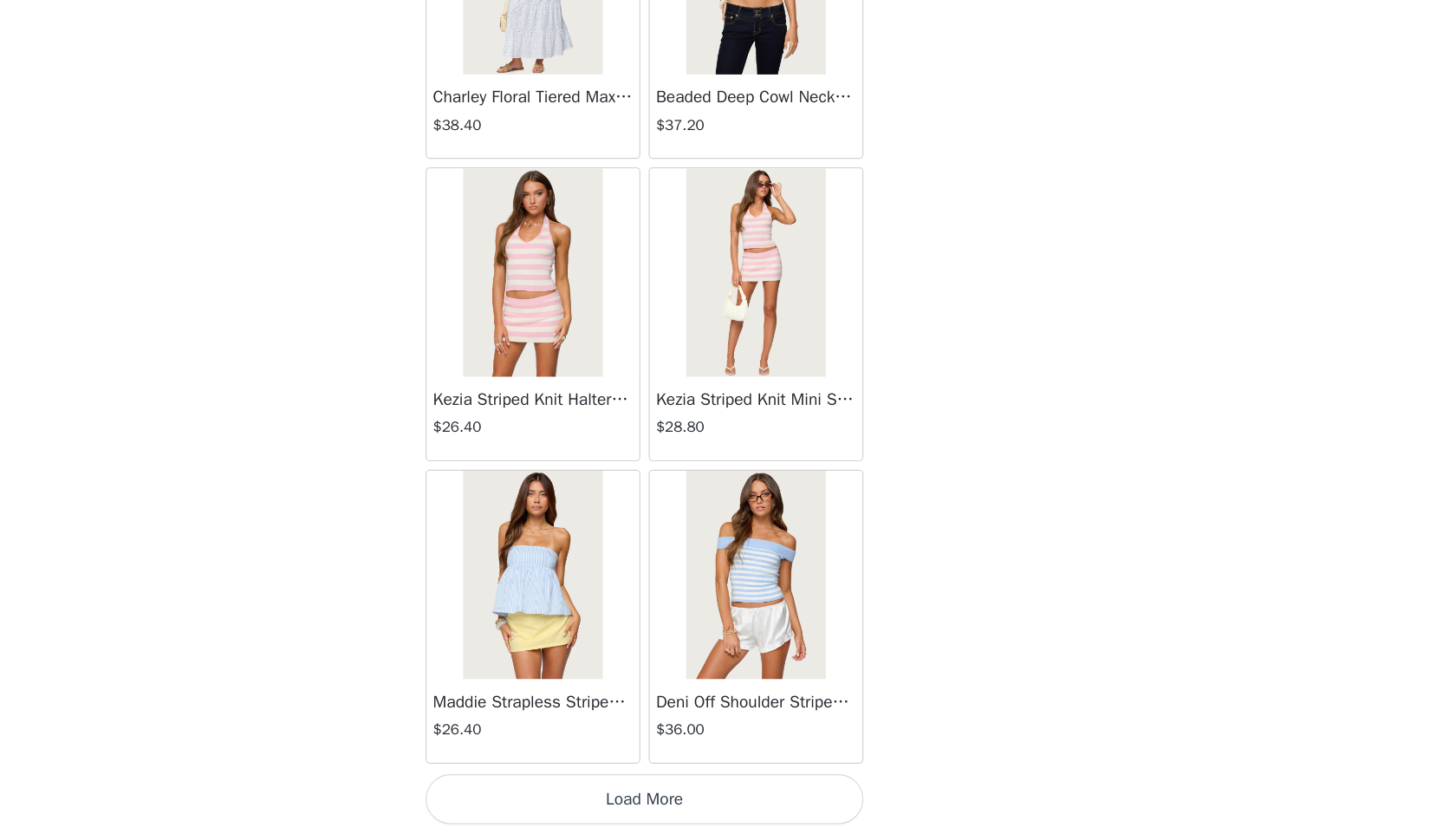 click on "Load More" at bounding box center (728, 805) 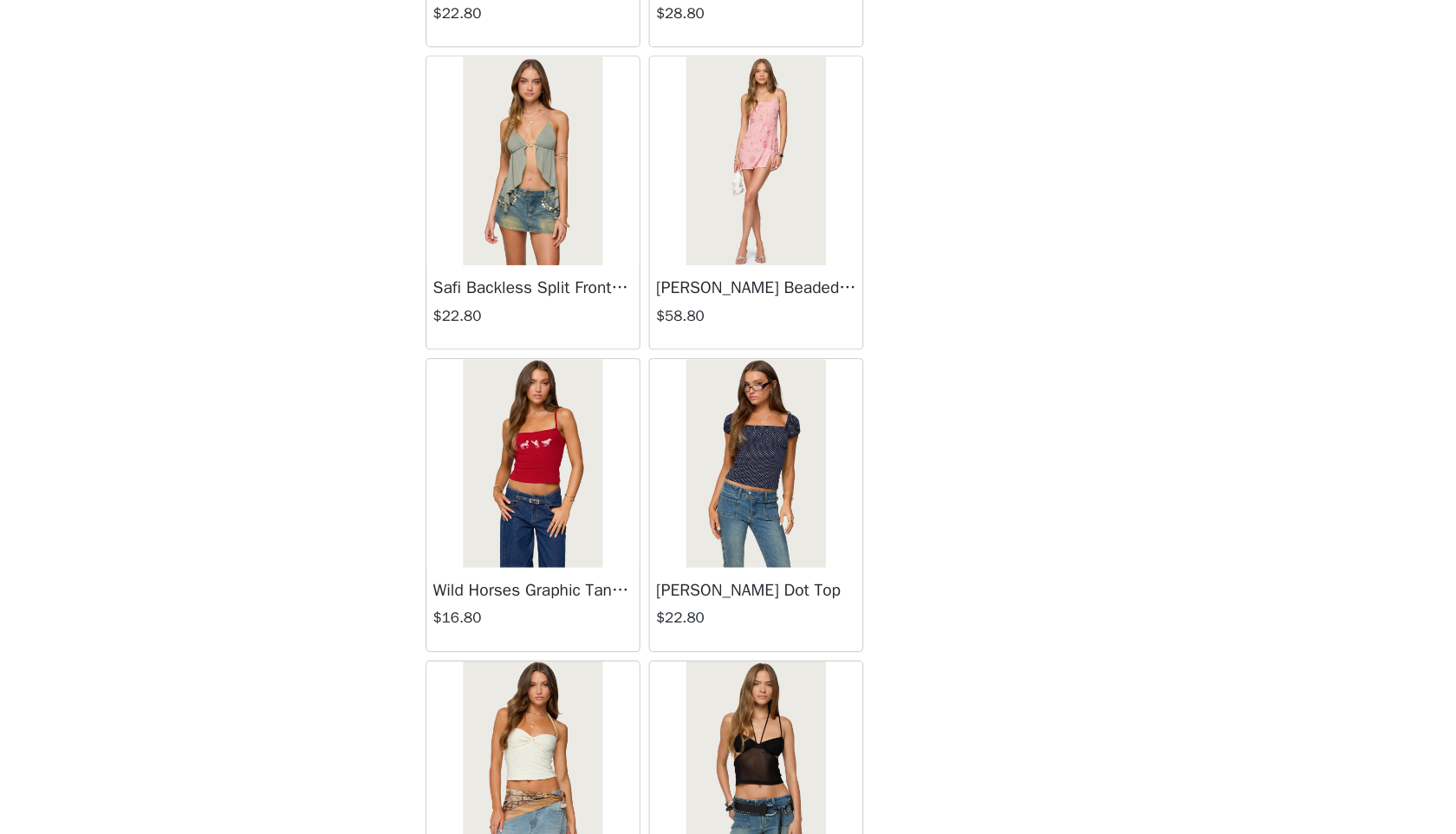 scroll, scrollTop: 15487, scrollLeft: 0, axis: vertical 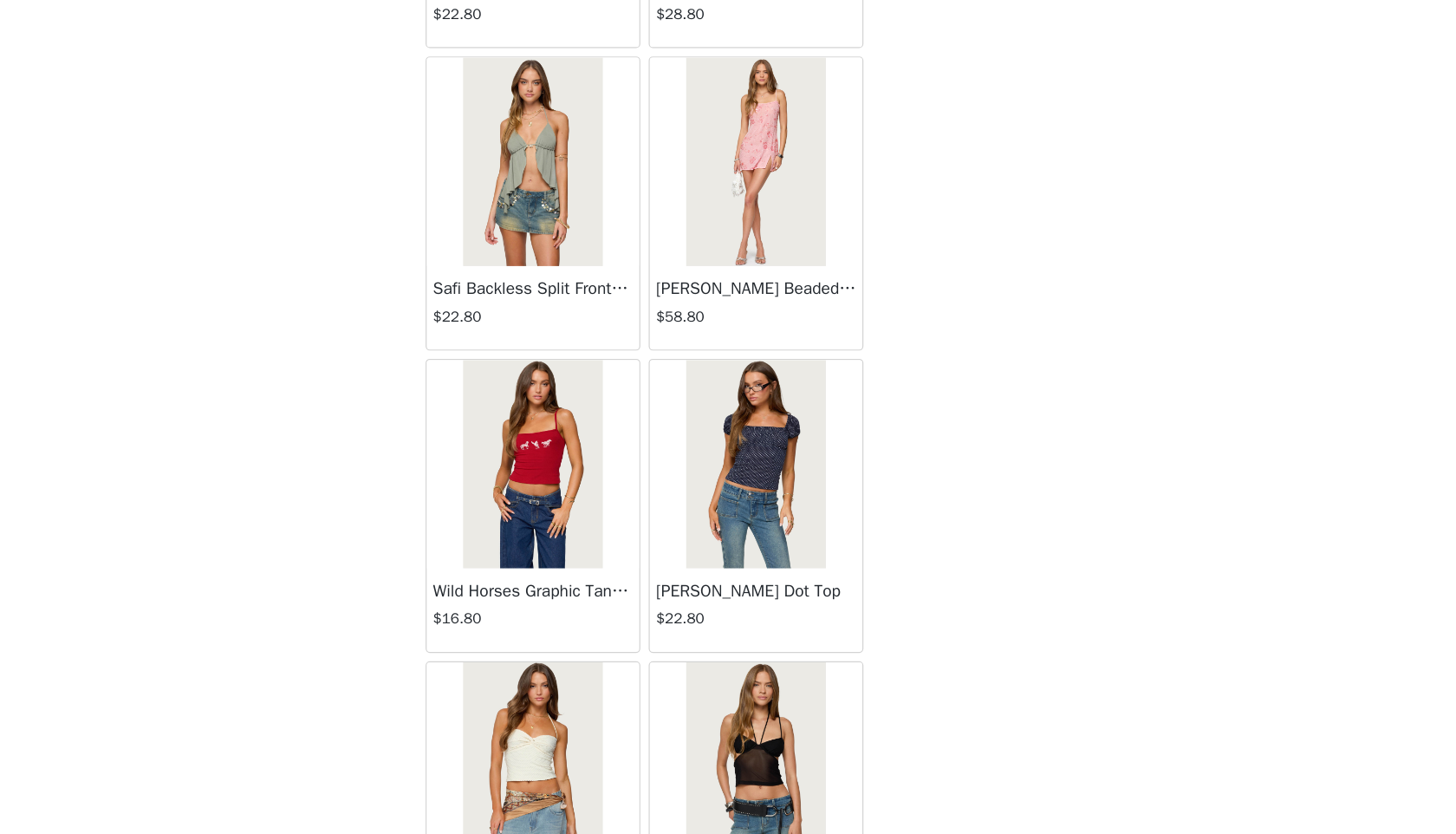click on "Romey Beaded Chiffon Mini Dress   $58.80" at bounding box center [821, 396] 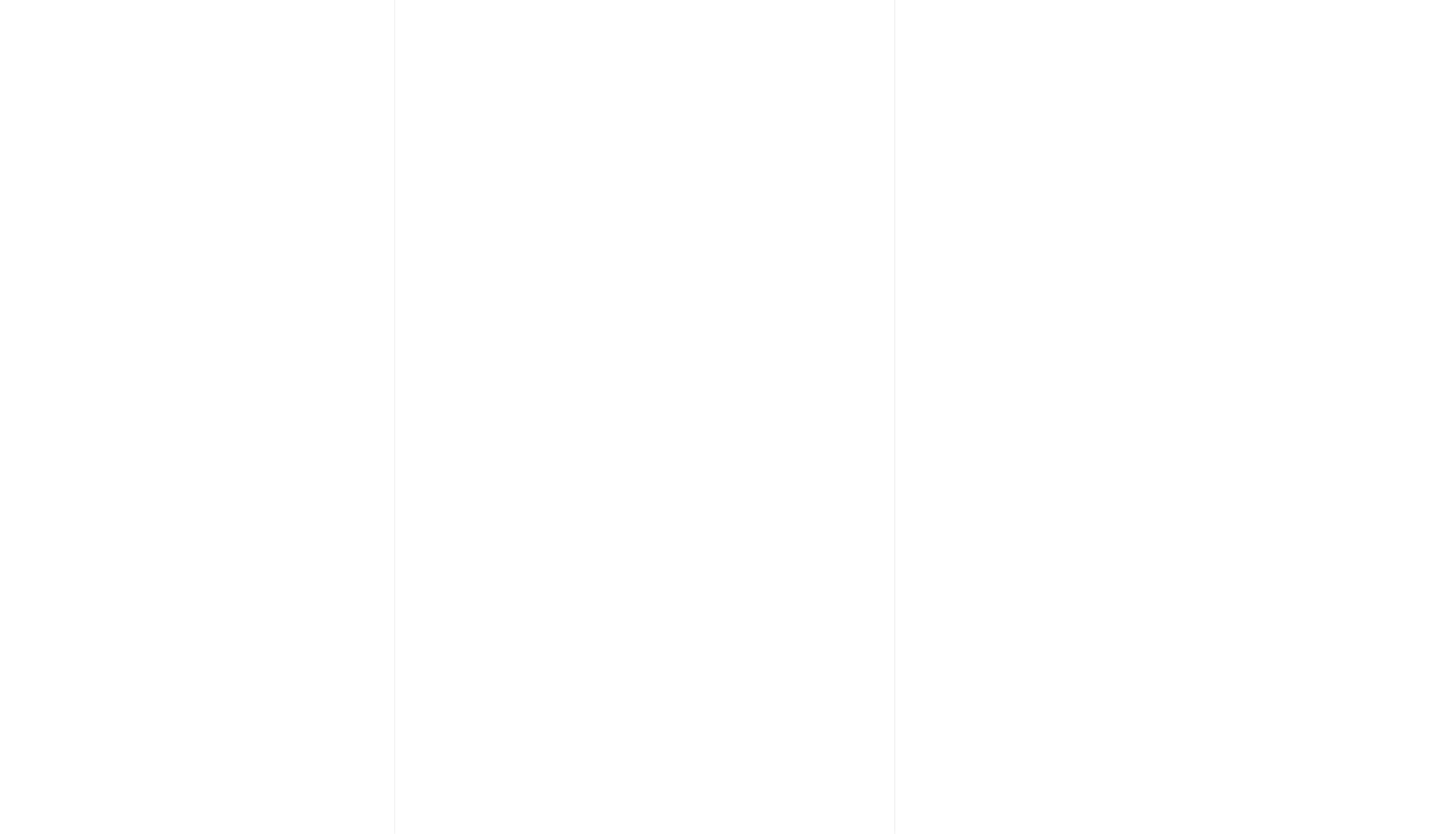 scroll, scrollTop: 0, scrollLeft: 0, axis: both 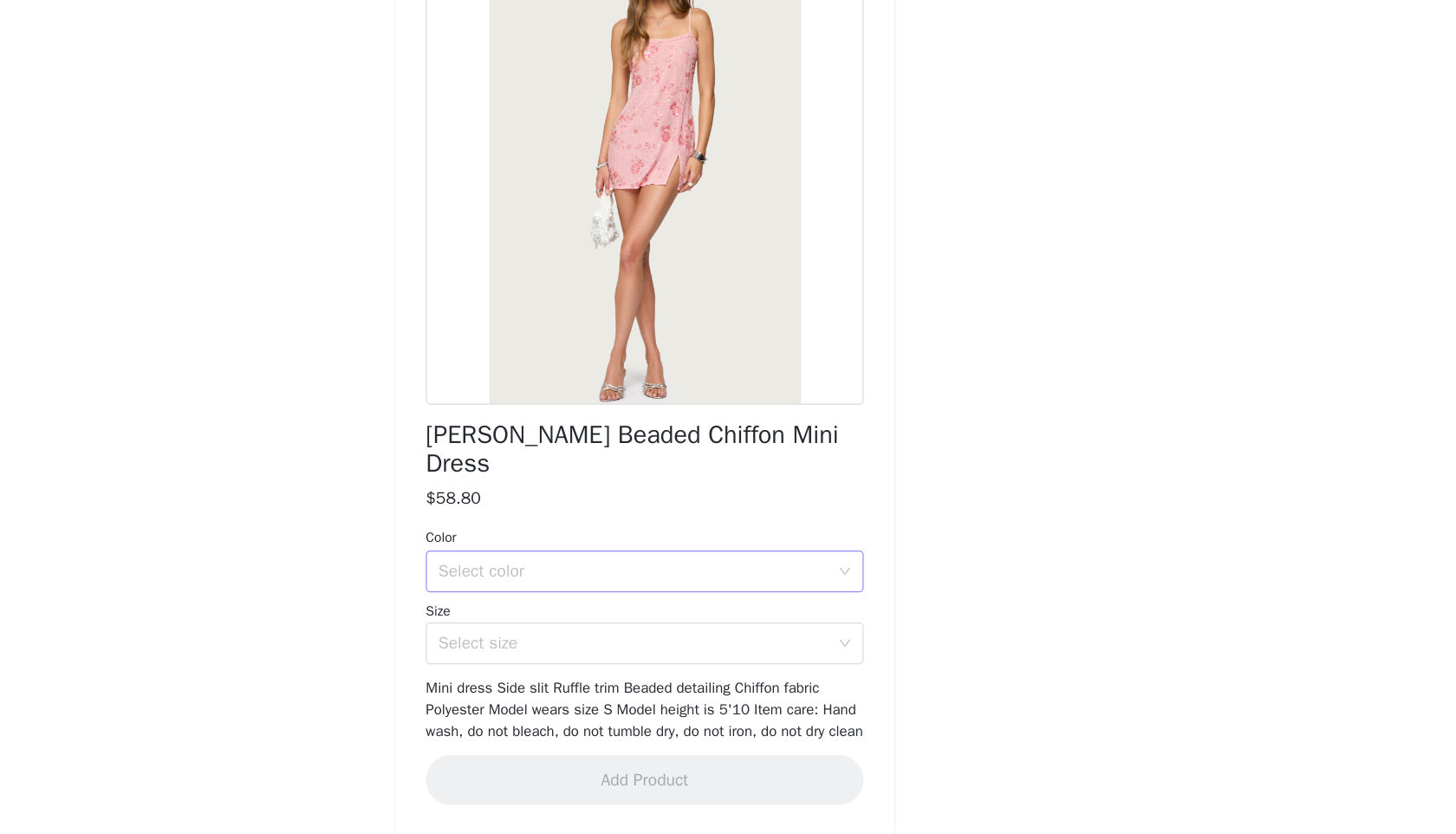 click on "Select color" at bounding box center [722, 616] 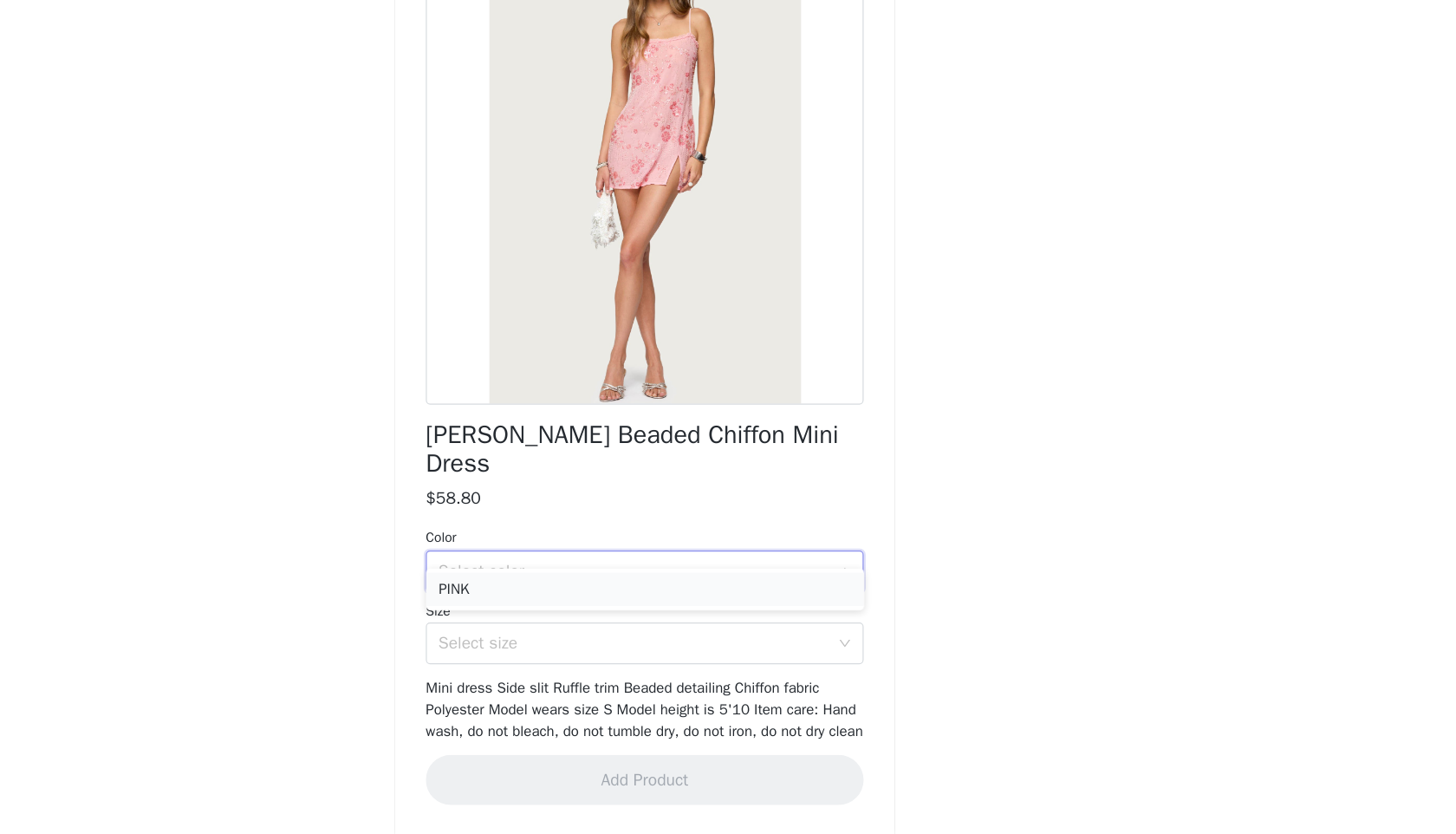 click on "PINK" at bounding box center [728, 630] 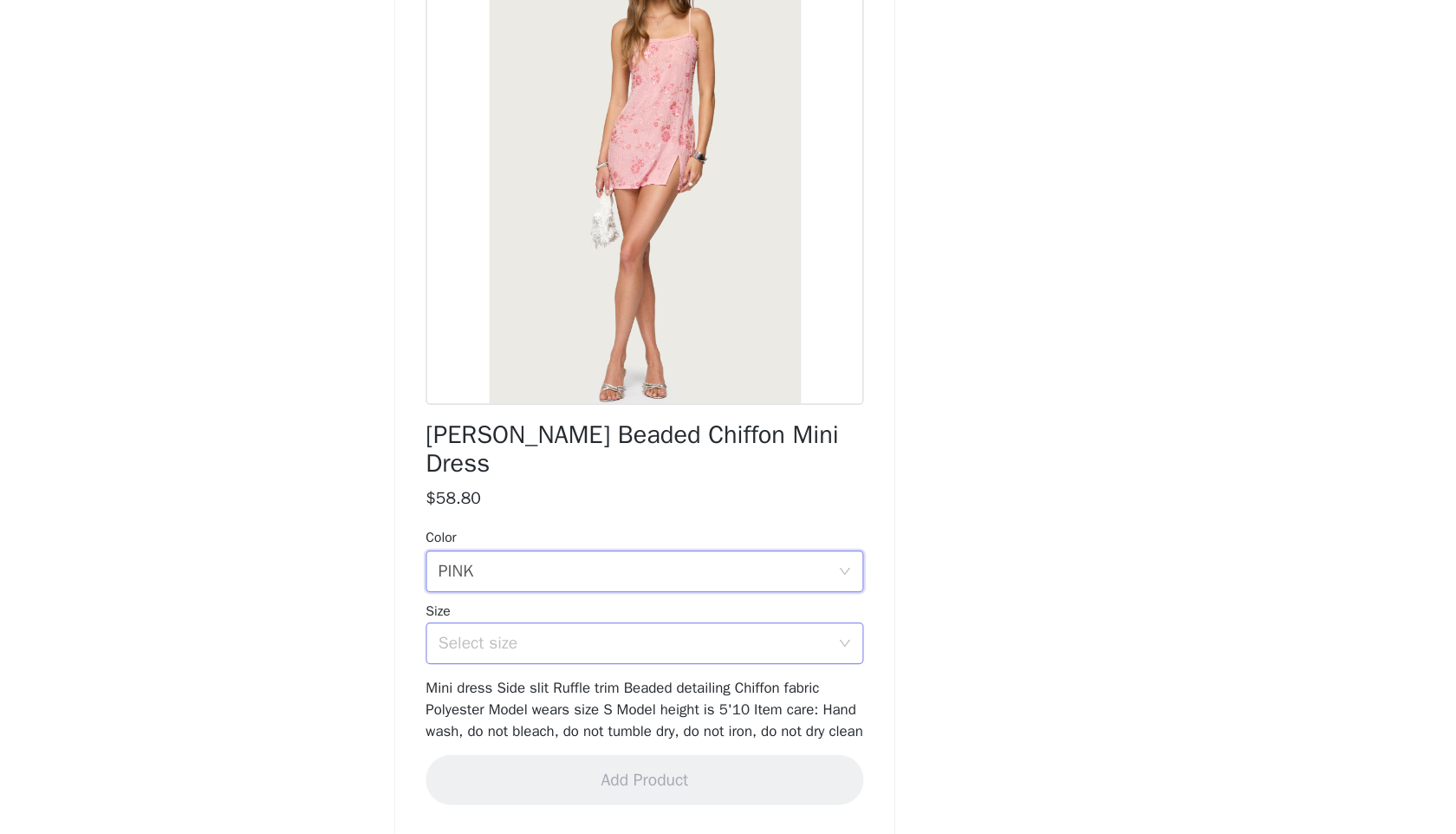 click on "Select size" at bounding box center (718, 675) 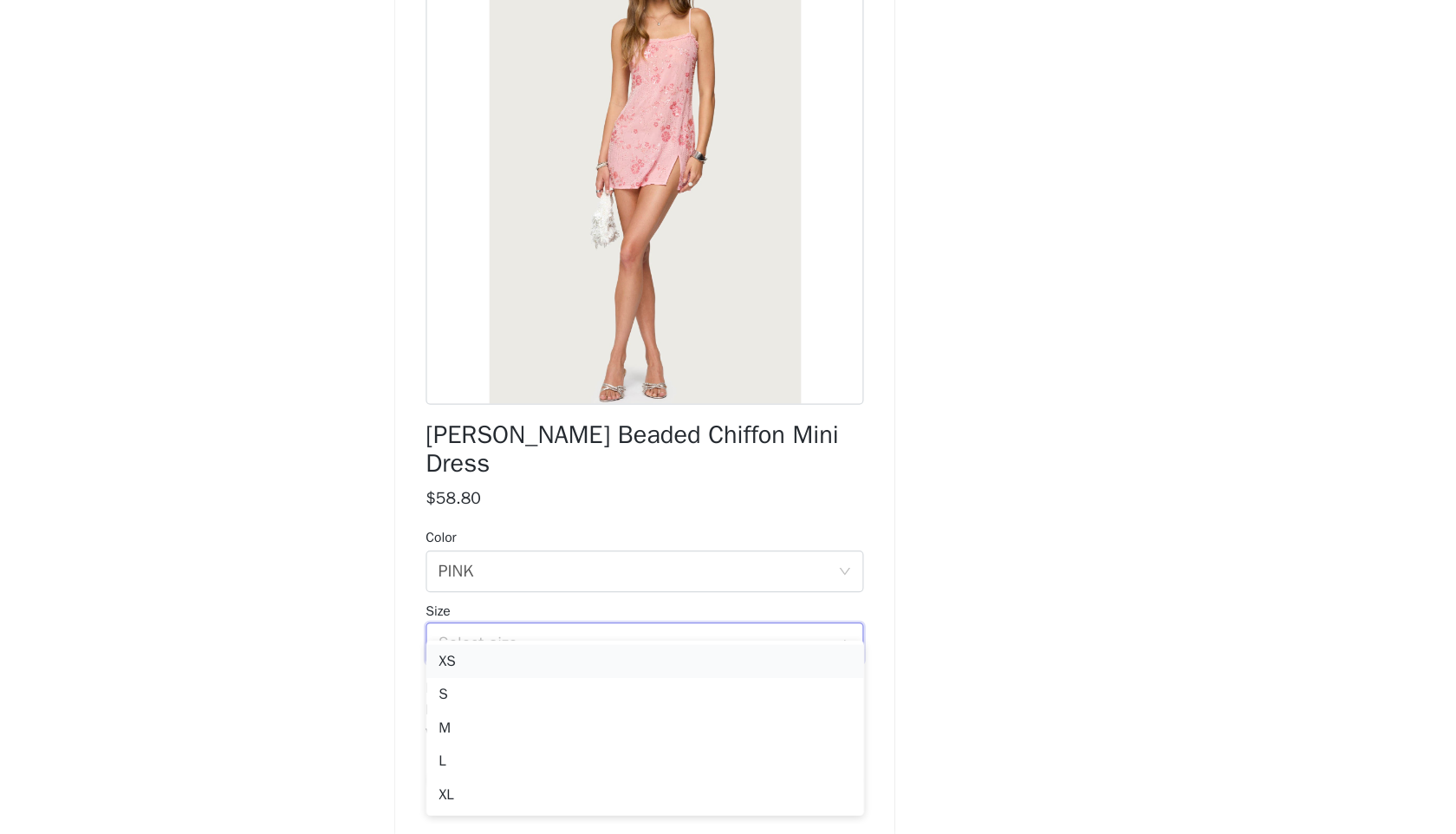 click on "XS" at bounding box center [728, 690] 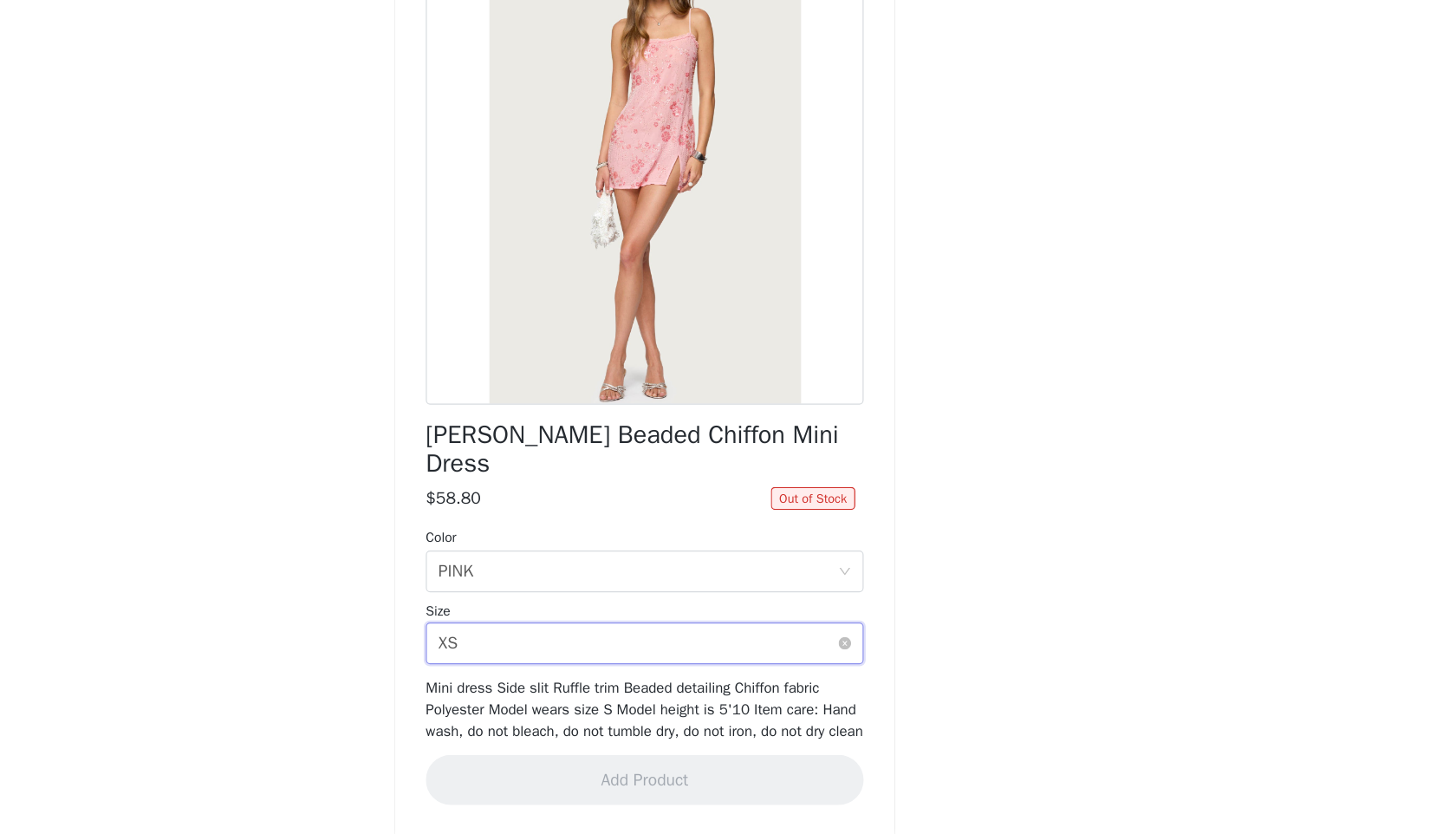 click on "Select size XS" at bounding box center [722, 675] 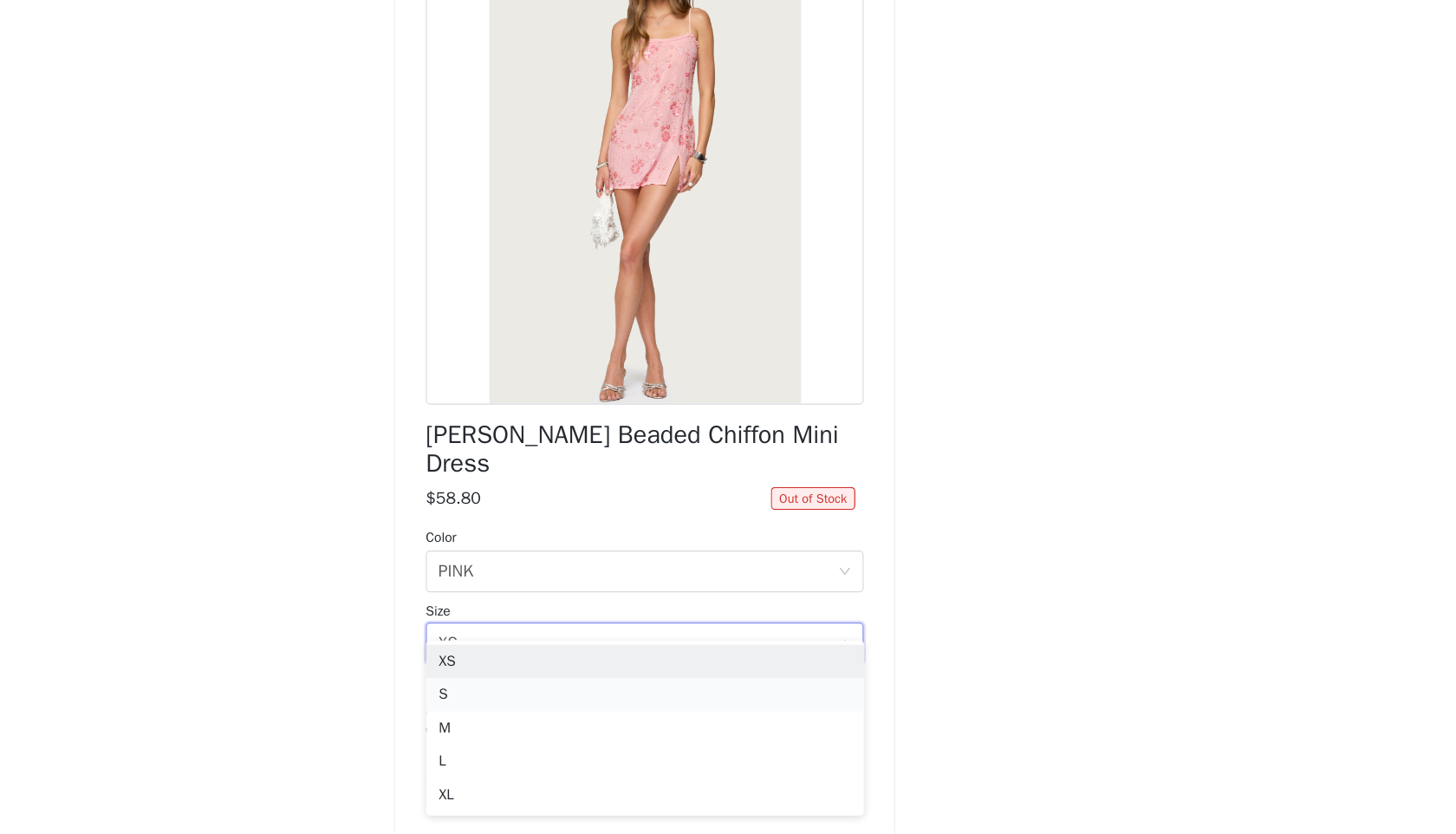 click on "S" at bounding box center (728, 718) 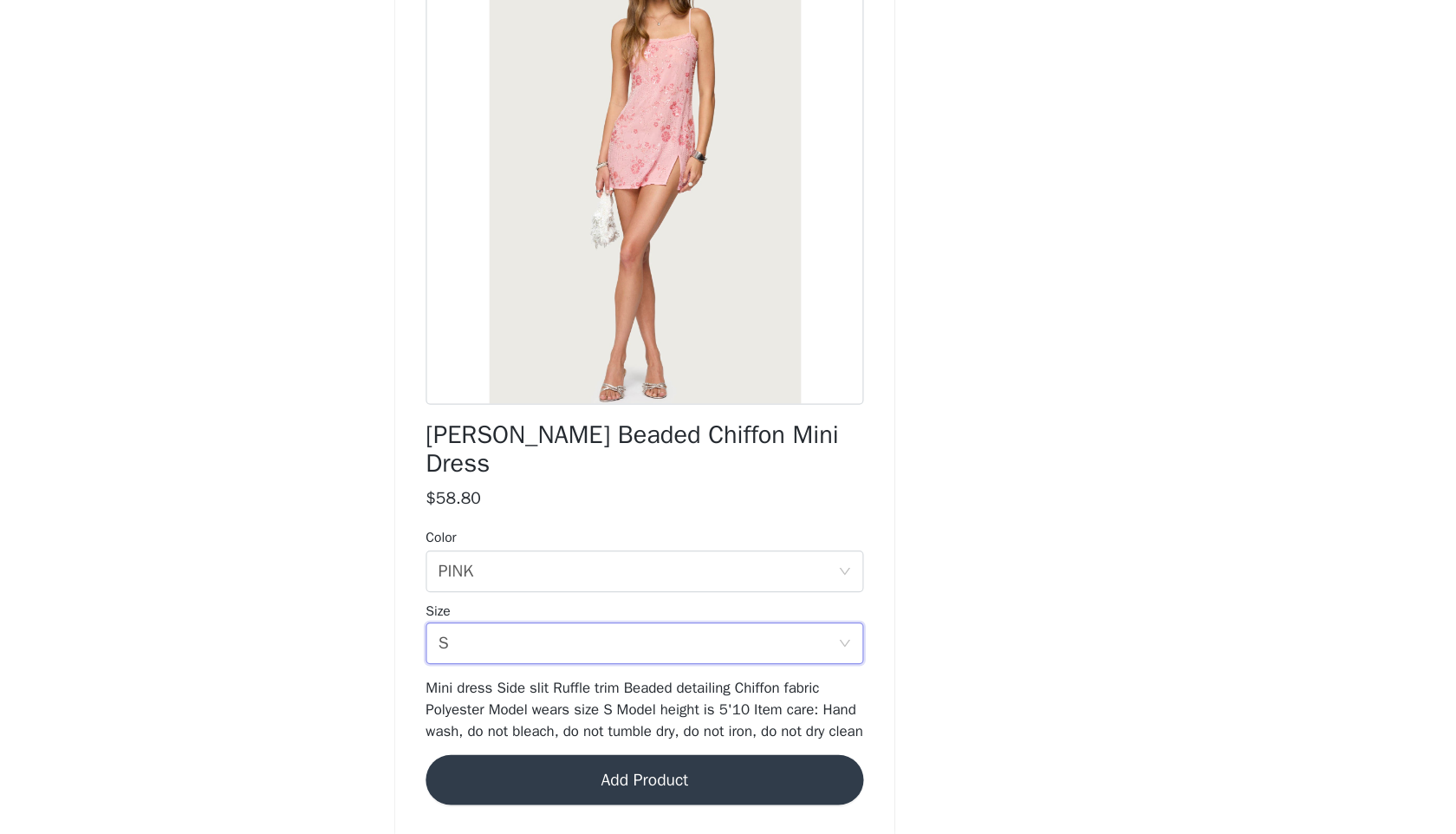 click on "Add Product" at bounding box center [728, 789] 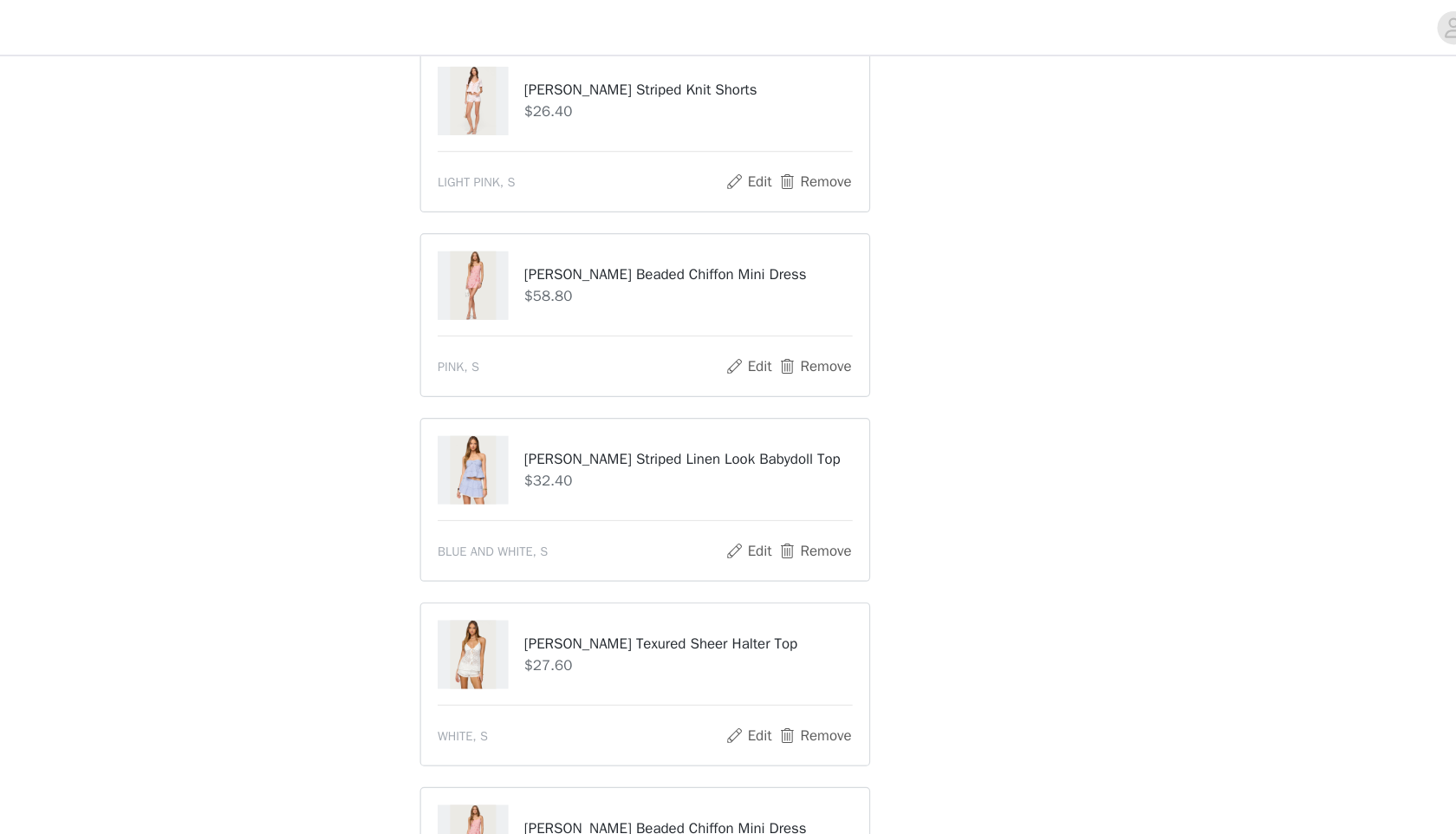 scroll, scrollTop: 1272, scrollLeft: 0, axis: vertical 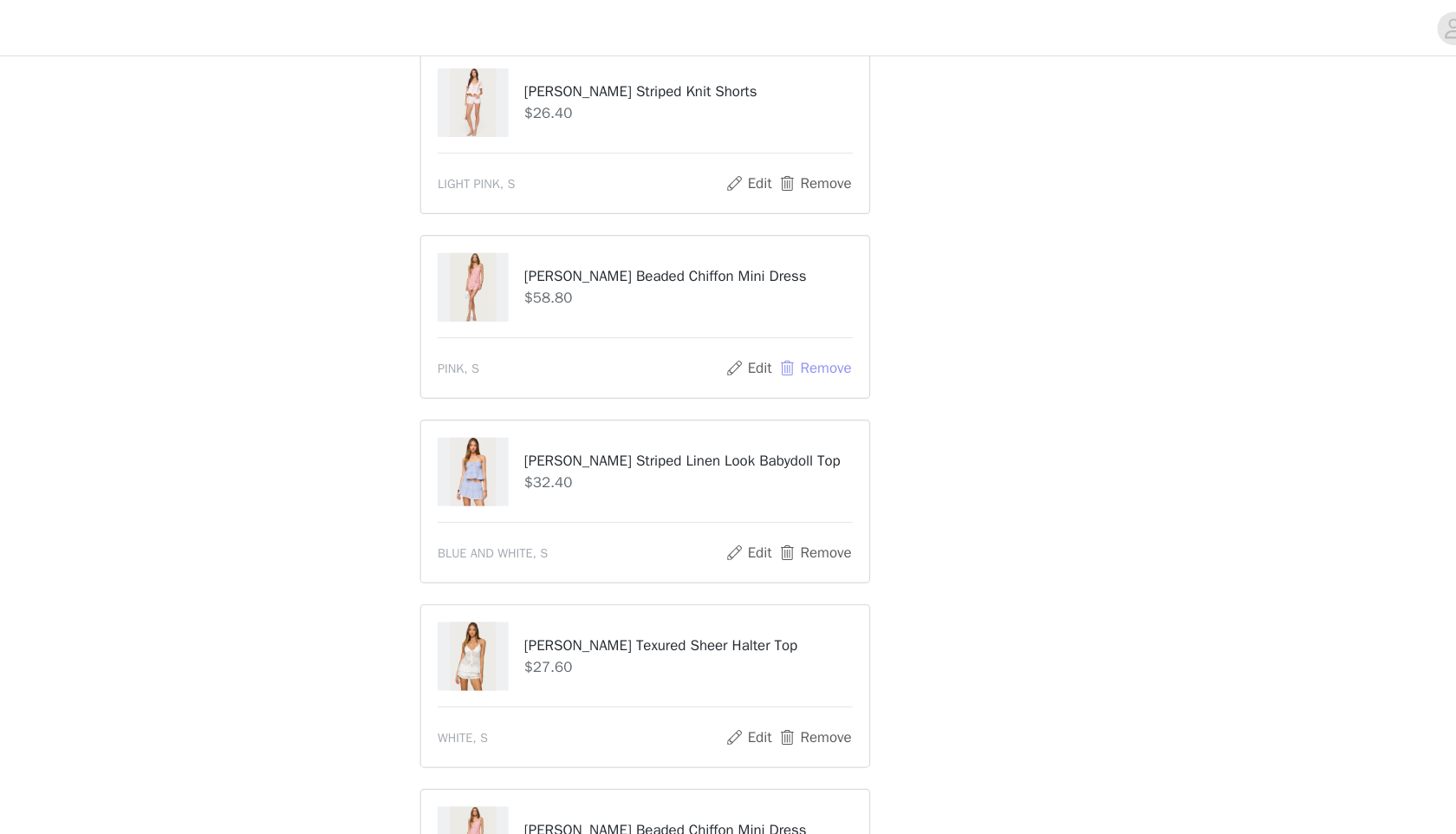 click on "Remove" at bounding box center [869, 306] 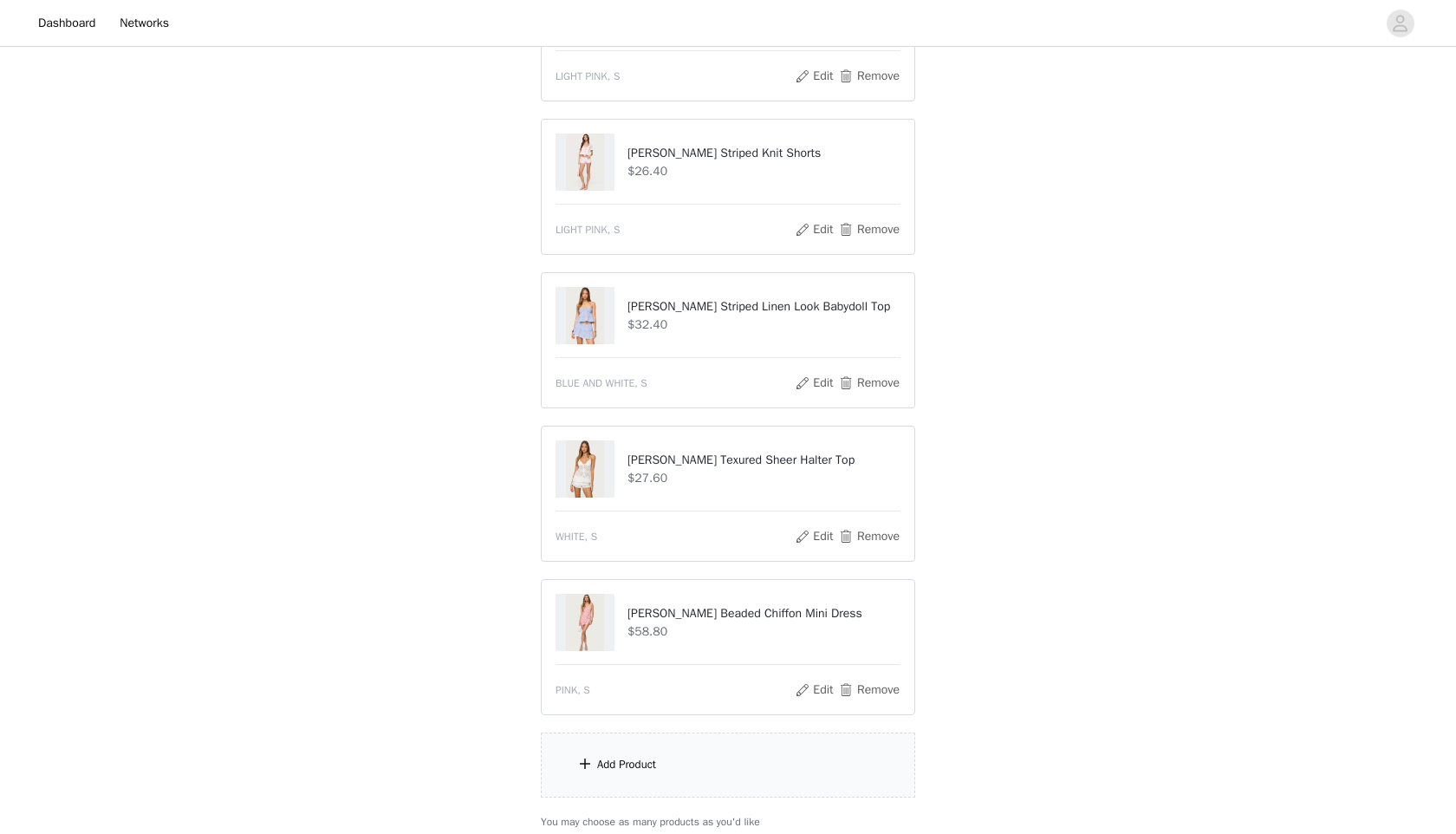 scroll, scrollTop: 1202, scrollLeft: 0, axis: vertical 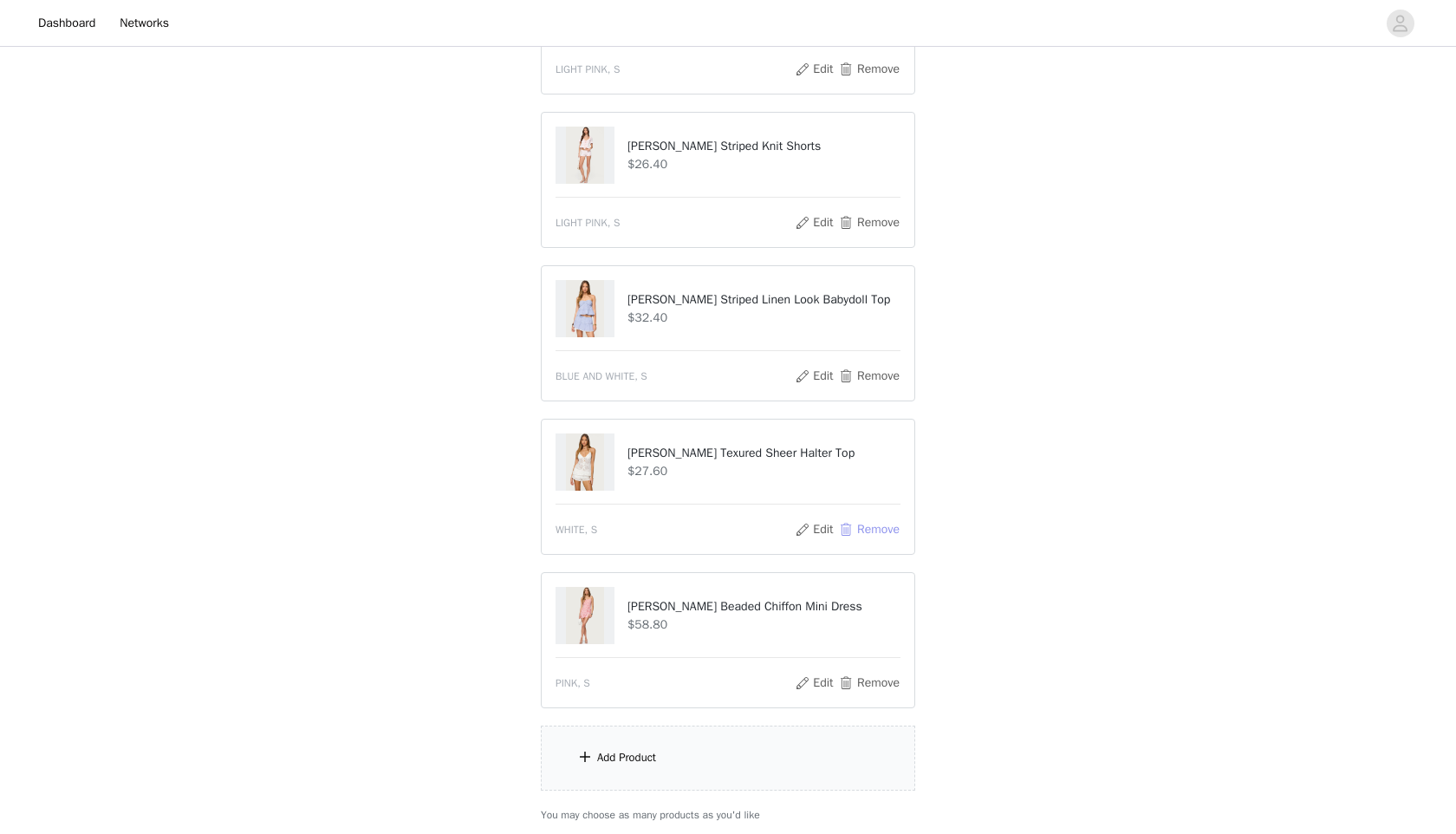 click on "Remove" at bounding box center [869, 530] 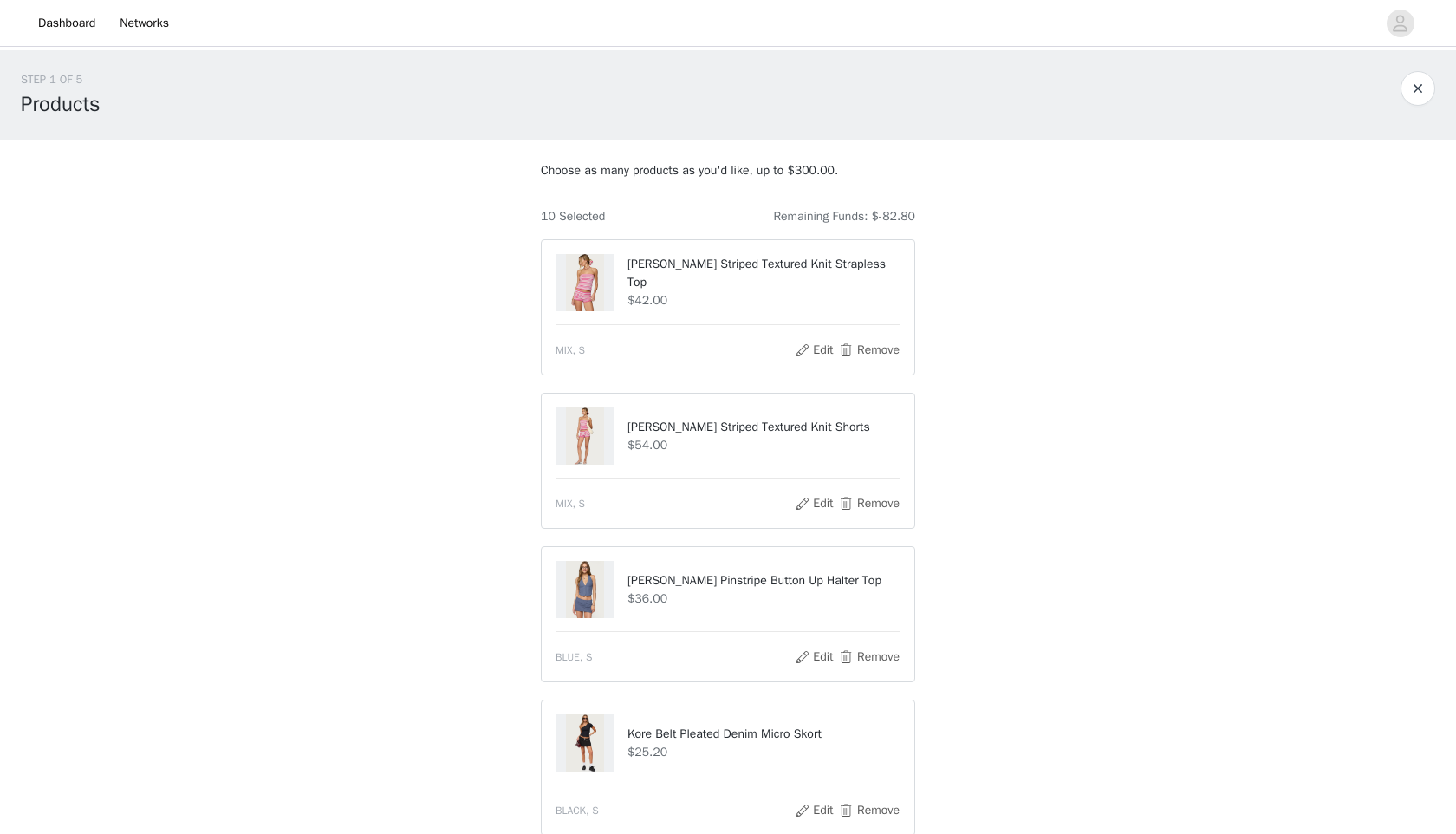 scroll, scrollTop: 1183, scrollLeft: 0, axis: vertical 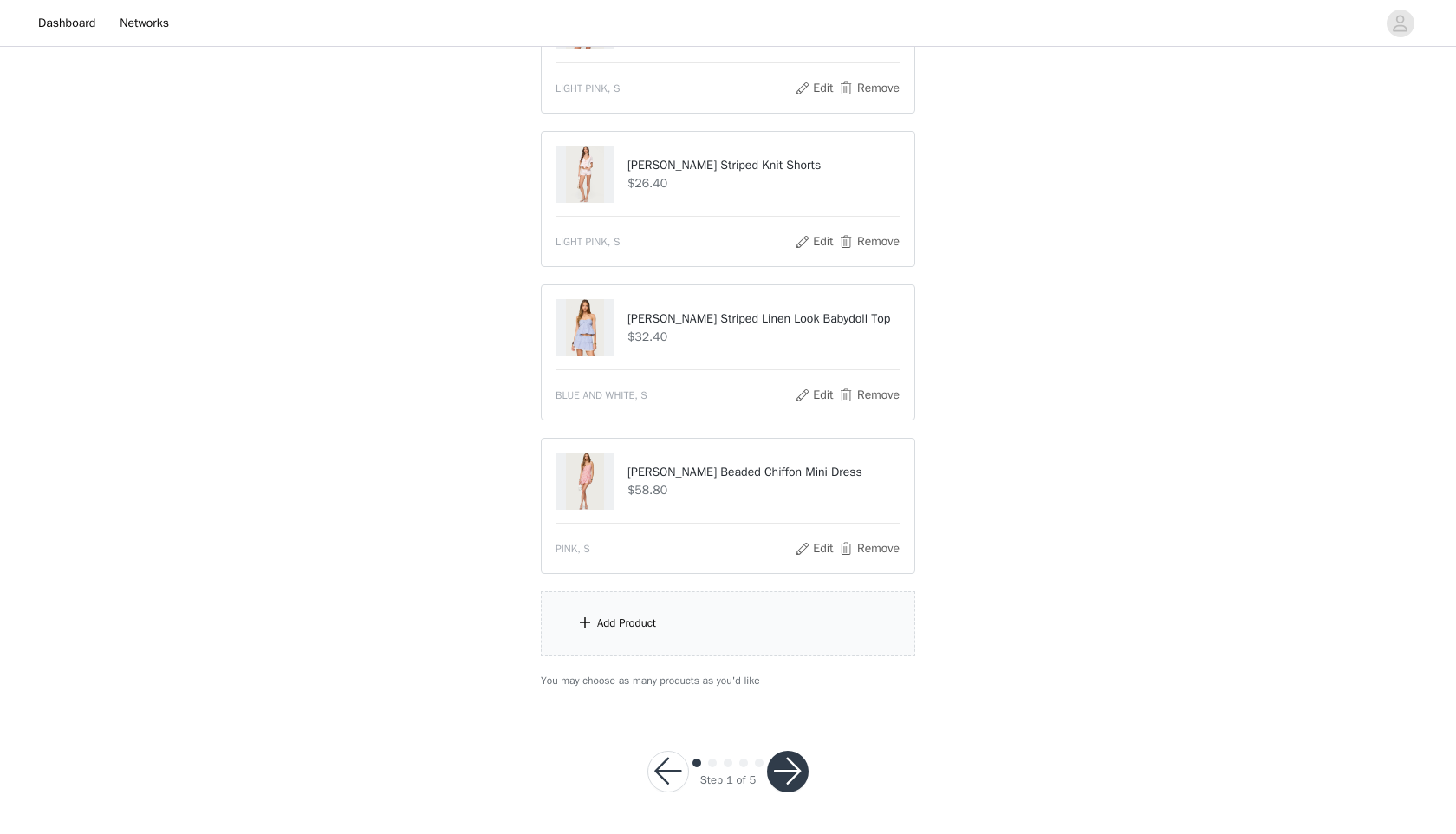 click on "Add Product" at bounding box center (728, 623) 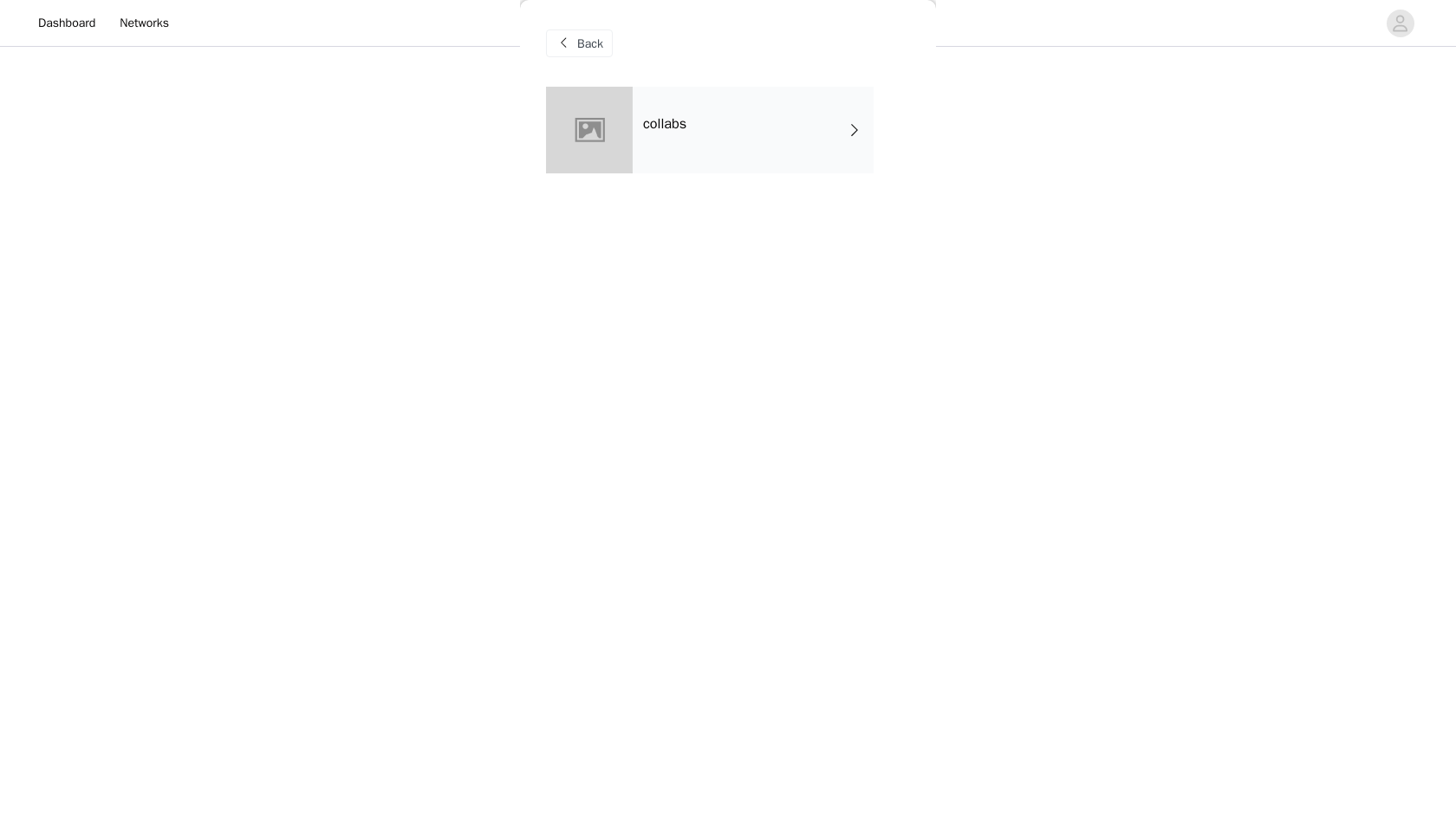 click on "Back" at bounding box center [590, 43] 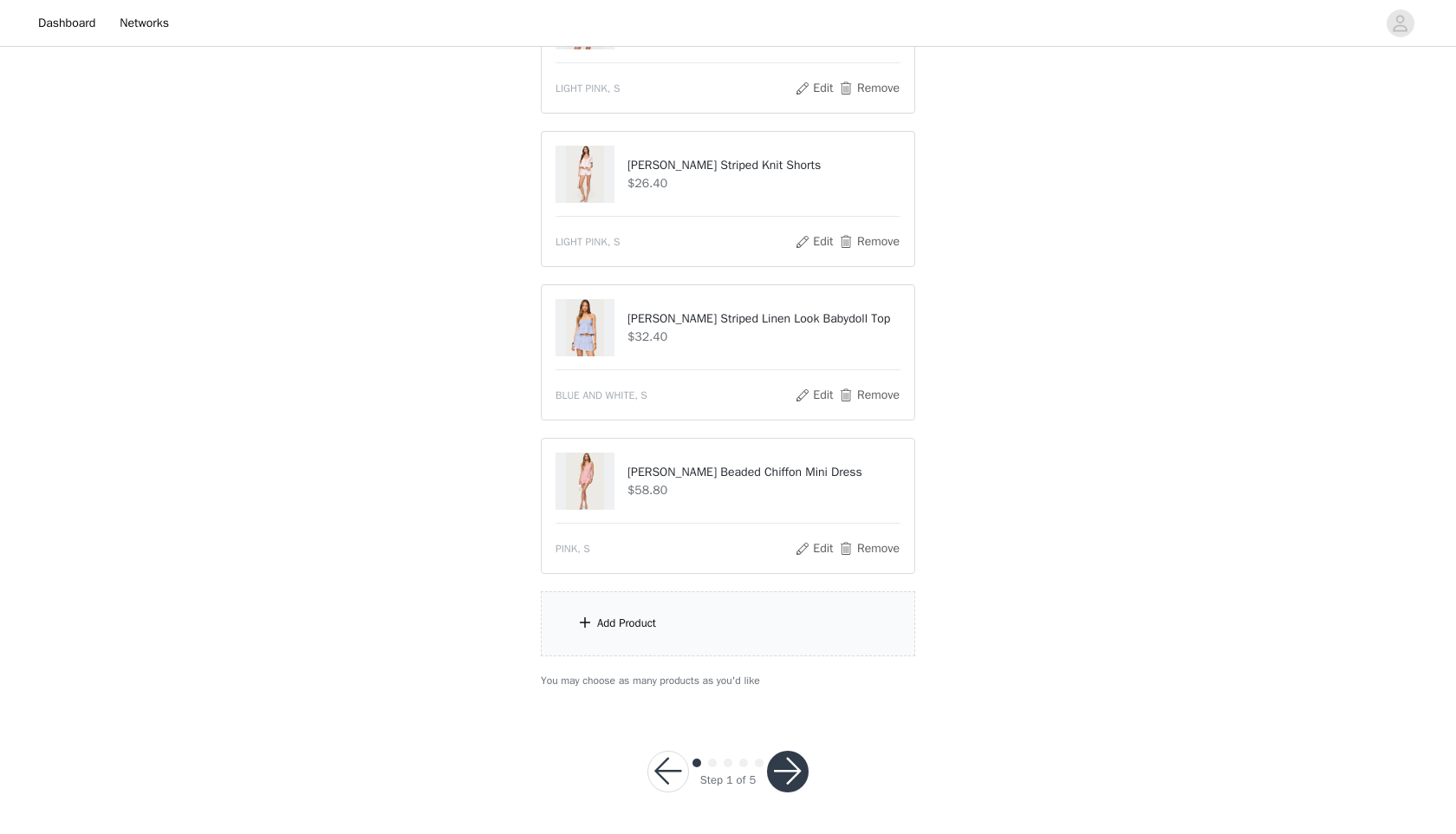 click on "Nola Striped Textured Knit Strapless Top     $42.00       MIX, S       Edit   Remove     Nola Striped Textured Knit Shorts     $54.00       MIX, S       Edit   Remove     Frankey Pinstripe Button Up Halter Top     $36.00       BLUE, S       Edit   Remove     Kore Belt Pleated Denim Micro Skort     $25.20       BLACK, S       Edit   Remove     Frankey Pinstripe Mini Skort     $19.20       BLUE, S       Edit   Remove     Reed Sheer Mesh Corset     $52.80       BLACK, S       Edit   Remove     Janelle Striped Knit Tie Front Top     $36.00       LIGHT PINK, S       Edit   Remove     Janelle Striped Knit Shorts     $26.40       LIGHT PINK, S       Edit   Remove     Dora Striped Linen Look Babydoll Top     $32.40       BLUE AND WHITE, S       Edit   Remove     Romey Beaded Chiffon Mini Dress     $58.80       PINK, S       Edit   Remove" at bounding box center [728, -185] 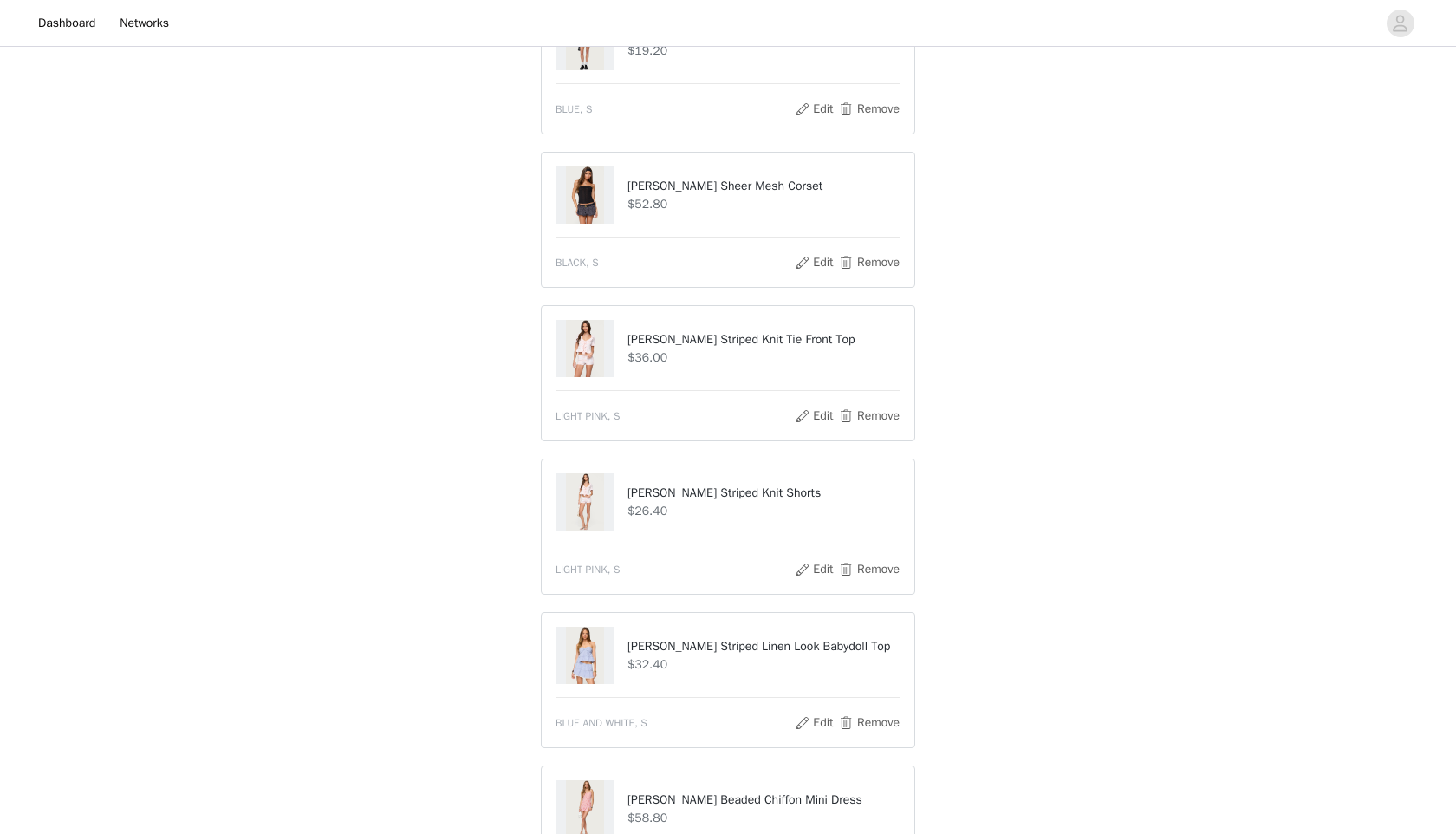 scroll, scrollTop: 1183, scrollLeft: 0, axis: vertical 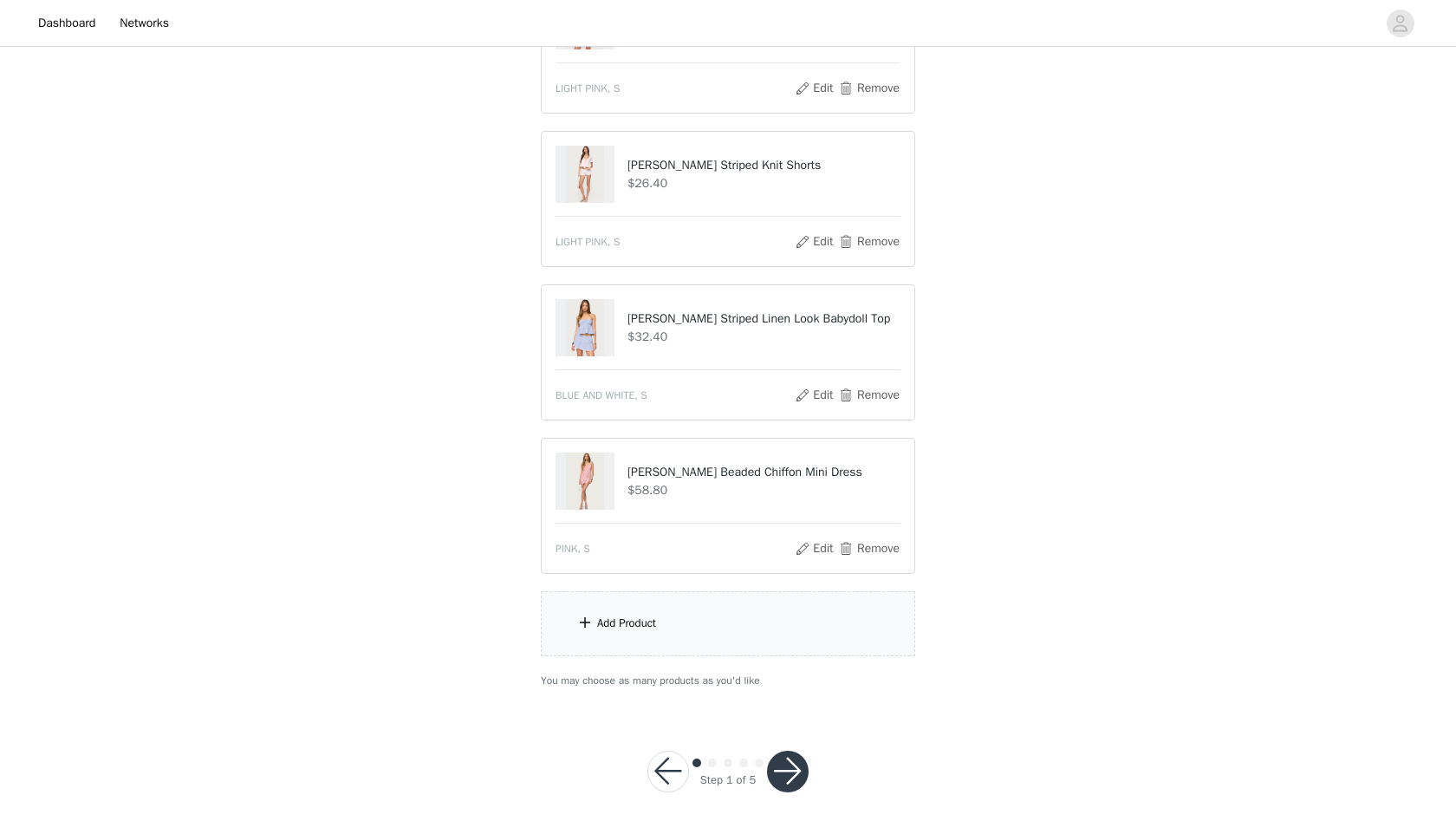click on "Add Product" at bounding box center (627, 623) 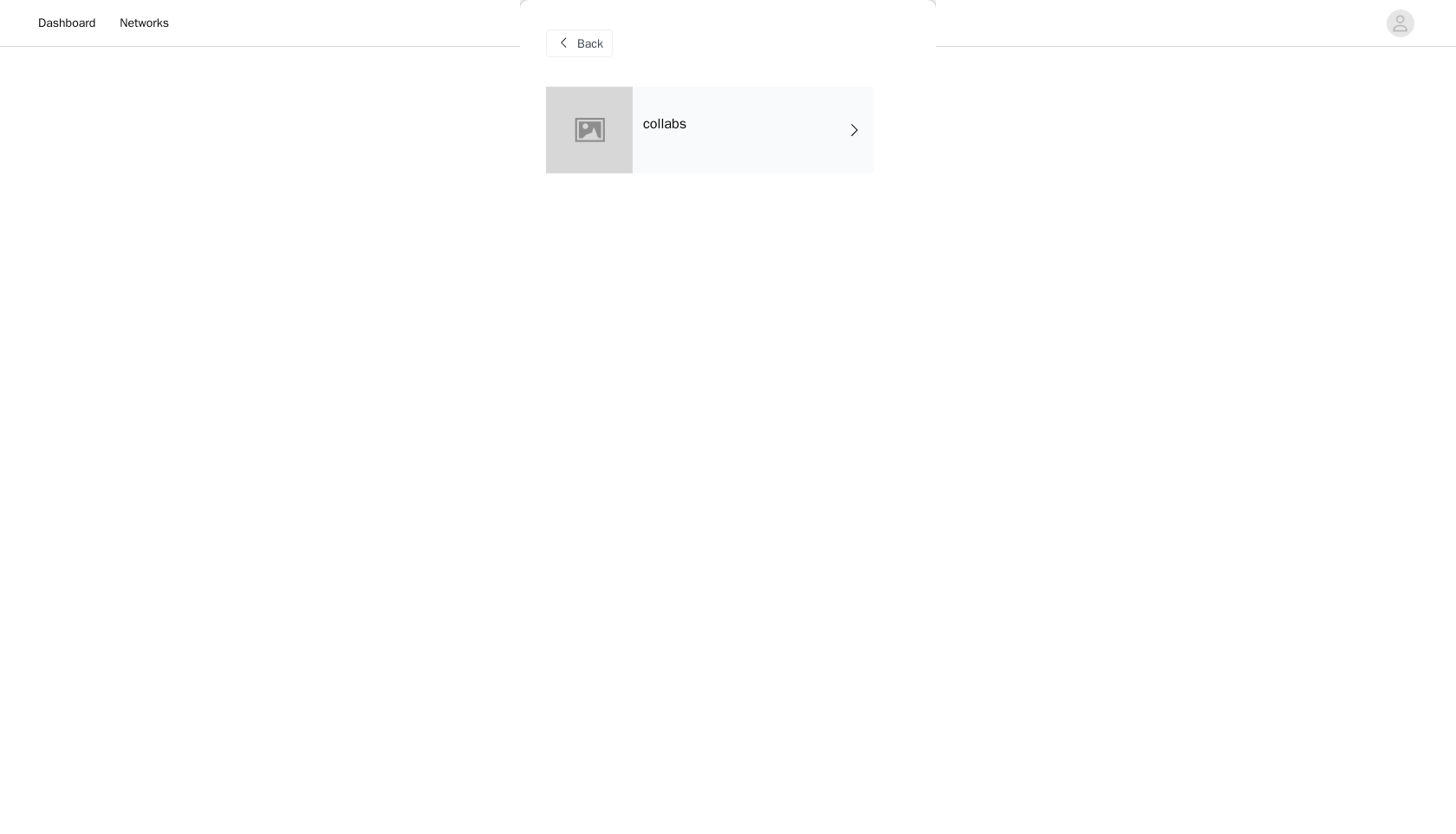 click on "collabs" at bounding box center (753, 130) 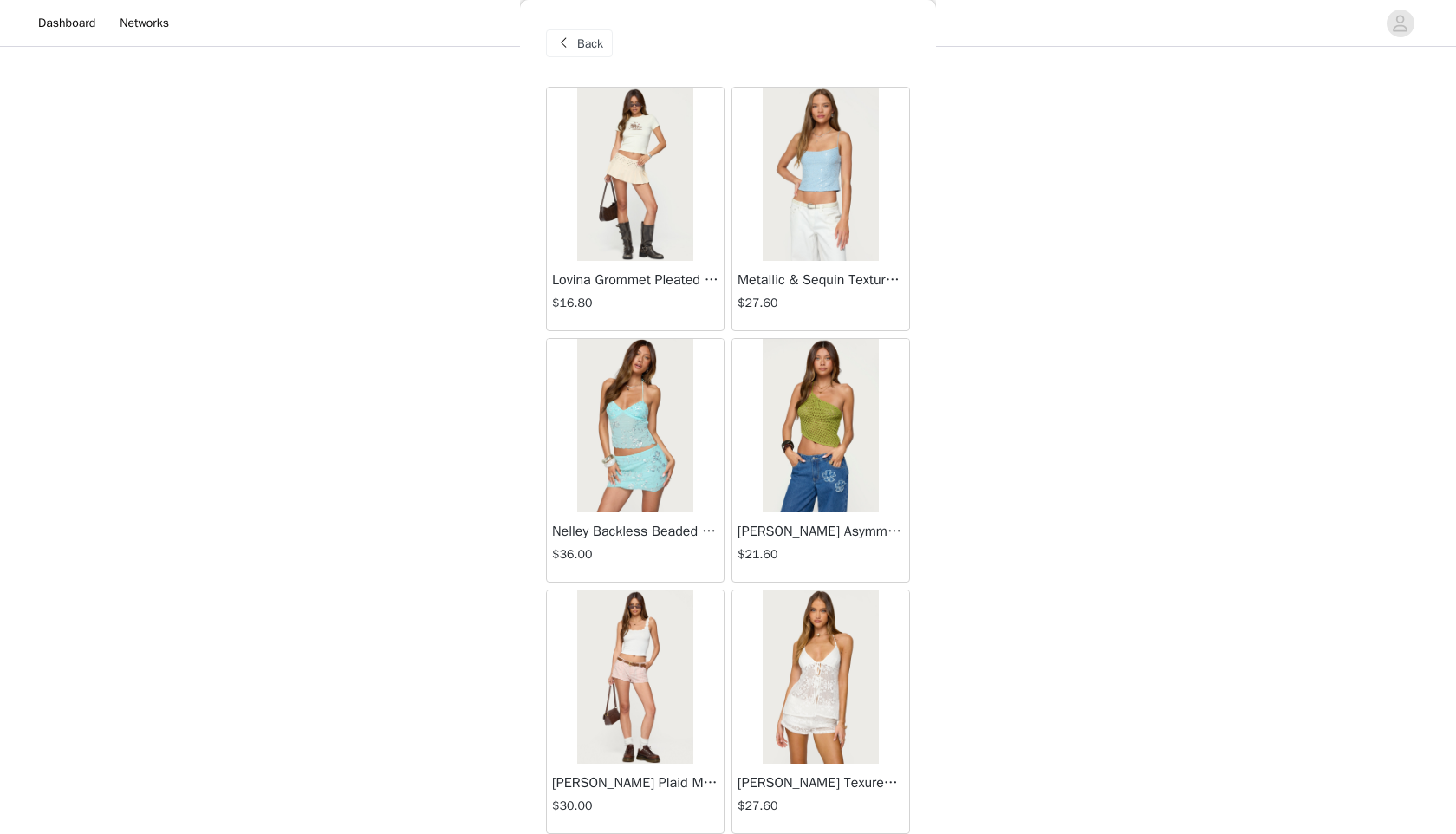 scroll, scrollTop: 1819, scrollLeft: 0, axis: vertical 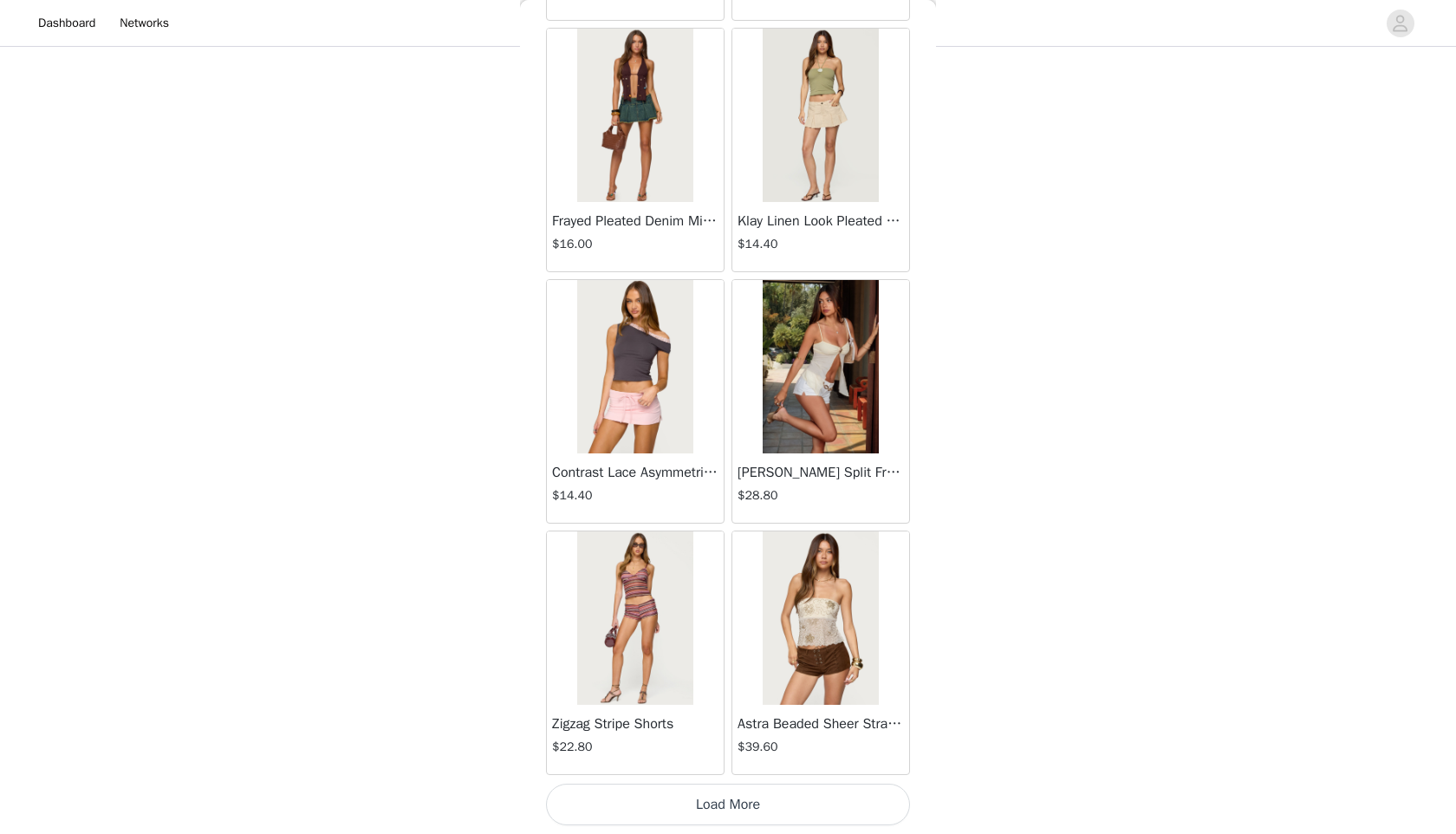 click on "Load More" at bounding box center [728, 805] 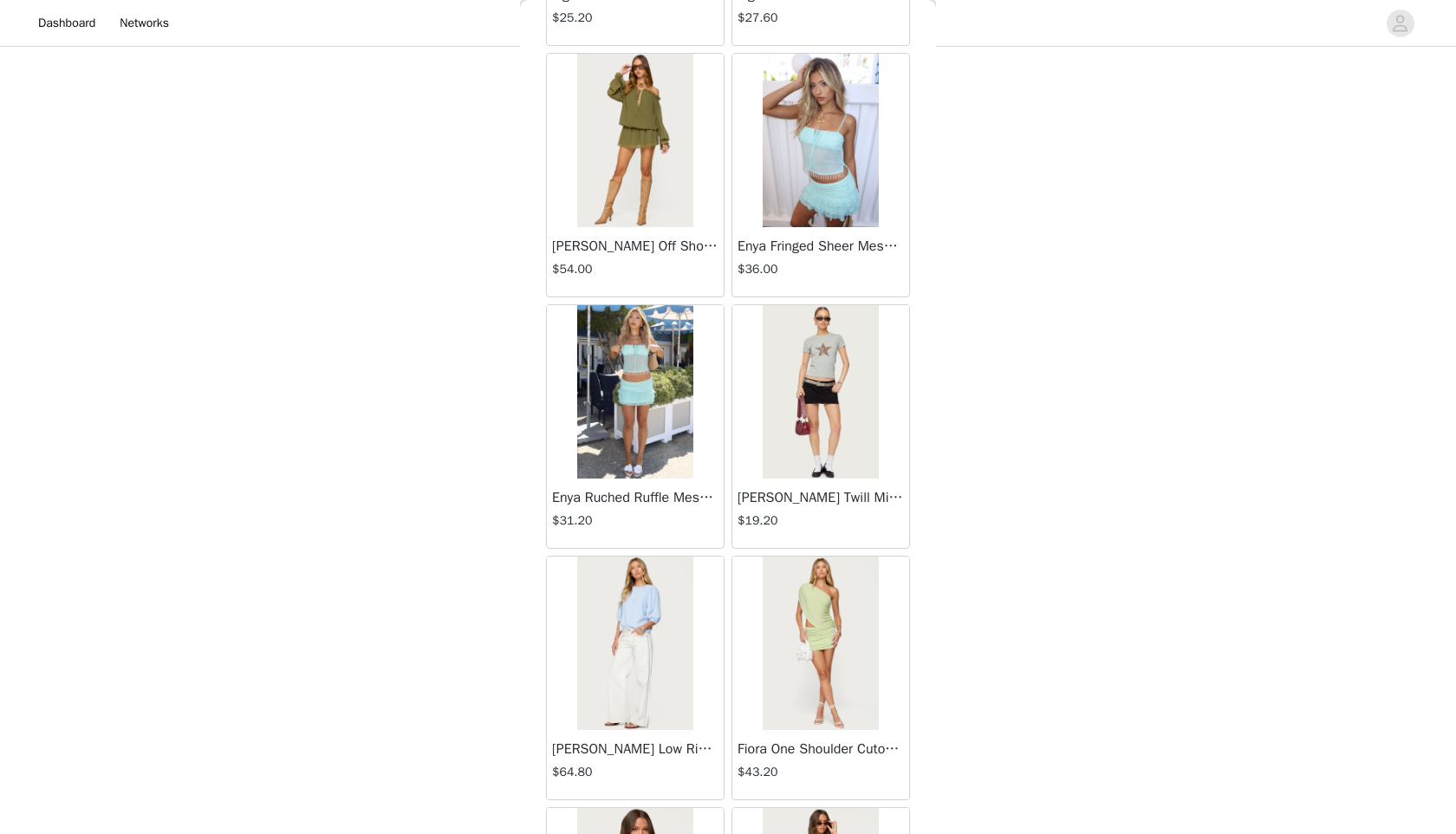 scroll, scrollTop: 4333, scrollLeft: 0, axis: vertical 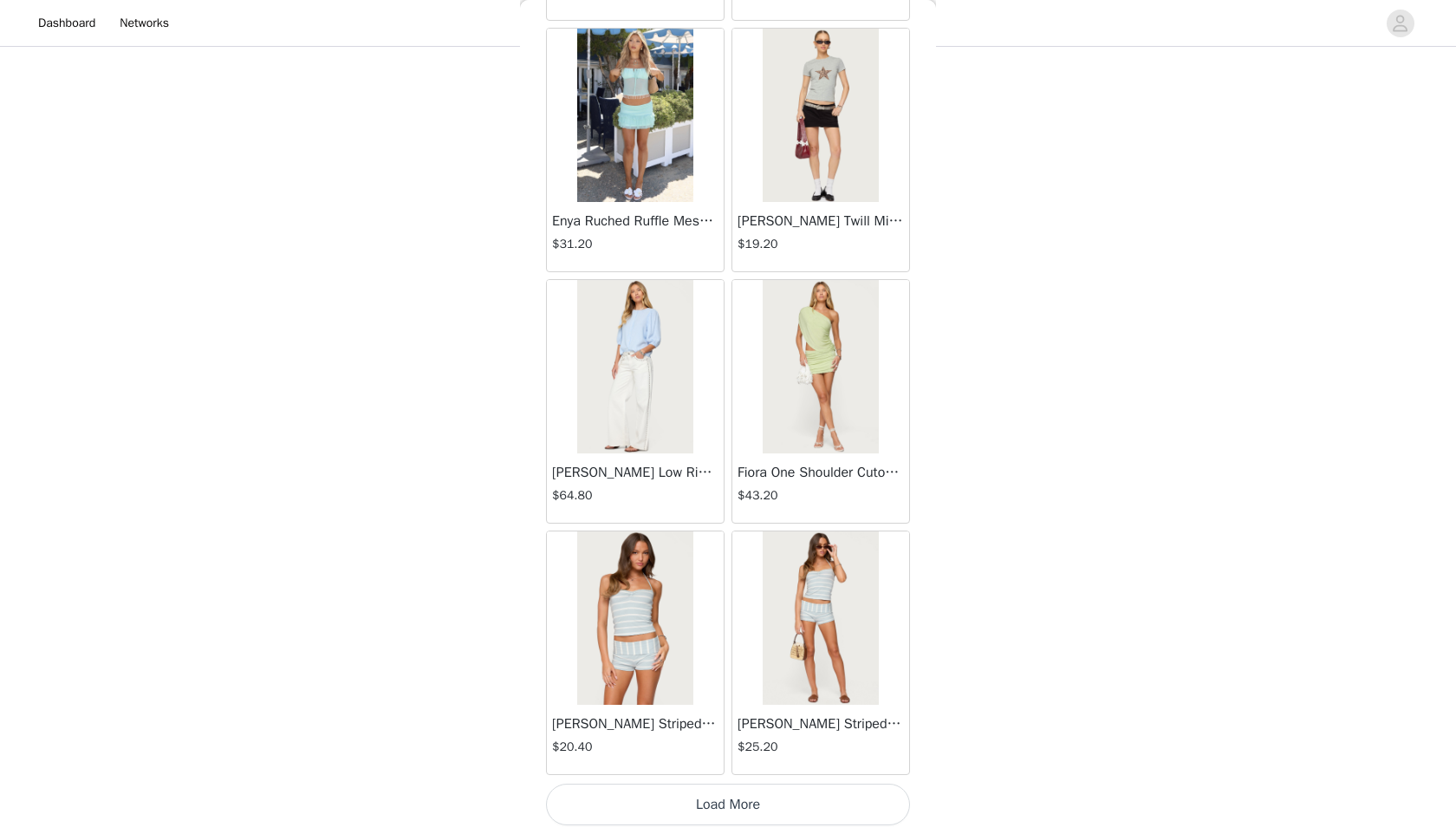 click on "Load More" at bounding box center (728, 805) 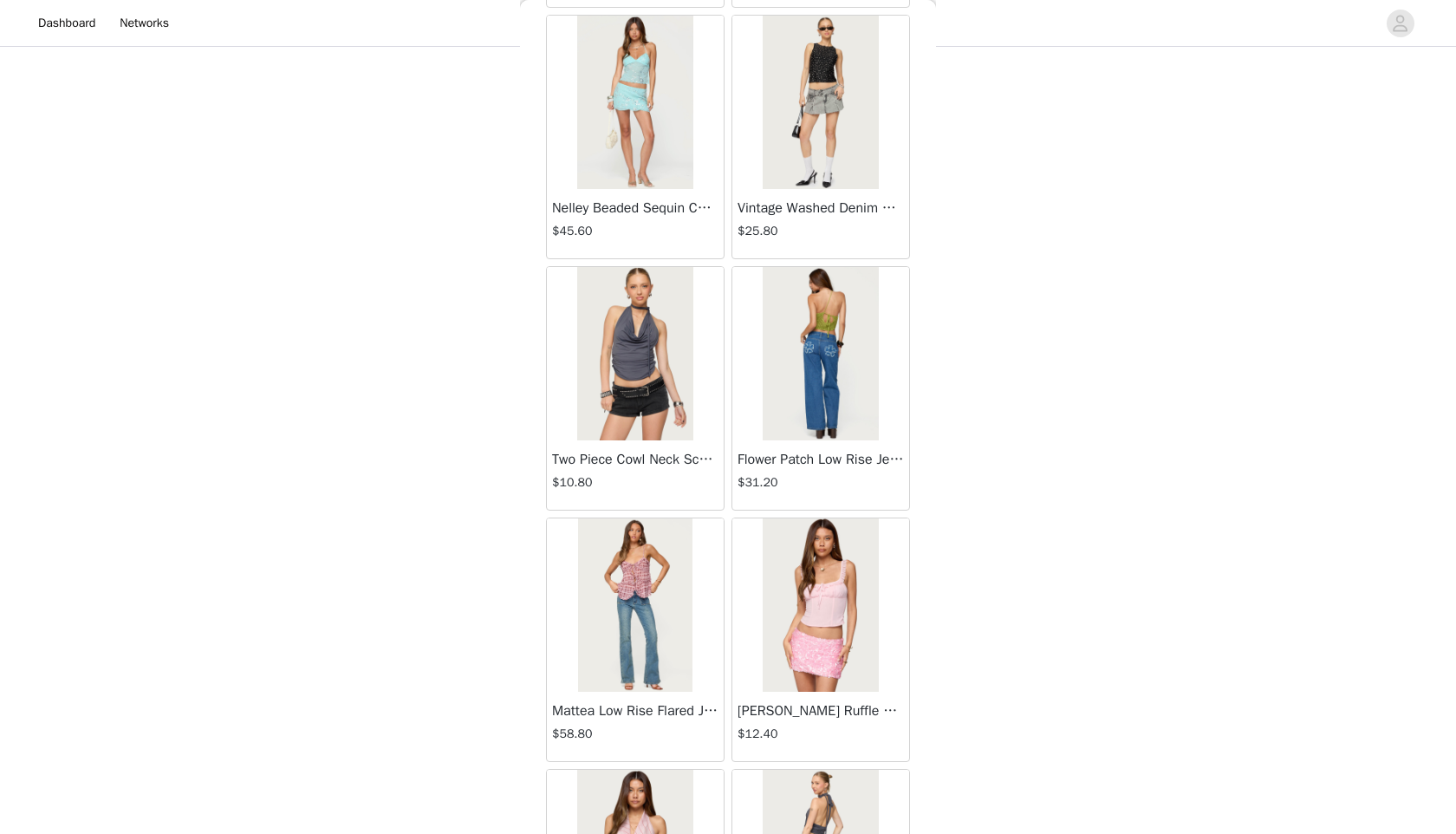scroll, scrollTop: 6847, scrollLeft: 0, axis: vertical 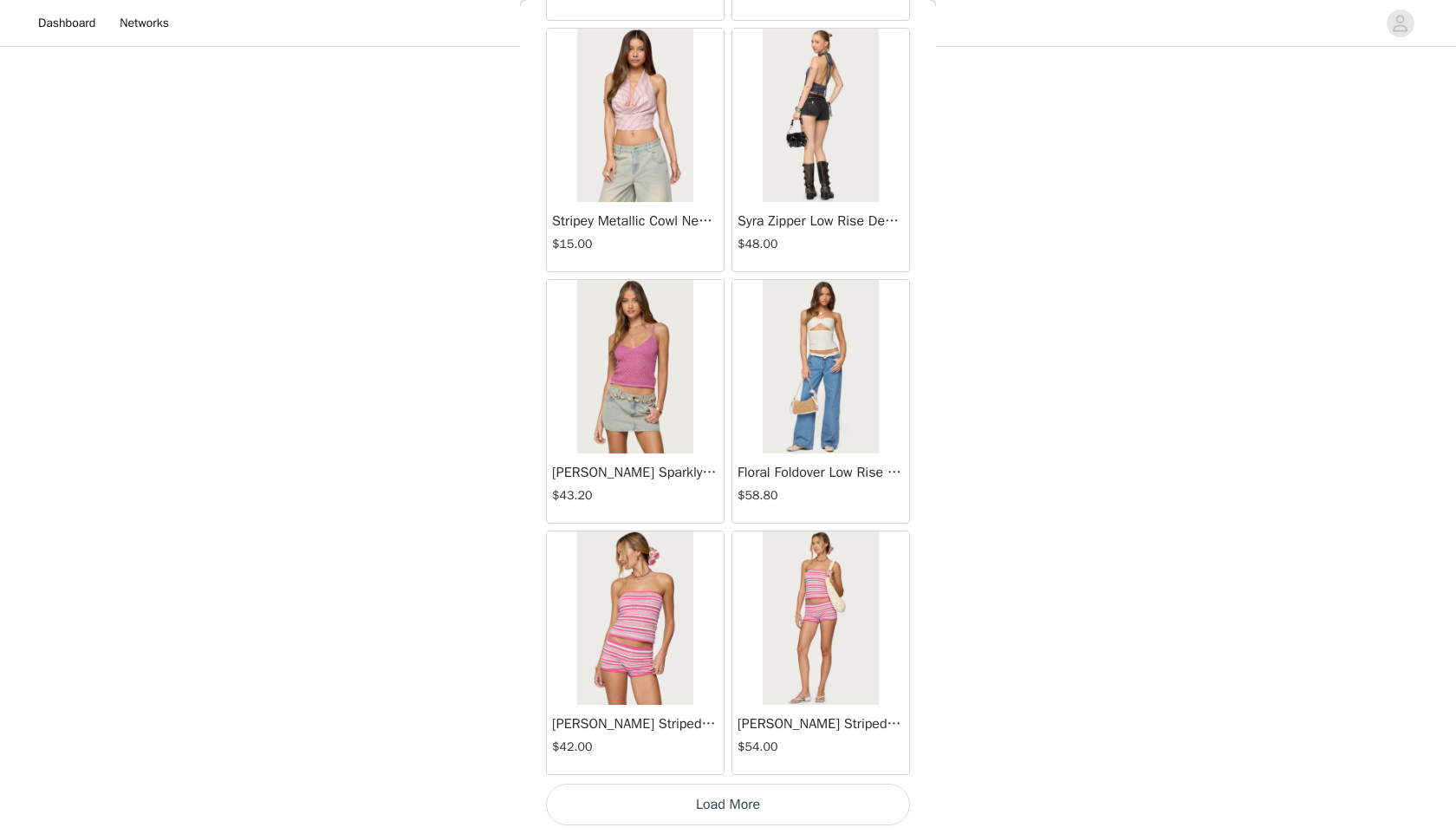 click on "Load More" at bounding box center (728, 805) 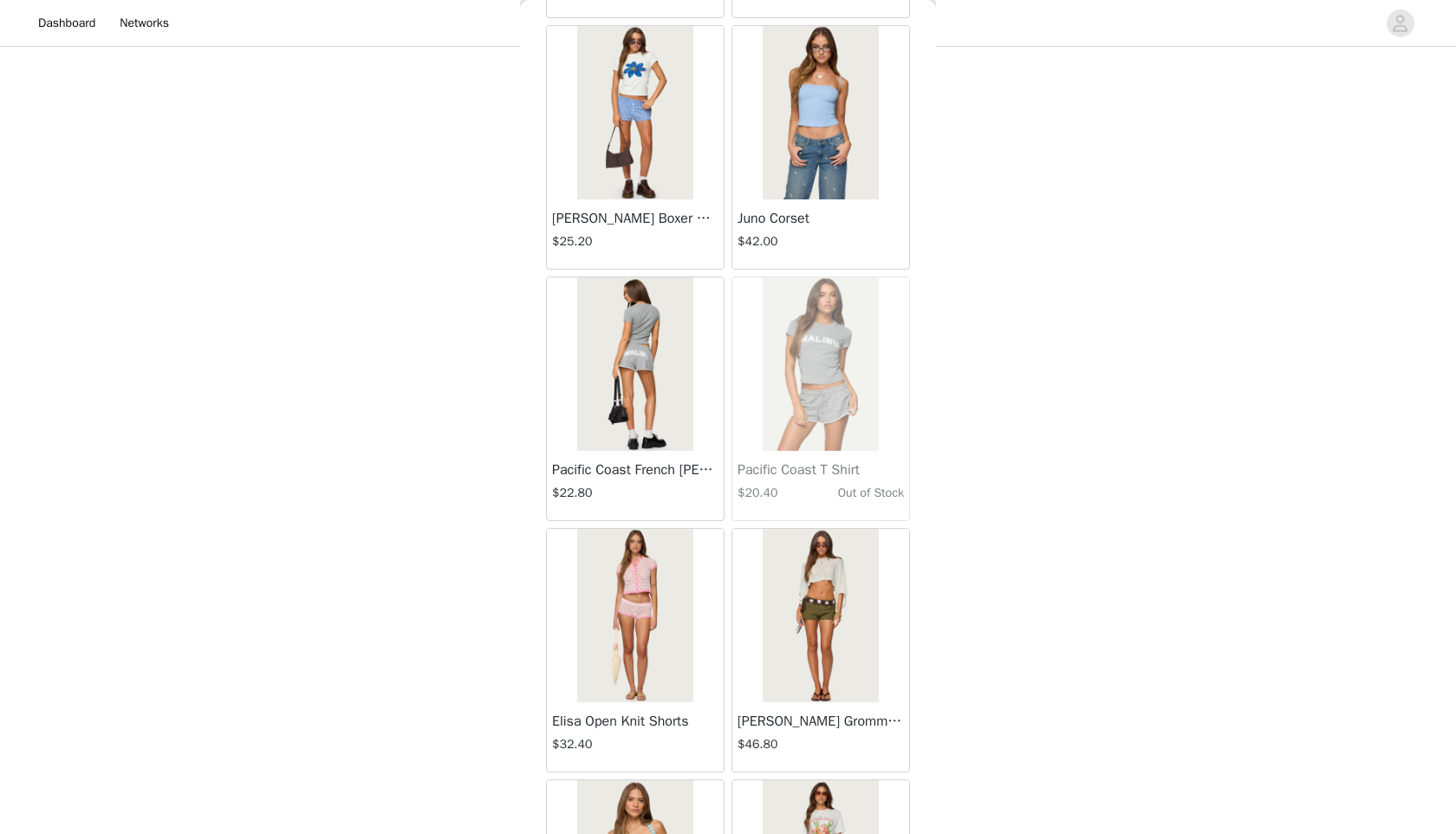scroll, scrollTop: 9361, scrollLeft: 0, axis: vertical 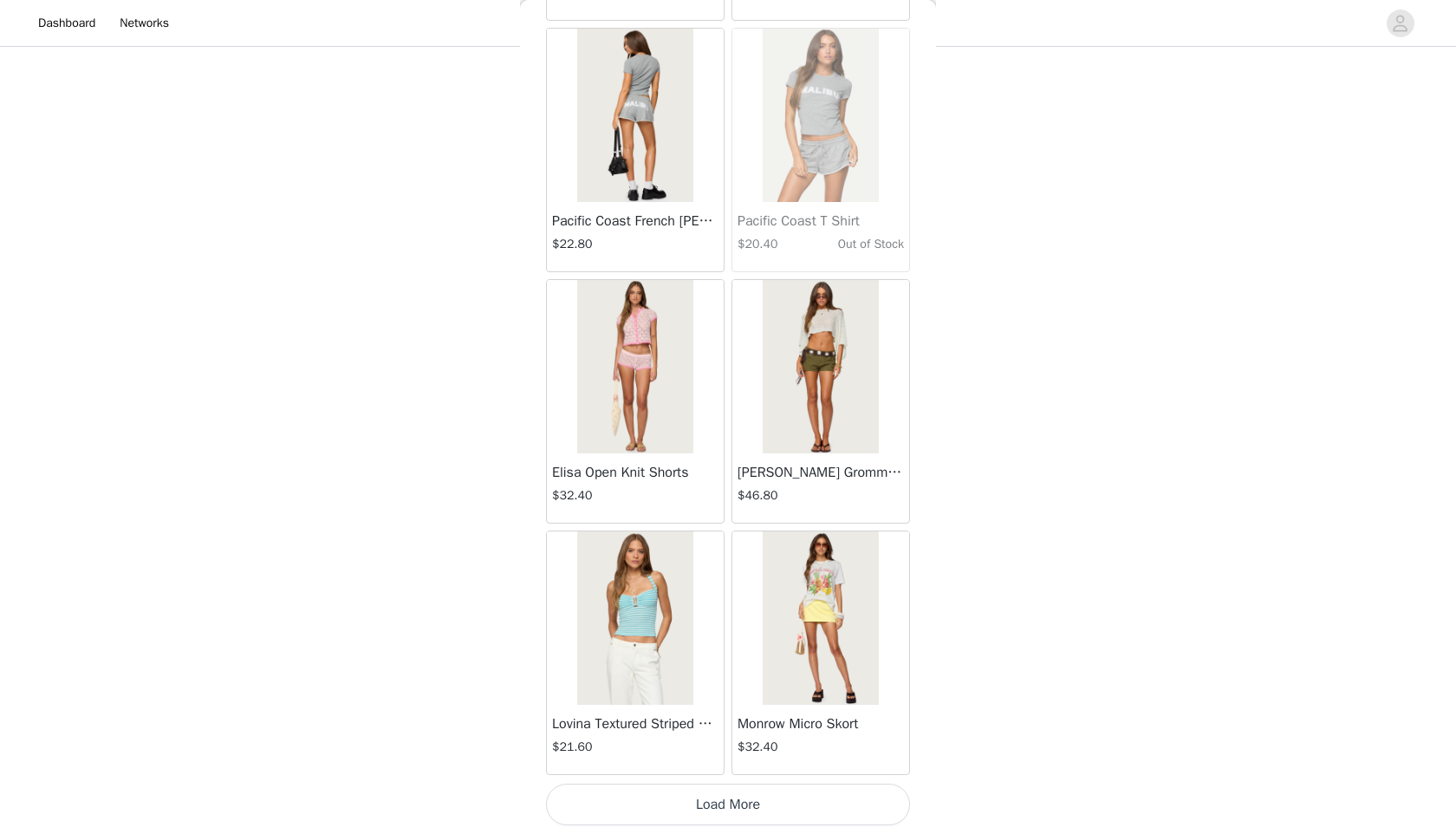click on "Lovina Grommet Pleated Mini Skort   $16.80       Metallic & Sequin Textured Tank Top   $27.60       Nelley Backless Beaded Sequin Chiffon Top   $36.00       Daley Asymmetric One Shoulder Crochet Top   $21.60       Monty Plaid Micro Shorts   $30.00       Arlie Floral Texured Sheer Halter Top   $27.60       Maree Bead V Neck Top   $22.80       Maree Bead Cut Out Mini Skirt   $20.40       Delcy Cut Out Halter Top   $28.80       Juney Pinstripe Tailored Button Up Shirt   $36.00       Avenly Striped Tie Front Babydoll Top   $27.60       Blanco Studded Grommet Tube Top   $30.00       Avalai Linen Look Mini Skort   $38.40       Beaded Deep Cowl Neck Backless Top   $37.20       Frayed Pleated Denim Mini Skort   $16.00       Klay Linen Look Pleated Mini Skort   $14.40       Contrast Lace Asymmetric Off Shoulder Top   $14.40       Reeve Split Front Sheer Mesh Top   $28.80       Zigzag Stripe Shorts   $22.80       Astra Beaded Sheer Strapless Top   $39.60       Beaded Floral Embroidered Tank Top   $38.40" at bounding box center (728, -4222) 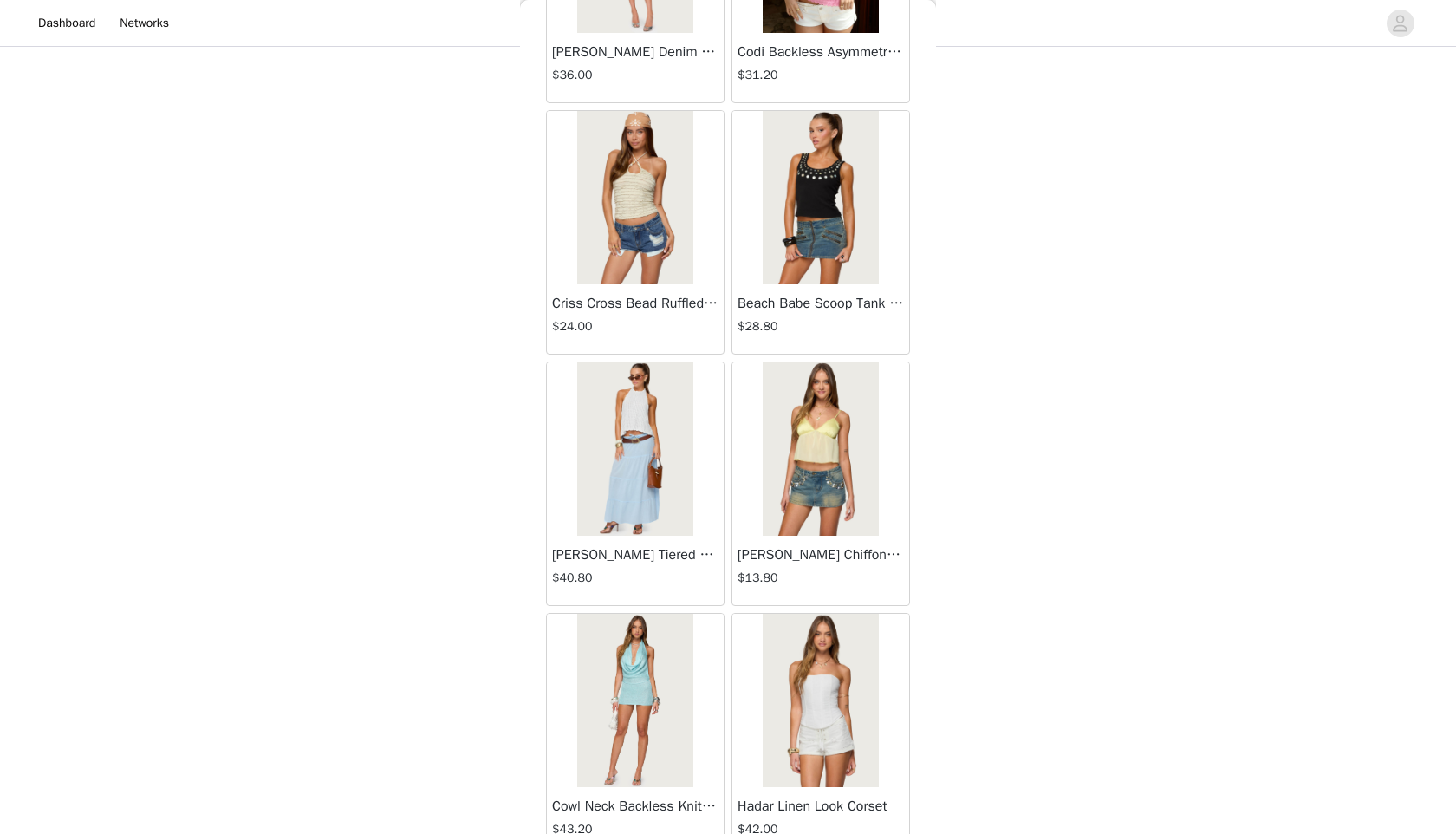 scroll, scrollTop: 11875, scrollLeft: 0, axis: vertical 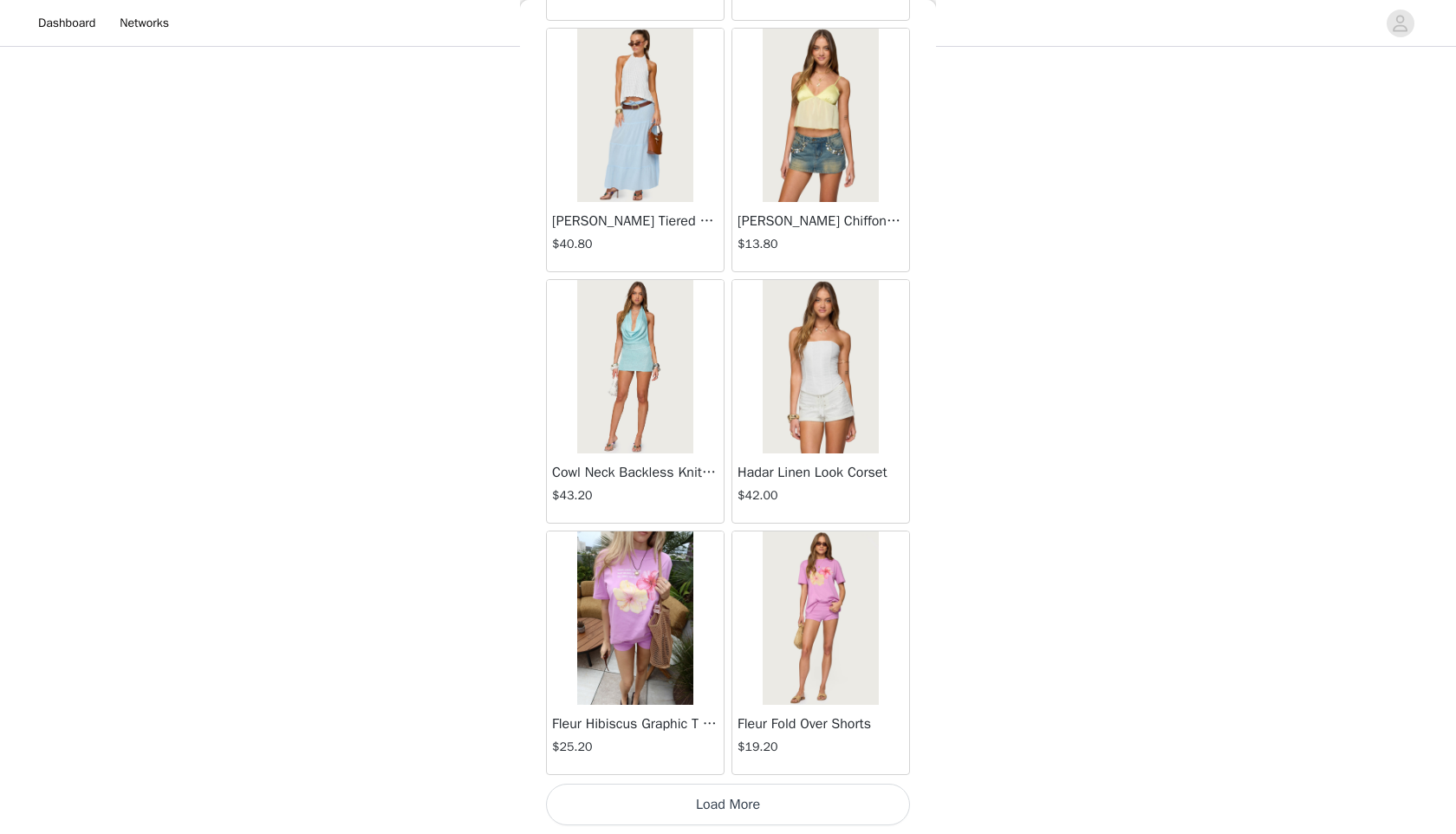 click on "Load More" at bounding box center (728, 805) 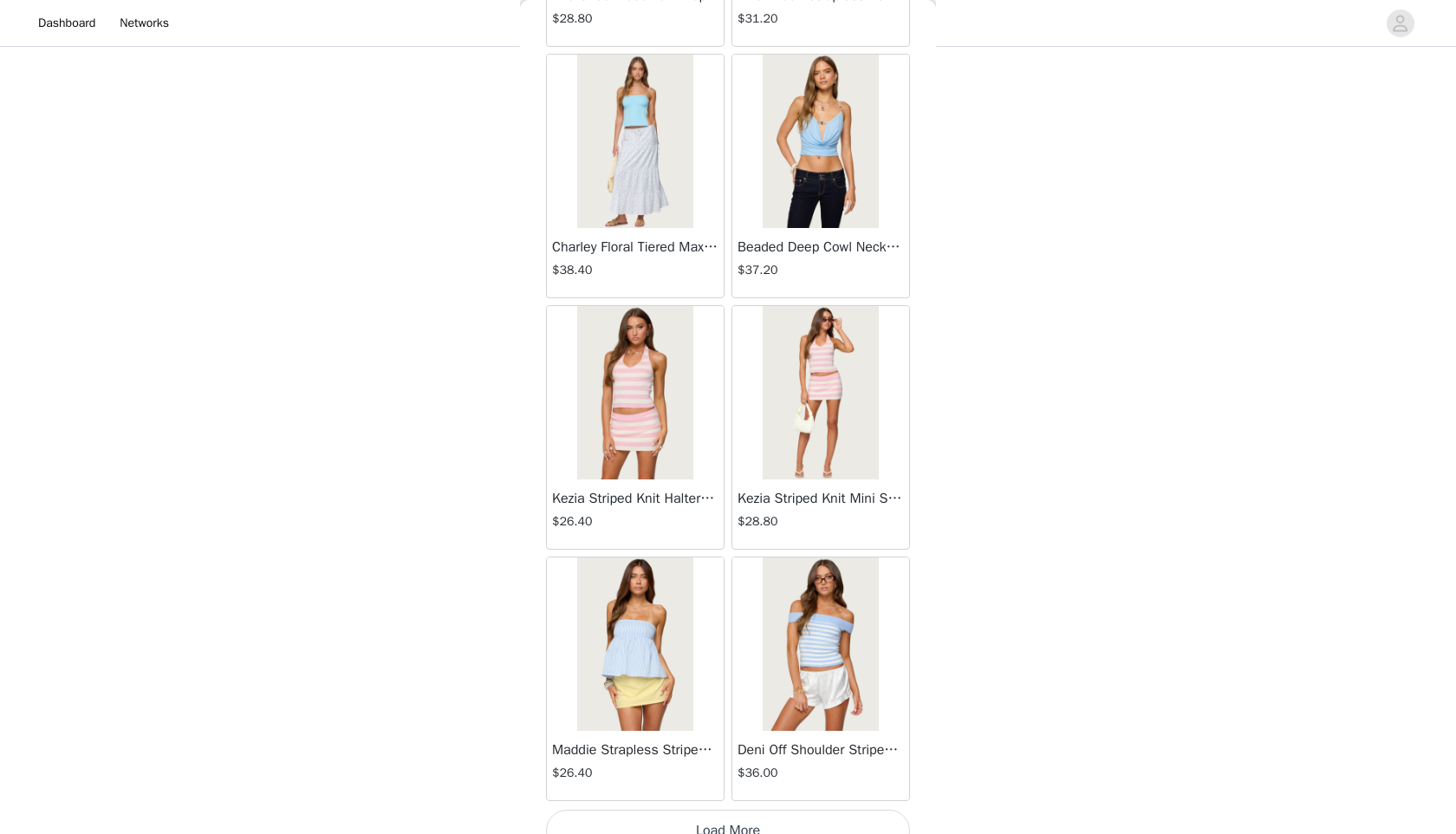 scroll, scrollTop: 14390, scrollLeft: 0, axis: vertical 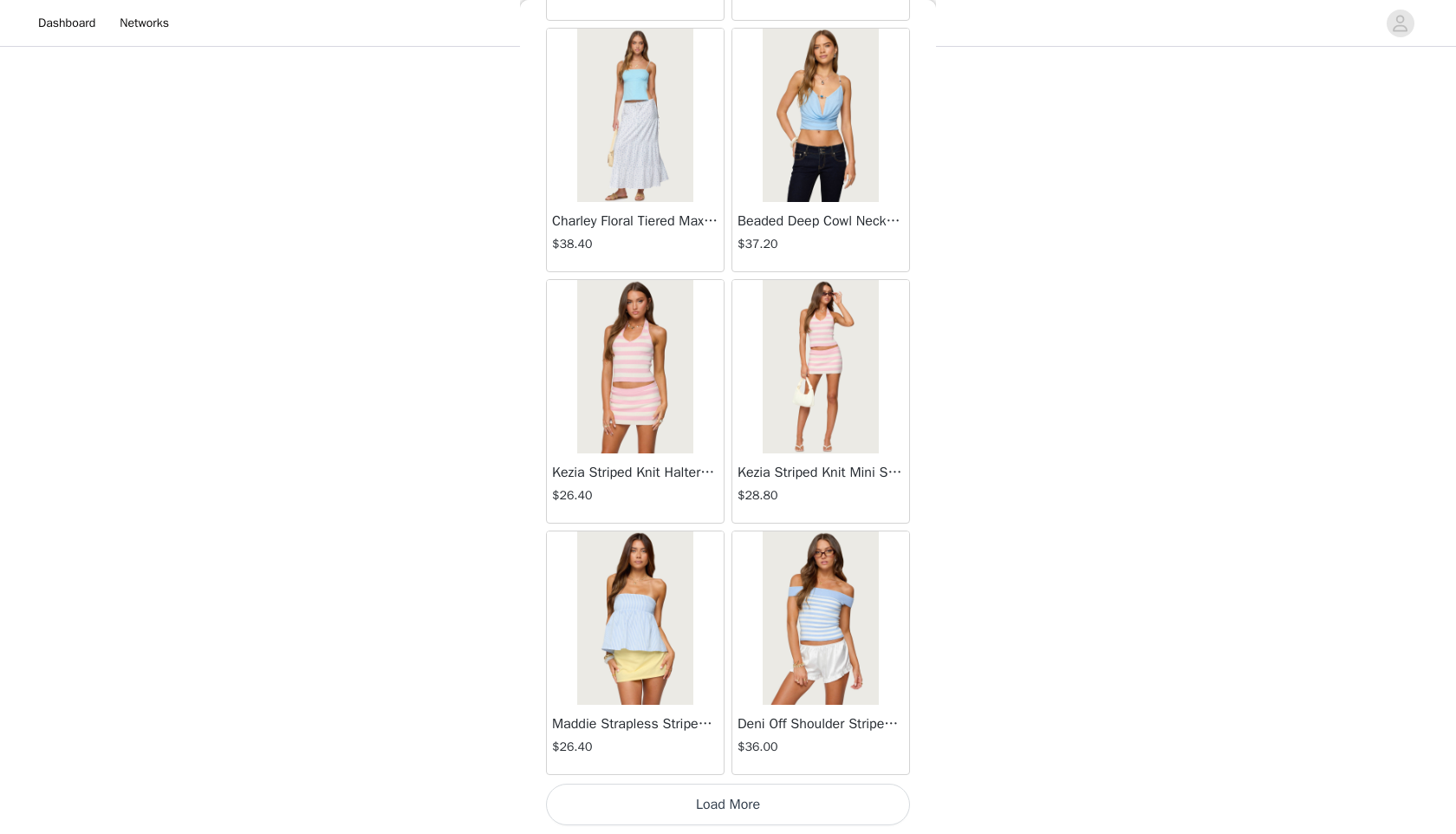 click on "Load More" at bounding box center (728, 805) 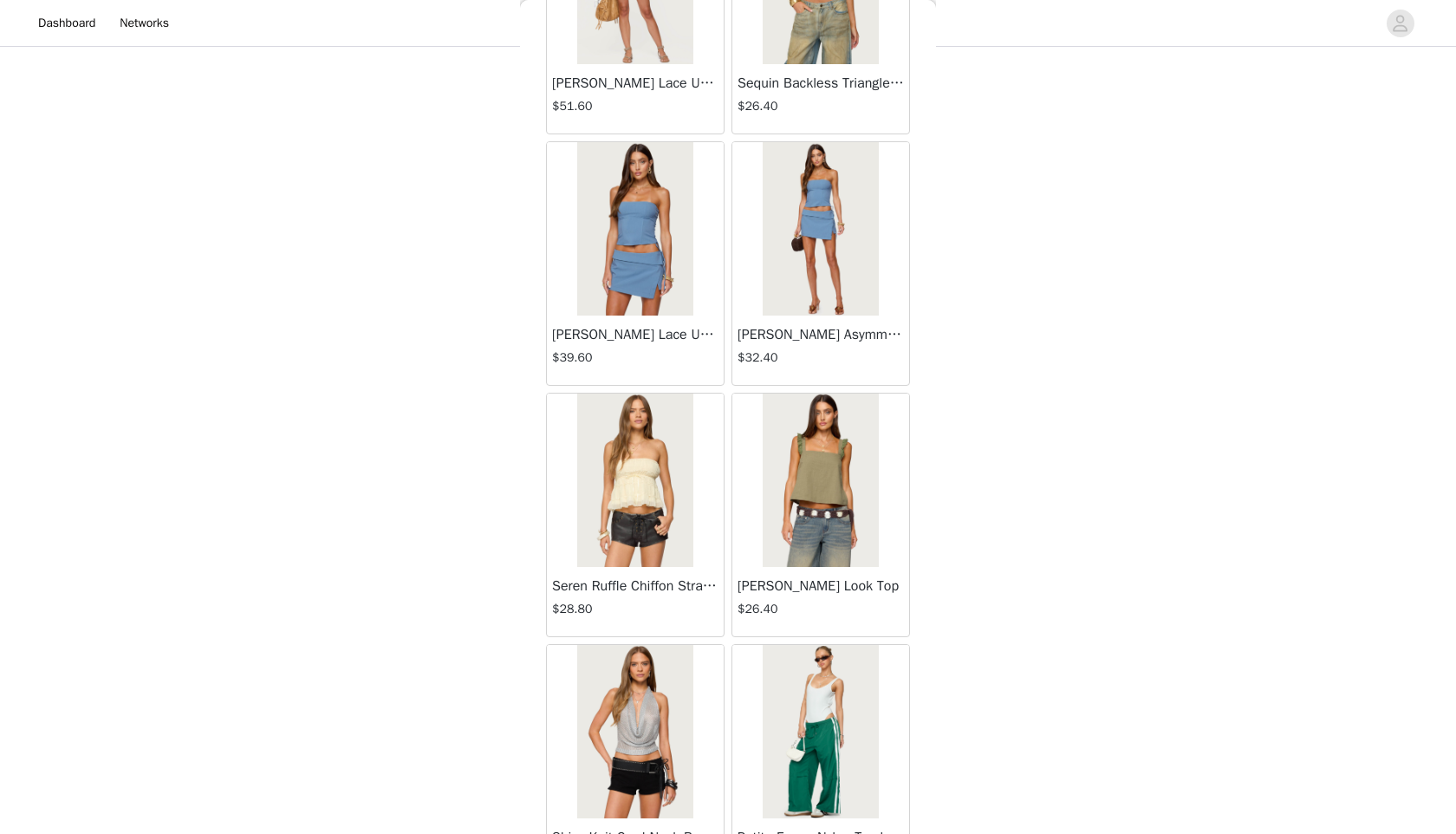 scroll, scrollTop: 16904, scrollLeft: 0, axis: vertical 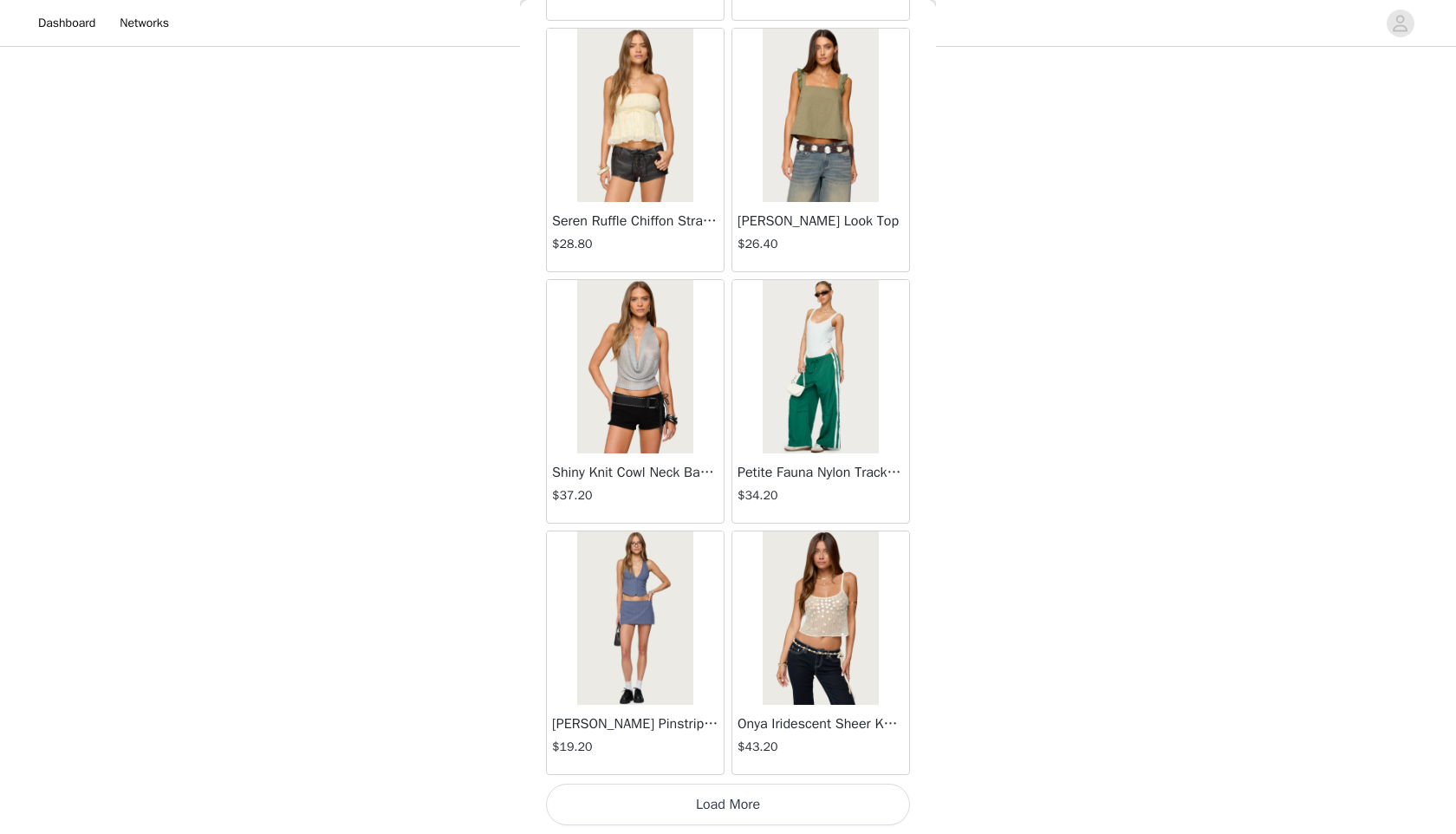 click on "Load More" at bounding box center (728, 805) 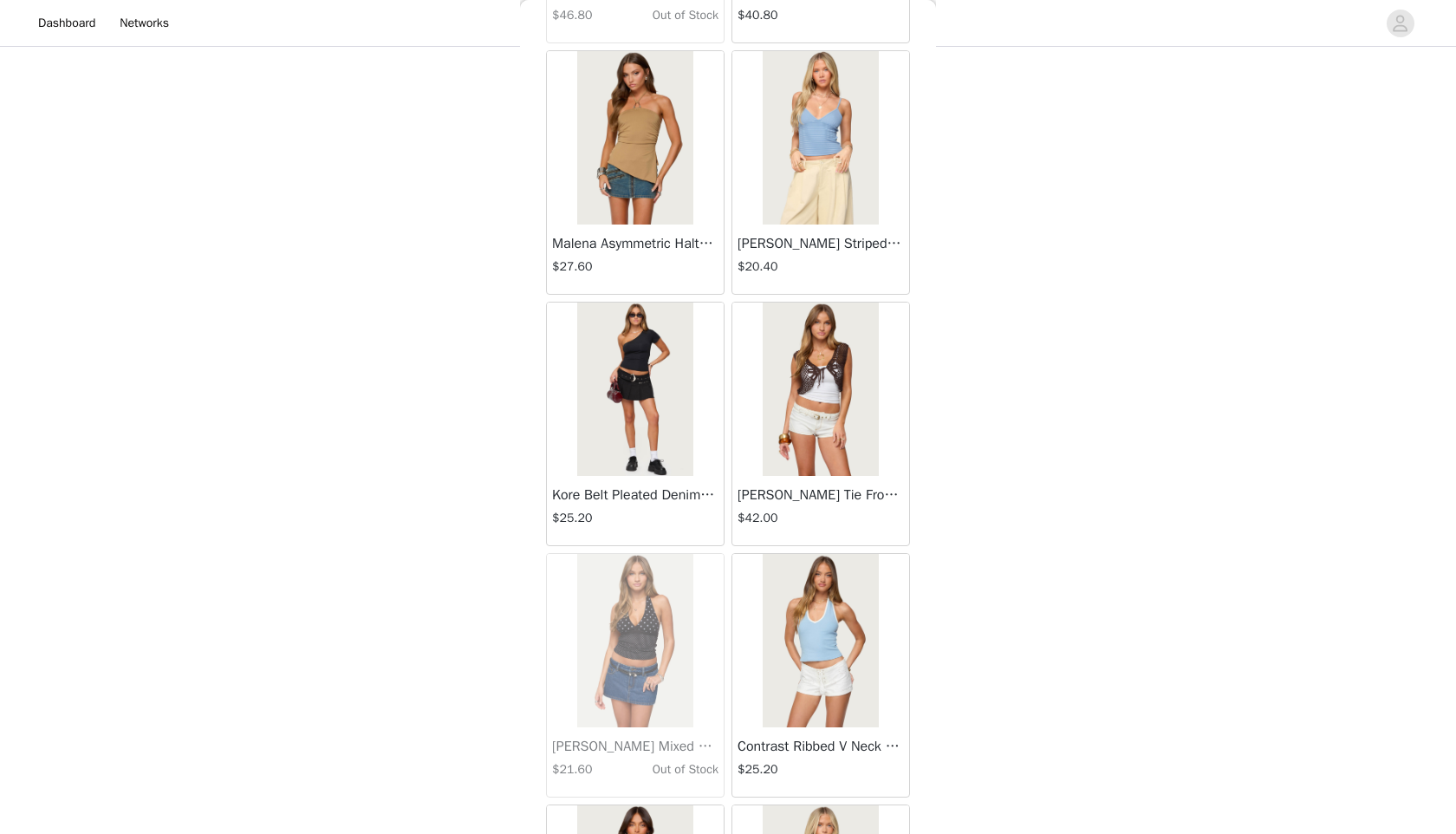 scroll, scrollTop: 19418, scrollLeft: 0, axis: vertical 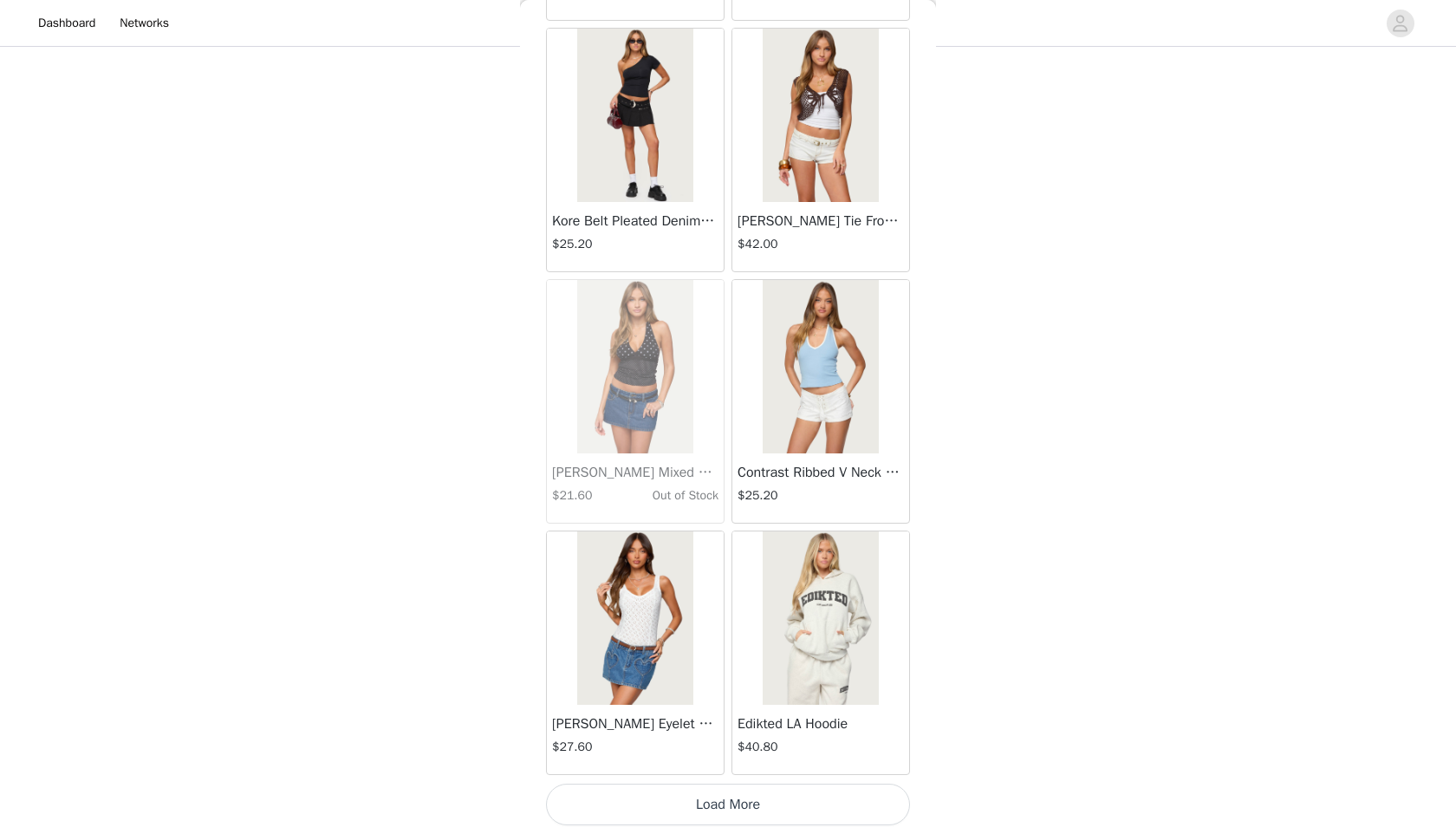click on "Load More" at bounding box center [728, 805] 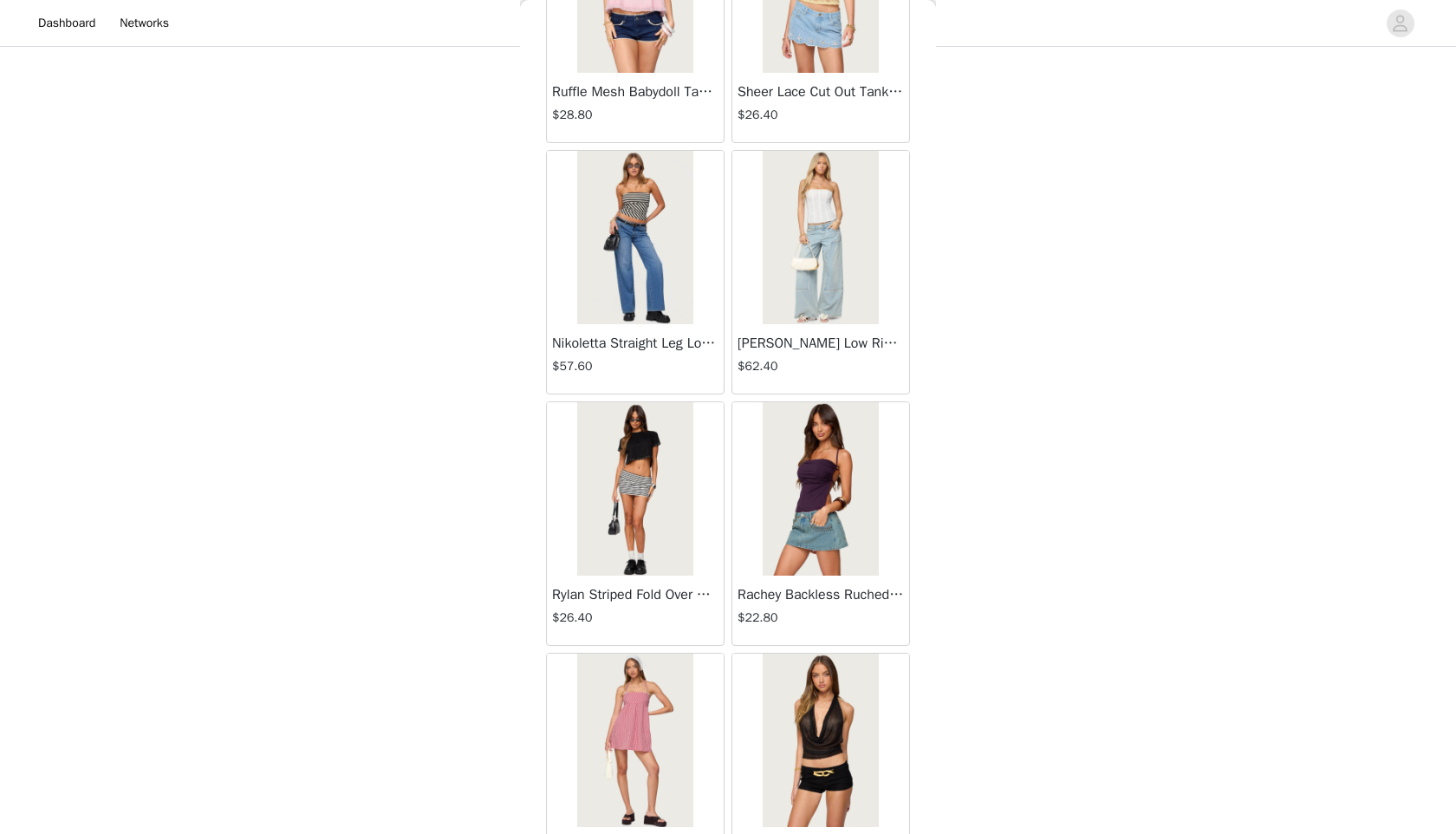 scroll, scrollTop: 21932, scrollLeft: 0, axis: vertical 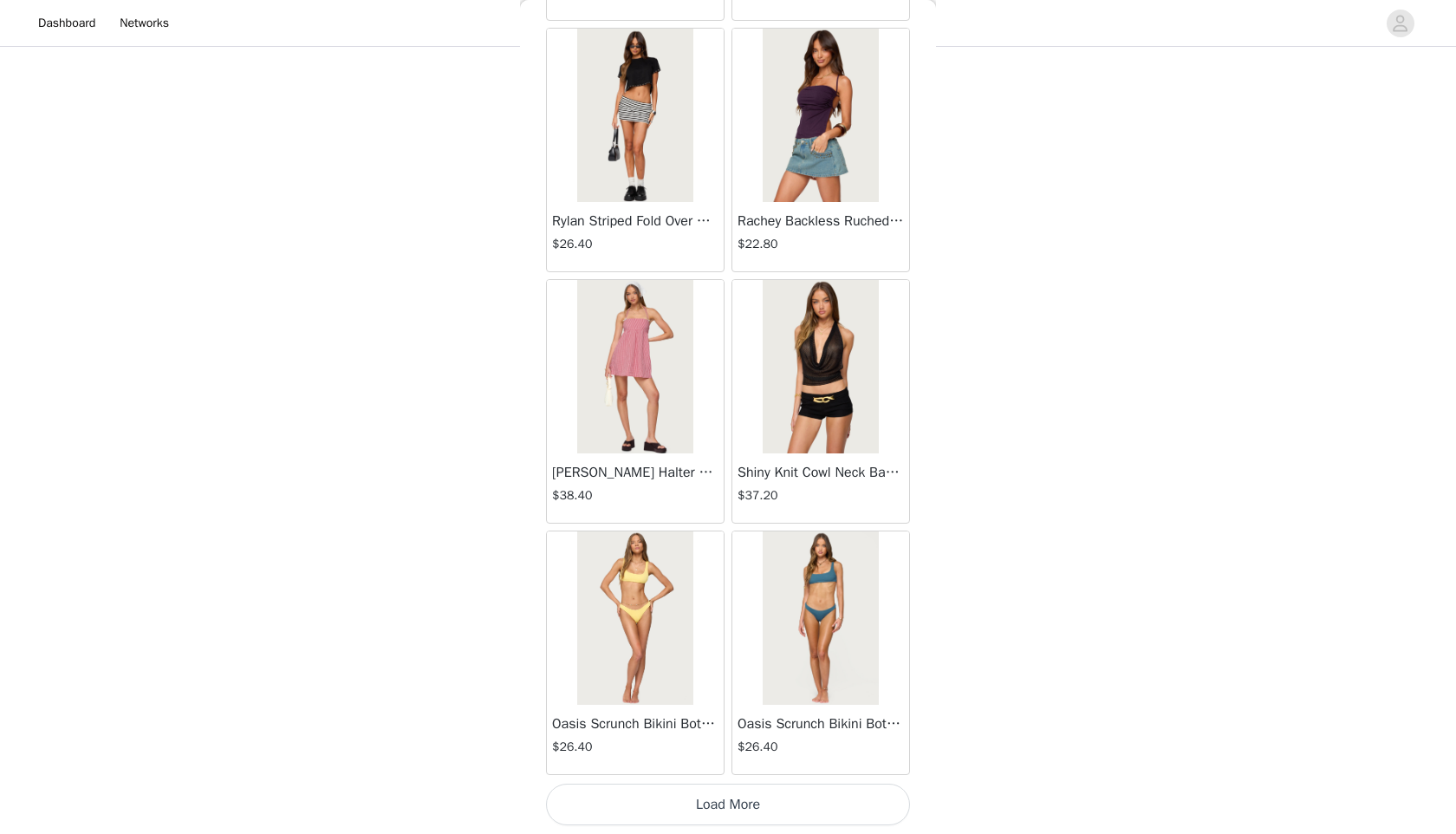 click on "Load More" at bounding box center [728, 805] 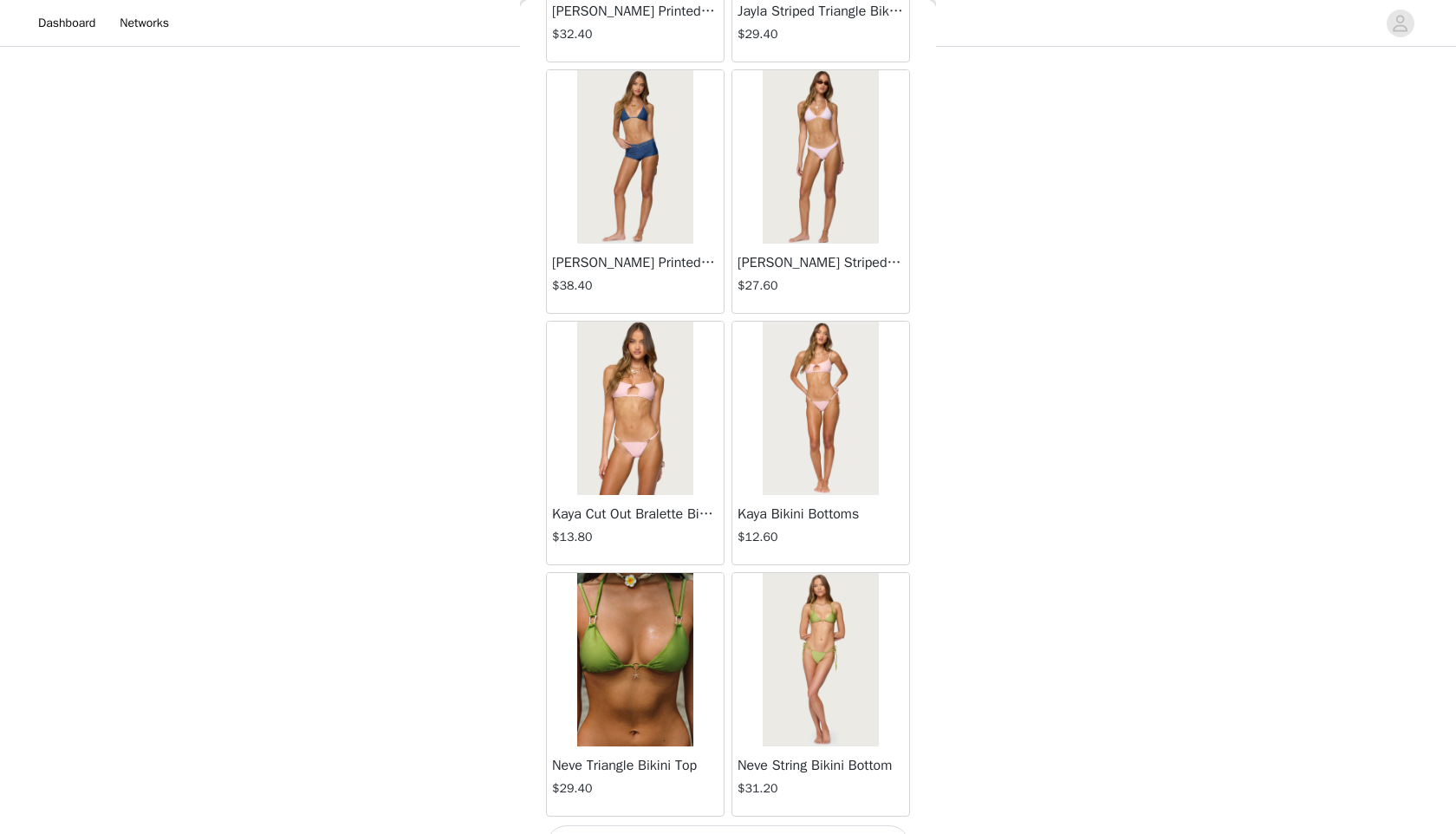 scroll, scrollTop: 24446, scrollLeft: 0, axis: vertical 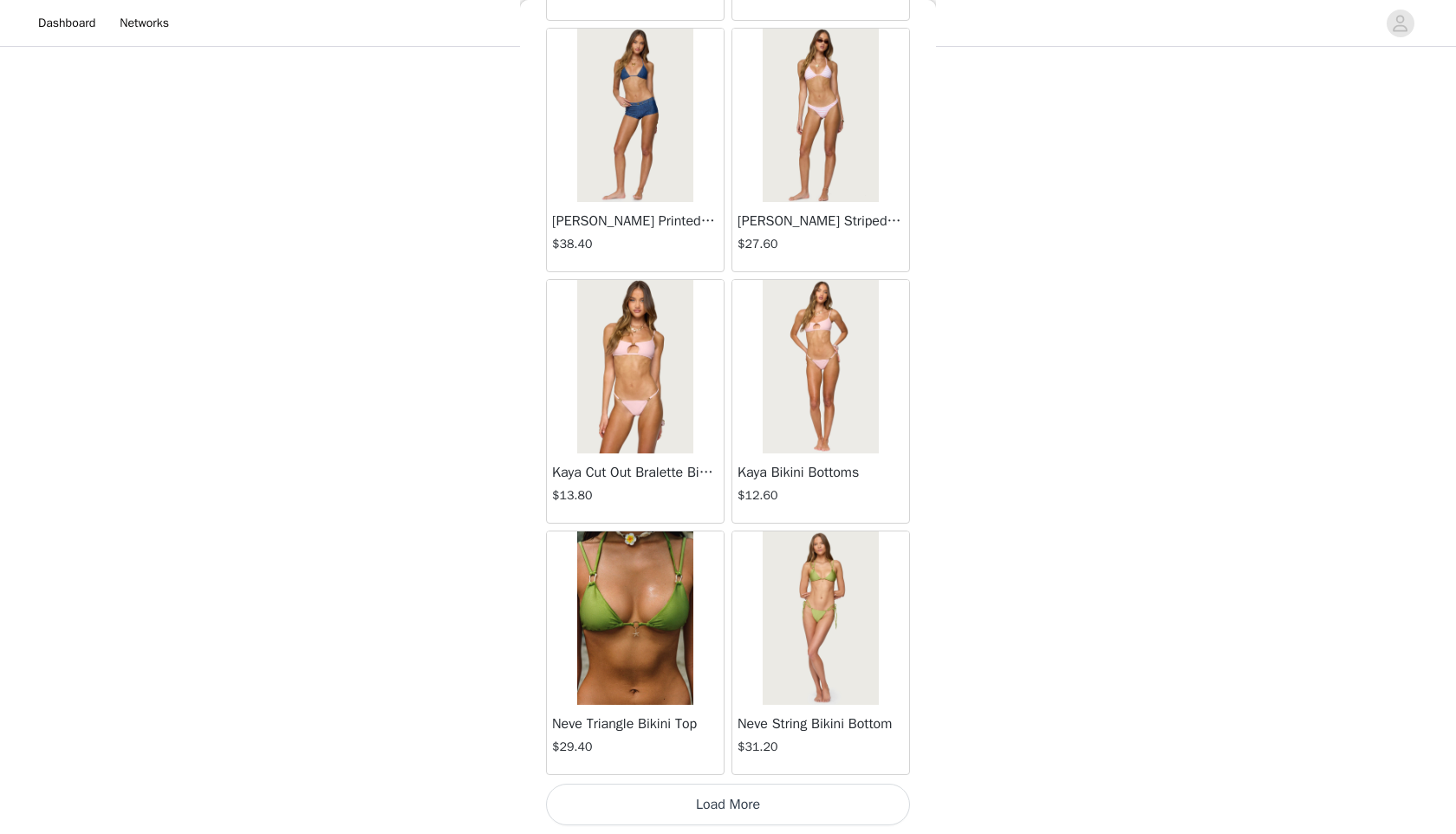 click on "Load More" at bounding box center [728, 805] 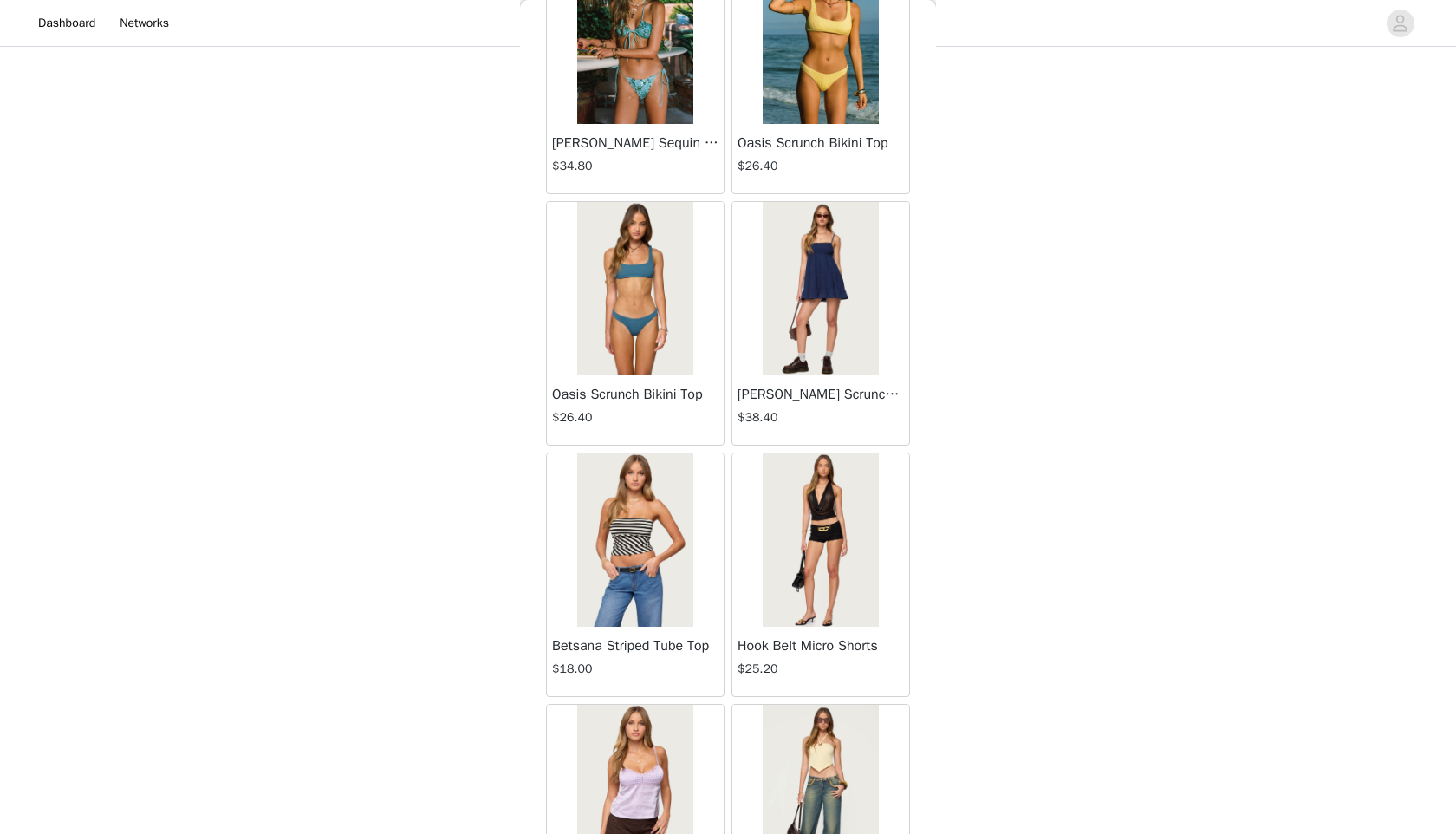 scroll, scrollTop: 26960, scrollLeft: 0, axis: vertical 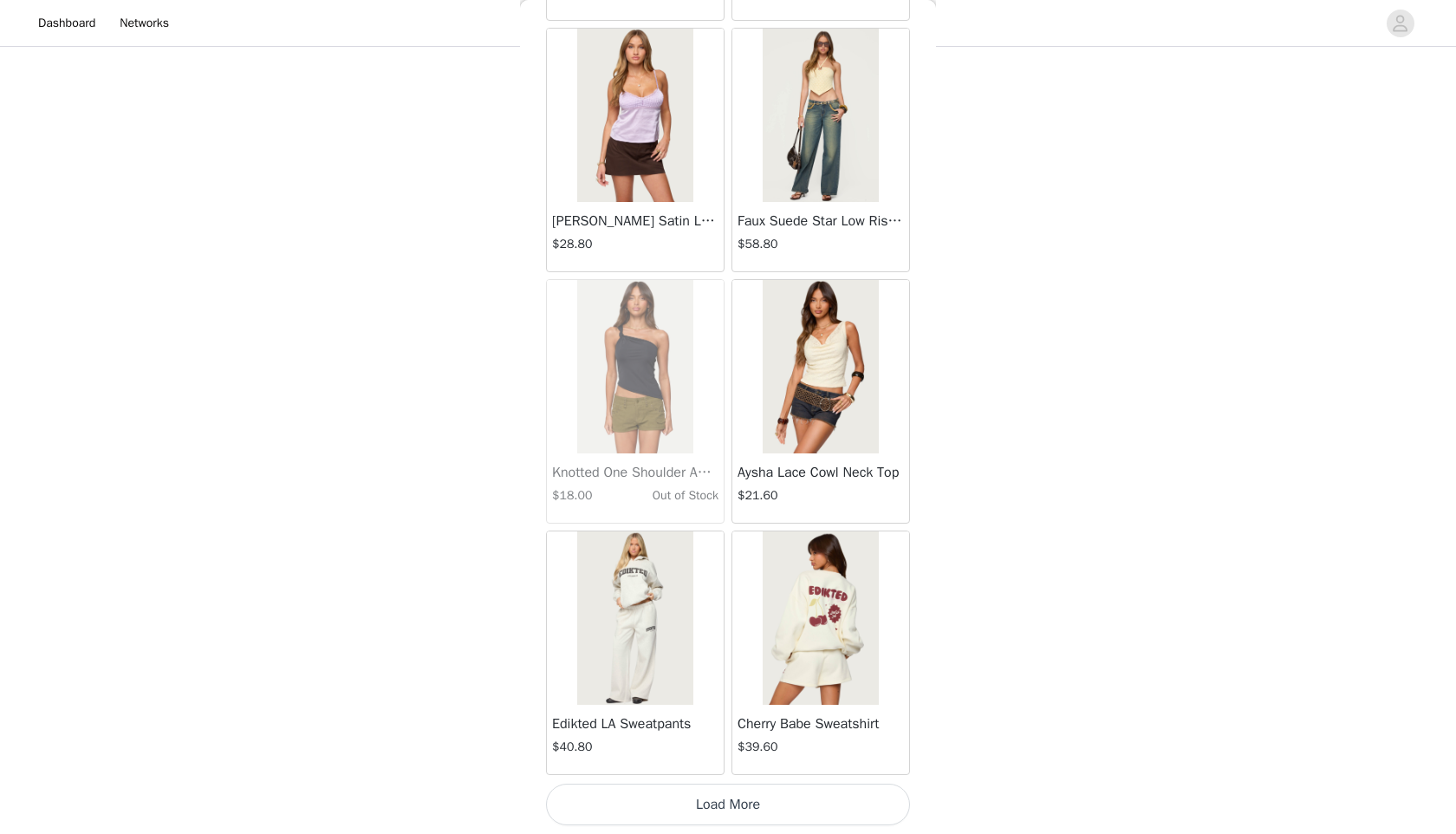click on "Load More" at bounding box center [728, 805] 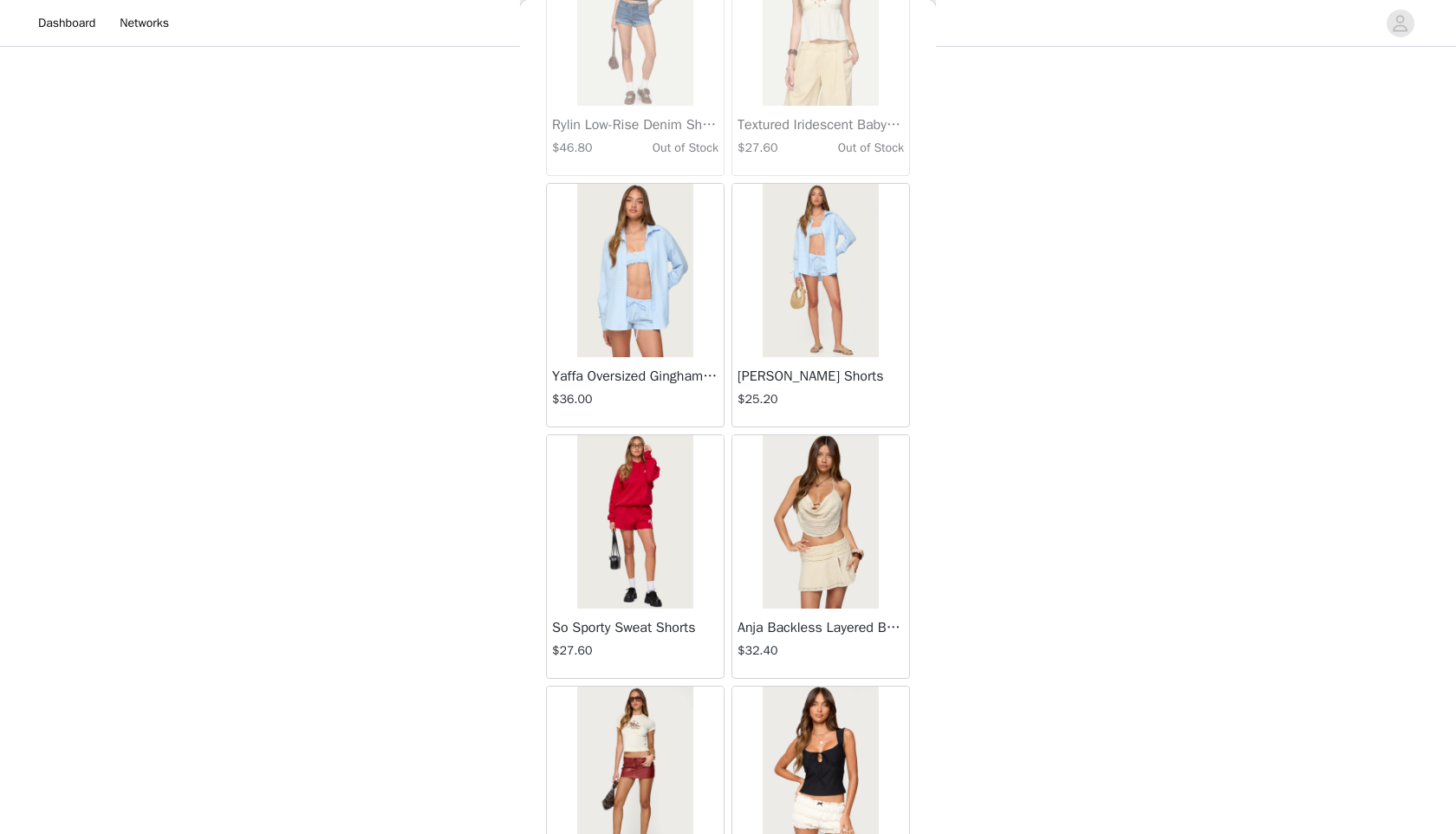 scroll, scrollTop: 29474, scrollLeft: 0, axis: vertical 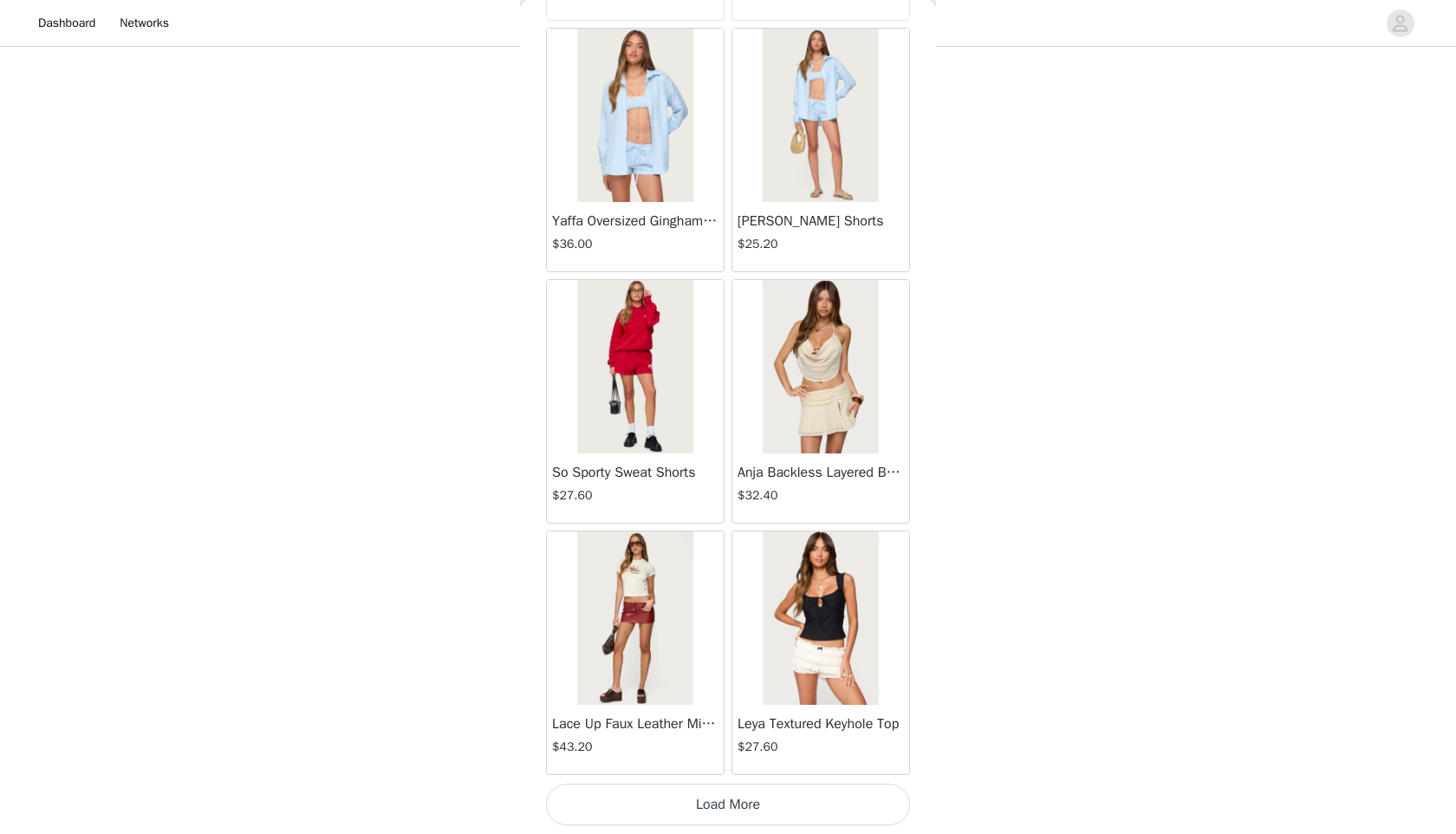 click on "Load More" at bounding box center [728, 805] 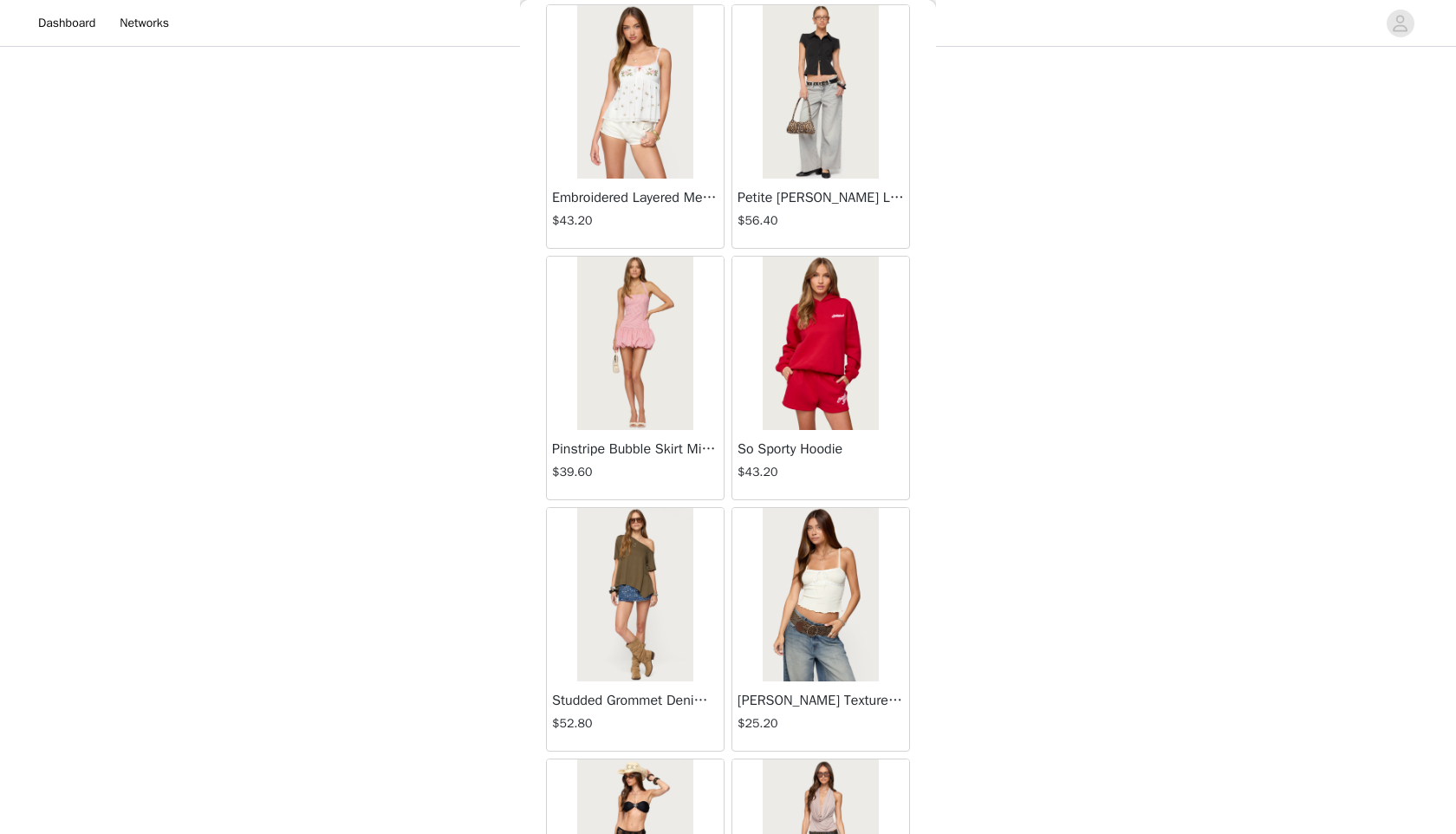 scroll, scrollTop: 31988, scrollLeft: 0, axis: vertical 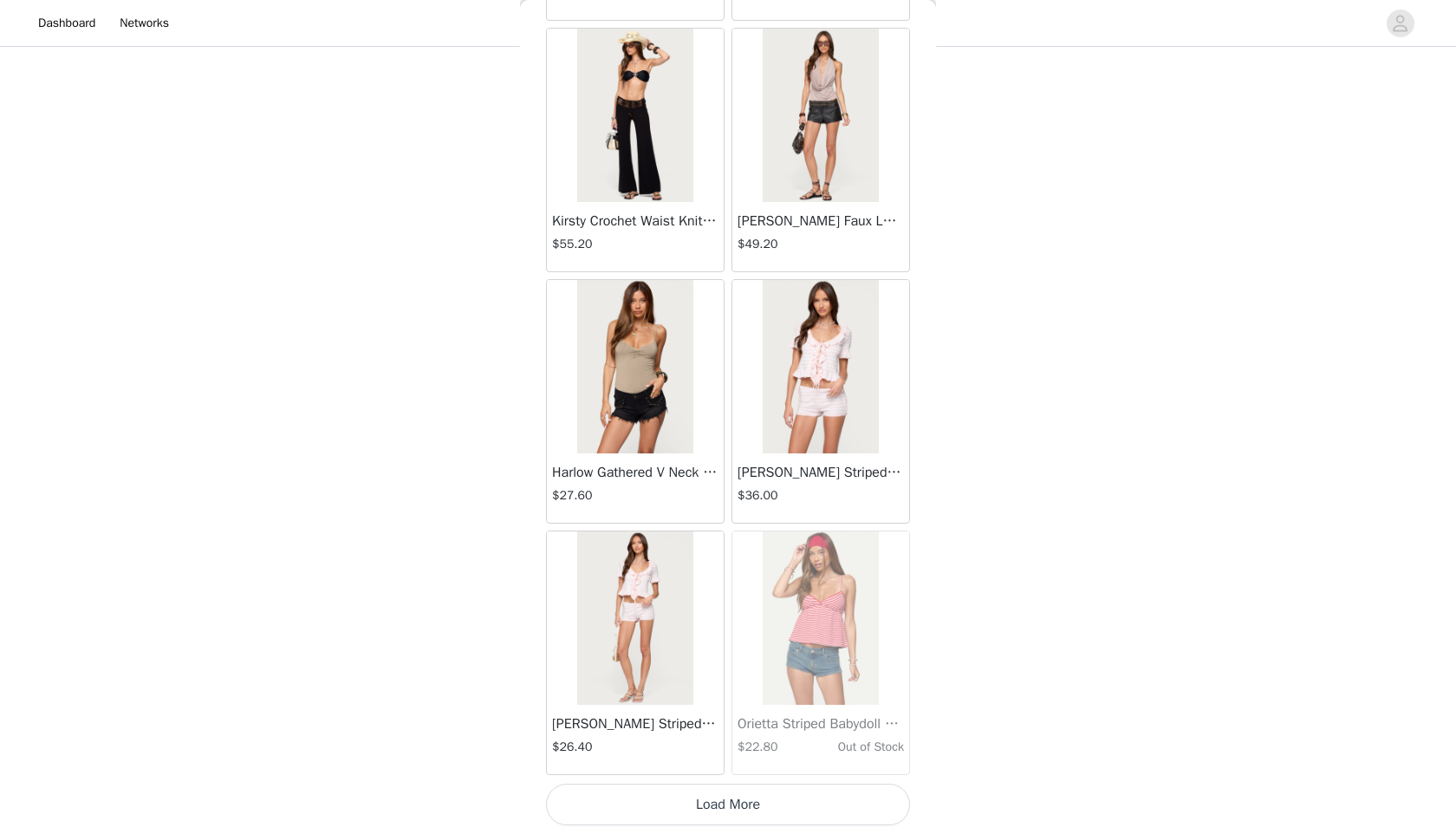 click on "Janelle Striped Knit Shorts   $26.40" at bounding box center [635, 653] 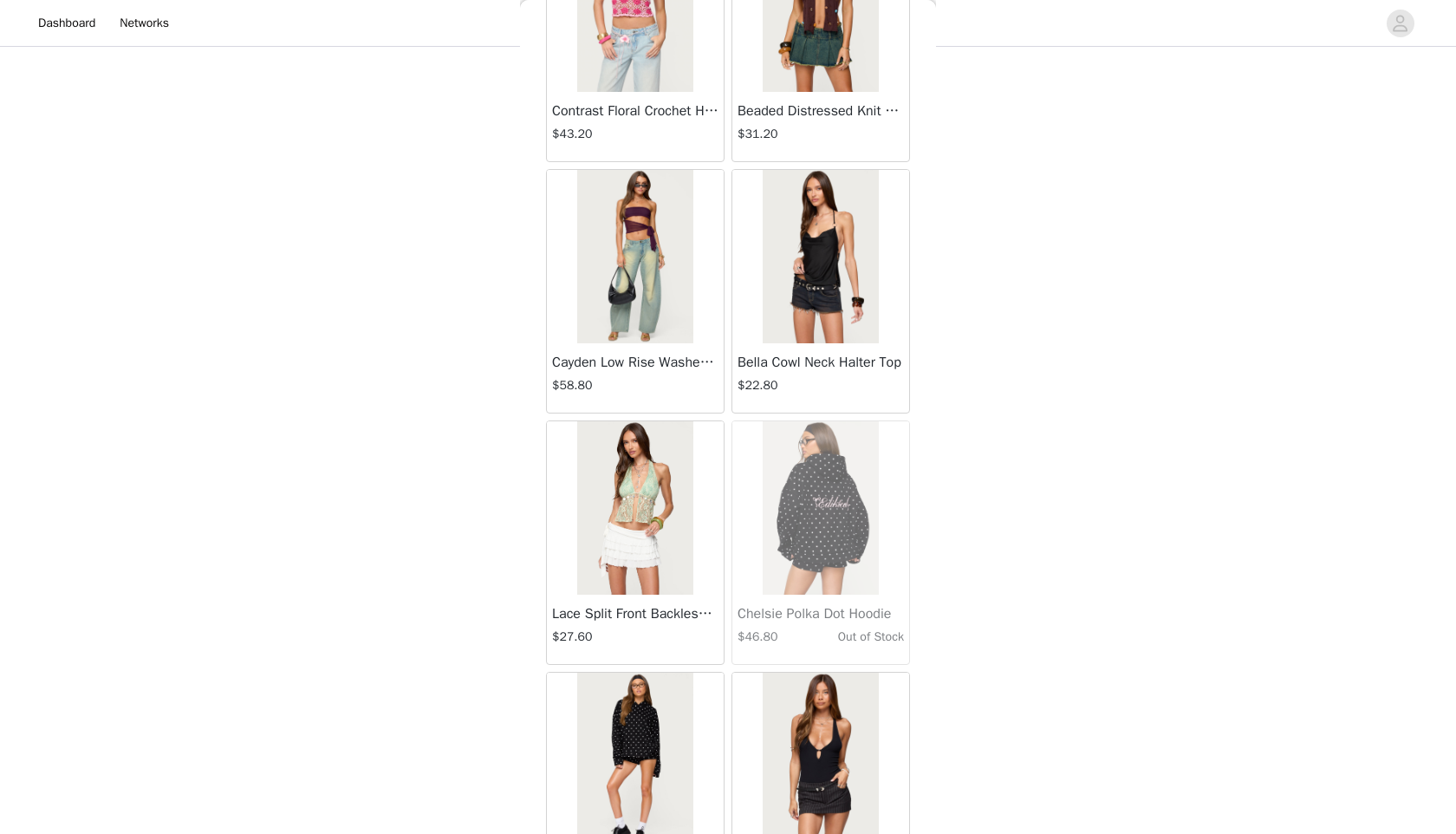 scroll, scrollTop: 34503, scrollLeft: 0, axis: vertical 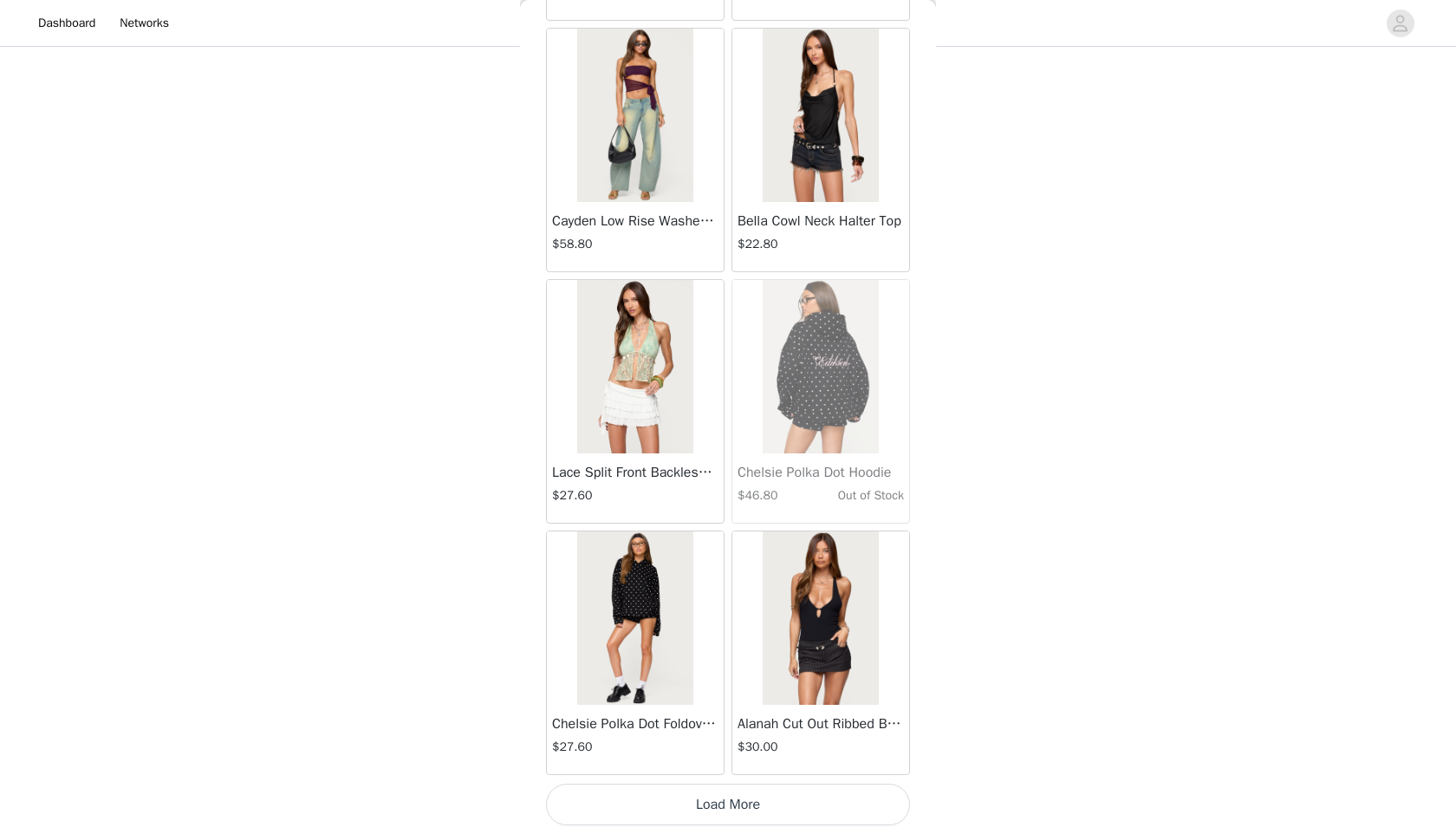 click on "Load More" at bounding box center (728, 805) 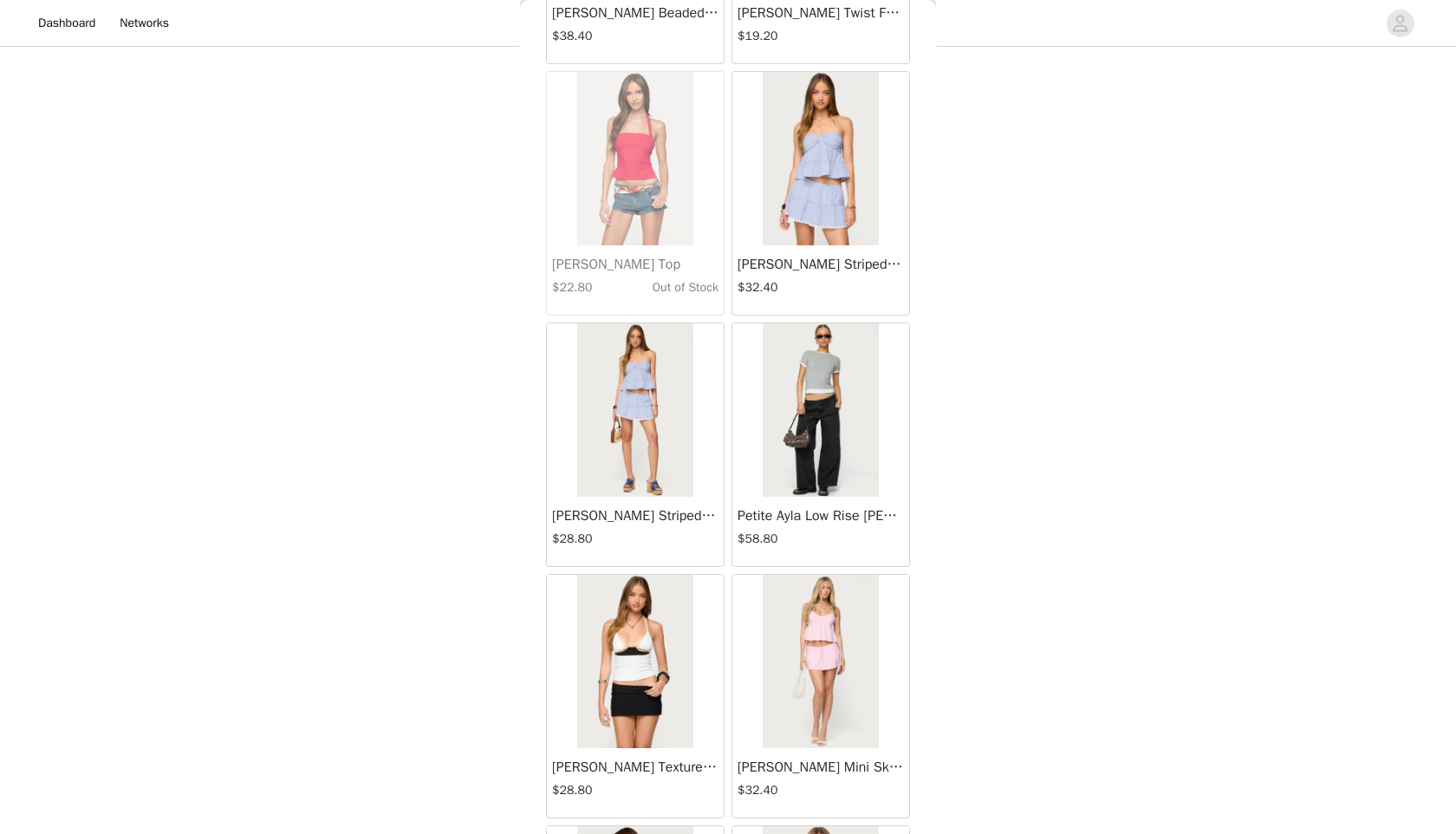 scroll, scrollTop: 36180, scrollLeft: 0, axis: vertical 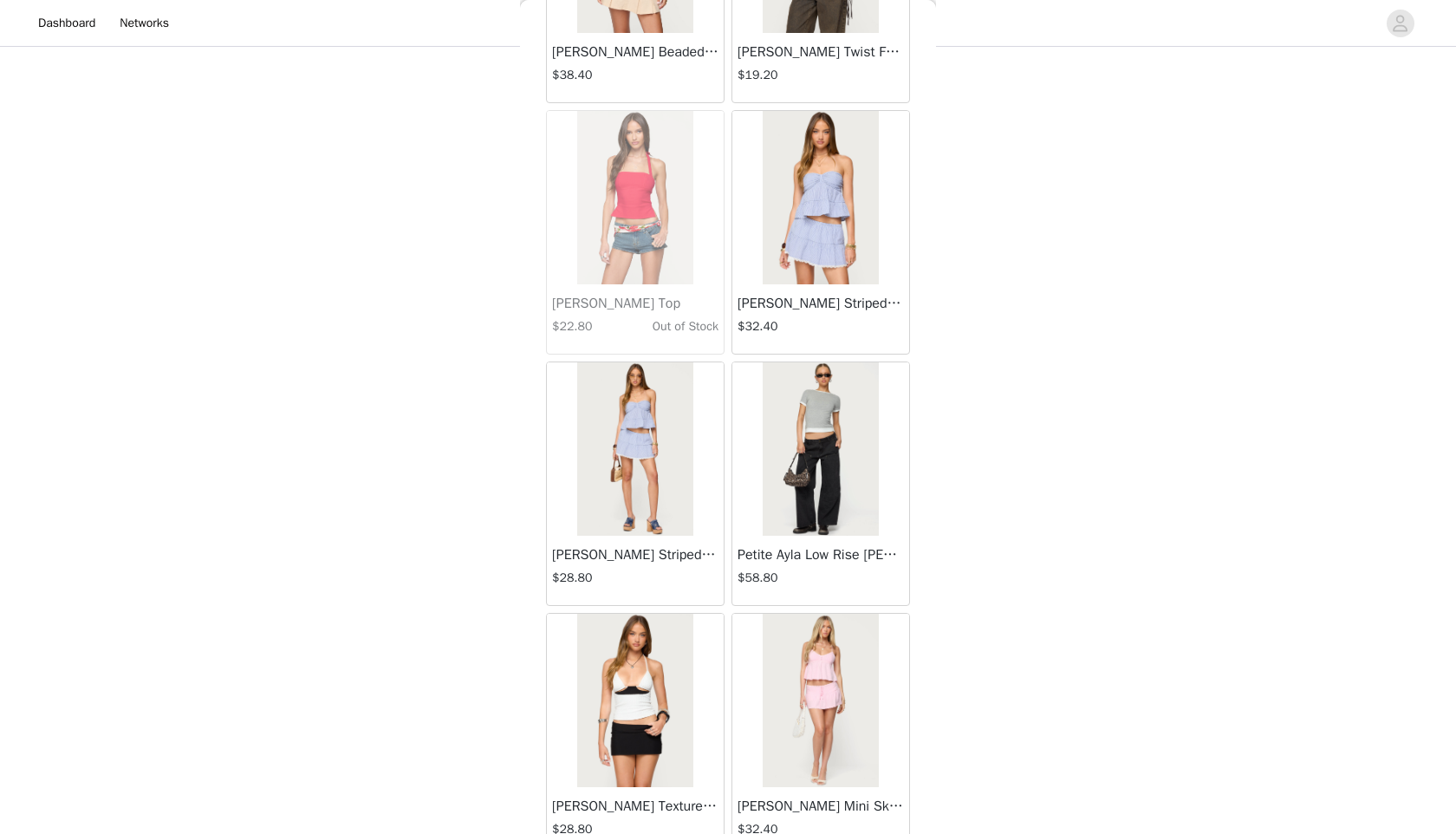 click at bounding box center [634, 449] 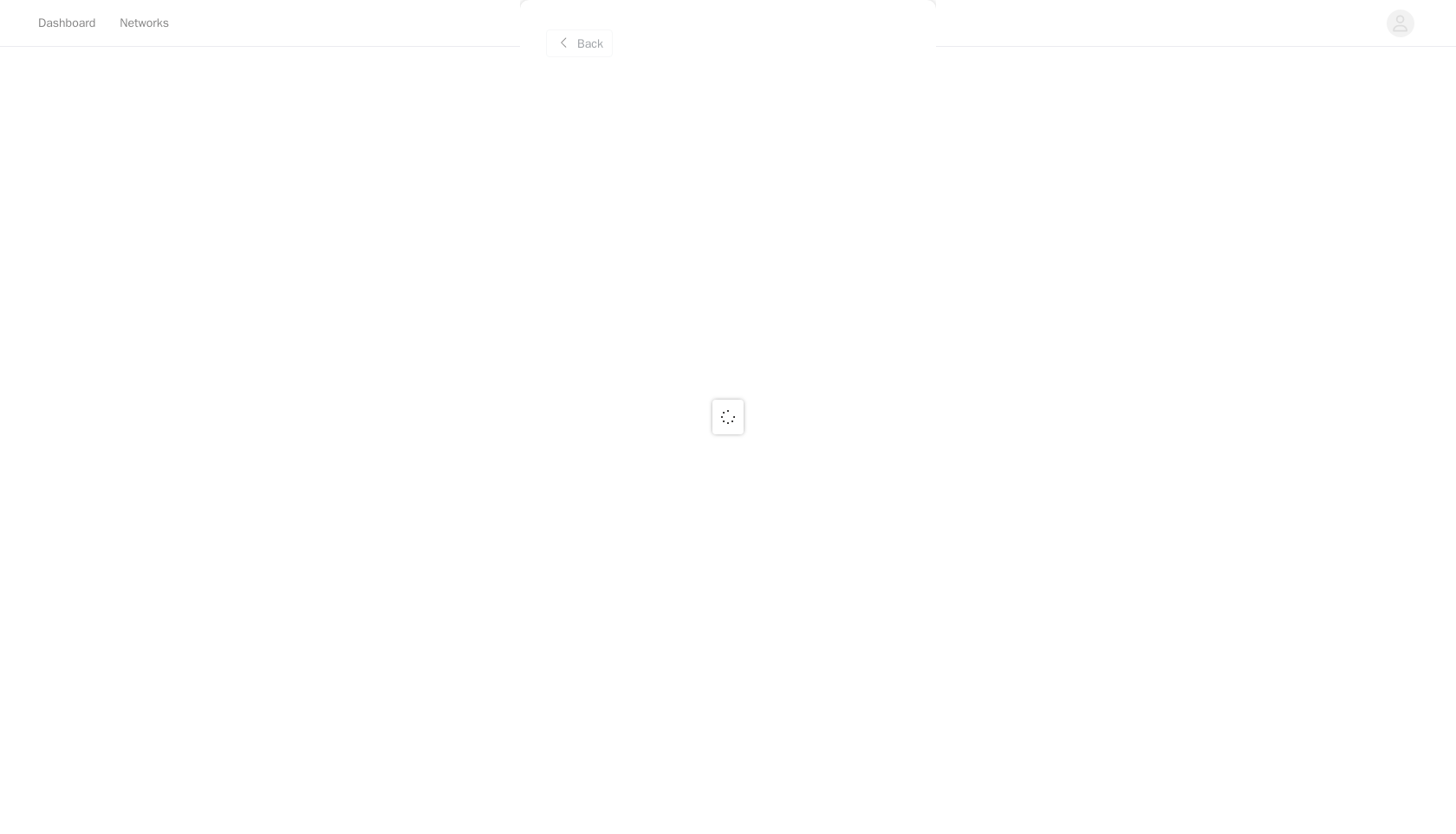 scroll, scrollTop: 0, scrollLeft: 0, axis: both 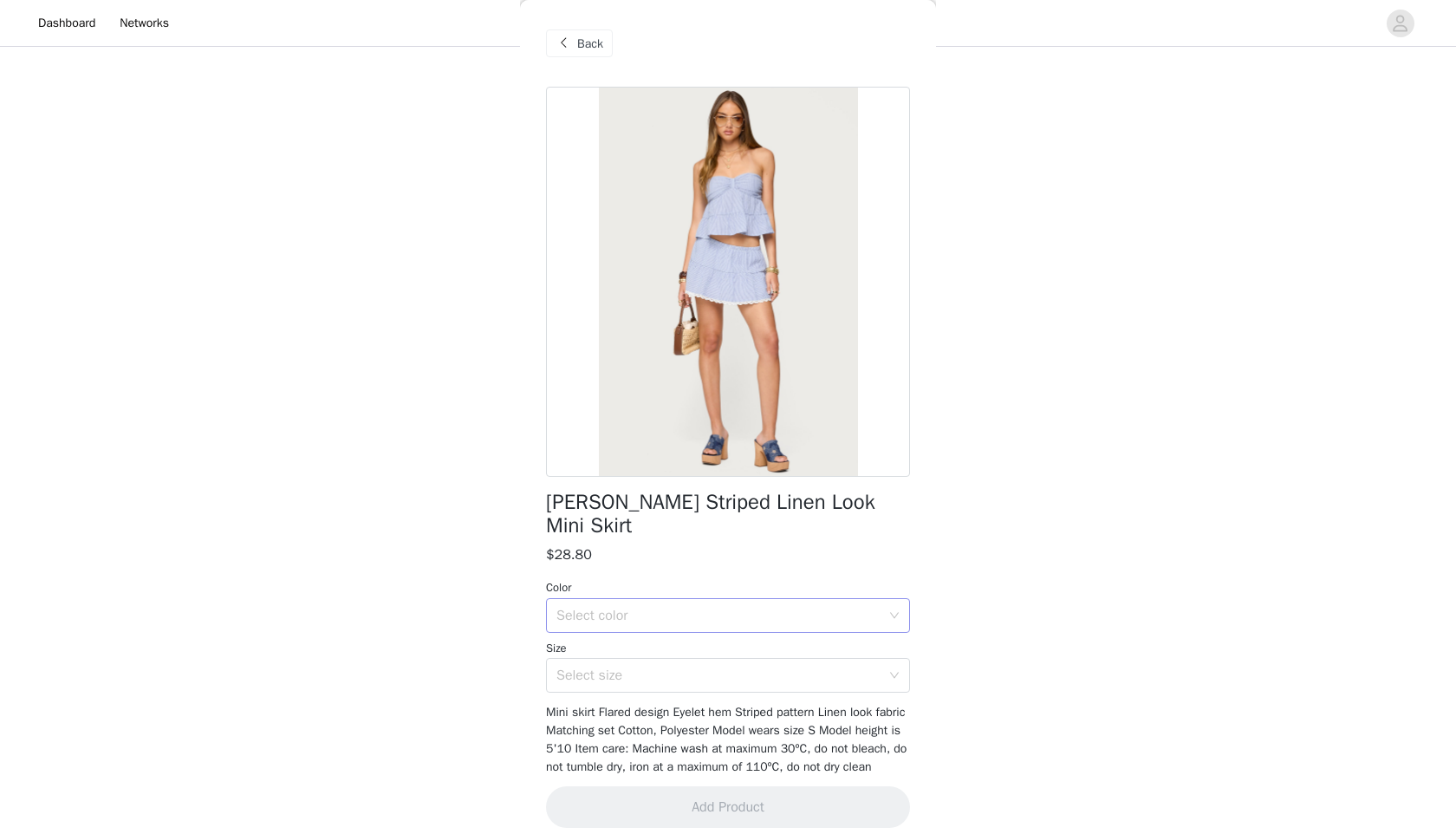 click on "Select color" at bounding box center [718, 616] 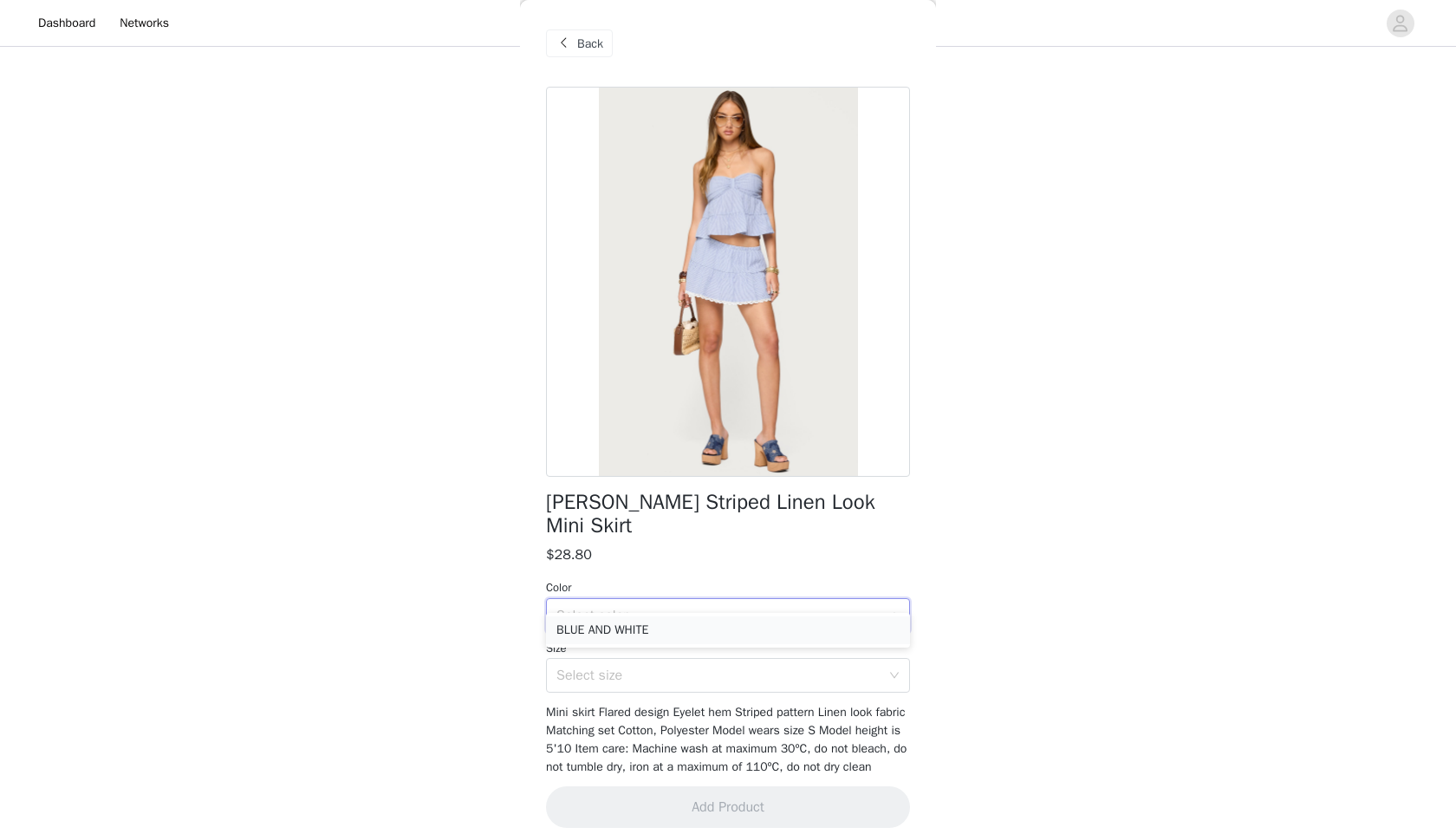 click on "BLUE AND WHITE" at bounding box center (728, 630) 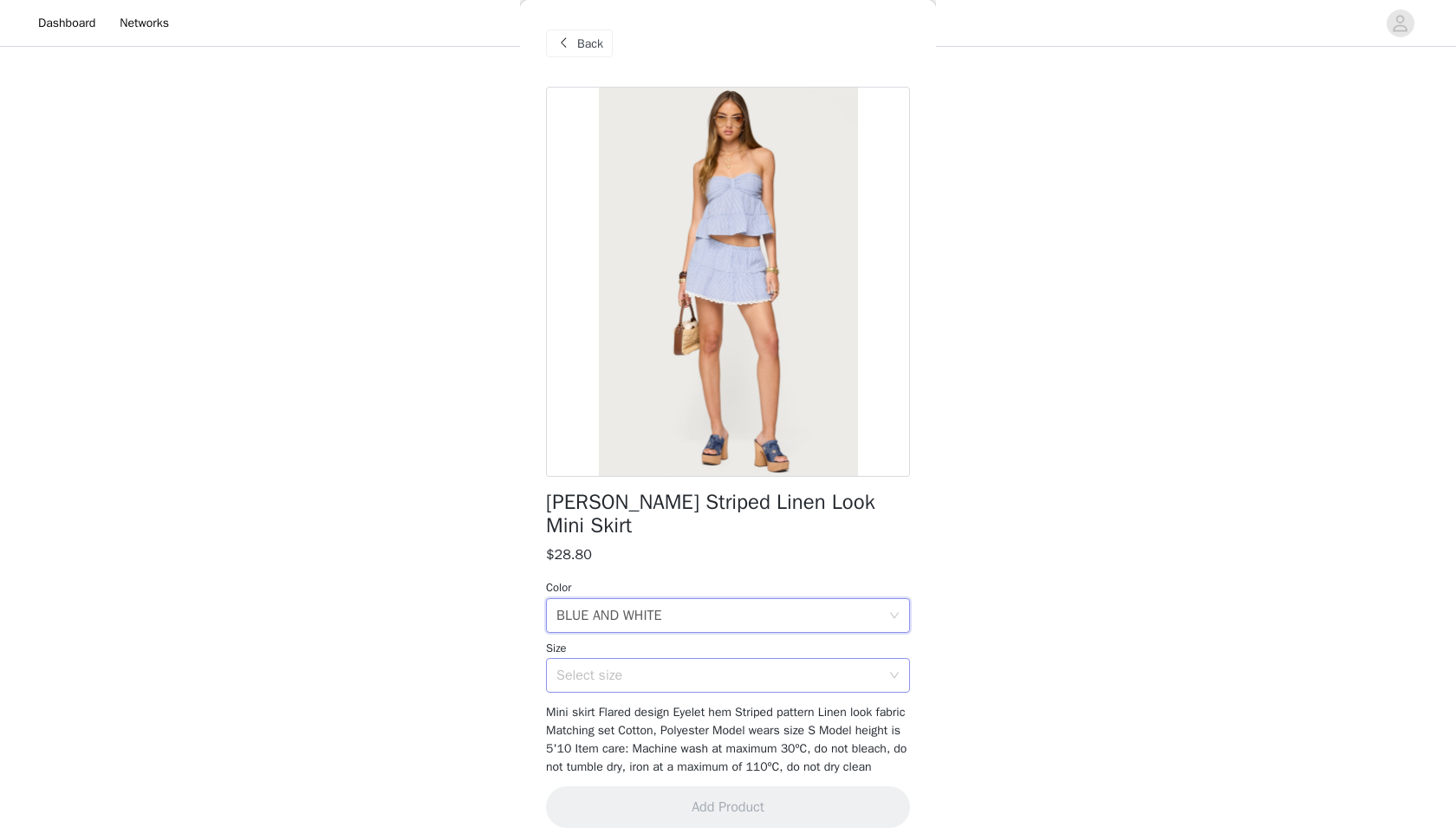 click on "Select size" at bounding box center (722, 675) 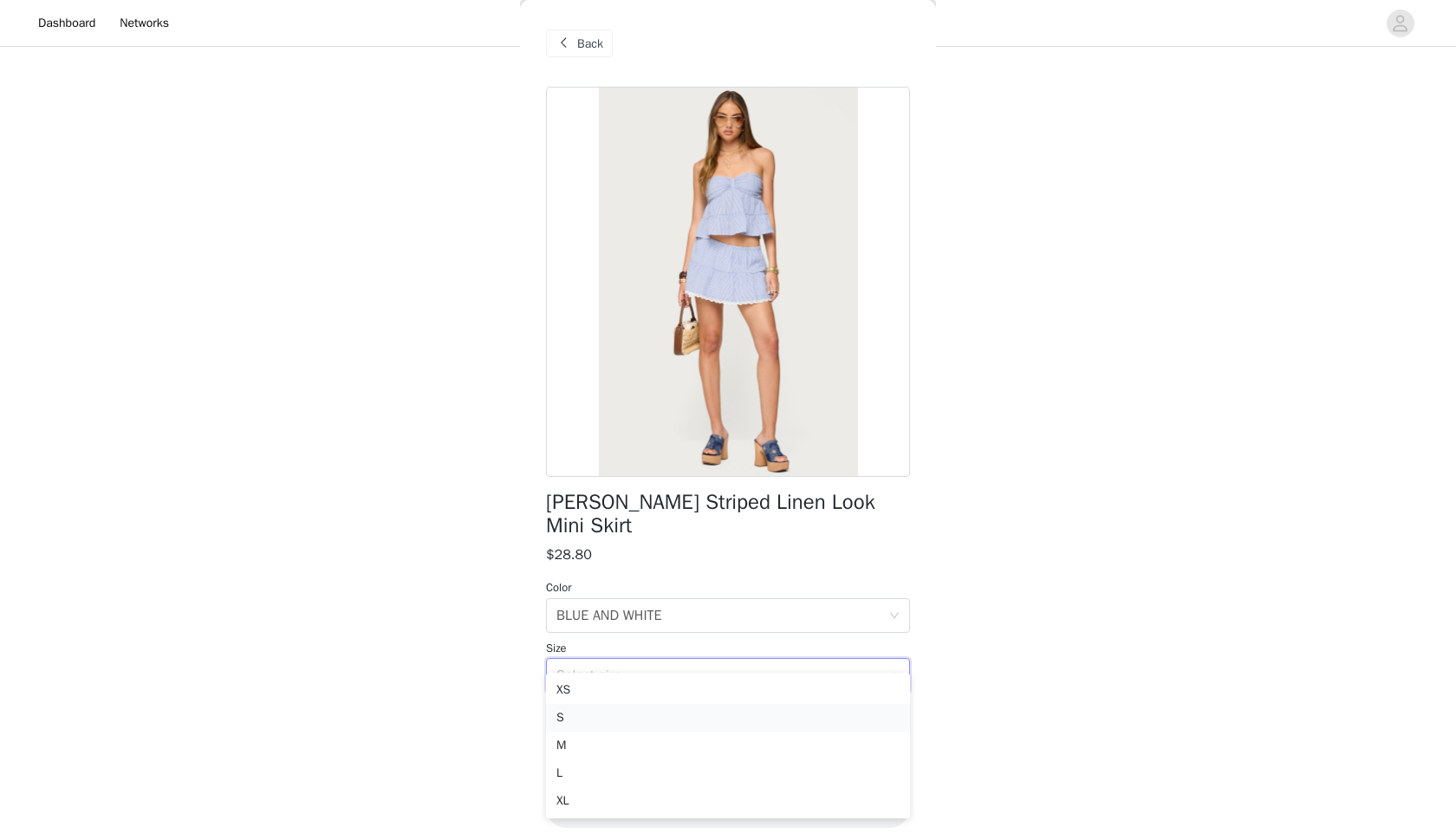 click on "S" at bounding box center (728, 718) 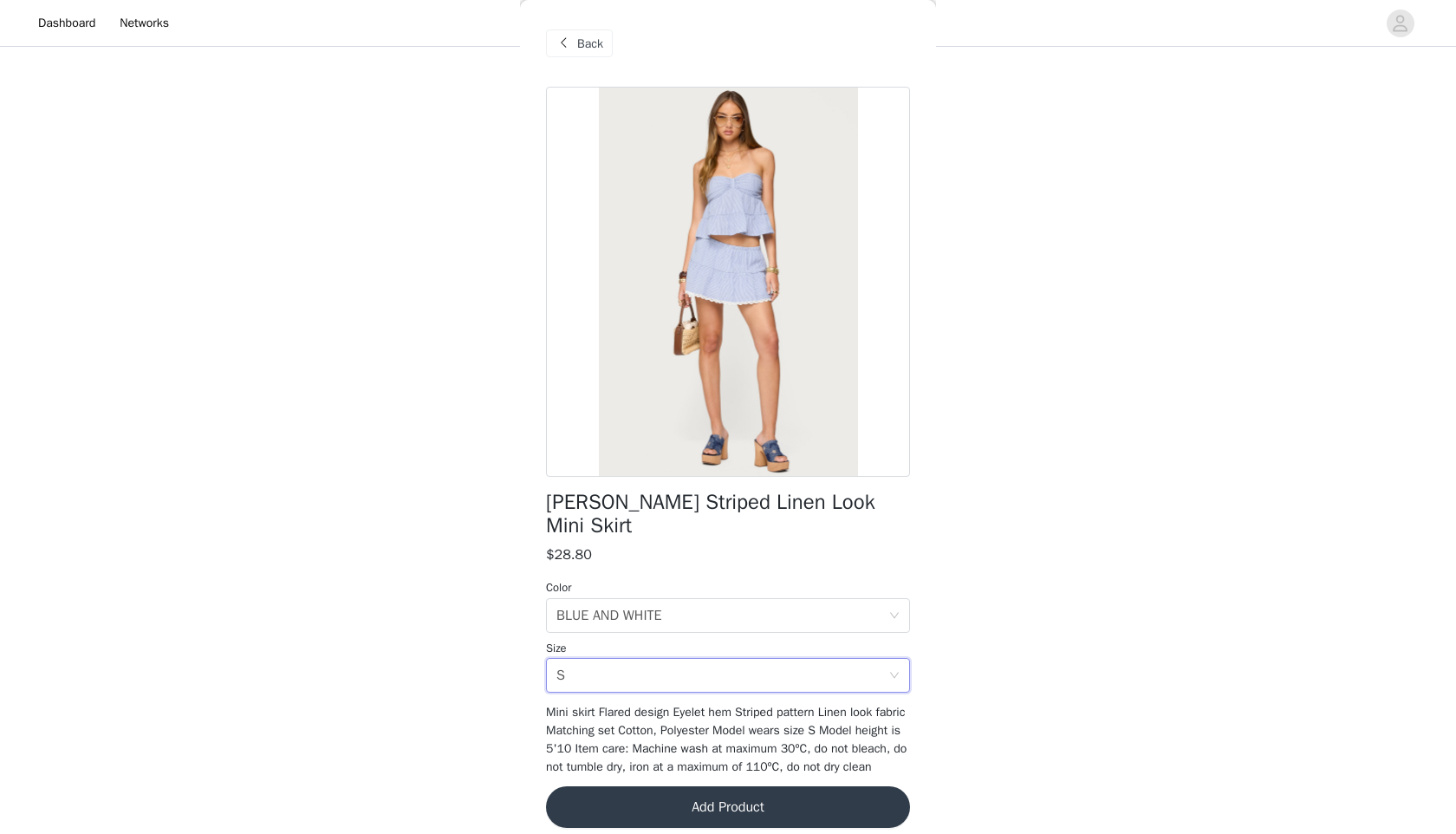 click on "Add Product" at bounding box center (728, 807) 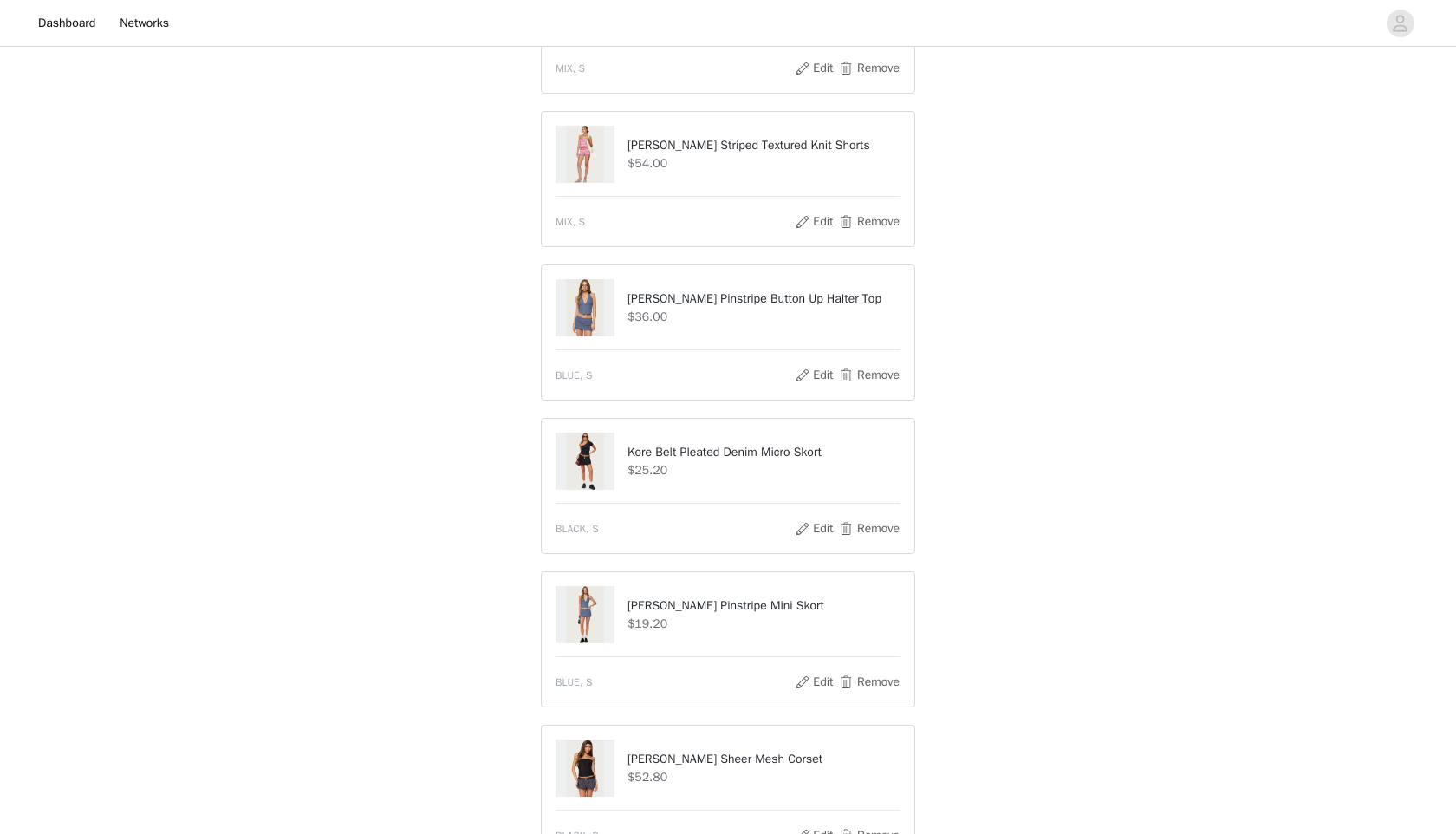 scroll, scrollTop: 284, scrollLeft: 0, axis: vertical 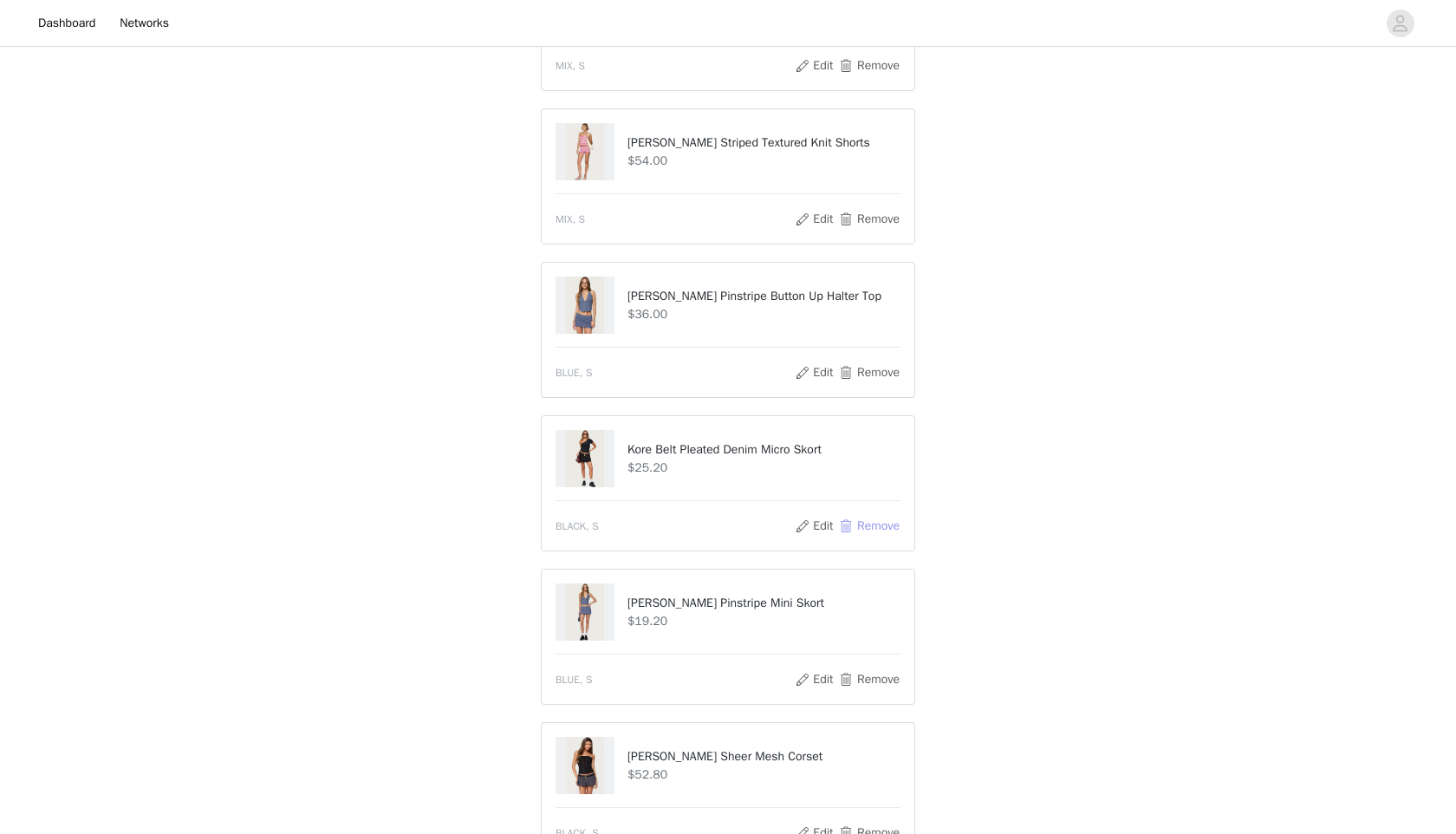 click on "Remove" at bounding box center [869, 526] 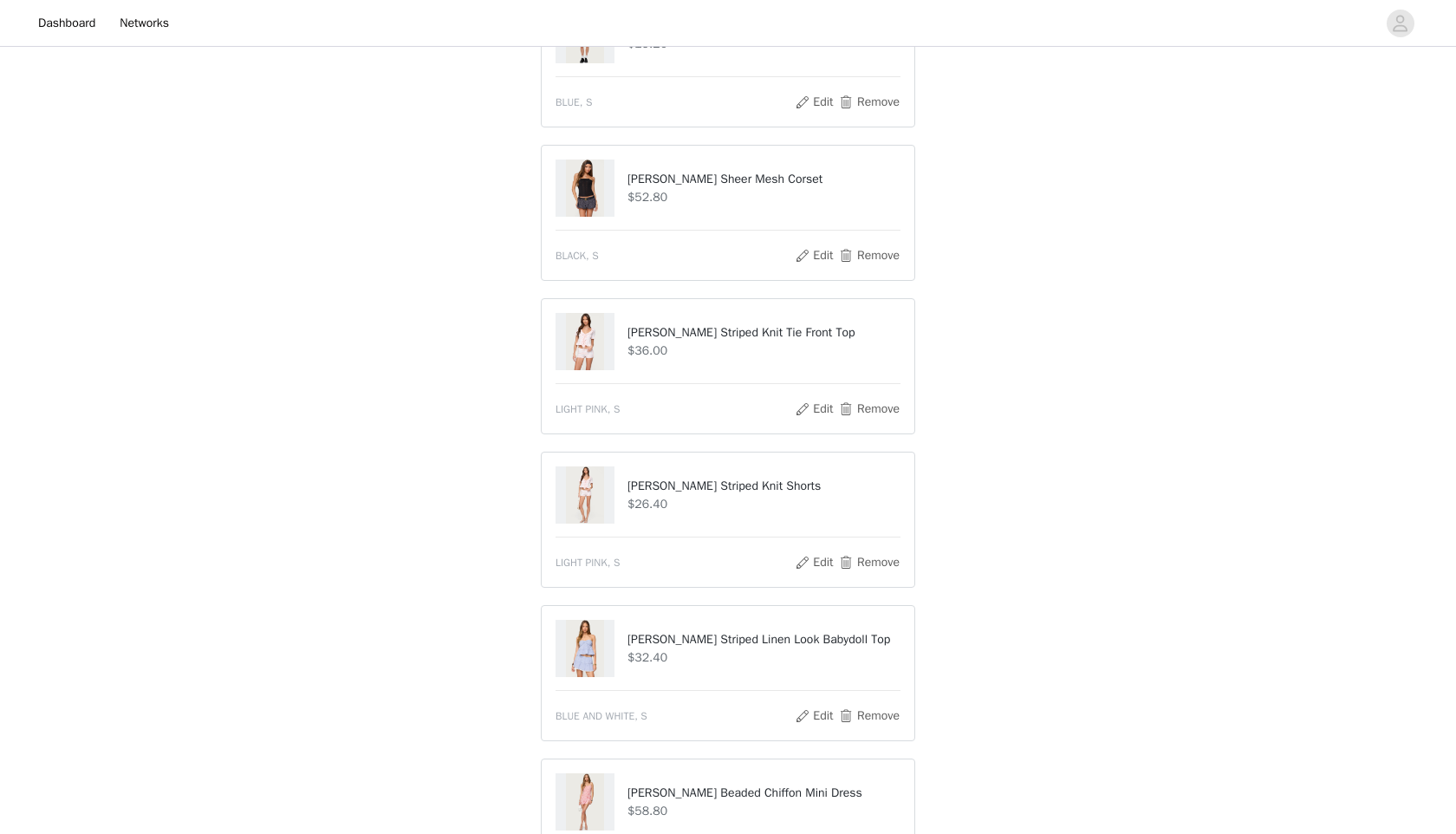 scroll, scrollTop: 0, scrollLeft: 0, axis: both 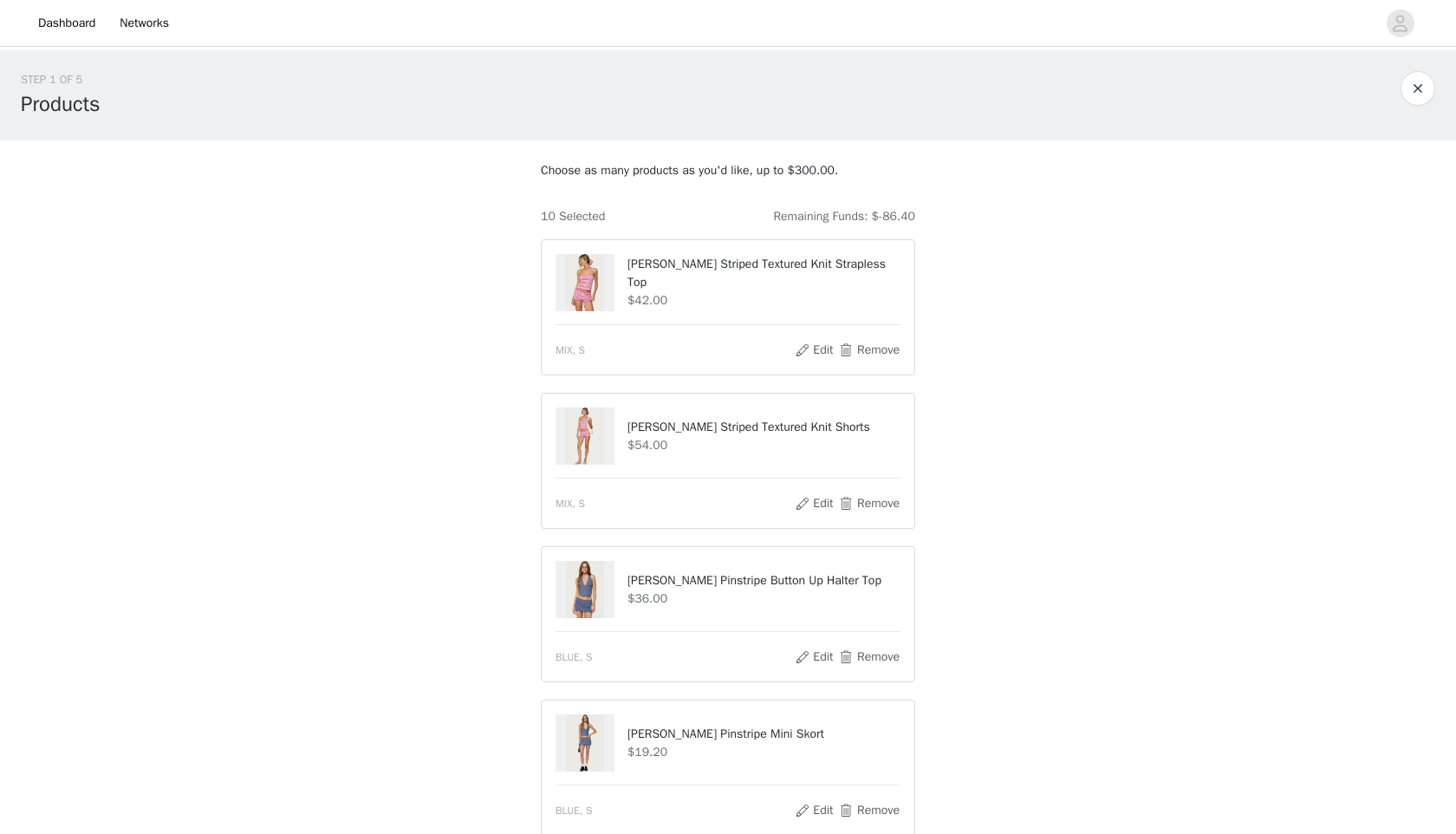 click on "STEP 1 OF 5
Products" at bounding box center (728, 95) 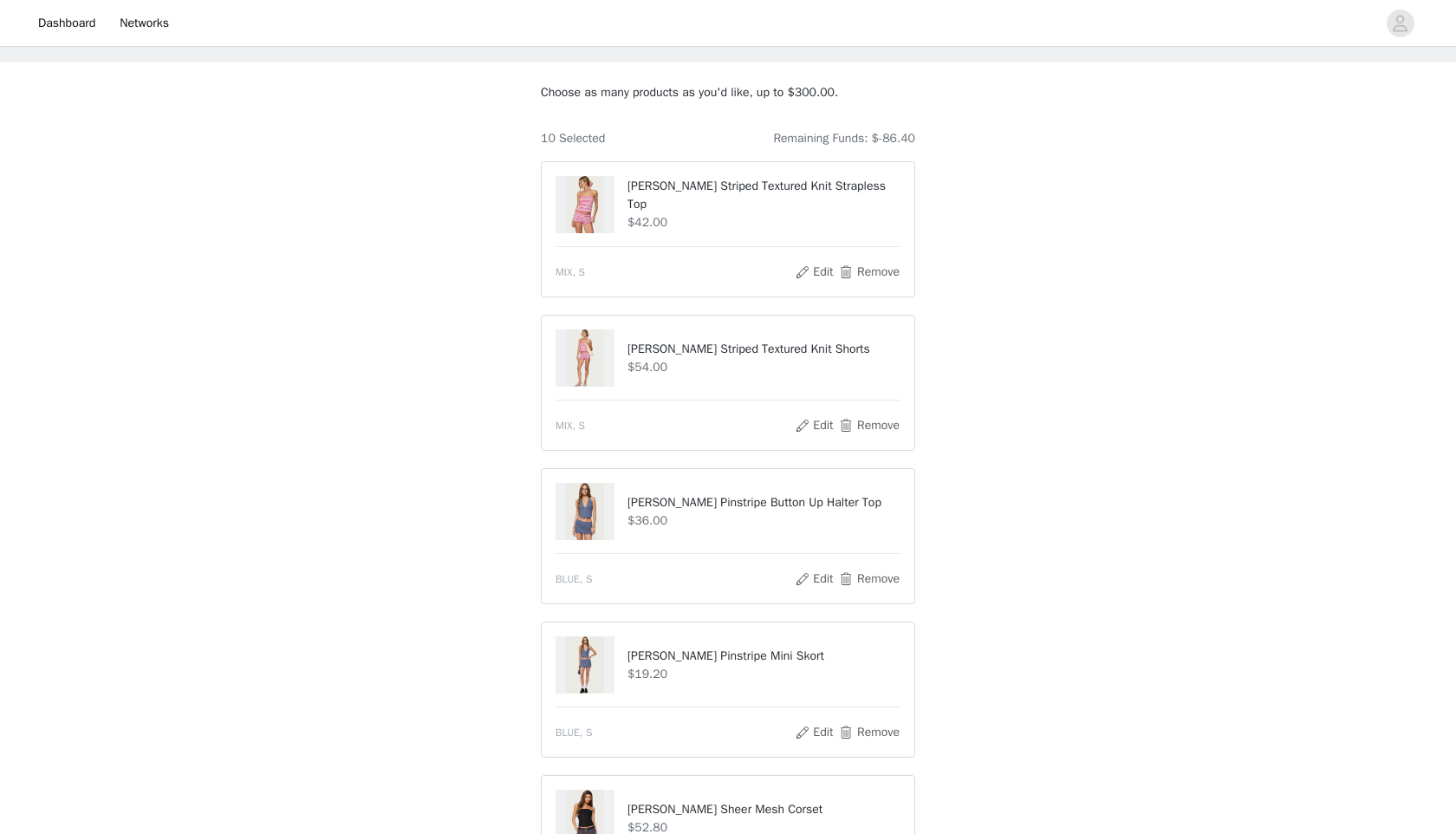 scroll, scrollTop: 233, scrollLeft: 0, axis: vertical 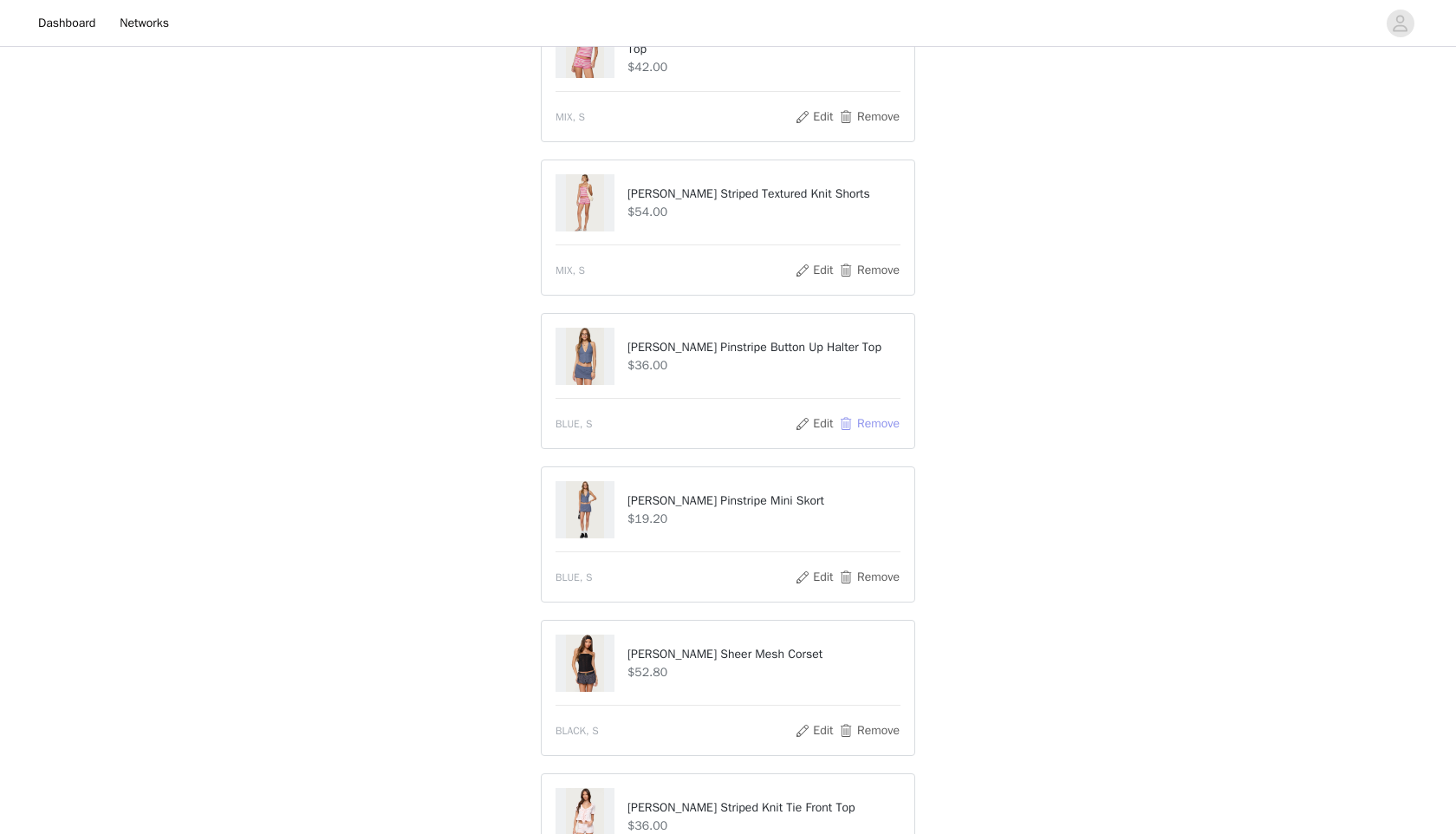 click on "Remove" at bounding box center [869, 424] 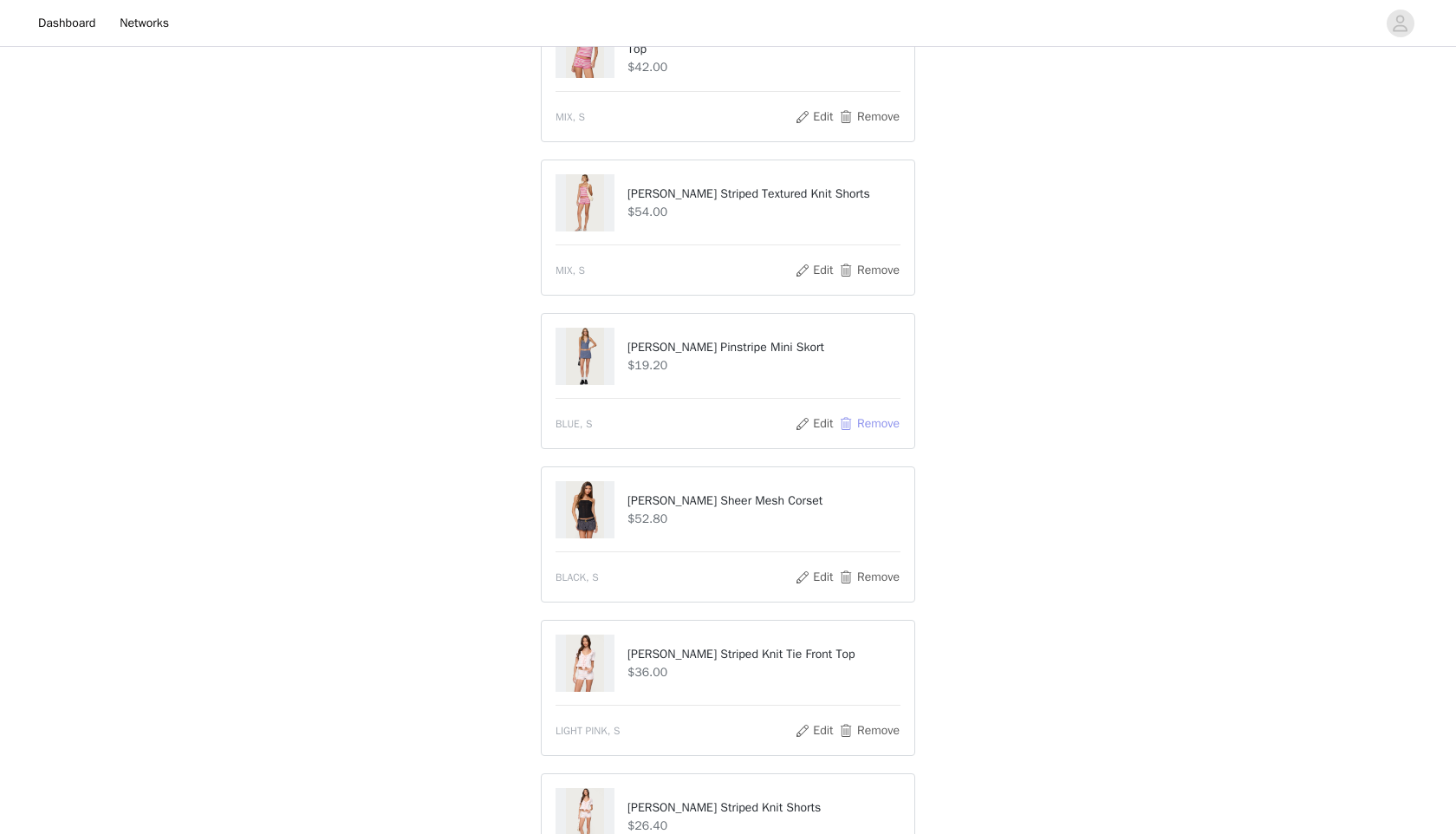 click on "Remove" at bounding box center (869, 424) 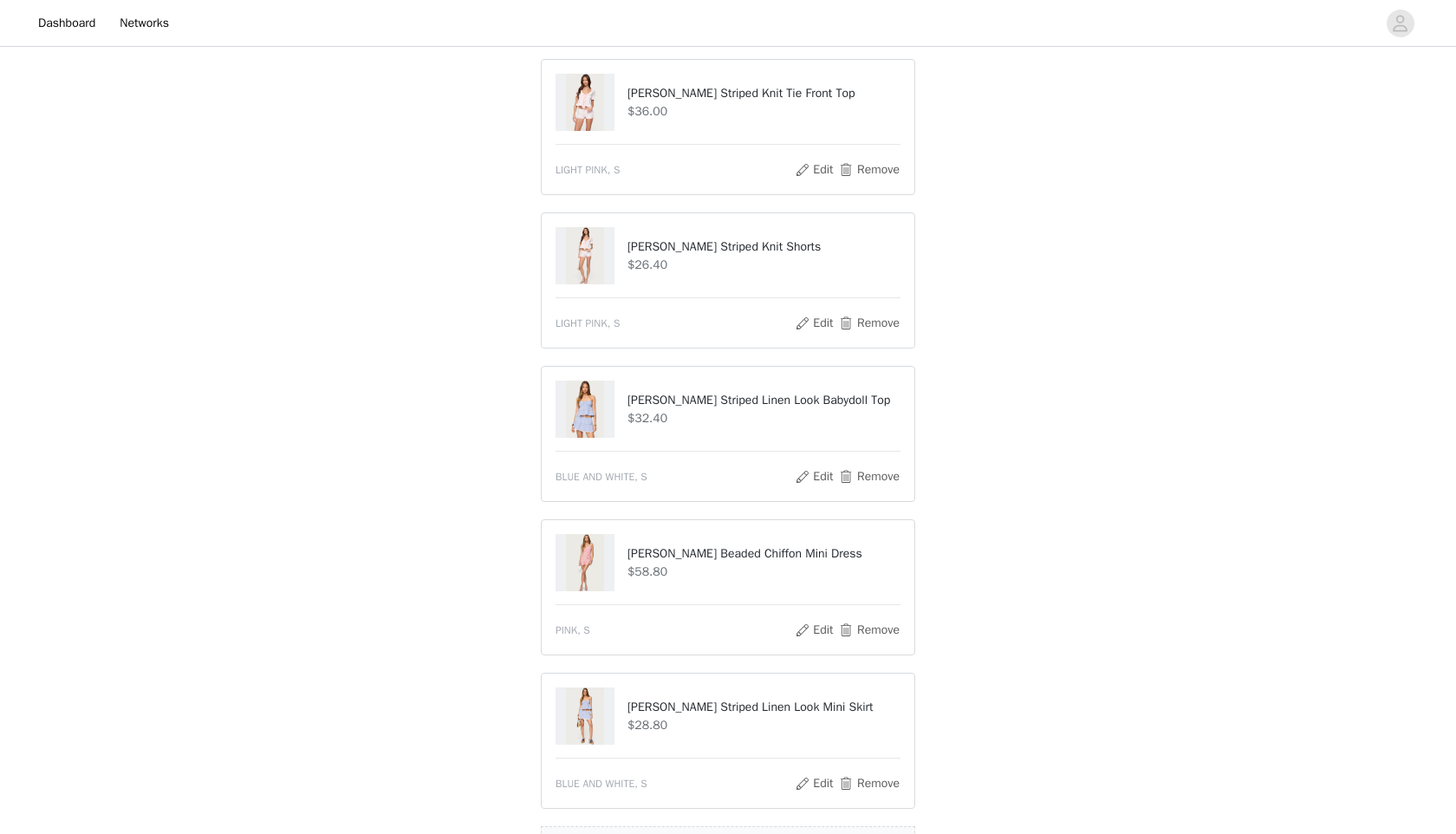 scroll, scrollTop: 876, scrollLeft: 0, axis: vertical 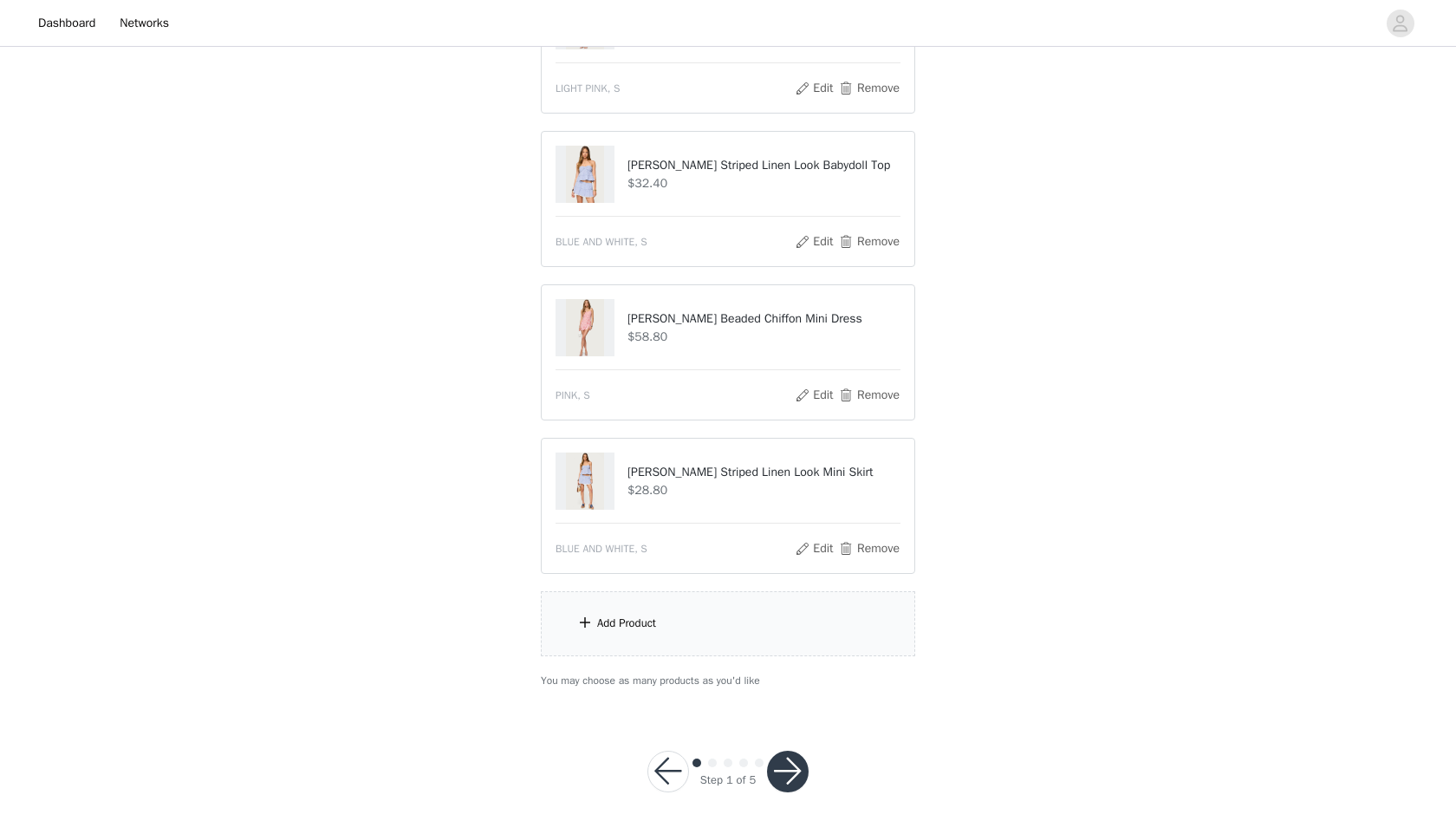 click on "Add Product" at bounding box center (728, 623) 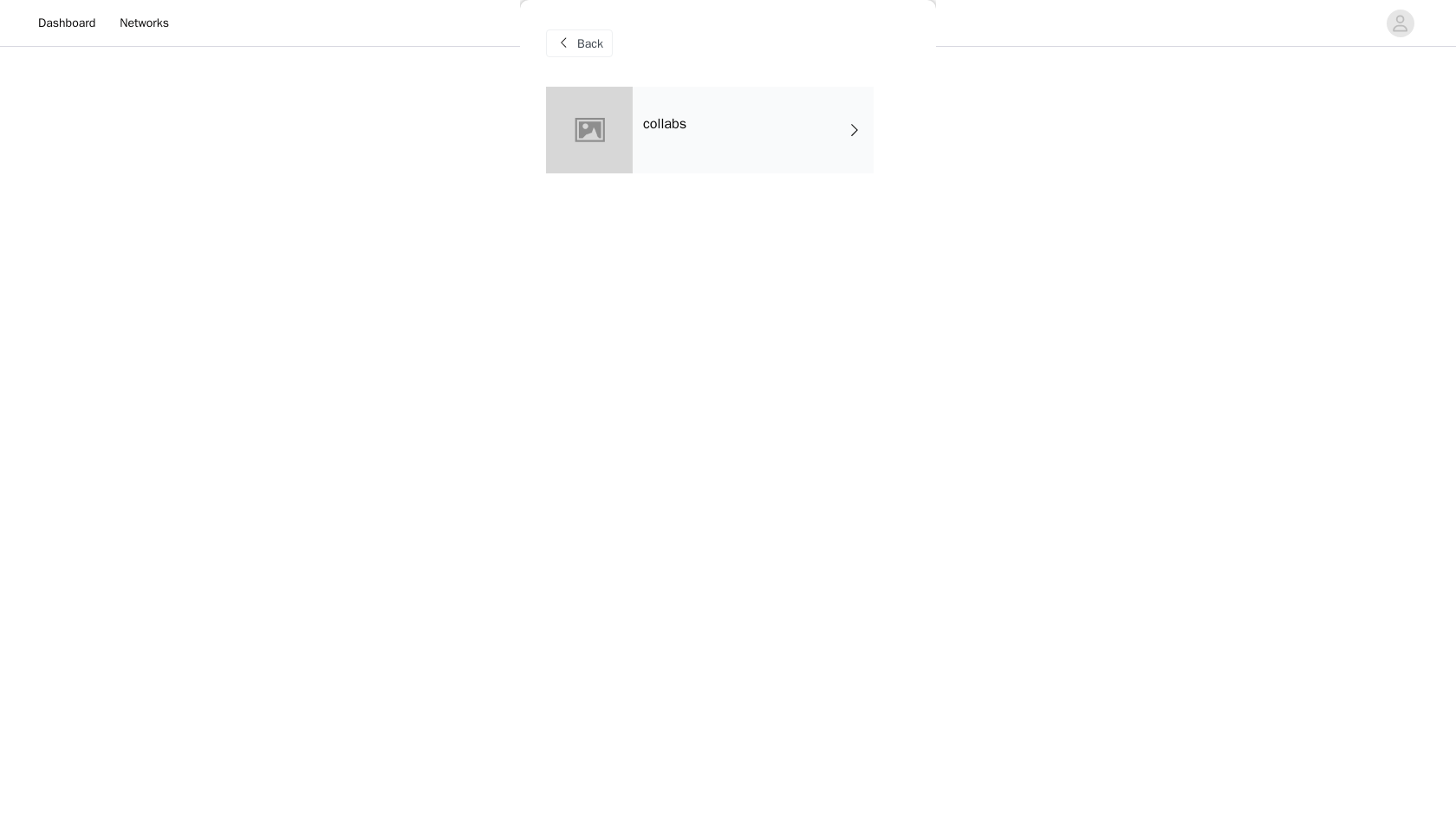 click on "Back" at bounding box center [579, 43] 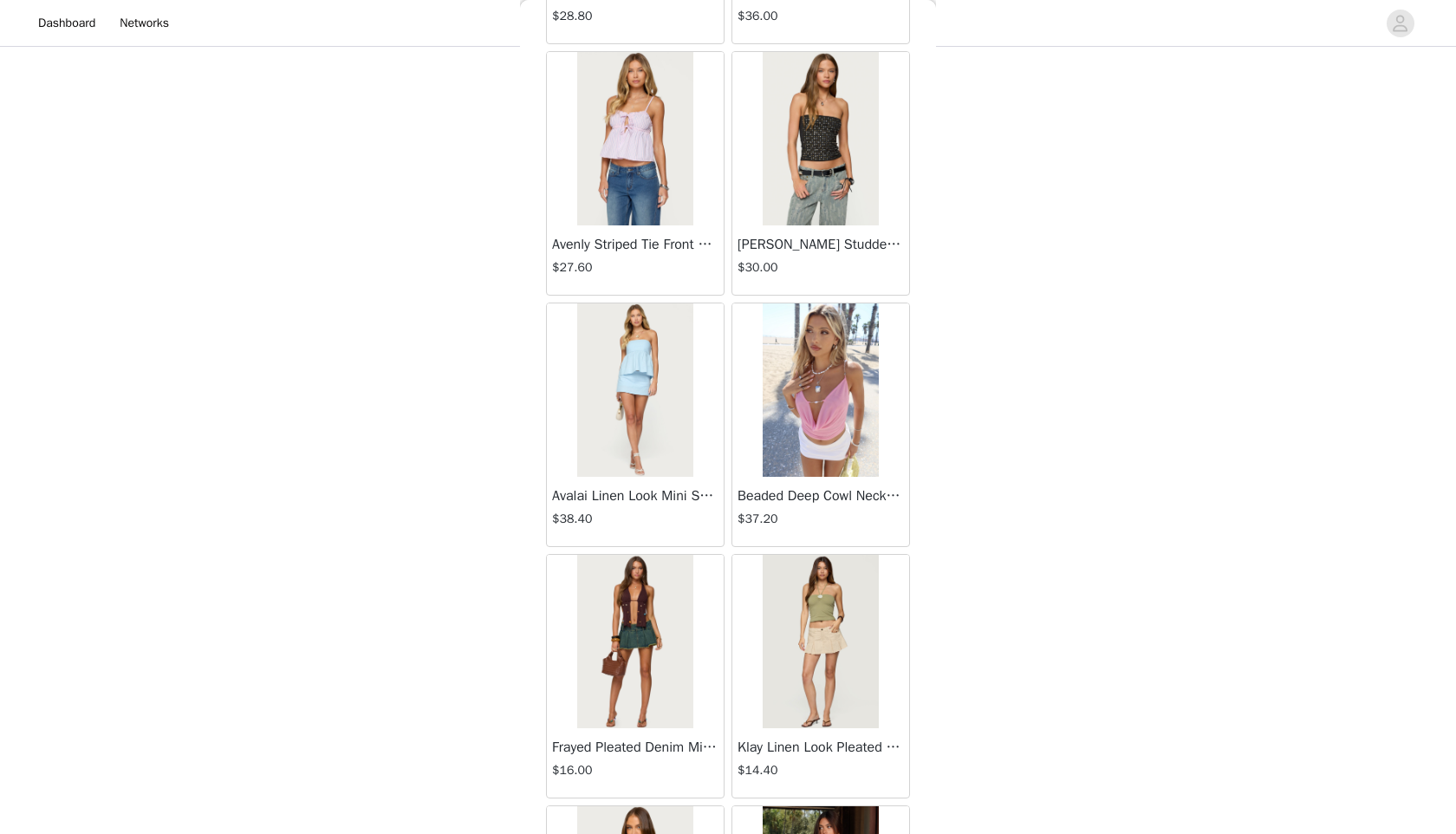 scroll, scrollTop: 1819, scrollLeft: 0, axis: vertical 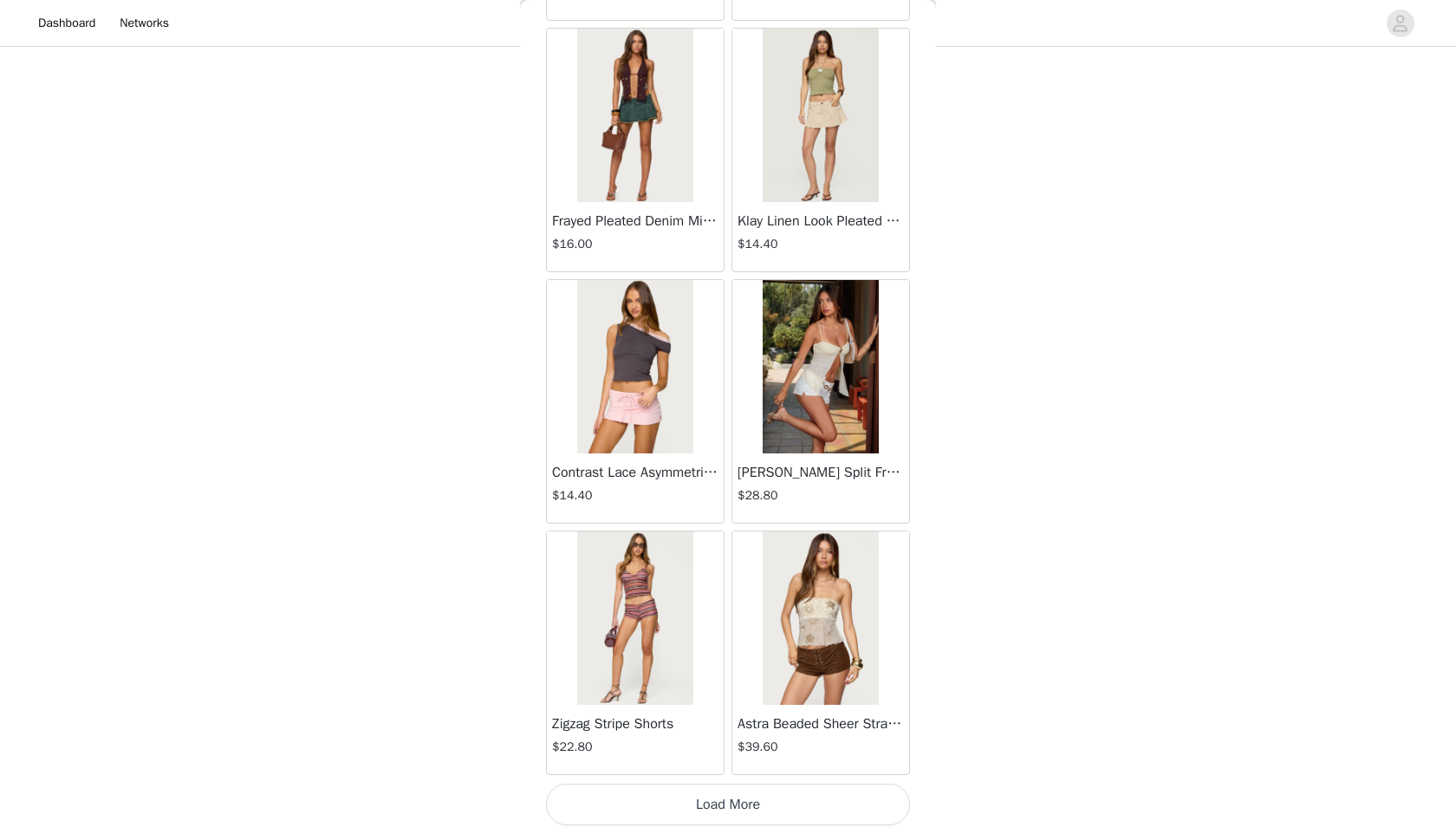 click on "Load More" at bounding box center [728, 805] 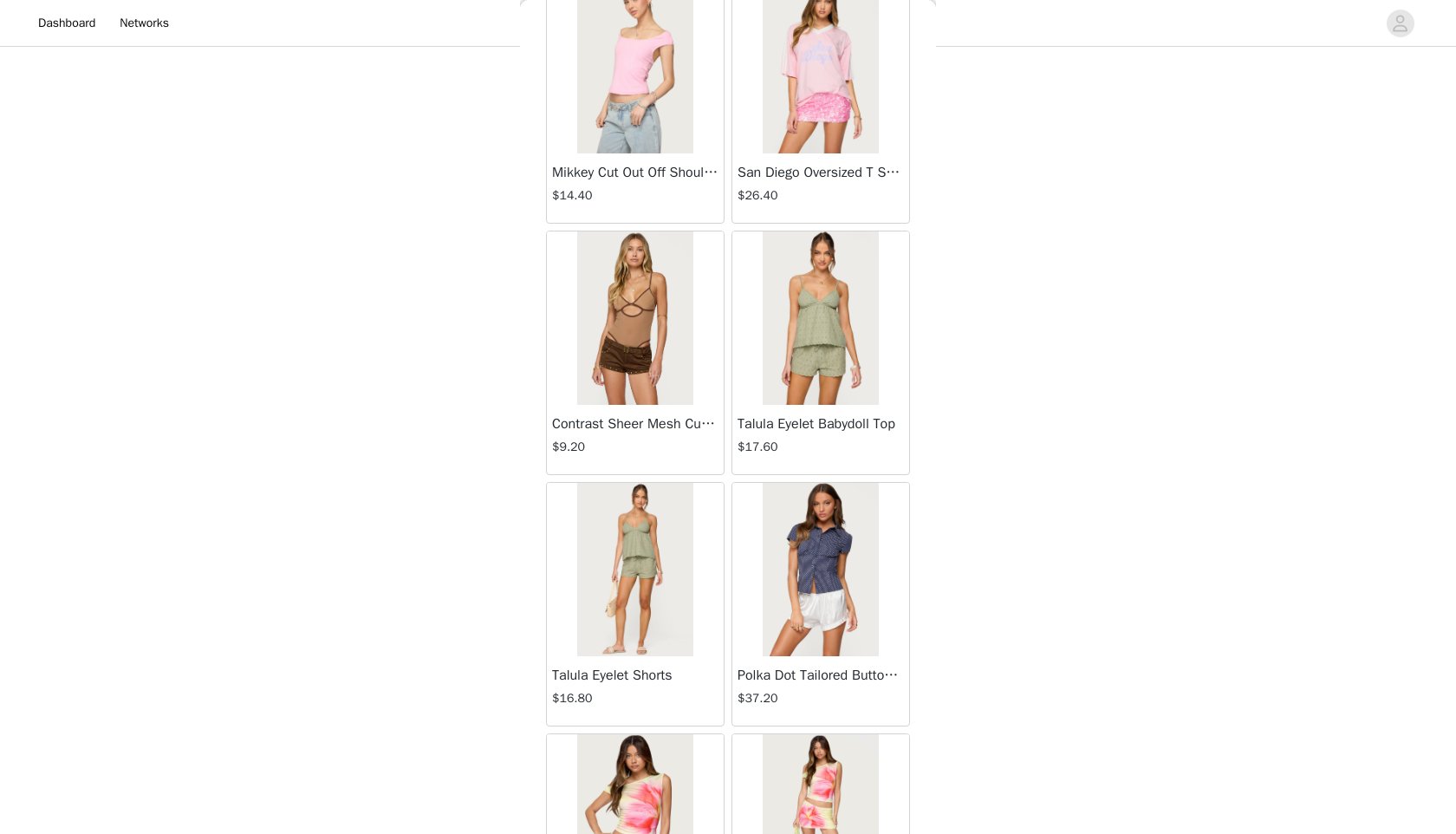scroll, scrollTop: 4333, scrollLeft: 0, axis: vertical 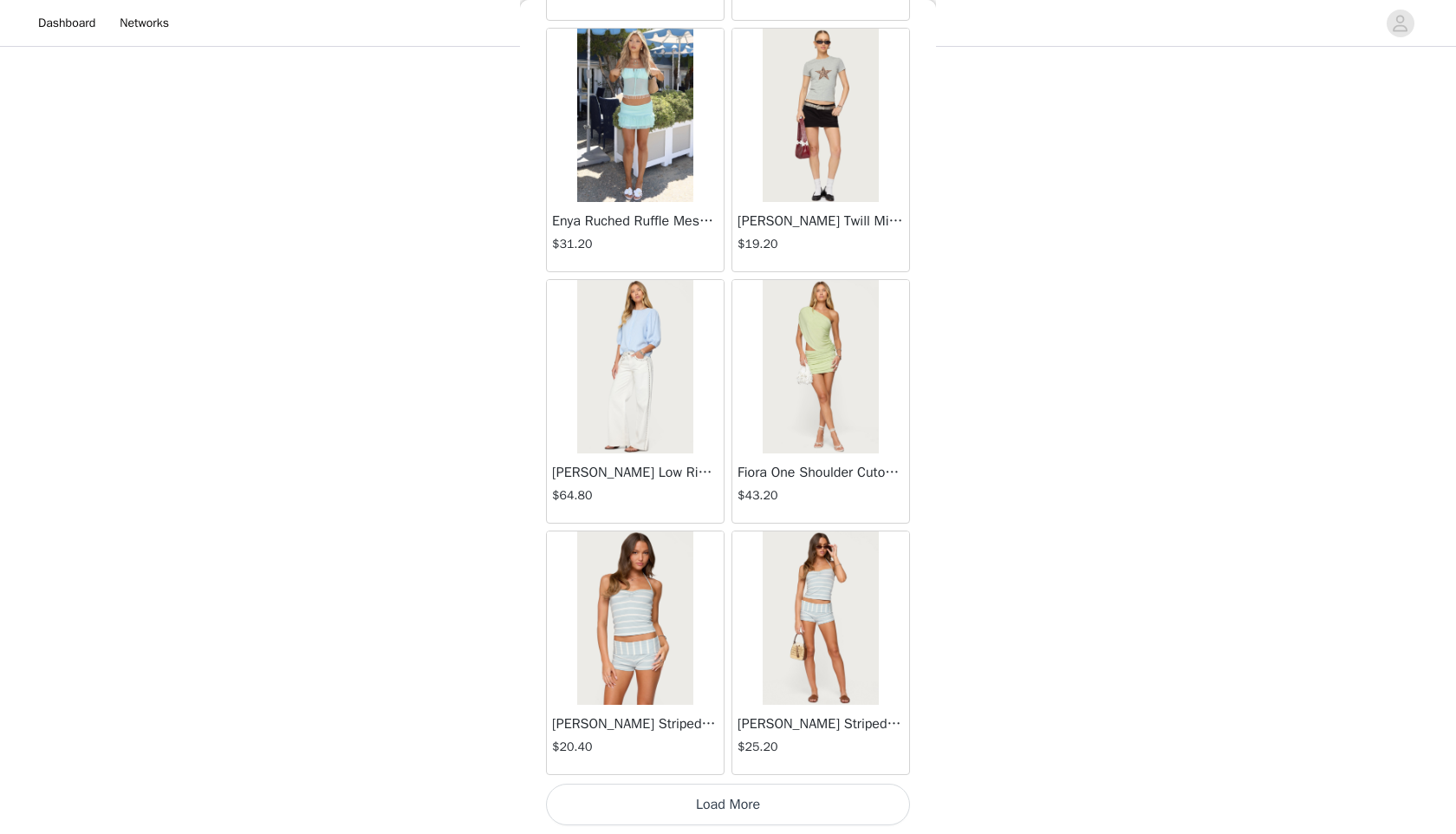 click on "Load More" at bounding box center [728, 805] 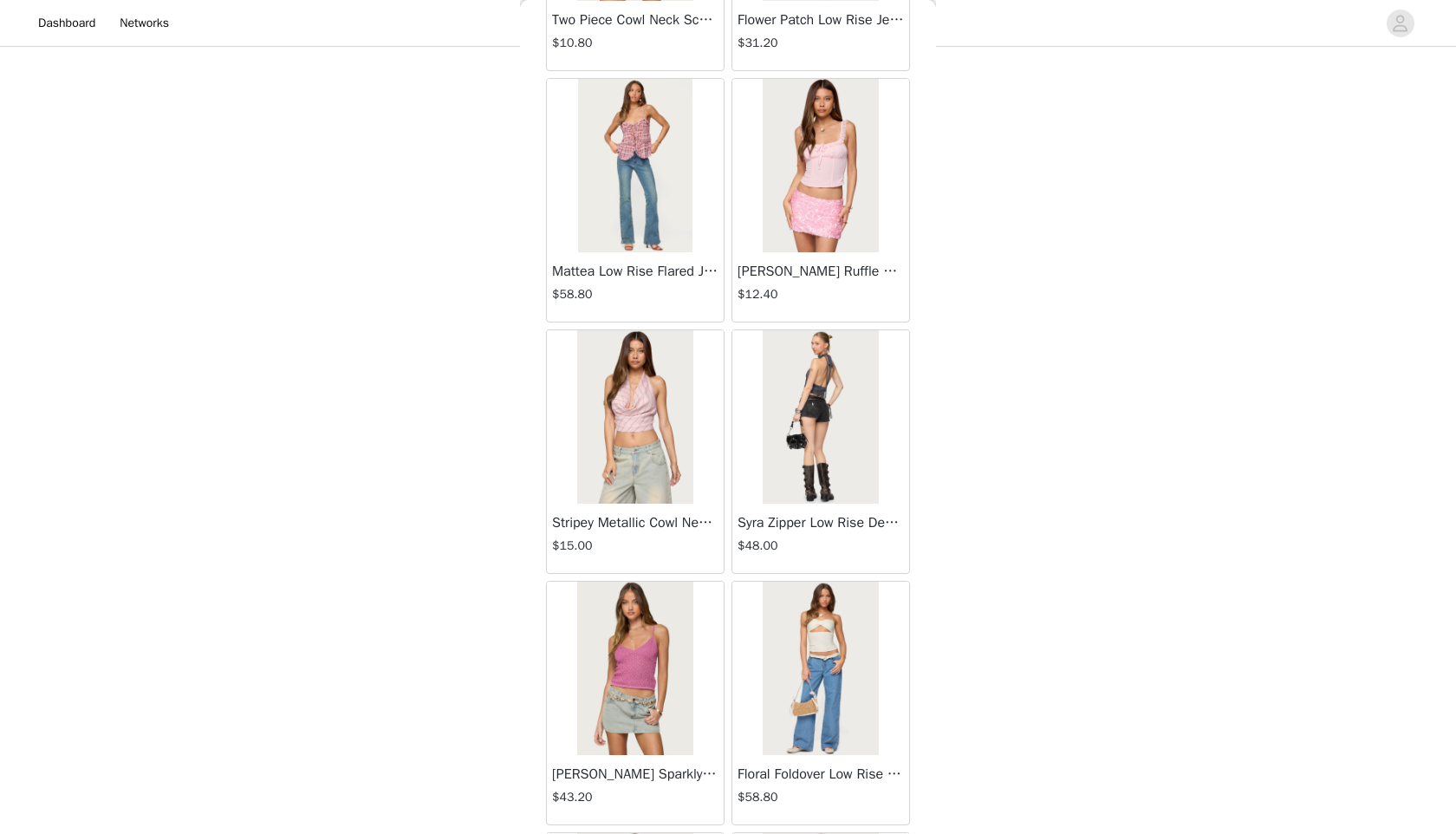 scroll, scrollTop: 6847, scrollLeft: 0, axis: vertical 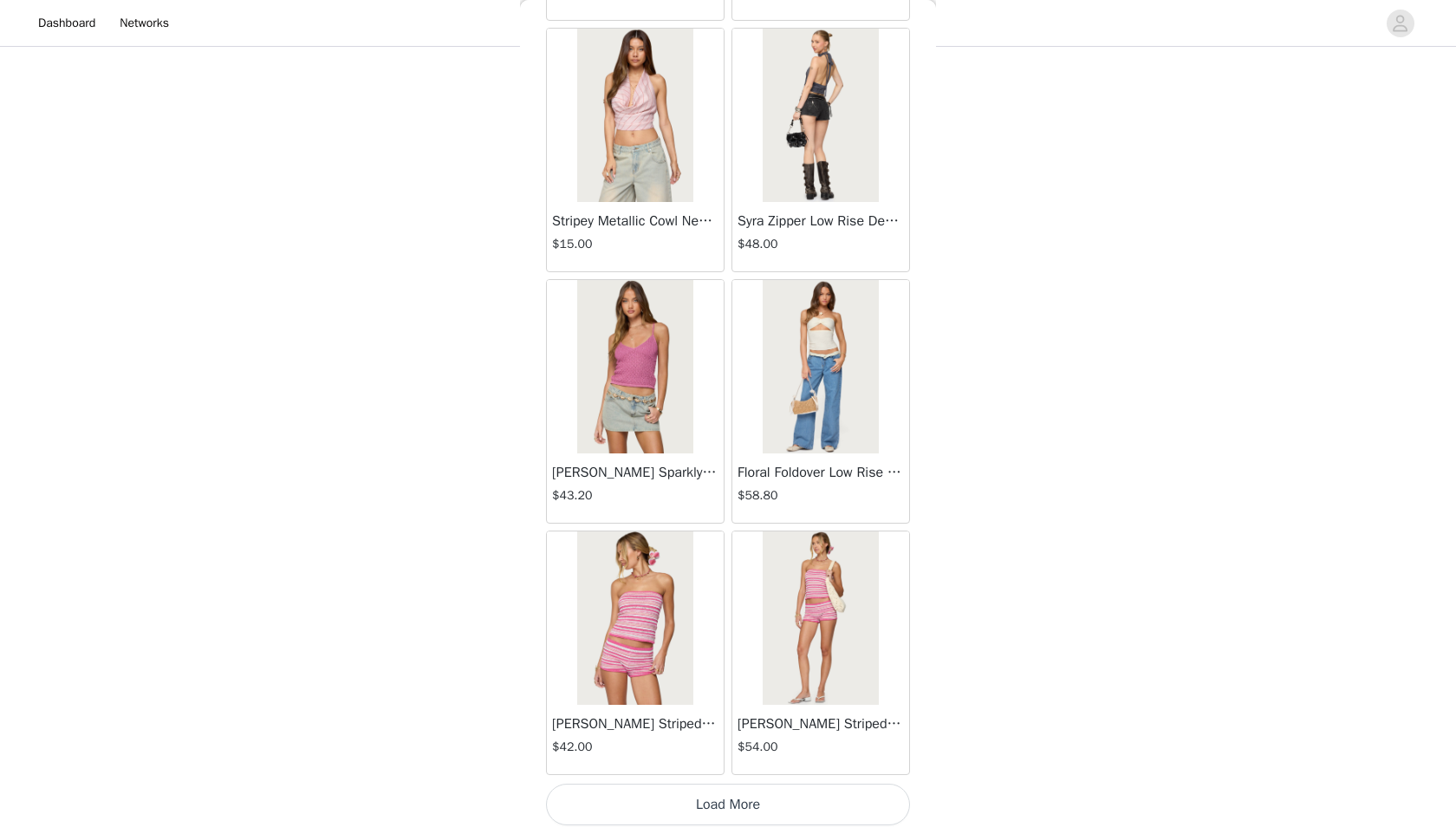 click on "Load More" at bounding box center [728, 805] 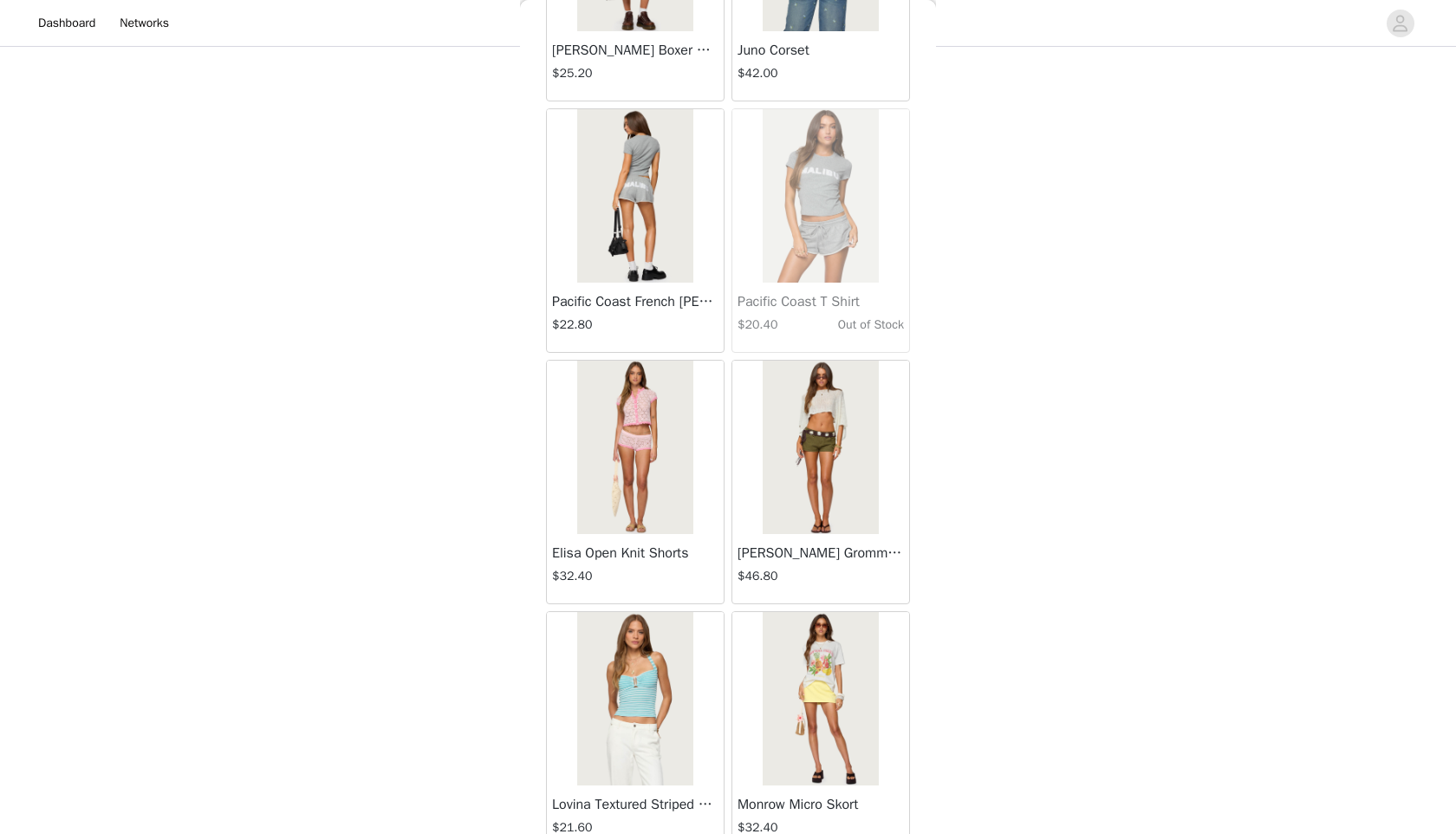 scroll, scrollTop: 9361, scrollLeft: 0, axis: vertical 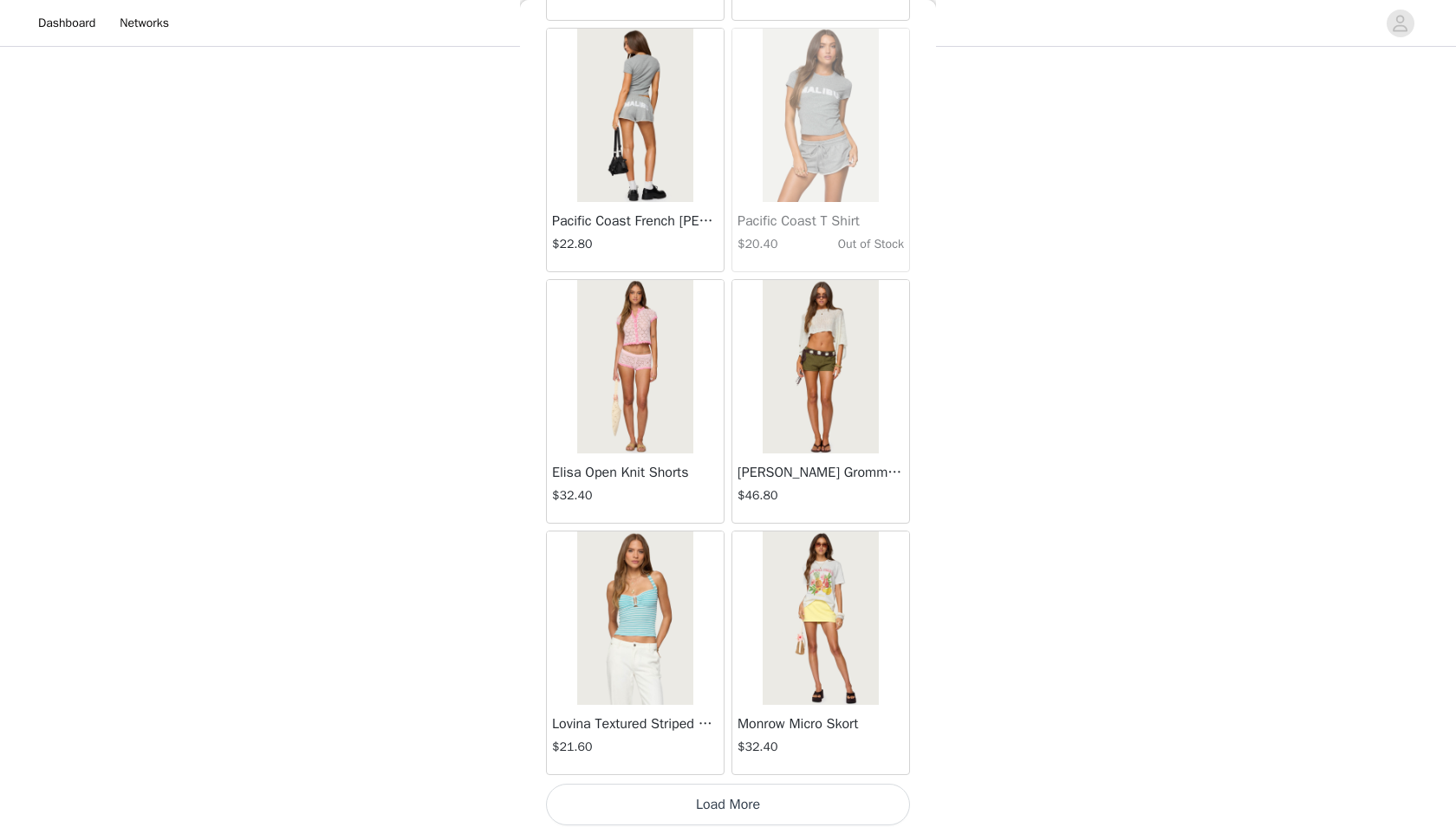 click on "Load More" at bounding box center (728, 805) 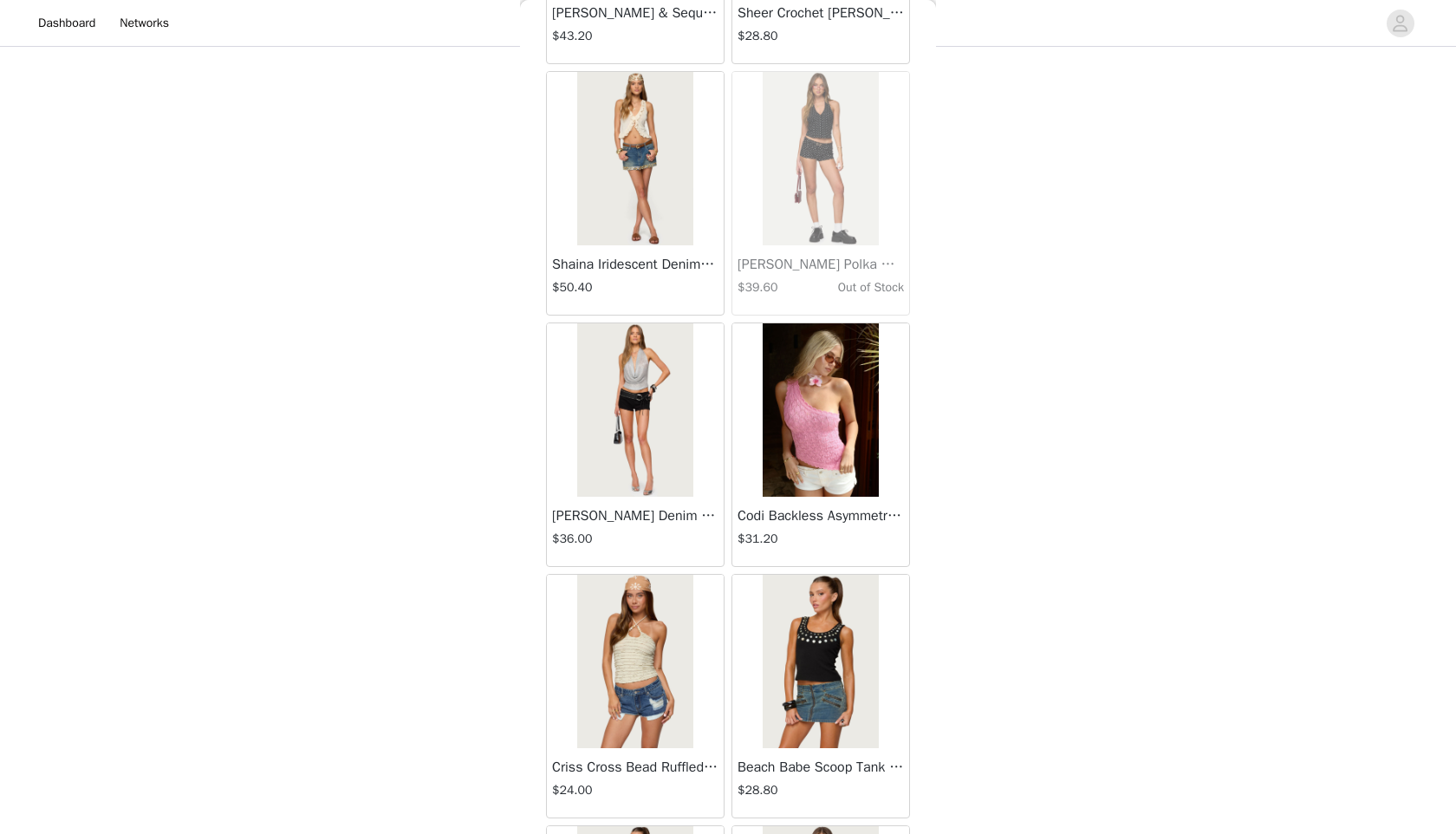 scroll, scrollTop: 11875, scrollLeft: 0, axis: vertical 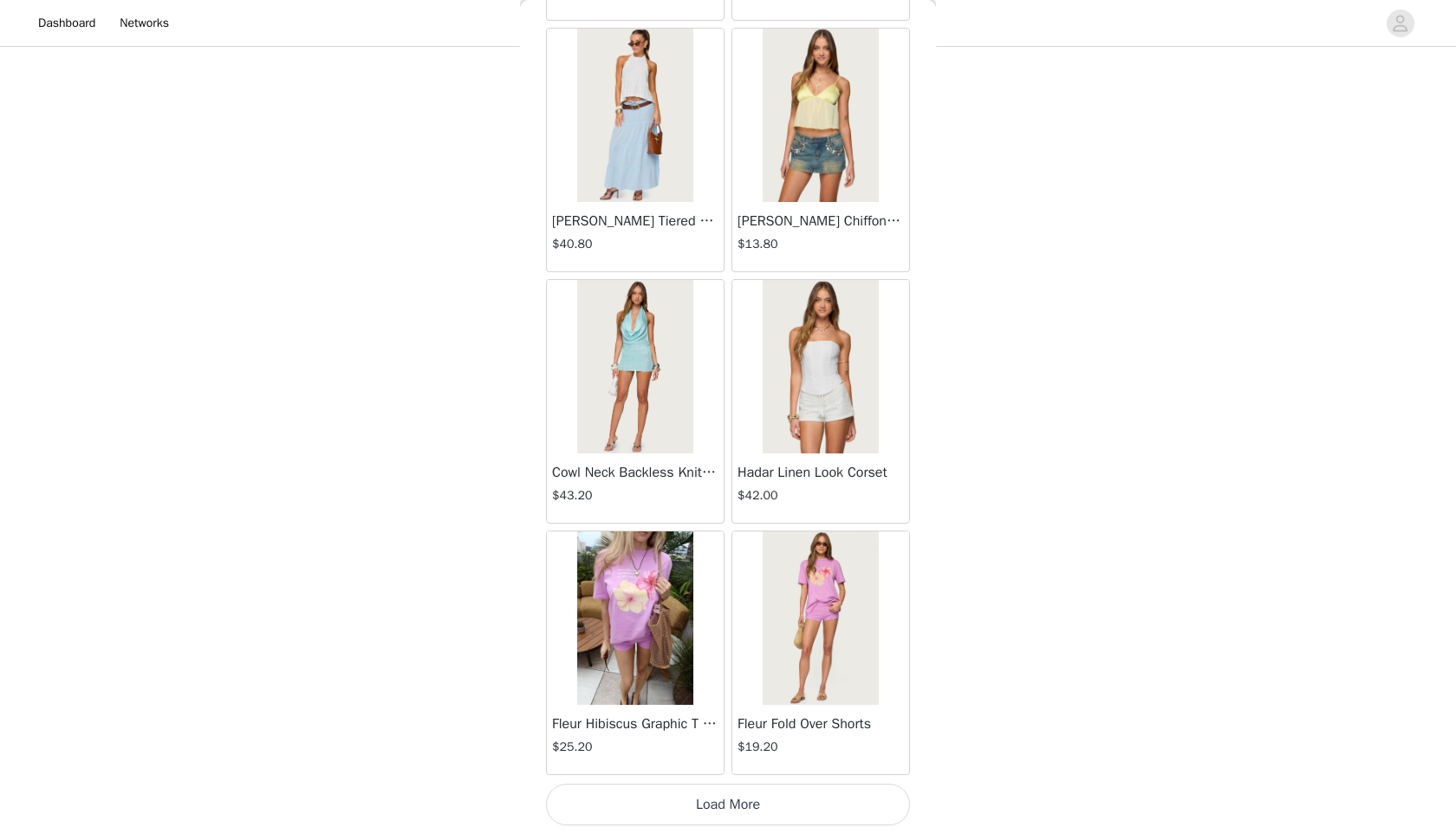 click on "Load More" at bounding box center [728, 805] 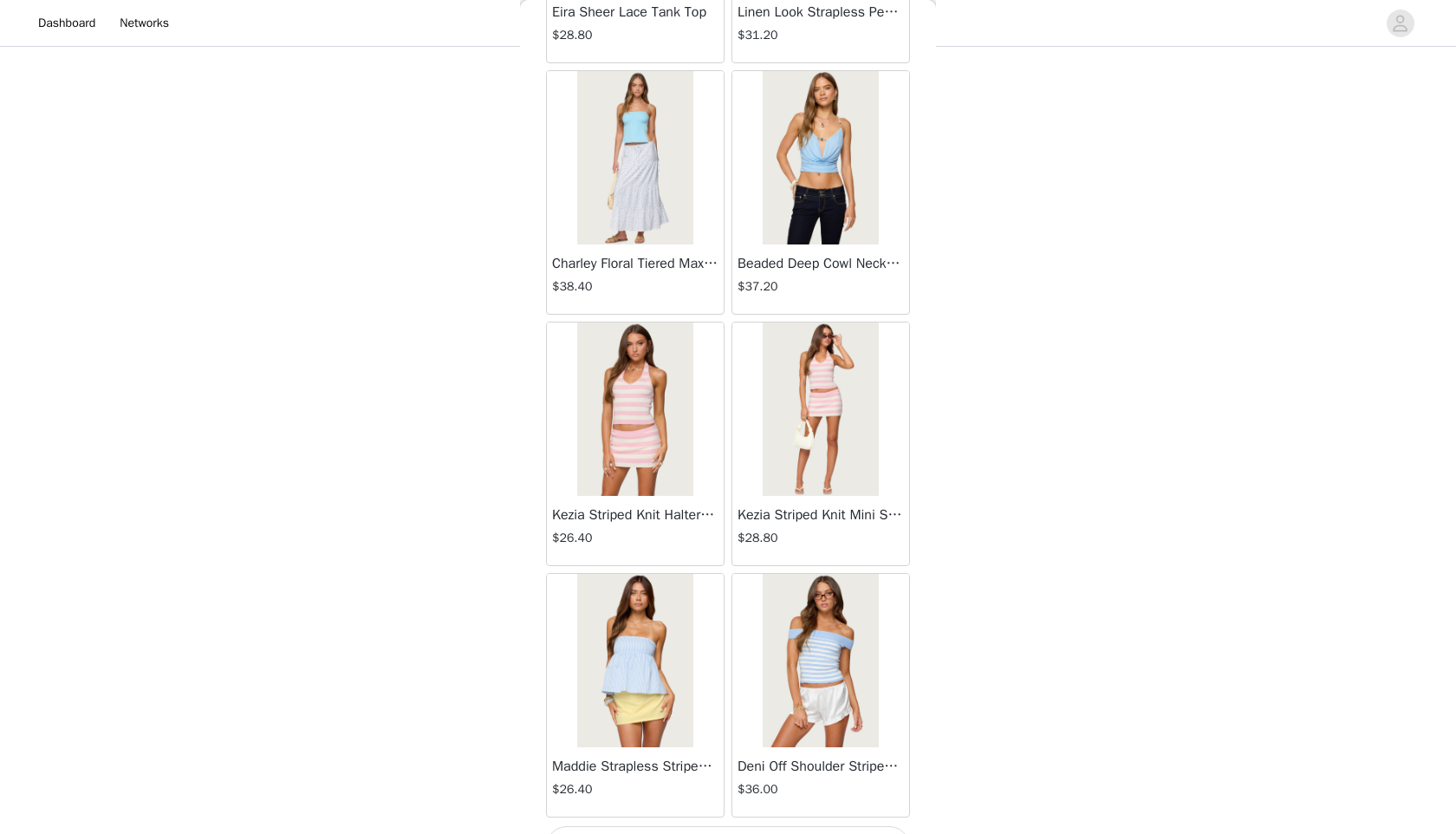 scroll, scrollTop: 14390, scrollLeft: 0, axis: vertical 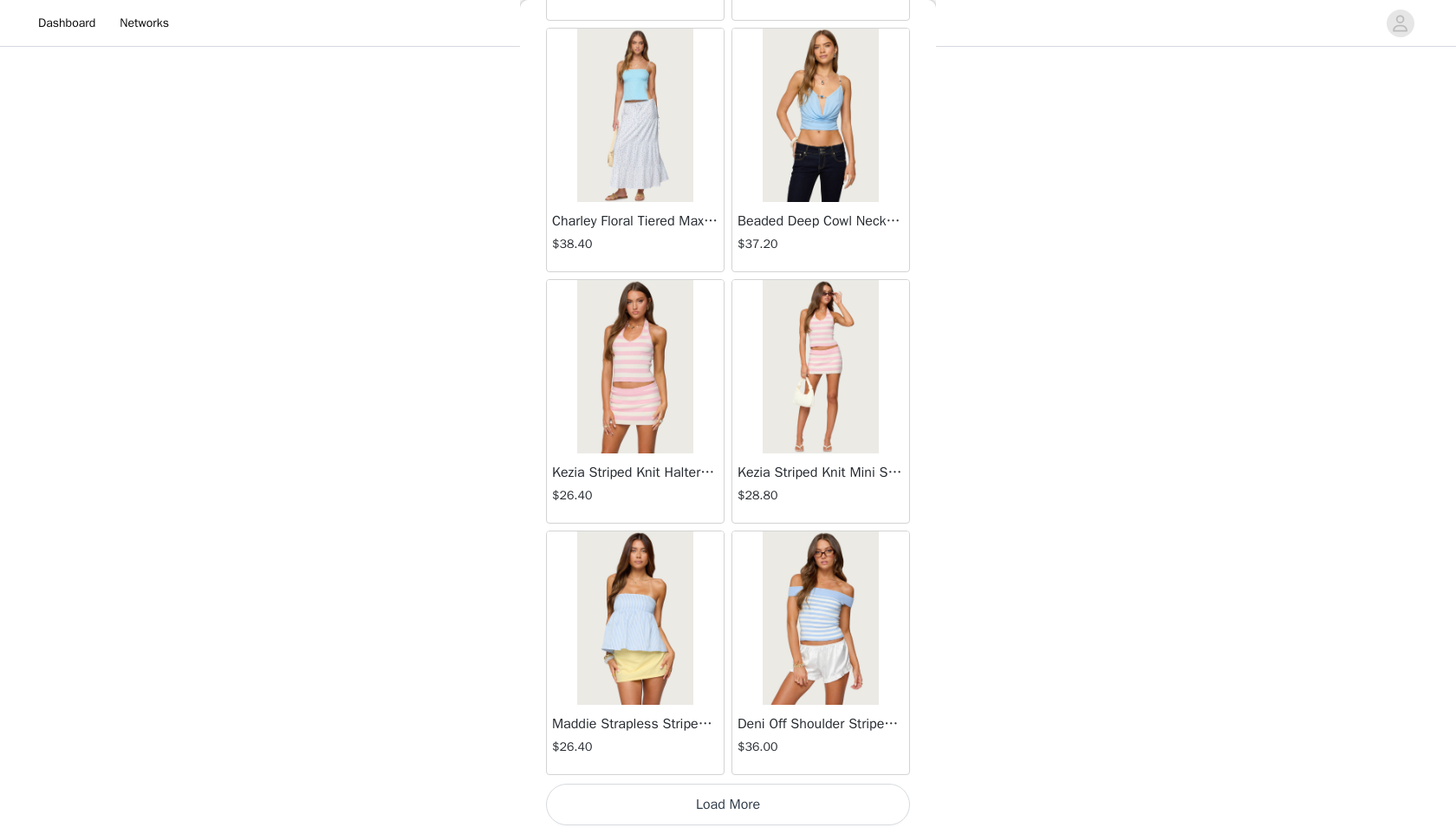 click on "Load More" at bounding box center [728, 805] 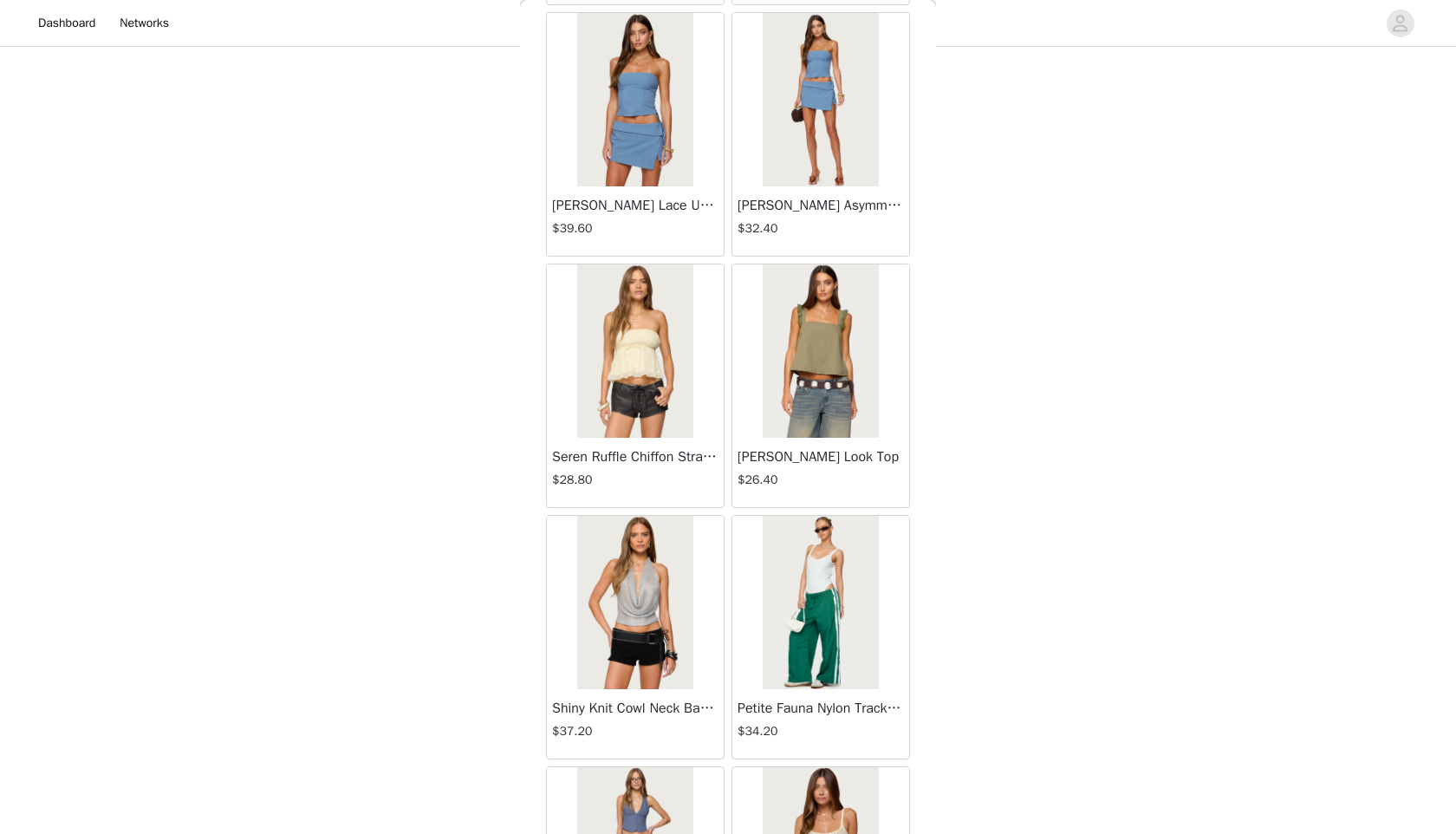 scroll, scrollTop: 16904, scrollLeft: 0, axis: vertical 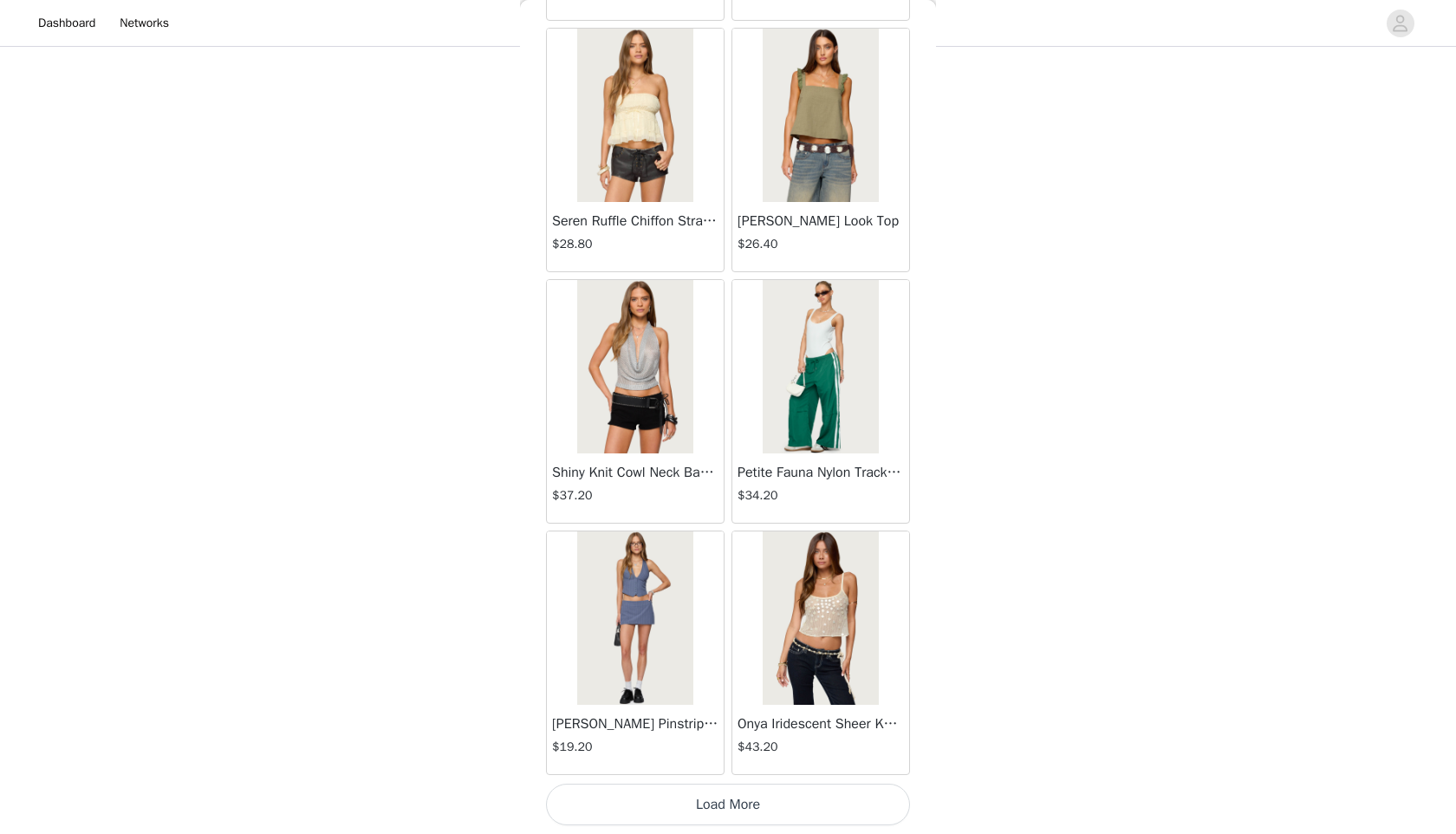 click on "Load More" at bounding box center [728, 805] 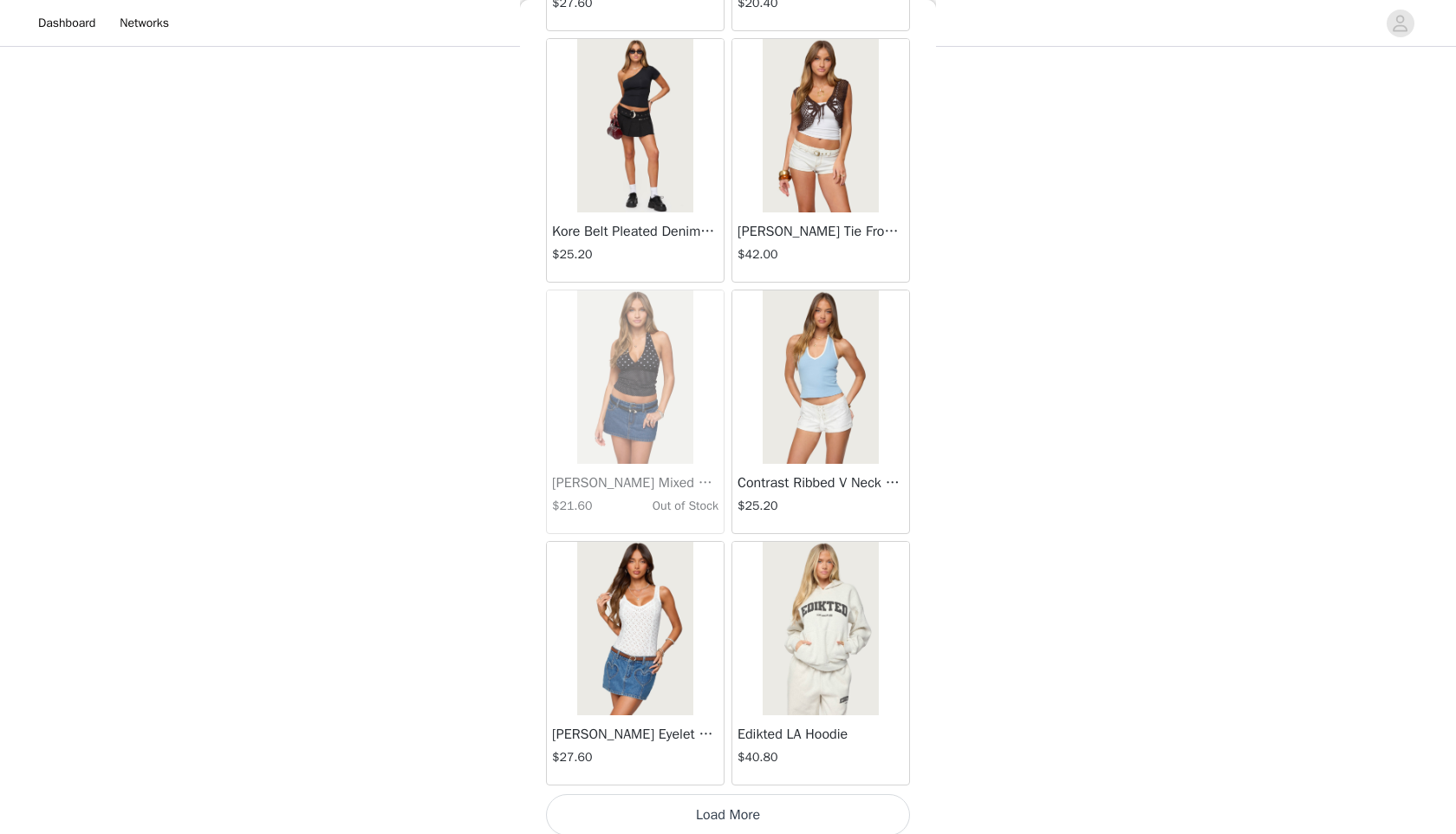 scroll, scrollTop: 19418, scrollLeft: 0, axis: vertical 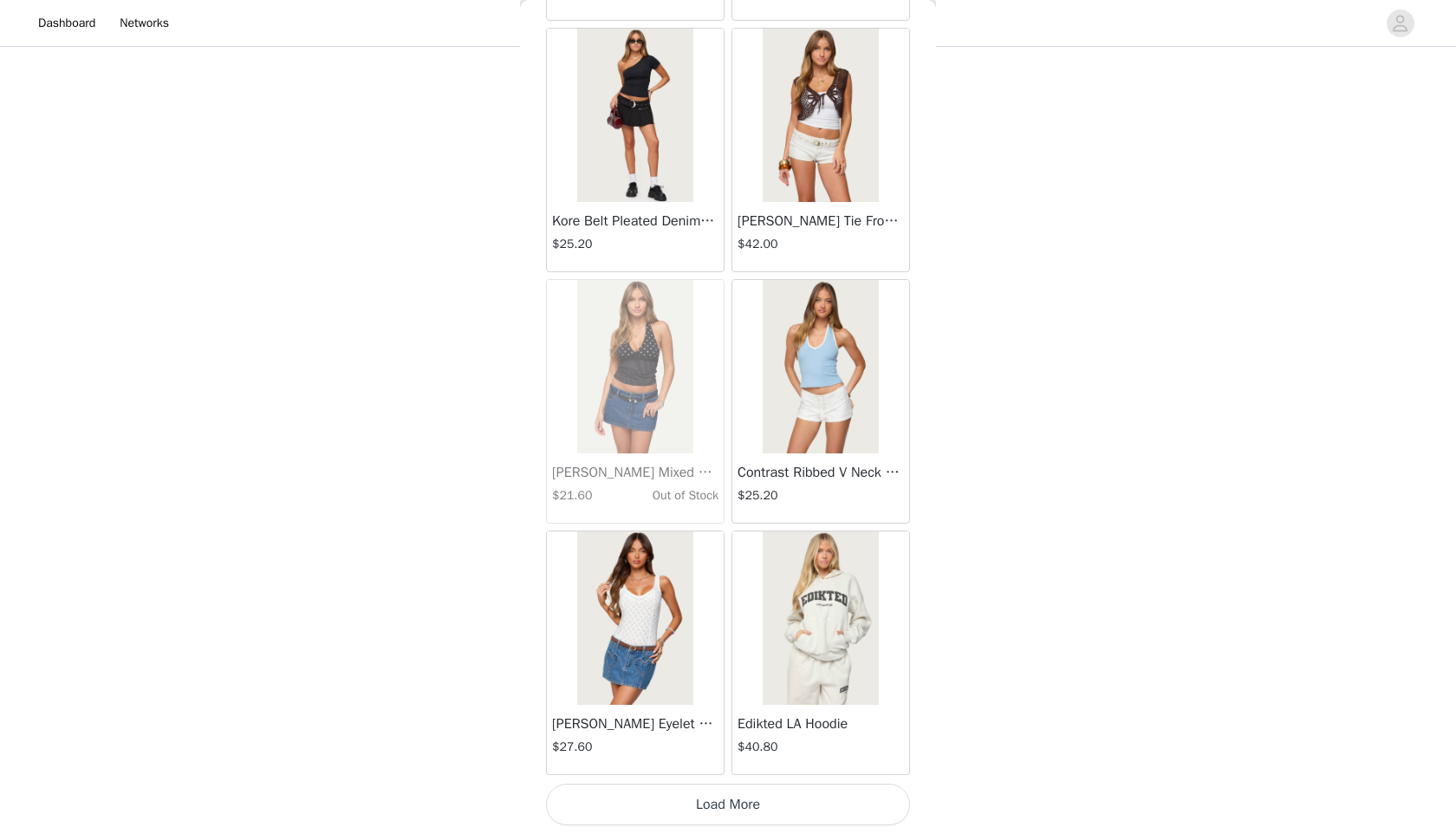 click on "Load More" at bounding box center (728, 805) 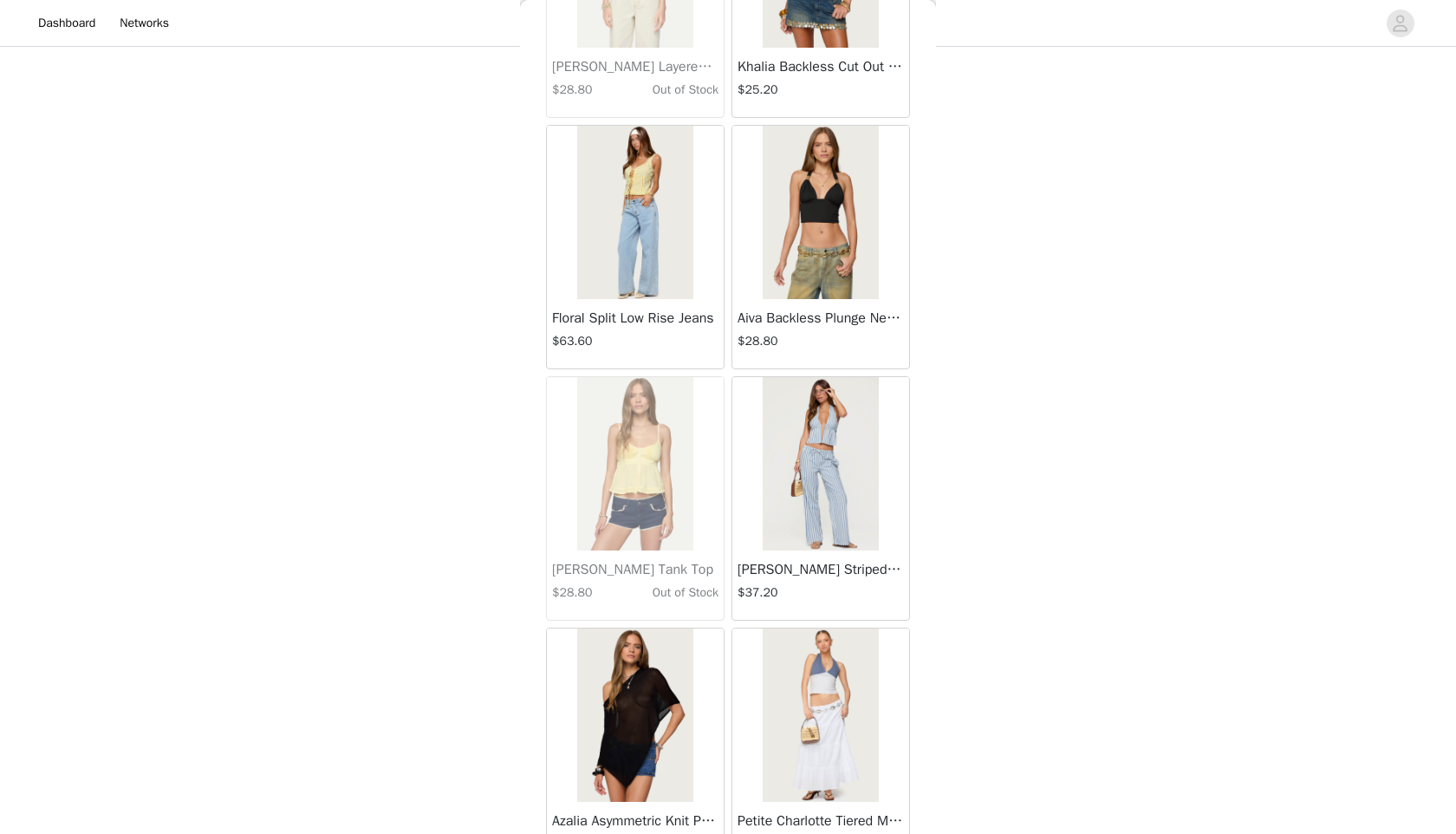 scroll, scrollTop: 21932, scrollLeft: 0, axis: vertical 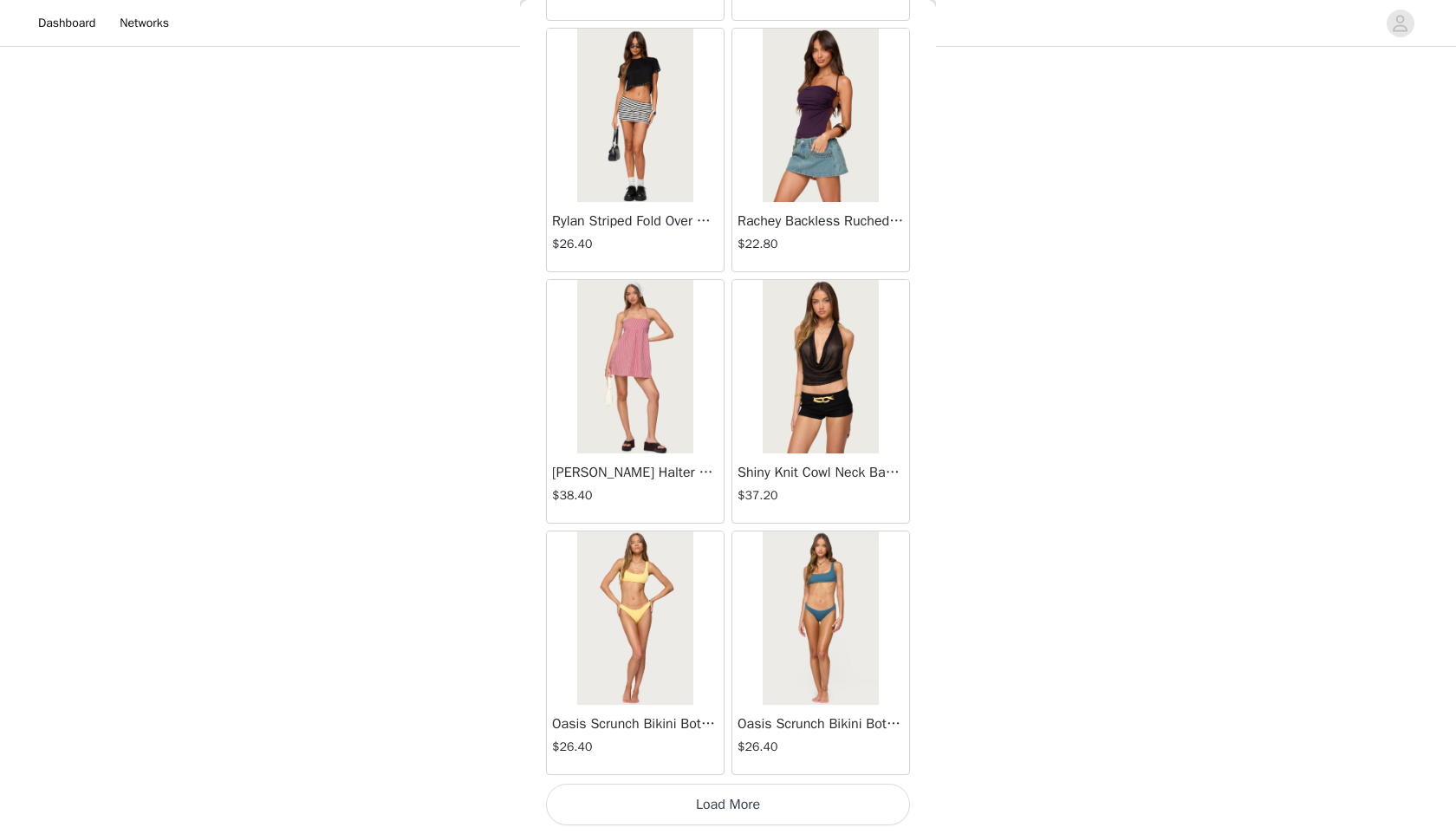 click on "Load More" at bounding box center (728, 805) 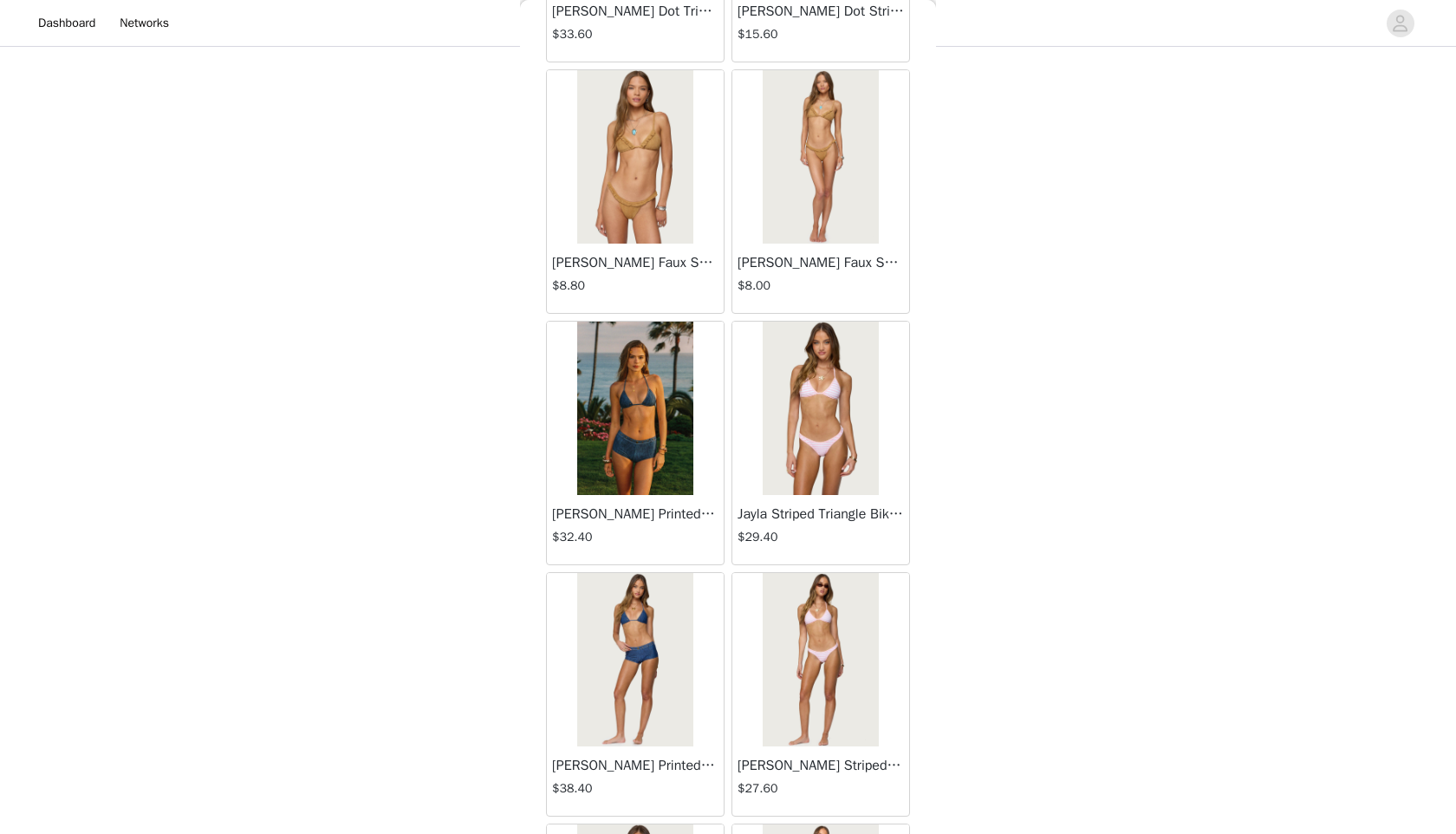 scroll, scrollTop: 24446, scrollLeft: 0, axis: vertical 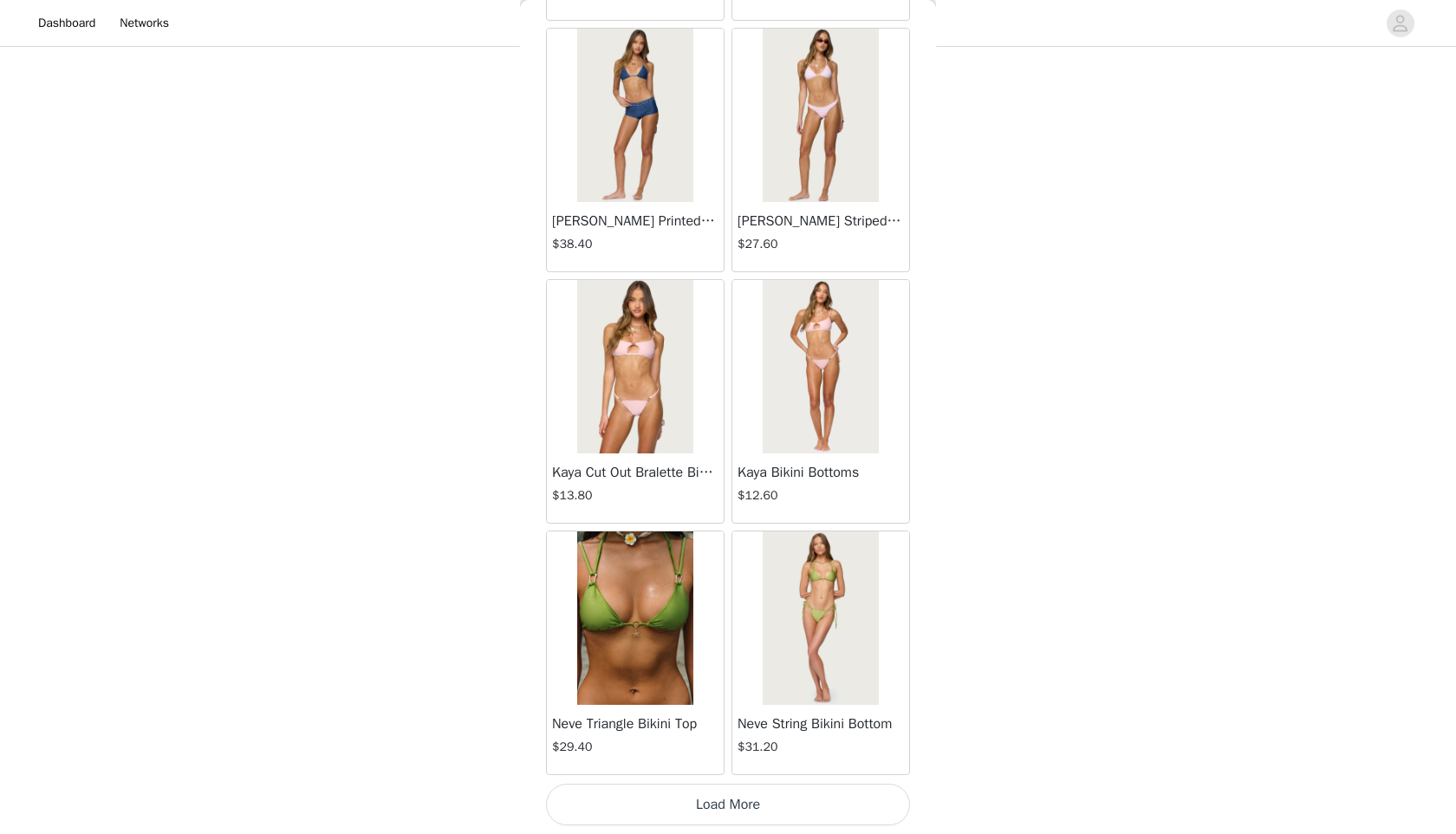click on "Load More" at bounding box center (728, 805) 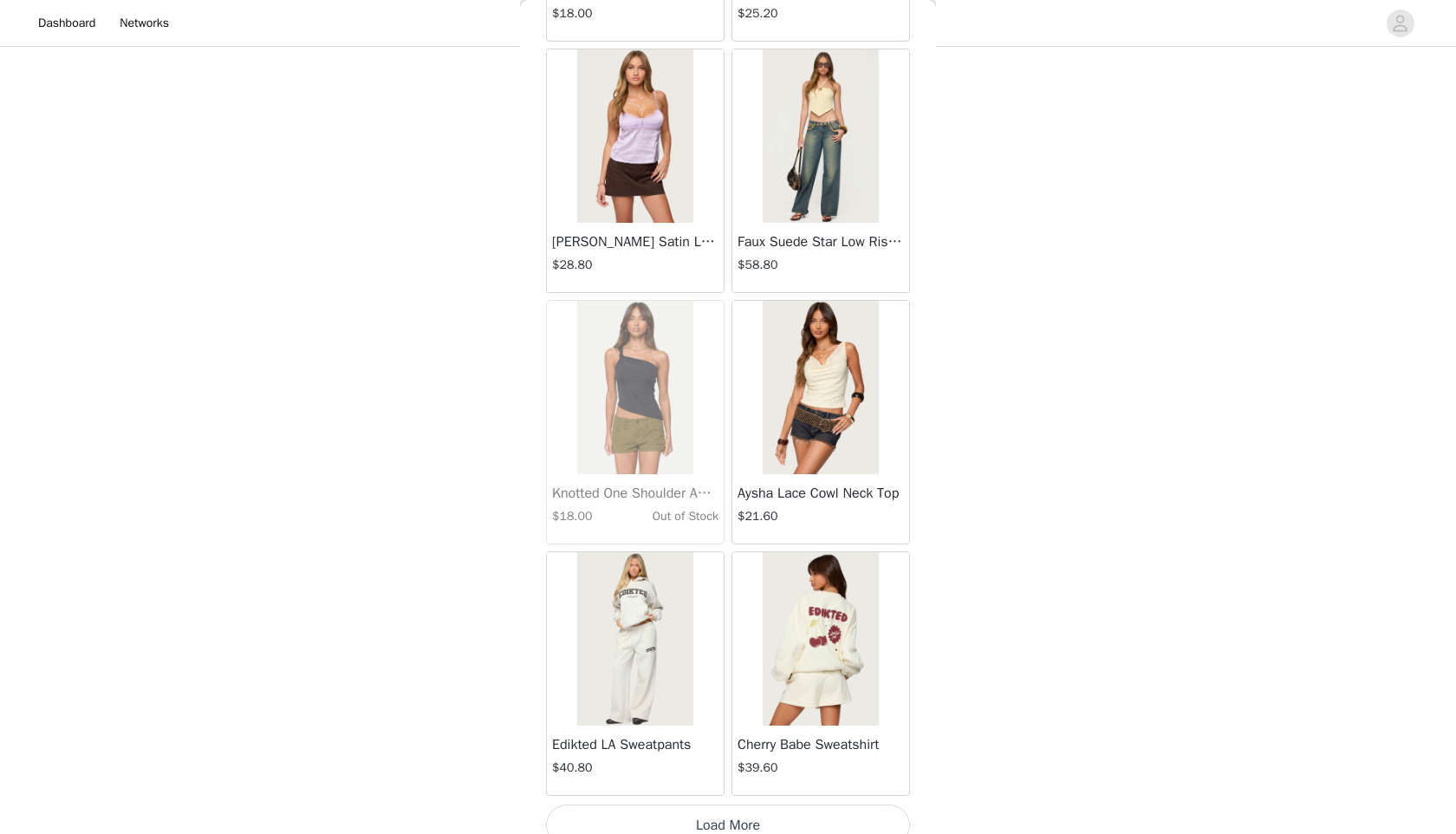 scroll, scrollTop: 26960, scrollLeft: 0, axis: vertical 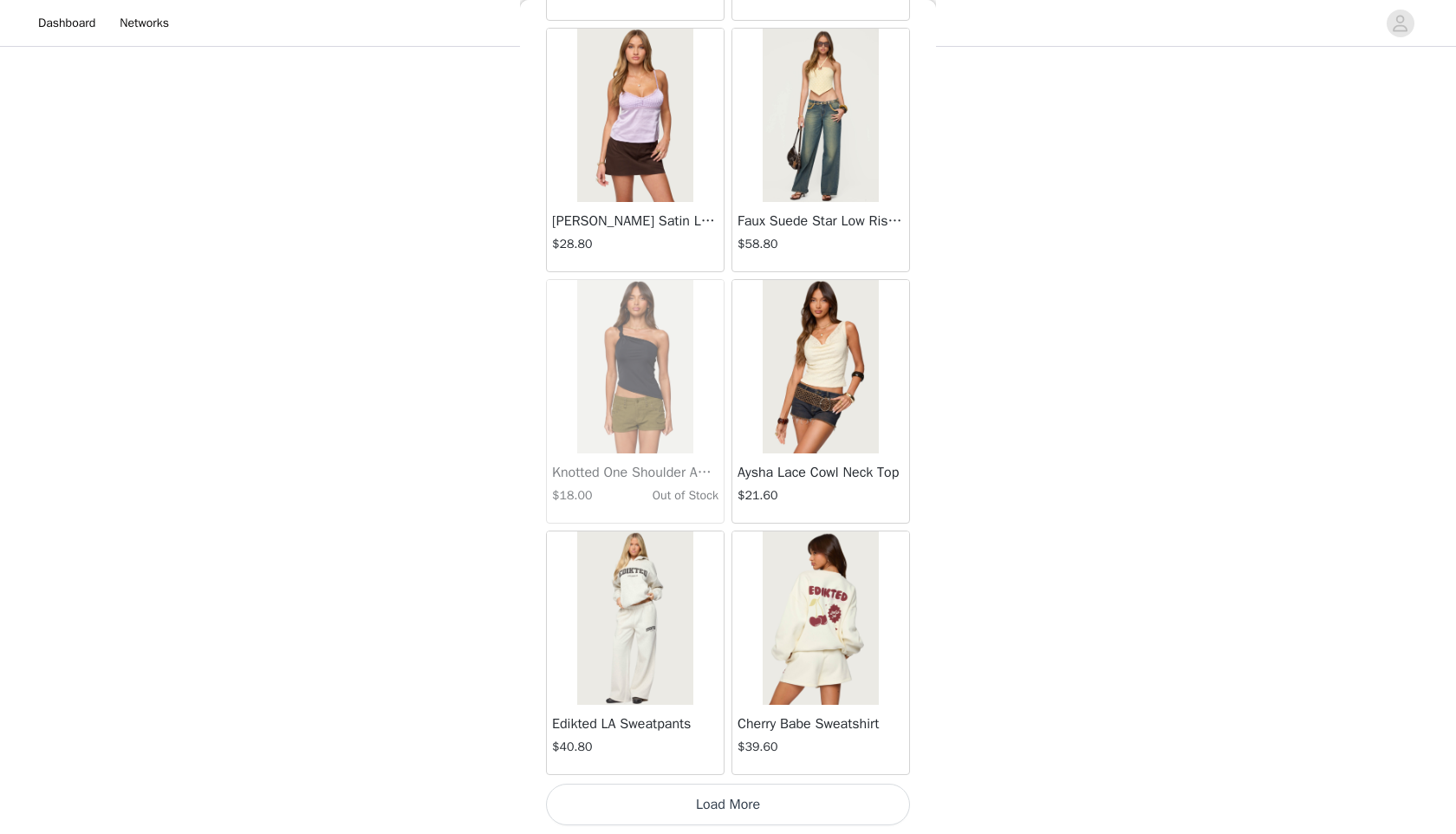 click on "Load More" at bounding box center (728, 805) 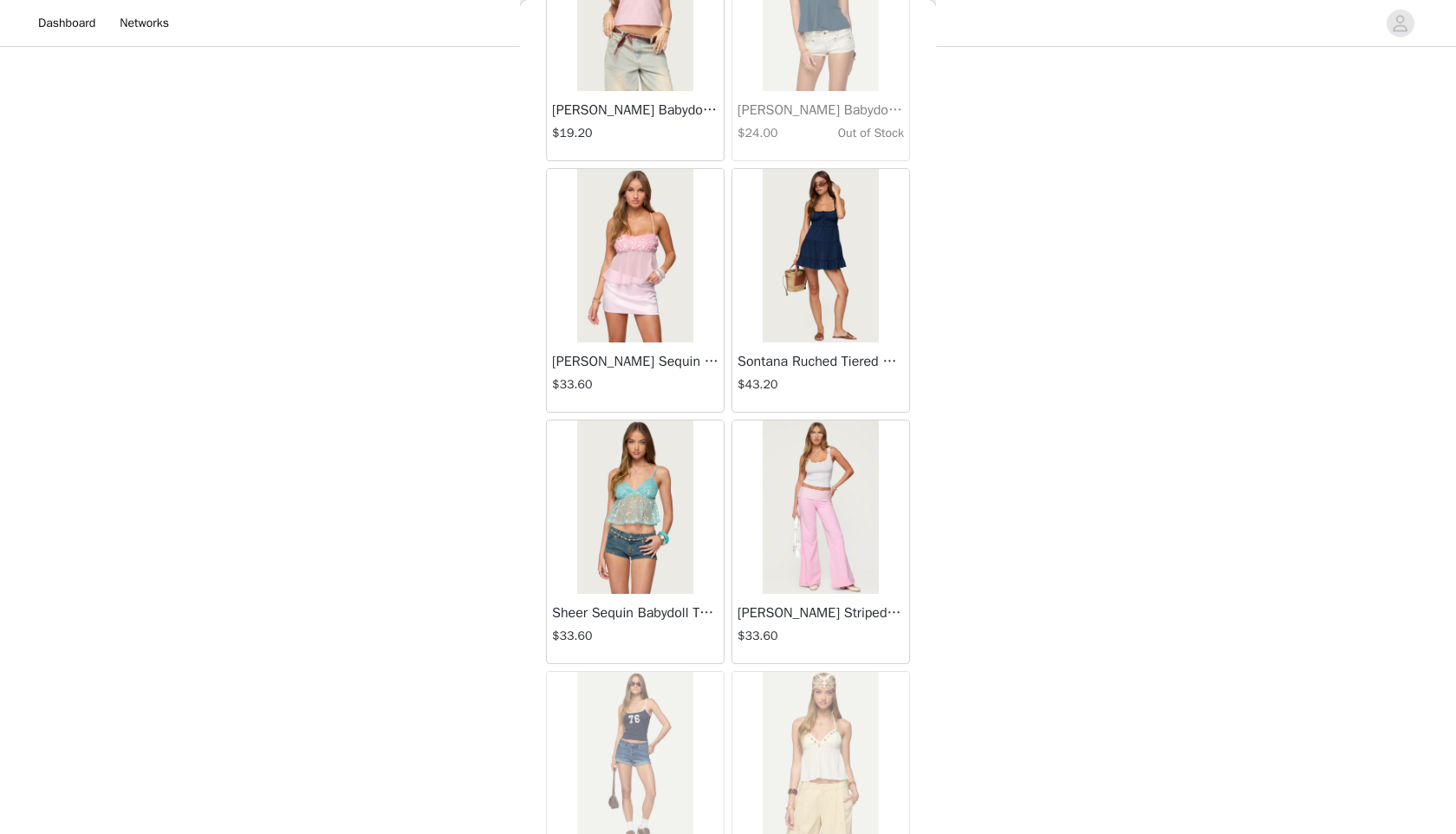 scroll, scrollTop: 29474, scrollLeft: 0, axis: vertical 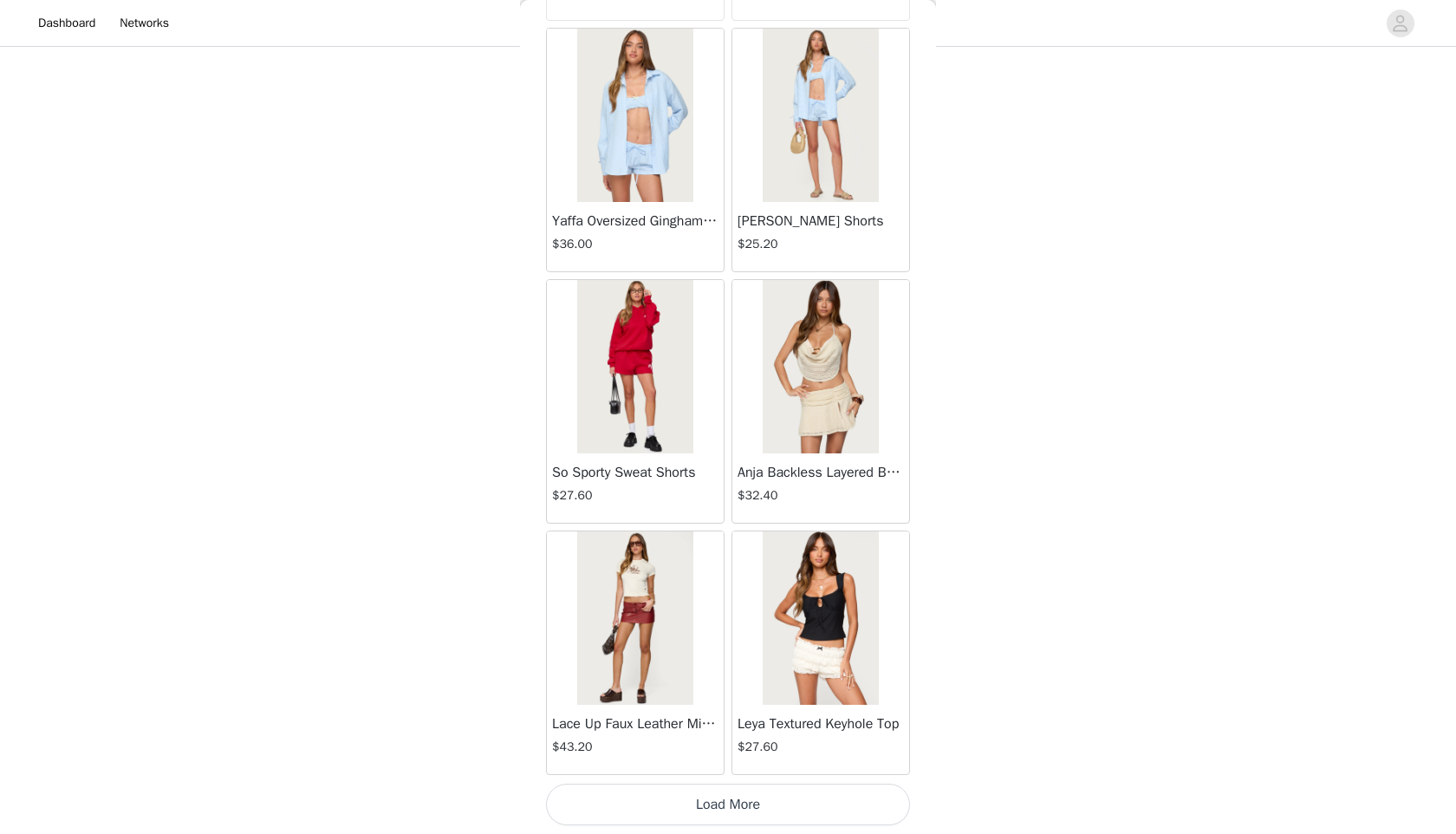 click on "Load More" at bounding box center (728, 805) 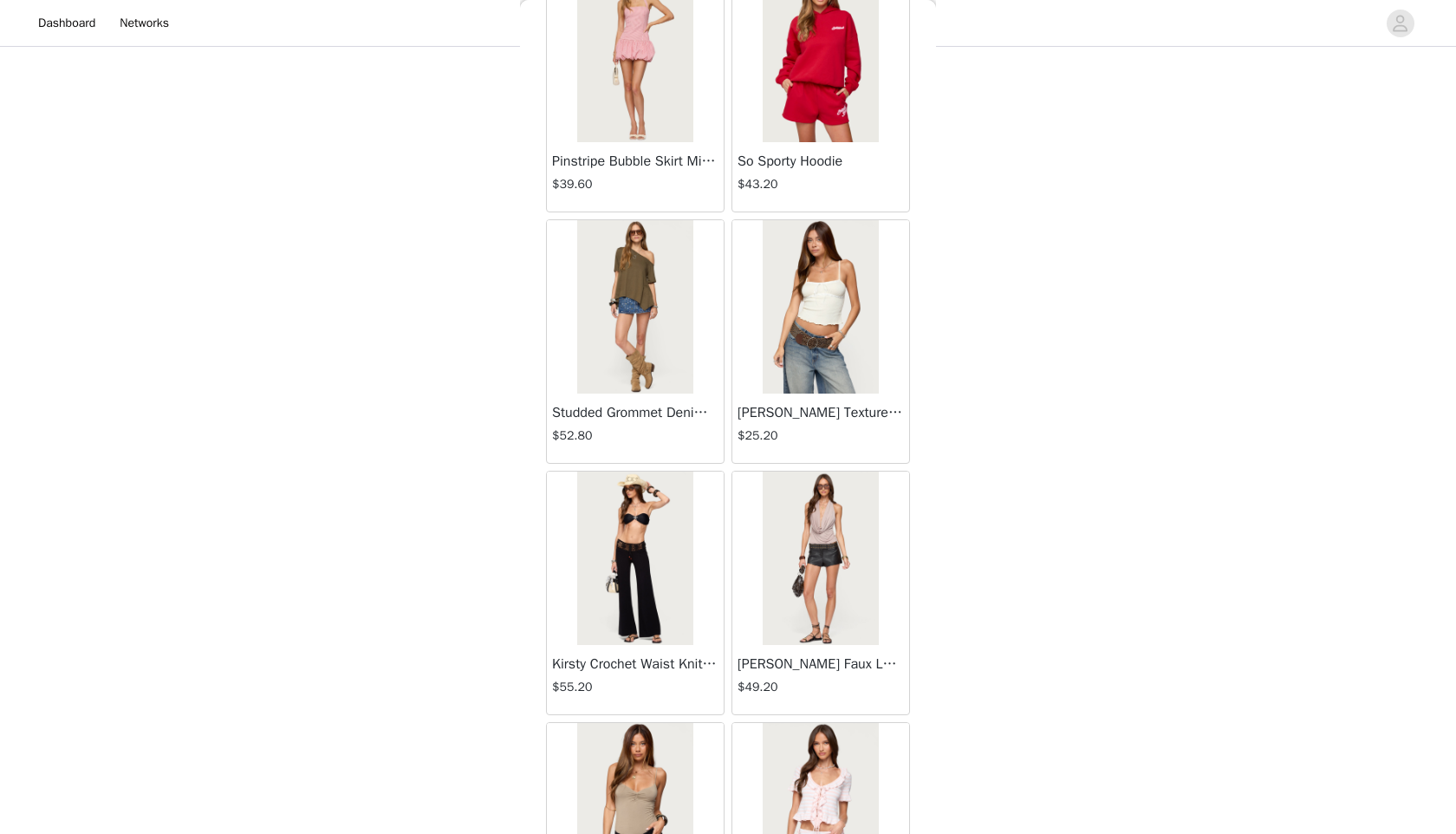 scroll, scrollTop: 31988, scrollLeft: 0, axis: vertical 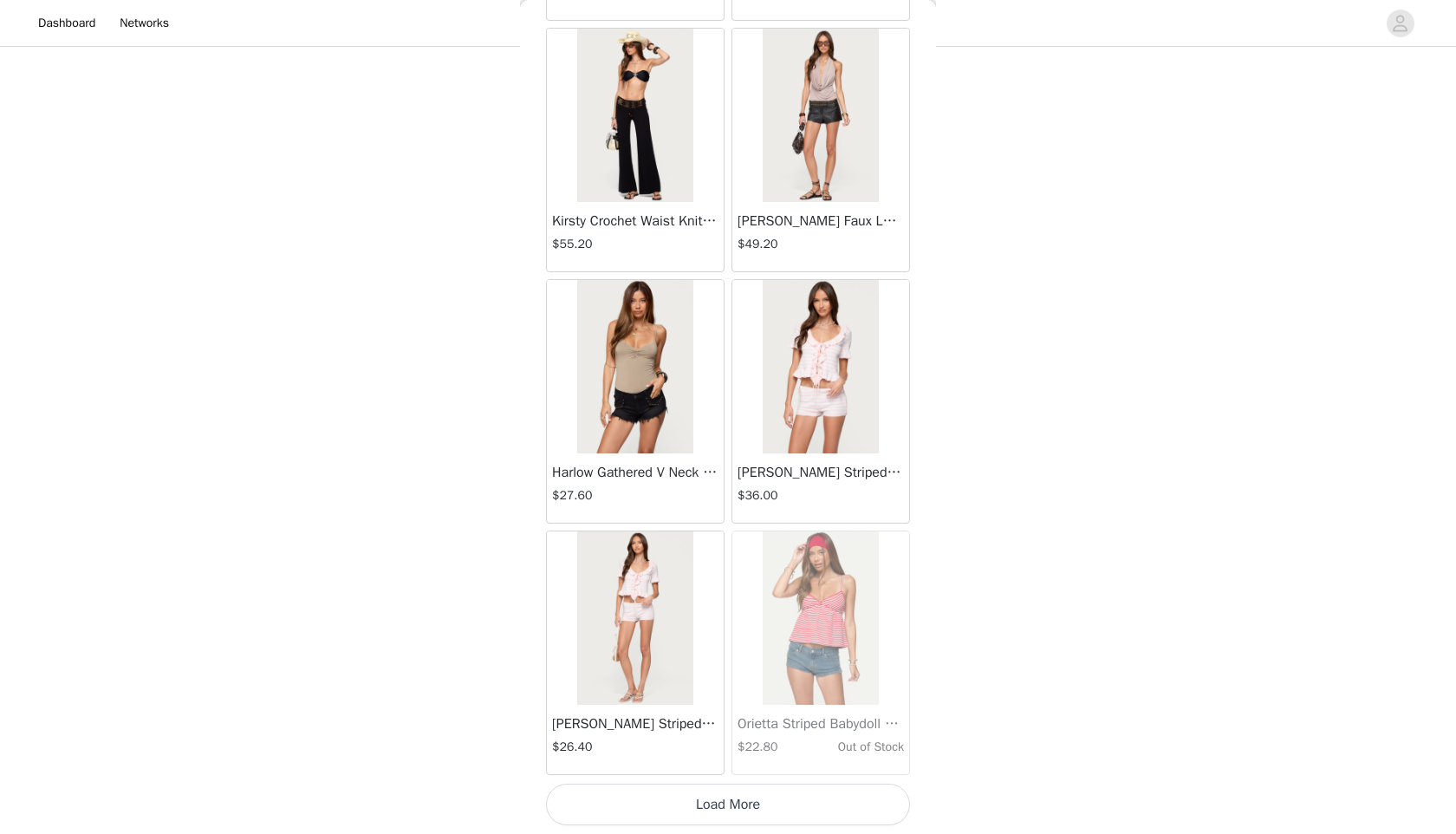 click on "Load More" at bounding box center (728, 805) 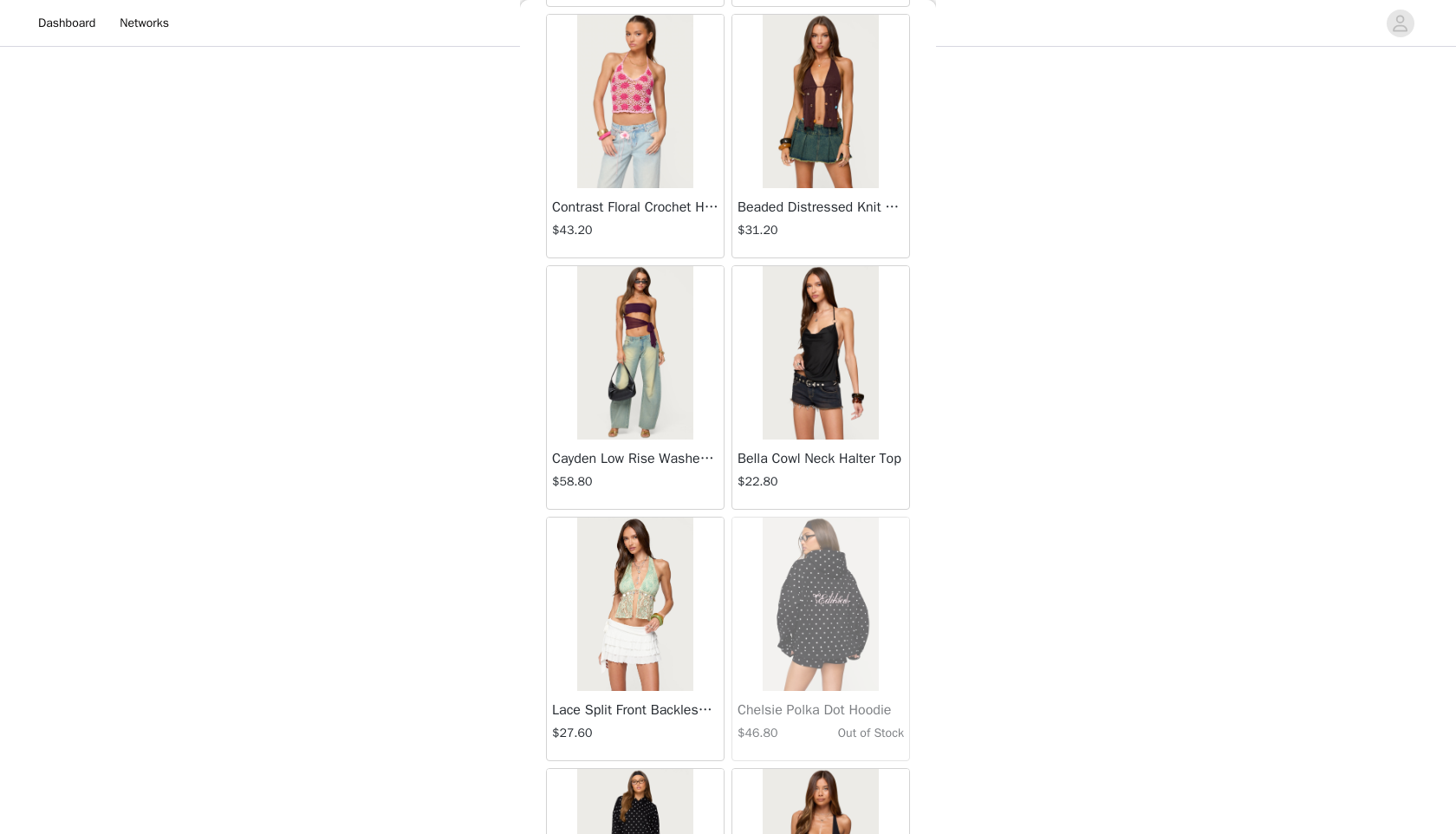 scroll, scrollTop: 34503, scrollLeft: 0, axis: vertical 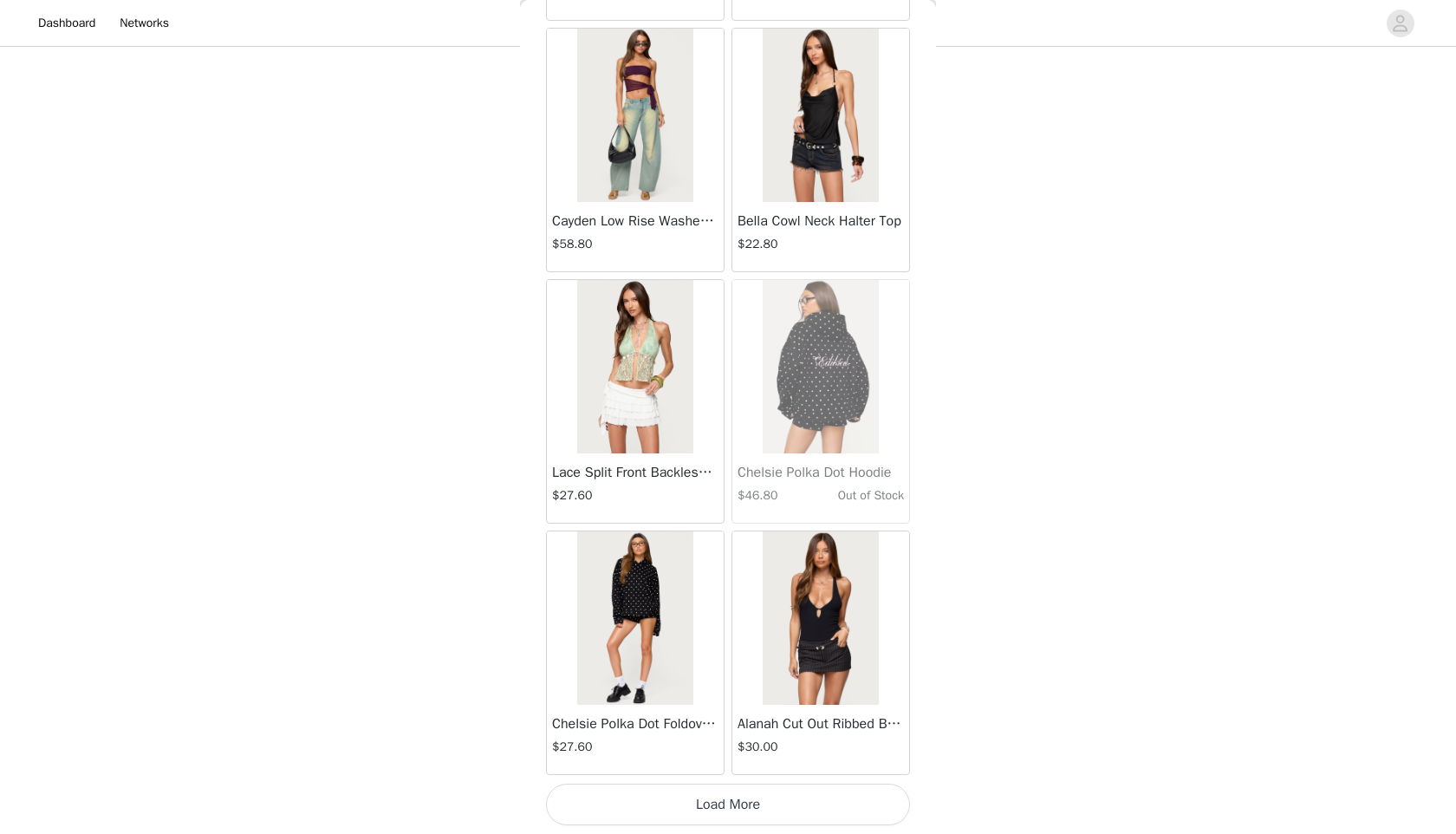 click on "Load More" at bounding box center (728, 805) 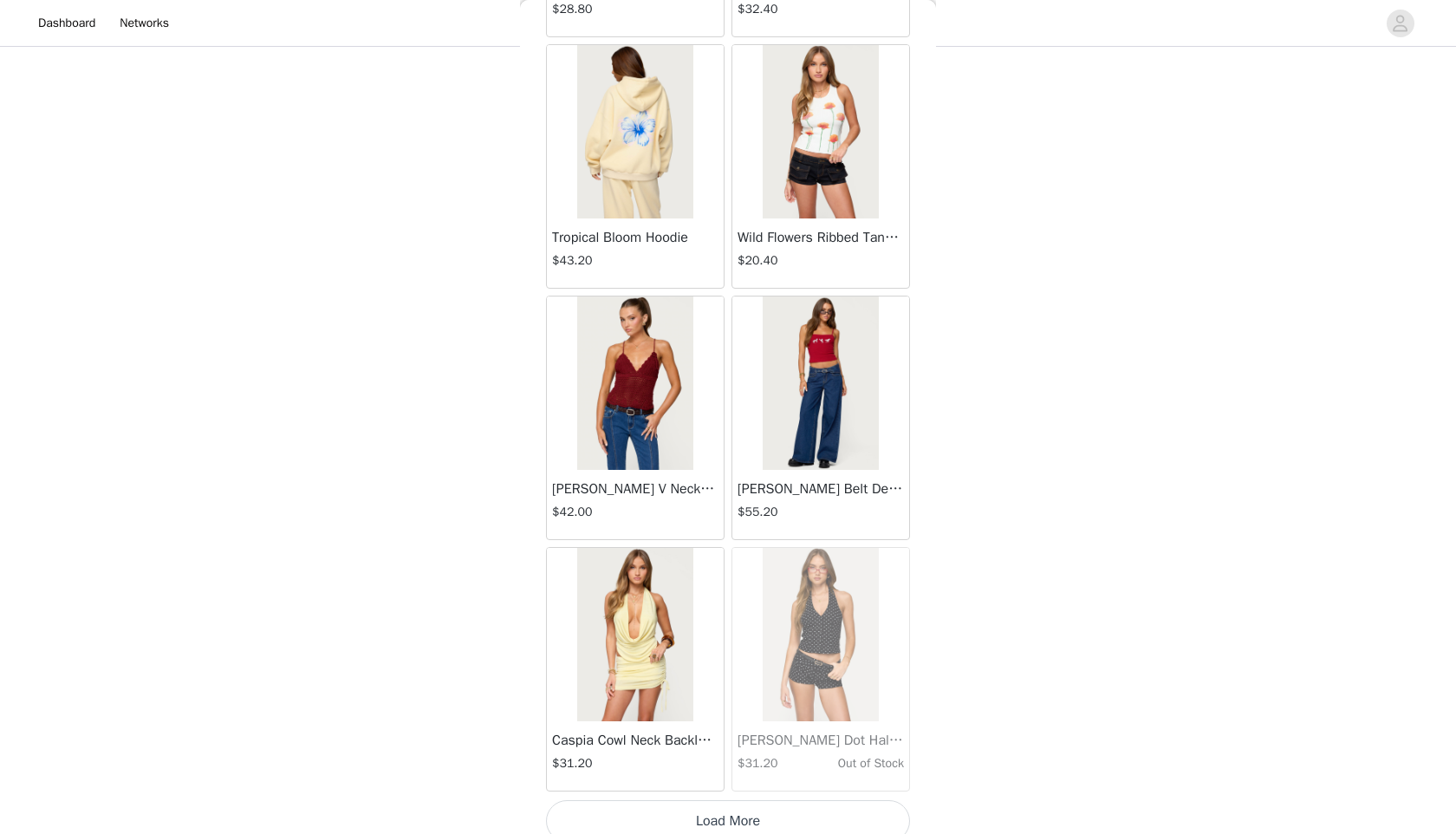 scroll, scrollTop: 37017, scrollLeft: 0, axis: vertical 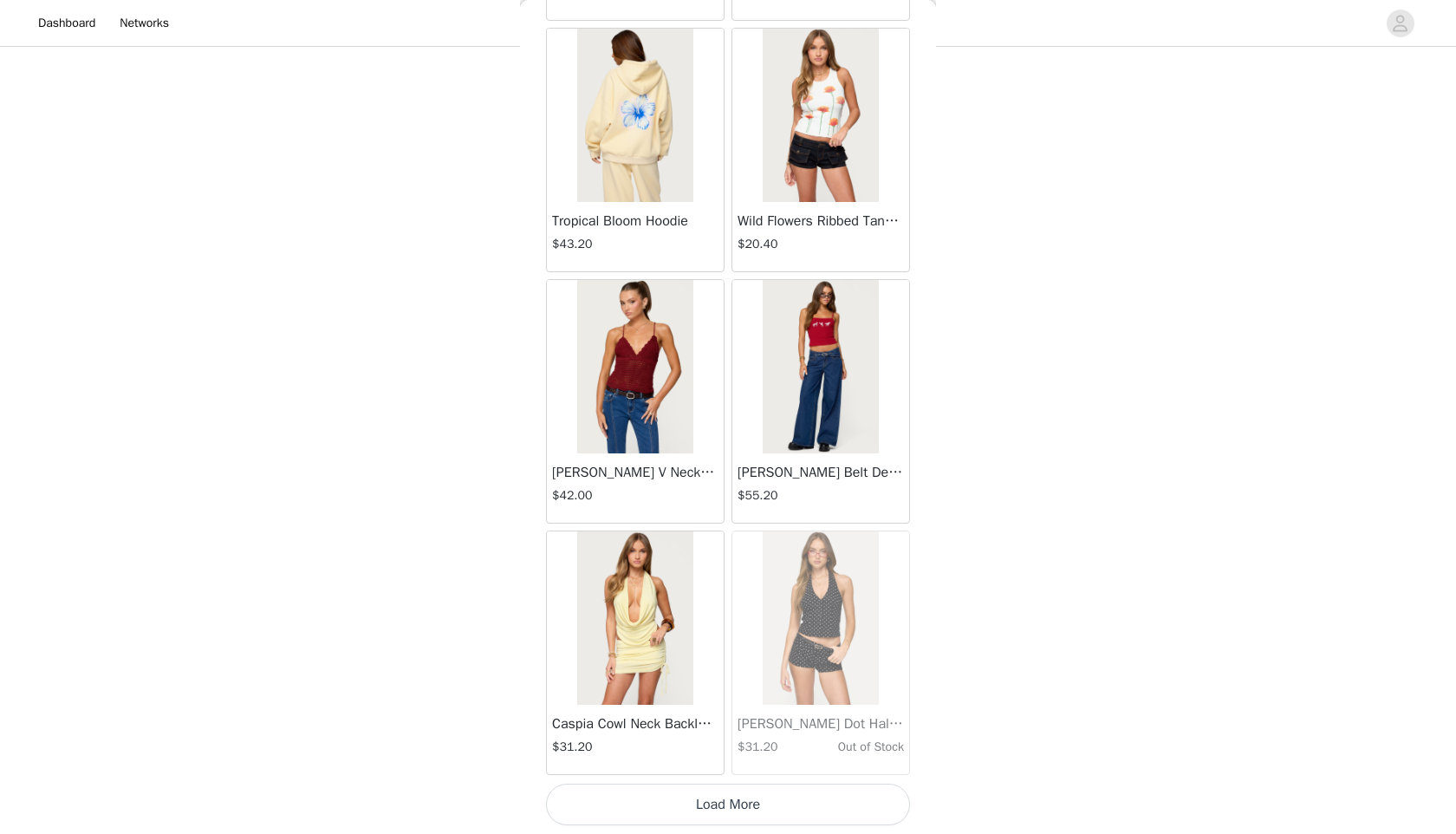 click on "Load More" at bounding box center [728, 805] 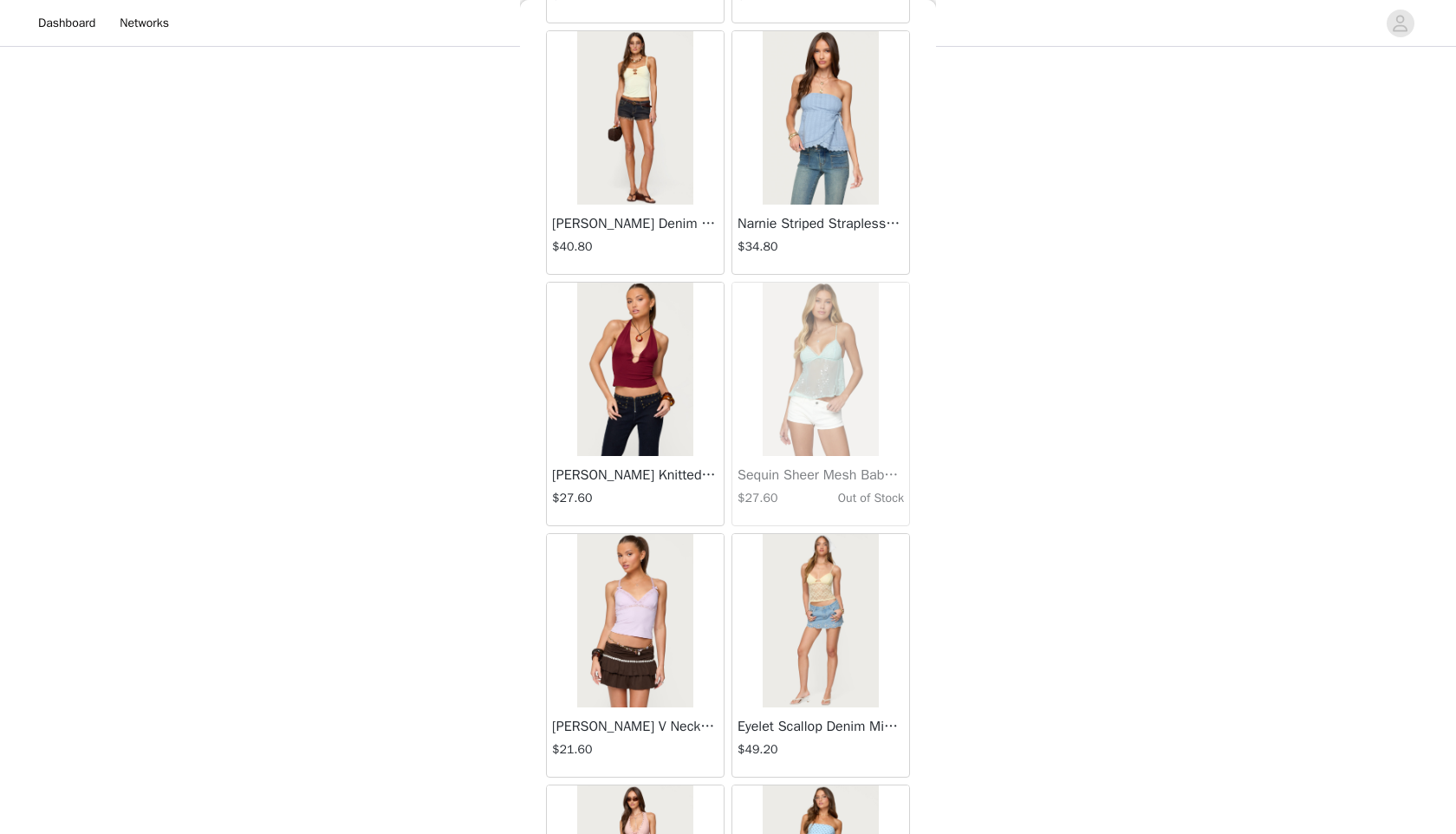 scroll, scrollTop: 39531, scrollLeft: 0, axis: vertical 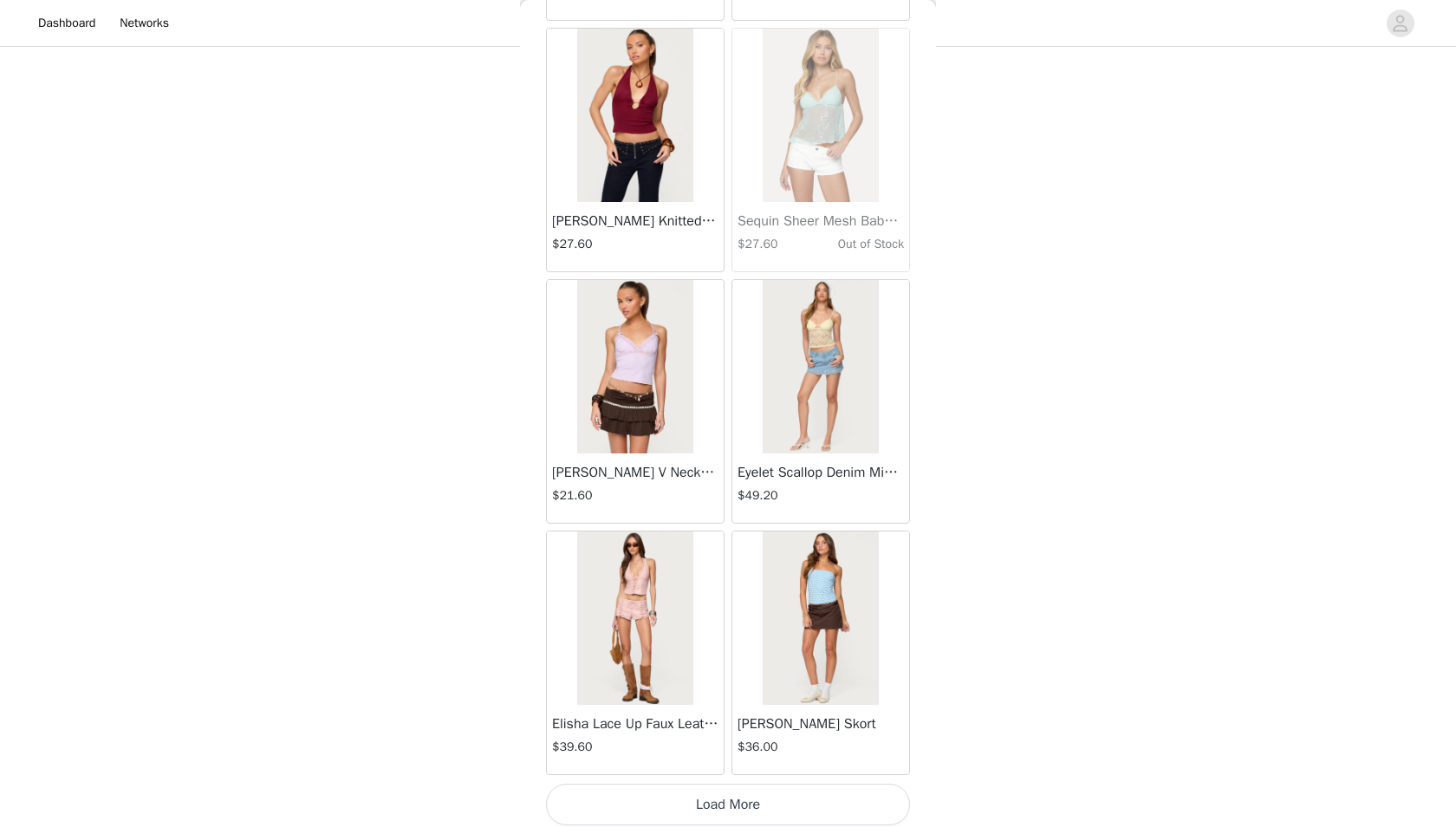 click on "Load More" at bounding box center [728, 805] 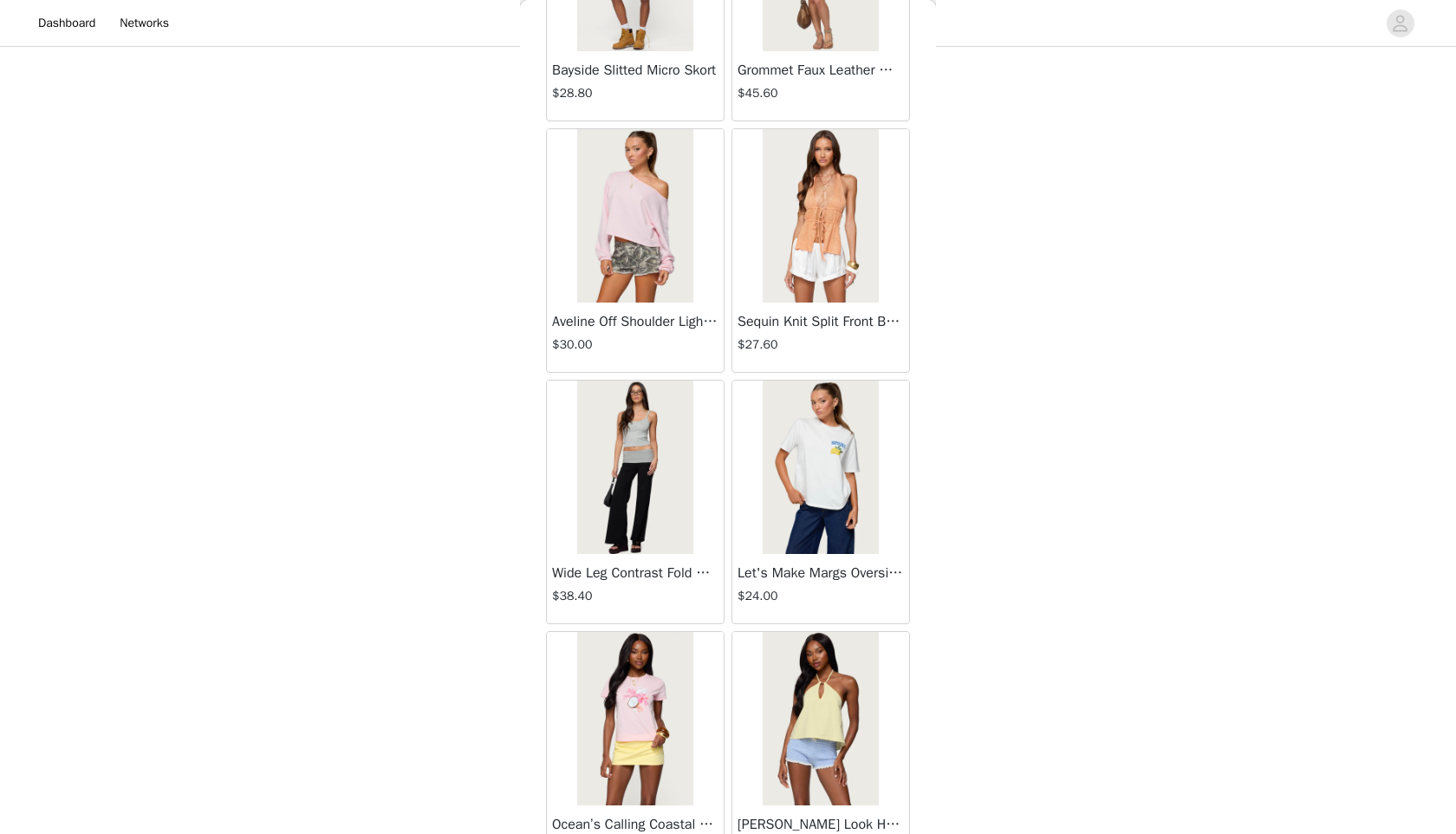 scroll, scrollTop: 42045, scrollLeft: 0, axis: vertical 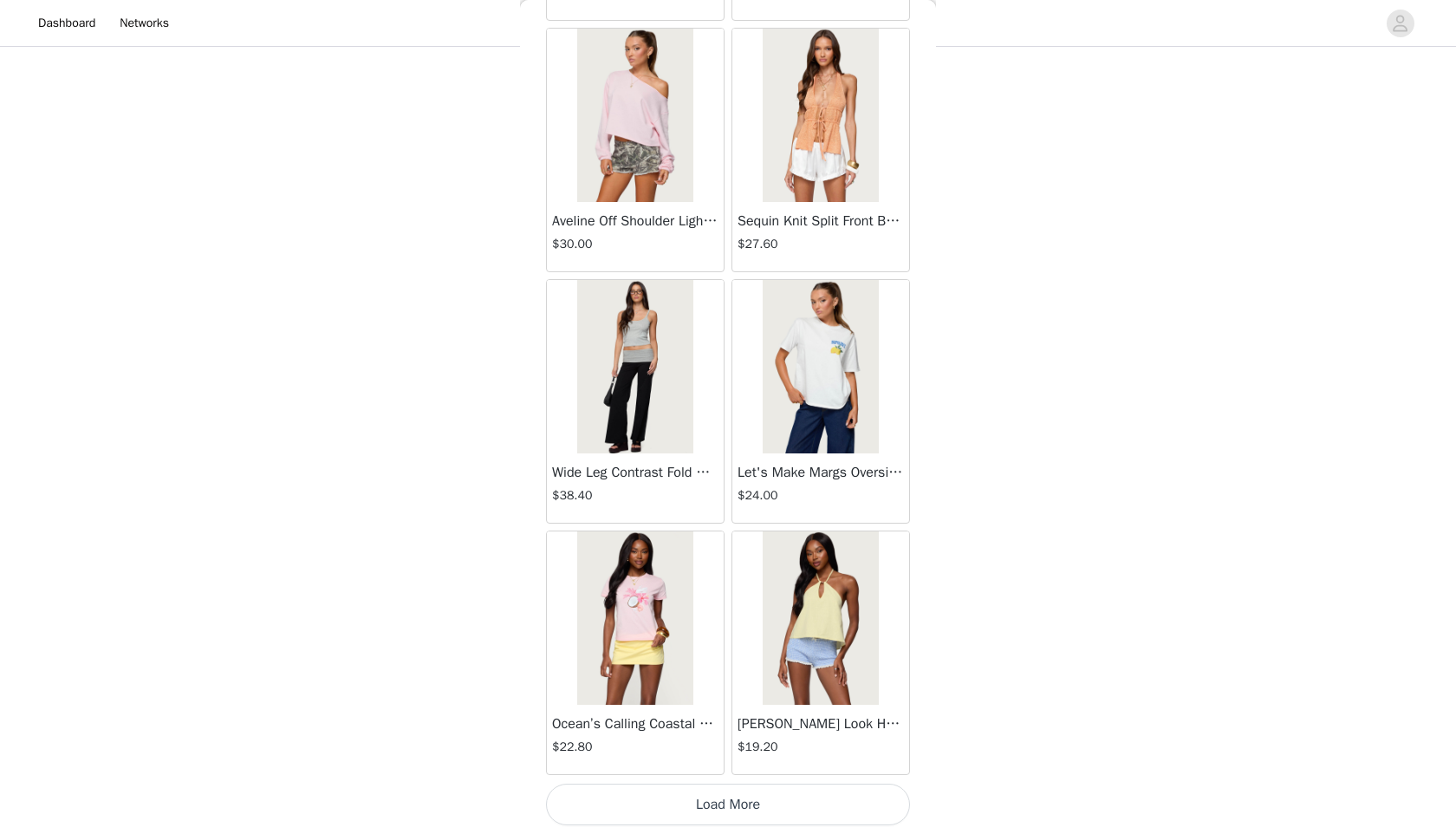 click on "Load More" at bounding box center [728, 805] 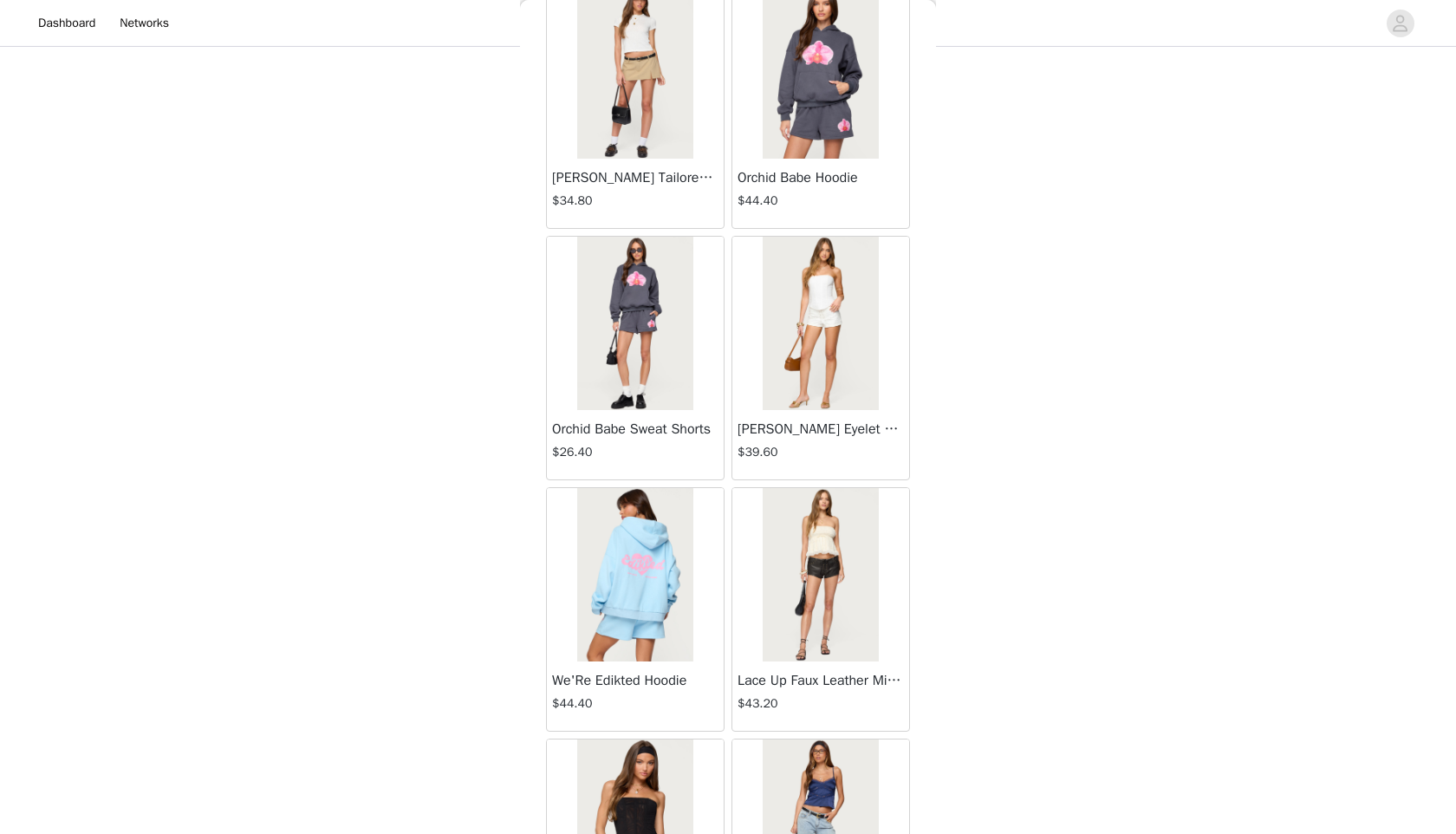 scroll, scrollTop: 44559, scrollLeft: 0, axis: vertical 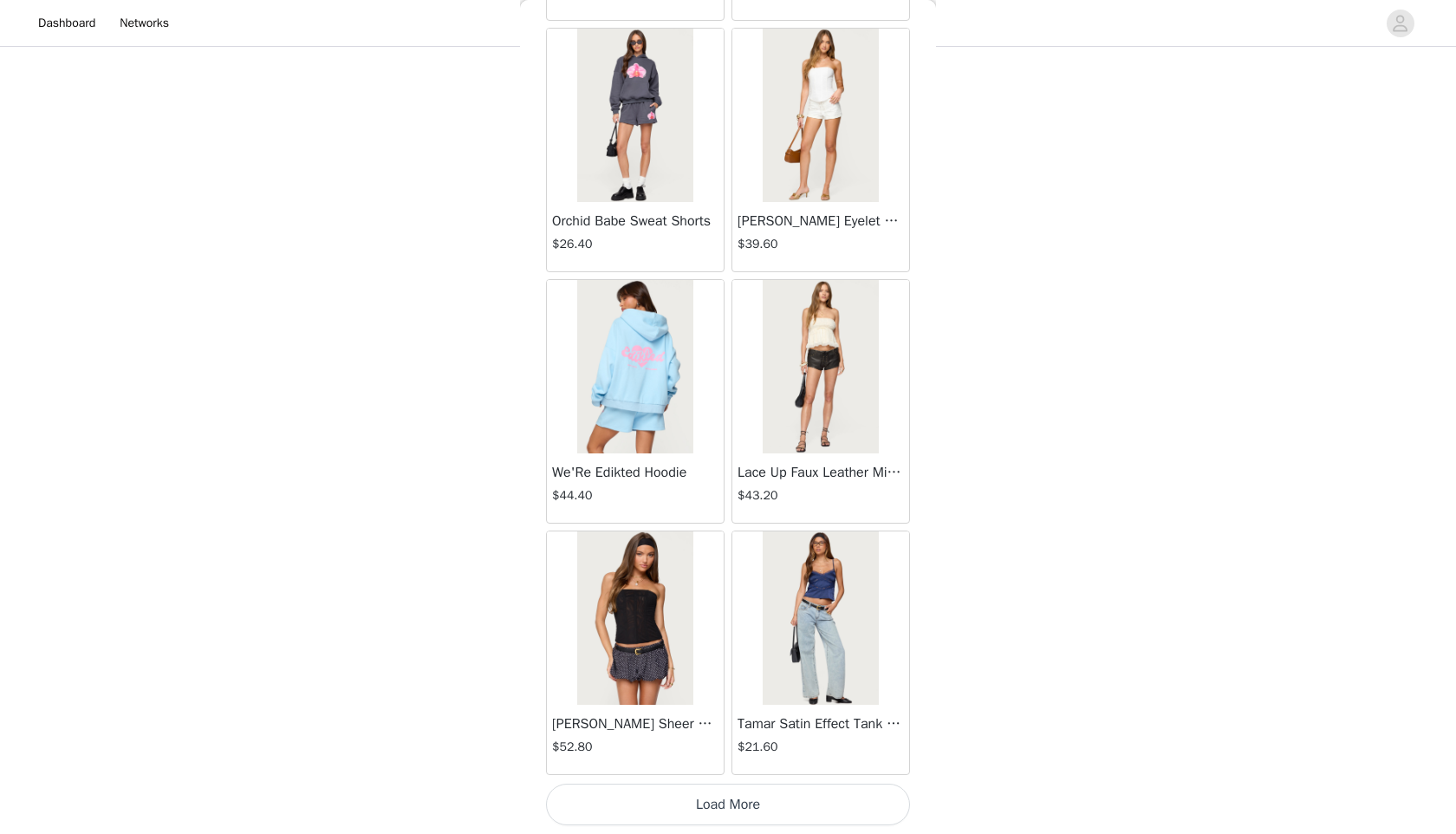 click on "Load More" at bounding box center [728, 805] 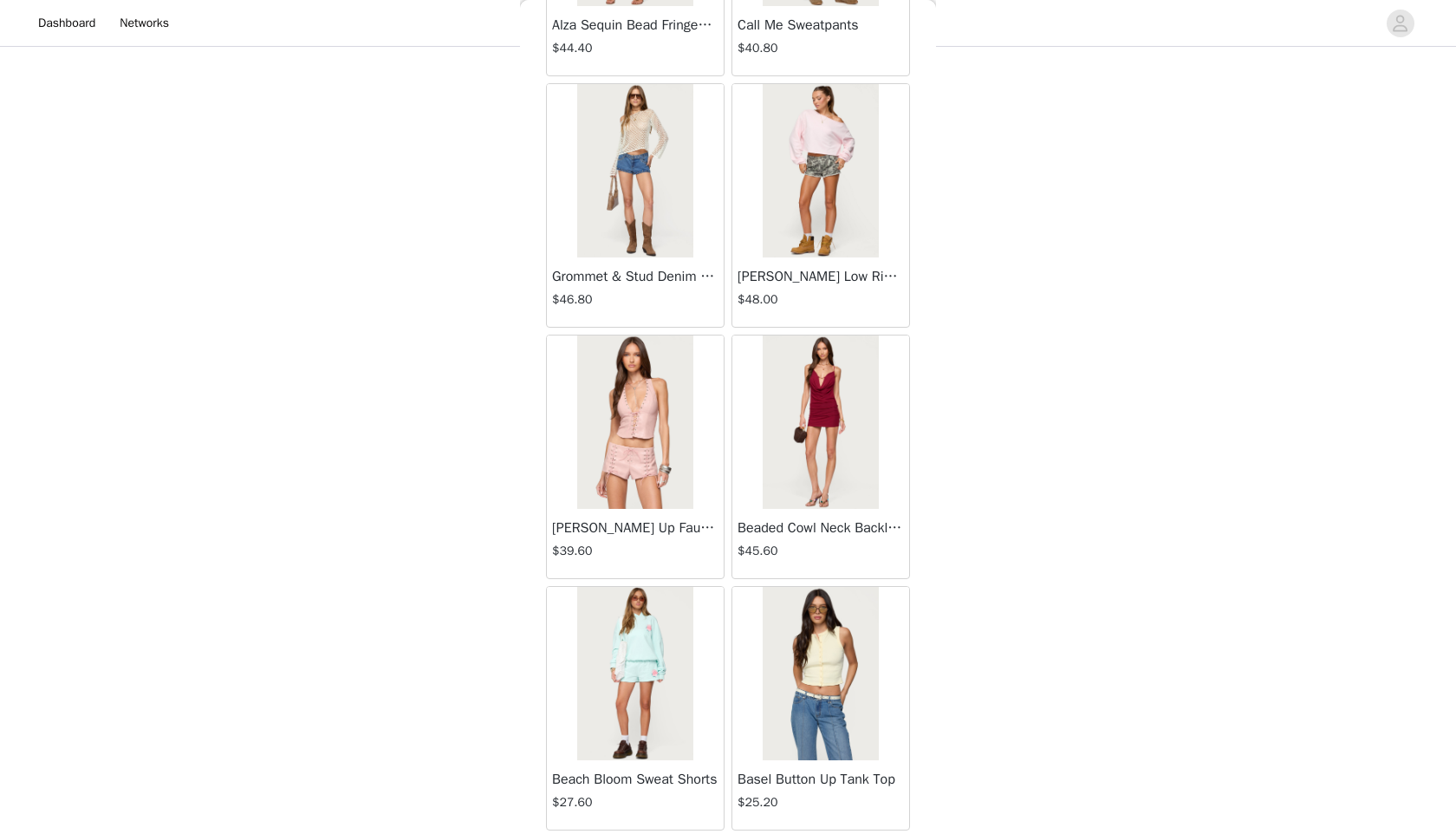 scroll, scrollTop: 47073, scrollLeft: 0, axis: vertical 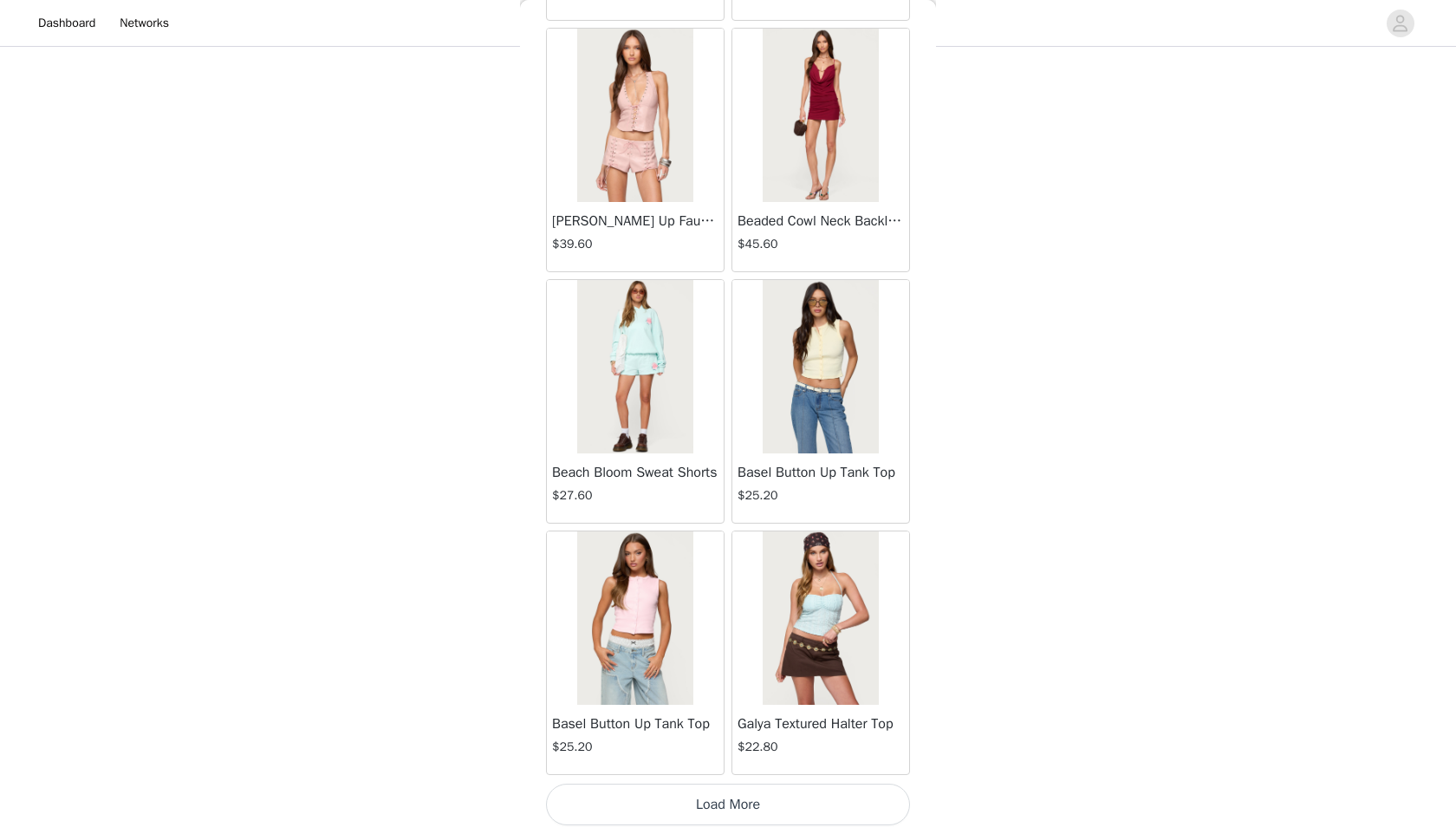 click on "Load More" at bounding box center [728, 805] 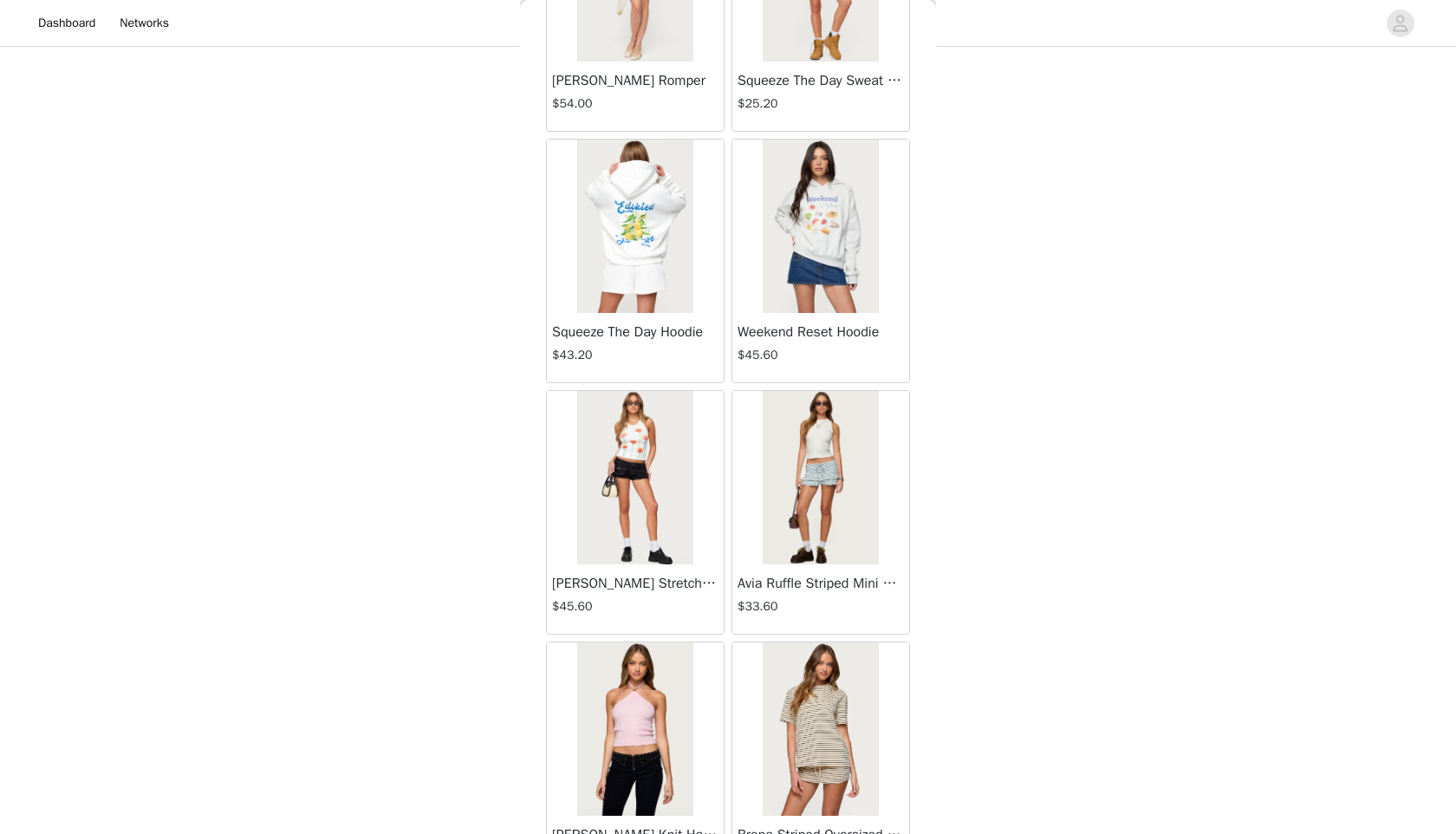 scroll, scrollTop: 49587, scrollLeft: 0, axis: vertical 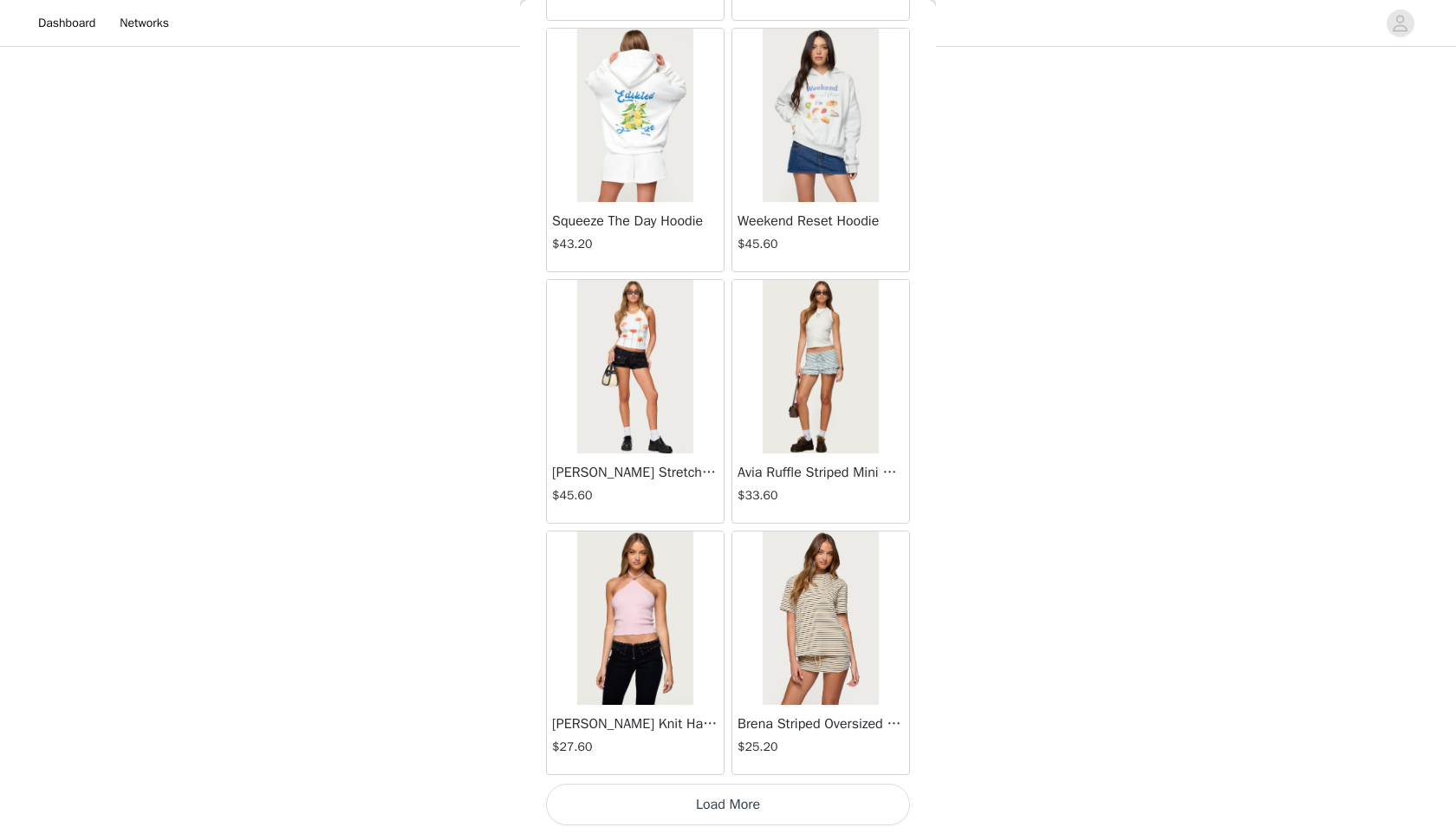click on "Load More" at bounding box center (728, 805) 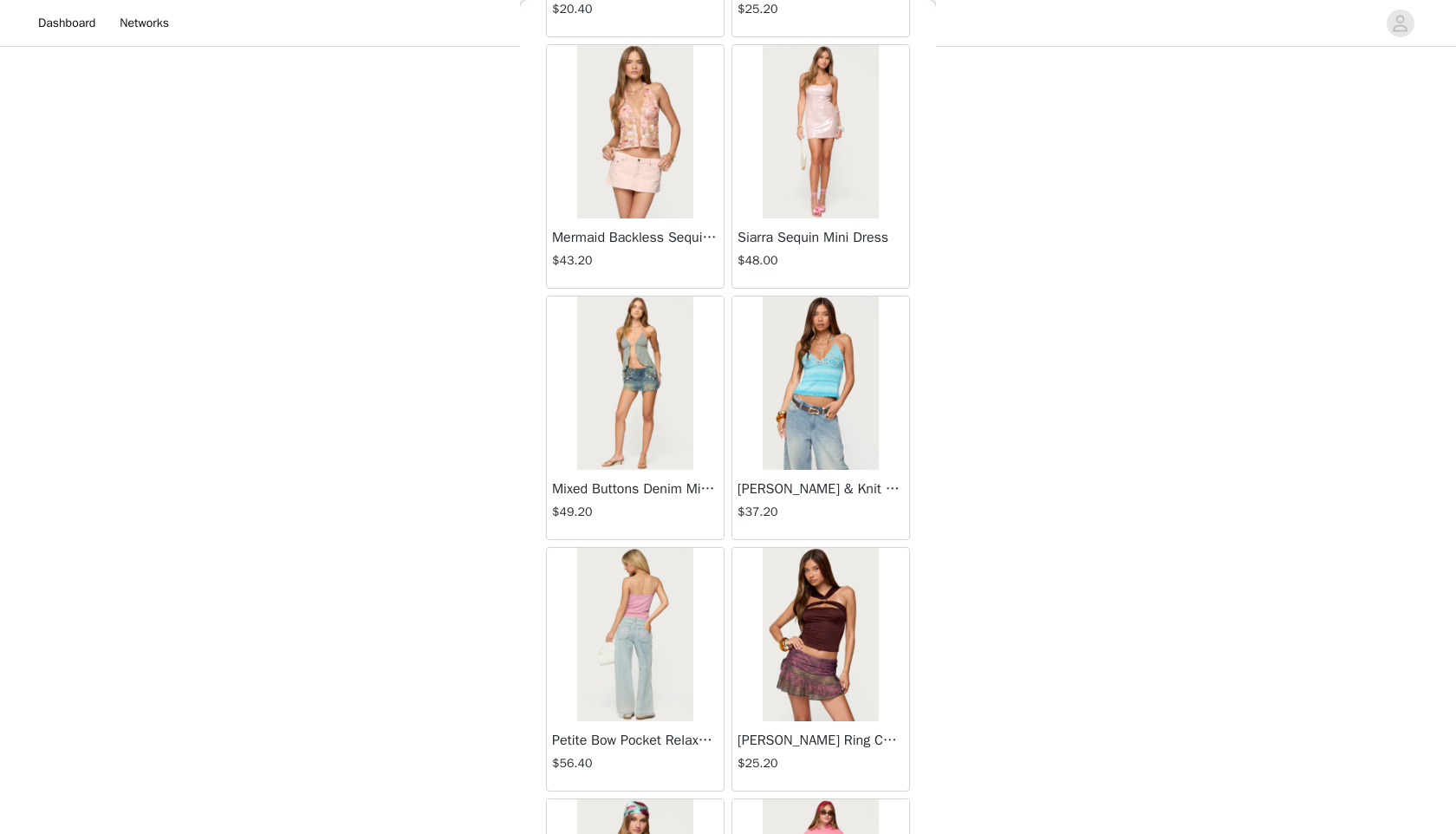 scroll, scrollTop: 47839, scrollLeft: 0, axis: vertical 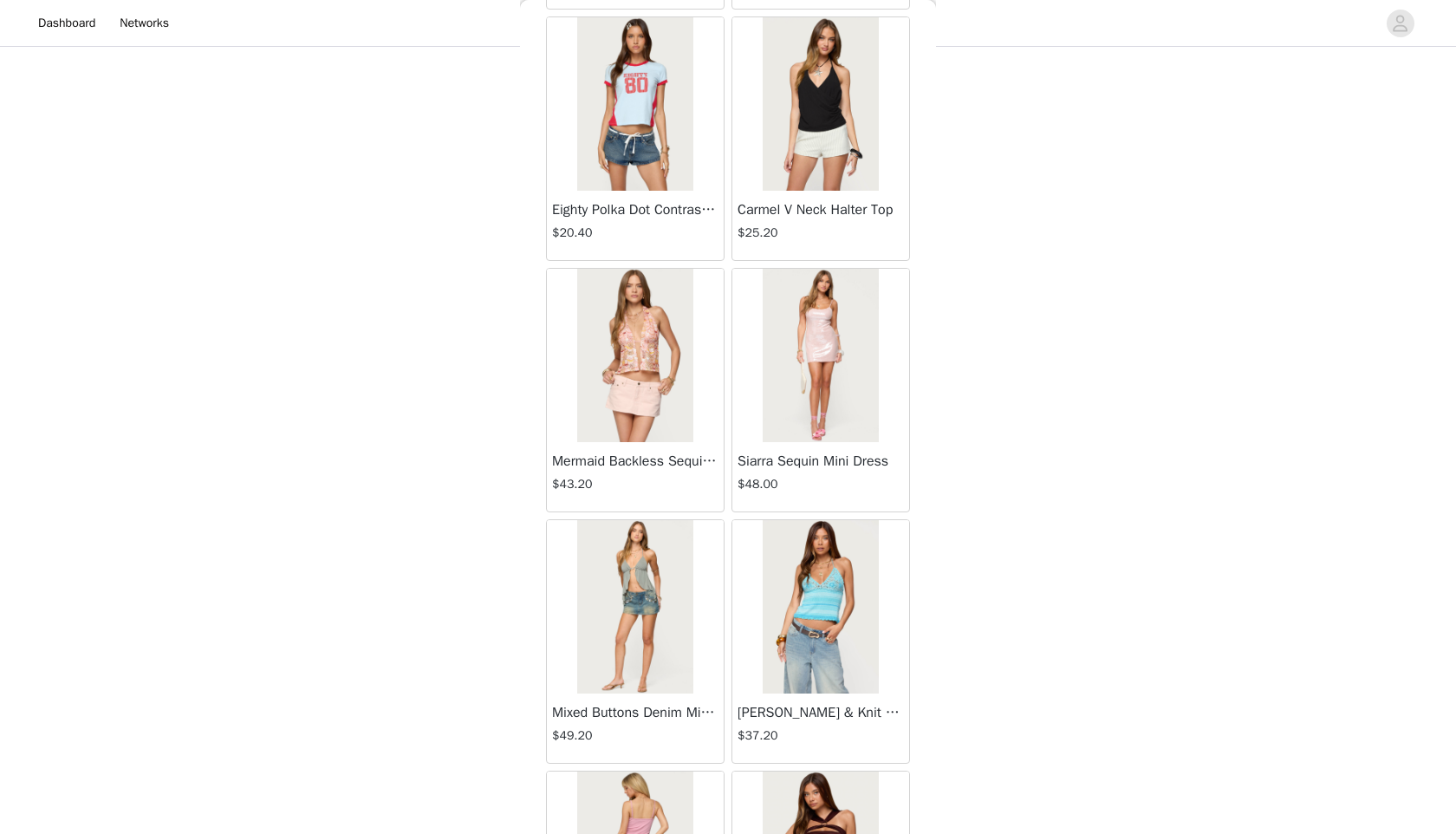 click at bounding box center (634, 355) 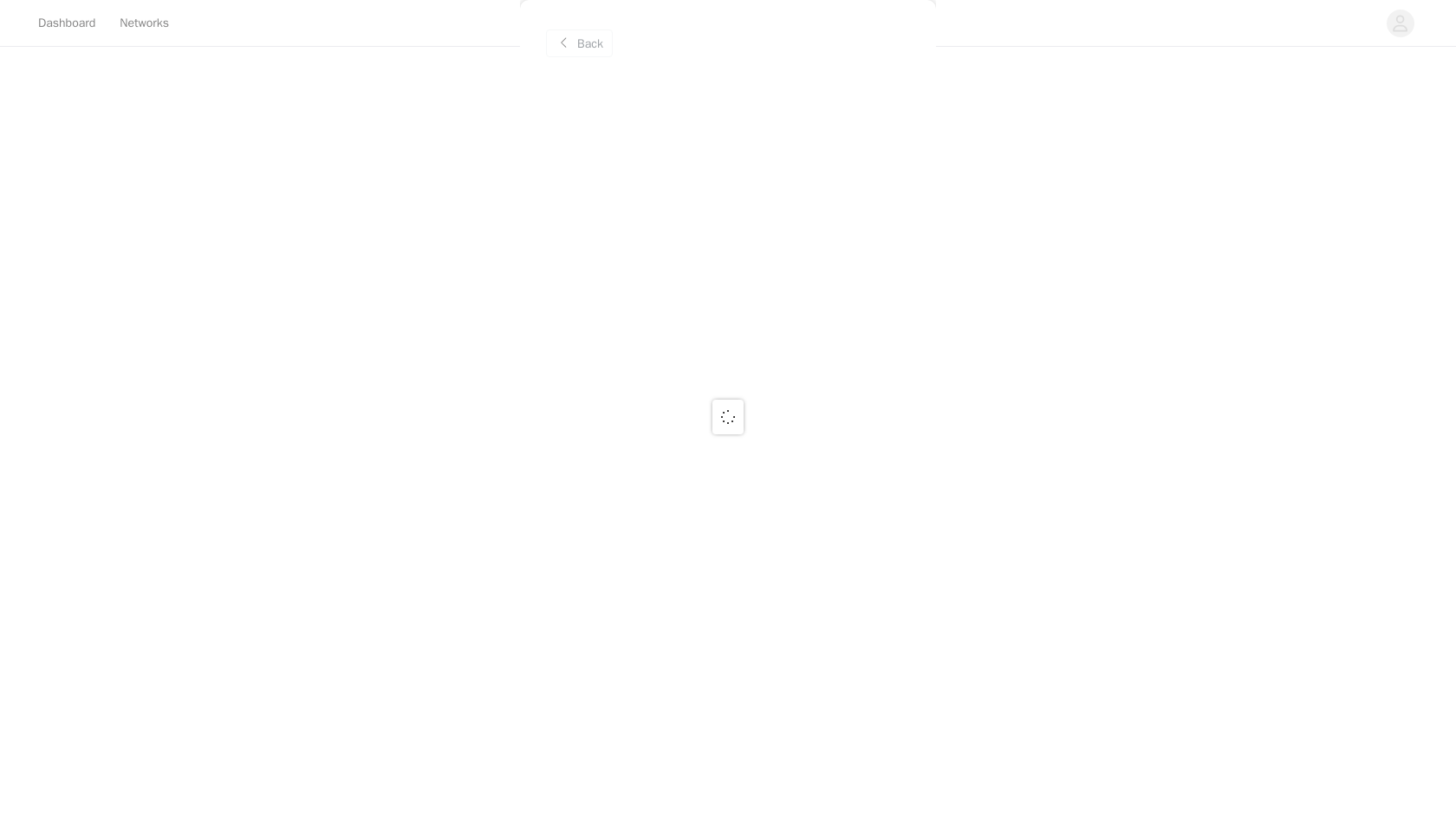 scroll, scrollTop: 0, scrollLeft: 0, axis: both 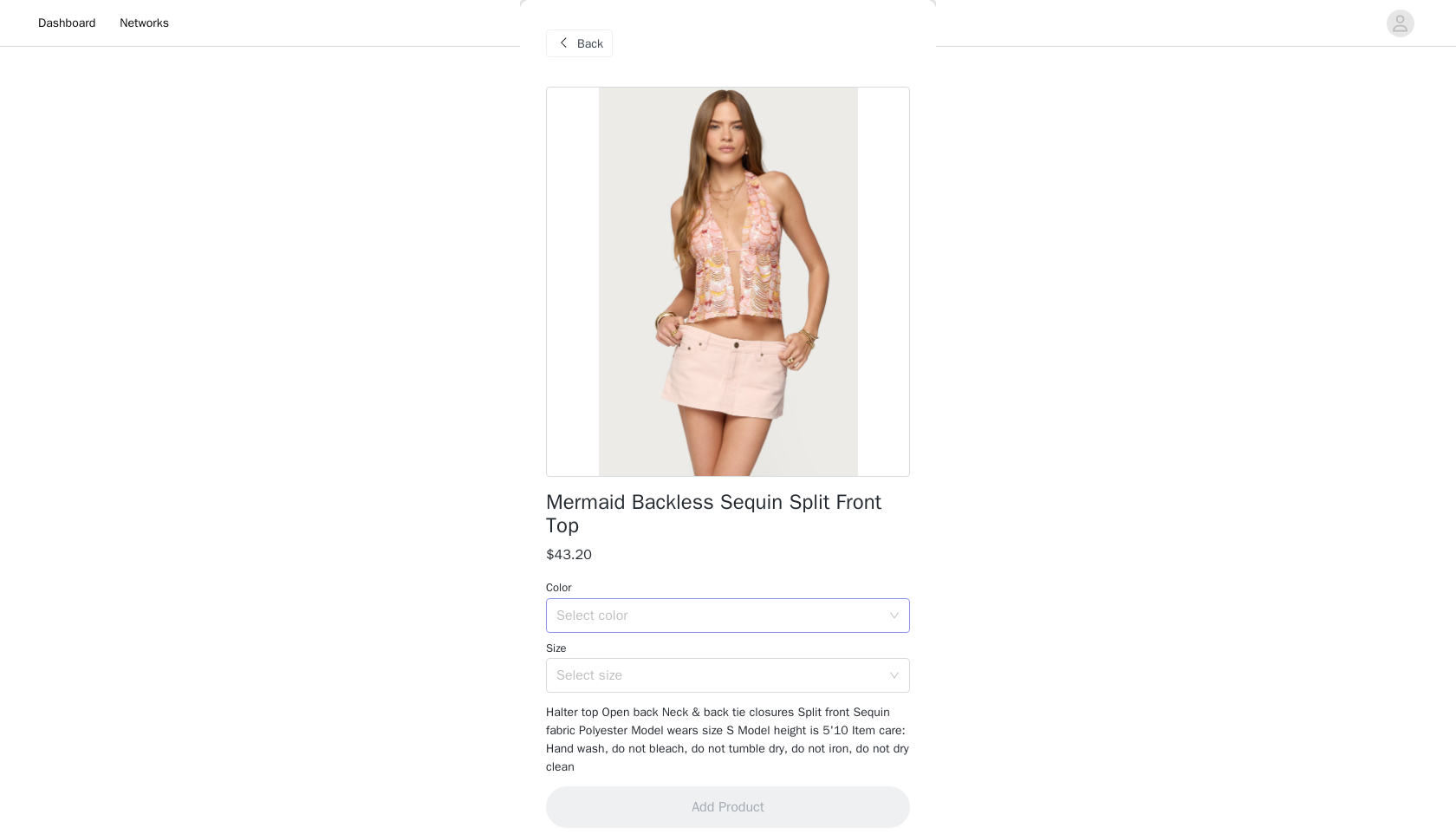 click on "Select color" at bounding box center [722, 616] 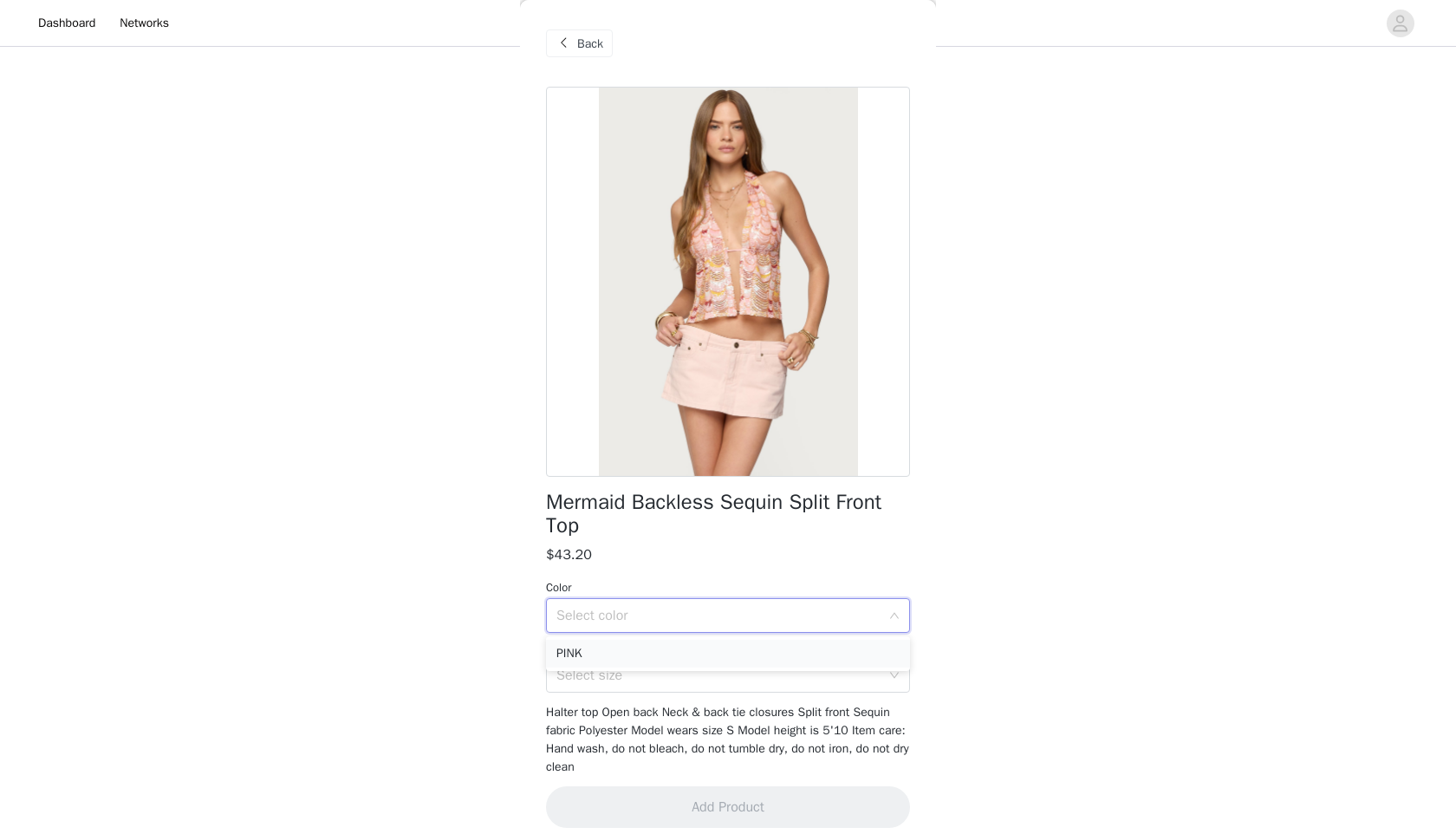 click on "PINK" at bounding box center [728, 654] 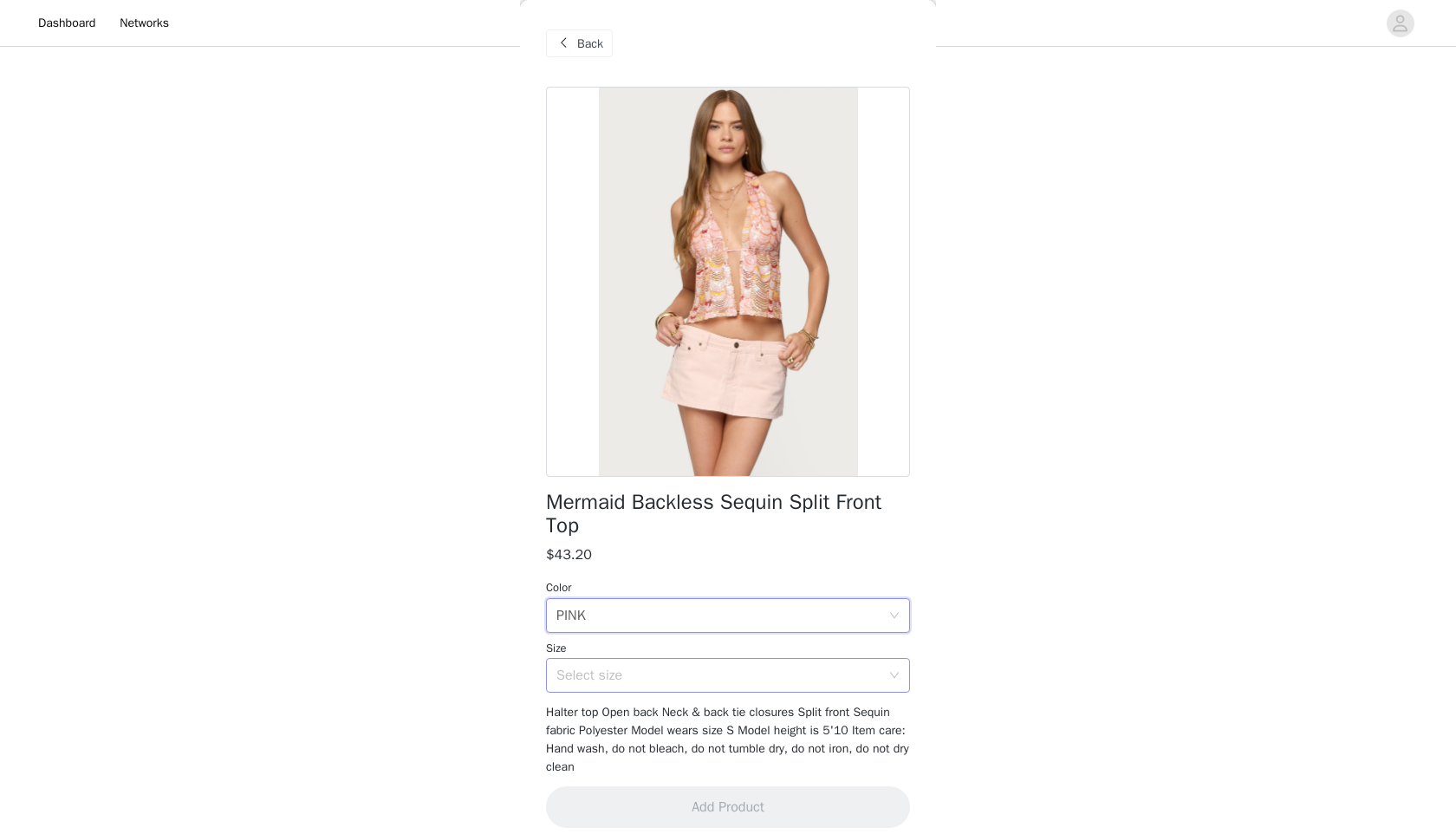 click on "Select size" at bounding box center [718, 675] 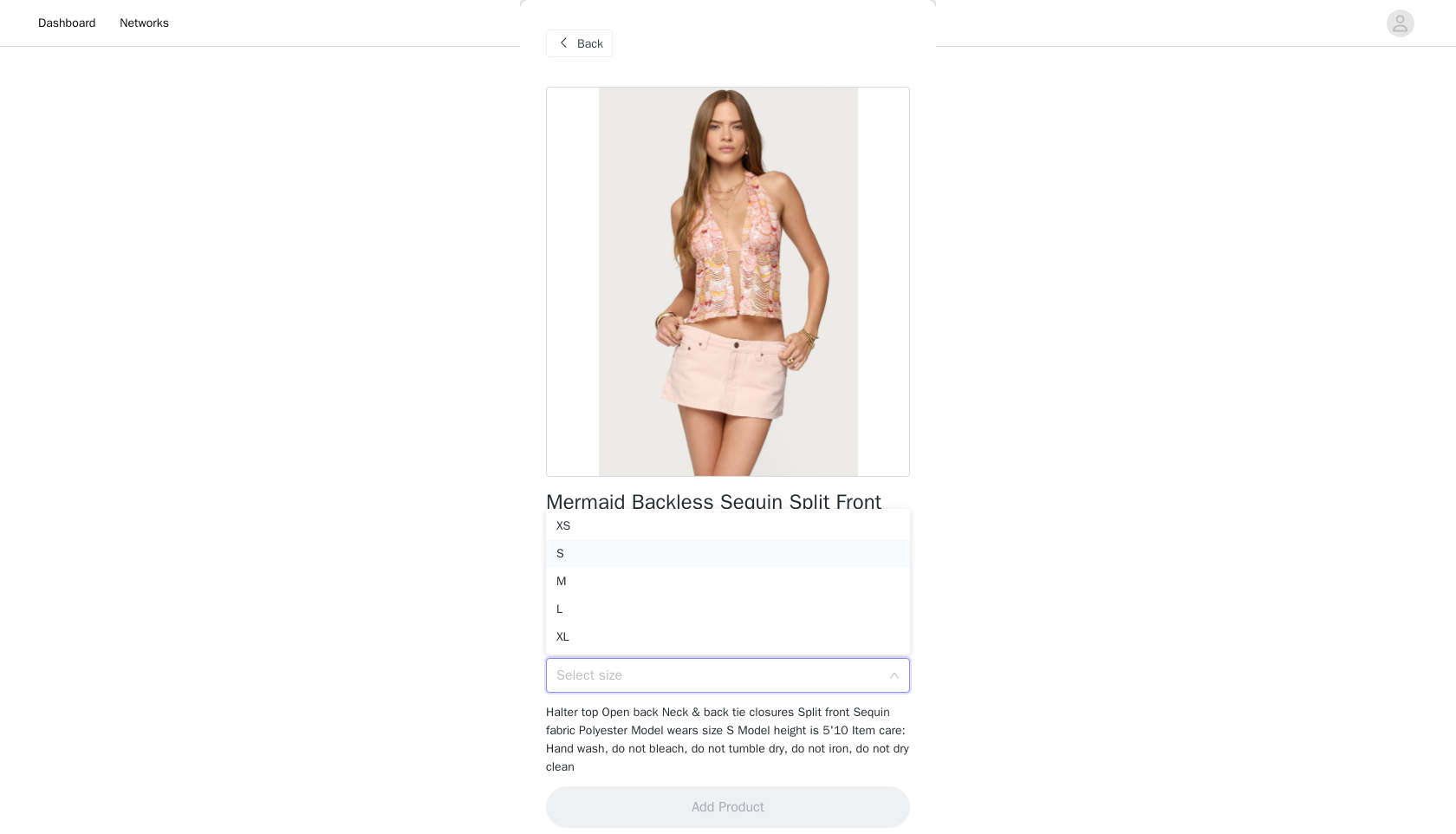 click on "S" at bounding box center [728, 554] 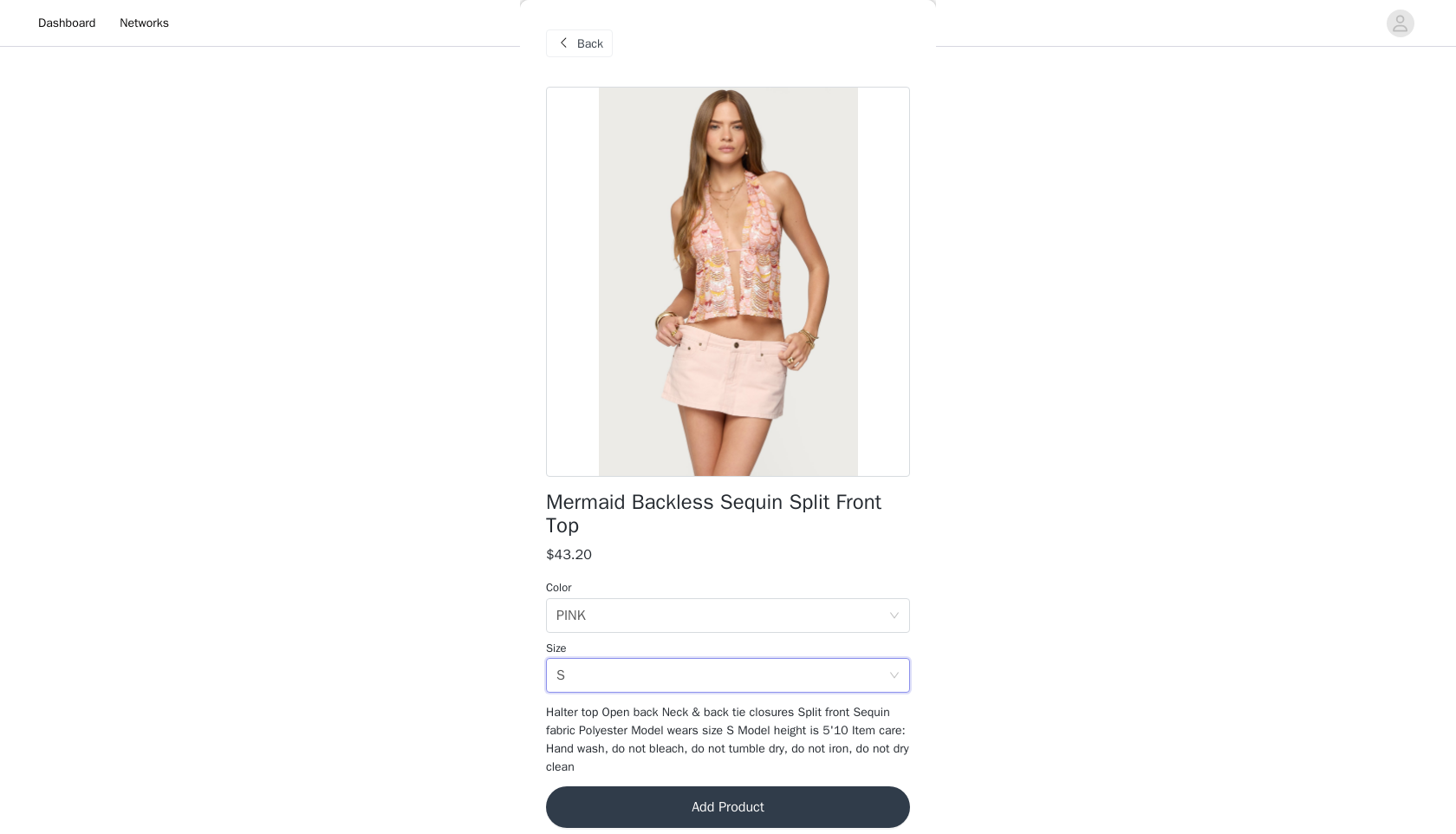 click on "Add Product" at bounding box center [728, 807] 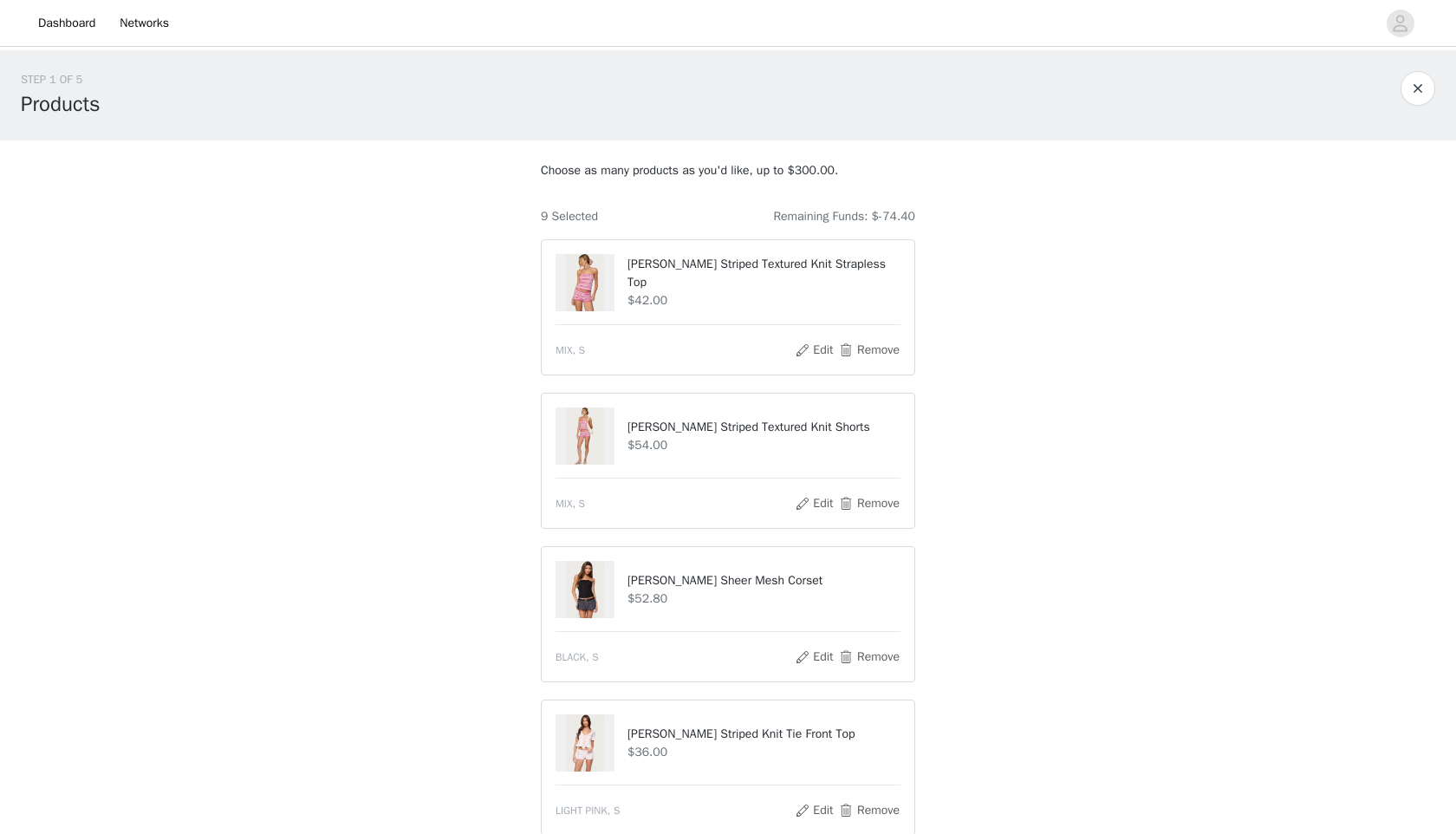 scroll, scrollTop: 1029, scrollLeft: 0, axis: vertical 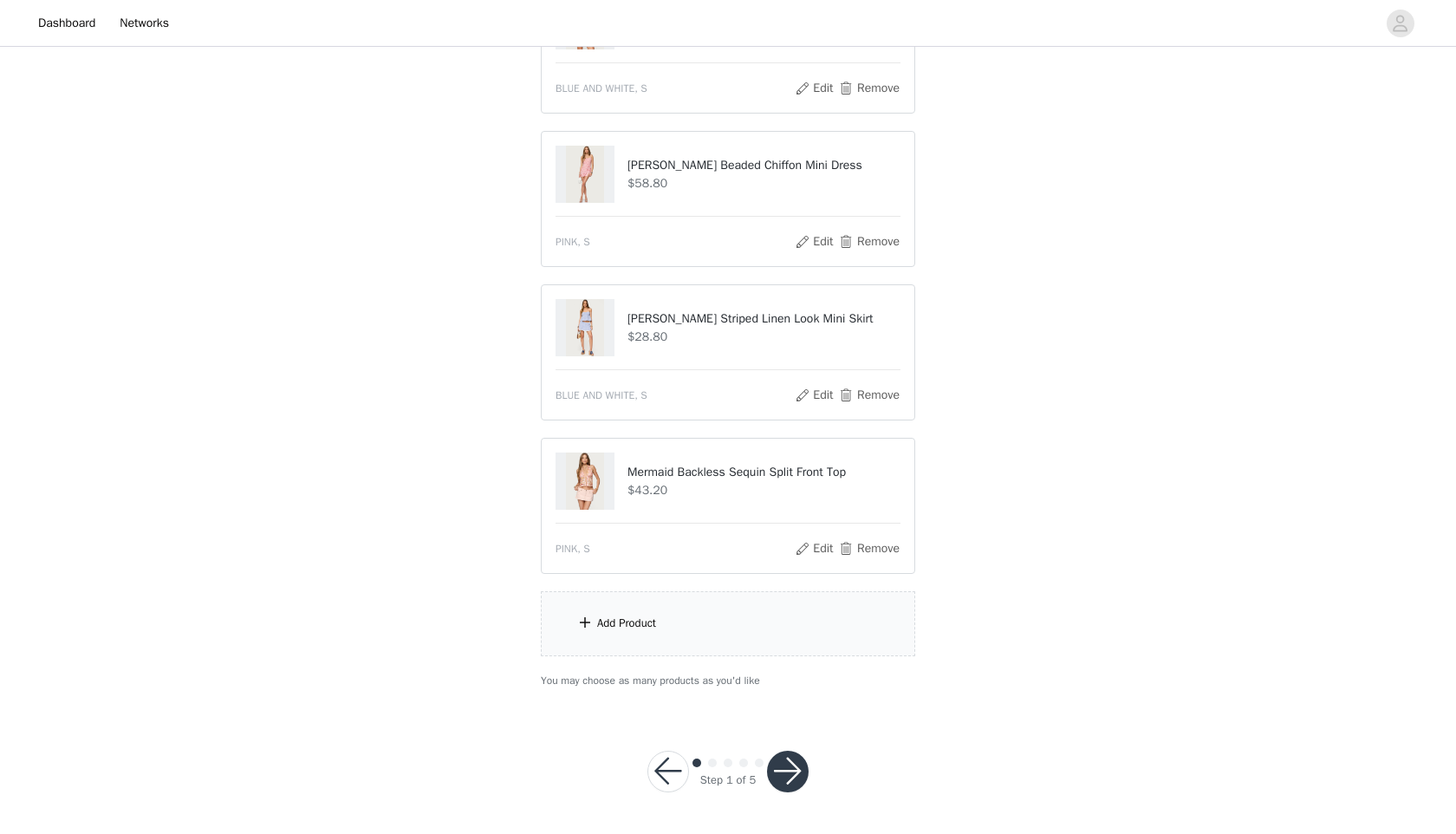 click on "Add Product" at bounding box center [728, 623] 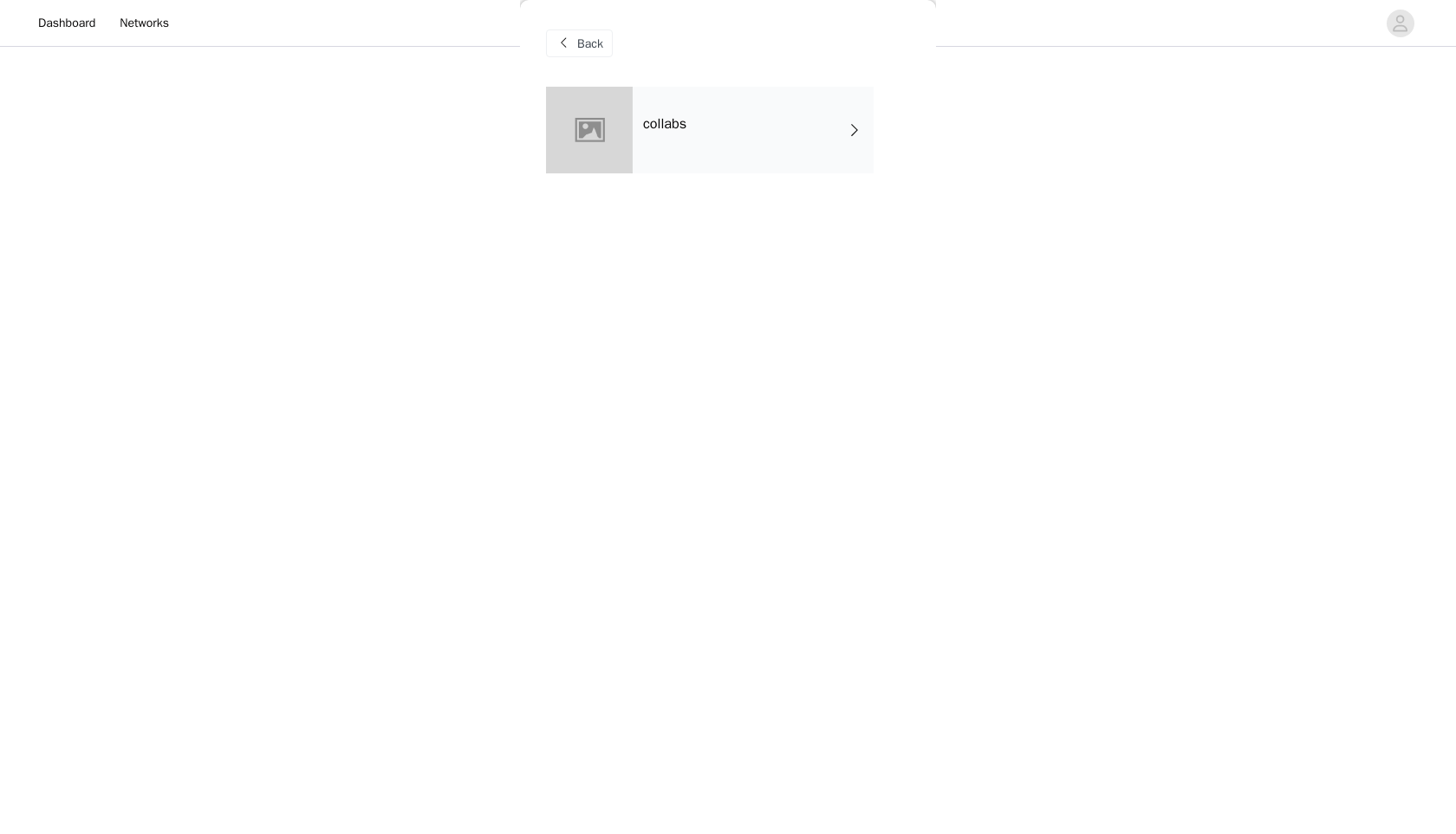 click on "collabs" at bounding box center [753, 130] 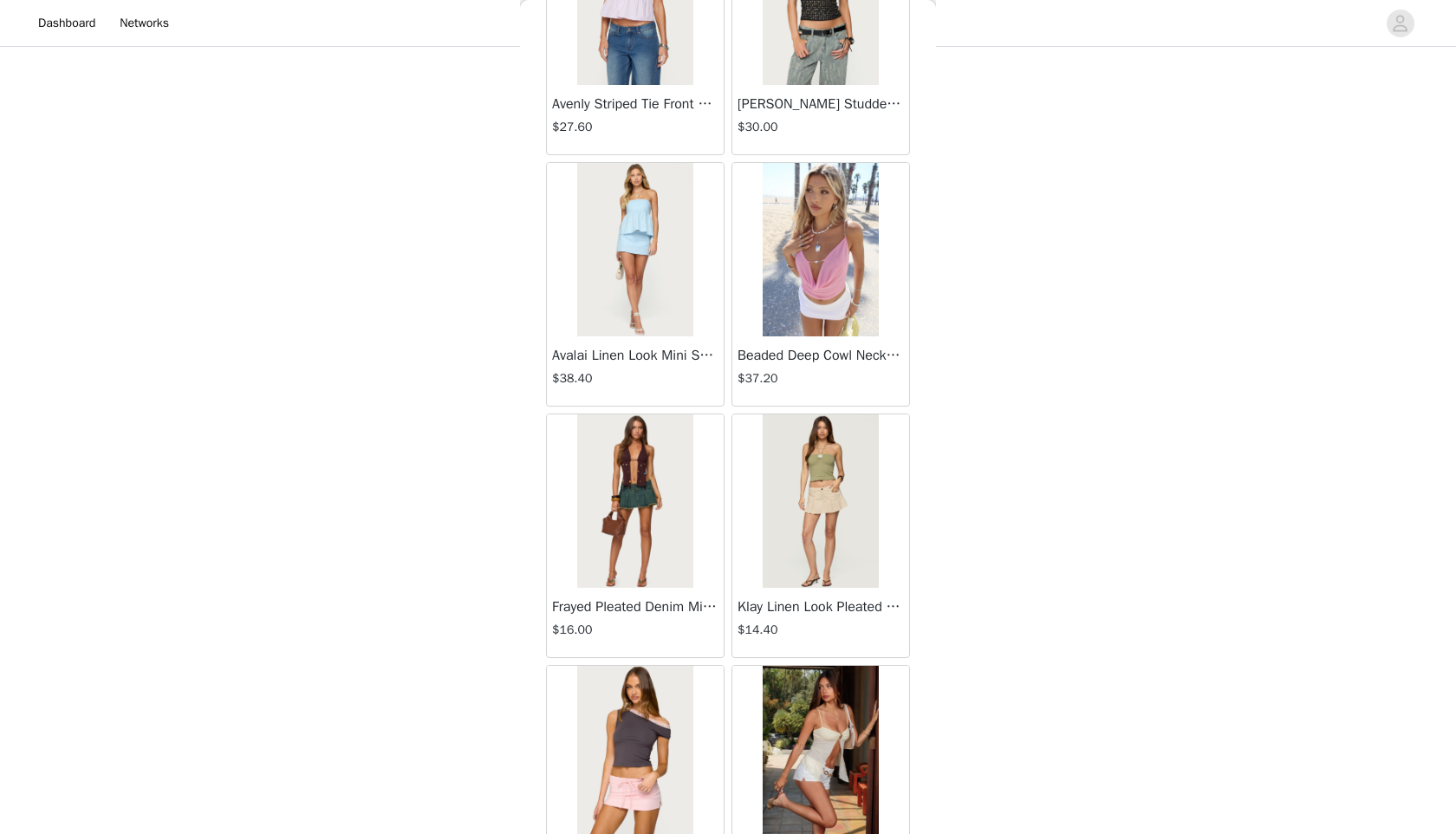 scroll, scrollTop: 1819, scrollLeft: 0, axis: vertical 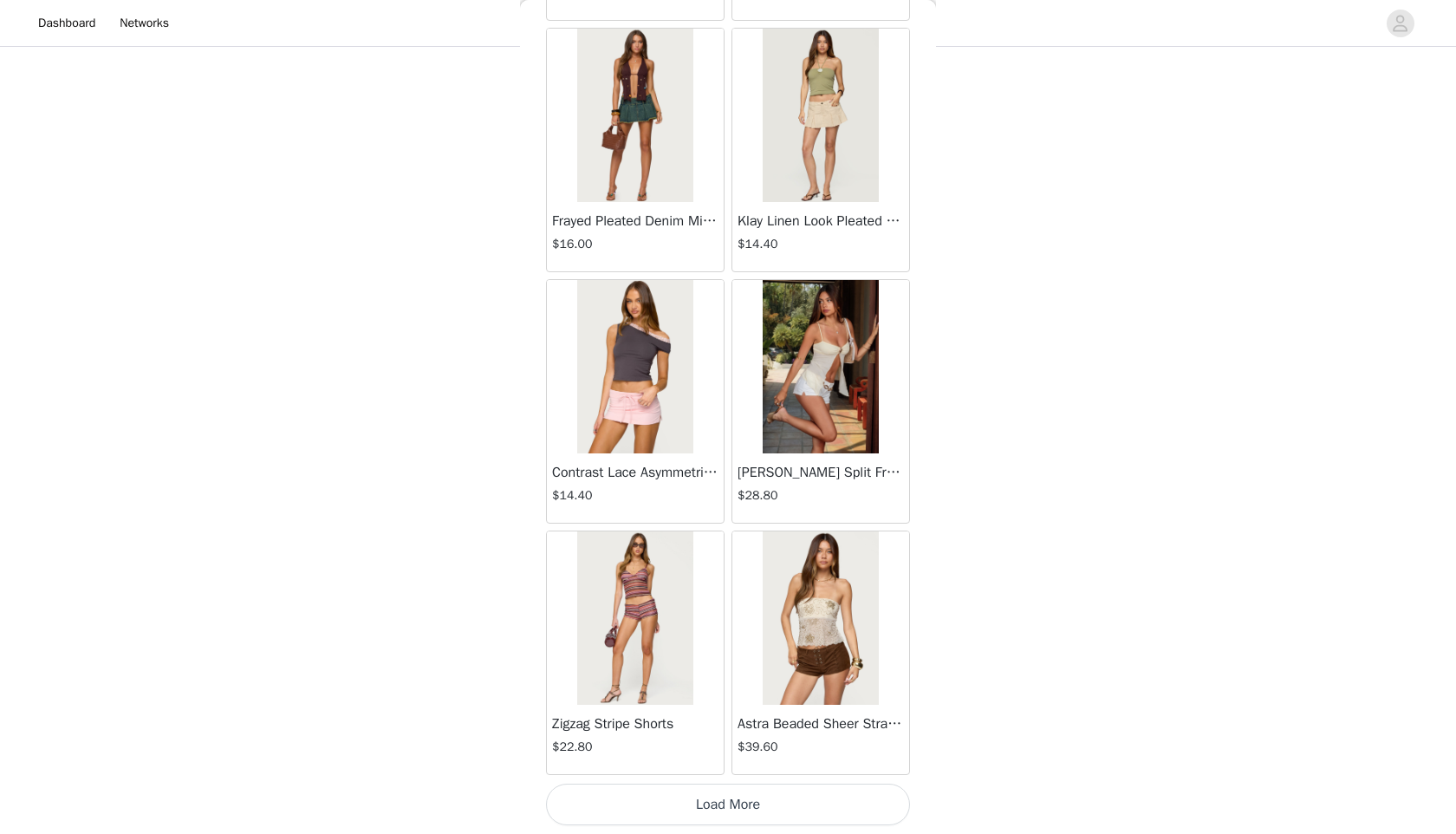 click on "Load More" at bounding box center (728, 805) 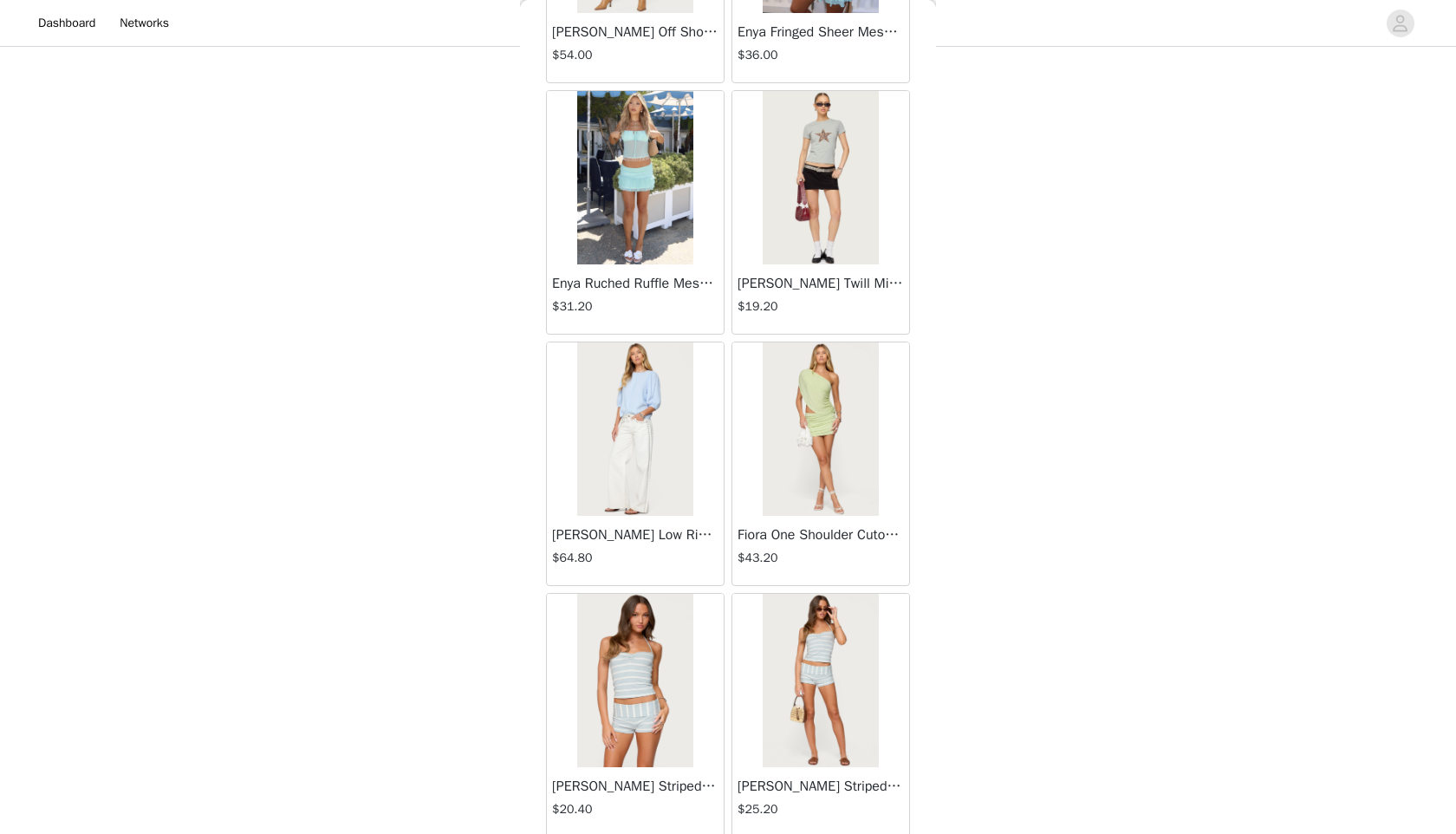 scroll, scrollTop: 4333, scrollLeft: 0, axis: vertical 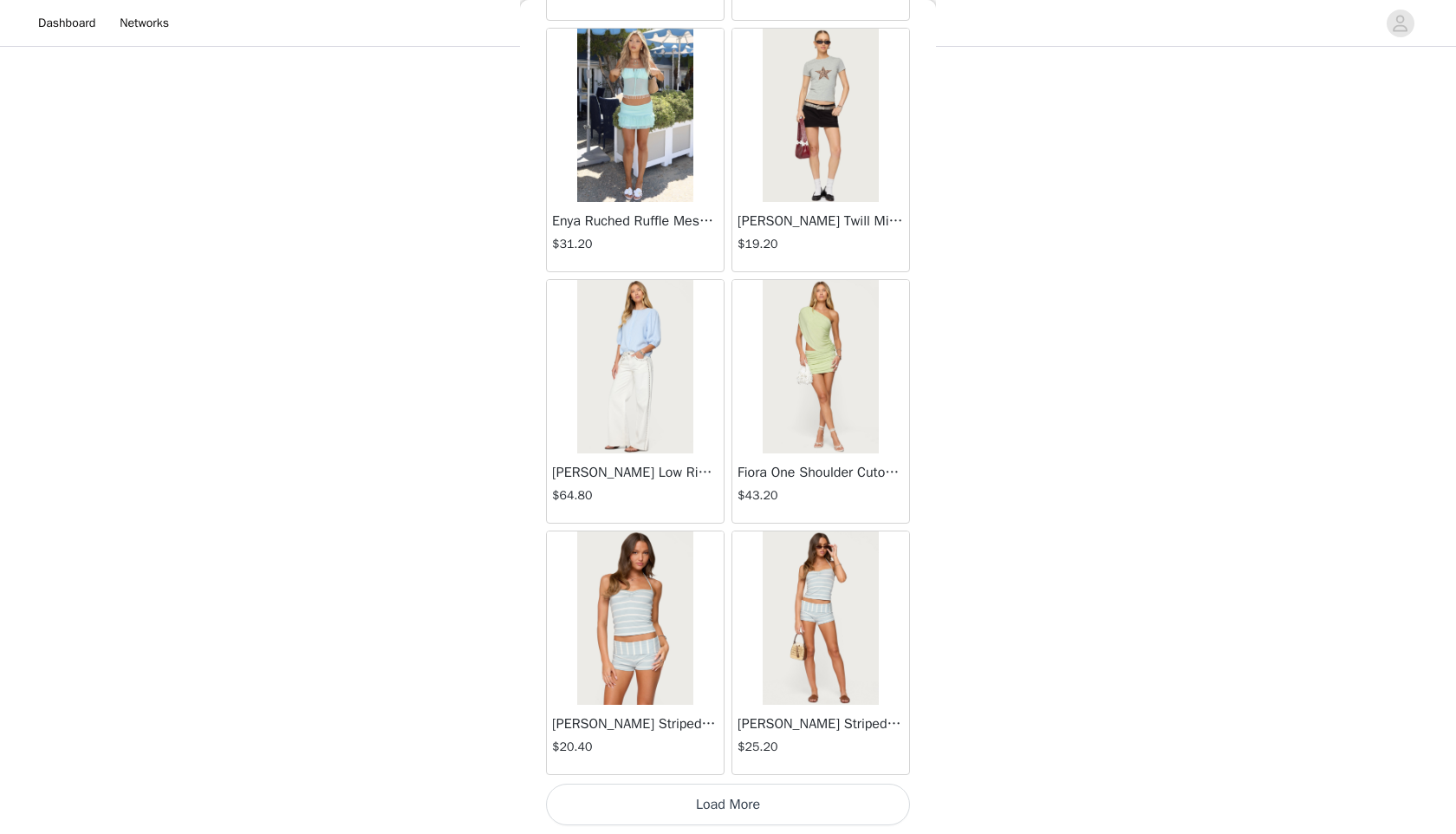 click on "Load More" at bounding box center (728, 805) 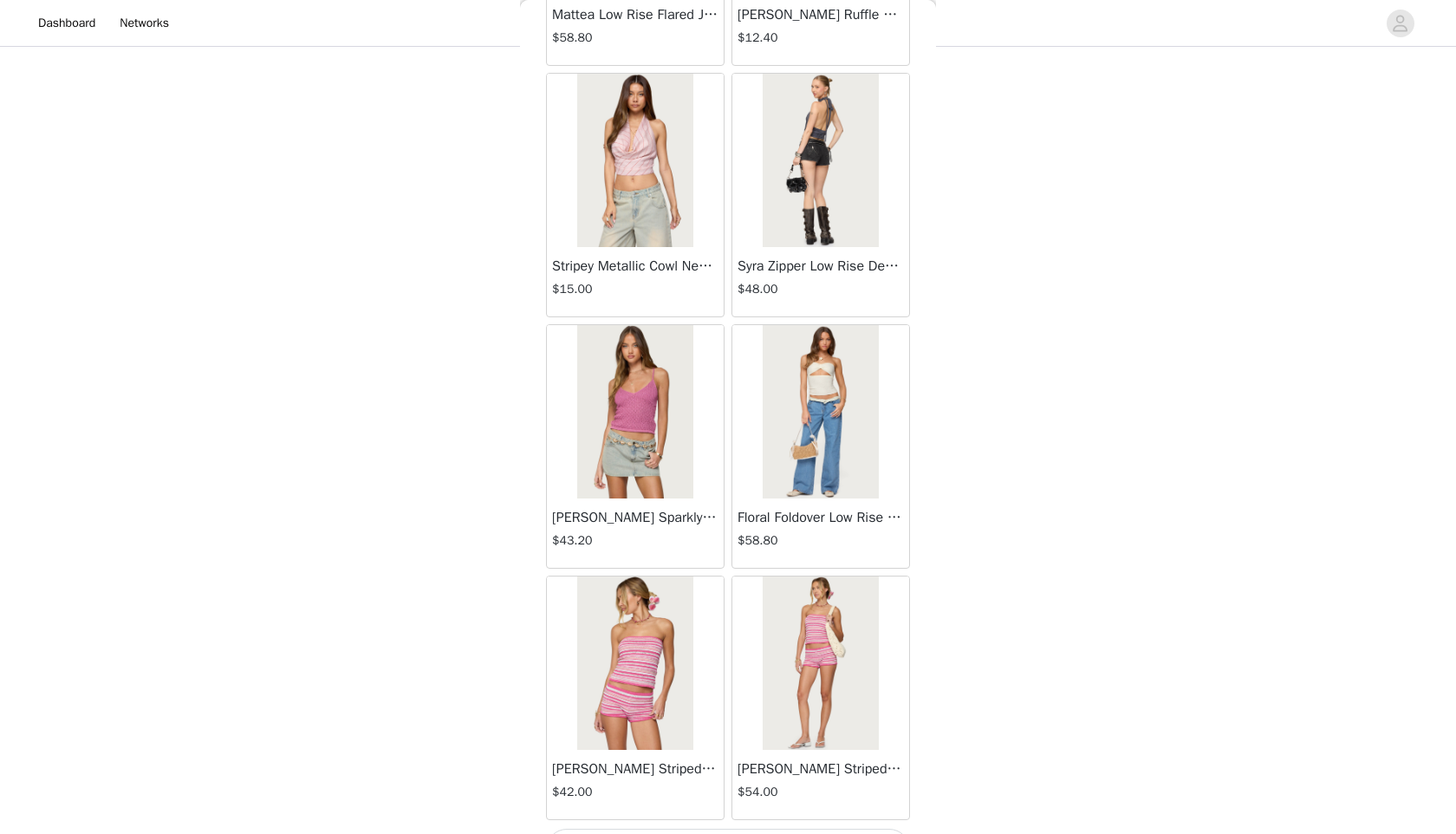 scroll, scrollTop: 6847, scrollLeft: 0, axis: vertical 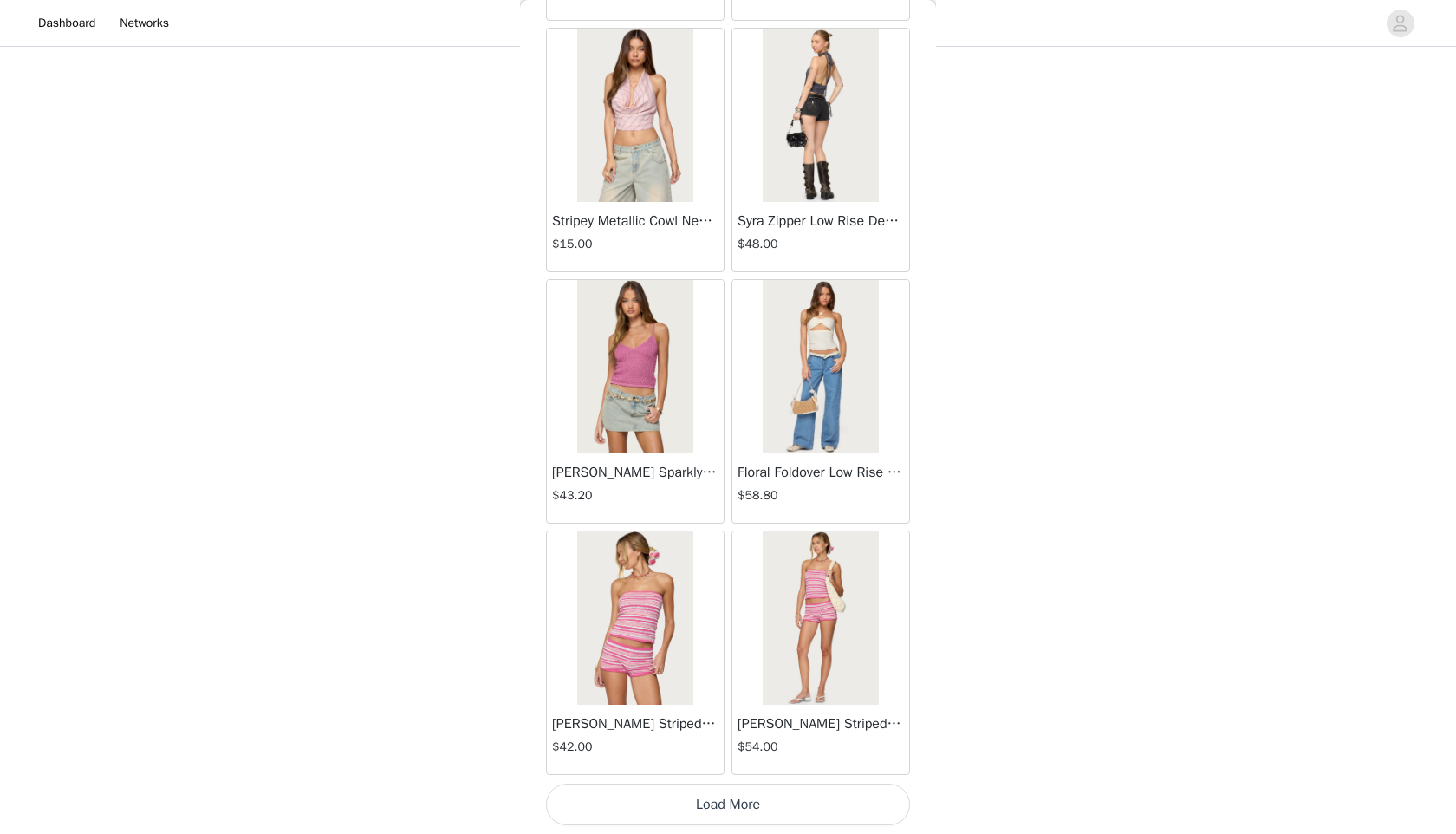 click on "Load More" at bounding box center (728, 805) 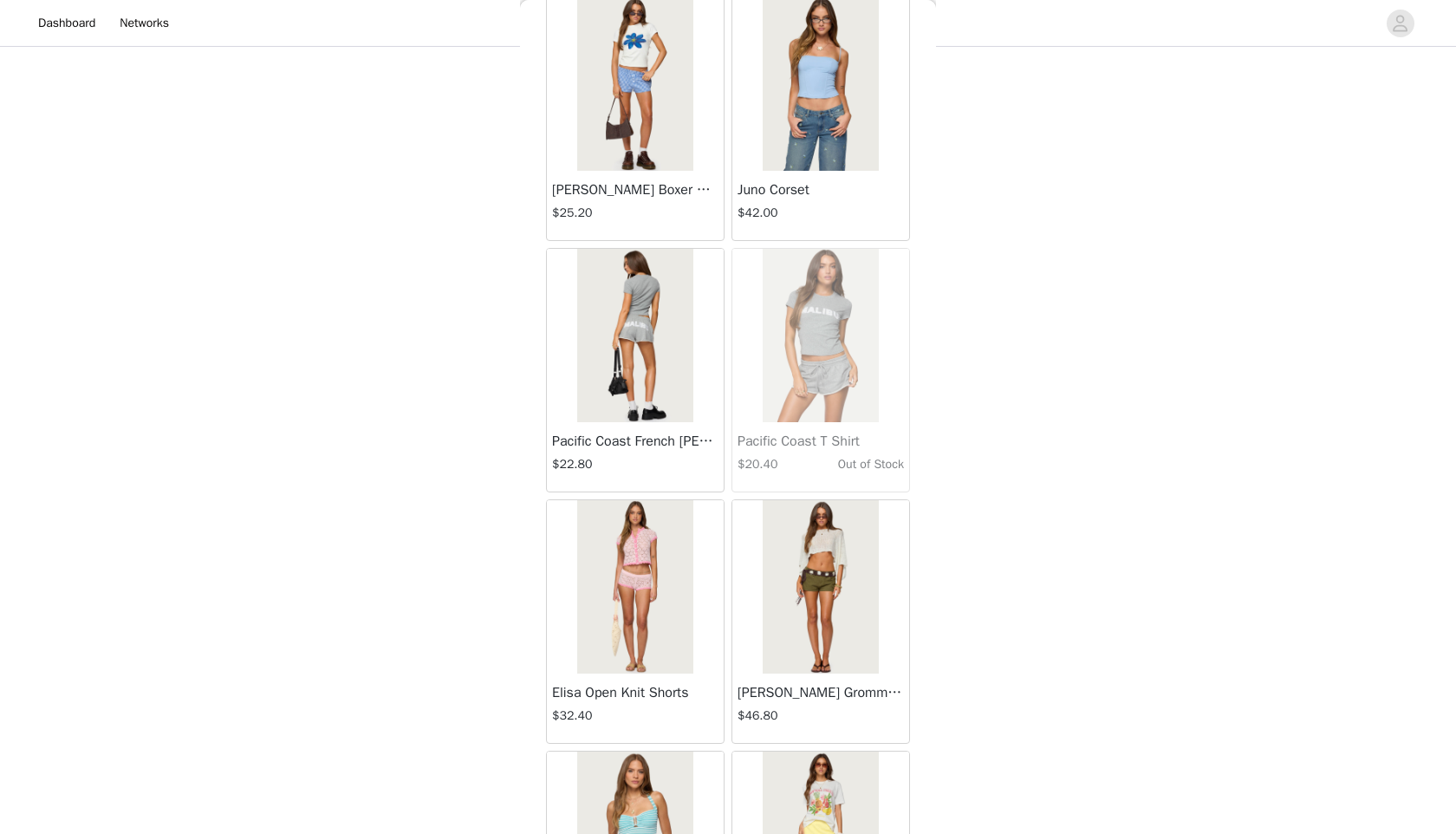 scroll, scrollTop: 9361, scrollLeft: 0, axis: vertical 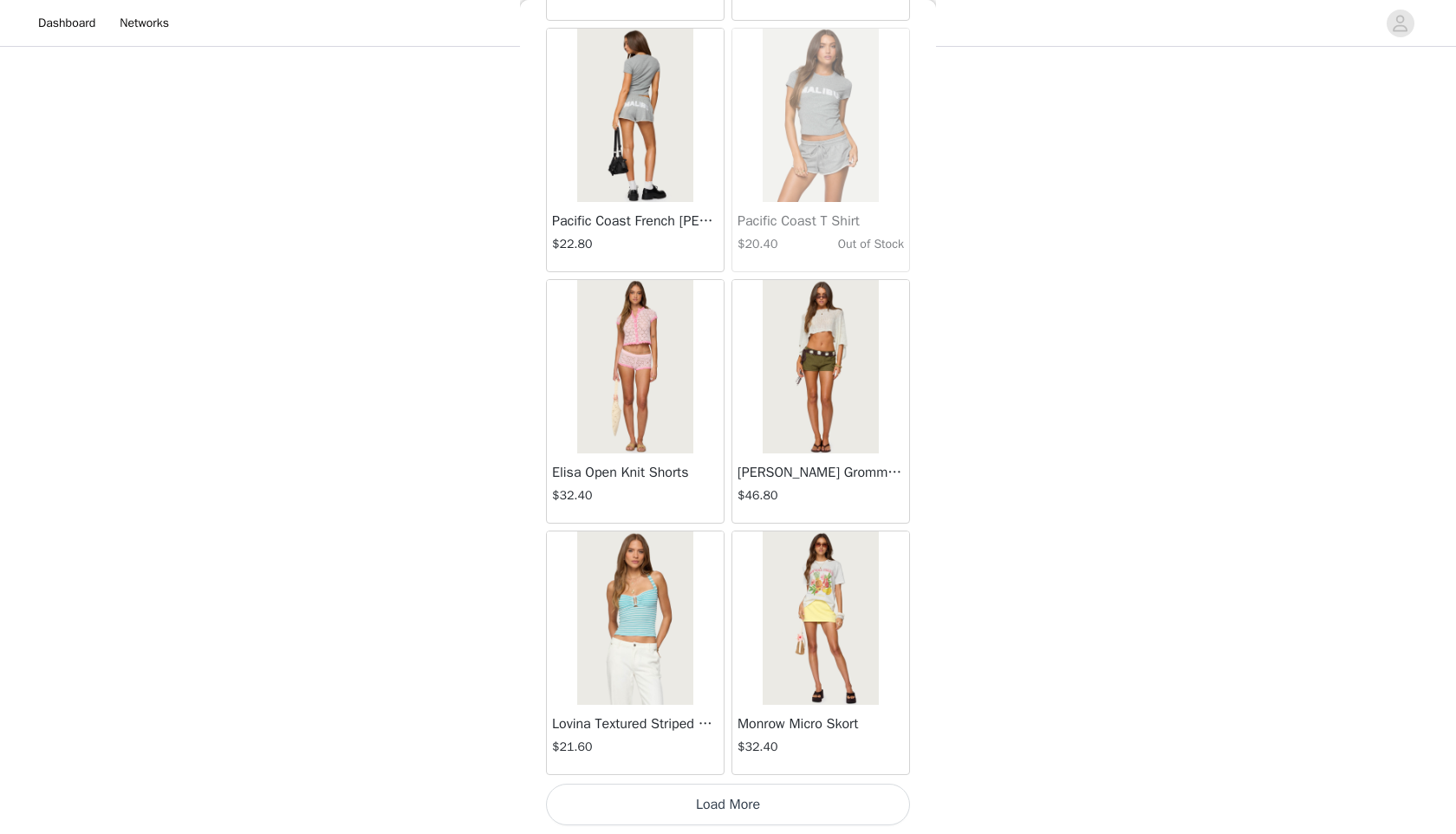 click on "Load More" at bounding box center [728, 805] 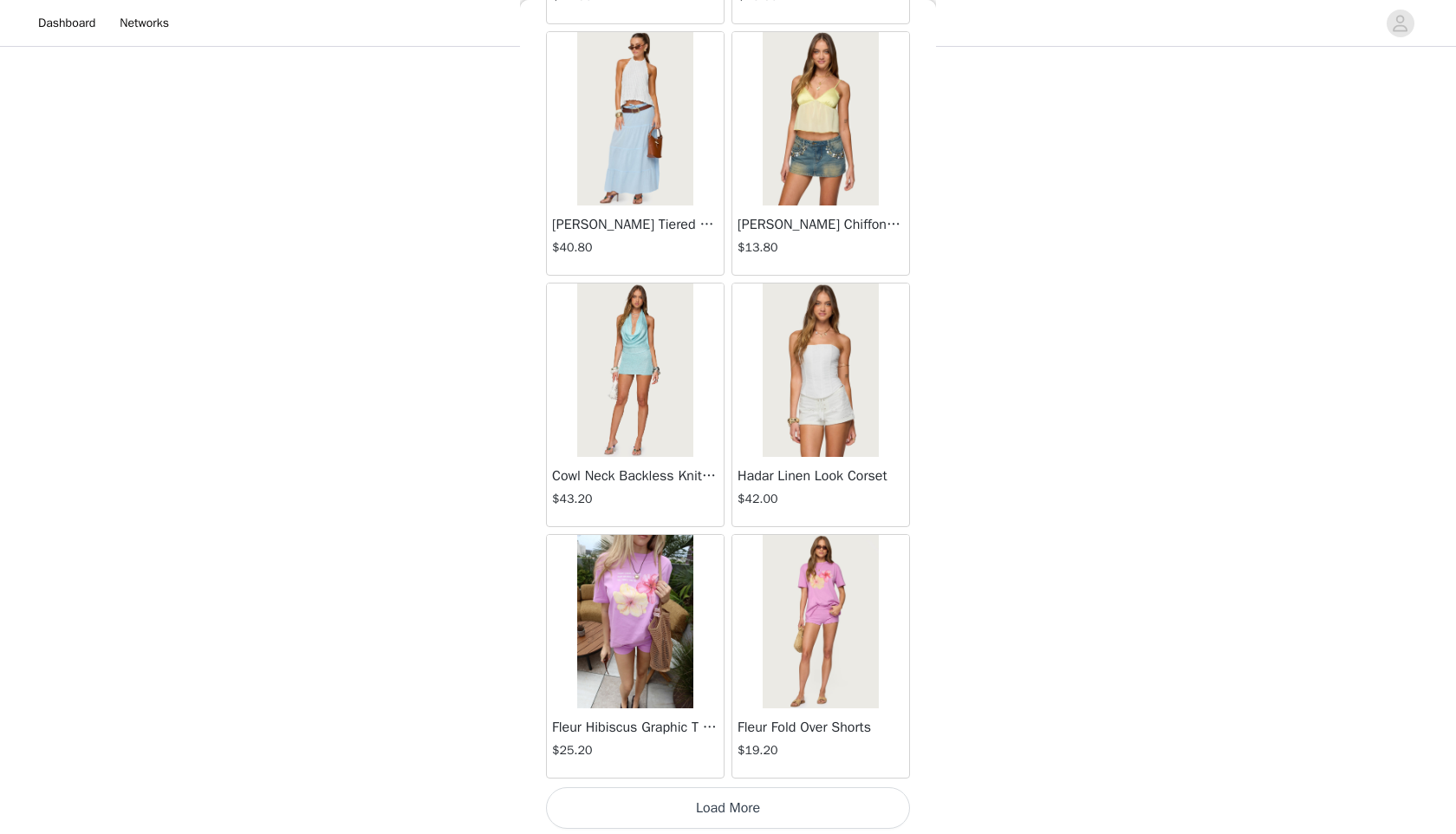 scroll, scrollTop: 11875, scrollLeft: 0, axis: vertical 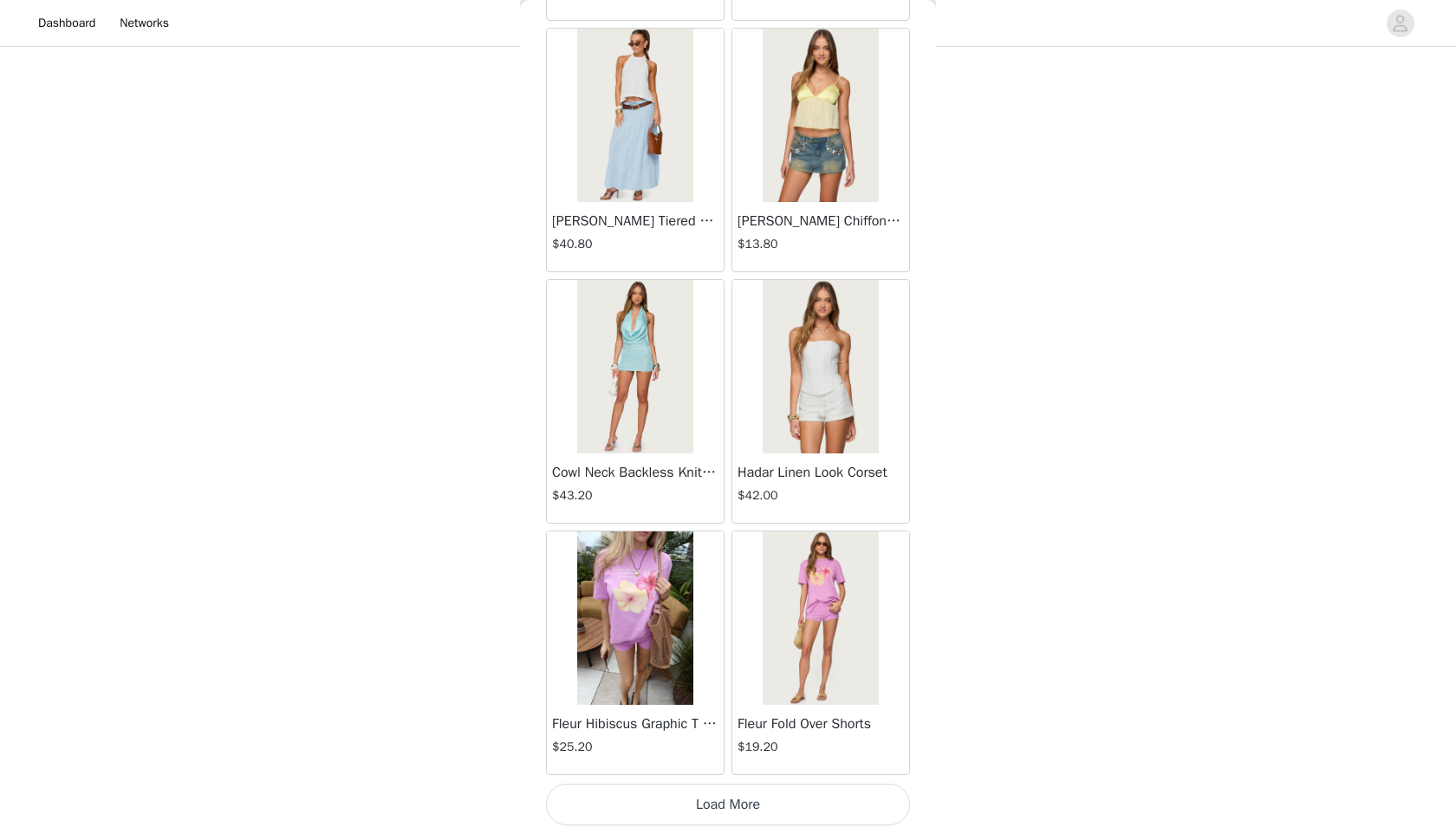 click on "Load More" at bounding box center [728, 805] 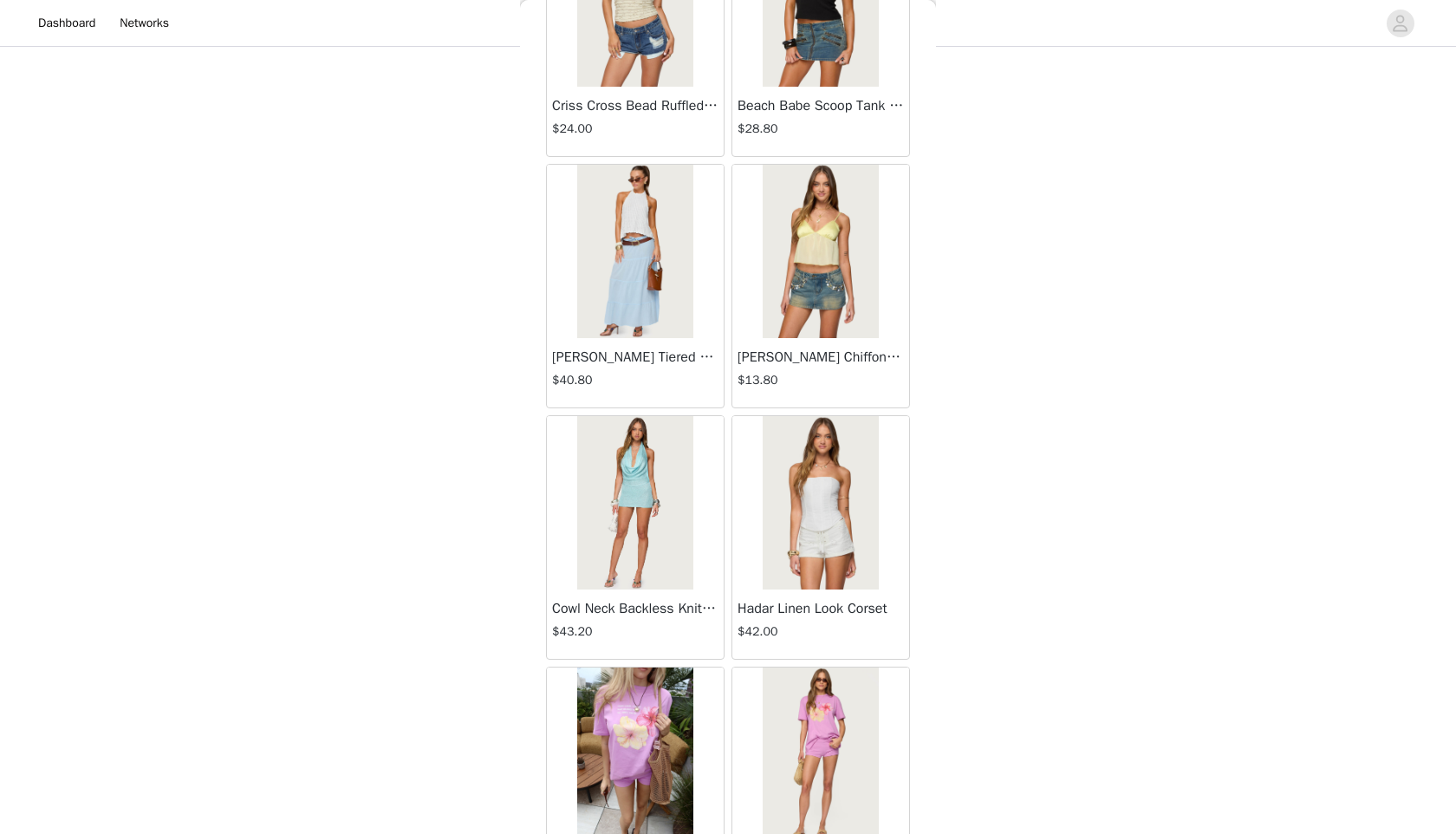 scroll, scrollTop: 11738, scrollLeft: 0, axis: vertical 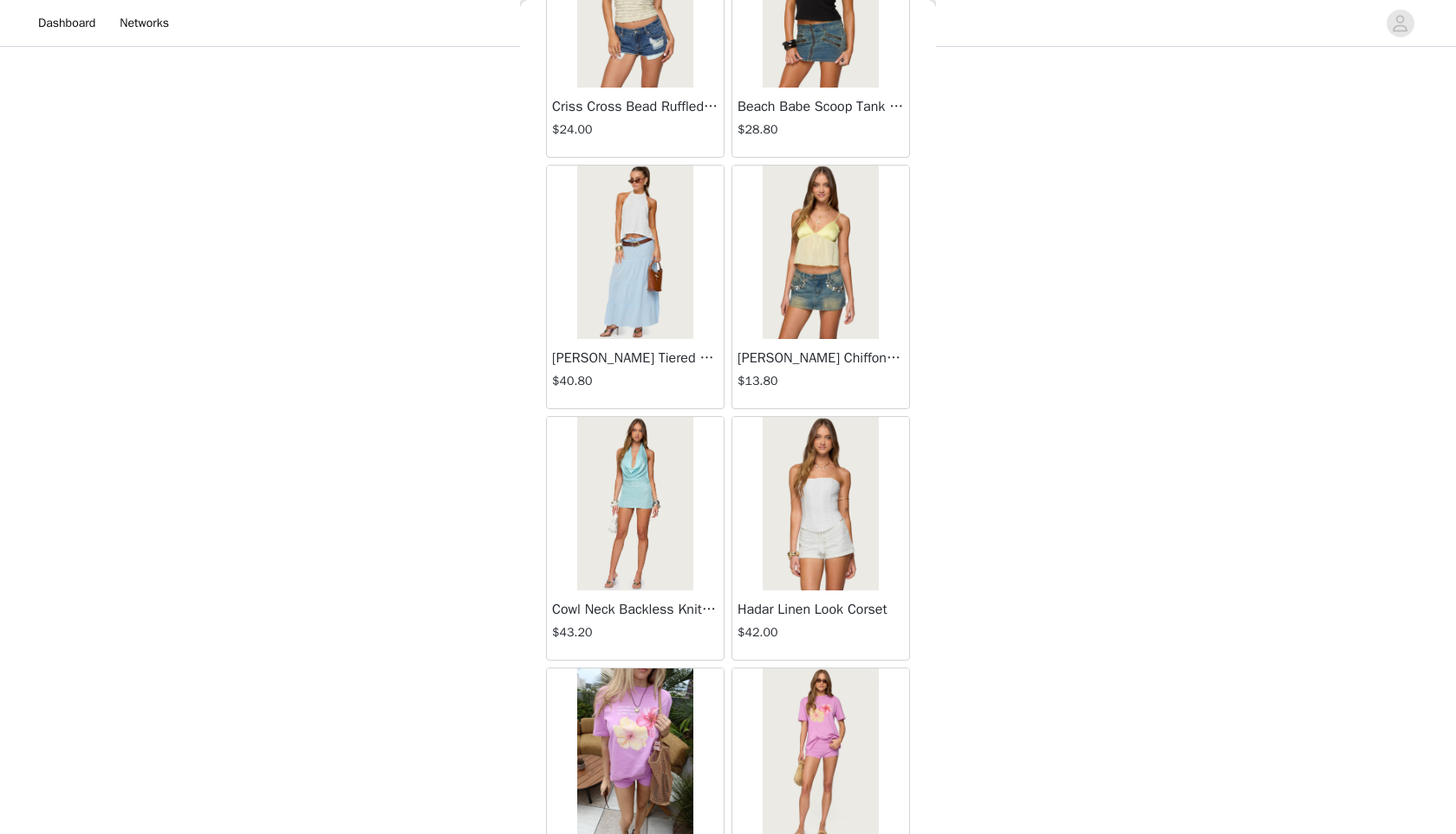 click at bounding box center (634, 252) 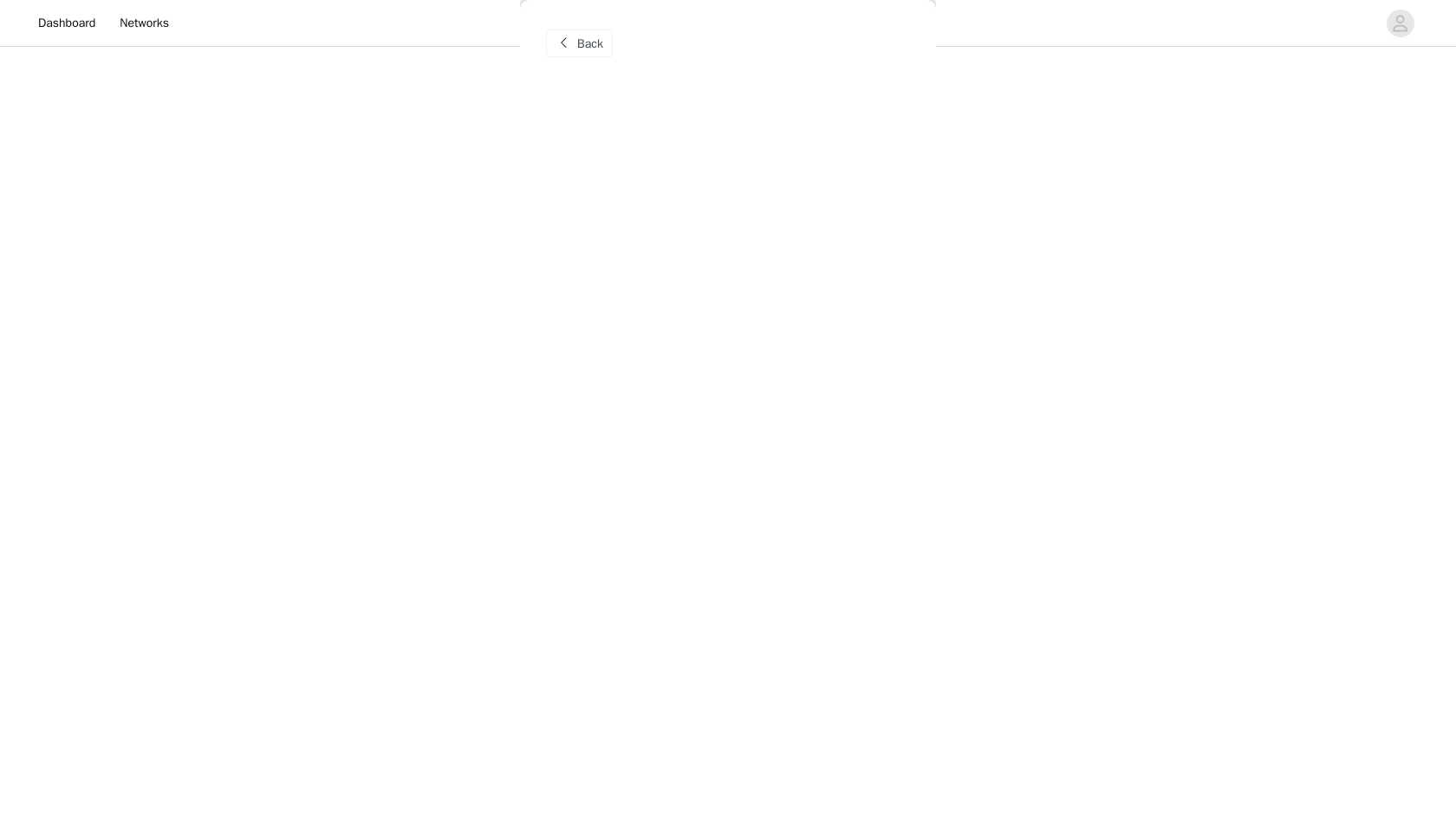 scroll, scrollTop: 0, scrollLeft: 0, axis: both 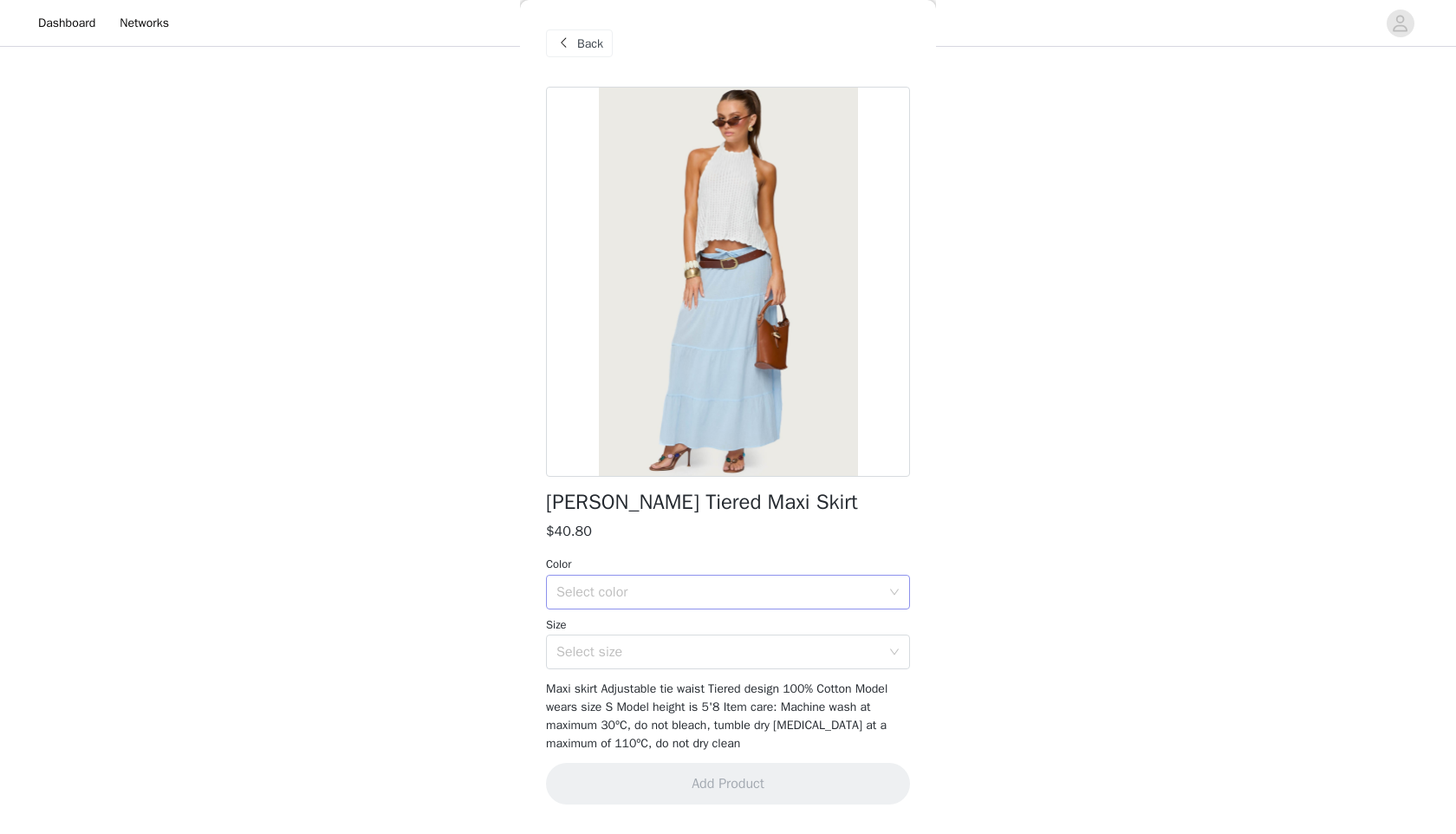 click on "Select color" at bounding box center [718, 592] 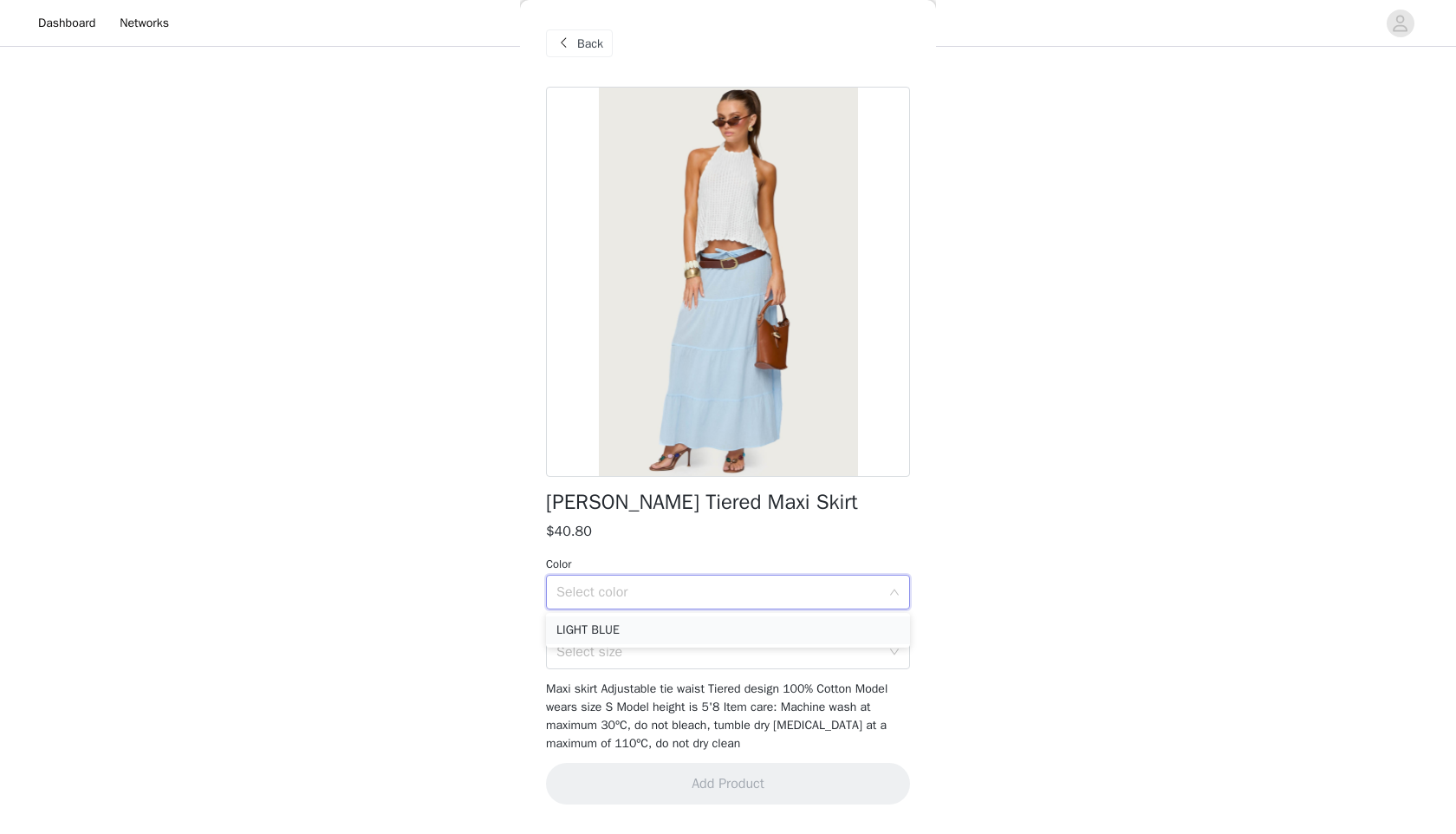 click on "LIGHT BLUE" at bounding box center [728, 630] 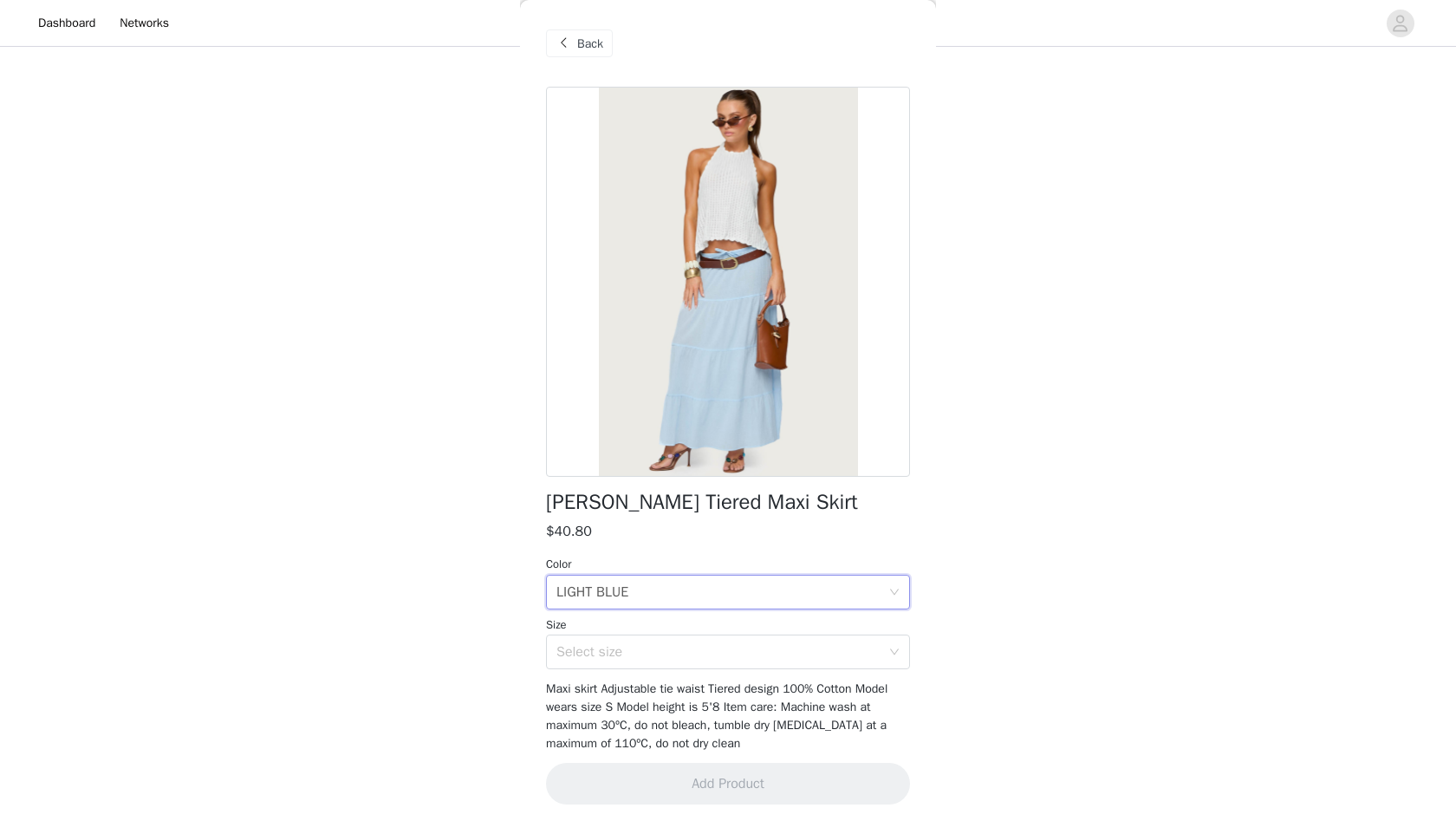 click on "Kaila Cotton Tiered Maxi Skirt       $40.80         Color   Select color LIGHT BLUE Size   Select size   Maxi skirt Adjustable tie waist Tiered design 100% Cotton Model wears size S Model height is 5'8 Item care: Machine wash at maximum 30ºC, do not bleach, tumble dry low, iron at a maximum of 110ºC, do not dry clean   Add Product" at bounding box center [728, 456] 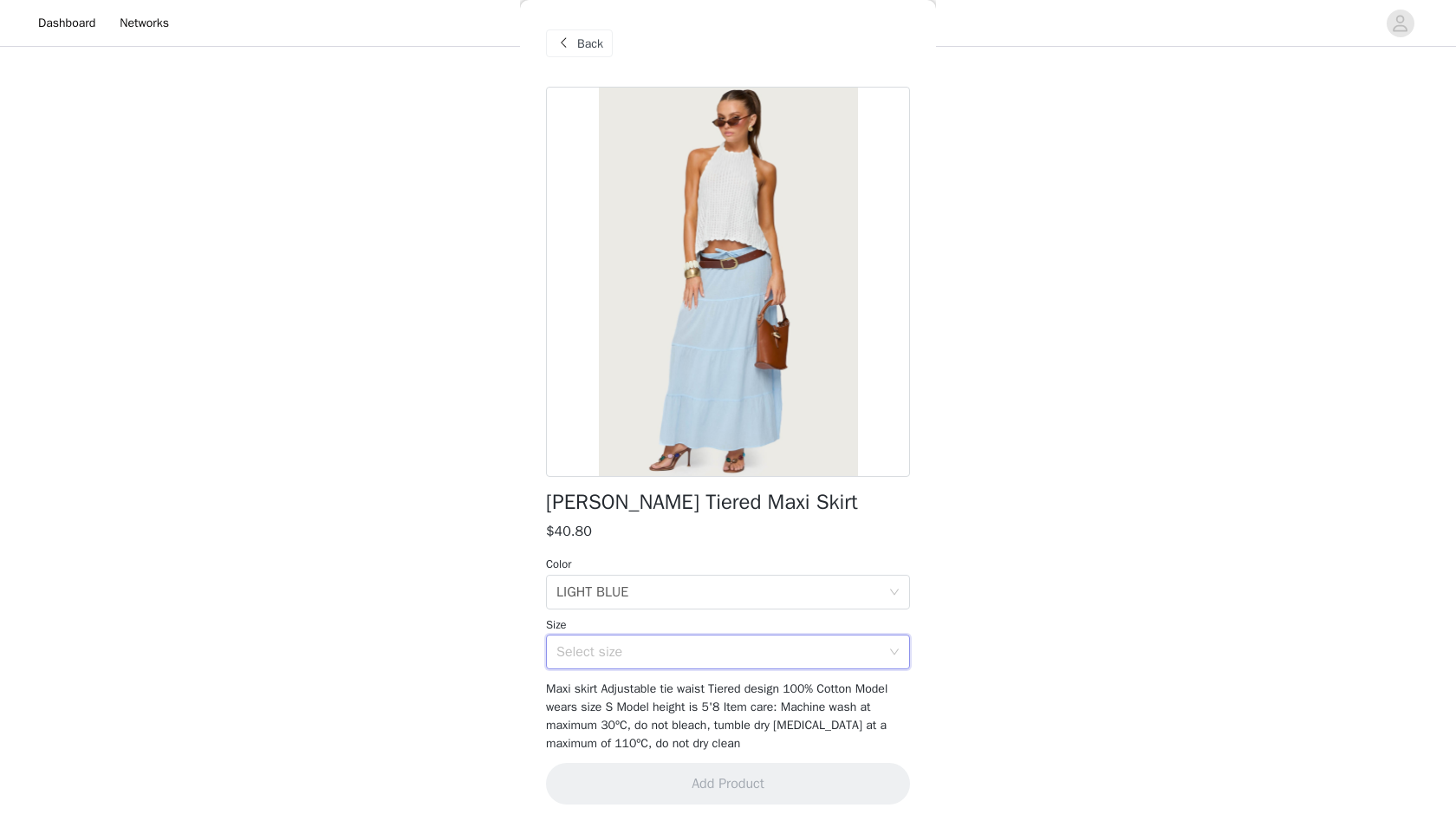 click on "Select size" at bounding box center [722, 652] 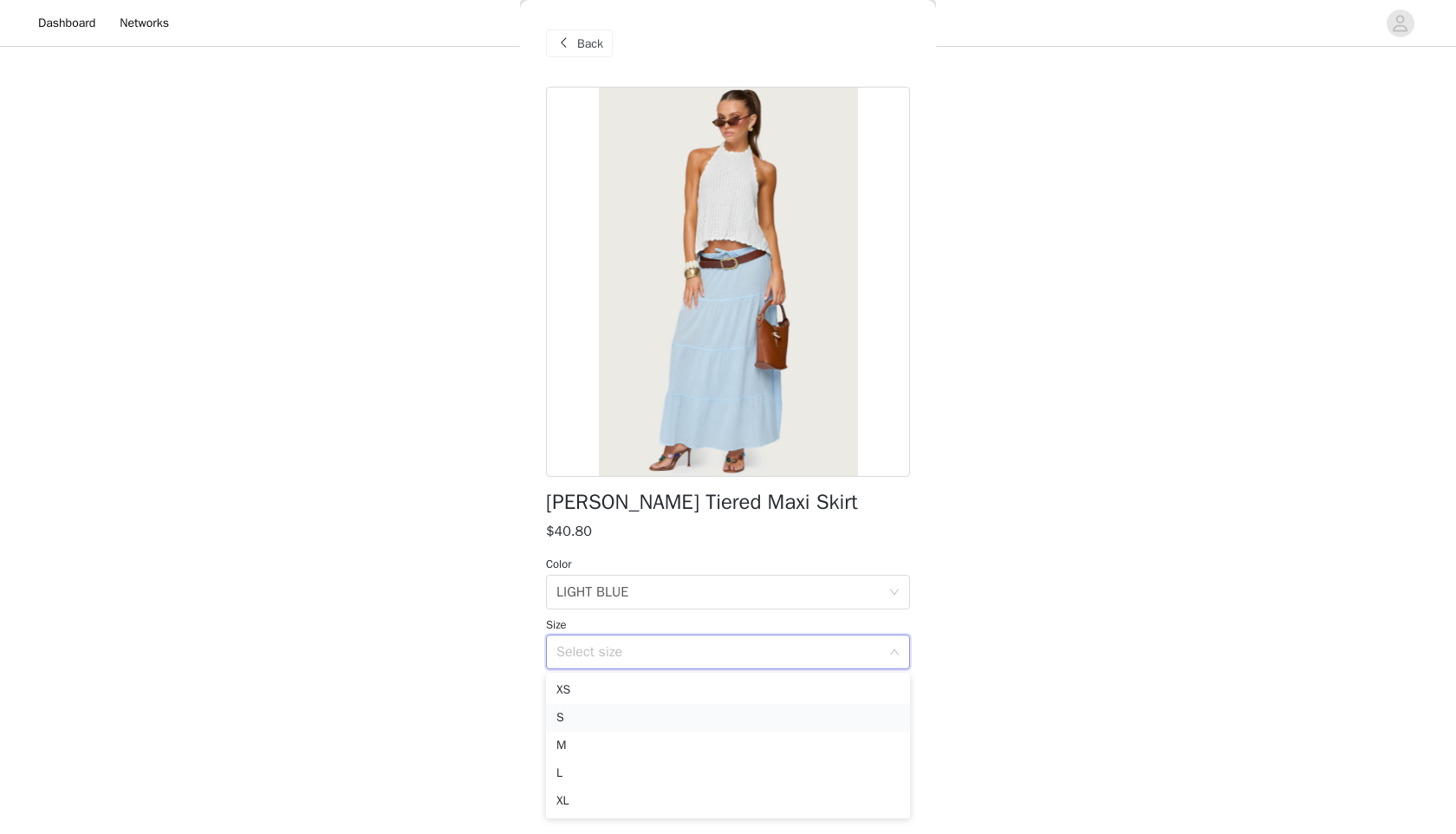 click on "S" at bounding box center [728, 718] 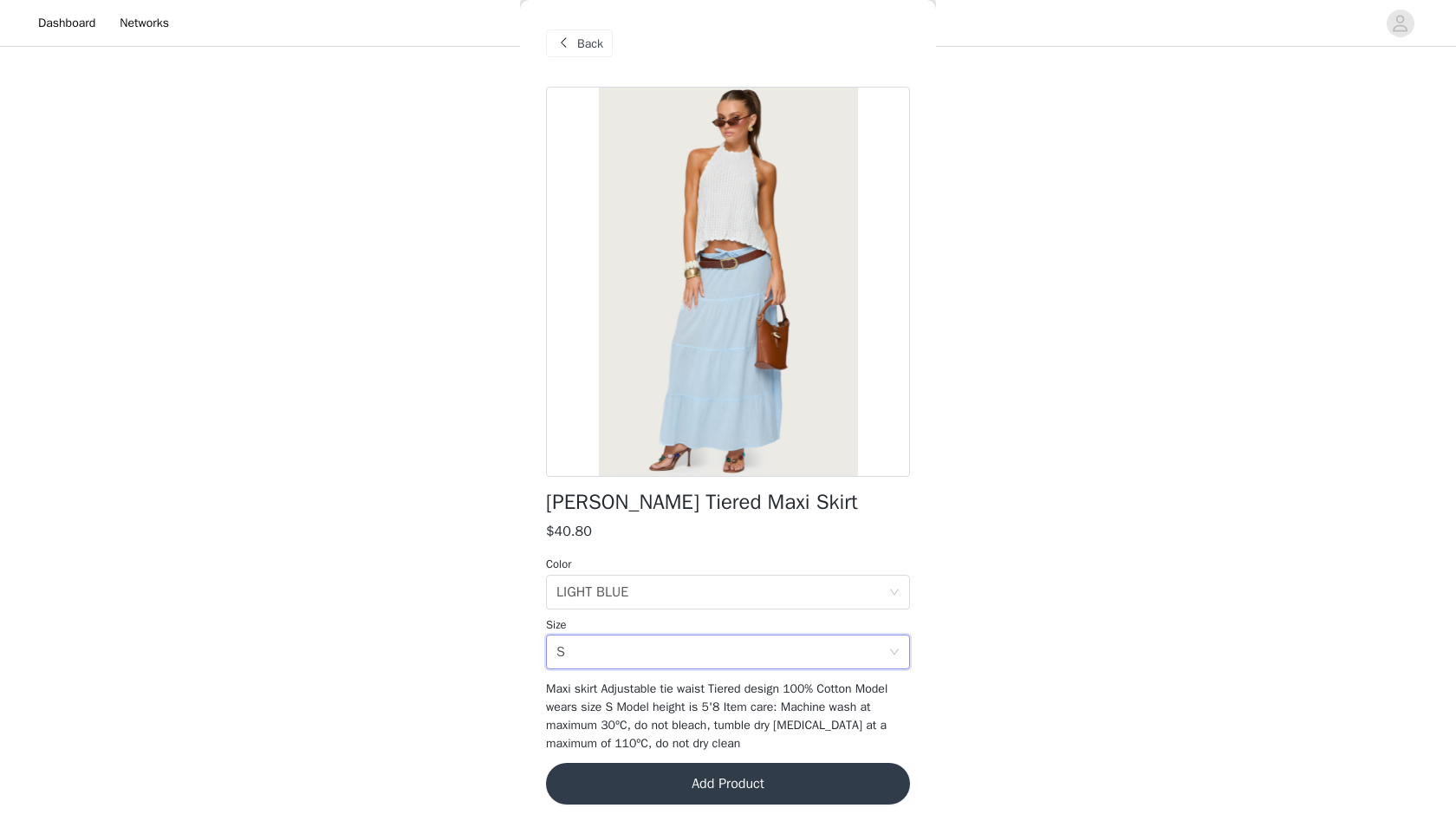 click on "Back" at bounding box center (579, 43) 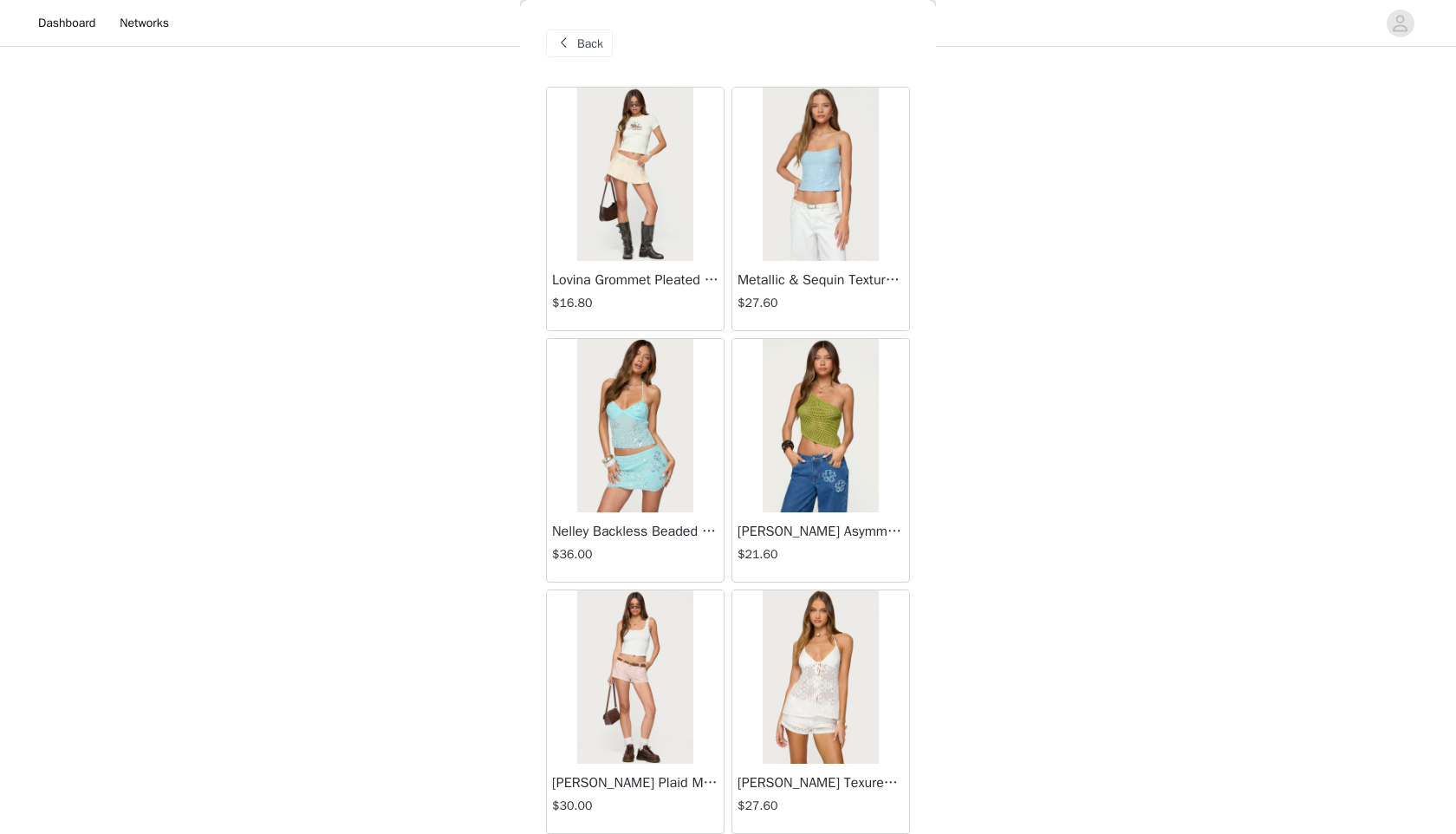 click on "Back" at bounding box center (579, 43) 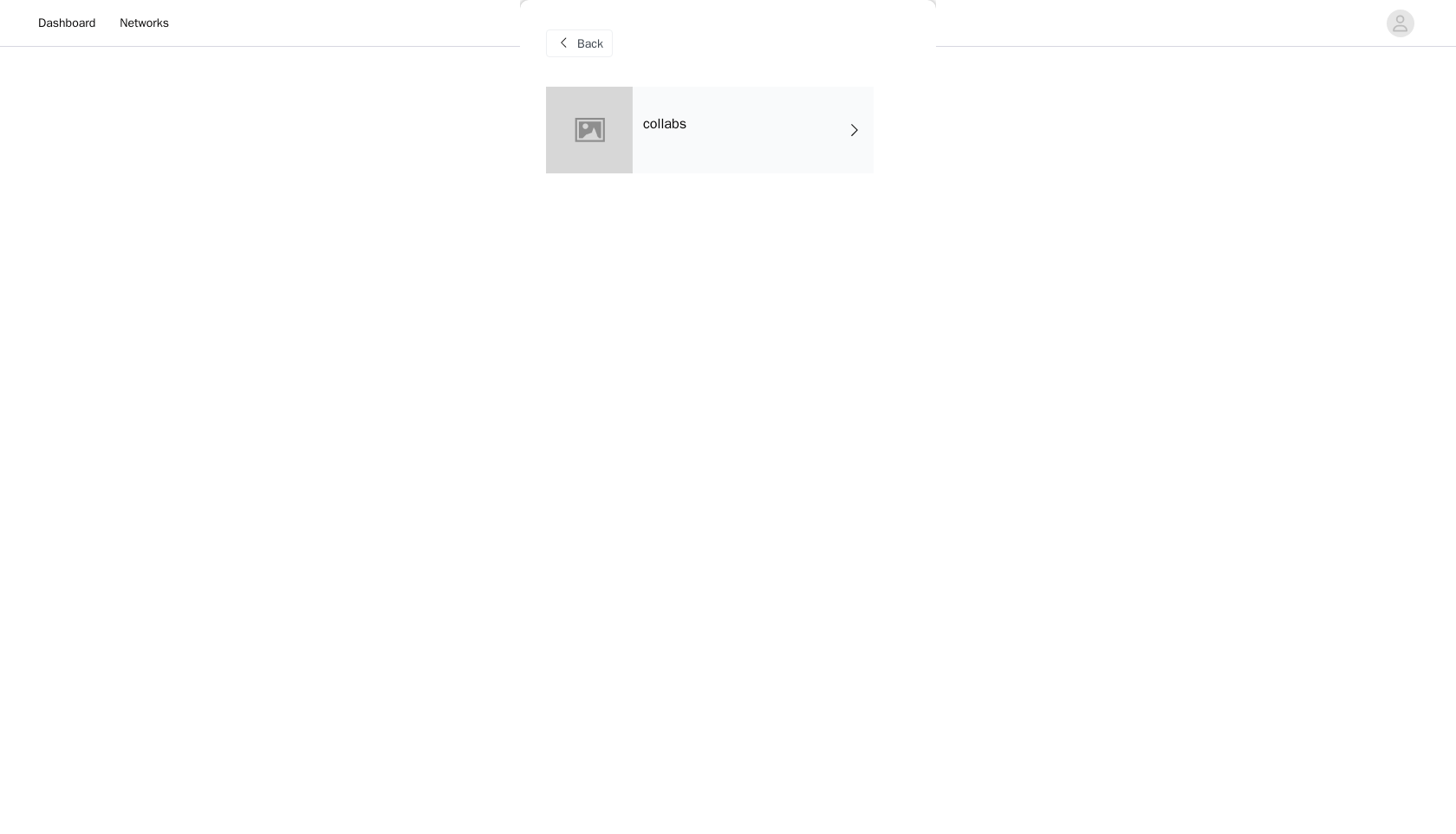 click on "Back" at bounding box center (590, 43) 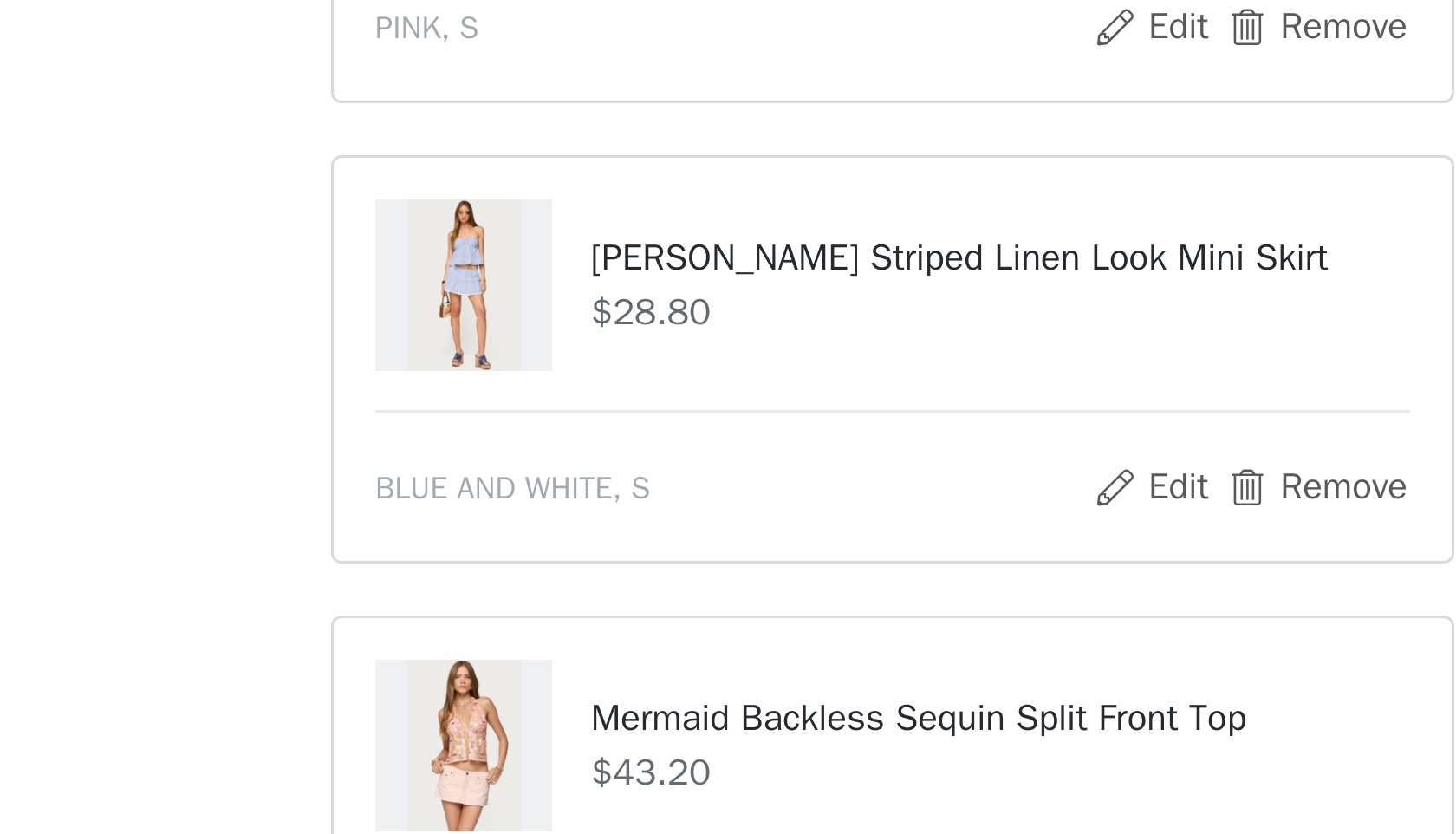 scroll, scrollTop: 767, scrollLeft: 0, axis: vertical 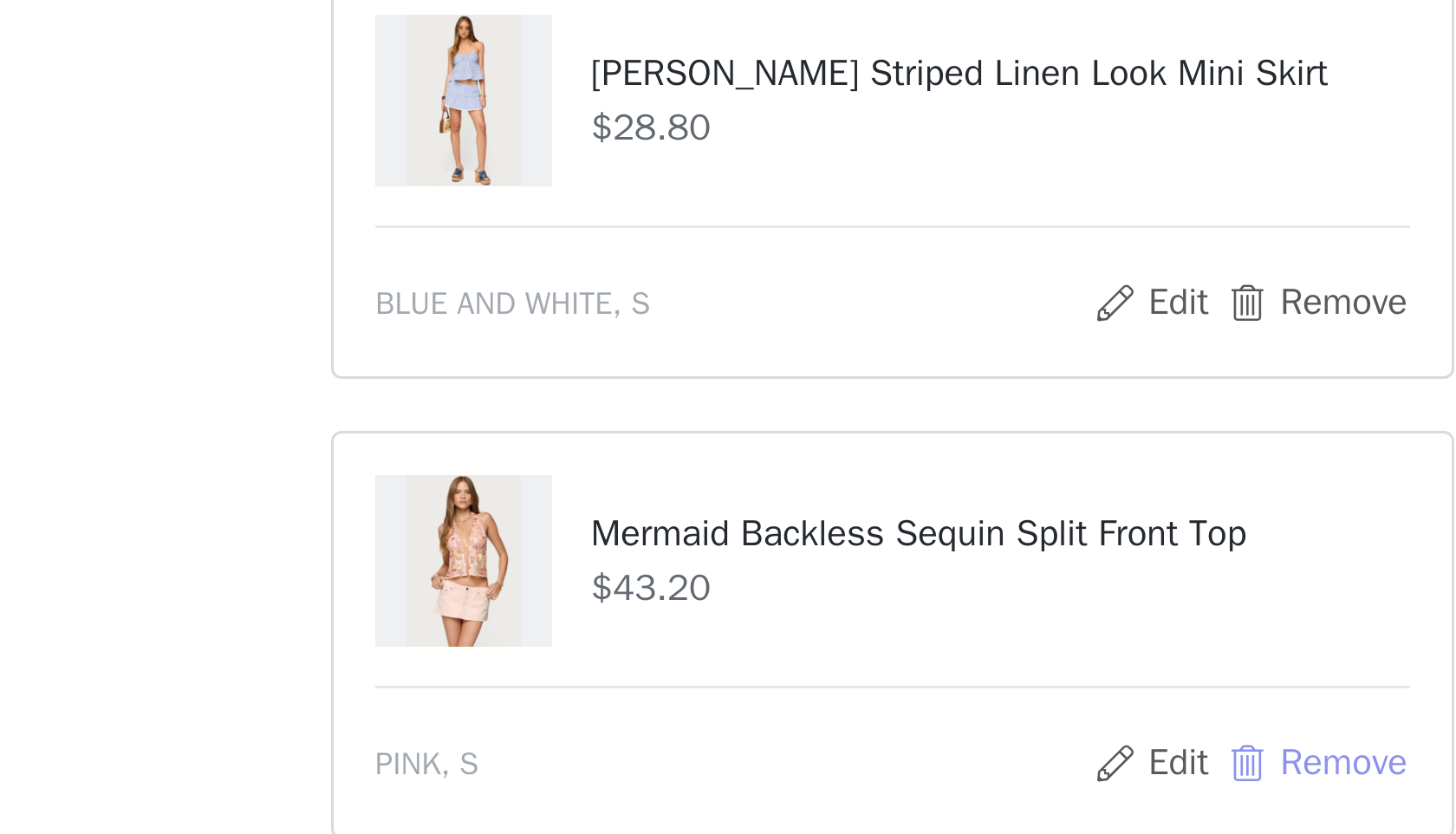 click on "Remove" at bounding box center (869, 811) 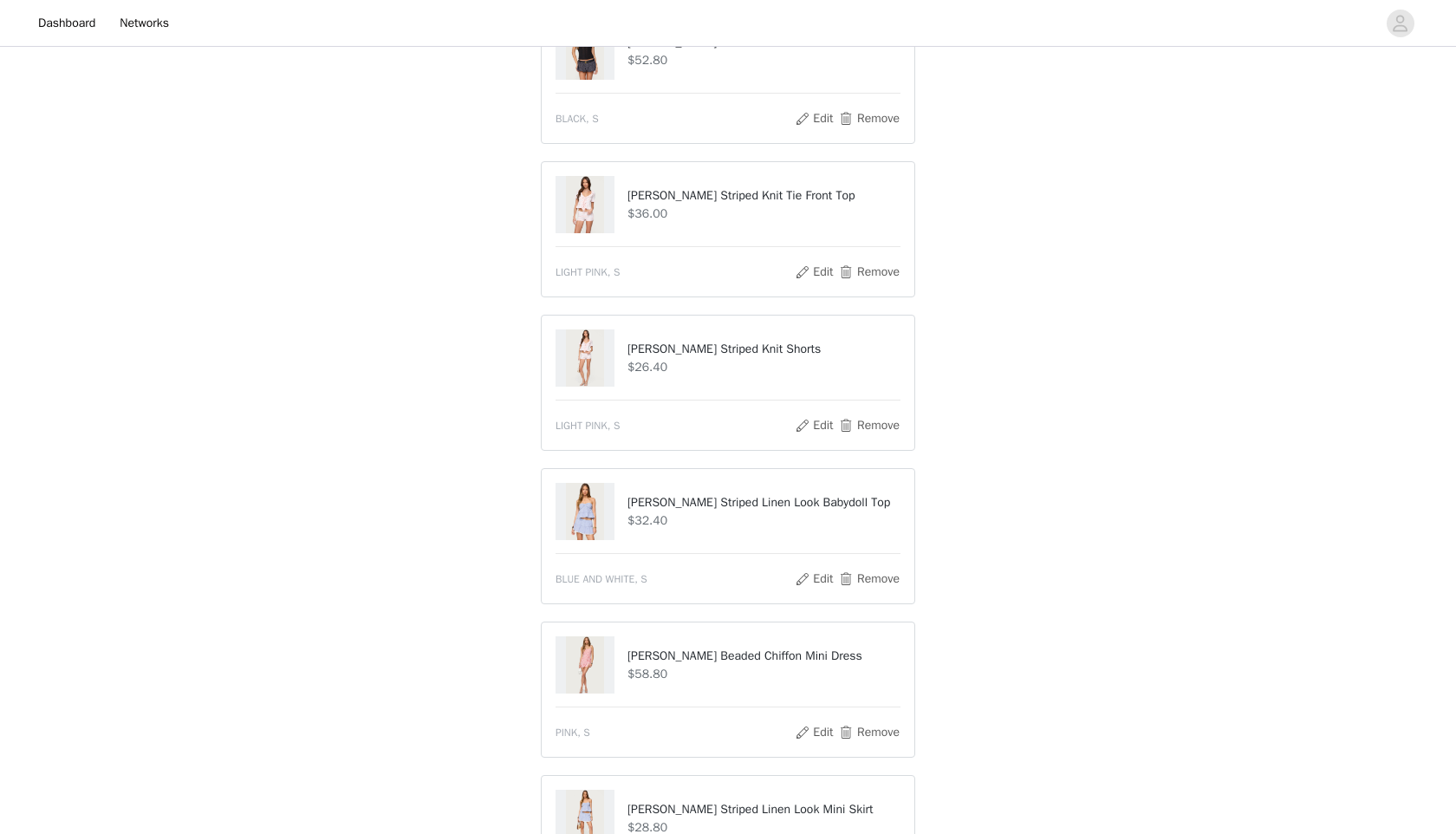 scroll, scrollTop: 876, scrollLeft: 0, axis: vertical 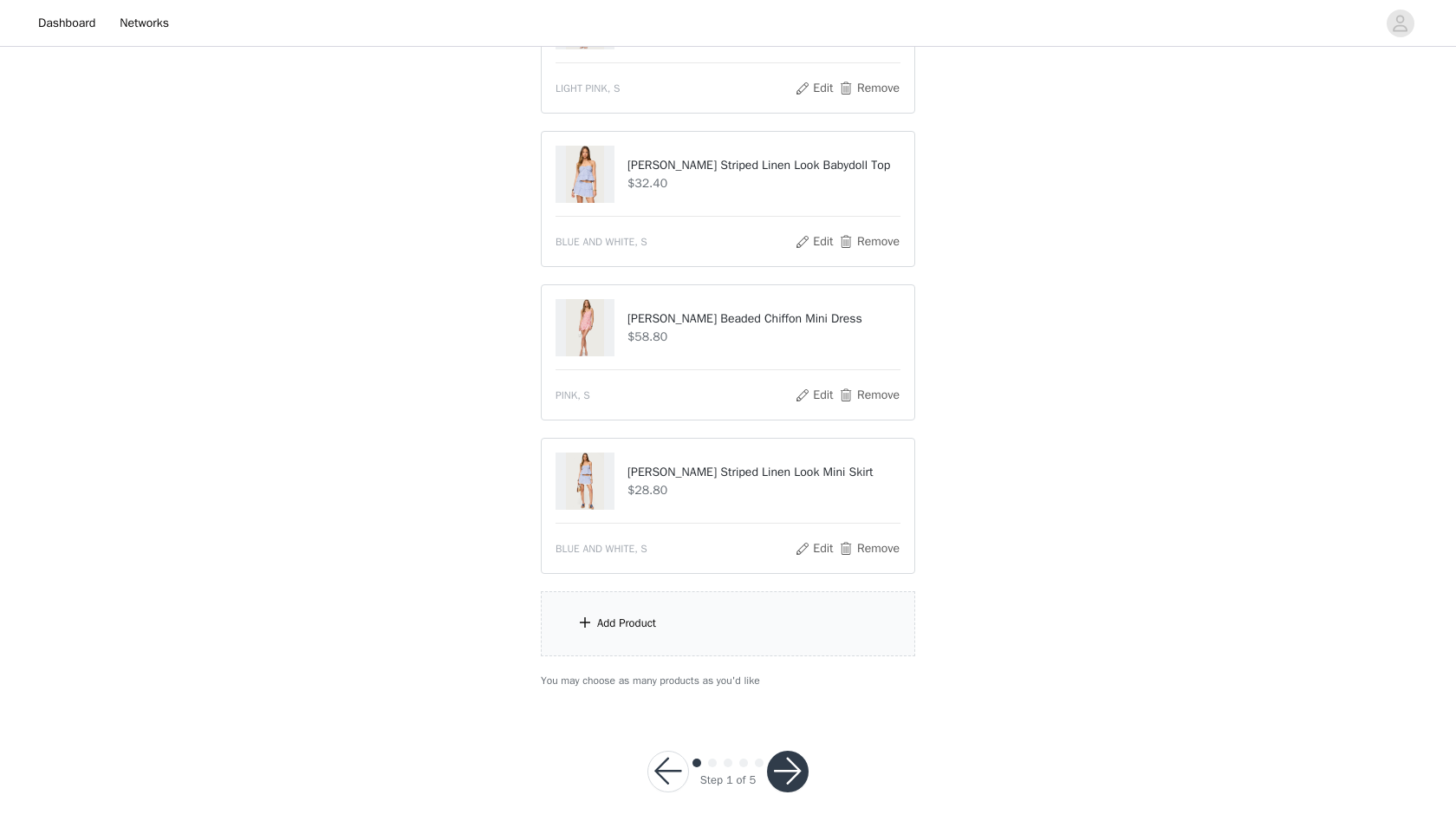 click on "Add Product" at bounding box center [728, 623] 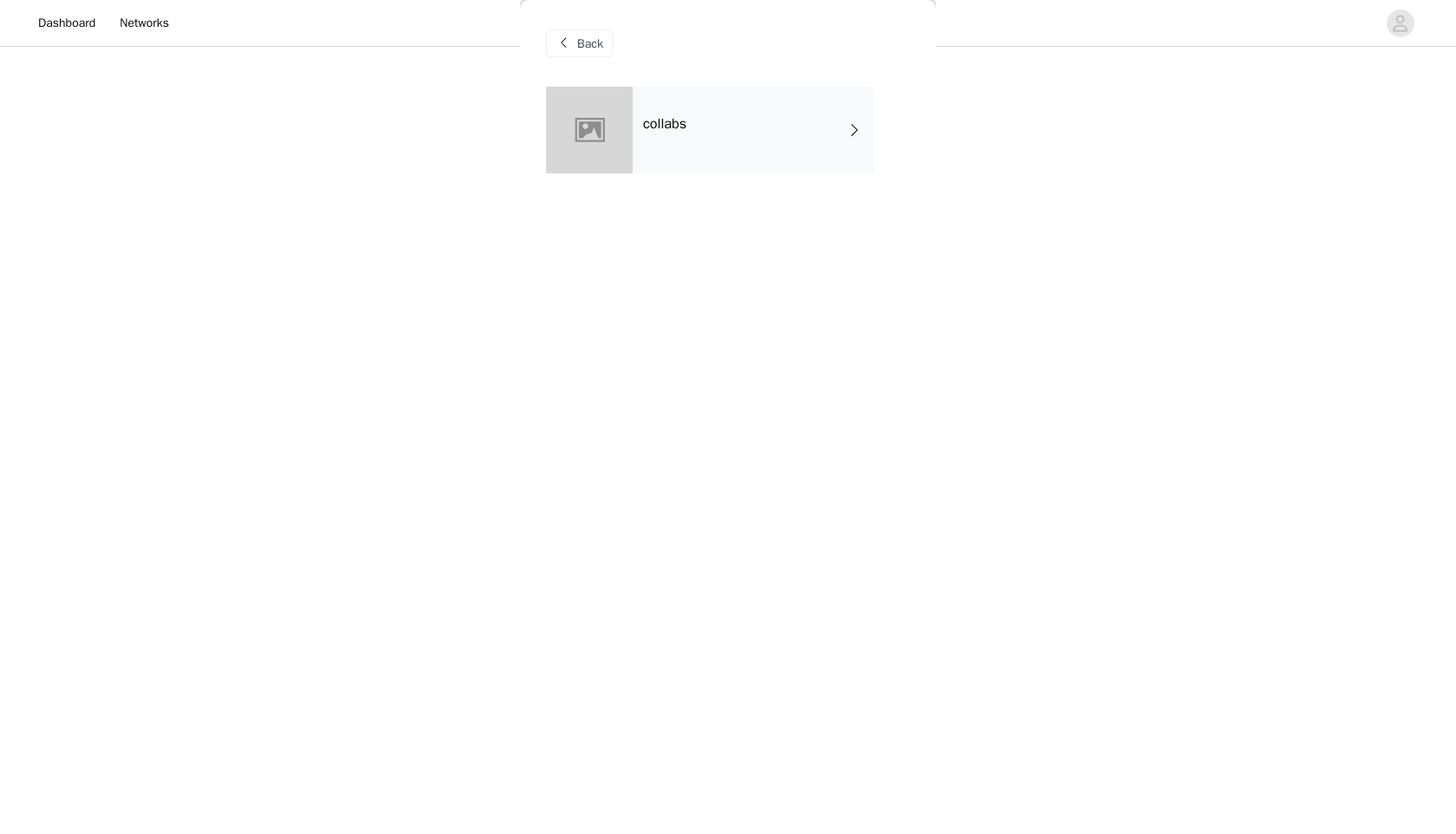 click on "collabs" at bounding box center [753, 130] 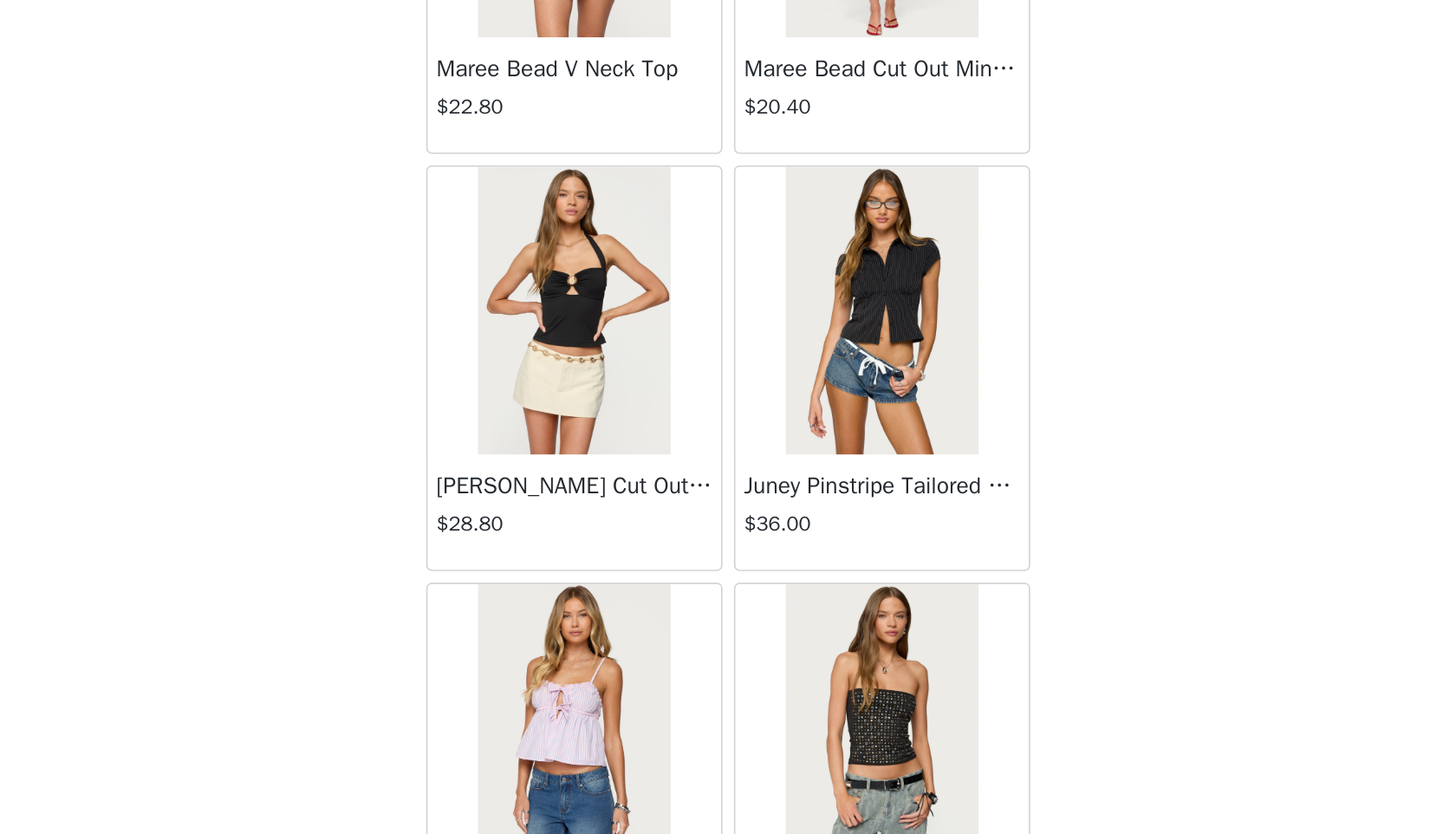 scroll, scrollTop: 668, scrollLeft: 0, axis: vertical 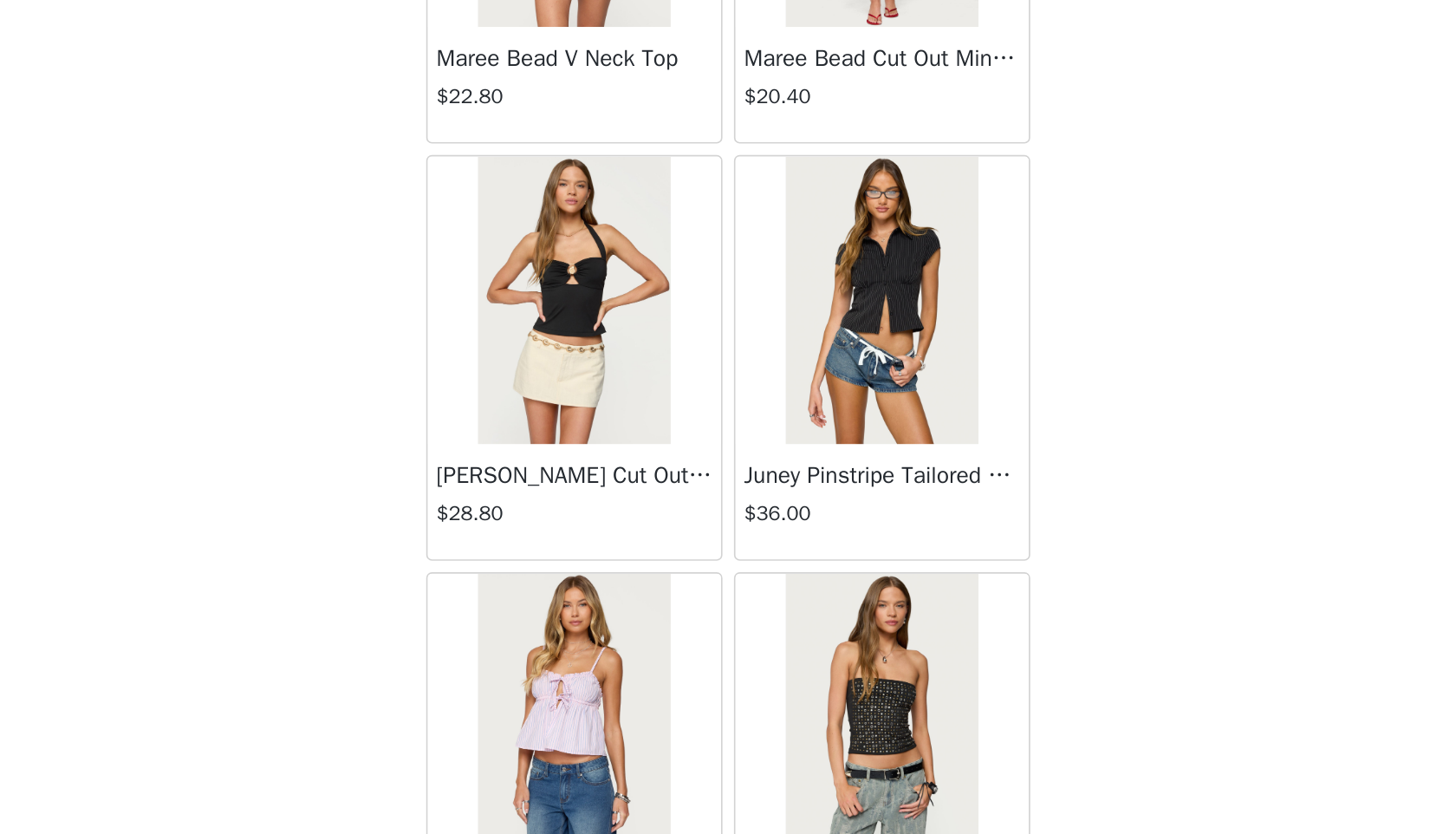 click at bounding box center [820, 512] 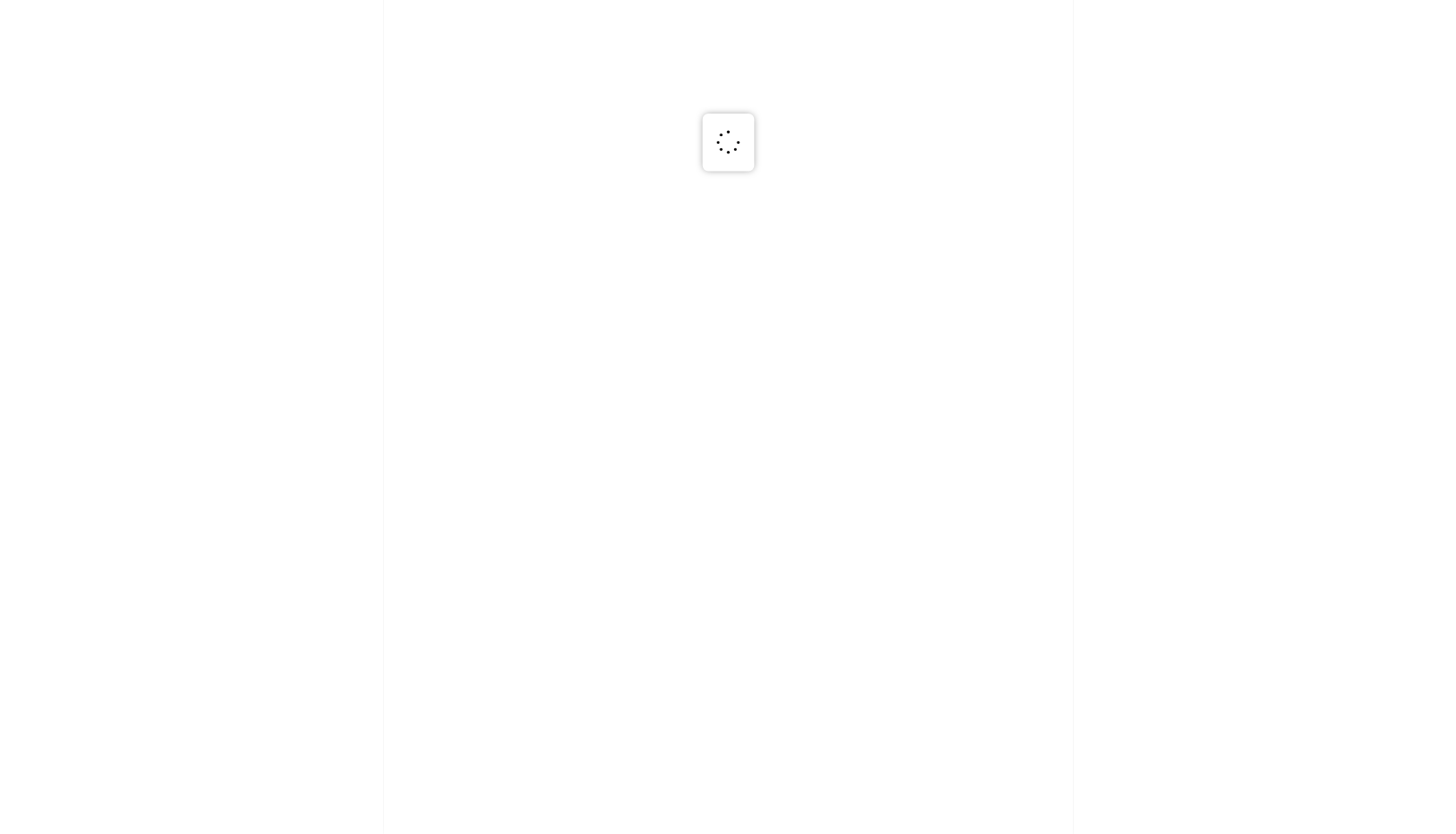 scroll, scrollTop: 0, scrollLeft: 0, axis: both 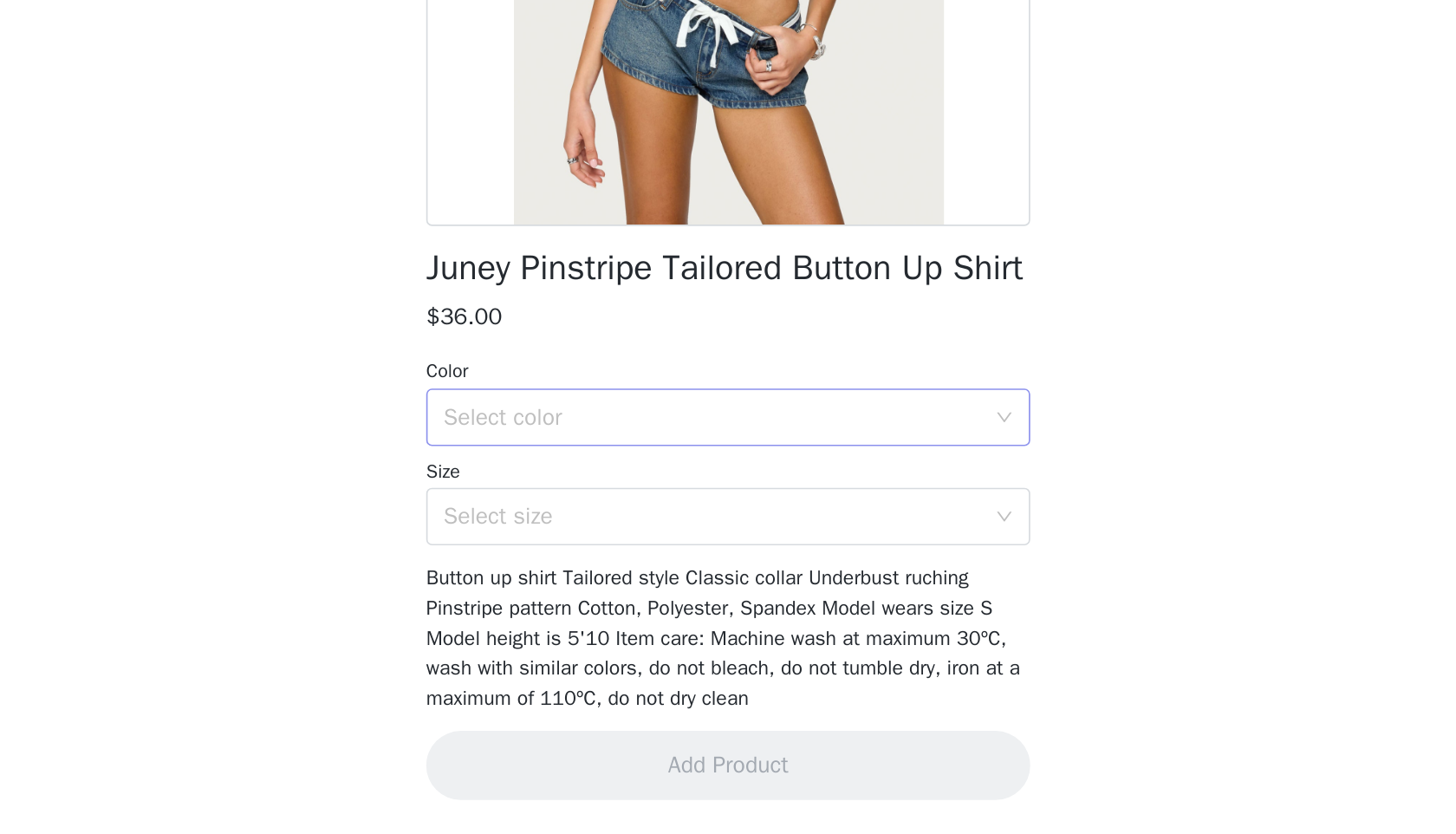 click on "Select color" at bounding box center (722, 583) 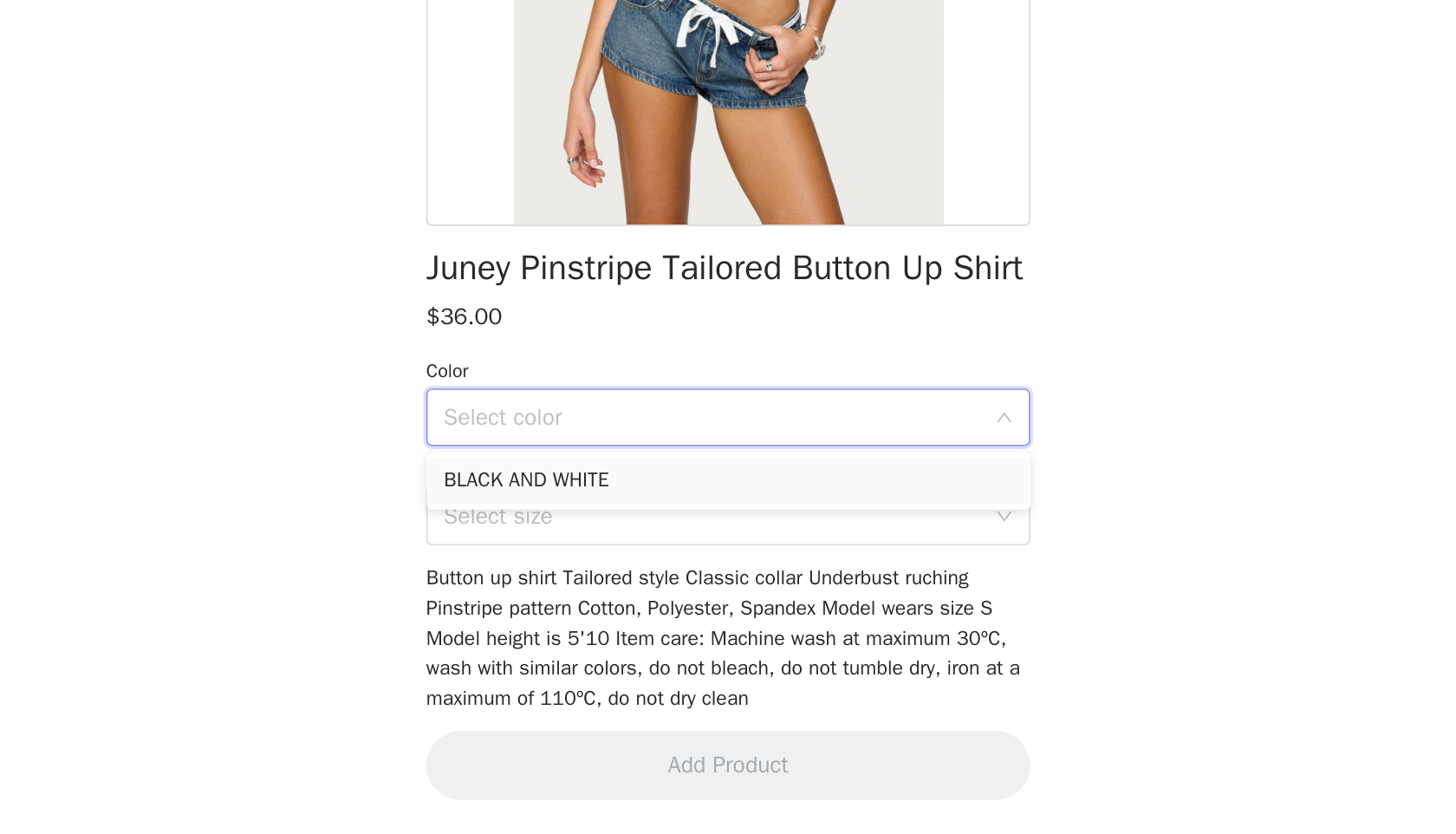 click on "BLACK AND WHITE" at bounding box center (728, 621) 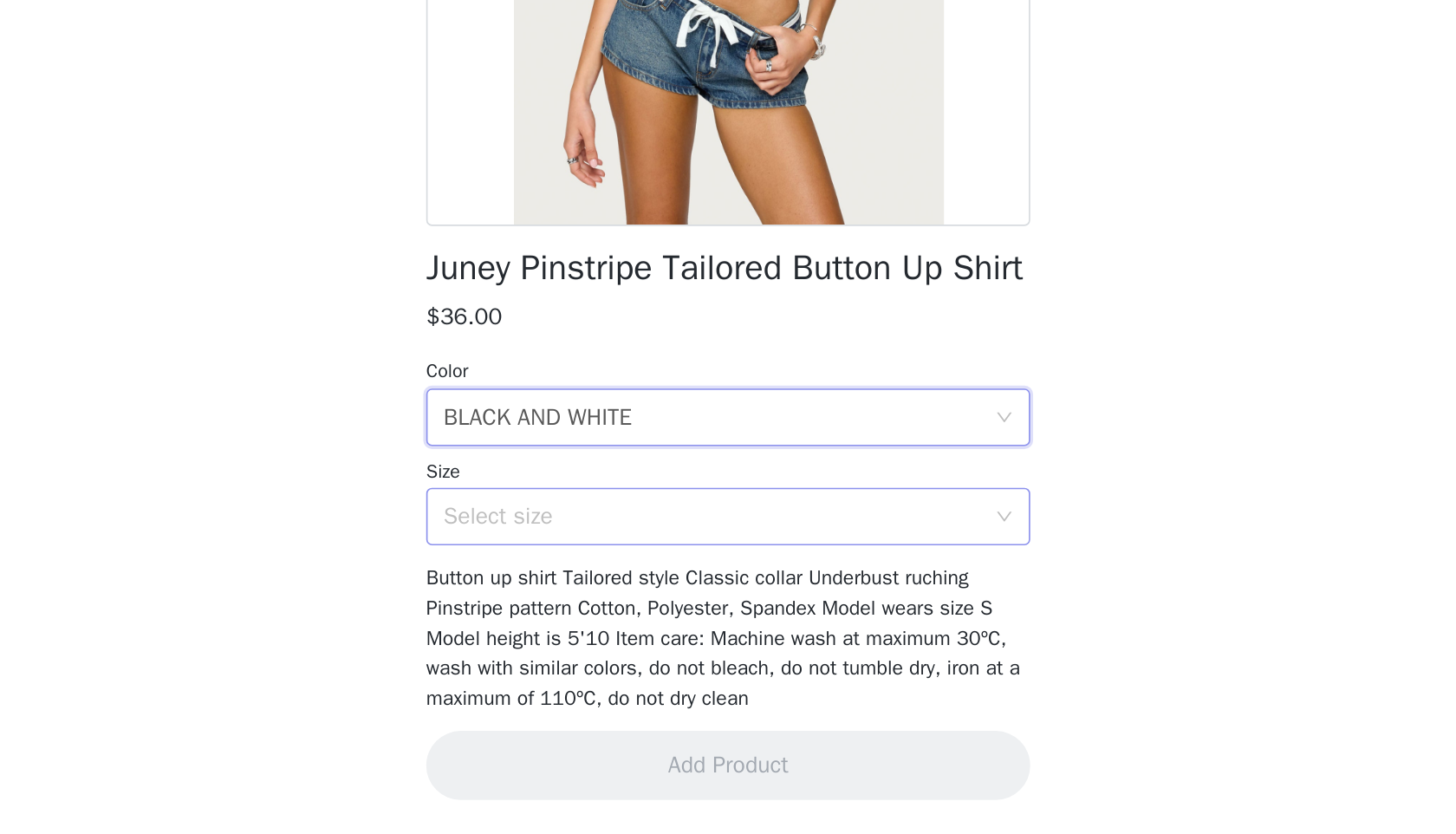 click on "Select size" at bounding box center (718, 642) 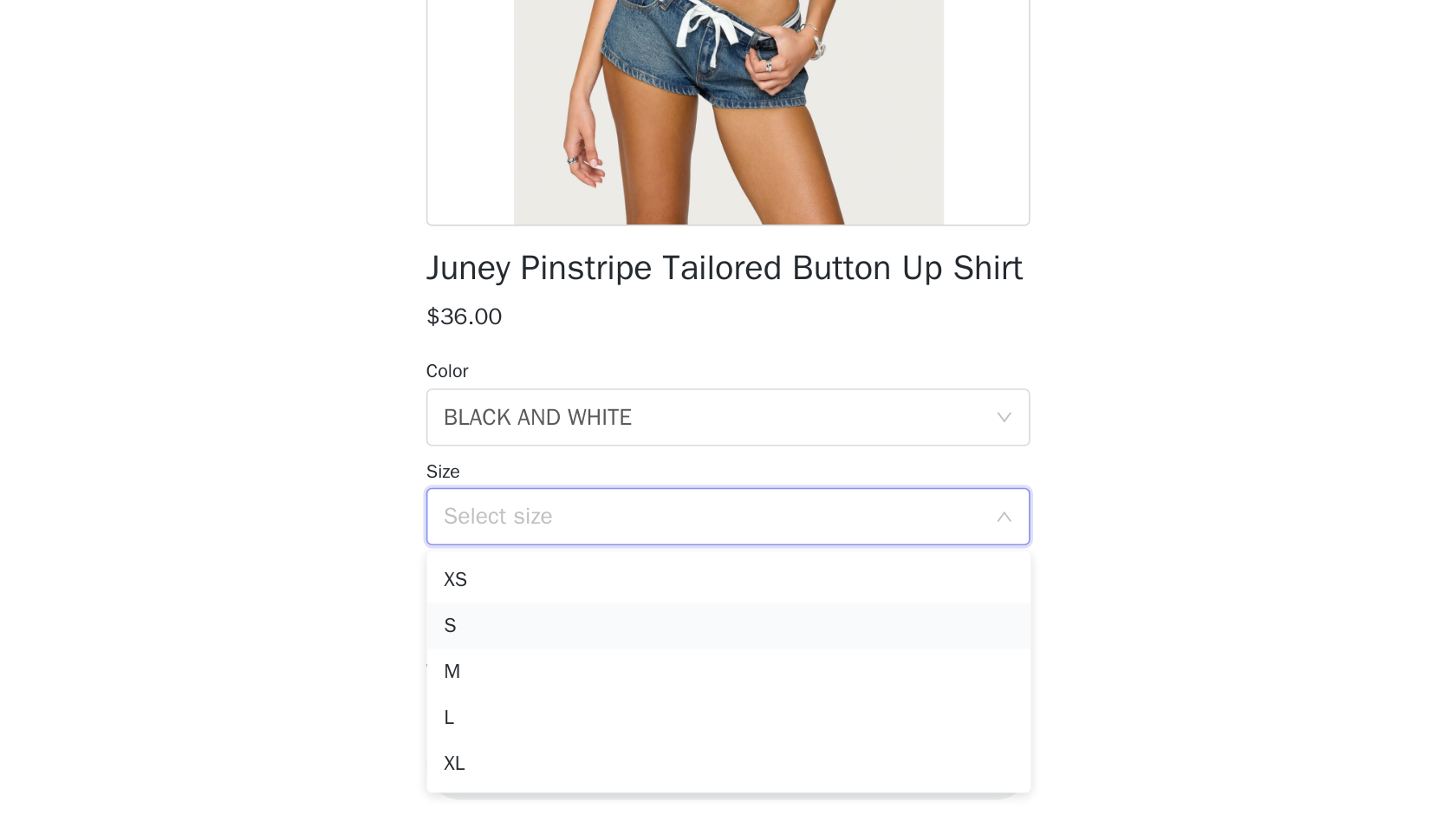 click on "S" at bounding box center (728, 708) 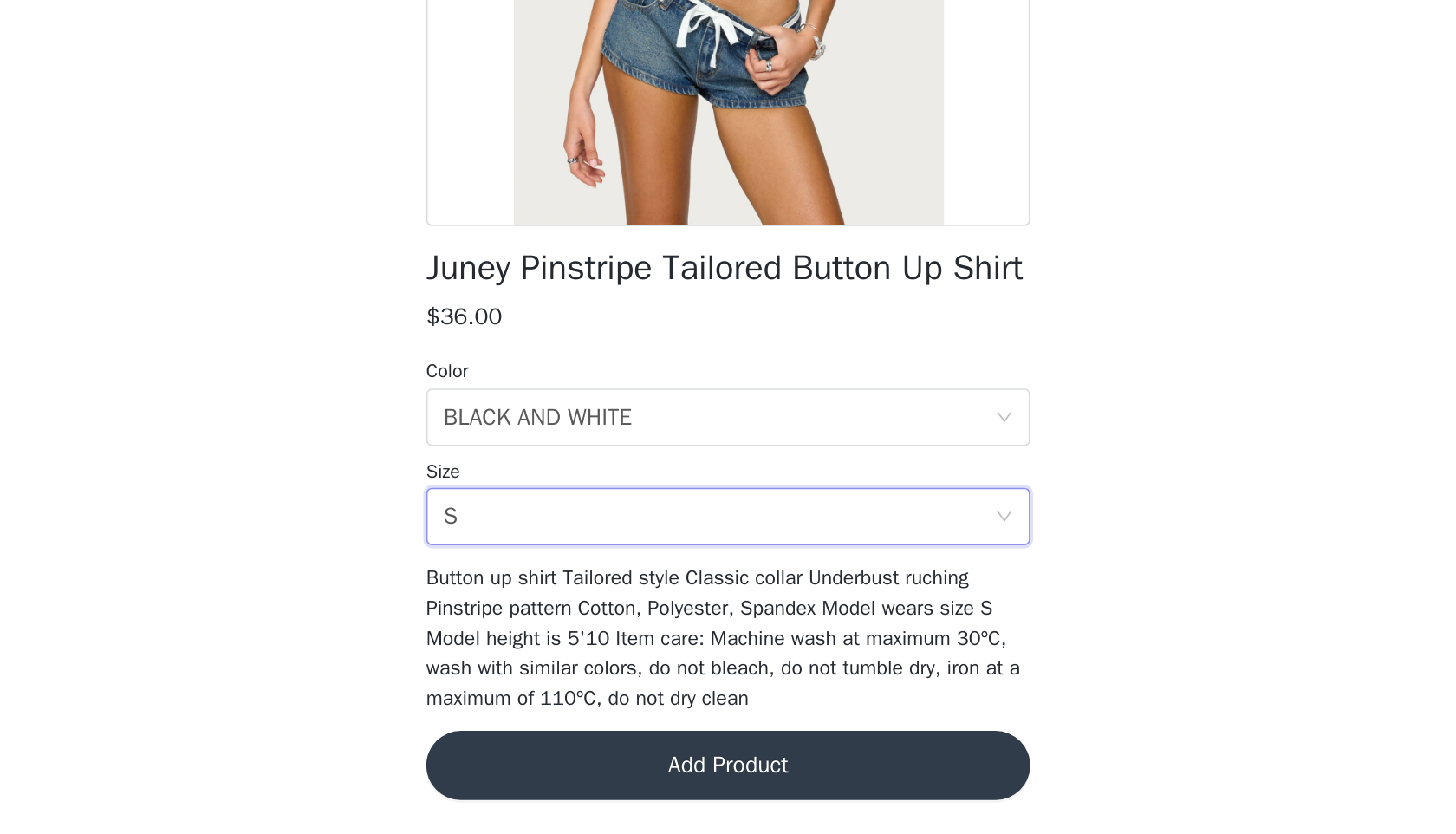 click on "Add Product" at bounding box center (728, 792) 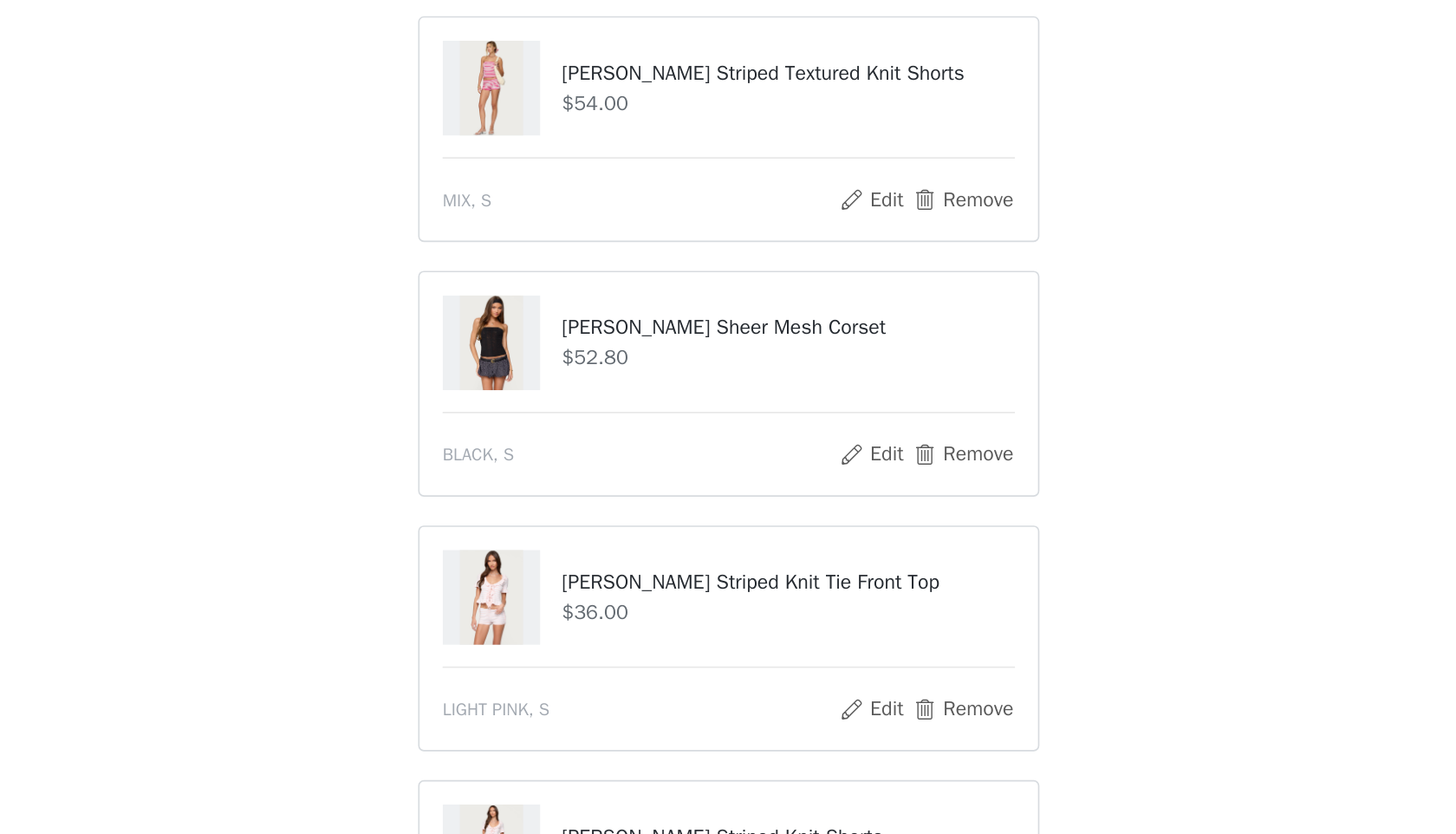 scroll, scrollTop: 249, scrollLeft: 0, axis: vertical 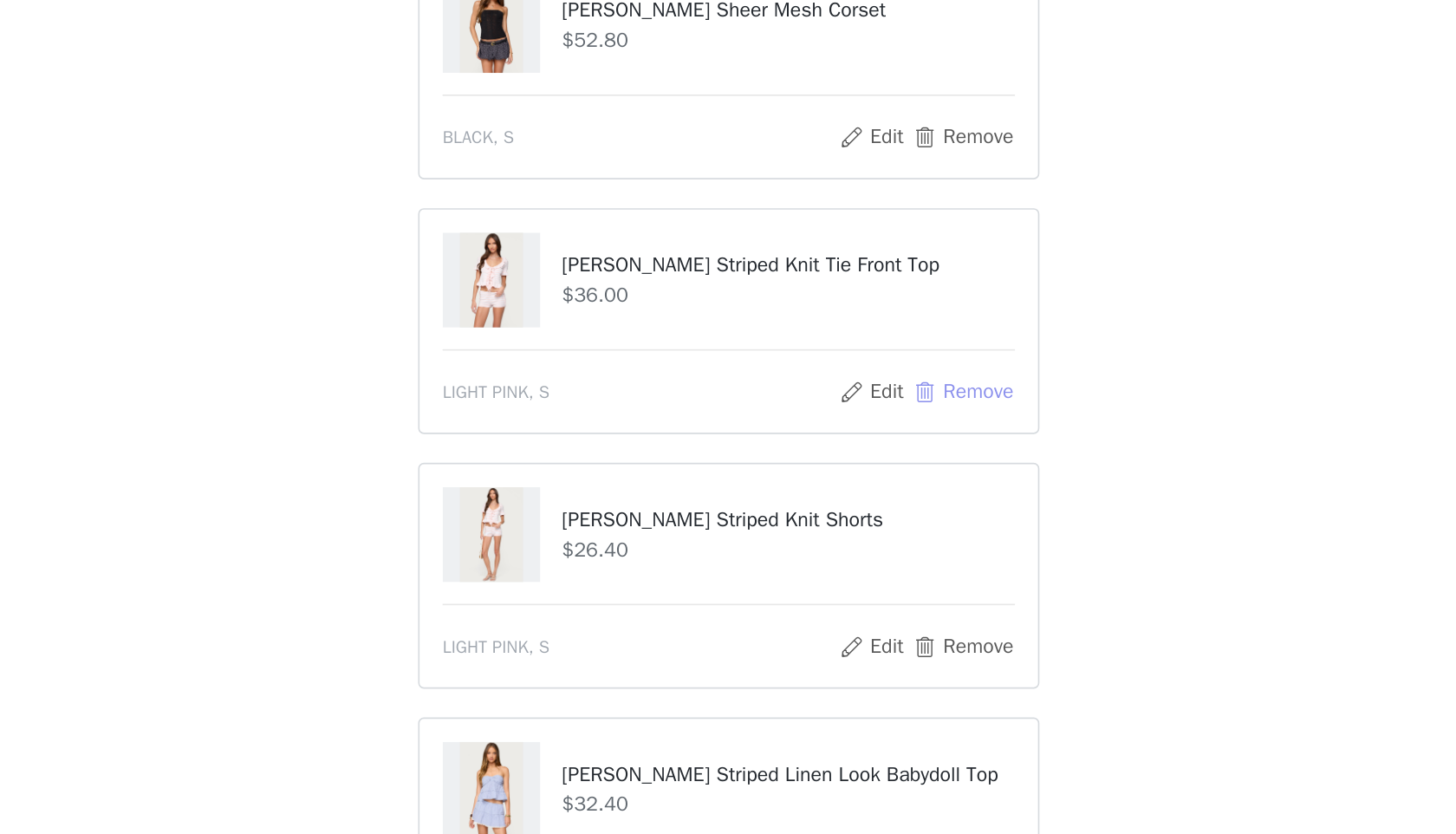 click on "Remove" at bounding box center (869, 562) 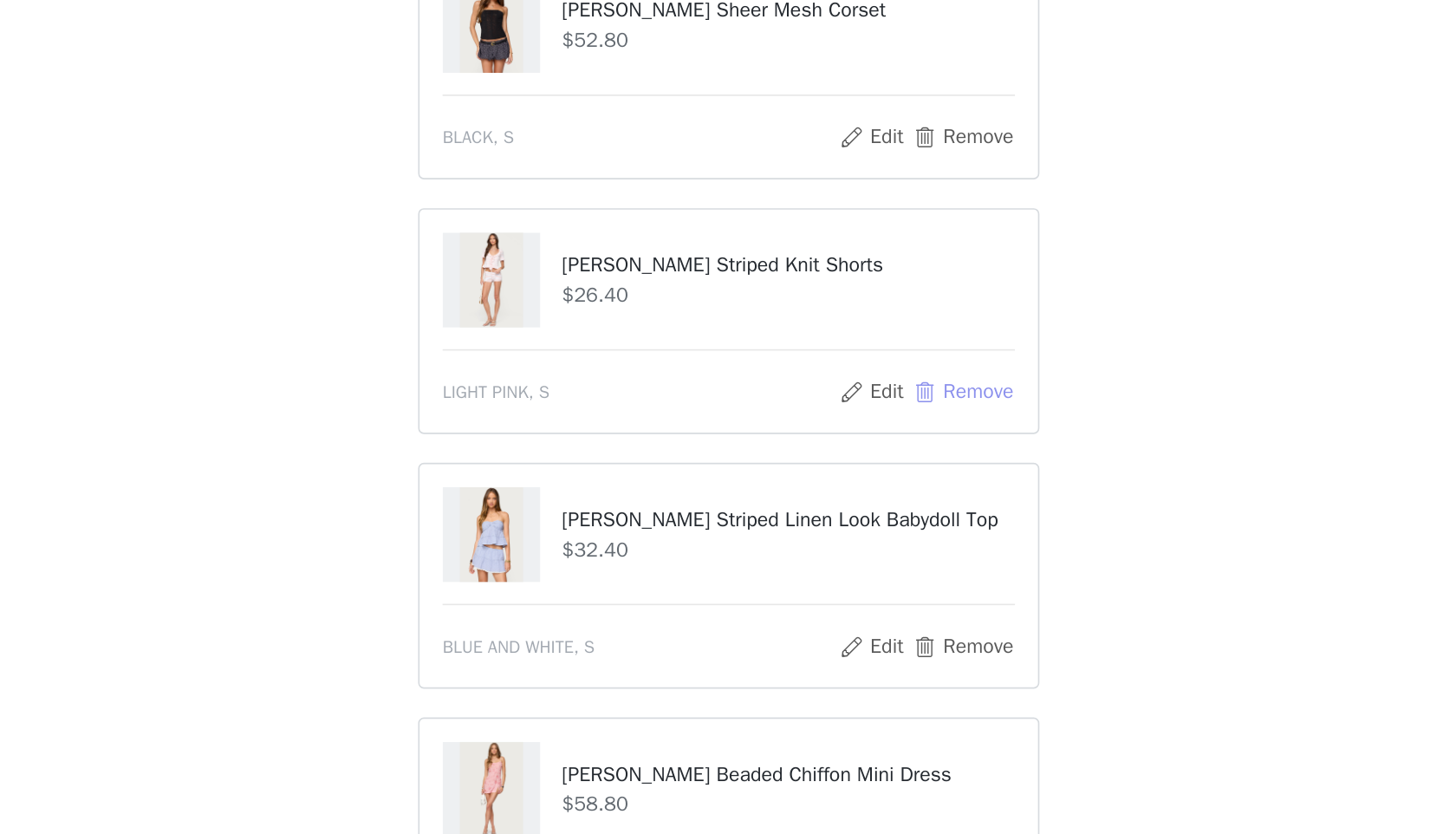 click on "Remove" at bounding box center [869, 562] 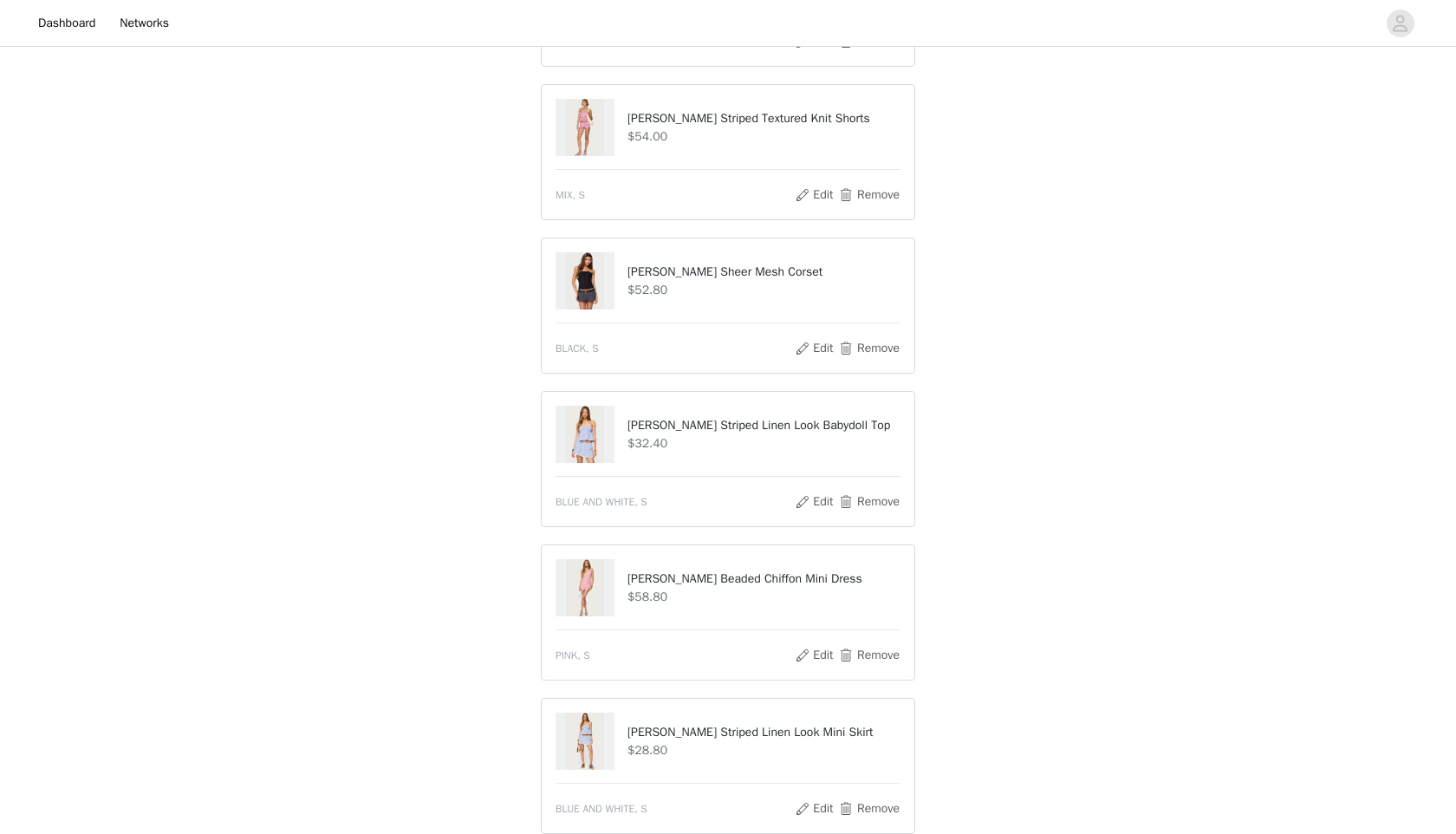 scroll, scrollTop: 722, scrollLeft: 0, axis: vertical 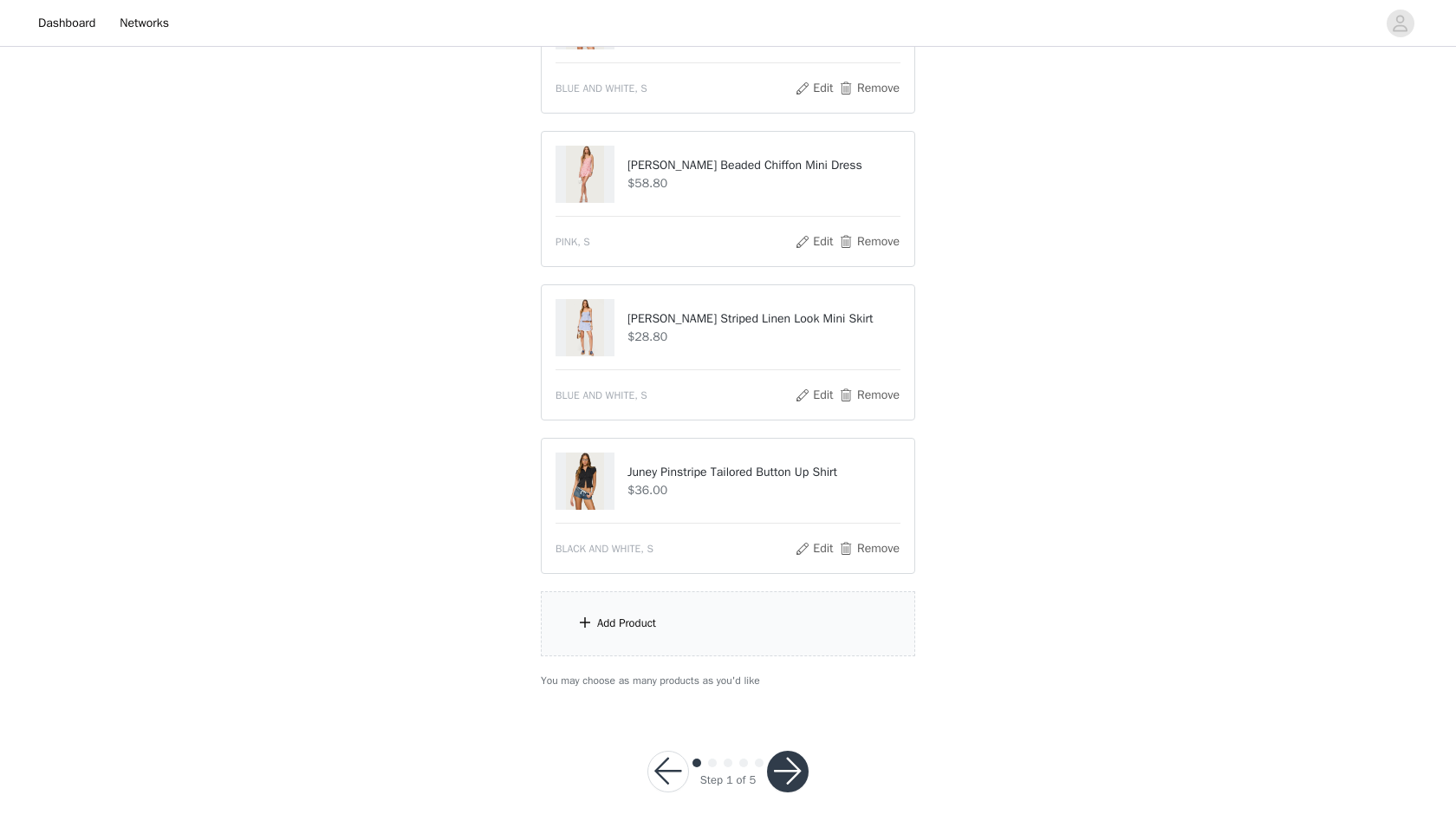 click on "Add Product" at bounding box center [728, 623] 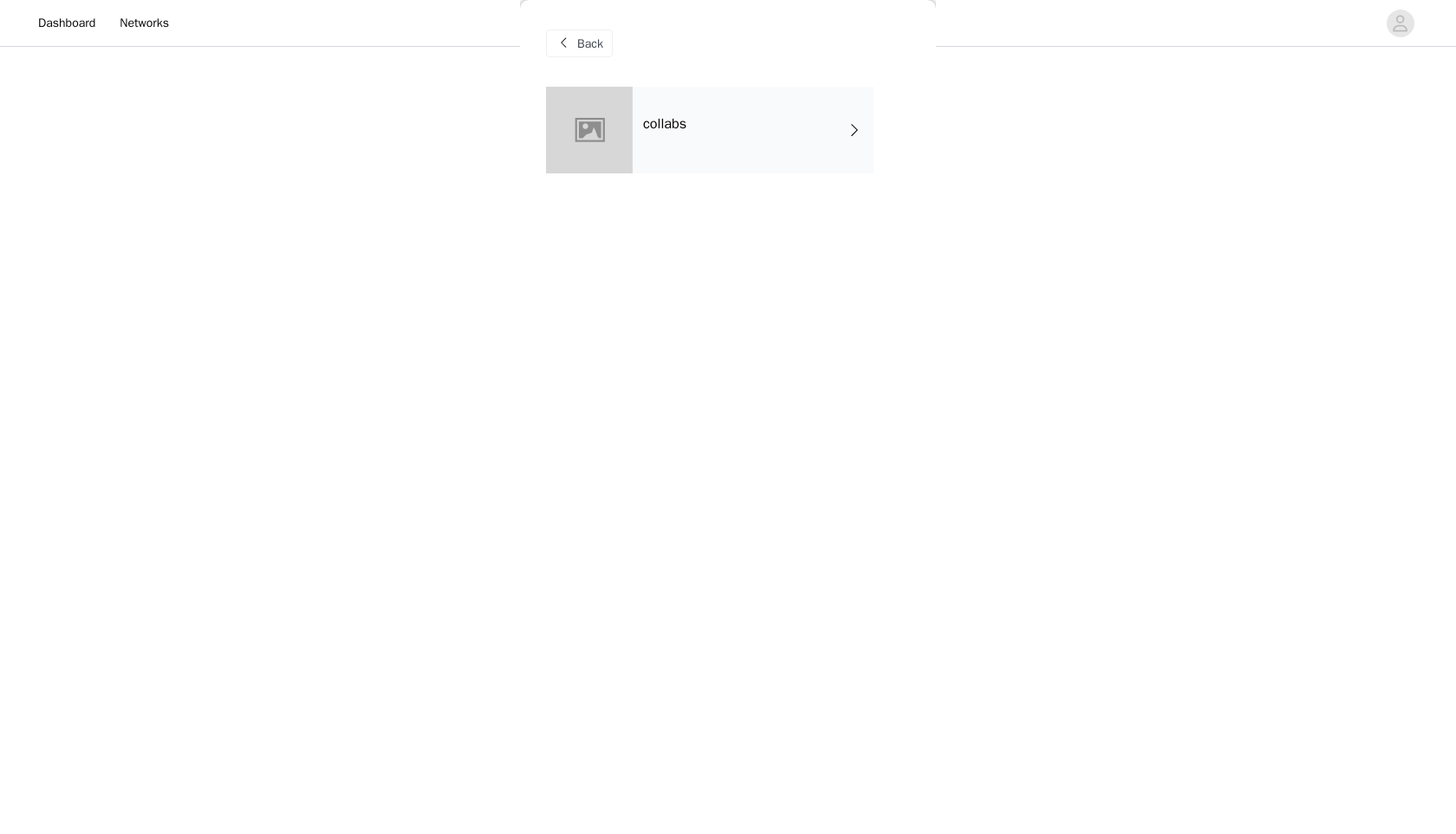 click on "collabs" at bounding box center [753, 130] 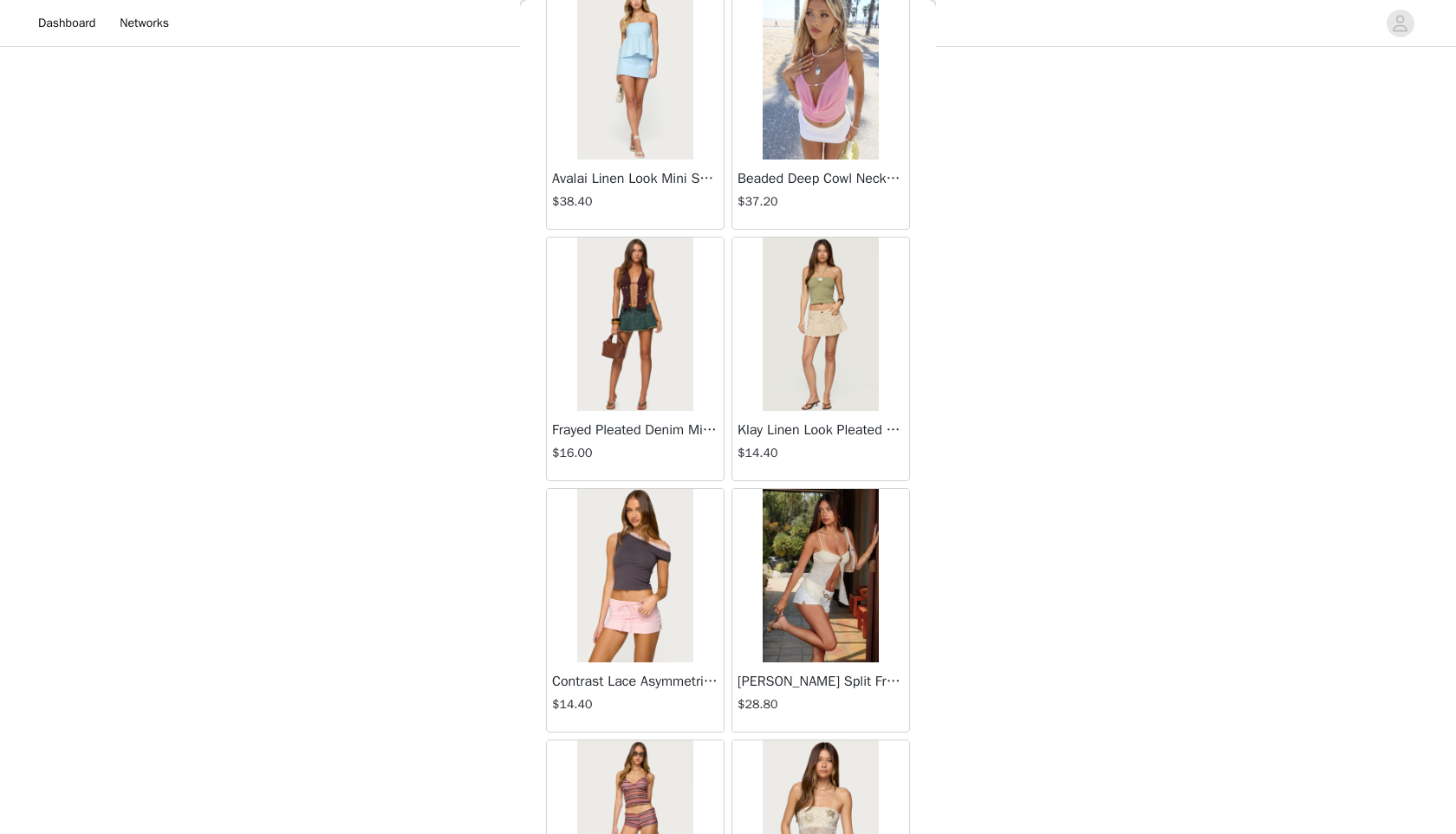scroll, scrollTop: 1819, scrollLeft: 0, axis: vertical 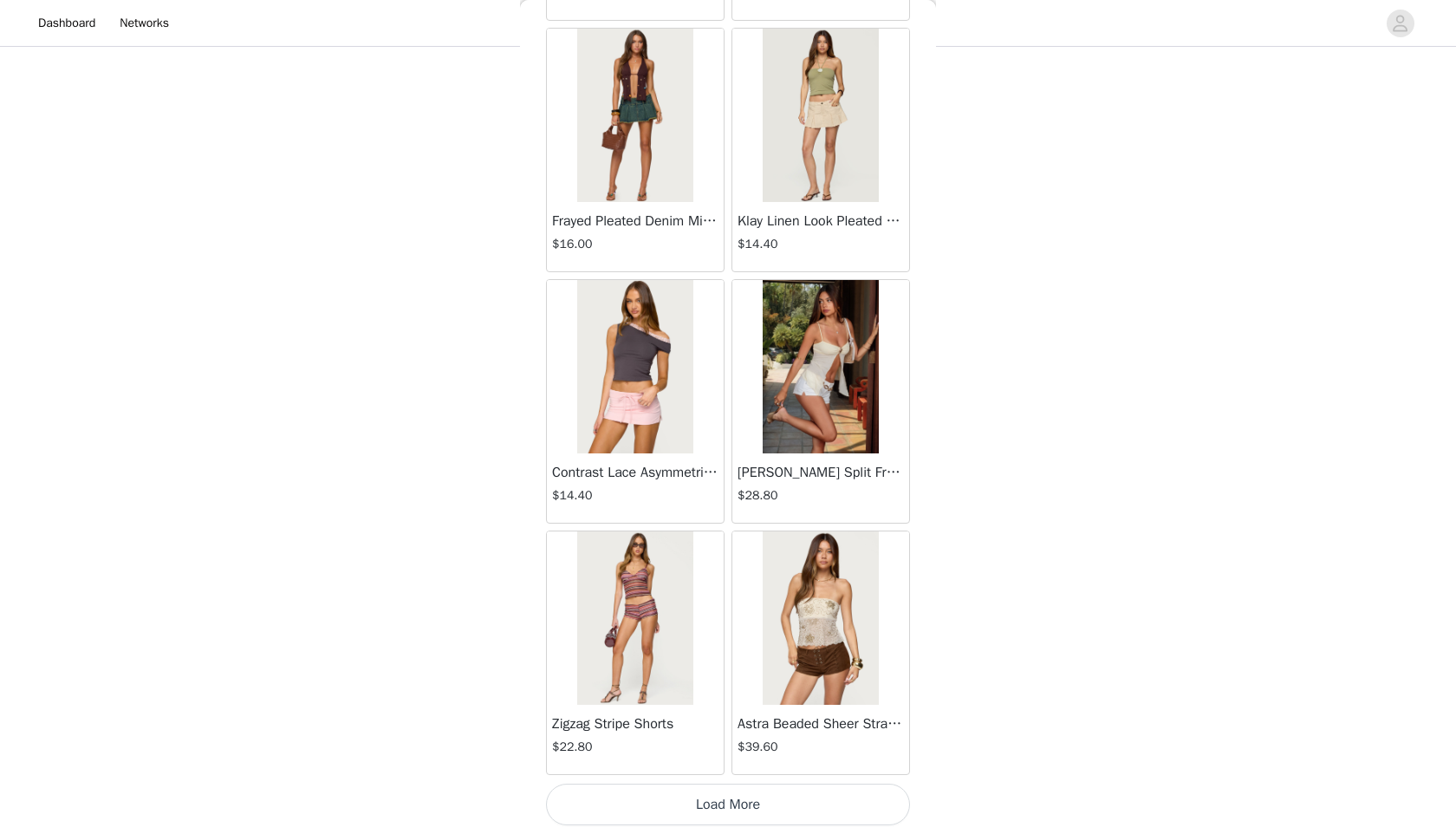 click on "Load More" at bounding box center (728, 805) 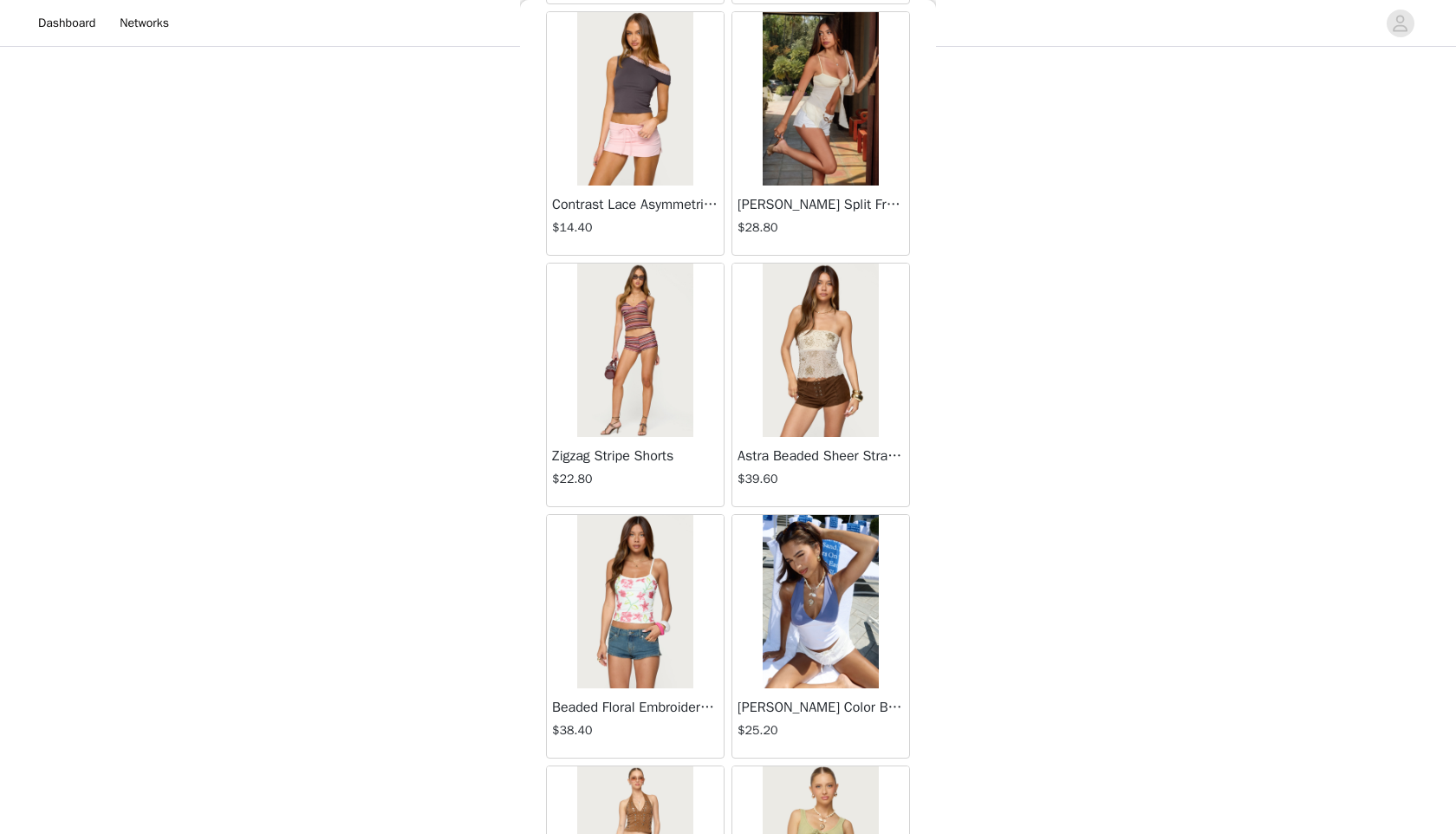 scroll, scrollTop: 2088, scrollLeft: 0, axis: vertical 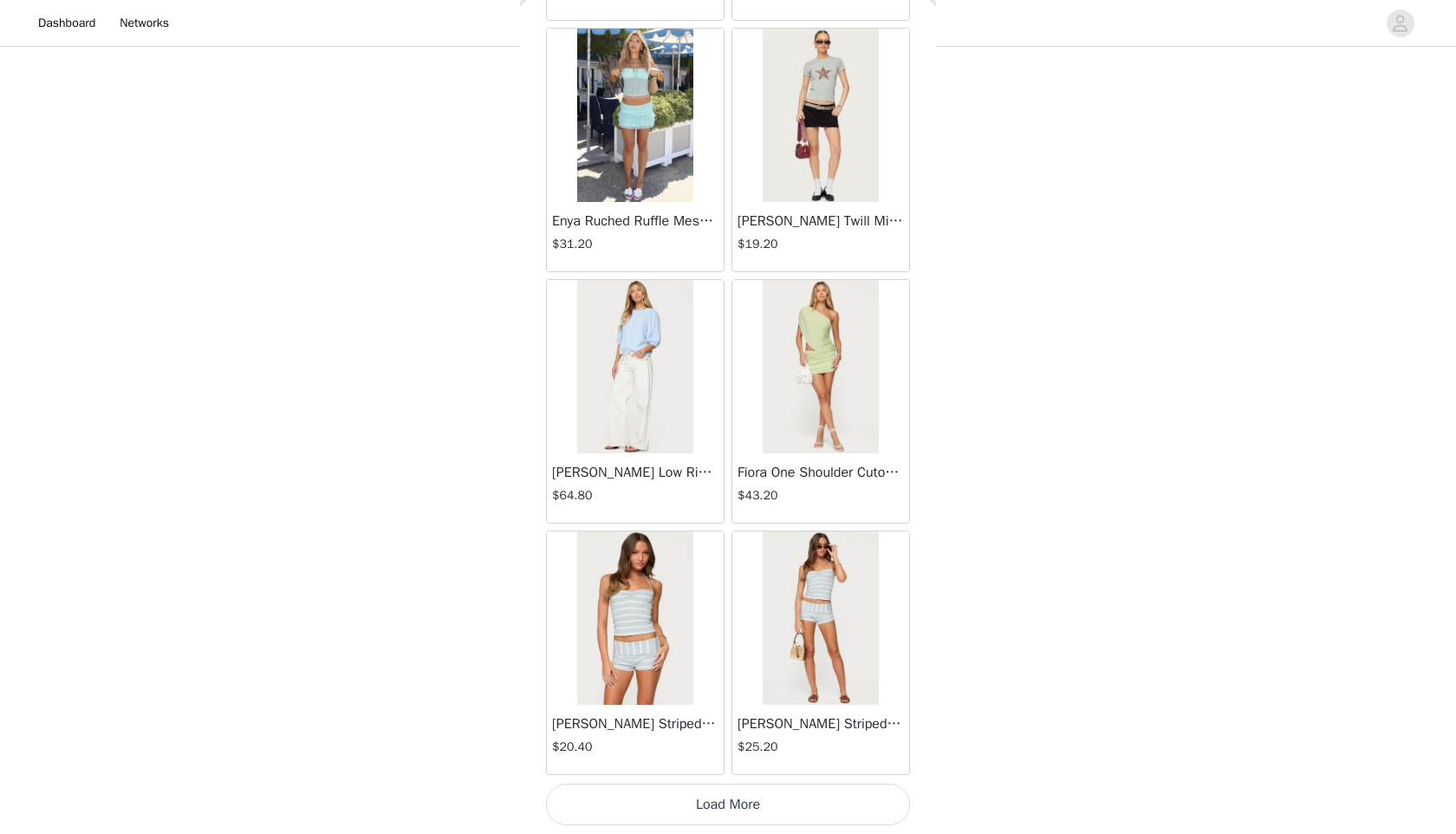 click on "Load More" at bounding box center [728, 805] 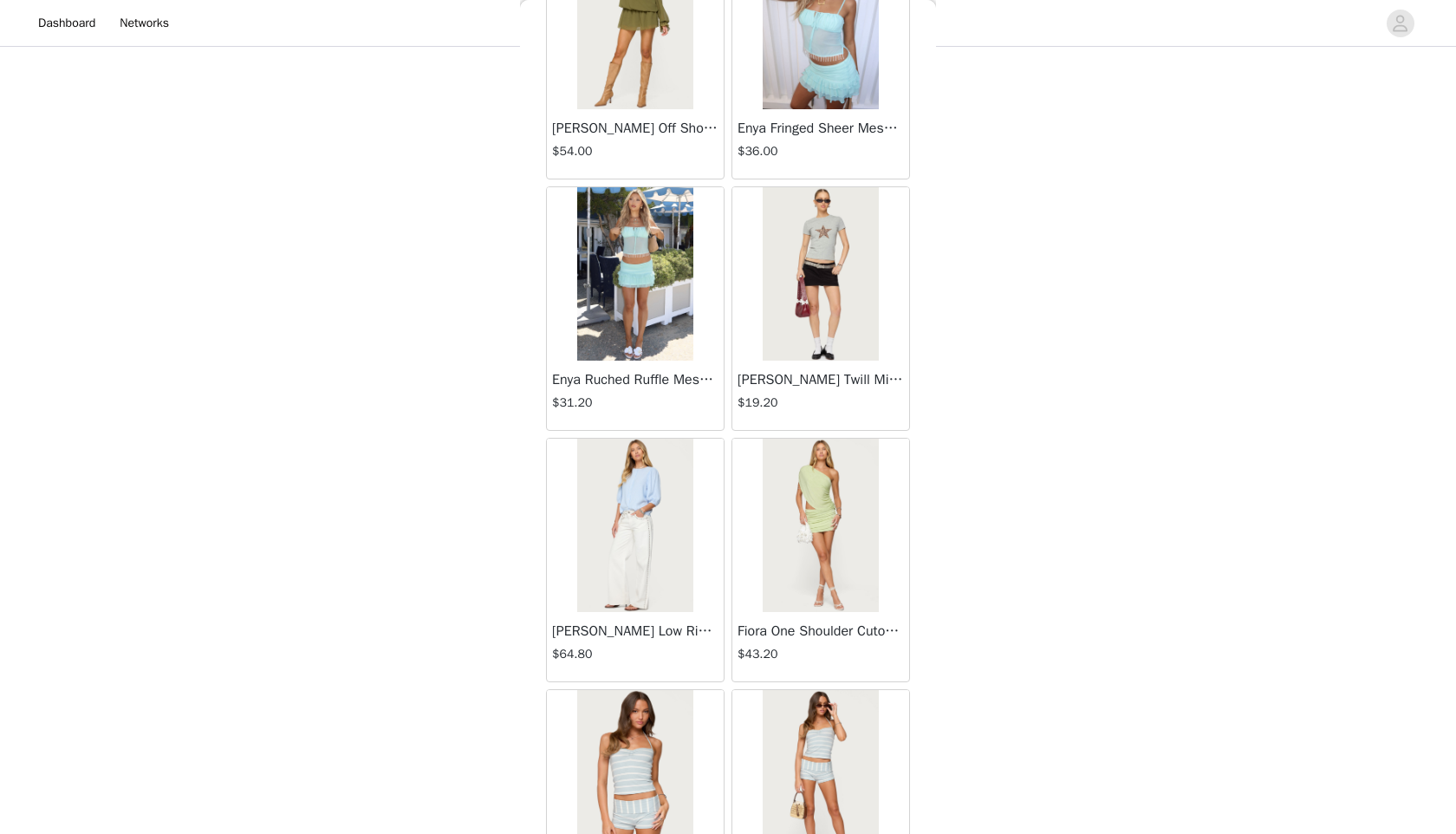 scroll, scrollTop: 4172, scrollLeft: 0, axis: vertical 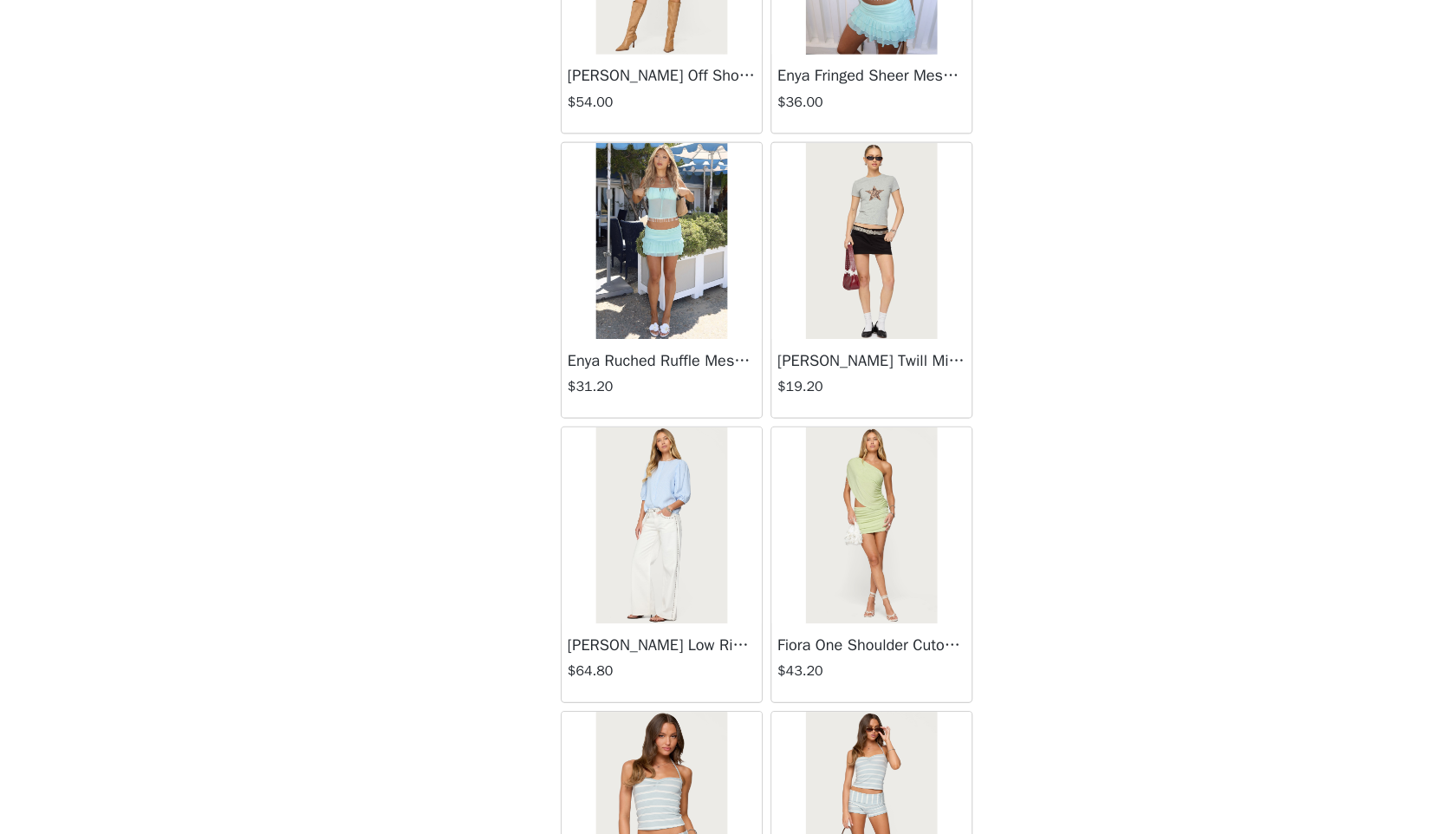 click on "STEP 1 OF 5
Products
Choose as many products as you'd like, up to $300.00.       7 Selected   Remaining Funds: $-4.80         Nola Striped Textured Knit Strapless Top     $42.00       MIX, S       Edit   Remove     Nola Striped Textured Knit Shorts     $54.00       MIX, S       Edit   Remove     Reed Sheer Mesh Corset     $52.80       BLACK, S       Edit   Remove     Dora Striped Linen Look Babydoll Top     $32.40       BLUE AND WHITE, S       Edit   Remove     Romey Beaded Chiffon Mini Dress     $58.80       PINK, S       Edit   Remove     Dora Striped Linen Look Mini Skirt     $28.80       BLUE AND WHITE, S       Edit   Remove     Juney Pinstripe Tailored Button Up Shirt     $36.00       BLACK AND WHITE, S       Edit   Remove     Add Product     You may choose as many products as you'd like     Back       Lovina Grommet Pleated Mini Skort   $16.80       Metallic & Sequin Textured Tank Top   $27.60         $36.00" at bounding box center [728, 19] 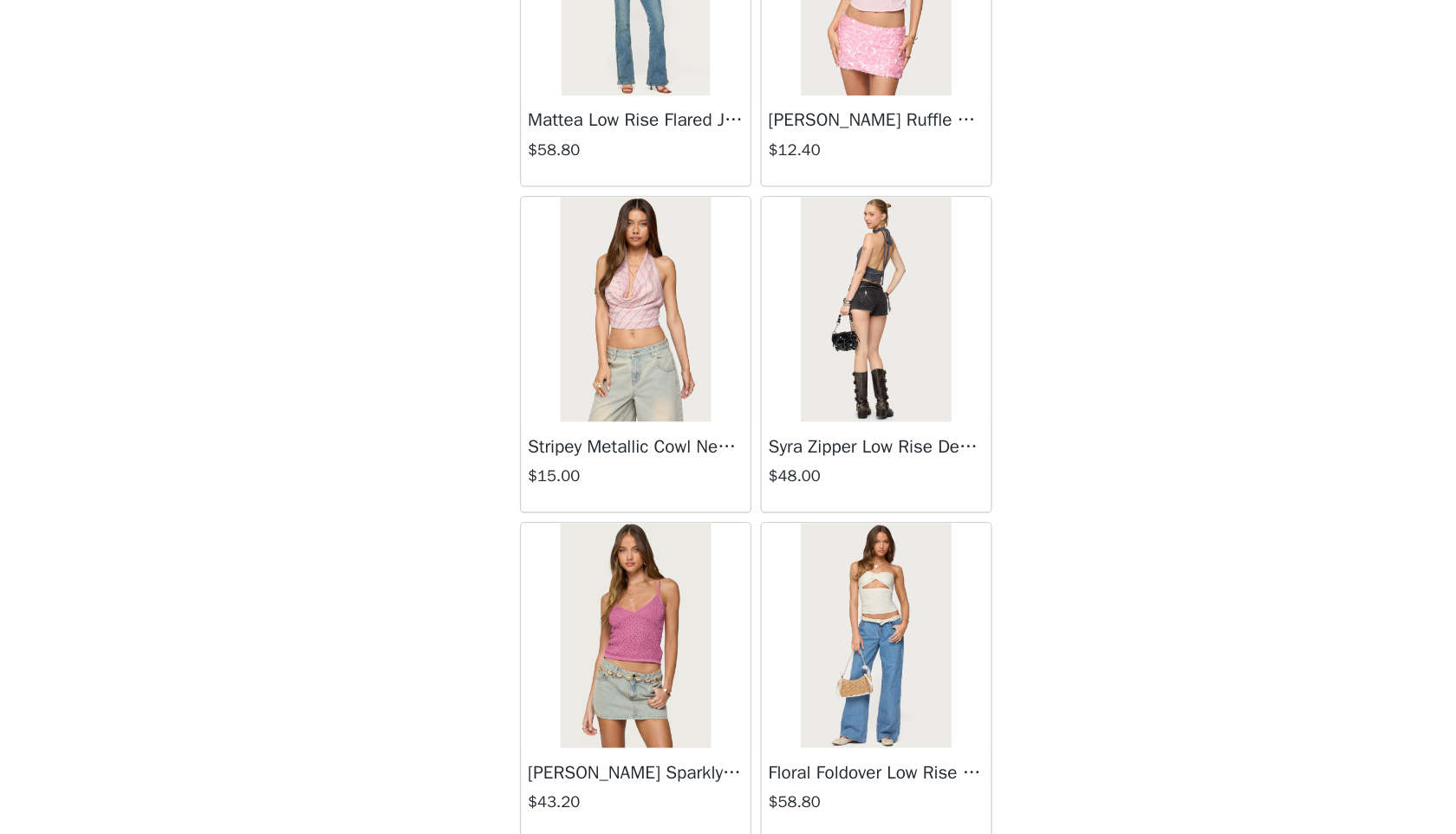 scroll, scrollTop: 6622, scrollLeft: 0, axis: vertical 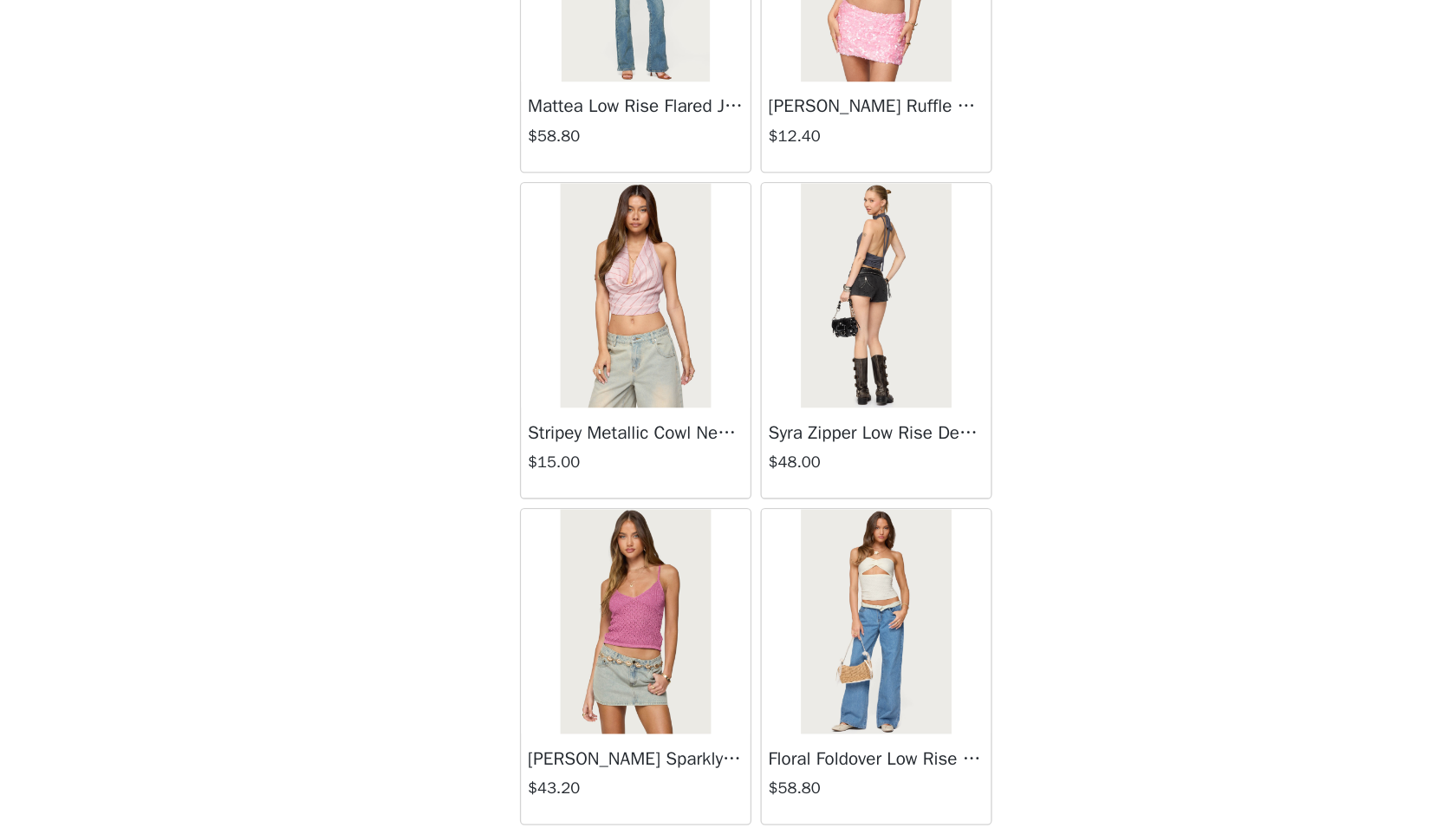 click on "Syra Zipper Low Rise Denim Shorts" at bounding box center (821, 446) 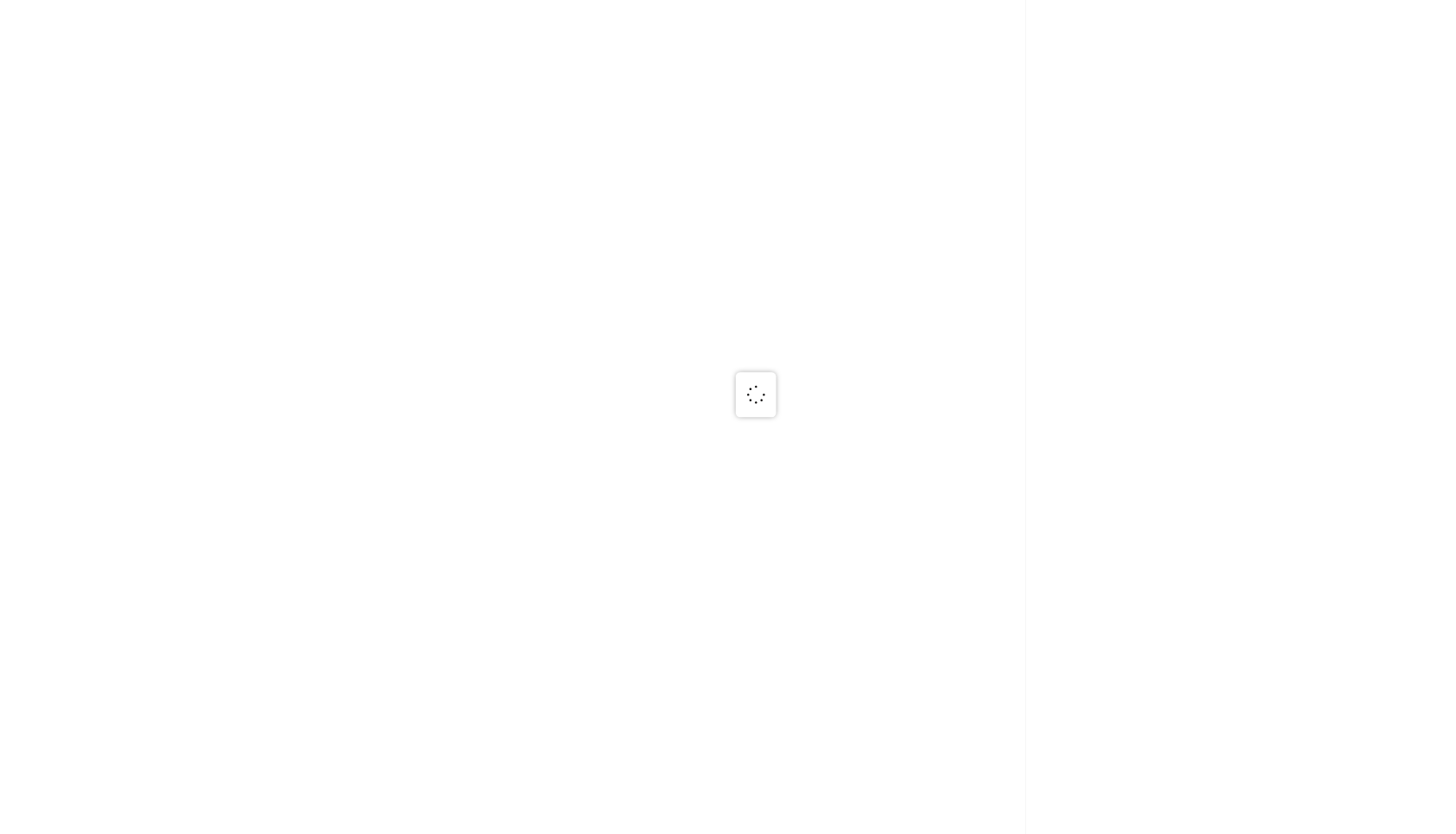 scroll, scrollTop: 0, scrollLeft: 0, axis: both 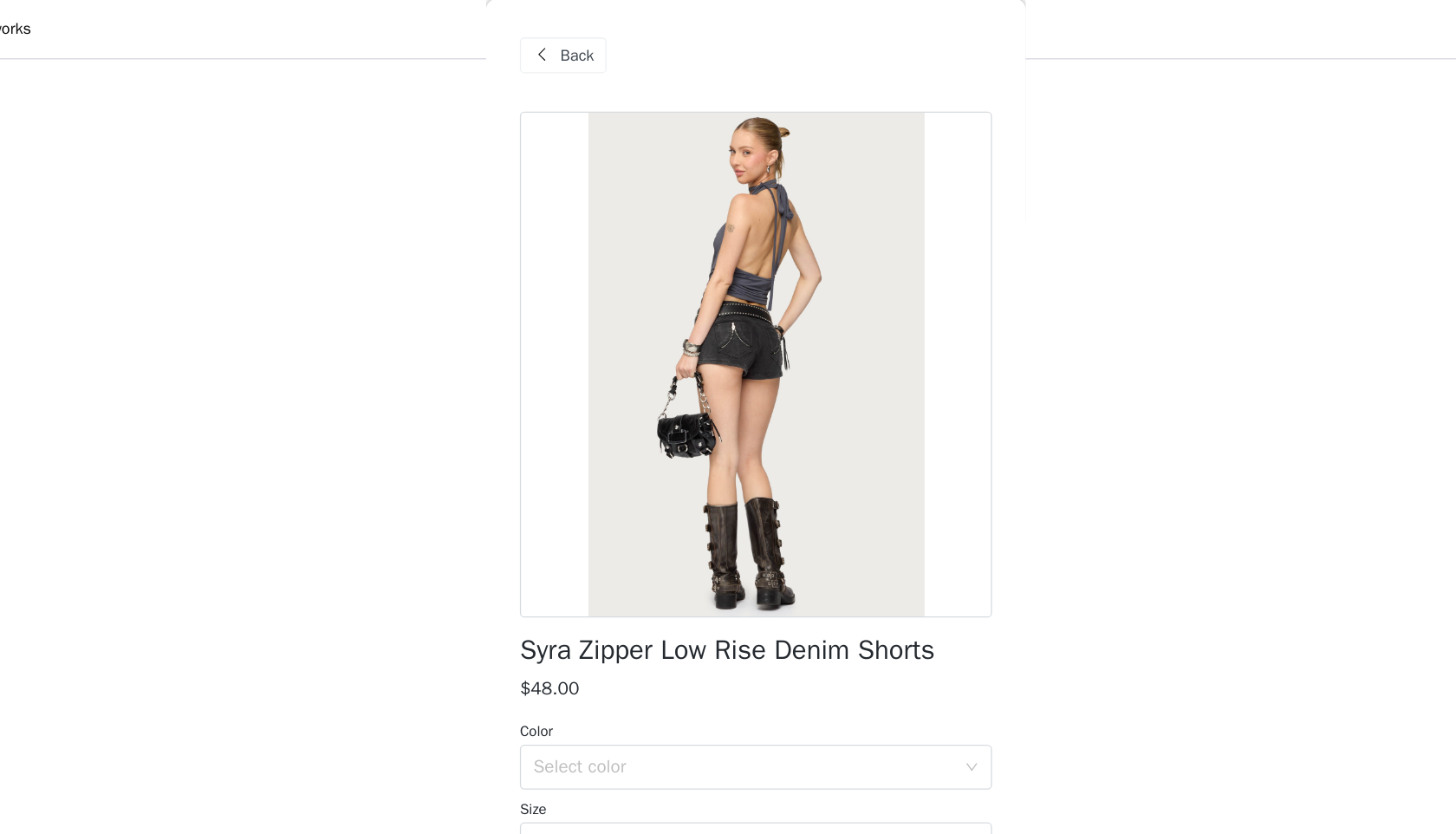 click on "Back" at bounding box center [579, 43] 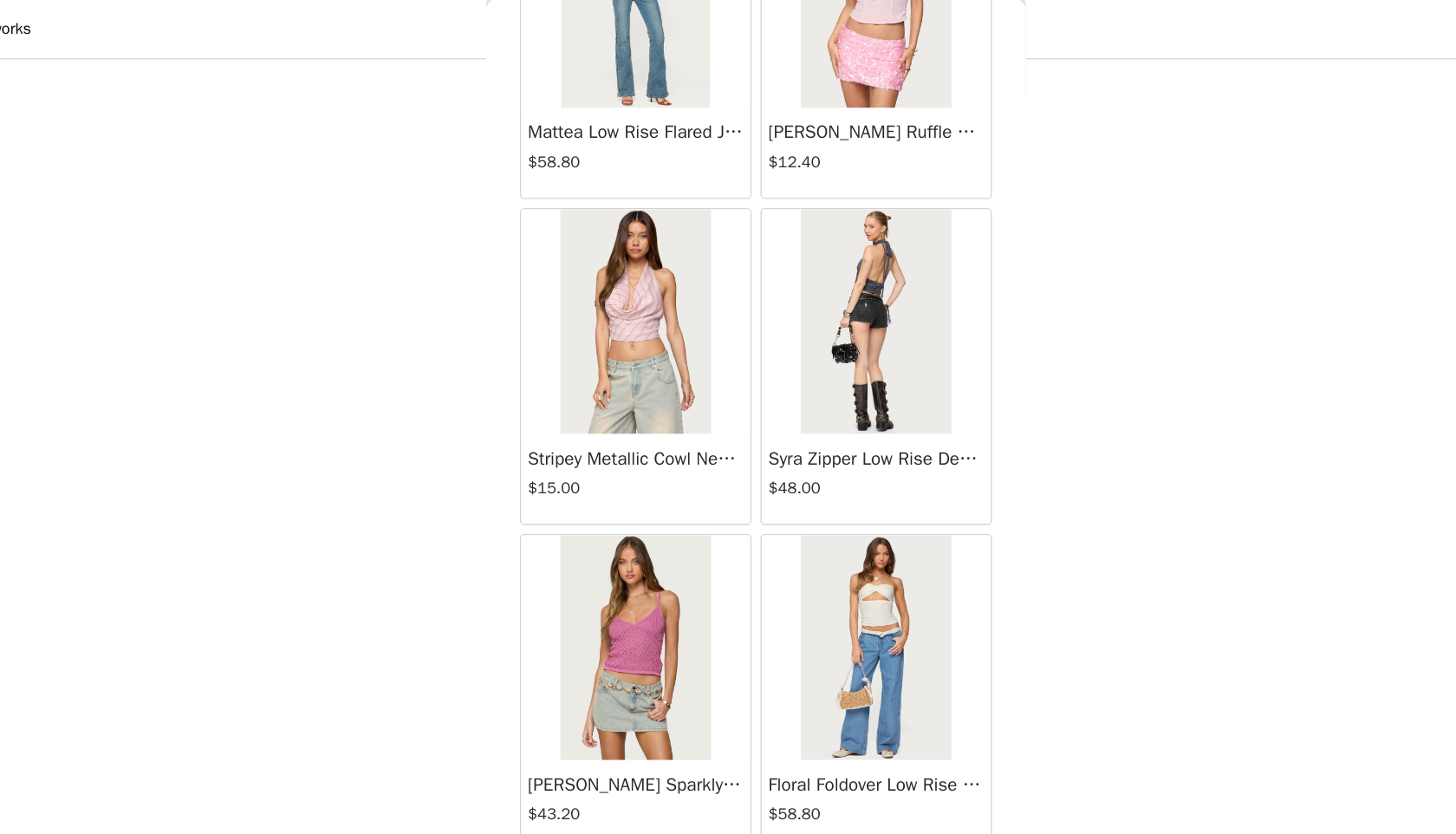scroll, scrollTop: 6847, scrollLeft: 0, axis: vertical 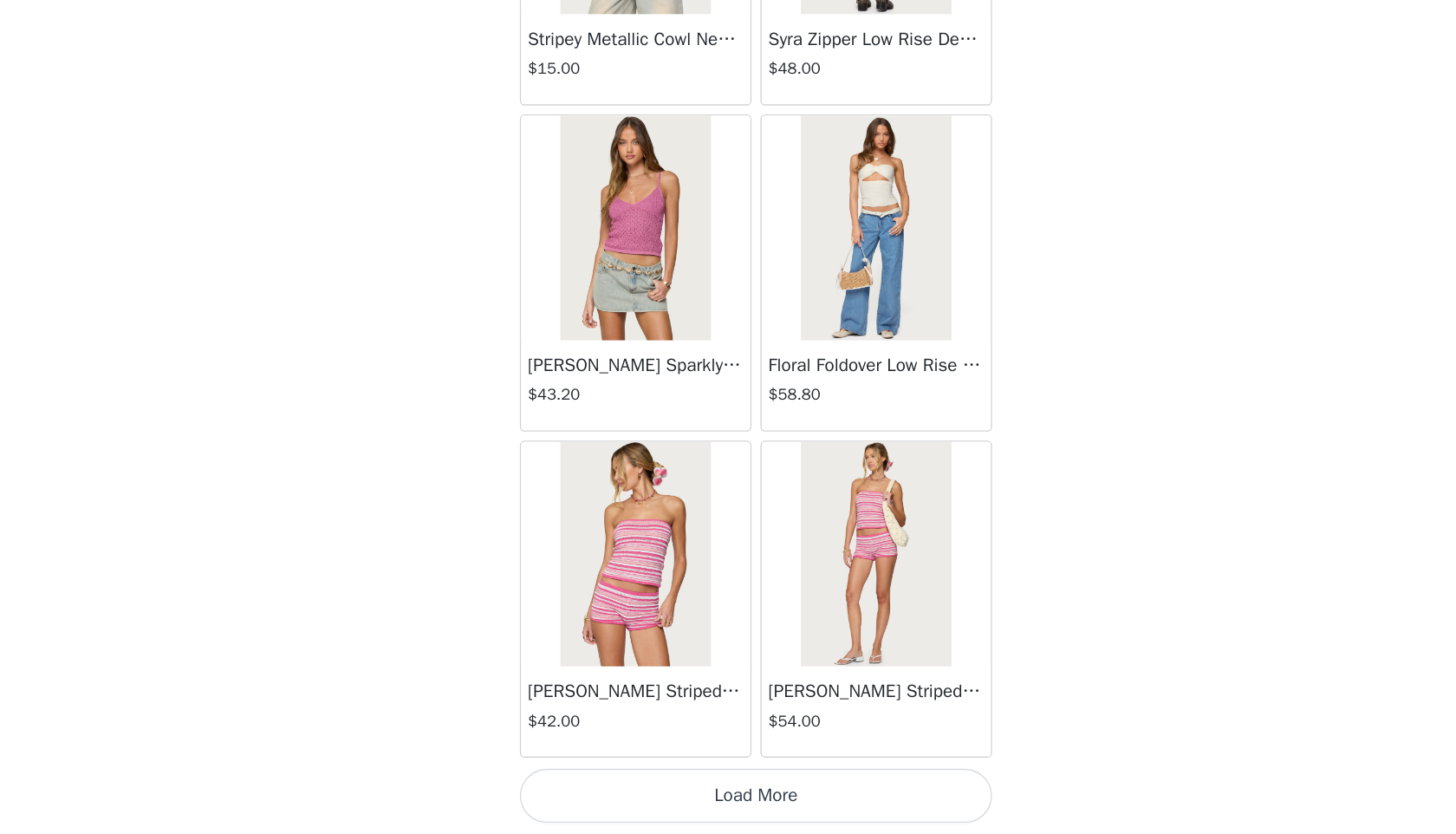 click on "Load More" at bounding box center (728, 805) 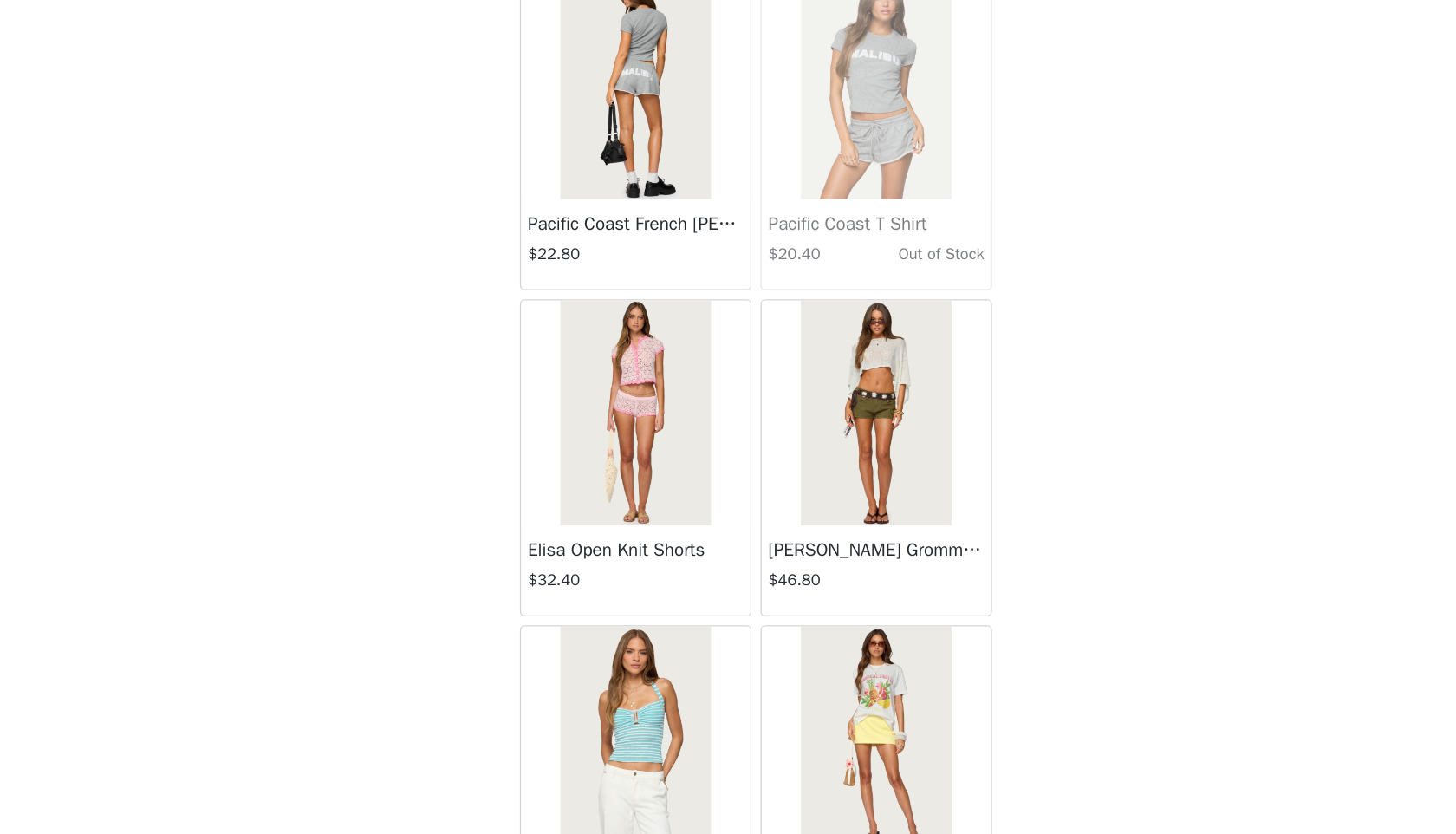 scroll, scrollTop: 9361, scrollLeft: 0, axis: vertical 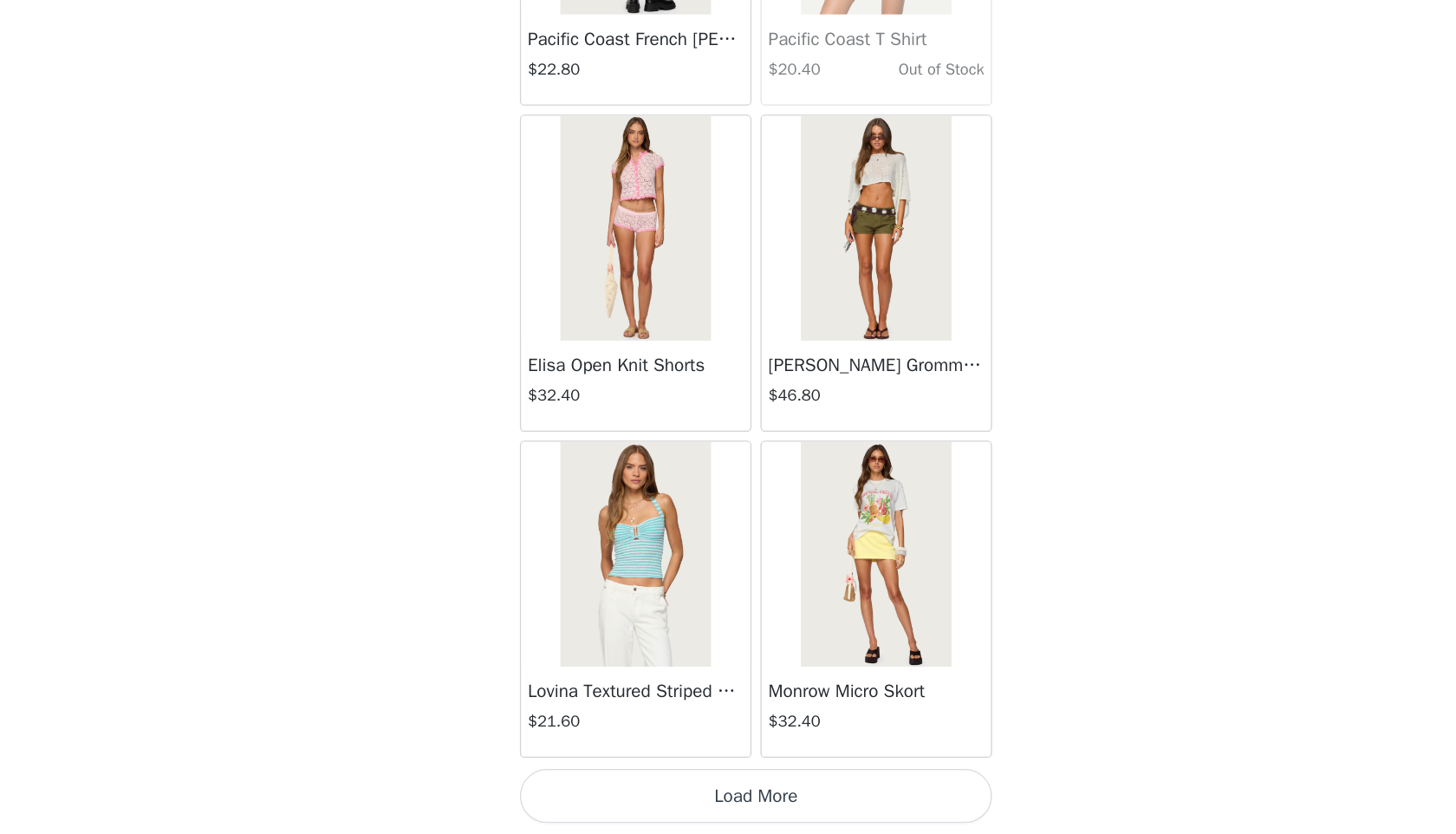 click on "Load More" at bounding box center [728, 805] 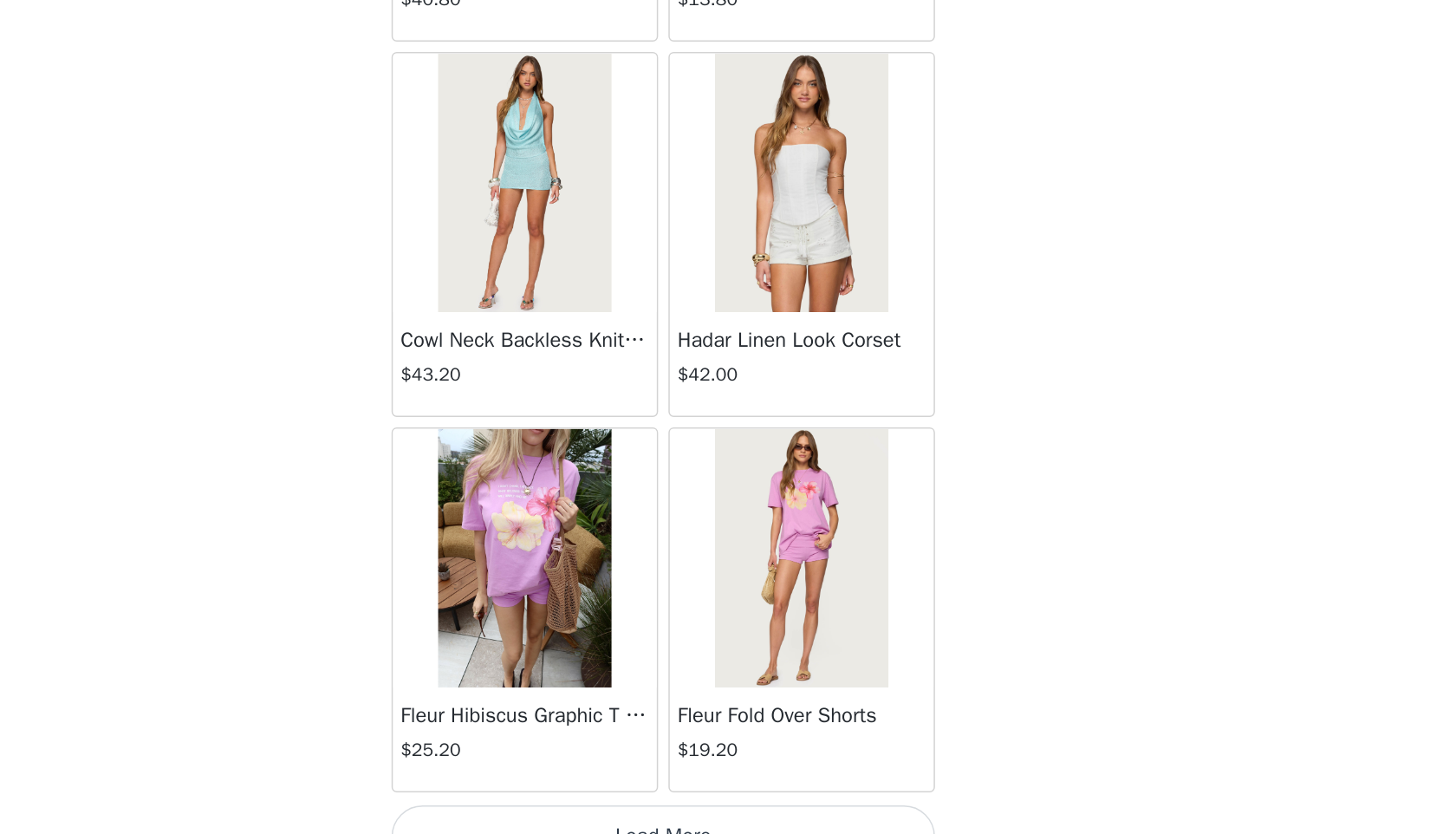 scroll, scrollTop: 11875, scrollLeft: 0, axis: vertical 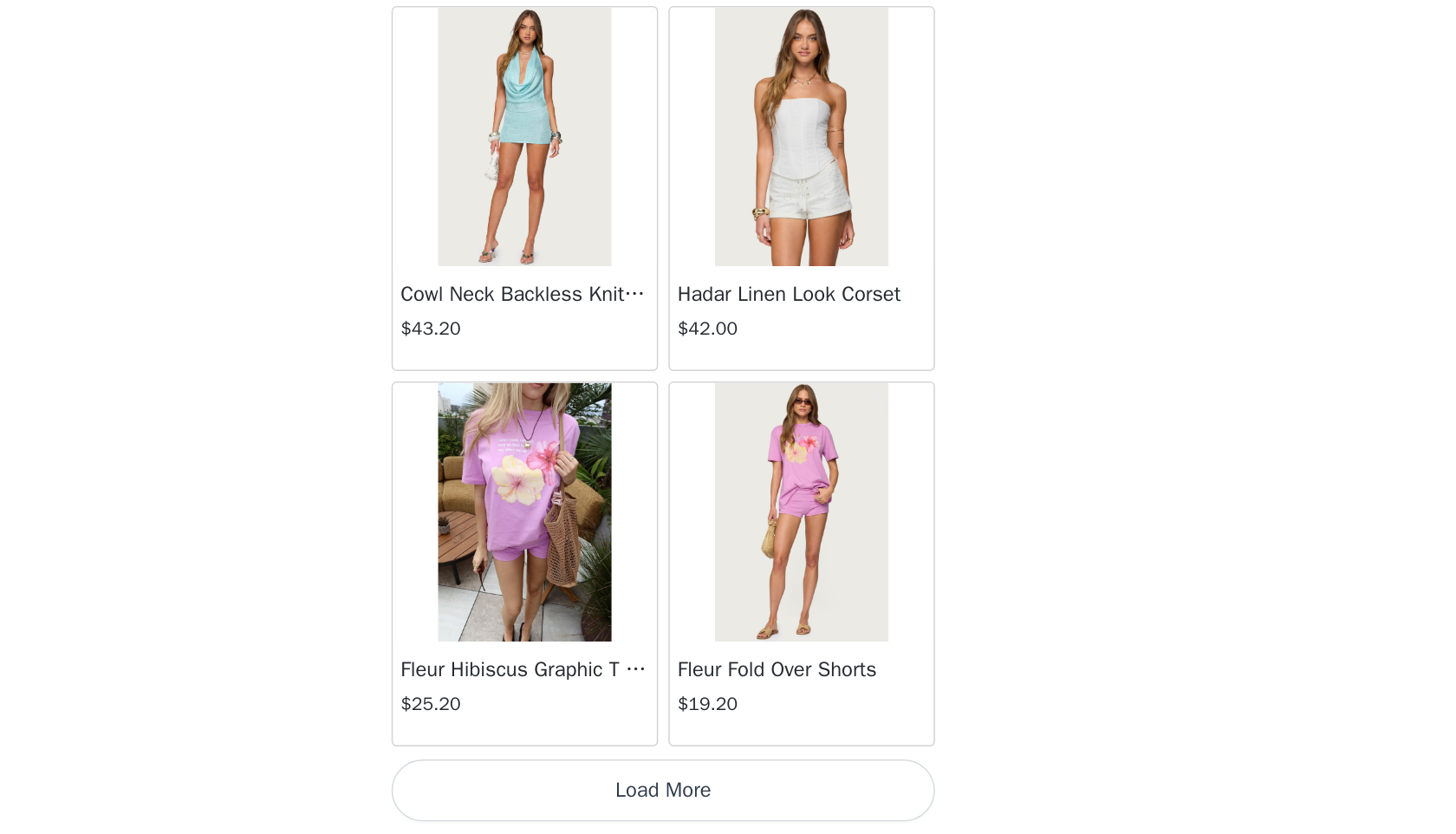 click on "Load More" at bounding box center (728, 805) 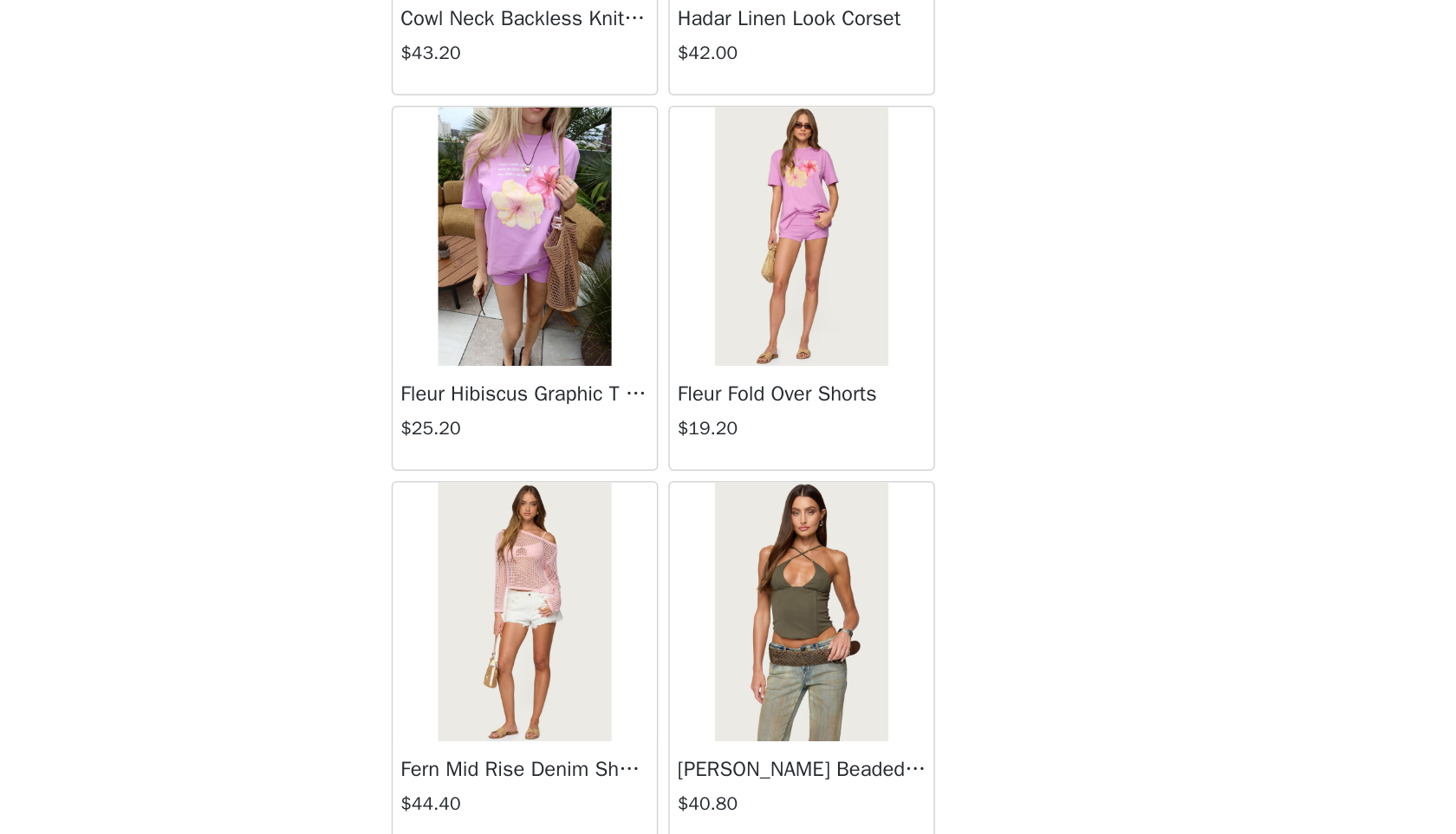 scroll, scrollTop: 12187, scrollLeft: 0, axis: vertical 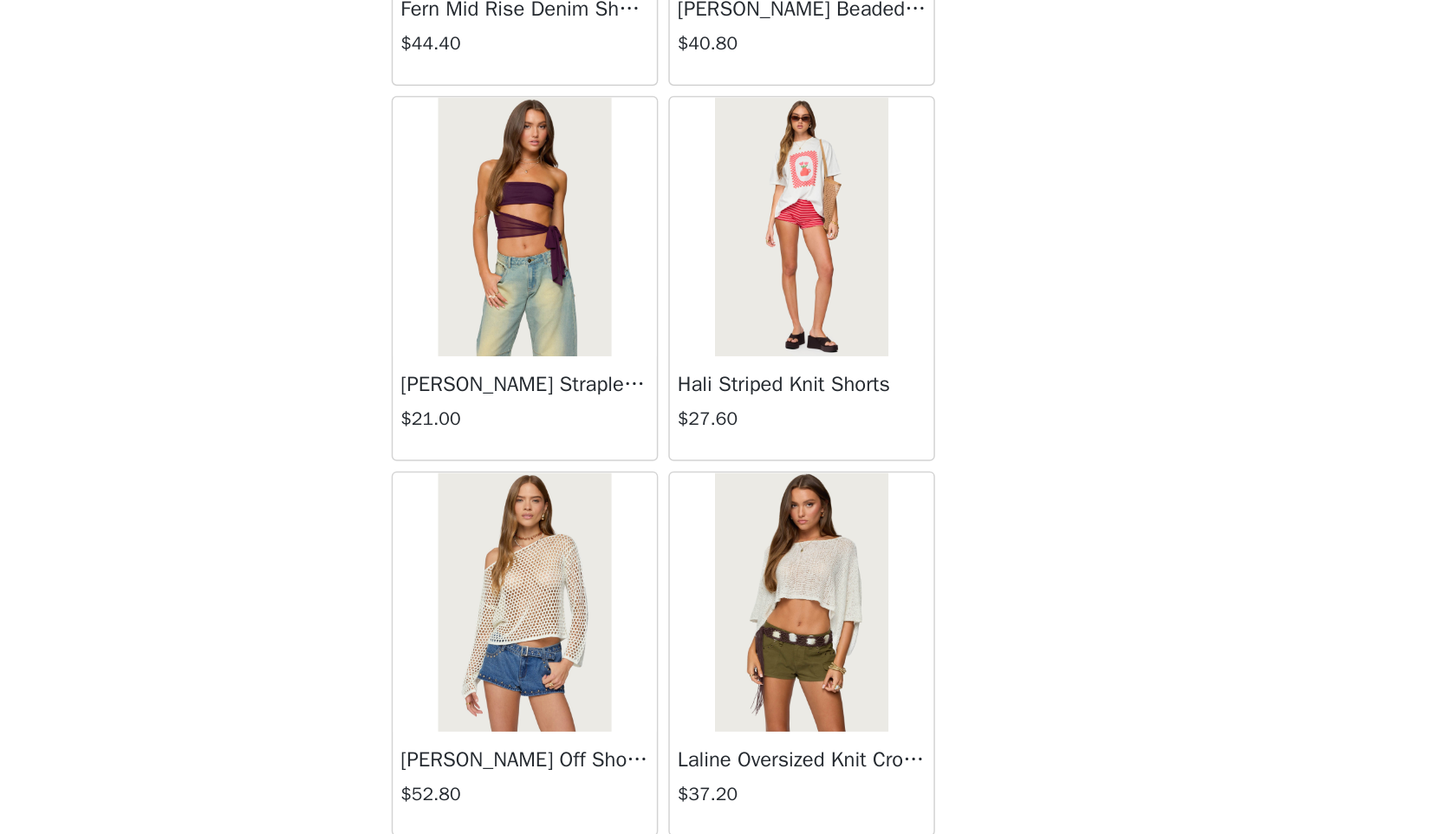 click on "STEP 1 OF 5
Products
Choose as many products as you'd like, up to $300.00.       7 Selected   Remaining Funds: $-4.80         Nola Striped Textured Knit Strapless Top     $42.00       MIX, S       Edit   Remove     Nola Striped Textured Knit Shorts     $54.00       MIX, S       Edit   Remove     Reed Sheer Mesh Corset     $52.80       BLACK, S       Edit   Remove     Dora Striped Linen Look Babydoll Top     $32.40       BLUE AND WHITE, S       Edit   Remove     Romey Beaded Chiffon Mini Dress     $58.80       PINK, S       Edit   Remove     Dora Striped Linen Look Mini Skirt     $28.80       BLUE AND WHITE, S       Edit   Remove     Juney Pinstripe Tailored Button Up Shirt     $36.00       BLACK AND WHITE, S       Edit   Remove     Add Product     You may choose as many products as you'd like     Back       Lovina Grommet Pleated Mini Skort   $16.80       Metallic & Sequin Textured Tank Top   $27.60         $36.00" at bounding box center [728, 18] 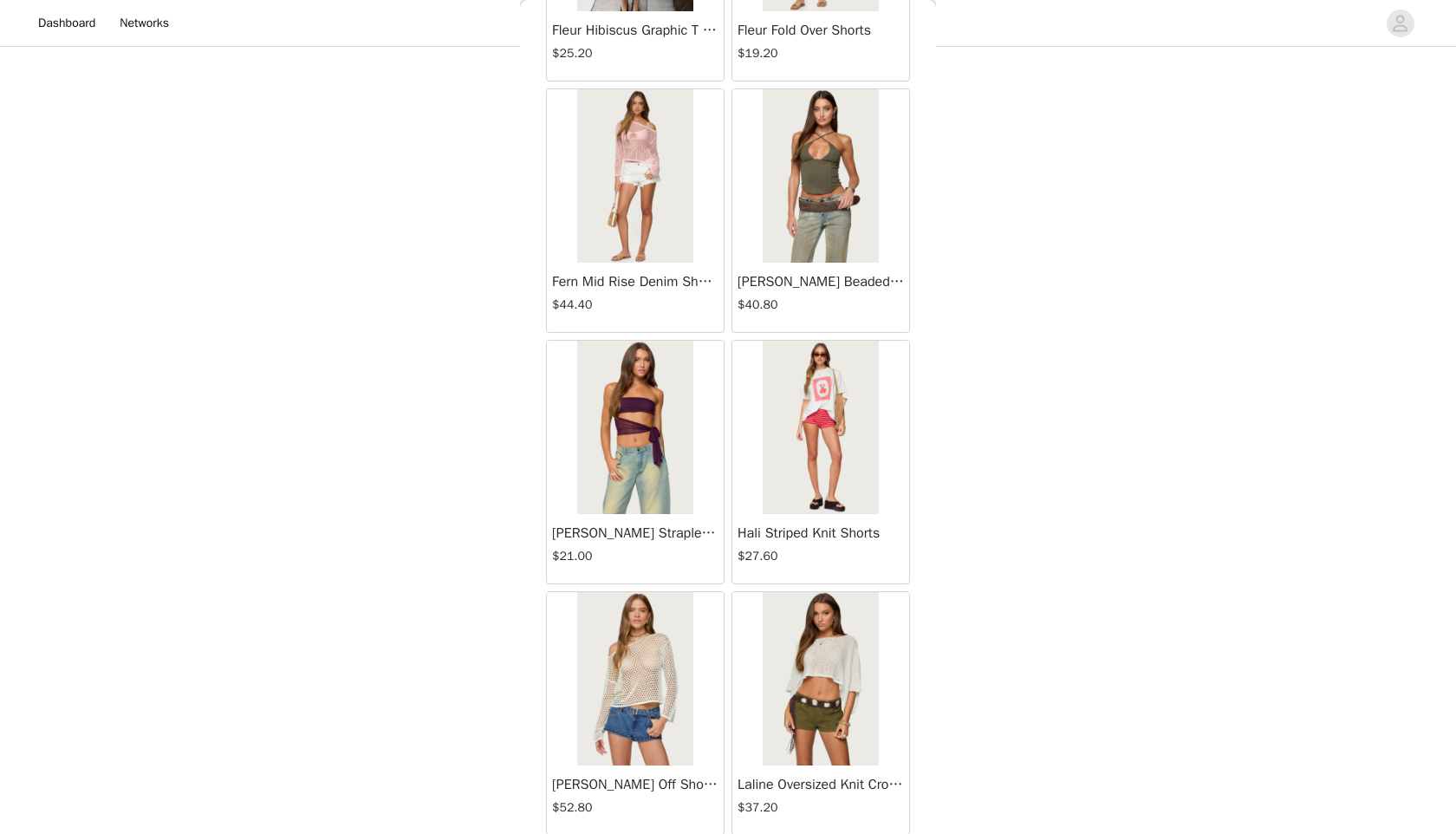 scroll, scrollTop: 611, scrollLeft: 0, axis: vertical 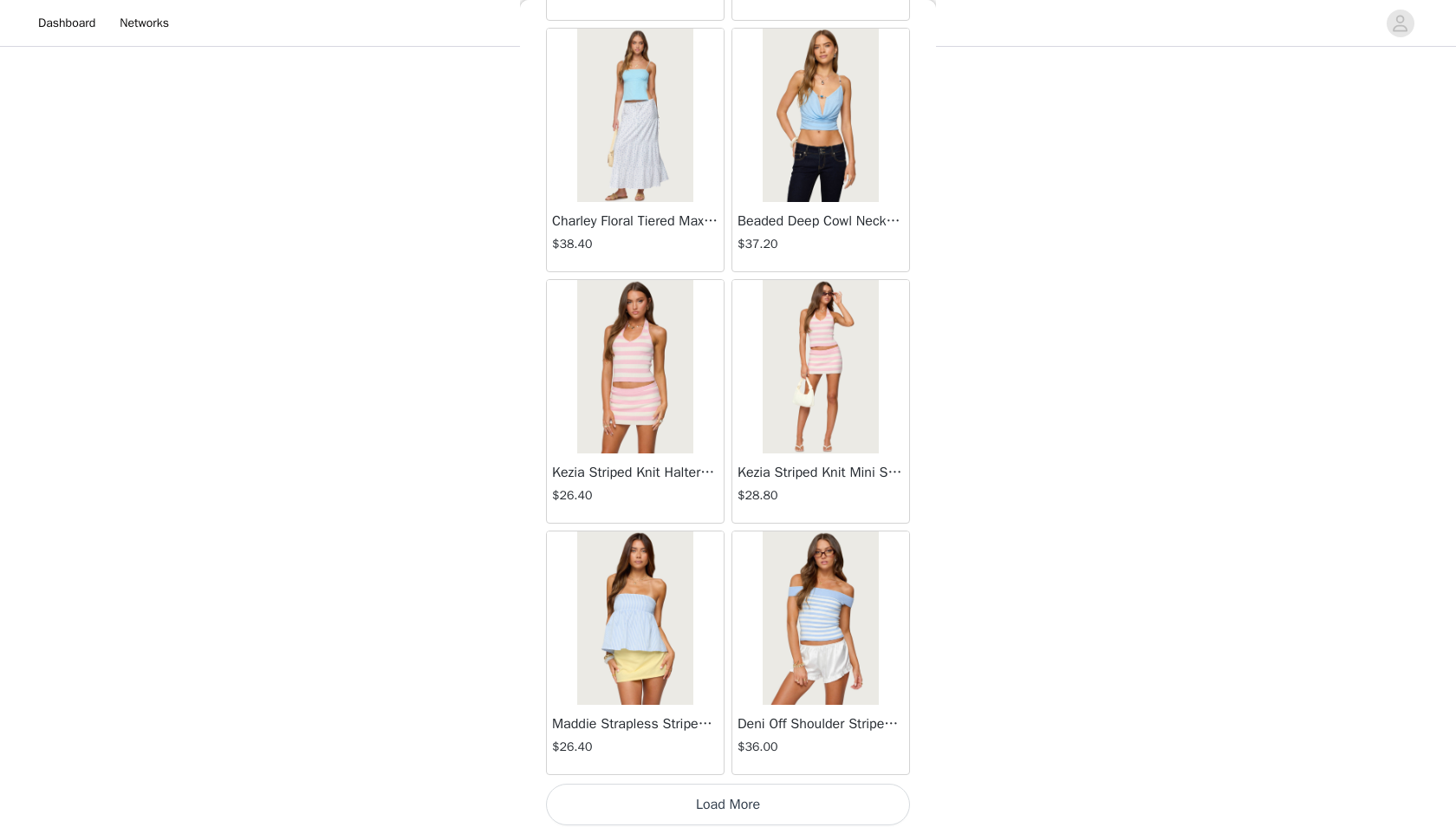 click on "Load More" at bounding box center (728, 805) 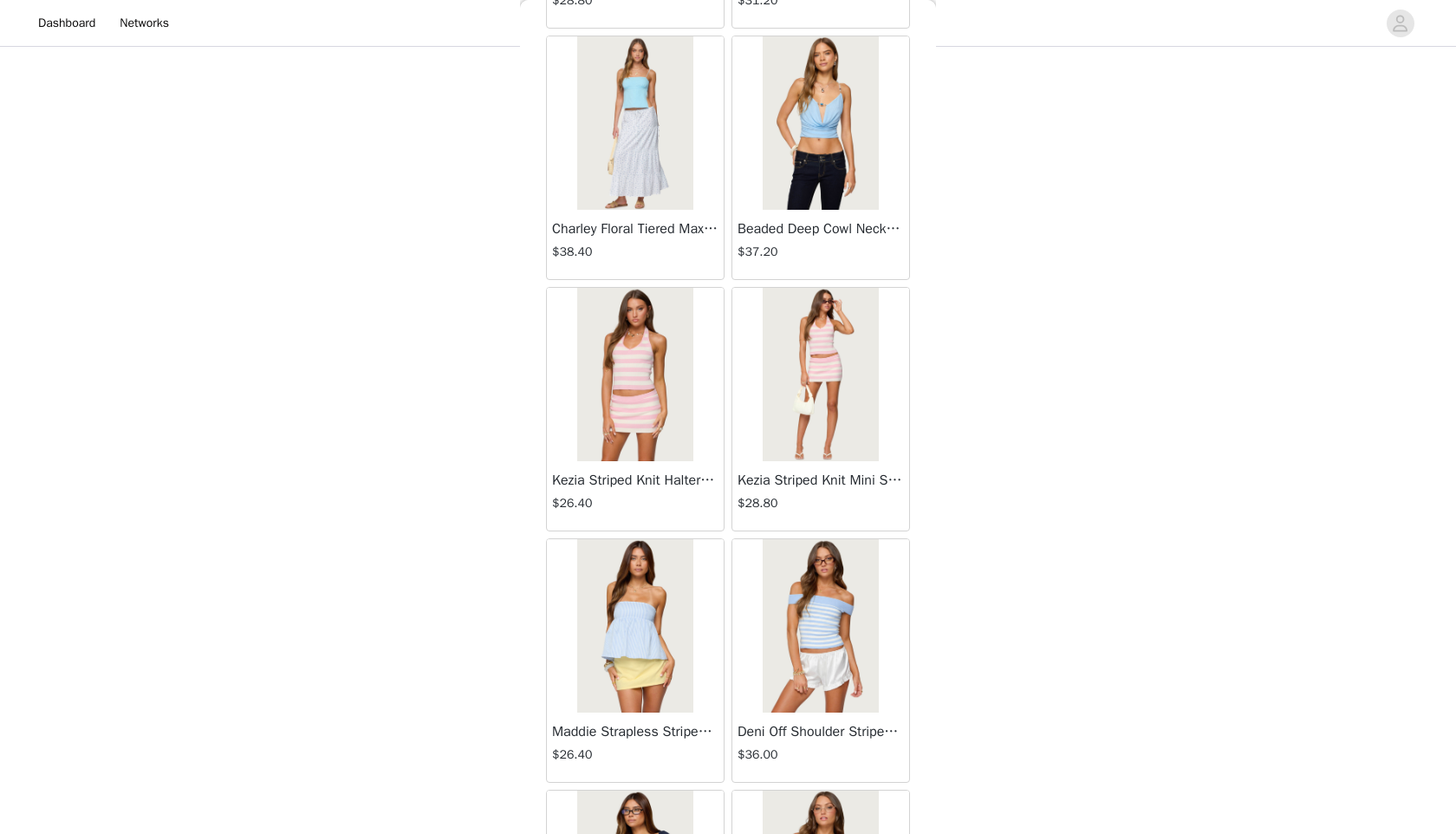 scroll, scrollTop: 694, scrollLeft: 0, axis: vertical 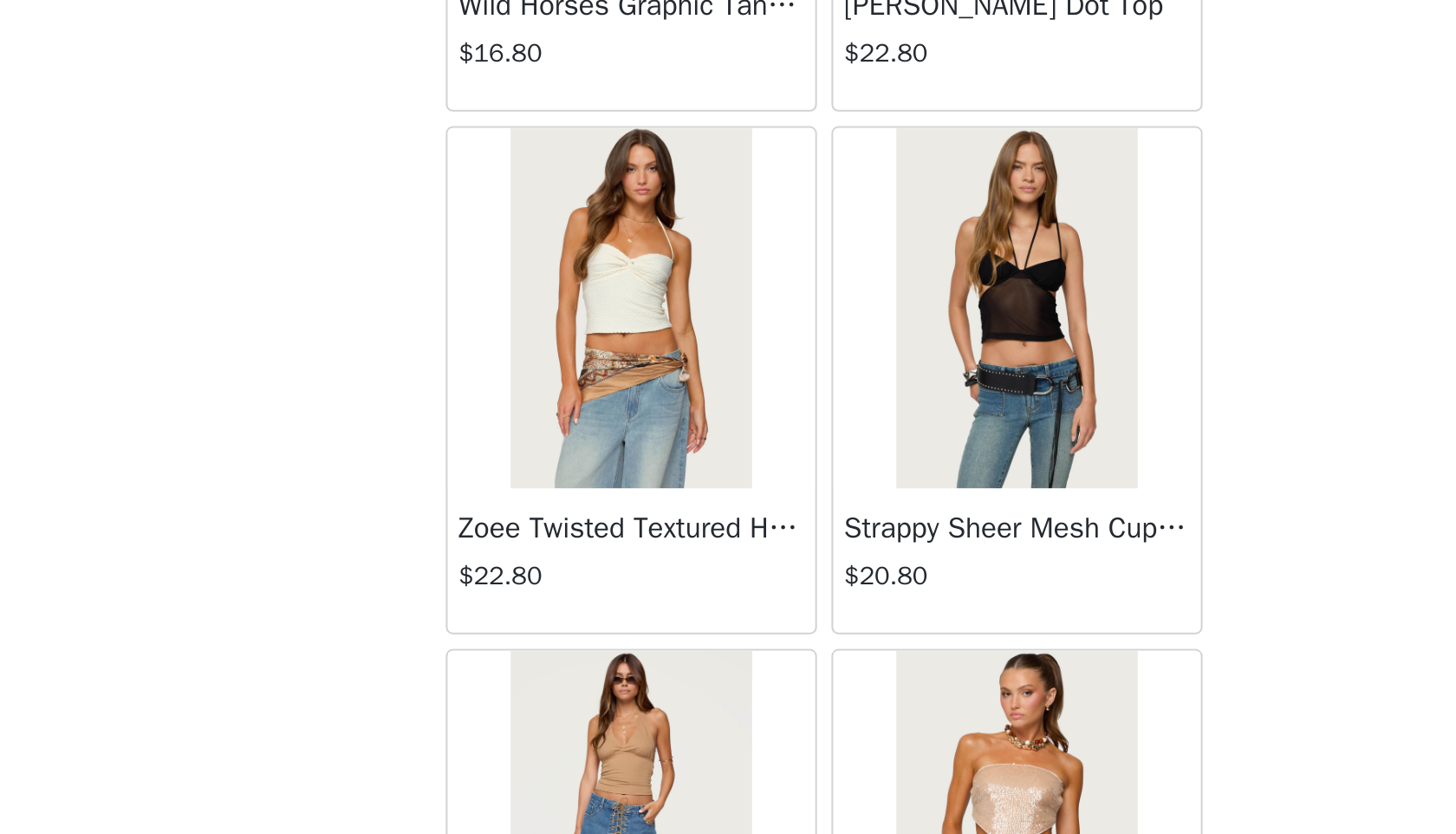 click on "Strappy Sheer Mesh Cupped Top   $20.80" at bounding box center (821, 616) 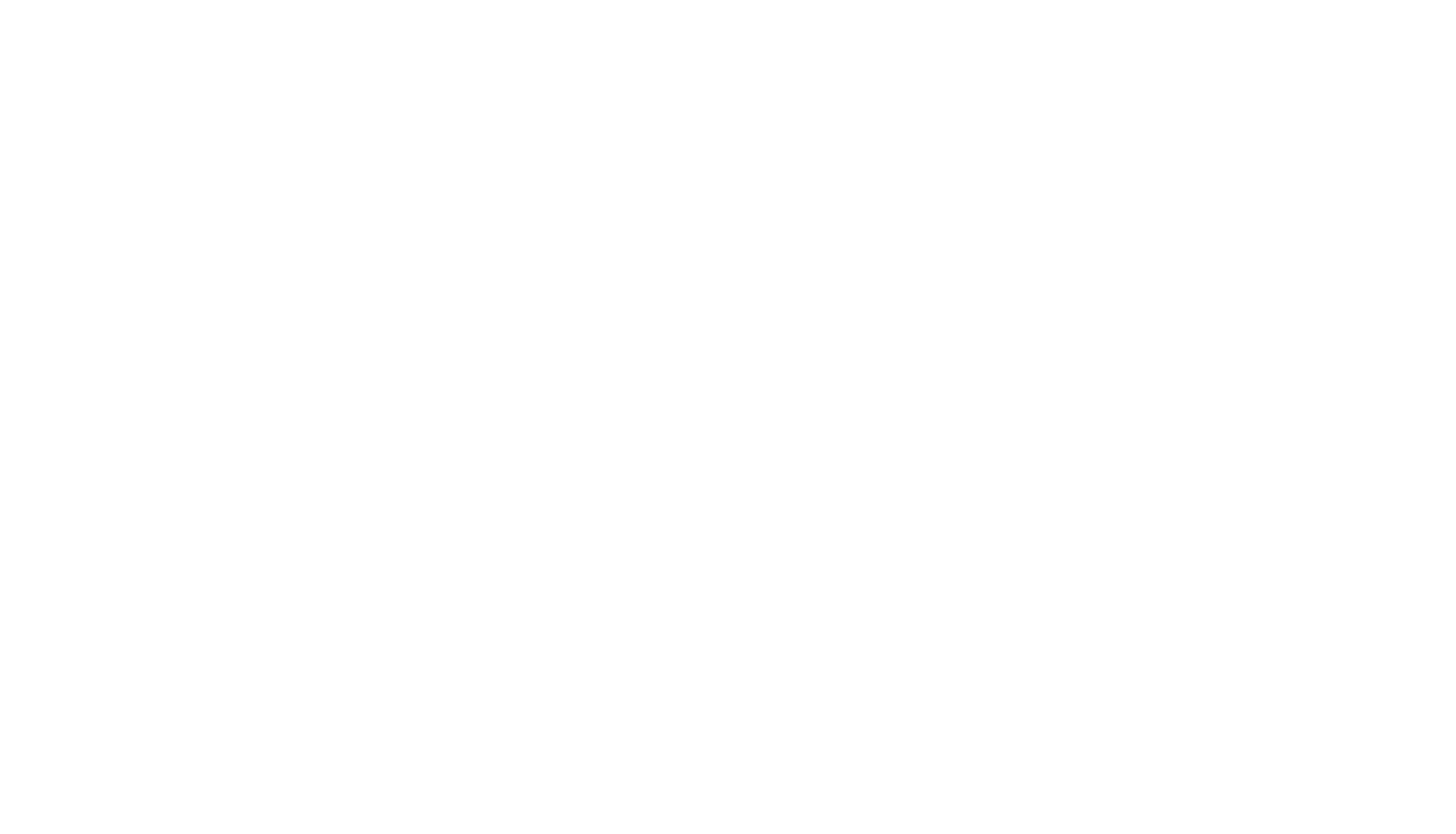 scroll, scrollTop: 0, scrollLeft: 0, axis: both 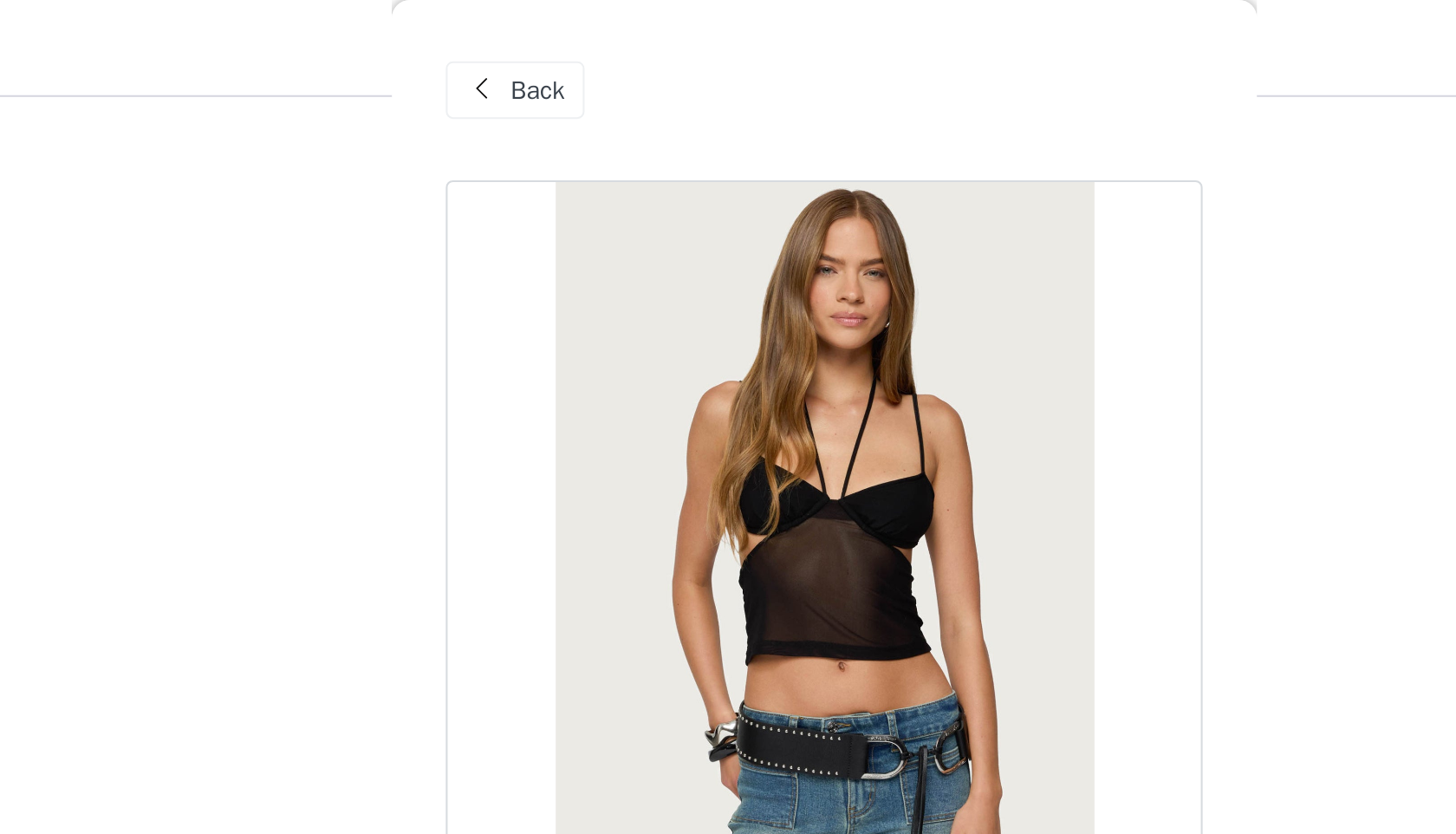 click on "Back" at bounding box center [590, 43] 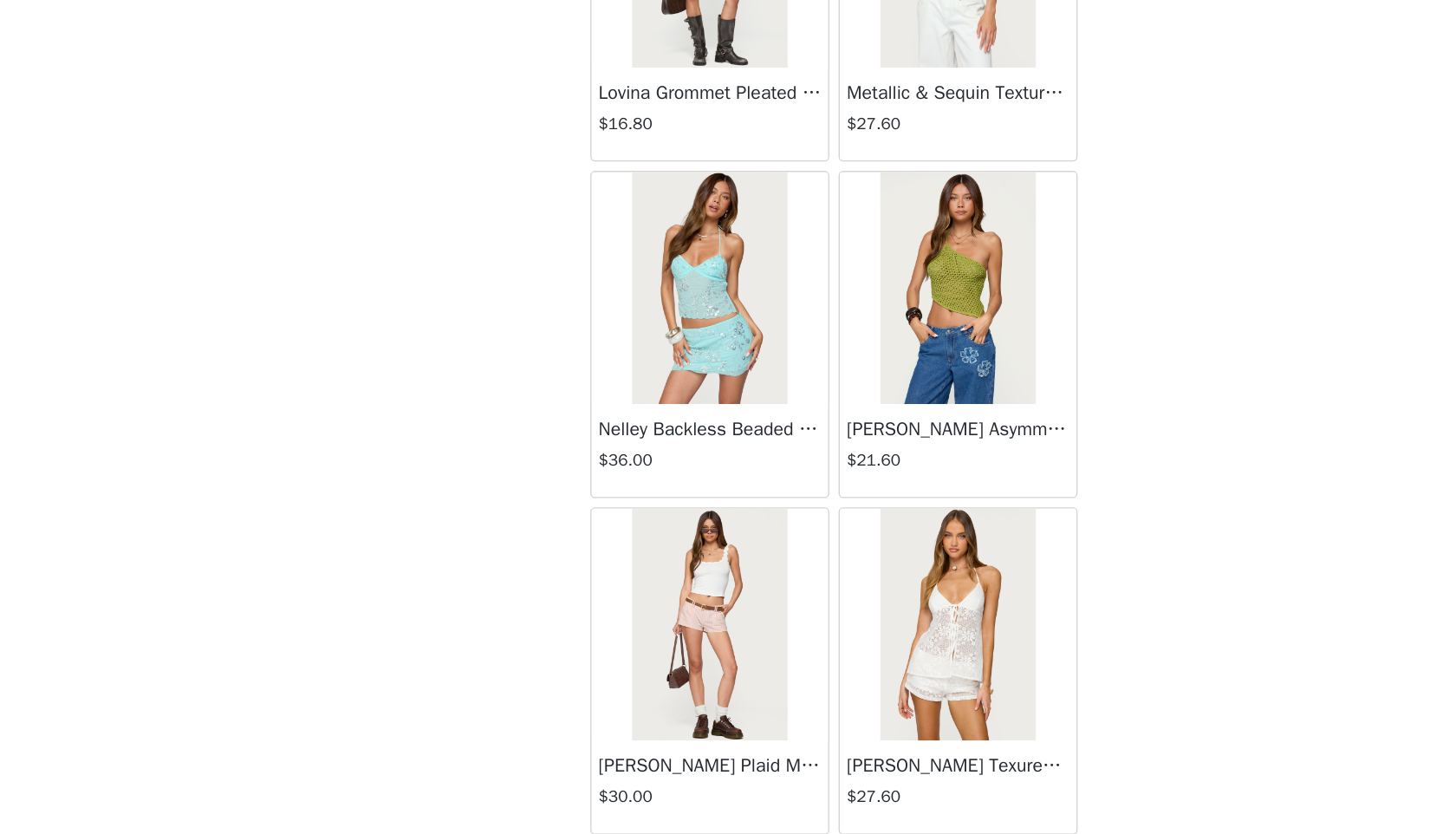scroll, scrollTop: 722, scrollLeft: 0, axis: vertical 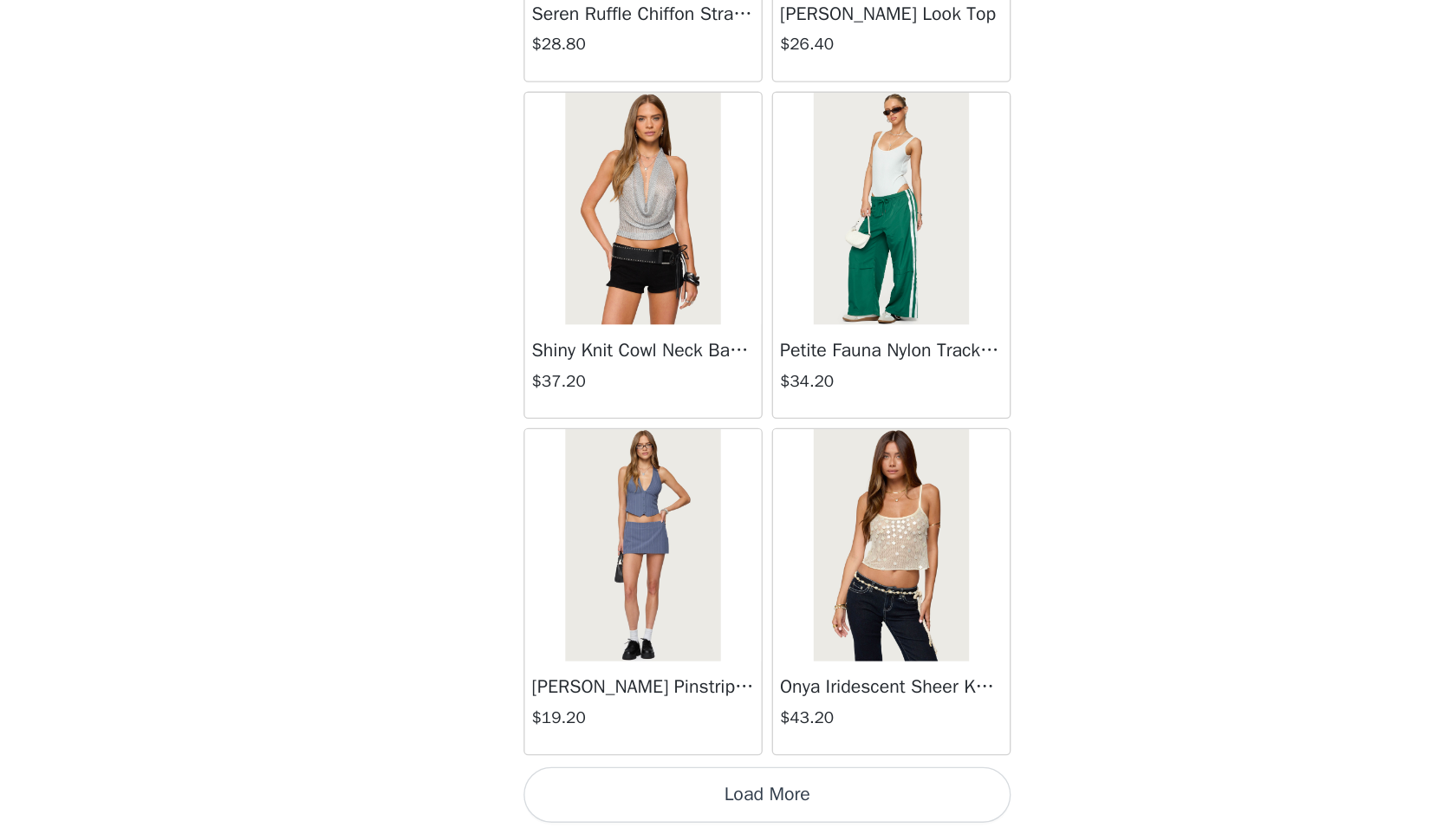 click on "Load More" at bounding box center (728, 805) 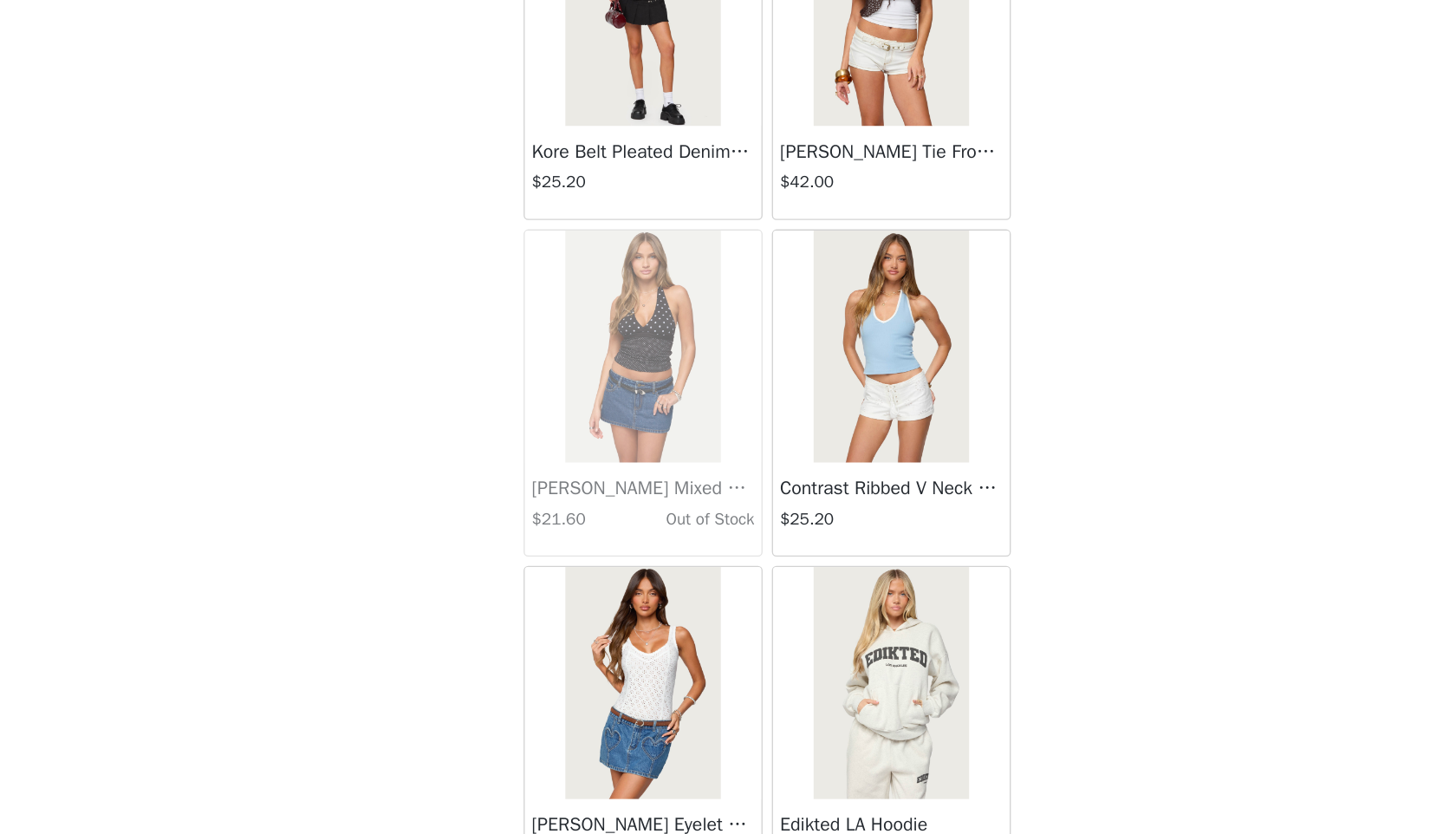 scroll, scrollTop: 19418, scrollLeft: 0, axis: vertical 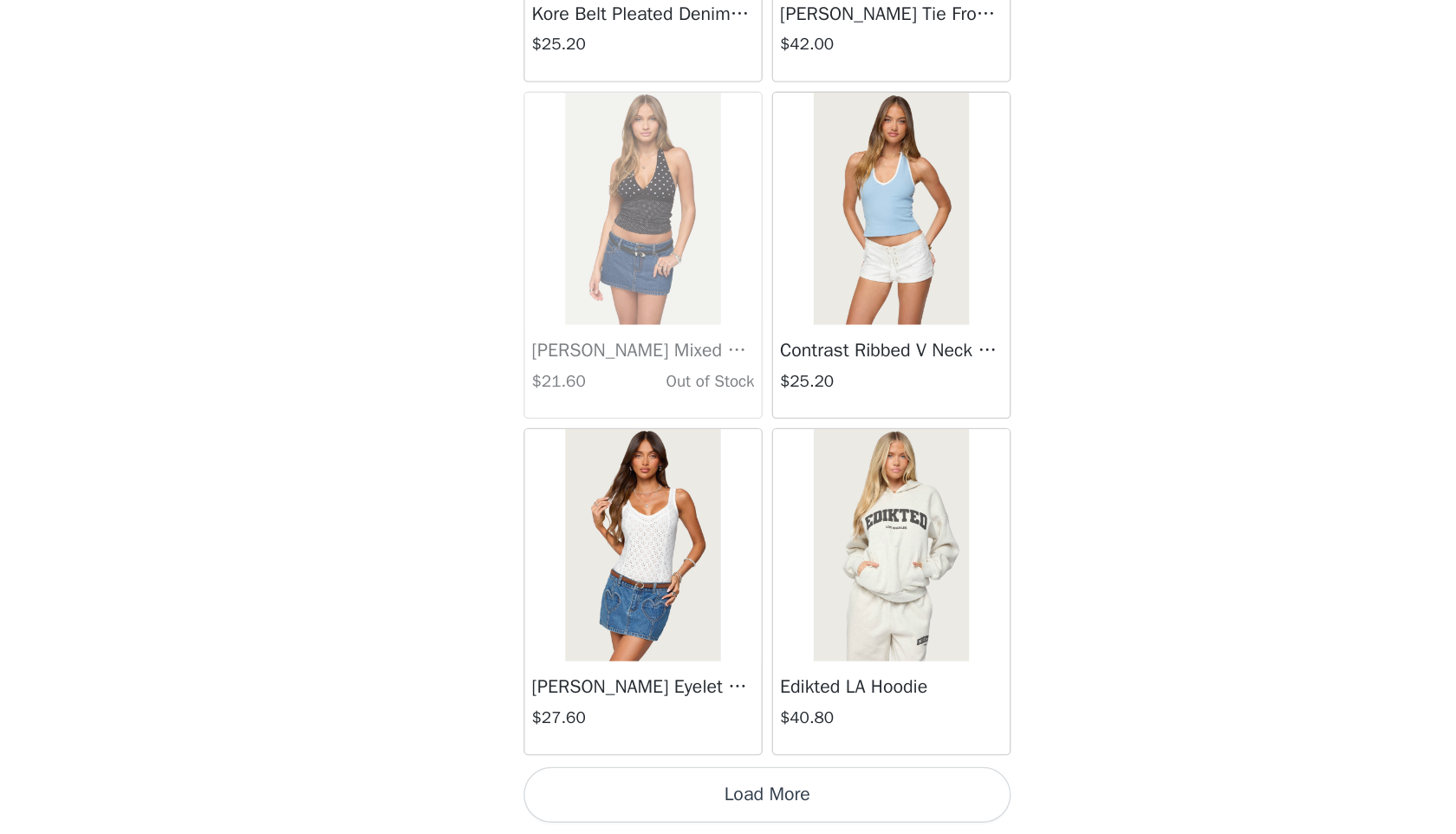 click on "Load More" at bounding box center [728, 805] 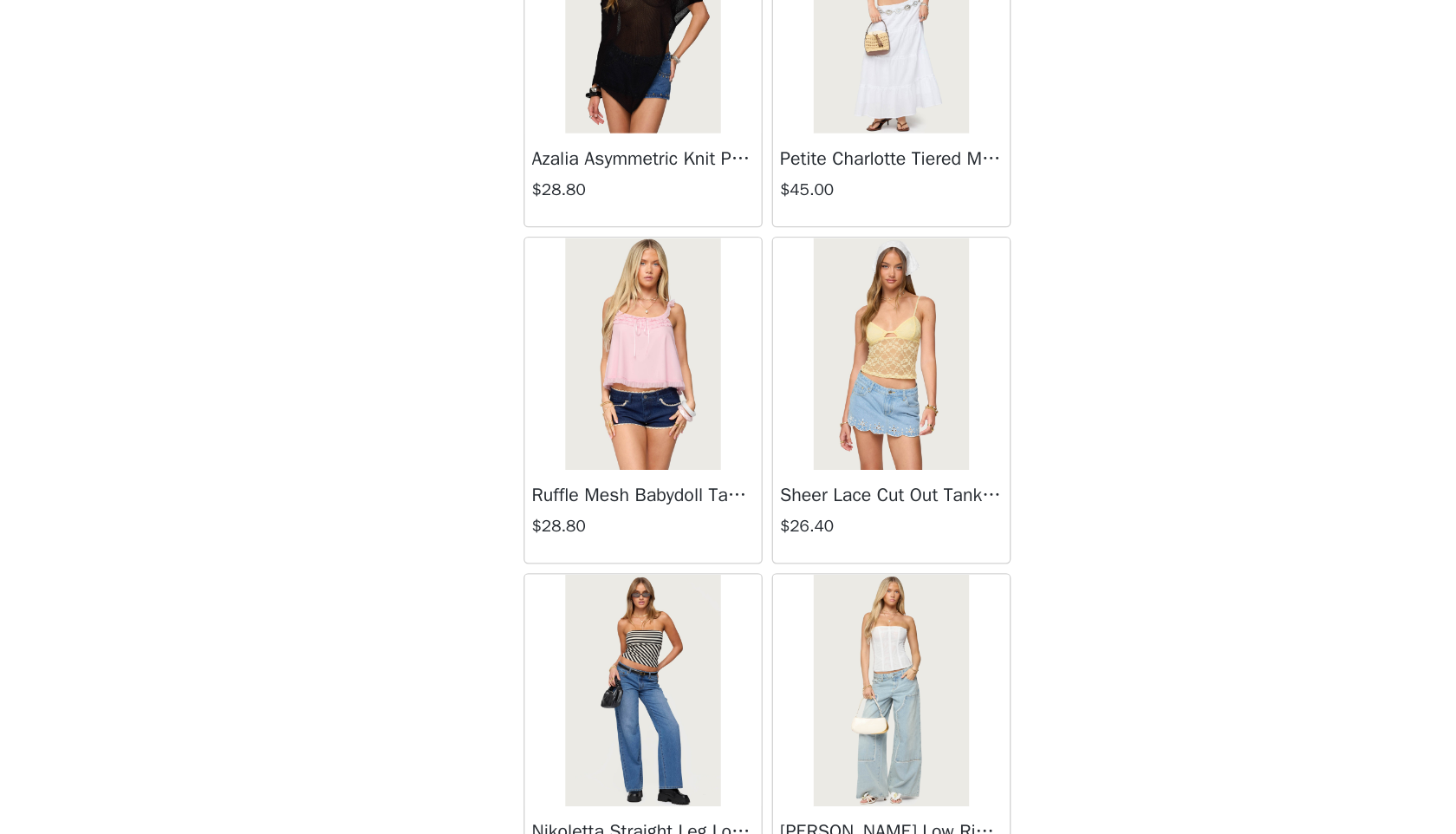 scroll, scrollTop: 20966, scrollLeft: 0, axis: vertical 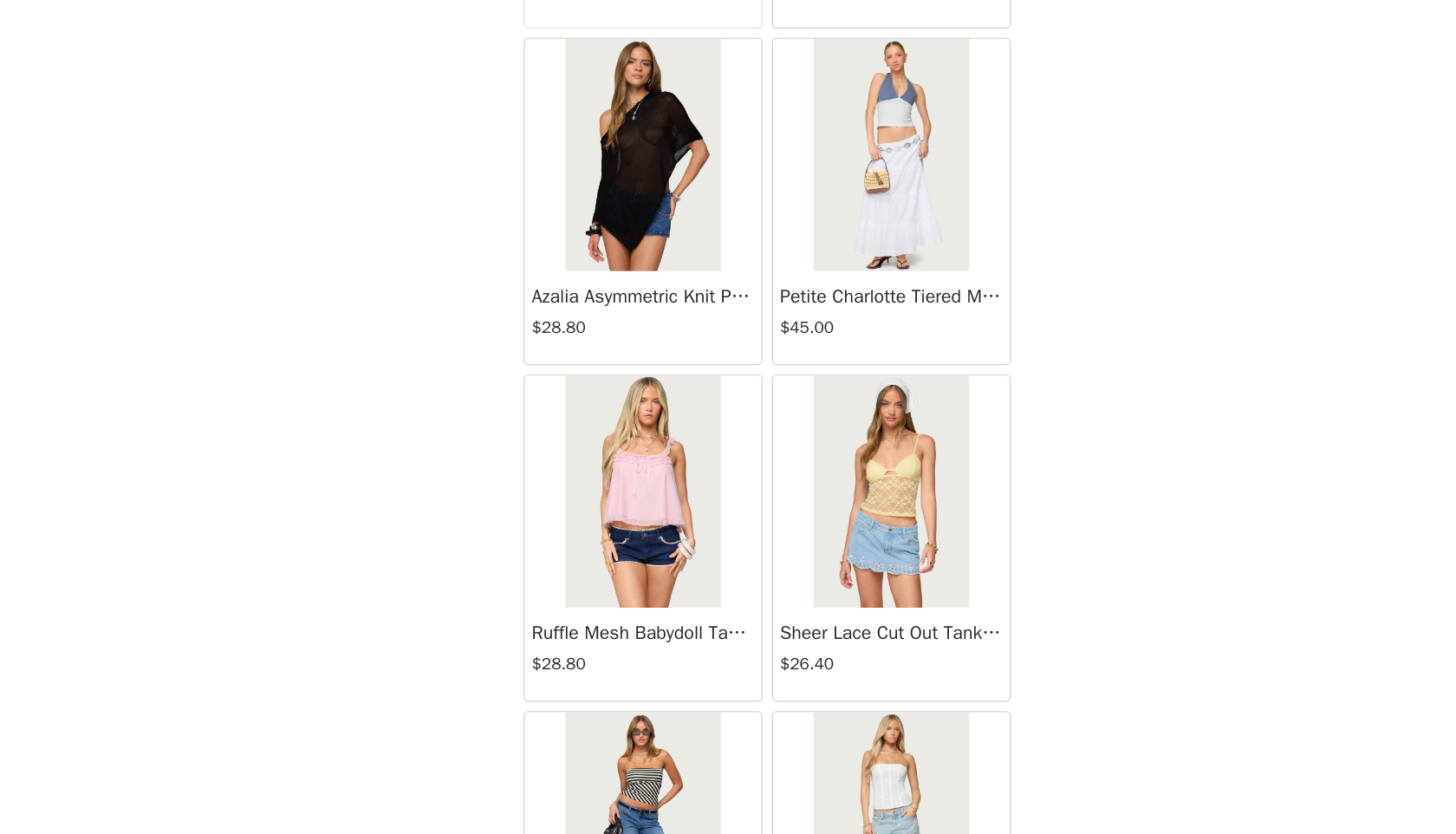 click at bounding box center (634, 327) 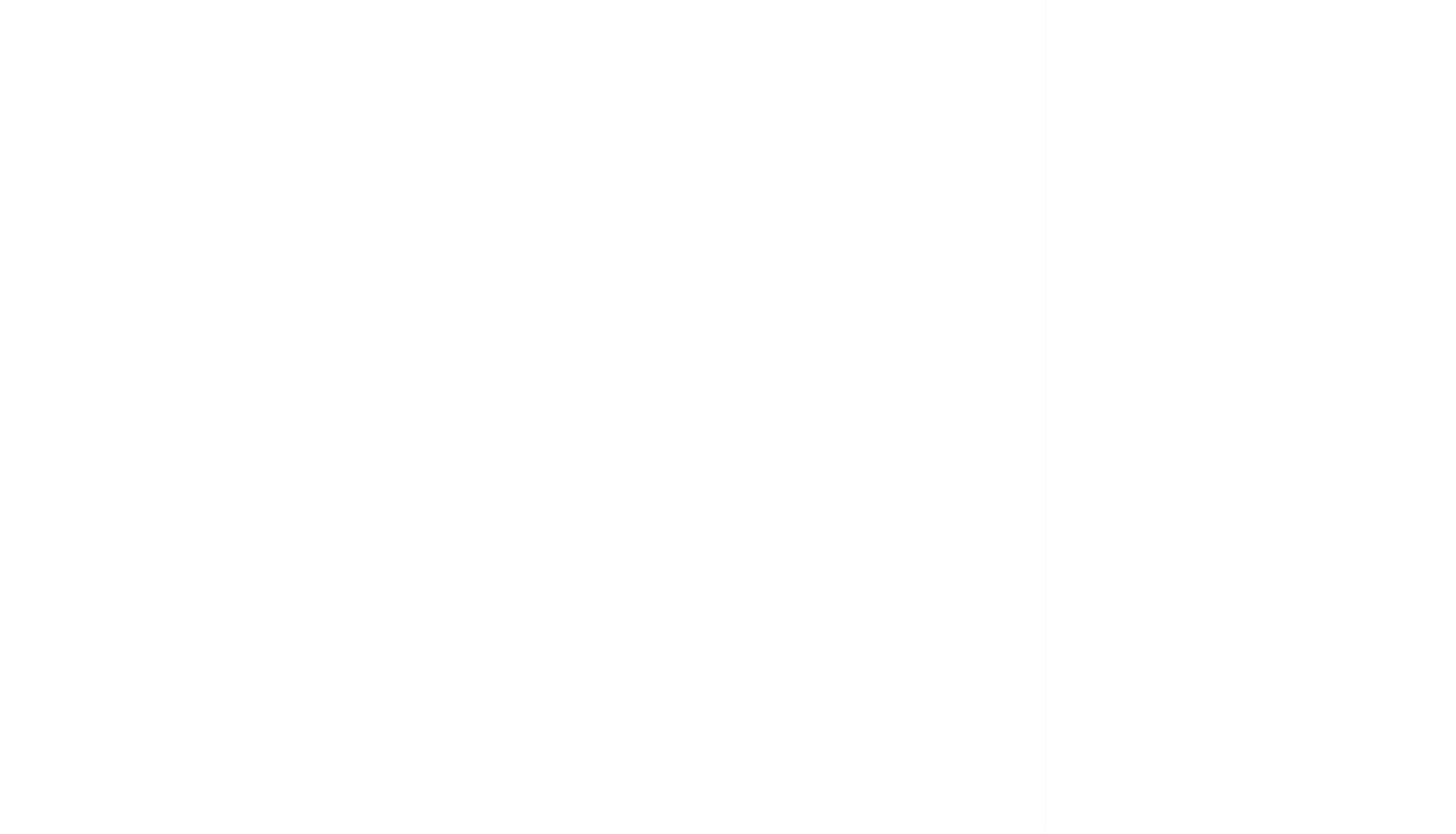 scroll, scrollTop: 0, scrollLeft: 0, axis: both 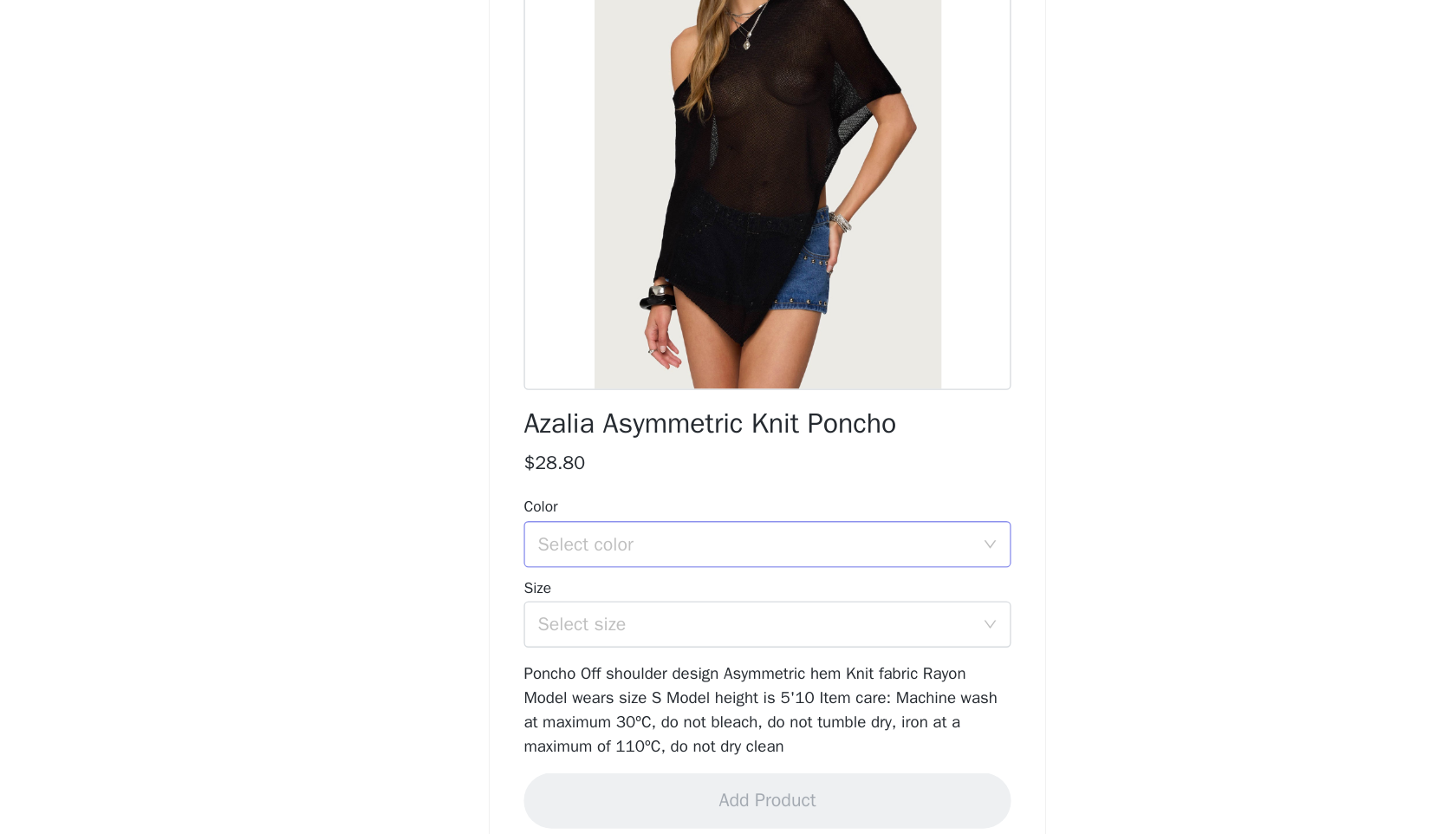 click on "Select color" at bounding box center [718, 592] 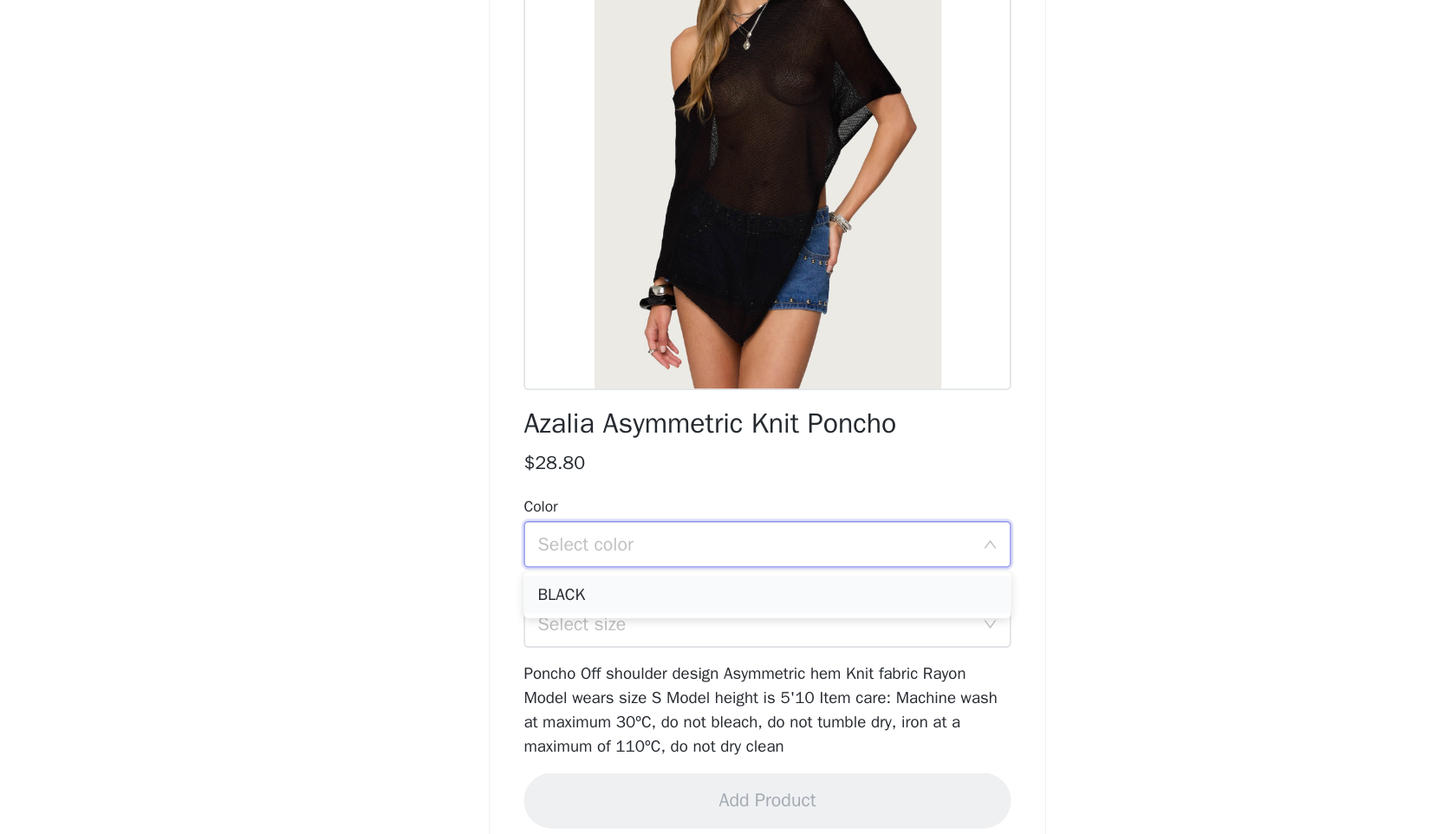 click on "BLACK" at bounding box center [728, 630] 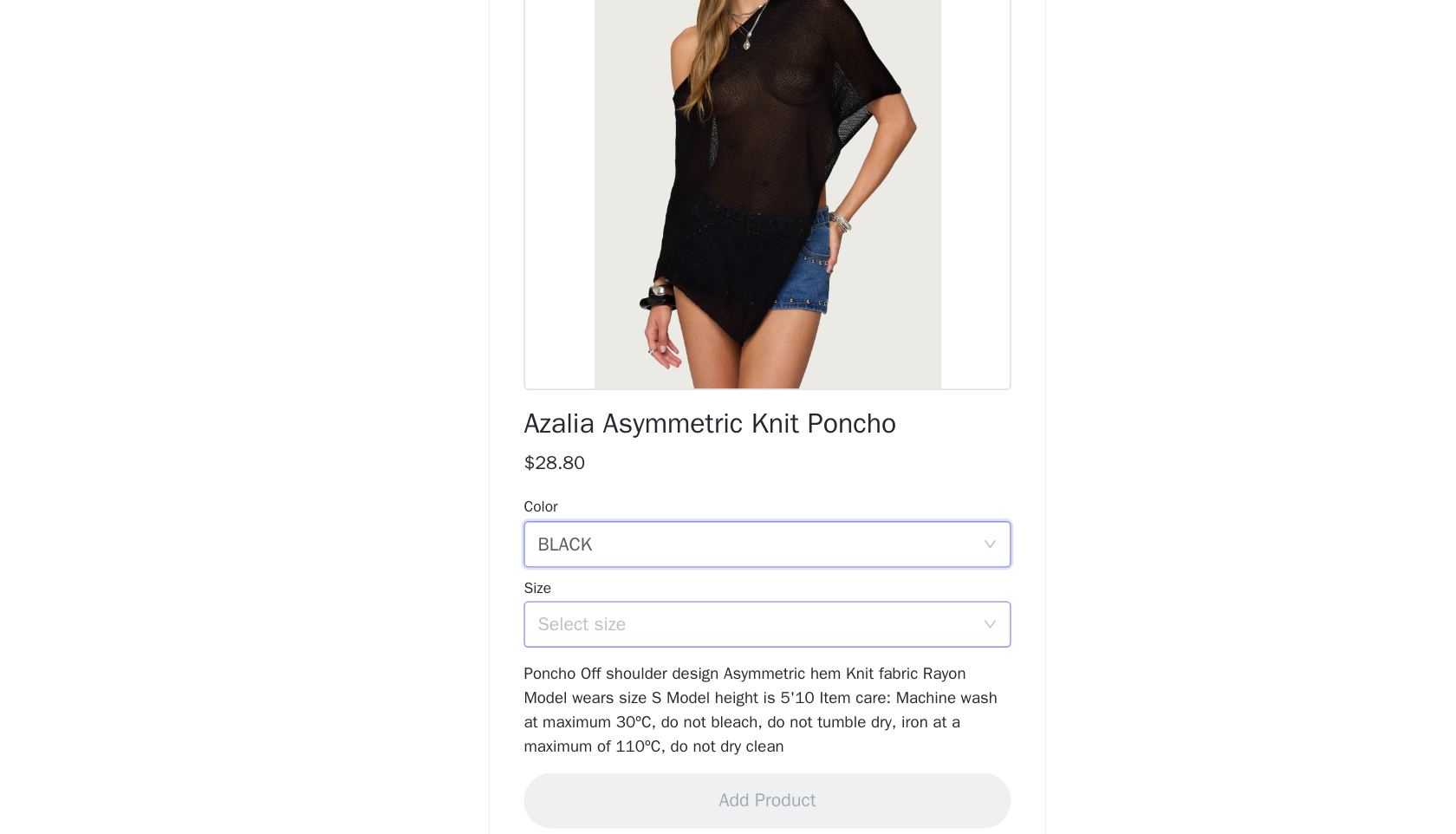 click on "Select size" at bounding box center (718, 652) 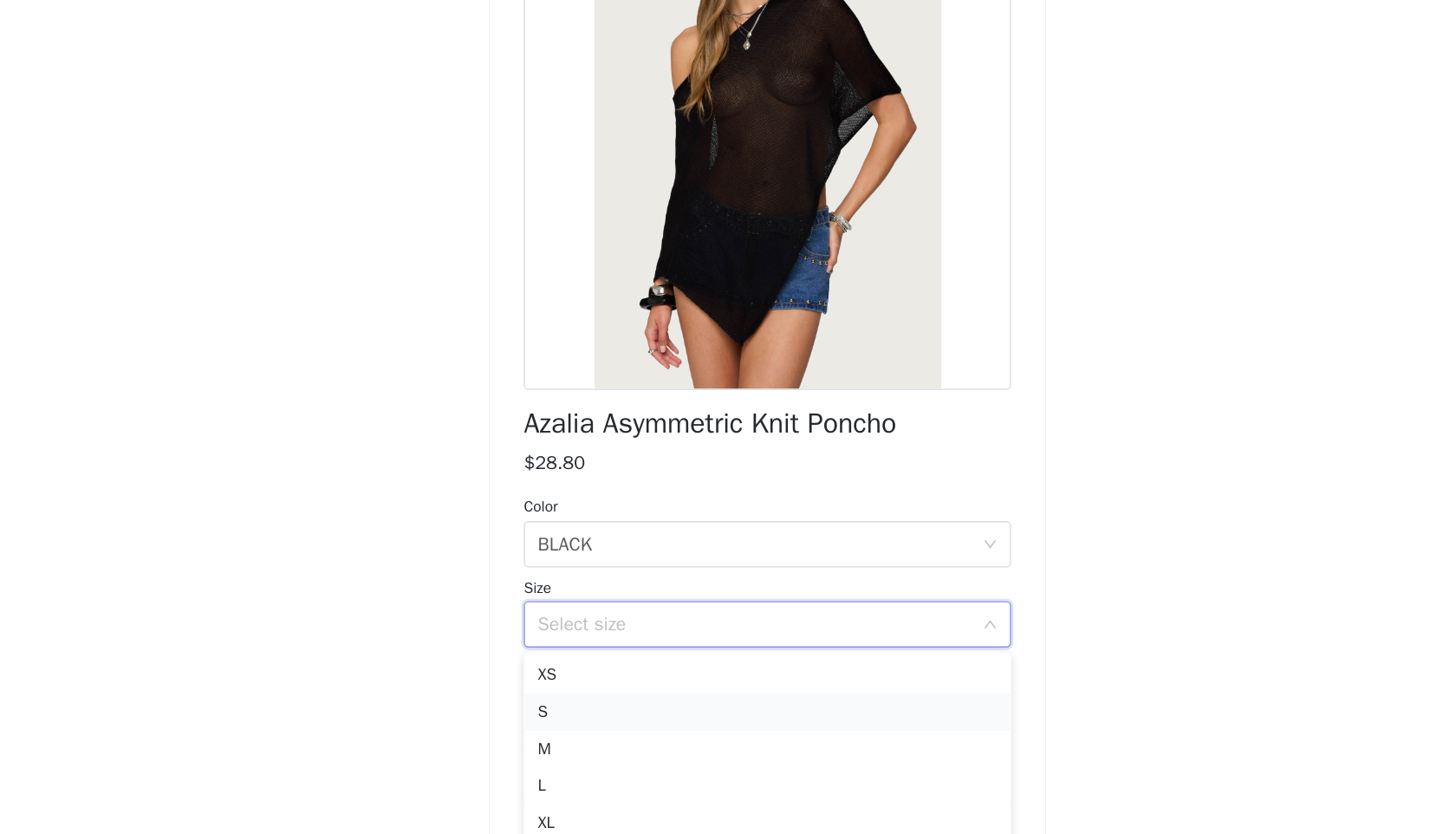 click on "S" at bounding box center (728, 718) 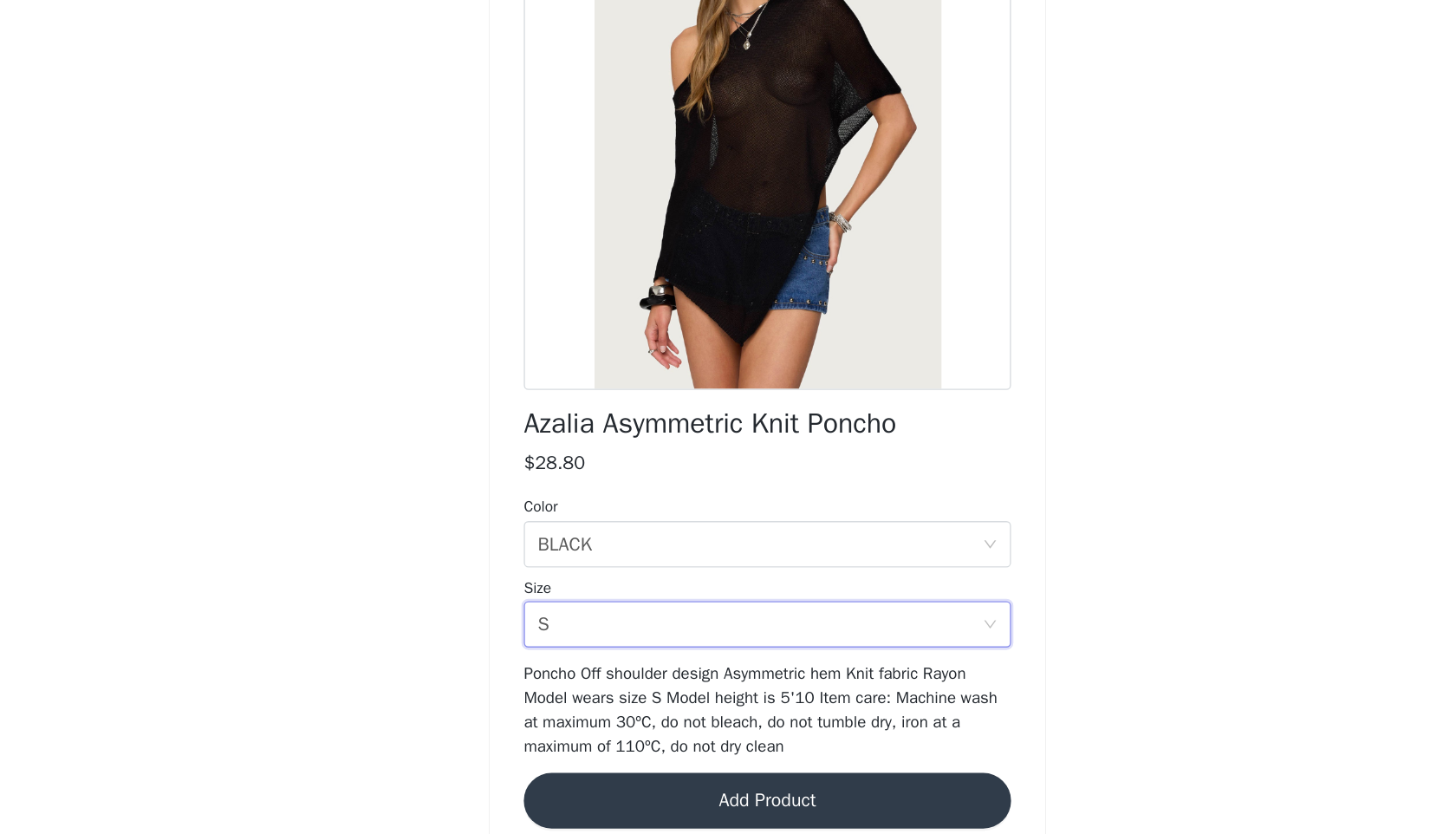 click on "Add Product" at bounding box center [728, 784] 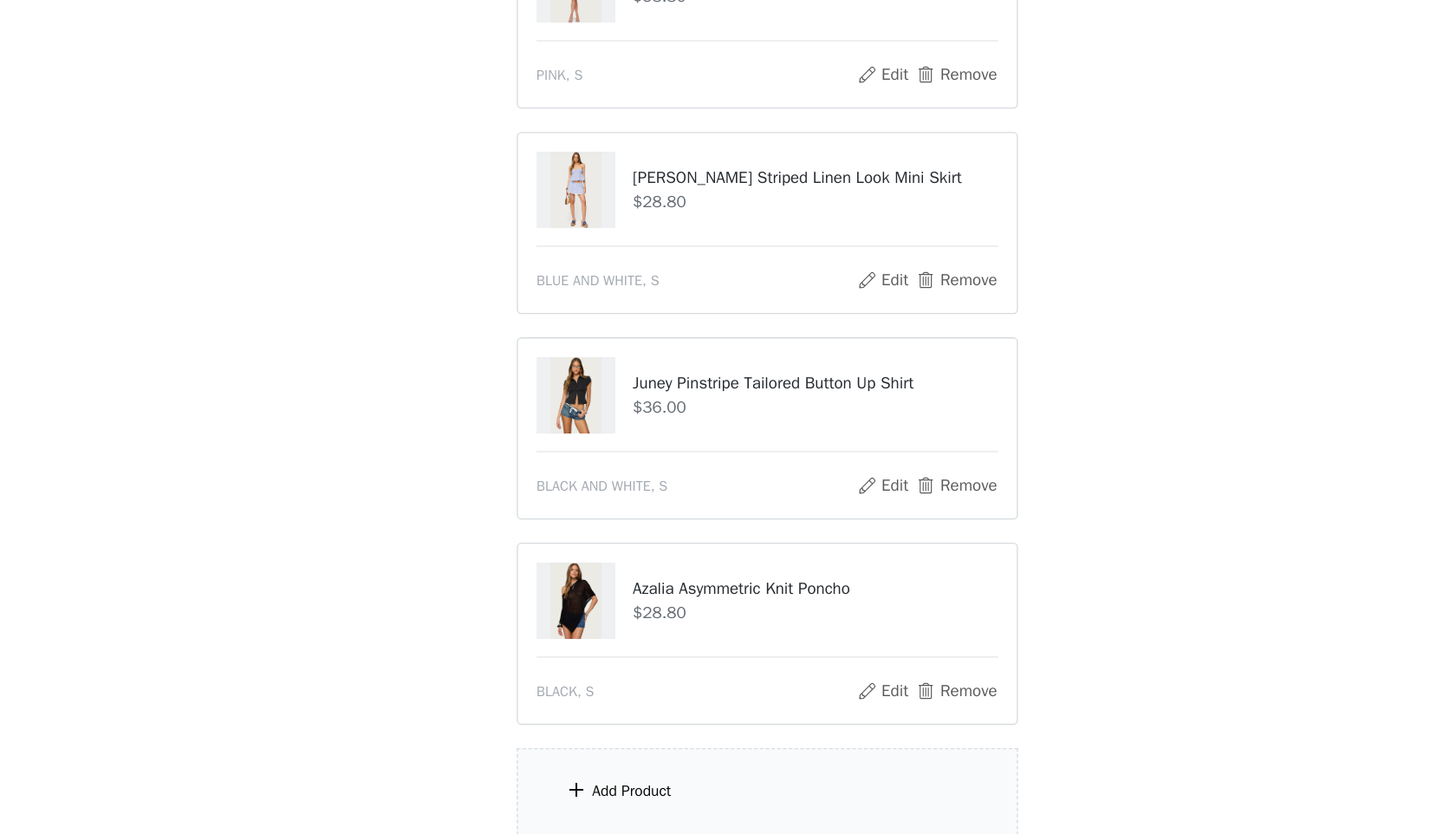 click on "Add Product" at bounding box center (728, 777) 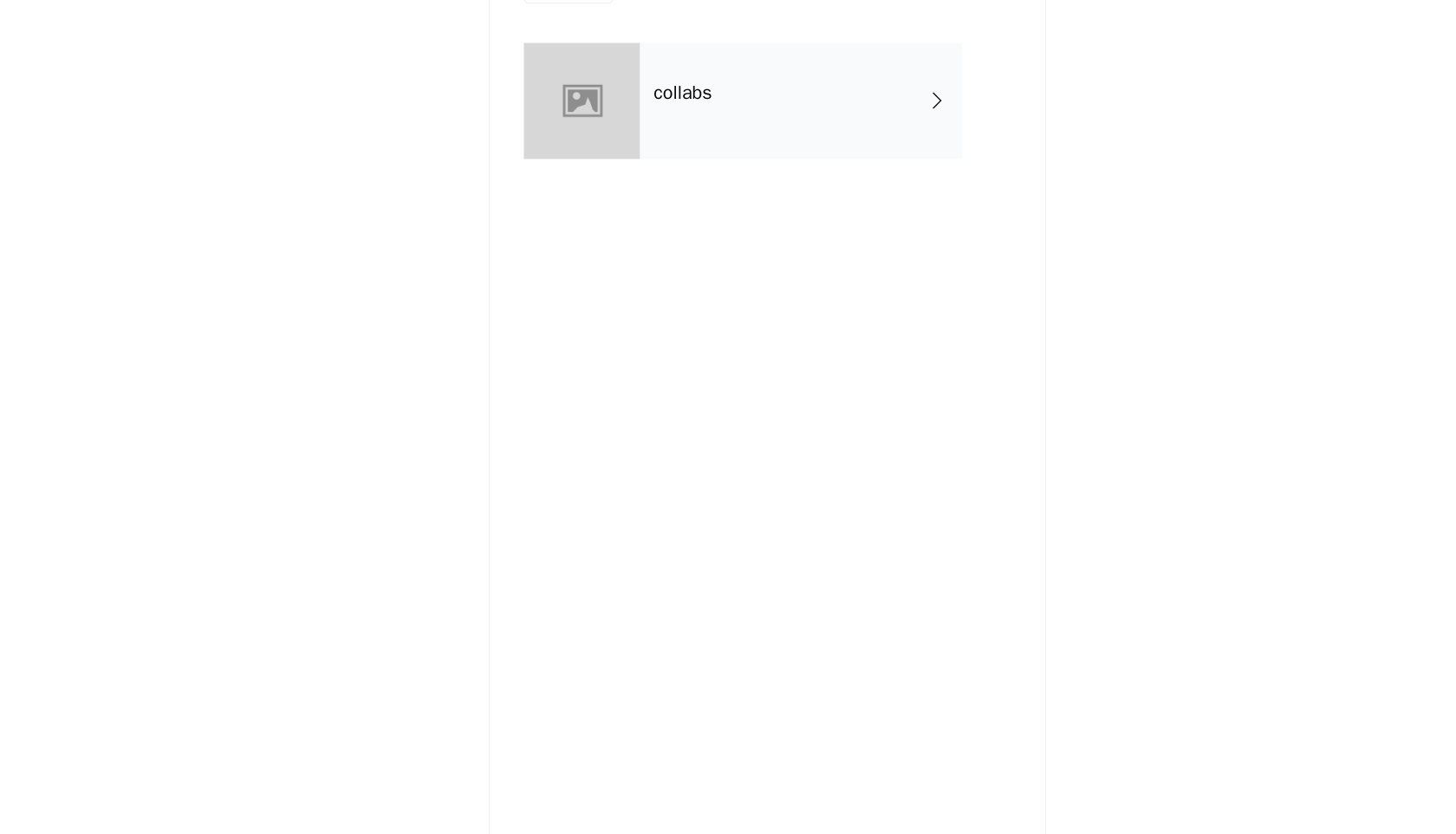click on "collabs" at bounding box center (753, 130) 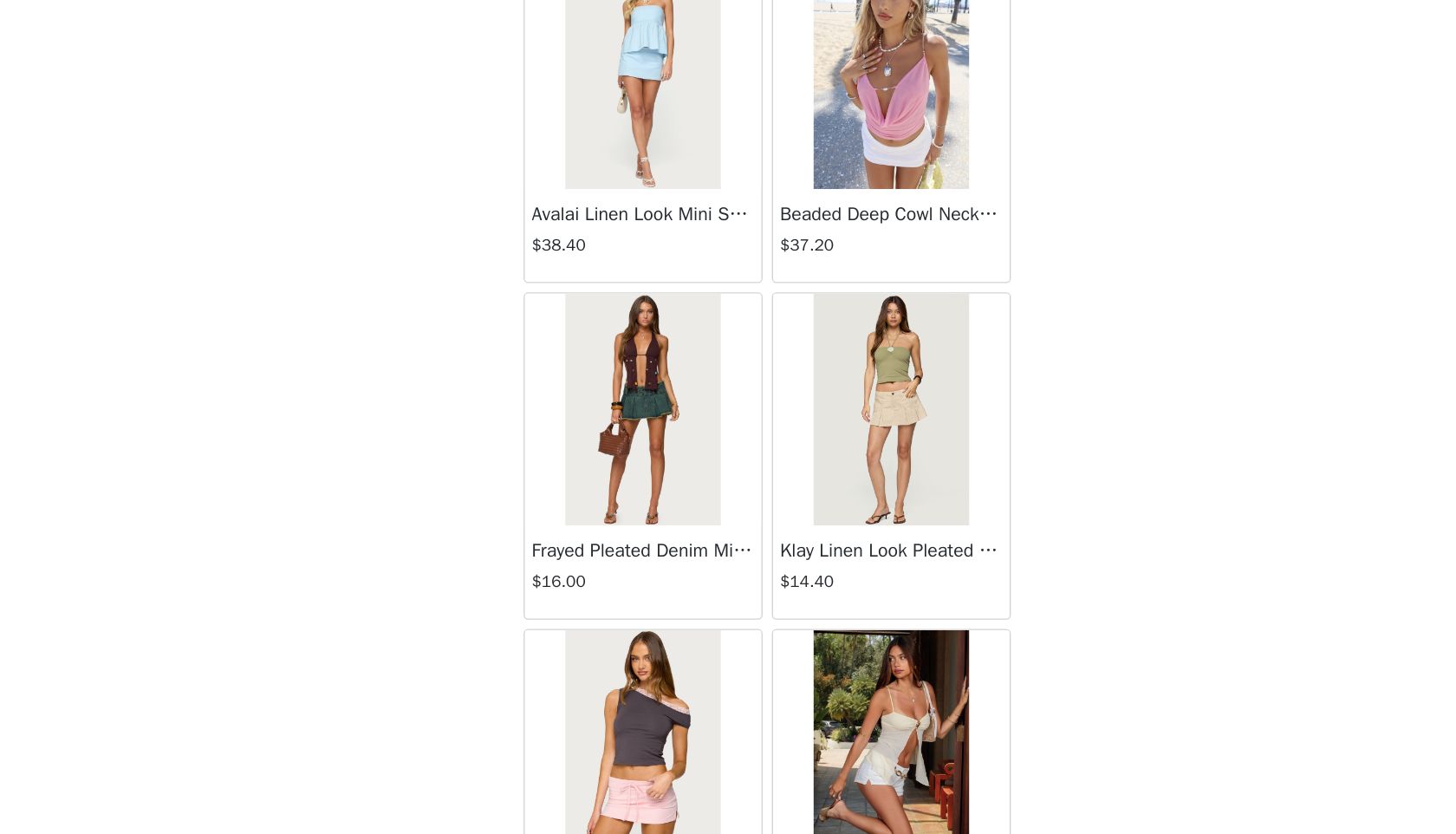 scroll, scrollTop: 1819, scrollLeft: 0, axis: vertical 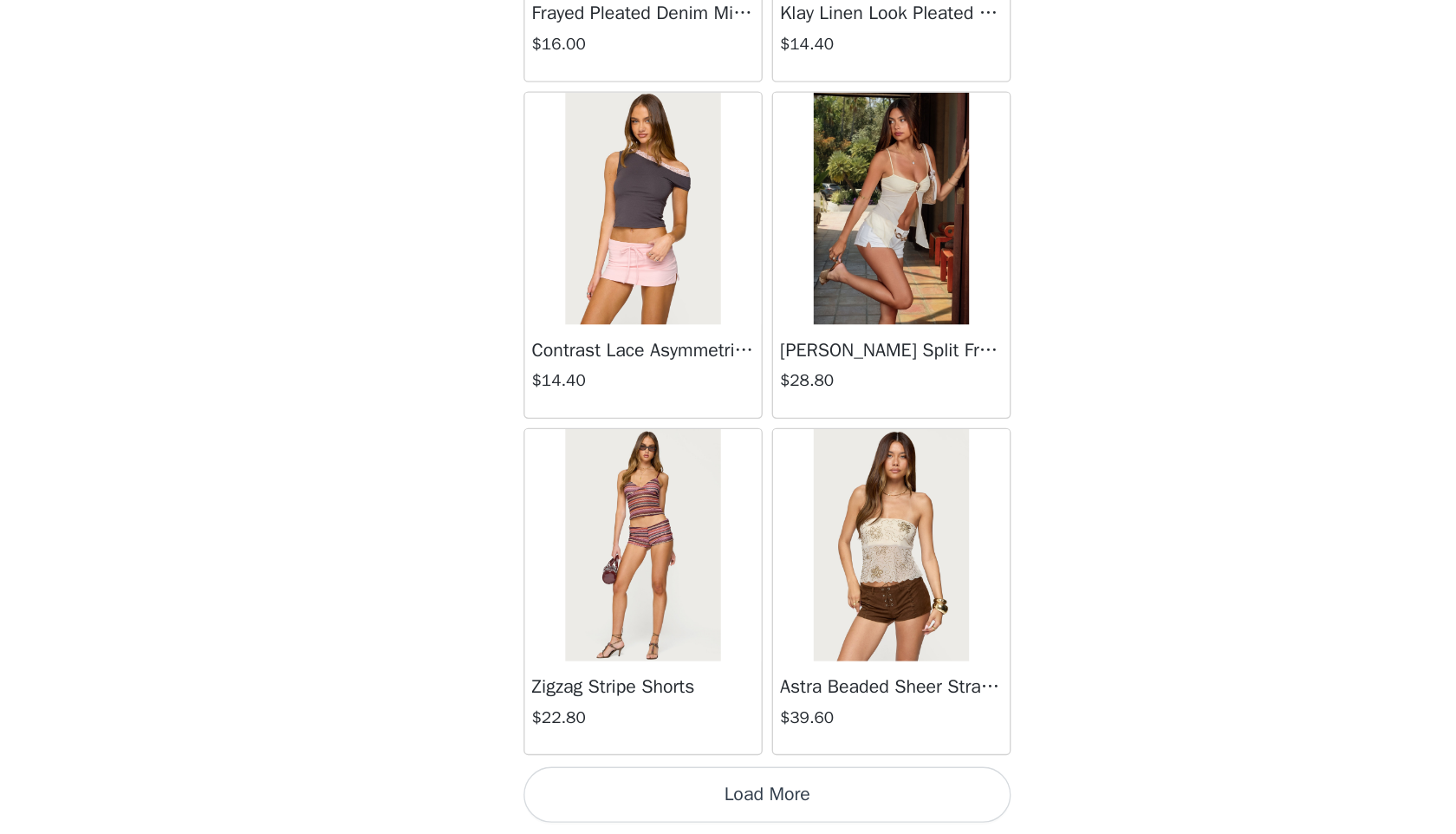 click on "Load More" at bounding box center (728, 805) 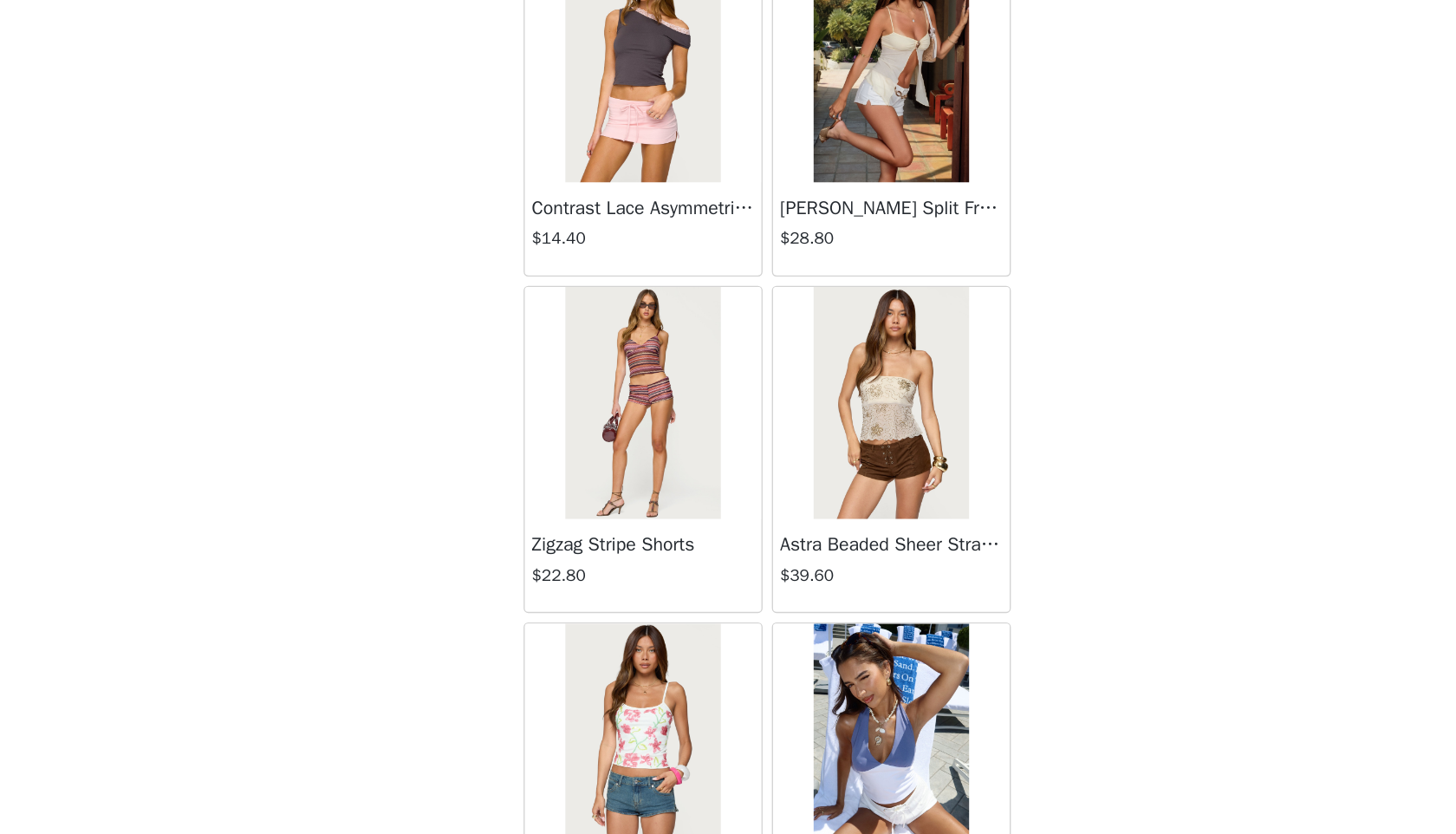 scroll, scrollTop: 1945, scrollLeft: 0, axis: vertical 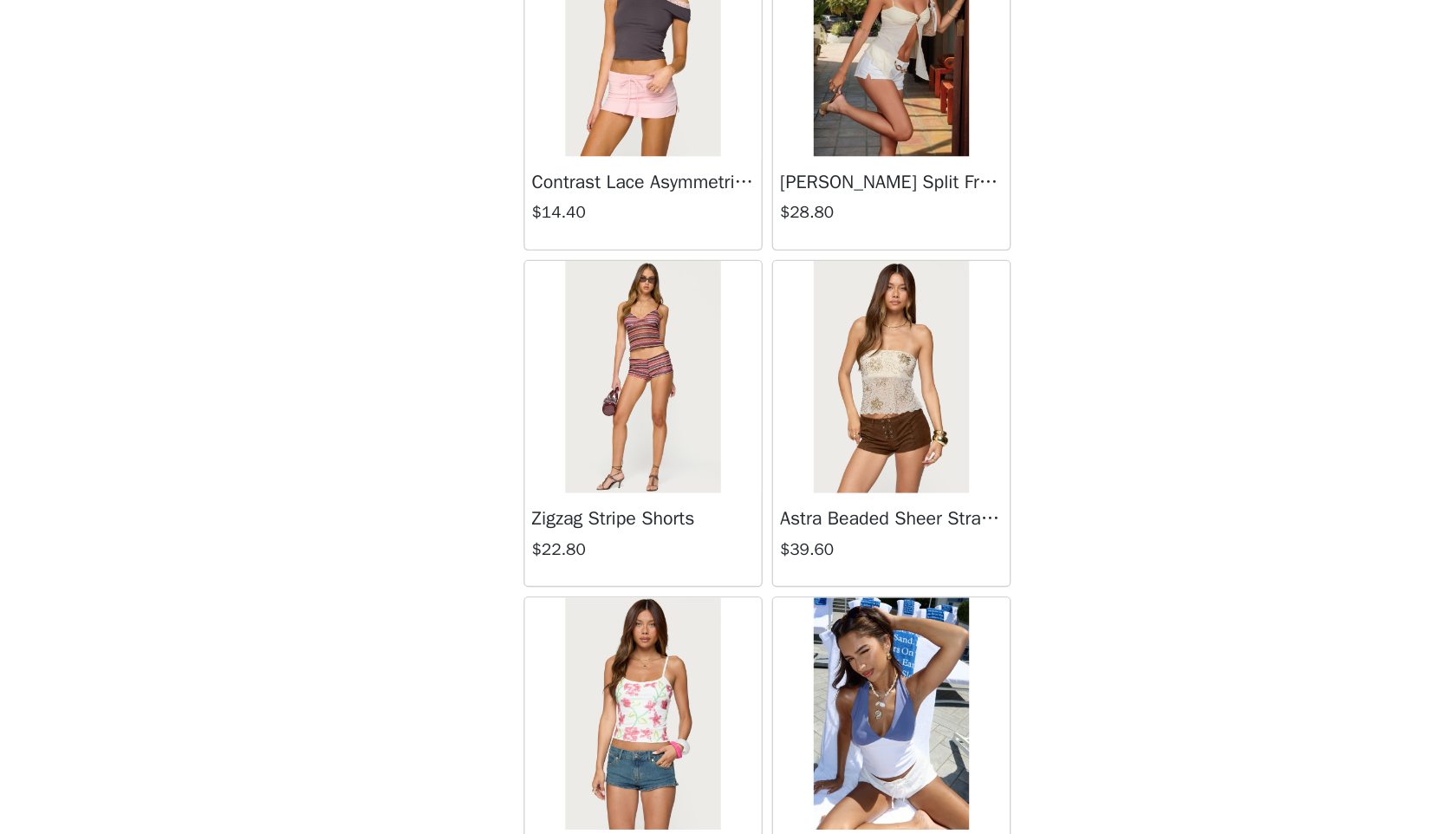 click at bounding box center (634, 492) 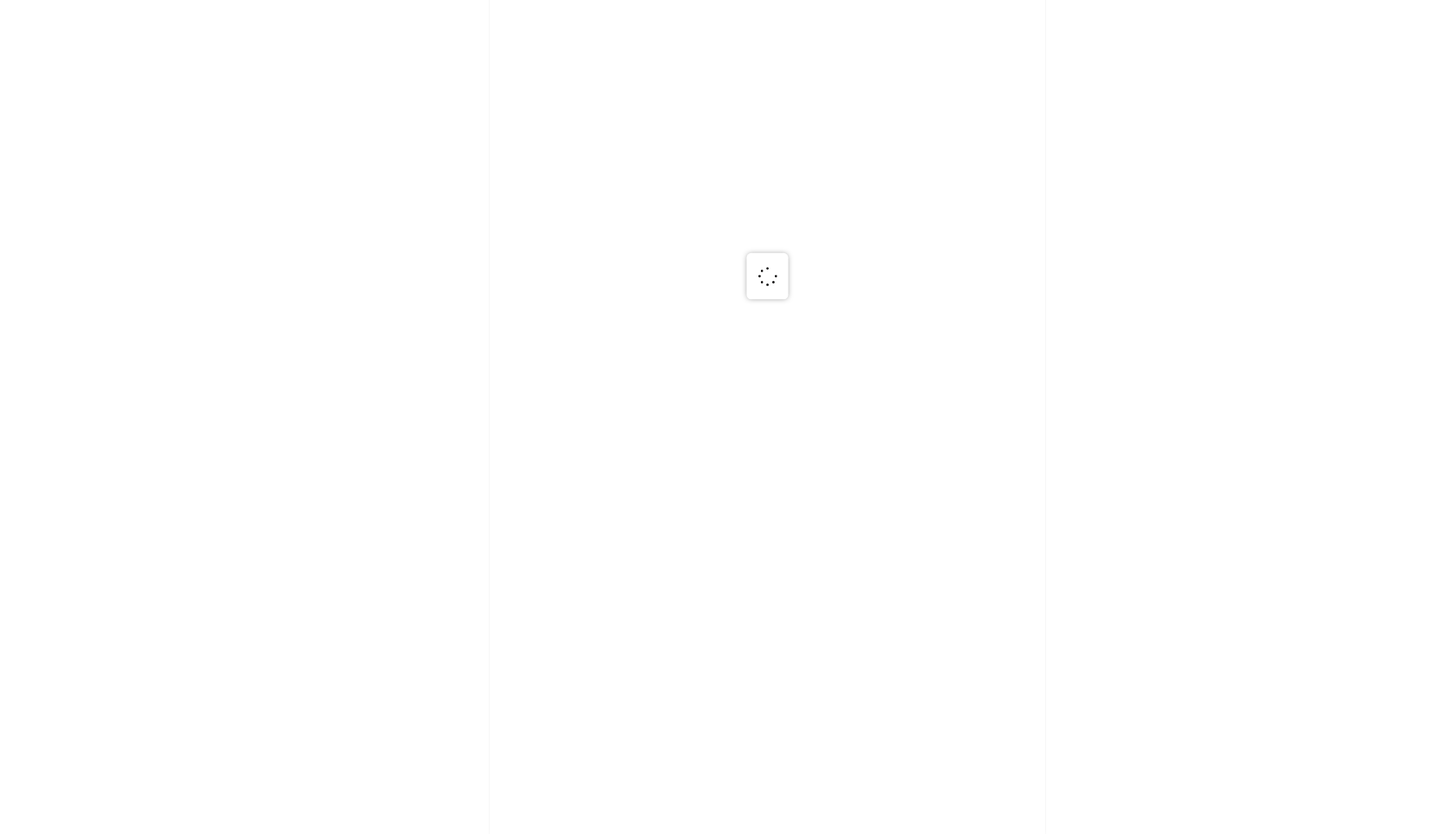 scroll, scrollTop: 0, scrollLeft: 0, axis: both 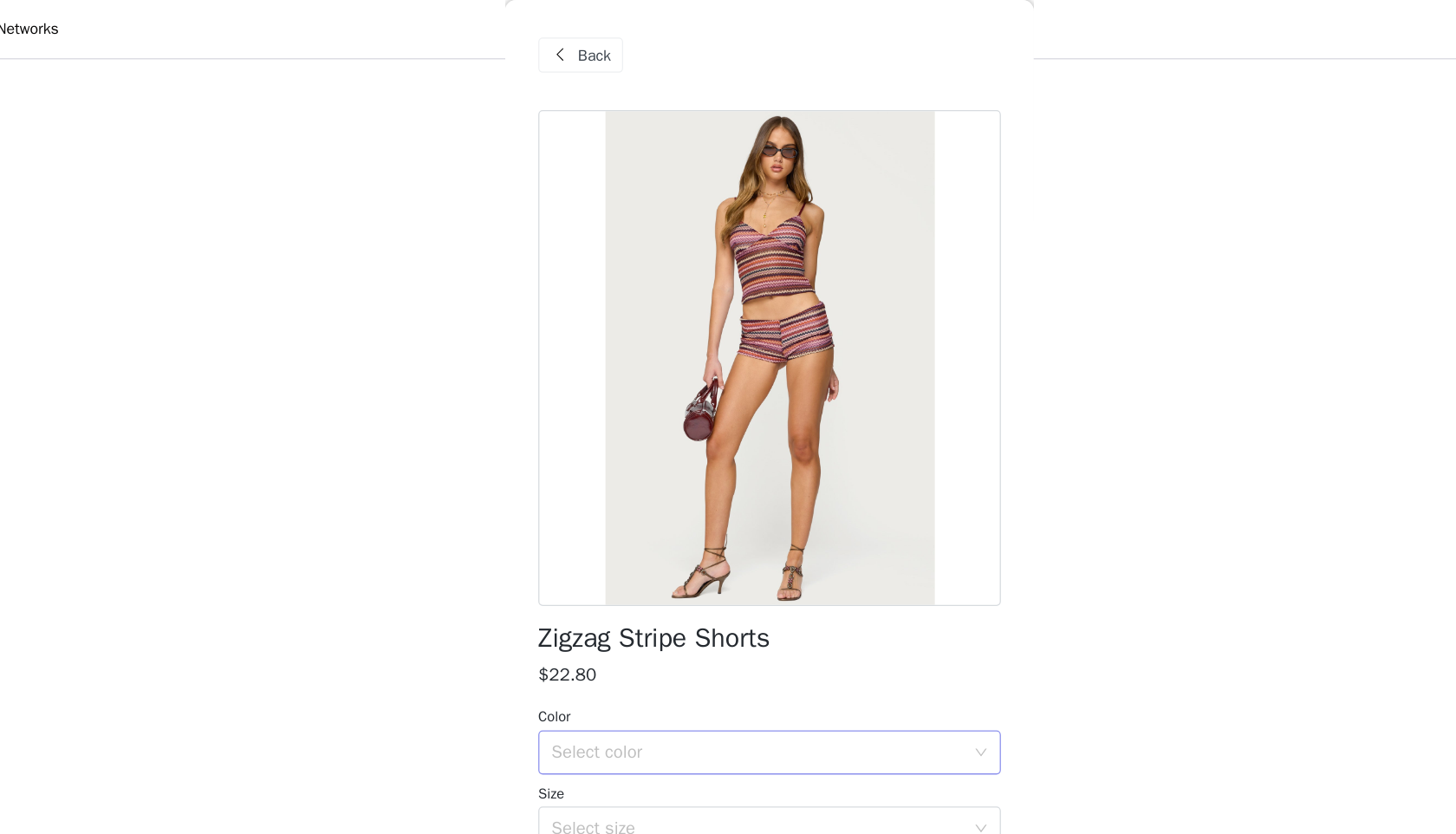 click on "Select color" at bounding box center [722, 592] 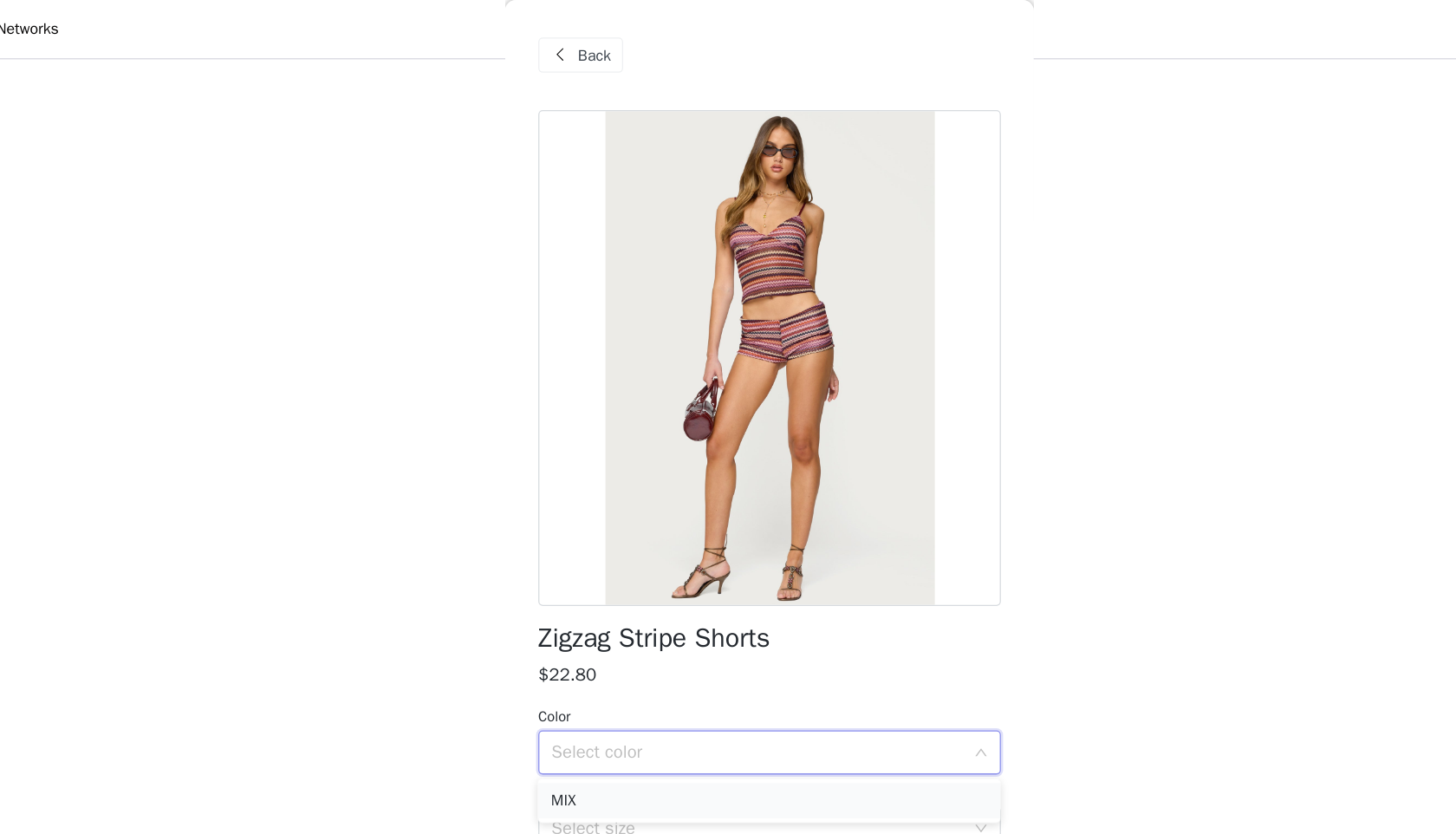 click on "MIX" at bounding box center (728, 630) 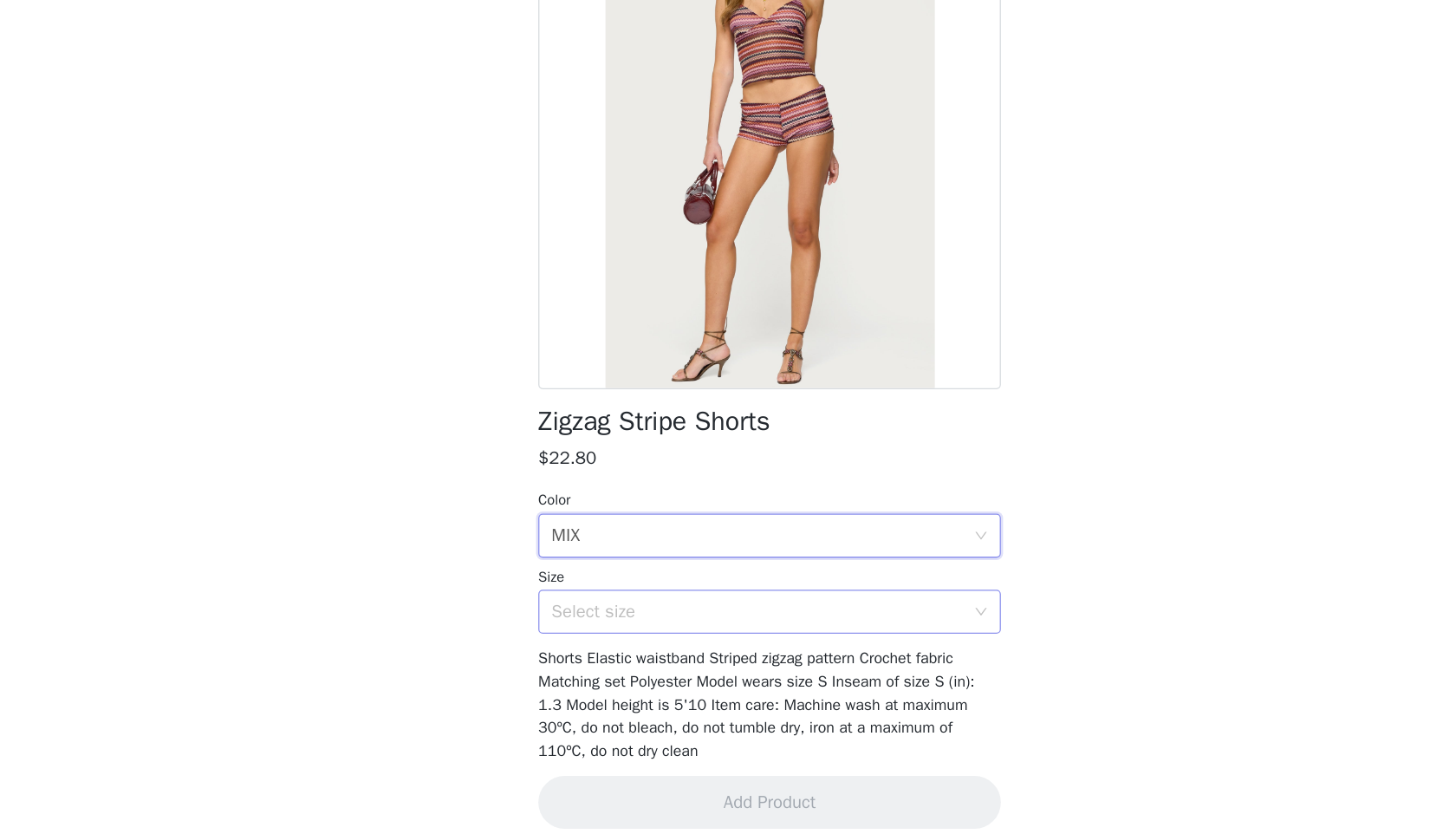 click on "Select size" at bounding box center [718, 652] 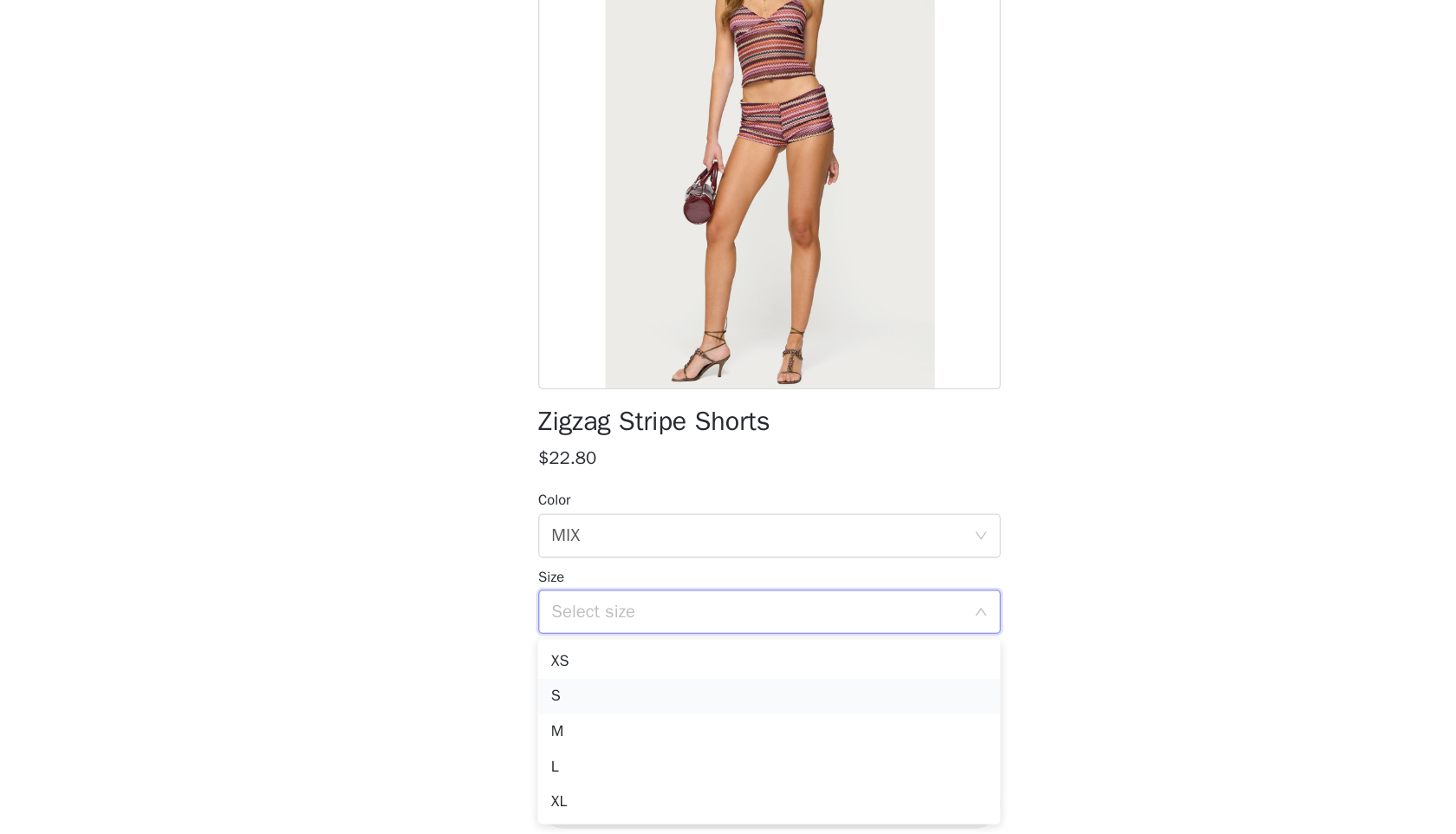 click on "S" at bounding box center [728, 719] 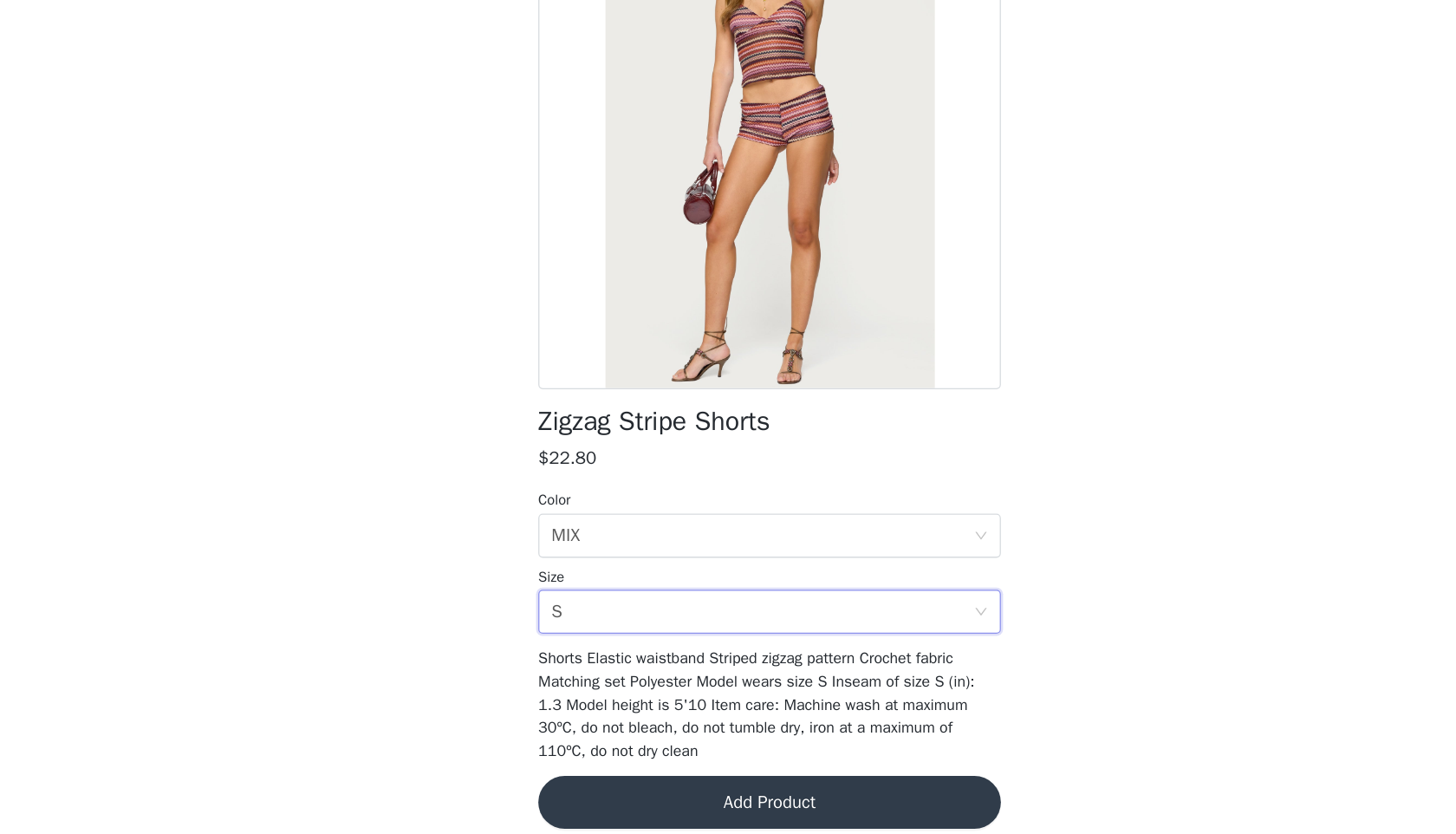 click on "Add Product" at bounding box center [728, 802] 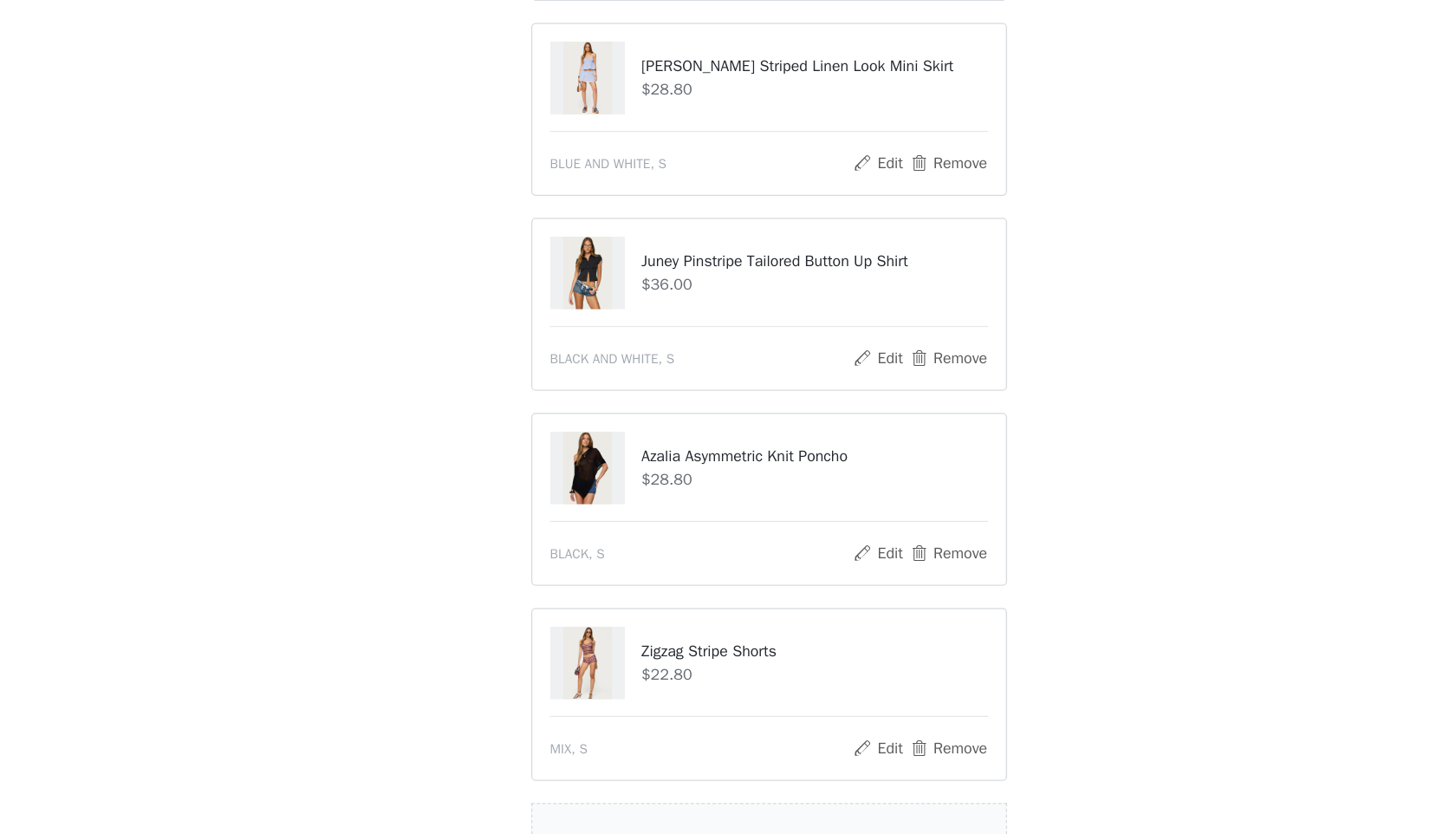 scroll, scrollTop: 1029, scrollLeft: 0, axis: vertical 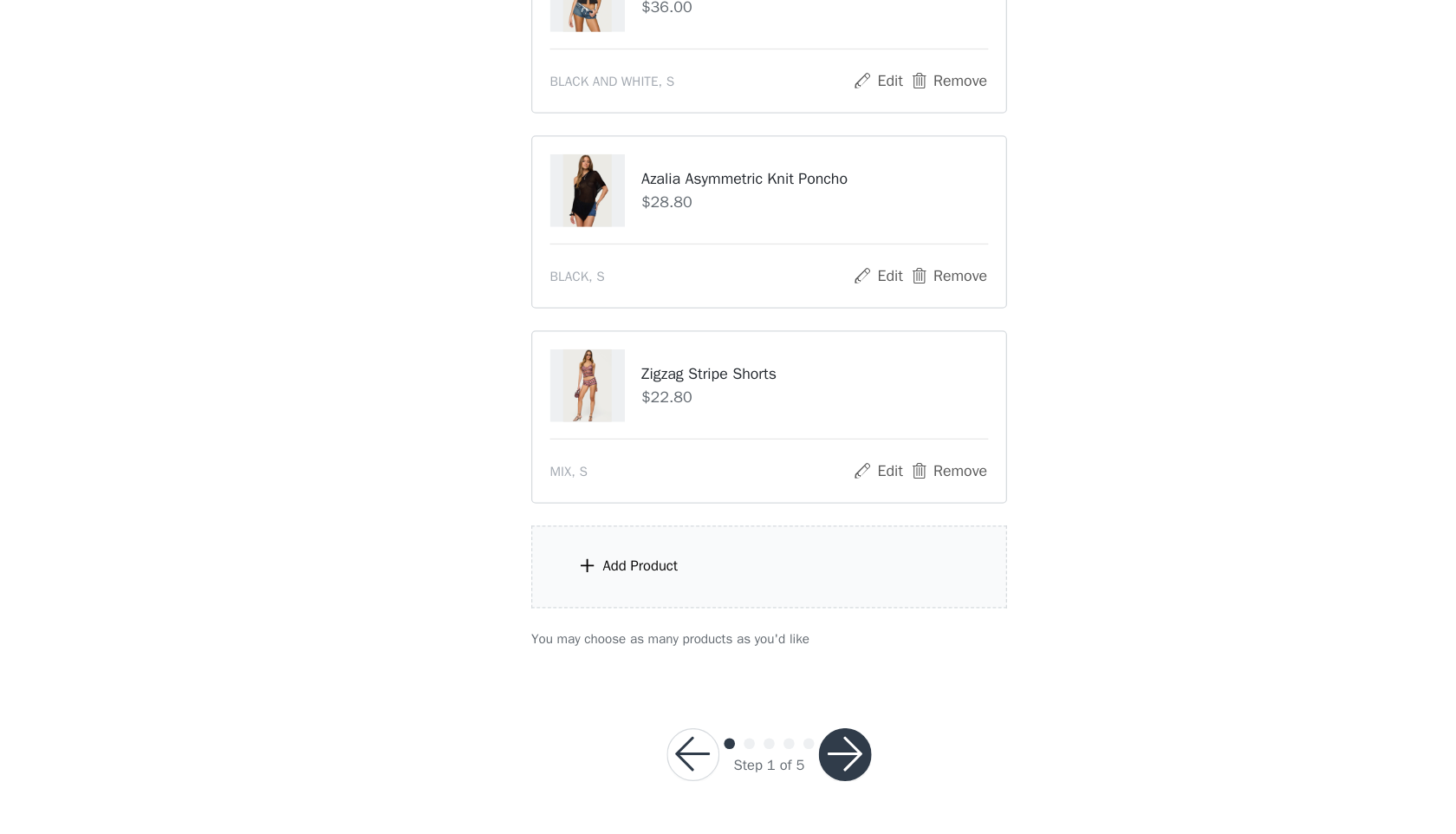 click on "Choose as many products as you'd like, up to $300.00.       9 Selected   Remaining Funds: $-56.40         Nola Striped Textured Knit Strapless Top     $42.00       MIX, S       Edit   Remove     Nola Striped Textured Knit Shorts     $54.00       MIX, S       Edit   Remove     Reed Sheer Mesh Corset     $52.80       BLACK, S       Edit   Remove     Dora Striped Linen Look Babydoll Top     $32.40       BLUE AND WHITE, S       Edit   Remove     Romey Beaded Chiffon Mini Dress     $58.80       PINK, S       Edit   Remove     Dora Striped Linen Look Mini Skirt     $28.80       BLUE AND WHITE, S       Edit   Remove     Juney Pinstripe Tailored Button Up Shirt     $36.00       BLACK AND WHITE, S       Edit   Remove     Azalia Asymmetric Knit Poncho     $28.80       BLACK, S       Edit   Remove     Zigzag Stripe Shorts     $22.80       MIX, S       Edit   Remove     Add Product     You may choose as many products as you'd like" at bounding box center (728, -89) 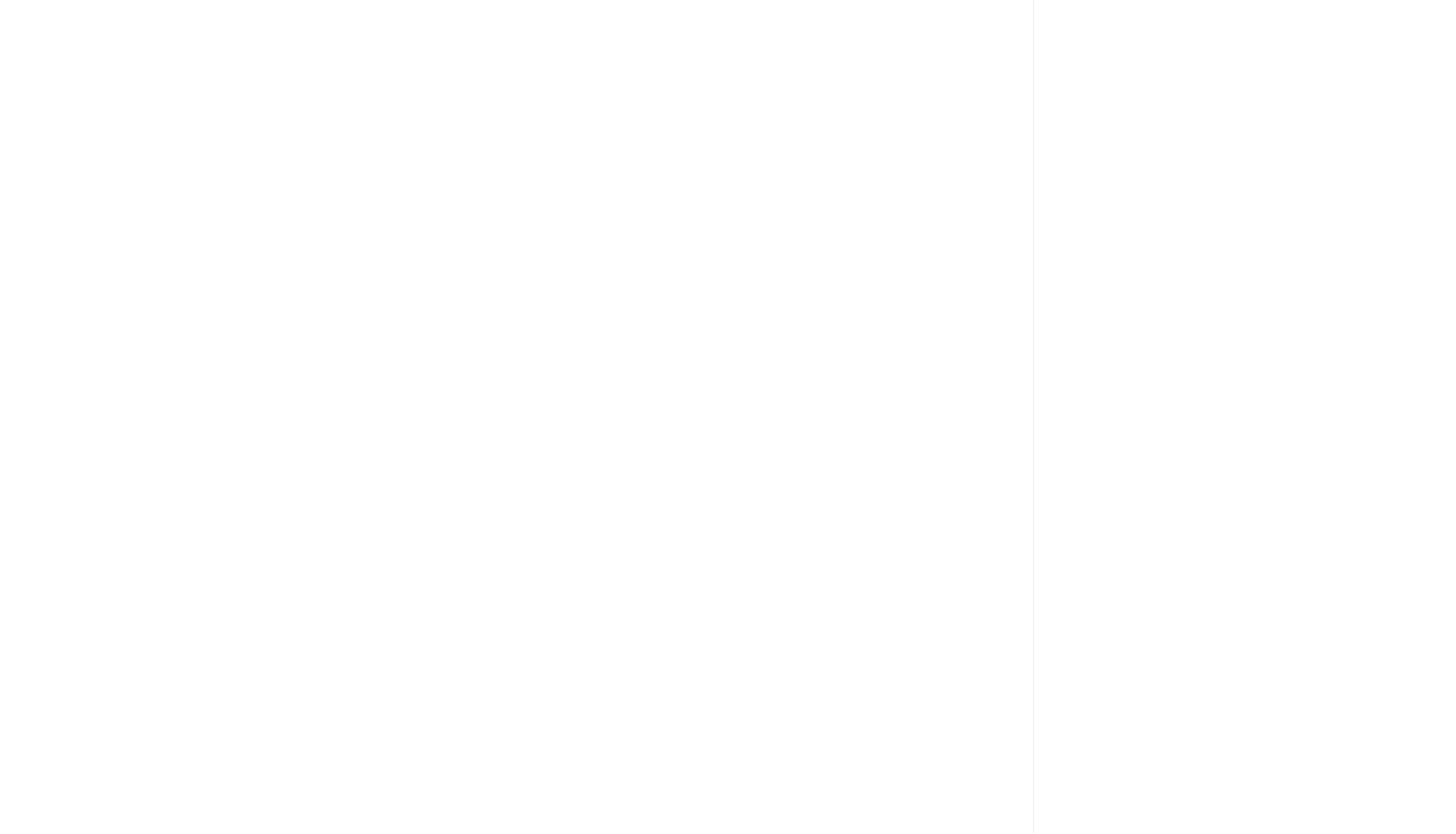 scroll, scrollTop: 1028, scrollLeft: 0, axis: vertical 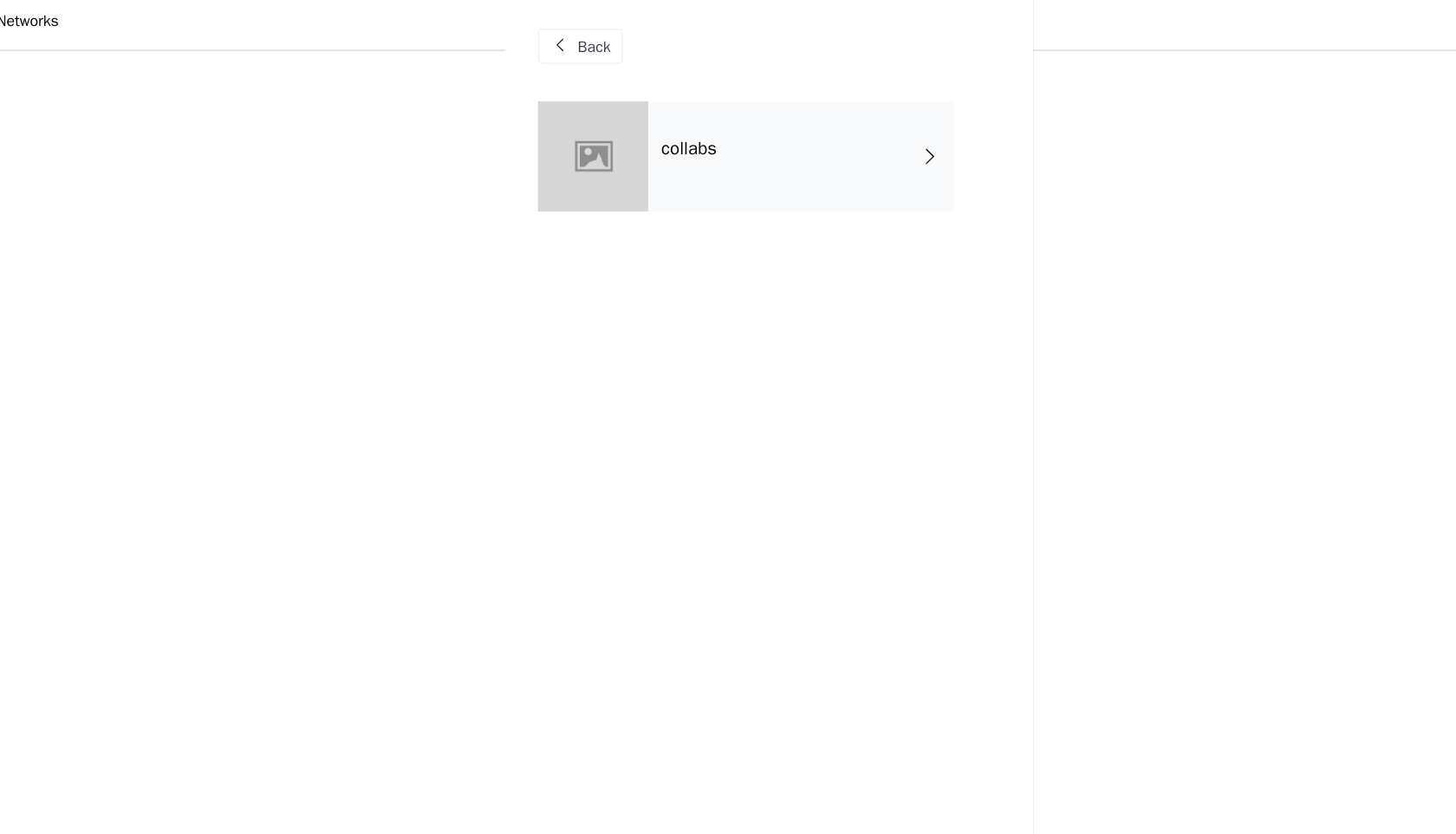 click on "Back     collabs" at bounding box center (728, 417) 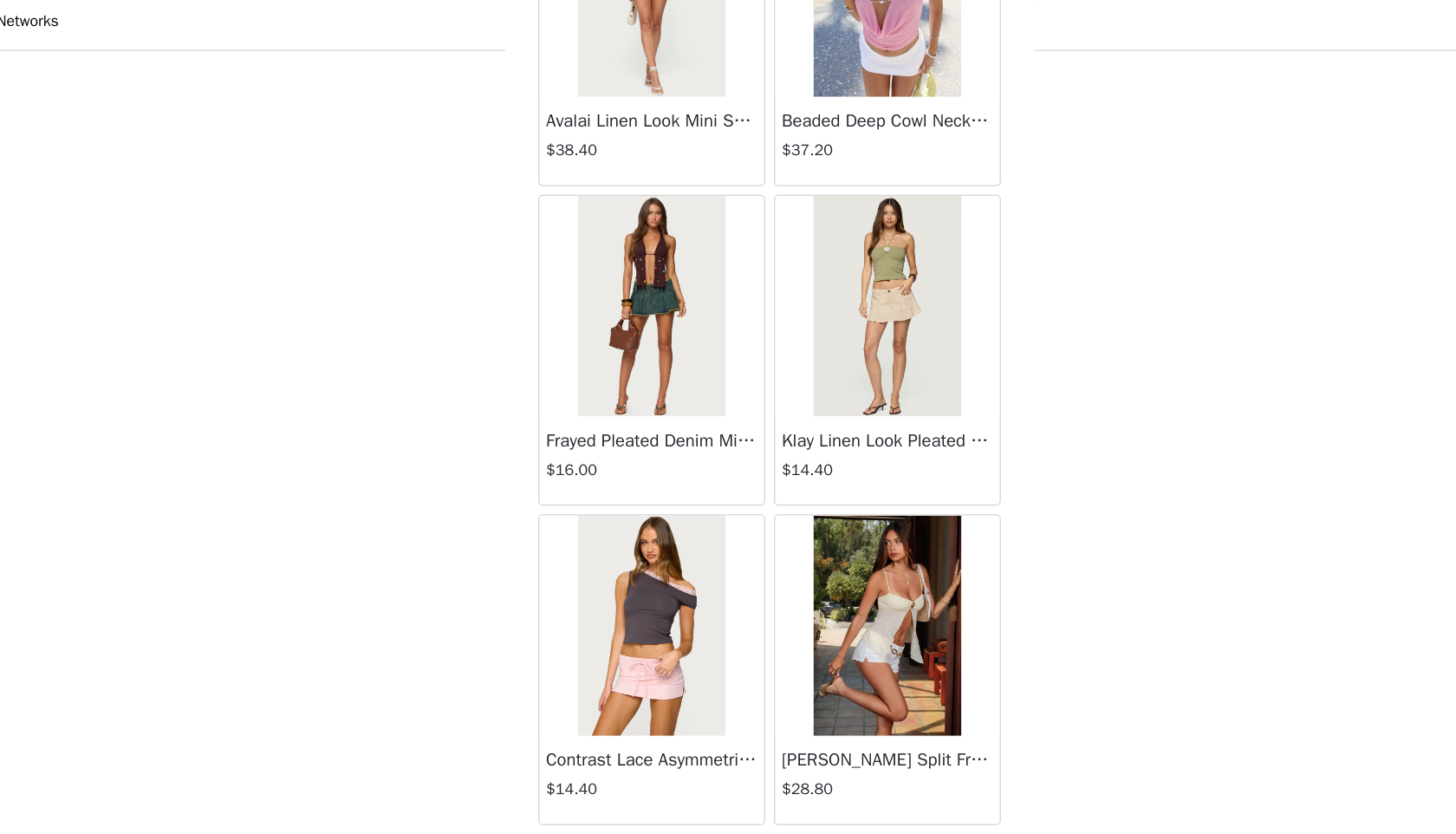 scroll, scrollTop: 1819, scrollLeft: 0, axis: vertical 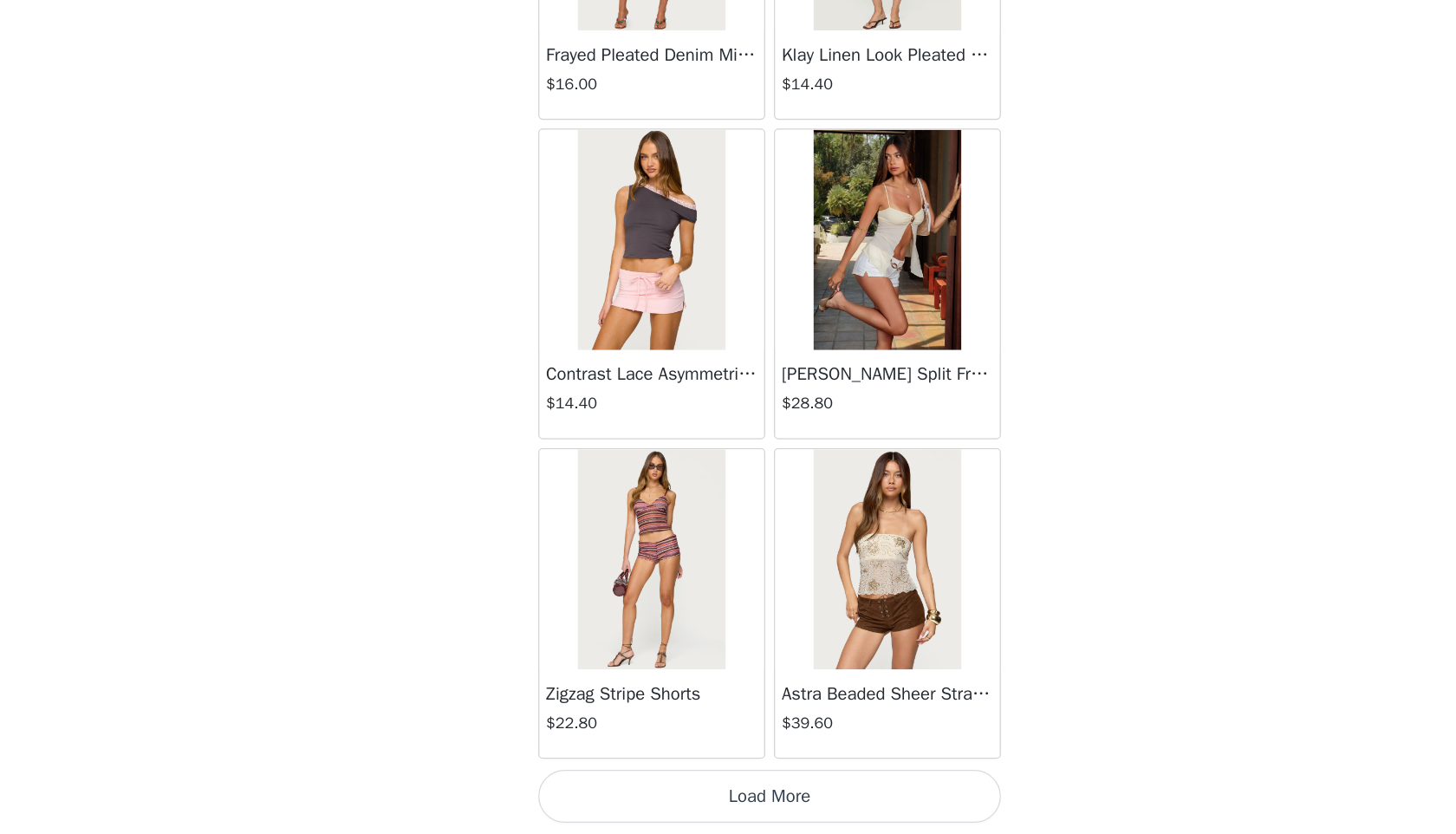 click on "Load More" at bounding box center (728, 805) 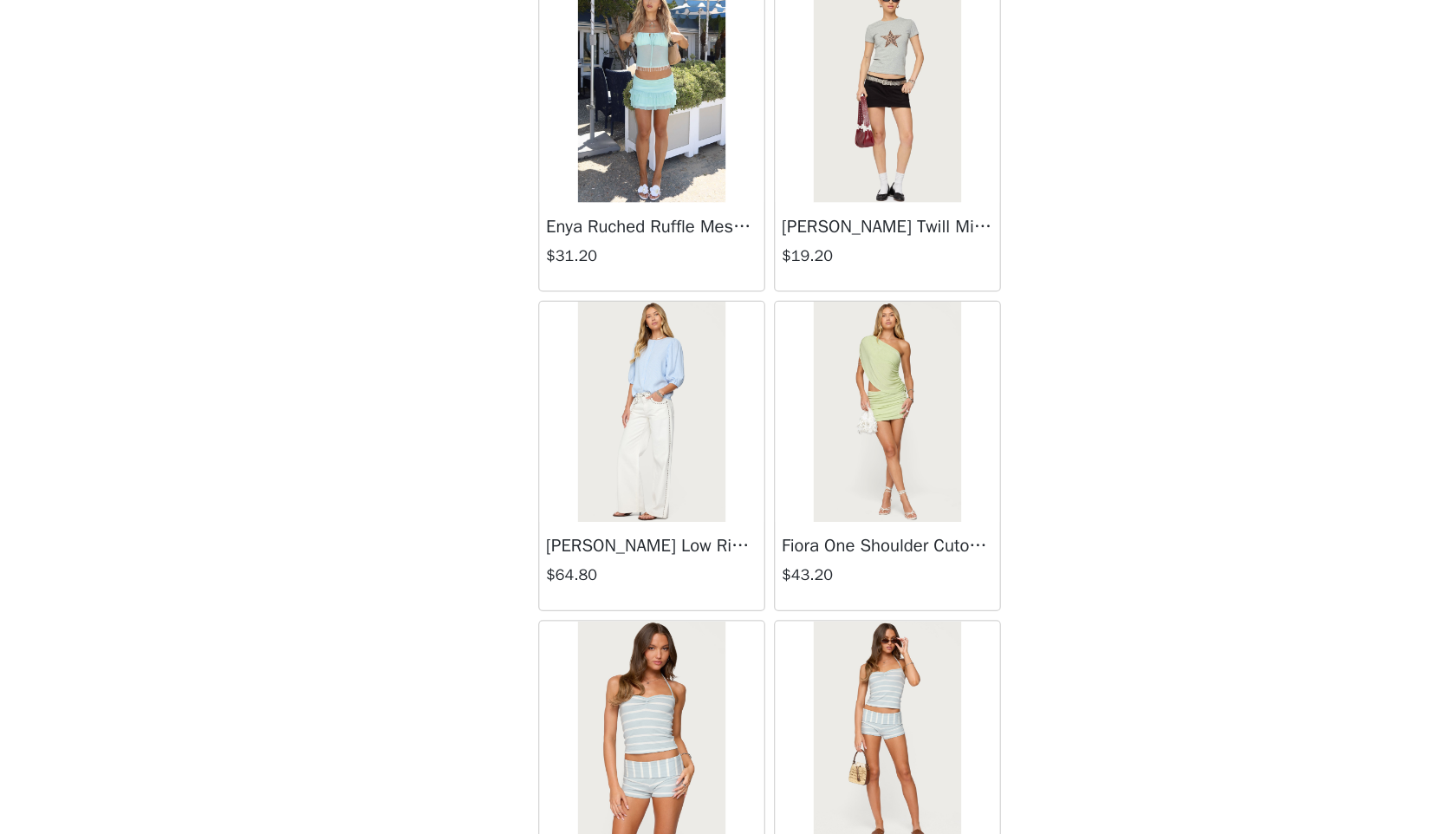 scroll, scrollTop: 4333, scrollLeft: 0, axis: vertical 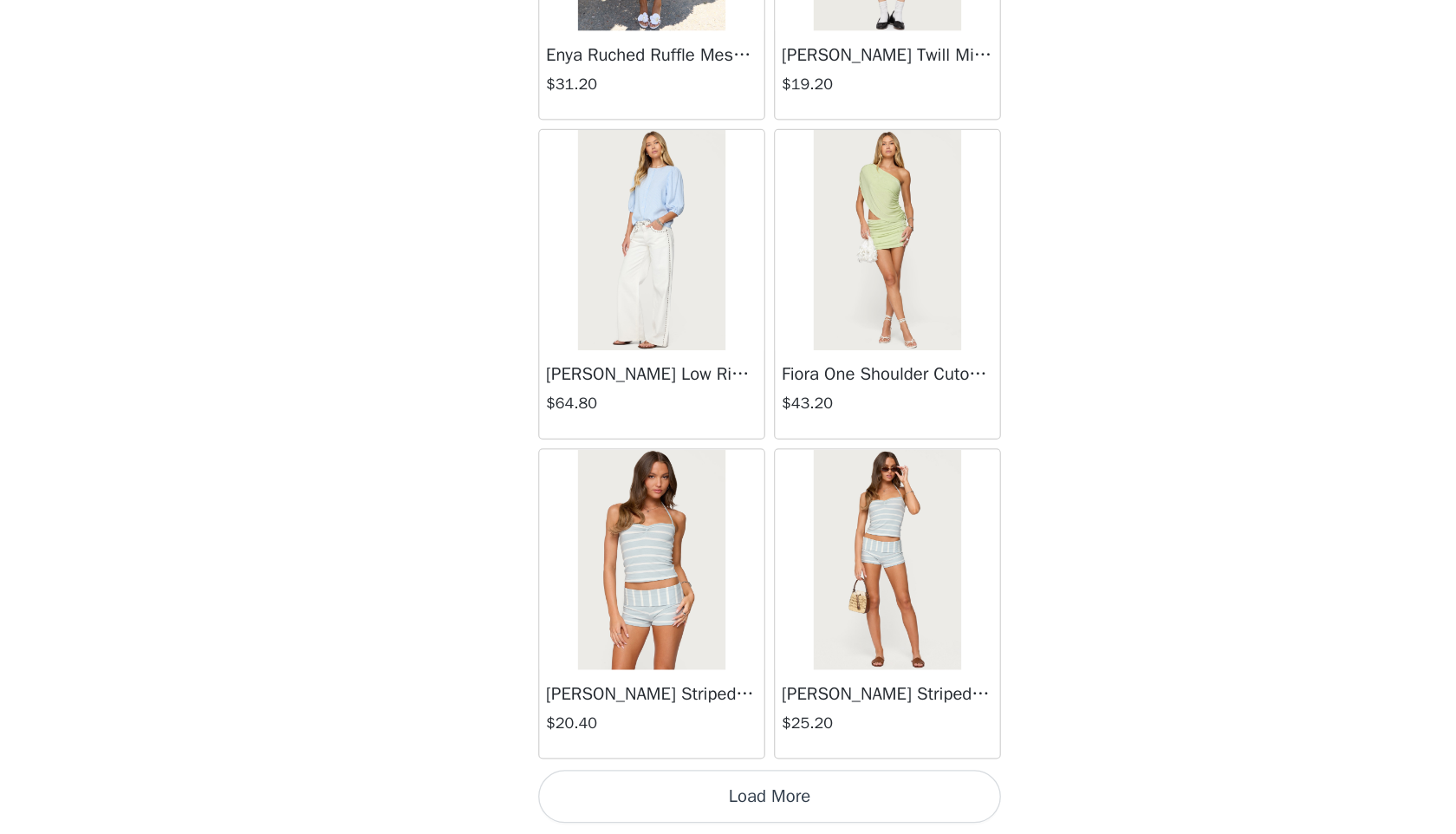 click on "Load More" at bounding box center [728, 805] 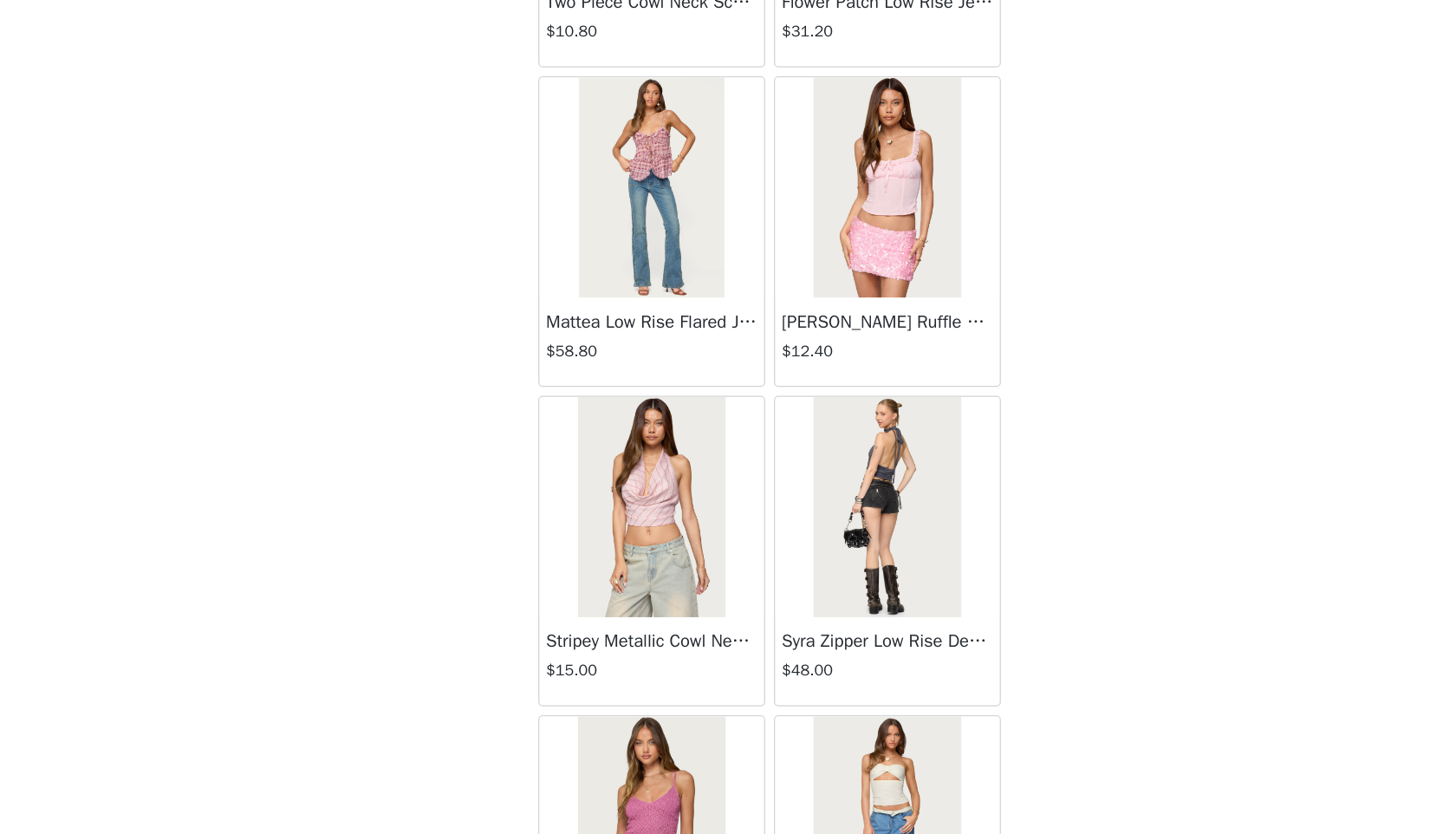 scroll, scrollTop: 6847, scrollLeft: 0, axis: vertical 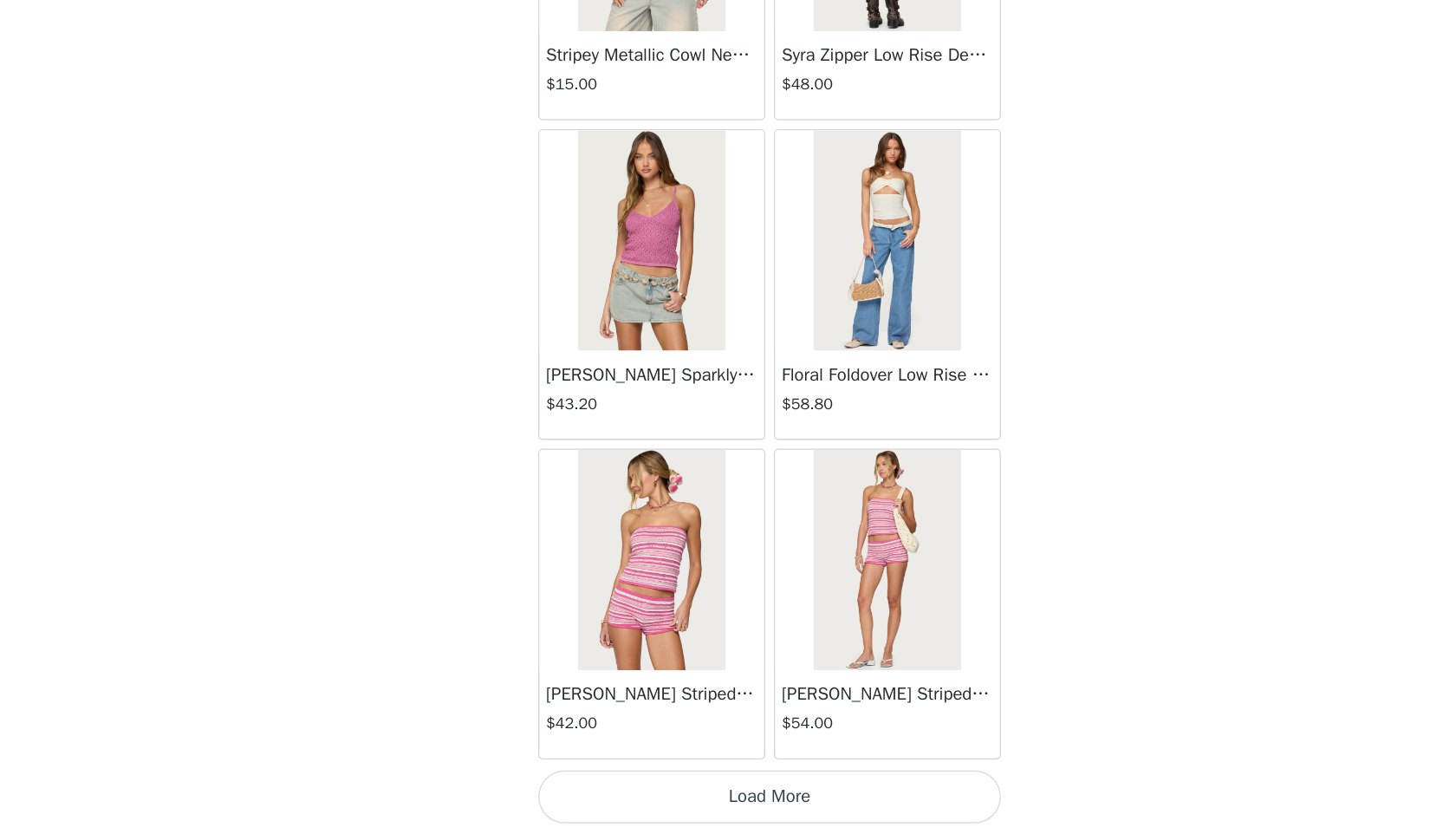 click on "Load More" at bounding box center (728, 805) 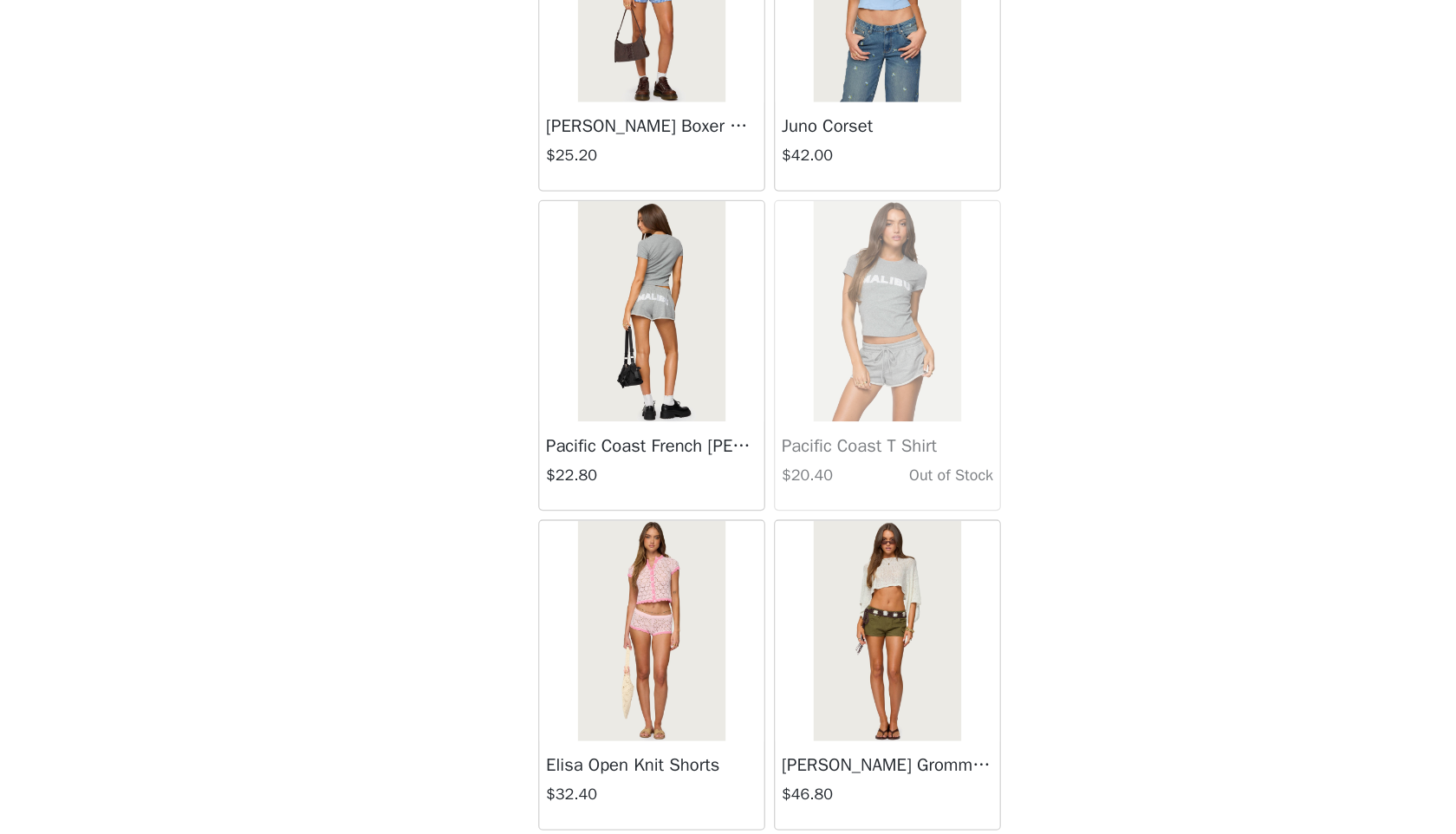 scroll, scrollTop: 9361, scrollLeft: 0, axis: vertical 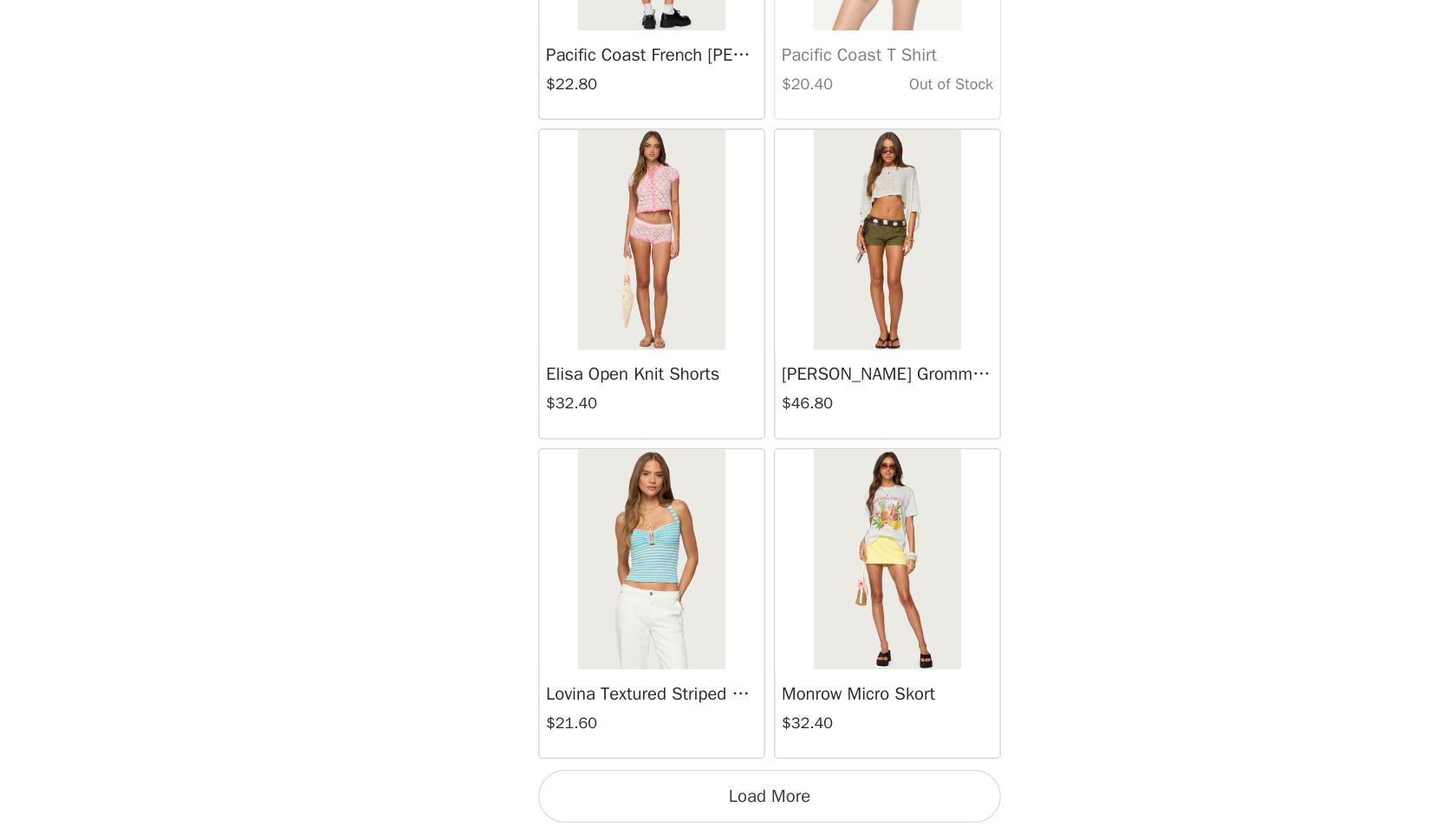 click on "Load More" at bounding box center [728, 805] 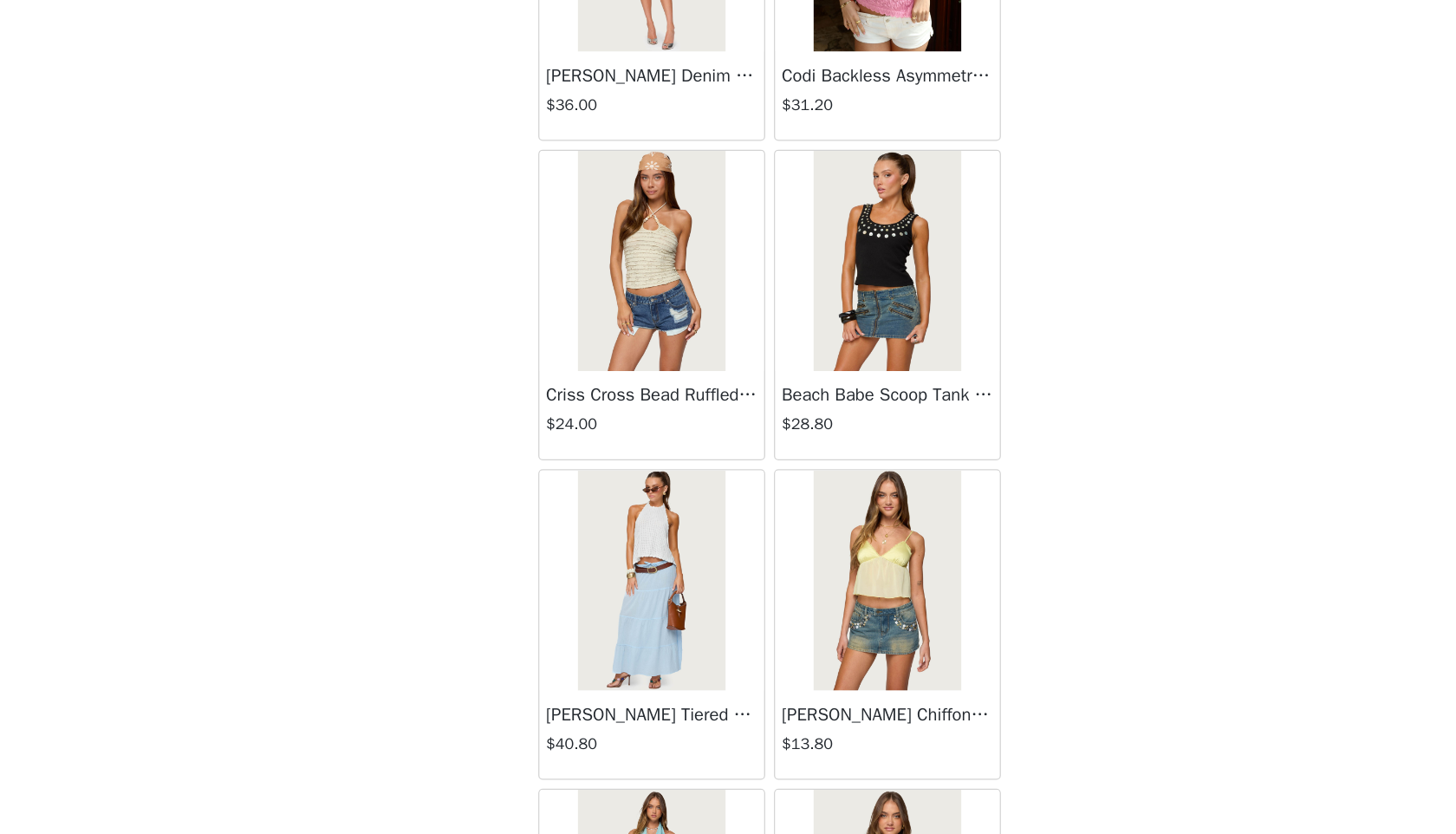 scroll, scrollTop: 11875, scrollLeft: 0, axis: vertical 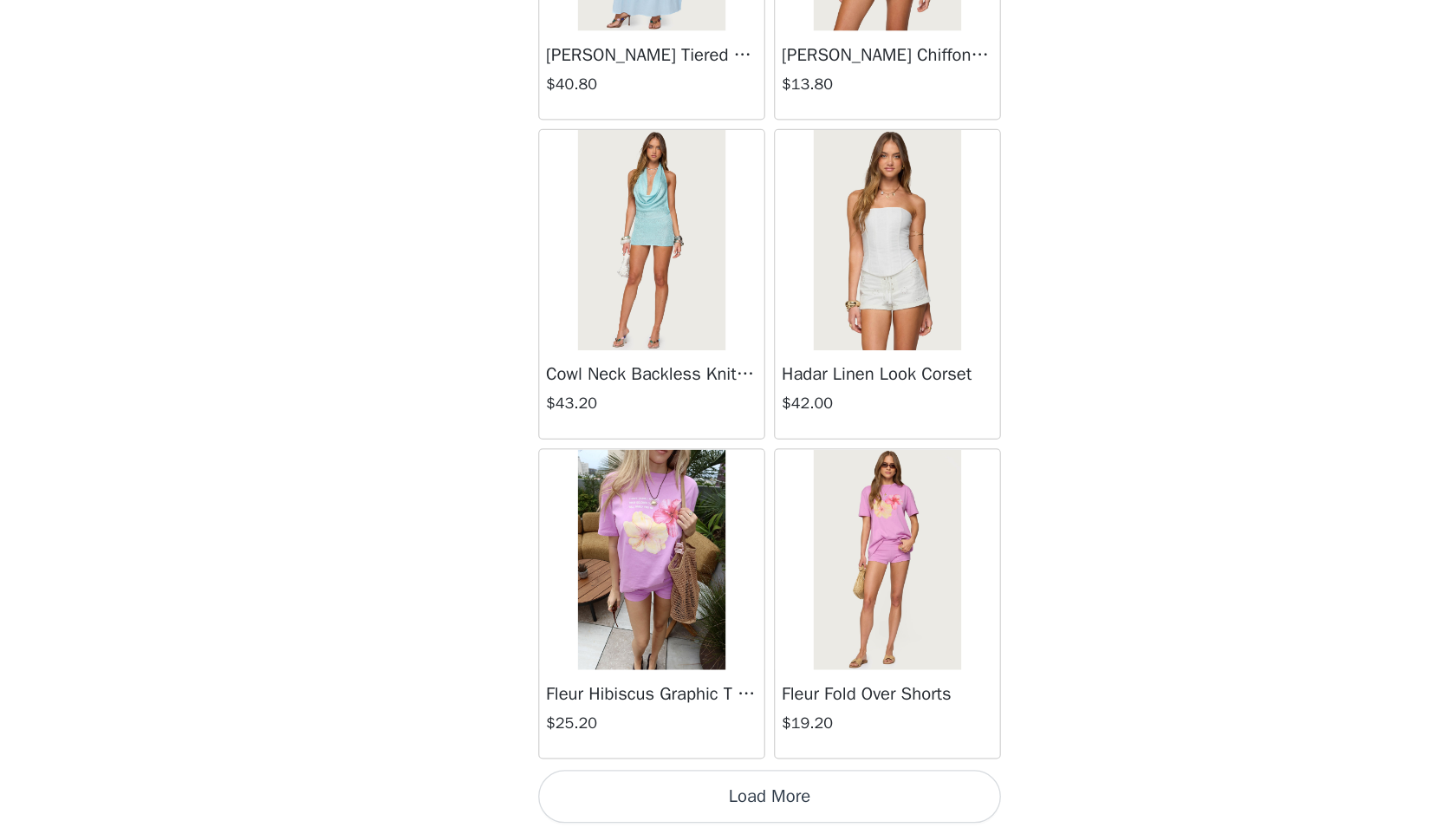 click on "Load More" at bounding box center [728, 805] 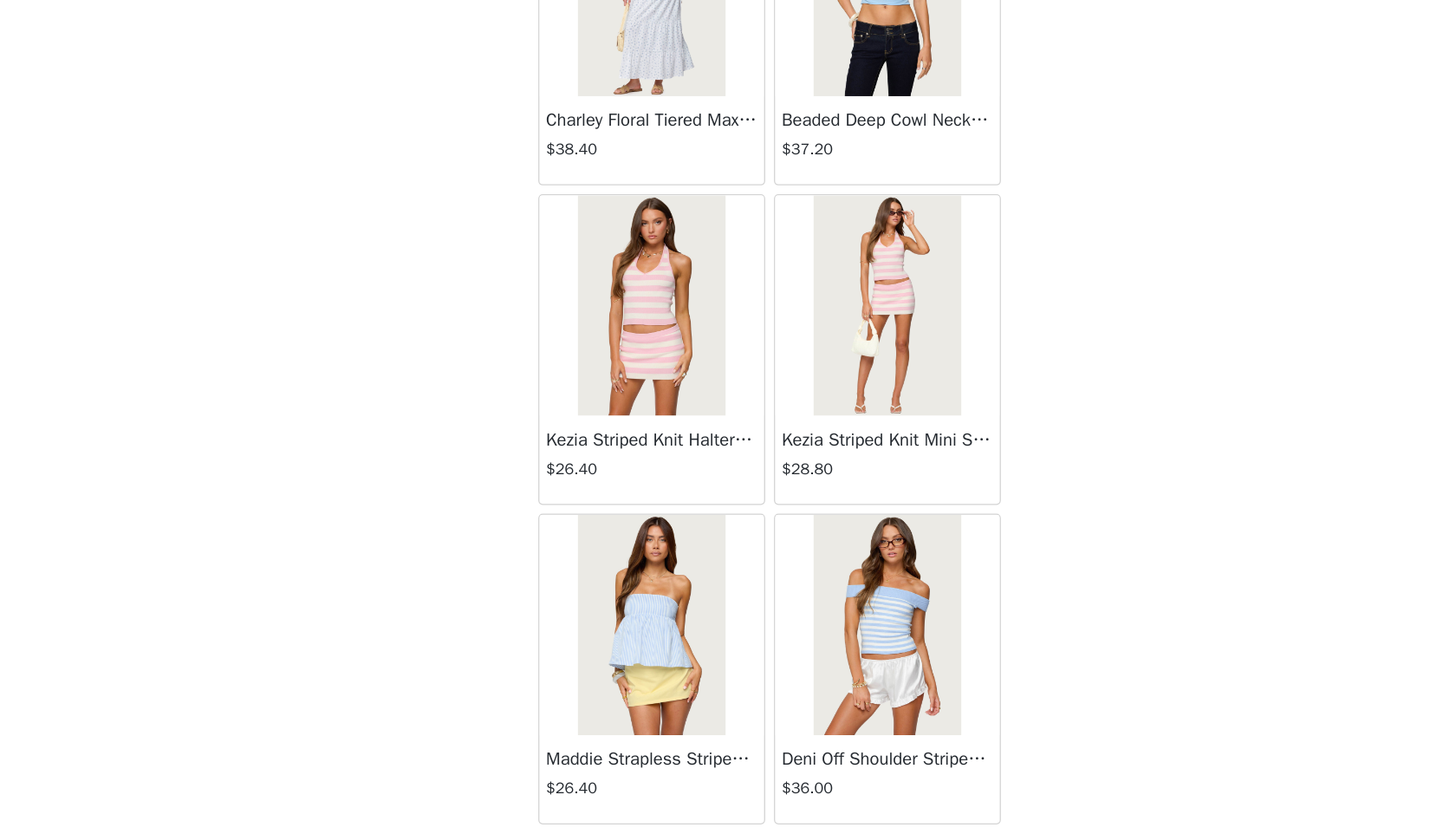scroll, scrollTop: 14390, scrollLeft: 0, axis: vertical 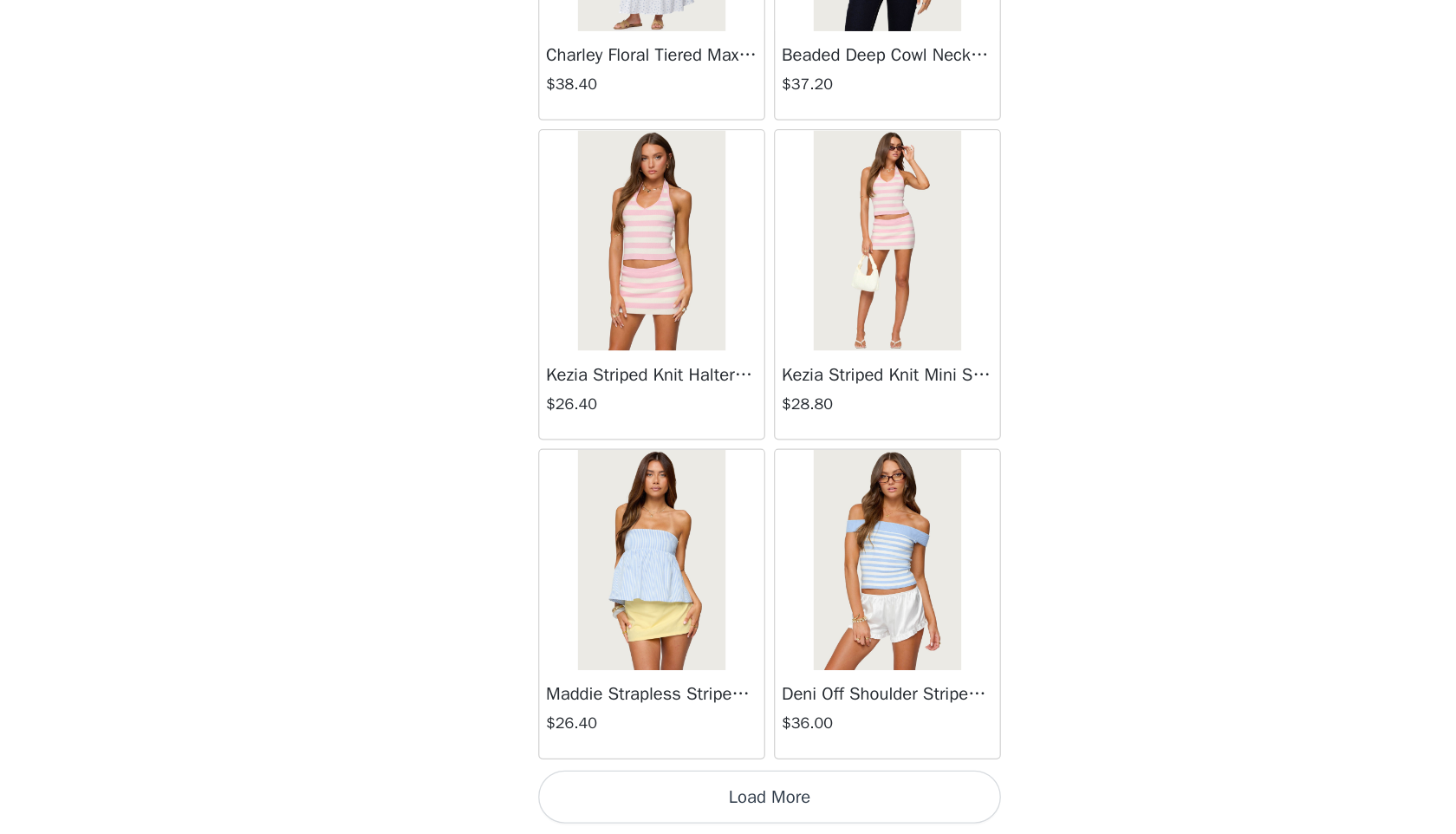 click on "Load More" at bounding box center (728, 805) 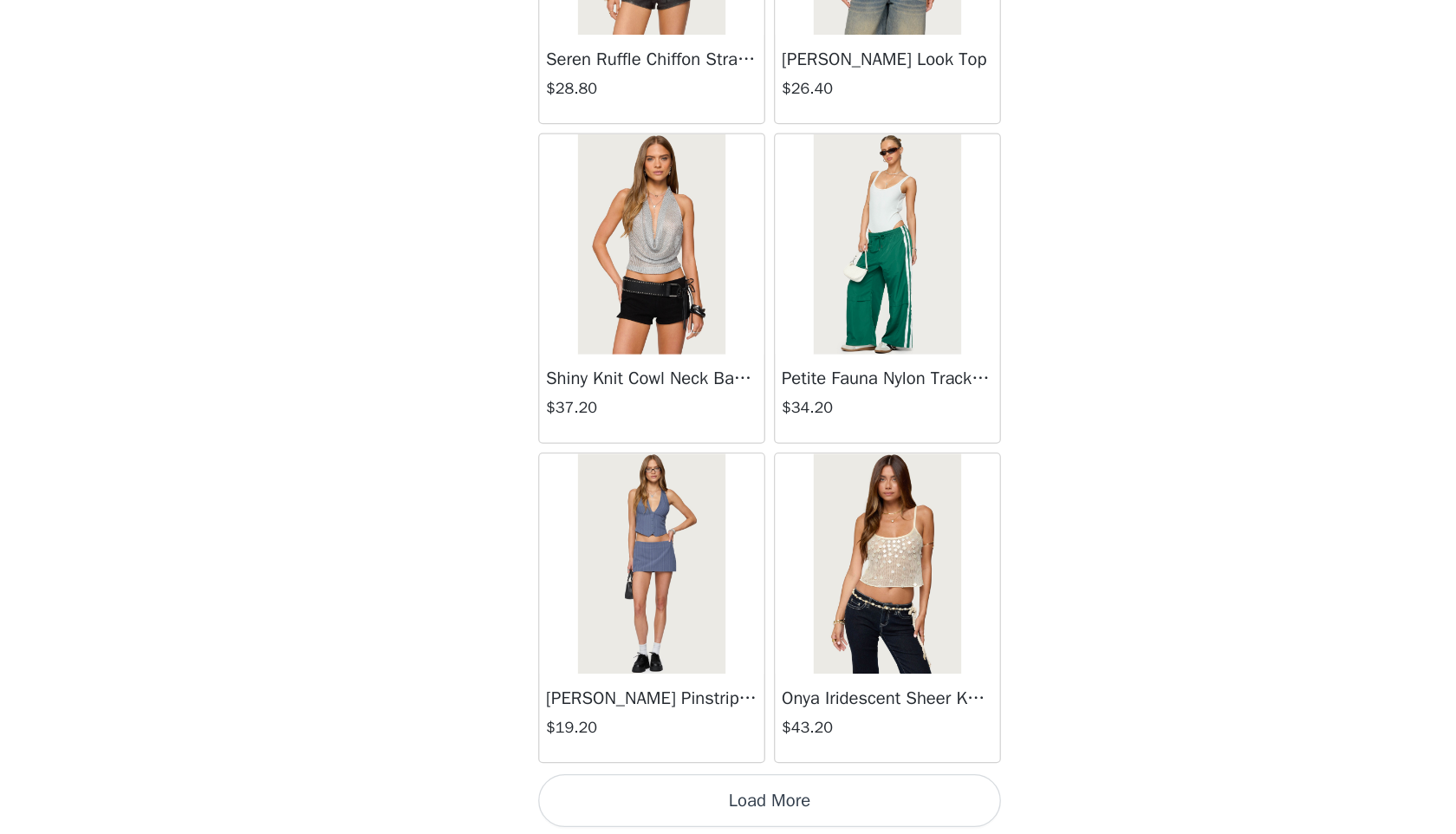 scroll, scrollTop: 16904, scrollLeft: 0, axis: vertical 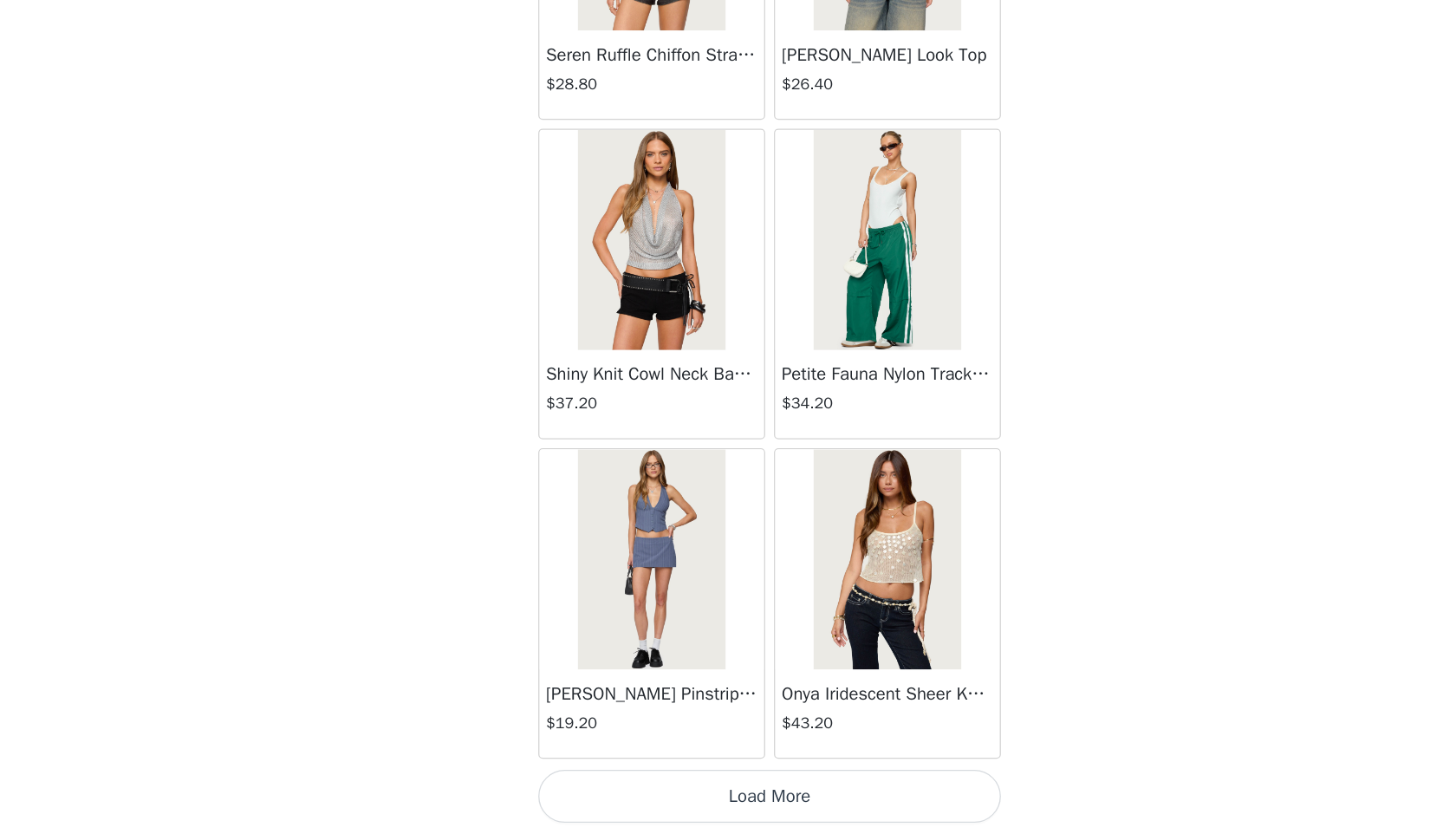 click on "Load More" at bounding box center [728, 805] 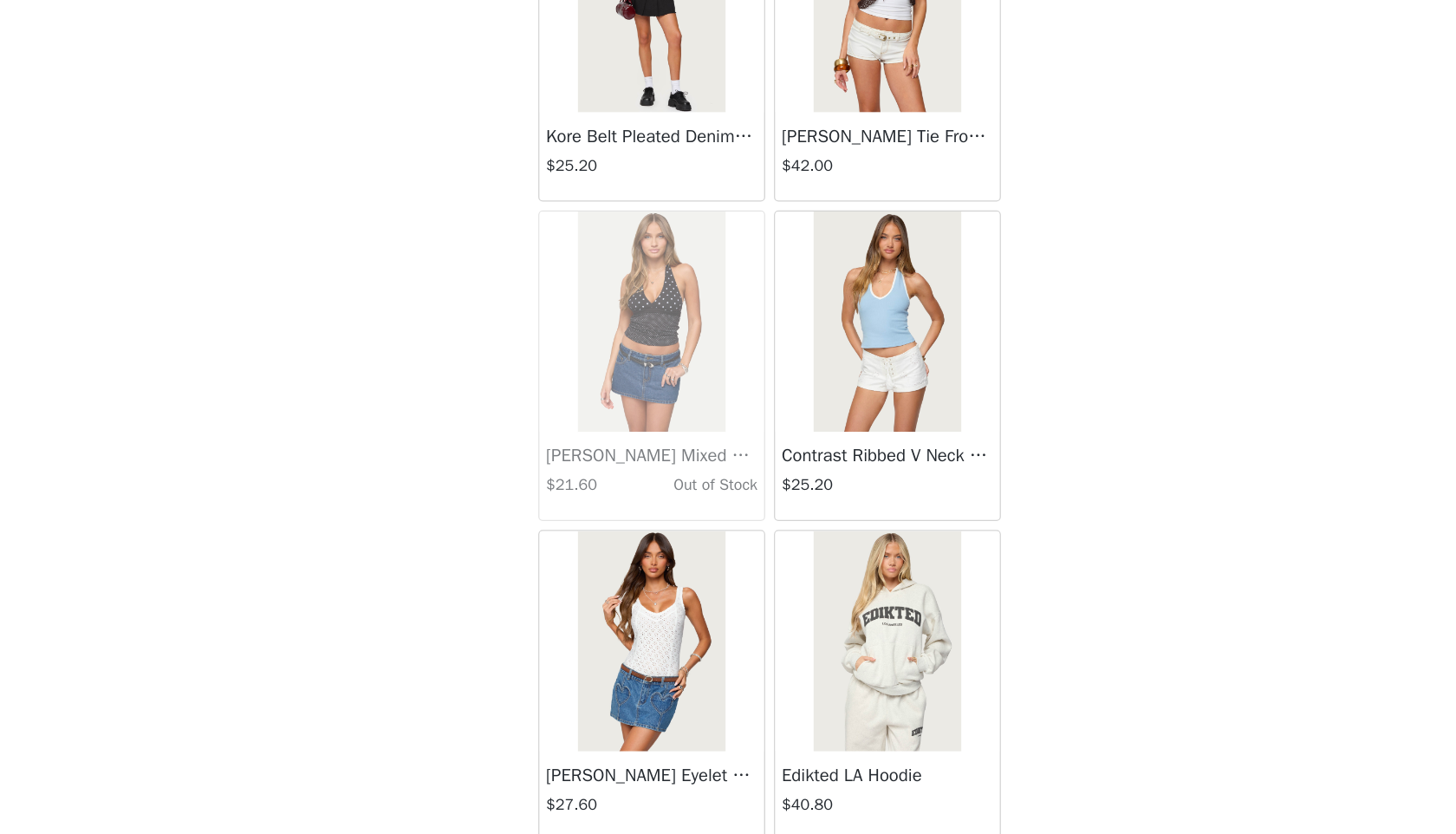 scroll, scrollTop: 19418, scrollLeft: 0, axis: vertical 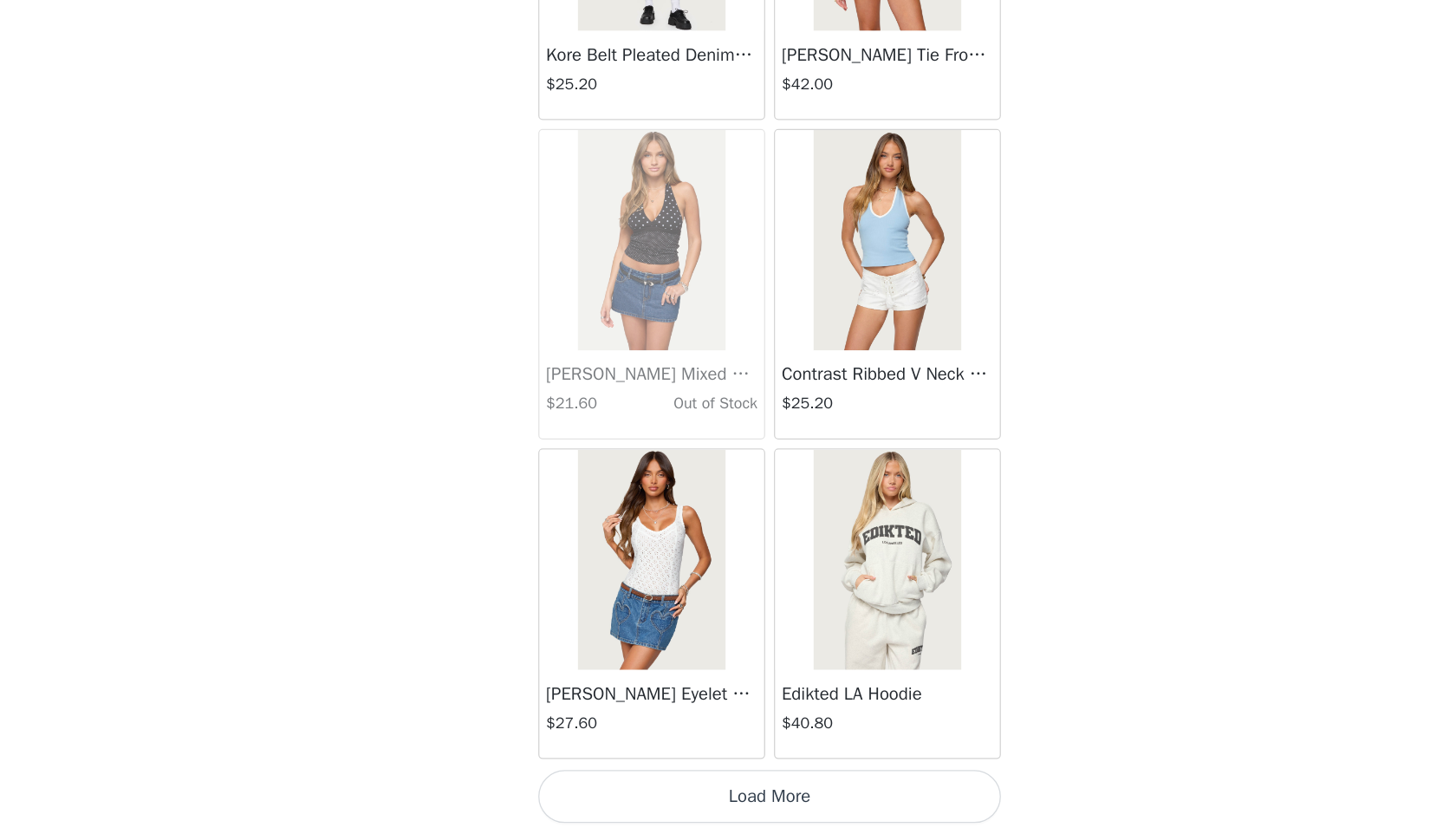 click on "Load More" at bounding box center [728, 805] 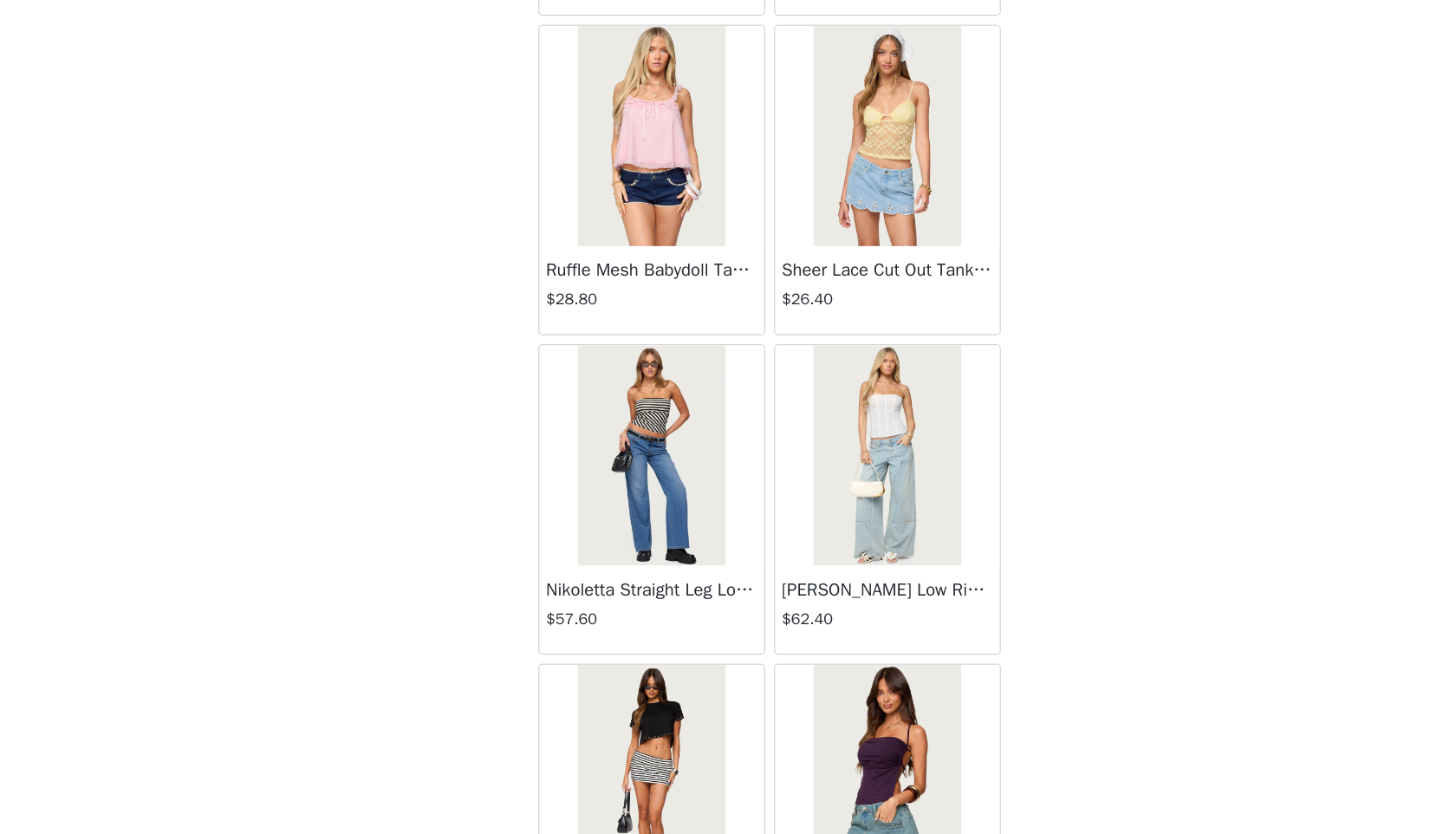 scroll, scrollTop: 21932, scrollLeft: 0, axis: vertical 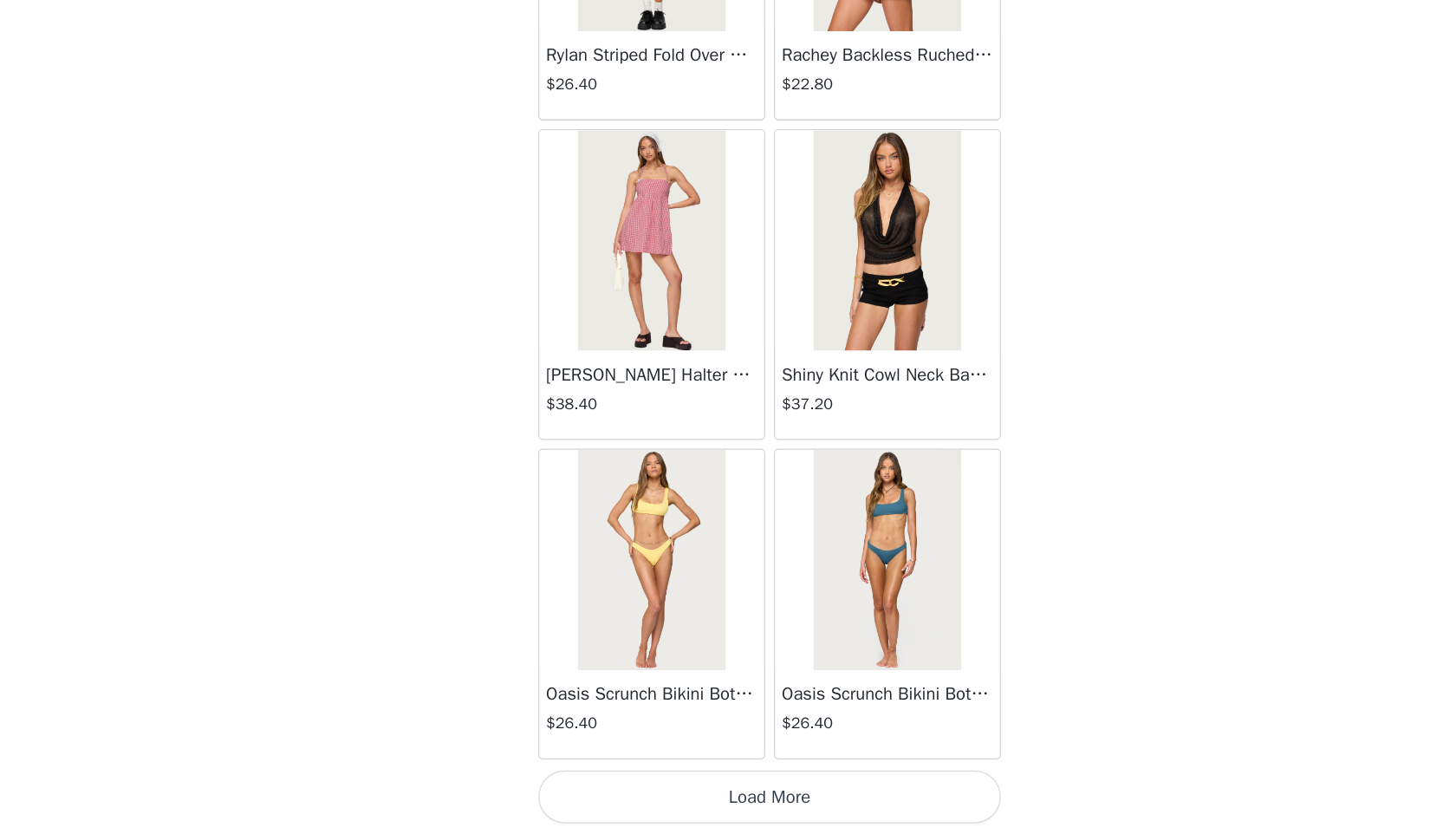 click on "Load More" at bounding box center (728, 805) 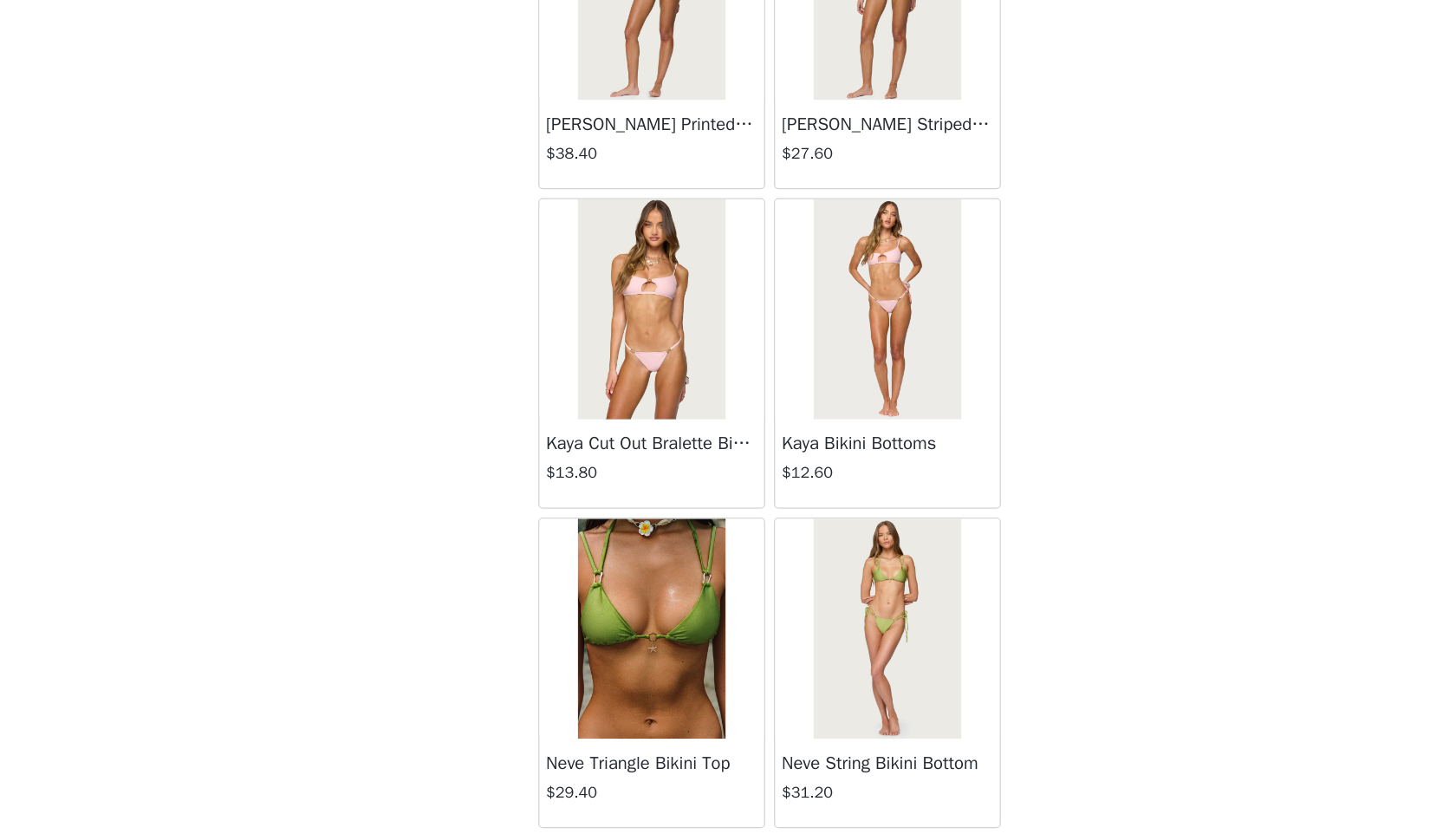 scroll, scrollTop: 24446, scrollLeft: 0, axis: vertical 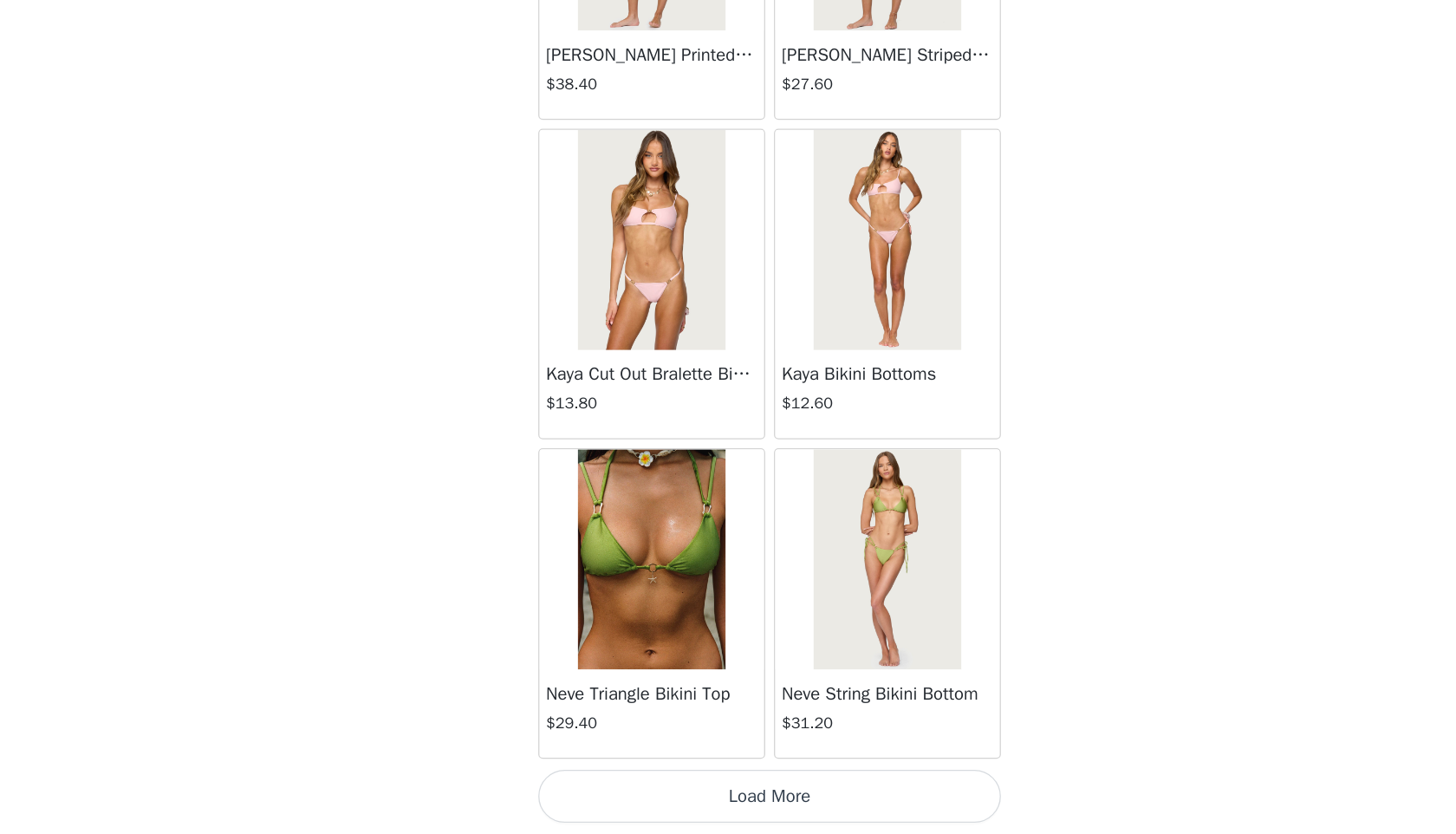click on "Lovina Grommet Pleated Mini Skort   $16.80       Metallic & Sequin Textured Tank Top   $27.60       Nelley Backless Beaded Sequin Chiffon Top   $36.00       Daley Asymmetric One Shoulder Crochet Top   $21.60       Monty Plaid Micro Shorts   $30.00       Arlie Floral Texured Sheer Halter Top   $27.60       Maree Bead V Neck Top   $22.80       Maree Bead Cut Out Mini Skirt   $20.40       Delcy Cut Out Halter Top   $28.80       Juney Pinstripe Tailored Button Up Shirt   $36.00       Avenly Striped Tie Front Babydoll Top   $27.60       Blanco Studded Grommet Tube Top   $30.00       Avalai Linen Look Mini Skort   $38.40       Beaded Deep Cowl Neck Backless Top   $37.20       Frayed Pleated Denim Mini Skort   $16.00       Klay Linen Look Pleated Mini Skort   $14.40       Contrast Lace Asymmetric Off Shoulder Top   $14.40       Reeve Split Front Sheer Mesh Top   $28.80       Zigzag Stripe Shorts   $22.80       Astra Beaded Sheer Strapless Top   $39.60       Beaded Floral Embroidered Tank Top   $38.40" at bounding box center [728, -11764] 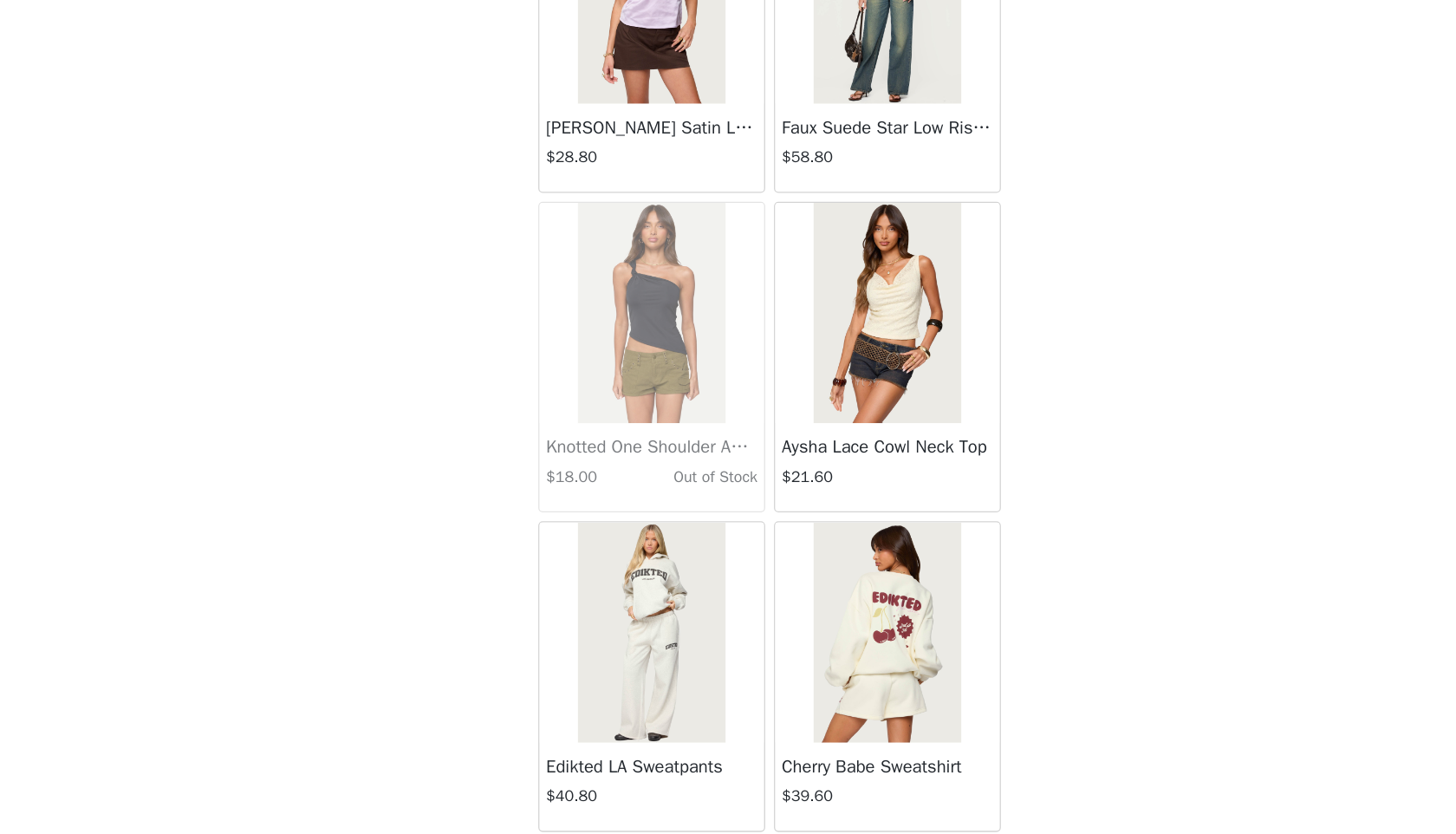scroll, scrollTop: 26960, scrollLeft: 0, axis: vertical 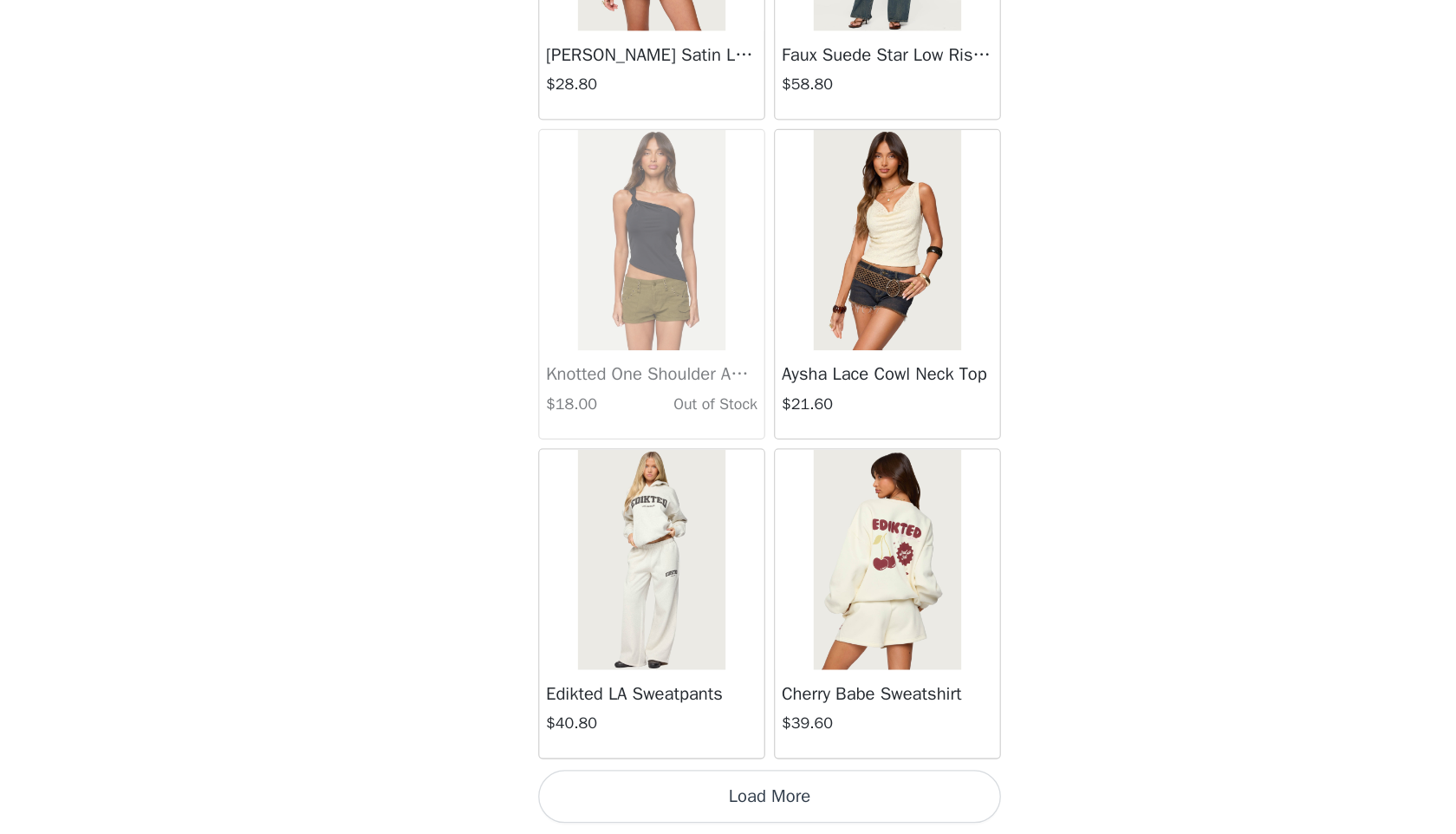 click on "Load More" at bounding box center (728, 805) 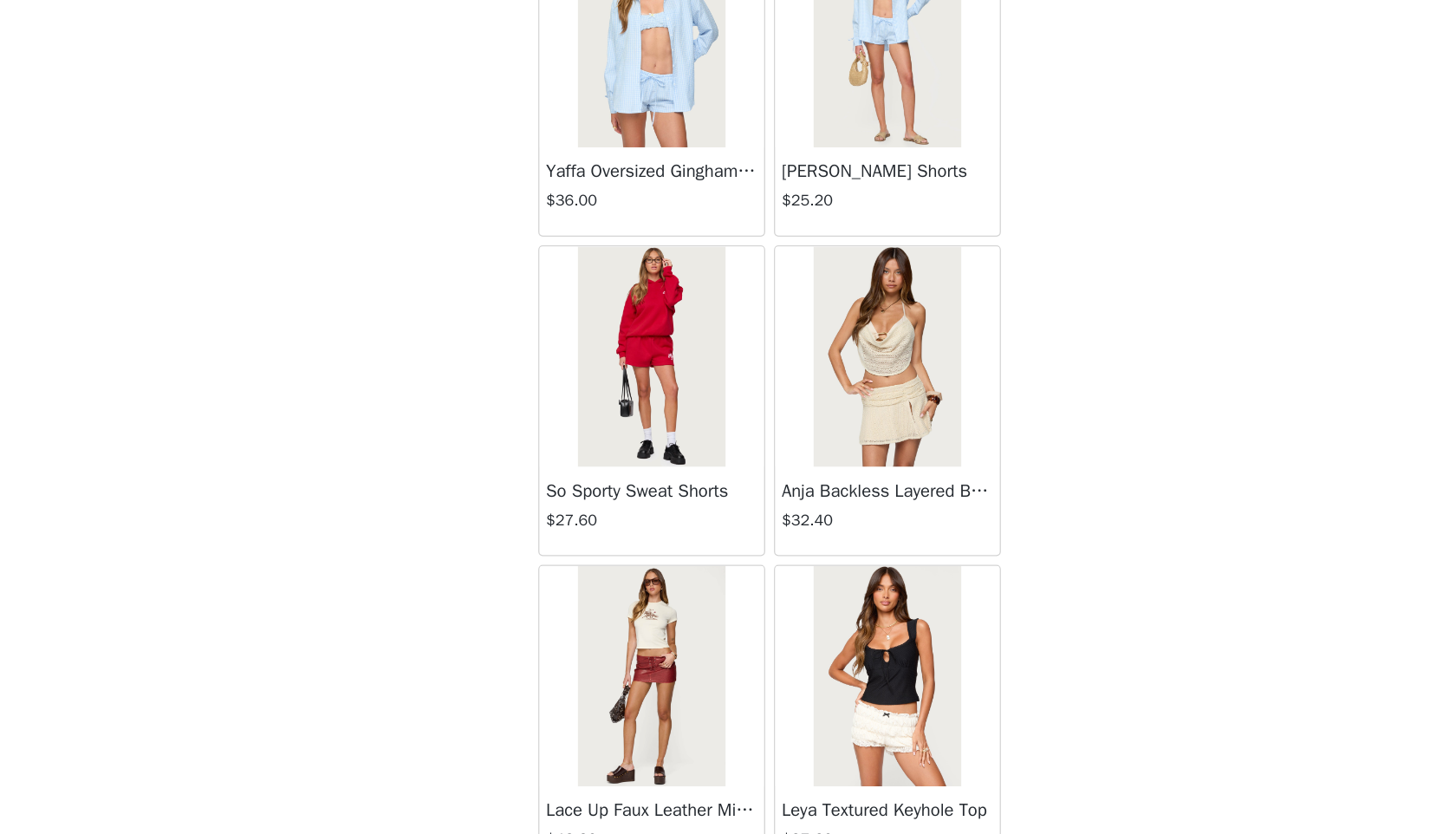 scroll, scrollTop: 29474, scrollLeft: 0, axis: vertical 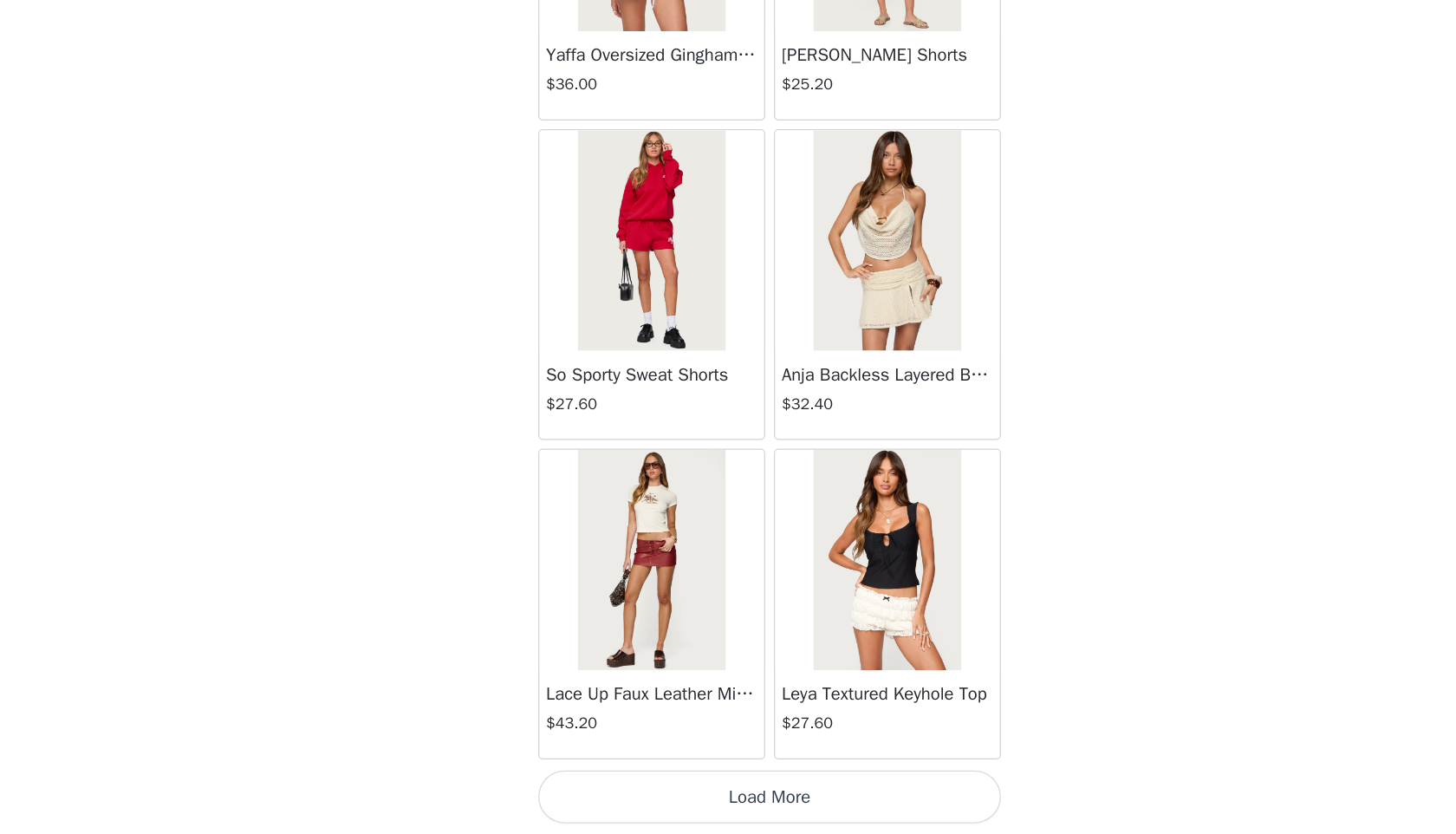 click on "Load More" at bounding box center (728, 805) 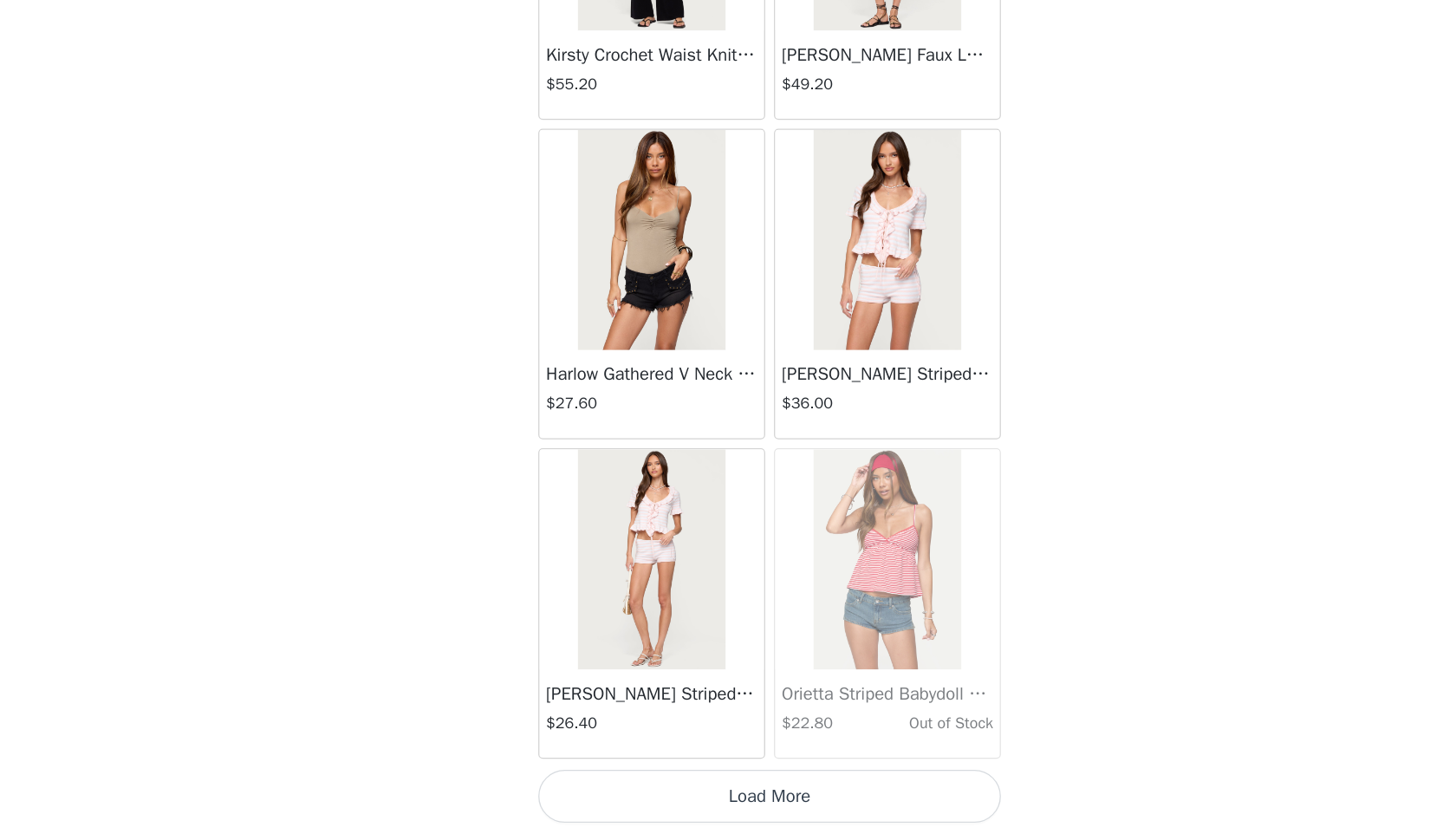 scroll, scrollTop: 31987, scrollLeft: 0, axis: vertical 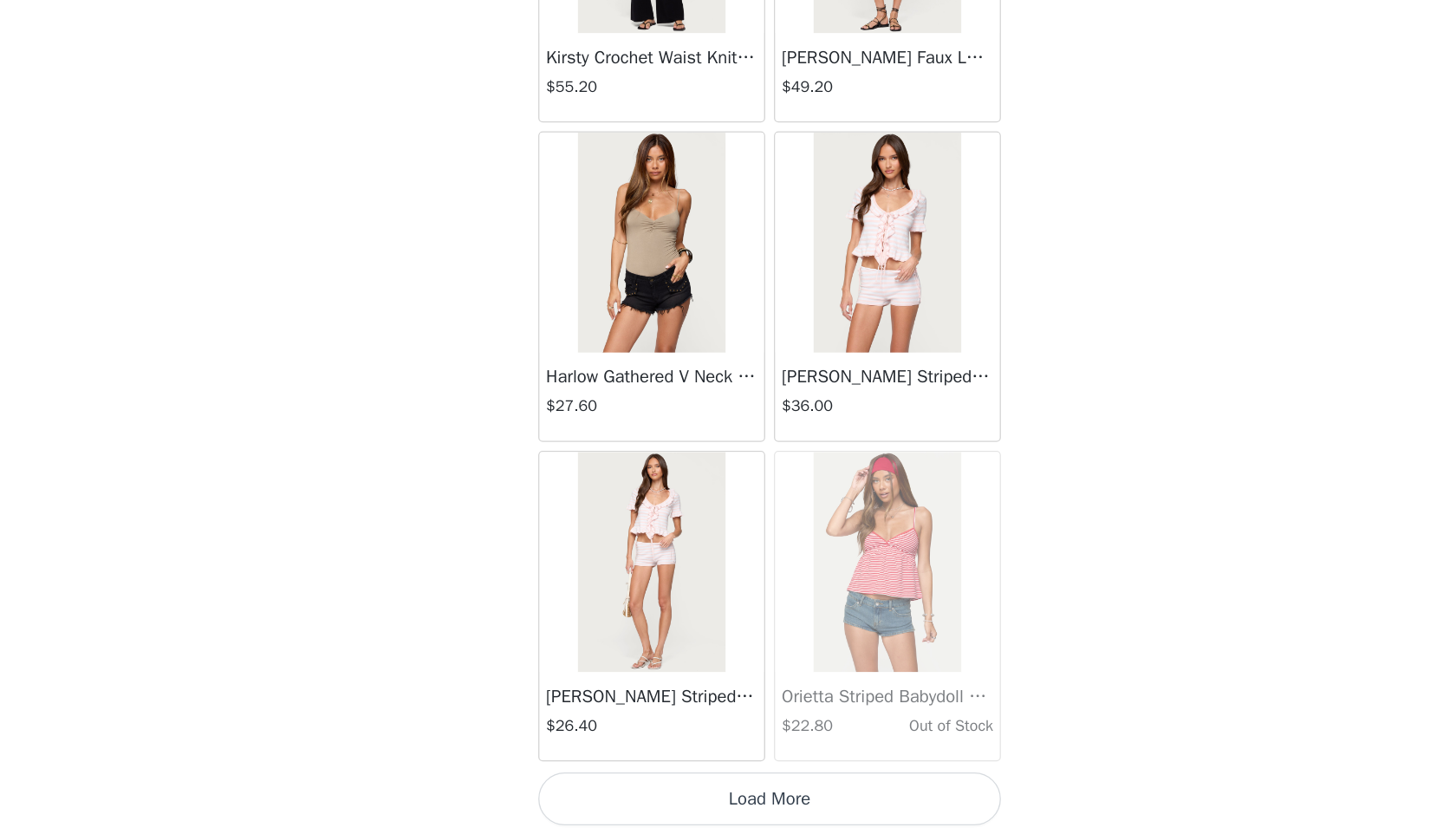 click on "Load More" at bounding box center [728, 806] 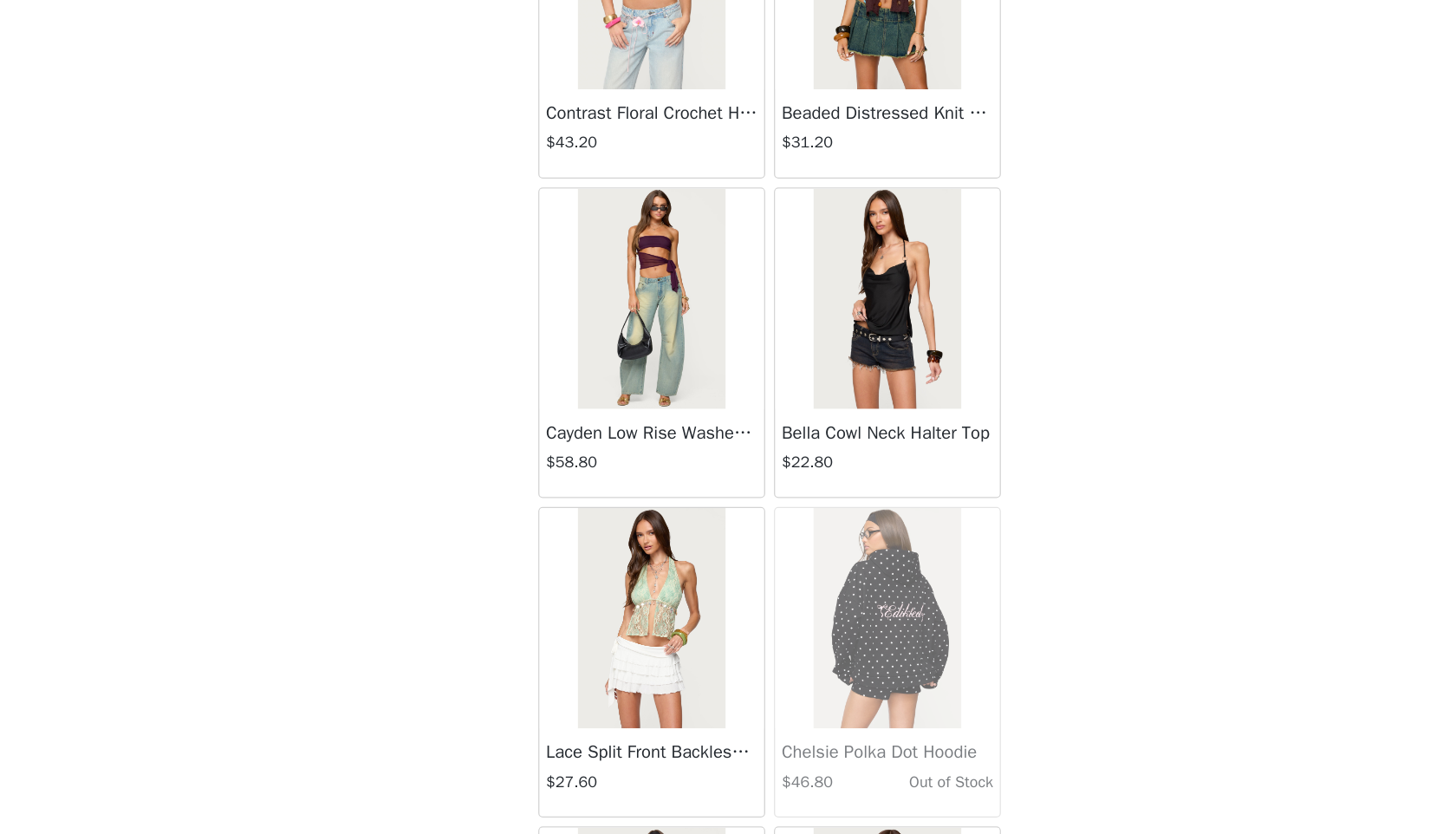 scroll, scrollTop: 34208, scrollLeft: 0, axis: vertical 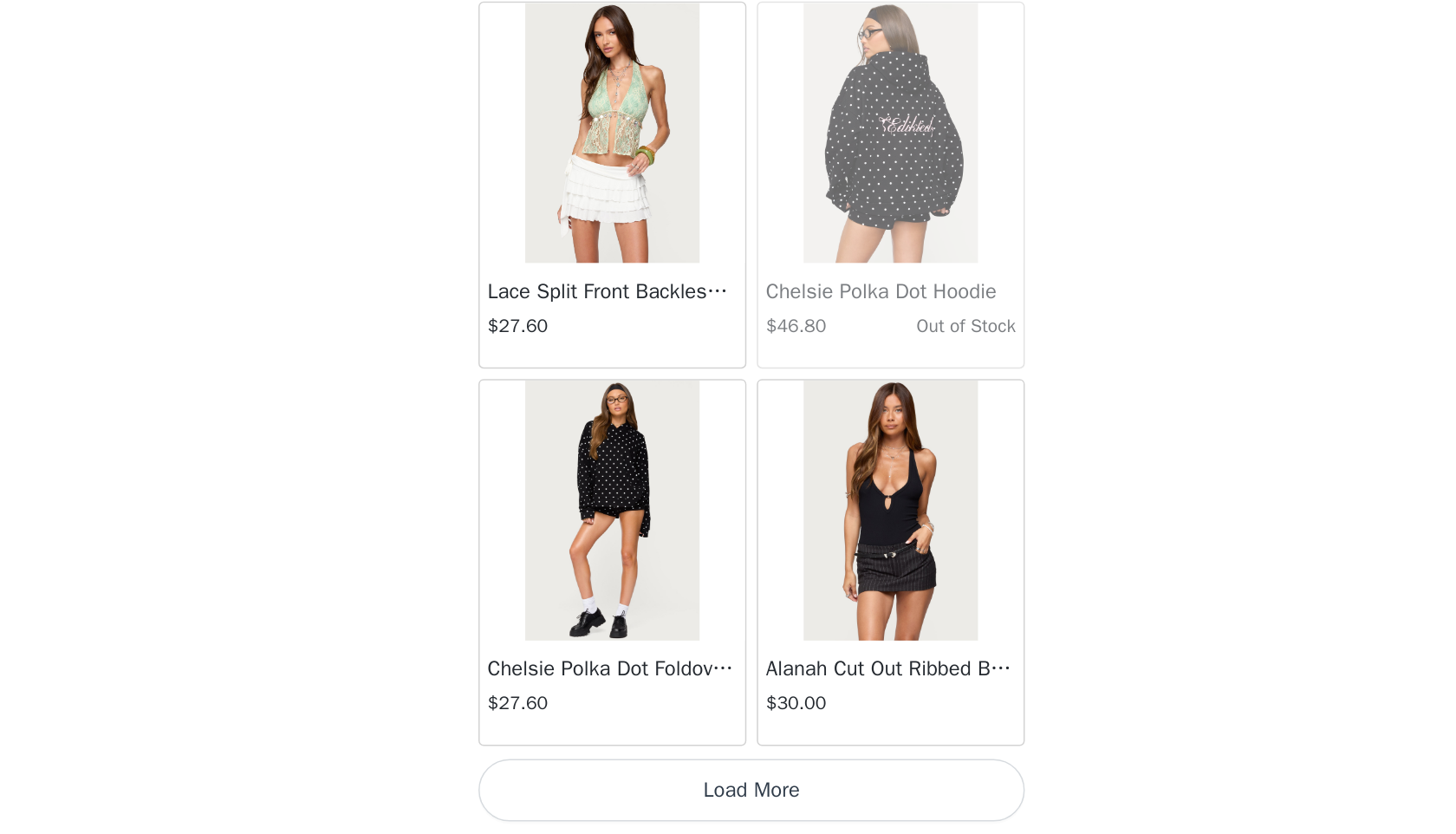 click on "Load More" at bounding box center (728, 805) 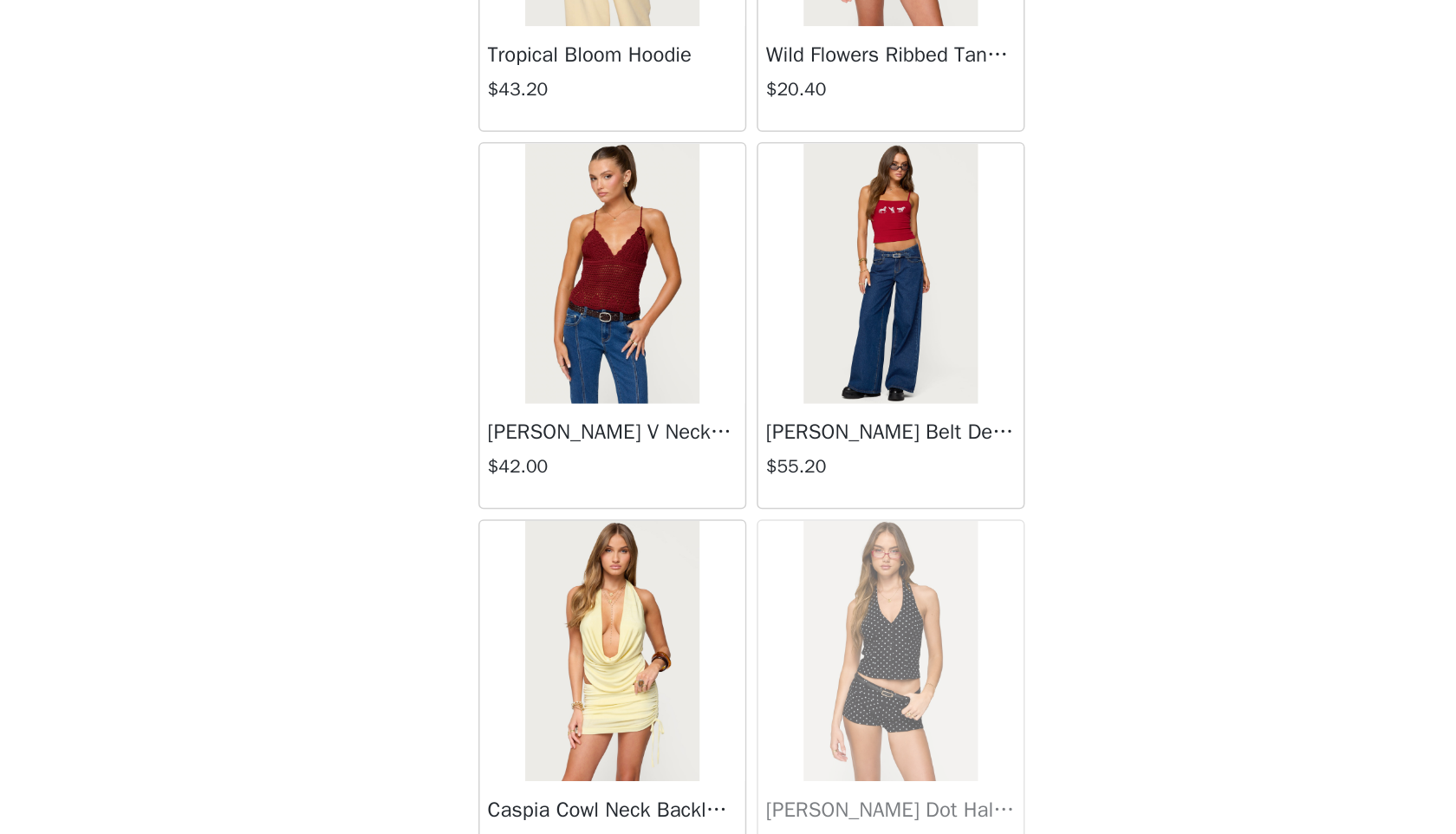scroll, scrollTop: 37017, scrollLeft: 0, axis: vertical 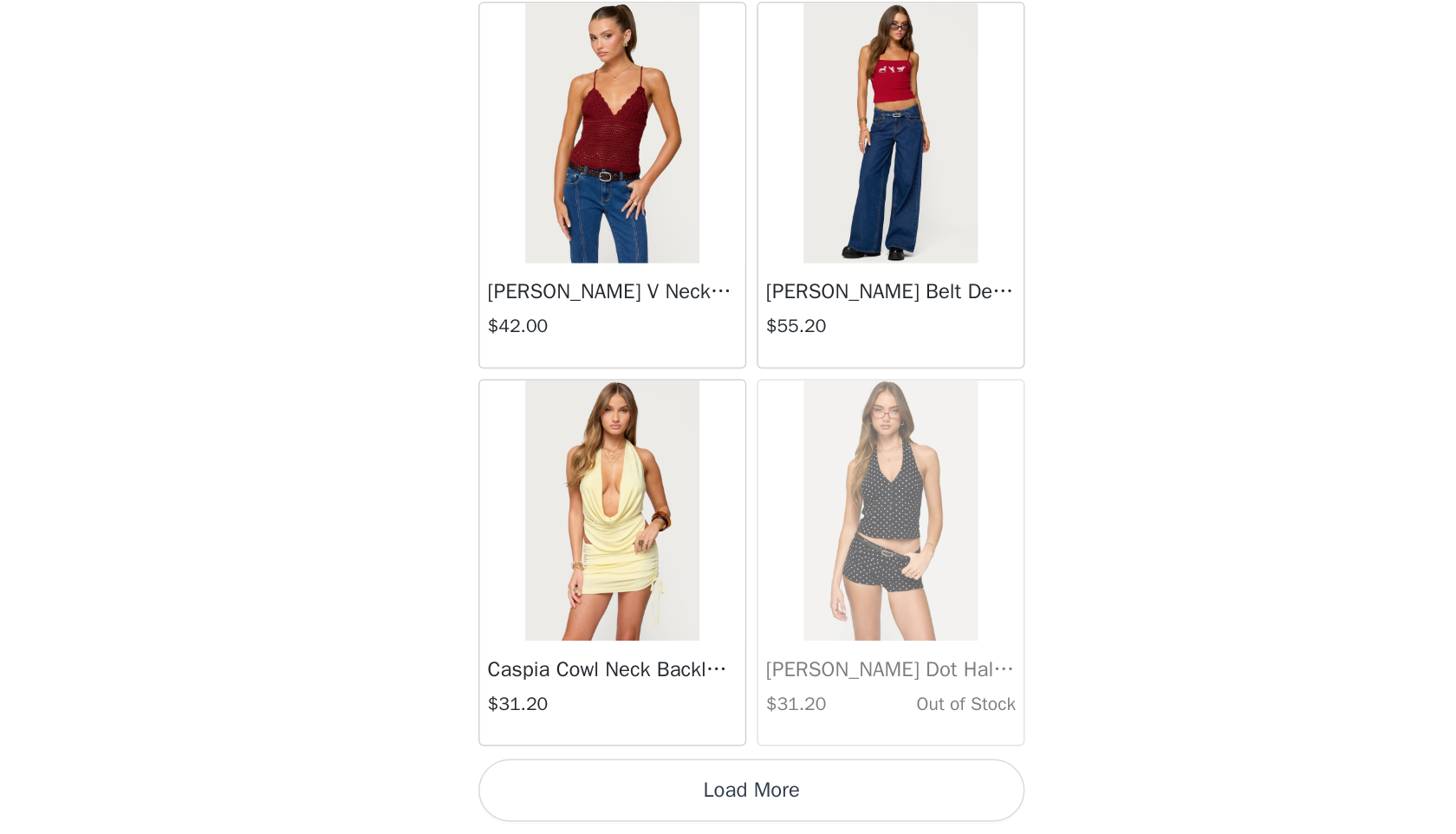 click on "Load More" at bounding box center [728, 805] 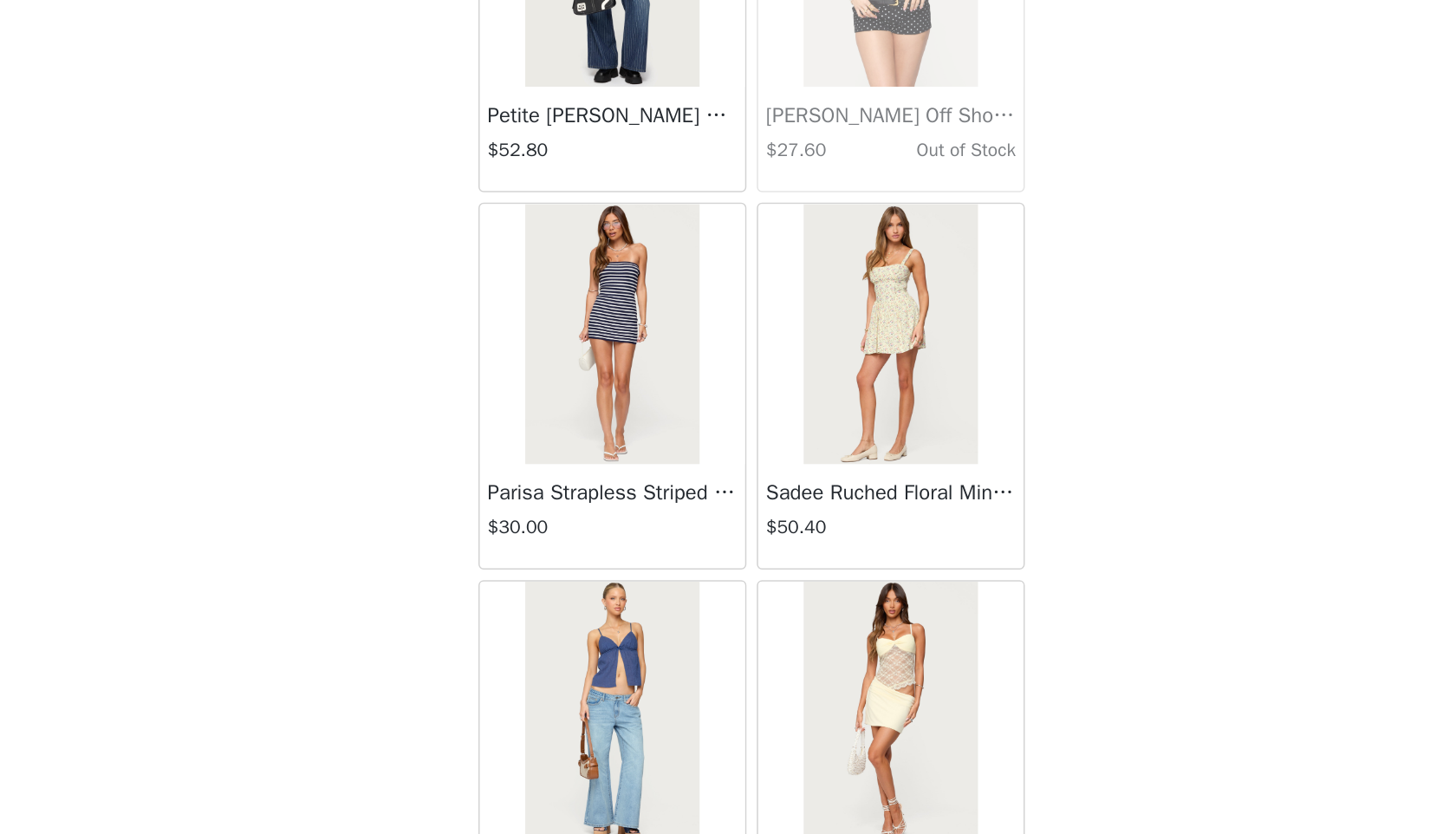 scroll, scrollTop: 38398, scrollLeft: 0, axis: vertical 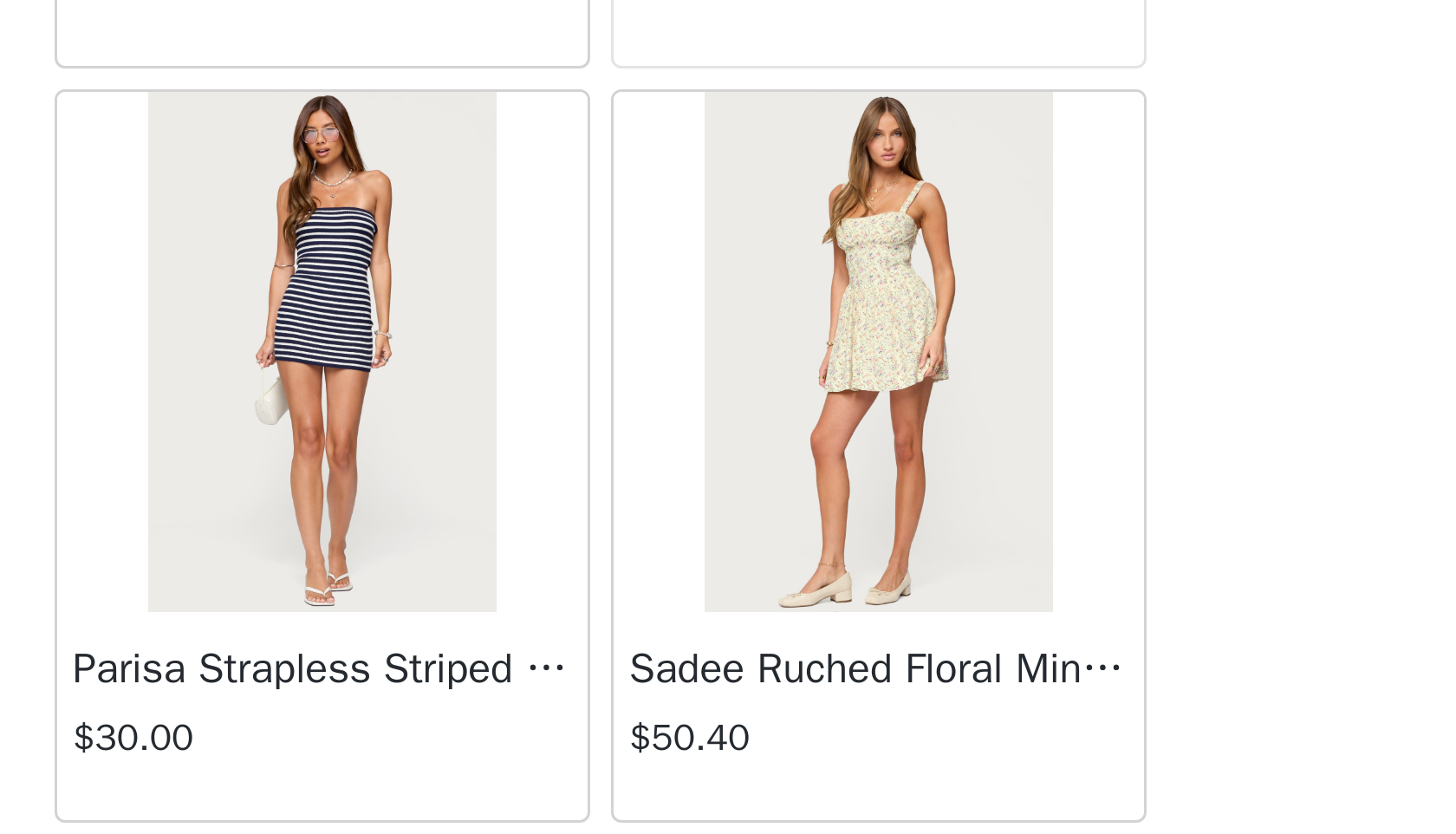 click on "Back       Lovina Grommet Pleated Mini Skort   $16.80       Metallic & Sequin Textured Tank Top   $27.60       Nelley Backless Beaded Sequin Chiffon Top   $36.00       Daley Asymmetric One Shoulder Crochet Top   $21.60       Monty Plaid Micro Shorts   $30.00       Arlie Floral Texured Sheer Halter Top   $27.60       Maree Bead V Neck Top   $22.80       Maree Bead Cut Out Mini Skirt   $20.40       Delcy Cut Out Halter Top   $28.80       Juney Pinstripe Tailored Button Up Shirt   $36.00       Avenly Striped Tie Front Babydoll Top   $27.60       Blanco Studded Grommet Tube Top   $30.00       Avalai Linen Look Mini Skort   $38.40       Beaded Deep Cowl Neck Backless Top   $37.20       Frayed Pleated Denim Mini Skort   $16.00       Klay Linen Look Pleated Mini Skort   $14.40       Contrast Lace Asymmetric Off Shoulder Top   $14.40       Reeve Split Front Sheer Mesh Top   $28.80       Zigzag Stripe Shorts   $22.80       Astra Beaded Sheer Strapless Top   $39.60       Beaded Floral Embroidered Tank Top   $38.40" at bounding box center [728, 417] 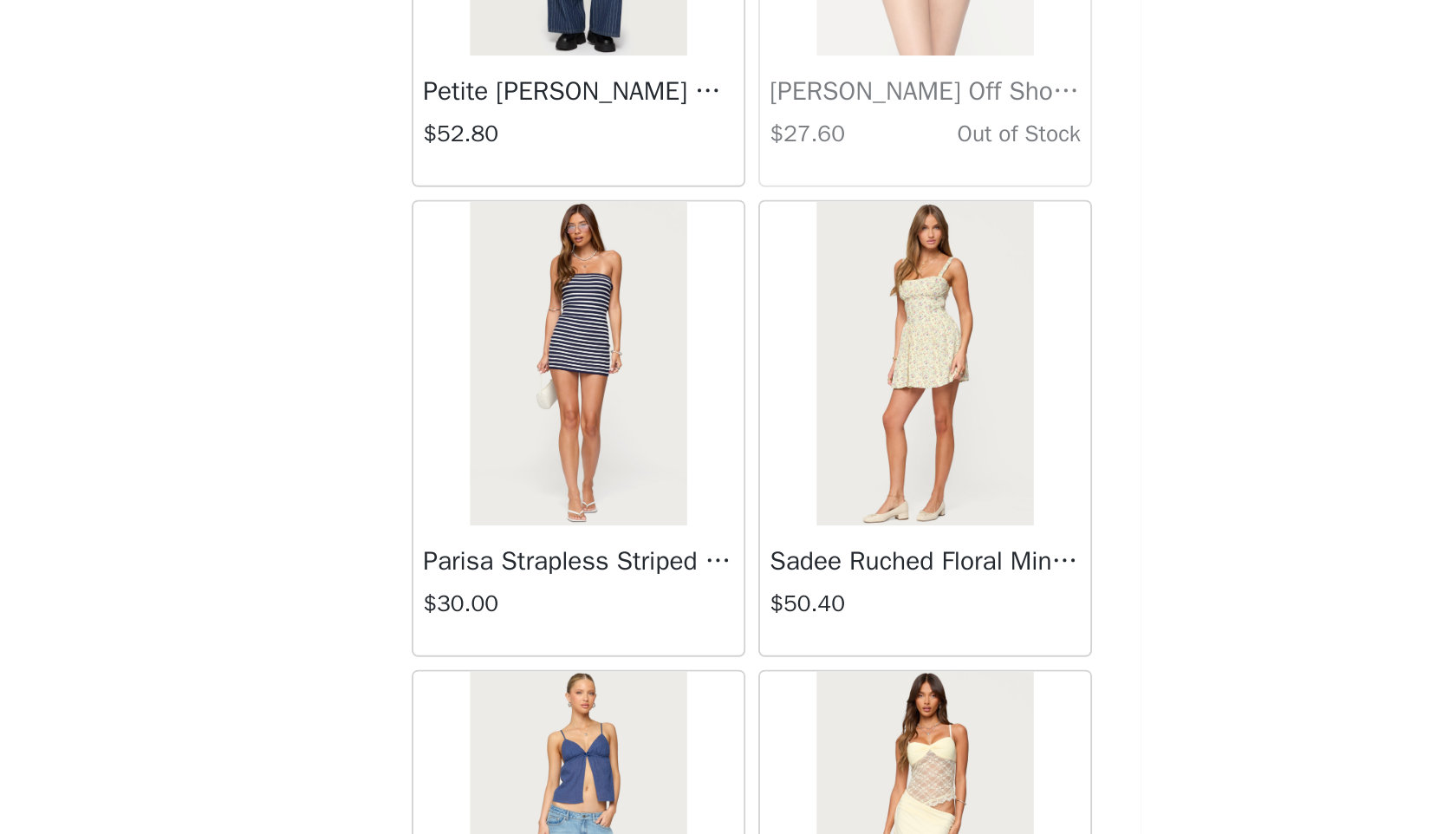 click at bounding box center (634, 494) 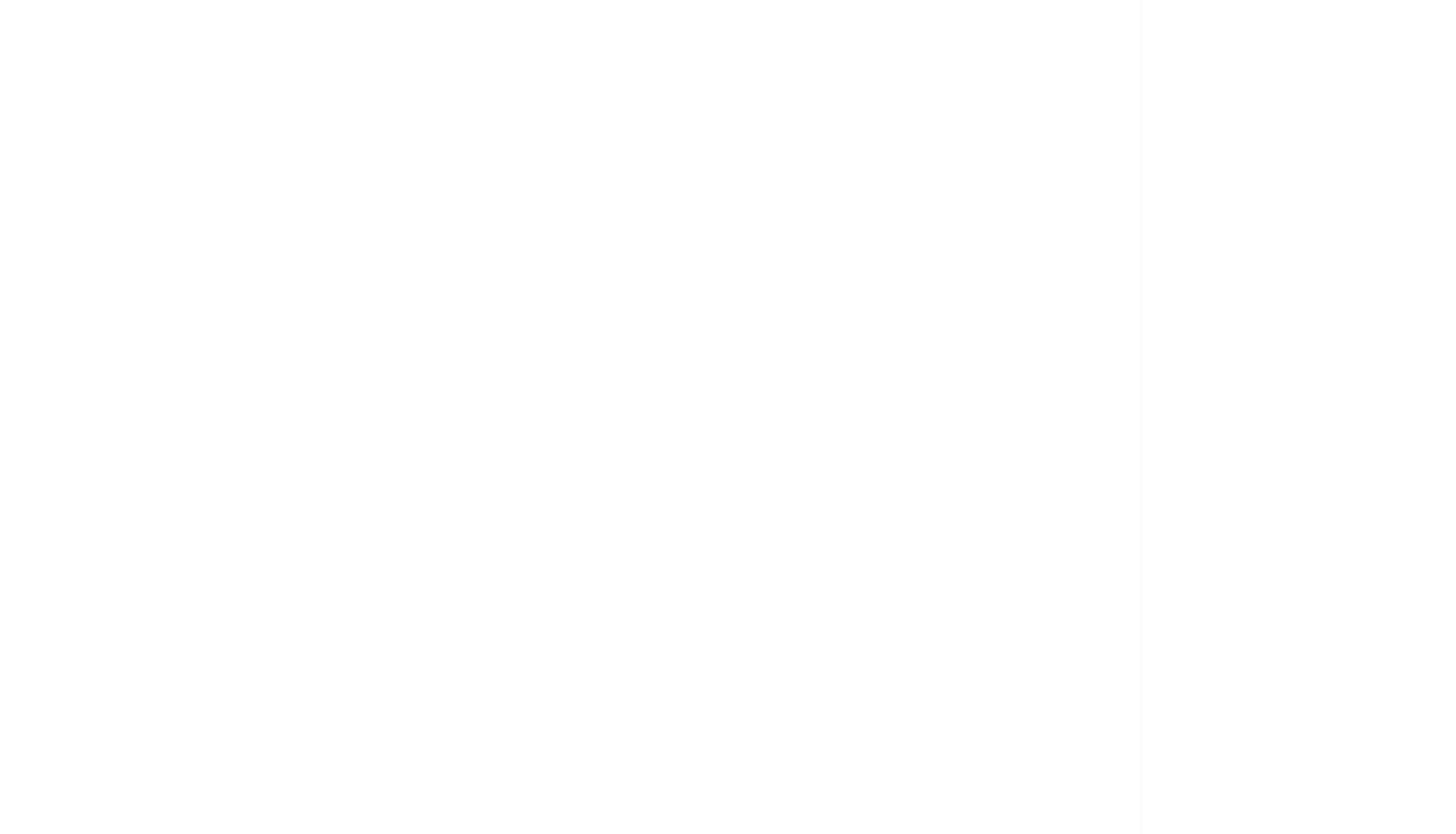 scroll, scrollTop: 0, scrollLeft: 0, axis: both 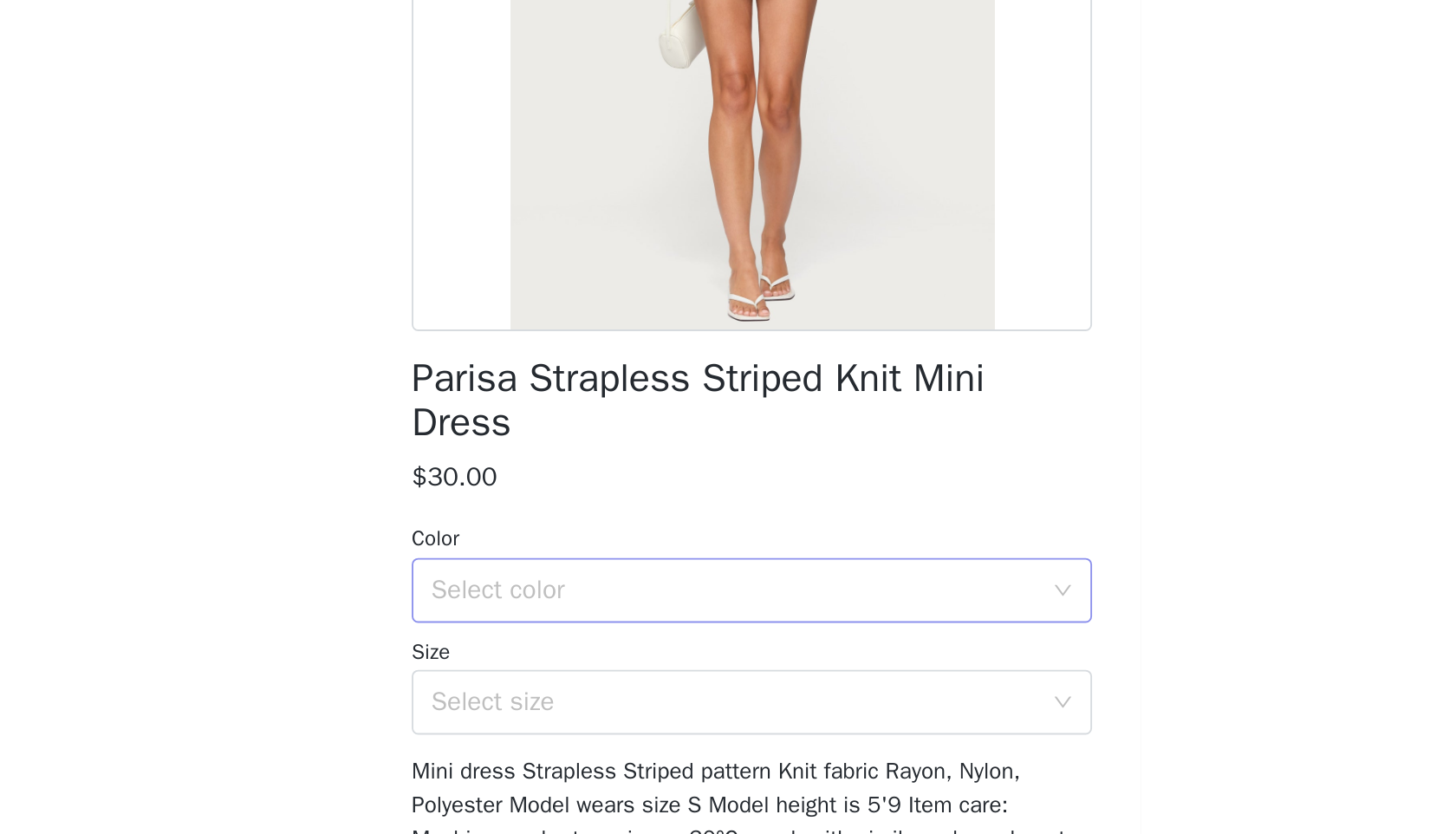 click on "Select color" at bounding box center [718, 616] 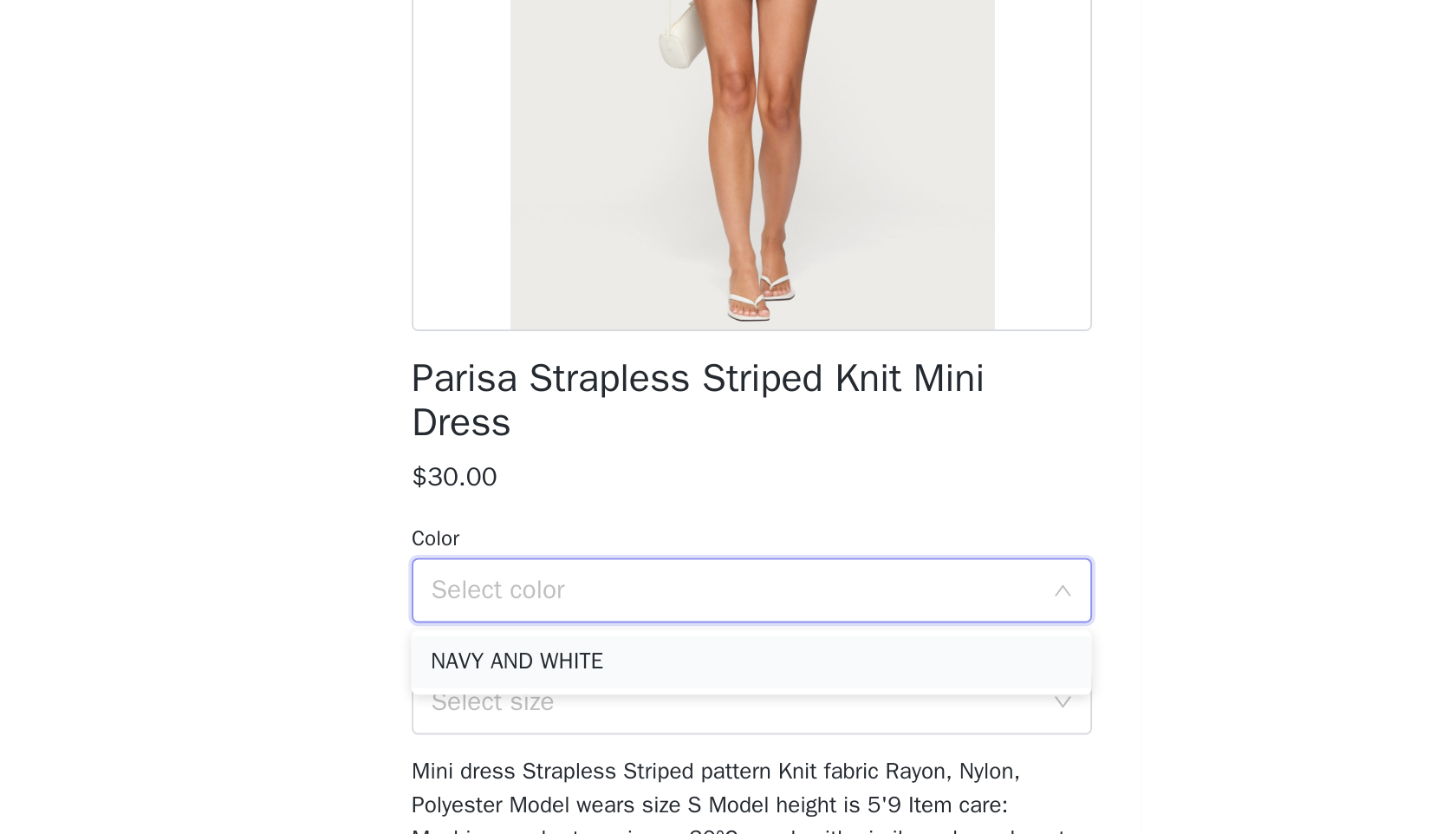 click on "NAVY AND WHITE" at bounding box center (728, 654) 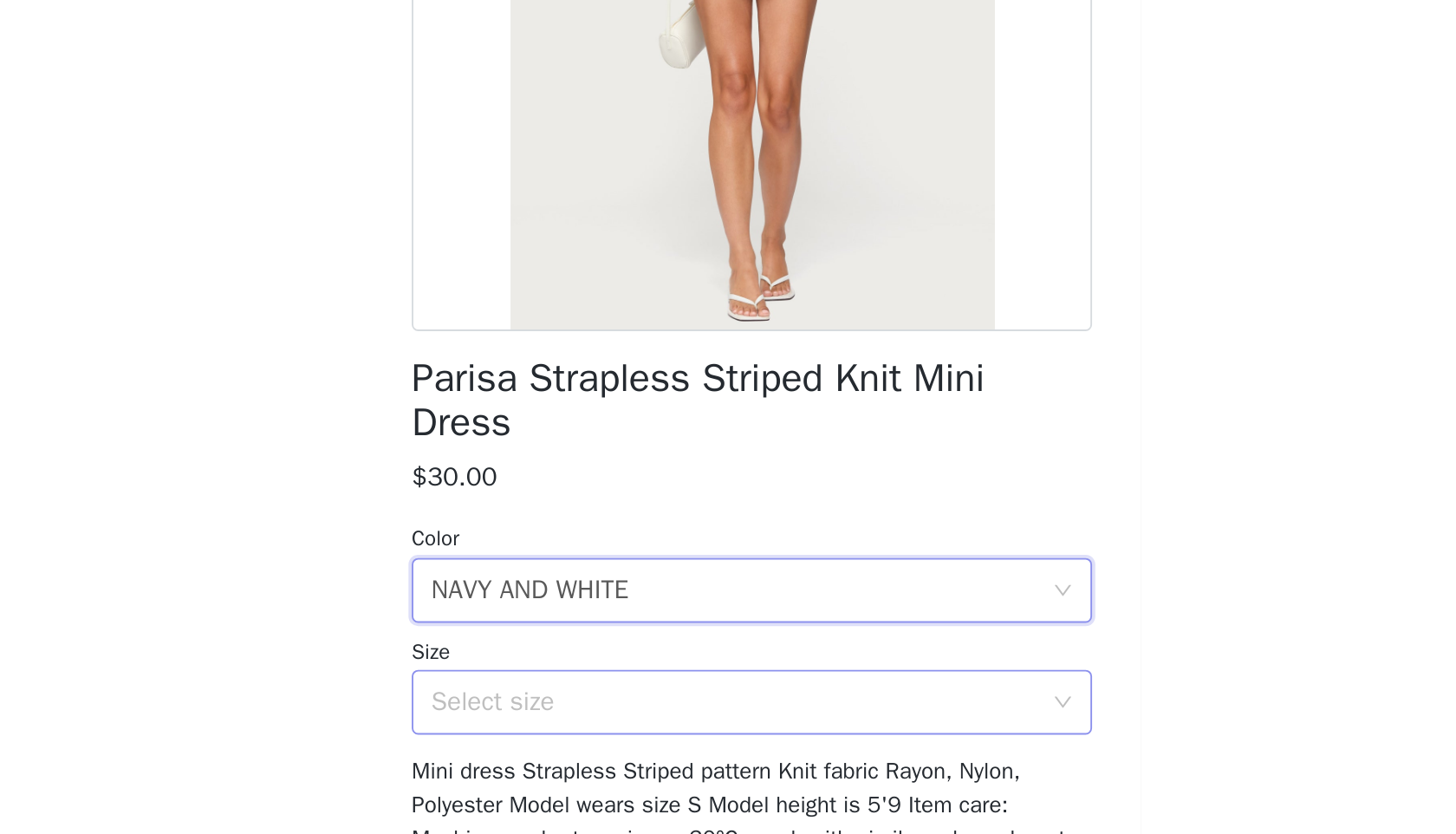 click on "Select size" at bounding box center [718, 675] 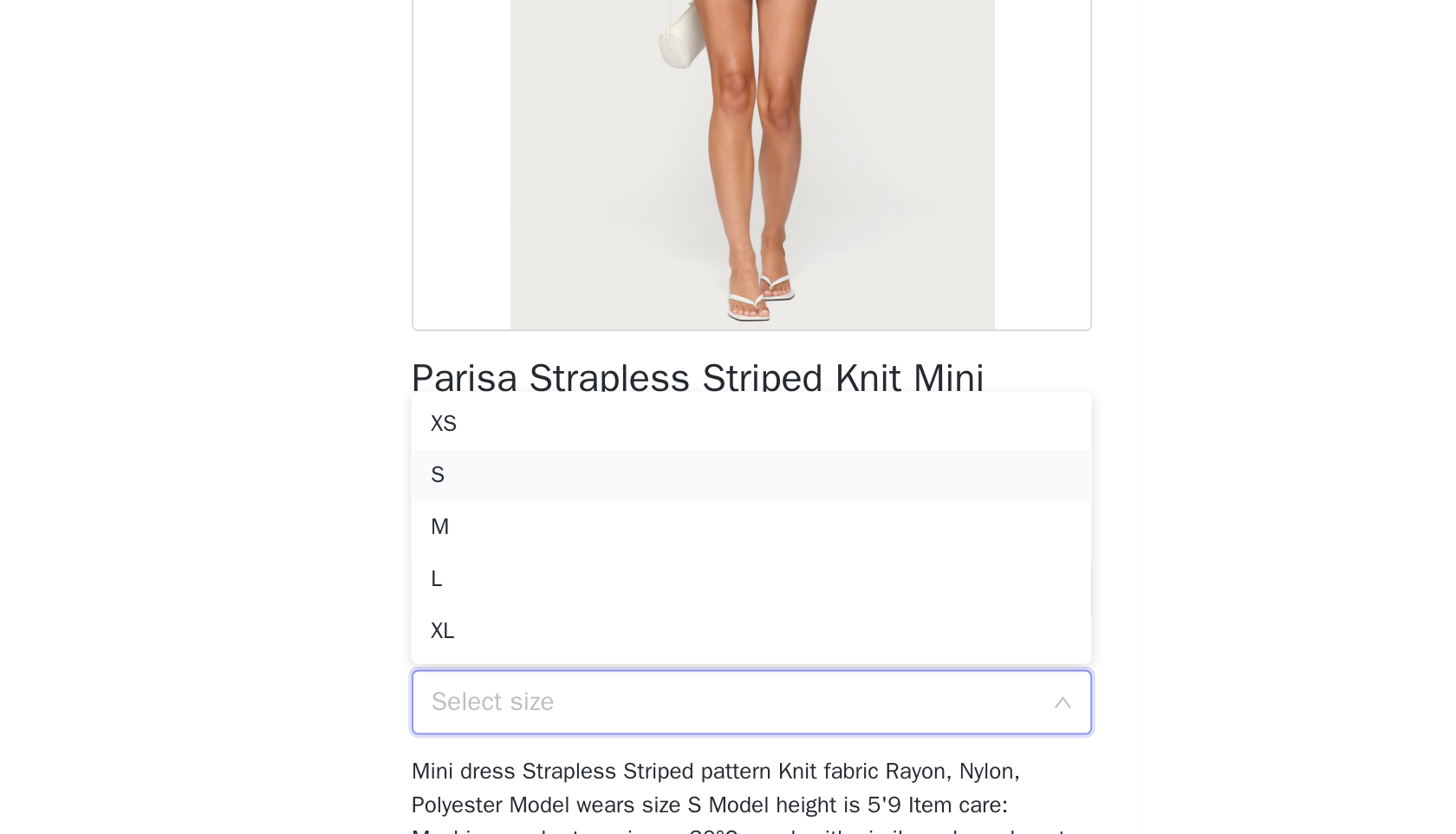 click on "S" at bounding box center [728, 554] 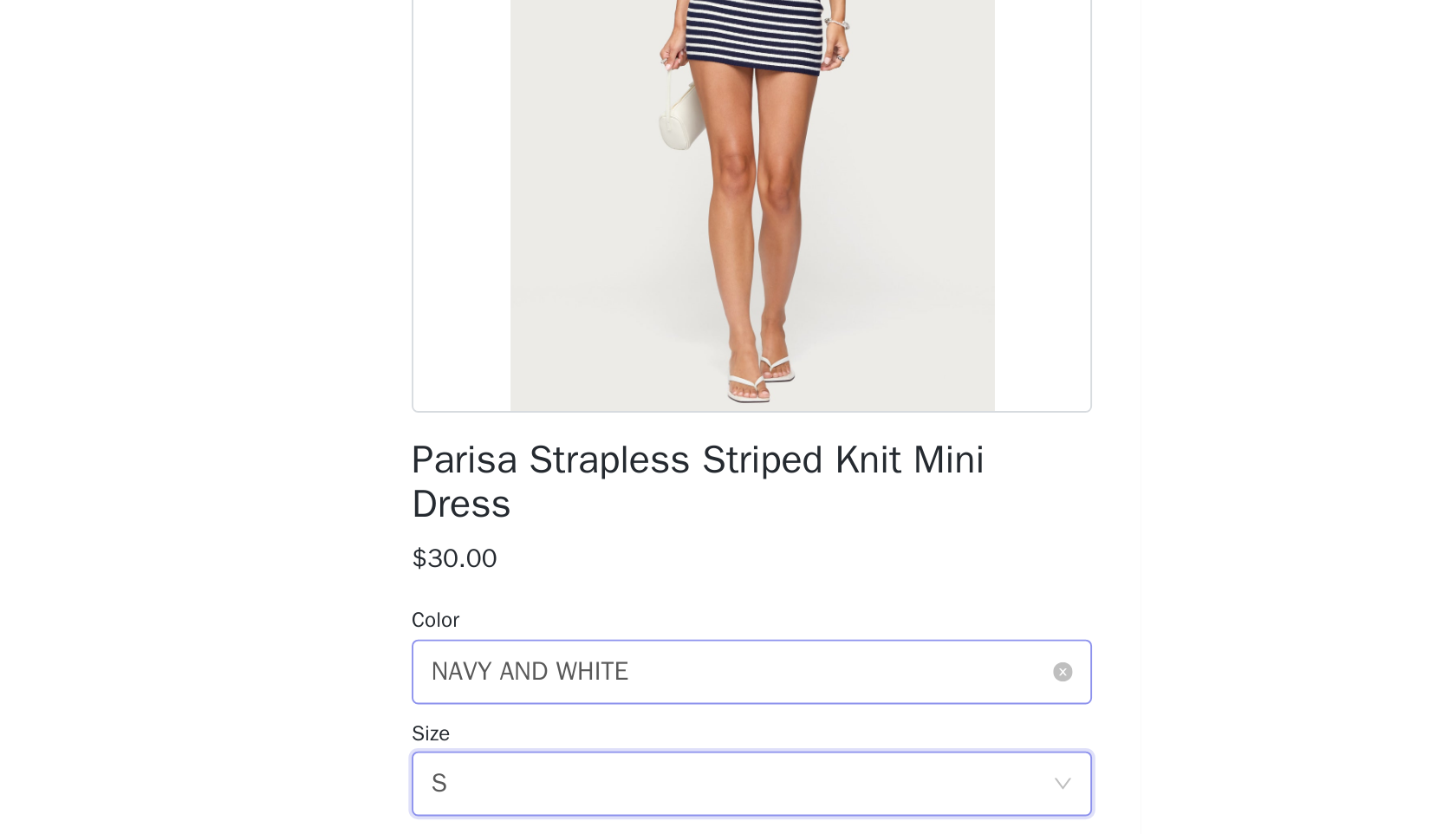 scroll, scrollTop: 1029, scrollLeft: 0, axis: vertical 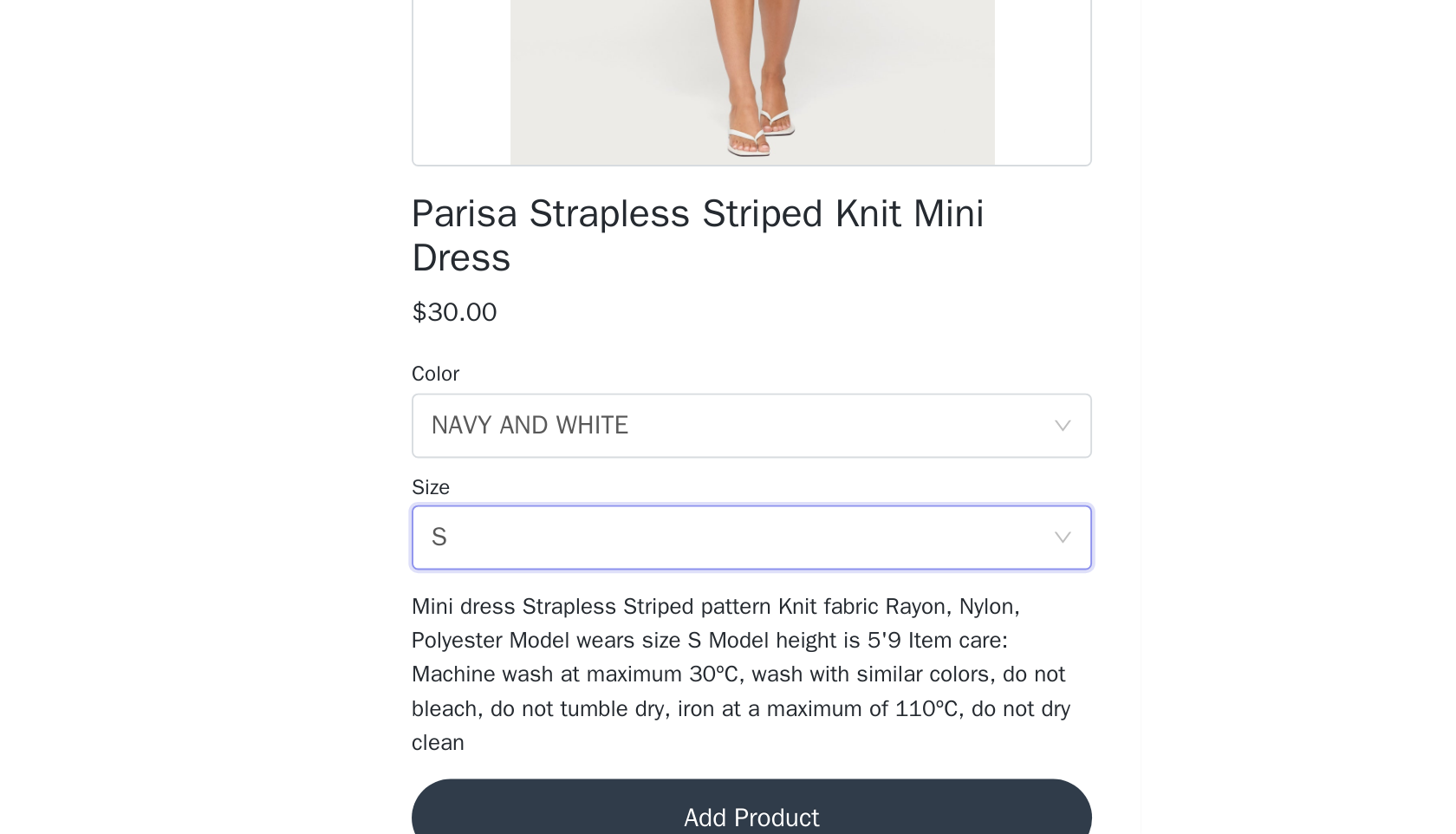 click on "Add Product" at bounding box center (728, 825) 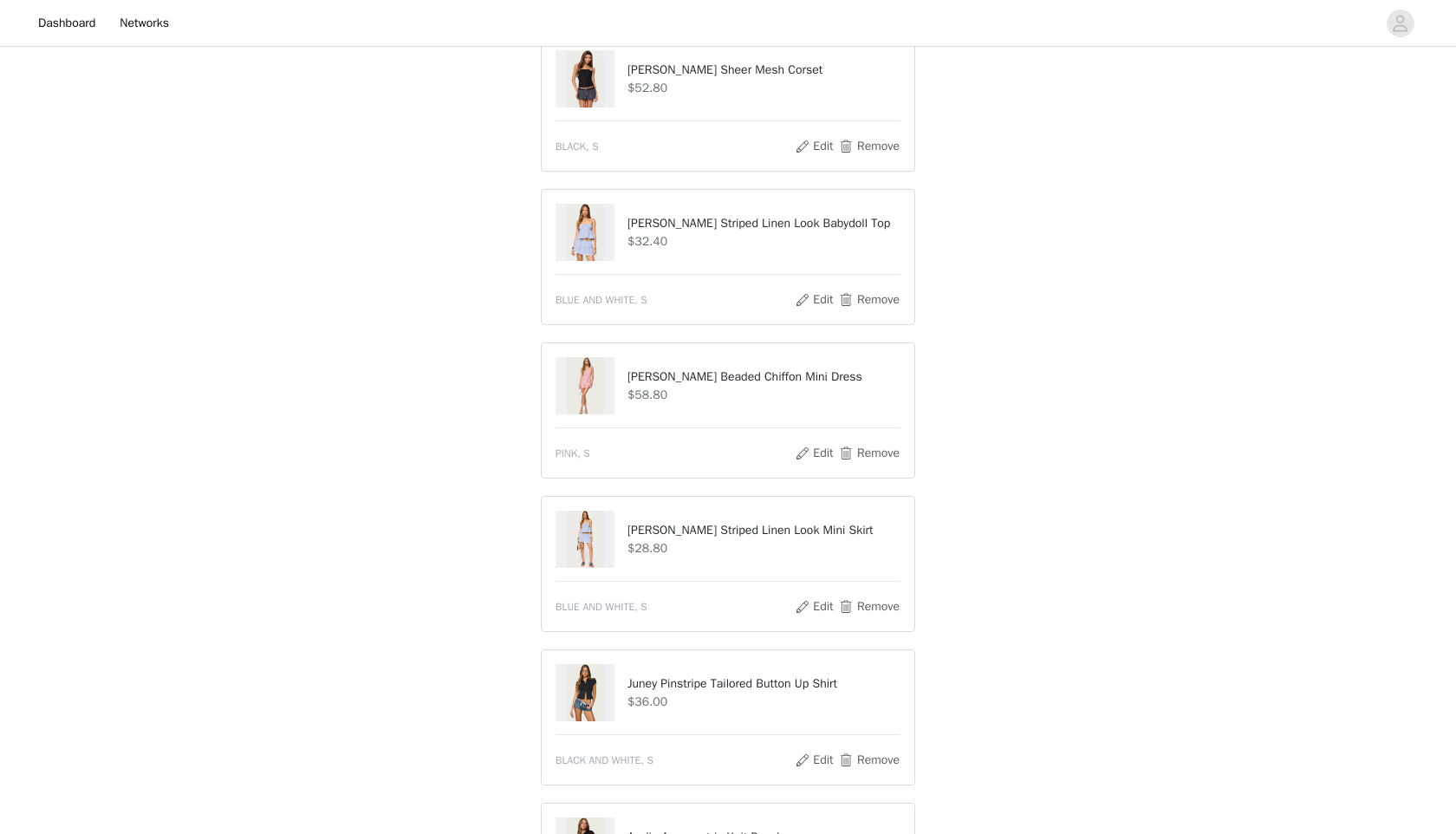 scroll, scrollTop: 533, scrollLeft: 0, axis: vertical 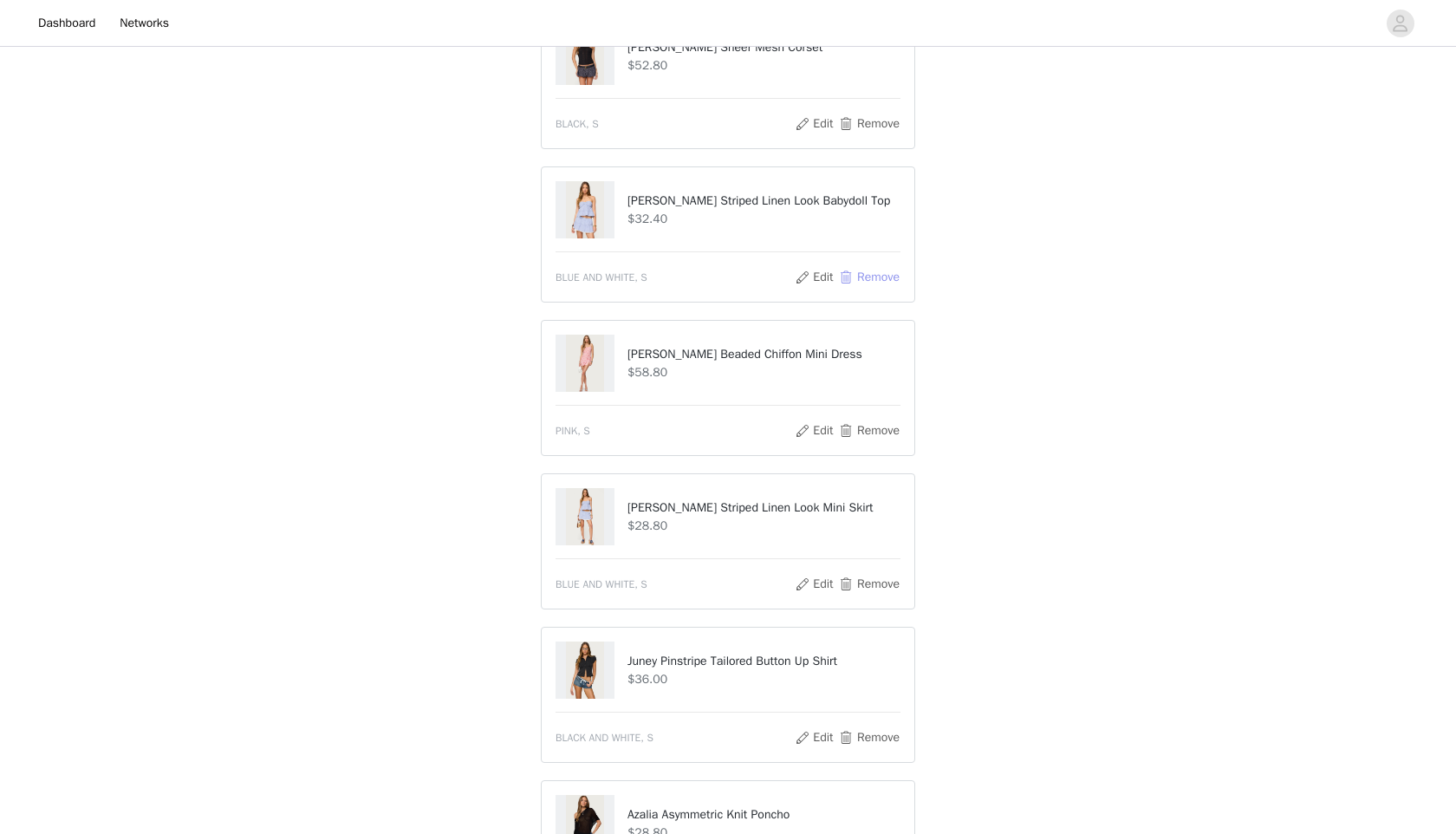 click on "Remove" at bounding box center [869, 277] 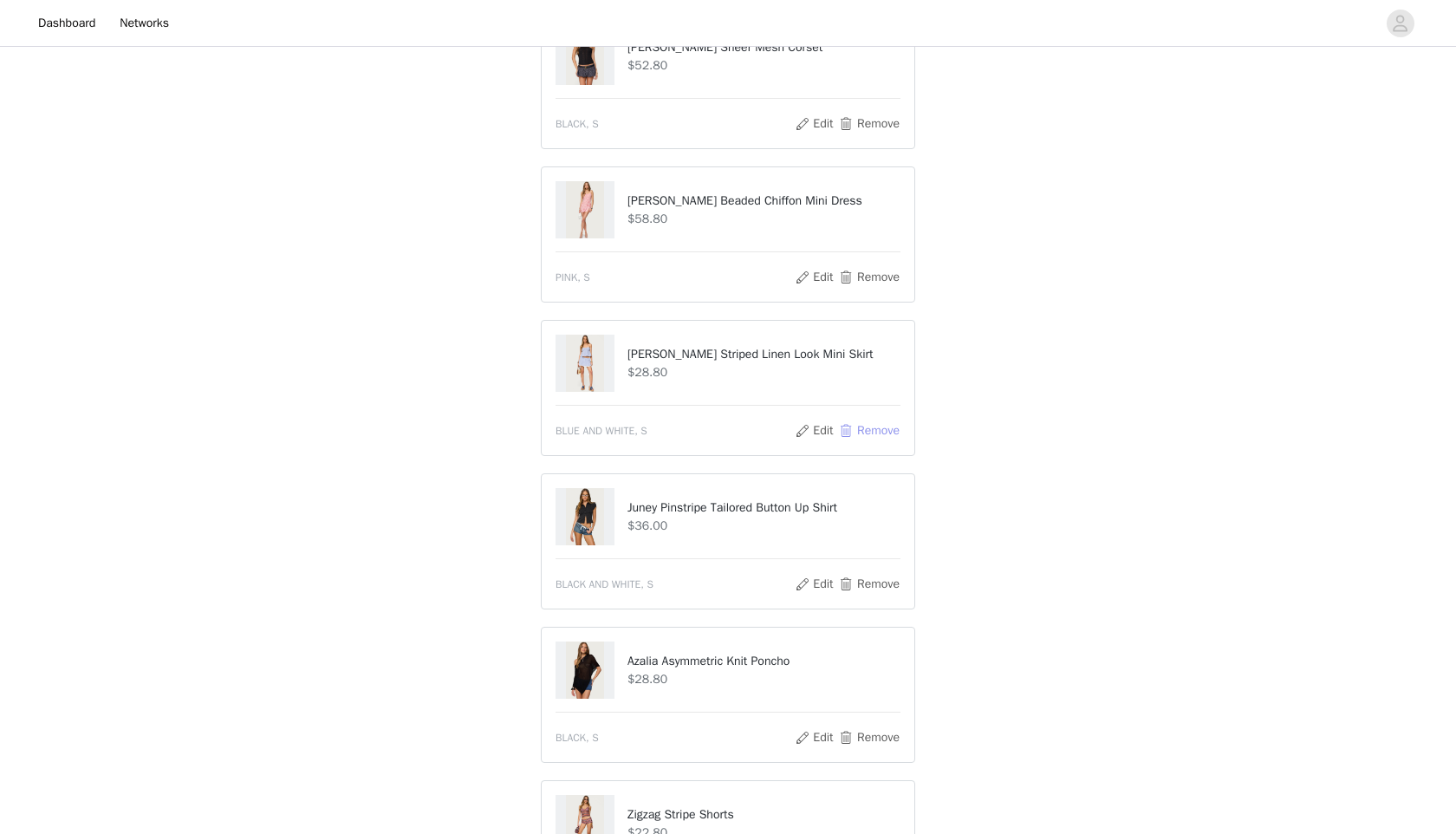click on "Remove" at bounding box center (869, 431) 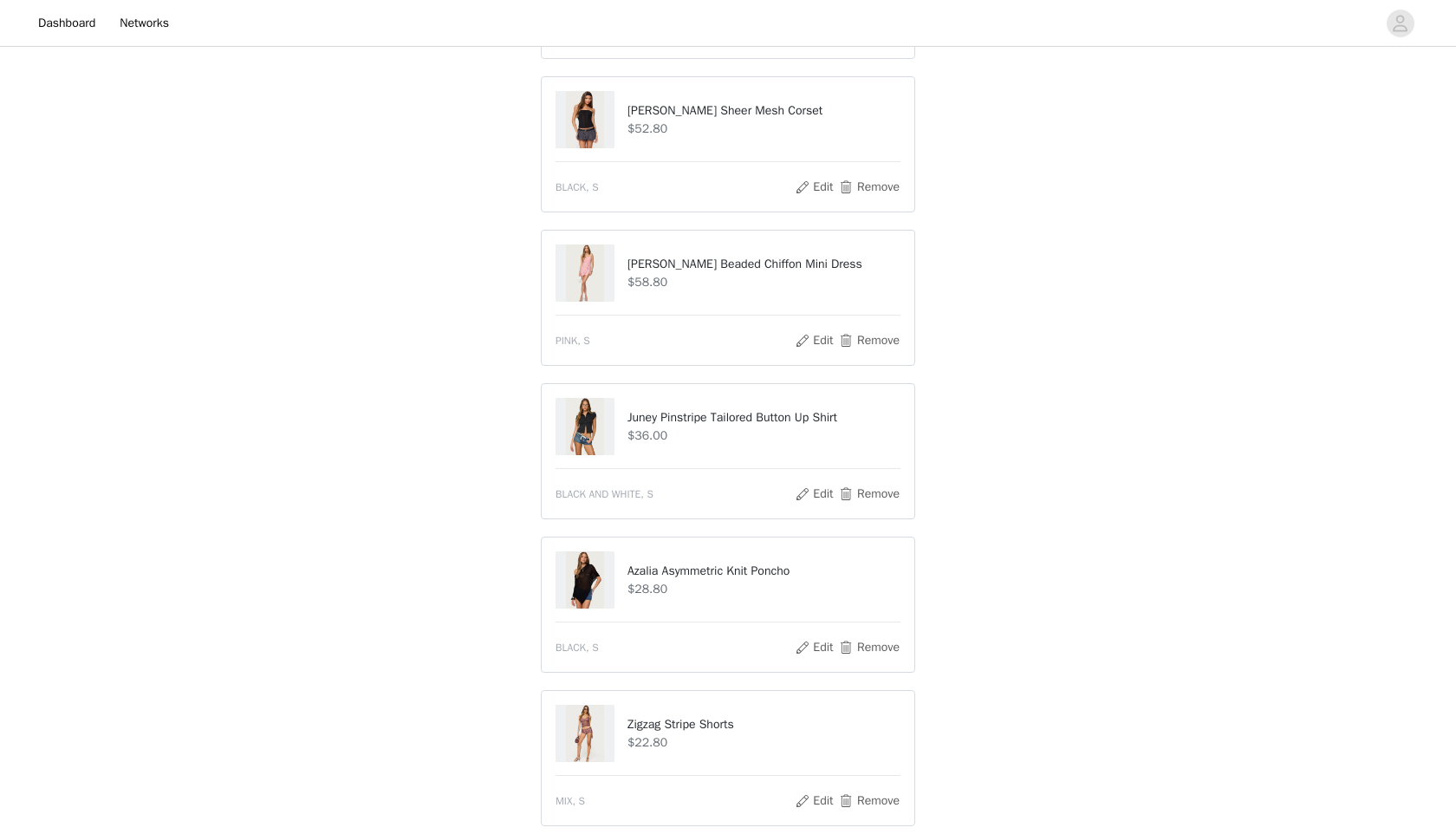 scroll, scrollTop: 467, scrollLeft: 0, axis: vertical 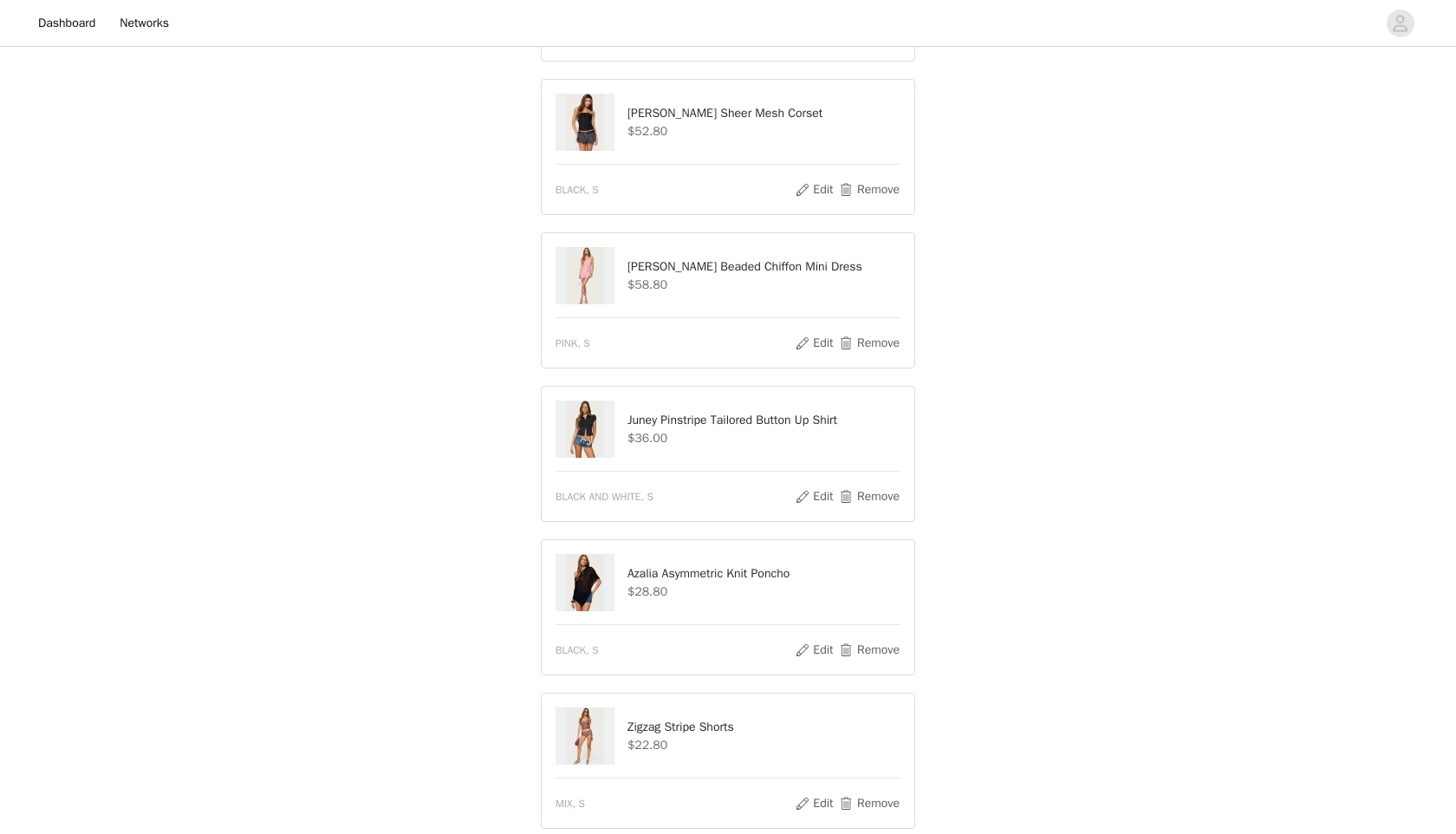 click on "Juney Pinstripe Tailored Button Up Shirt" at bounding box center [764, 420] 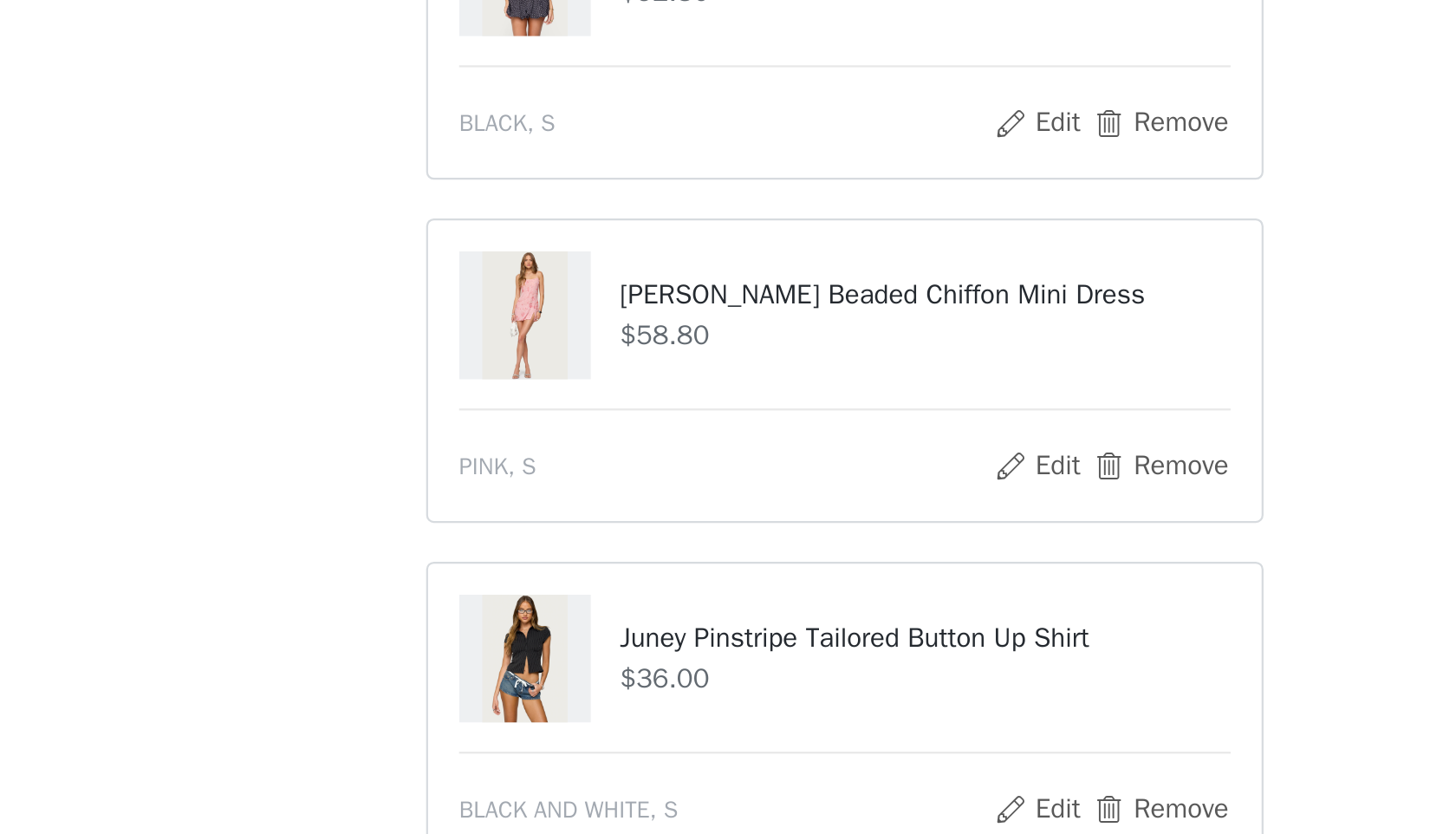 scroll, scrollTop: 326, scrollLeft: 0, axis: vertical 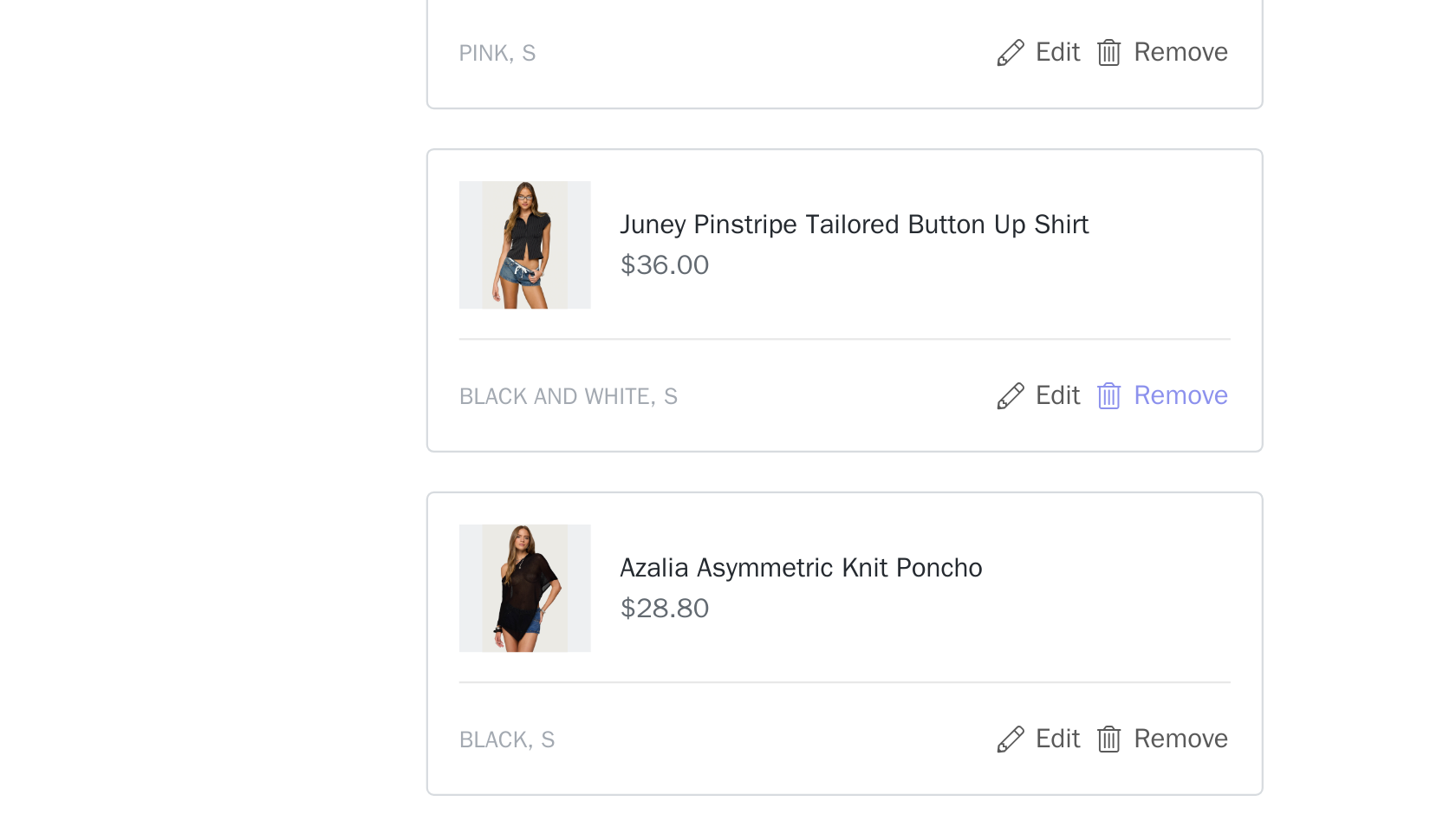 click on "Remove" at bounding box center [869, 638] 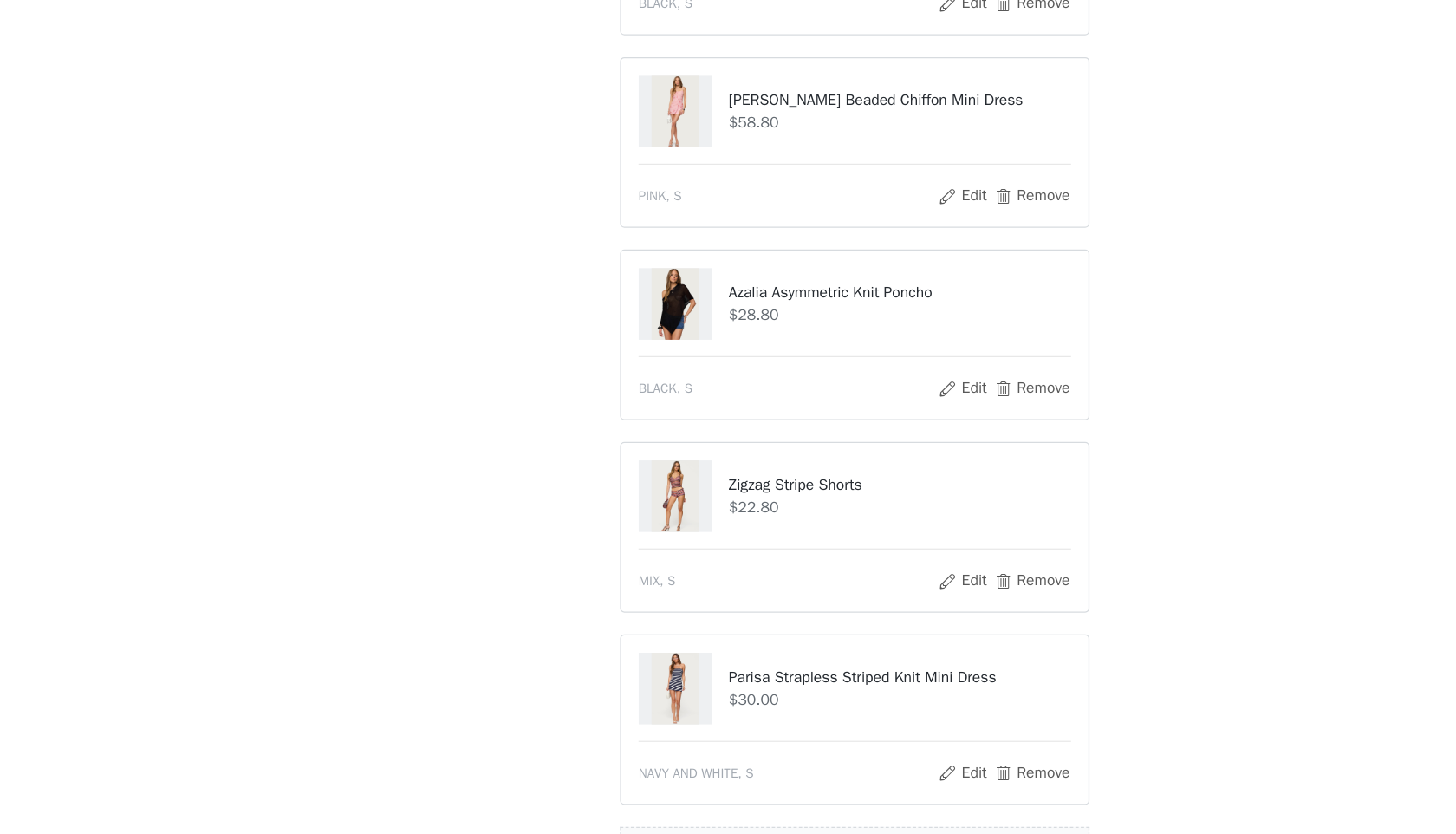 scroll, scrollTop: 722, scrollLeft: 0, axis: vertical 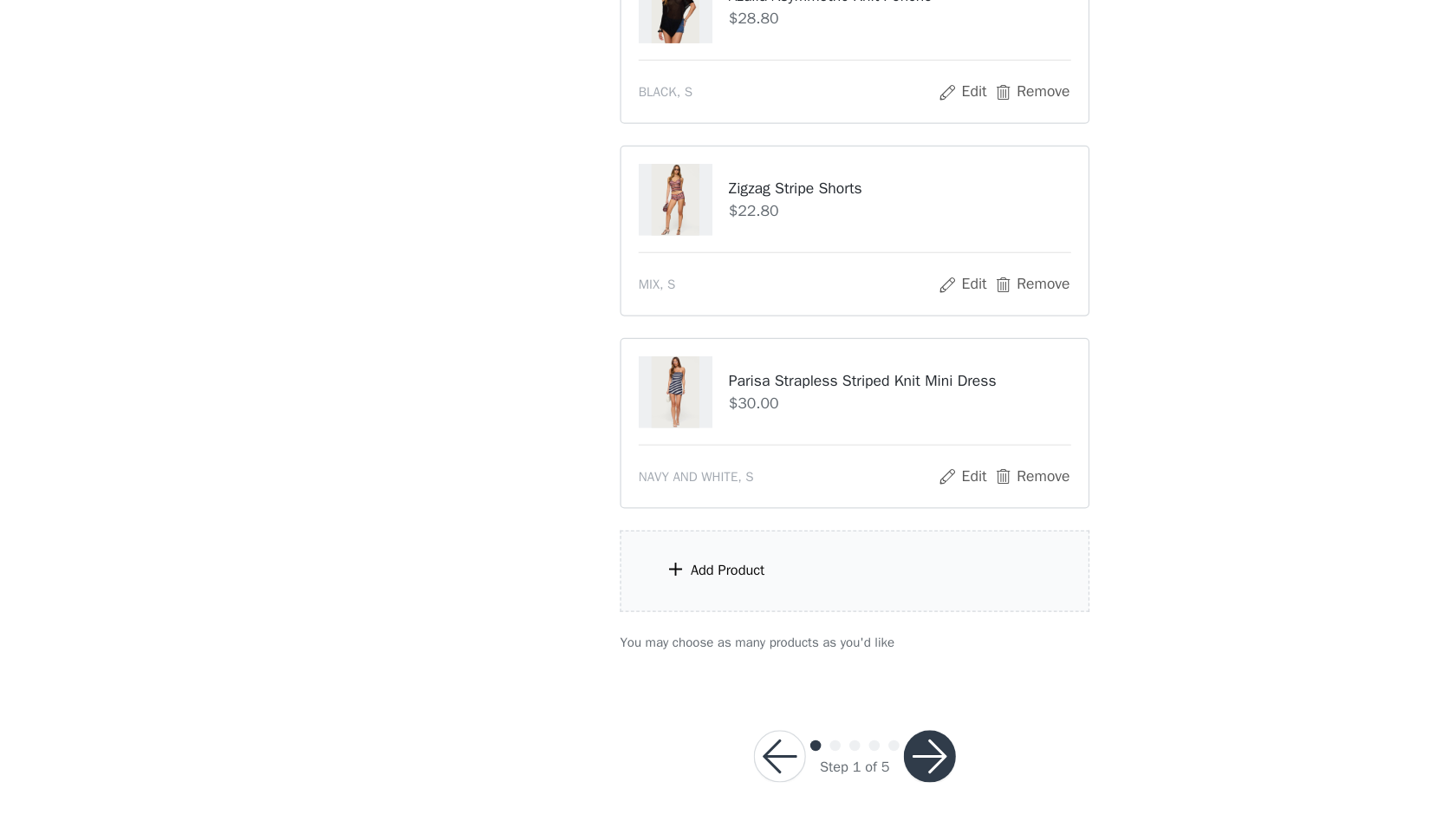 click on "Add Product" at bounding box center [728, 623] 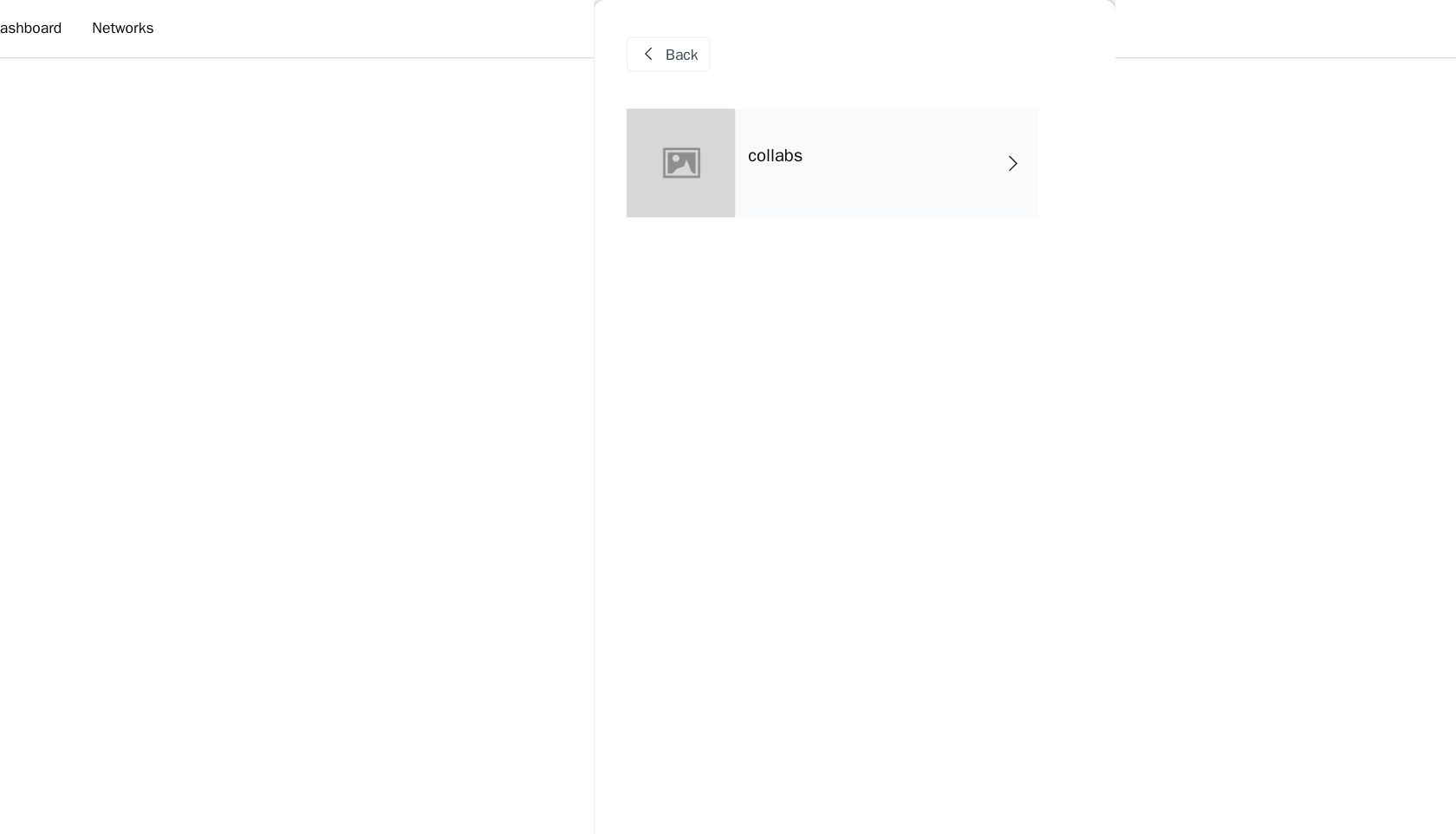 scroll, scrollTop: 689, scrollLeft: 0, axis: vertical 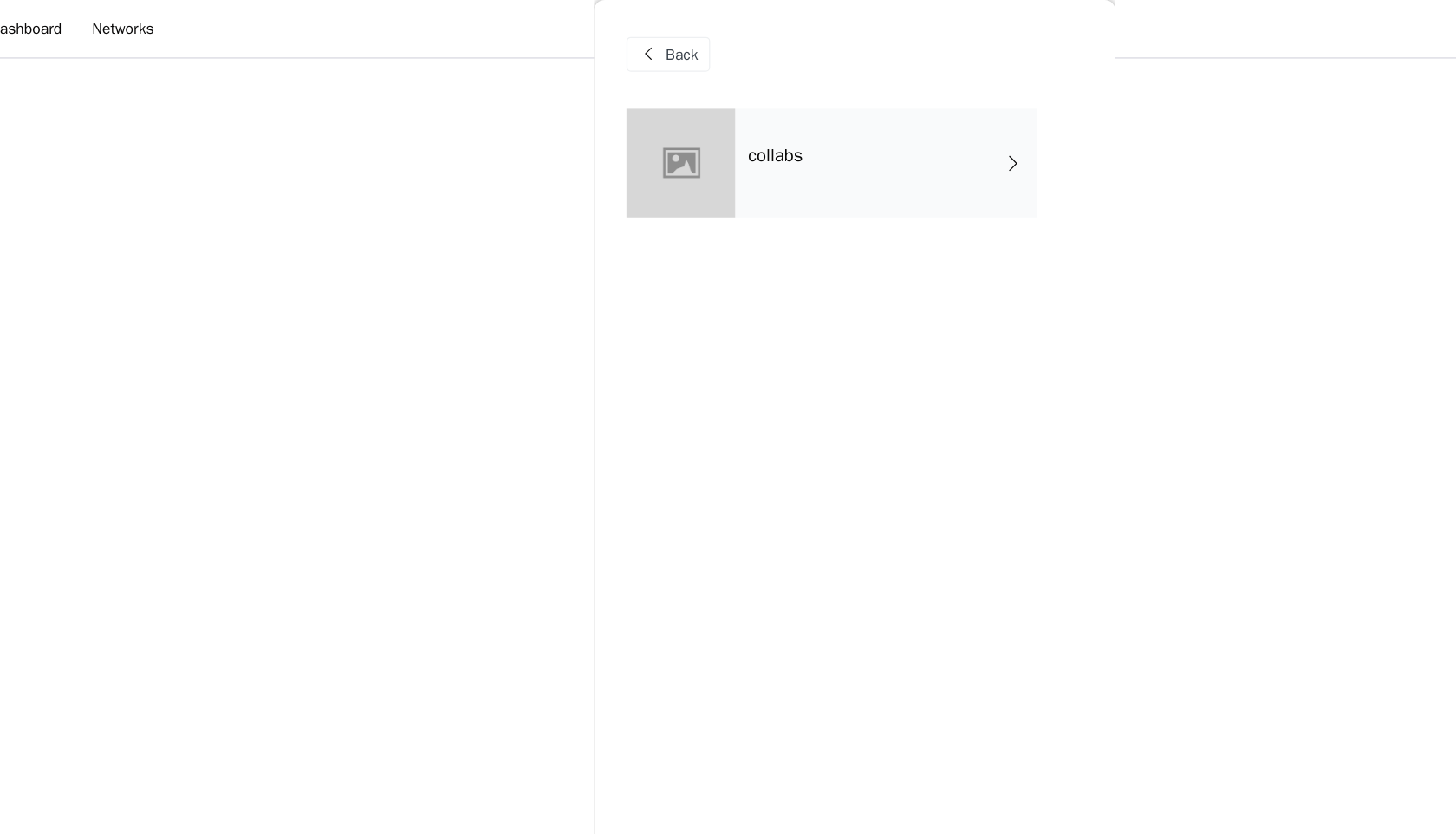 click on "collabs" at bounding box center (753, 130) 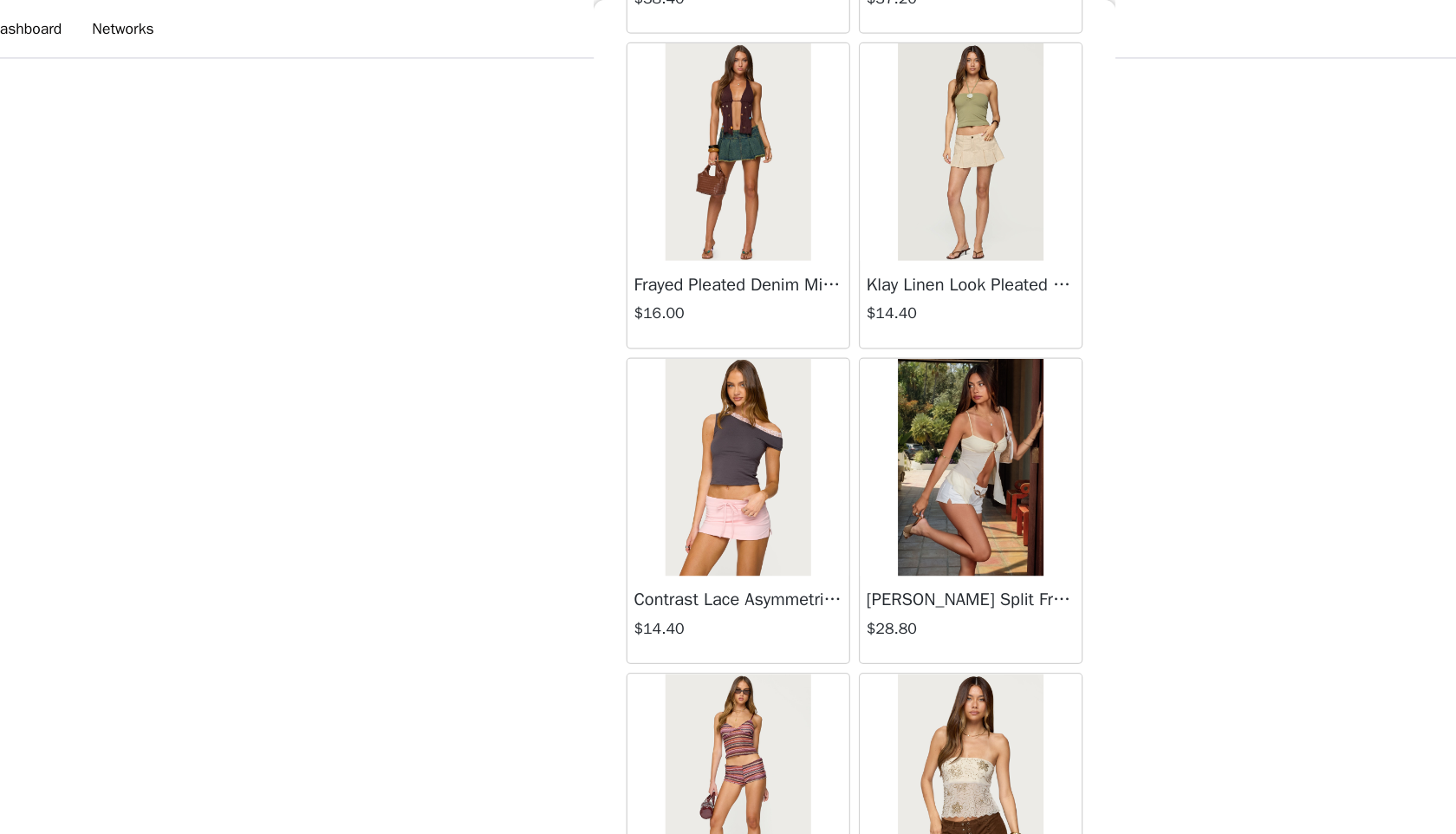 scroll, scrollTop: 1819, scrollLeft: 0, axis: vertical 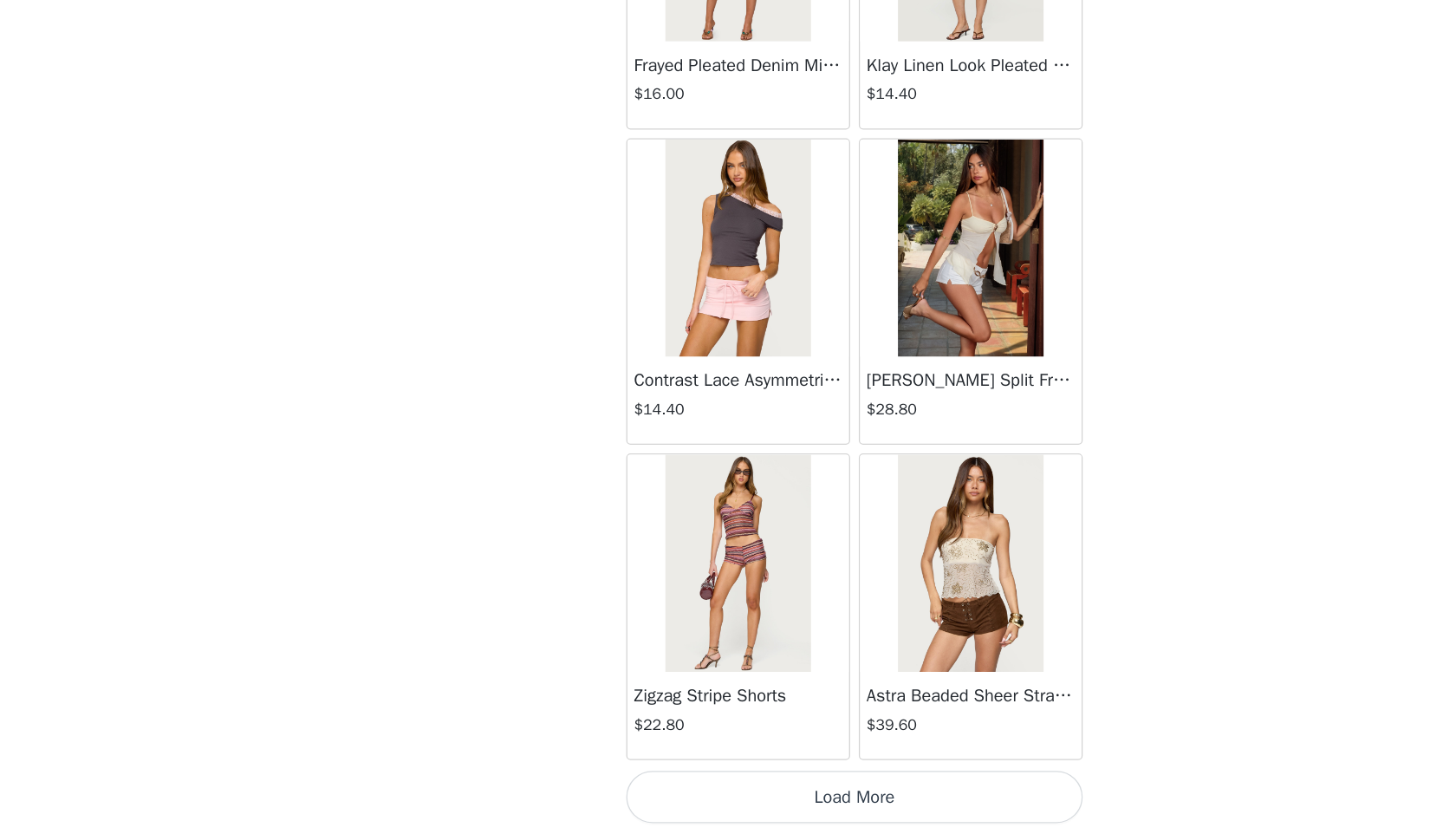 click on "Load More" at bounding box center (728, 805) 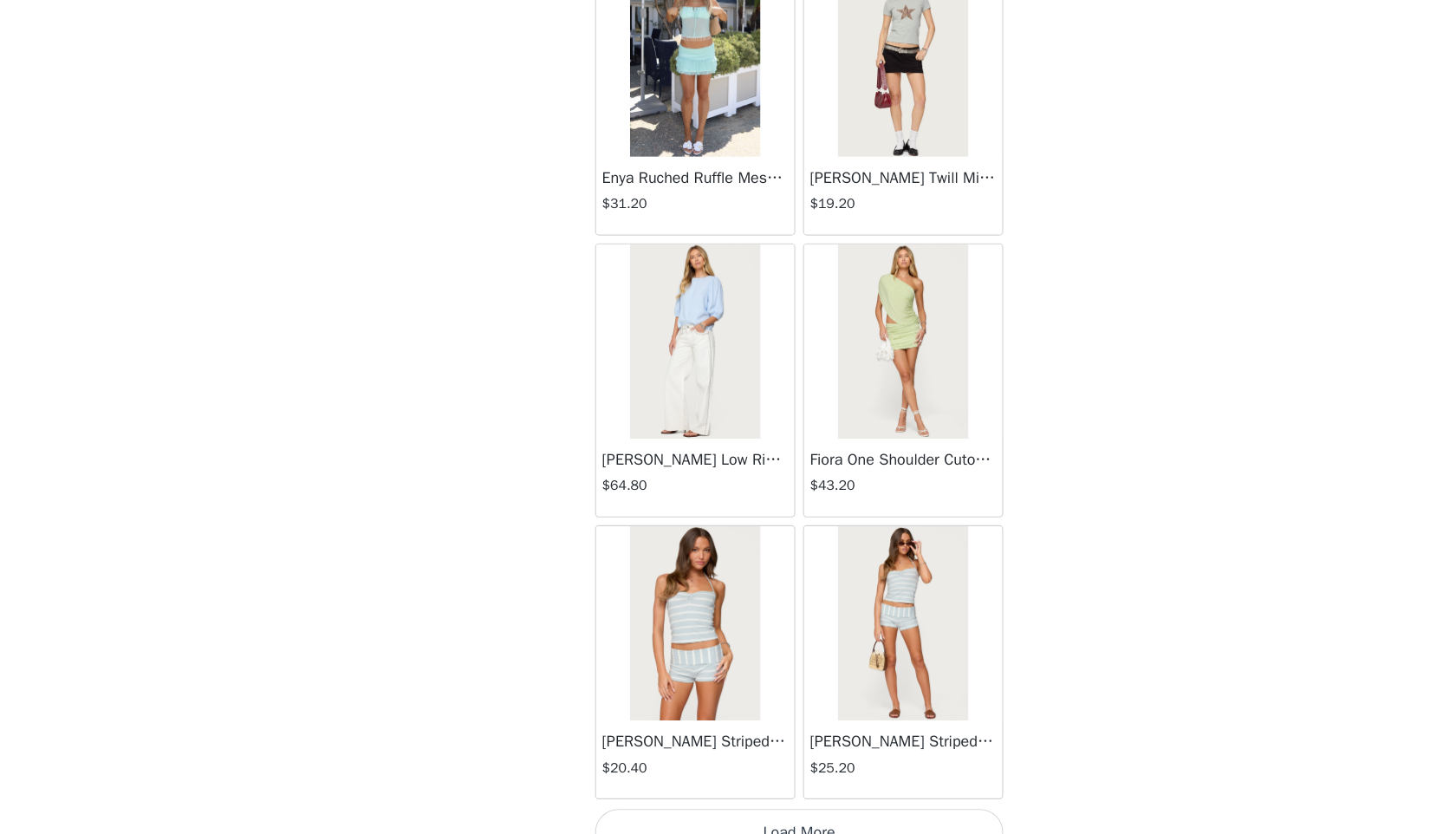 scroll, scrollTop: 4333, scrollLeft: 0, axis: vertical 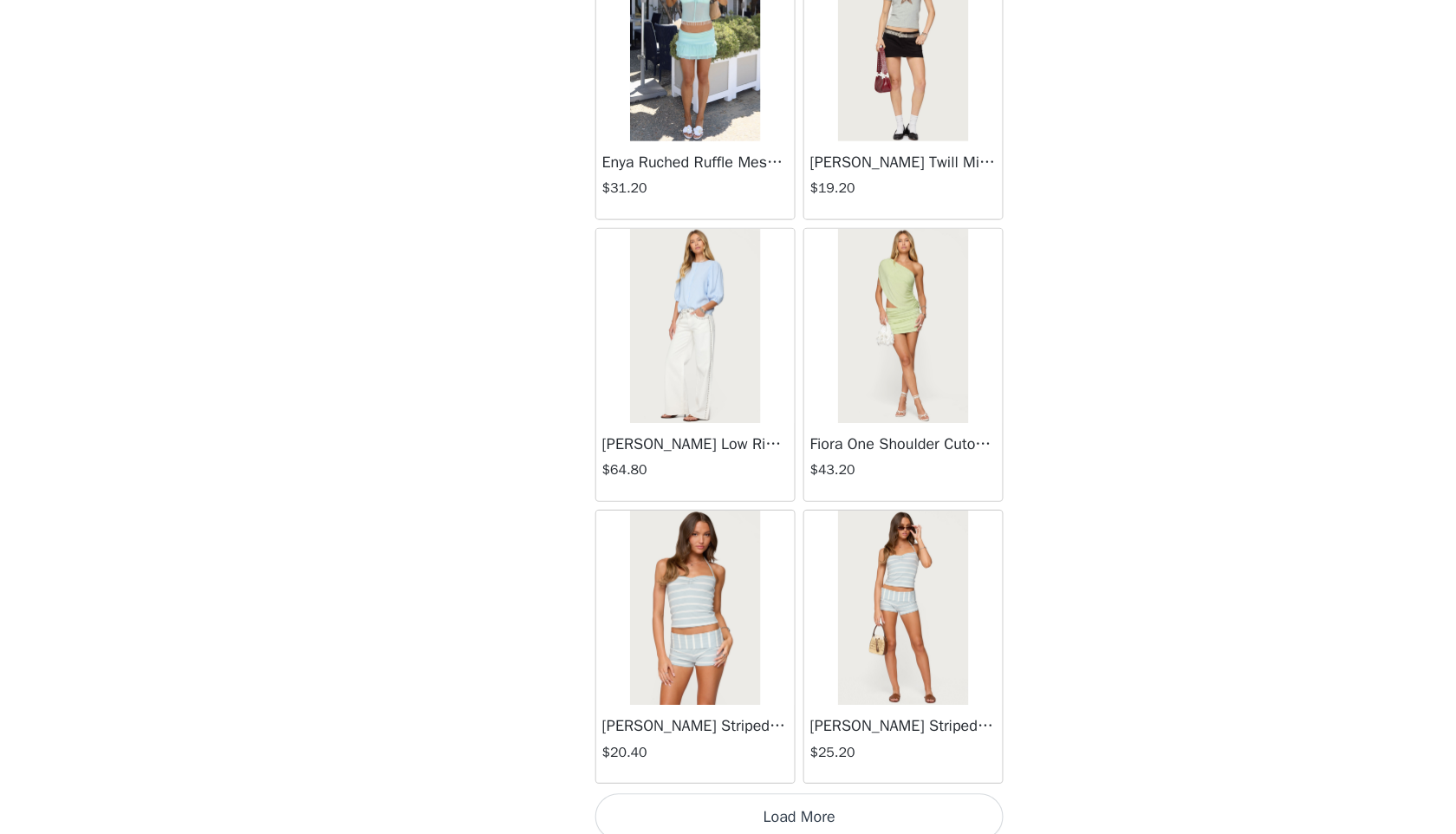 click on "Load More" at bounding box center [728, 805] 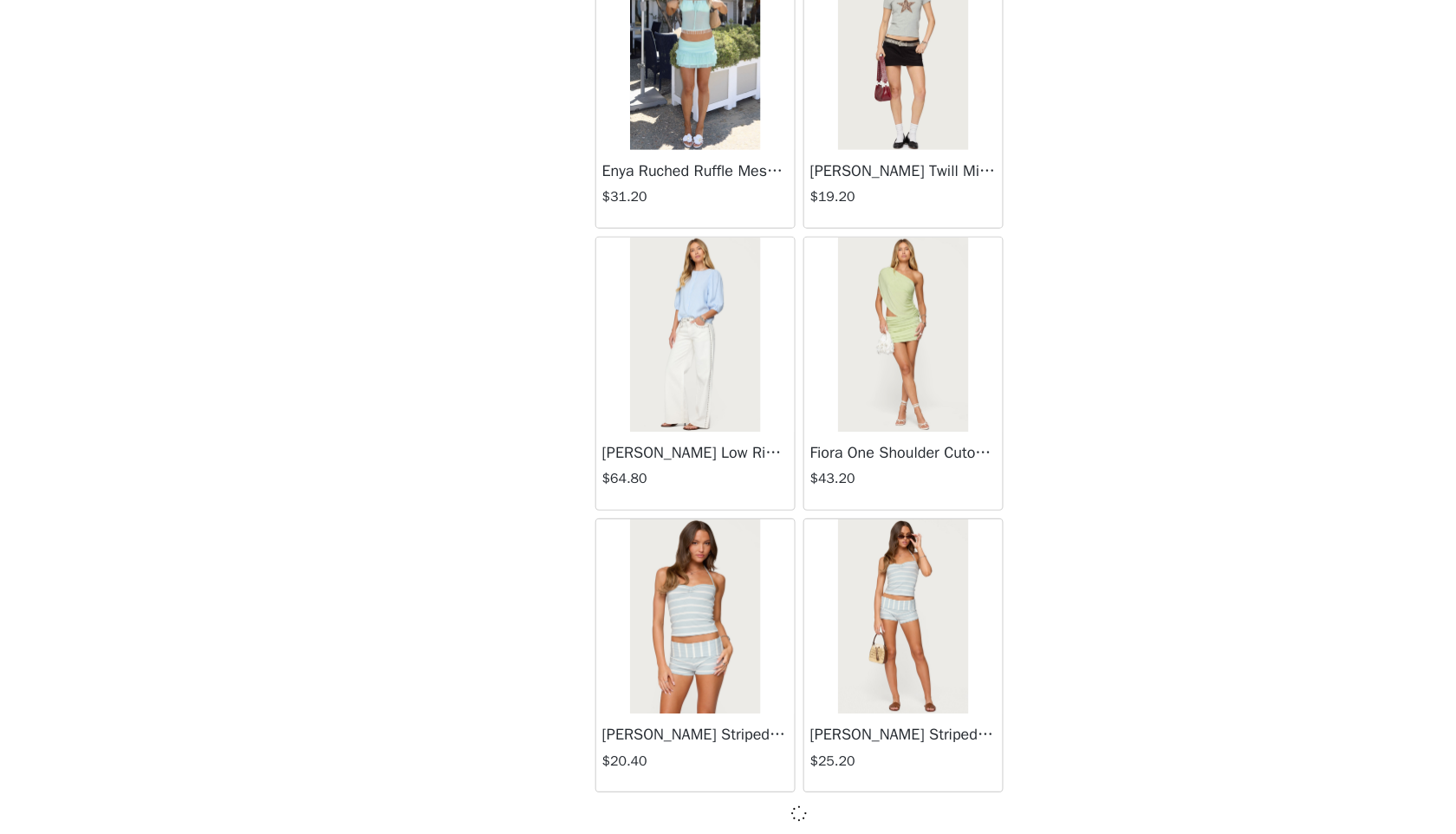scroll, scrollTop: 722, scrollLeft: 0, axis: vertical 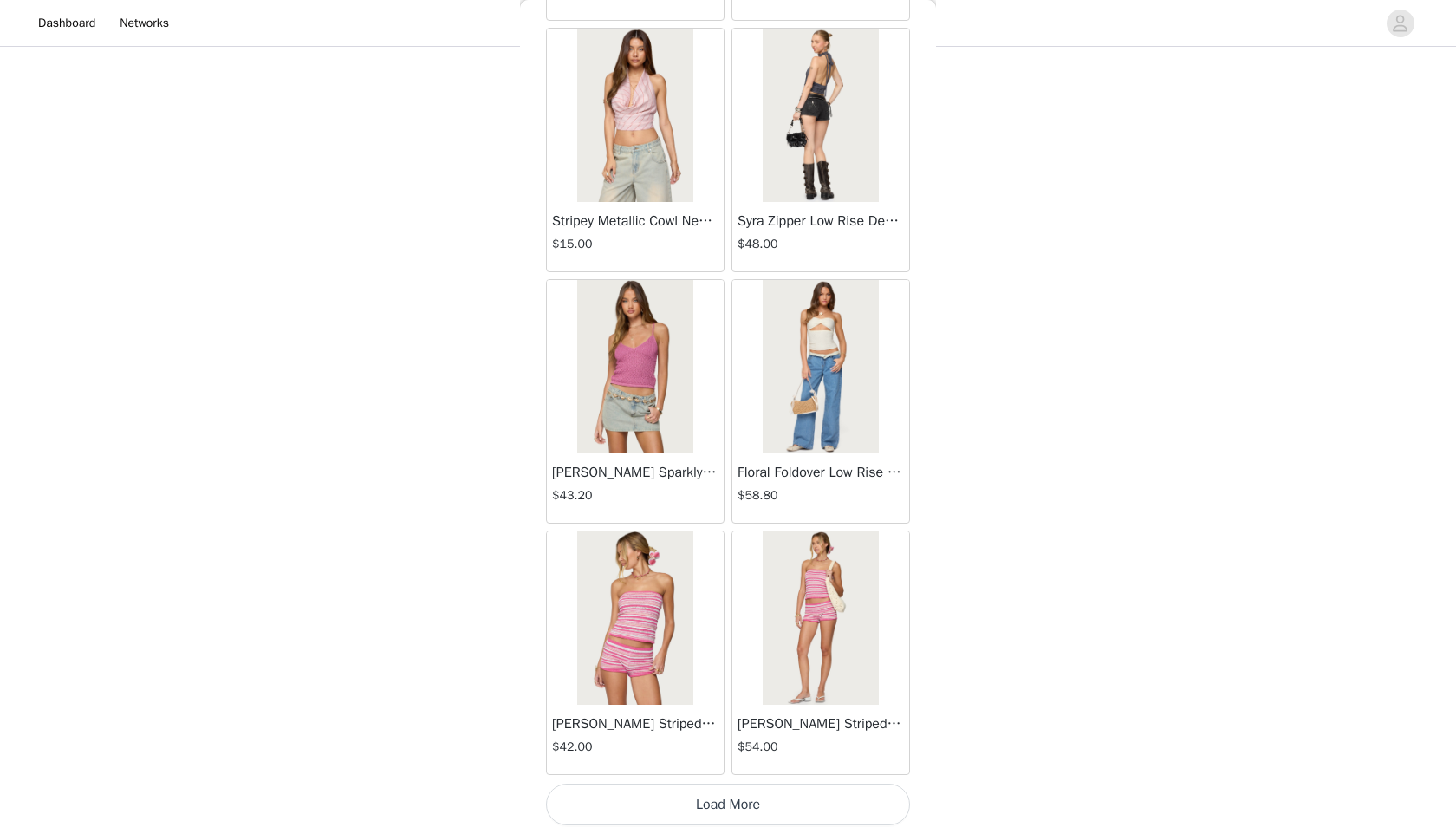 click on "Load More" at bounding box center [728, 805] 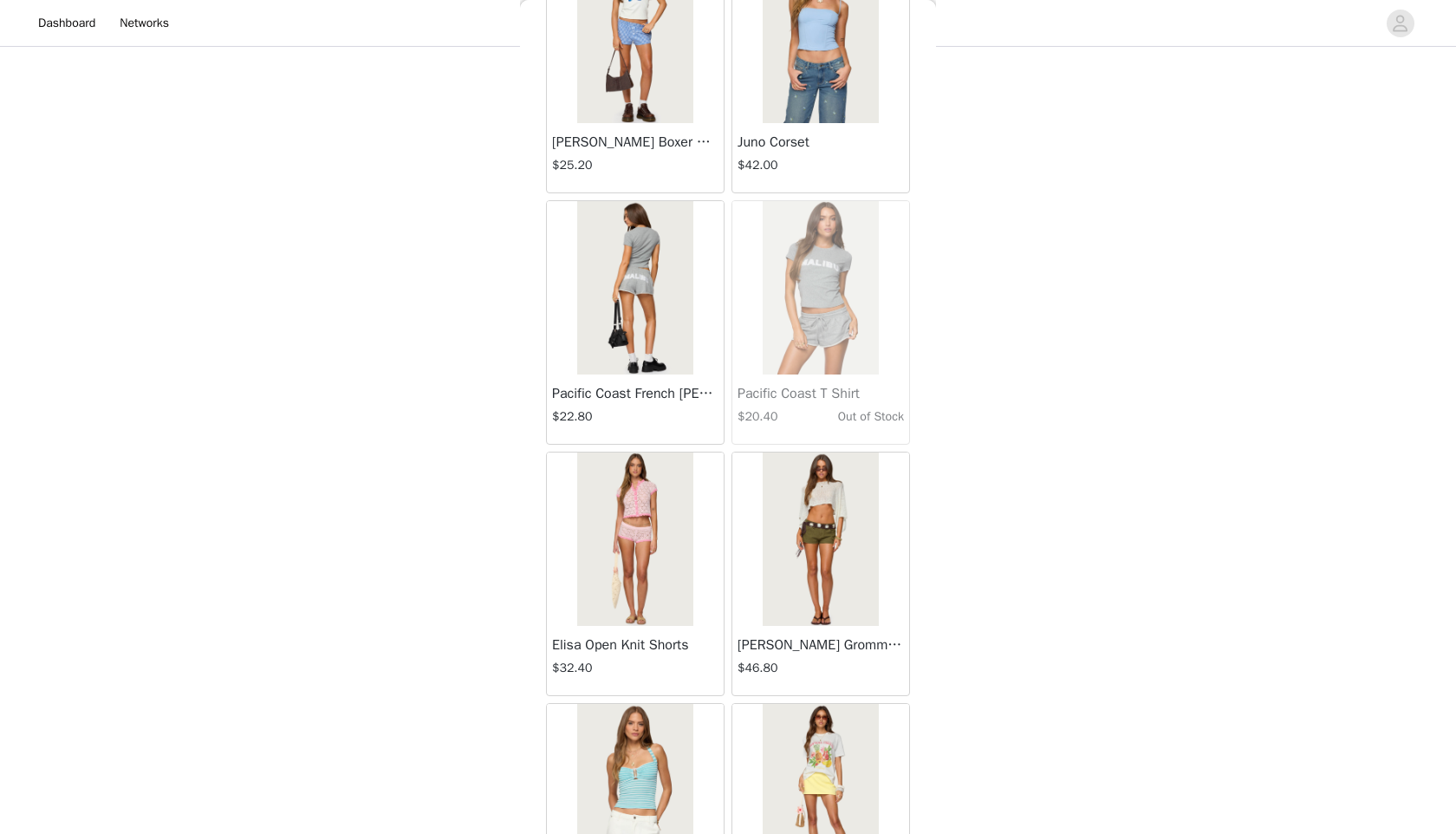 scroll, scrollTop: 9361, scrollLeft: 0, axis: vertical 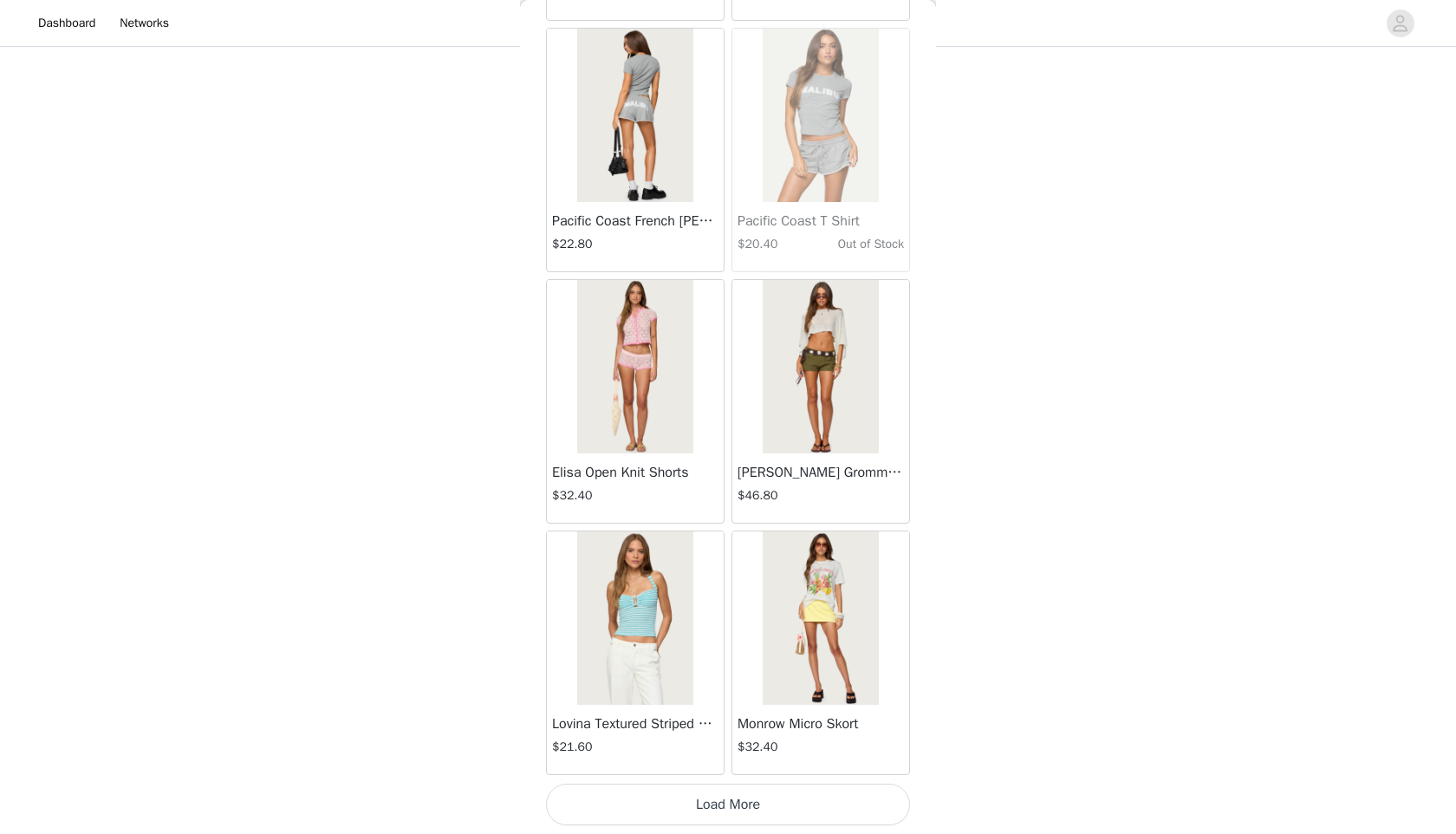 click on "Load More" at bounding box center [728, 805] 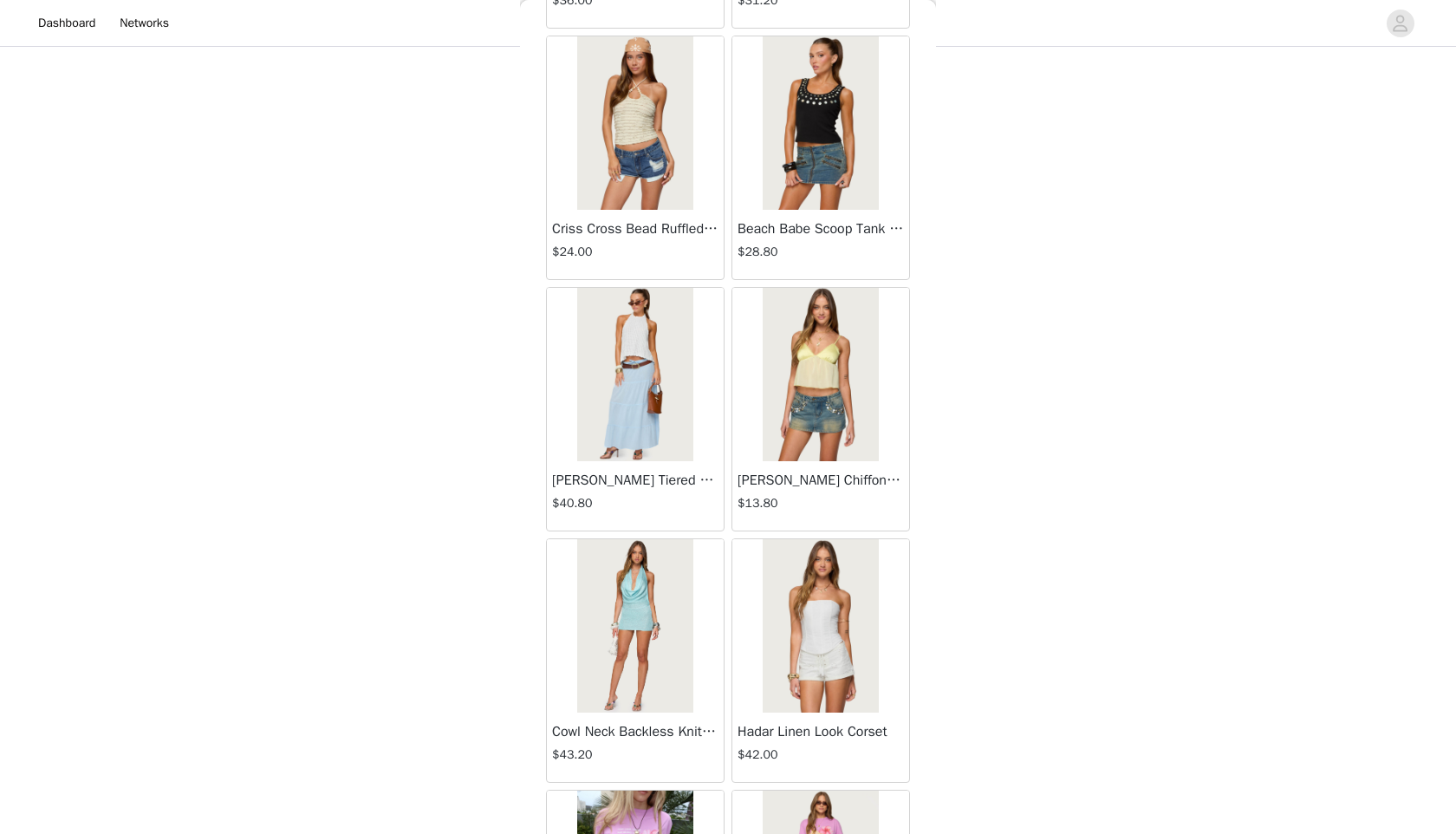 scroll, scrollTop: 11875, scrollLeft: 0, axis: vertical 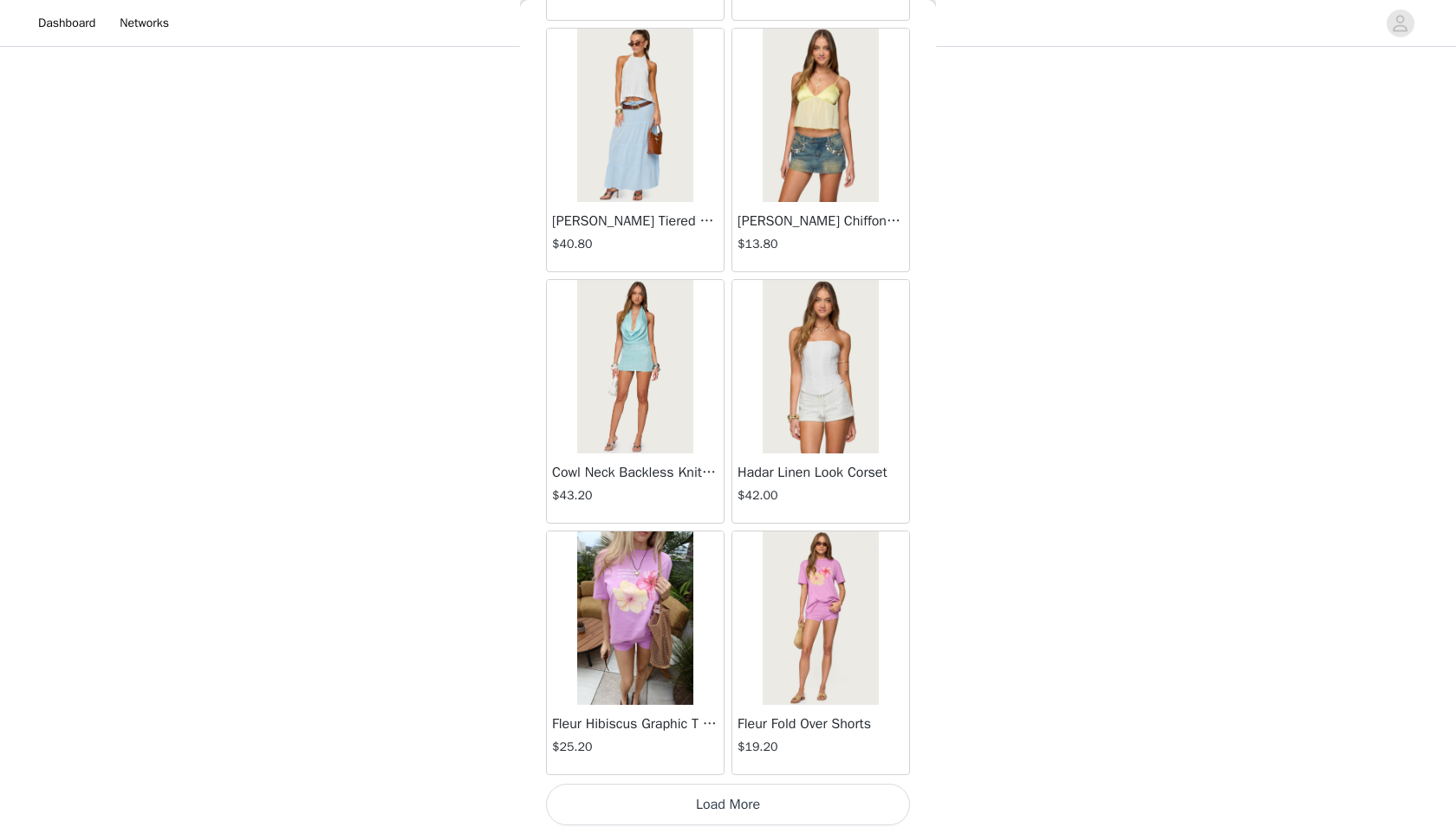 click on "Load More" at bounding box center [728, 805] 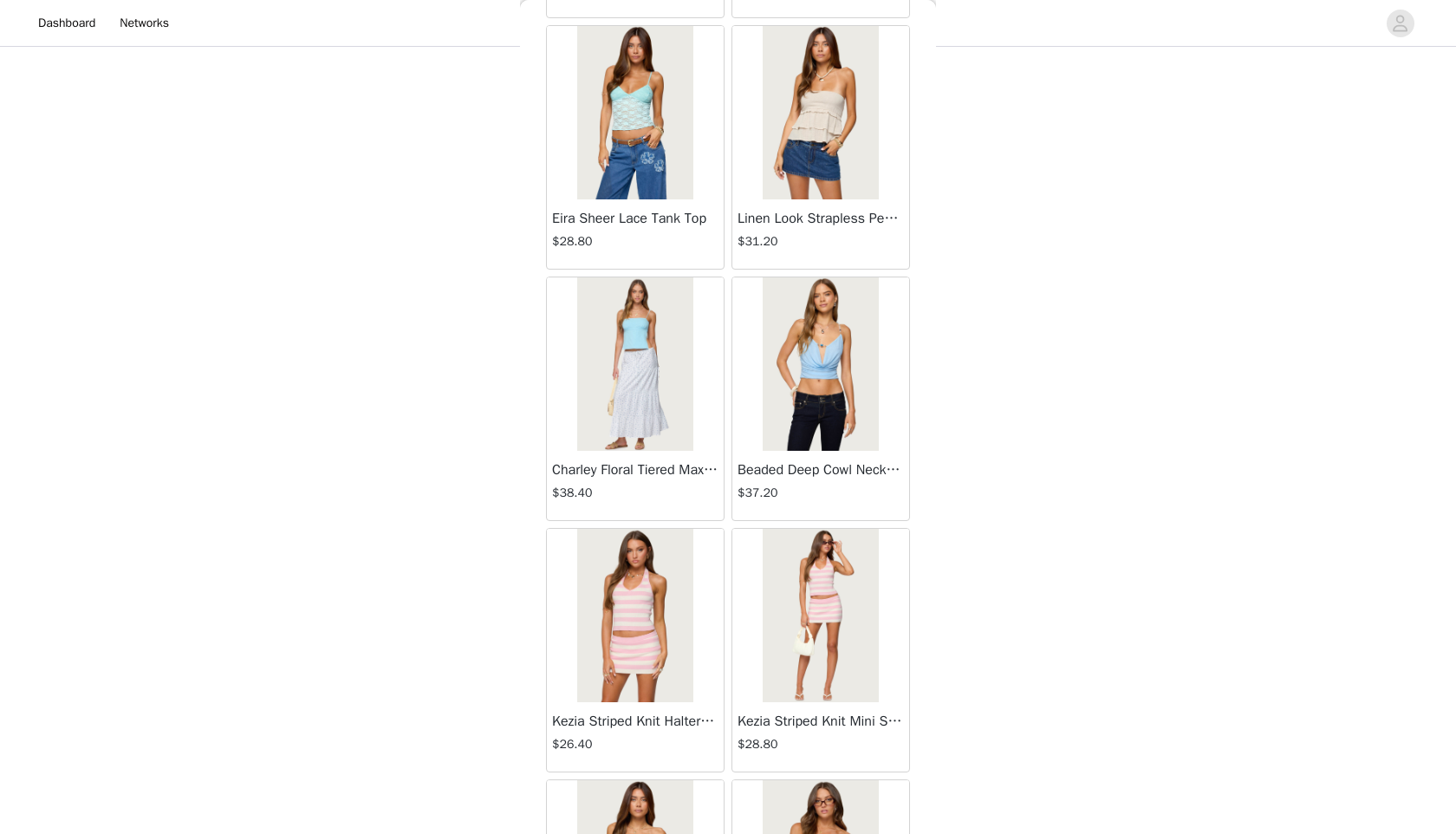 scroll, scrollTop: 14390, scrollLeft: 0, axis: vertical 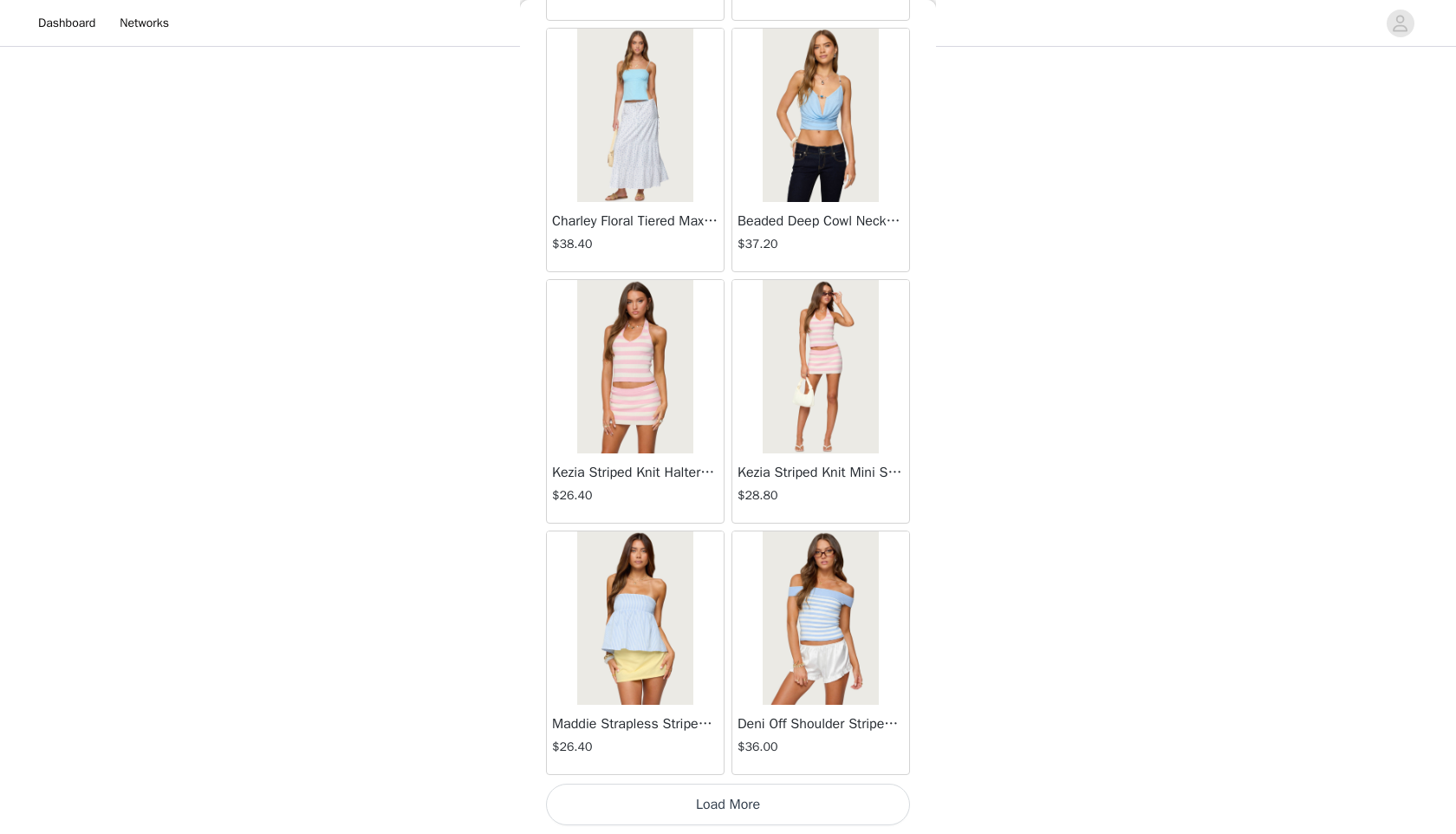 click on "Load More" at bounding box center [728, 805] 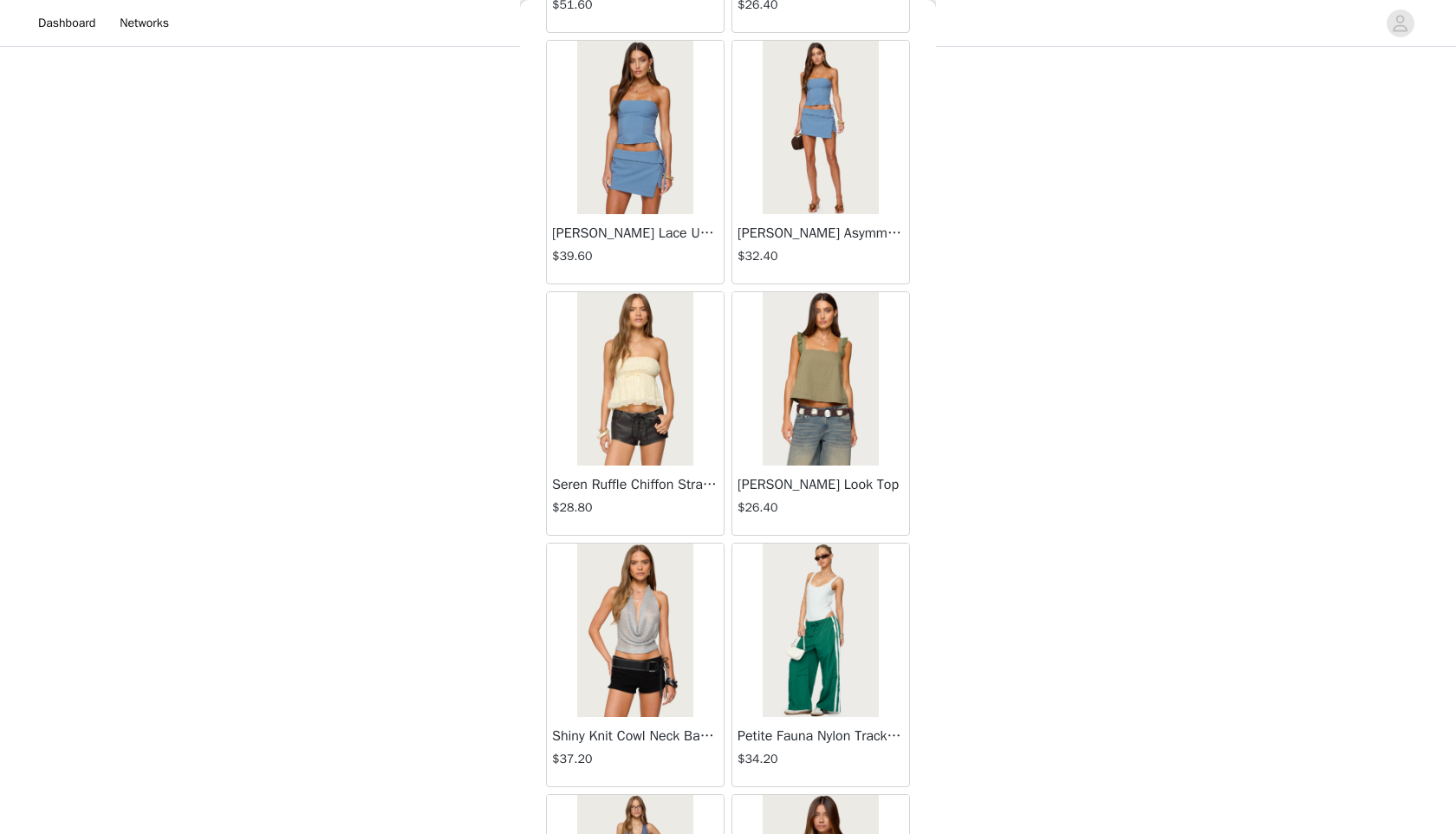 scroll, scrollTop: 16904, scrollLeft: 0, axis: vertical 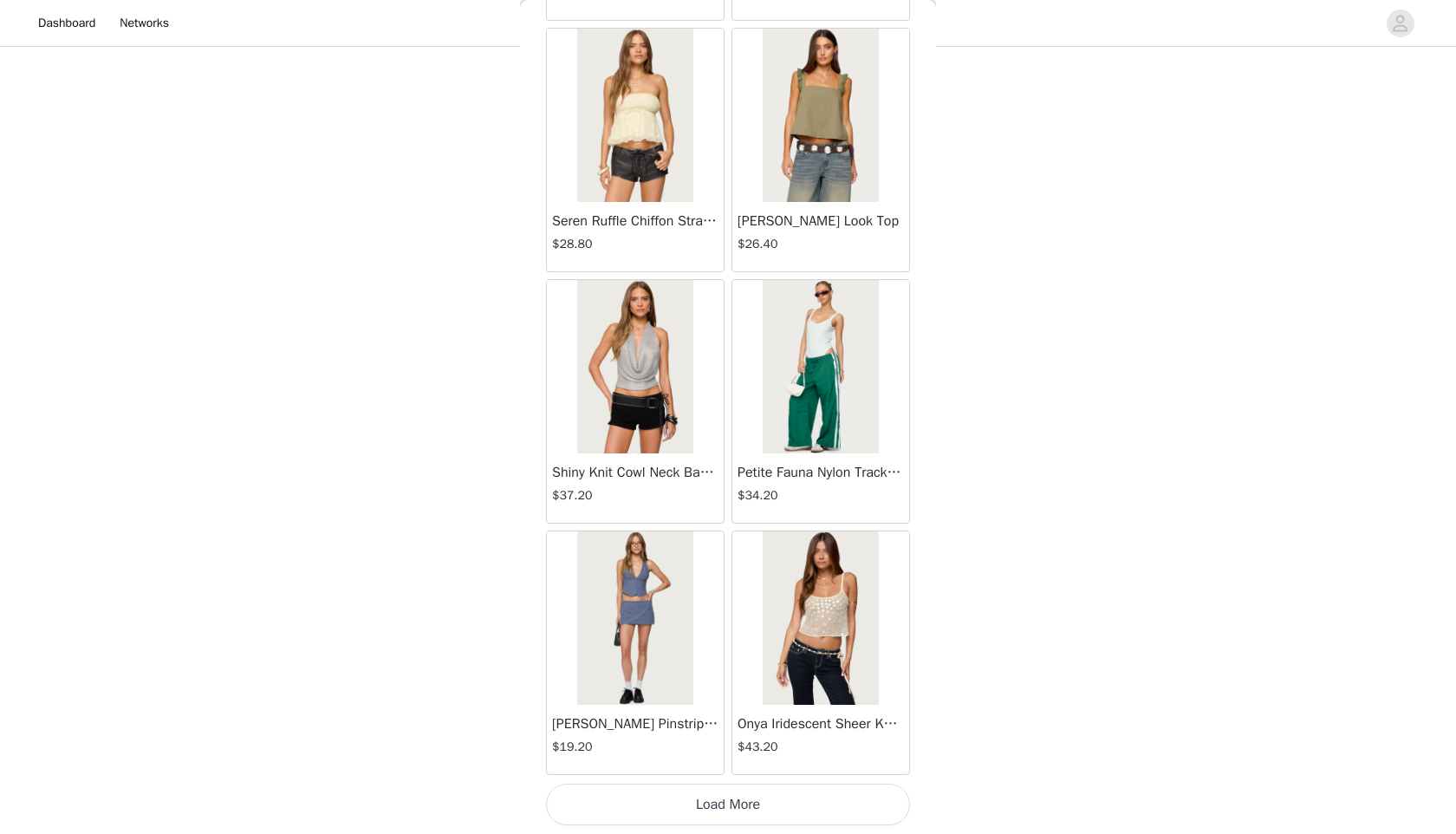click on "Load More" at bounding box center [728, 805] 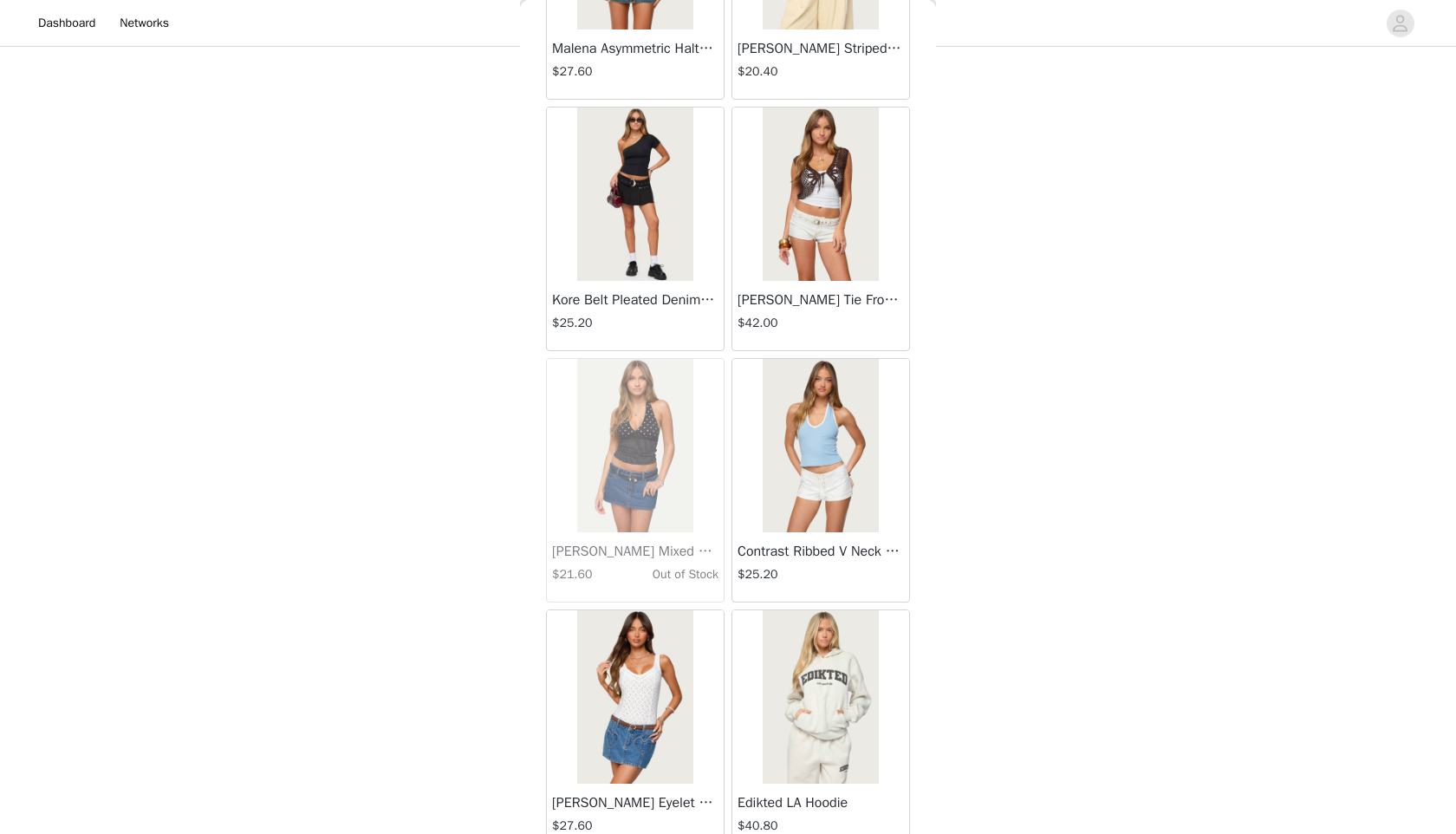 scroll, scrollTop: 19418, scrollLeft: 0, axis: vertical 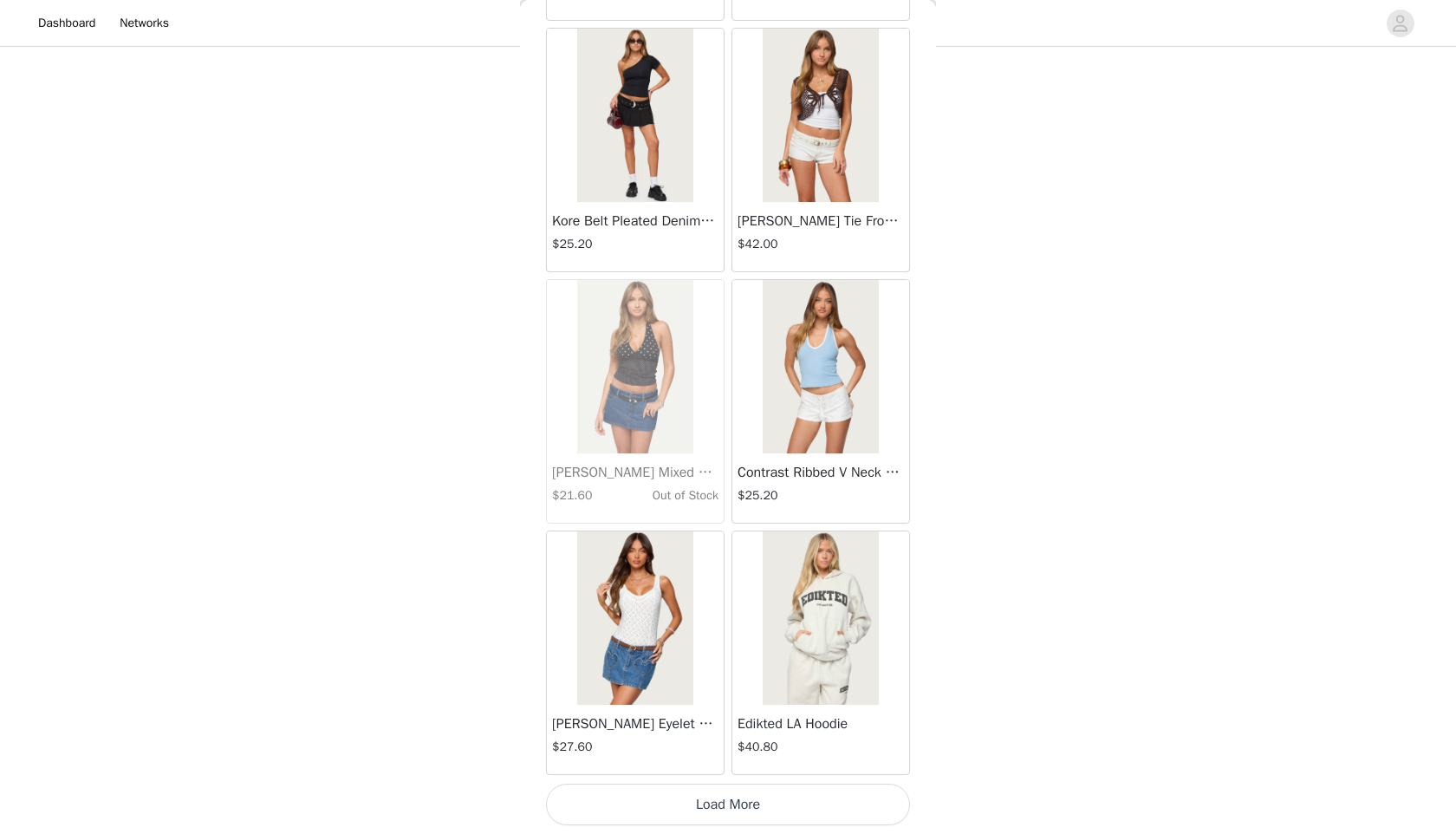 click on "Load More" at bounding box center [728, 805] 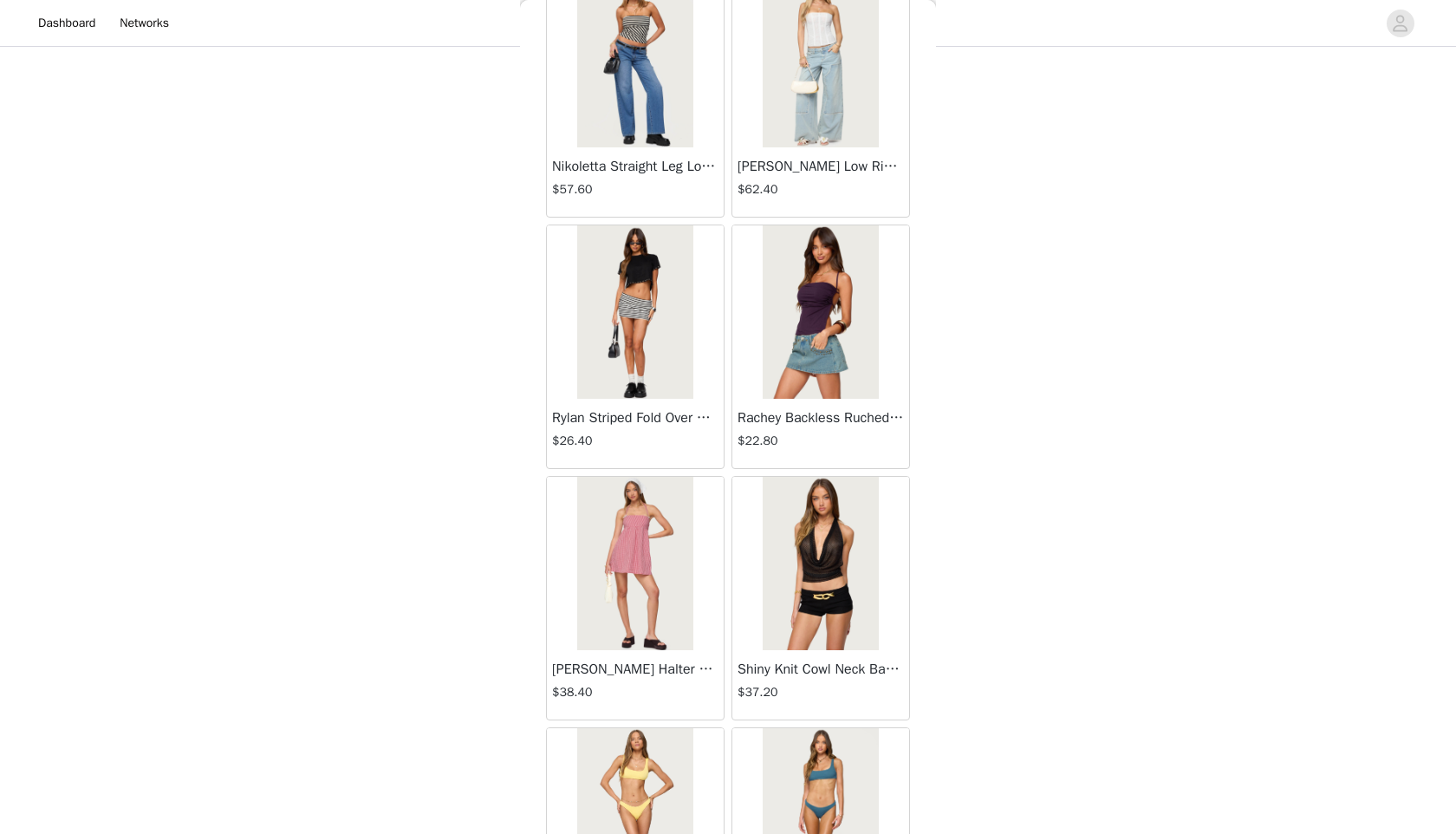 scroll, scrollTop: 21932, scrollLeft: 0, axis: vertical 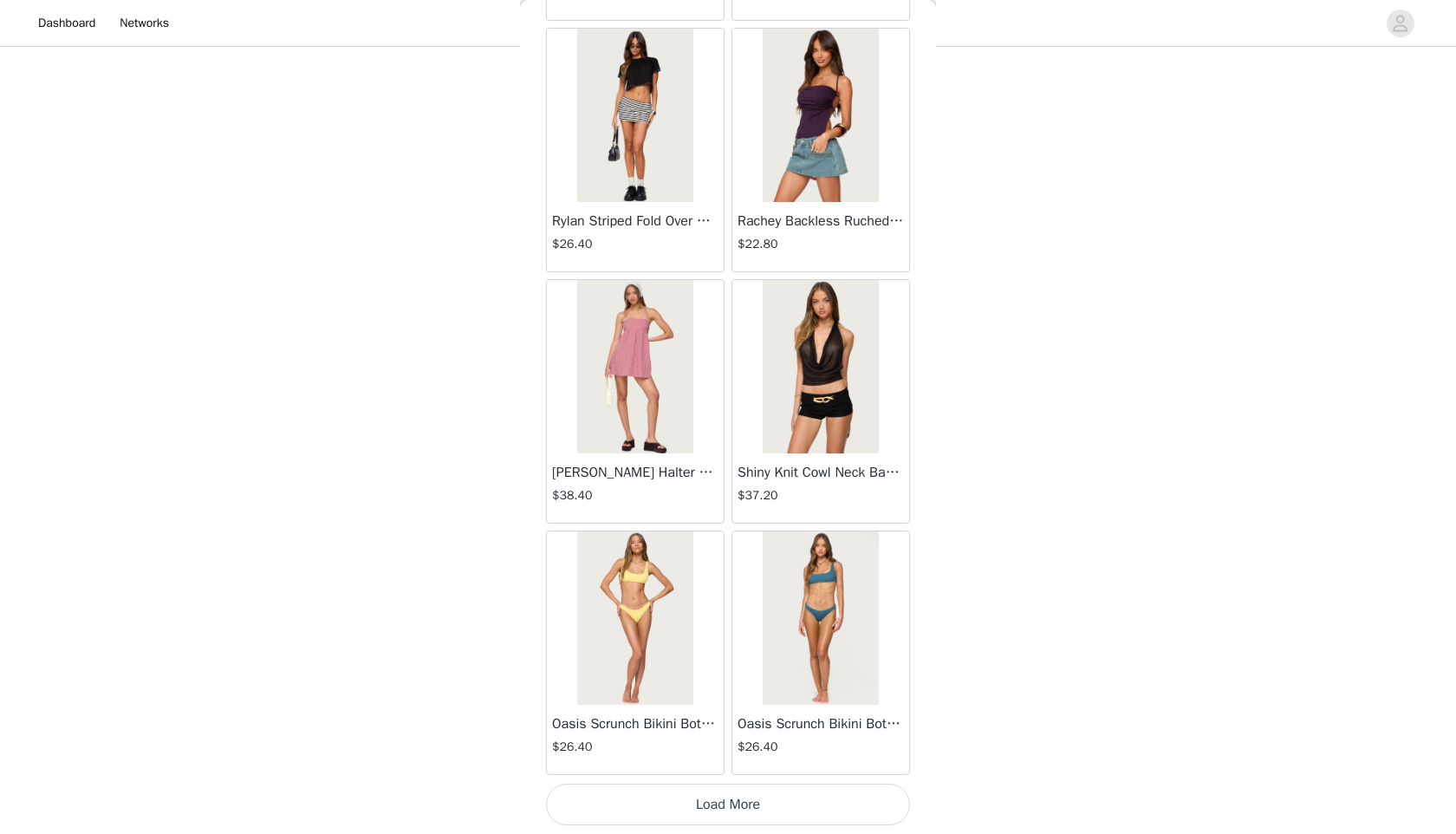 click on "Load More" at bounding box center (728, 805) 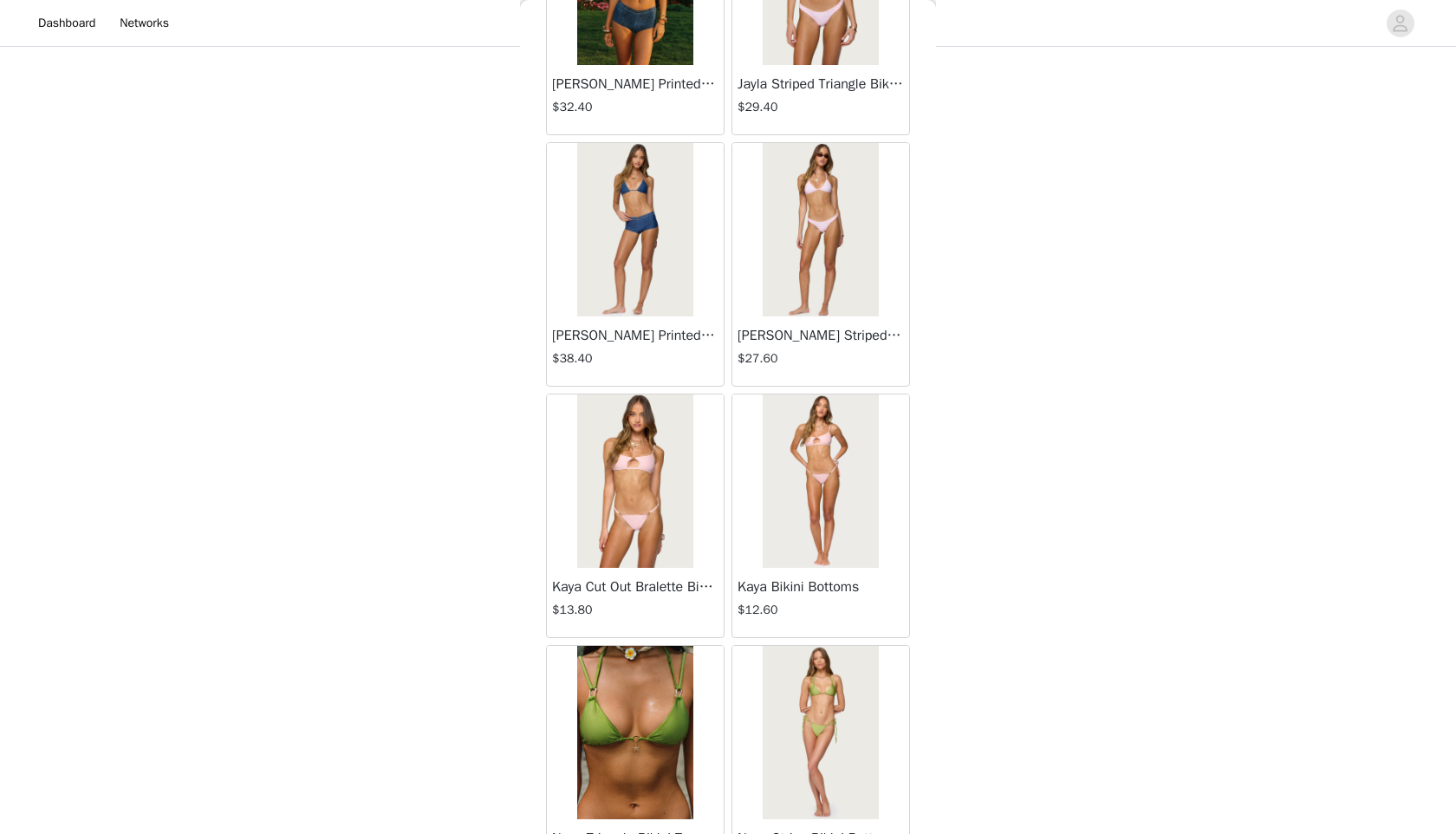 scroll, scrollTop: 24446, scrollLeft: 0, axis: vertical 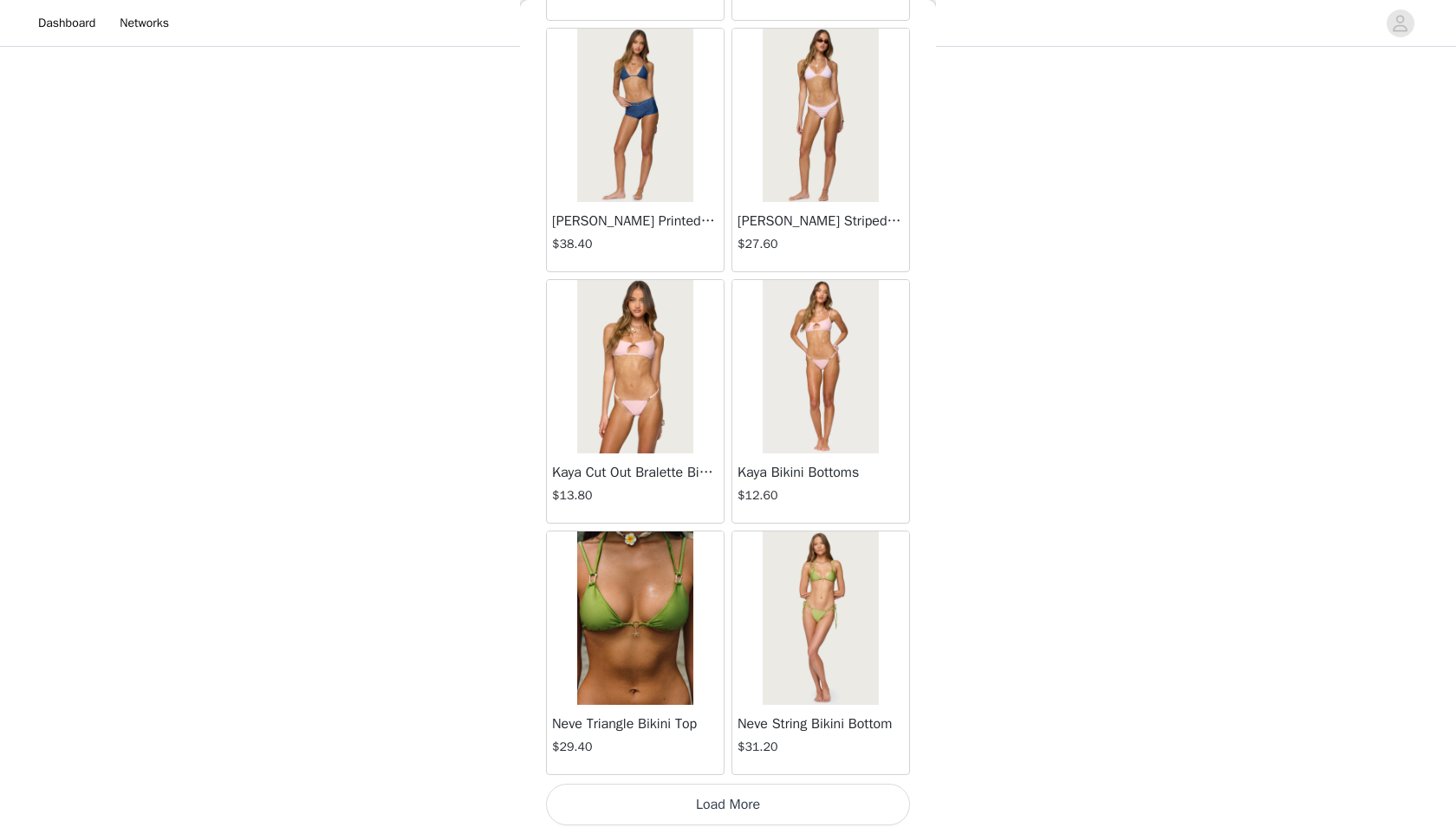 click on "Load More" at bounding box center [728, 805] 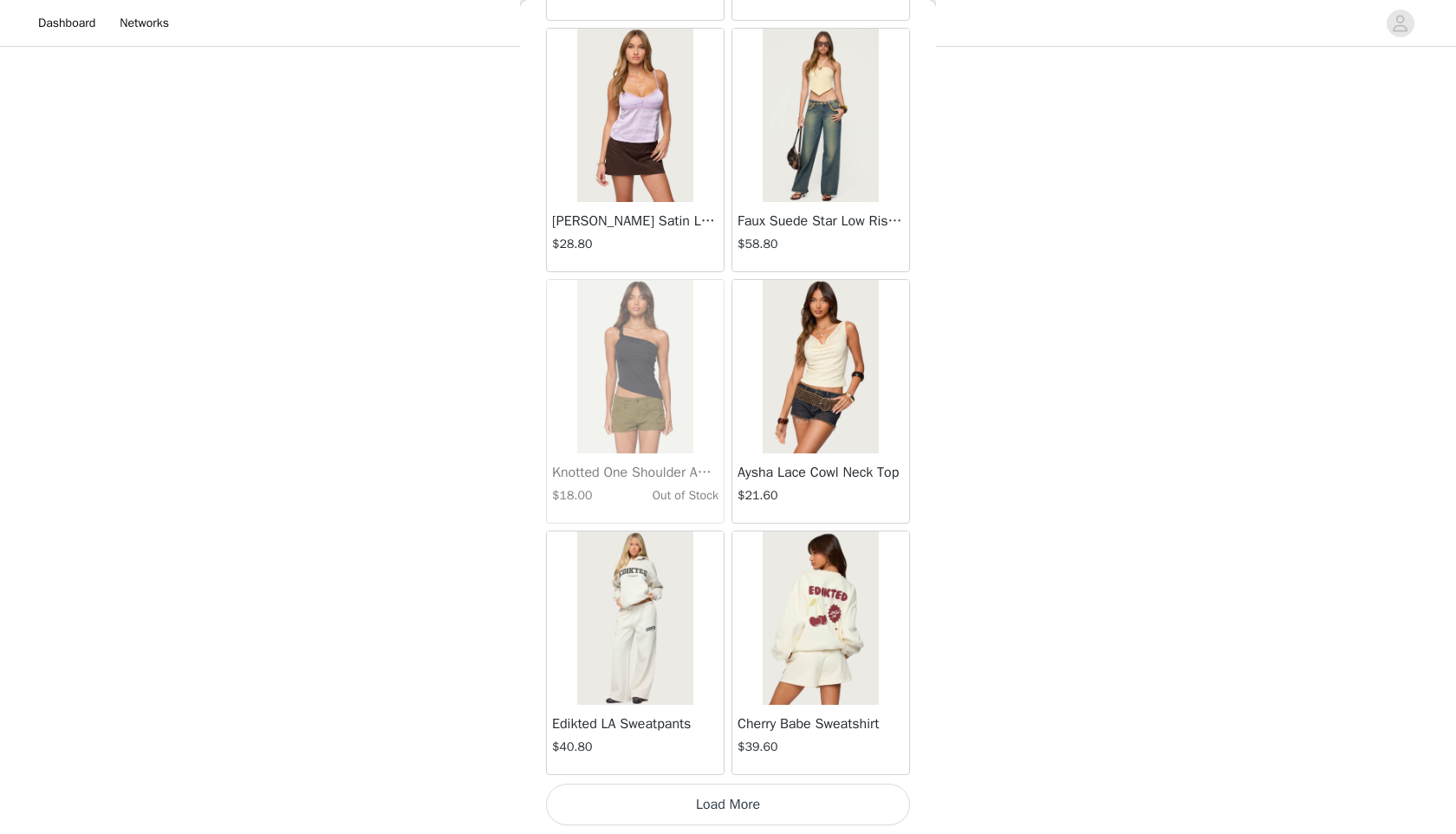scroll, scrollTop: 26959, scrollLeft: 0, axis: vertical 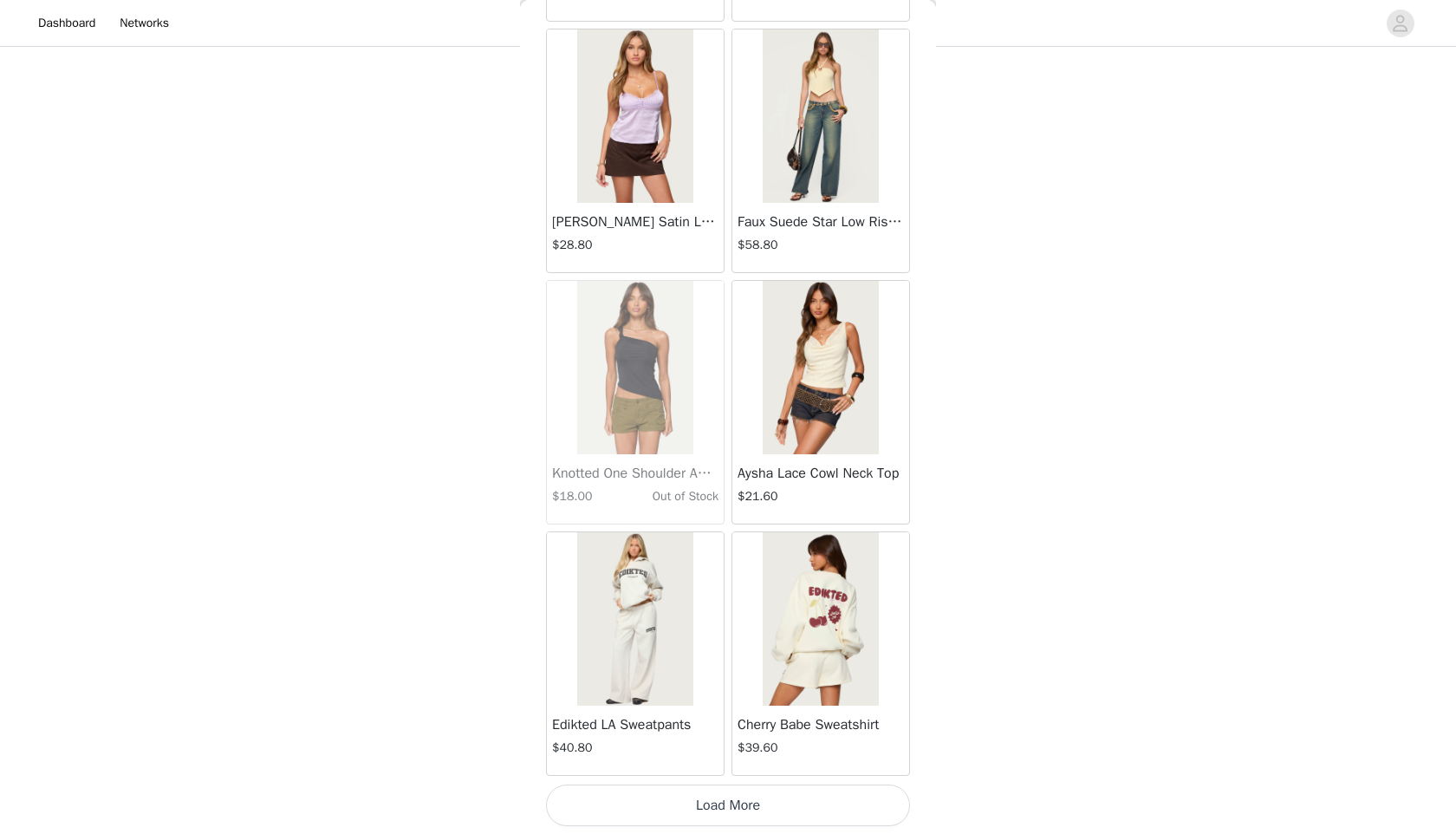 click on "Load More" at bounding box center [728, 805] 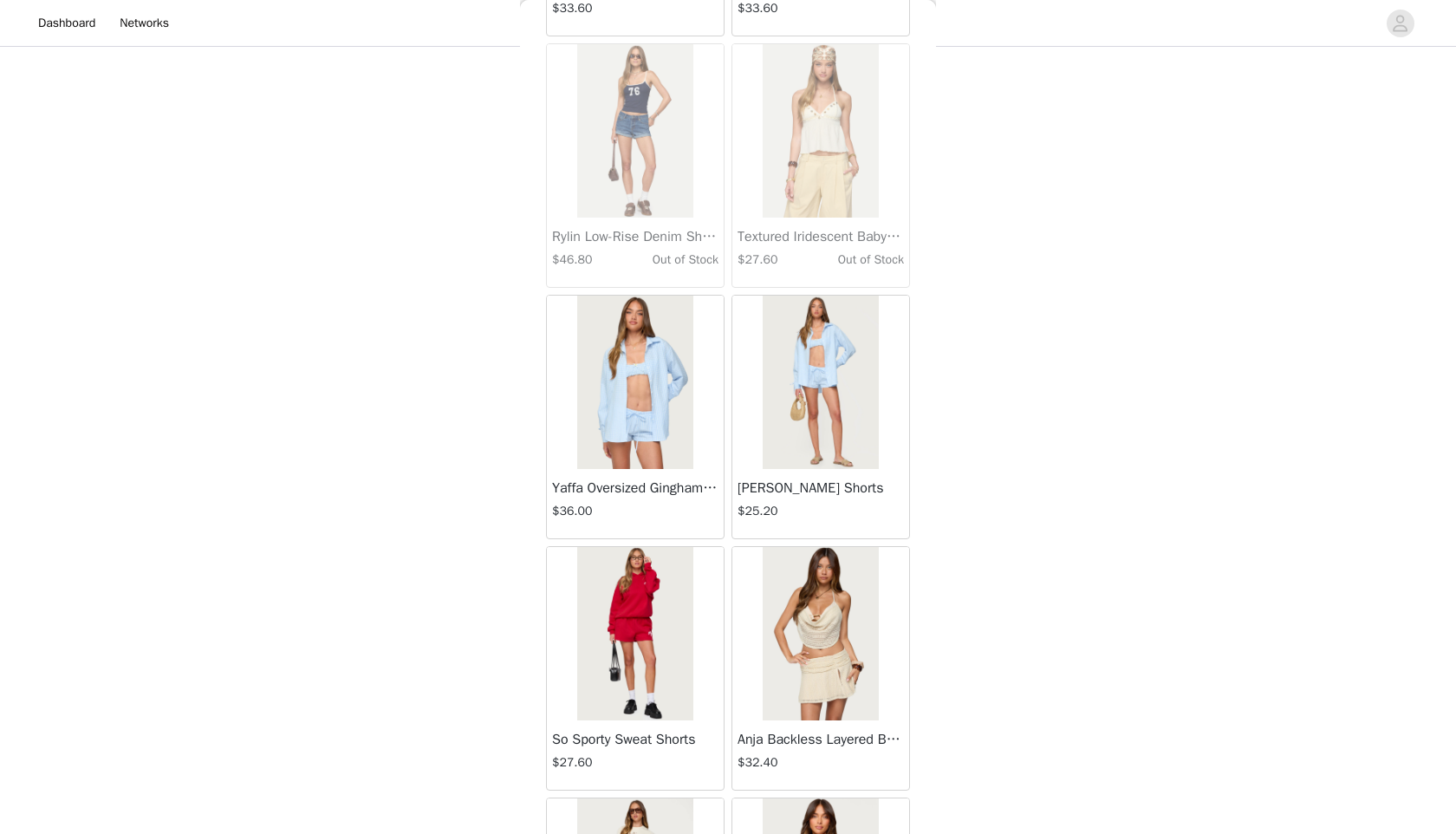 scroll, scrollTop: 29474, scrollLeft: 0, axis: vertical 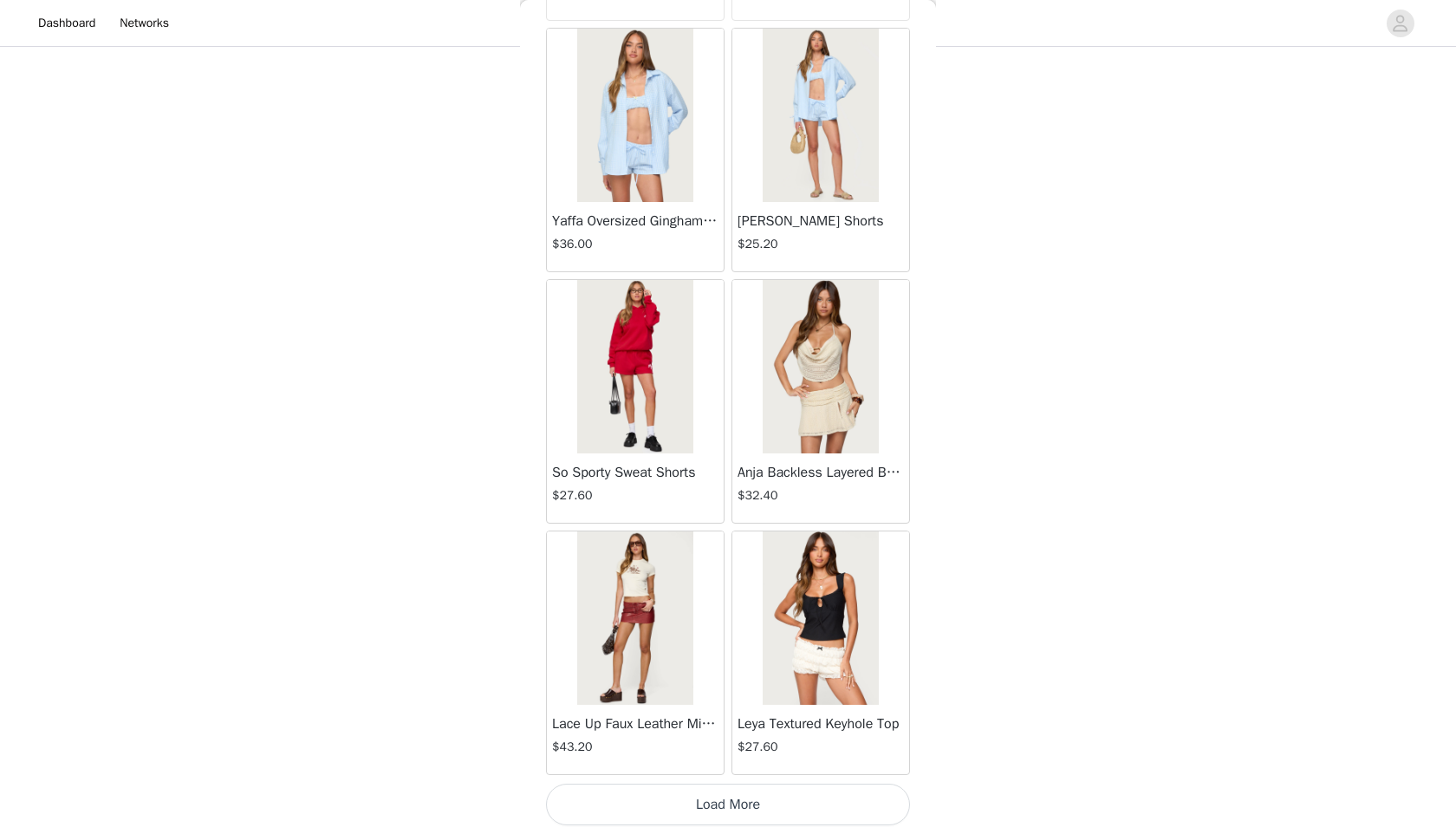 click on "Load More" at bounding box center (728, 805) 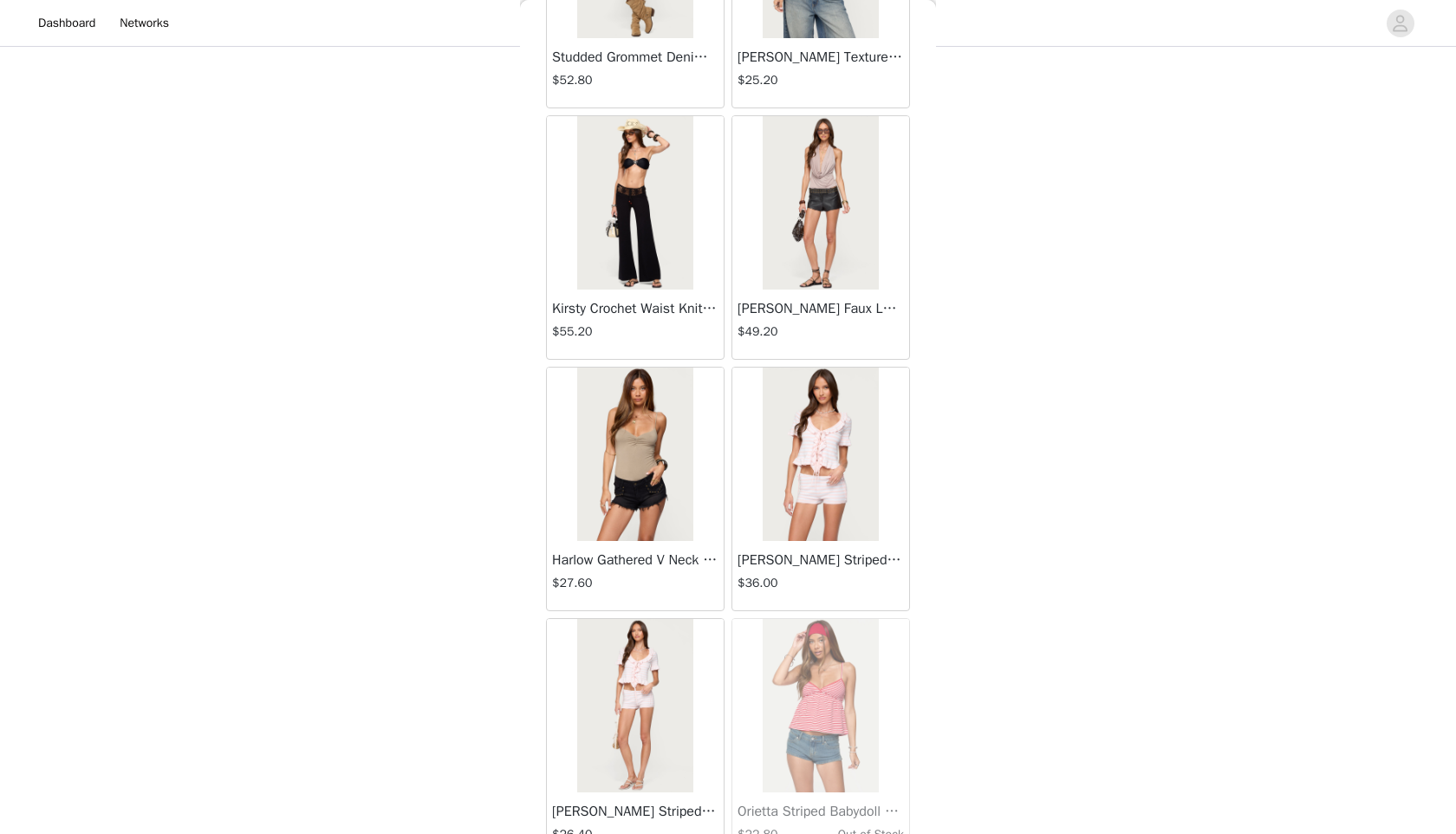 scroll, scrollTop: 31988, scrollLeft: 0, axis: vertical 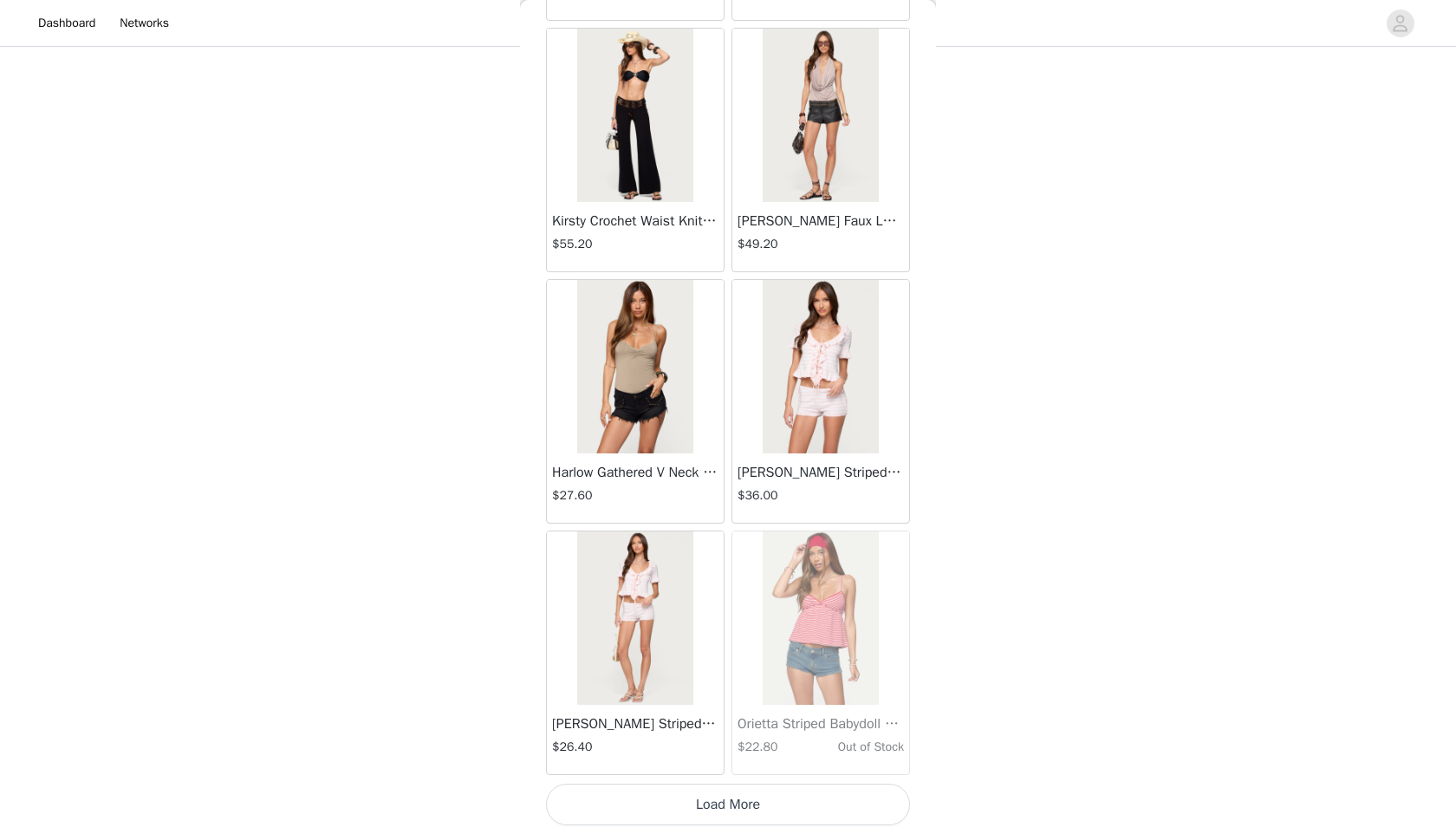 click on "Load More" at bounding box center (728, 805) 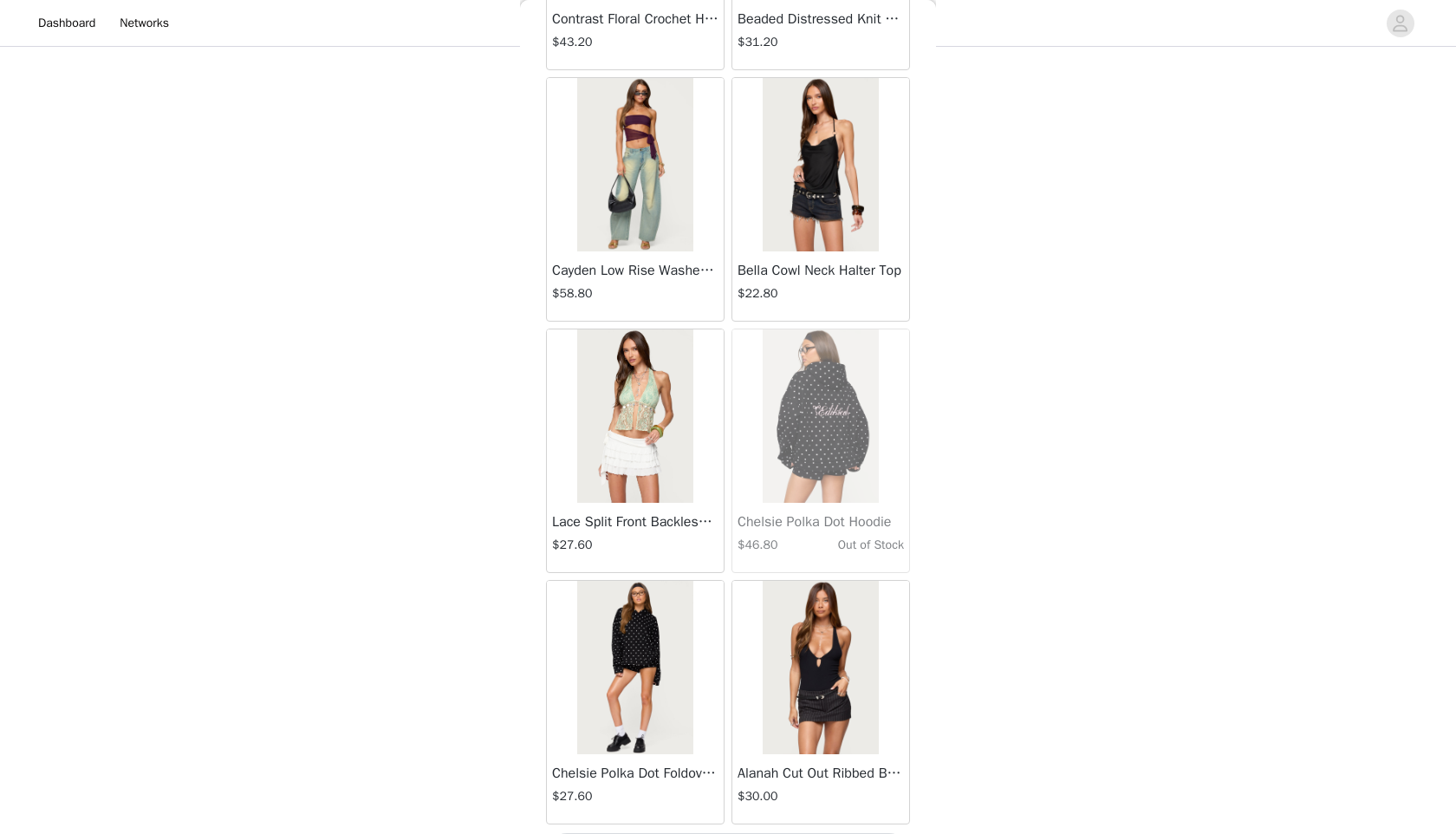 scroll, scrollTop: 34503, scrollLeft: 0, axis: vertical 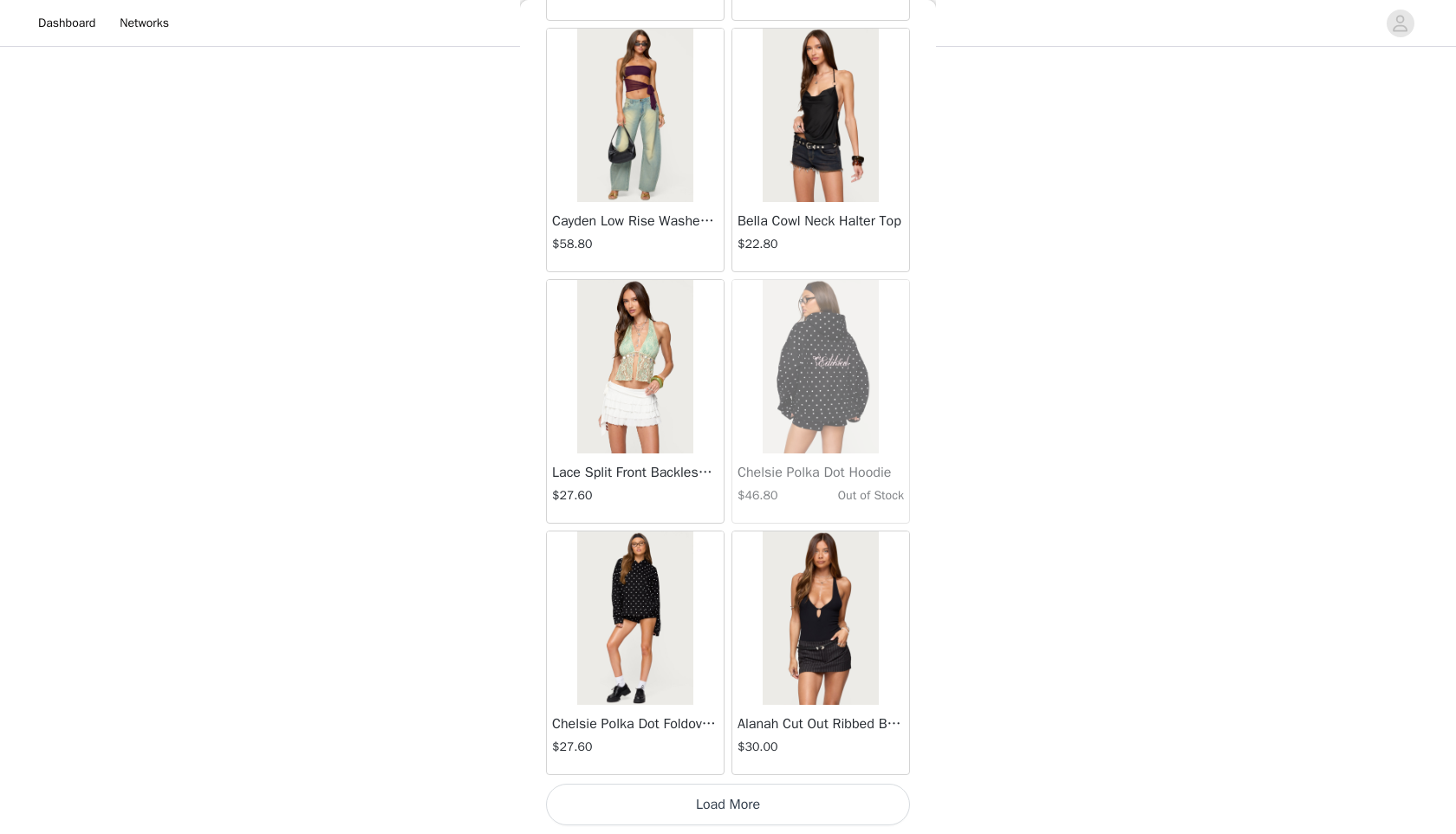 click on "Load More" at bounding box center [728, 805] 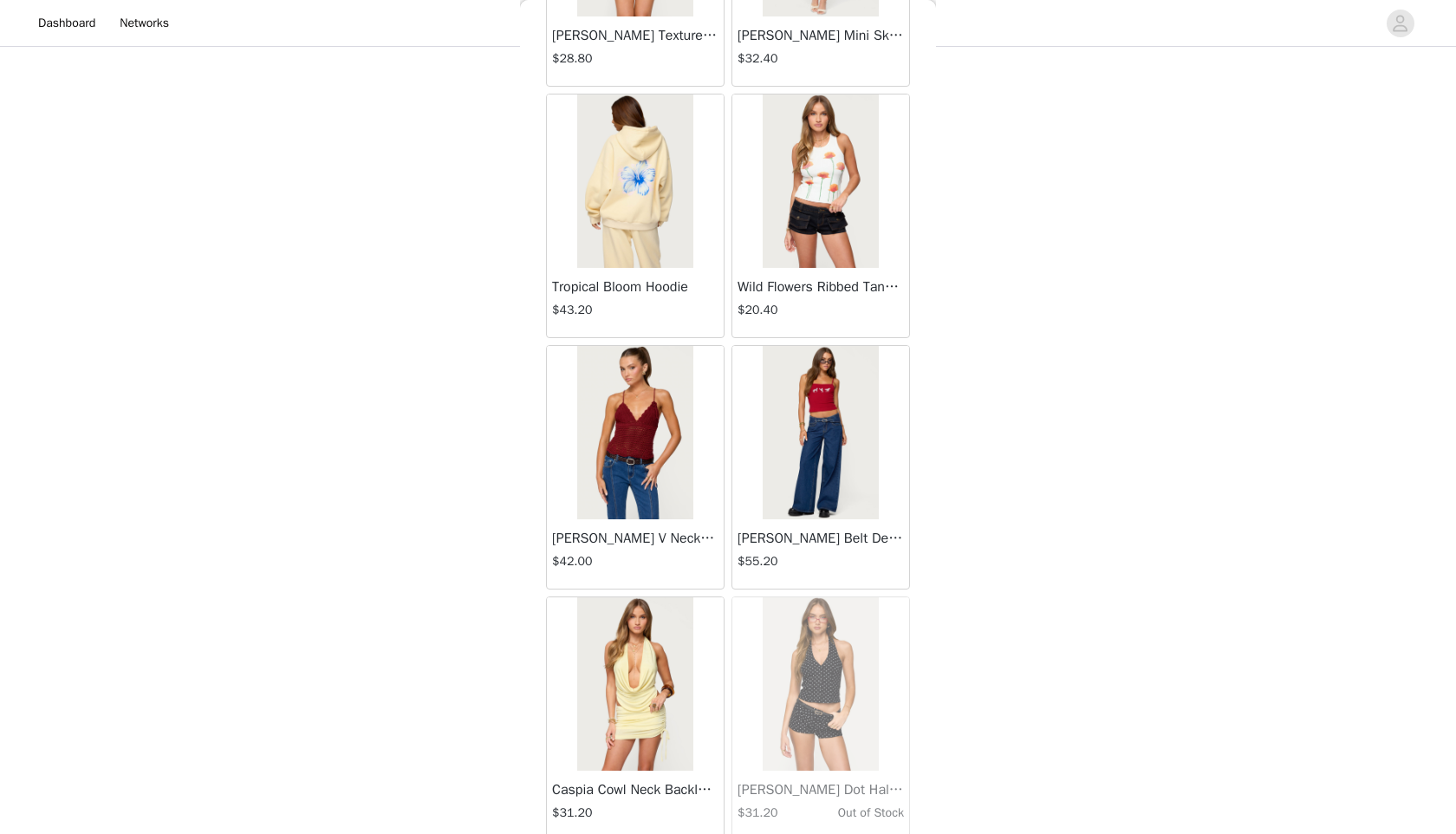 scroll, scrollTop: 37017, scrollLeft: 0, axis: vertical 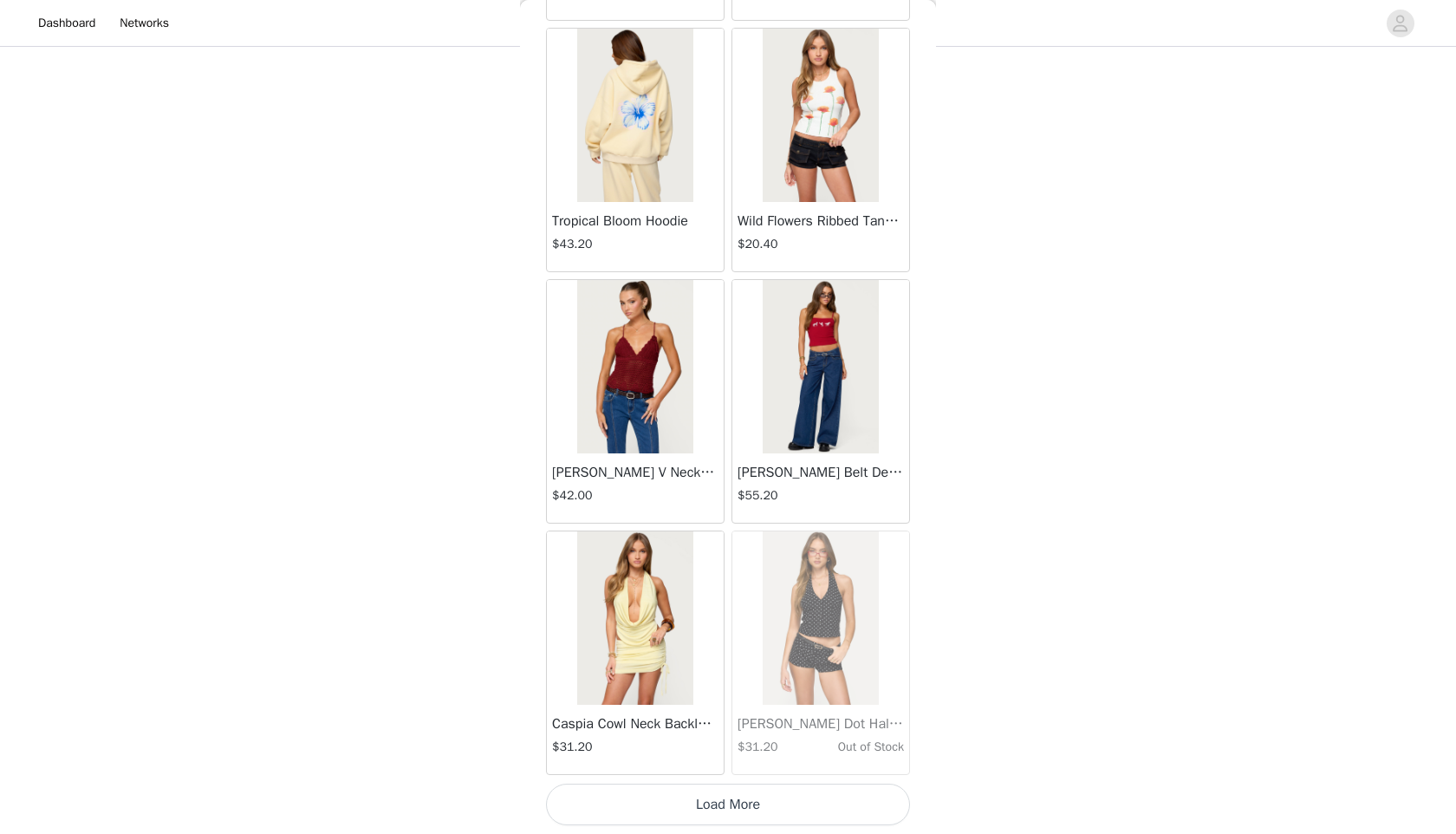 click on "Load More" at bounding box center (728, 805) 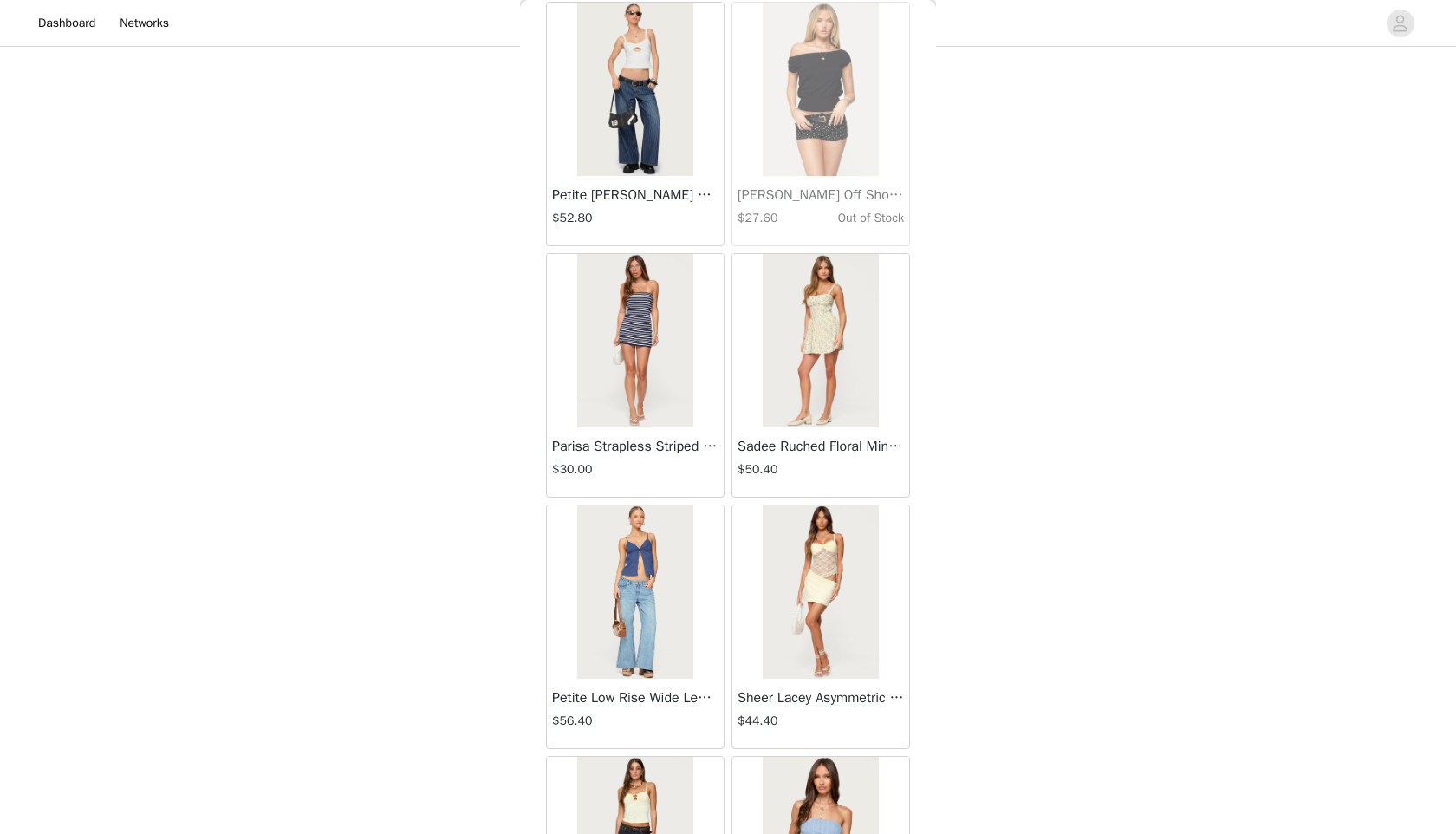 scroll, scrollTop: 38574, scrollLeft: 0, axis: vertical 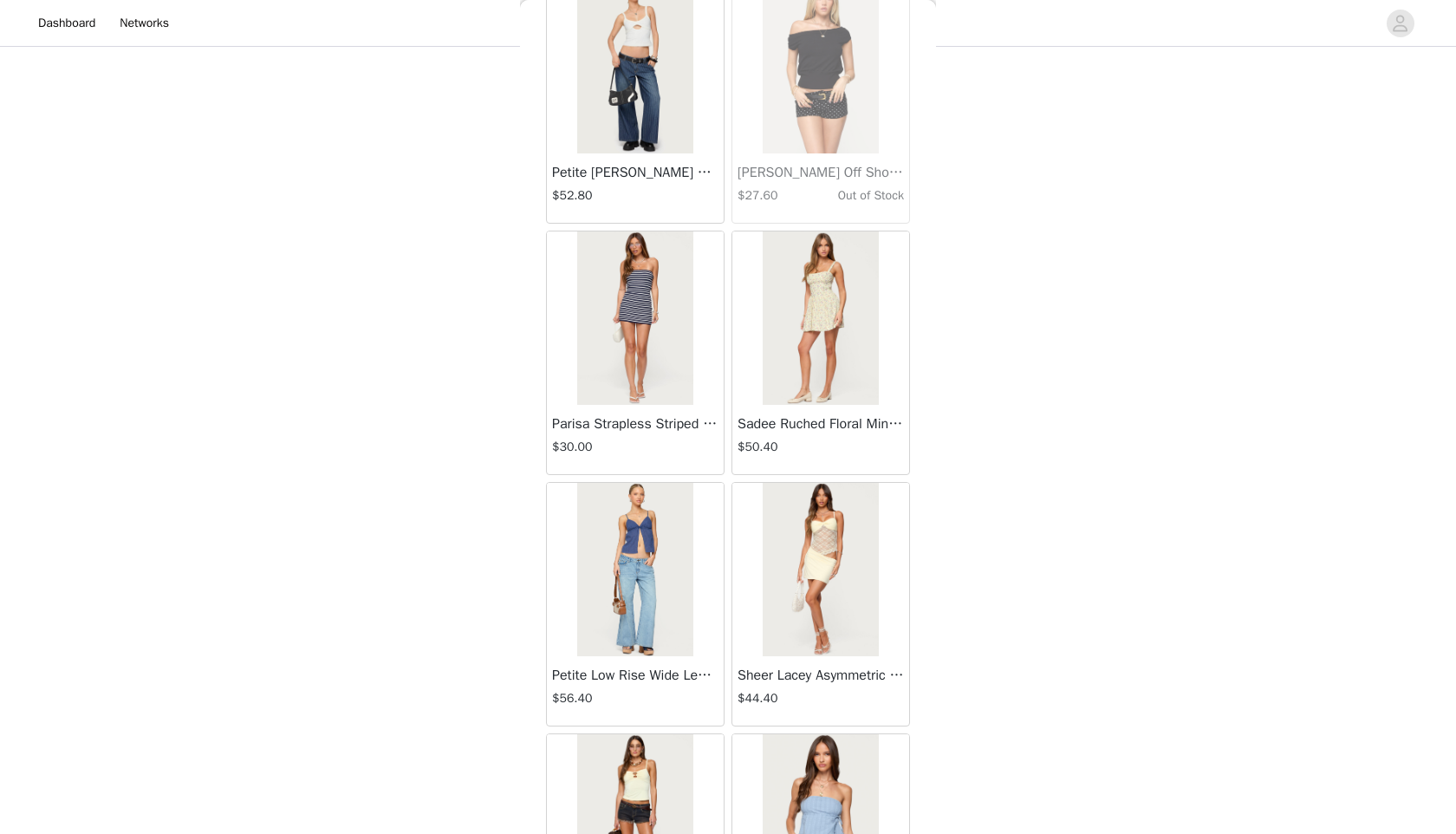 click on "STEP 1 OF 5
Products
Choose as many products as you'd like, up to $300.00.       7 Selected   Remaining Funds: $10.80         Nola Striped Textured Knit Strapless Top     $42.00       MIX, S       Edit   Remove     Nola Striped Textured Knit Shorts     $54.00       MIX, S       Edit   Remove     Reed Sheer Mesh Corset     $52.80       BLACK, S       Edit   Remove     Romey Beaded Chiffon Mini Dress     $58.80       PINK, S       Edit   Remove     Azalia Asymmetric Knit Poncho     $28.80       BLACK, S       Edit   Remove     Zigzag Stripe Shorts     $22.80       MIX, S       Edit   Remove     Parisa Strapless Striped Knit Mini Dress     $30.00       NAVY AND WHITE, S       Edit   Remove     Add Product     You may choose as many products as you'd like     Back       Lovina Grommet Pleated Mini Skort   $16.80       Metallic & Sequin Textured Tank Top   $27.60       Nelley Backless Beaded Sequin Chiffon Top   $36.00" at bounding box center [728, 18] 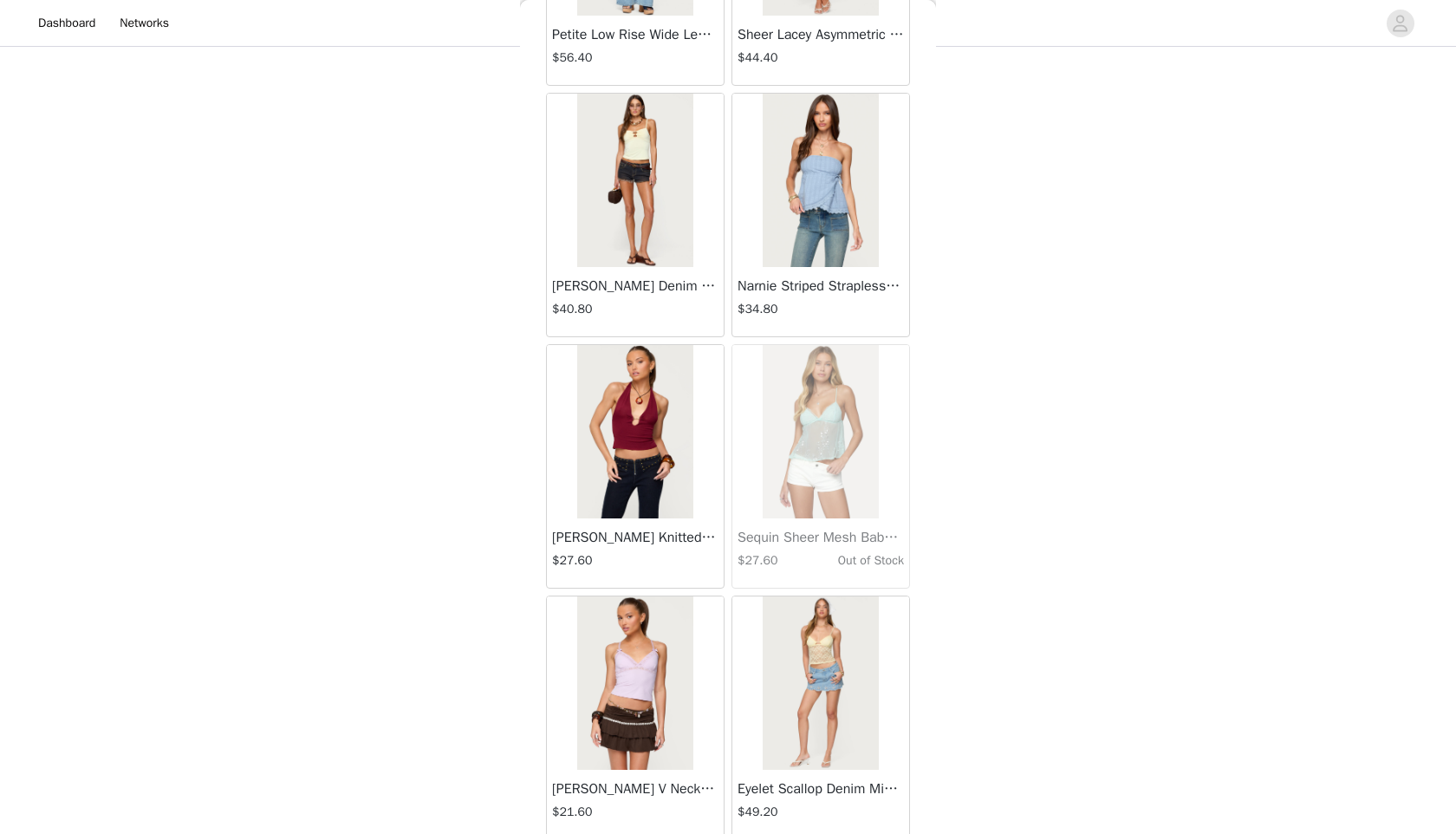 scroll, scrollTop: 39531, scrollLeft: 0, axis: vertical 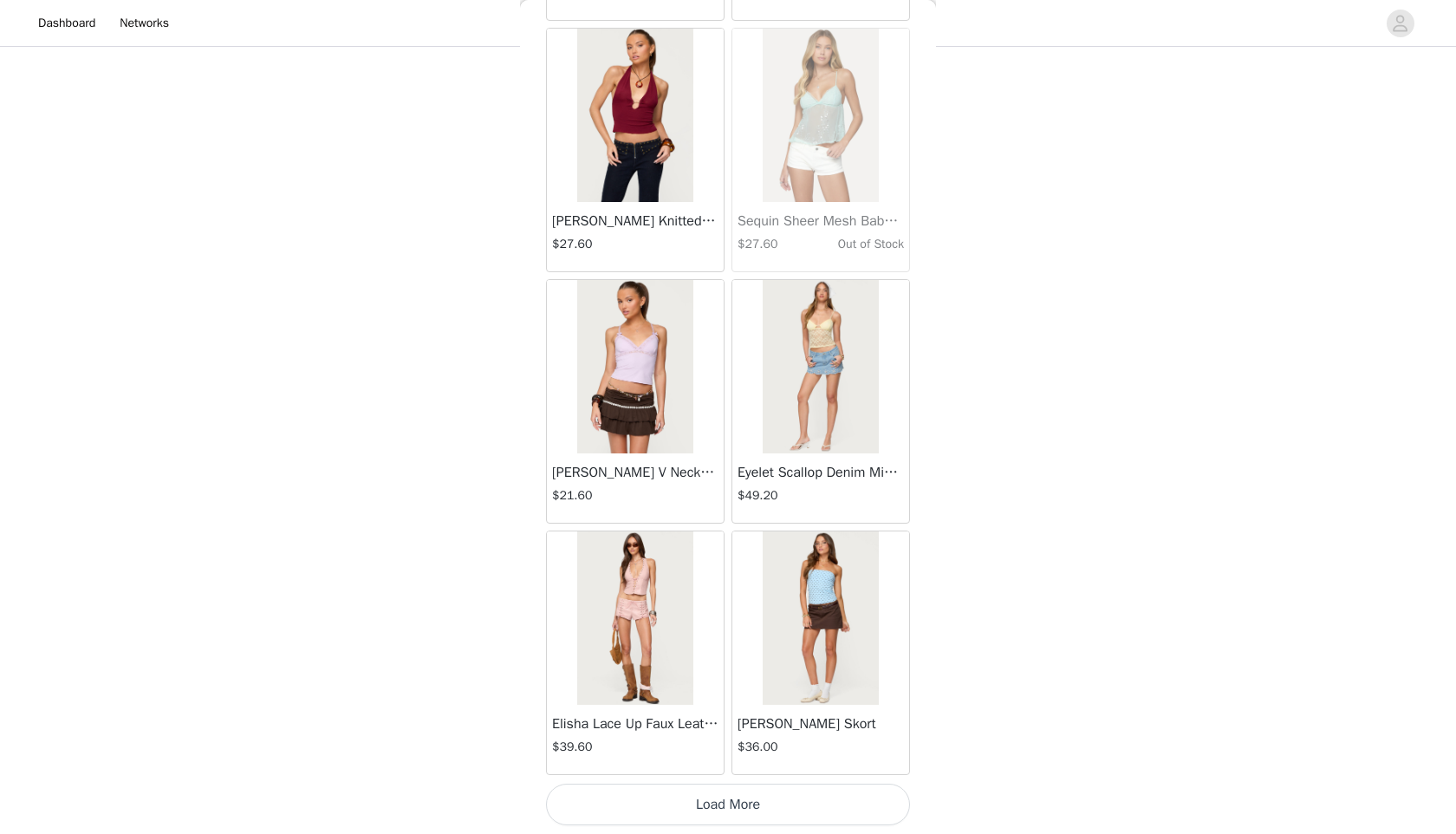 click on "Load More" at bounding box center (728, 805) 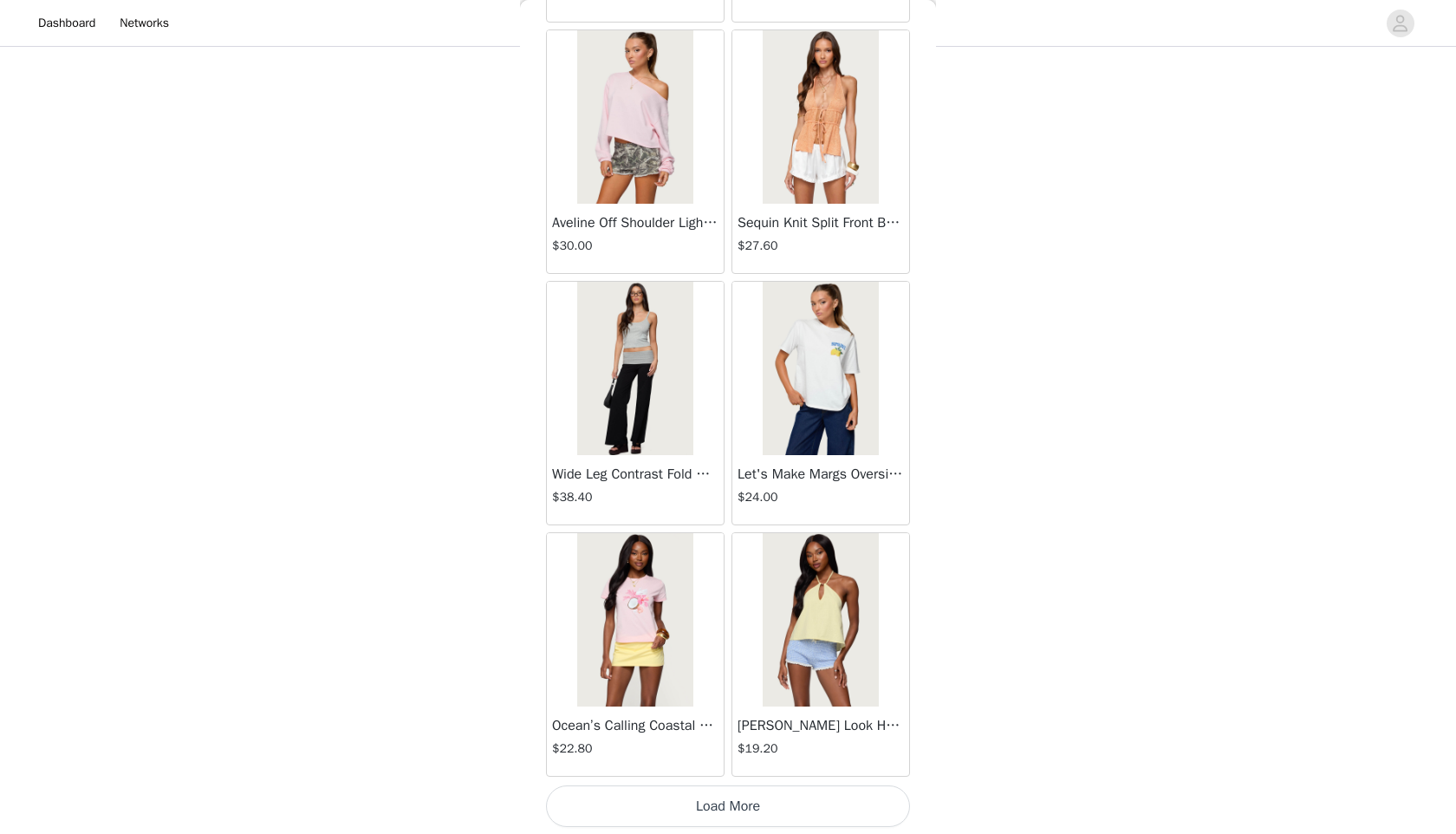 scroll, scrollTop: 42045, scrollLeft: 0, axis: vertical 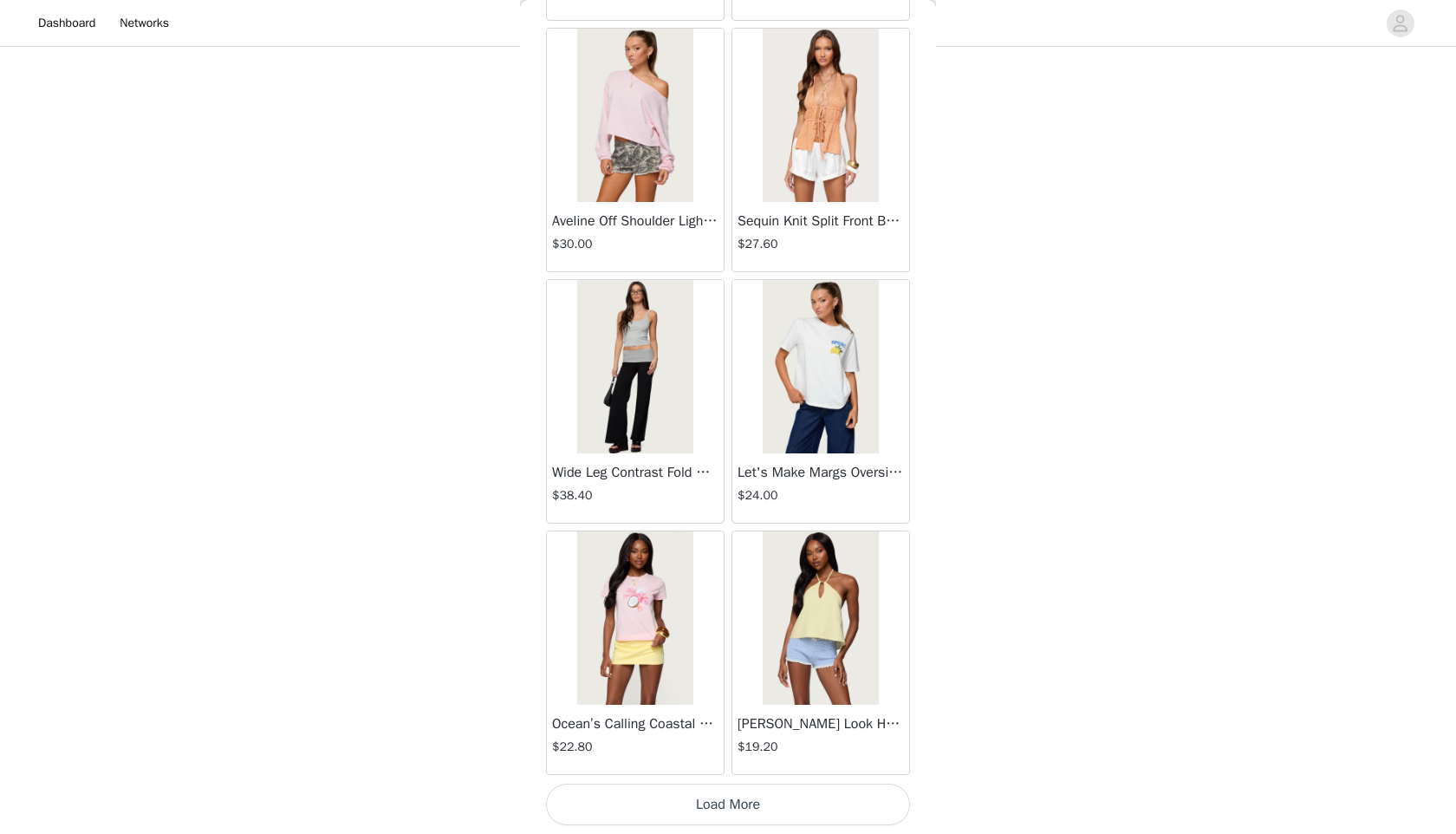 click on "Load More" at bounding box center [728, 805] 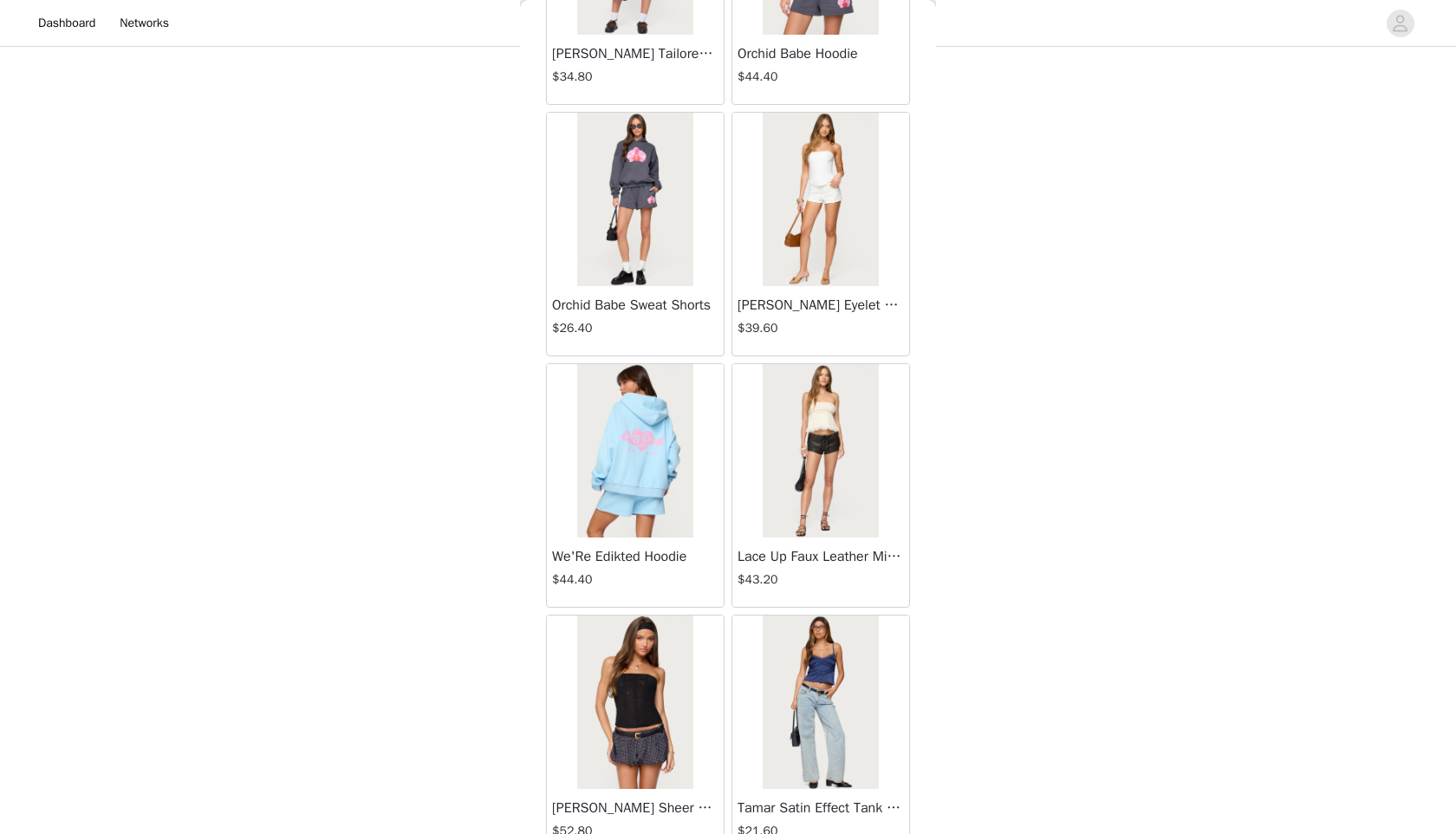 scroll, scrollTop: 44559, scrollLeft: 0, axis: vertical 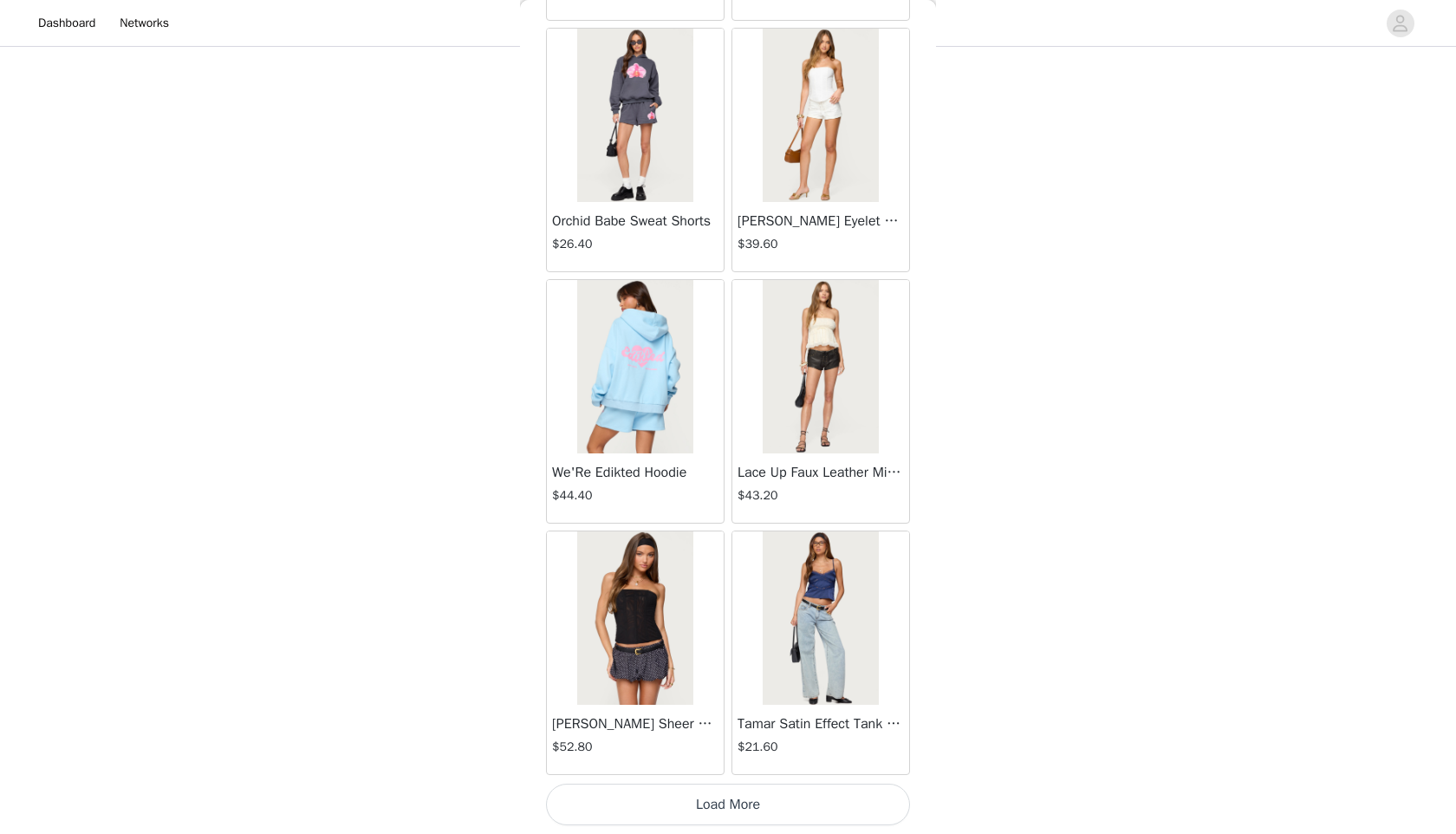 click on "Load More" at bounding box center [728, 805] 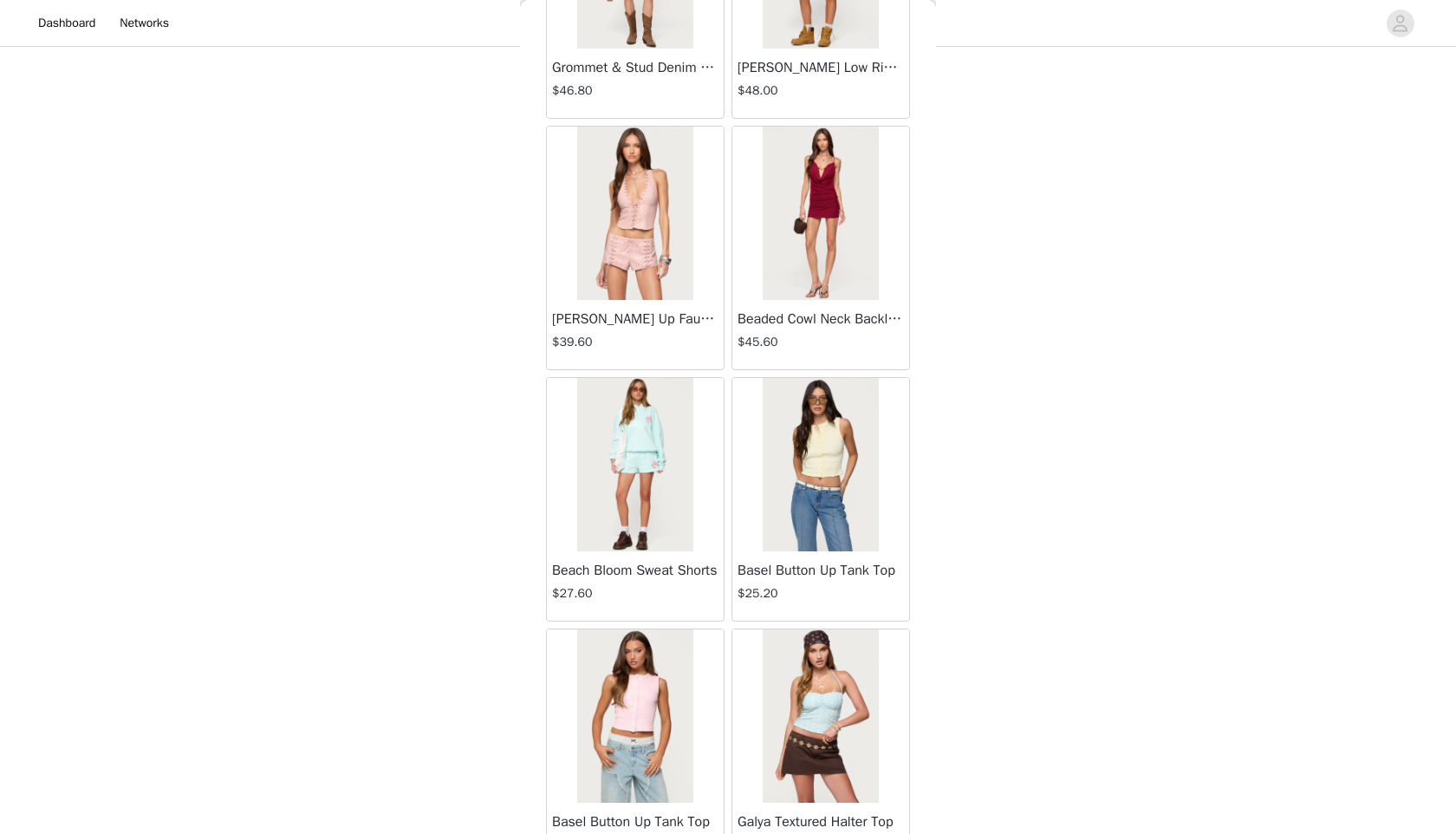 scroll, scrollTop: 47073, scrollLeft: 0, axis: vertical 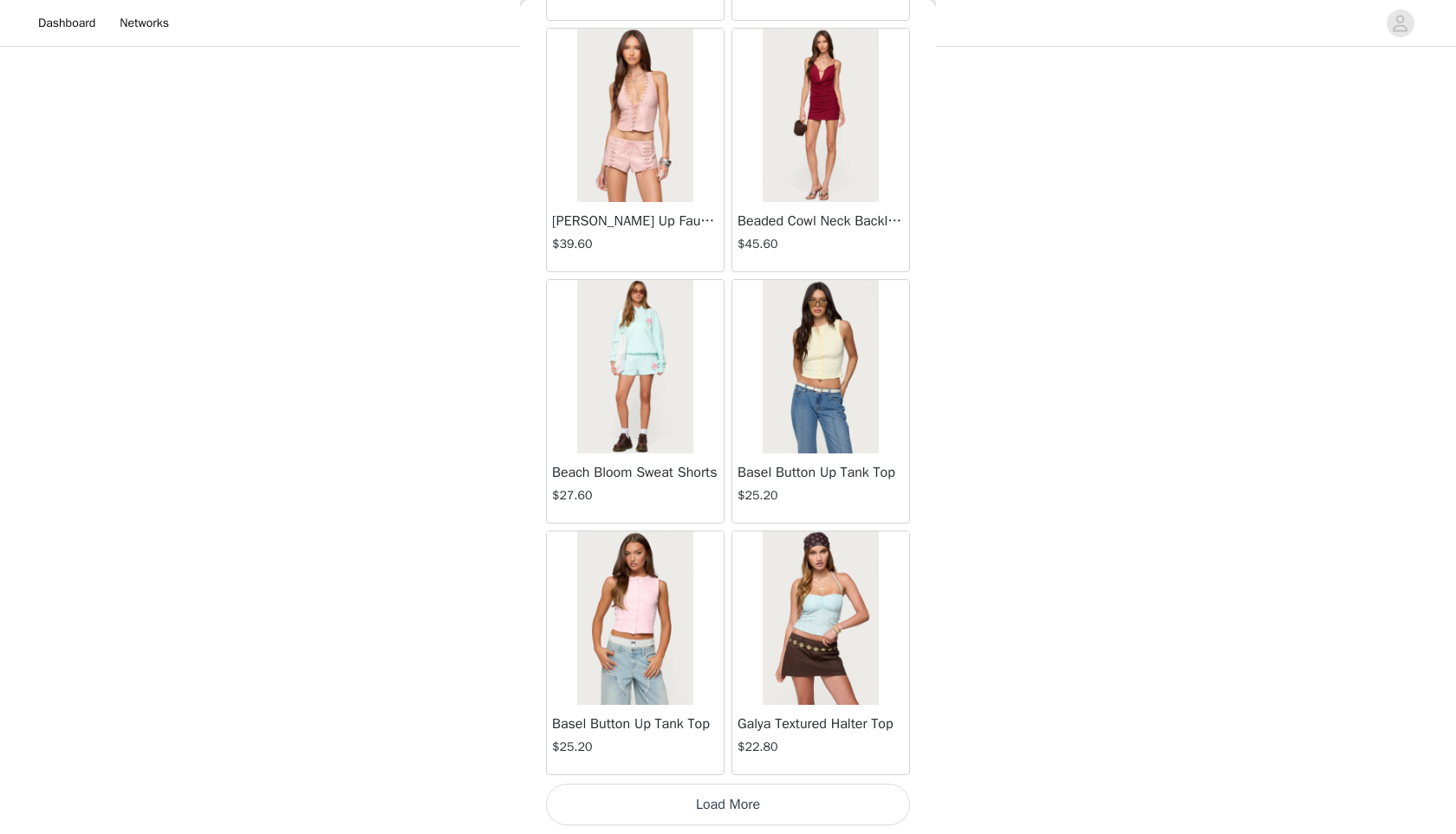 click on "Load More" at bounding box center [728, 805] 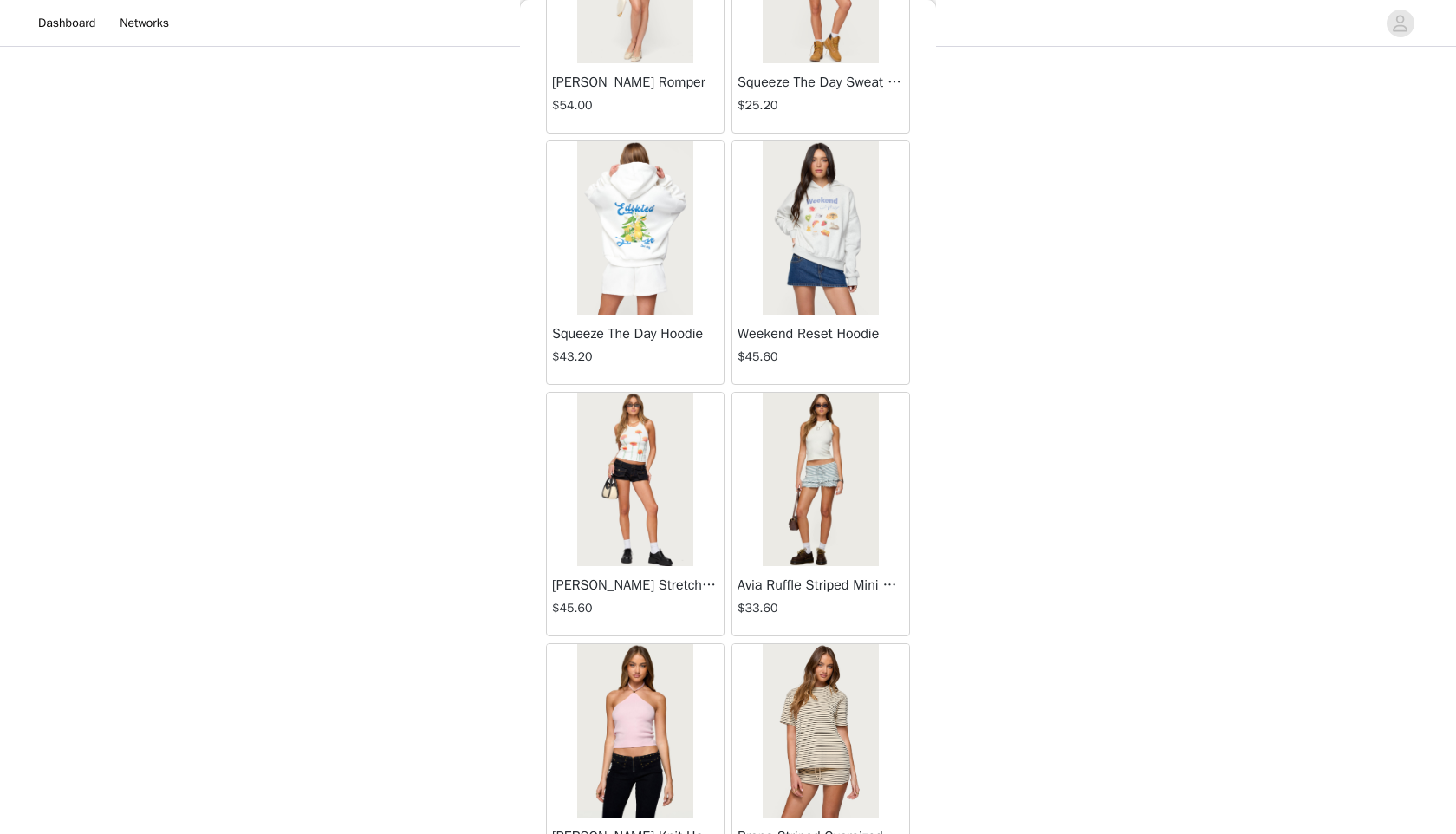 scroll, scrollTop: 49587, scrollLeft: 0, axis: vertical 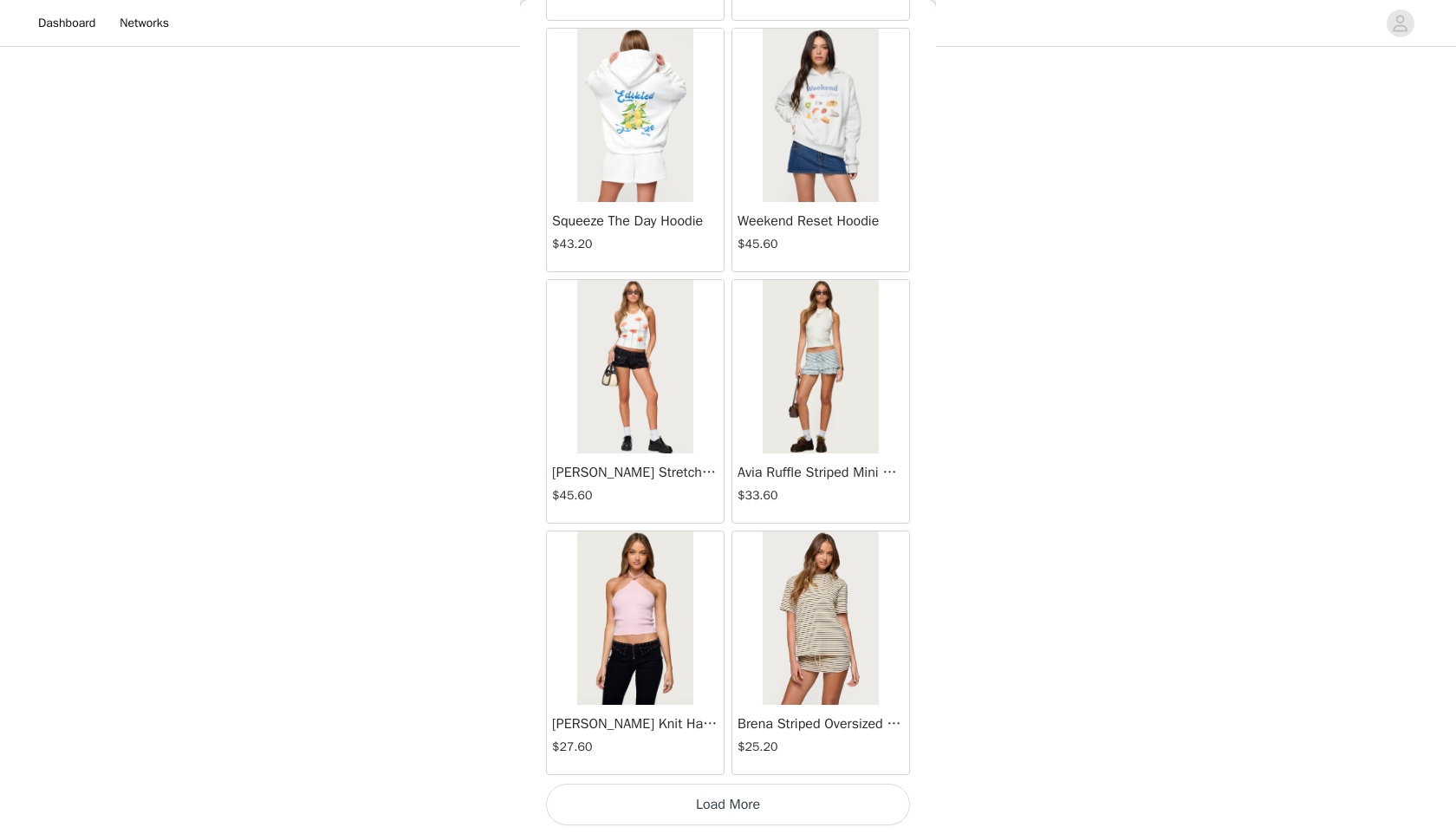 click on "Load More" at bounding box center [728, 805] 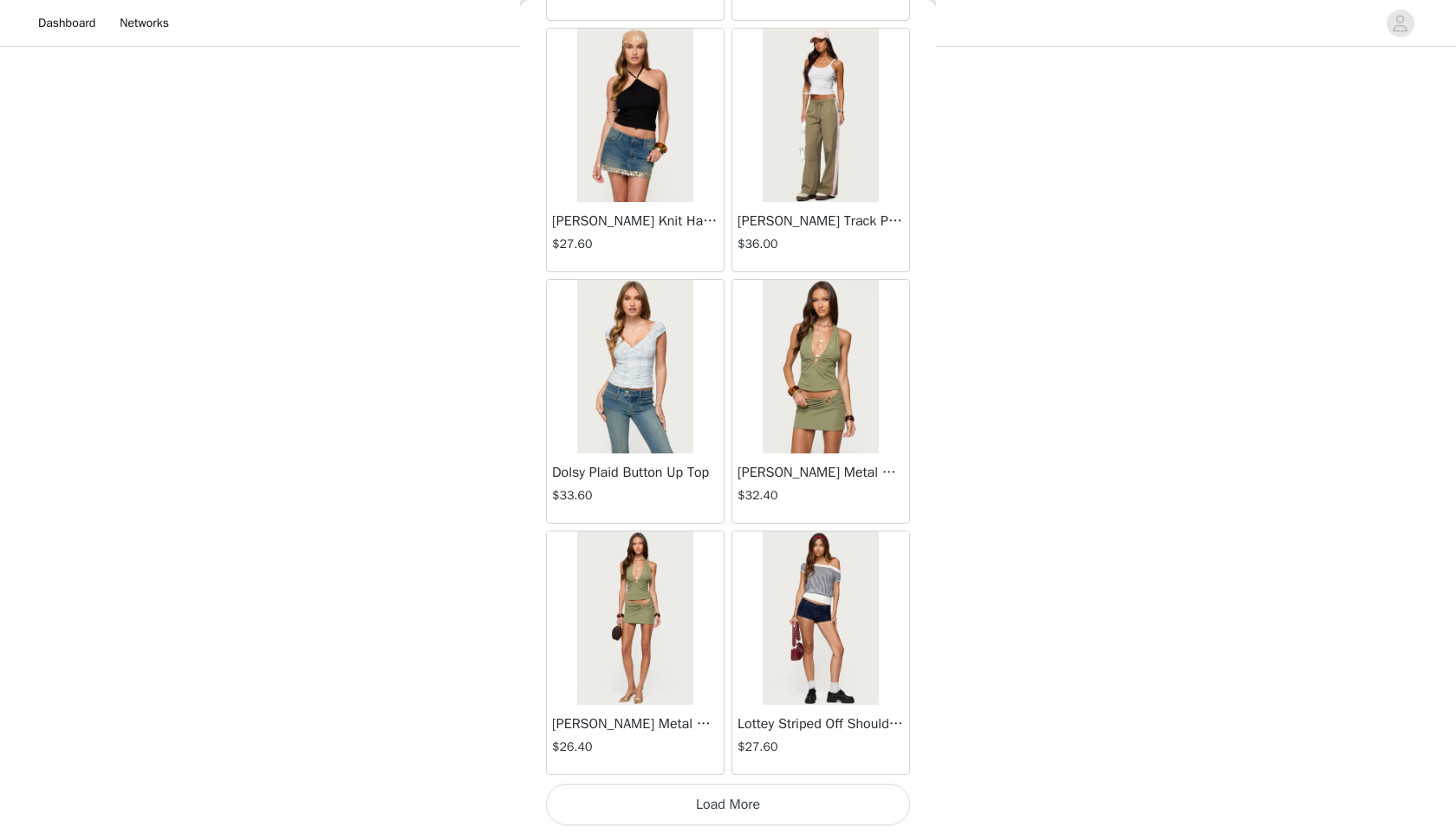scroll, scrollTop: 52101, scrollLeft: 0, axis: vertical 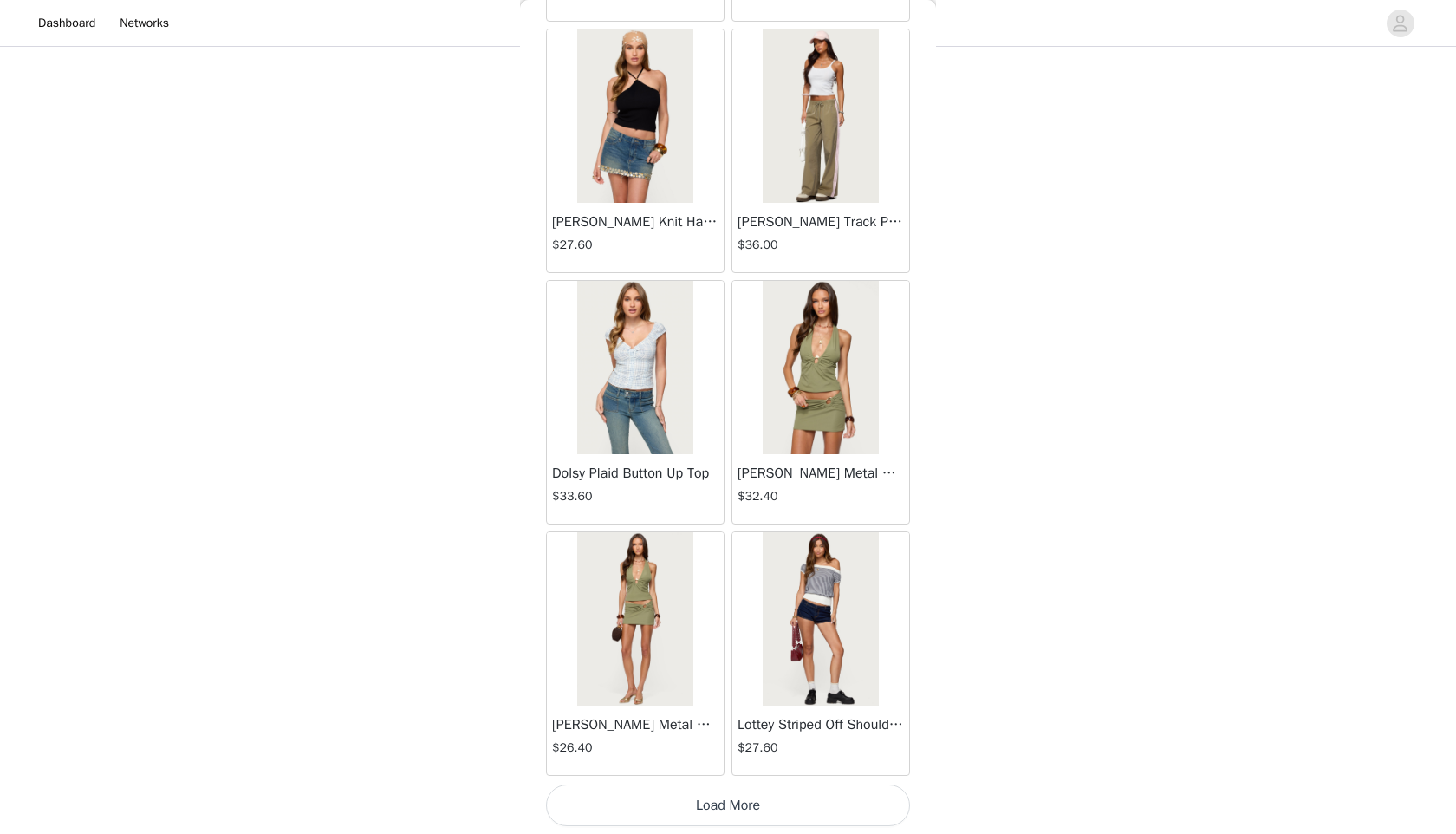 click on "Load More" at bounding box center (728, 805) 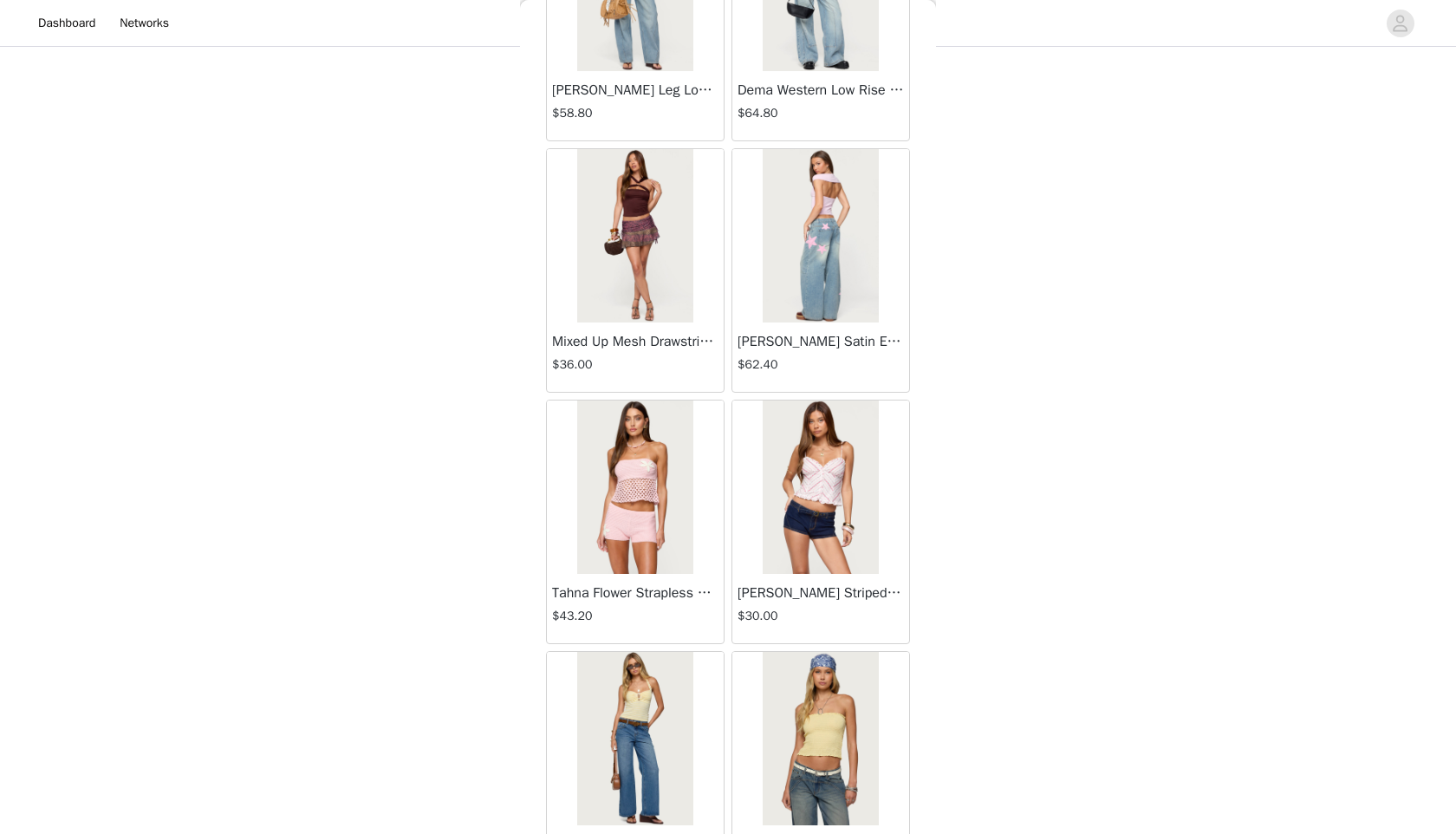 scroll, scrollTop: 54616, scrollLeft: 0, axis: vertical 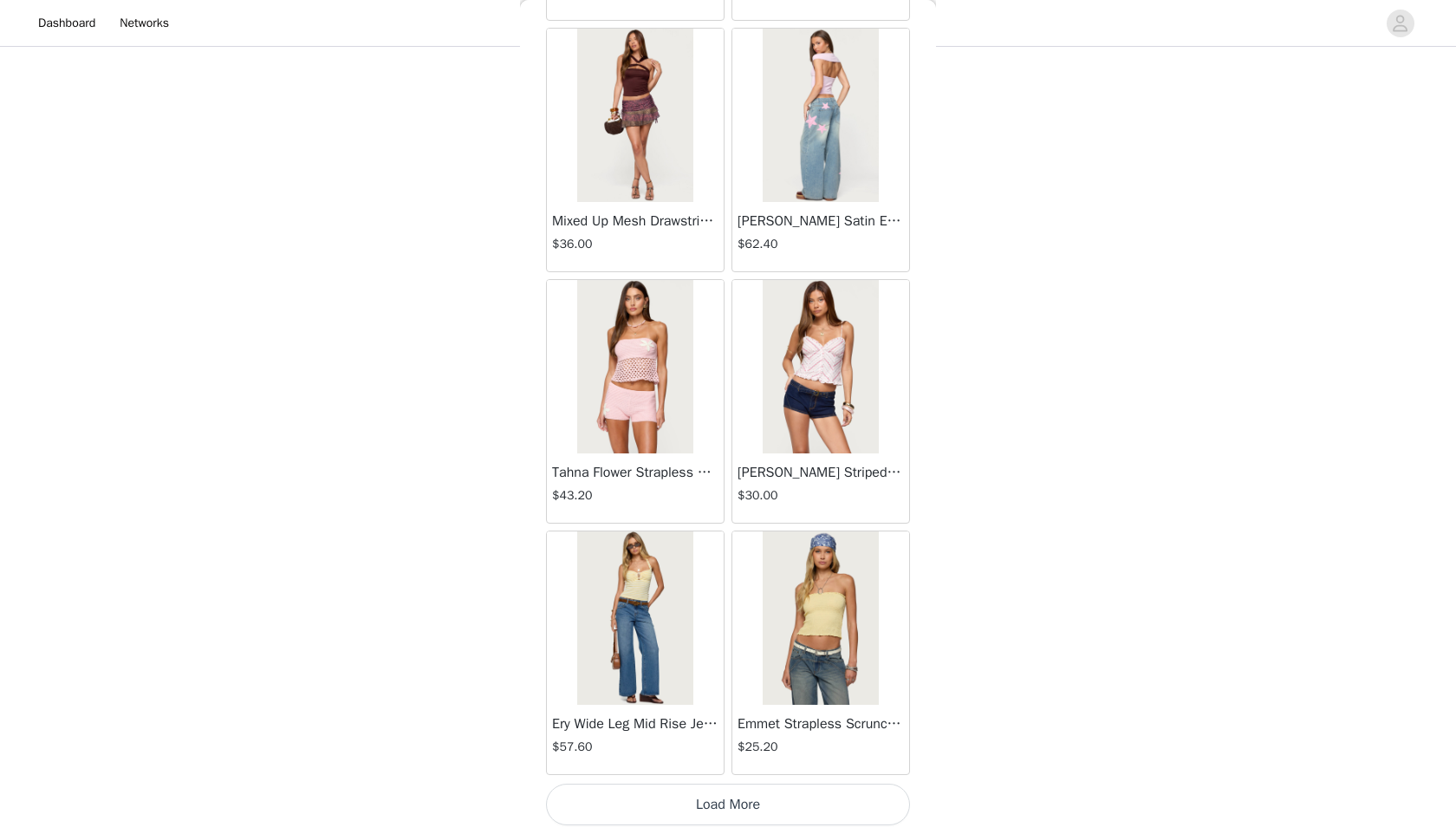 click on "Load More" at bounding box center [728, 805] 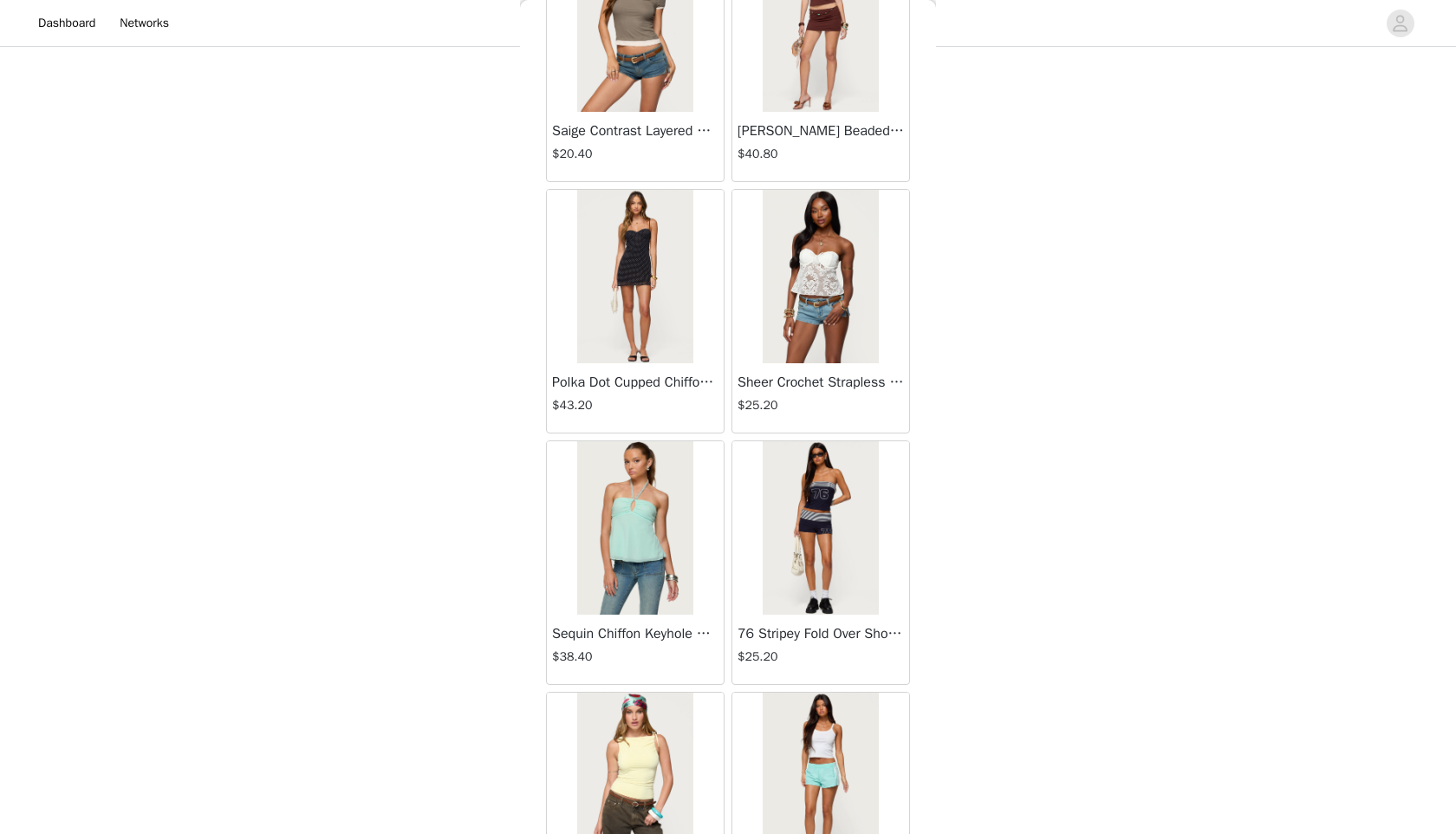 scroll, scrollTop: 57130, scrollLeft: 0, axis: vertical 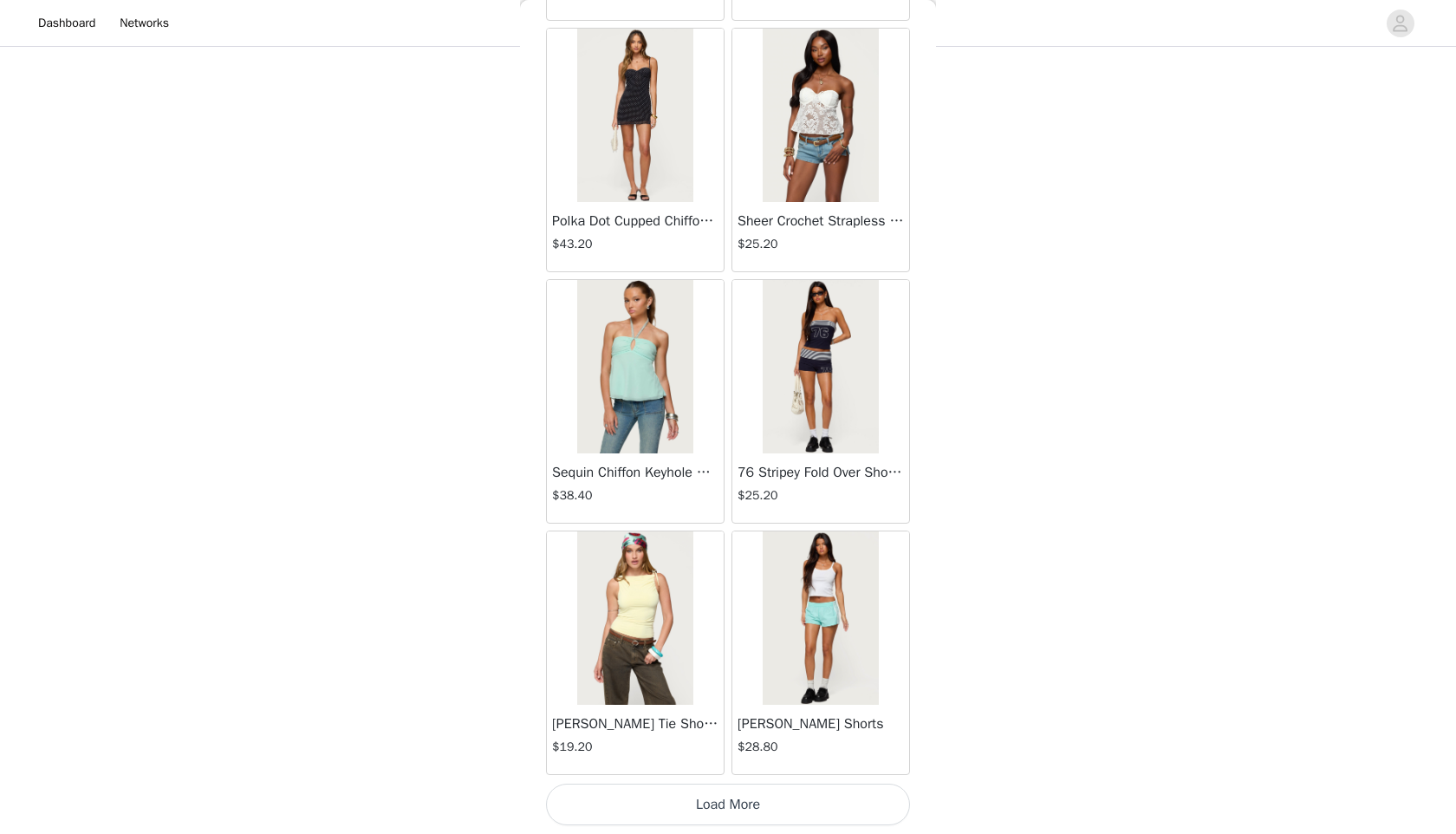 click on "Lovina Grommet Pleated Mini Skort   $16.80       Metallic & Sequin Textured Tank Top   $27.60       Nelley Backless Beaded Sequin Chiffon Top   $36.00       Daley Asymmetric One Shoulder Crochet Top   $21.60       Monty Plaid Micro Shorts   $30.00       Arlie Floral Texured Sheer Halter Top   $27.60       Maree Bead V Neck Top   $22.80       Maree Bead Cut Out Mini Skirt   $20.40       Delcy Cut Out Halter Top   $28.80       Juney Pinstripe Tailored Button Up Shirt   $36.00       Avenly Striped Tie Front Babydoll Top   $27.60       Blanco Studded Grommet Tube Top   $30.00       Avalai Linen Look Mini Skort   $38.40       Beaded Deep Cowl Neck Backless Top   $37.20       Frayed Pleated Denim Mini Skort   $16.00       Klay Linen Look Pleated Mini Skort   $14.40       Contrast Lace Asymmetric Off Shoulder Top   $14.40       Reeve Split Front Sheer Mesh Top   $28.80       Zigzag Stripe Shorts   $22.80       Astra Beaded Sheer Strapless Top   $39.60       Beaded Floral Embroidered Tank Top   $38.40" at bounding box center [728, -28106] 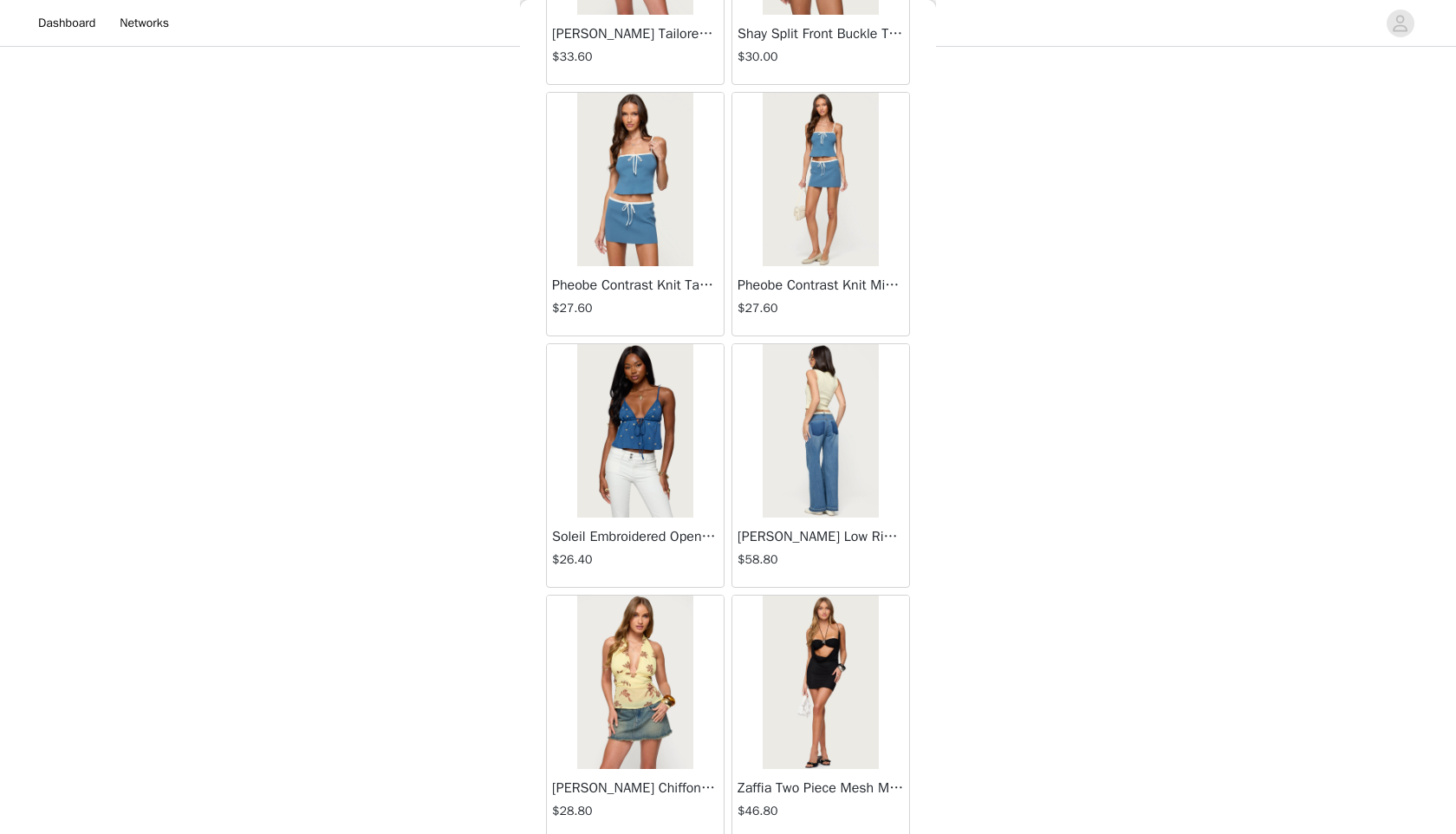 scroll, scrollTop: 59644, scrollLeft: 0, axis: vertical 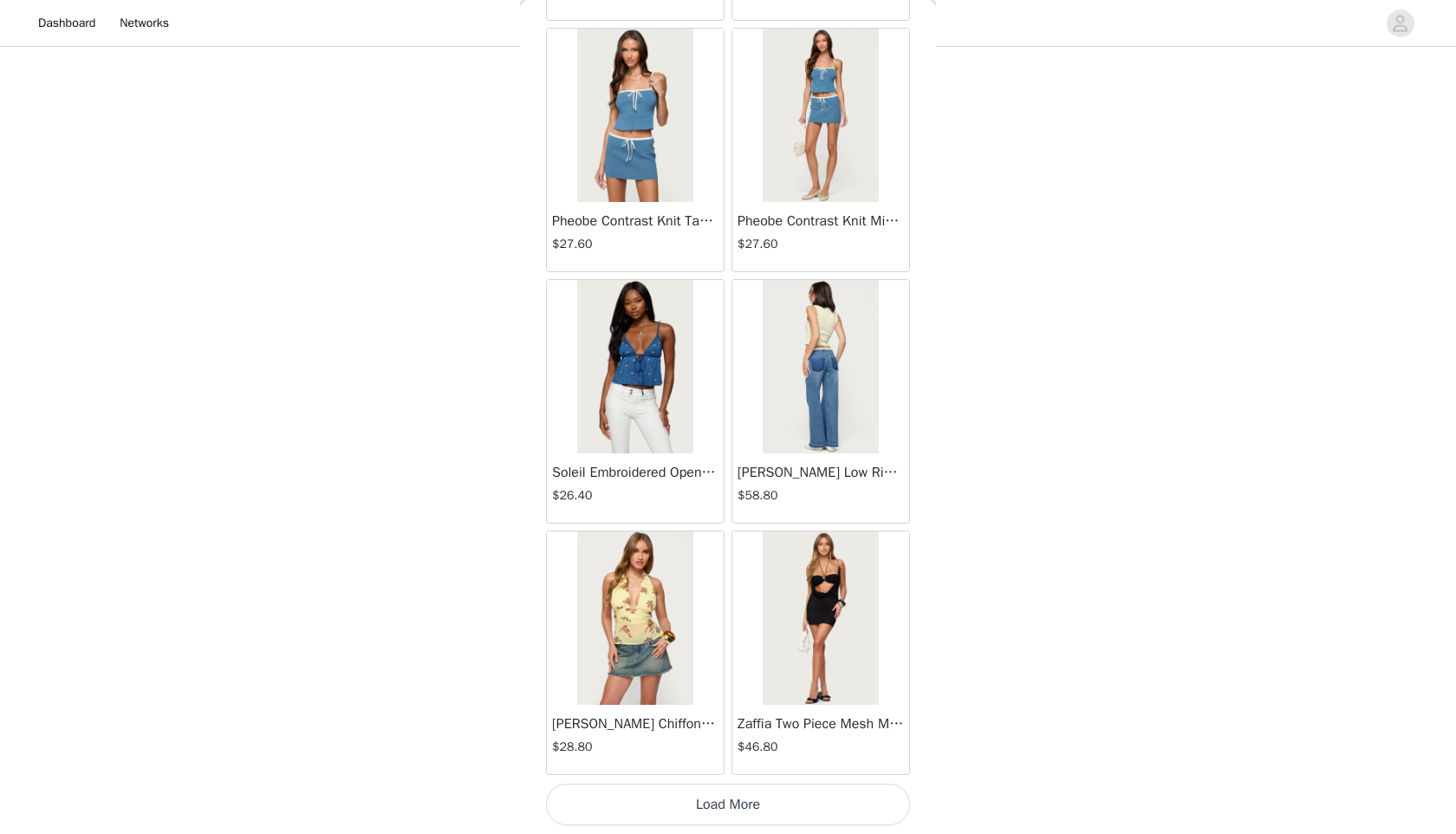 click on "Load More" at bounding box center (728, 805) 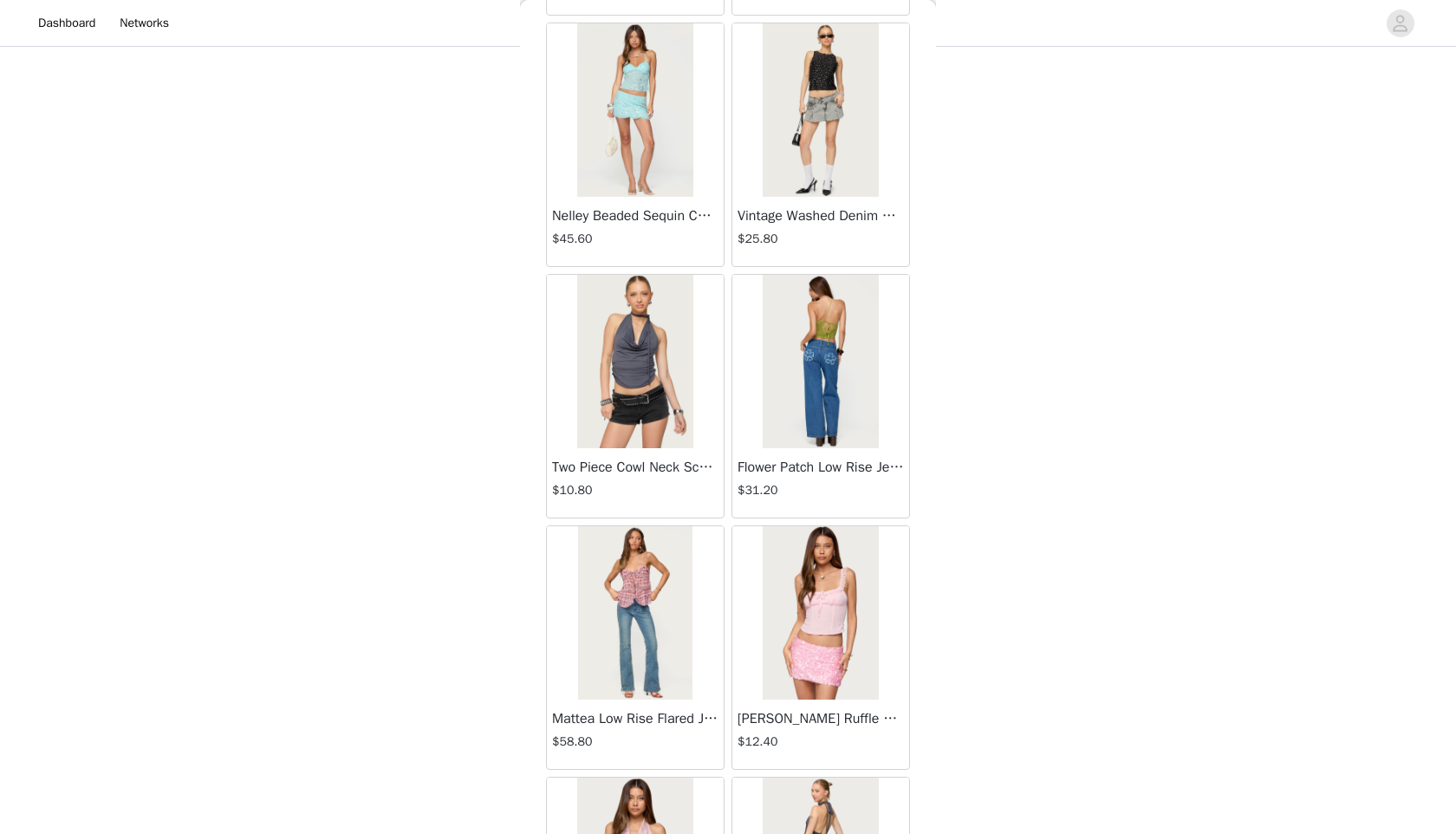 scroll, scrollTop: 6102, scrollLeft: 0, axis: vertical 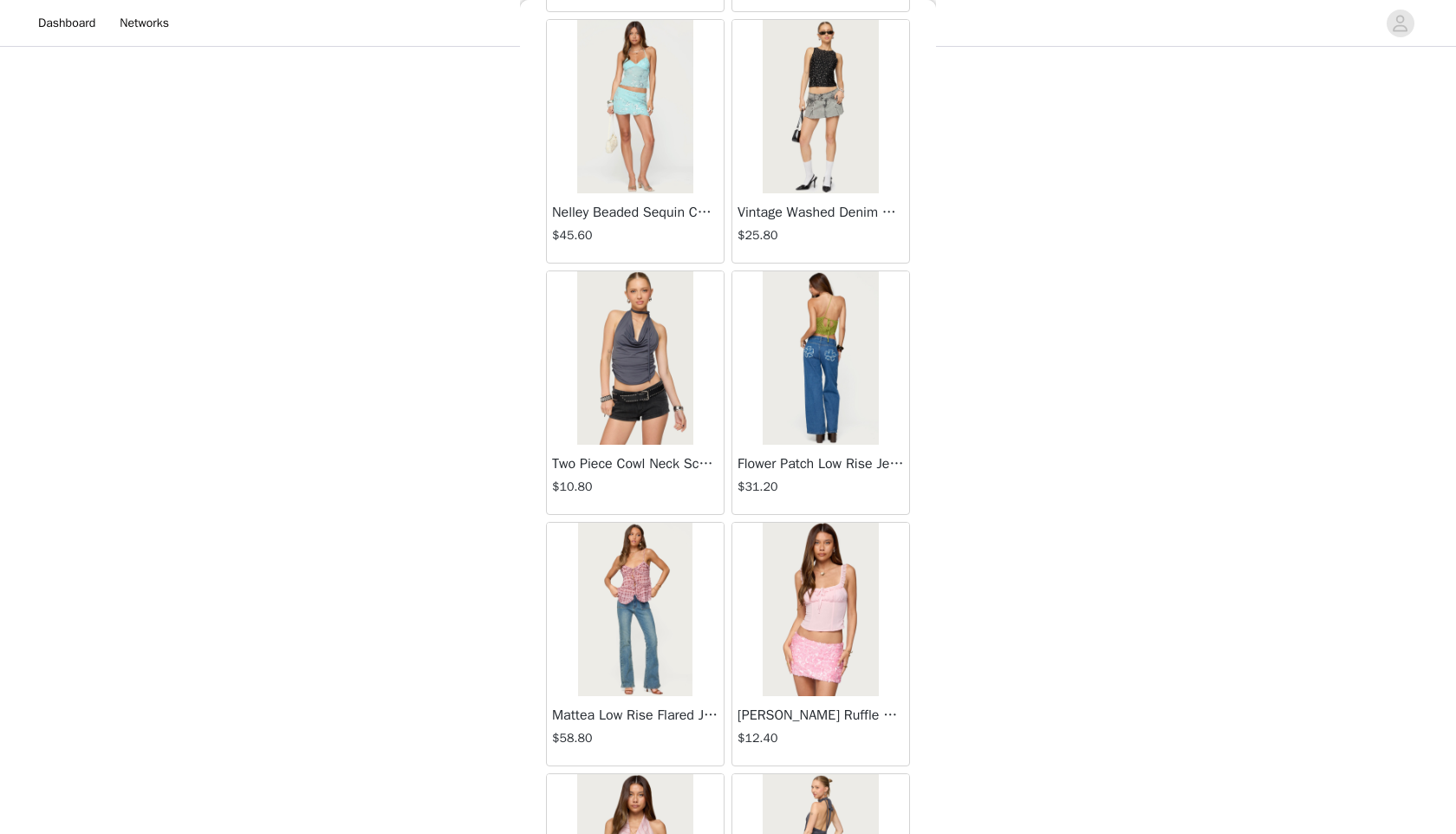 click at bounding box center [634, 358] 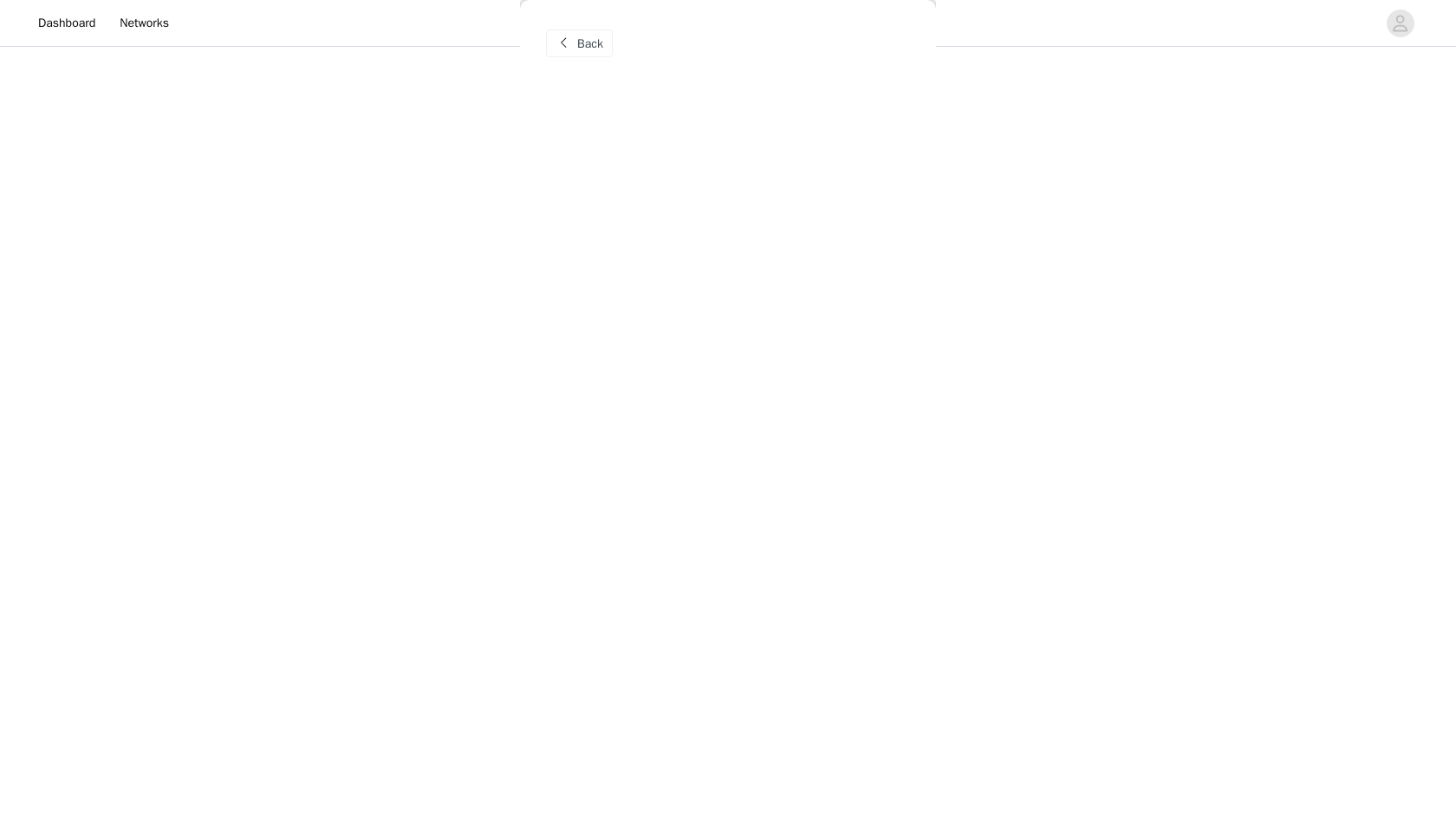 scroll, scrollTop: 0, scrollLeft: 0, axis: both 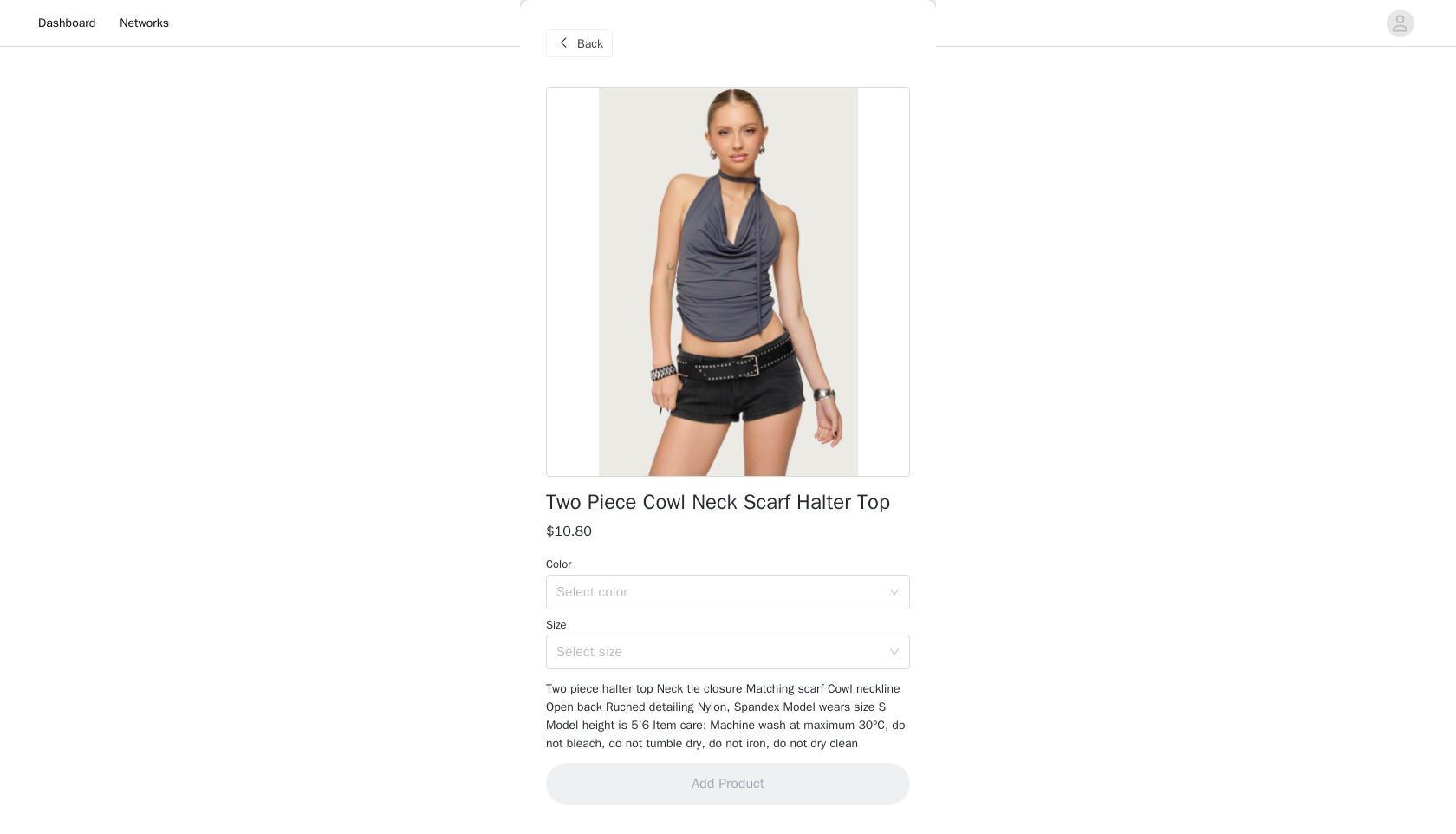 click on "Two Piece Cowl Neck Scarf Halter Top       $10.80         Color   Select color Size   Select size   Two piece halter top Neck tie closure Matching scarf Cowl neckline Open back Ruched detailing Nylon, Spandex Model wears size S Model height is 5'6 Item care: Machine wash at maximum 30ºC, do not bleach, do not tumble dry, do not iron, do not dry clean   Add Product" at bounding box center [728, 456] 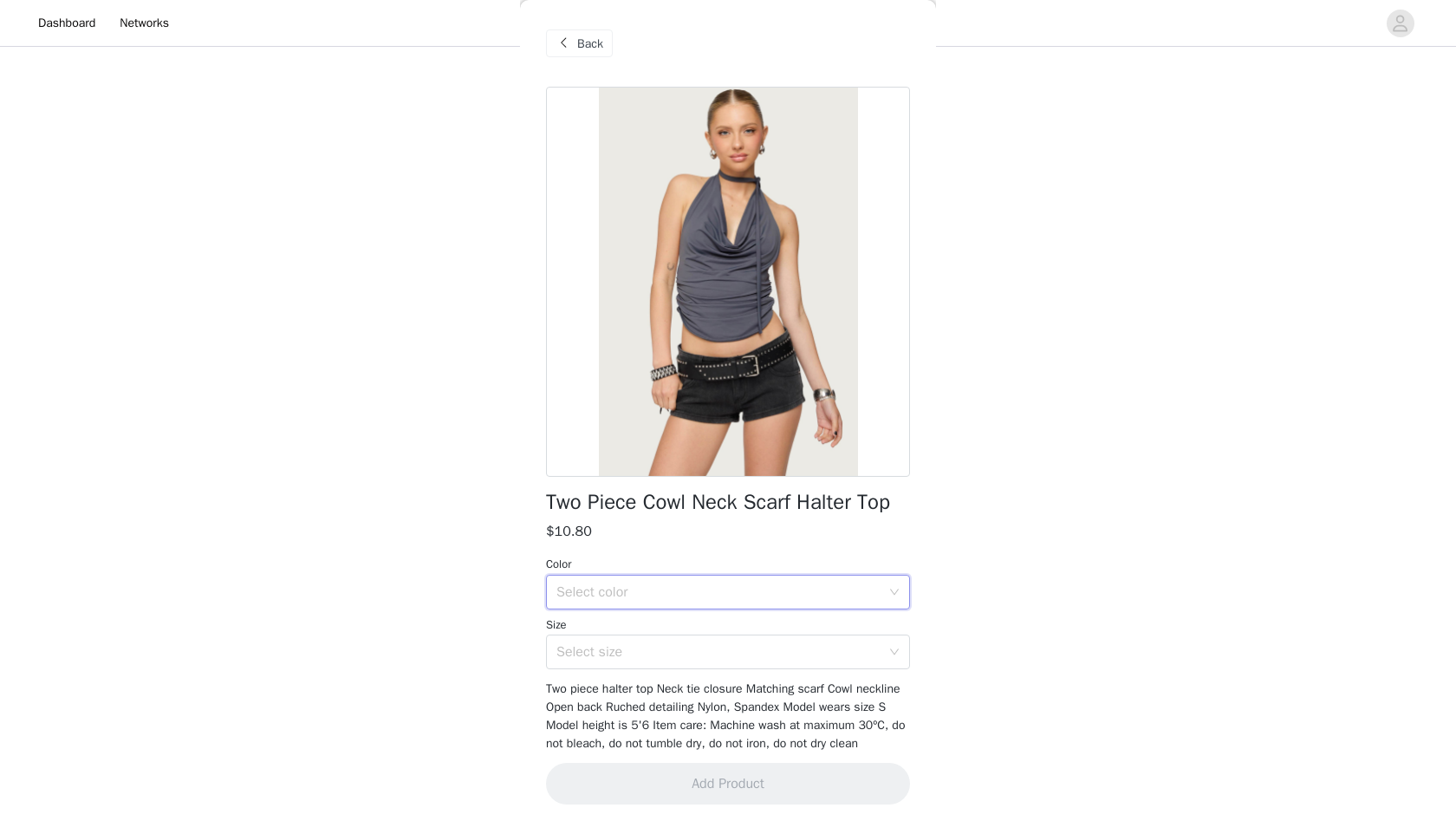 click on "Select color" at bounding box center (722, 592) 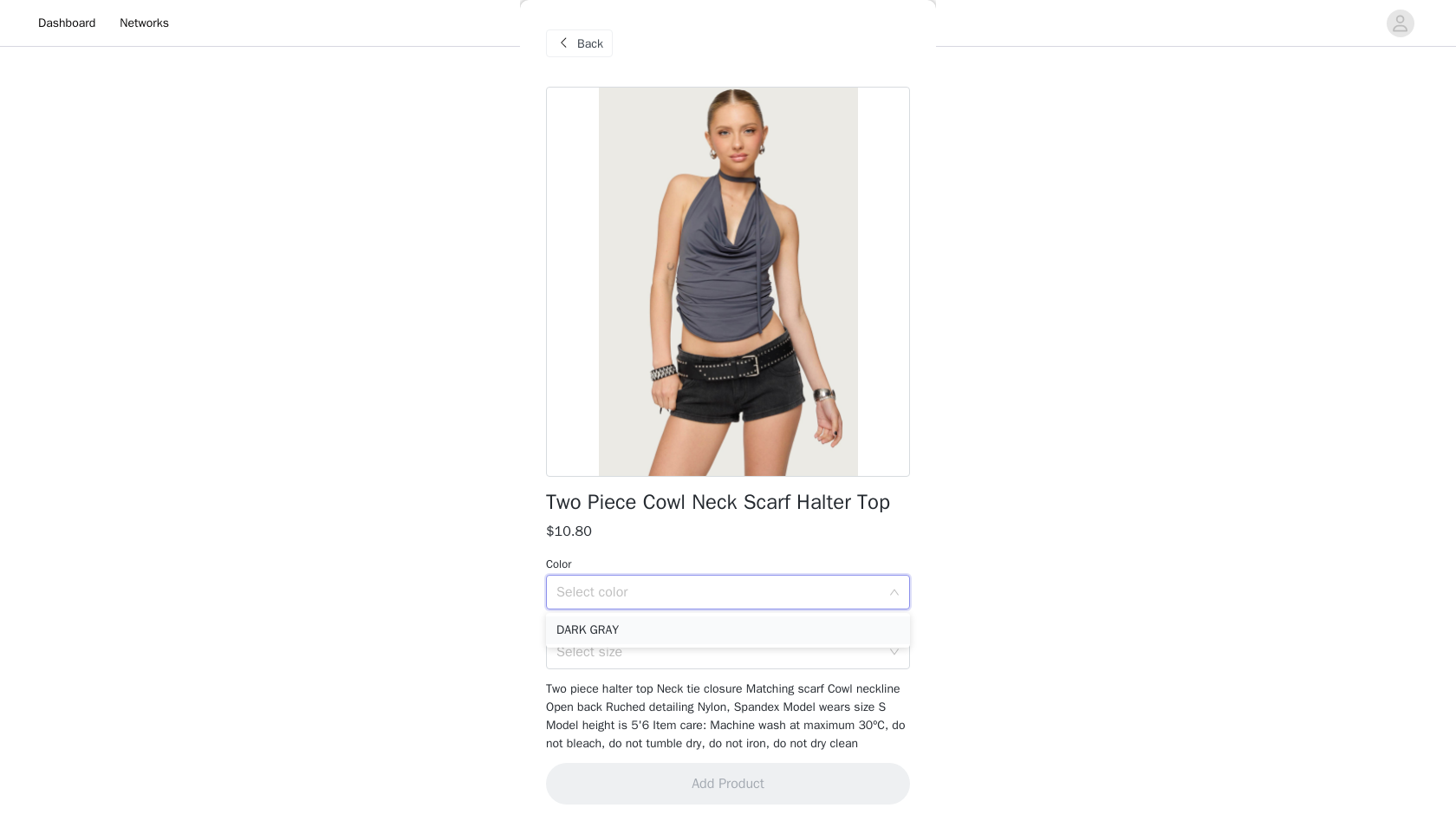 click on "DARK GRAY" at bounding box center (728, 630) 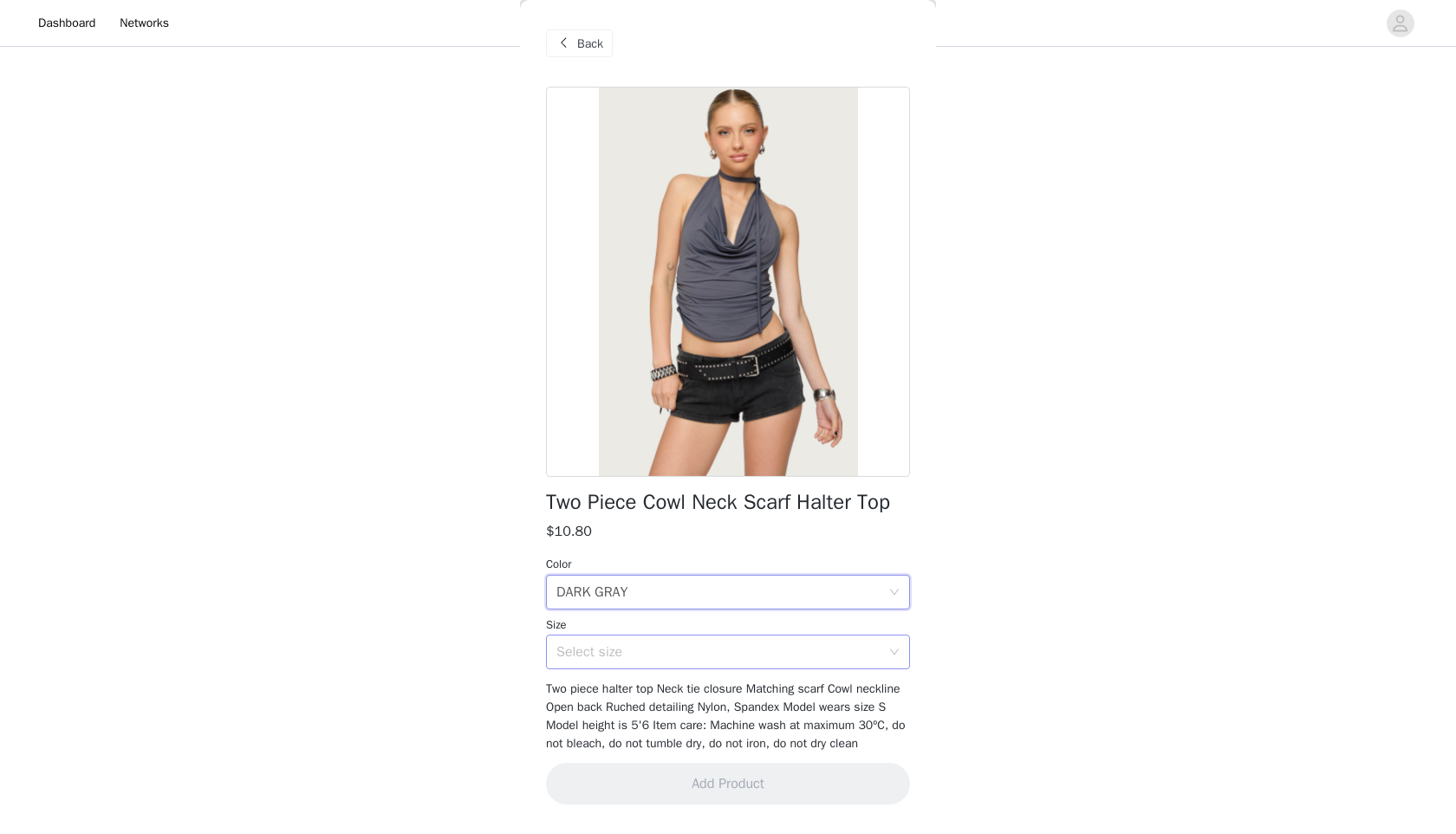 click on "Select size" at bounding box center [718, 652] 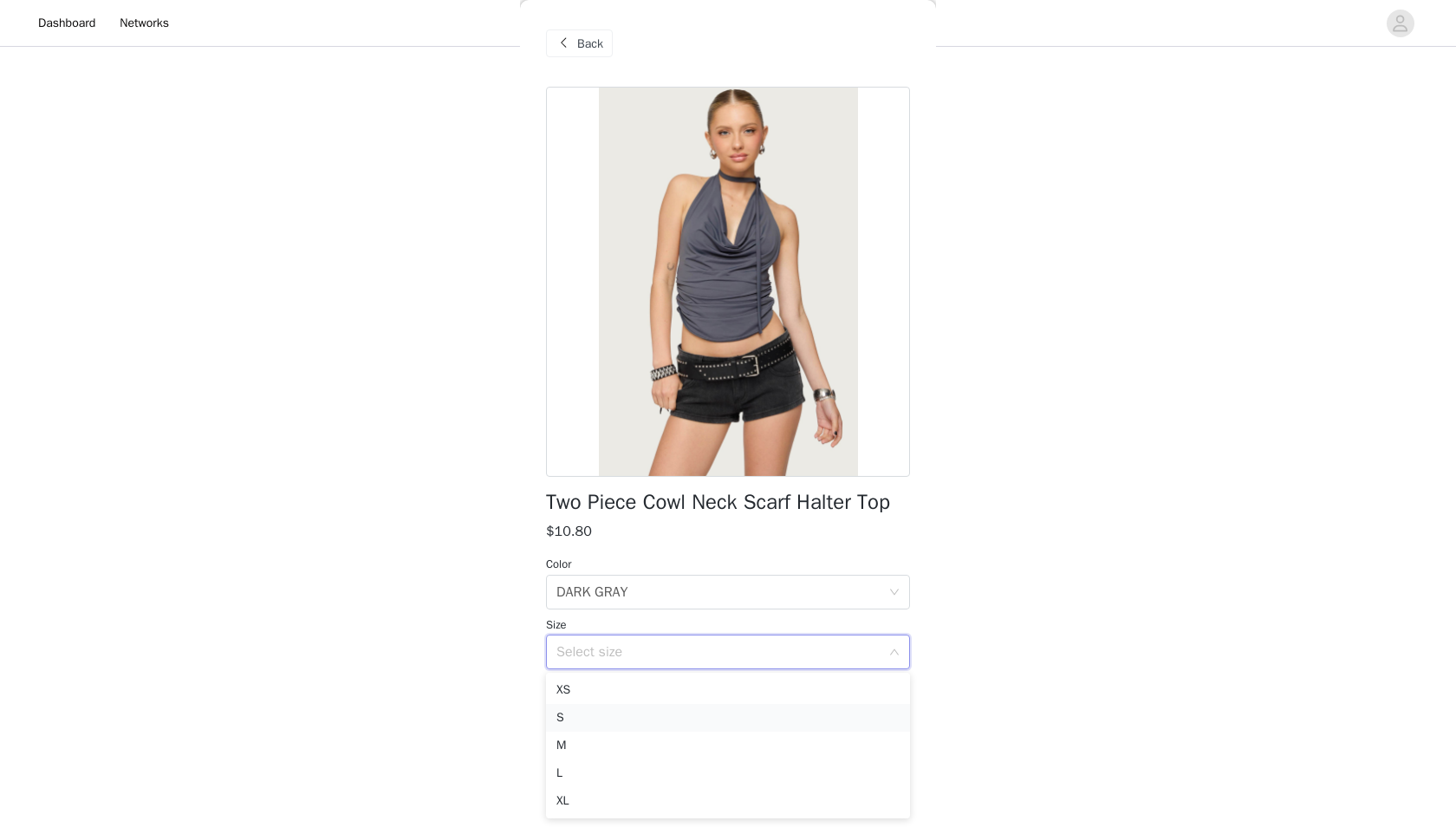 click on "S" at bounding box center [728, 718] 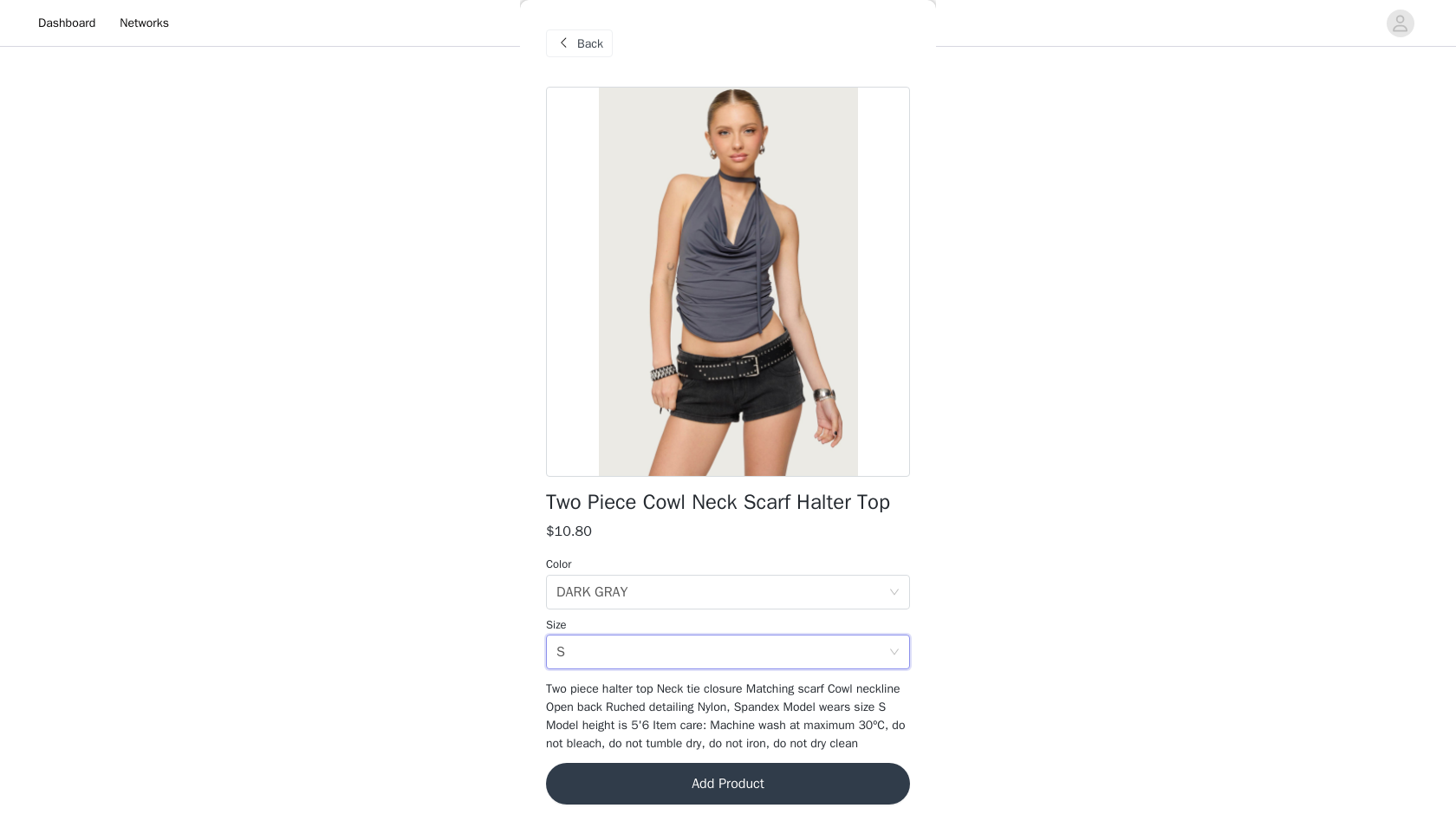 click on "Add Product" at bounding box center [728, 784] 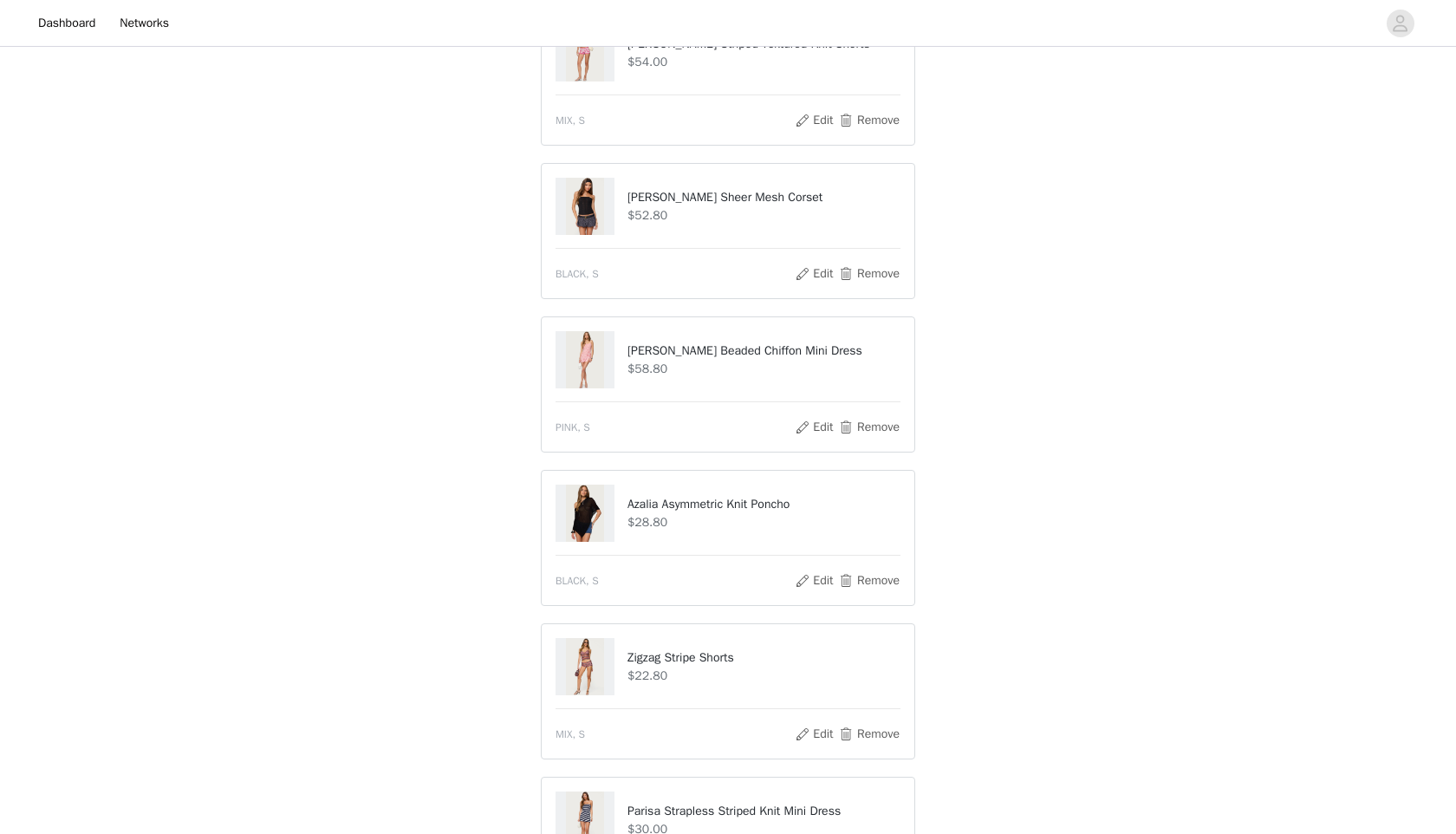 scroll, scrollTop: 876, scrollLeft: 0, axis: vertical 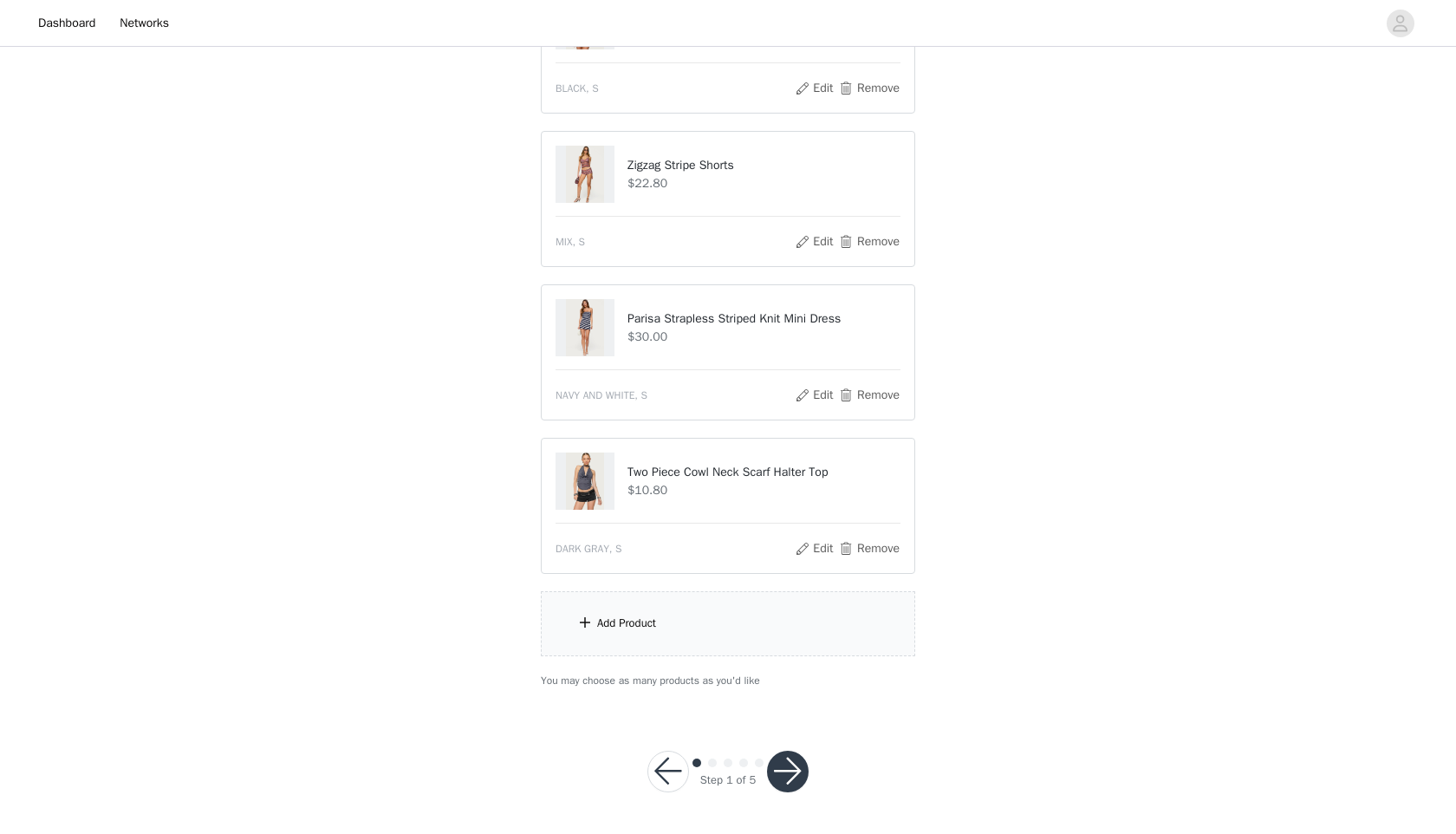 click at bounding box center [788, 772] 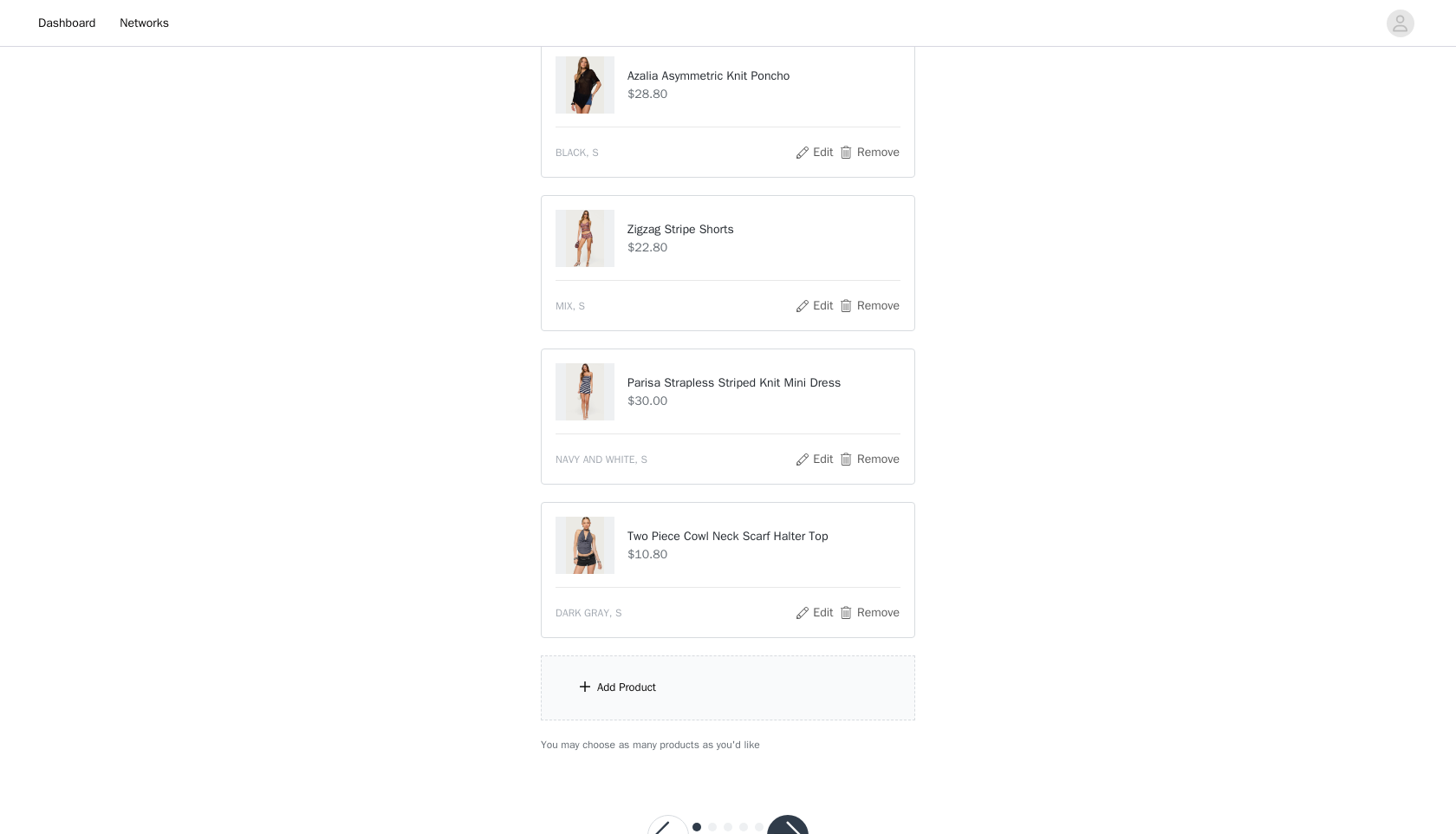 scroll, scrollTop: 940, scrollLeft: 0, axis: vertical 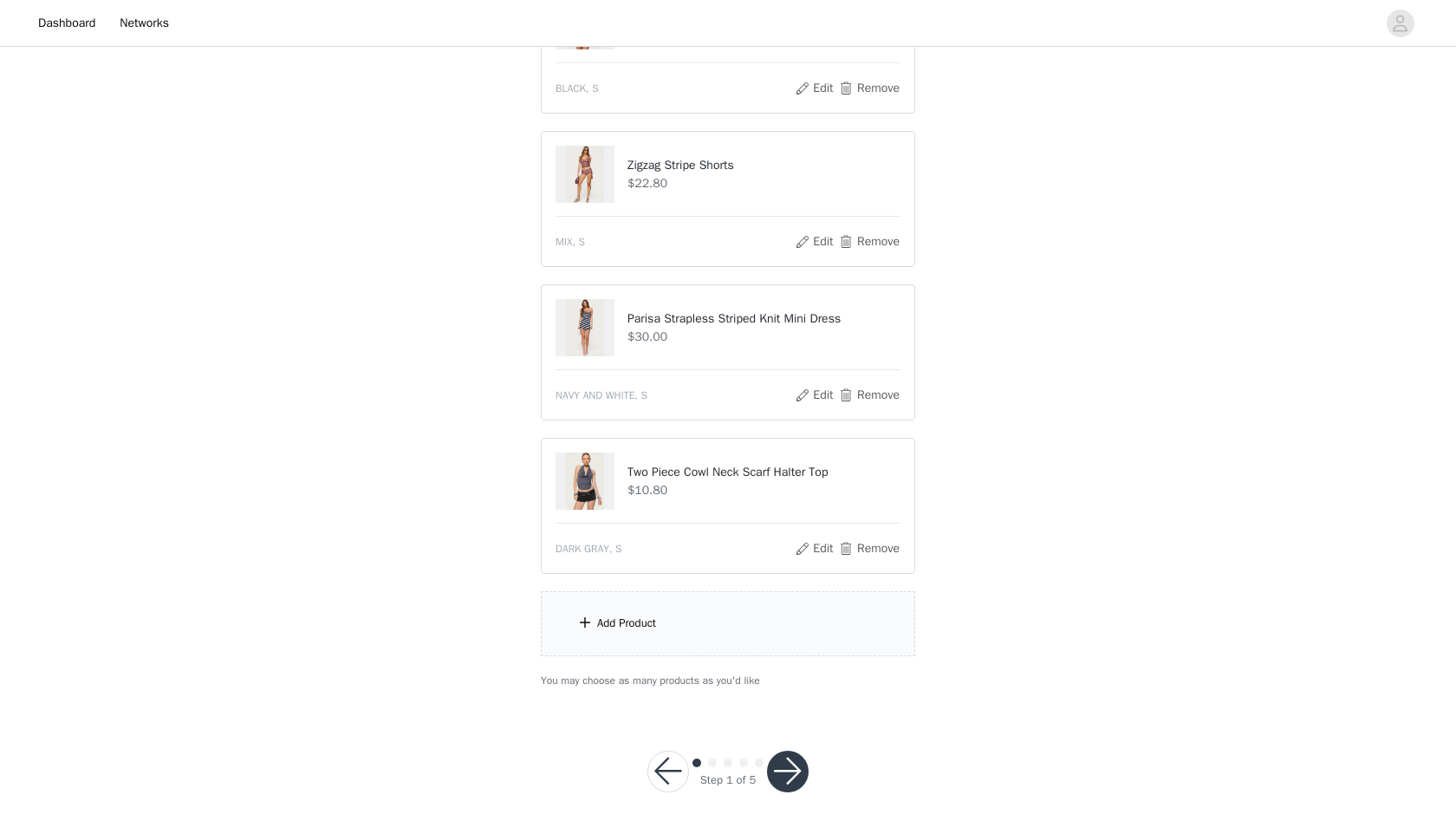 click at bounding box center [788, 772] 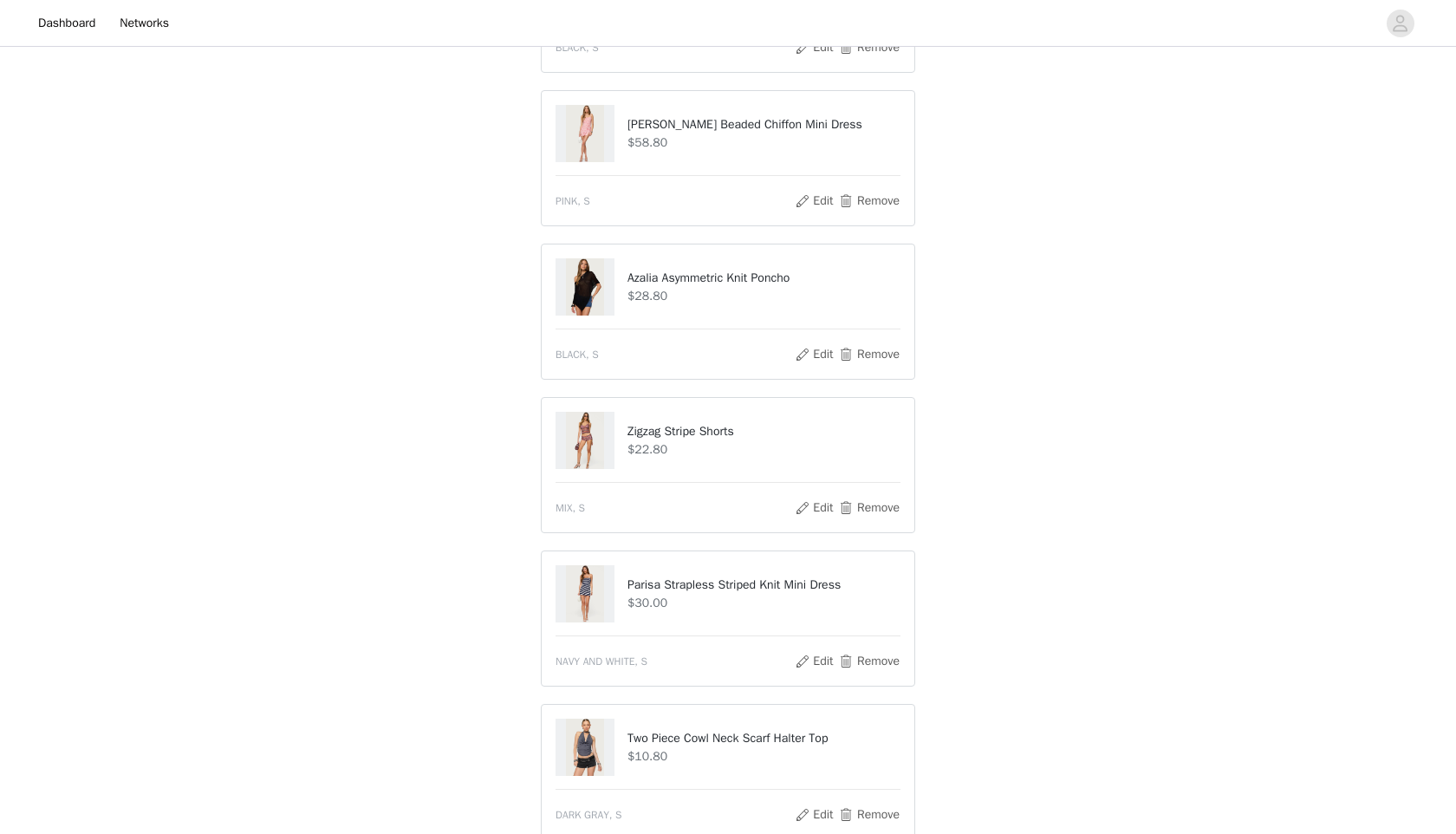 scroll, scrollTop: 940, scrollLeft: 0, axis: vertical 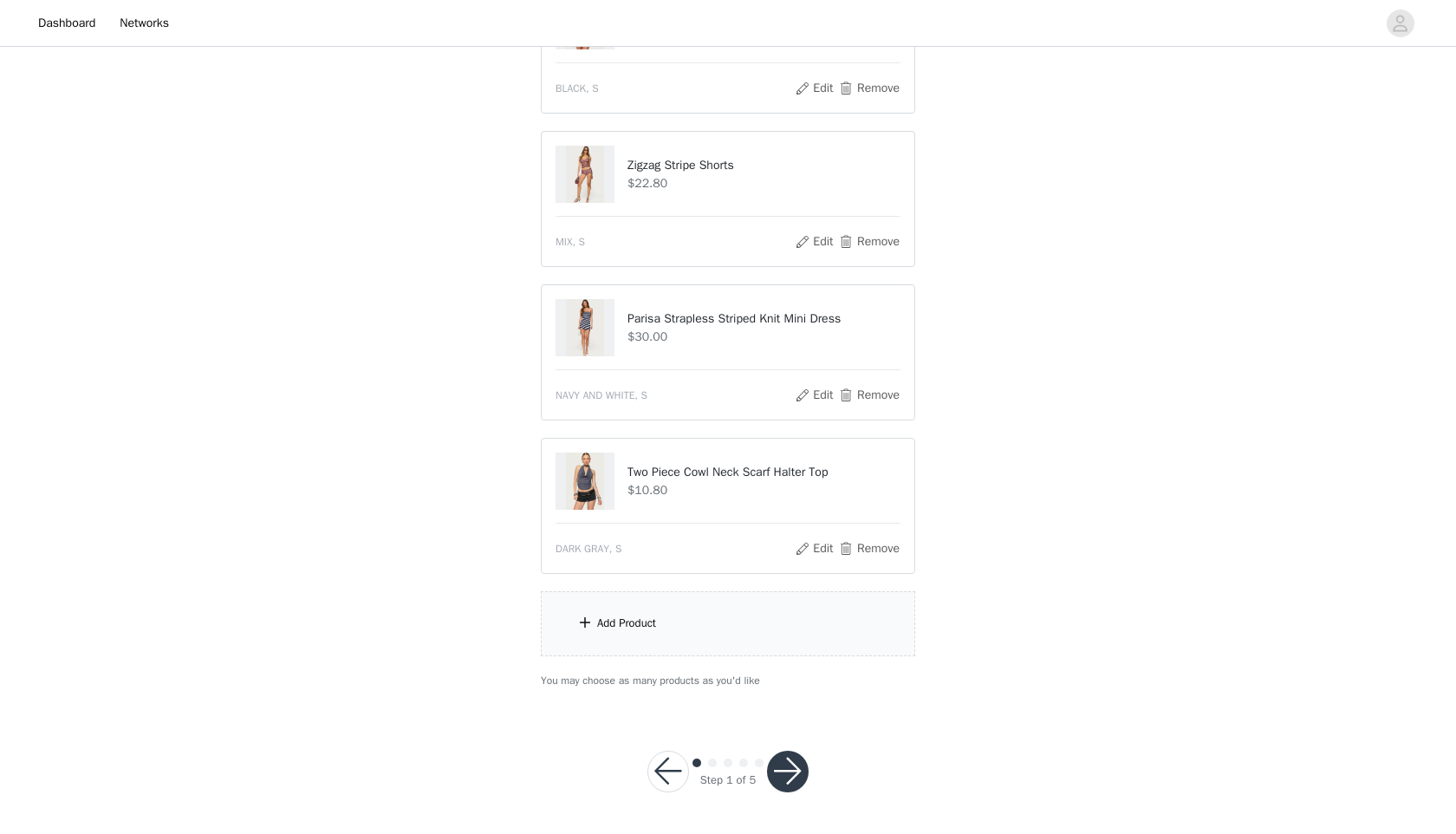 click at bounding box center [788, 772] 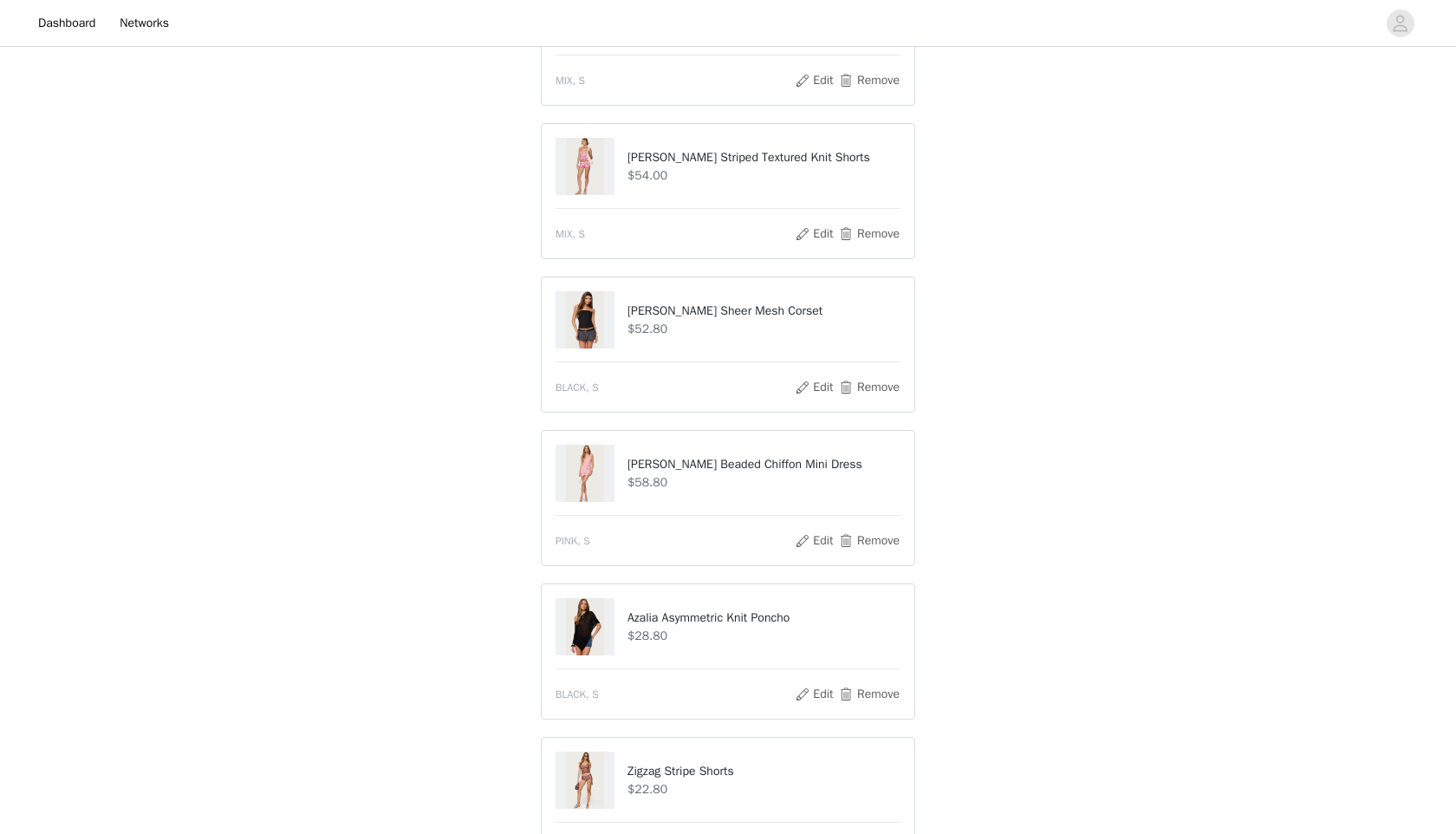 scroll, scrollTop: 940, scrollLeft: 0, axis: vertical 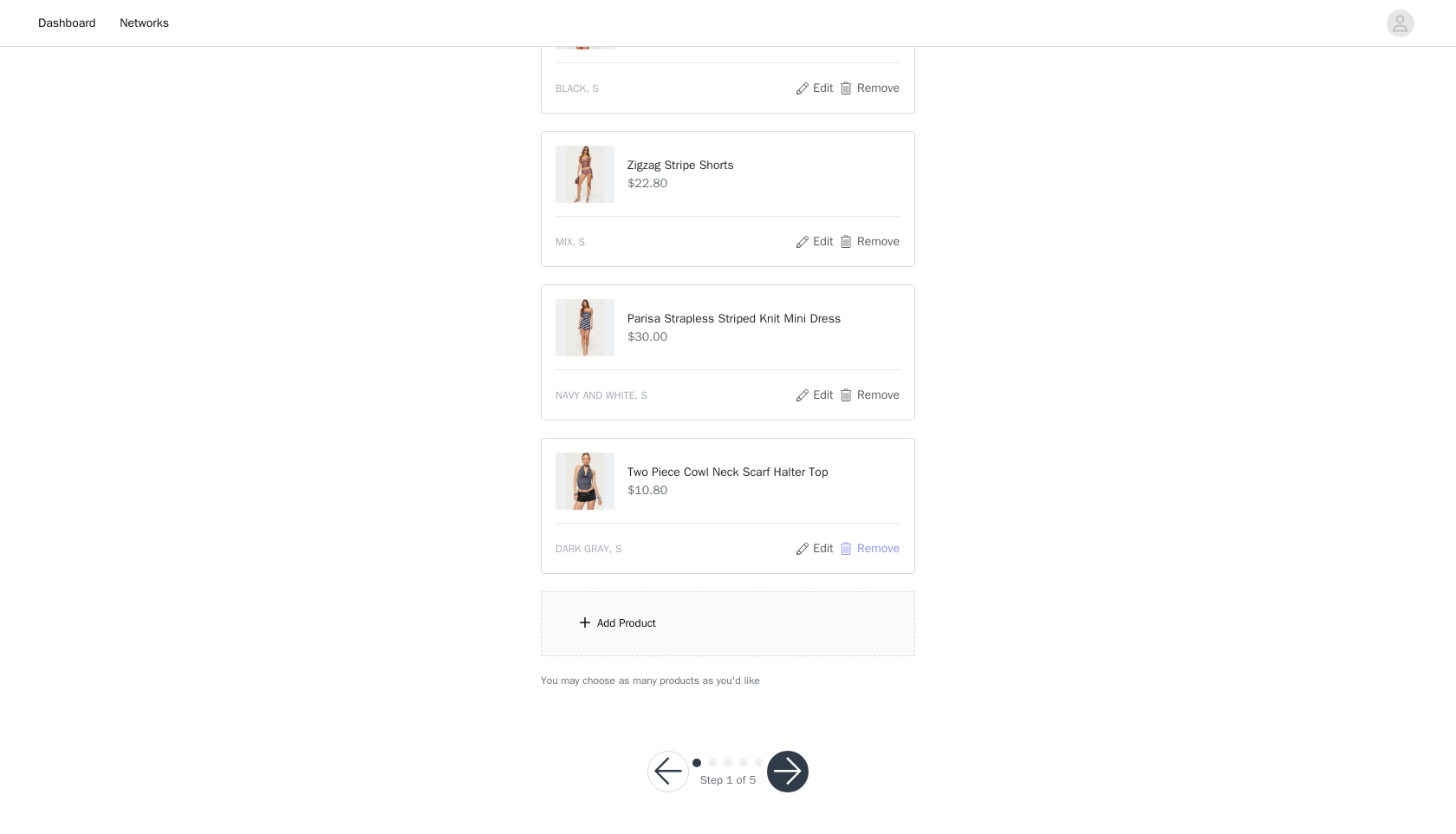 click on "Remove" at bounding box center [869, 549] 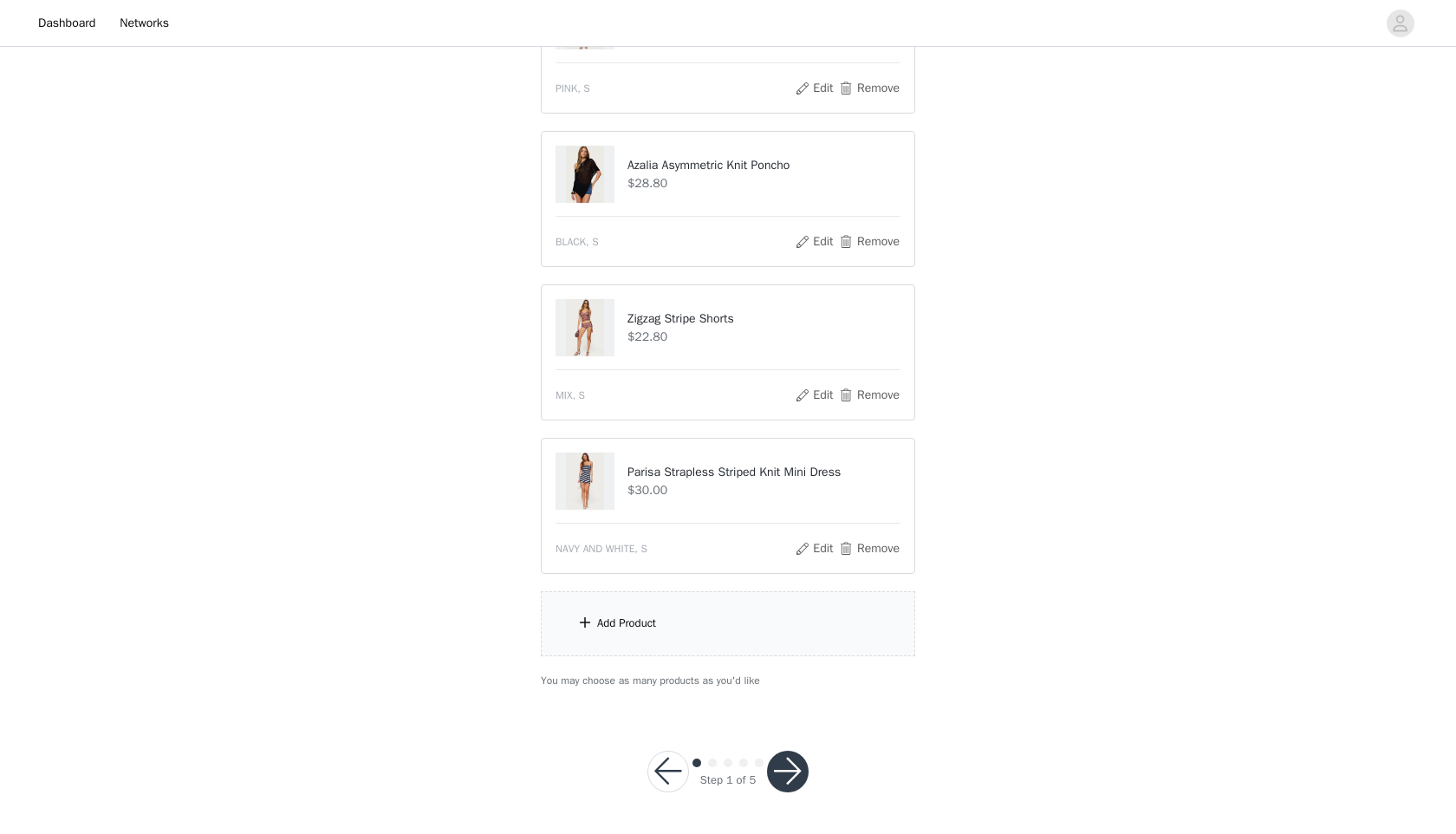 click at bounding box center (788, 772) 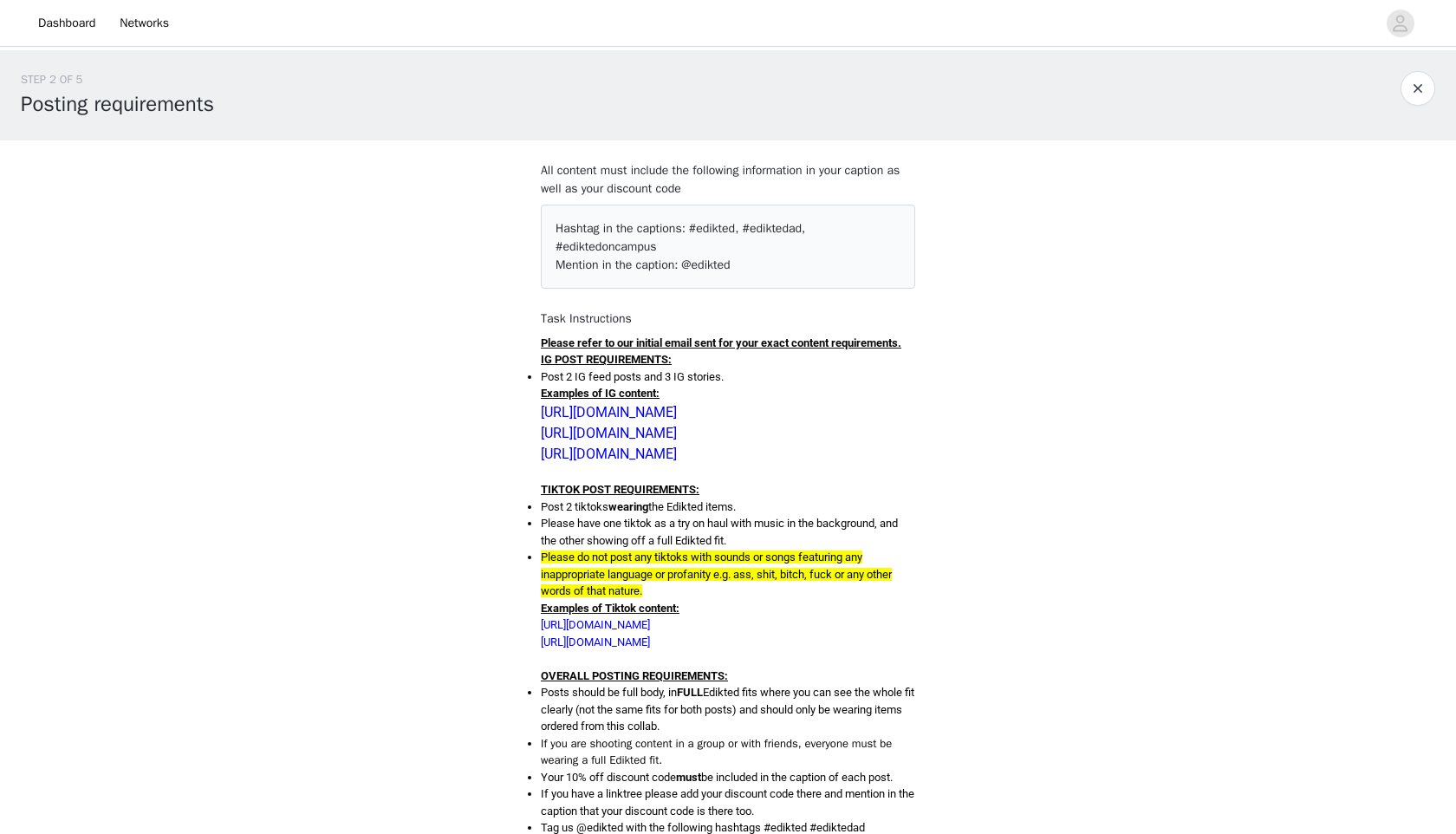 scroll, scrollTop: 715, scrollLeft: 0, axis: vertical 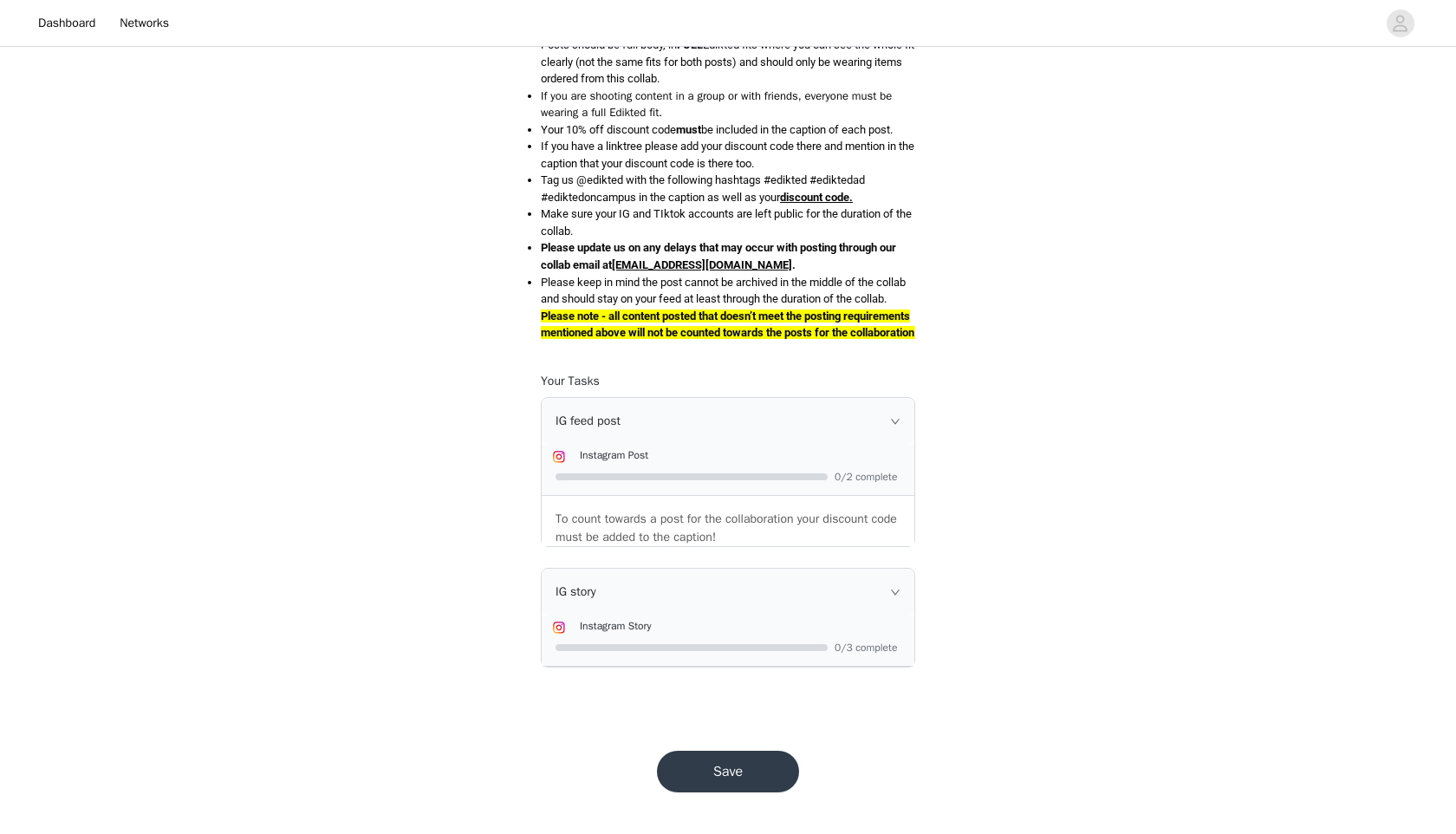 click on "Save" at bounding box center (728, 772) 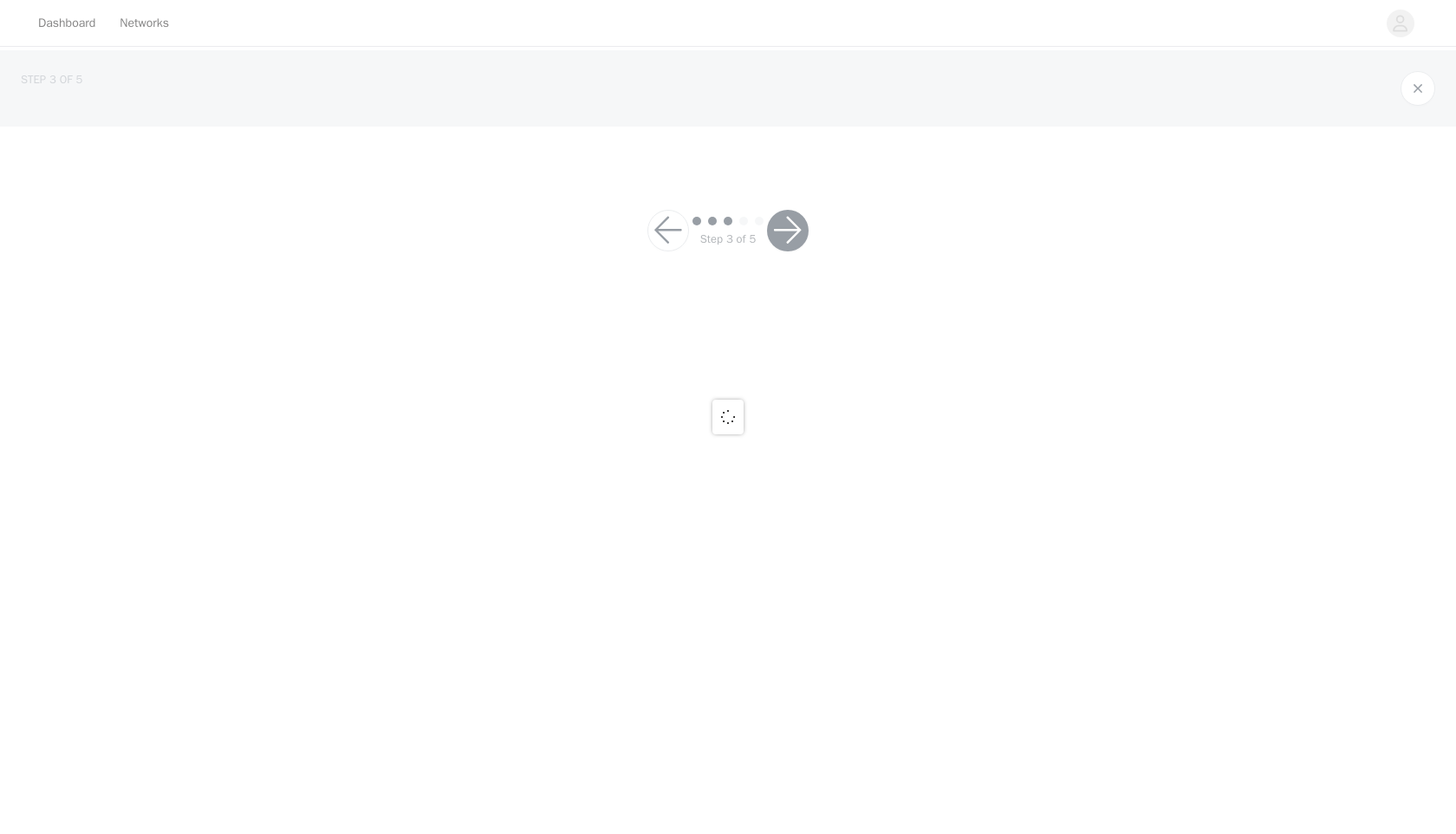 scroll, scrollTop: 0, scrollLeft: 0, axis: both 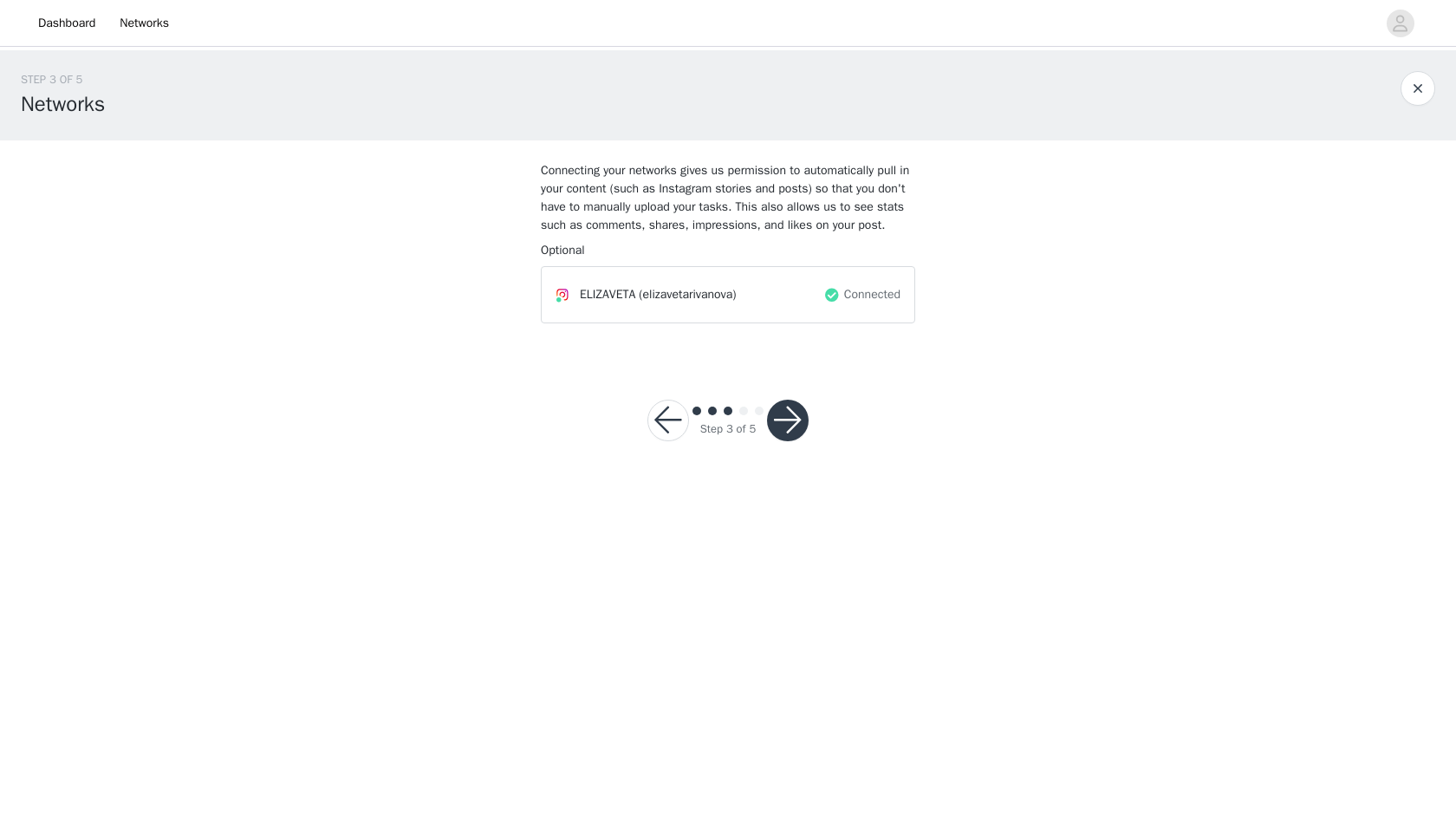 click at bounding box center (788, 420) 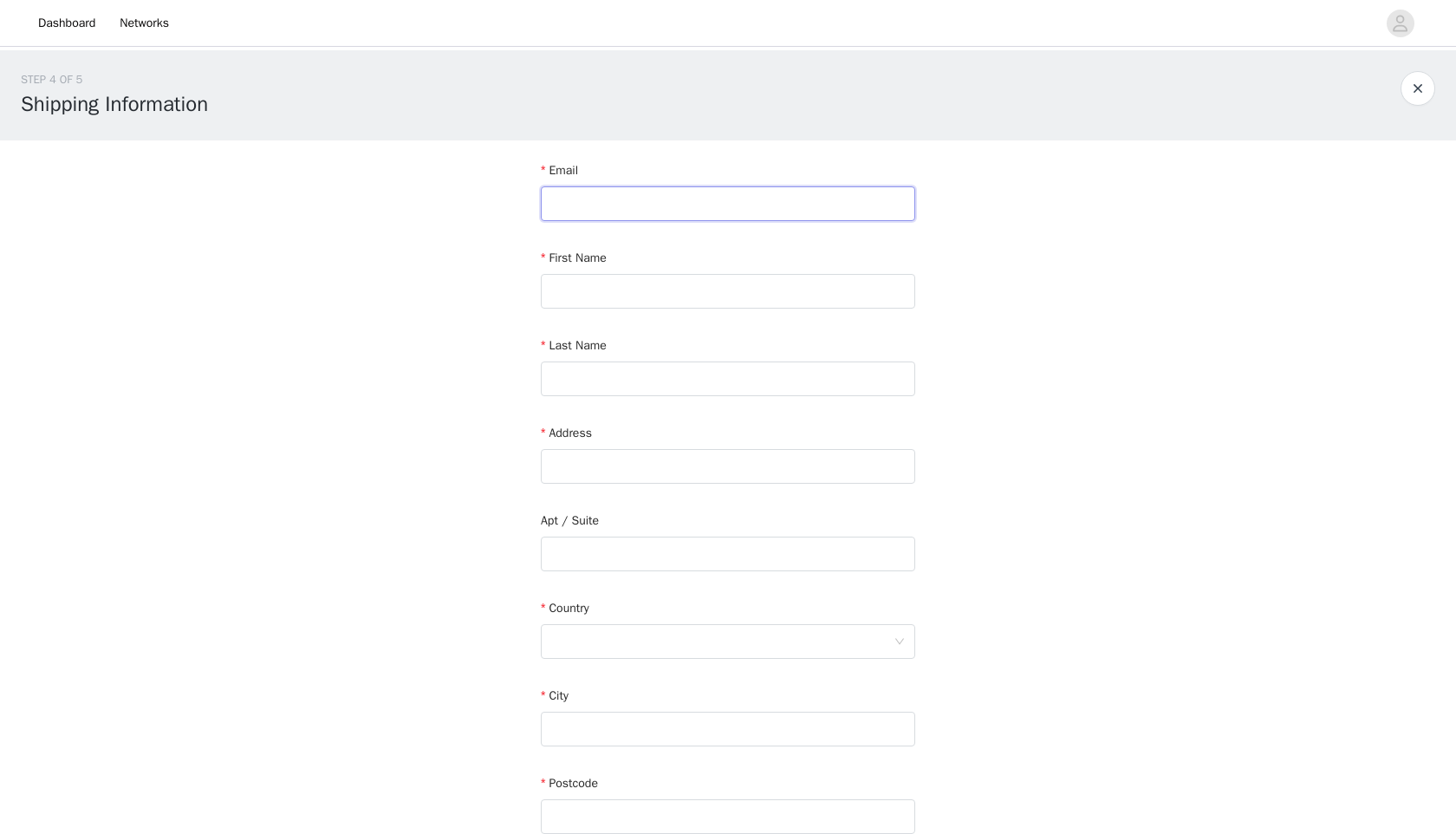 click at bounding box center (728, 204) 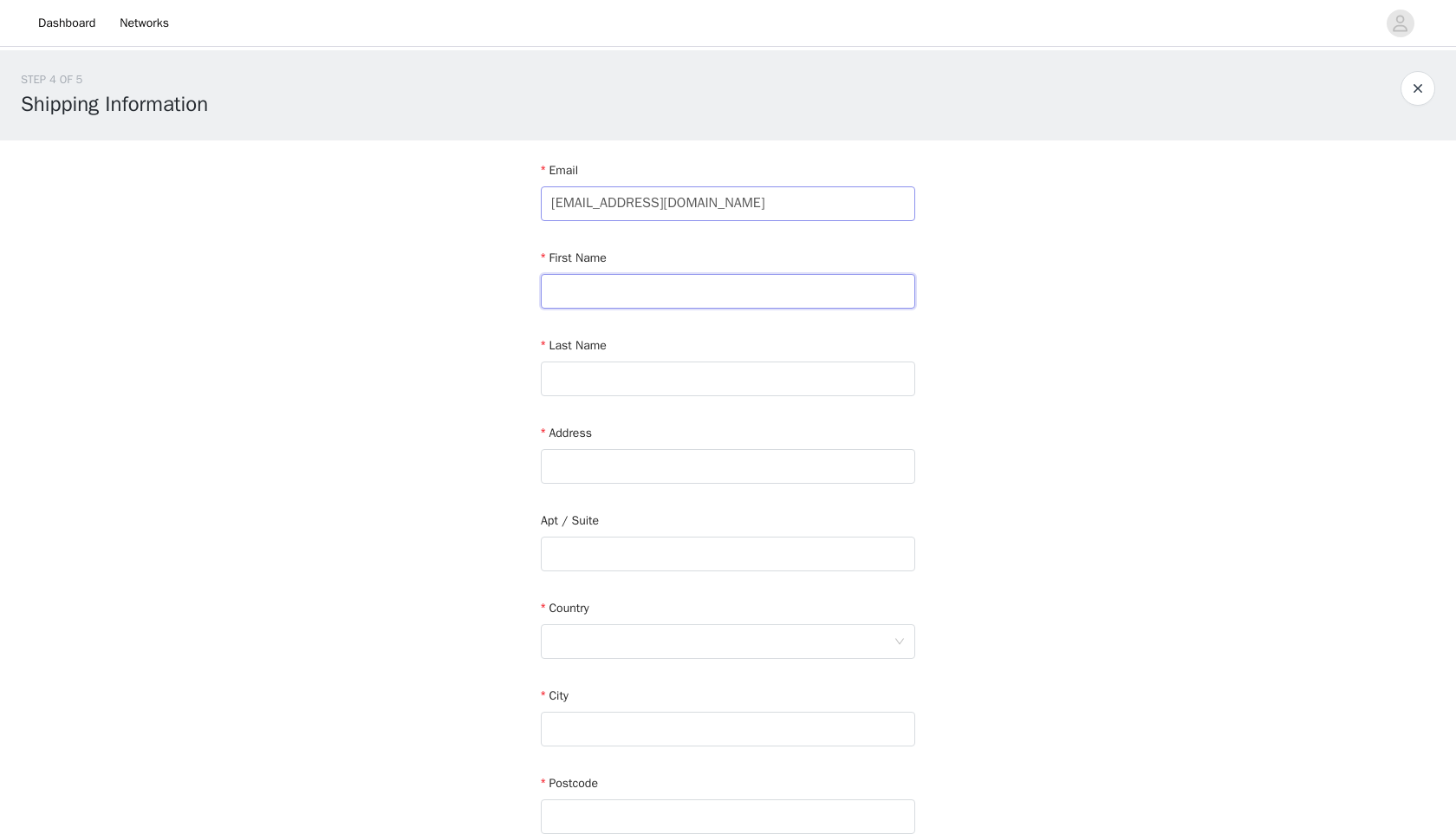 type on "Elizaveta" 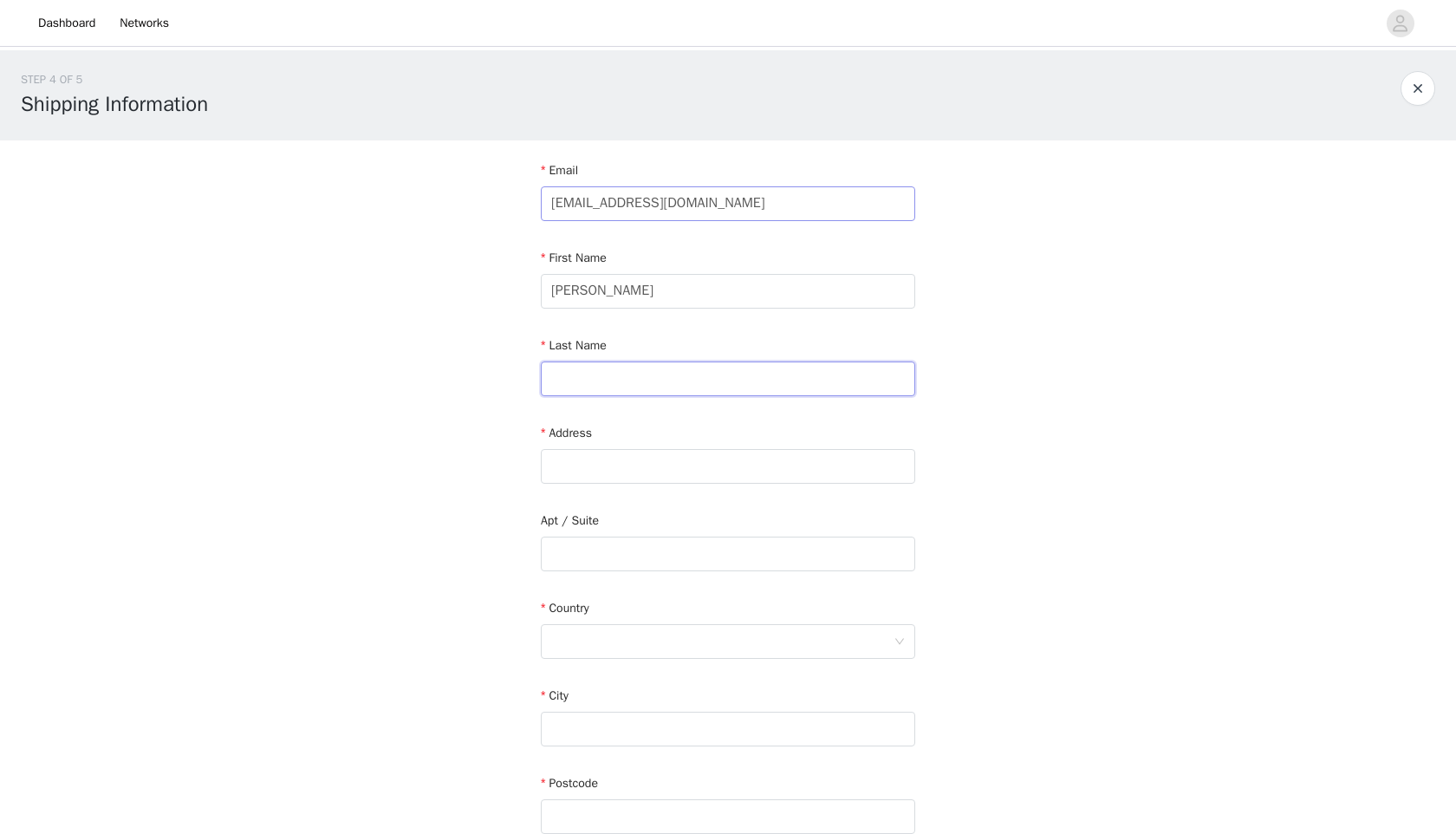 type on "Ivanova" 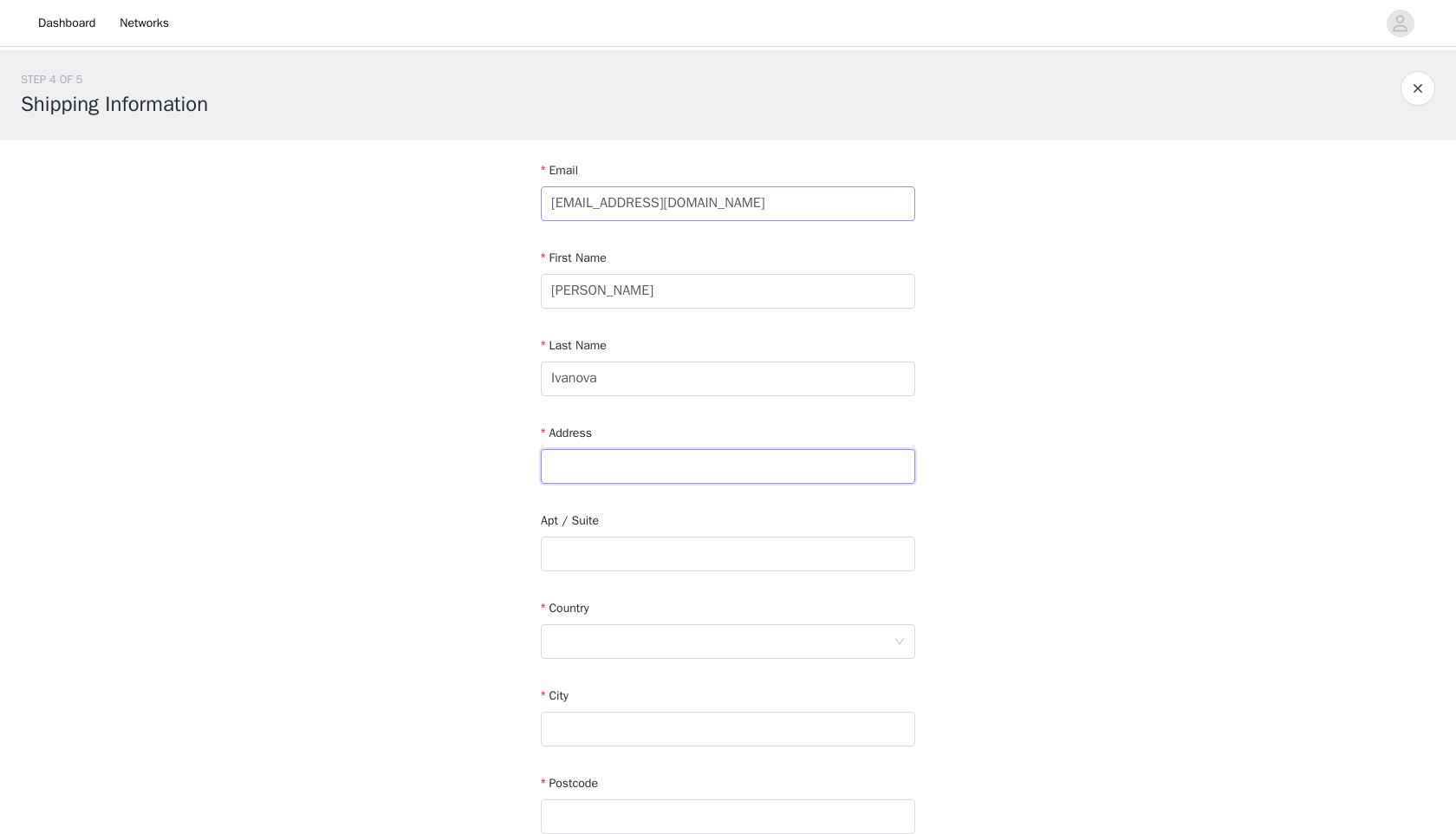 type on "171 Northwest 91st Street" 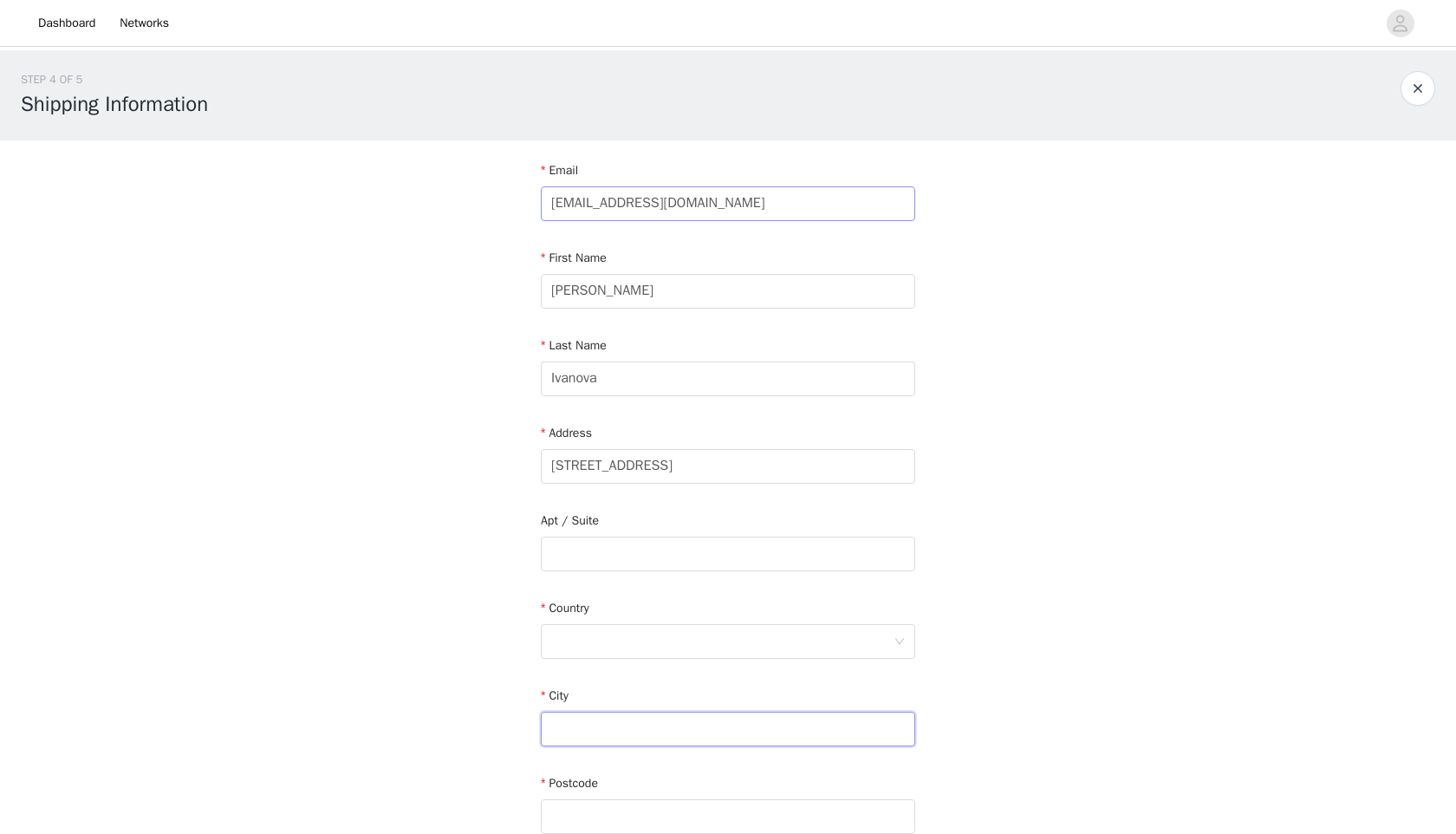 type on "miami shores" 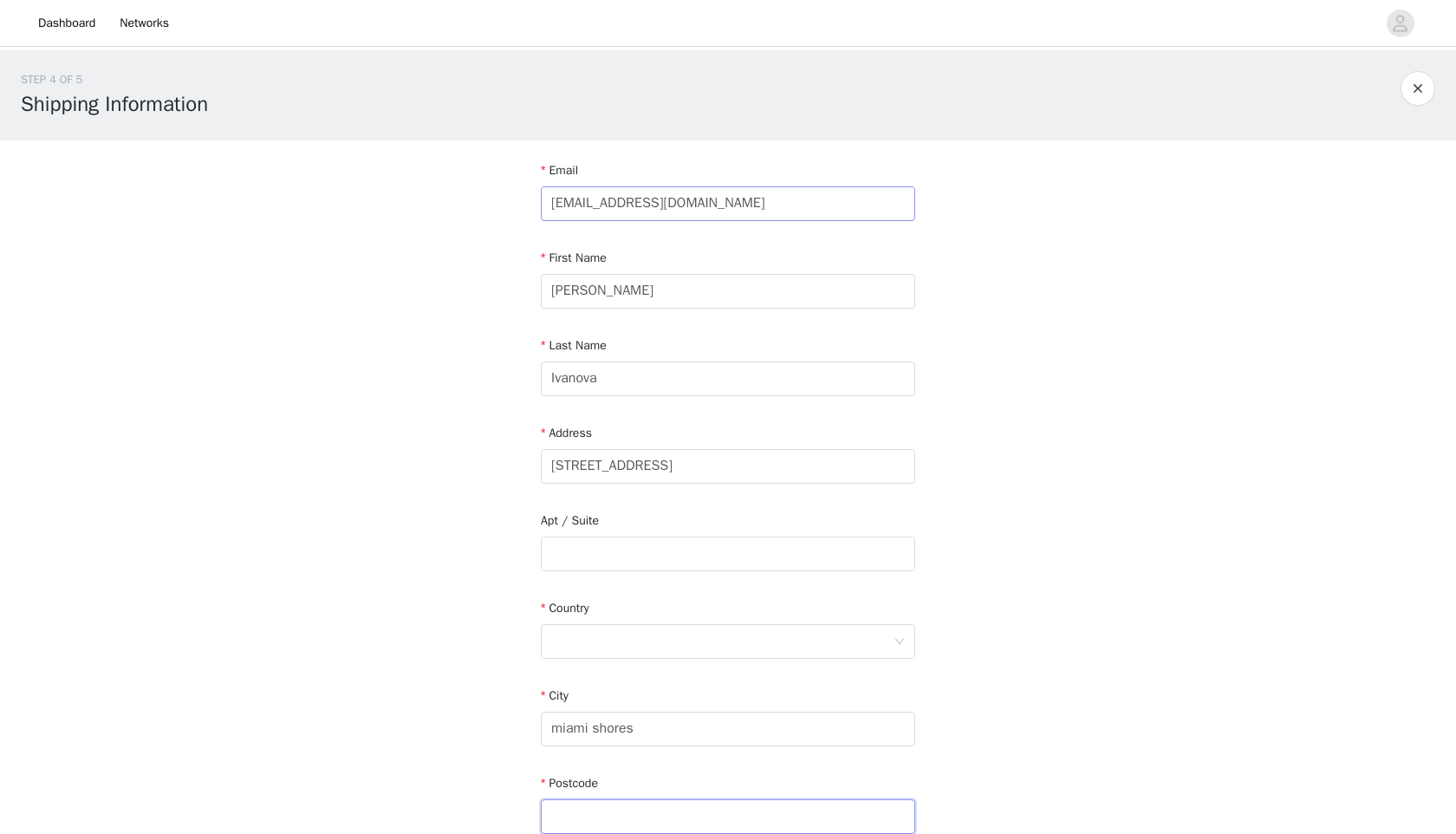 type on "33150" 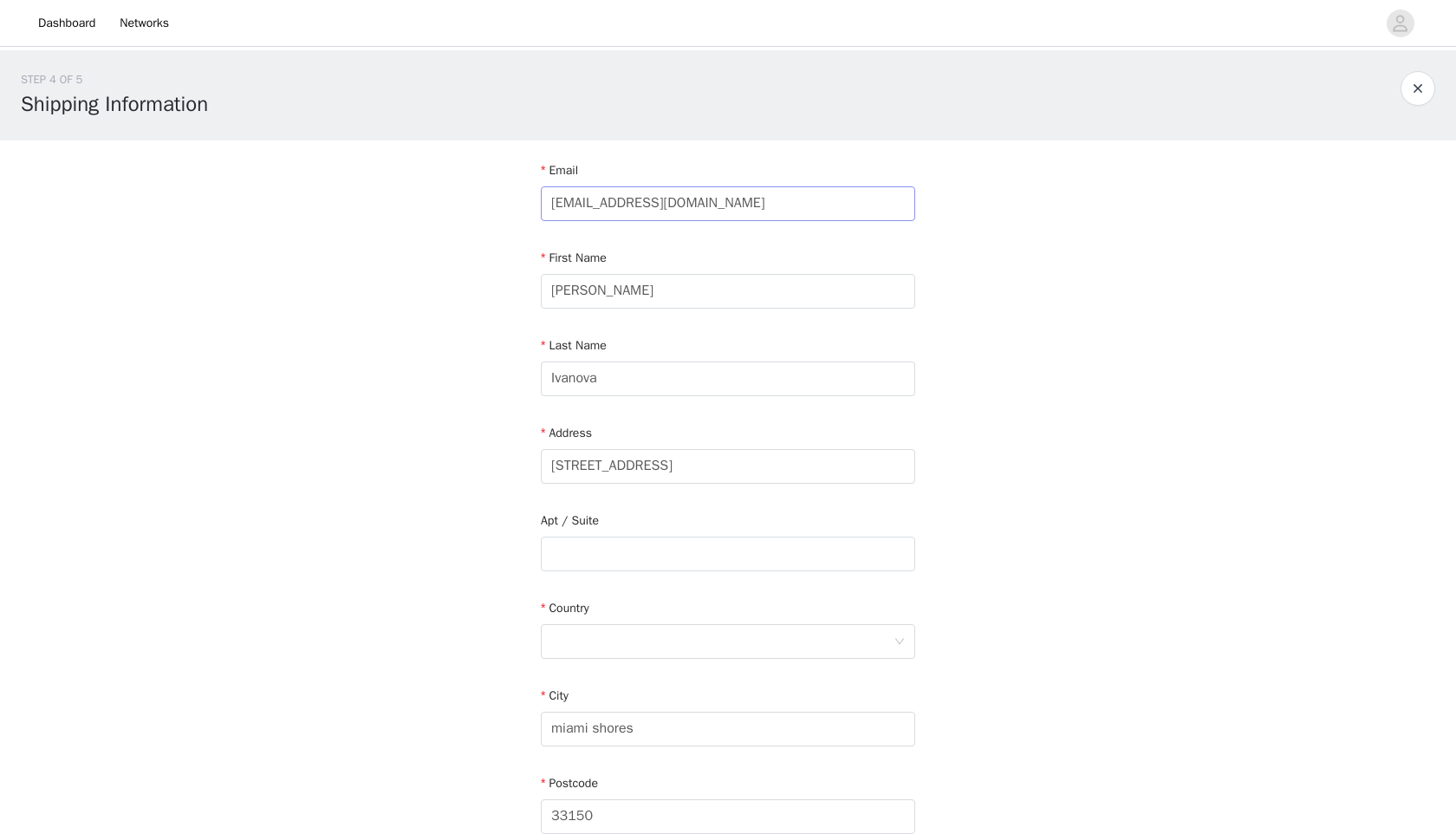 type on "3059656339" 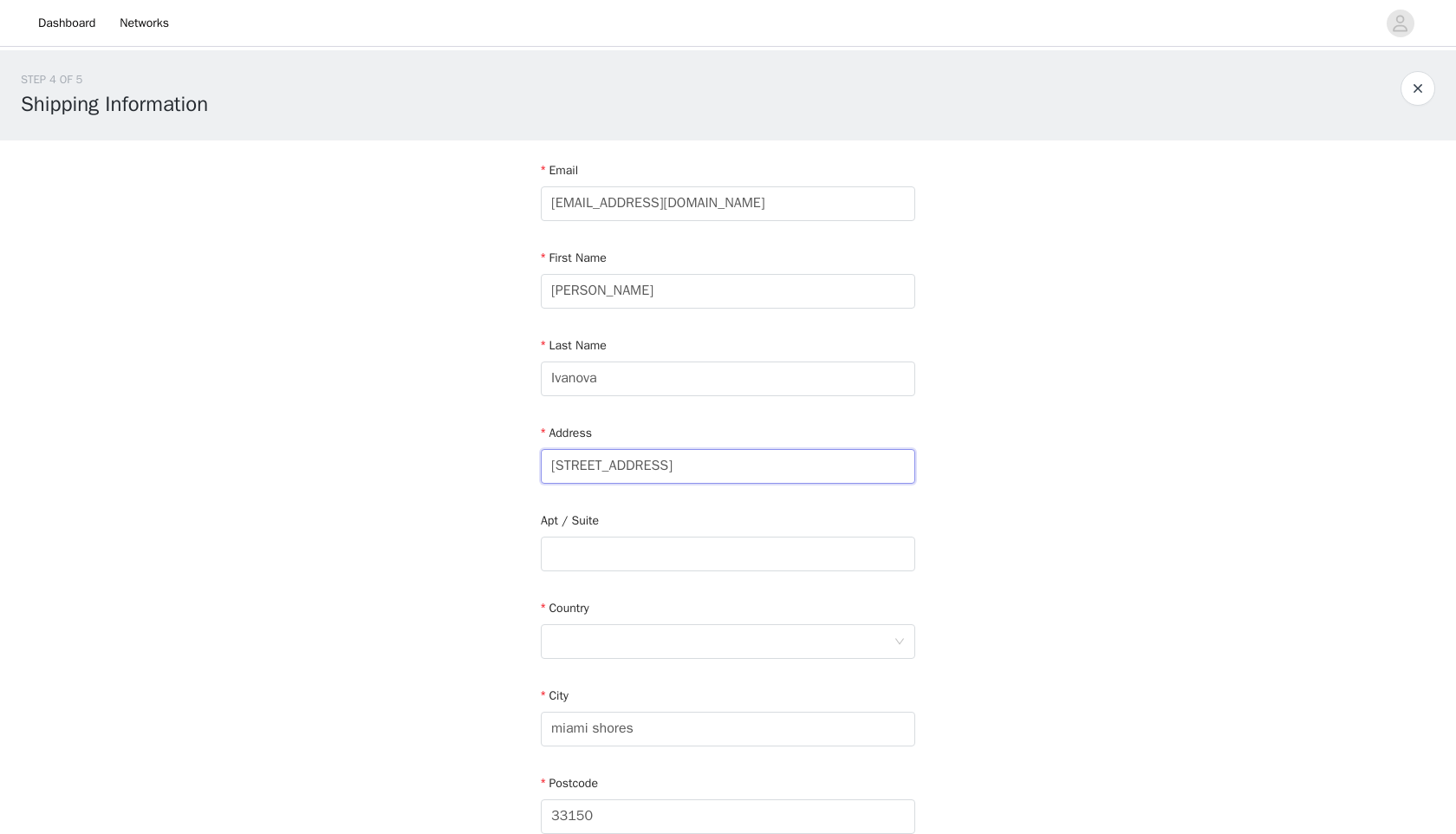 click on "171 Northwest 91st Street" at bounding box center (728, 466) 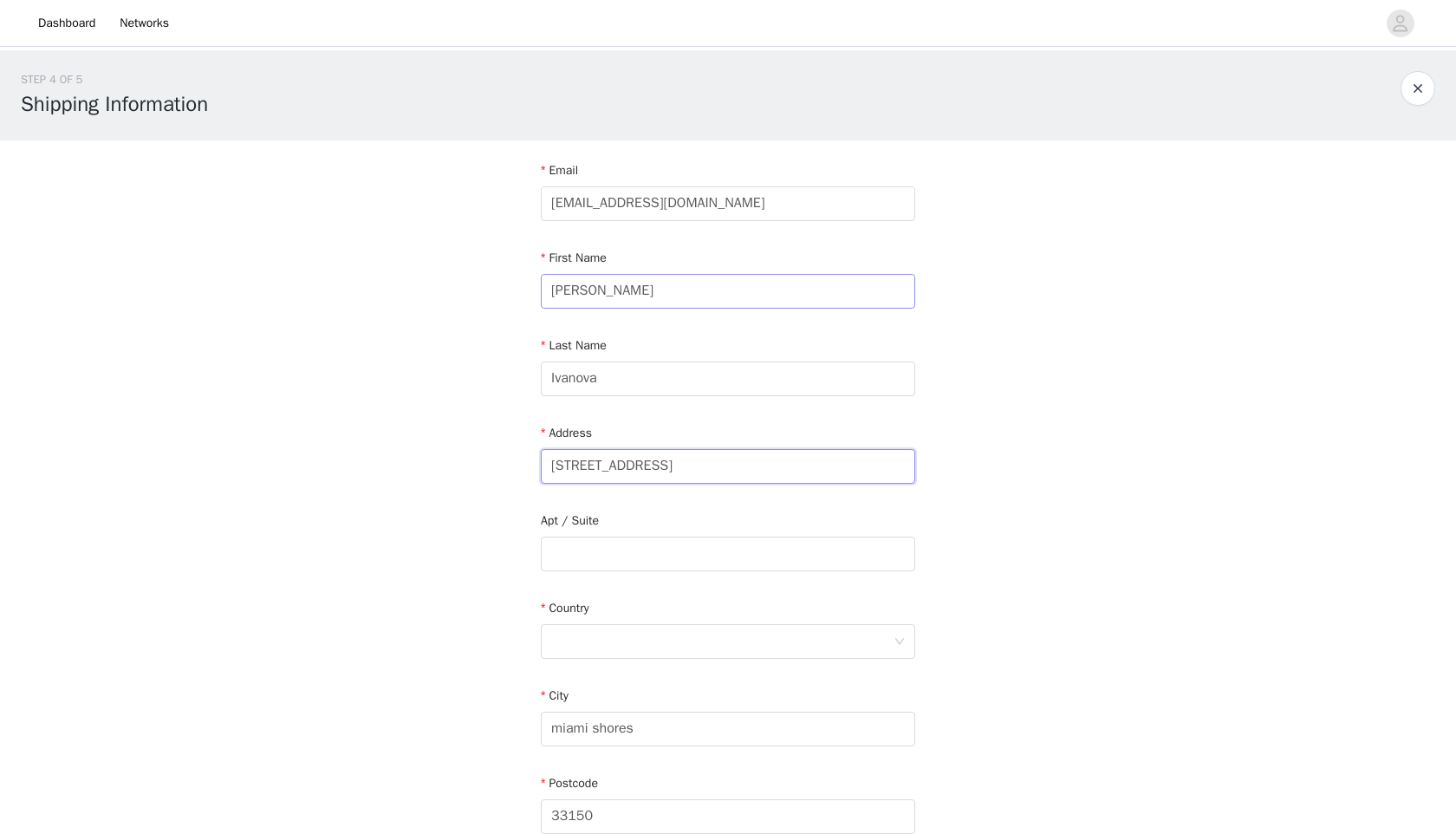 type on "Calle del Nuncio, 9" 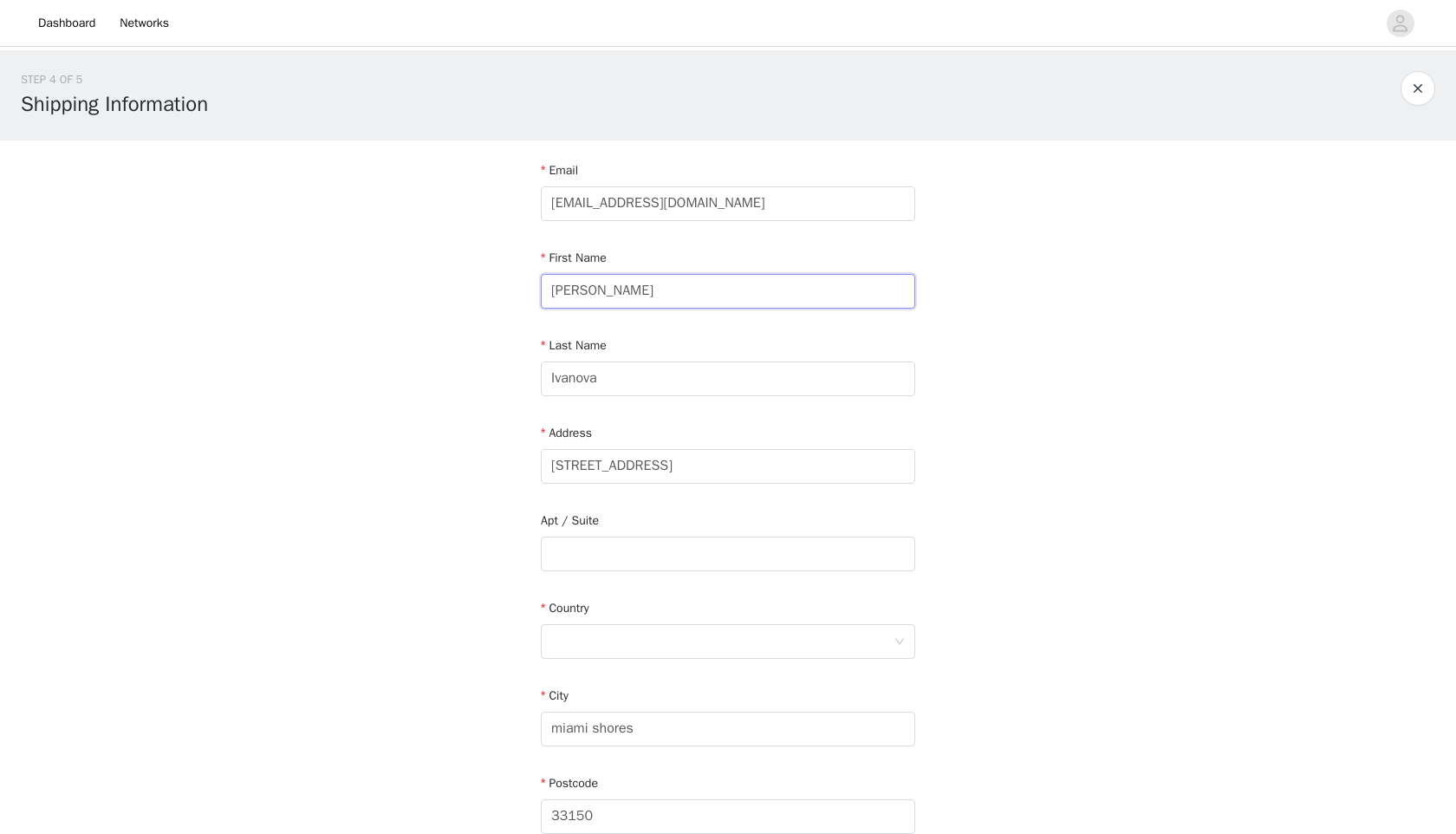 click on "Elizaveta" at bounding box center (728, 291) 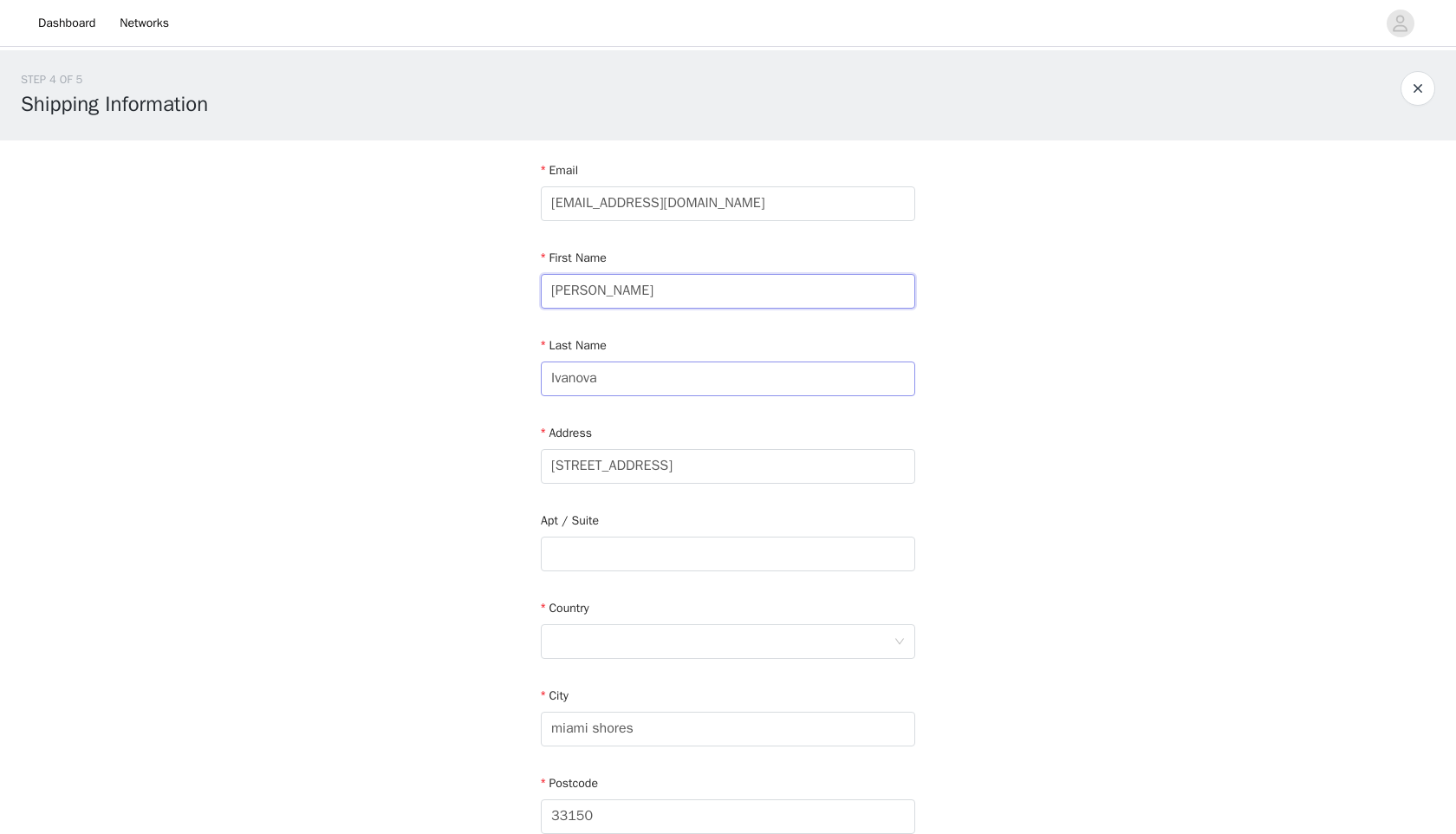 type on "Carlos" 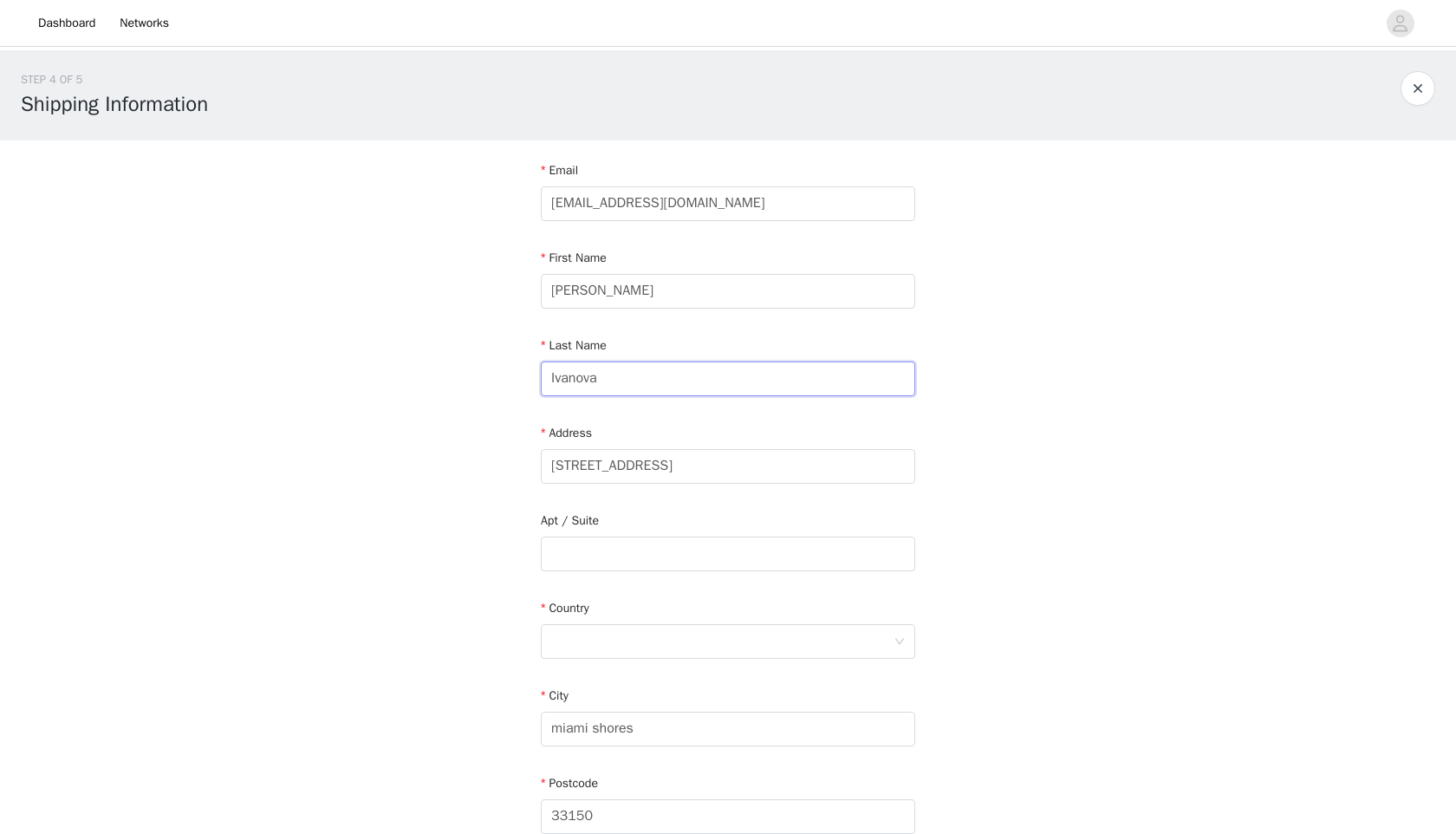 click on "Ivanova" at bounding box center [728, 379] 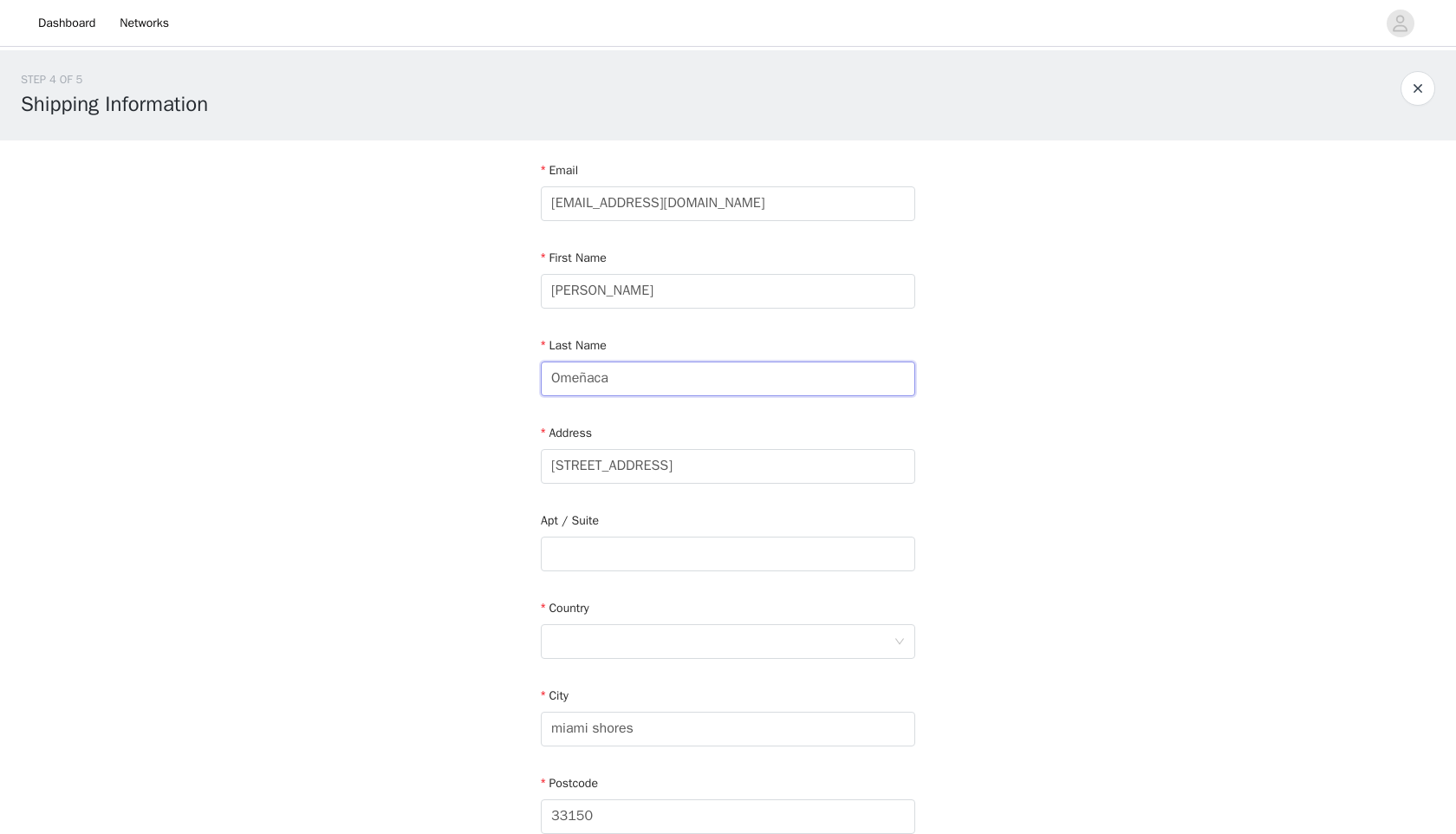 type on "Omeñaca" 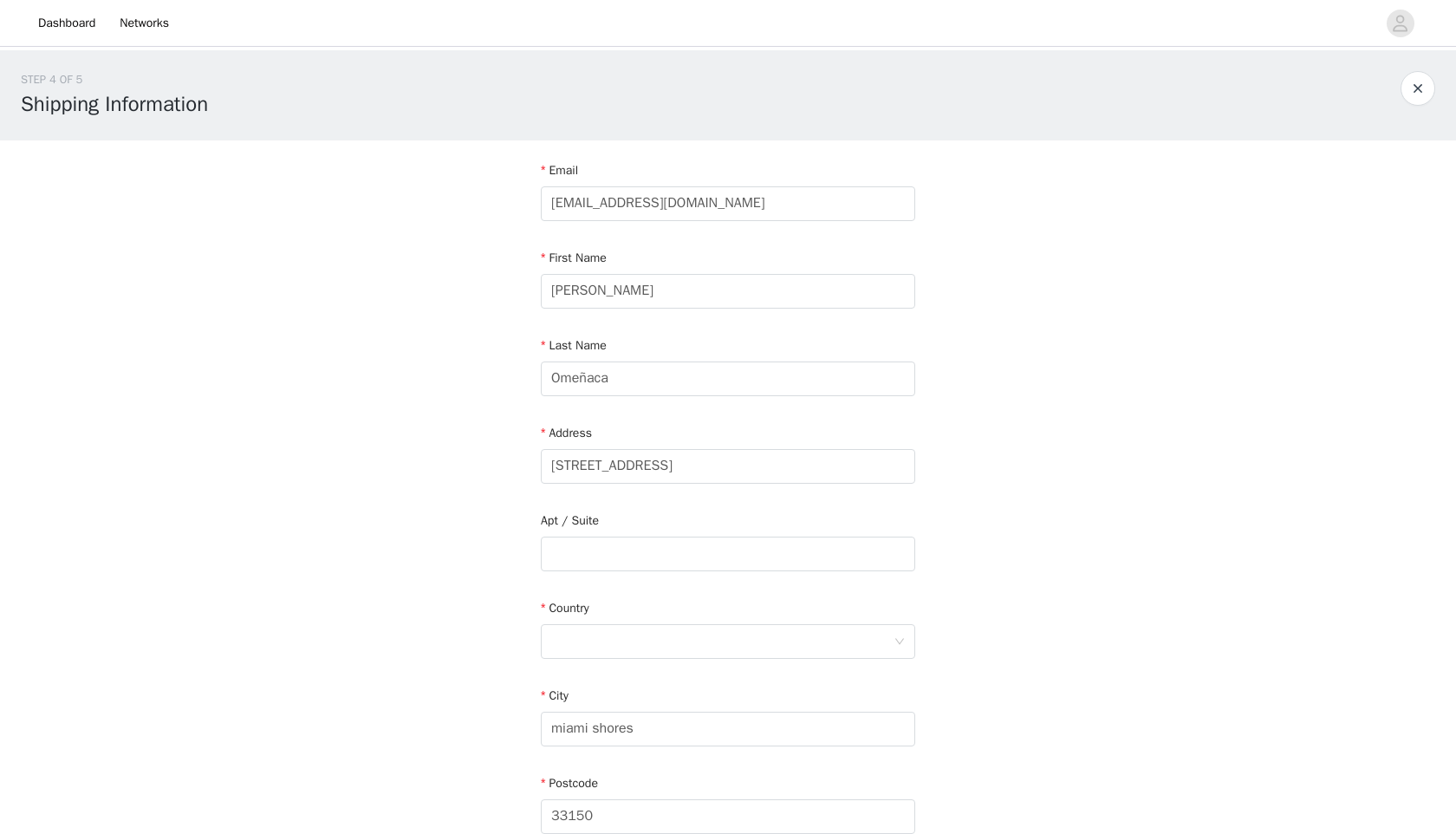 click on "Country" at bounding box center (728, 611) 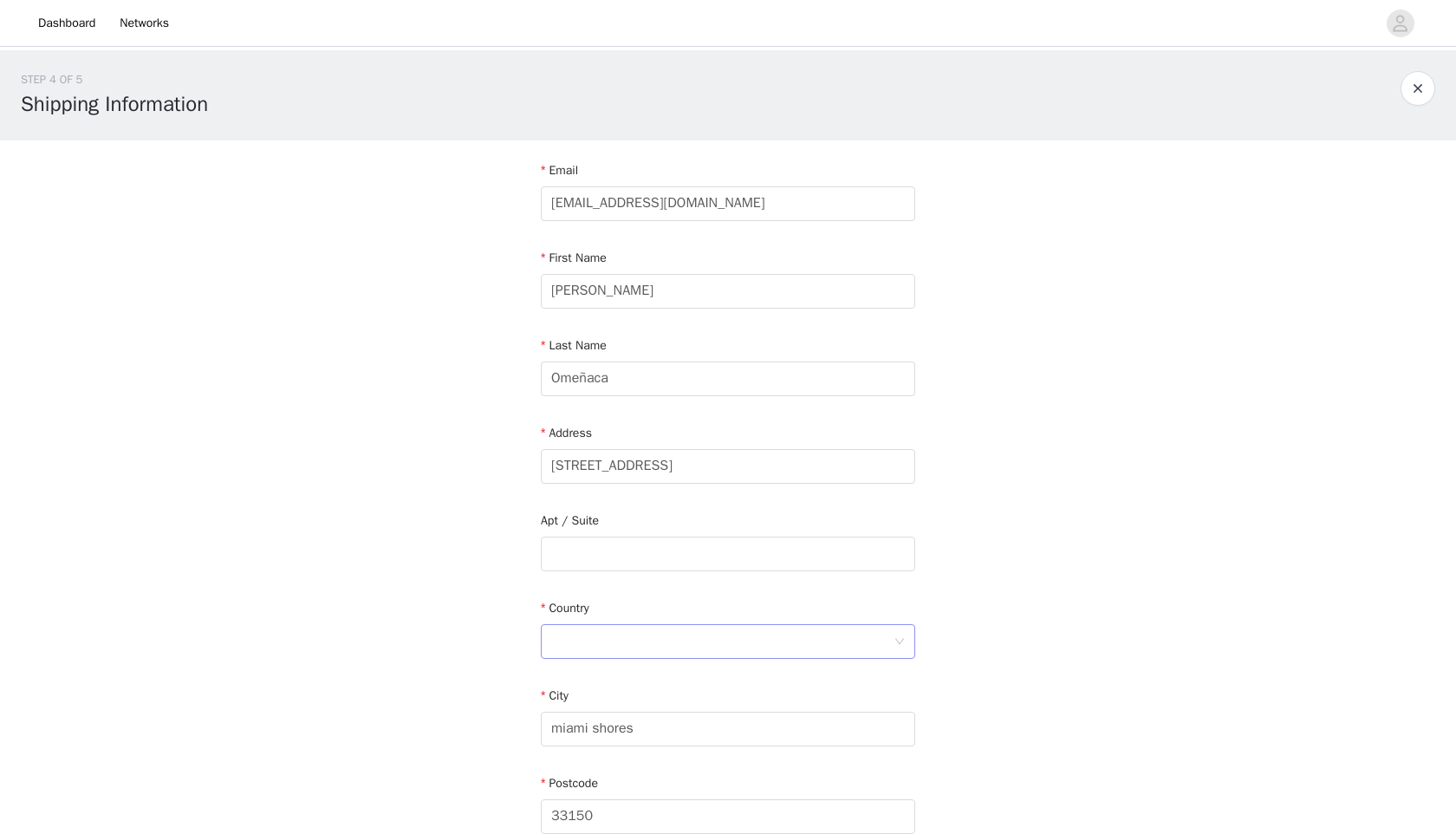 click at bounding box center [722, 642] 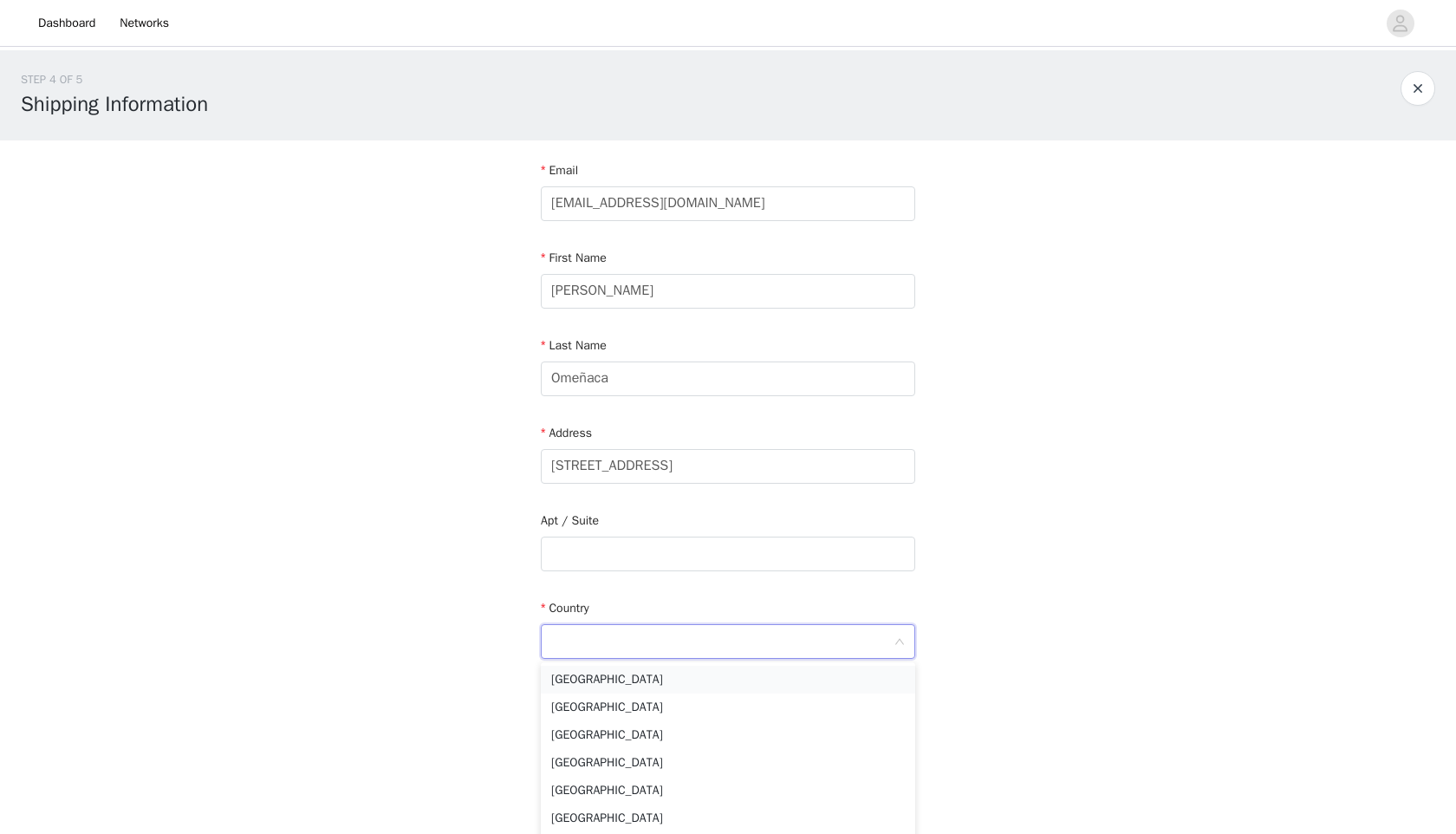 click on "United States" at bounding box center (728, 680) 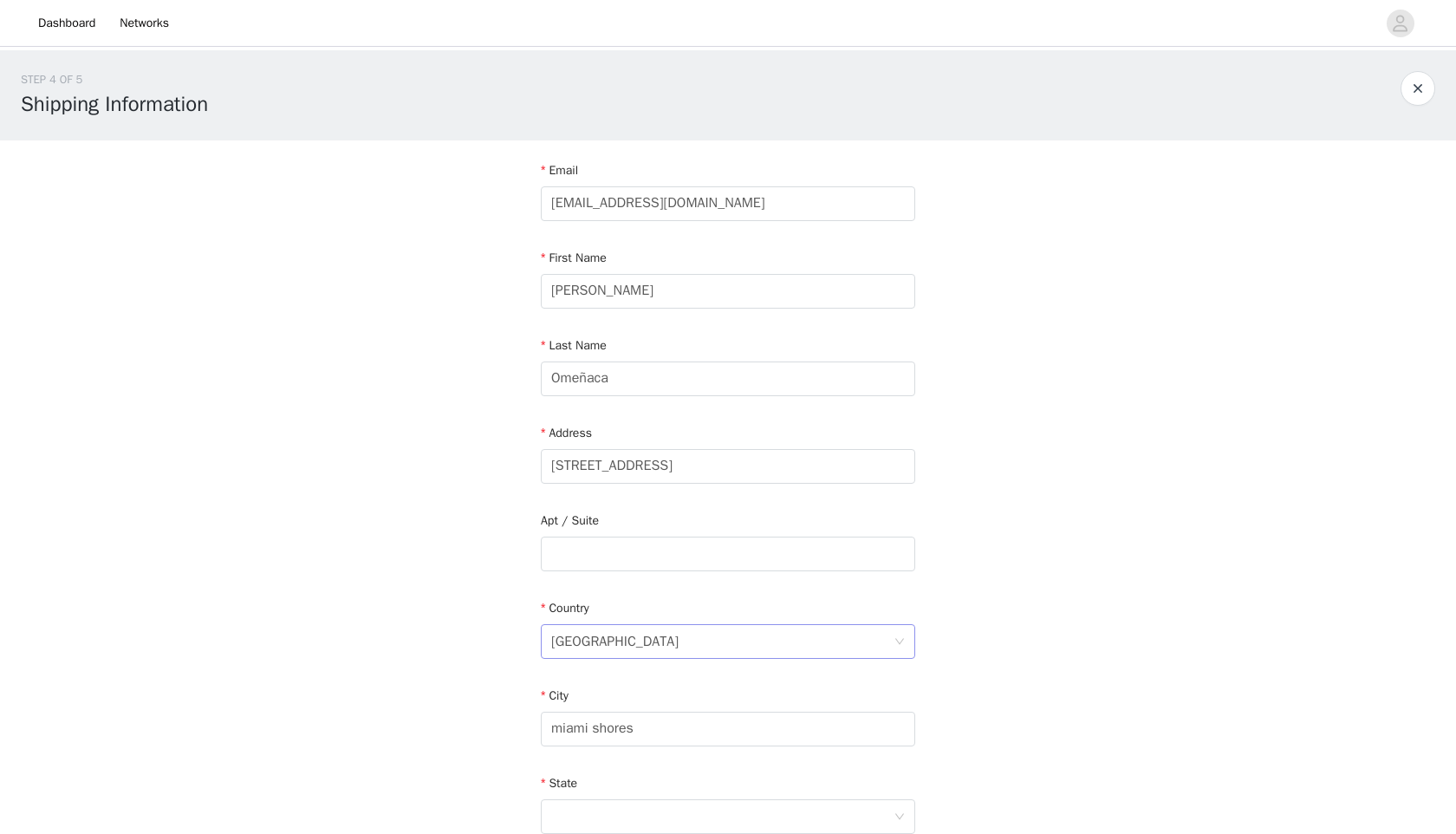 click on "United States" at bounding box center [722, 642] 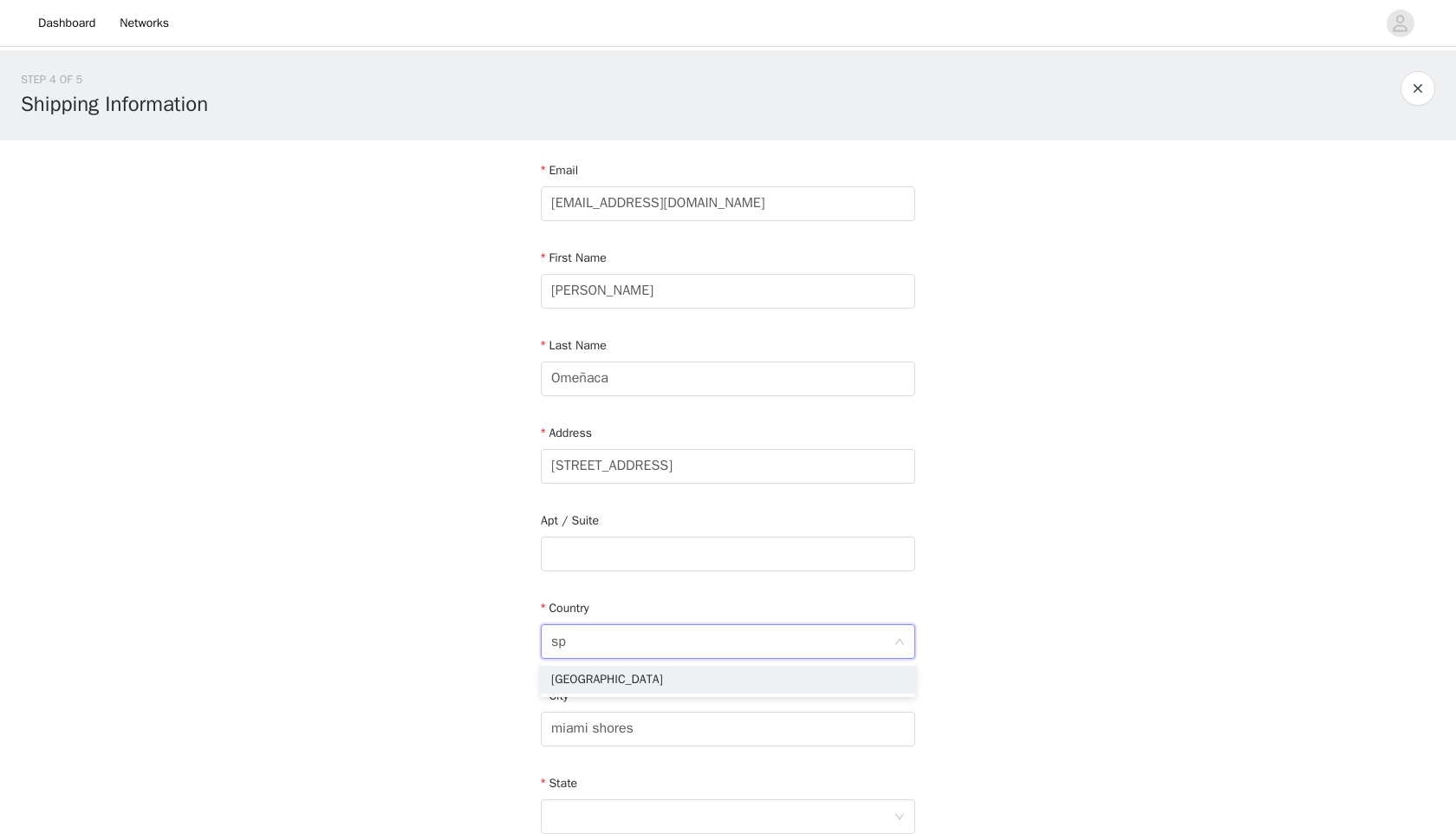 scroll, scrollTop: 0, scrollLeft: 0, axis: both 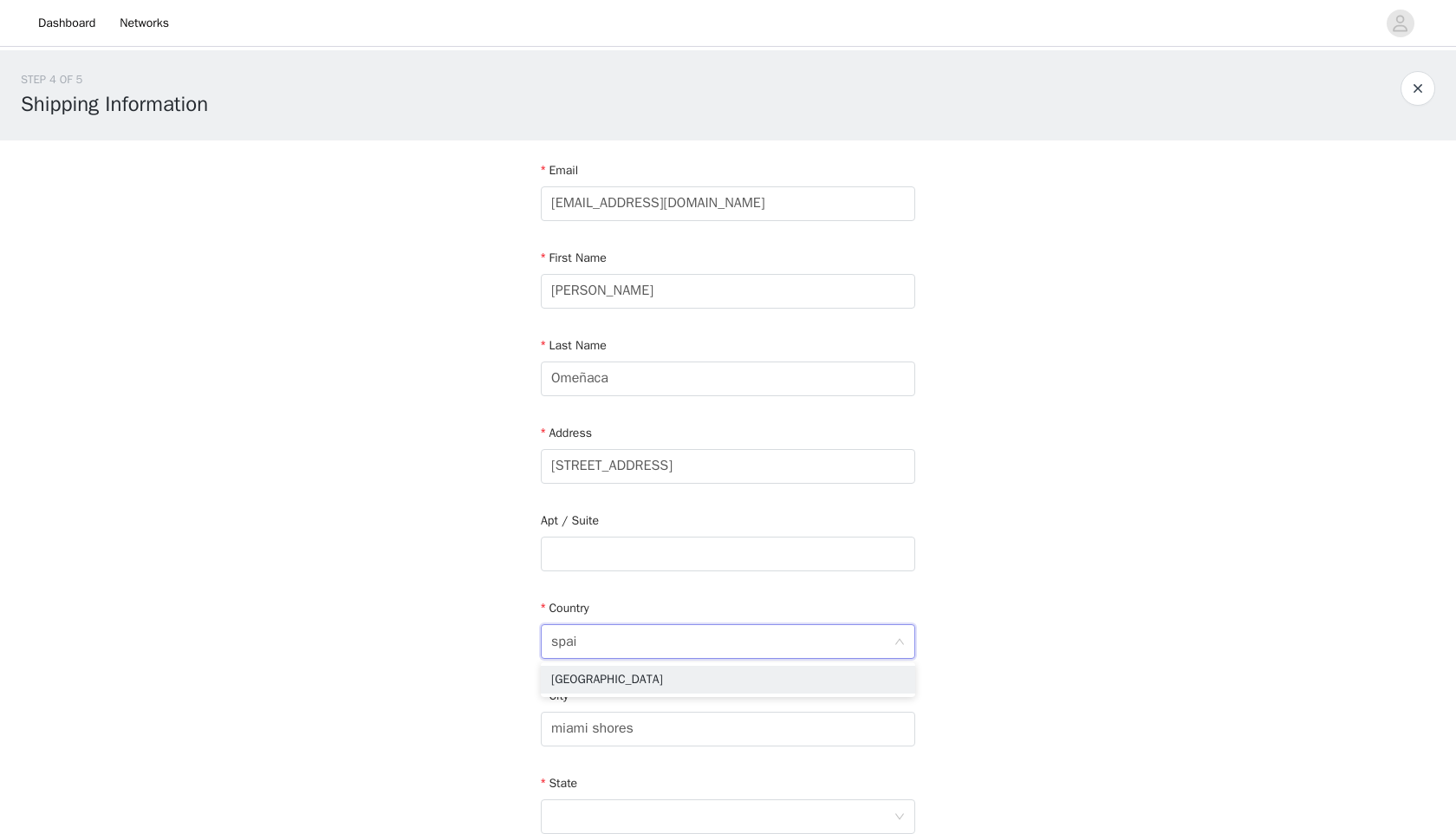 type on "spain" 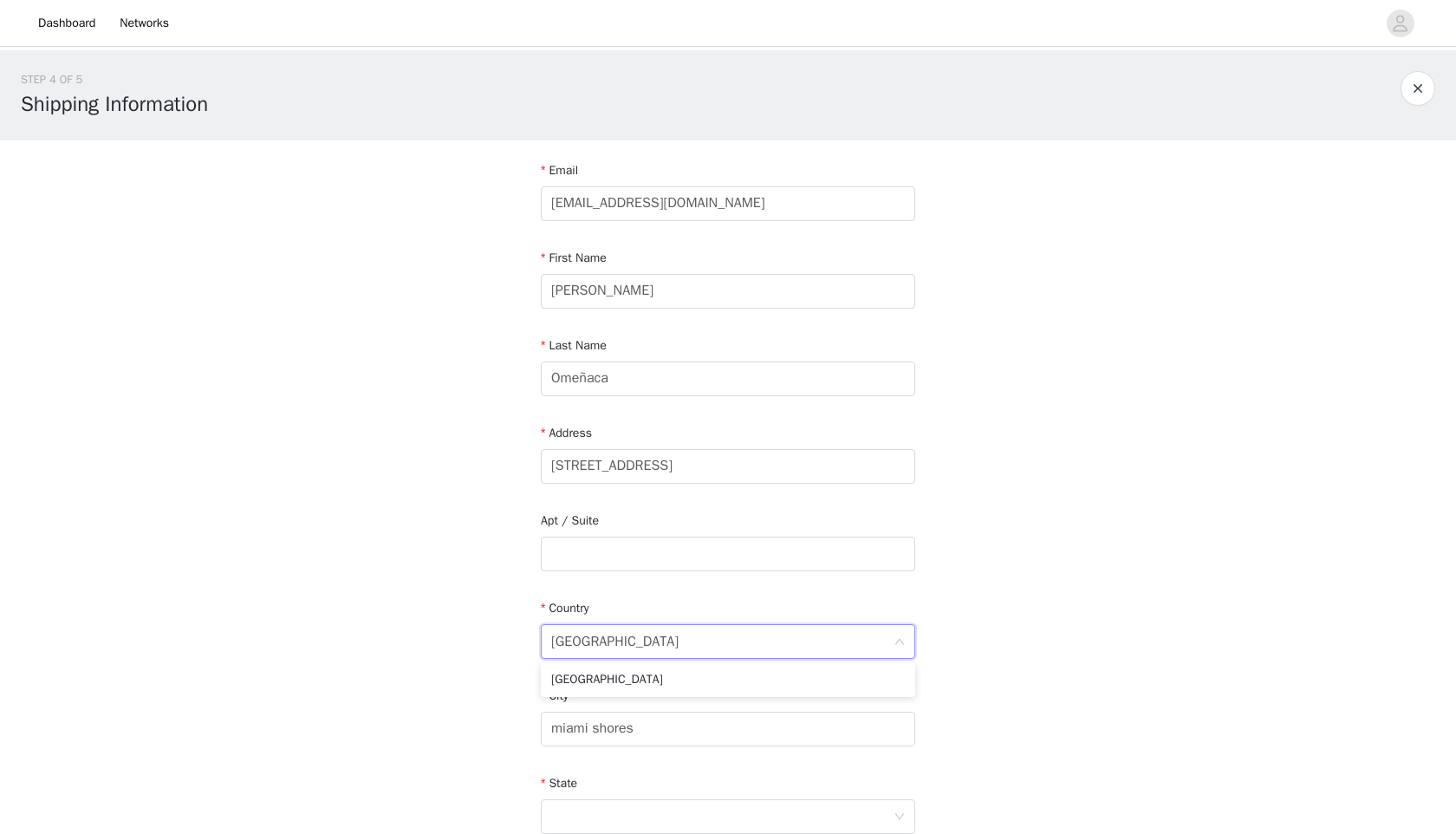 click on "Spain" at bounding box center [728, 680] 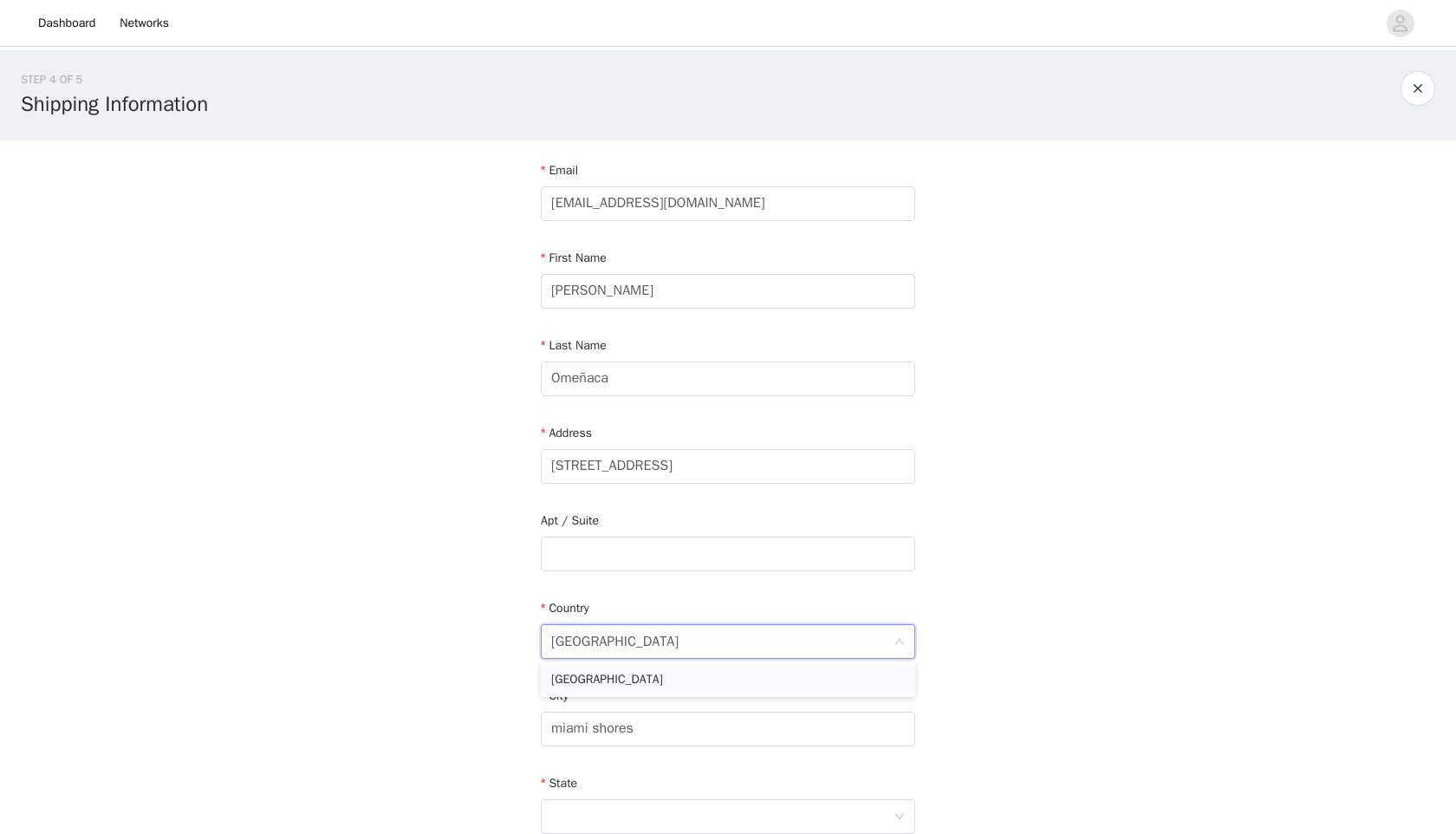 click on "Spain" at bounding box center [728, 680] 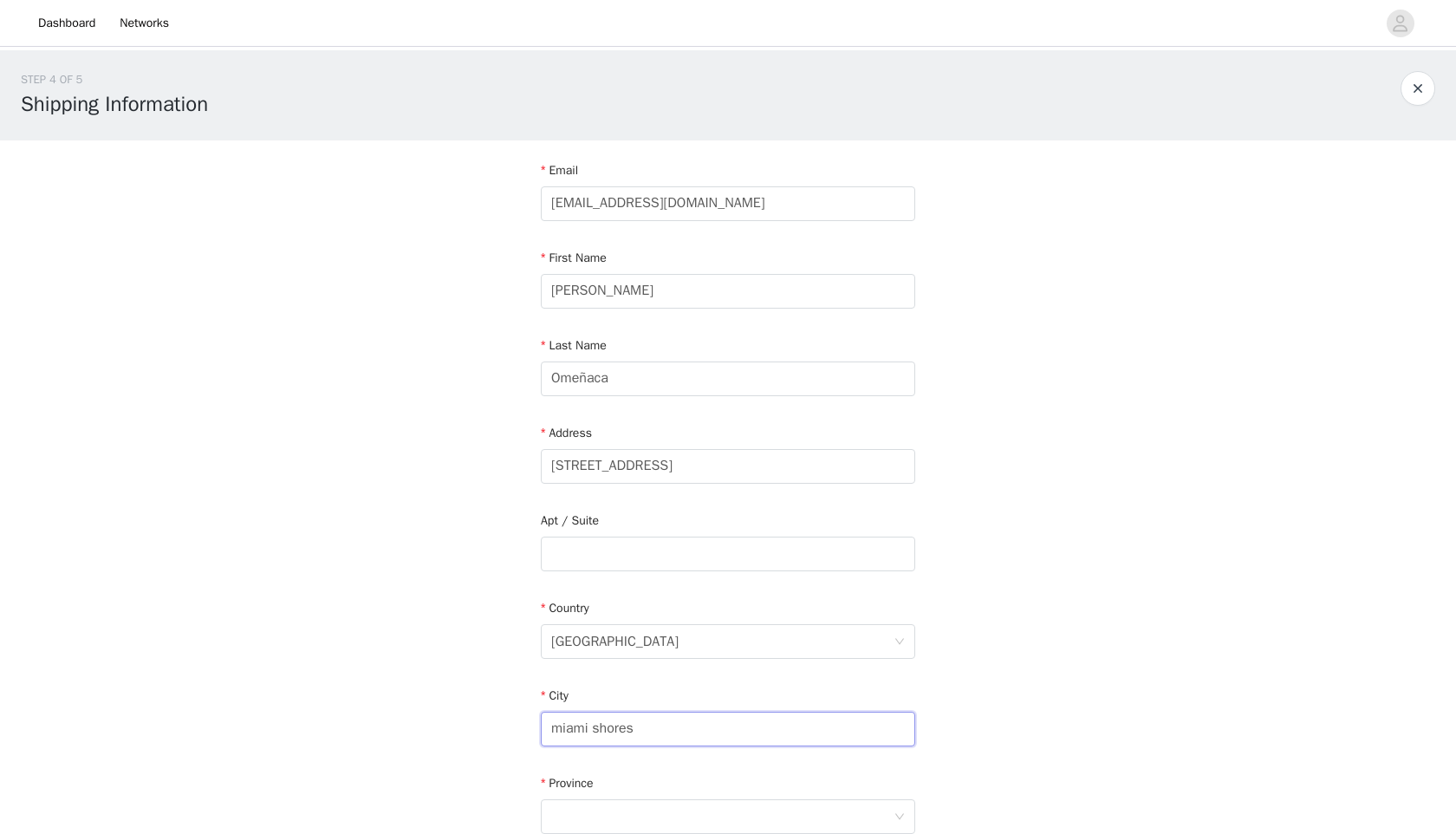 click on "miami shores" at bounding box center [728, 729] 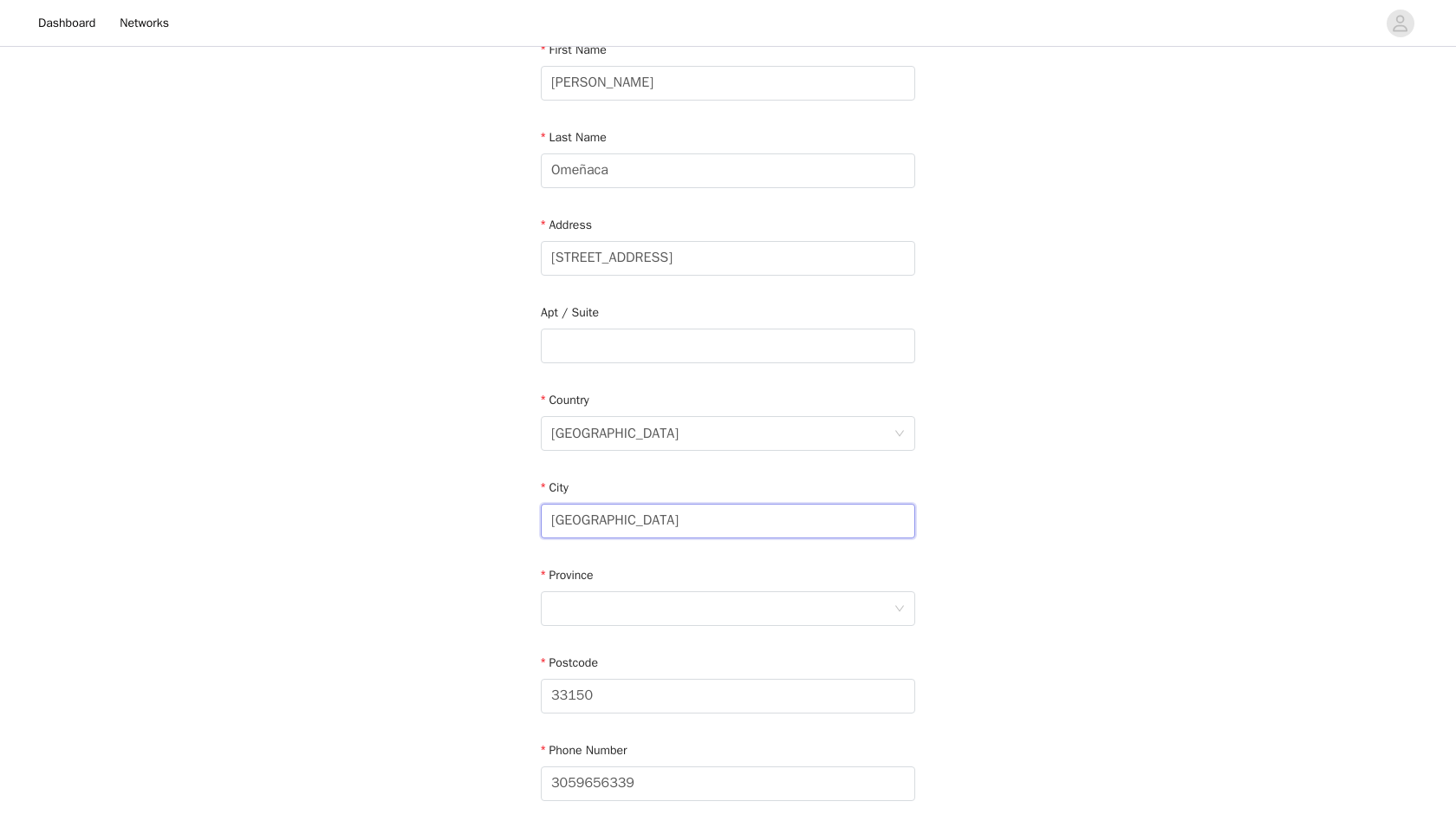scroll, scrollTop: 233, scrollLeft: 0, axis: vertical 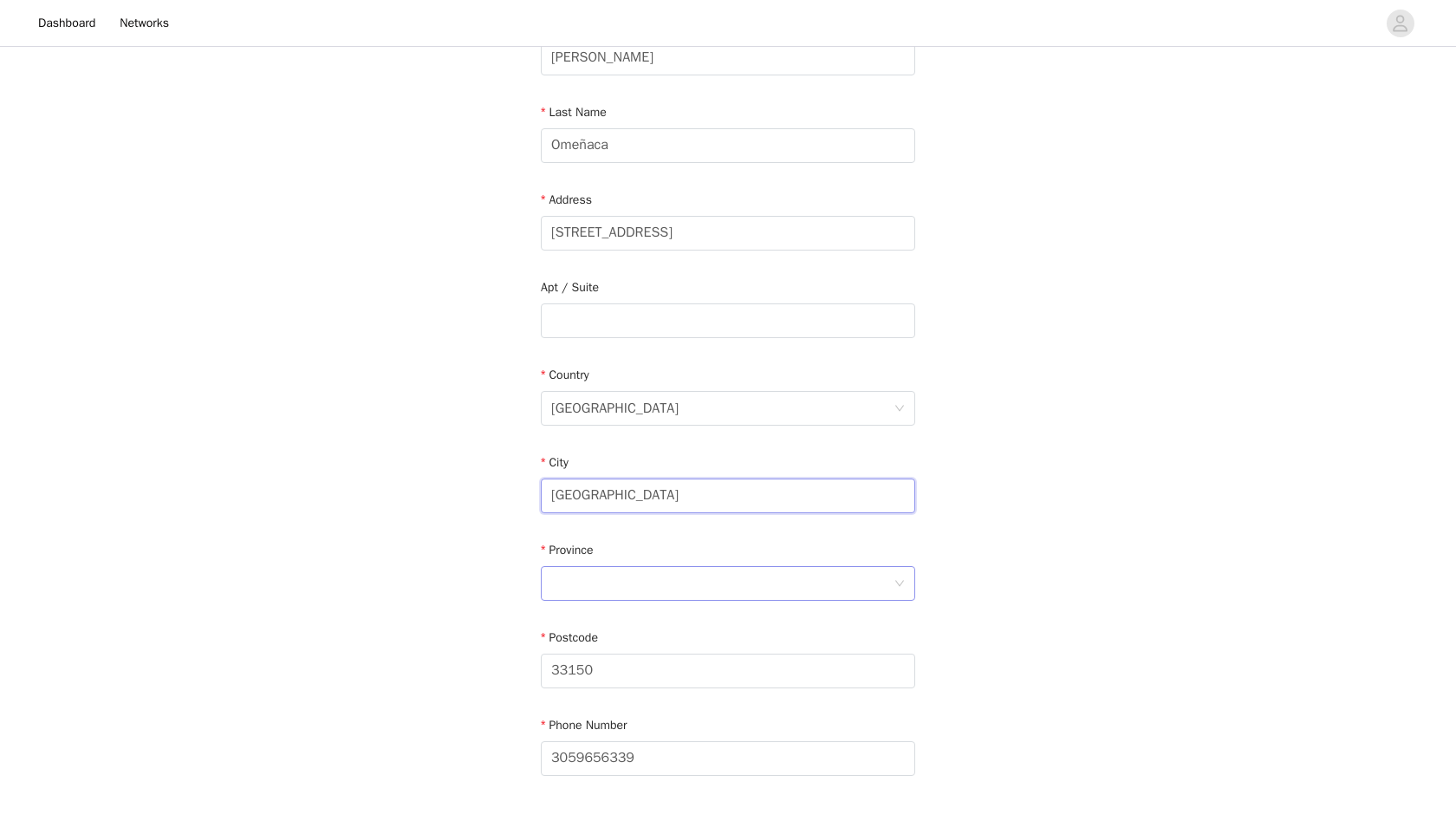 type on "Madrid" 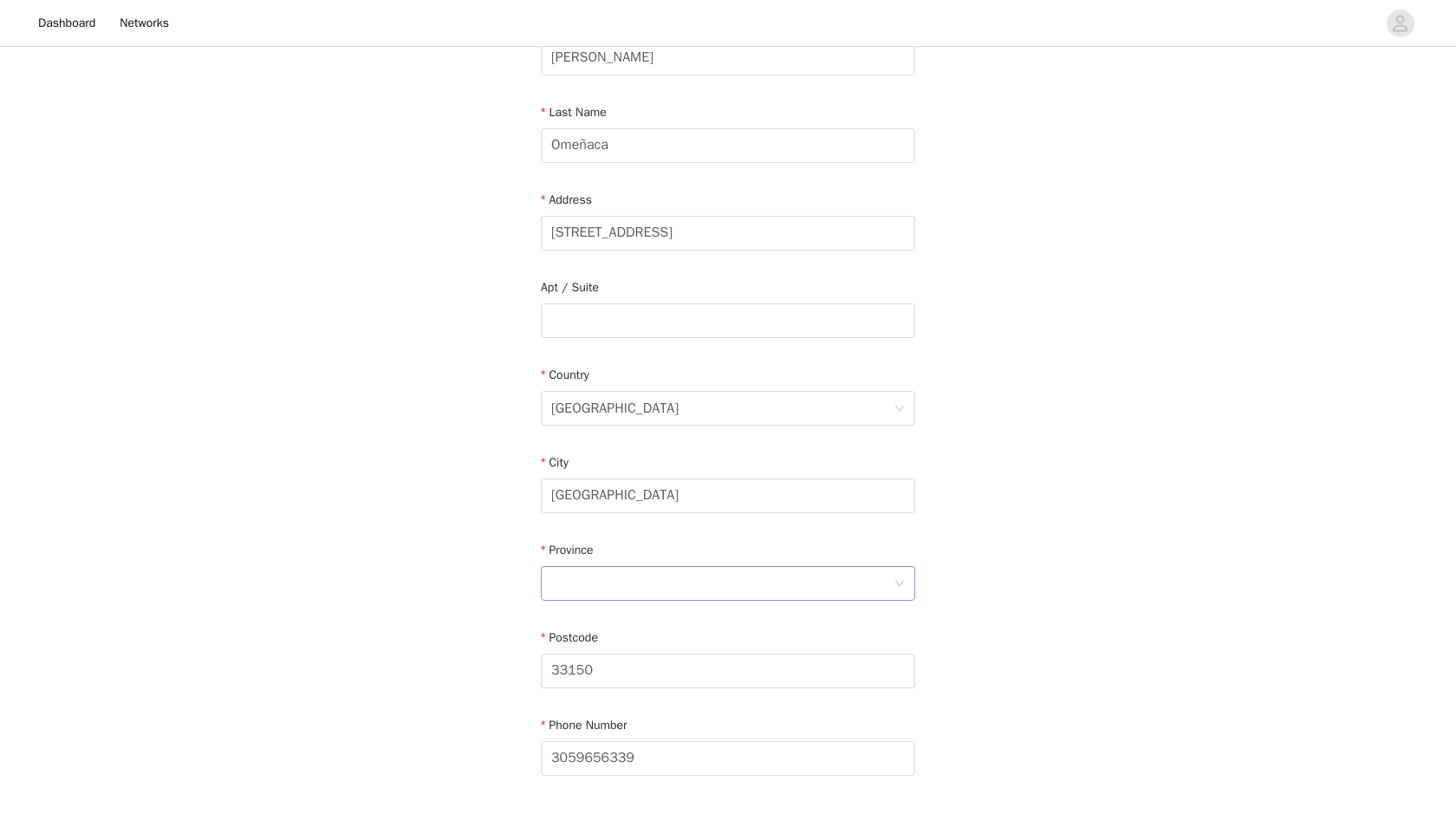 click at bounding box center (722, 583) 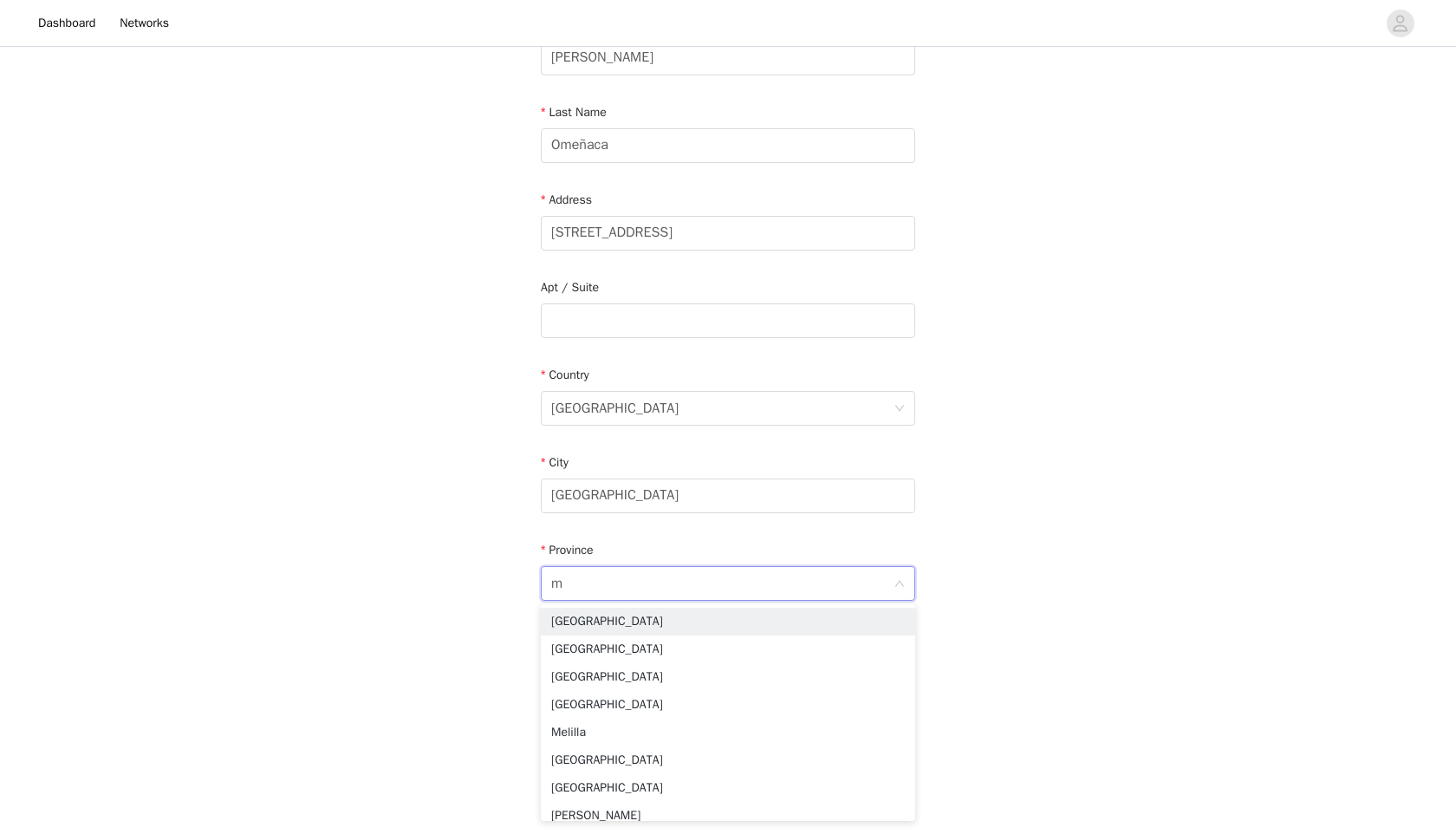 type on "ma" 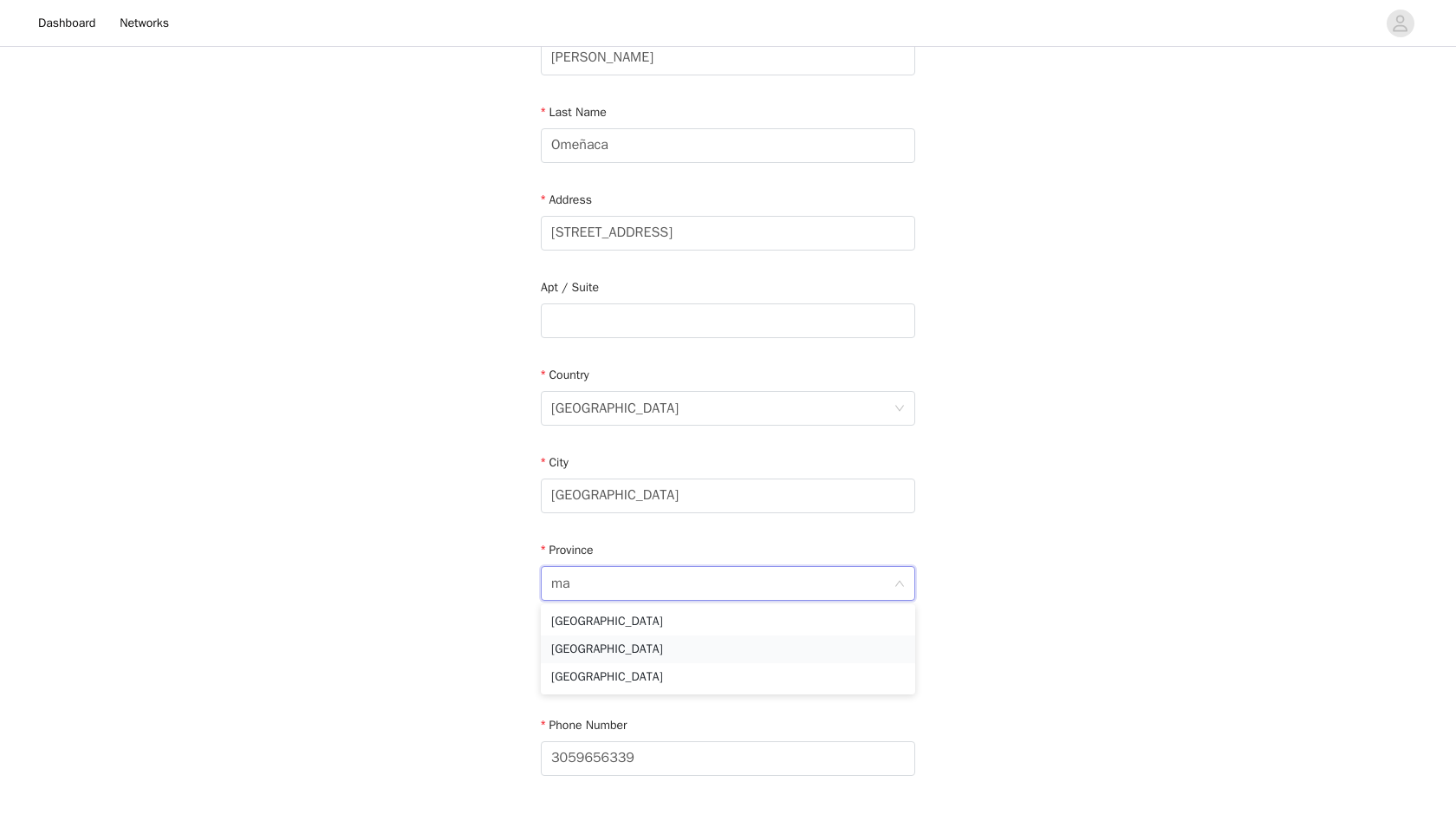click on "Madrid" at bounding box center (728, 649) 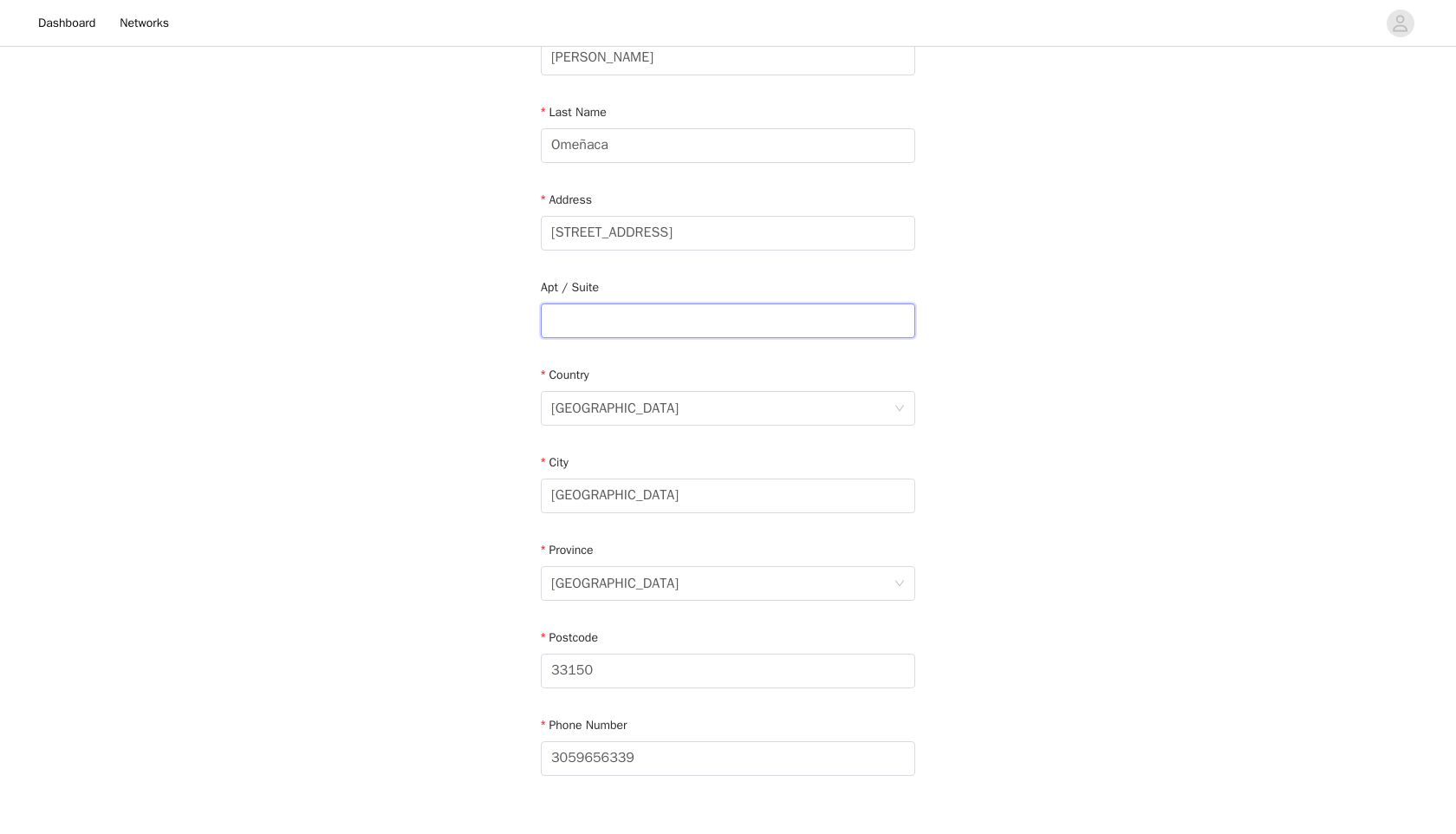 click at bounding box center [728, 321] 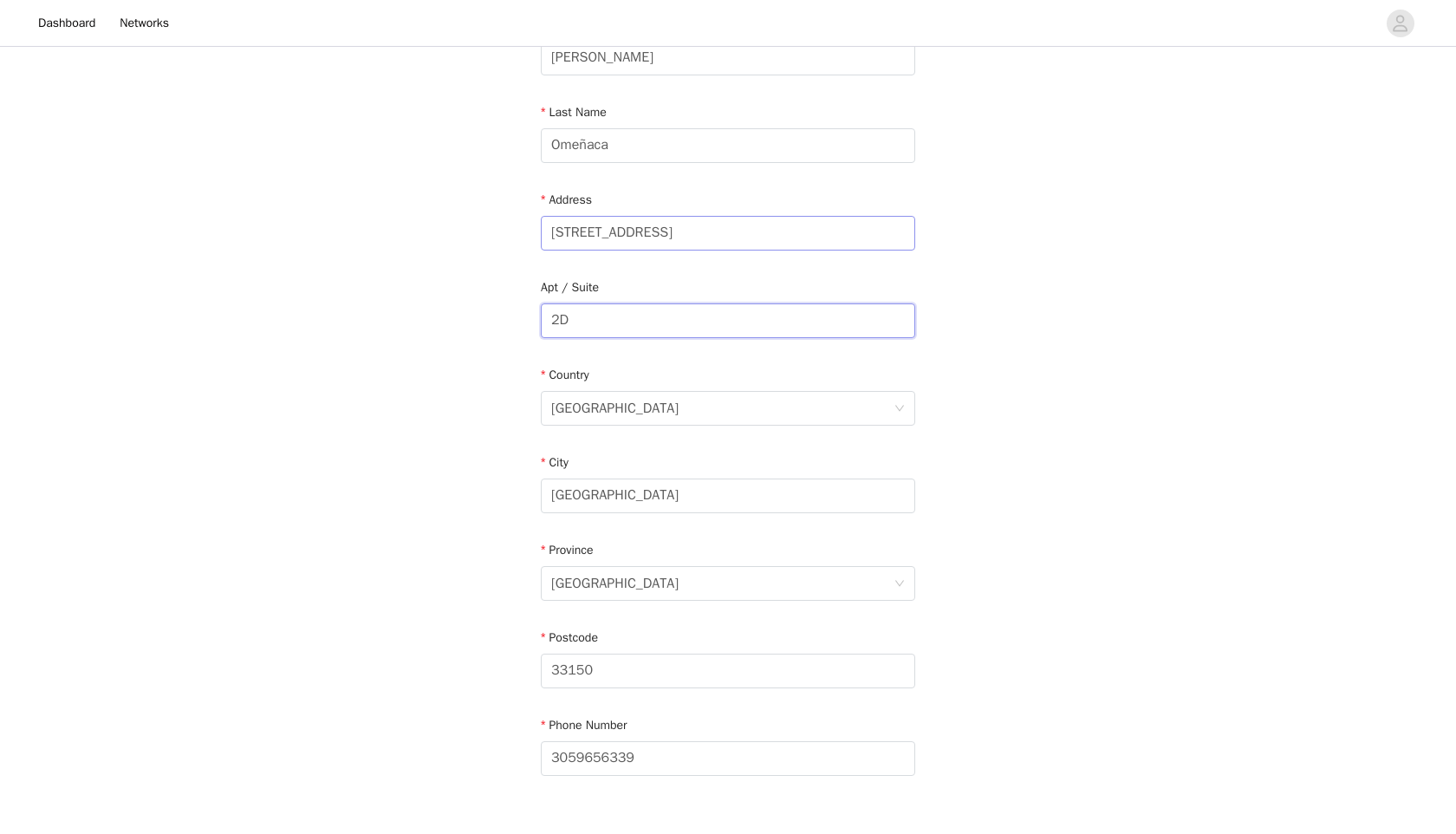 type on "2D" 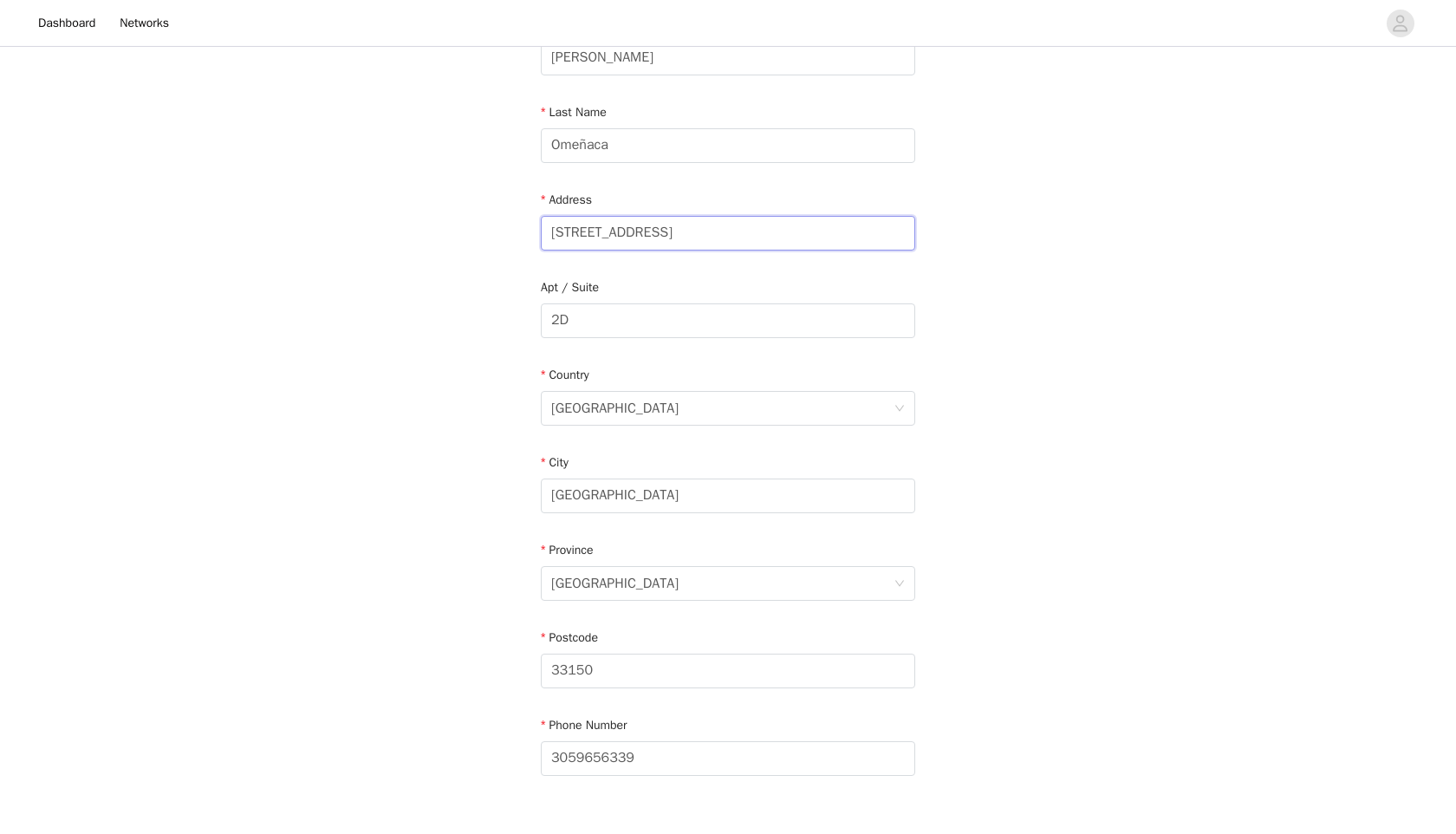 click on "Calle del Nuncio, 9" at bounding box center (728, 233) 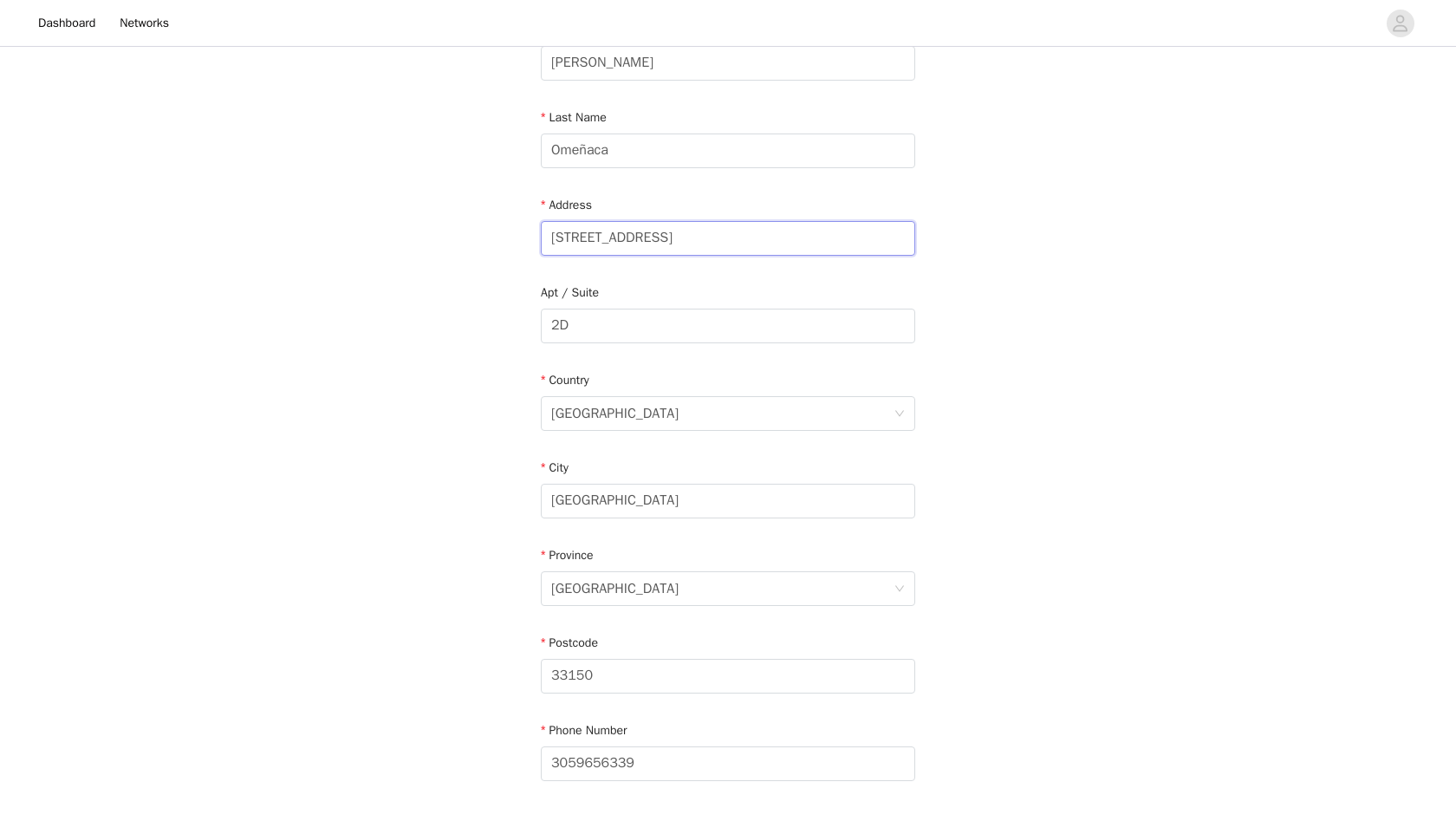 scroll, scrollTop: 239, scrollLeft: 0, axis: vertical 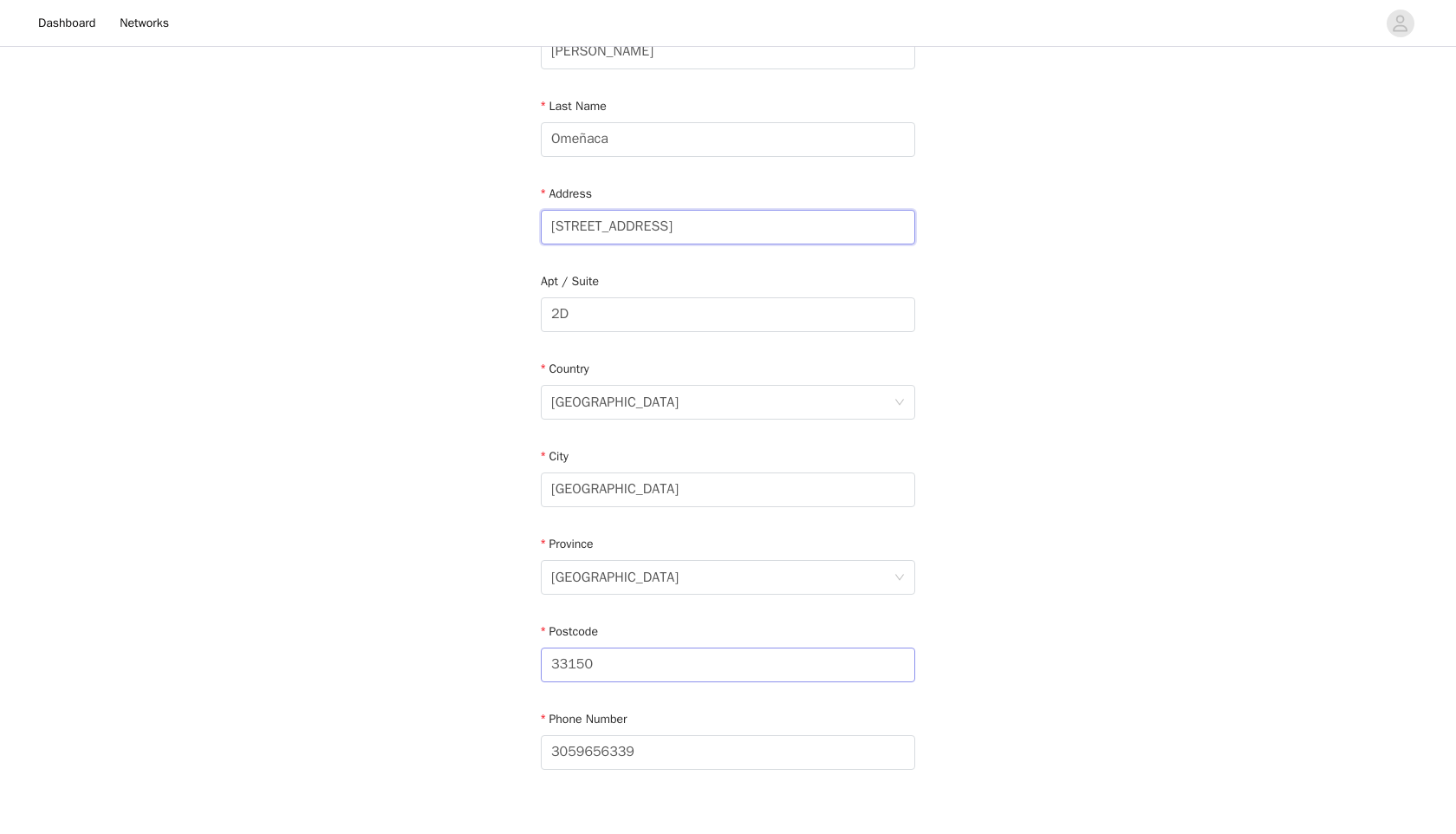 type on "Calle del Nuncio No. 9" 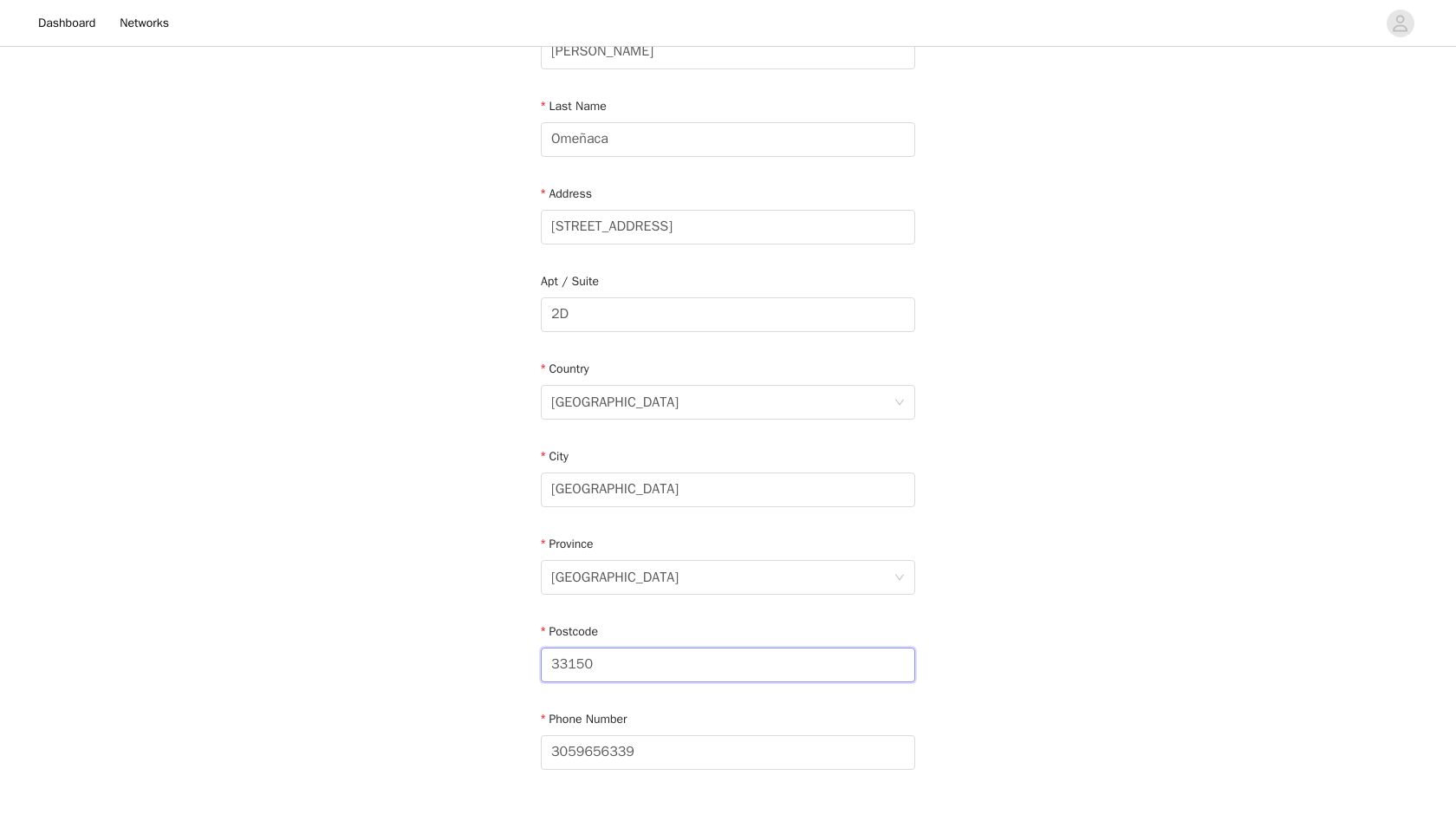 click on "33150" at bounding box center (728, 665) 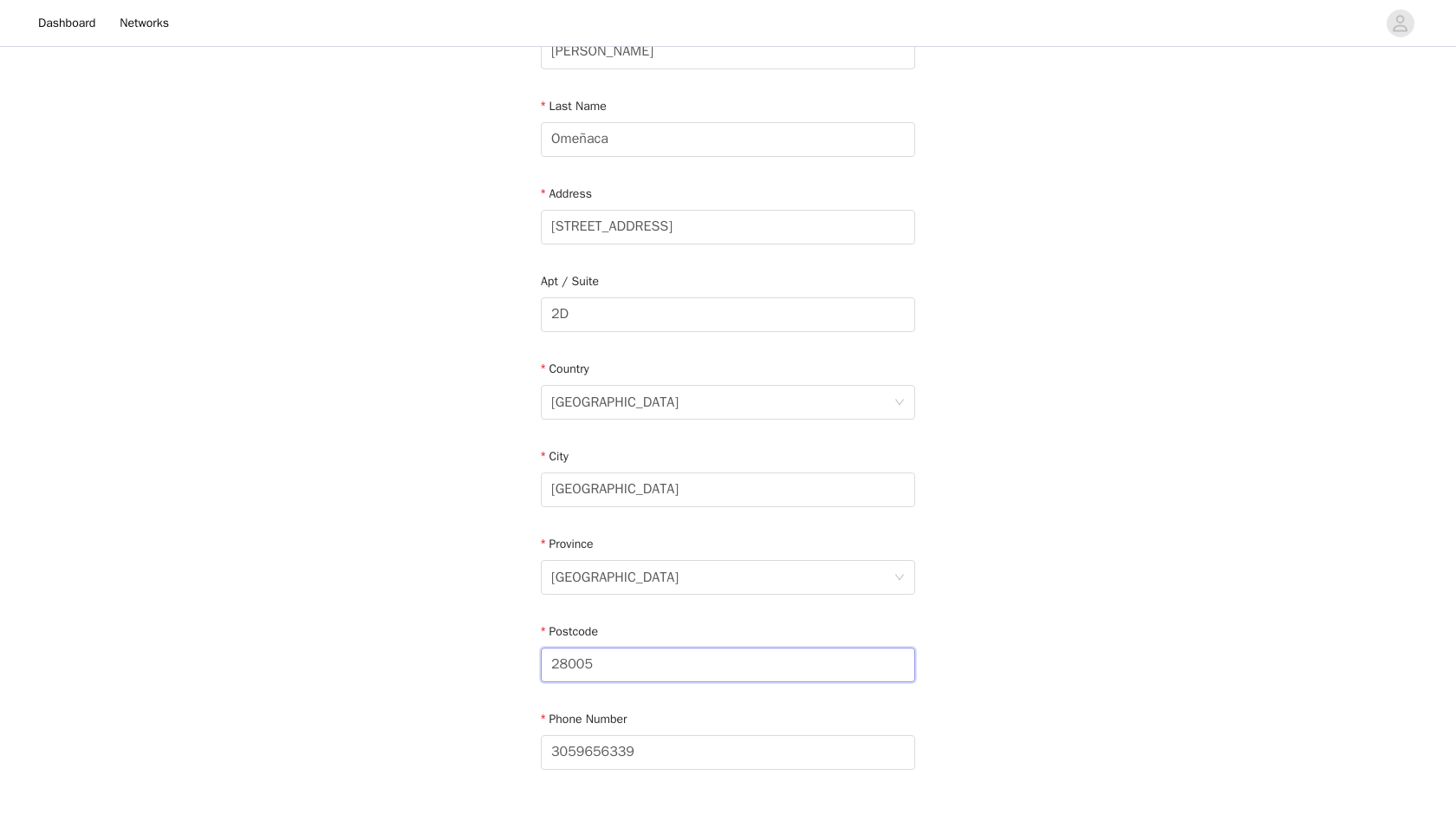 type on "28005" 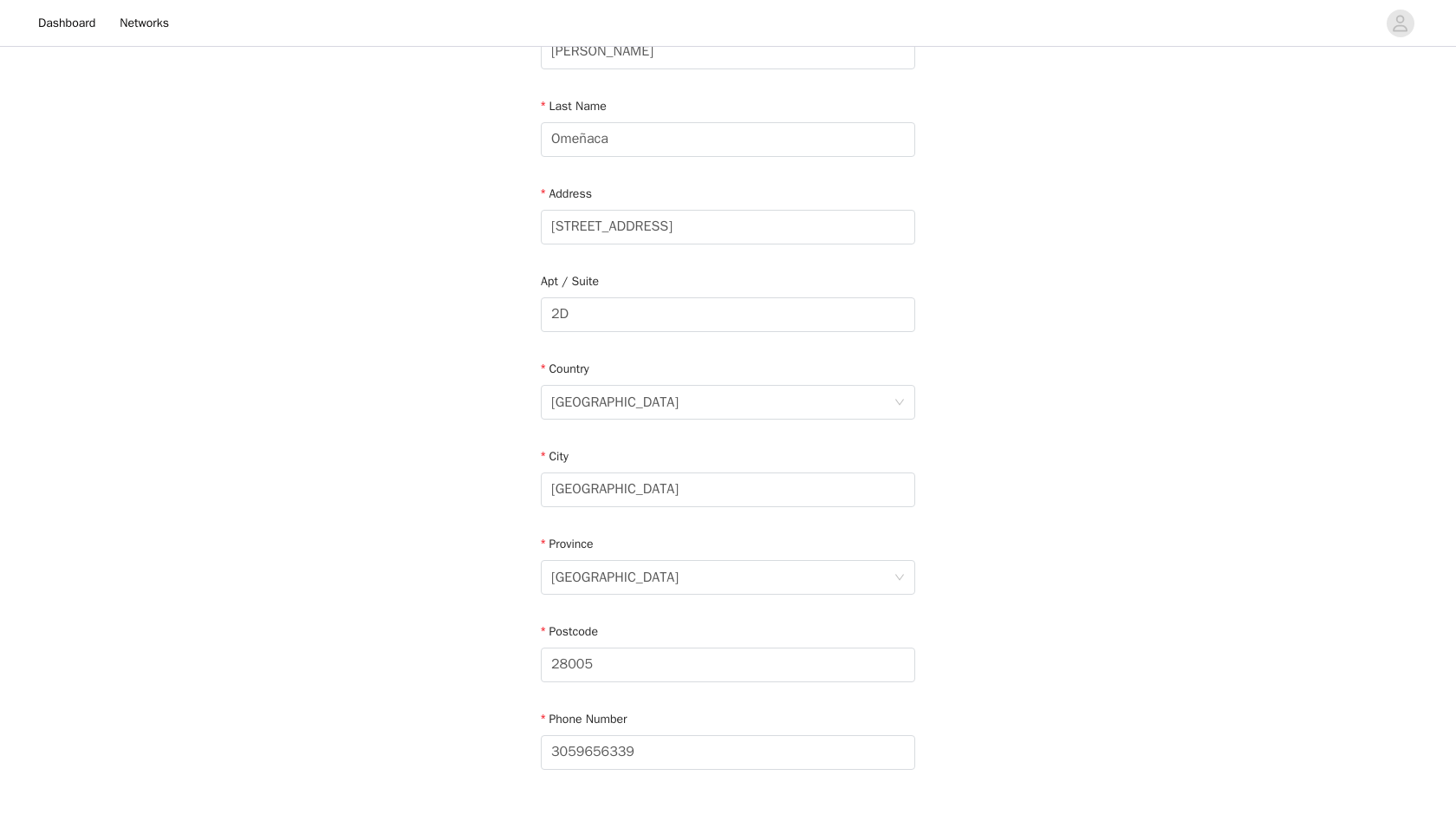 click on "STEP 4 OF 5
Shipping Information
Email elizaveta.ivanova22@gmail.com   First Name Carlos   Last Name Omeñaca   Address Calle del Nuncio No. 9   Apt / Suite 2D   Country
Spain
City Madrid   Province
Madrid
Postcode 28005   Phone Number 3059656339" at bounding box center [728, 315] 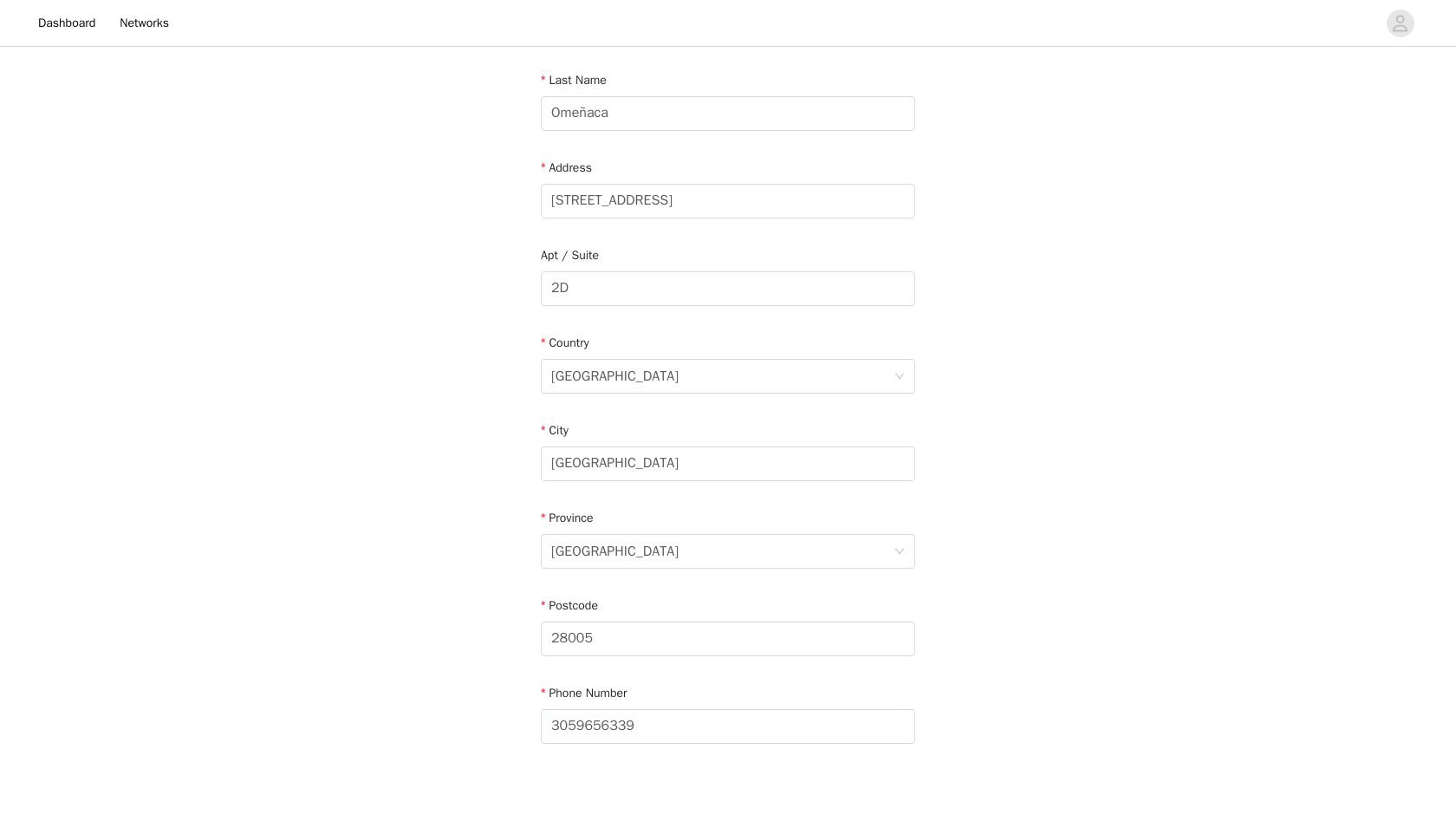 scroll, scrollTop: 348, scrollLeft: 0, axis: vertical 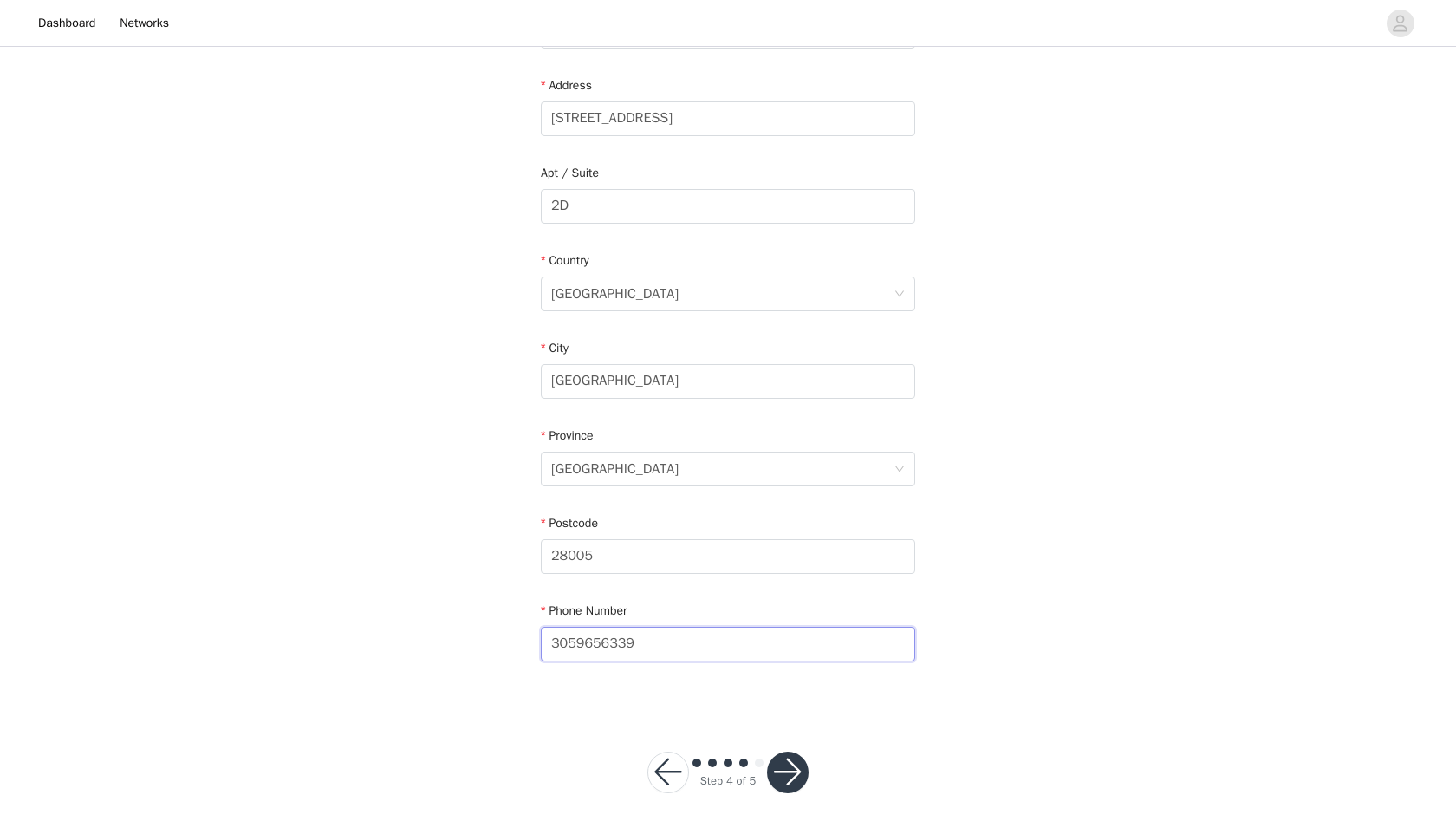click on "3059656339" at bounding box center [728, 644] 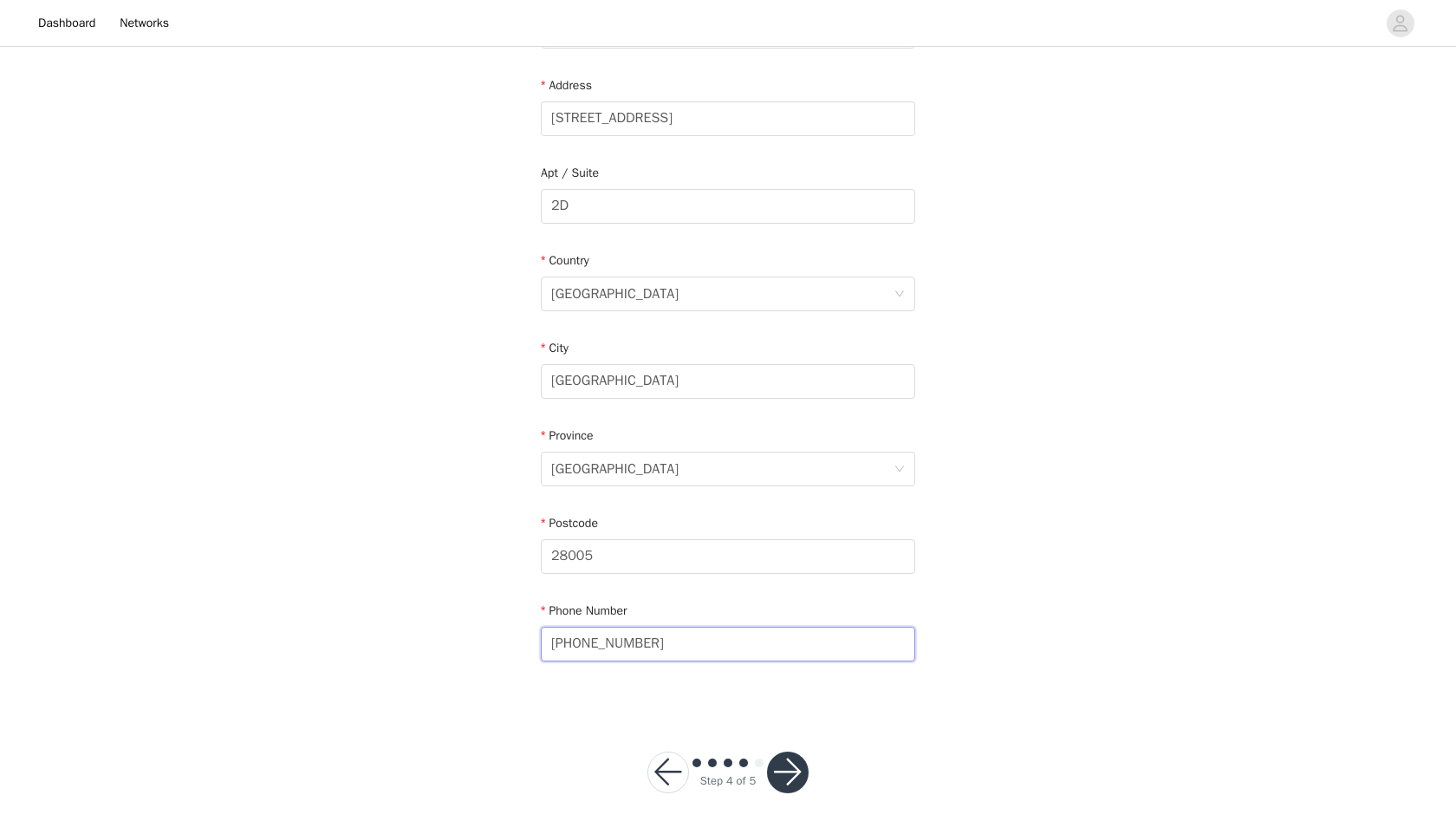 type on "+13059656339" 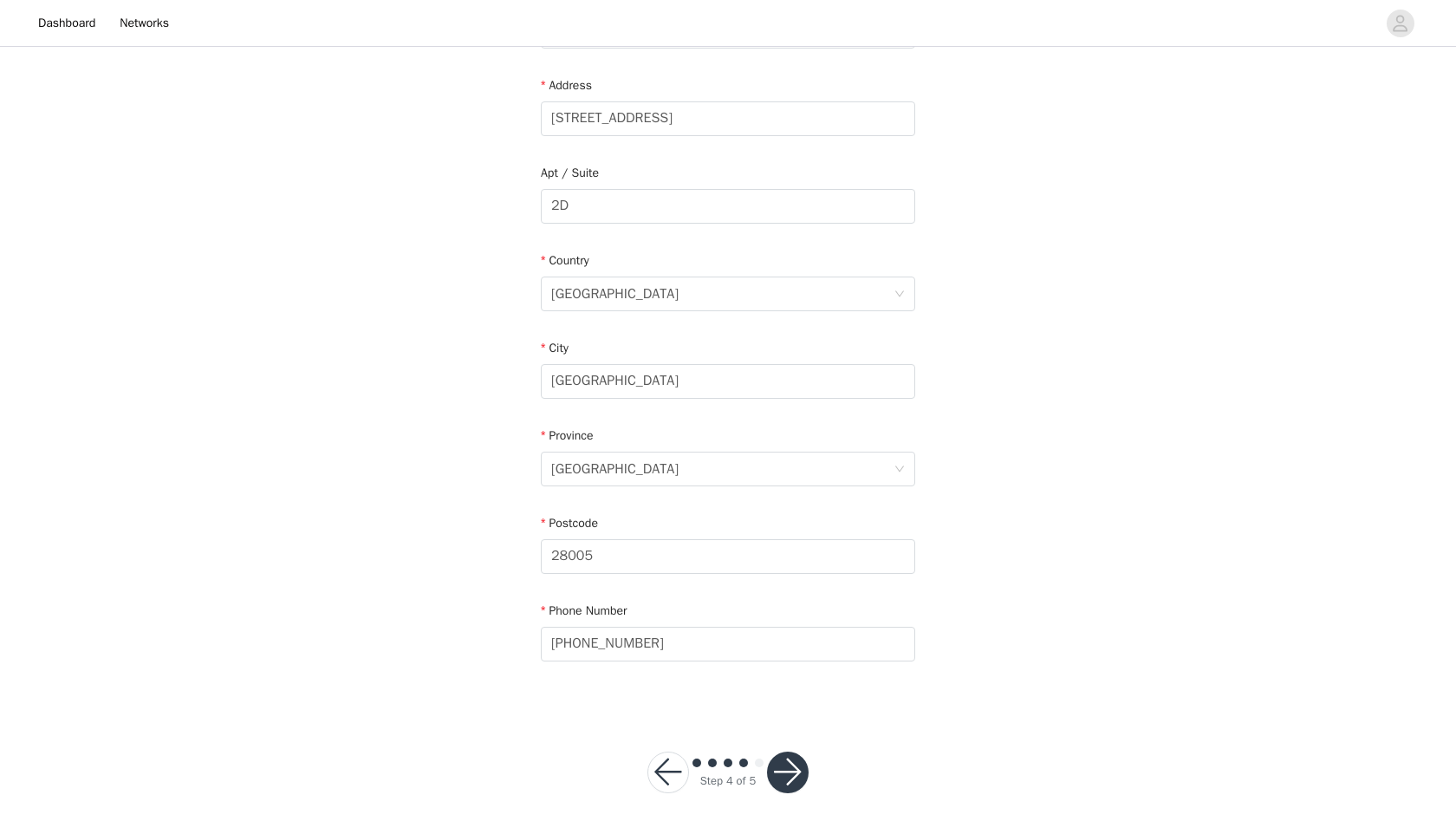 click at bounding box center (788, 772) 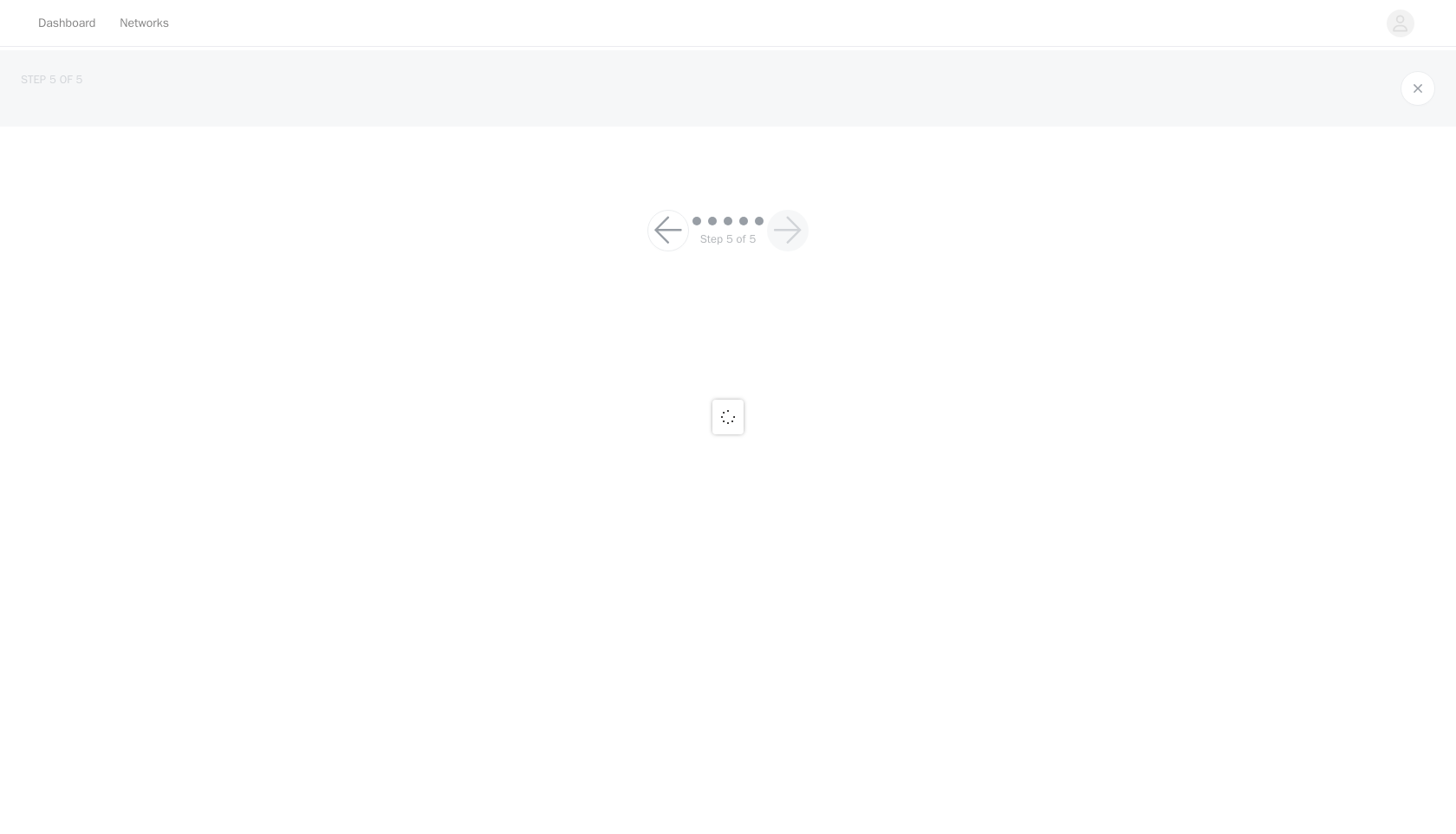 scroll, scrollTop: 0, scrollLeft: 0, axis: both 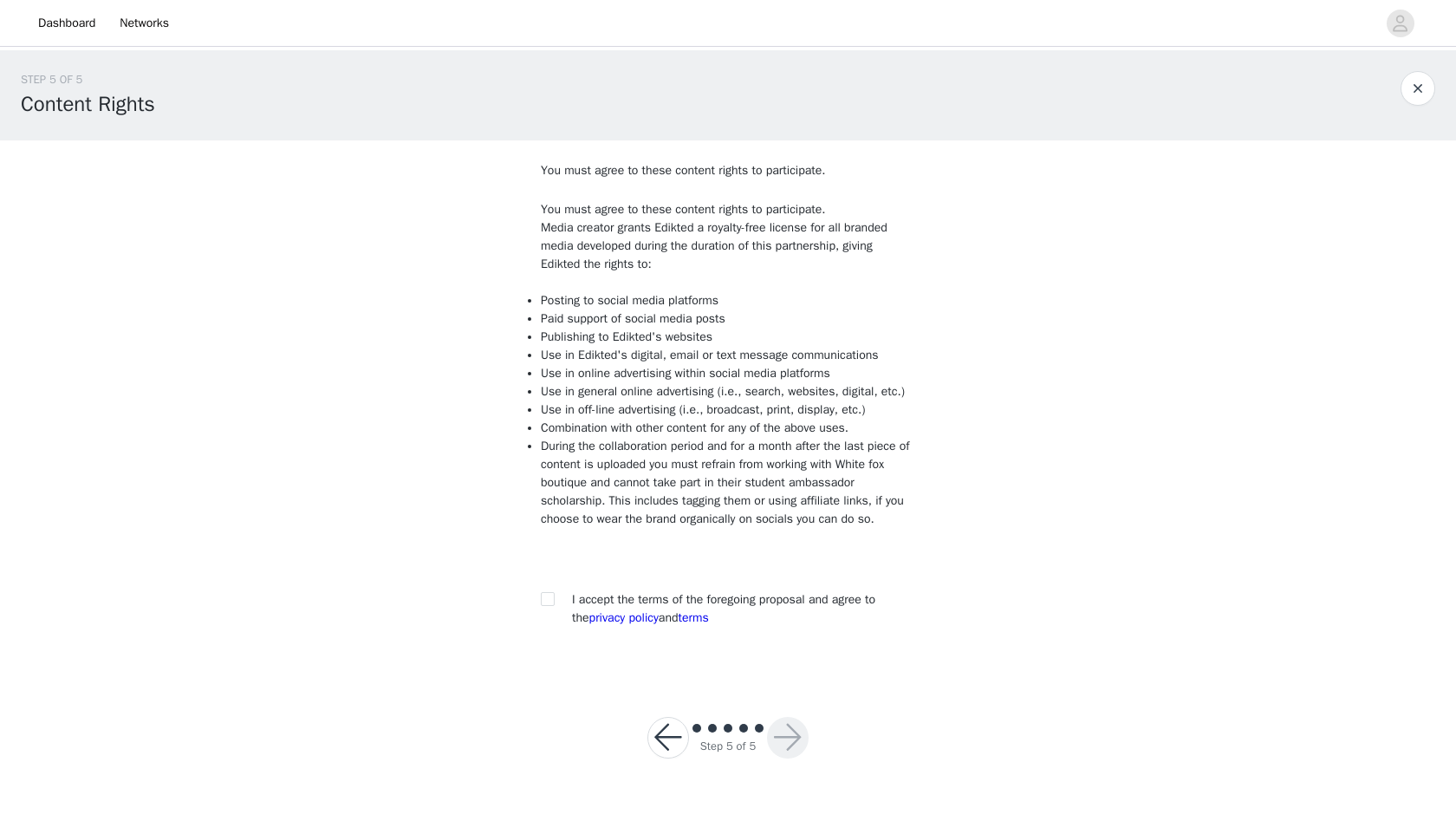 click on "I accept the terms of the foregoing proposal and agree to the
privacy policy
and
terms" at bounding box center (724, 609) 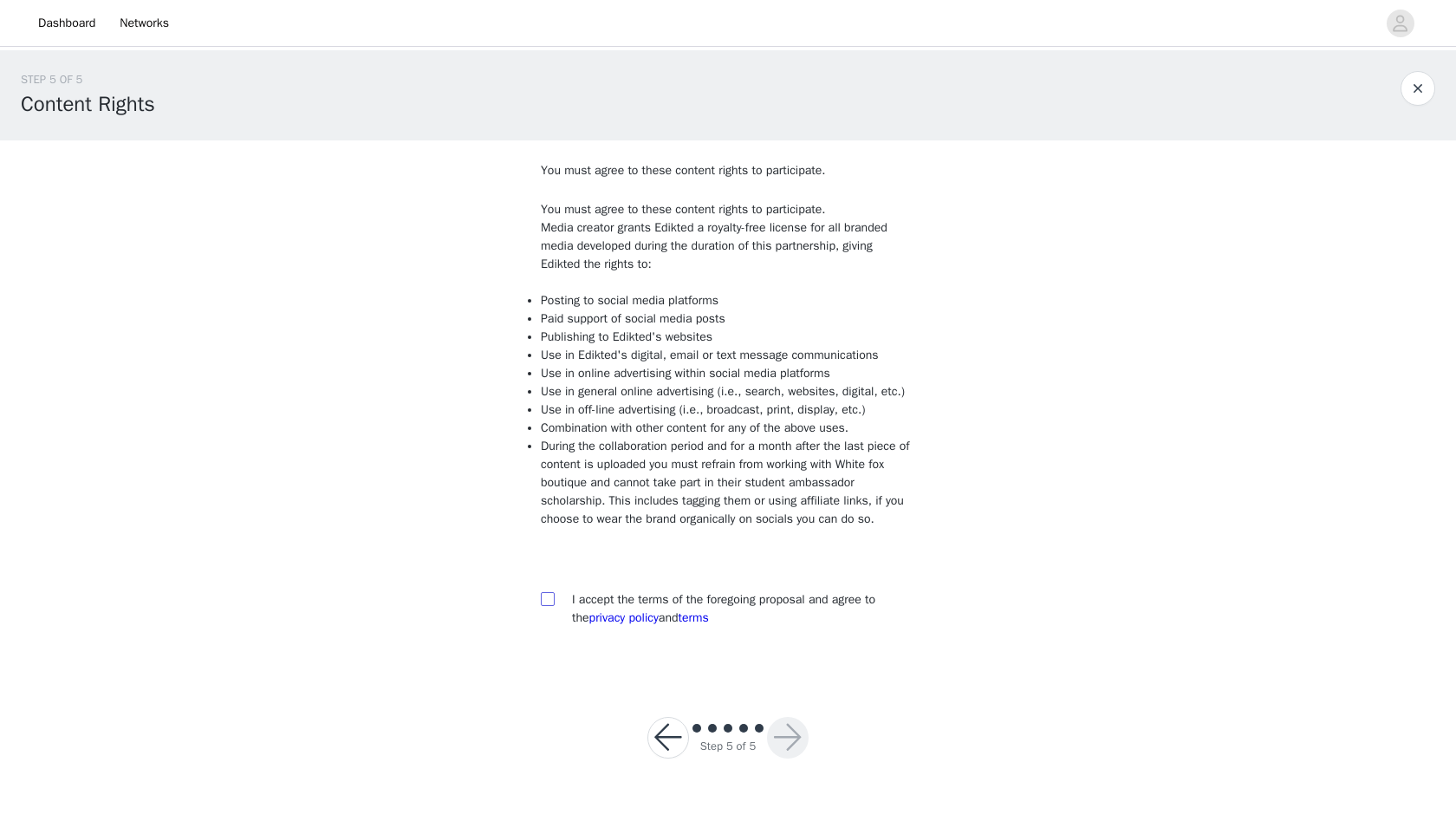 click at bounding box center (547, 598) 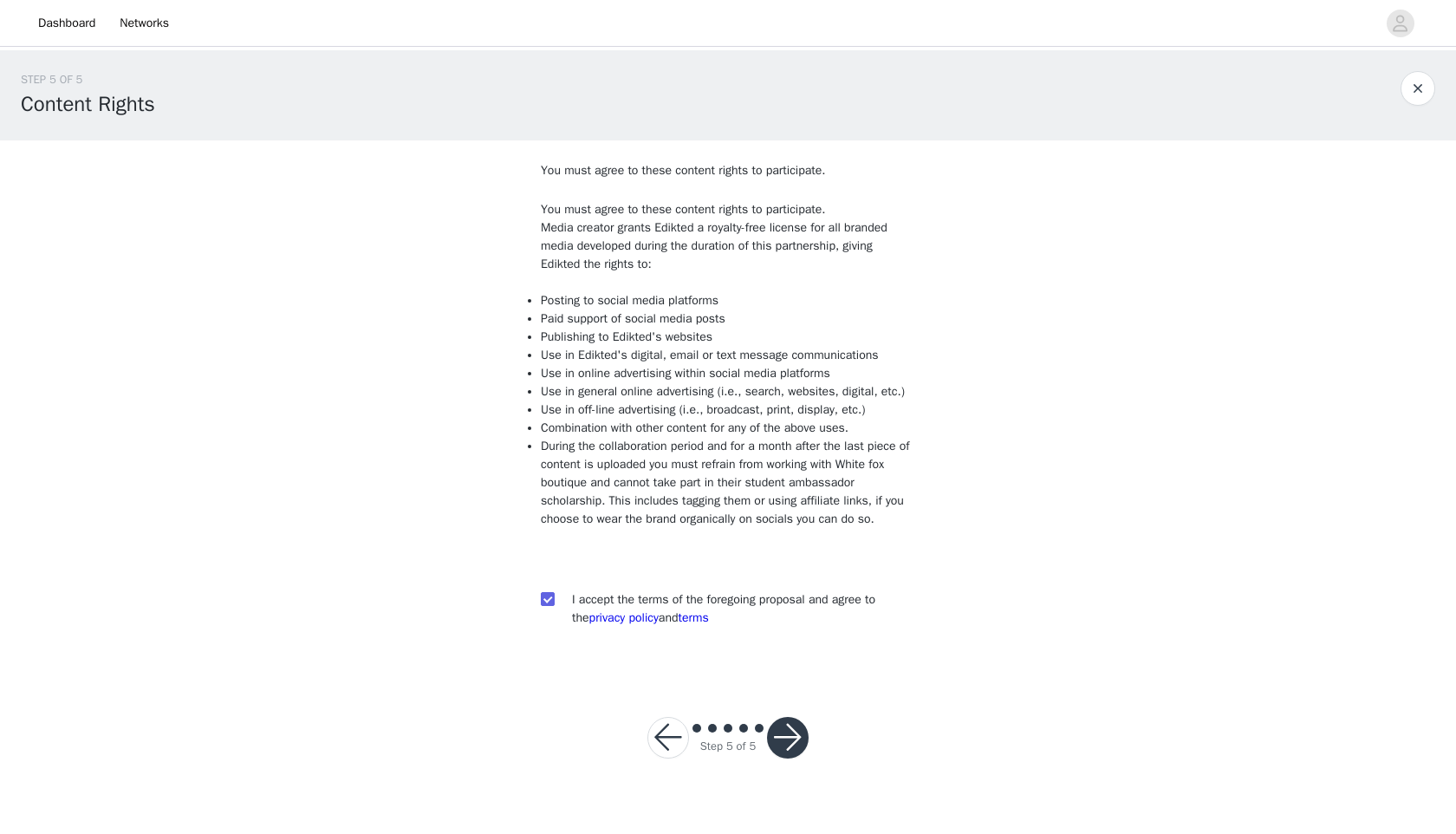 click at bounding box center [788, 738] 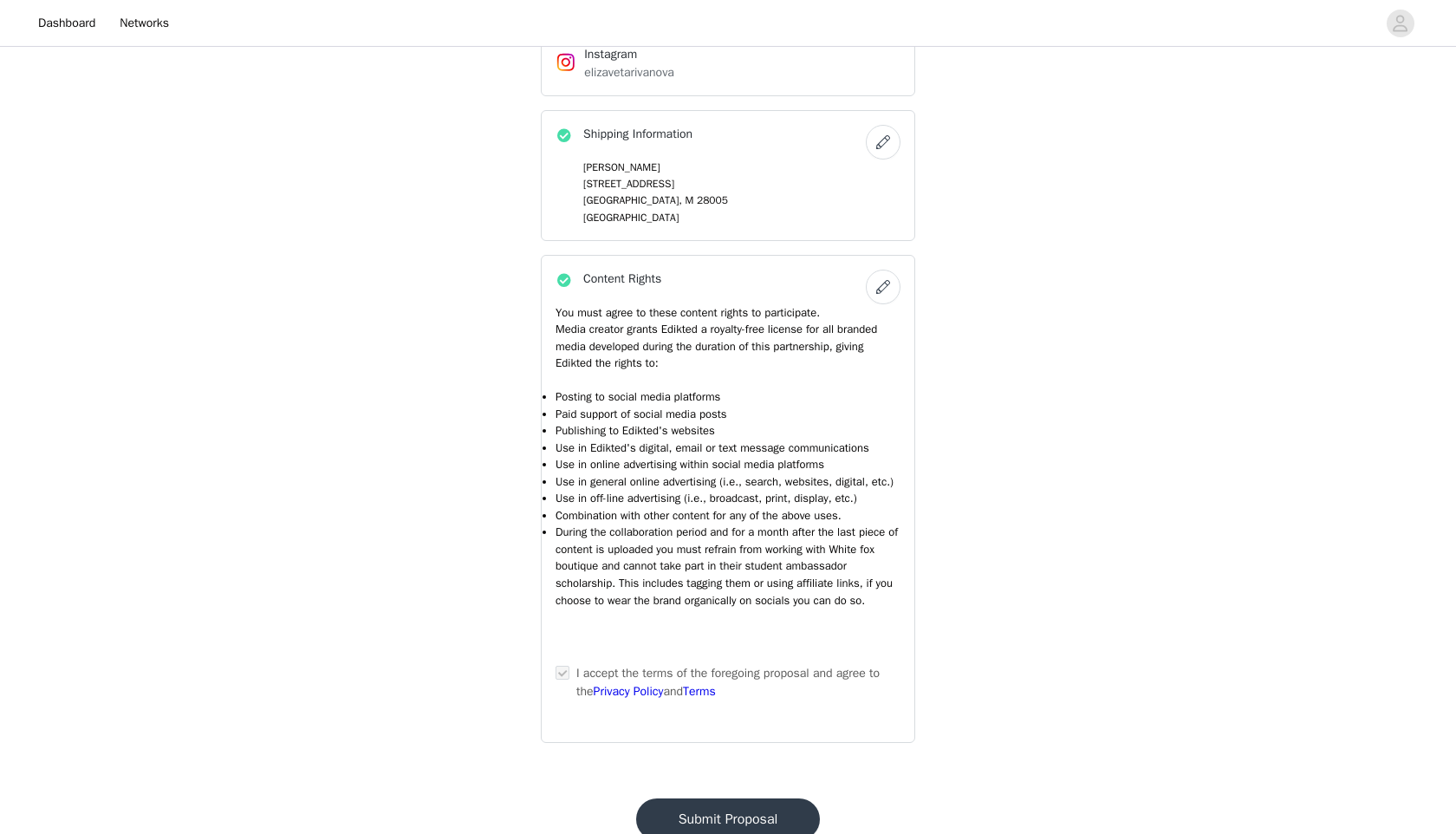 scroll, scrollTop: 1547, scrollLeft: 0, axis: vertical 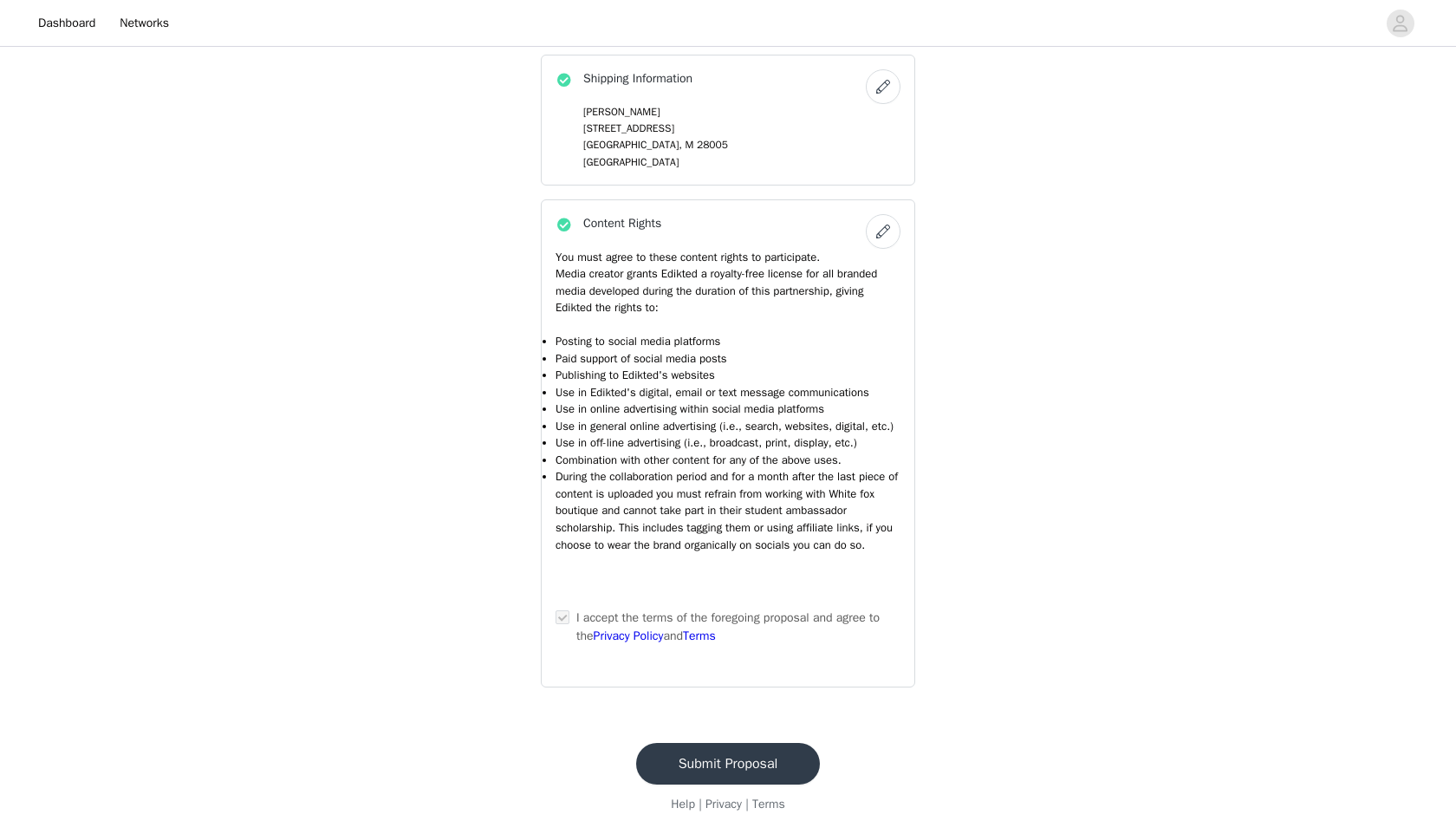 click on "Submit Proposal" at bounding box center (728, 764) 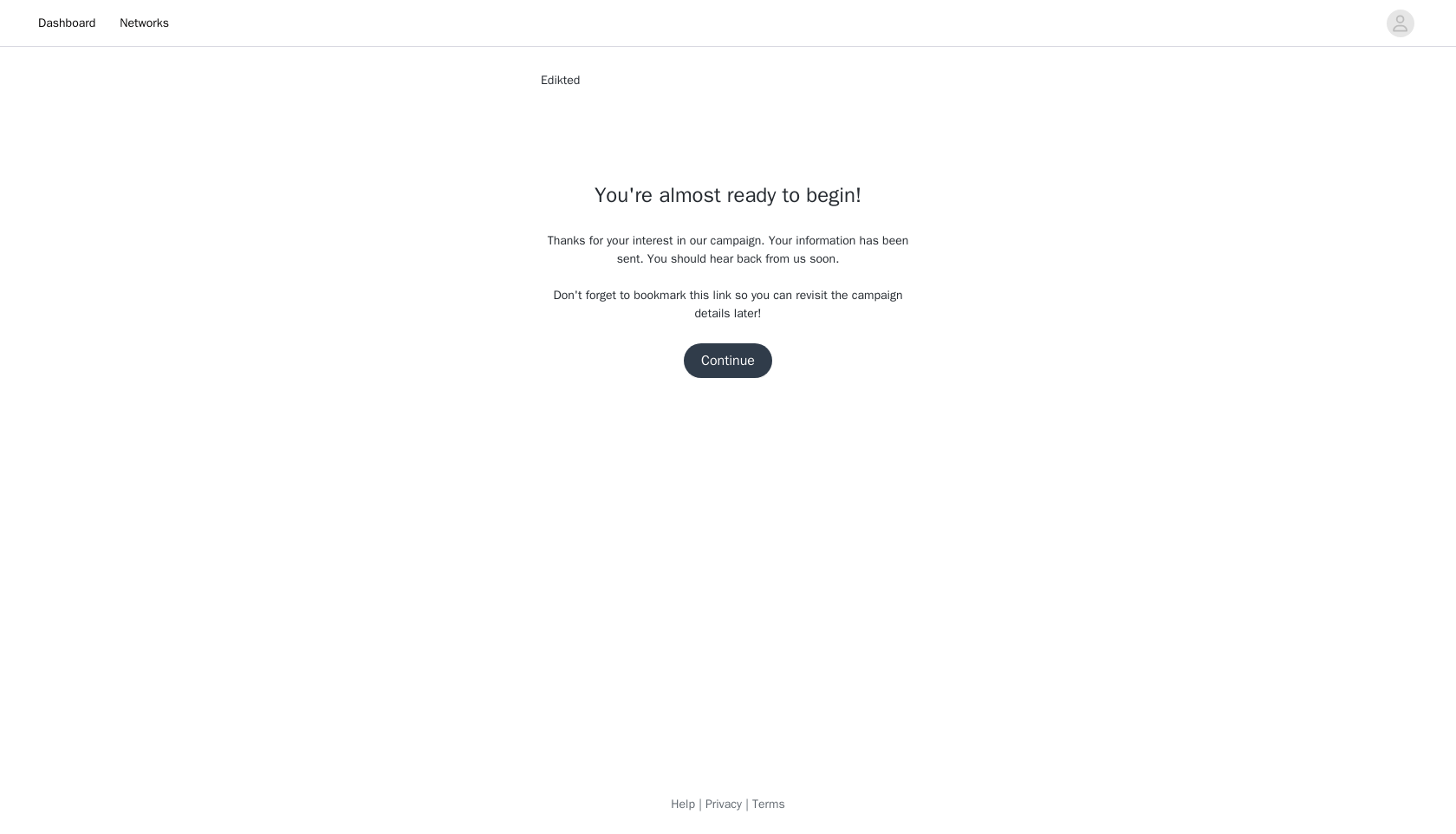 scroll, scrollTop: 0, scrollLeft: 0, axis: both 